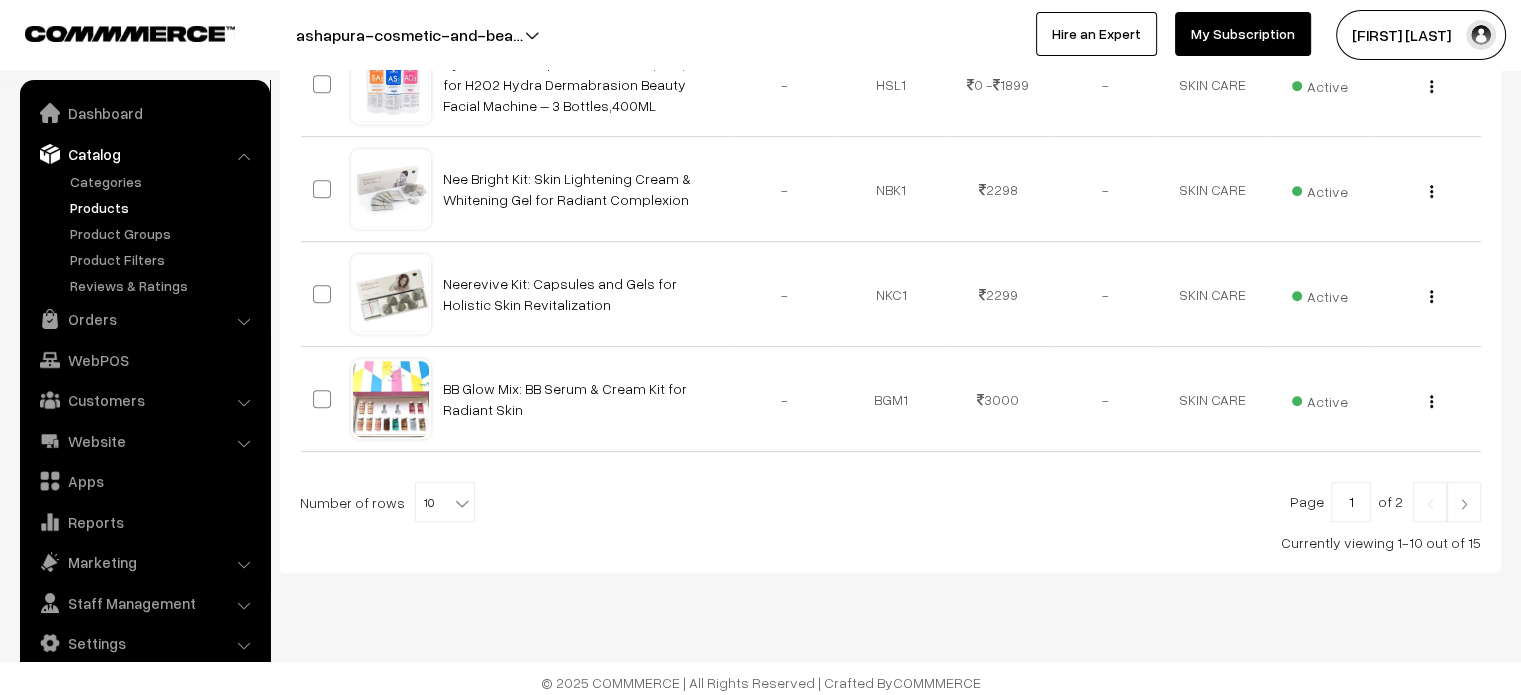 scroll, scrollTop: 1052, scrollLeft: 0, axis: vertical 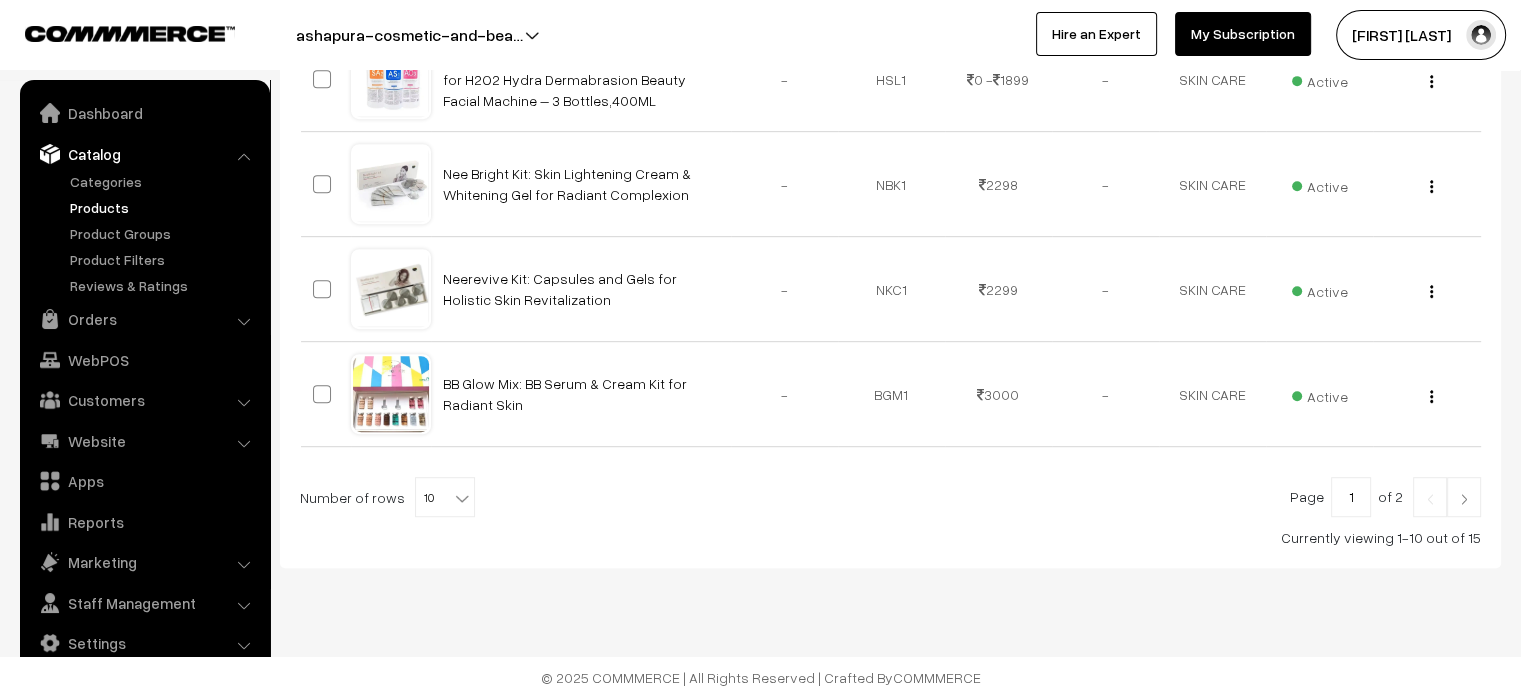 click at bounding box center (1464, 497) 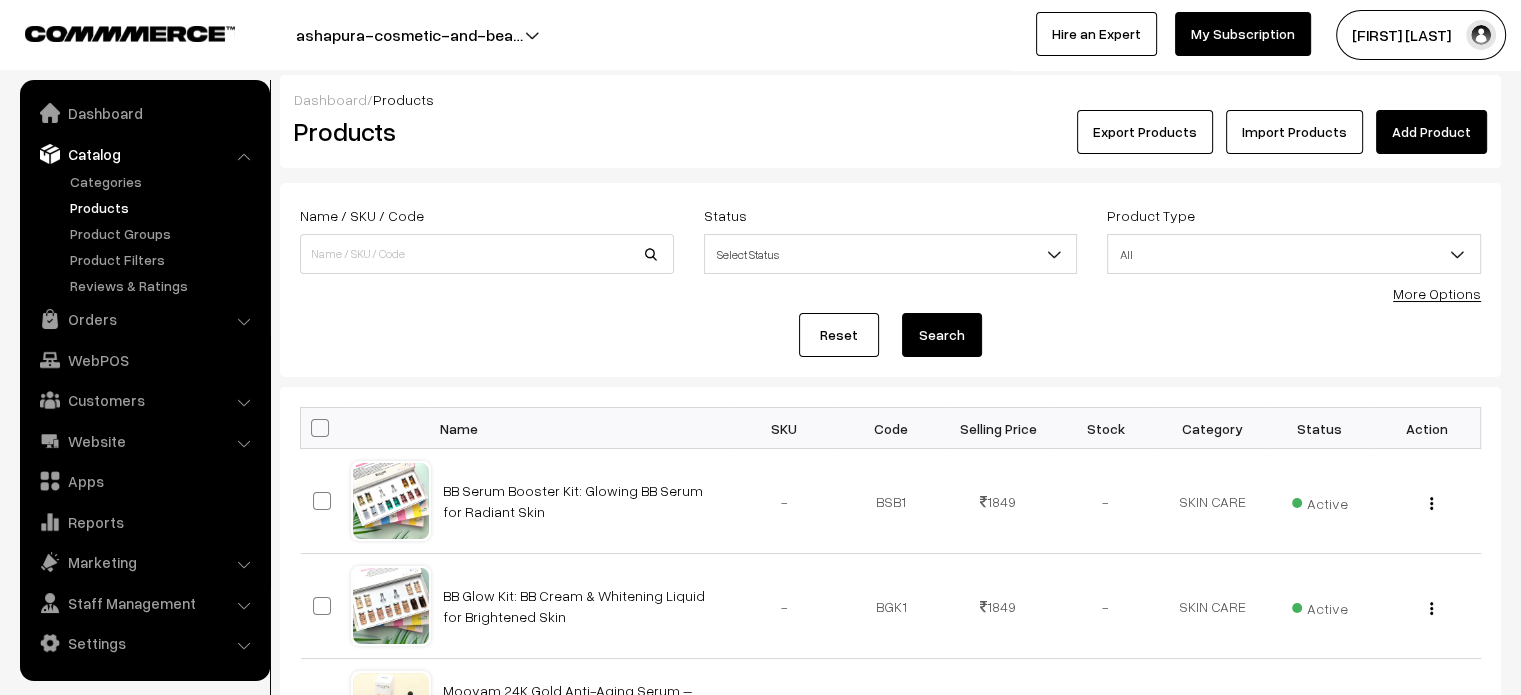 scroll, scrollTop: 528, scrollLeft: 0, axis: vertical 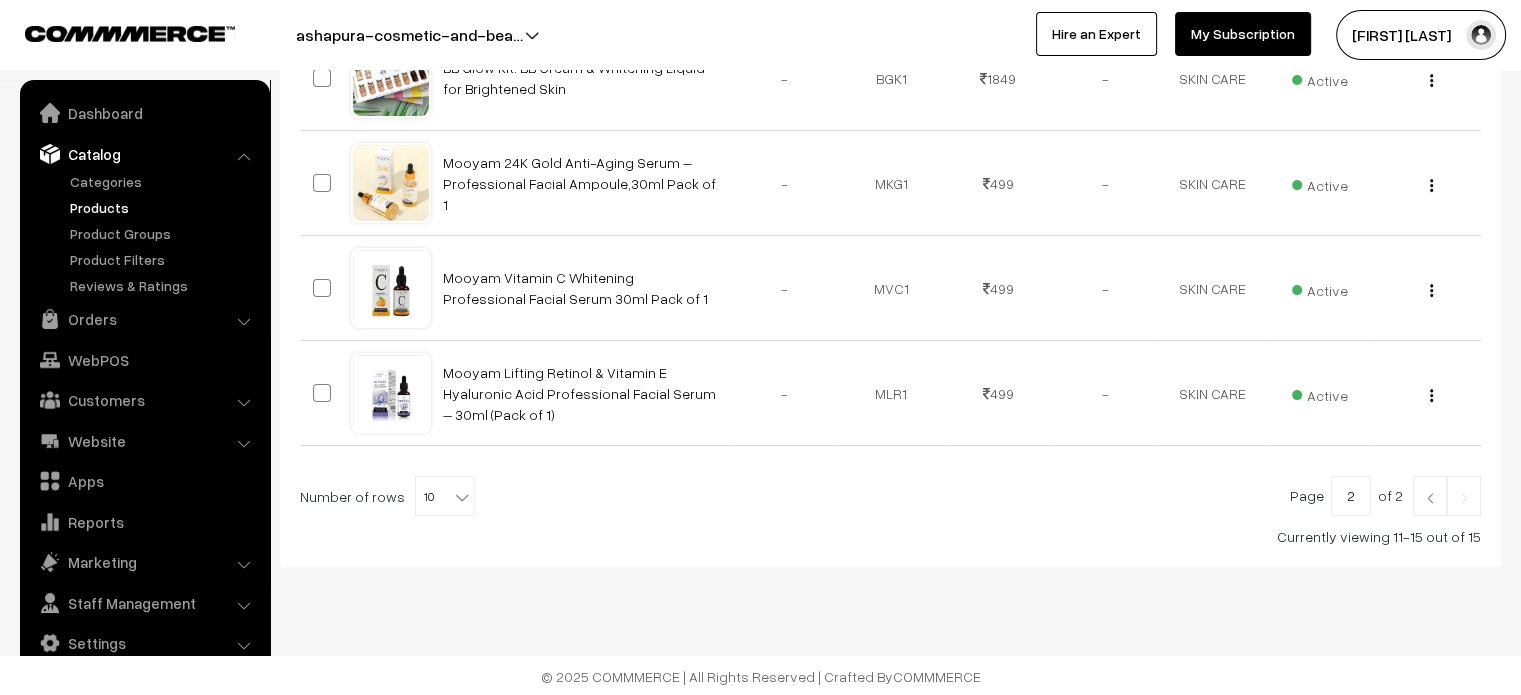 click at bounding box center [1430, 498] 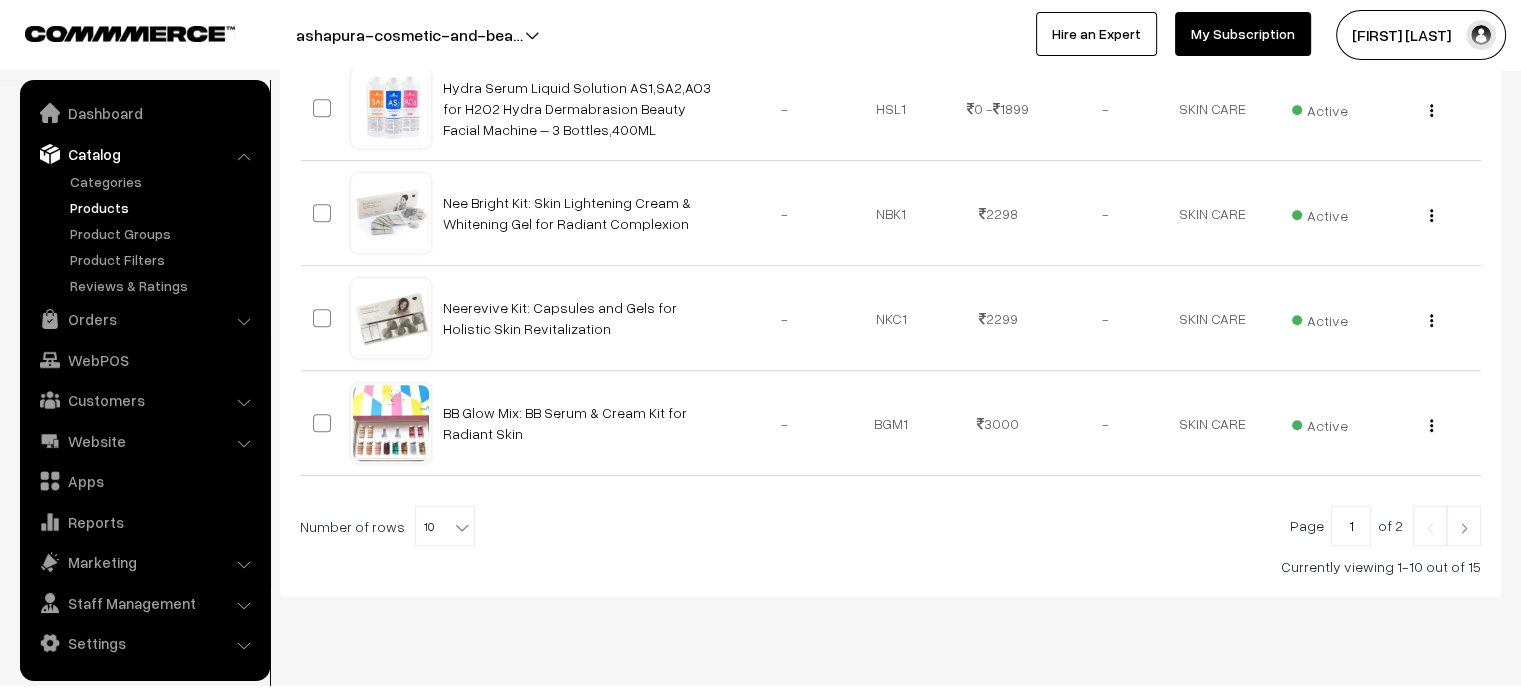 scroll, scrollTop: 1024, scrollLeft: 0, axis: vertical 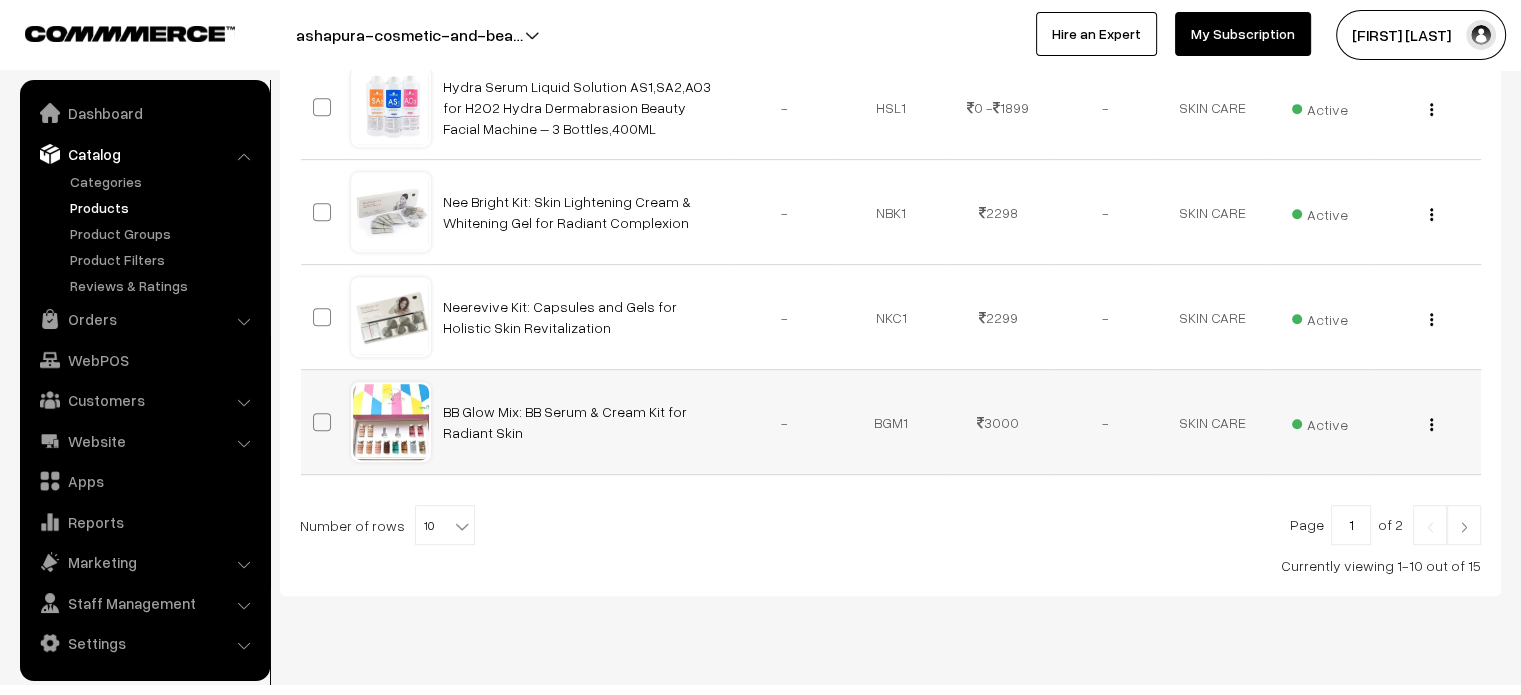drag, startPoint x: 440, startPoint y: 406, endPoint x: 469, endPoint y: 439, distance: 43.931767 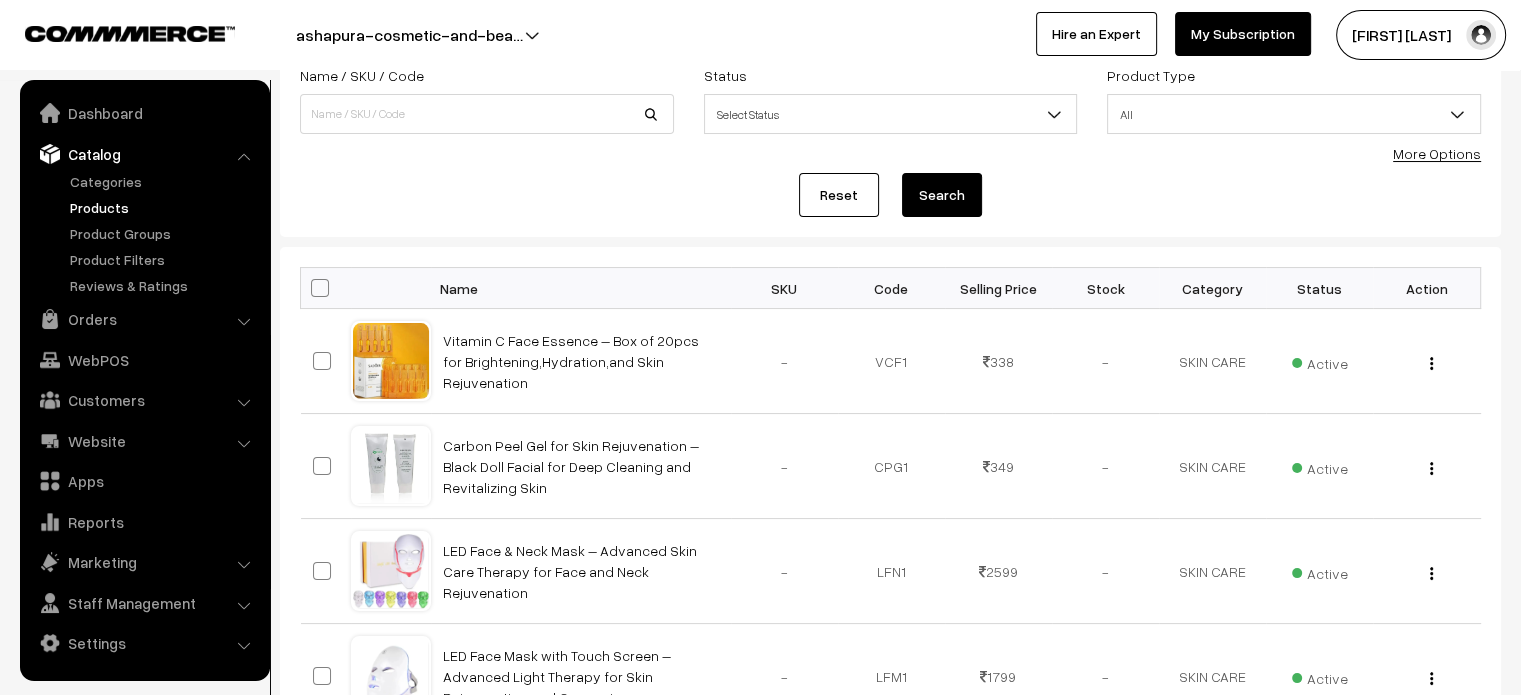 scroll, scrollTop: 0, scrollLeft: 0, axis: both 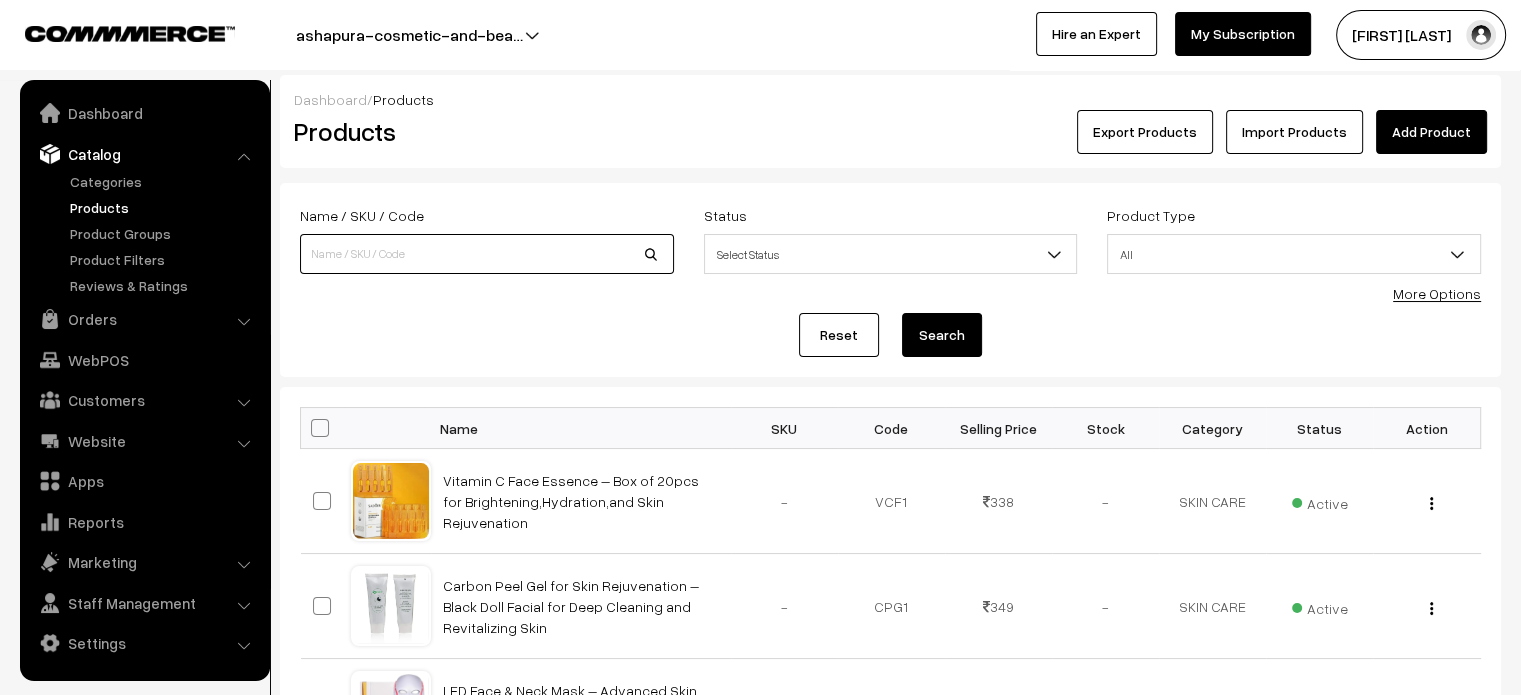 click at bounding box center (487, 254) 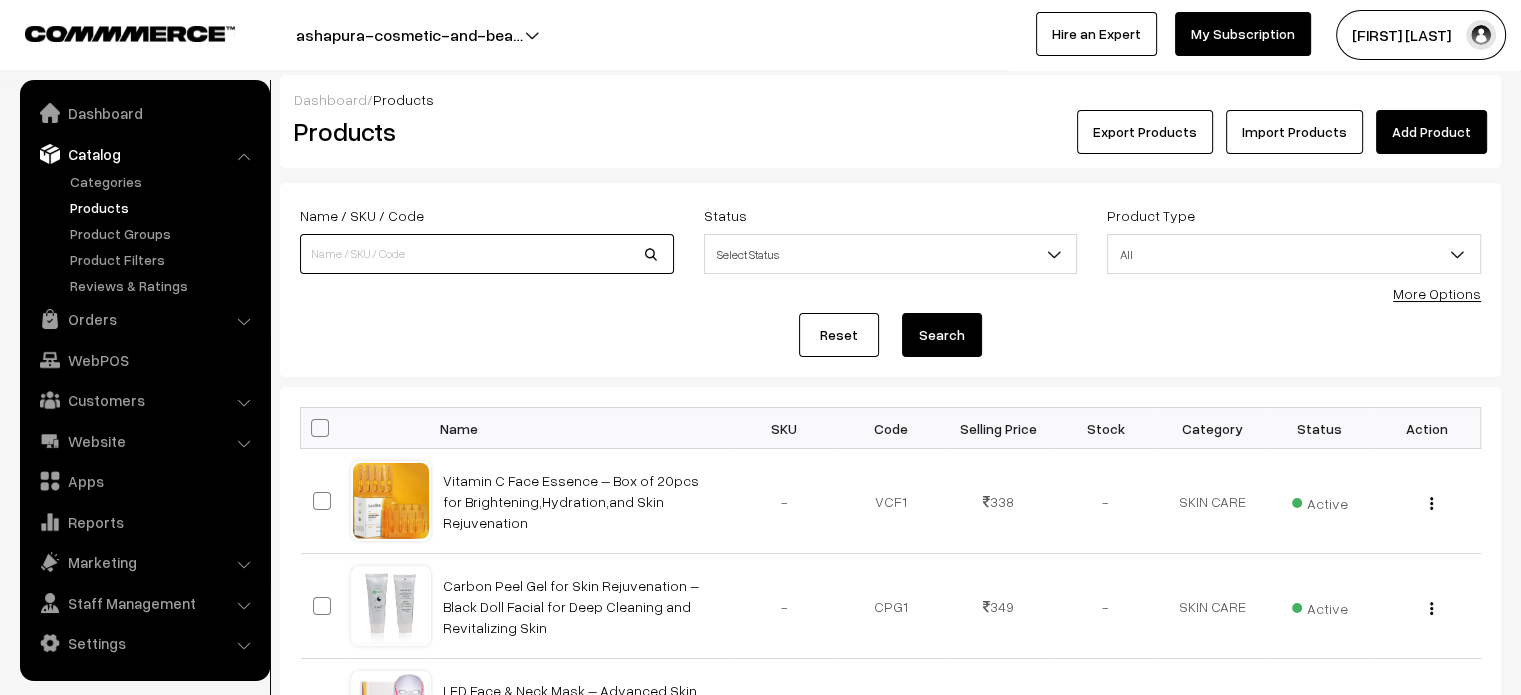 paste on "BB Glow Mix: BB Serum & Cream Kit for Radiant Skin" 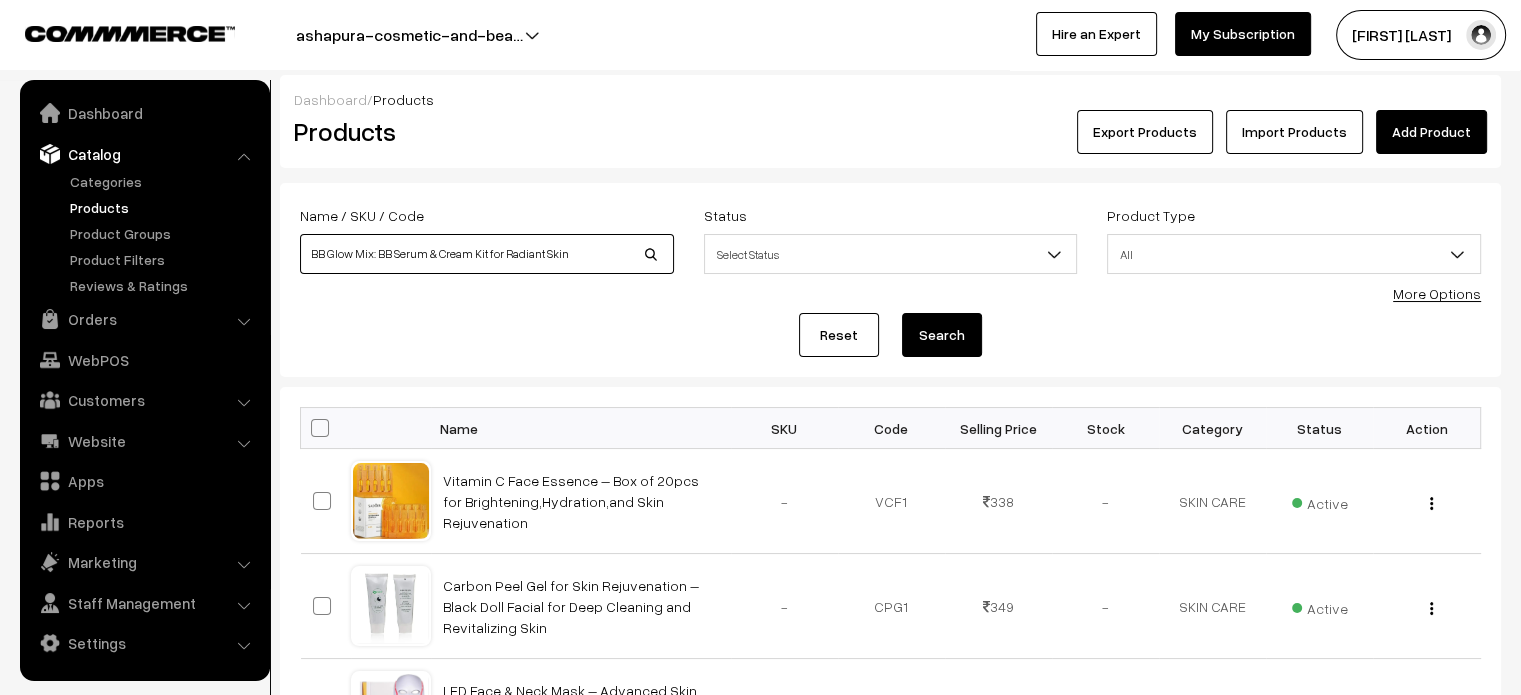 type on "BB Glow Mix: BB Serum & Cream Kit for Radiant Skin" 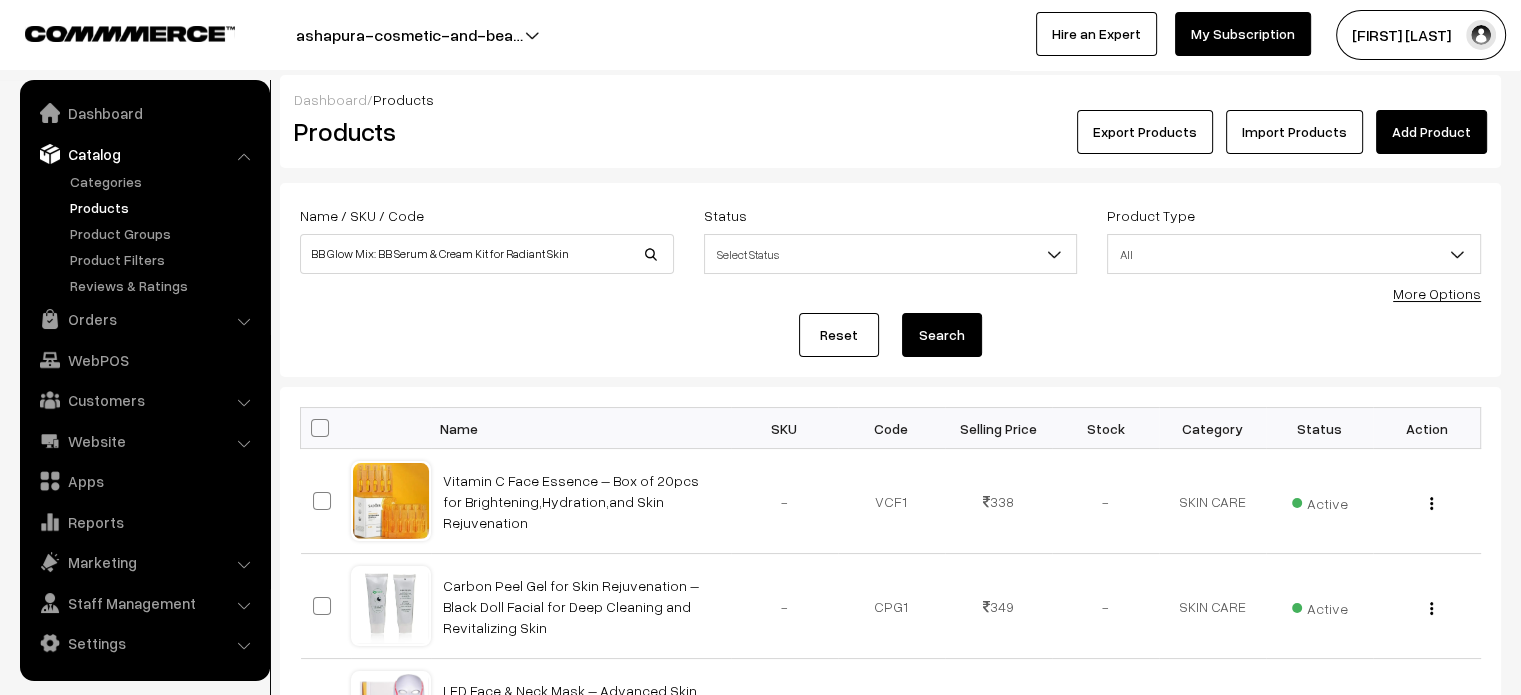 click on "Search" at bounding box center (942, 335) 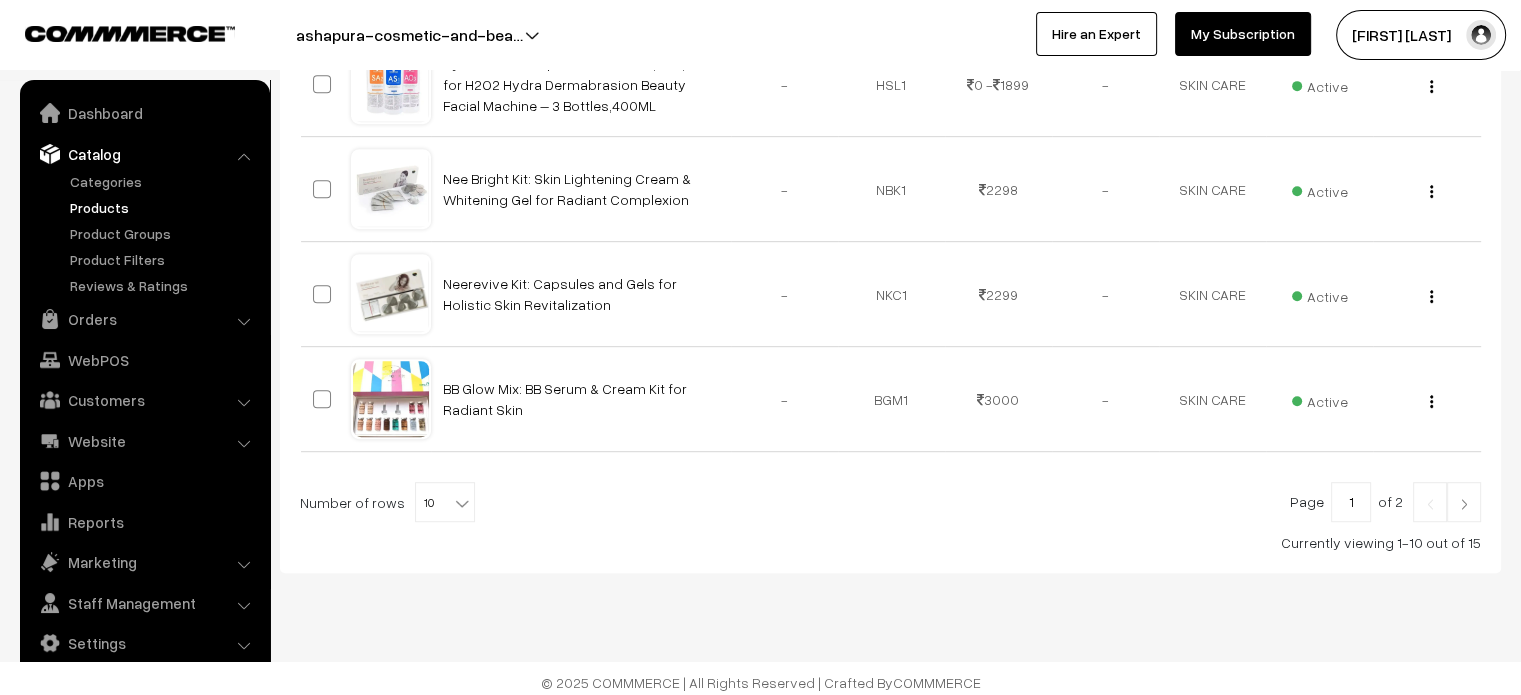 scroll, scrollTop: 1052, scrollLeft: 0, axis: vertical 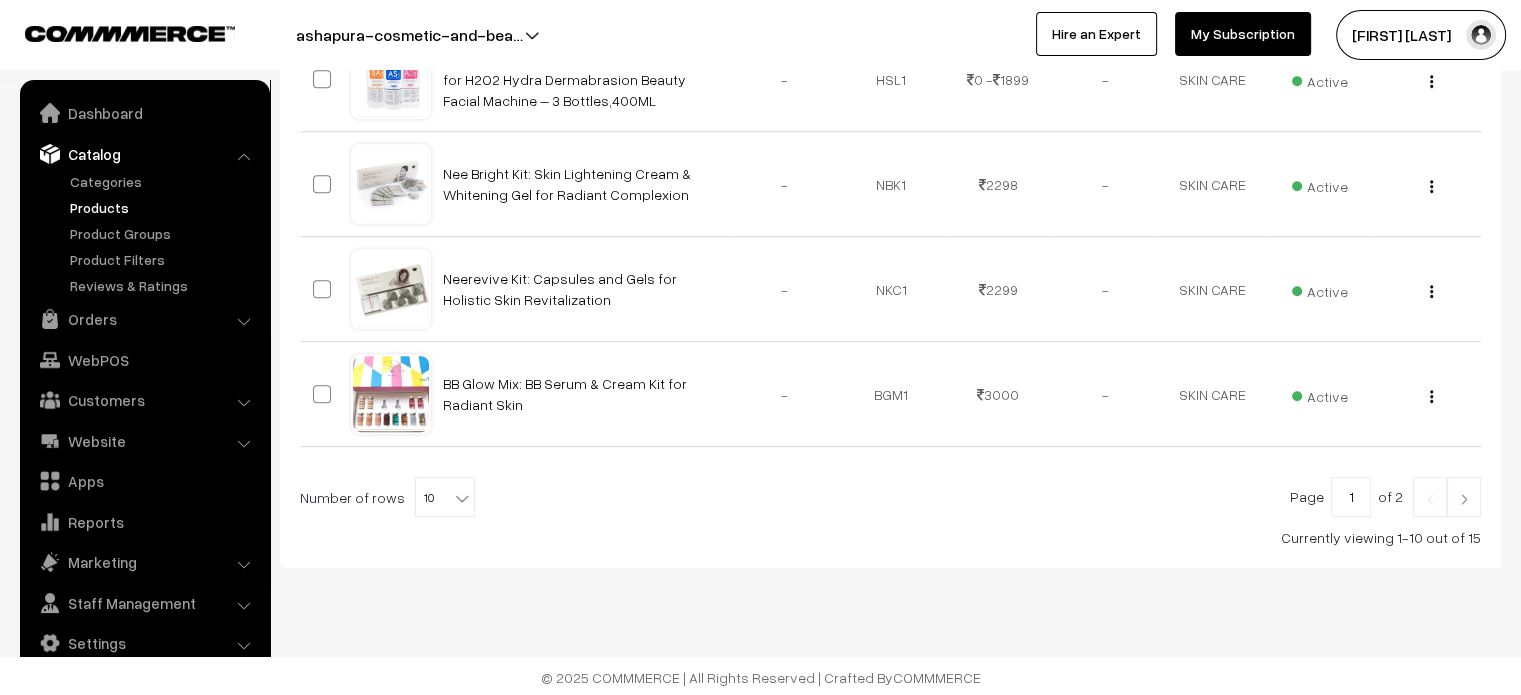 click at bounding box center [1464, 499] 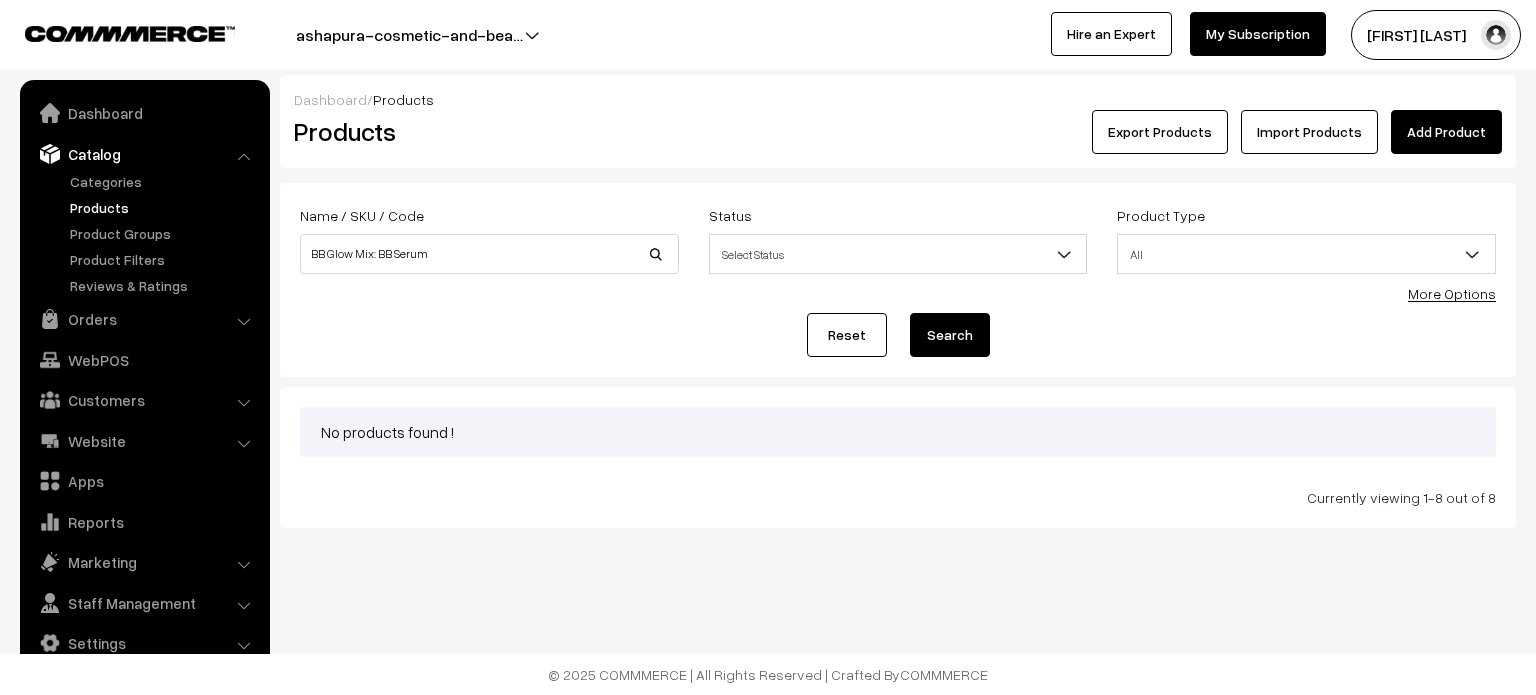 scroll, scrollTop: 0, scrollLeft: 0, axis: both 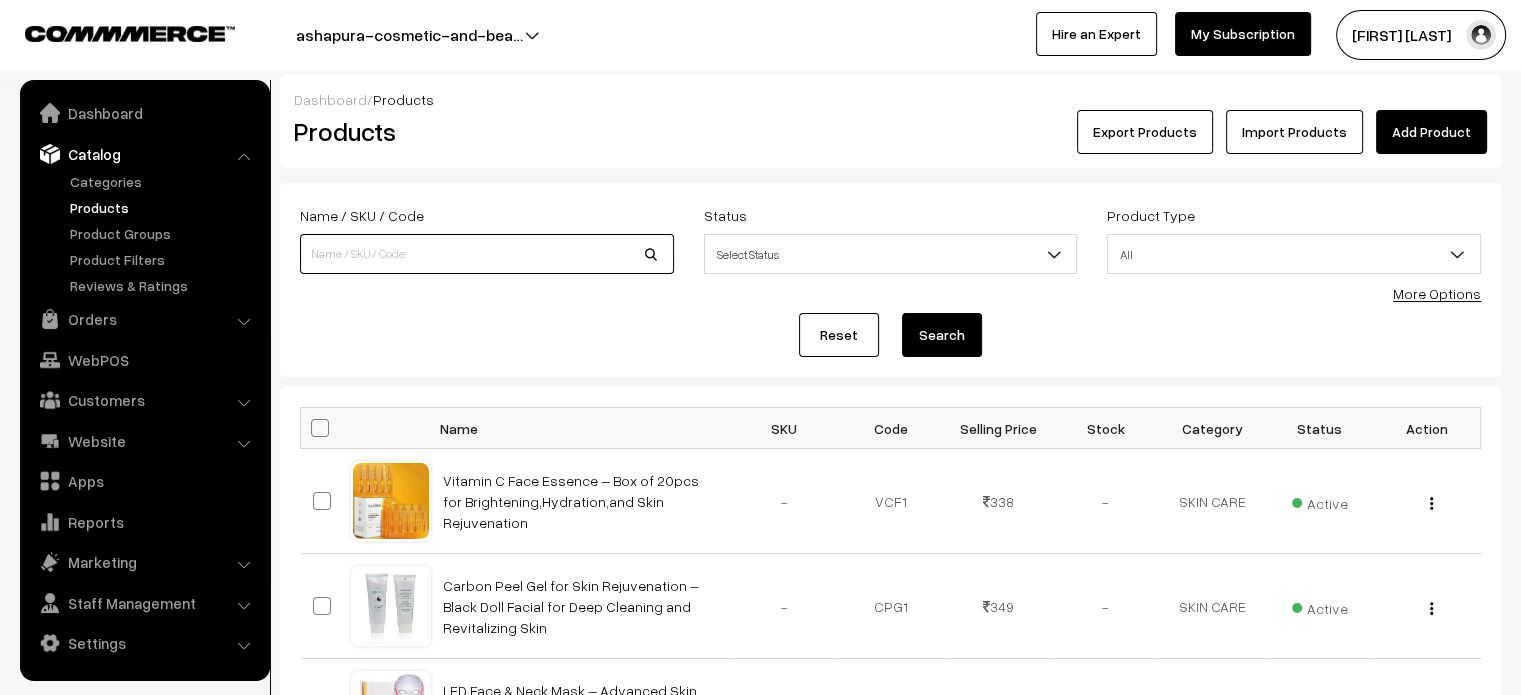 click at bounding box center [487, 254] 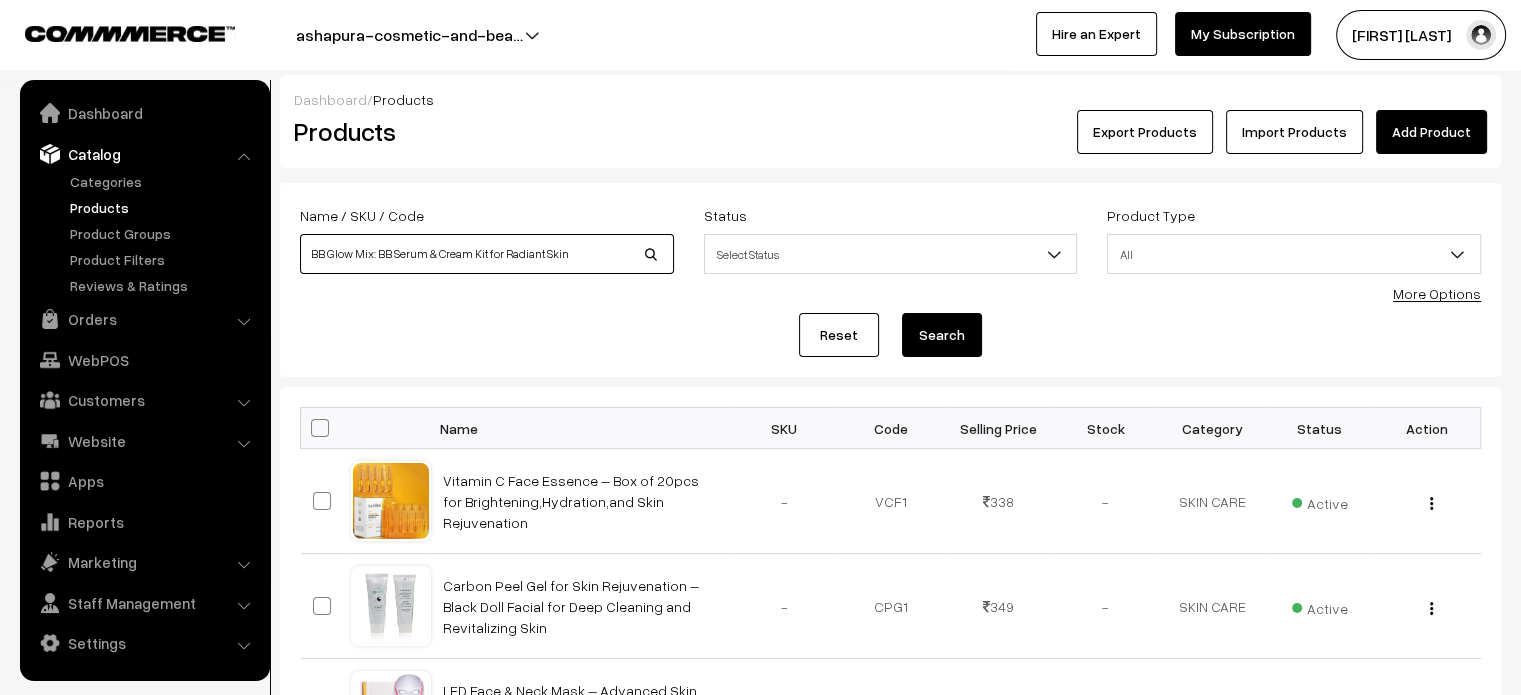 type on "BB Glow Mix: BB Serum & Cream Kit for Radiant Skin" 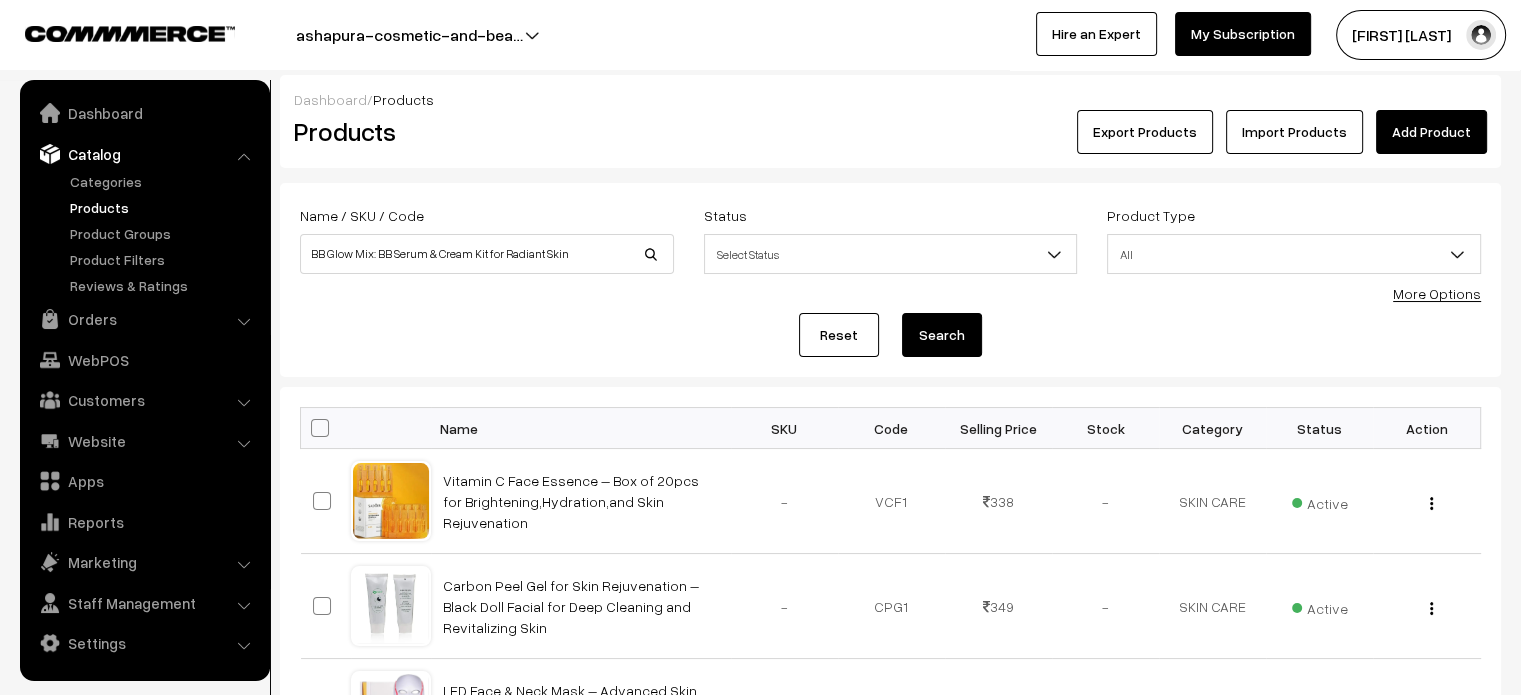 click on "Search" at bounding box center [942, 335] 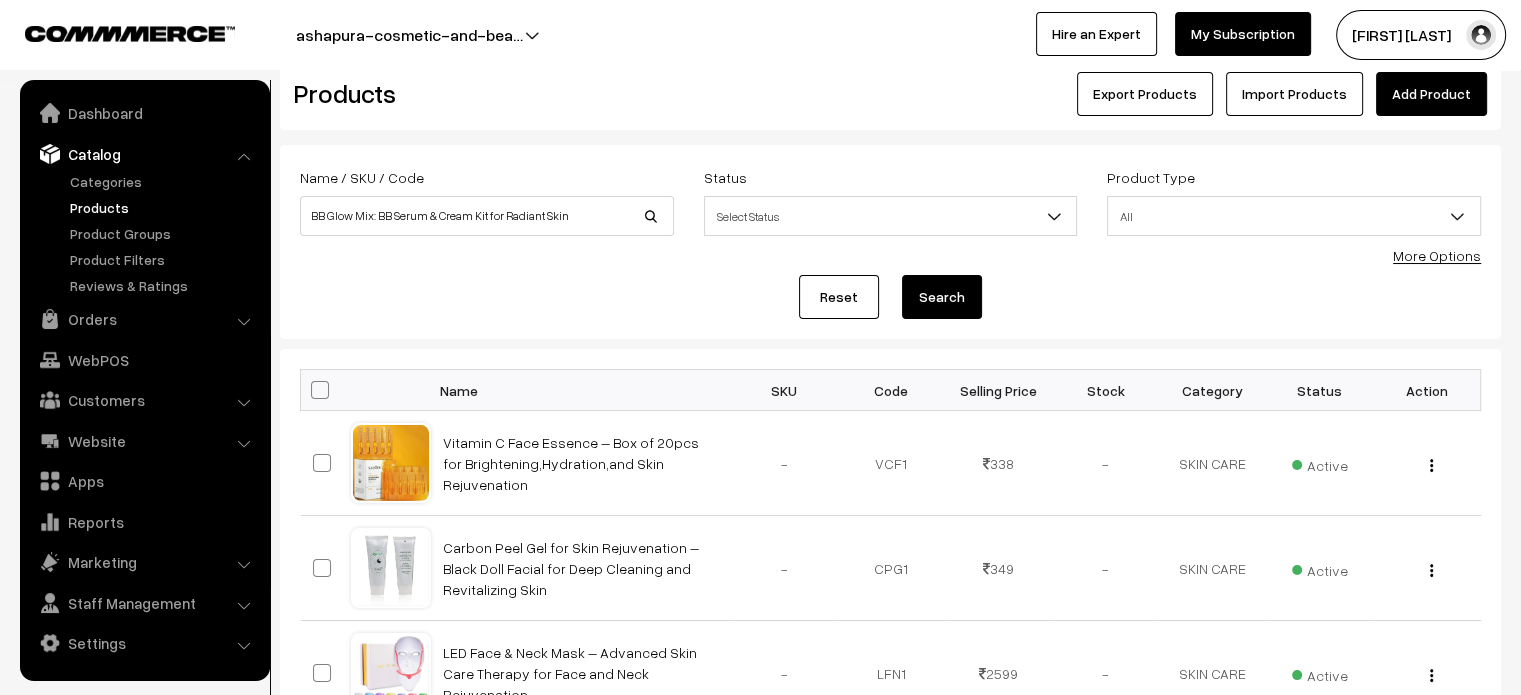 scroll, scrollTop: 39, scrollLeft: 0, axis: vertical 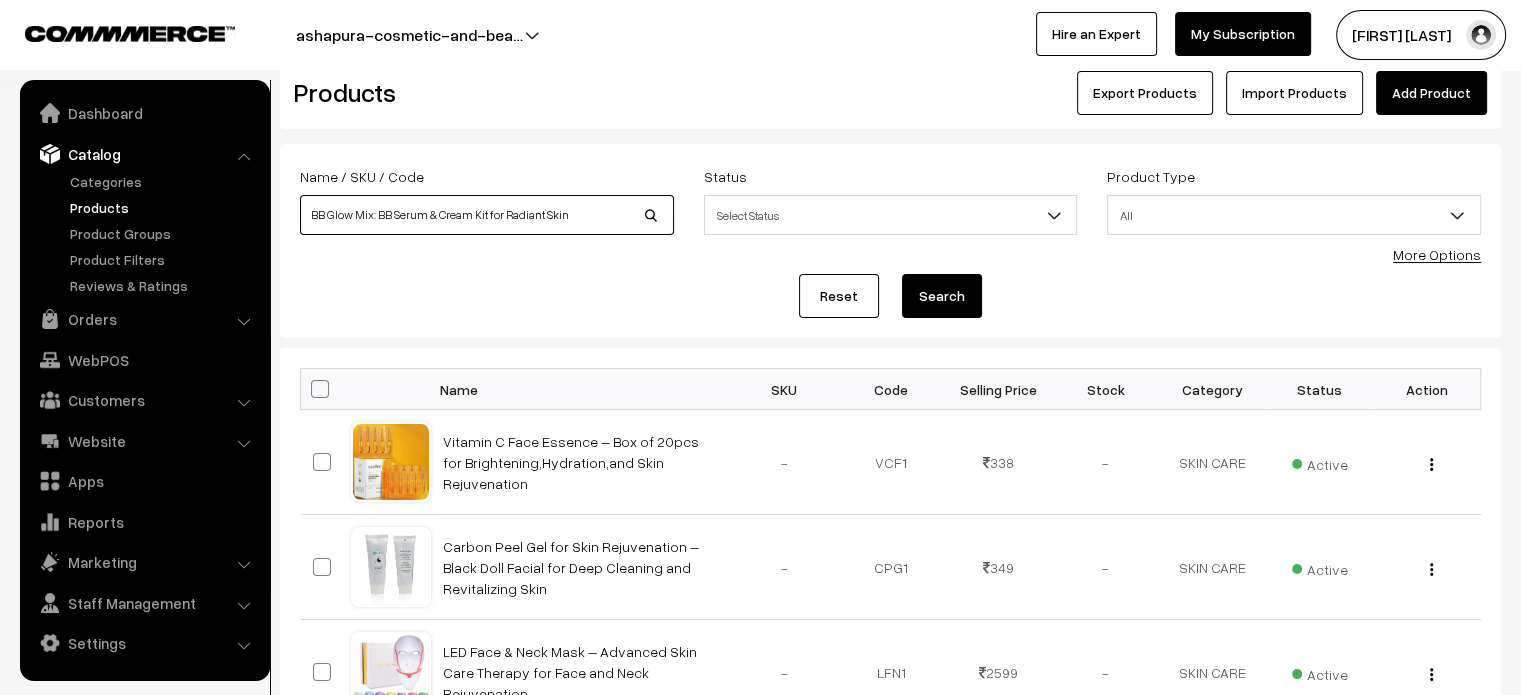 click on "BB Glow Mix: BB Serum & Cream Kit for Radiant Skin" at bounding box center (487, 215) 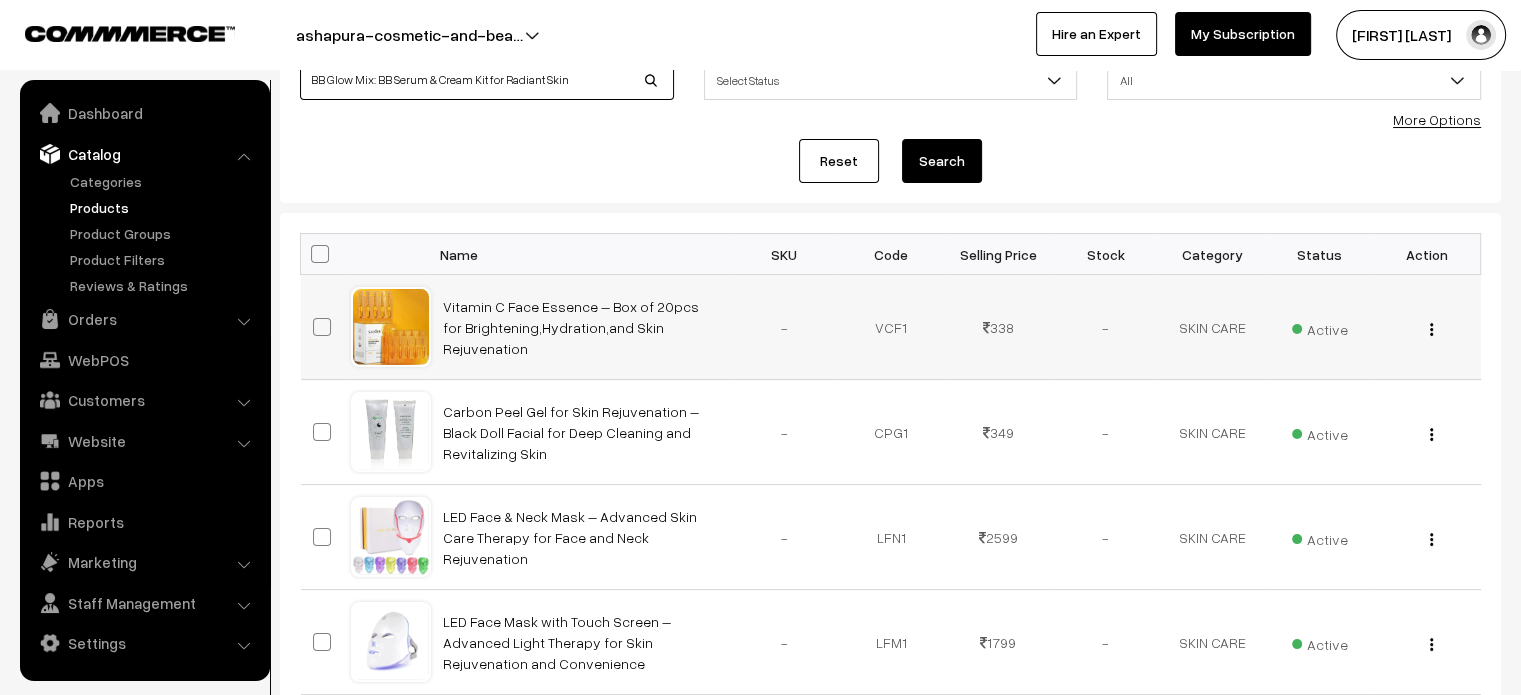 scroll, scrollTop: 0, scrollLeft: 0, axis: both 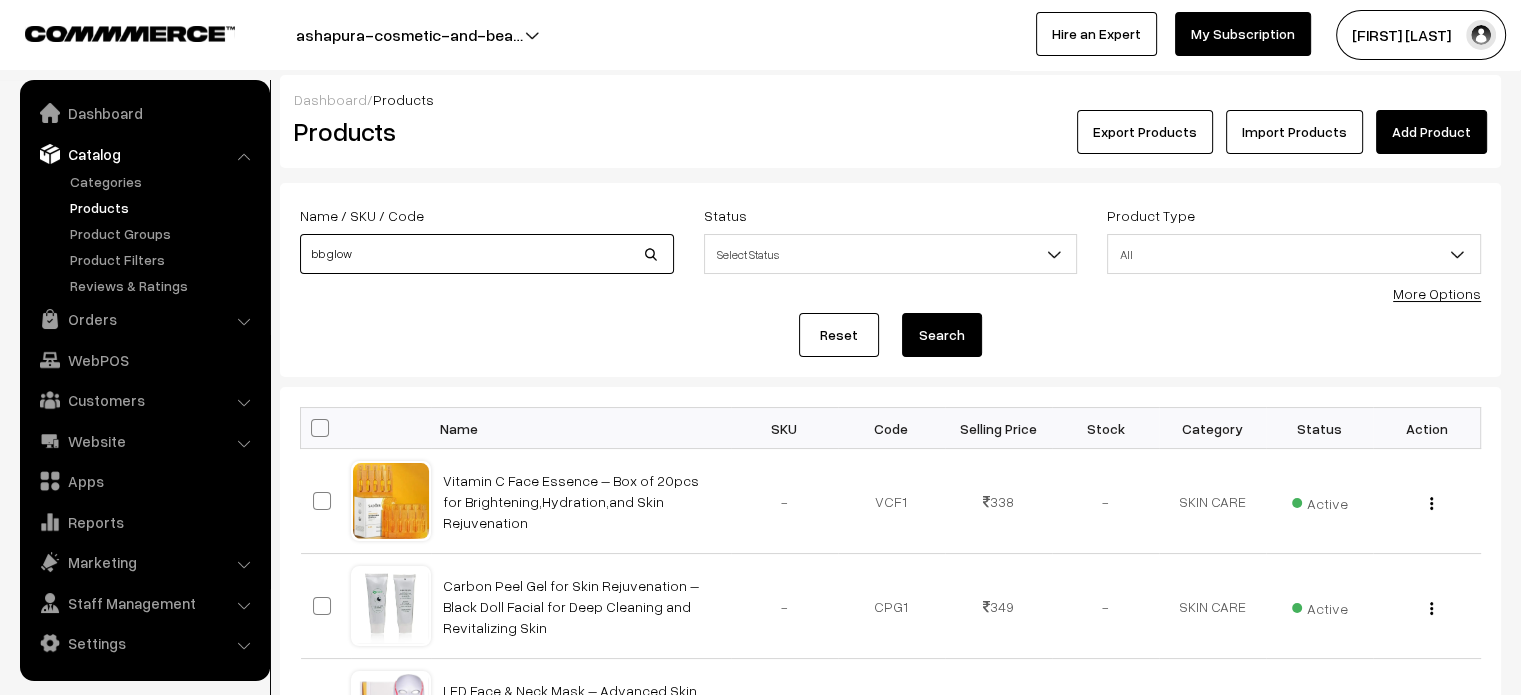 type on "bb glow" 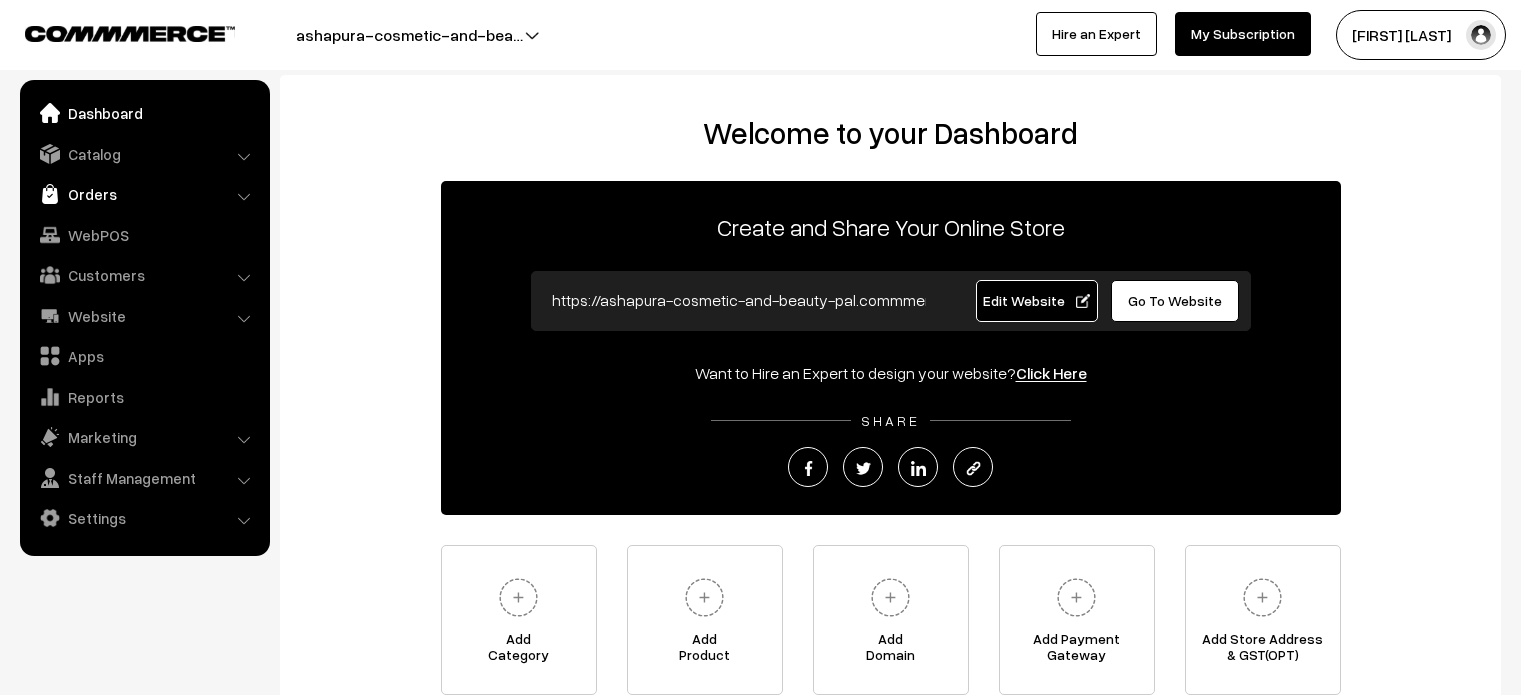 scroll, scrollTop: 0, scrollLeft: 0, axis: both 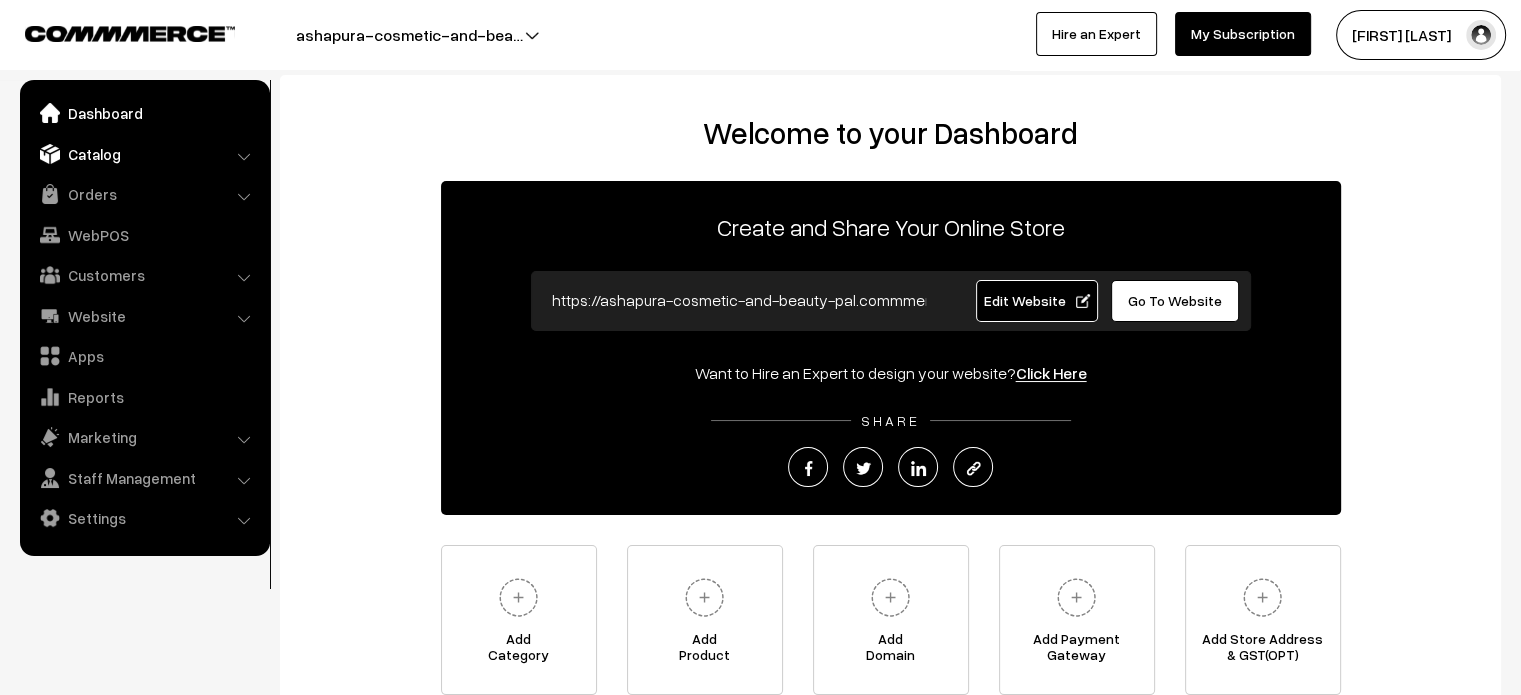 click on "Catalog" at bounding box center [144, 154] 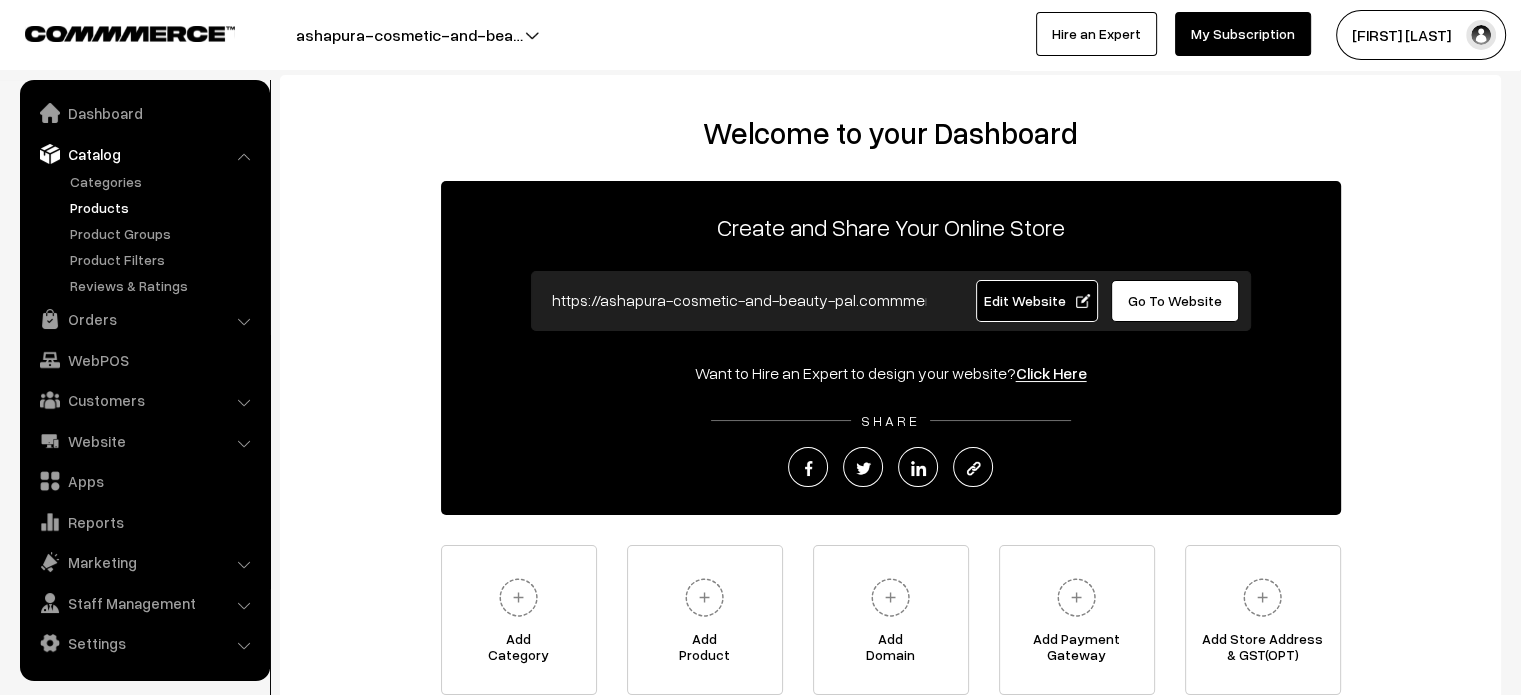 click on "Products" at bounding box center [164, 207] 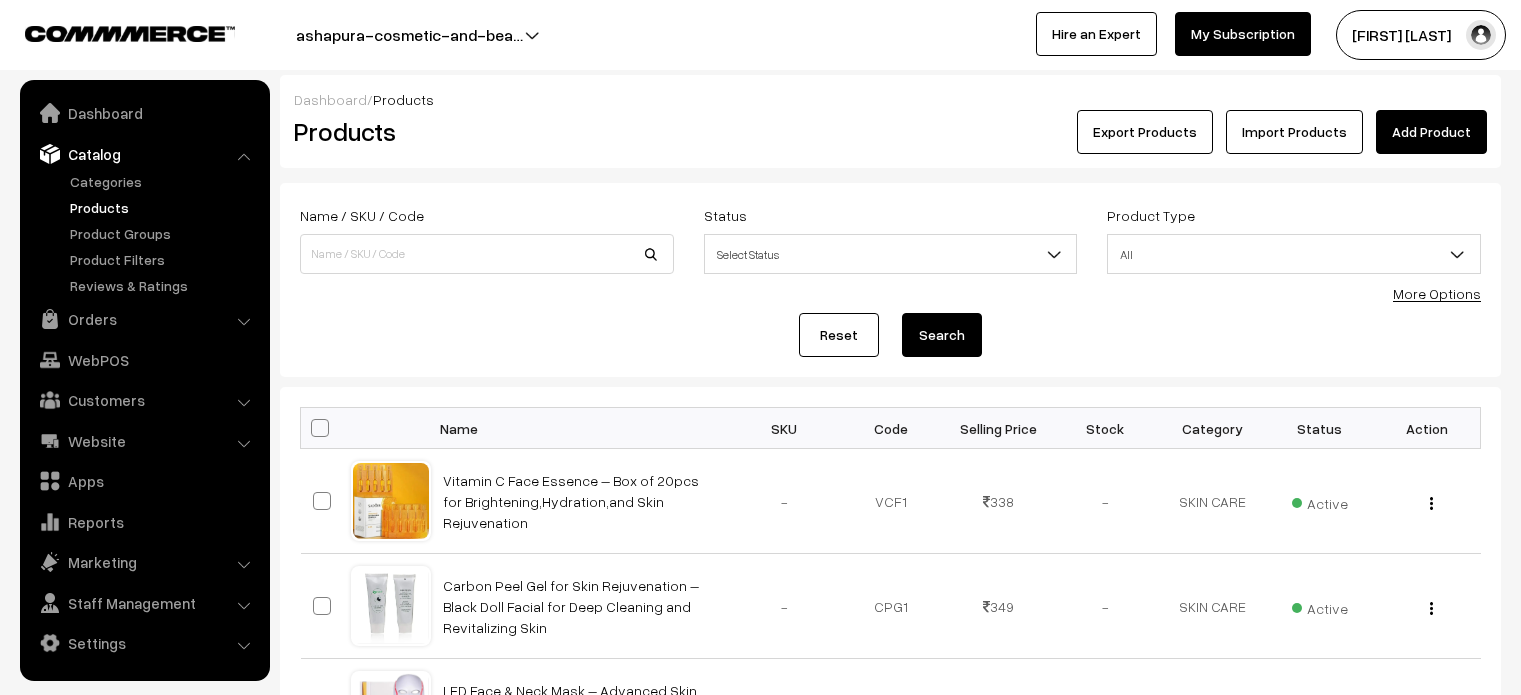 scroll, scrollTop: 0, scrollLeft: 0, axis: both 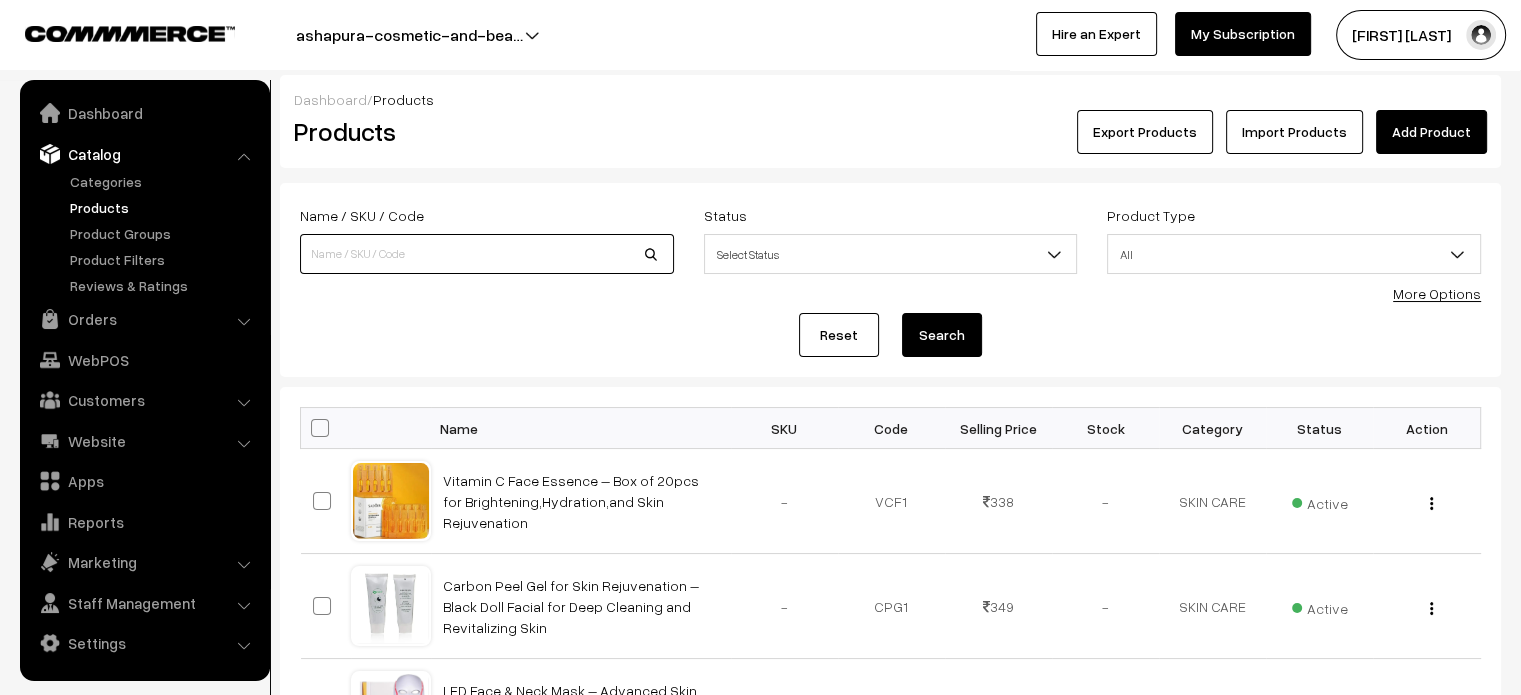 drag, startPoint x: 0, startPoint y: 0, endPoint x: 495, endPoint y: 244, distance: 551.8705 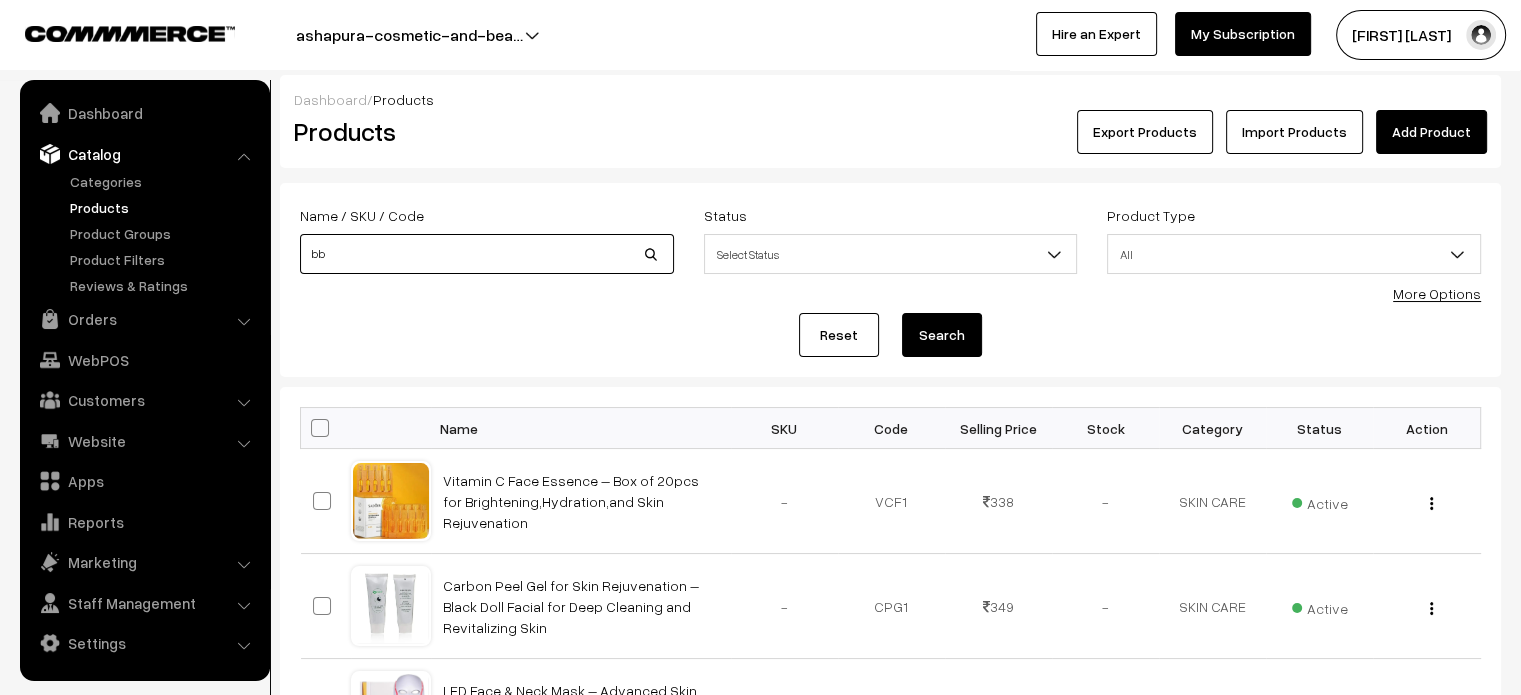 type on "bb glow" 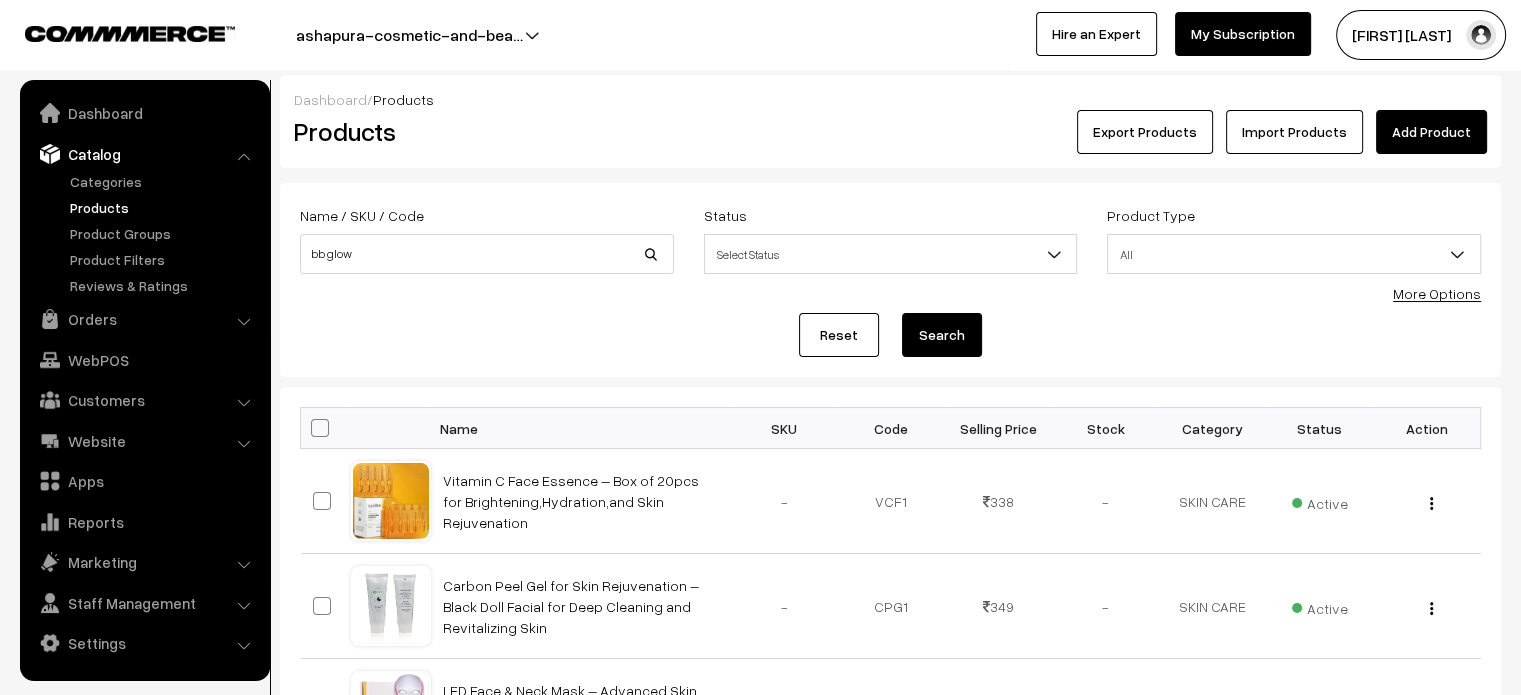 click on "Search" at bounding box center [942, 335] 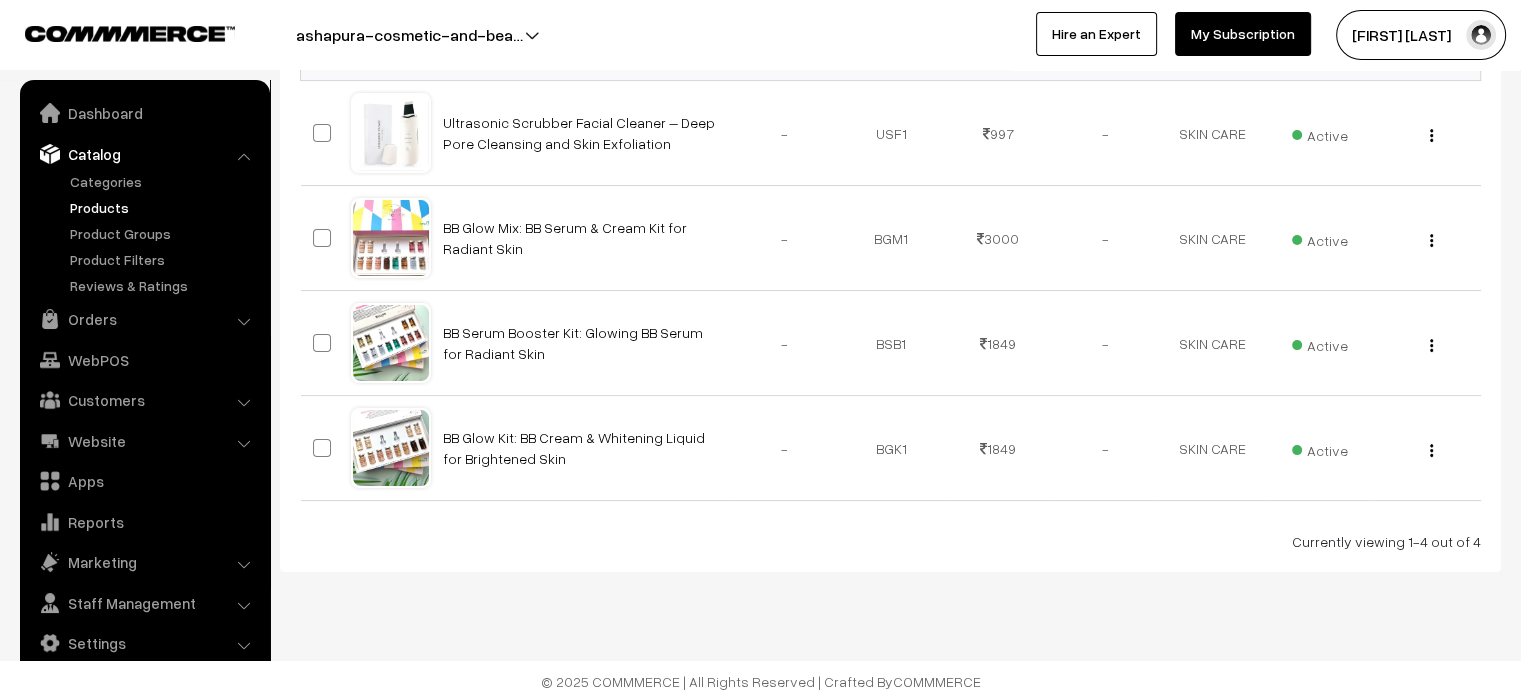 scroll, scrollTop: 0, scrollLeft: 0, axis: both 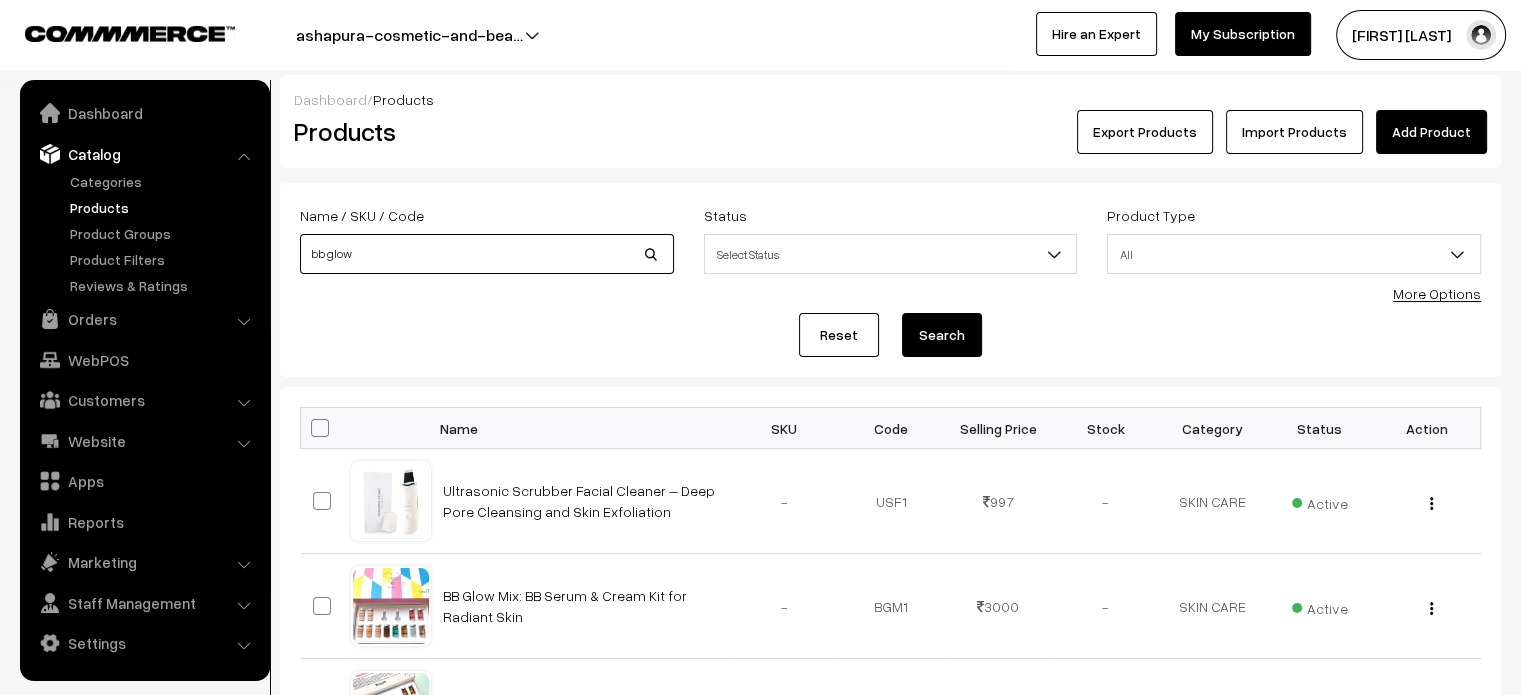 click on "bb glow" at bounding box center (487, 254) 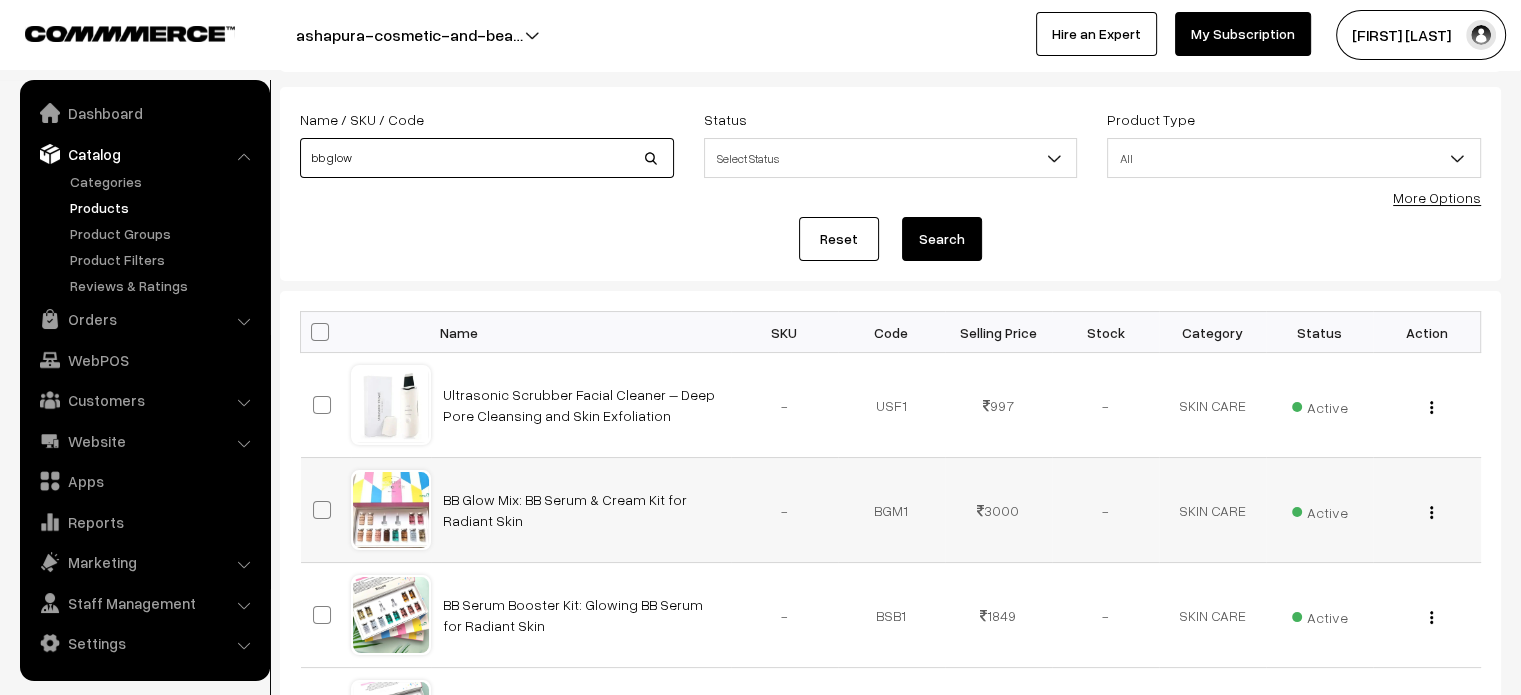 scroll, scrollTop: 95, scrollLeft: 0, axis: vertical 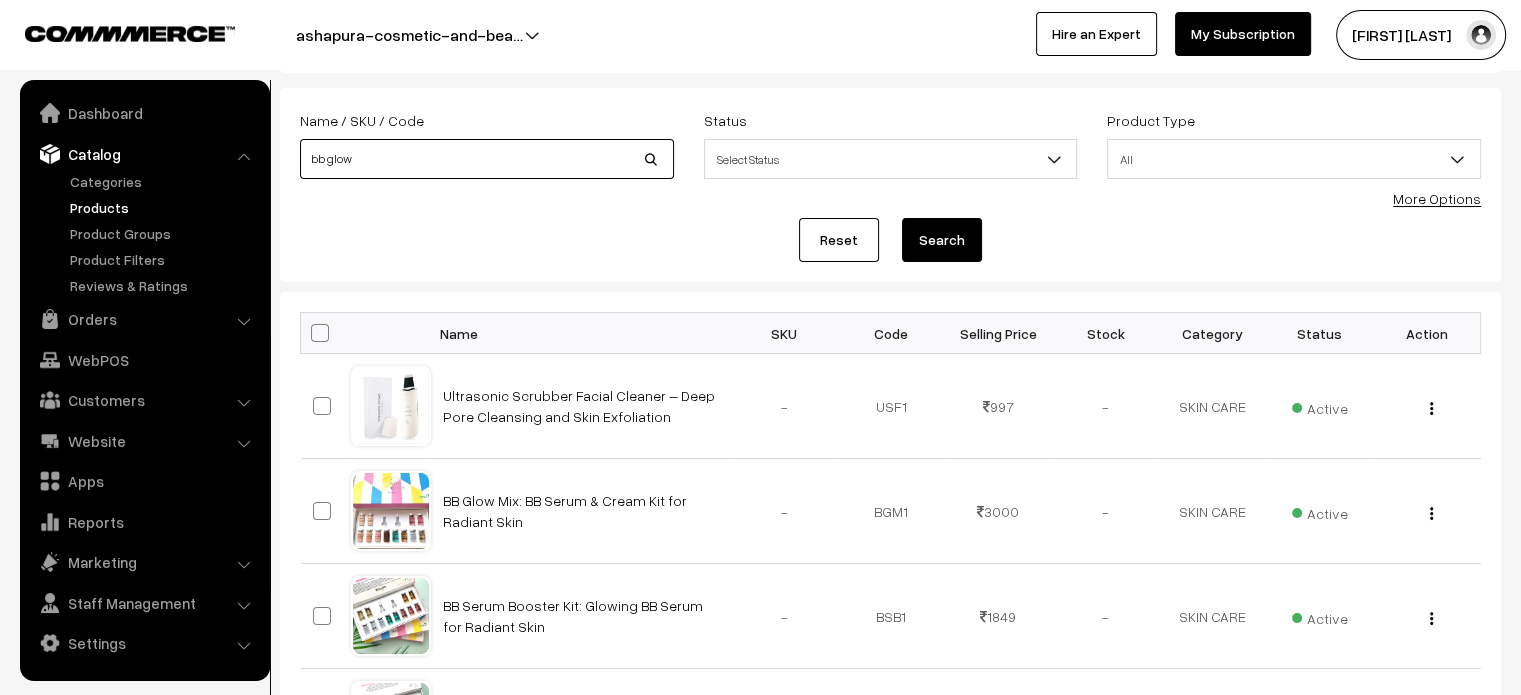 click on "bb glow" at bounding box center (487, 159) 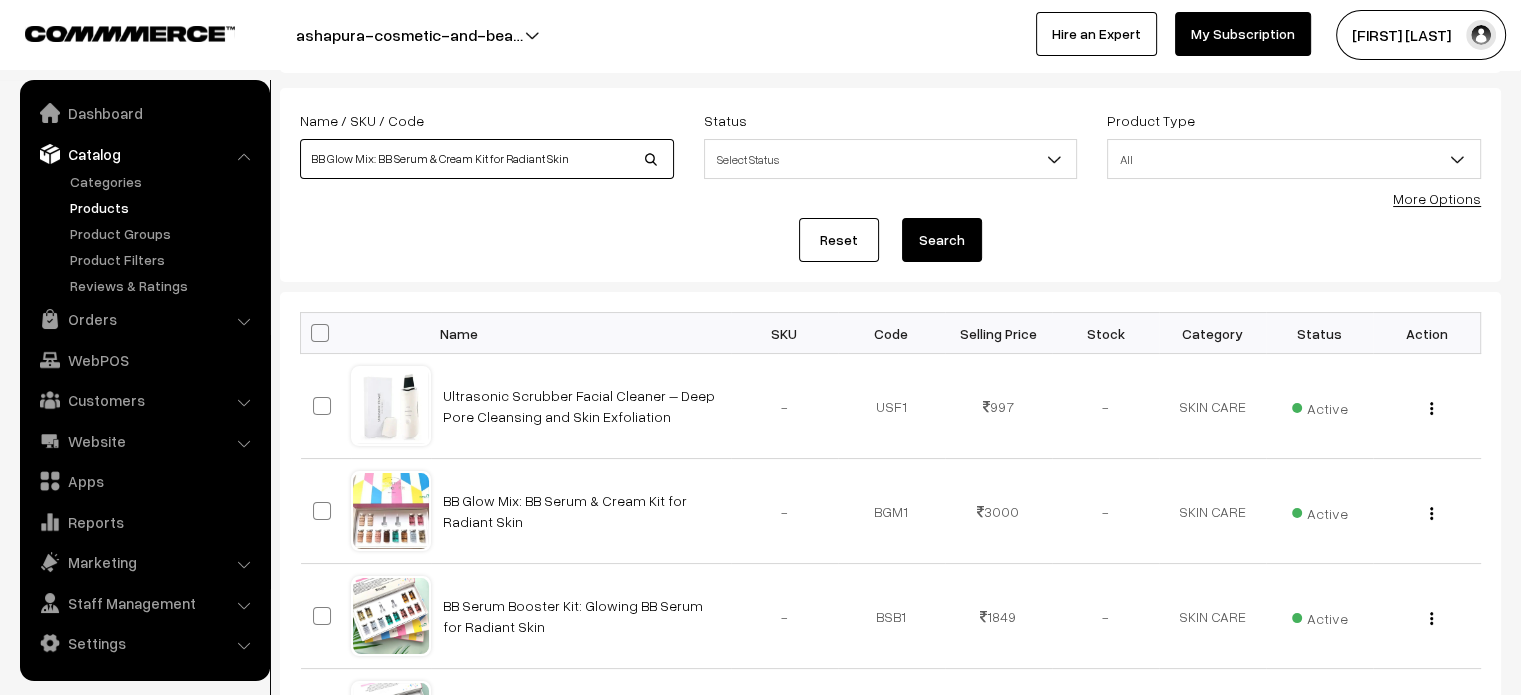 click on "BB Glow Mix: BB Serum & Cream Kit for Radiant Skin" at bounding box center (487, 159) 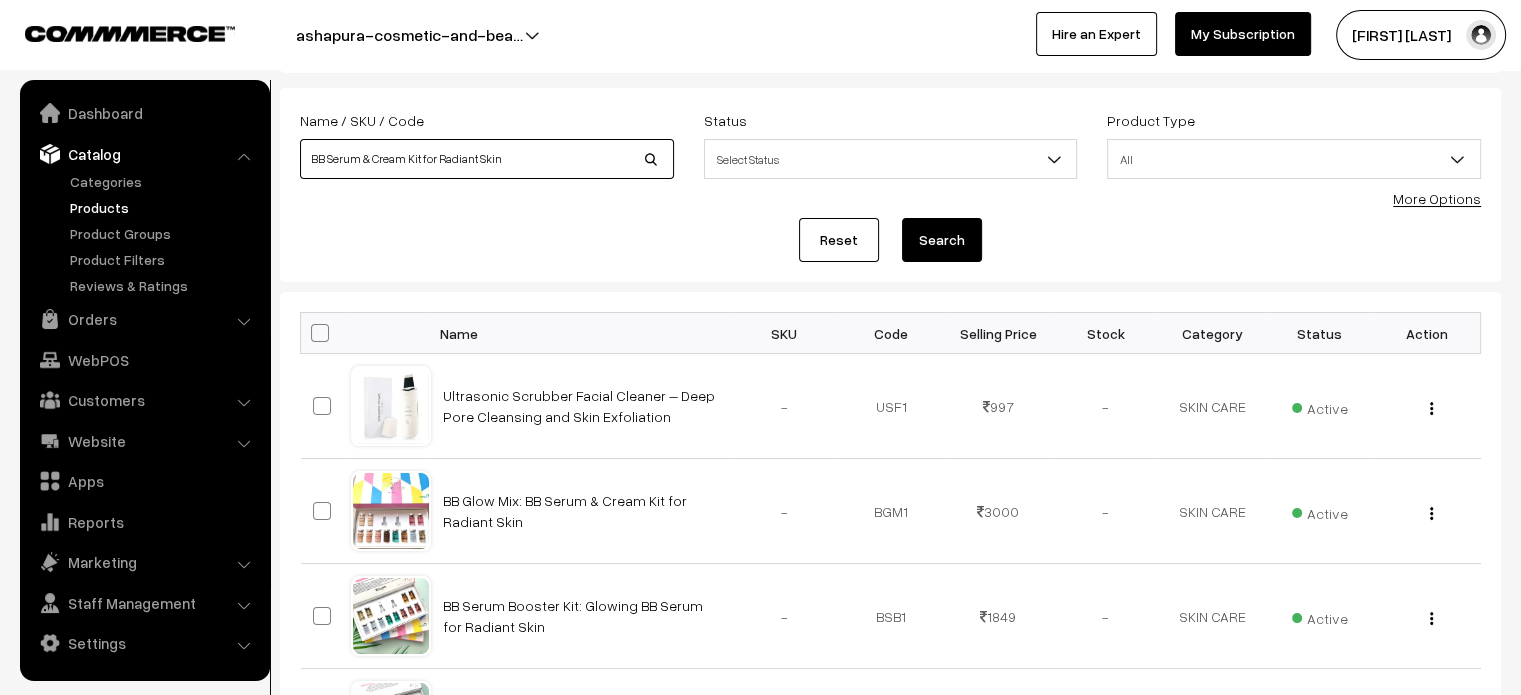 type on "BB Serum & Cream Kit for Radiant Skin" 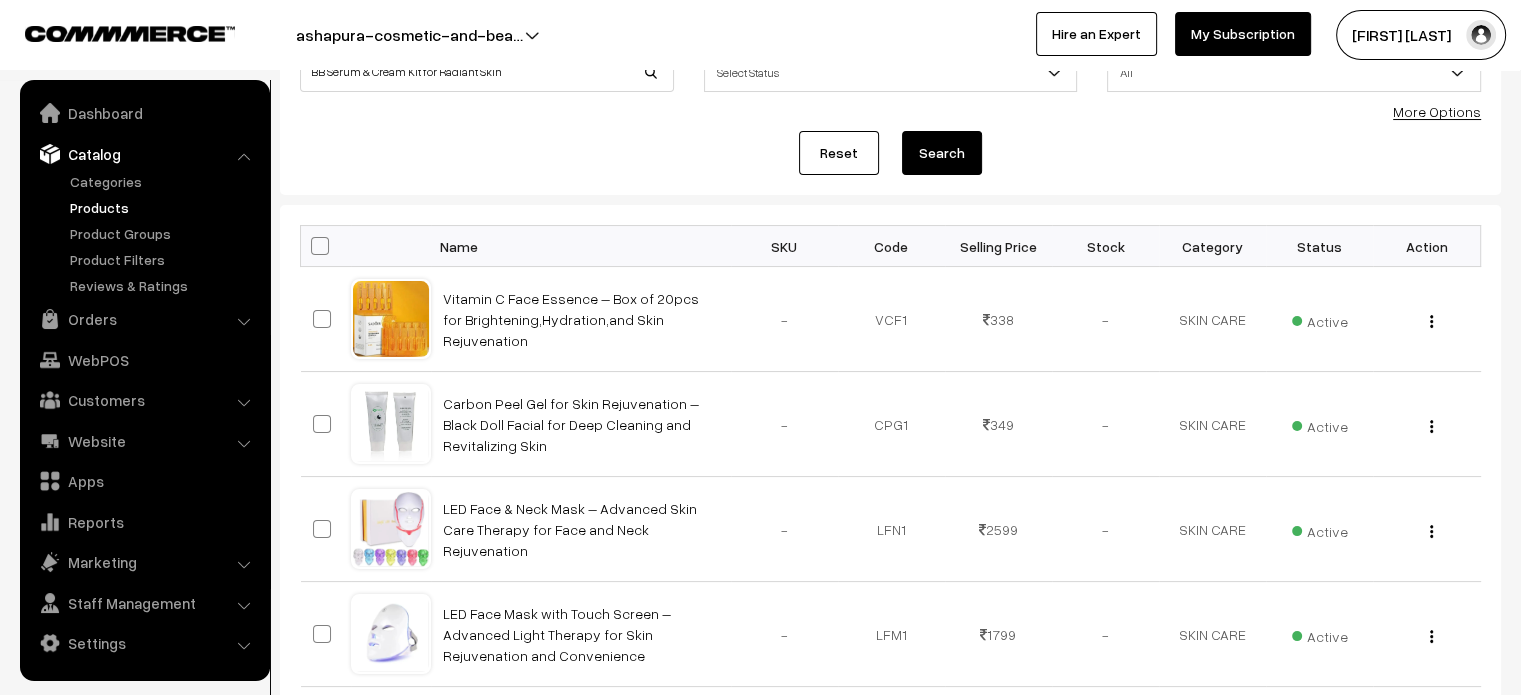 scroll, scrollTop: 0, scrollLeft: 0, axis: both 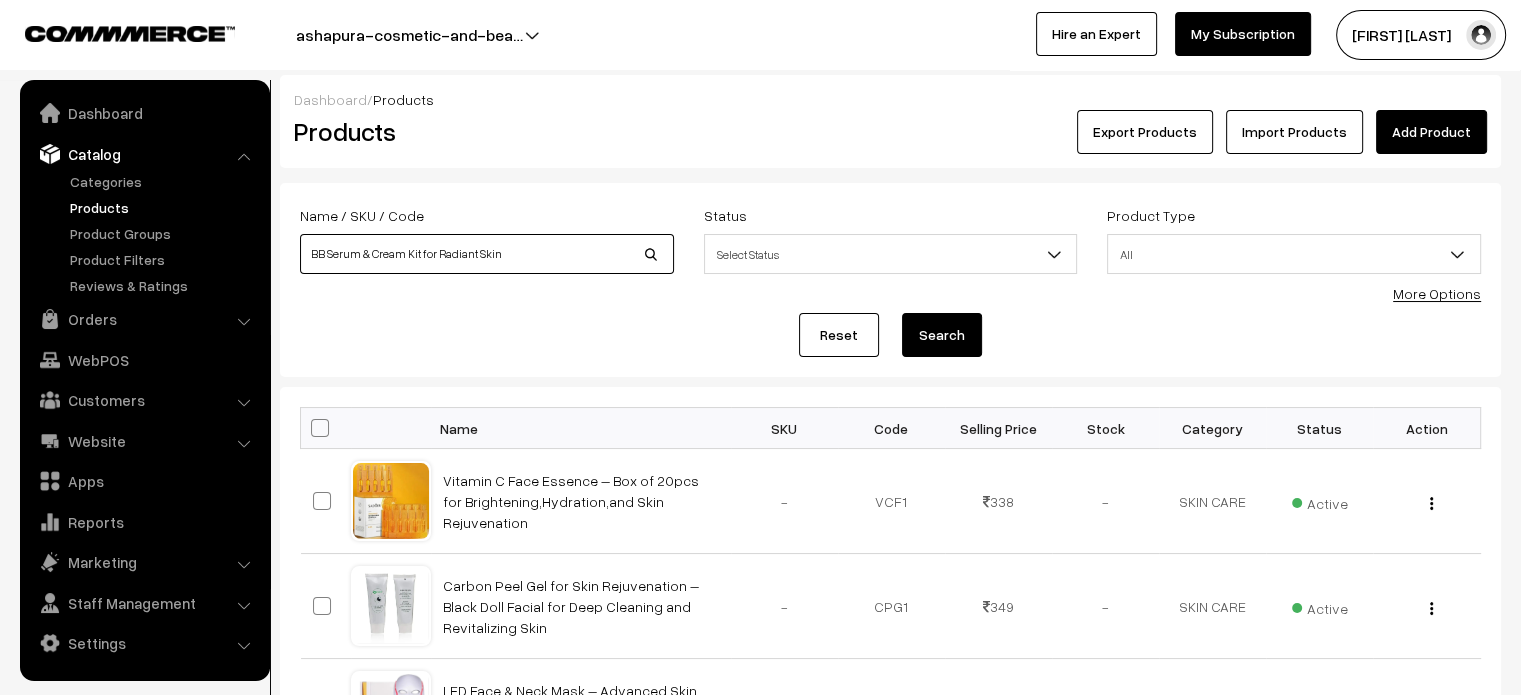 click on "BB Serum & Cream Kit for Radiant Skin" at bounding box center (487, 254) 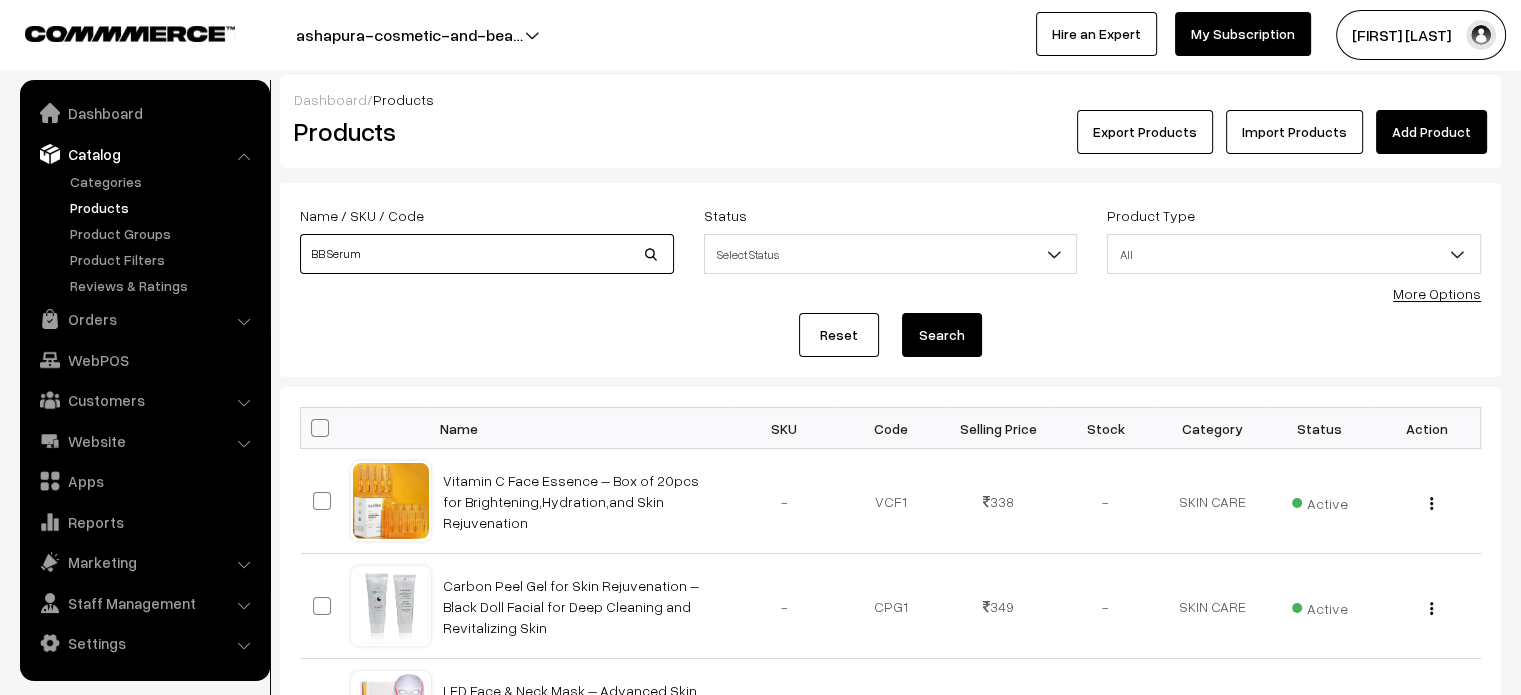 type on "BB Serum" 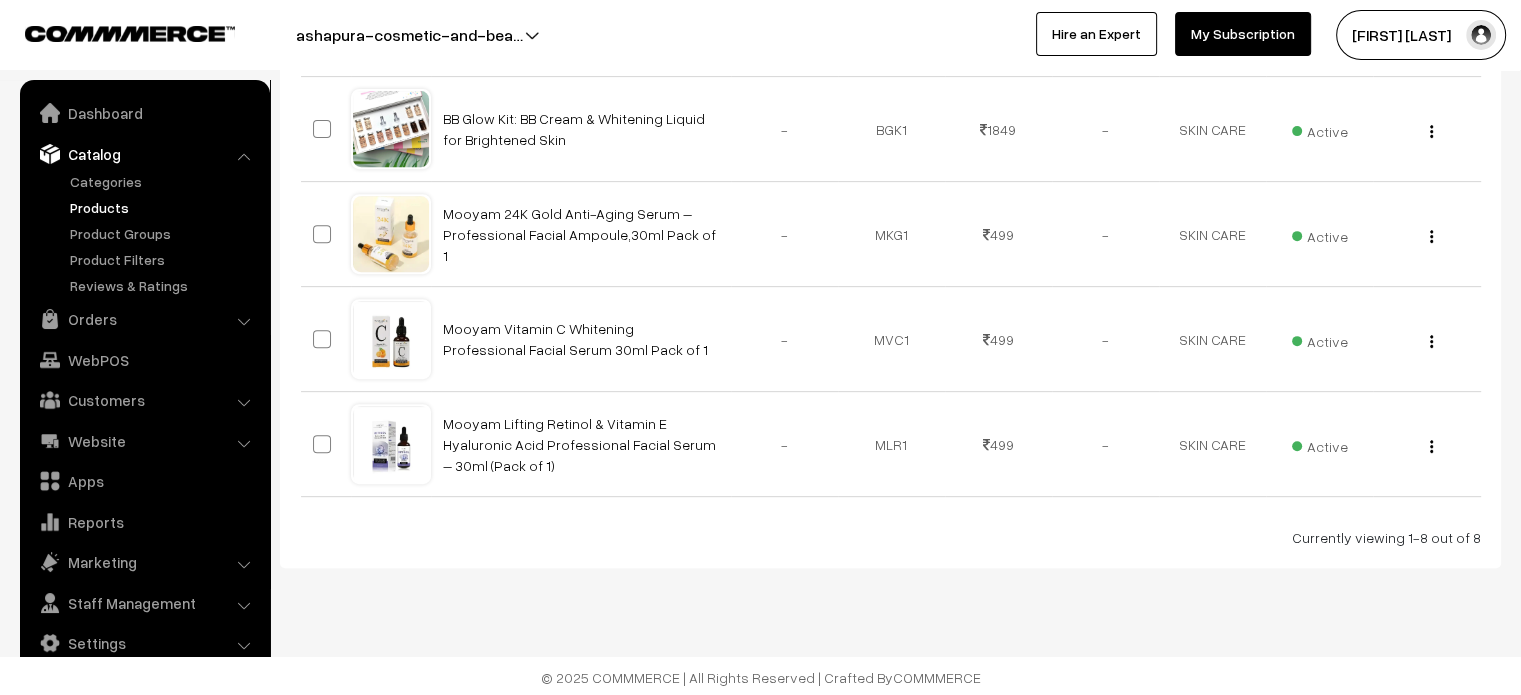 scroll, scrollTop: 0, scrollLeft: 0, axis: both 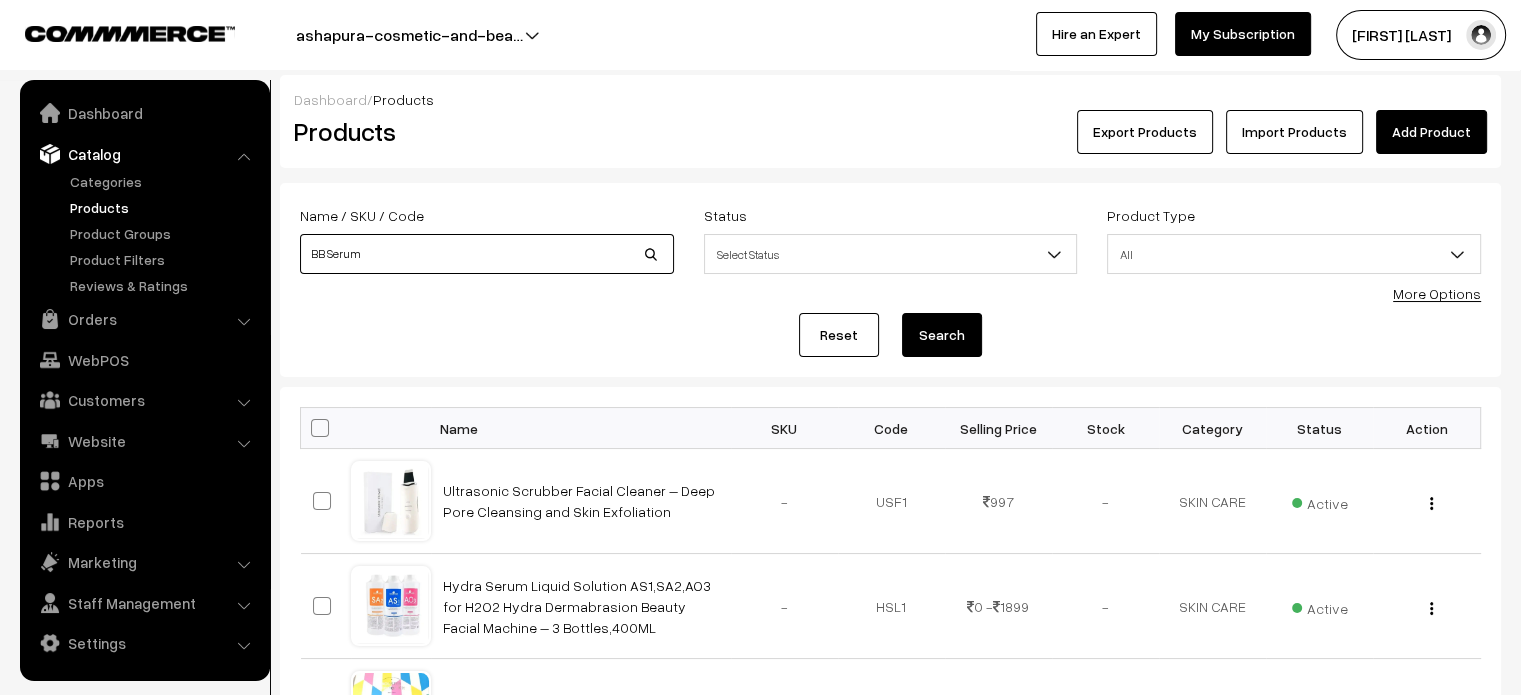 click on "BB Serum" at bounding box center [487, 254] 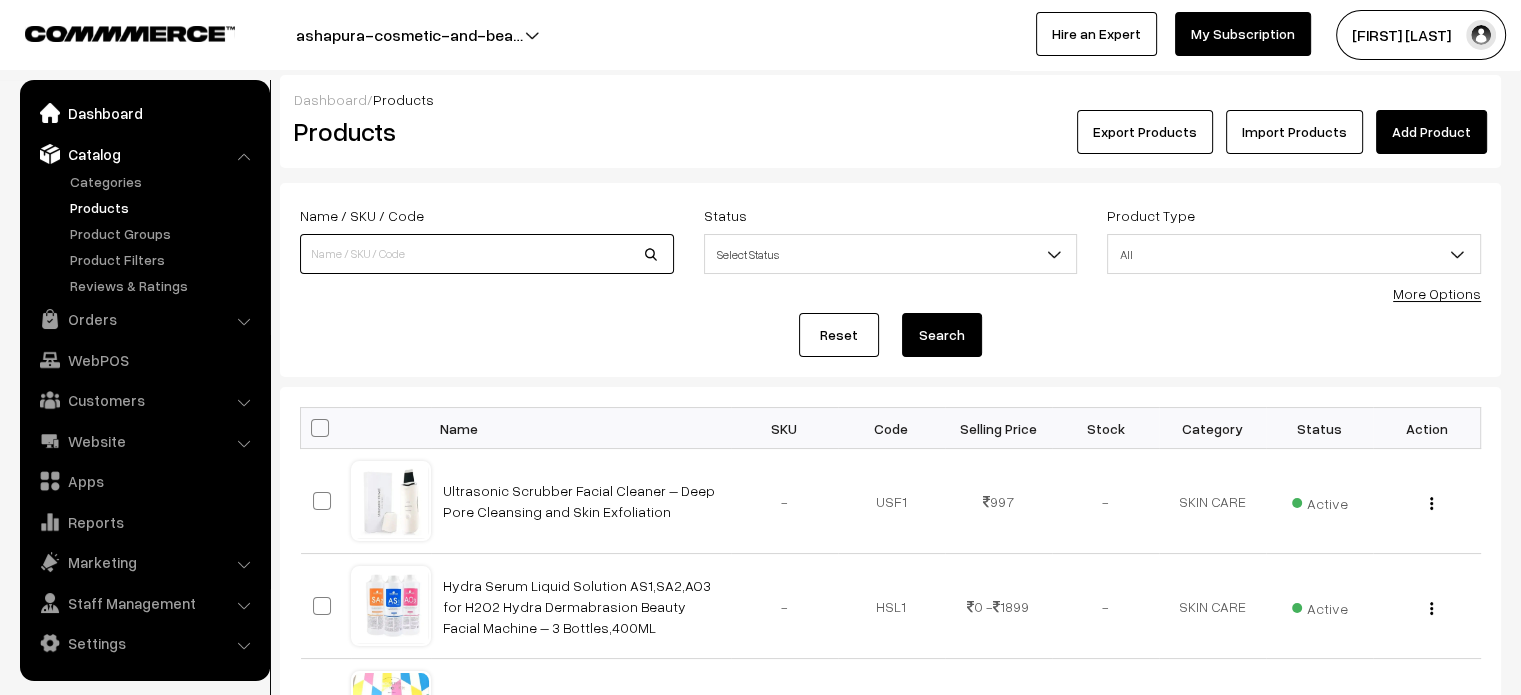 type 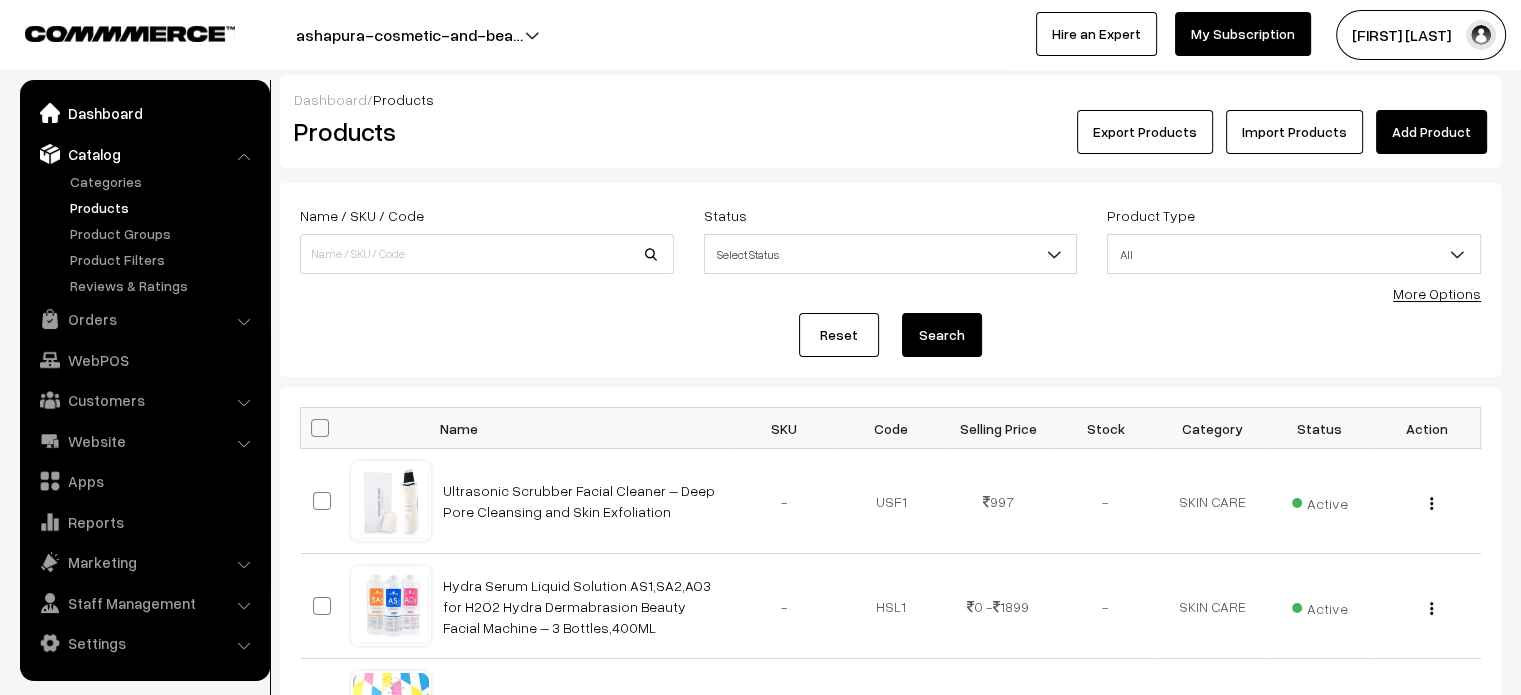 click on "Dashboard" at bounding box center [144, 113] 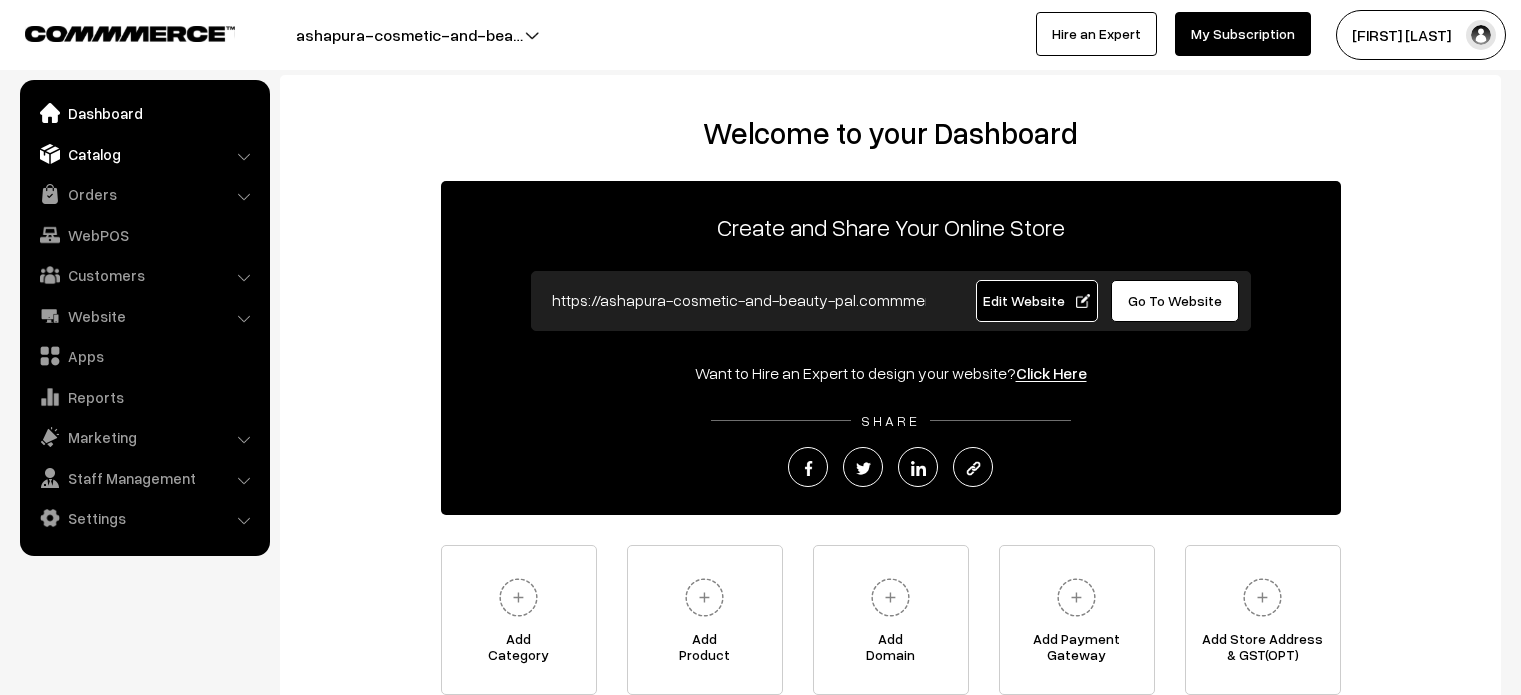 scroll, scrollTop: 0, scrollLeft: 0, axis: both 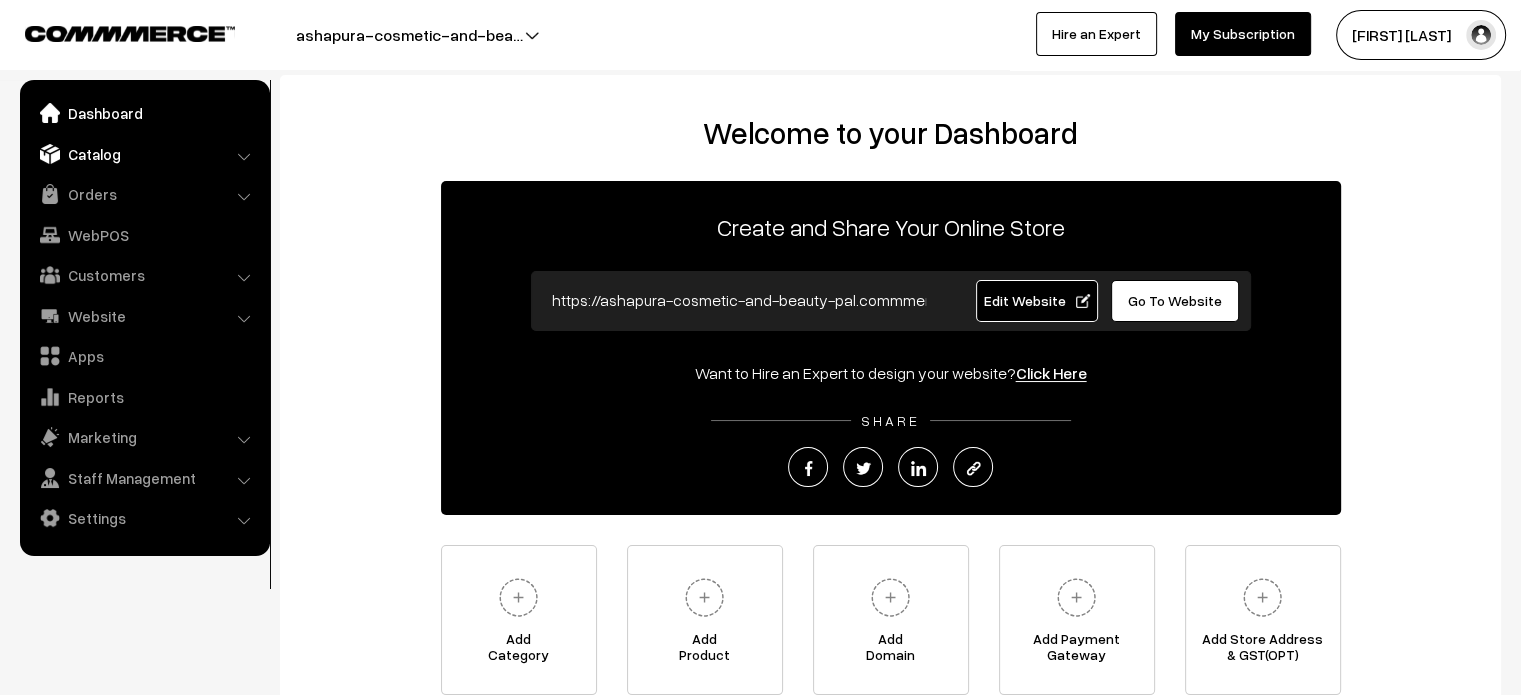 click on "Catalog" at bounding box center (144, 154) 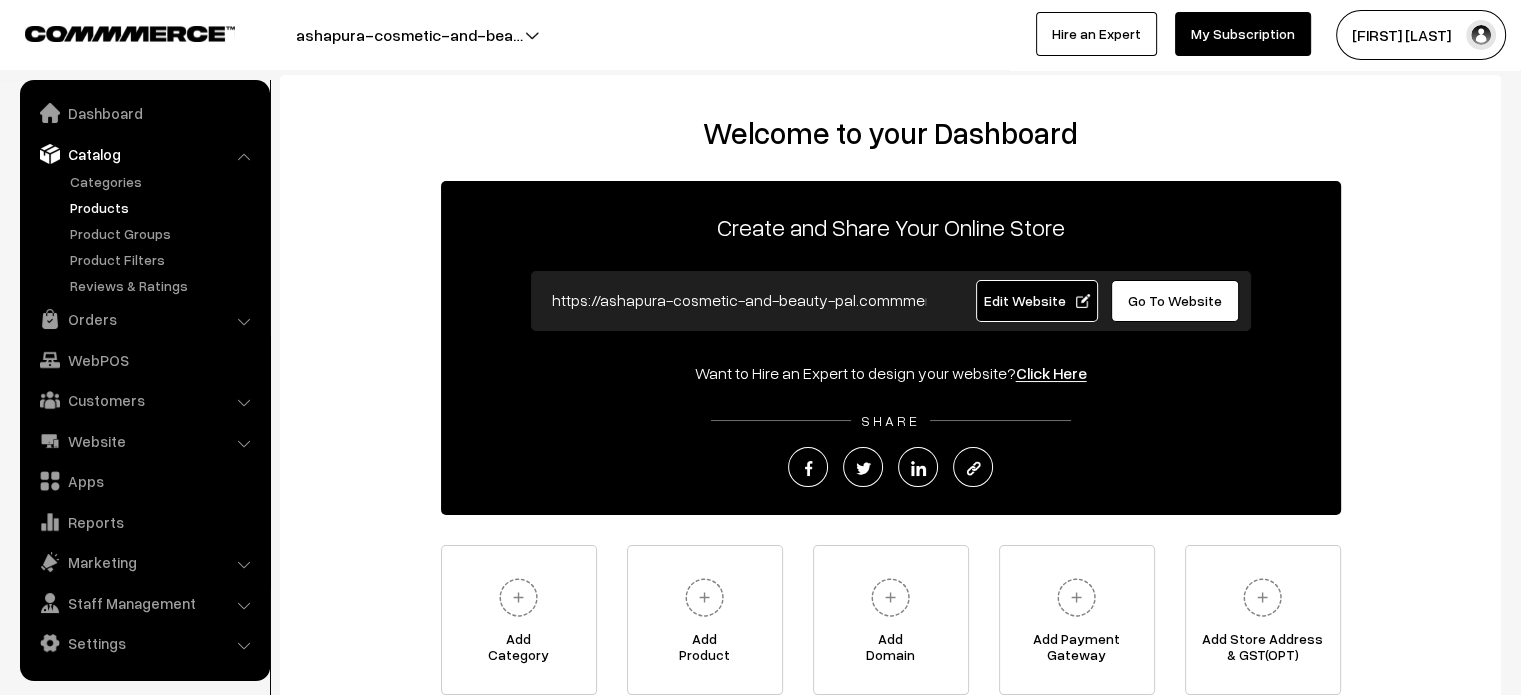 click on "Products" at bounding box center [164, 207] 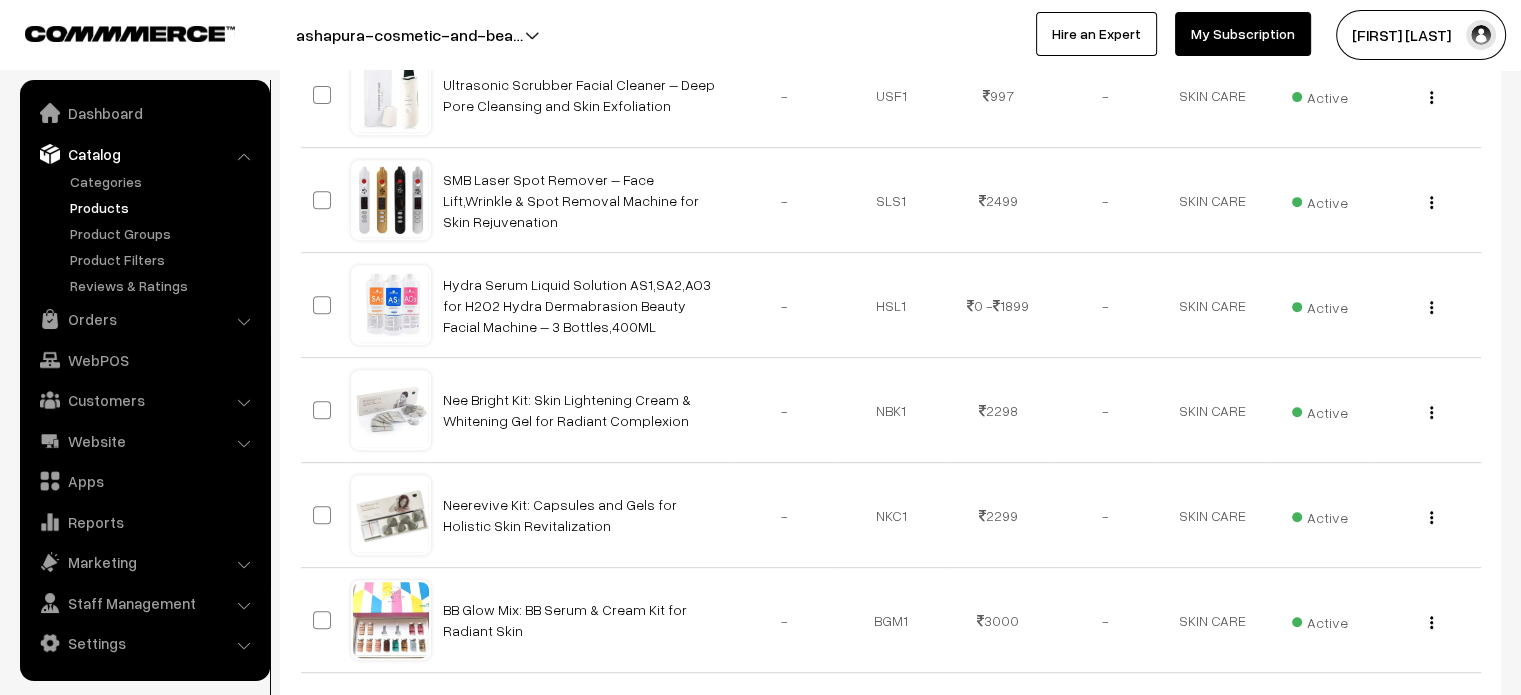 scroll, scrollTop: 1052, scrollLeft: 0, axis: vertical 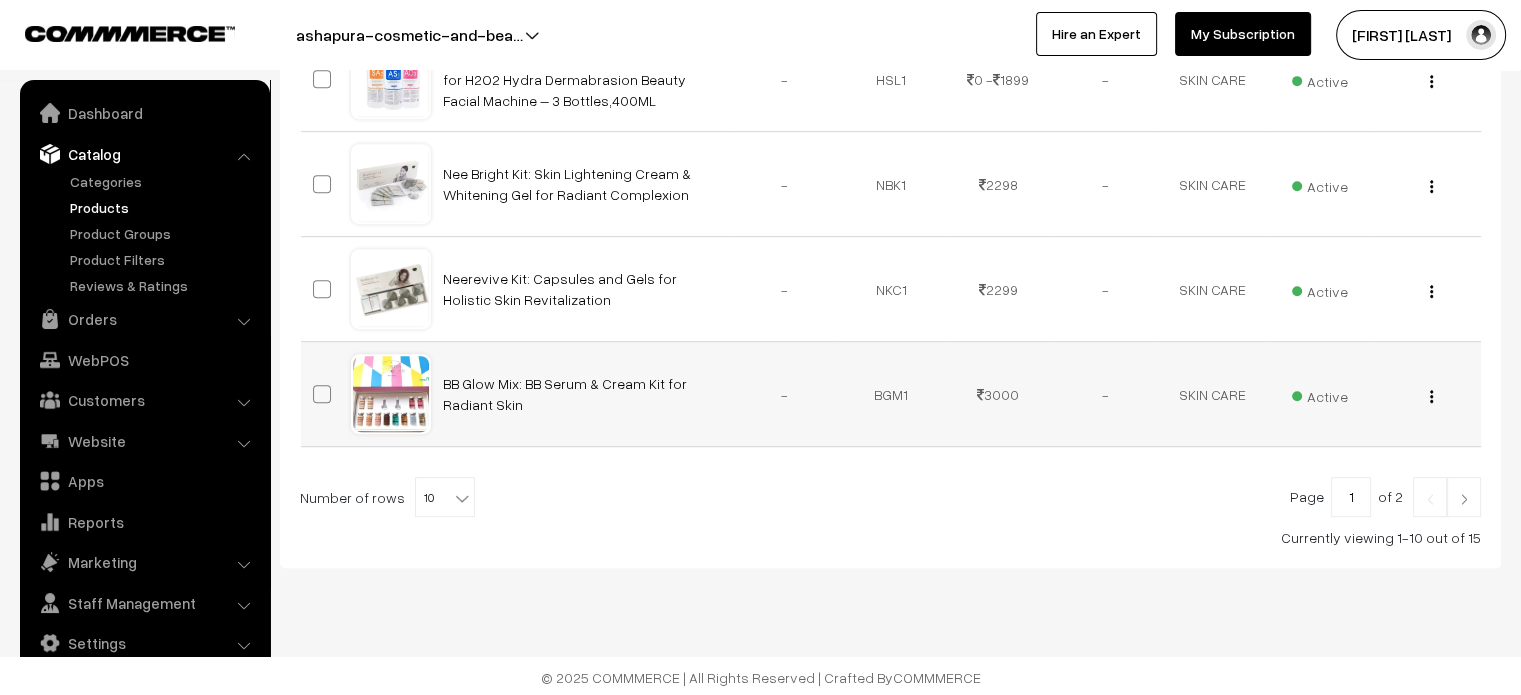 drag, startPoint x: 436, startPoint y: 373, endPoint x: 498, endPoint y: 404, distance: 69.31811 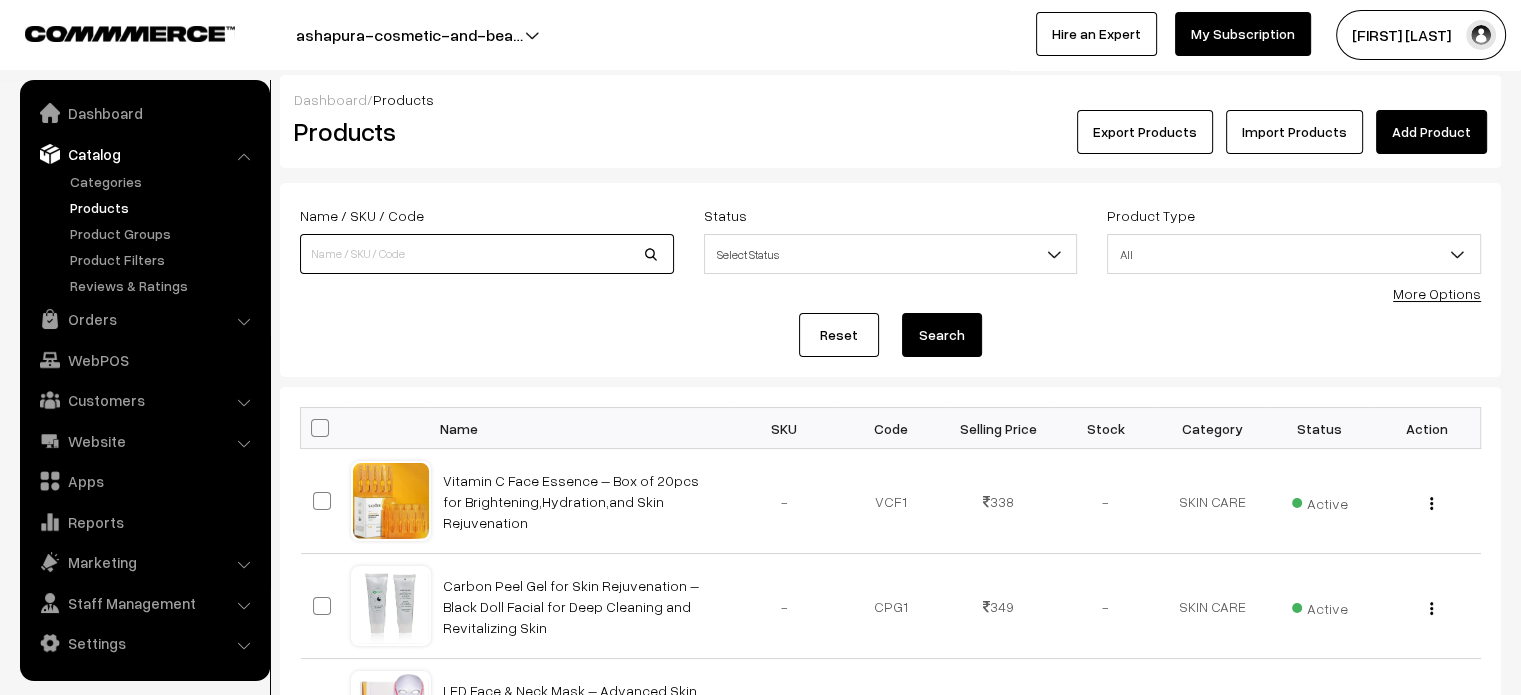 click at bounding box center [487, 254] 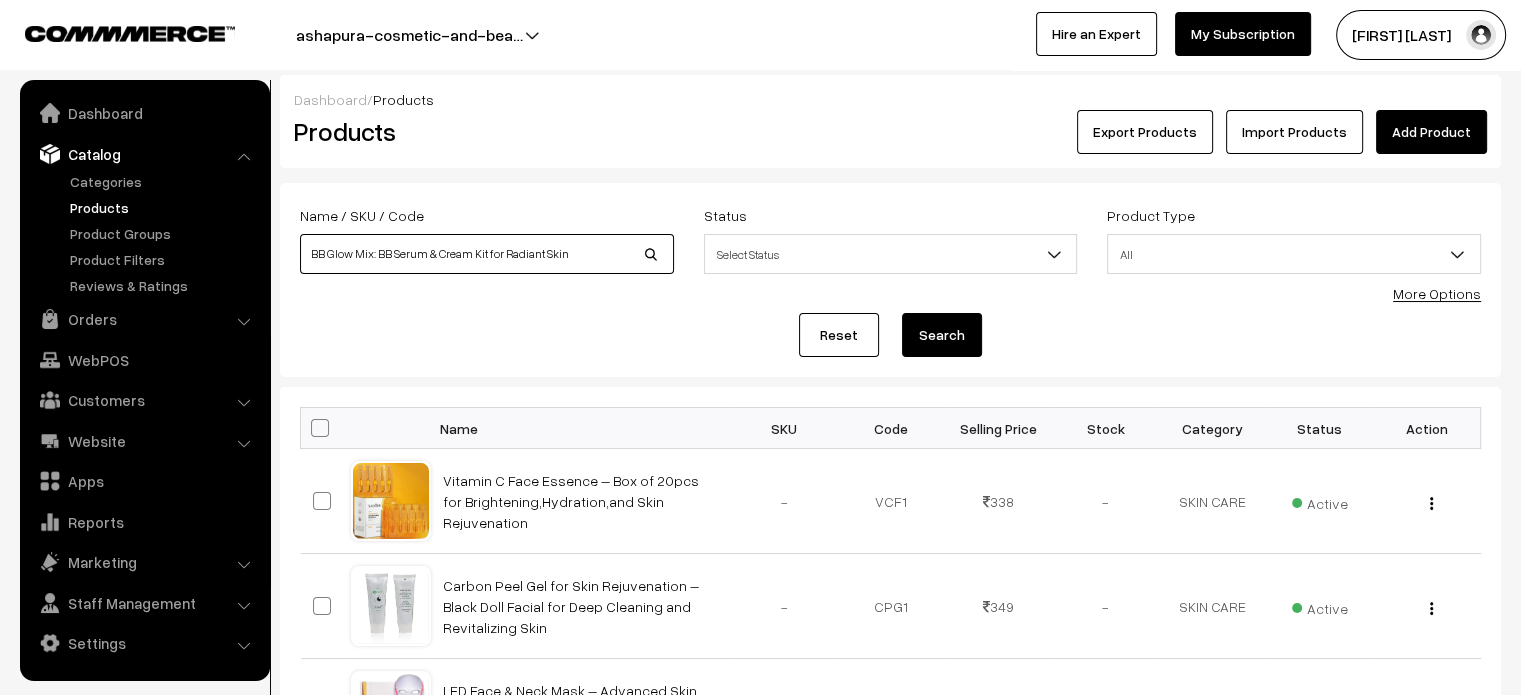 type on "BB Glow Mix: BB Serum & Cream Kit for Radiant Skin" 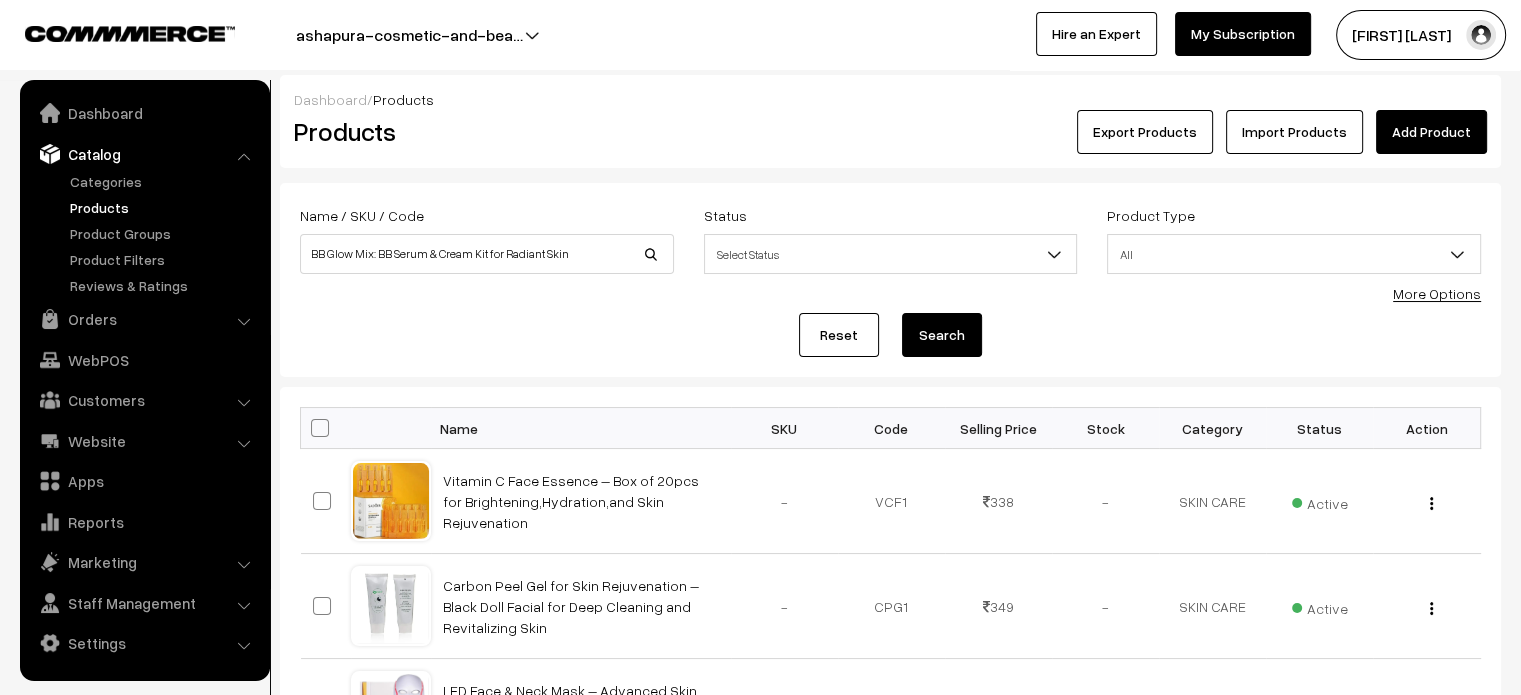 click on "Search" at bounding box center [942, 335] 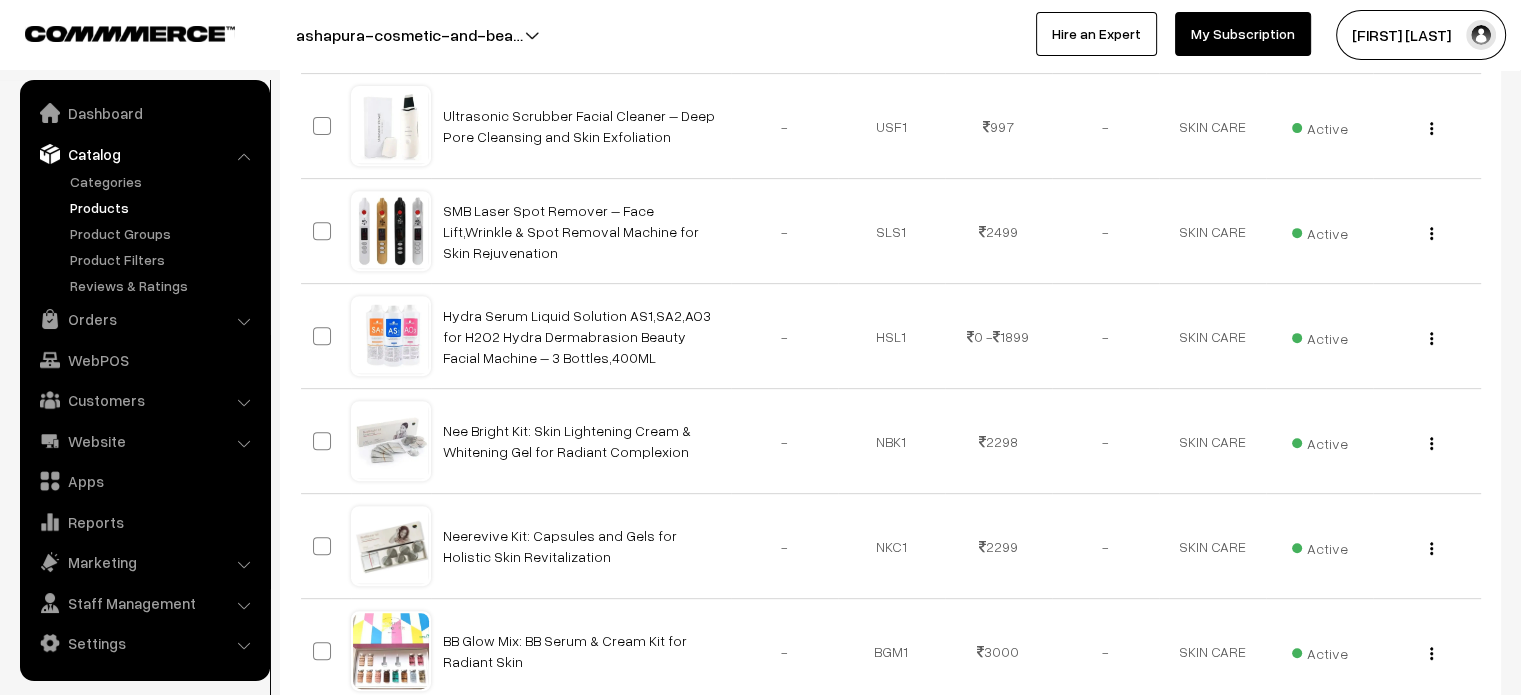 scroll, scrollTop: 1052, scrollLeft: 0, axis: vertical 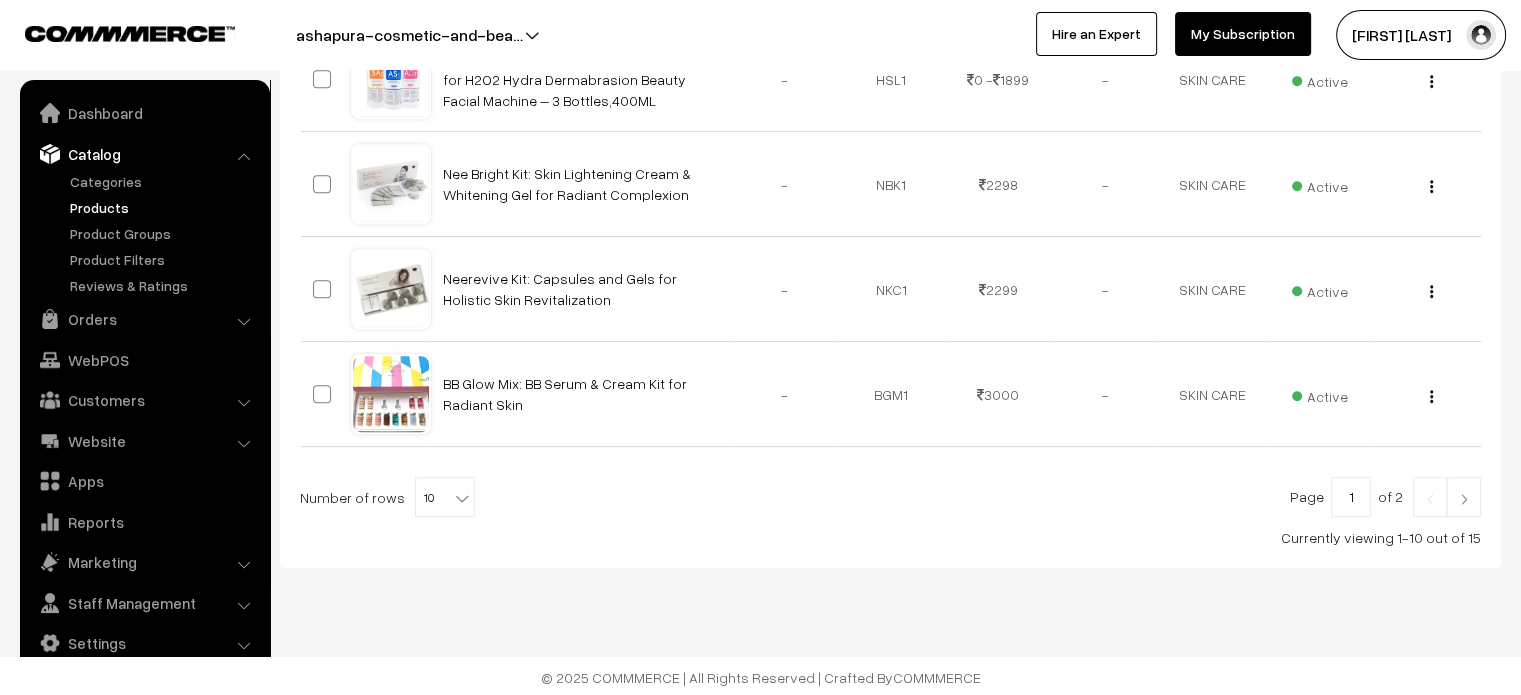 click at bounding box center [1464, 499] 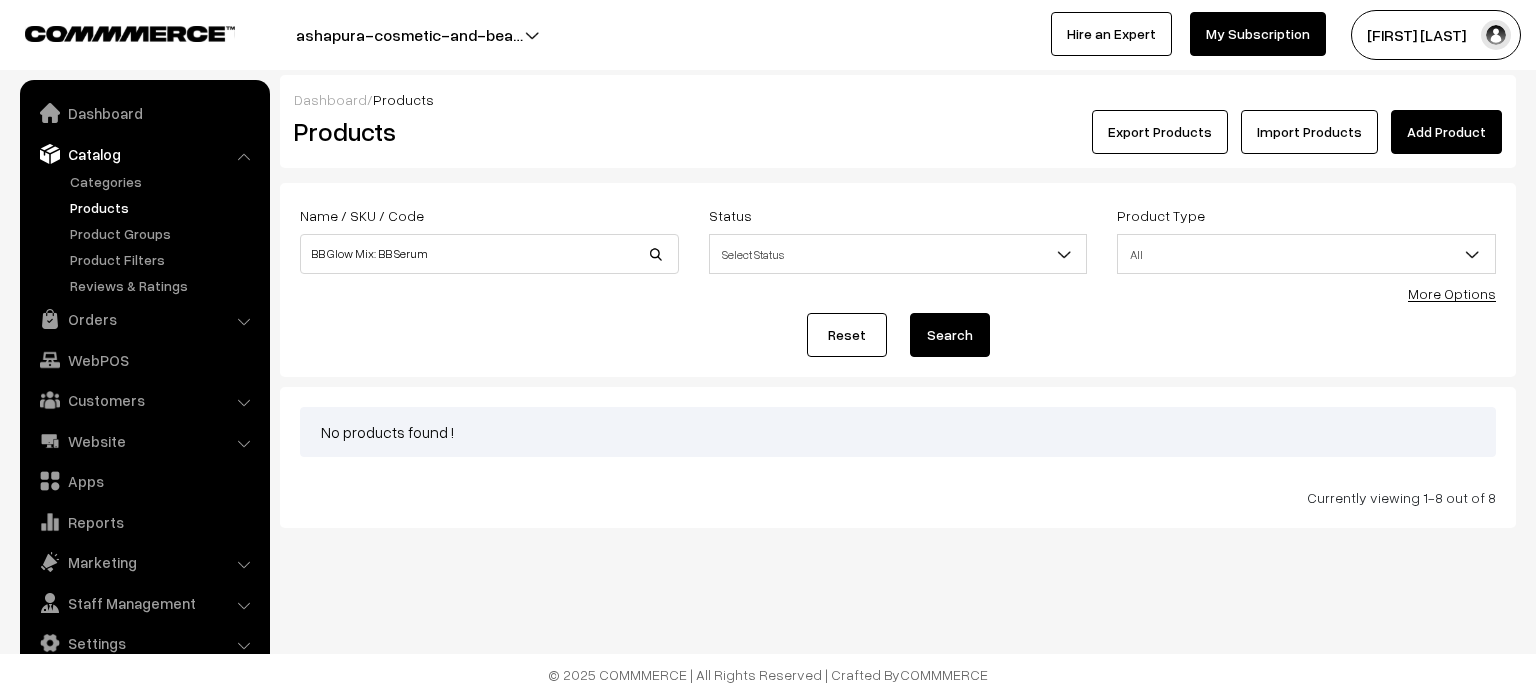 scroll, scrollTop: 0, scrollLeft: 0, axis: both 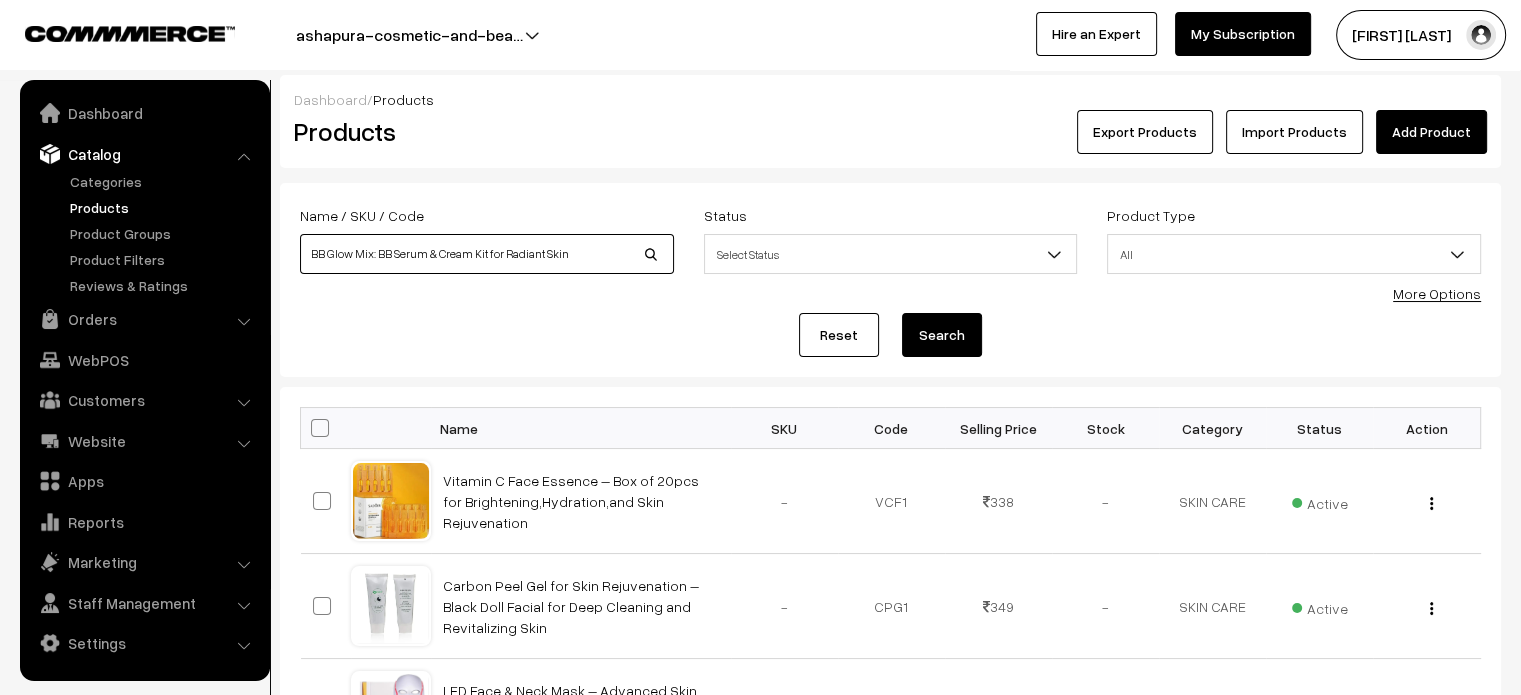 drag, startPoint x: 611, startPoint y: 248, endPoint x: 372, endPoint y: 269, distance: 239.92082 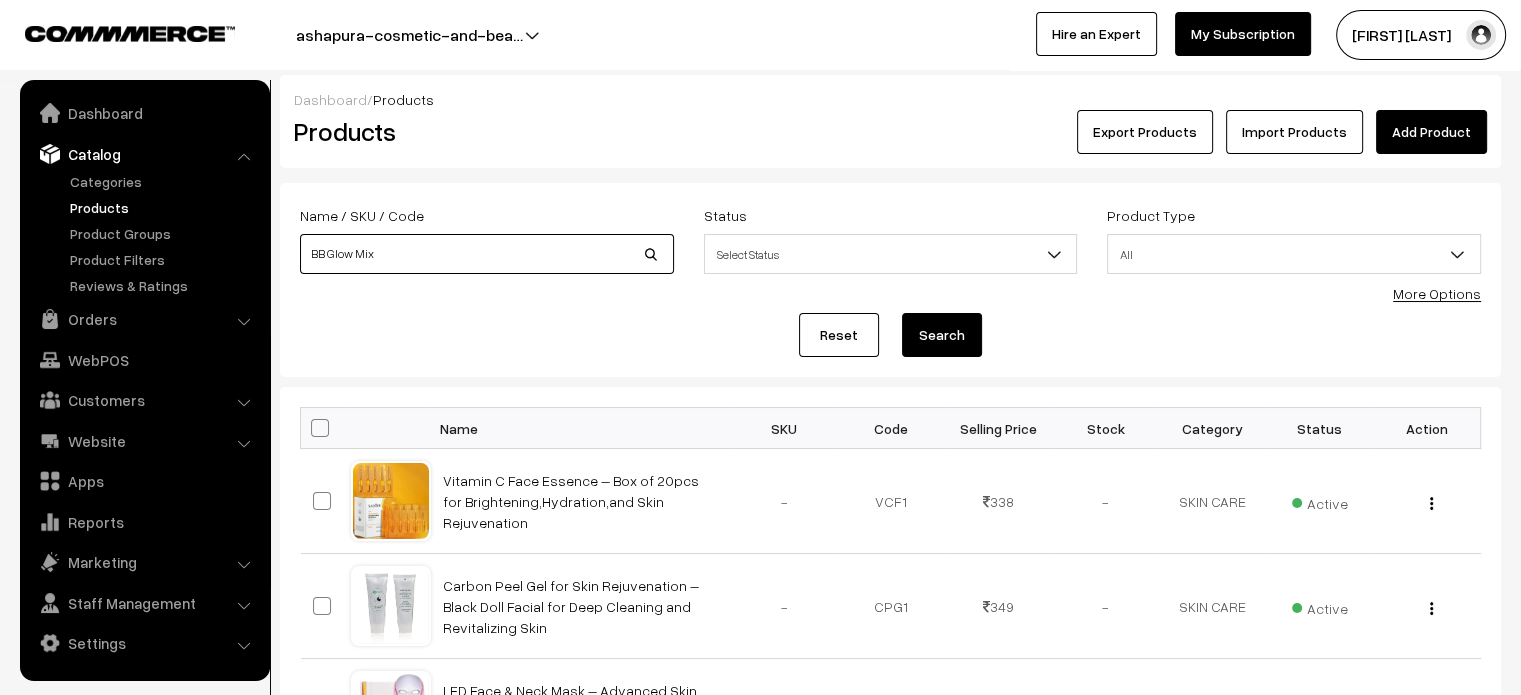 type on "BB Glow Mix" 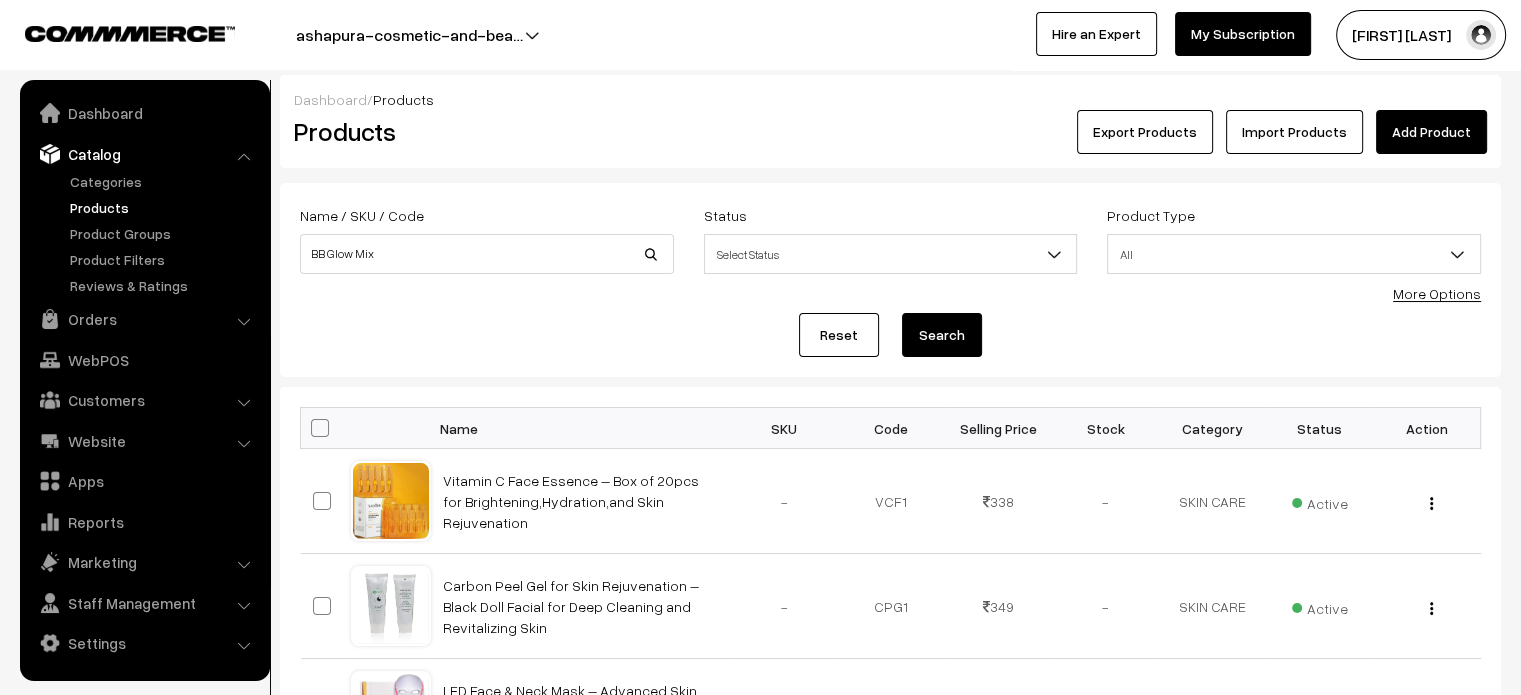 click on "Search" at bounding box center [942, 335] 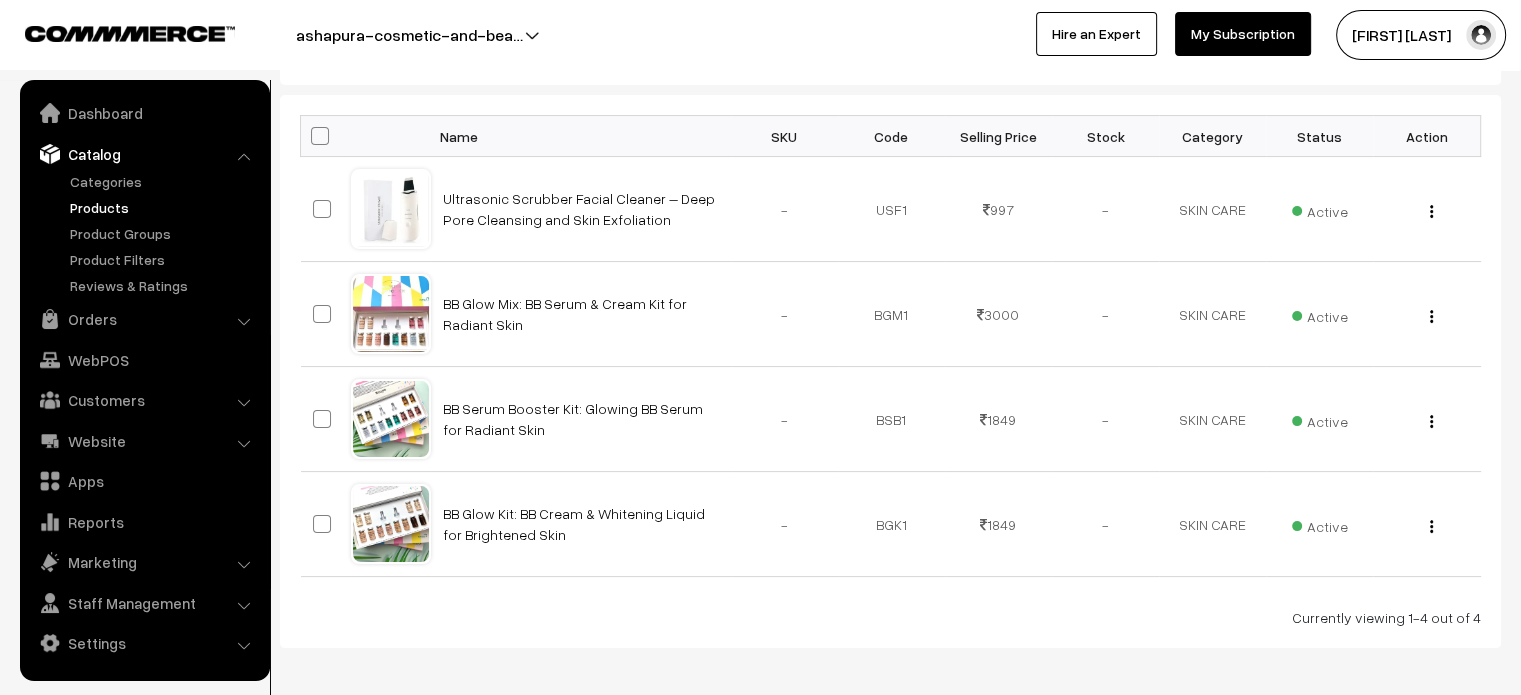 scroll, scrollTop: 0, scrollLeft: 0, axis: both 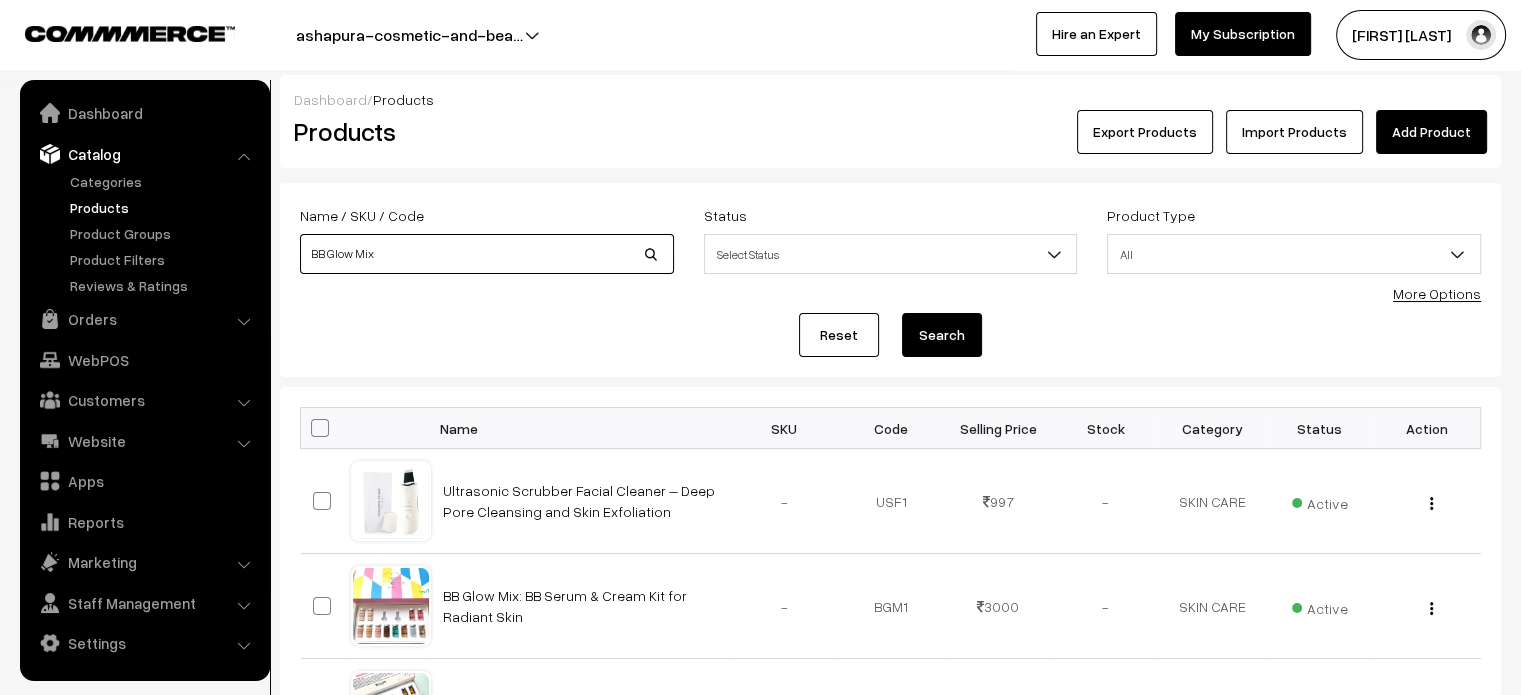 click on "BB Glow Mix" at bounding box center (487, 254) 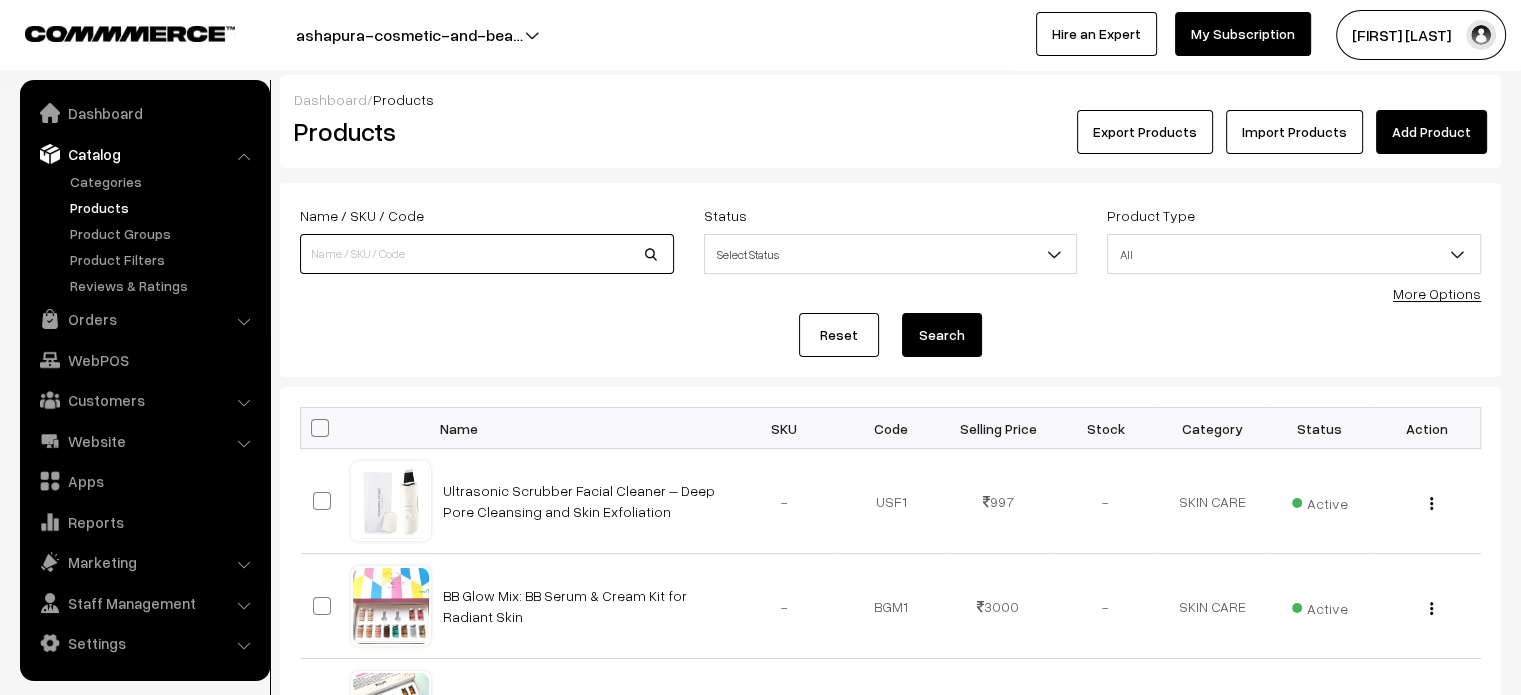 paste on "BB Glow Mix: BB Serum & Cream Kit for Radiant Skin" 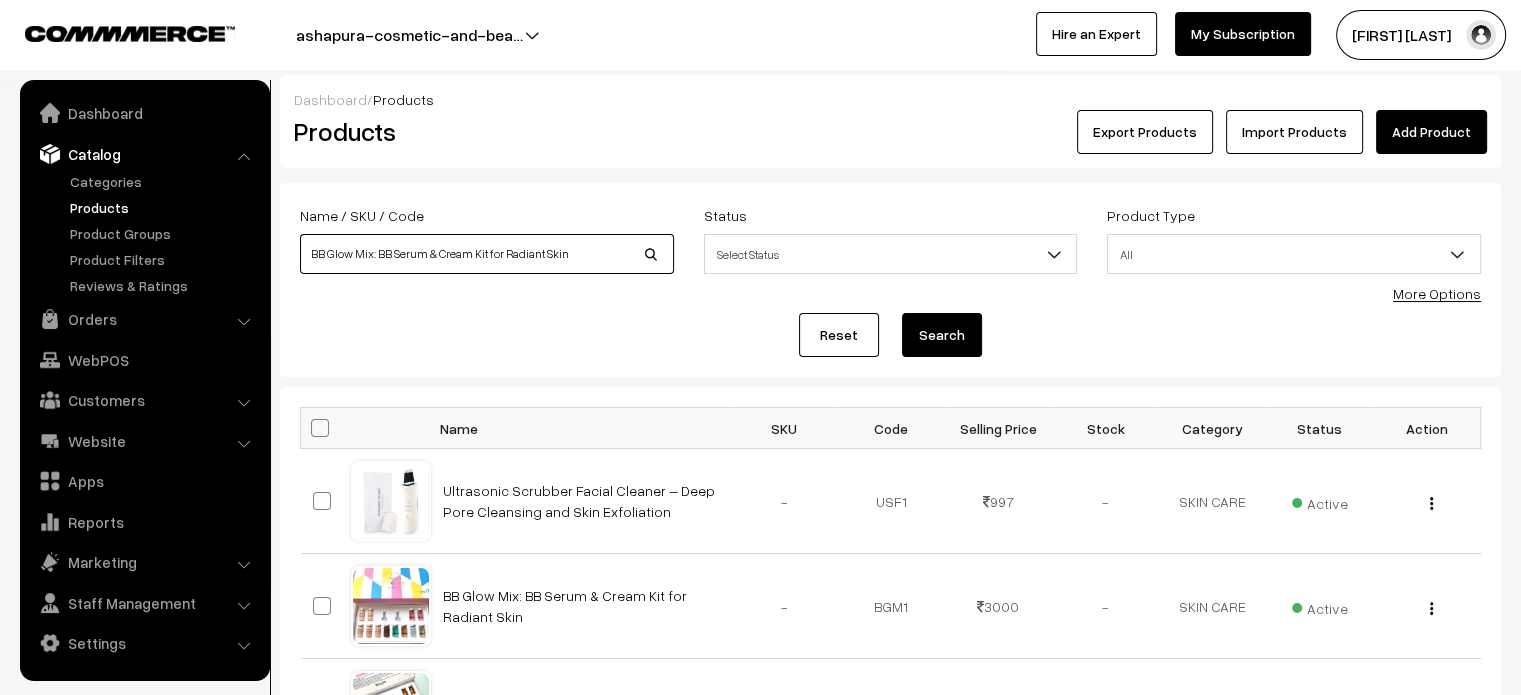click on "BB Glow Mix: BB Serum & Cream Kit for Radiant Skin" at bounding box center [487, 254] 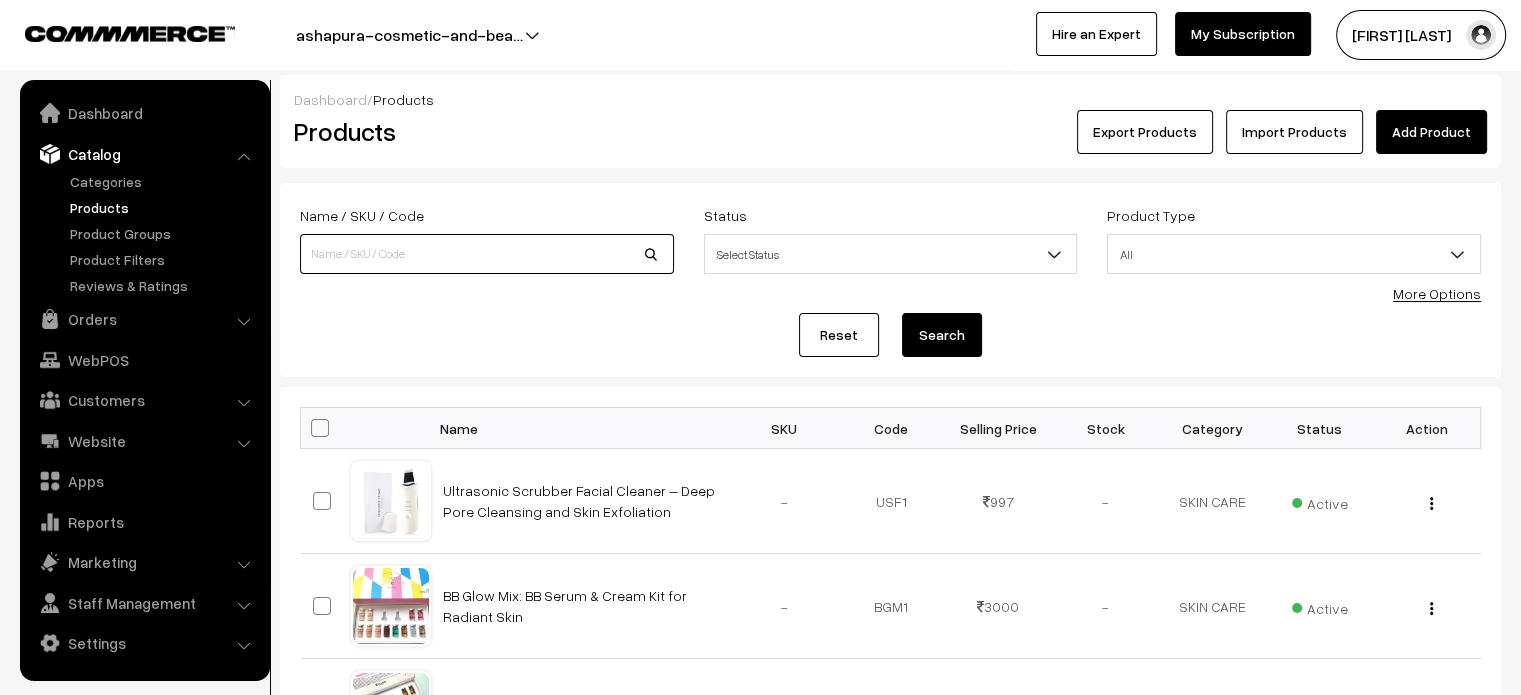 type 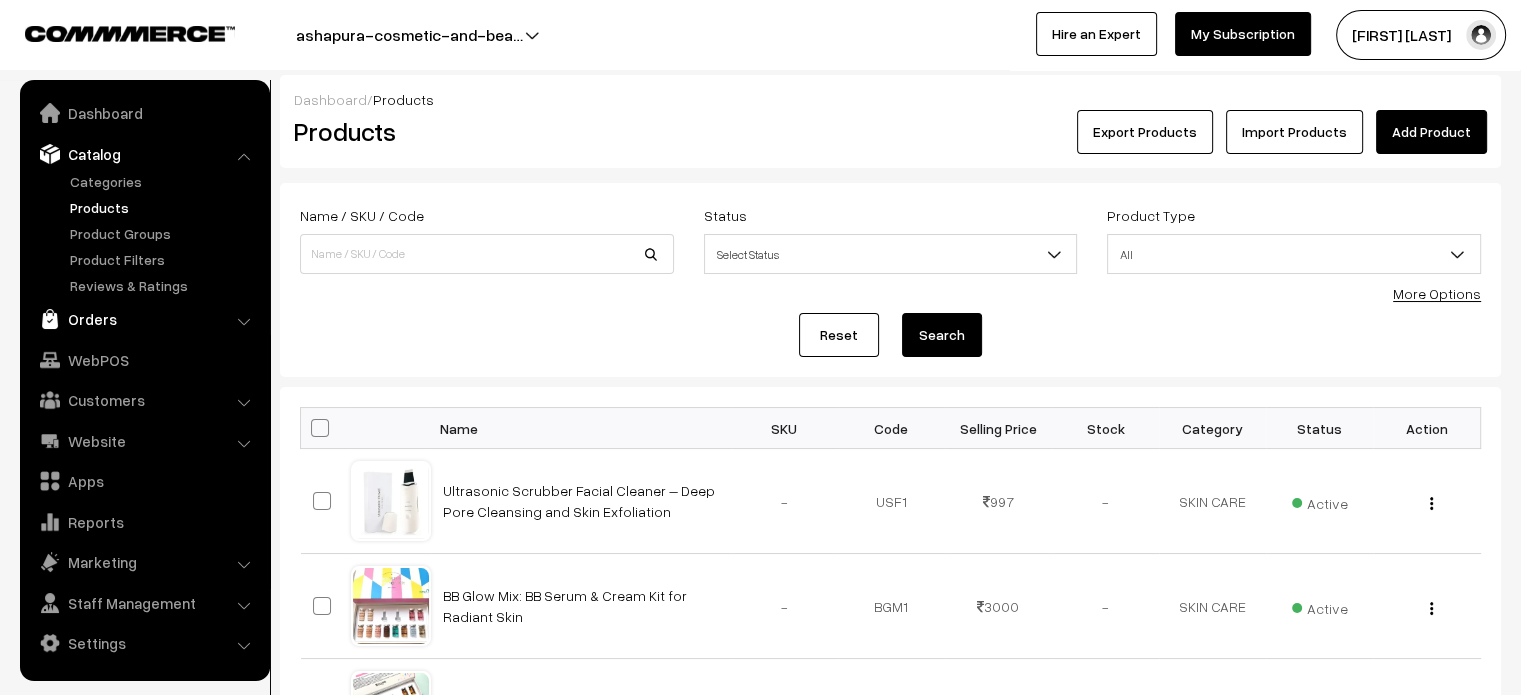 scroll, scrollTop: 0, scrollLeft: 0, axis: both 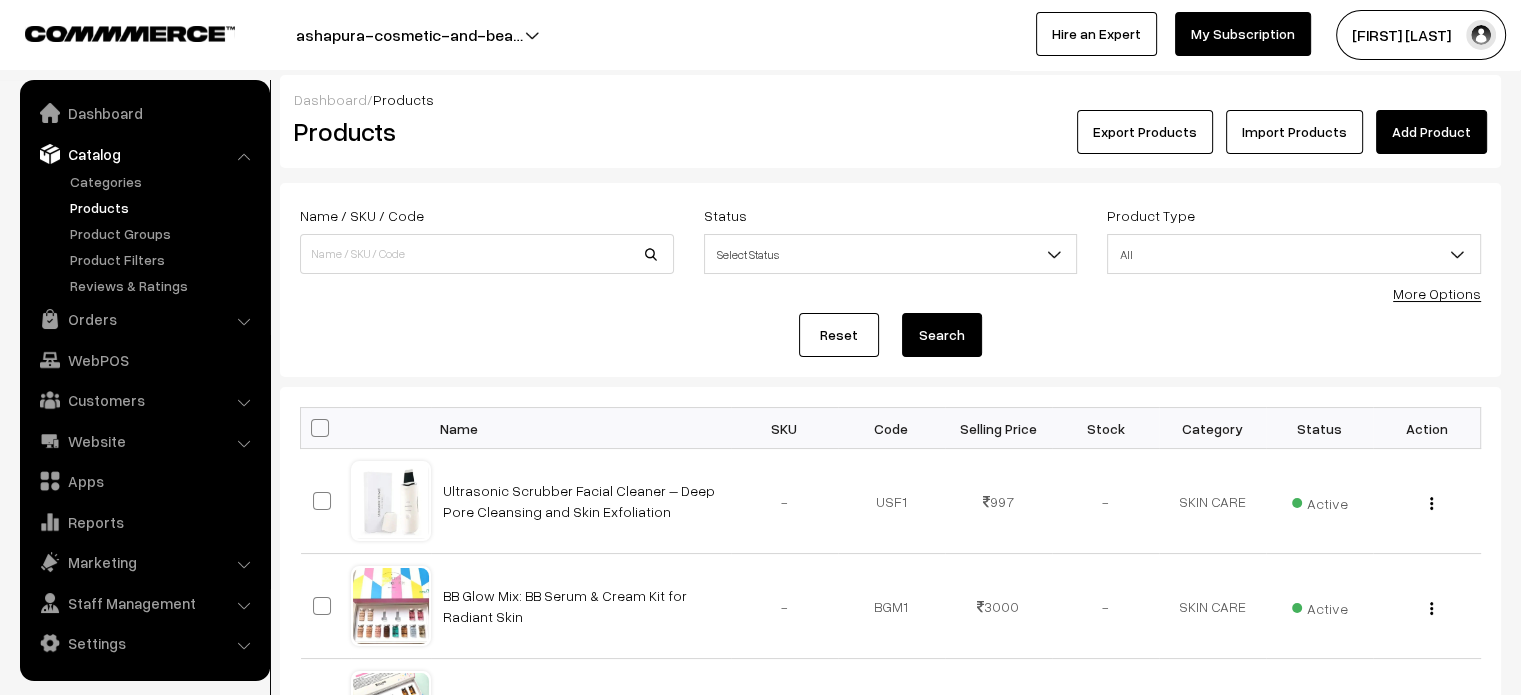 click on "Products" at bounding box center (164, 207) 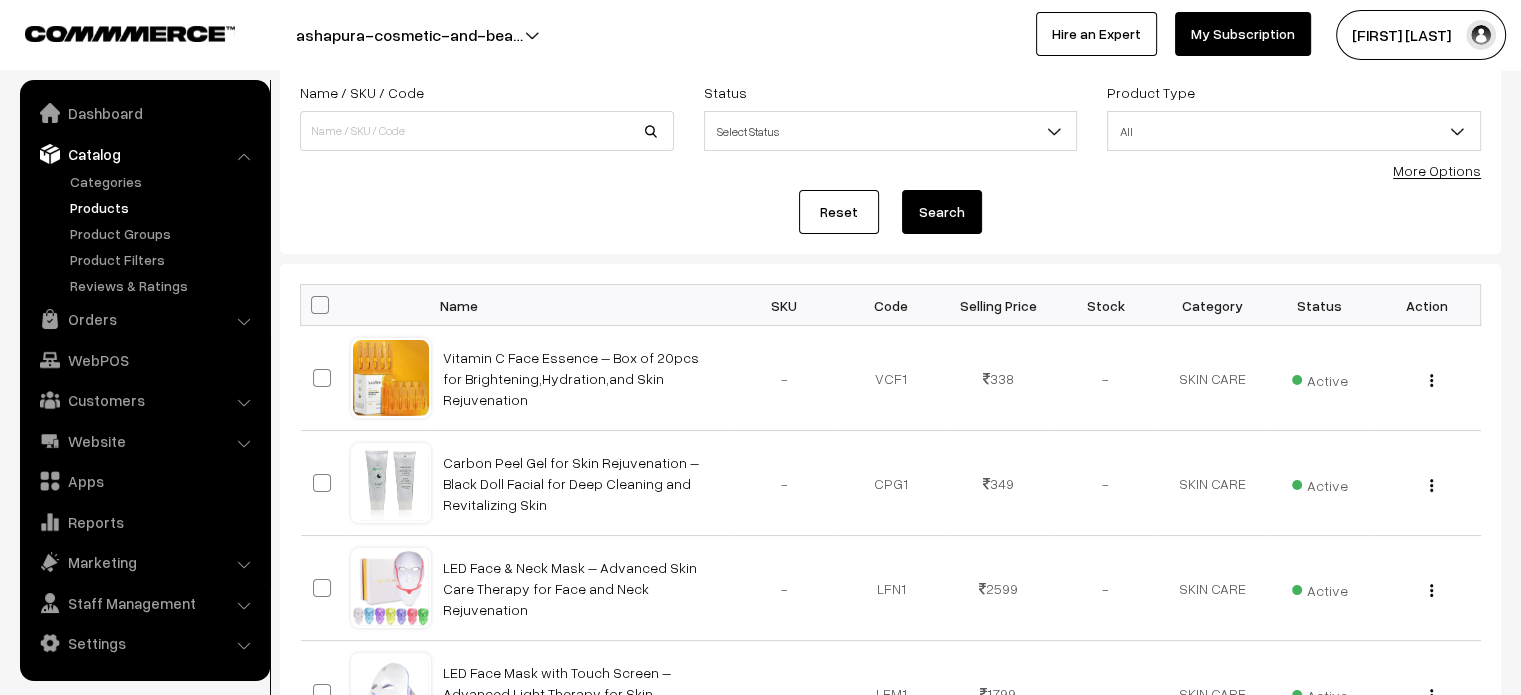 scroll, scrollTop: 0, scrollLeft: 0, axis: both 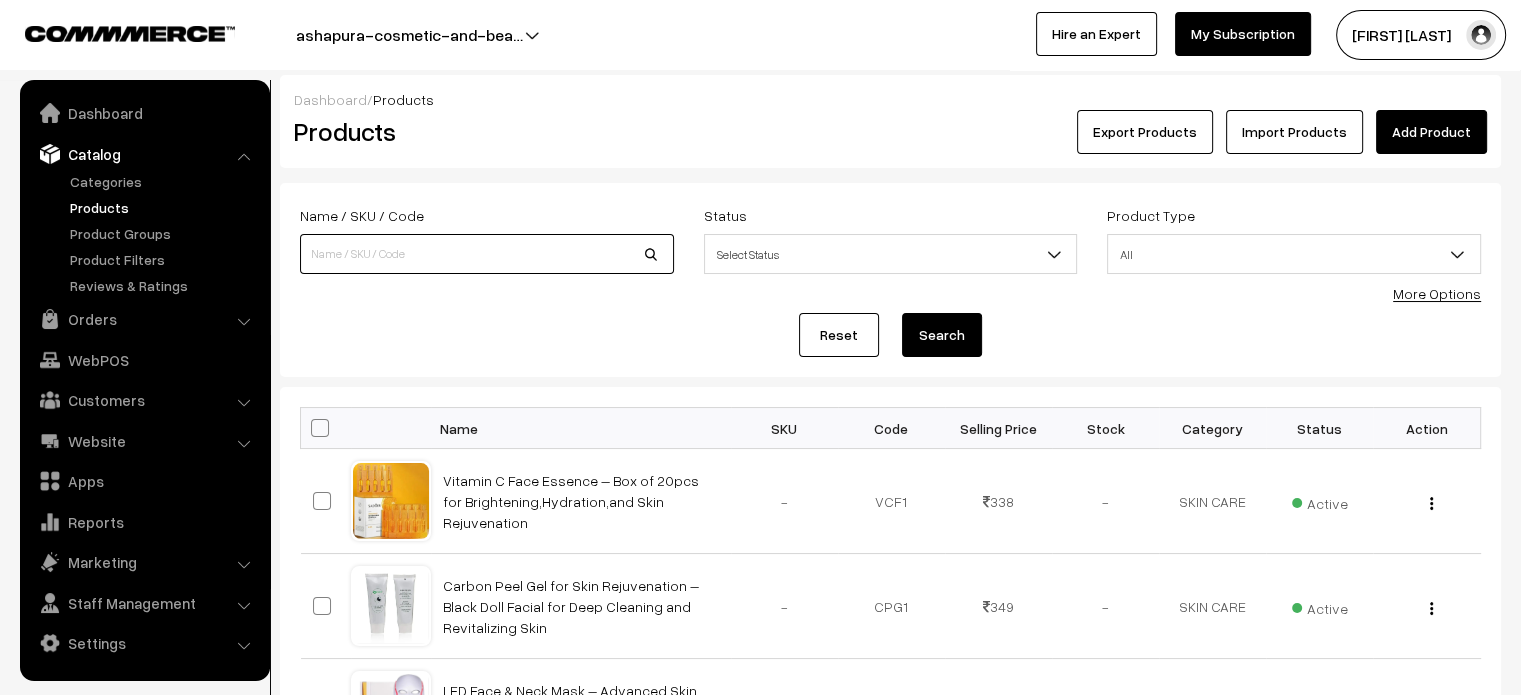 click at bounding box center [487, 254] 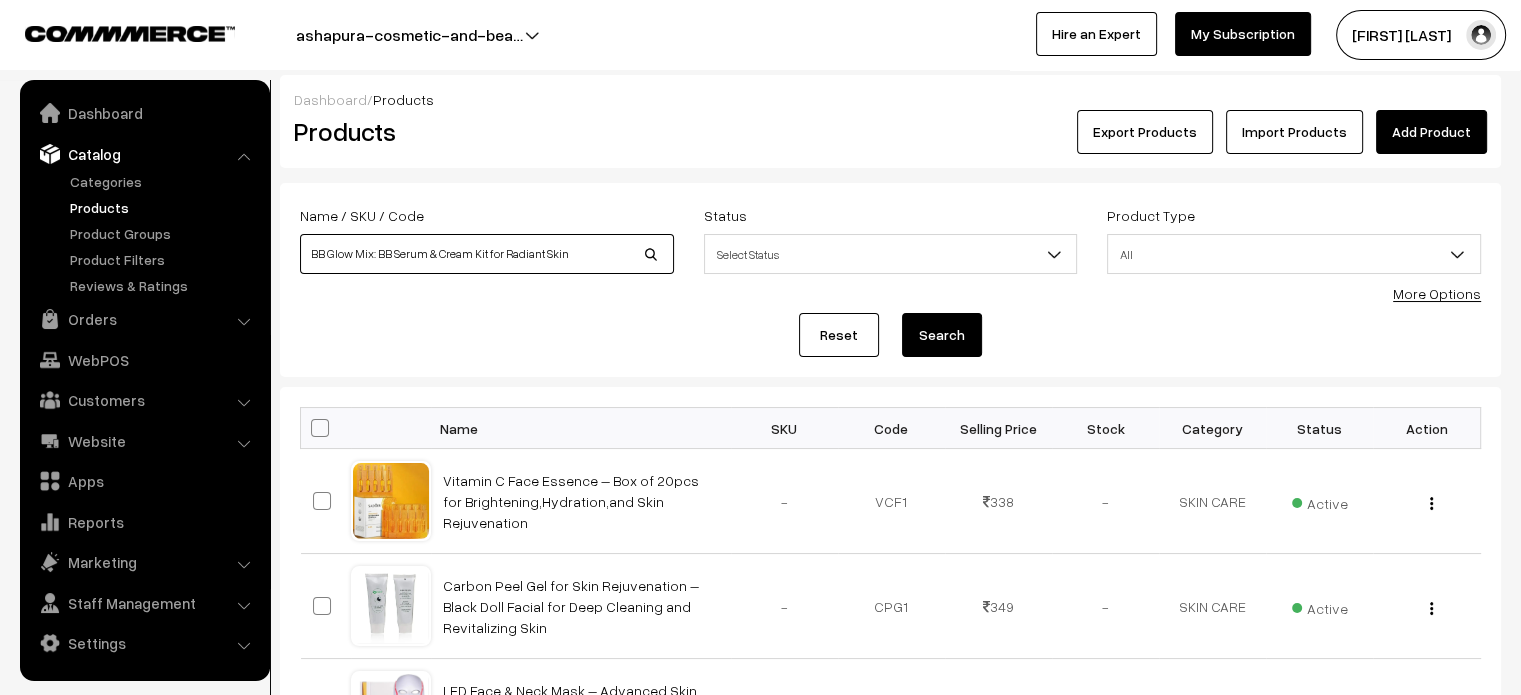 type on "BB Glow Mix: BB Serum & Cream Kit for Radiant Skin" 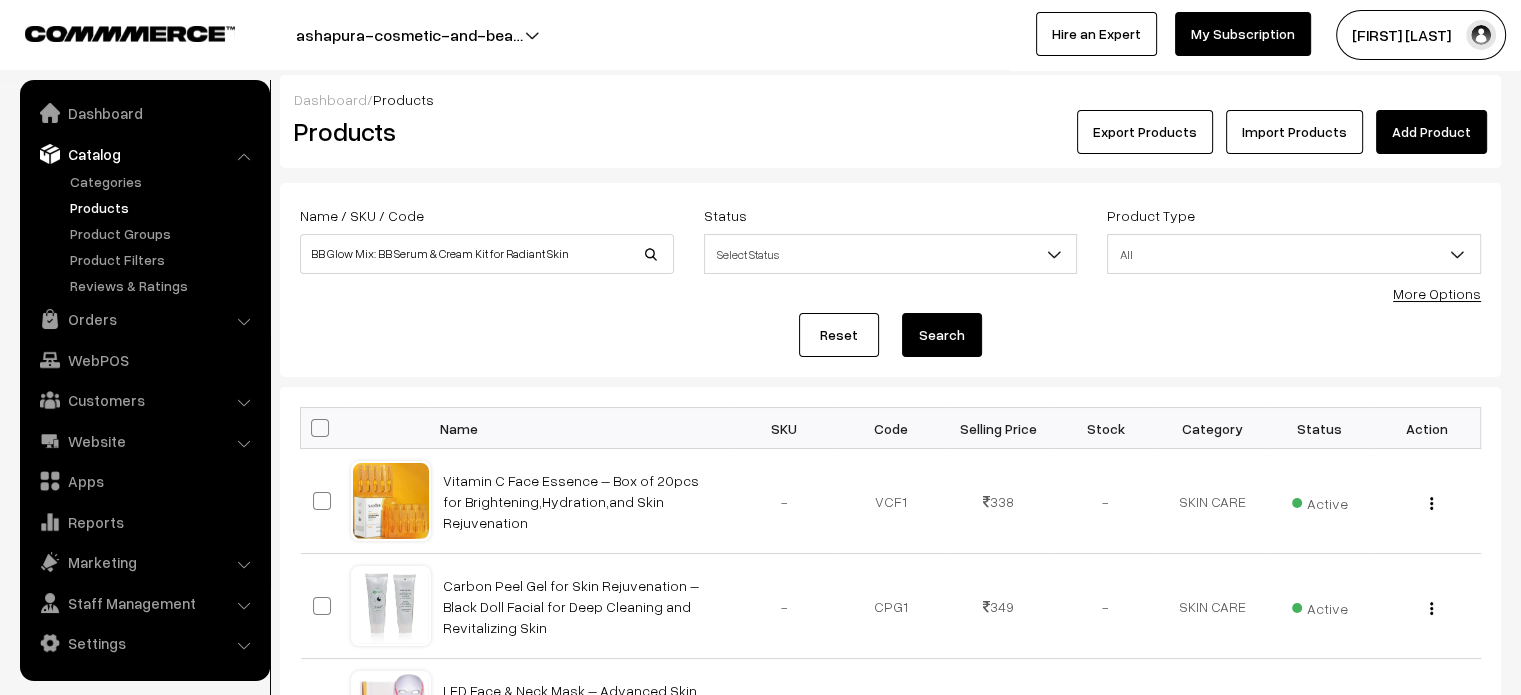 click on "Search" at bounding box center (942, 335) 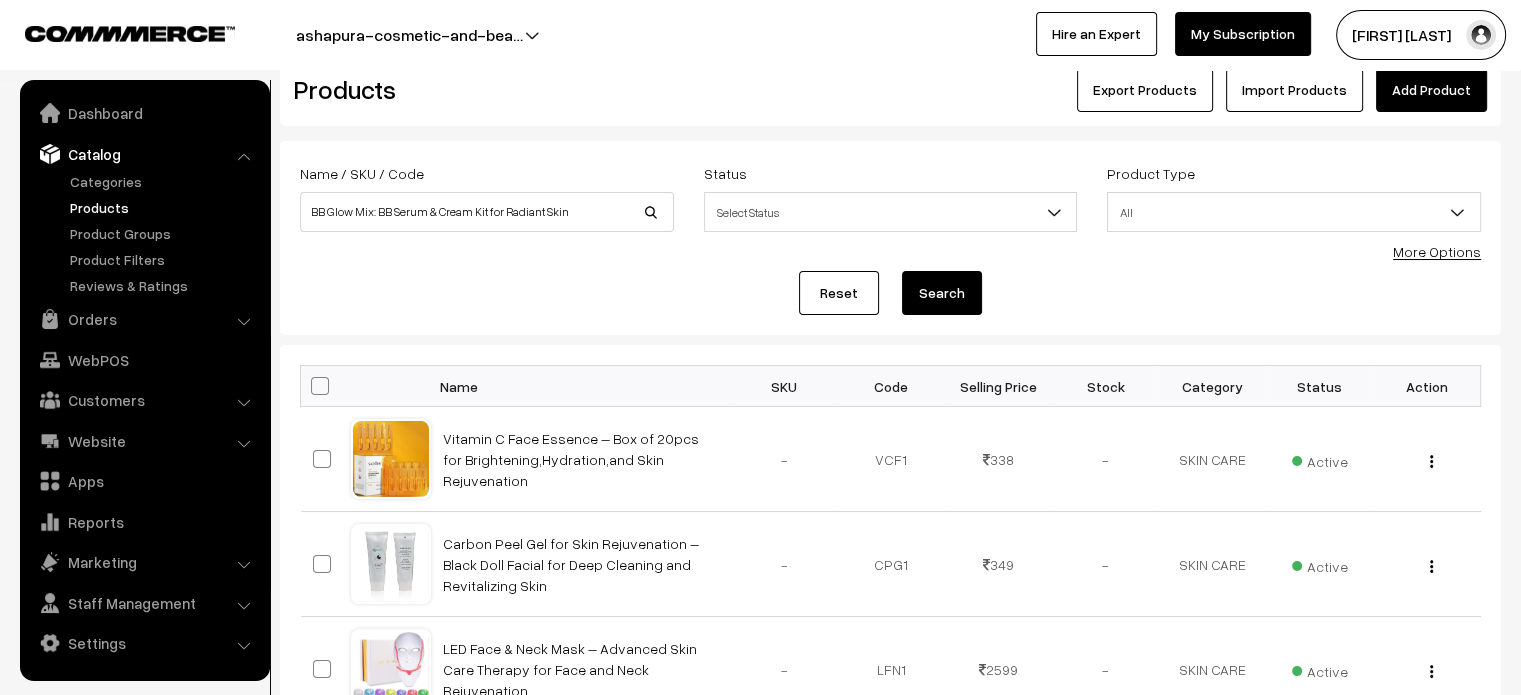 scroll, scrollTop: 0, scrollLeft: 0, axis: both 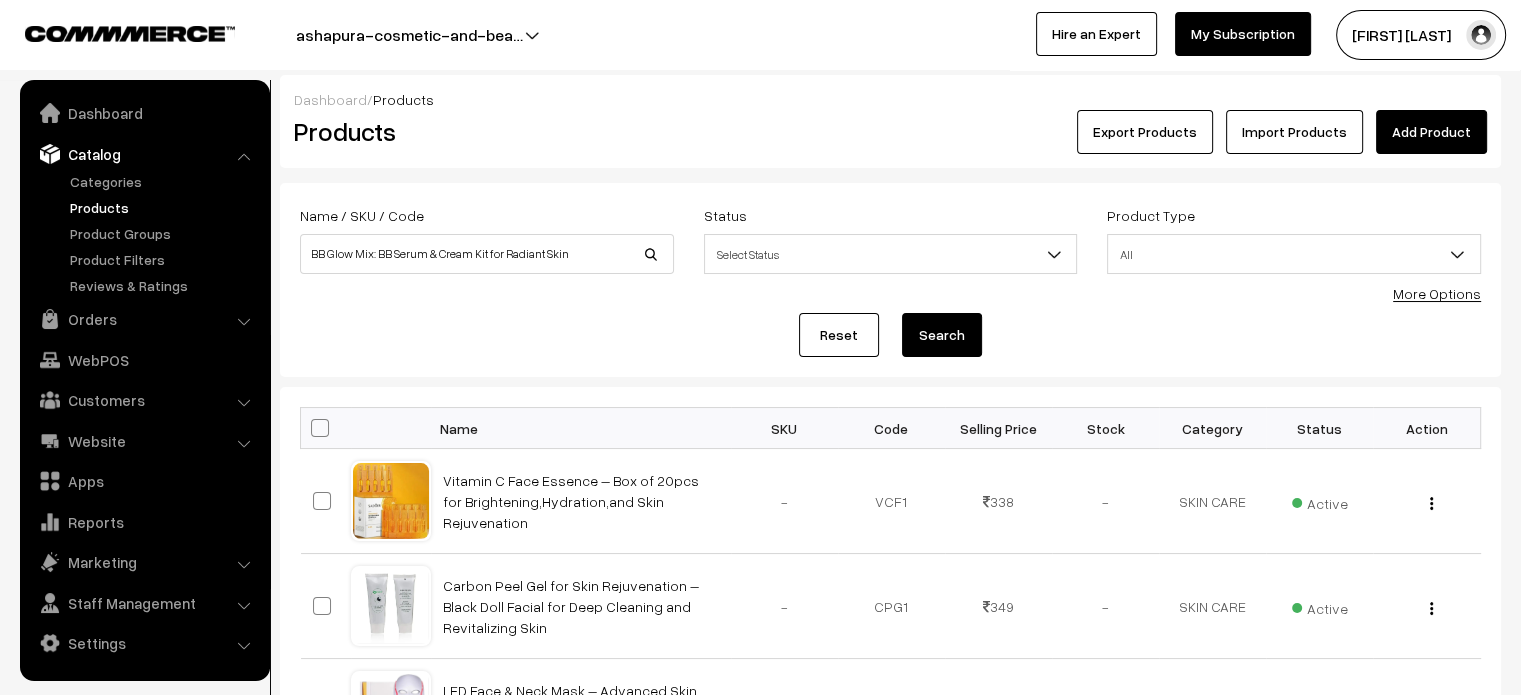 click on "Products" at bounding box center (164, 207) 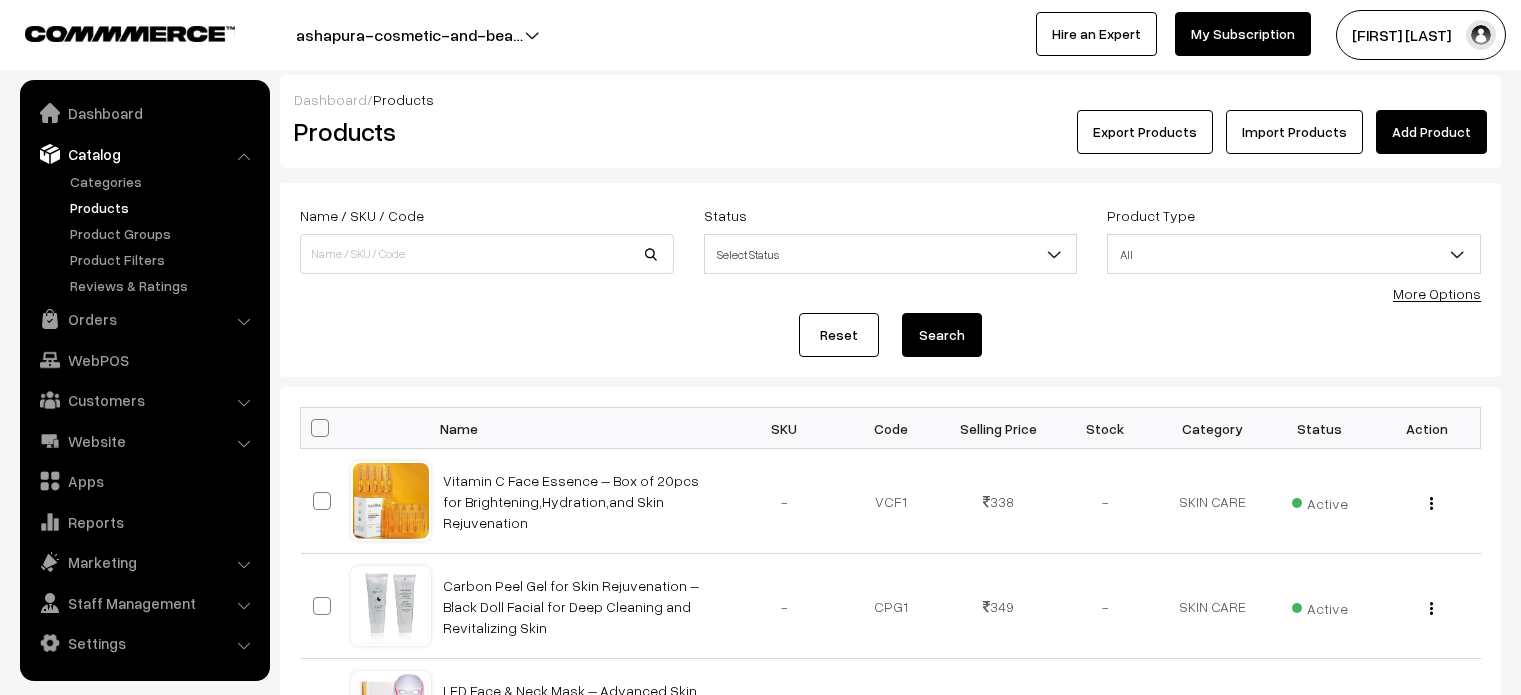 scroll, scrollTop: 0, scrollLeft: 0, axis: both 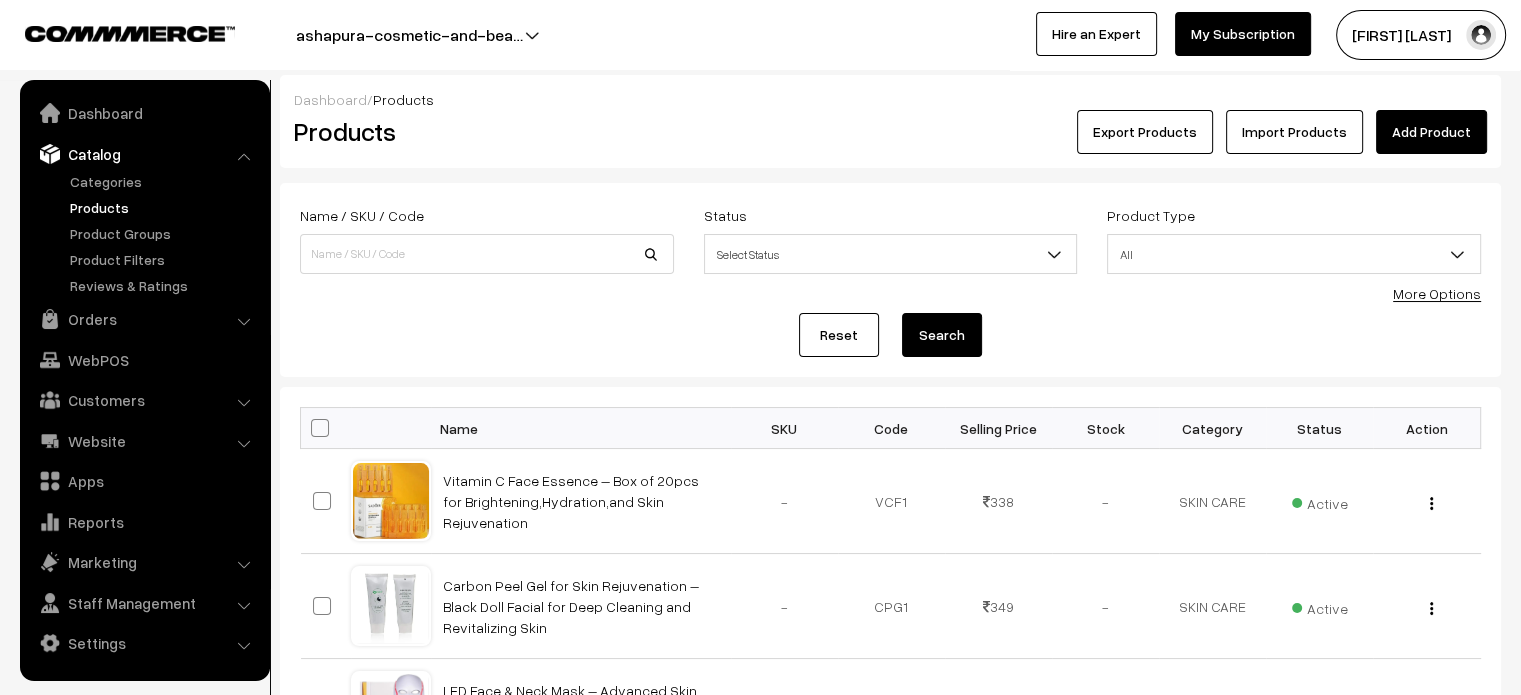 click on "Products" at bounding box center [164, 207] 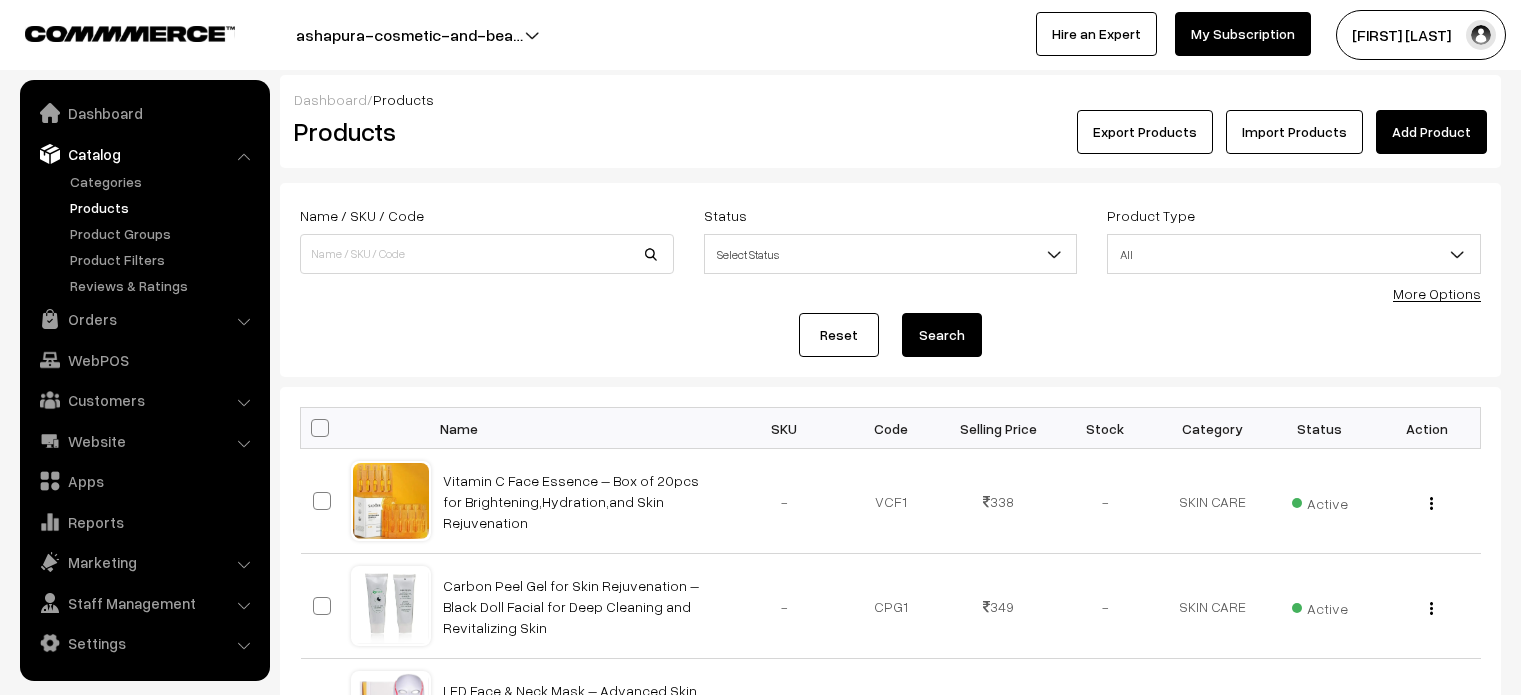 scroll, scrollTop: 0, scrollLeft: 0, axis: both 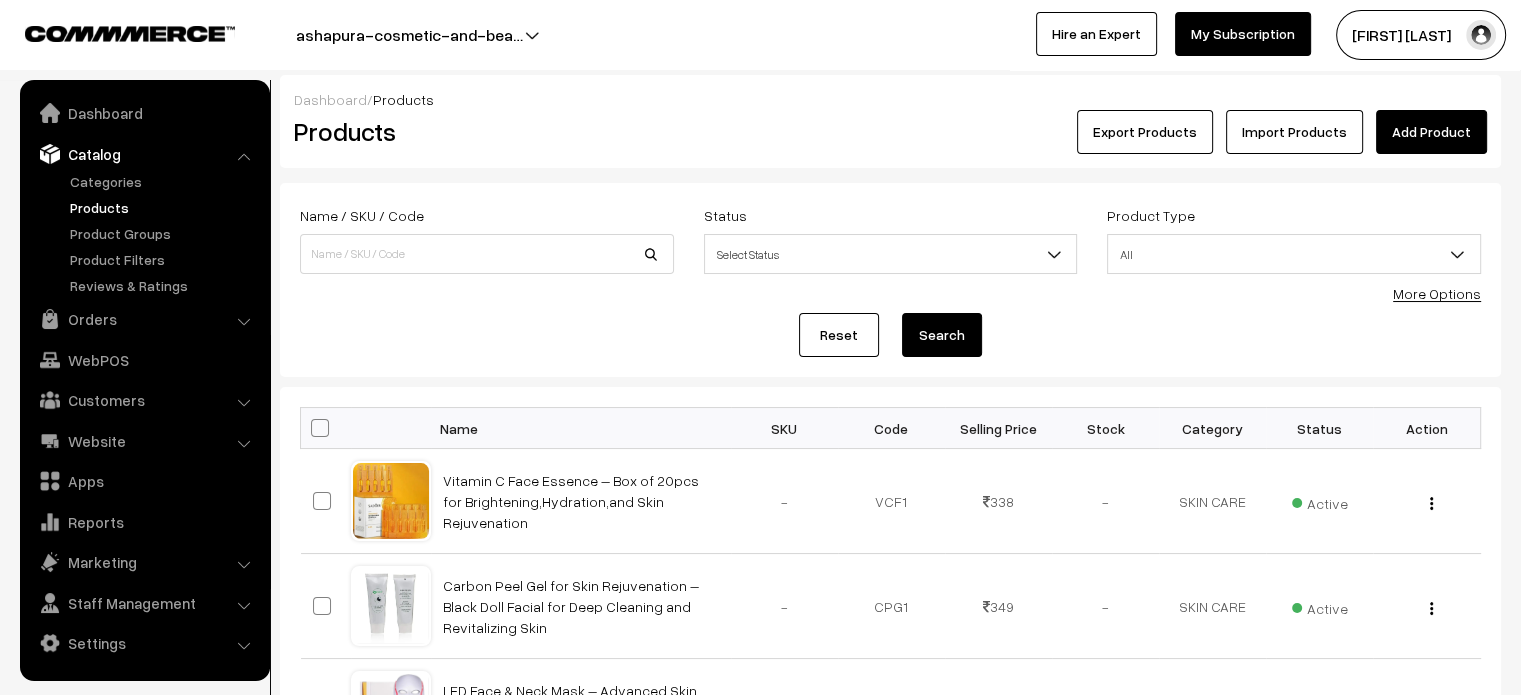 click on "Import Products" at bounding box center [1294, 132] 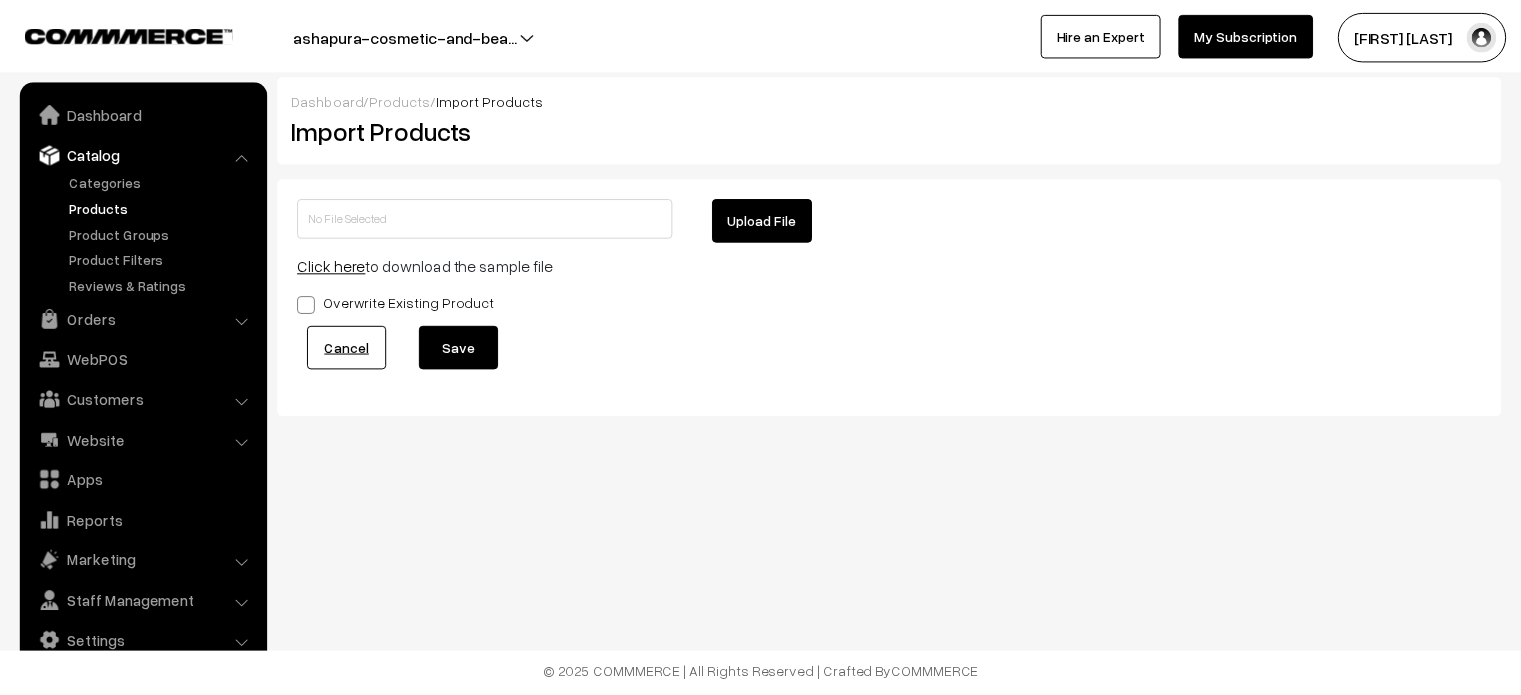 scroll, scrollTop: 0, scrollLeft: 0, axis: both 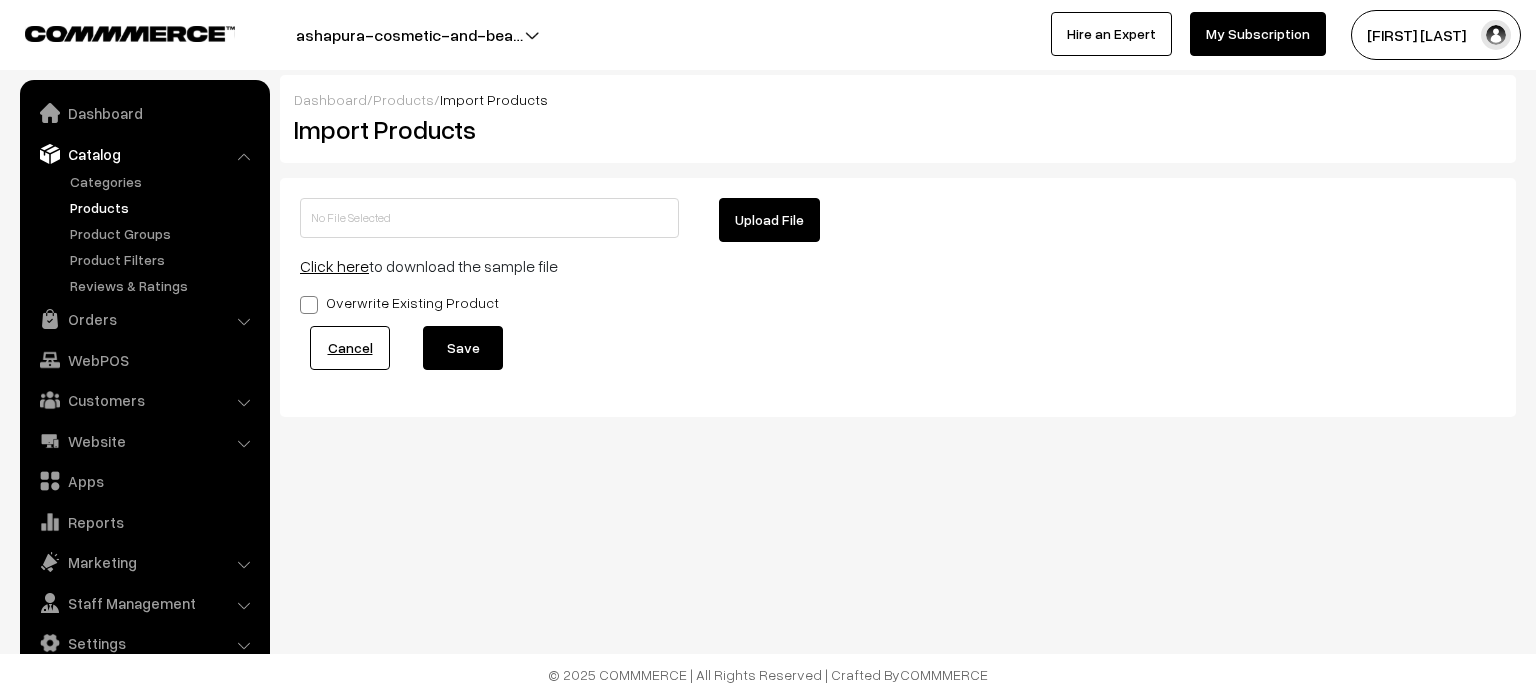 click on "Upload File" at bounding box center [769, 220] 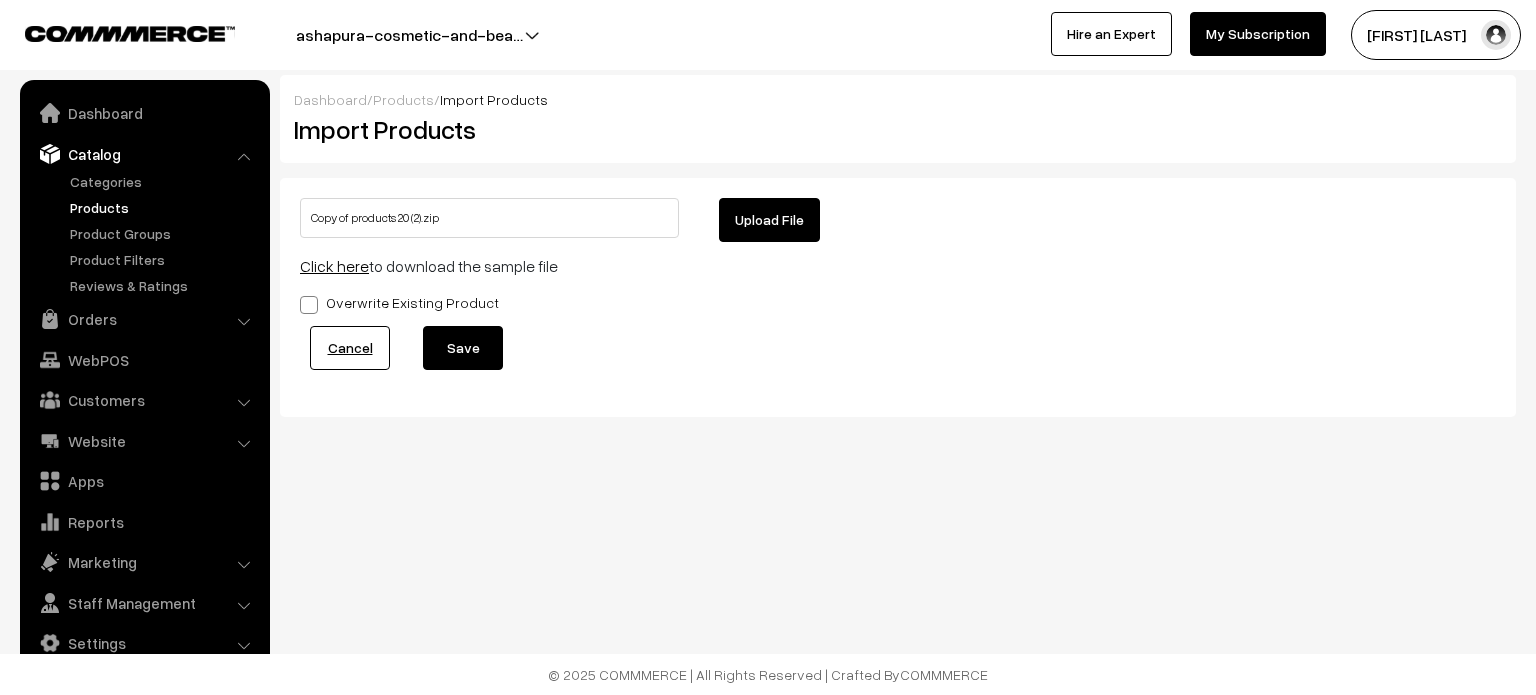 click at bounding box center (309, 305) 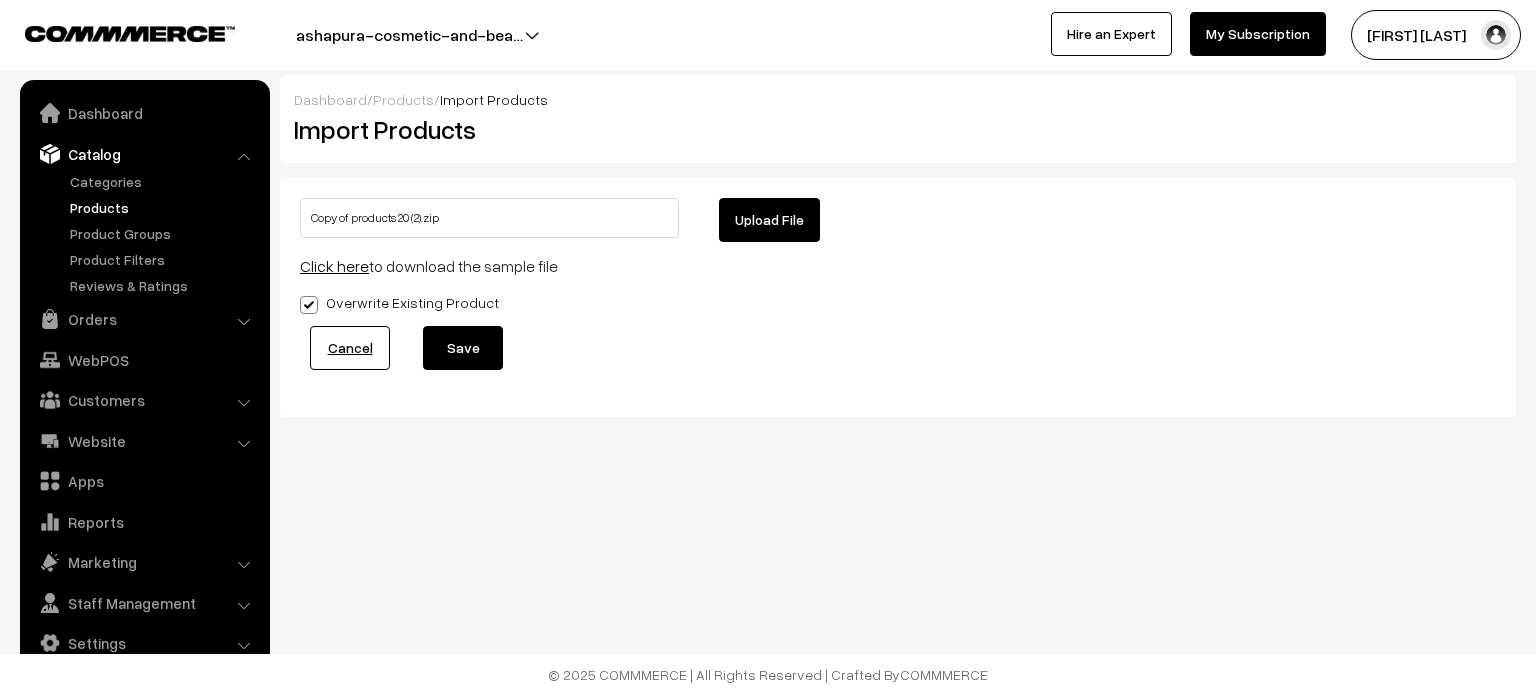 click on "Save" at bounding box center [463, 348] 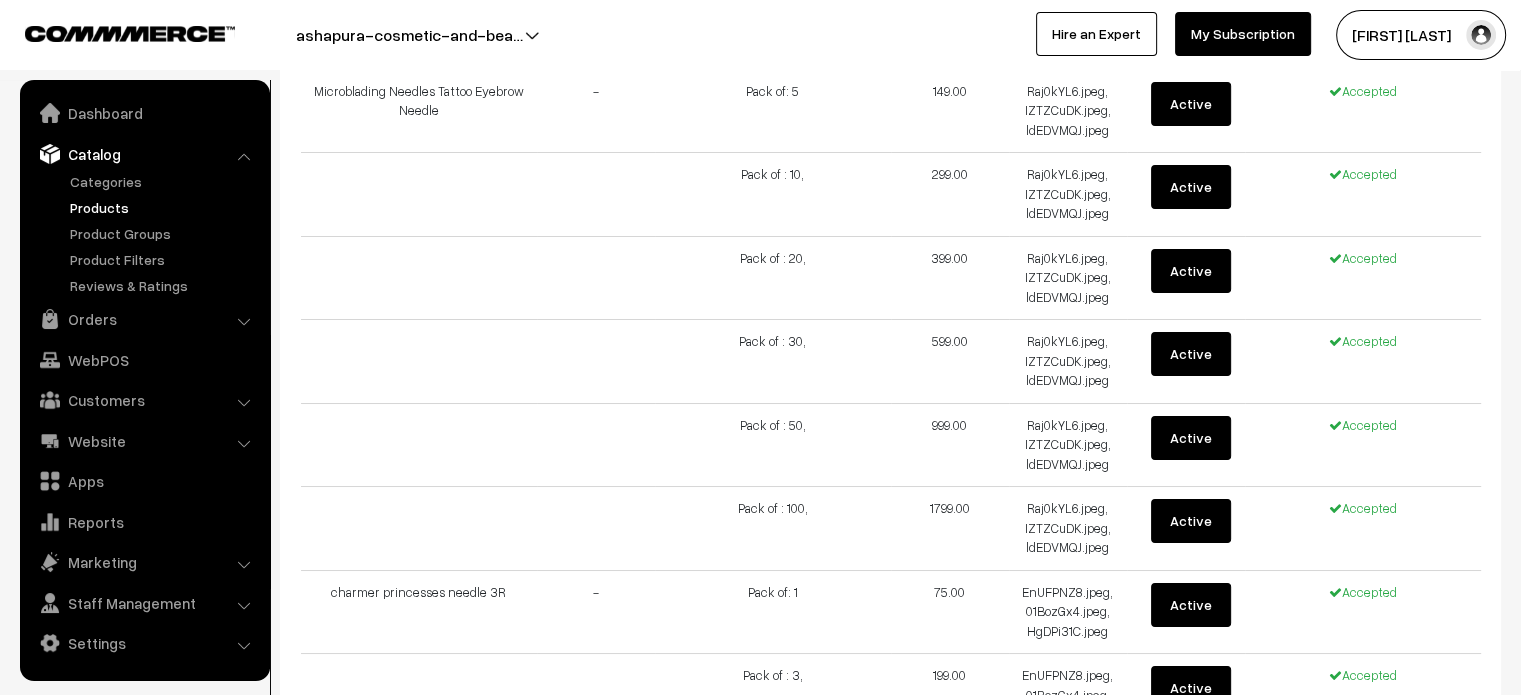scroll, scrollTop: 22419, scrollLeft: 0, axis: vertical 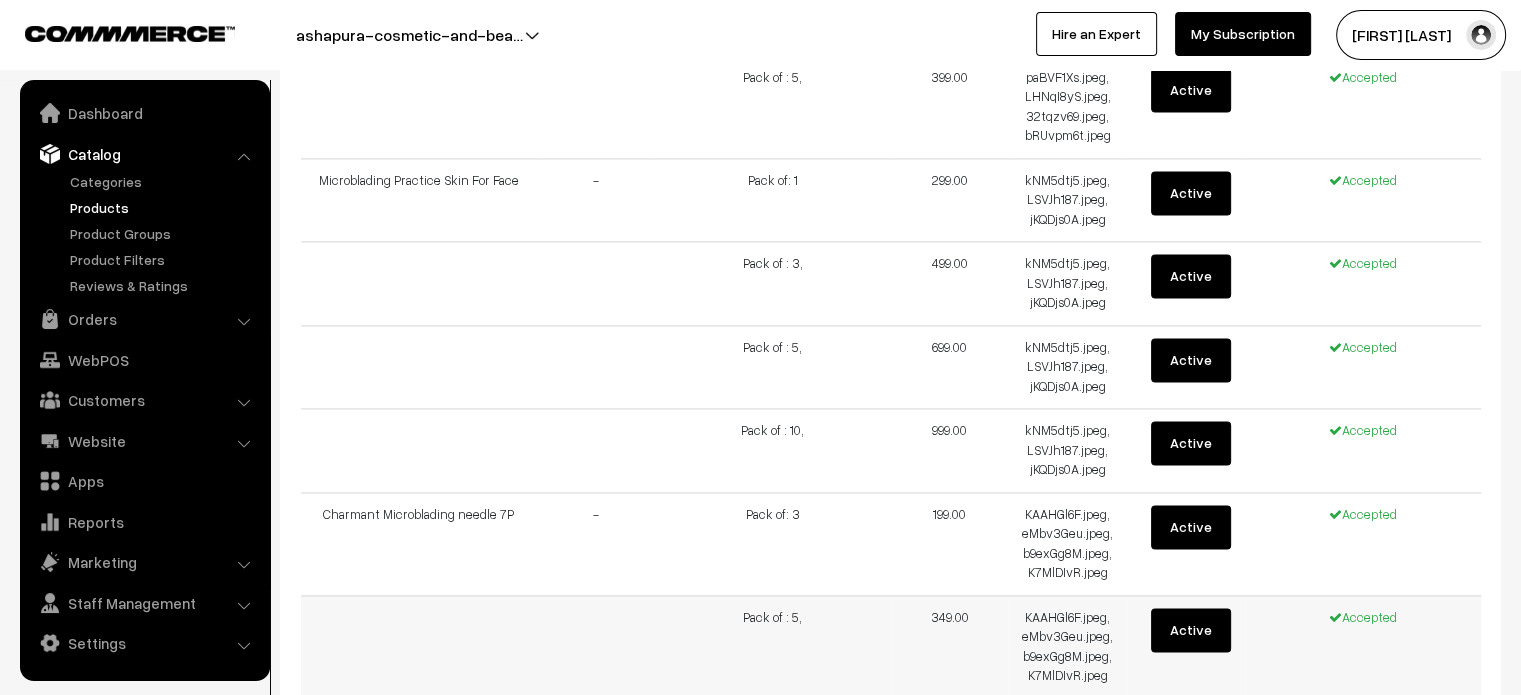 drag, startPoint x: 570, startPoint y: 468, endPoint x: 429, endPoint y: 455, distance: 141.59802 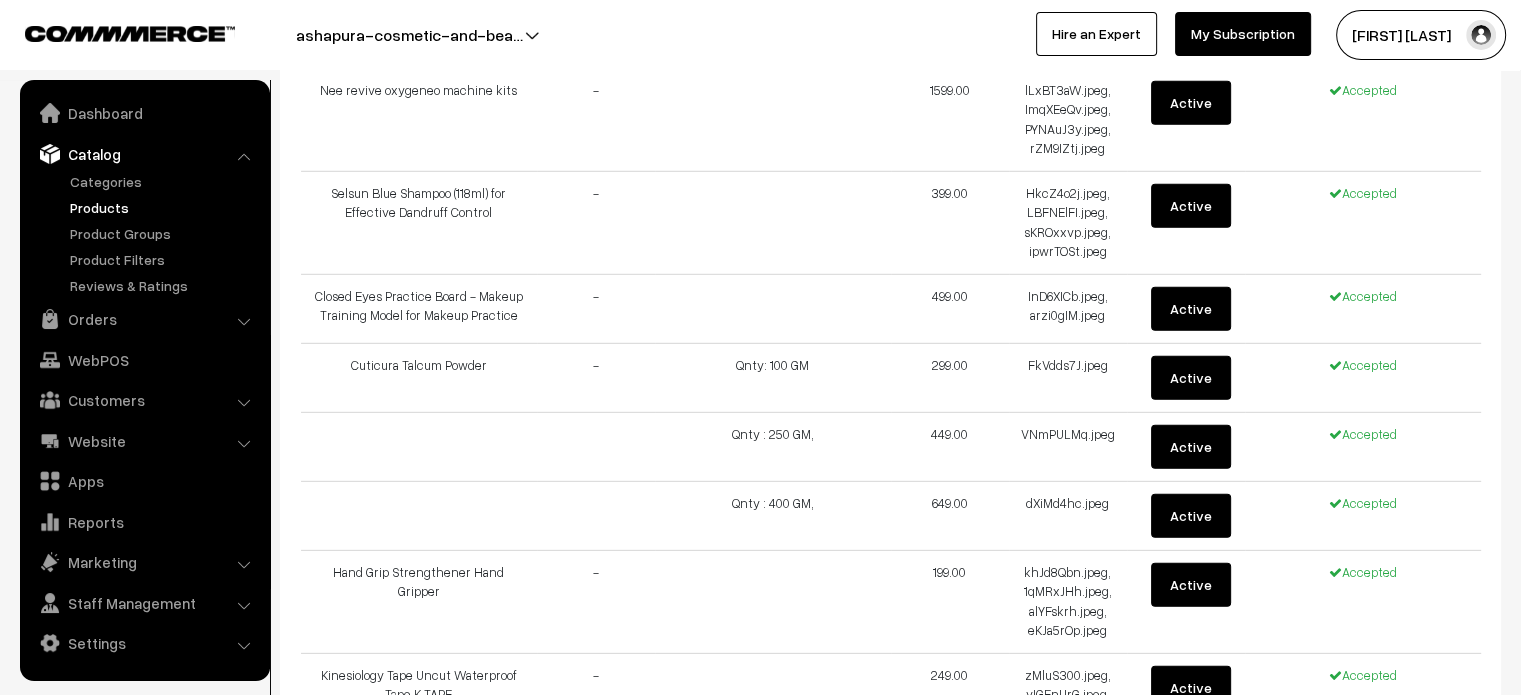 scroll, scrollTop: 6134, scrollLeft: 0, axis: vertical 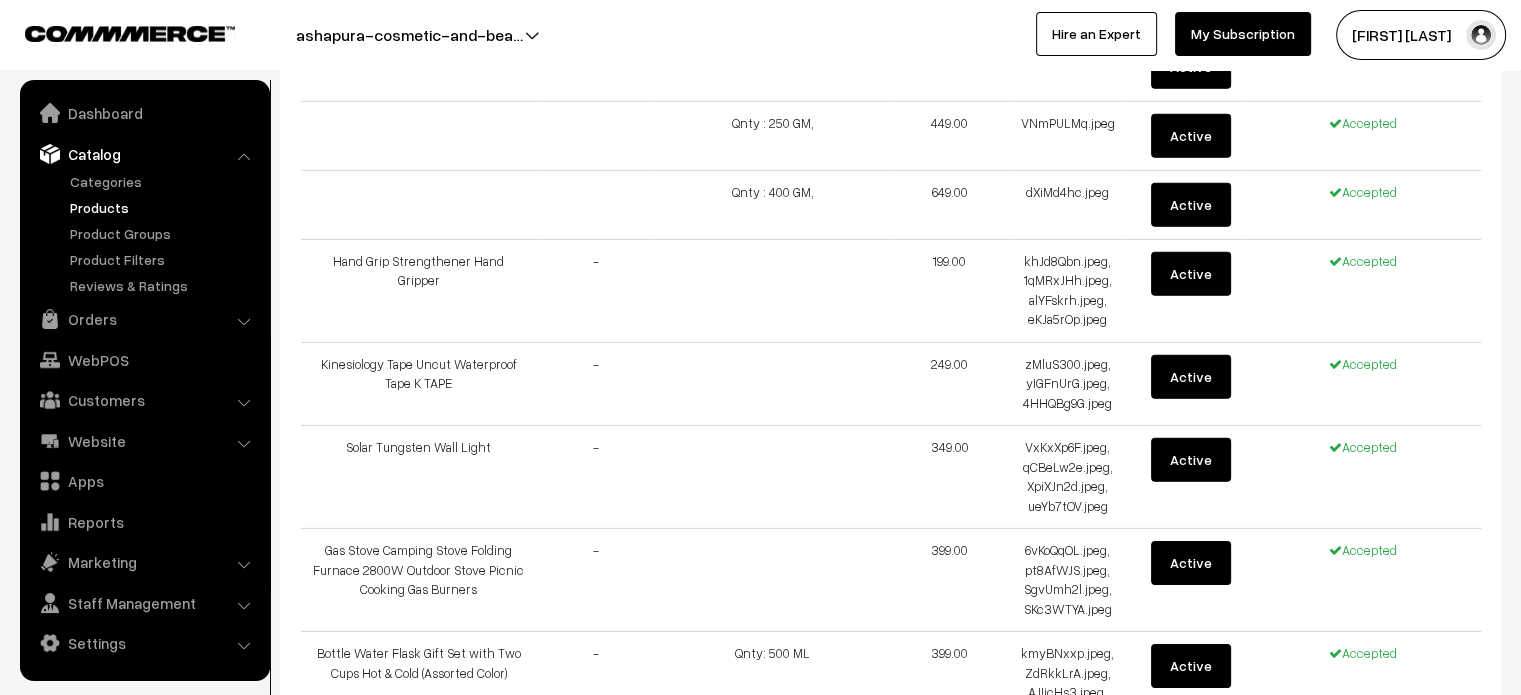 click on "Products" at bounding box center [164, 207] 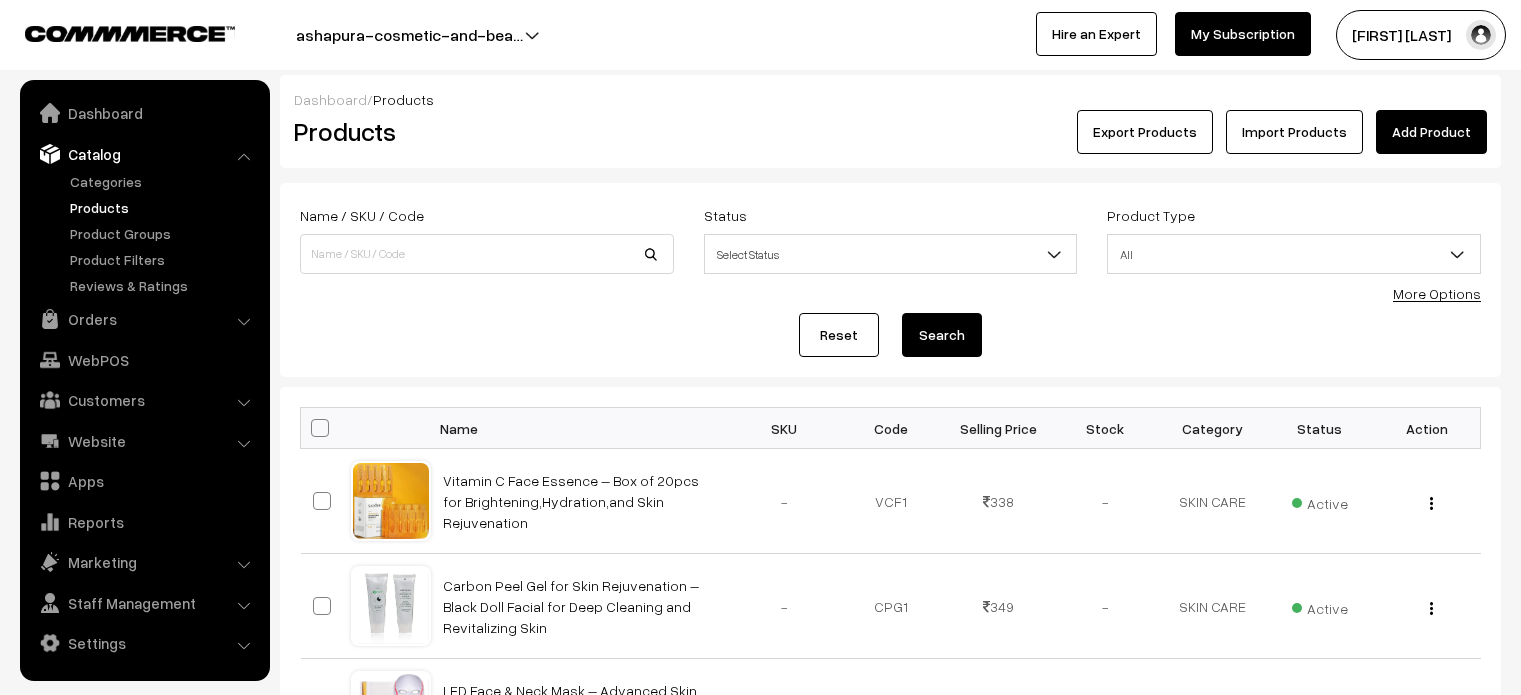 scroll, scrollTop: 0, scrollLeft: 0, axis: both 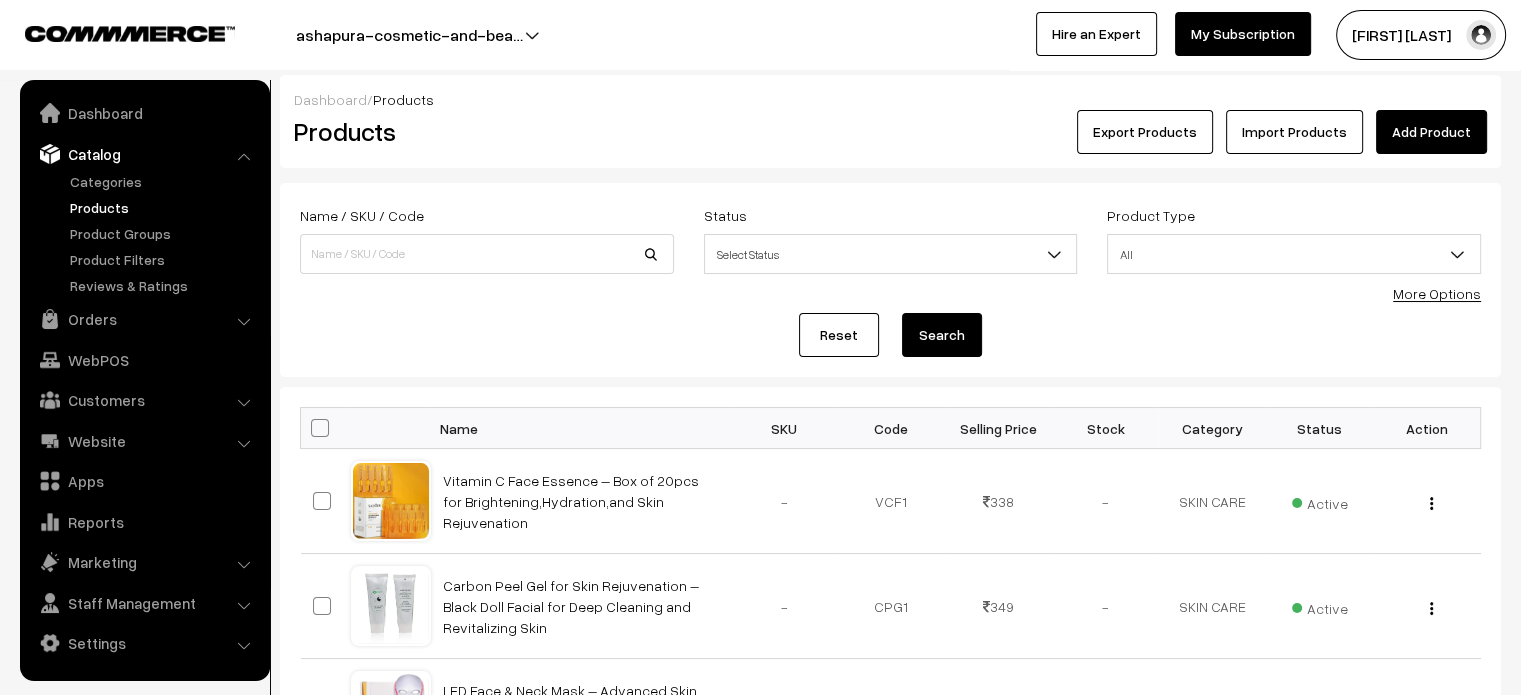 click on "Import Products" at bounding box center [1294, 132] 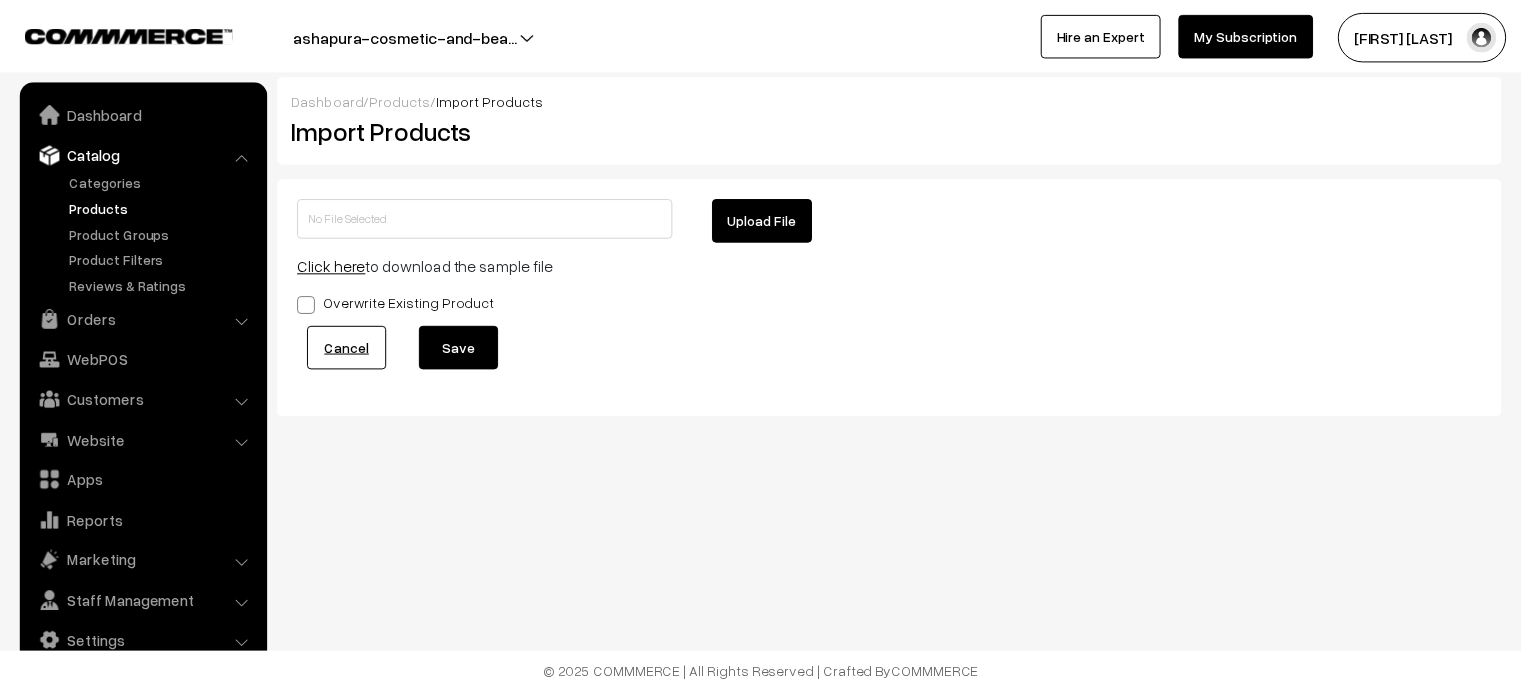 scroll, scrollTop: 0, scrollLeft: 0, axis: both 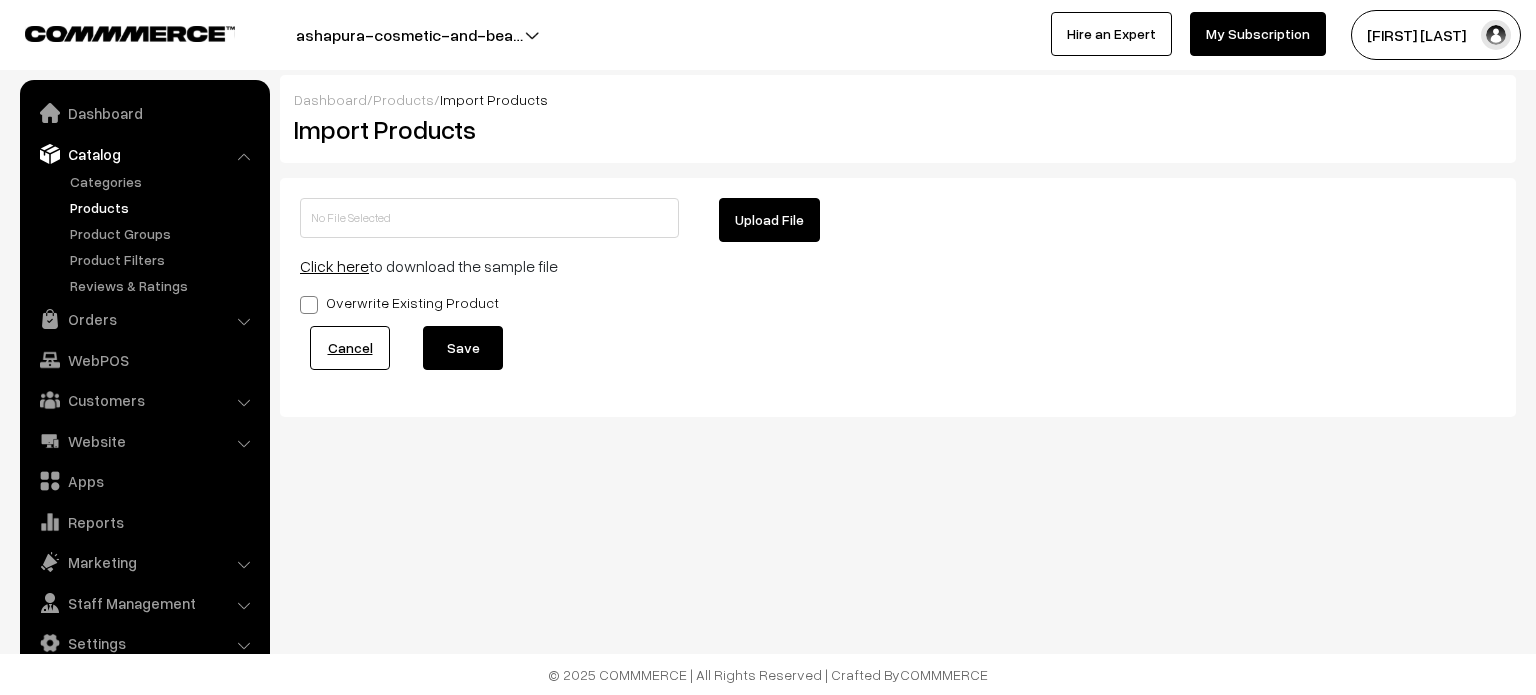 click on "Upload File" at bounding box center (769, 220) 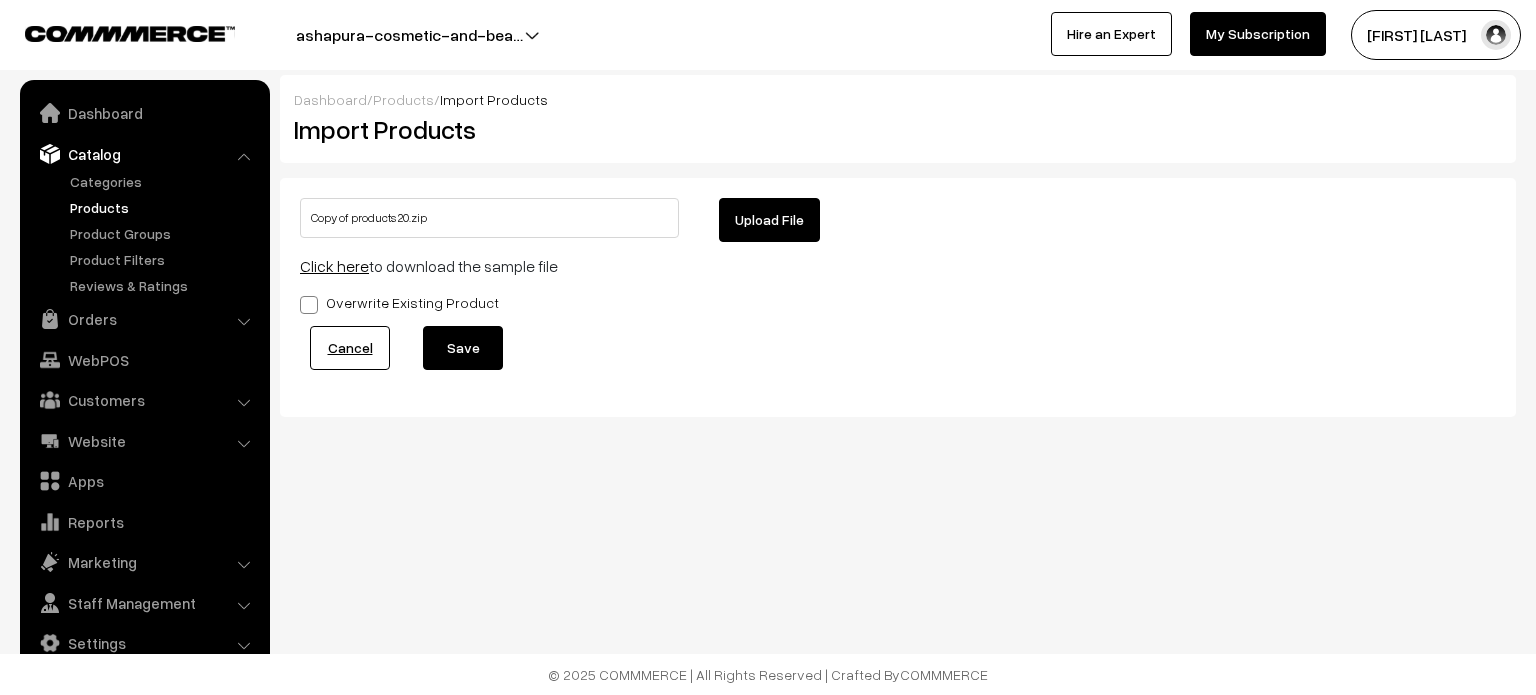 click at bounding box center (309, 305) 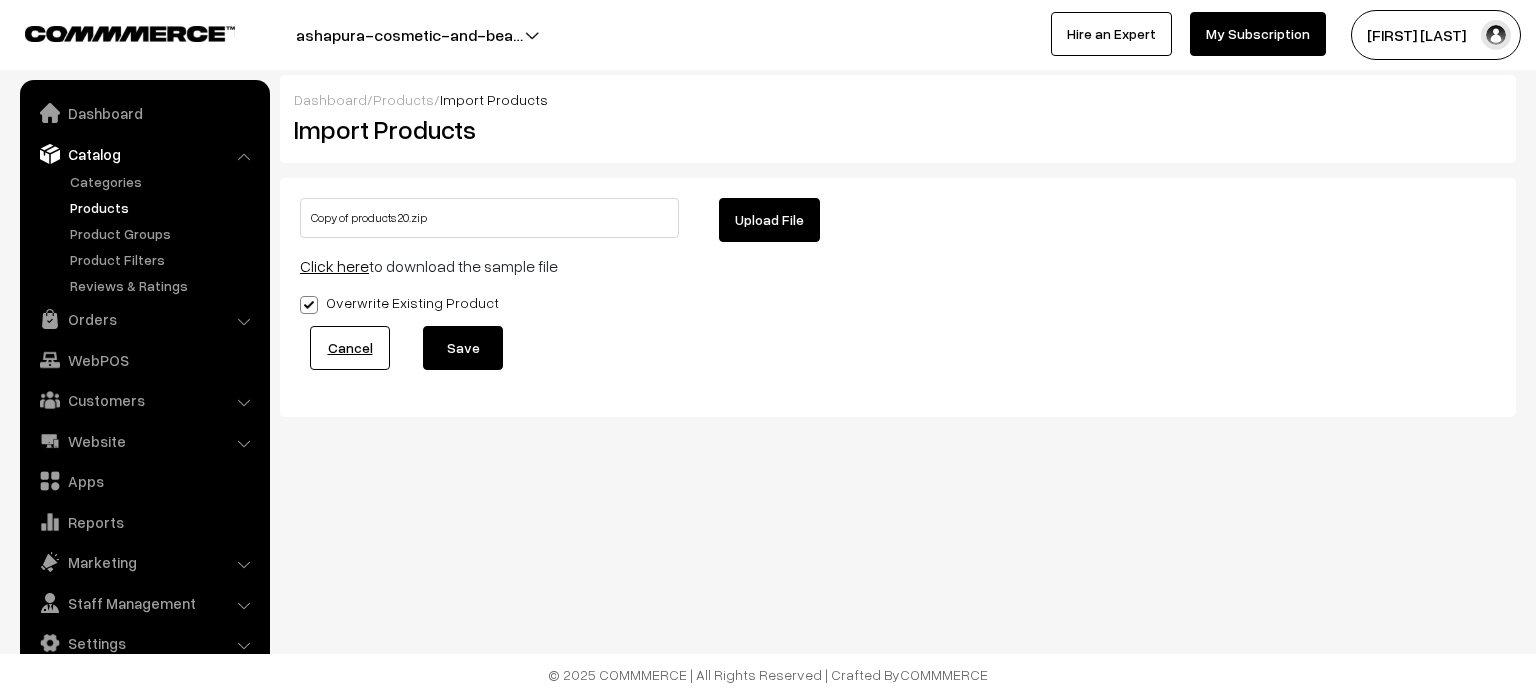click on "Save" at bounding box center (463, 348) 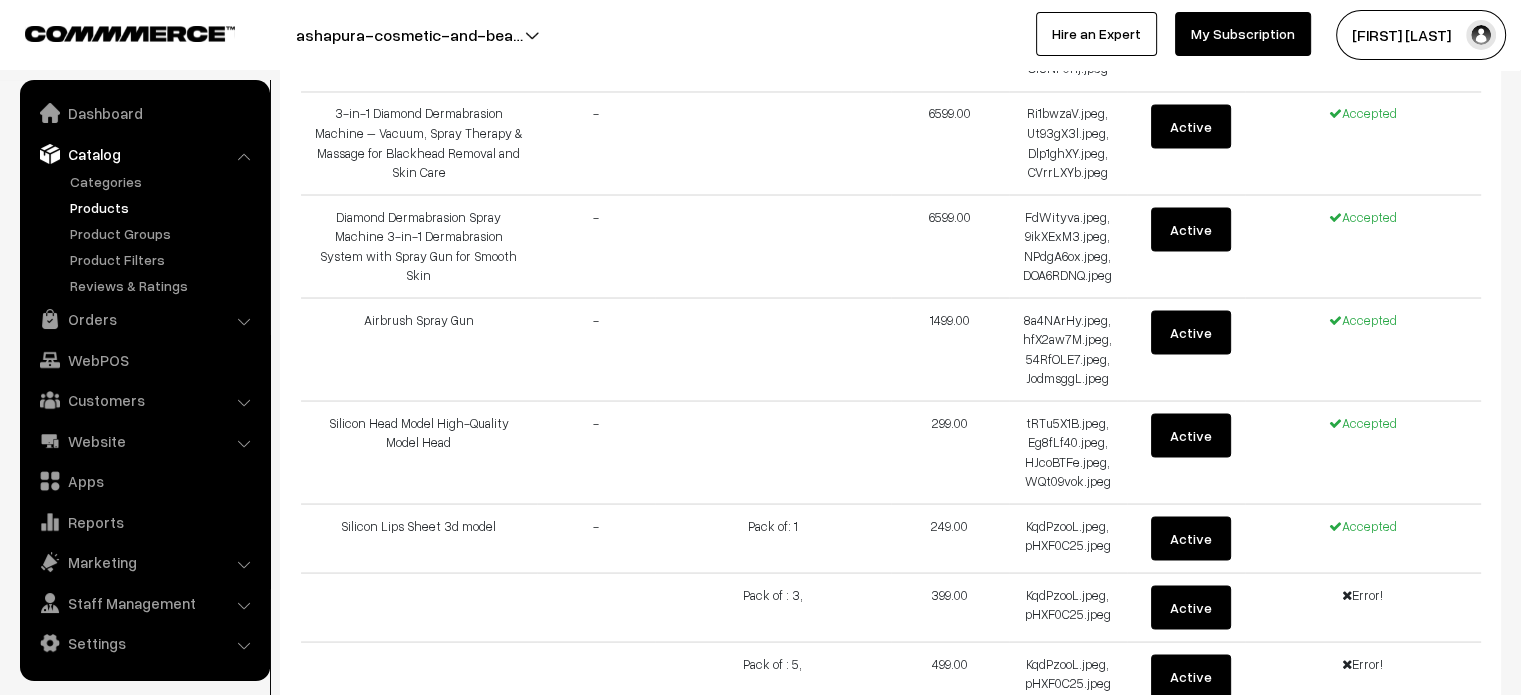 scroll, scrollTop: 26470, scrollLeft: 0, axis: vertical 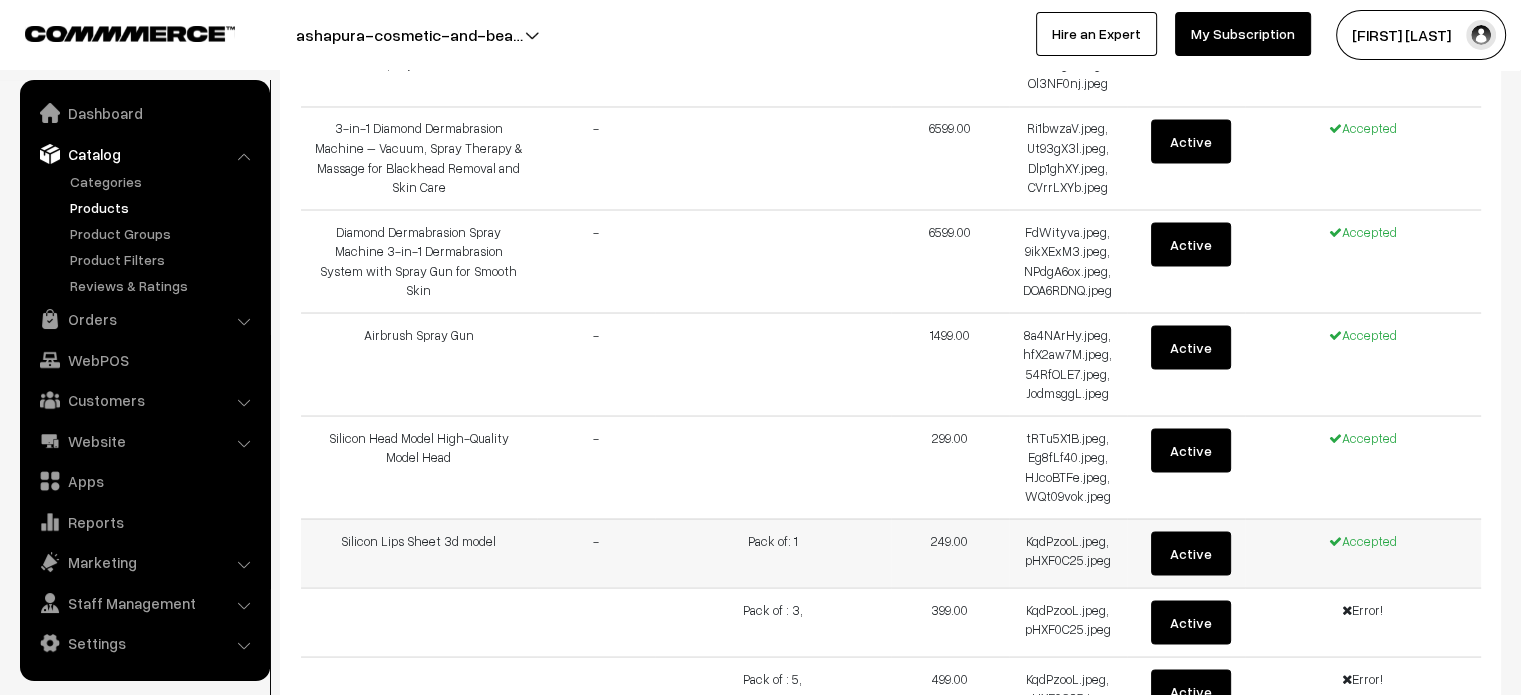 click on "Silicon Lips Sheet 3d model" at bounding box center (419, 552) 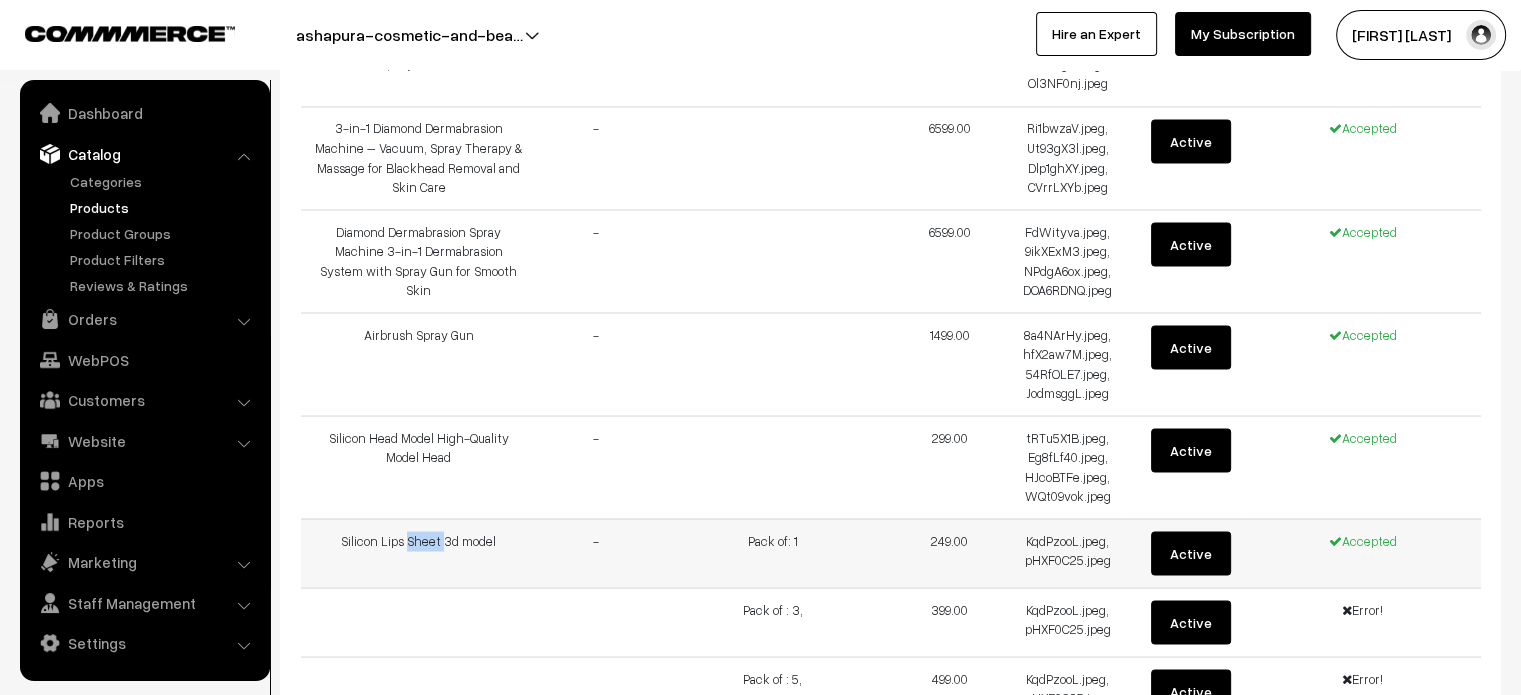 click on "Silicon Lips Sheet 3d model" at bounding box center [419, 552] 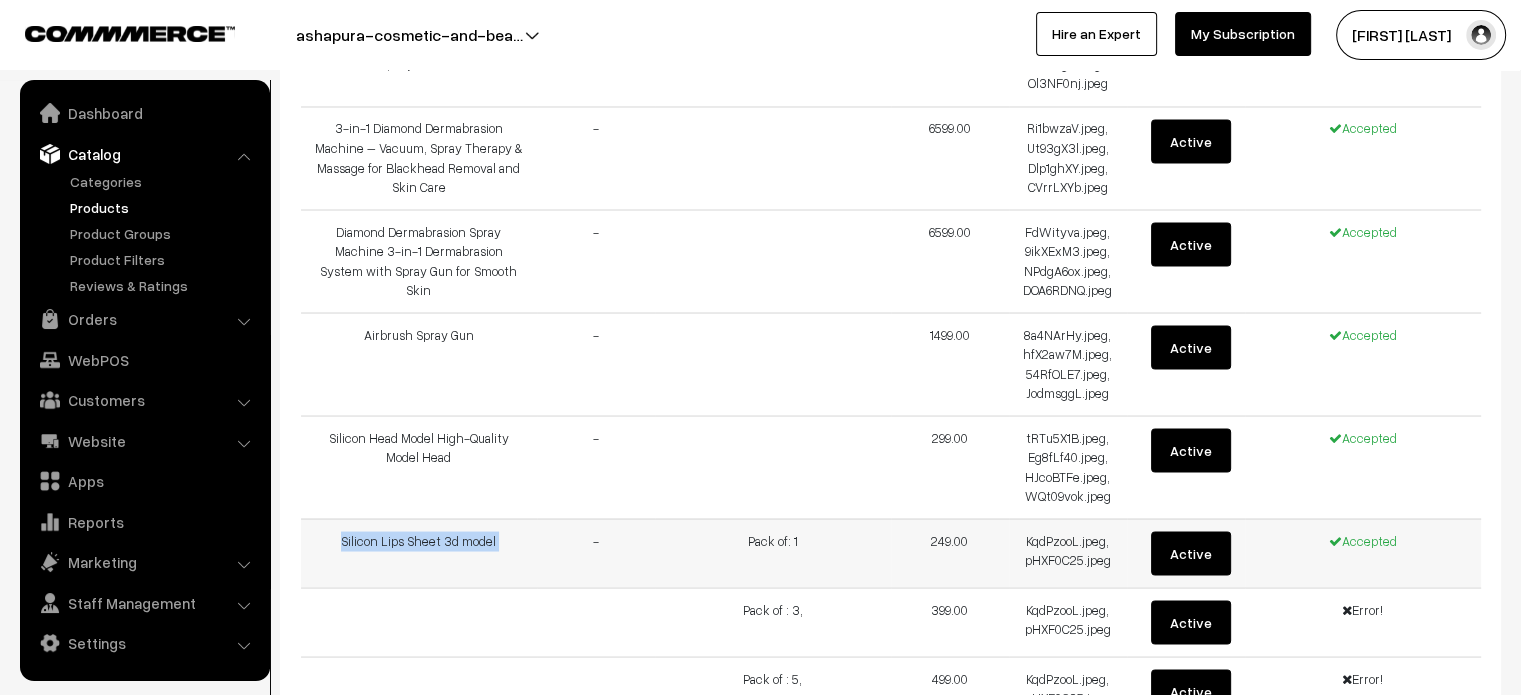 click on "Silicon Lips Sheet 3d model" at bounding box center (419, 552) 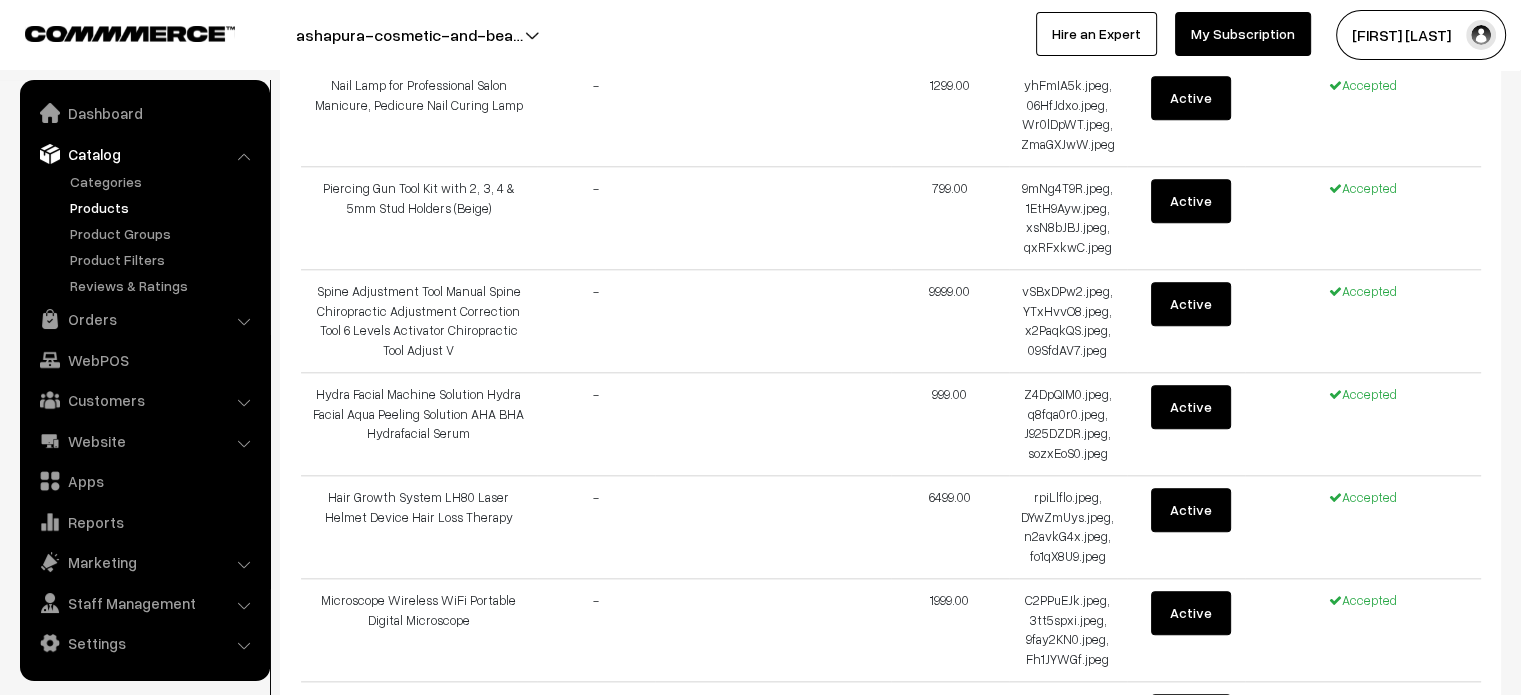 scroll, scrollTop: 33087, scrollLeft: 0, axis: vertical 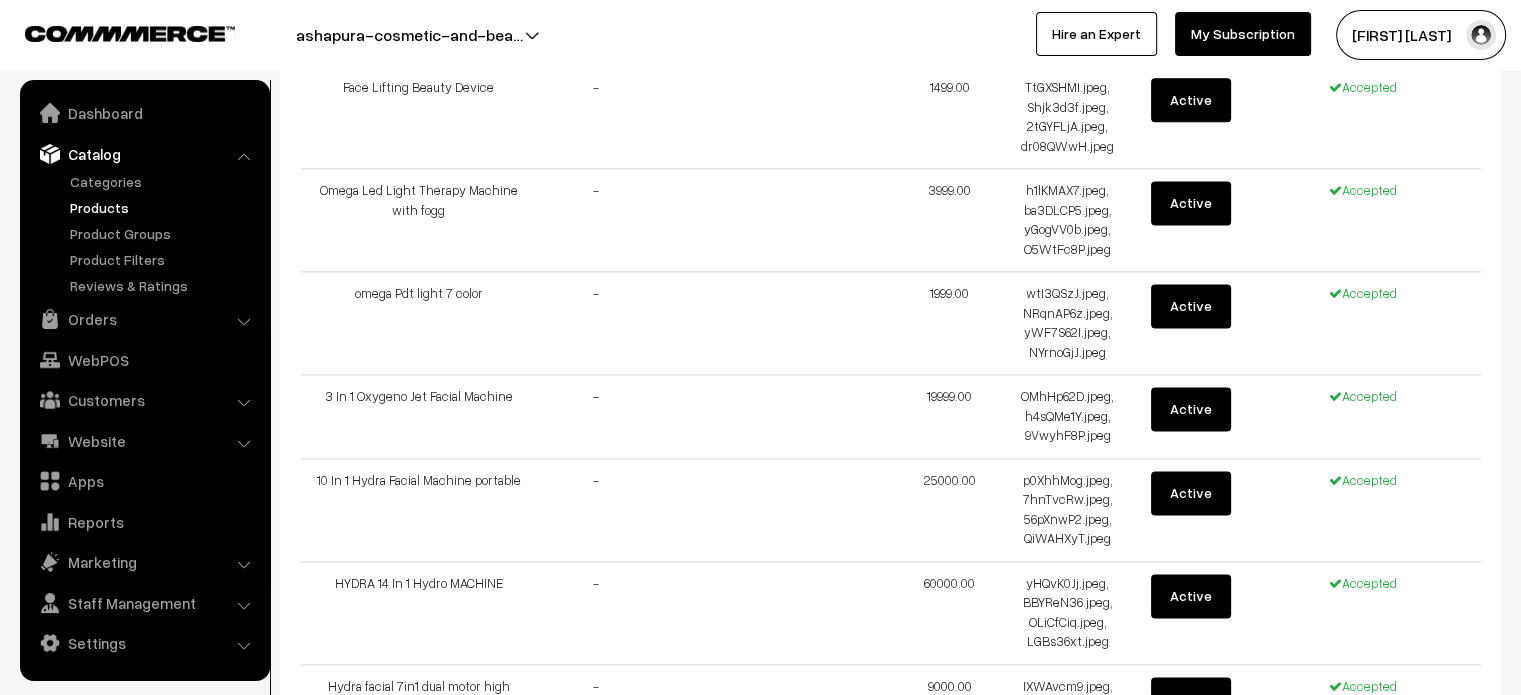 click on "Cancel" at bounding box center [350, 855] 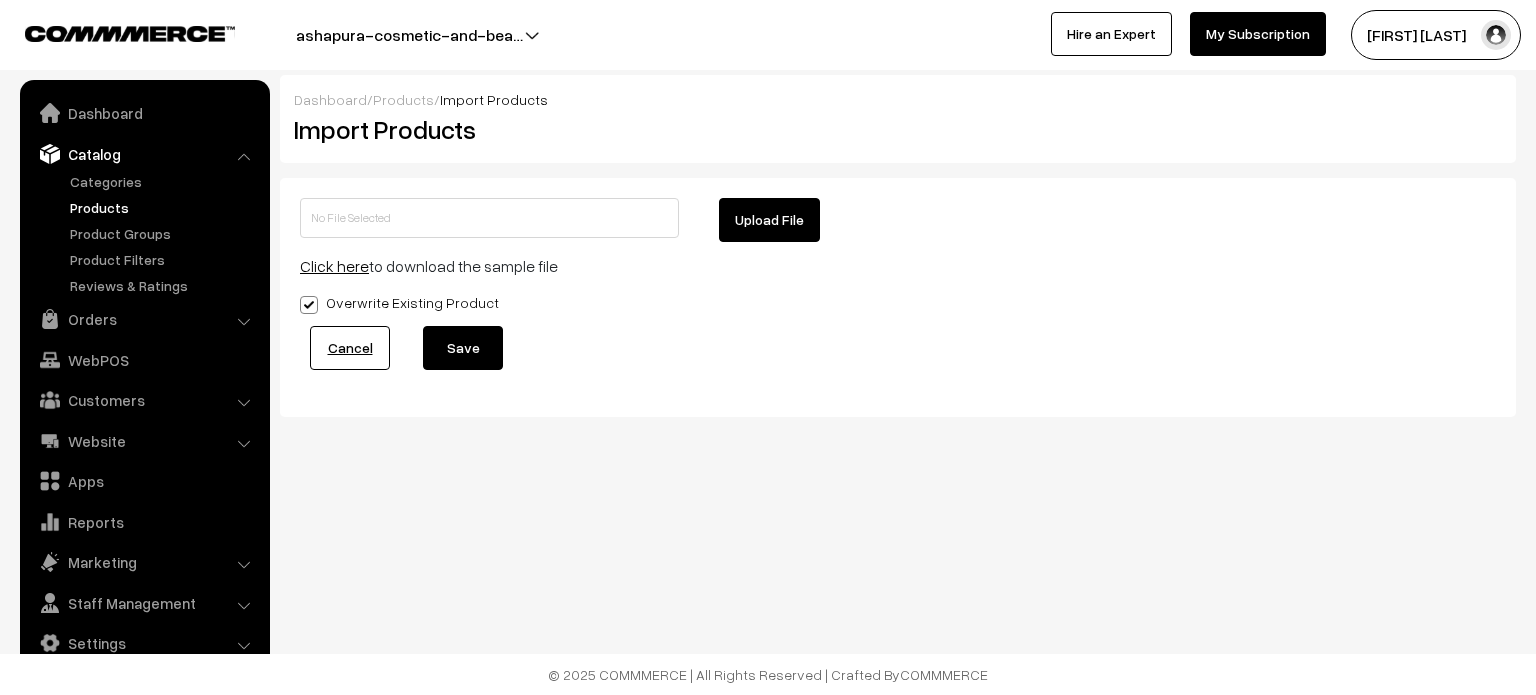 click on "Upload File" at bounding box center [769, 220] 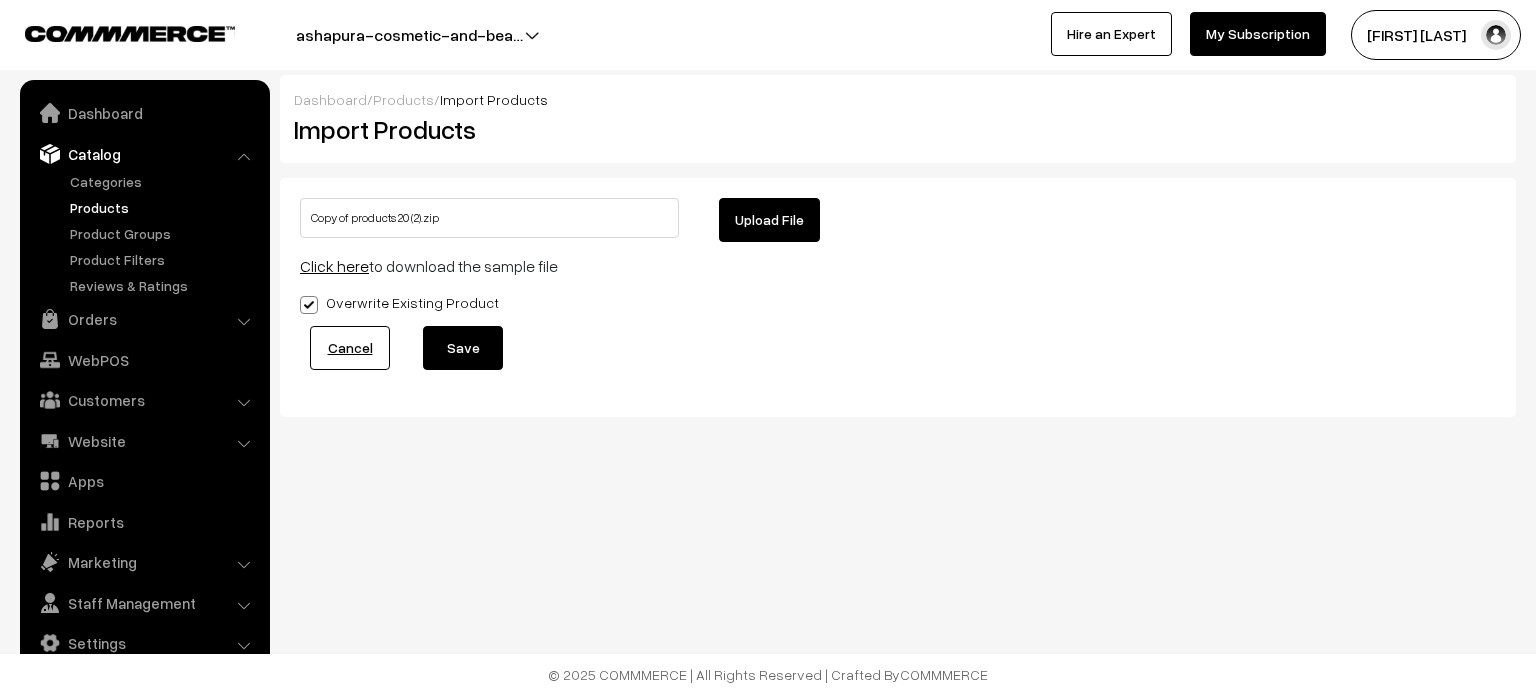 click on "Copy of products 20 (2).zip
Upload File
Click here  to download the sample file
Overwrite Existing Product
Cancel
Save
Please wait while the file is being uploaded !
100%
47.01 MB  /" at bounding box center (898, 297) 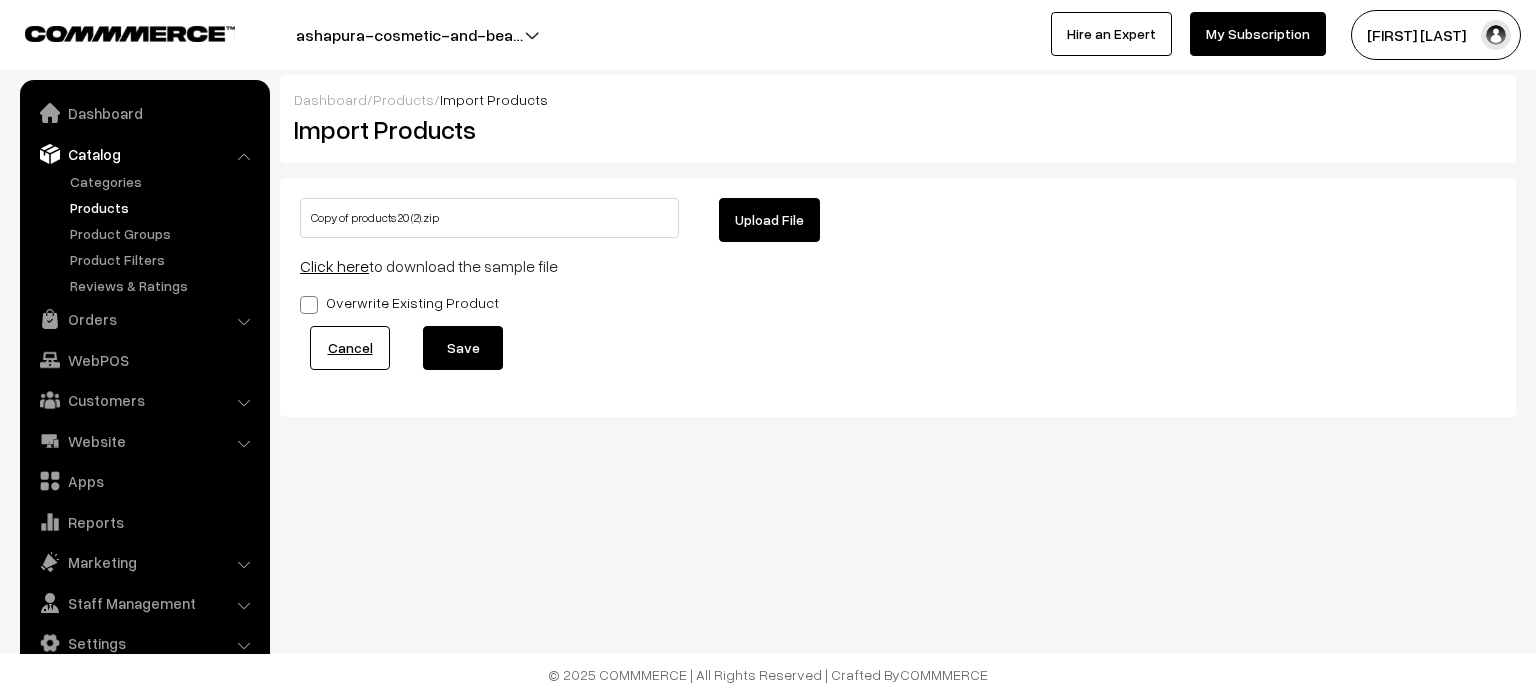 click at bounding box center (309, 305) 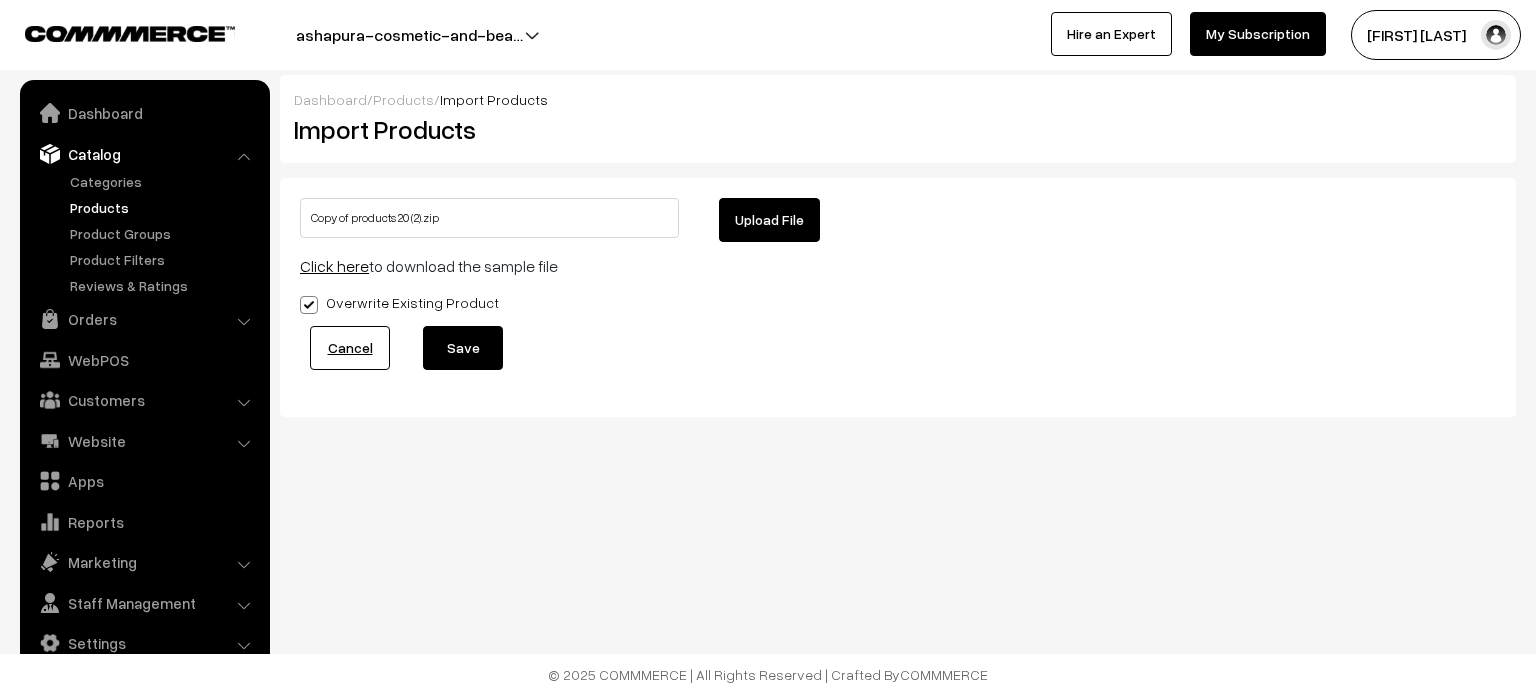 click on "Save" at bounding box center (463, 348) 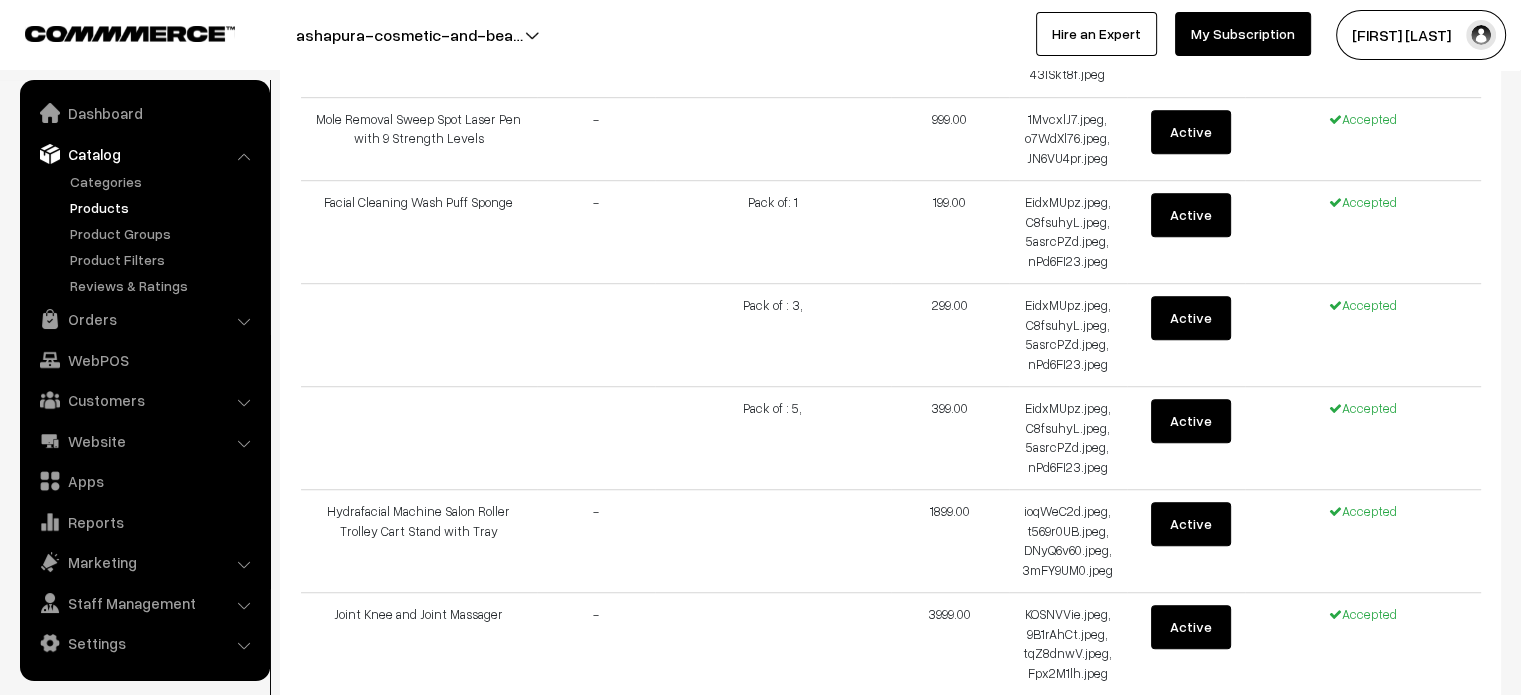 scroll, scrollTop: 31836, scrollLeft: 0, axis: vertical 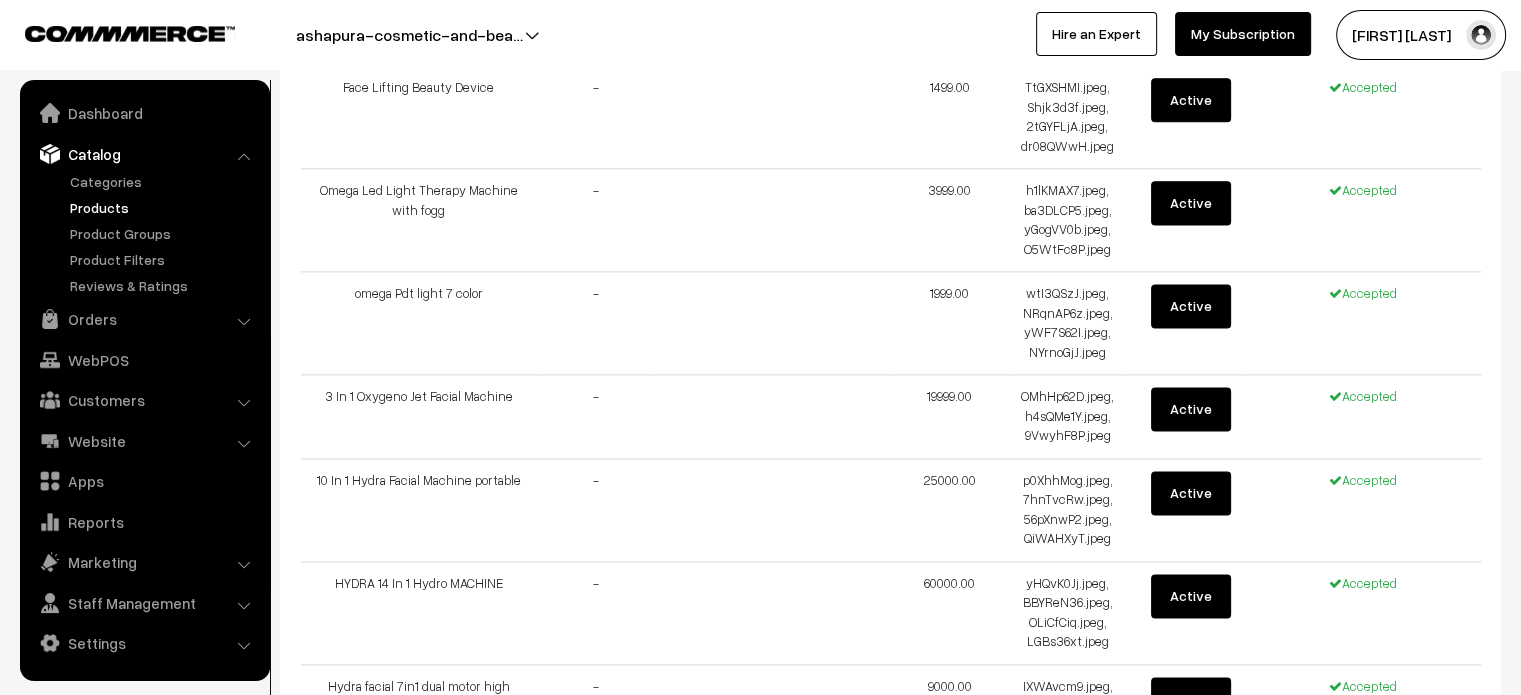 click on "Import Products" at bounding box center (471, 855) 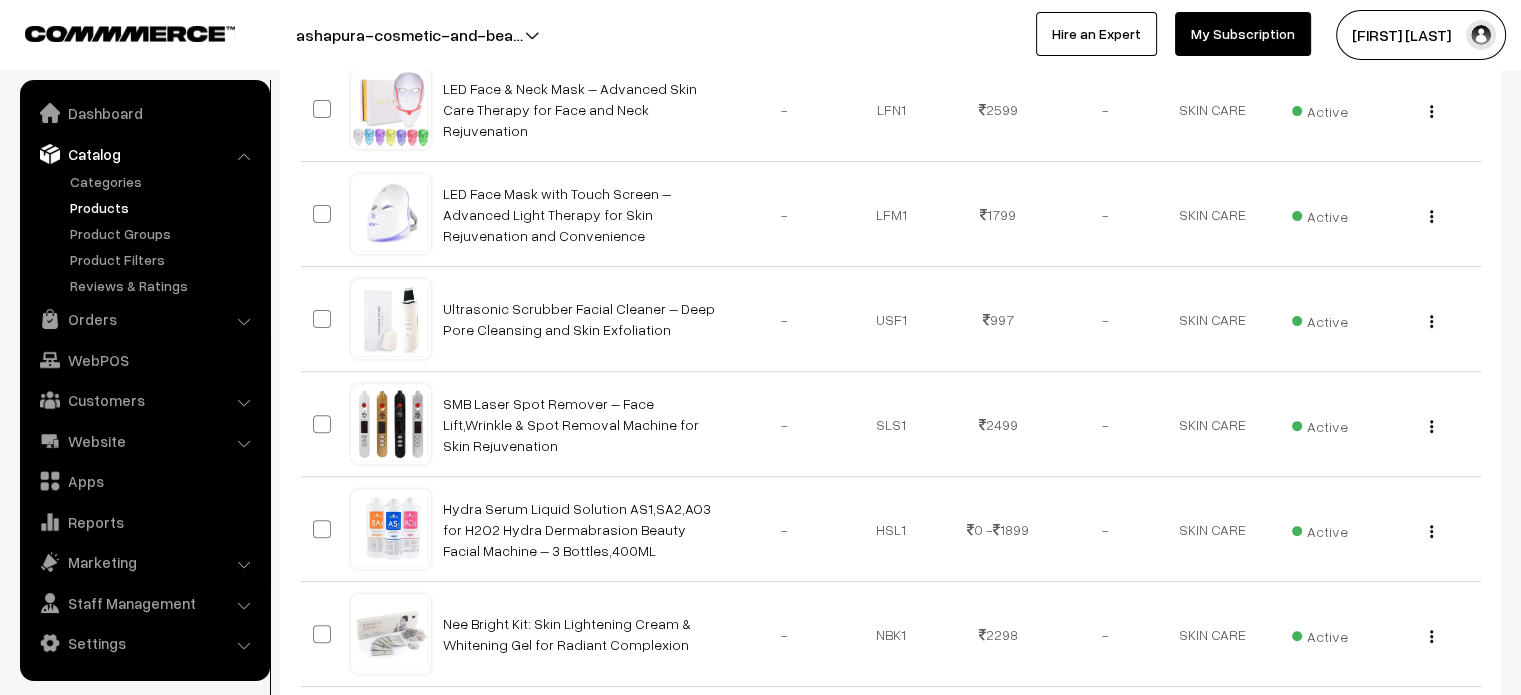 scroll, scrollTop: 1052, scrollLeft: 0, axis: vertical 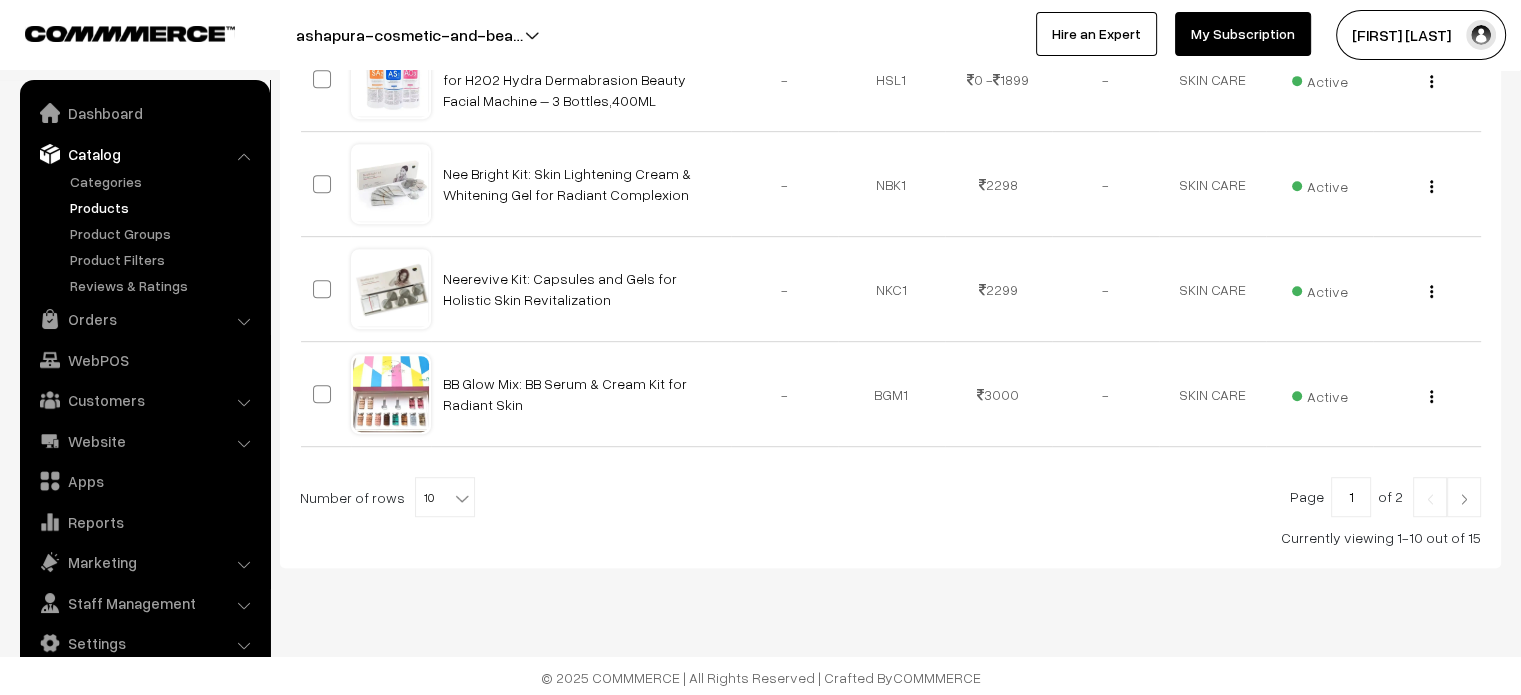 click on "Products" at bounding box center [164, 207] 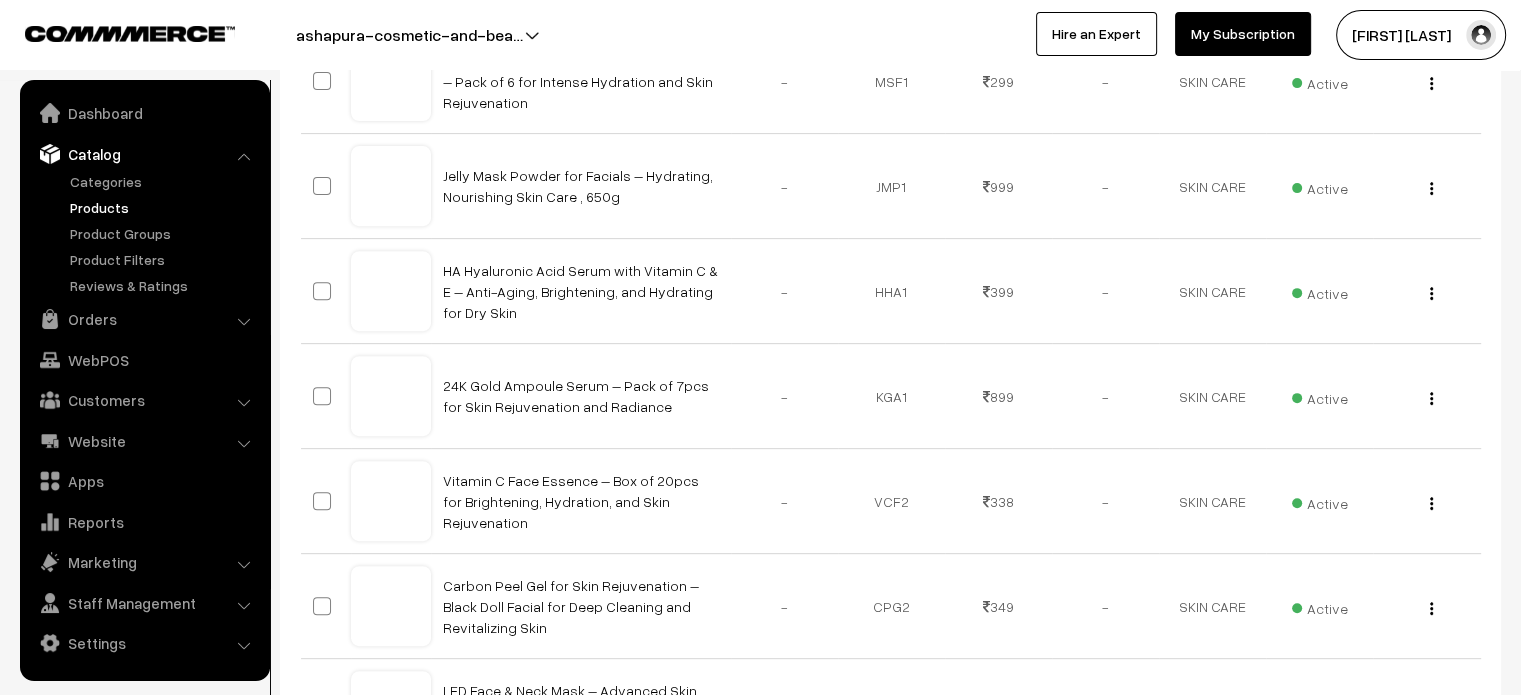 scroll, scrollTop: 1052, scrollLeft: 0, axis: vertical 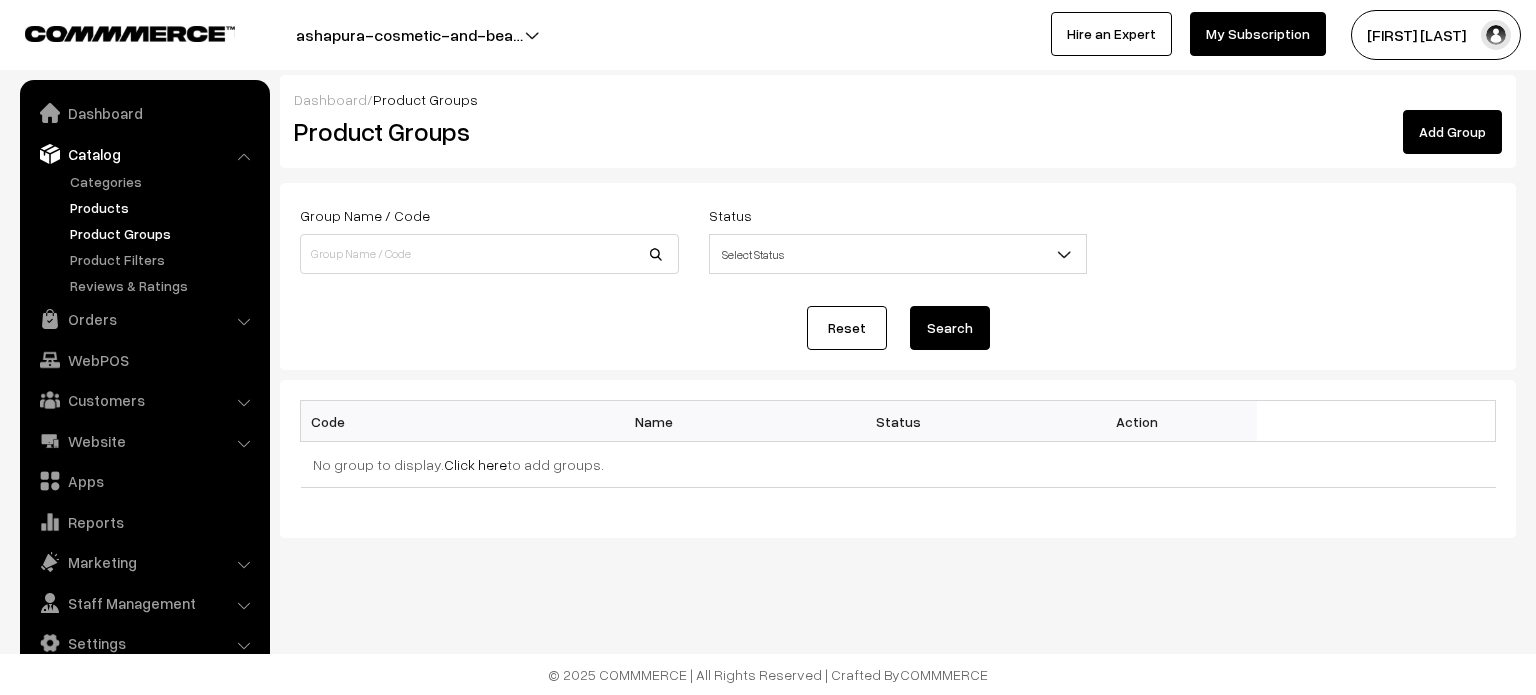 click on "Products" at bounding box center (164, 207) 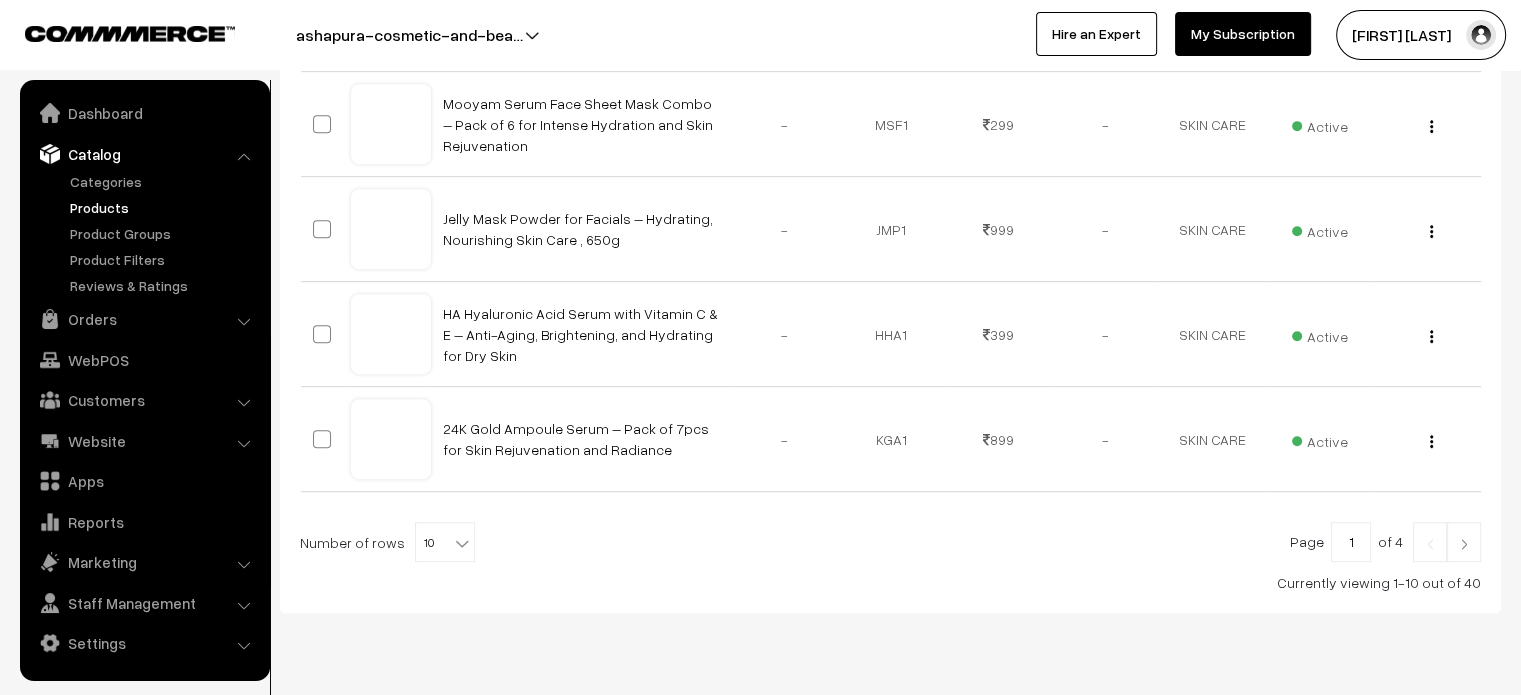 scroll, scrollTop: 1052, scrollLeft: 0, axis: vertical 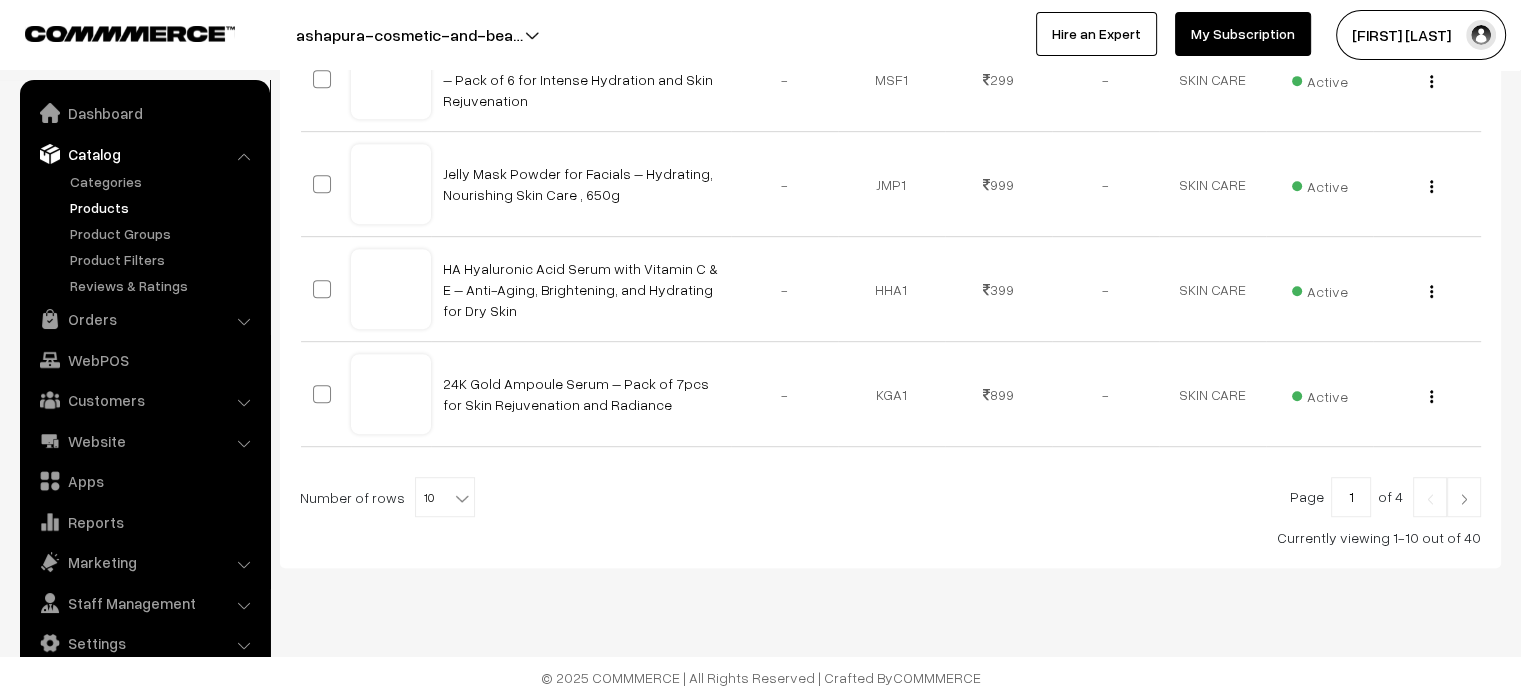 click on "Products" at bounding box center (164, 207) 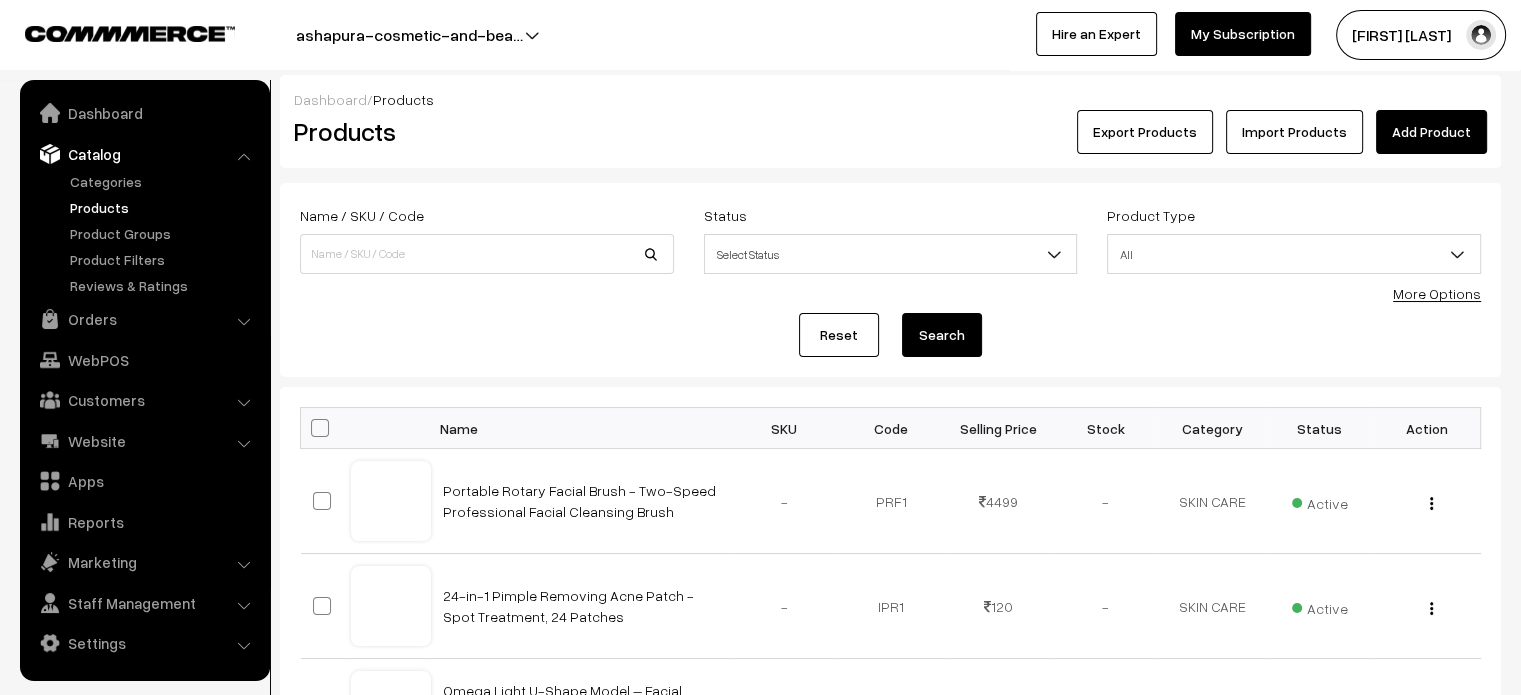 scroll, scrollTop: 1052, scrollLeft: 0, axis: vertical 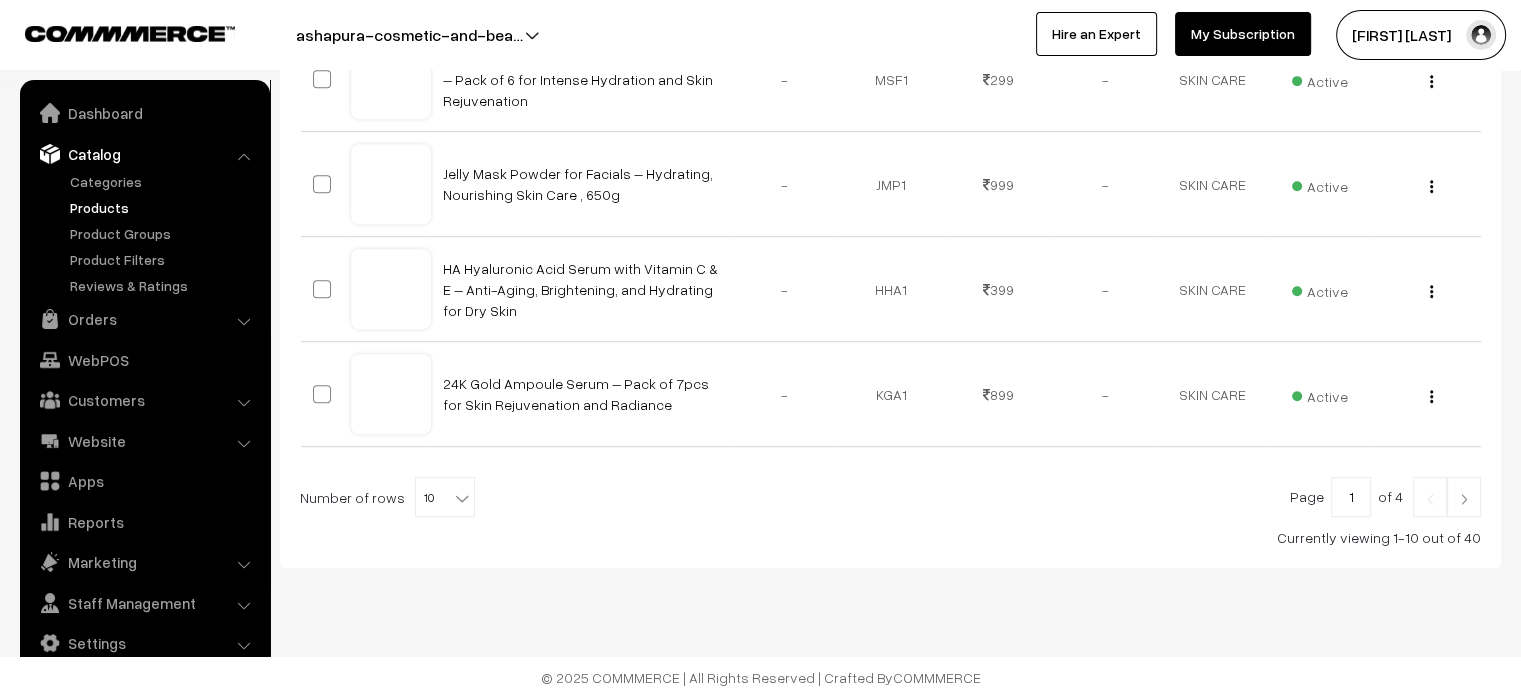 click on "Products" at bounding box center [164, 207] 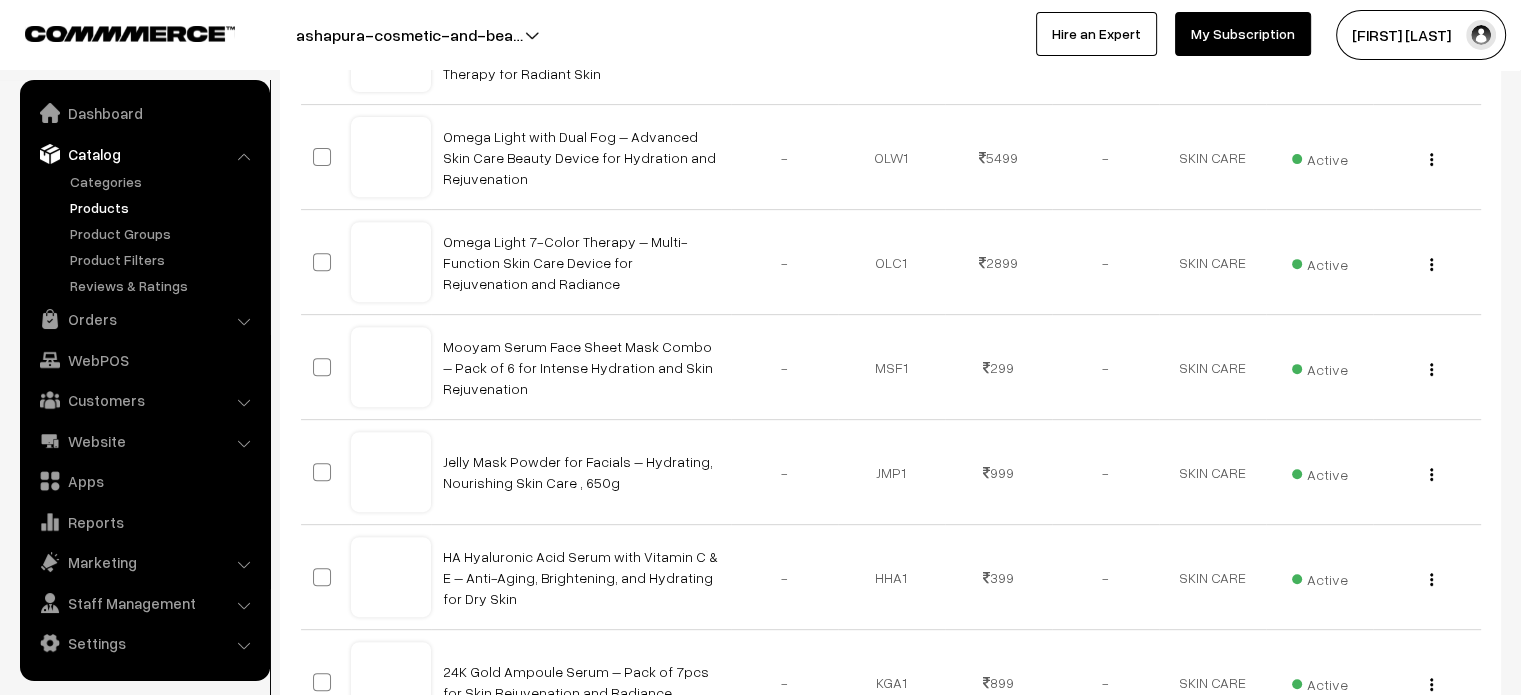 scroll, scrollTop: 1052, scrollLeft: 0, axis: vertical 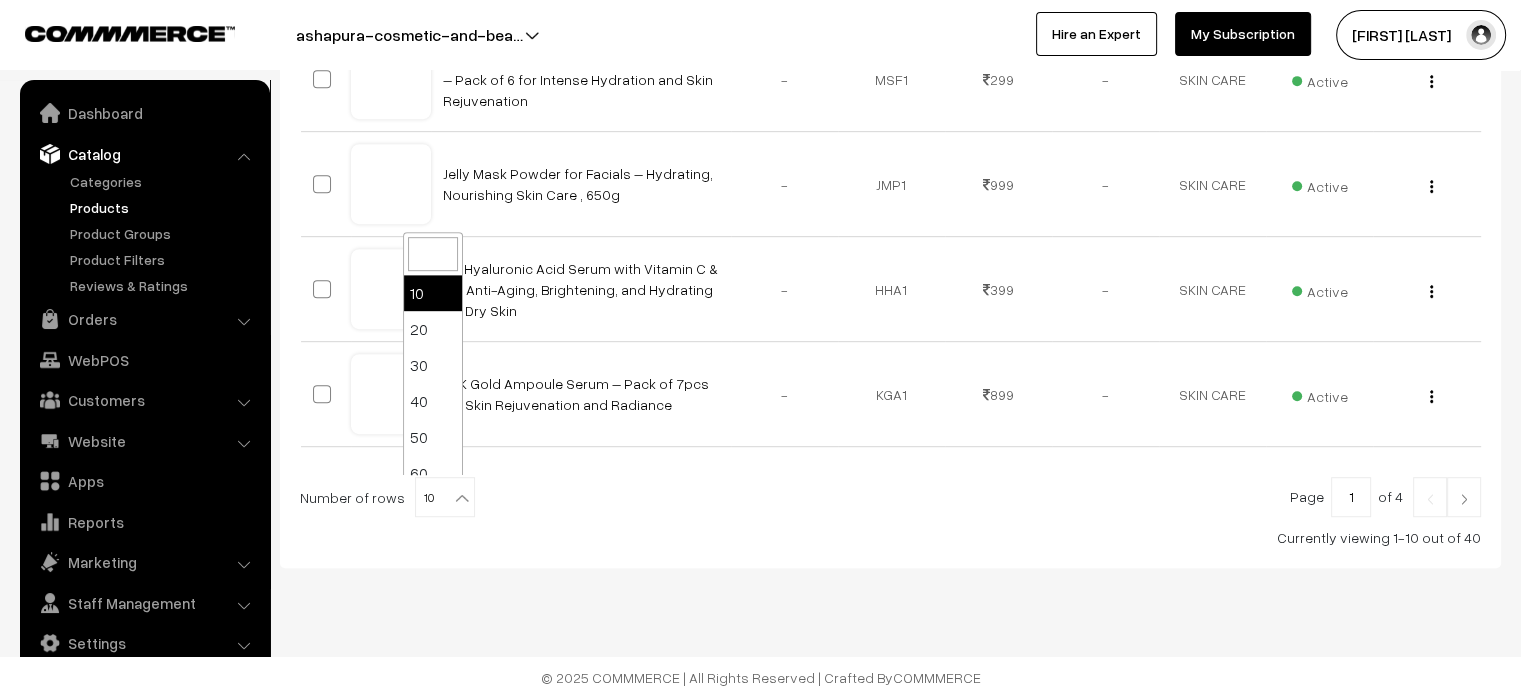 click at bounding box center [462, 498] 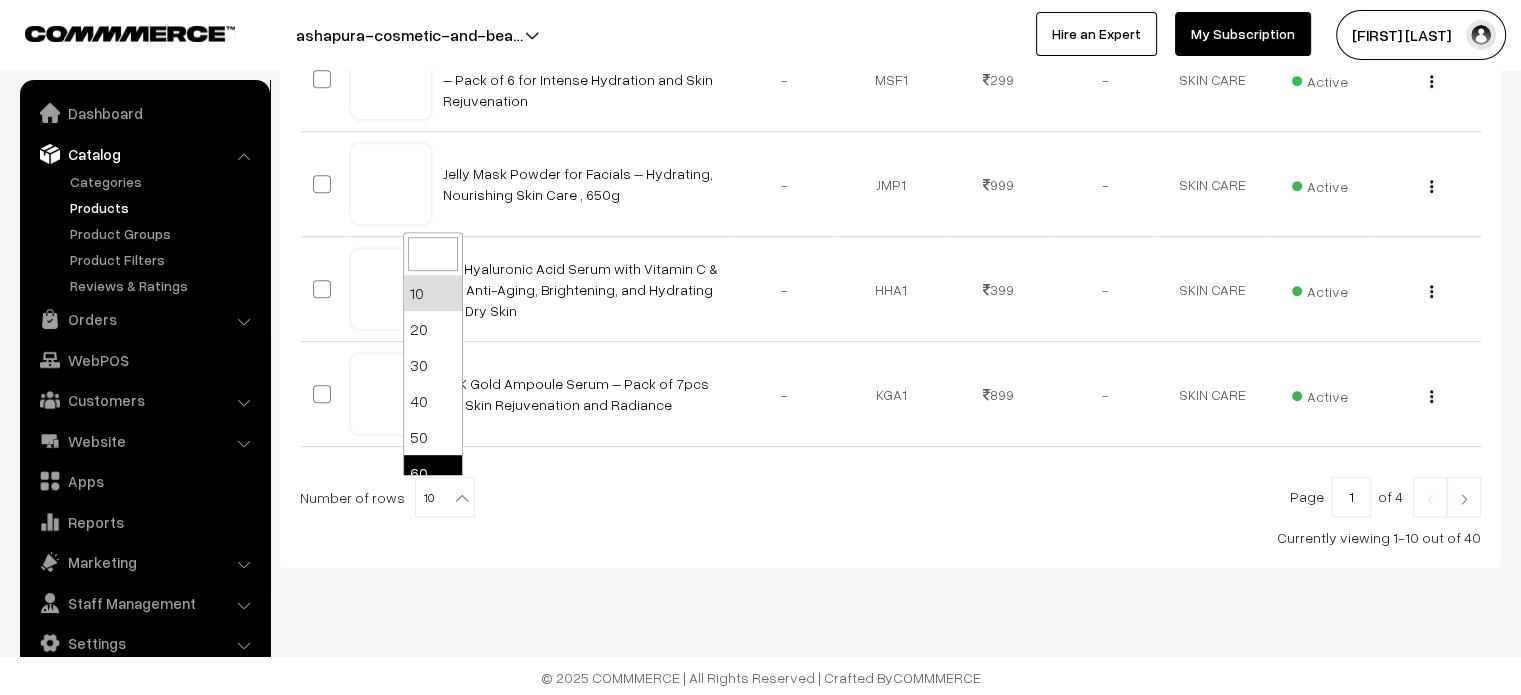 scroll, scrollTop: 160, scrollLeft: 0, axis: vertical 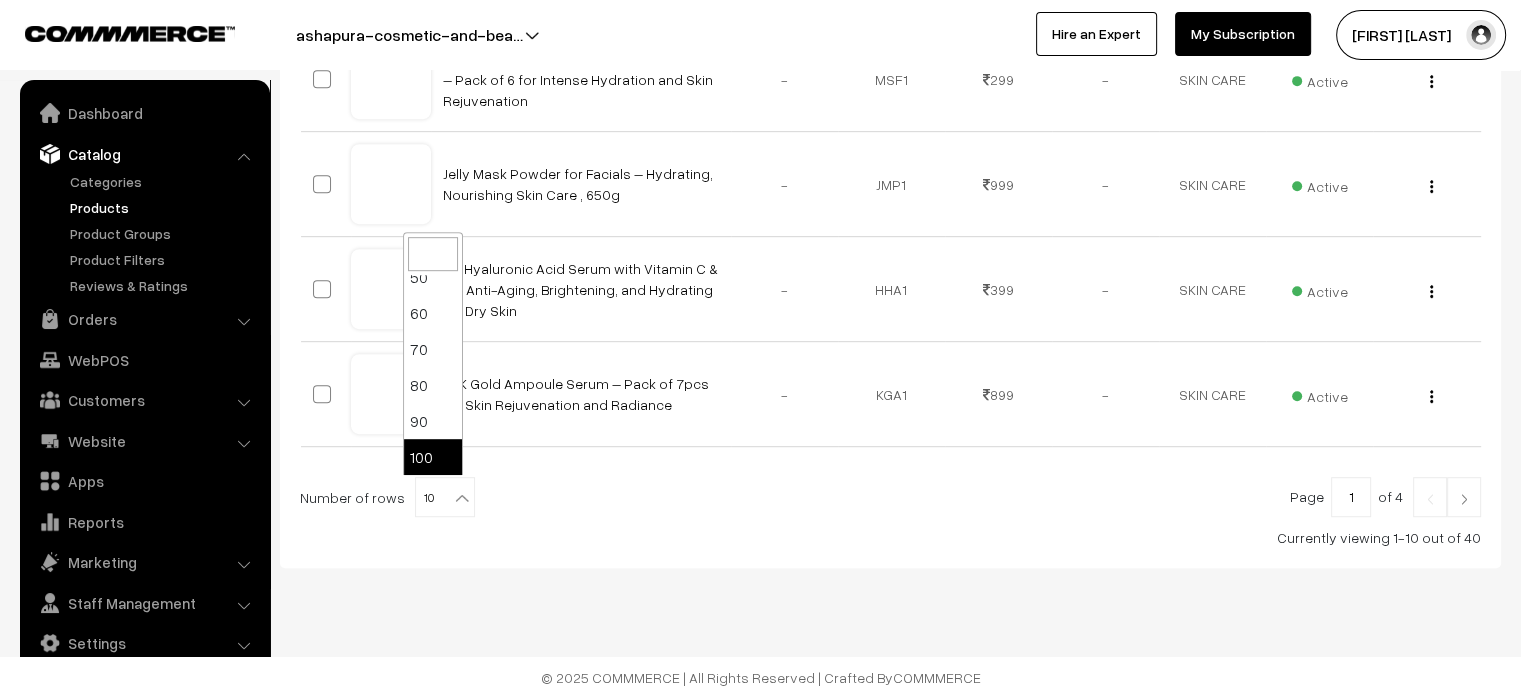 select on "100" 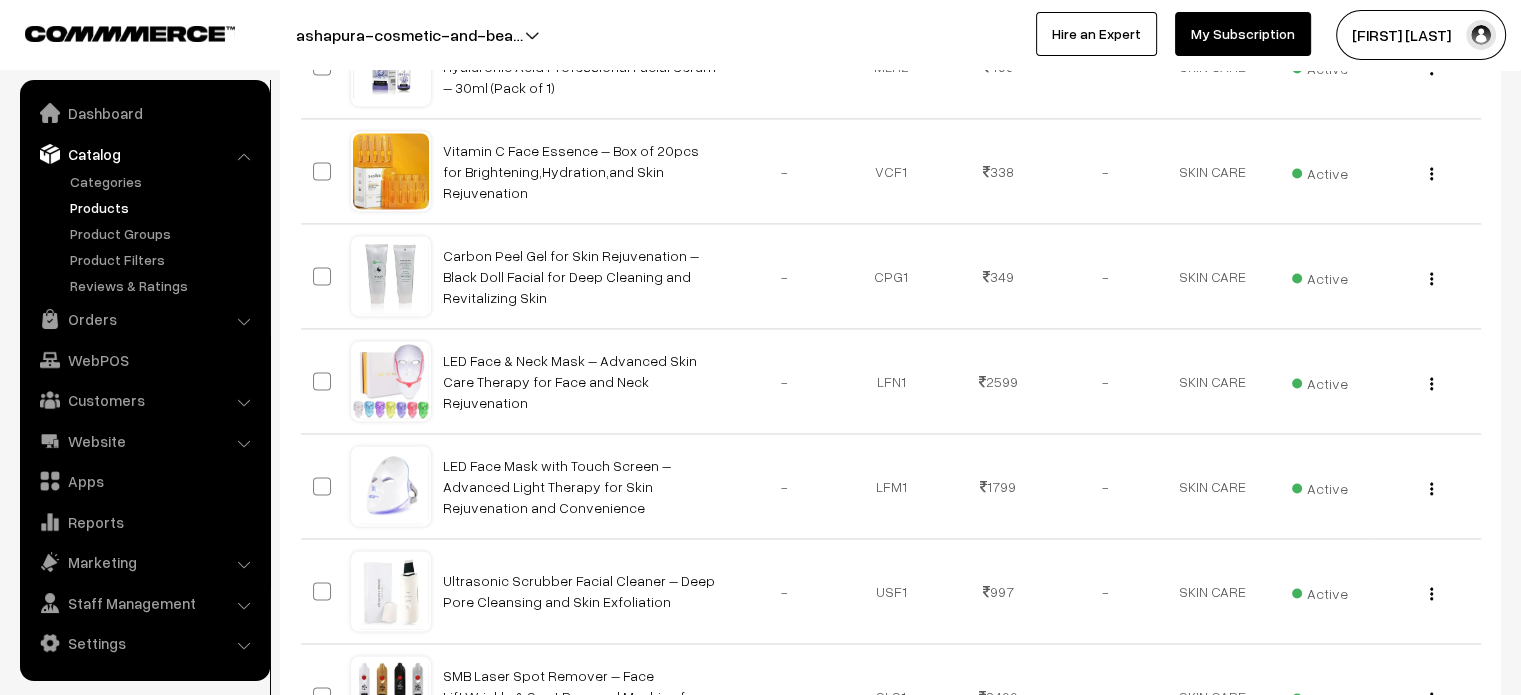 scroll, scrollTop: 2954, scrollLeft: 0, axis: vertical 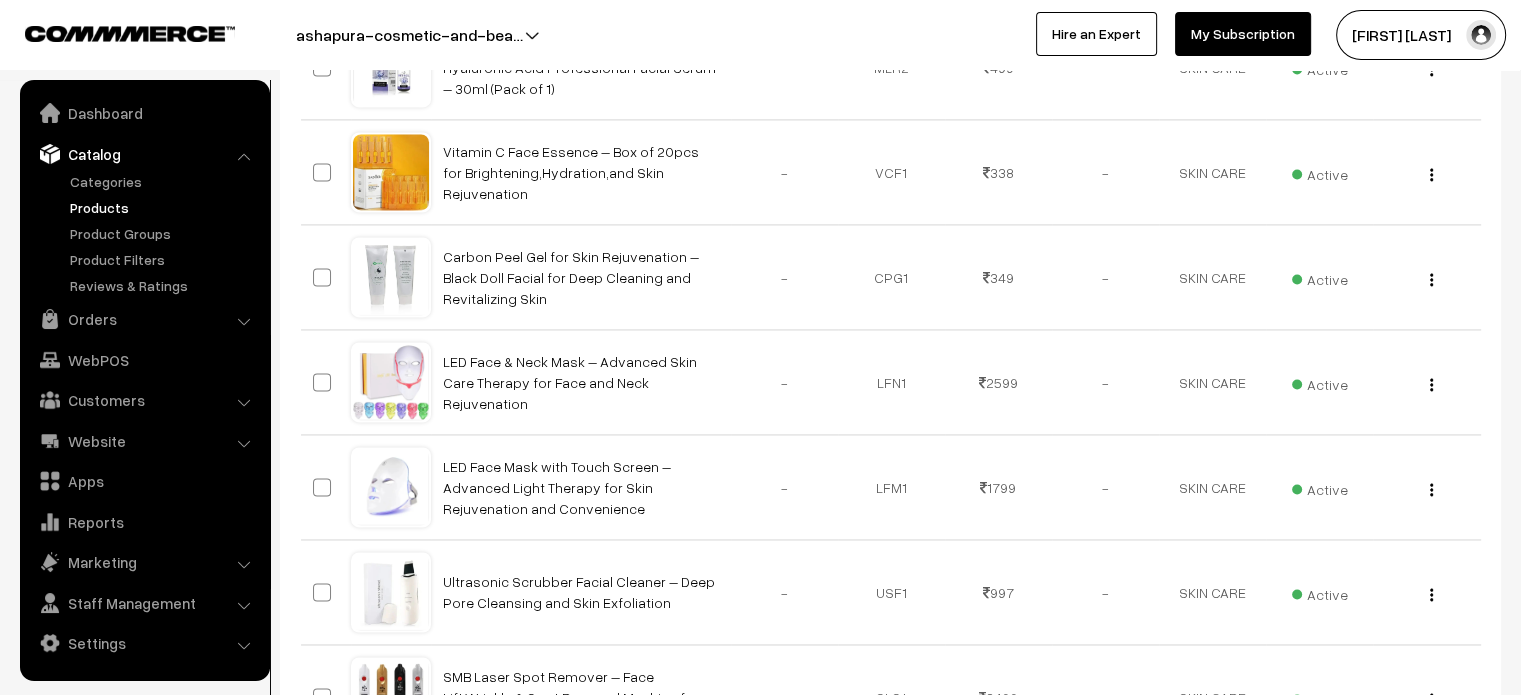 click on "Products" at bounding box center (164, 207) 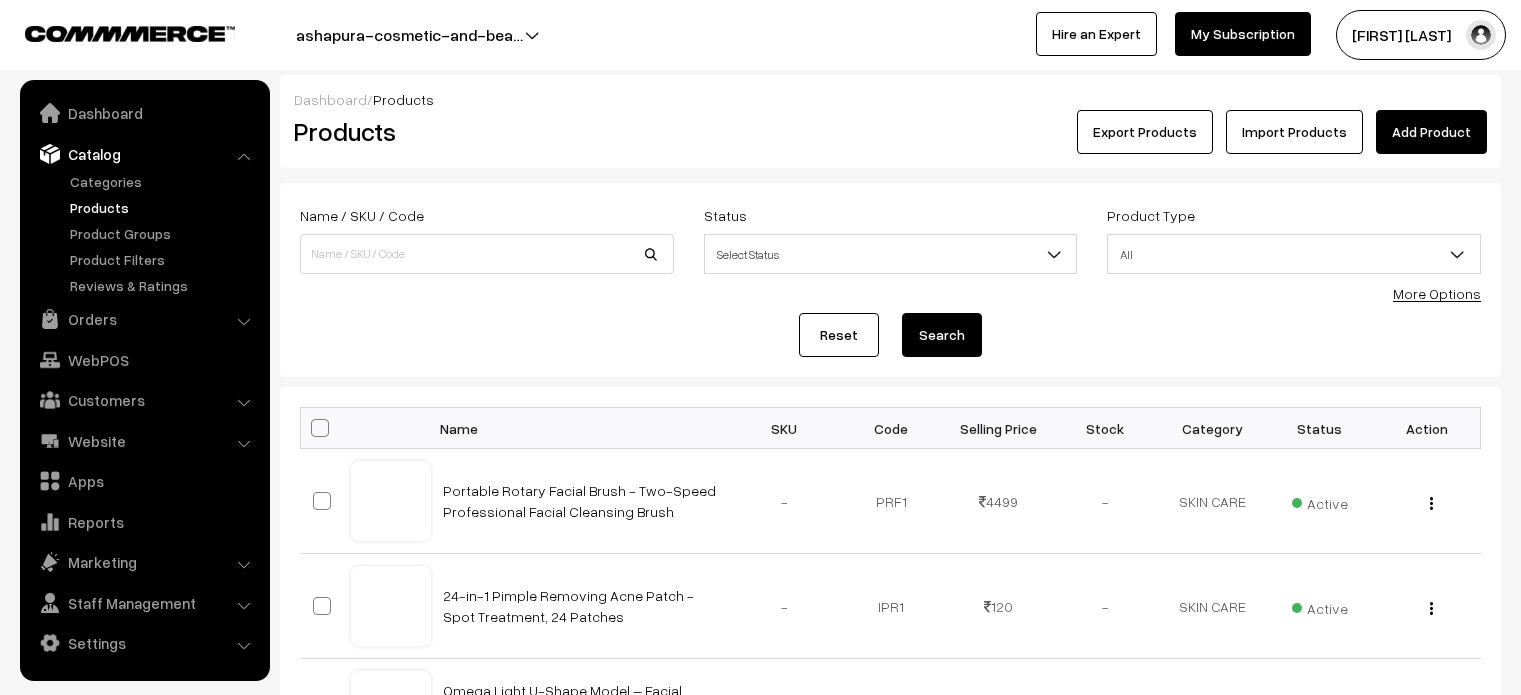 scroll, scrollTop: 0, scrollLeft: 0, axis: both 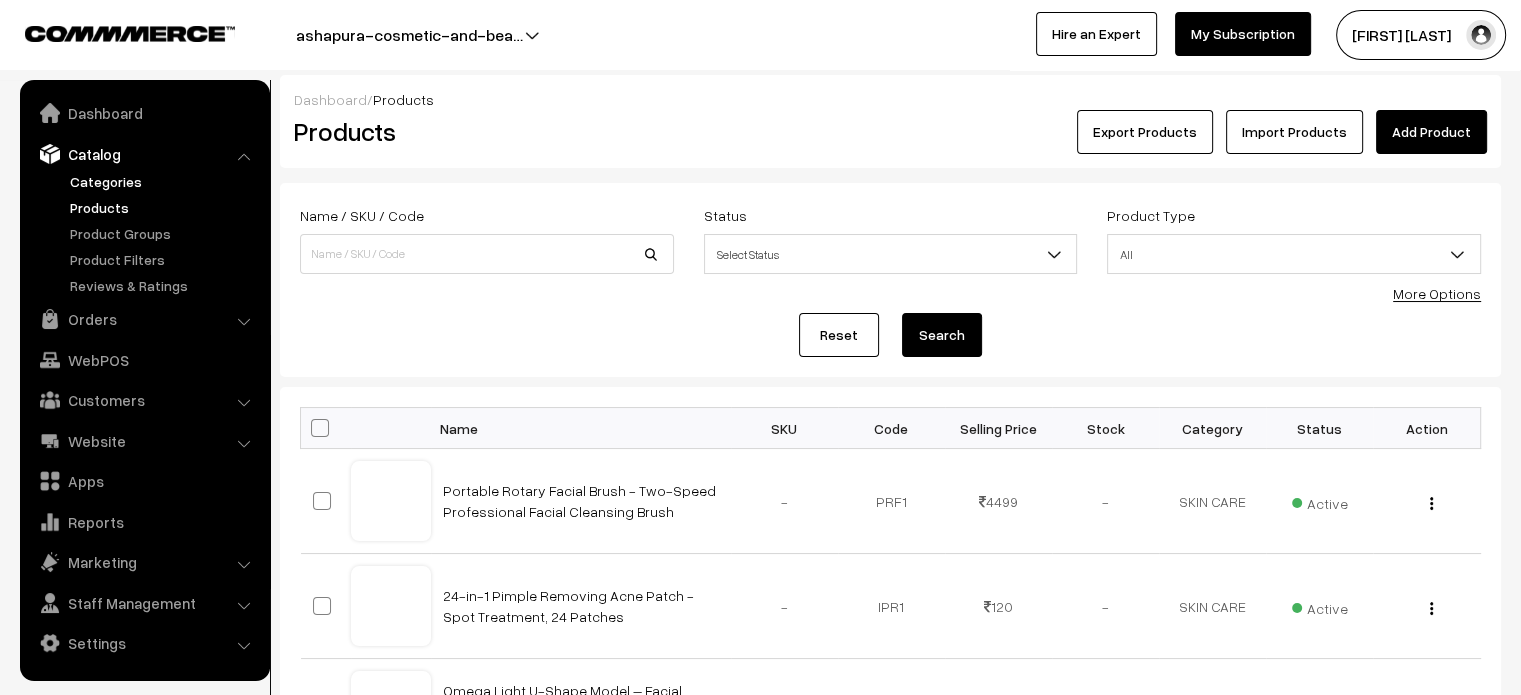click on "Categories" at bounding box center (164, 181) 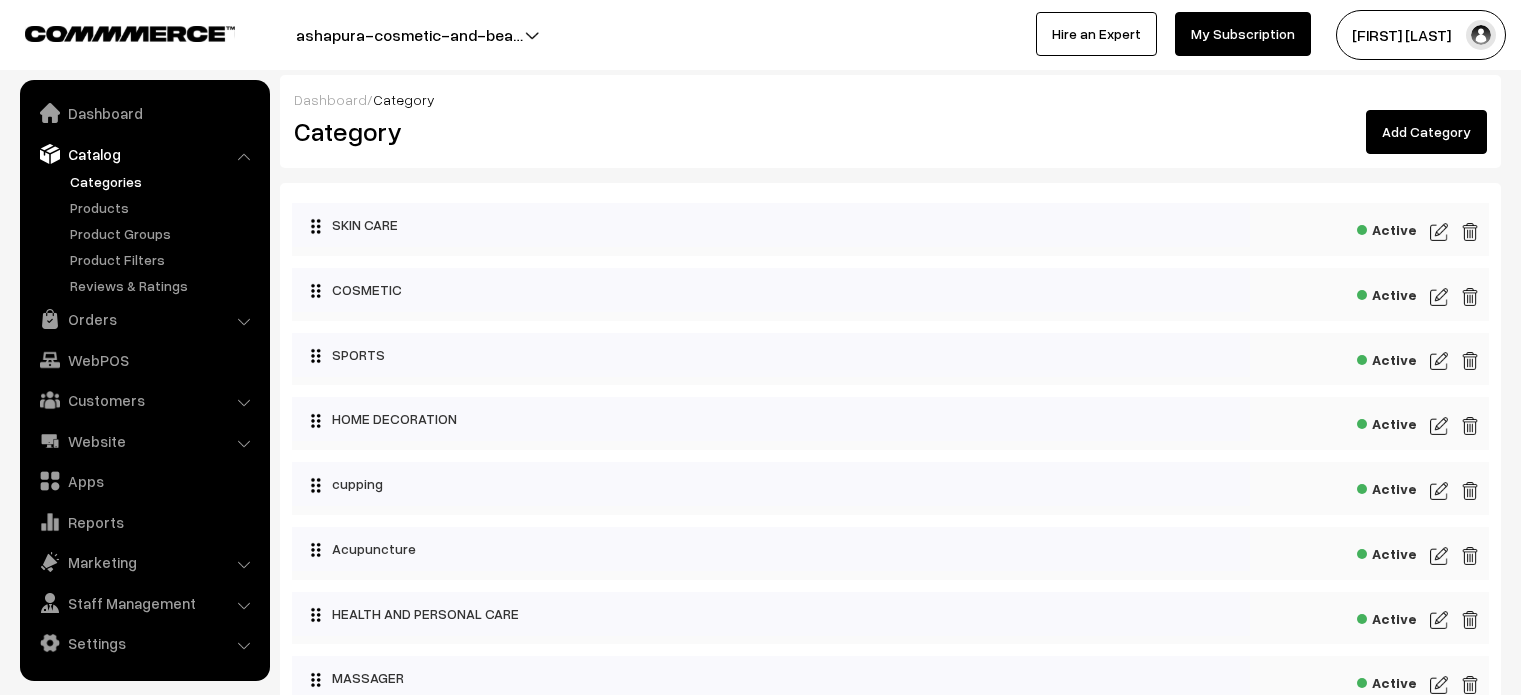 scroll, scrollTop: 0, scrollLeft: 0, axis: both 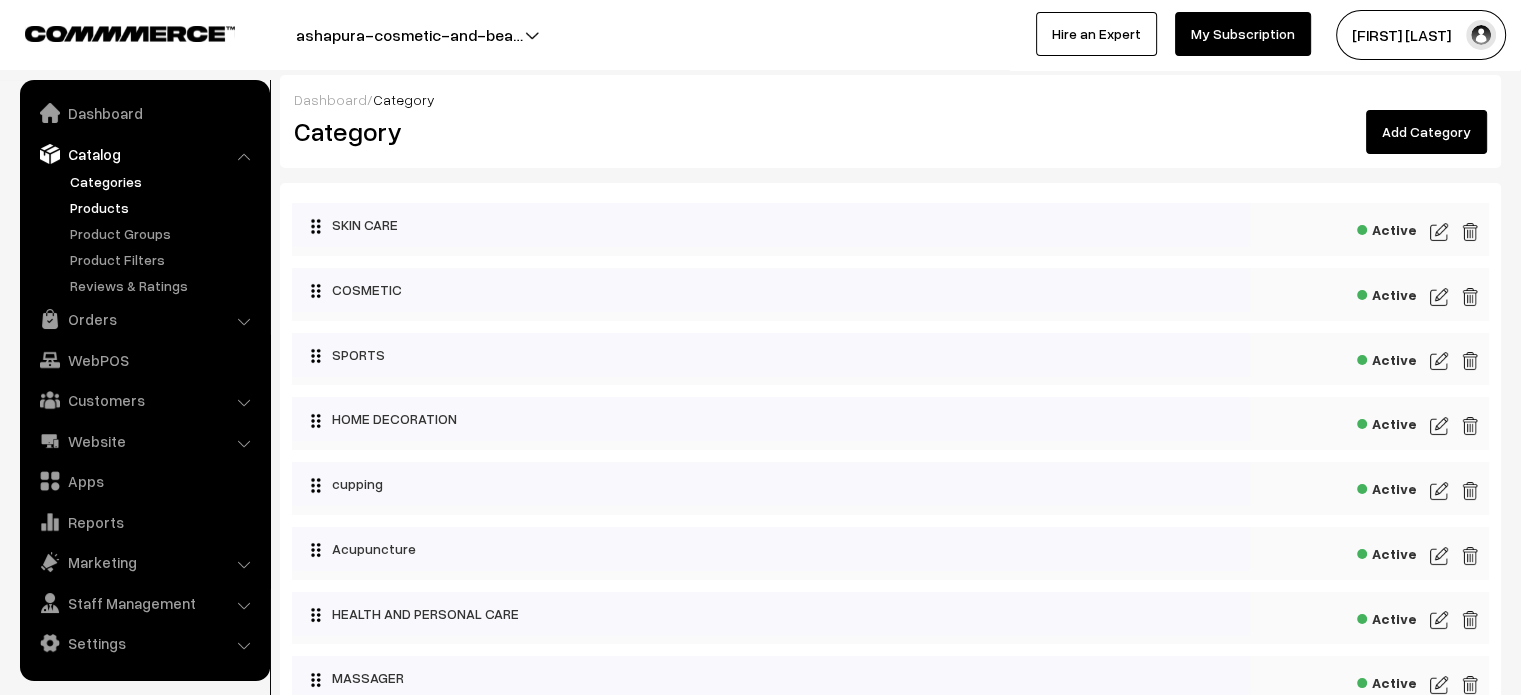 click on "Products" at bounding box center [164, 207] 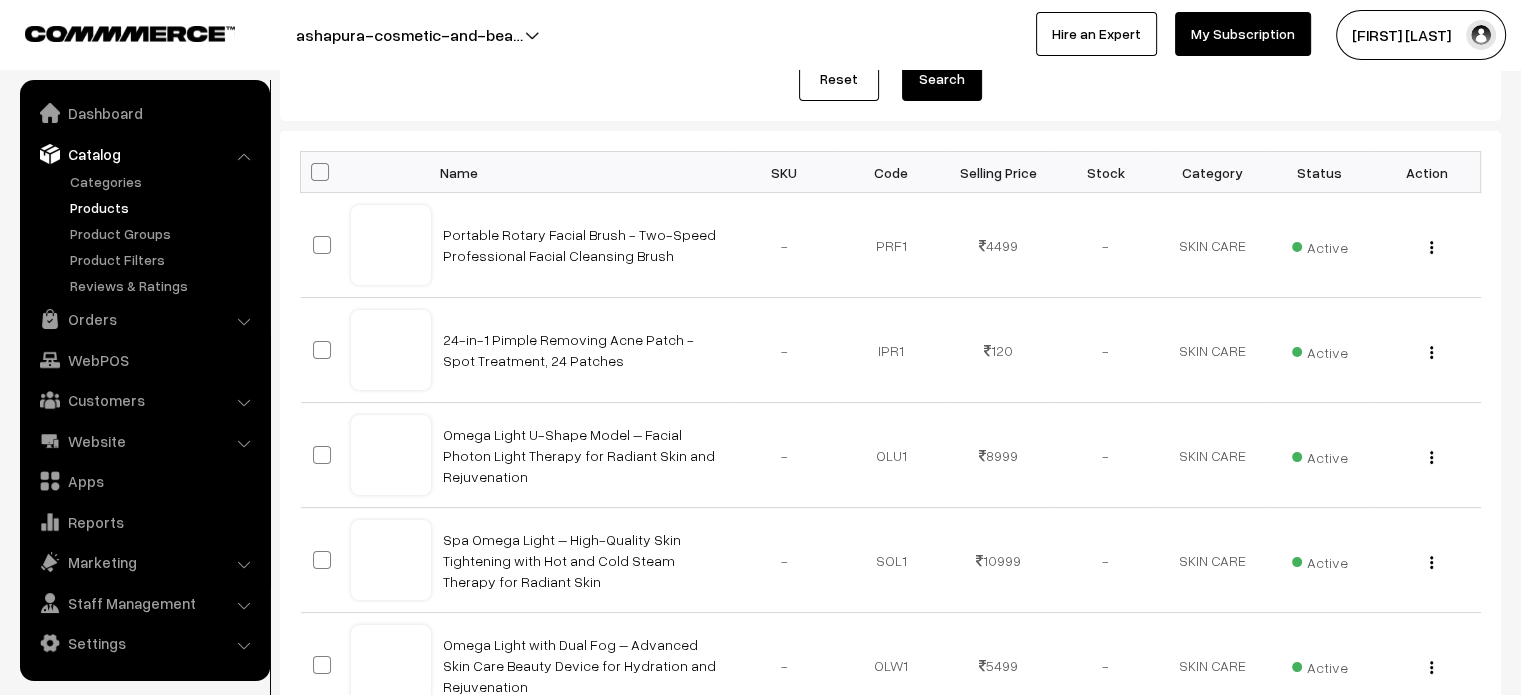 scroll, scrollTop: 0, scrollLeft: 0, axis: both 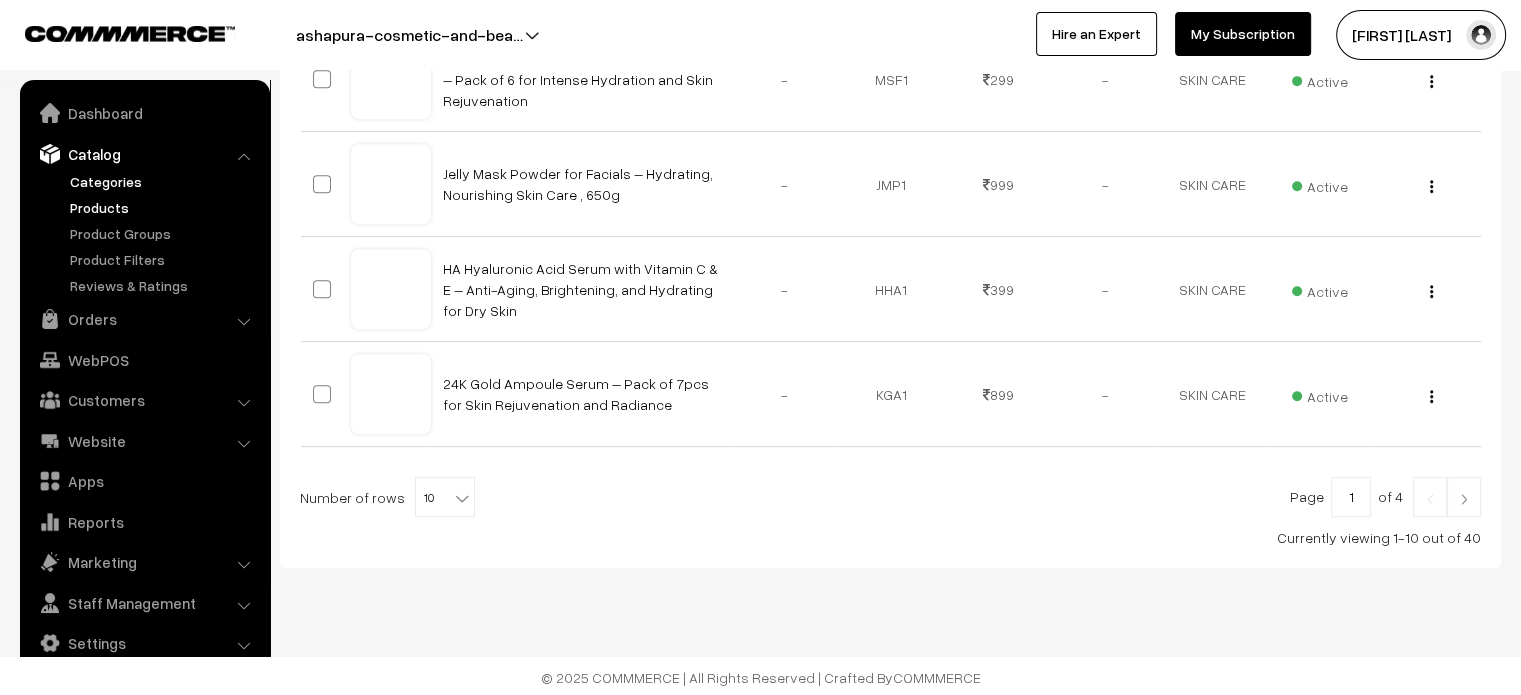 click on "Categories" at bounding box center (164, 181) 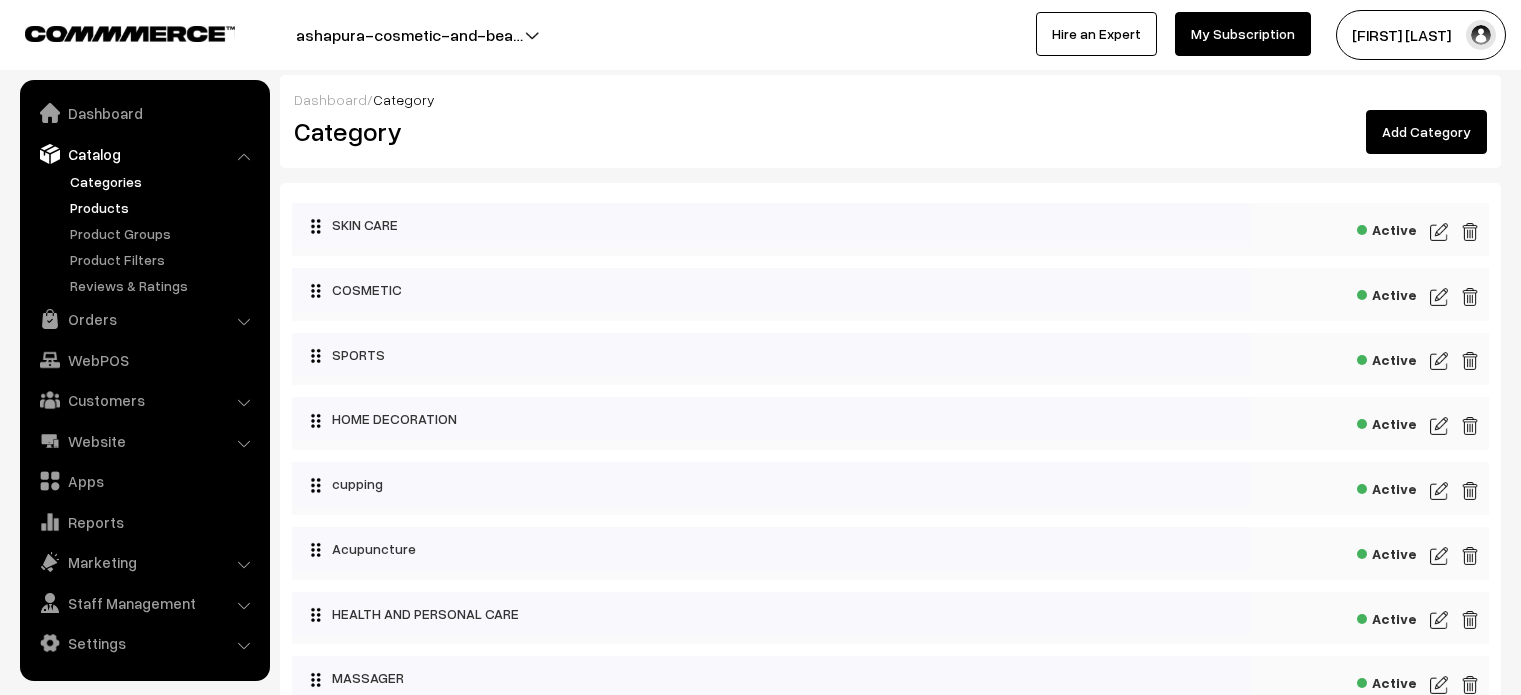 scroll, scrollTop: 0, scrollLeft: 0, axis: both 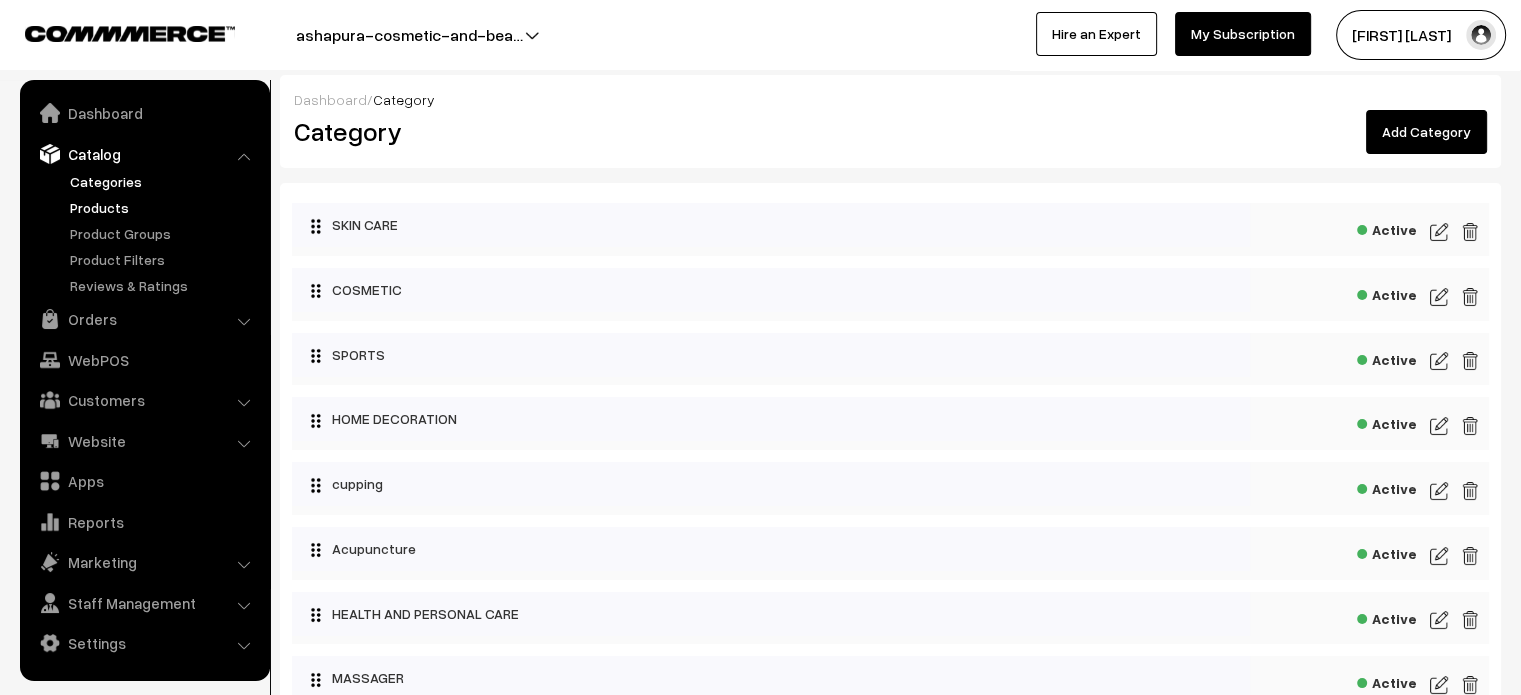 click on "Products" at bounding box center [164, 207] 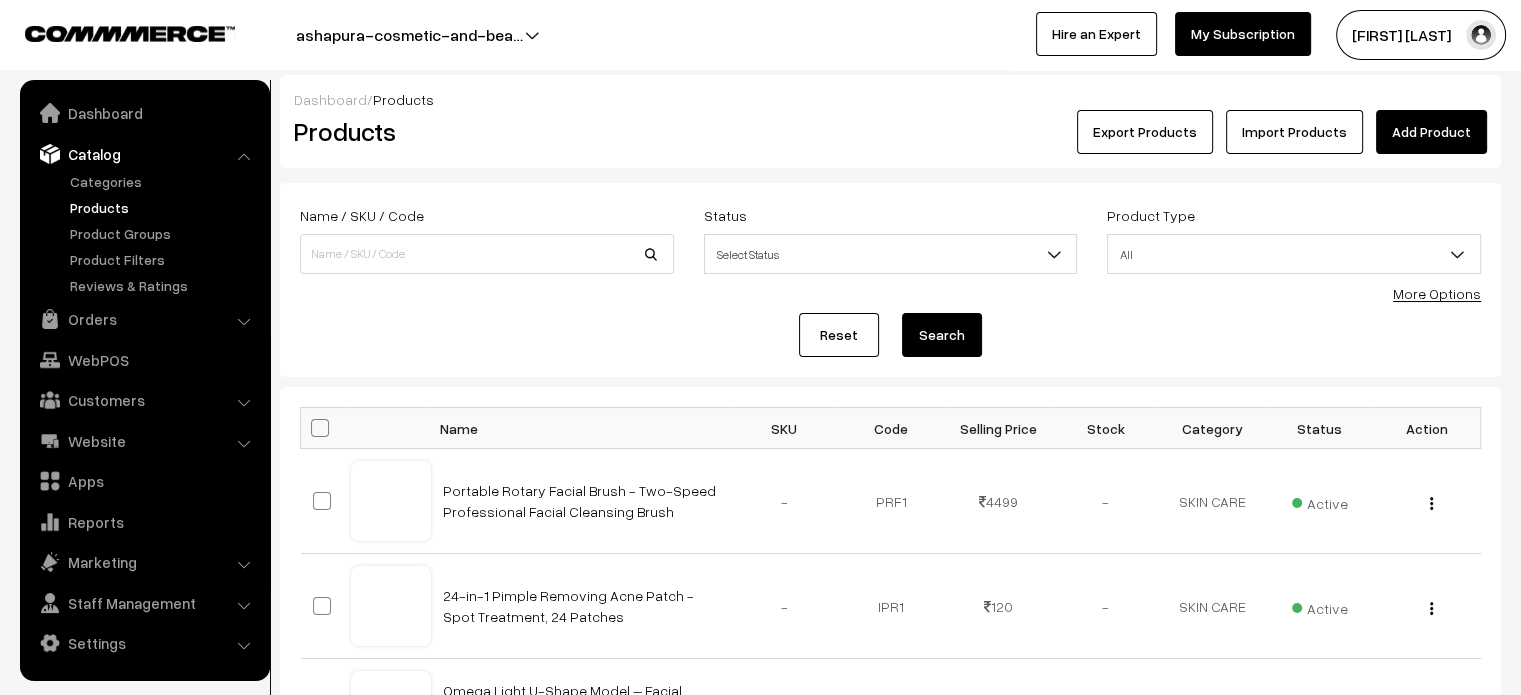 scroll, scrollTop: 1052, scrollLeft: 0, axis: vertical 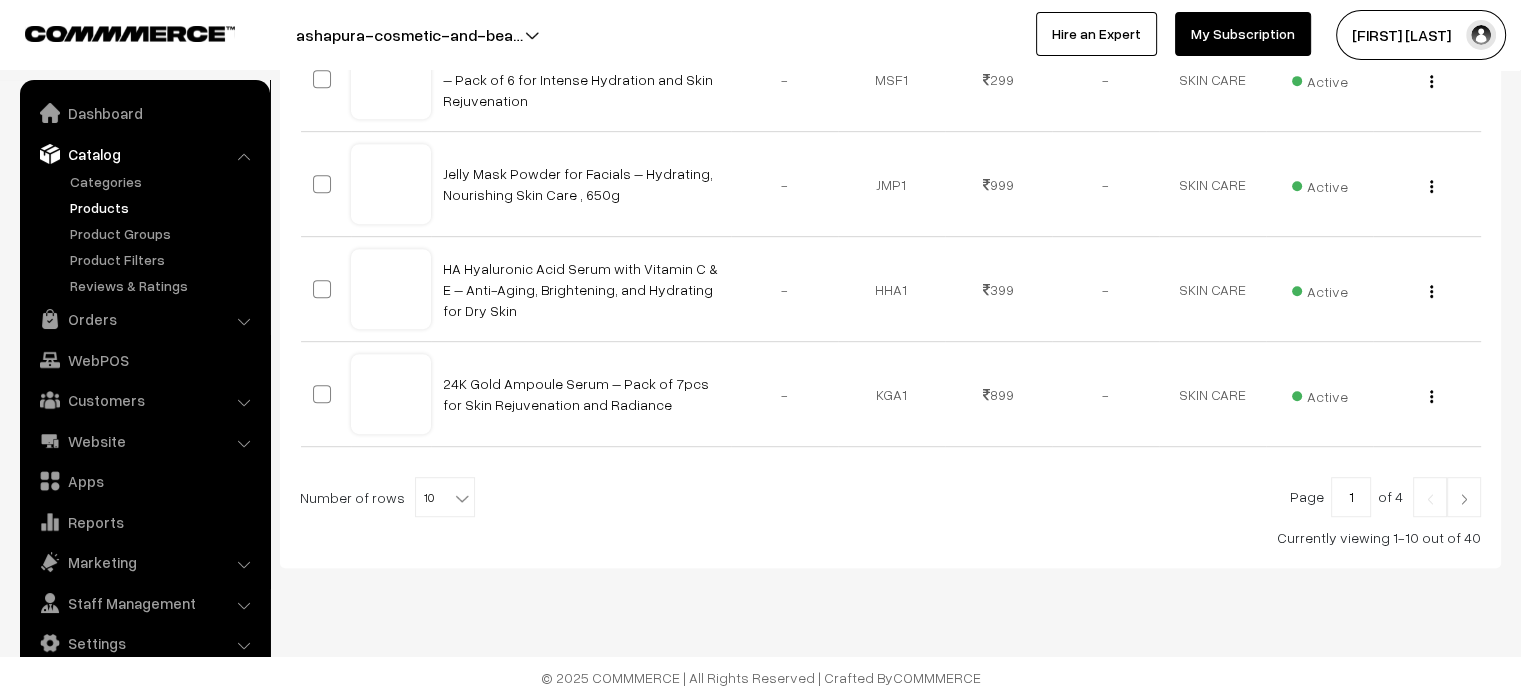 click at bounding box center [1464, 499] 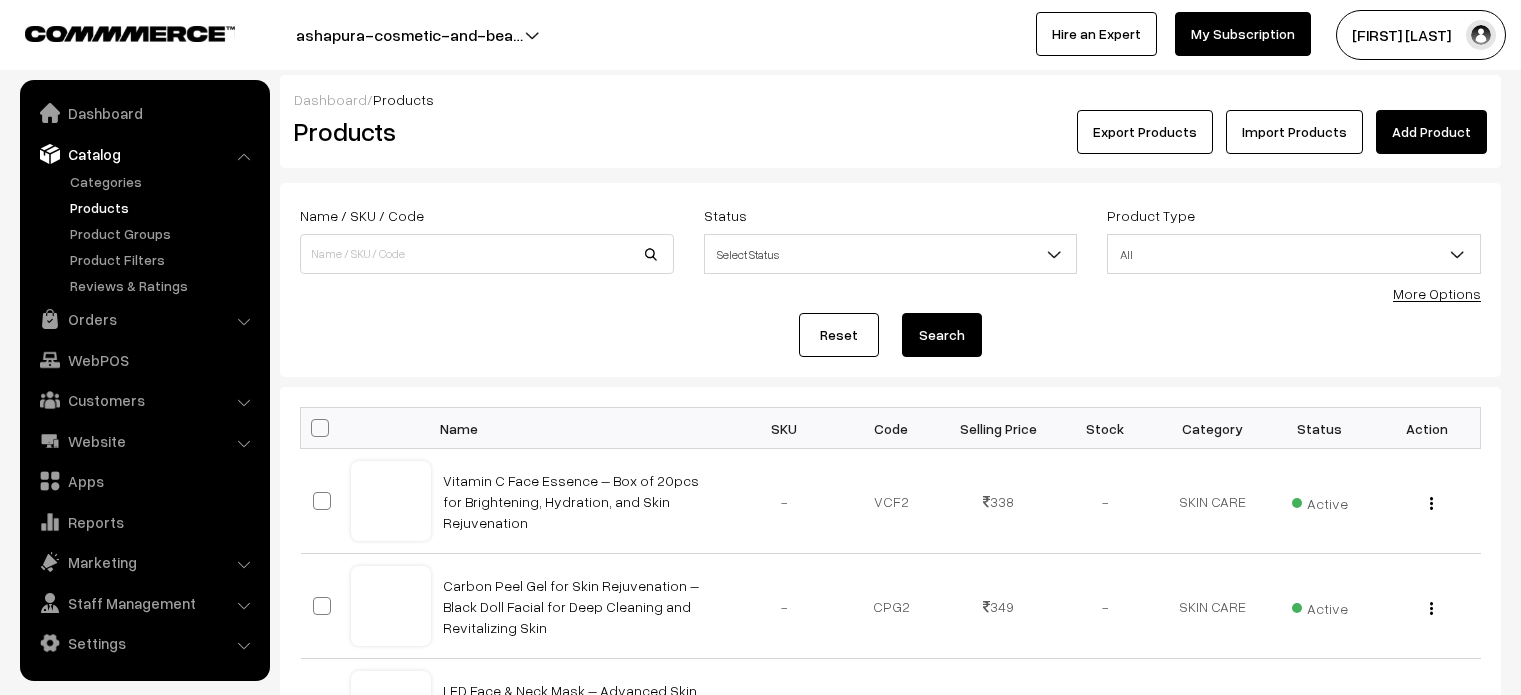 scroll, scrollTop: 1052, scrollLeft: 0, axis: vertical 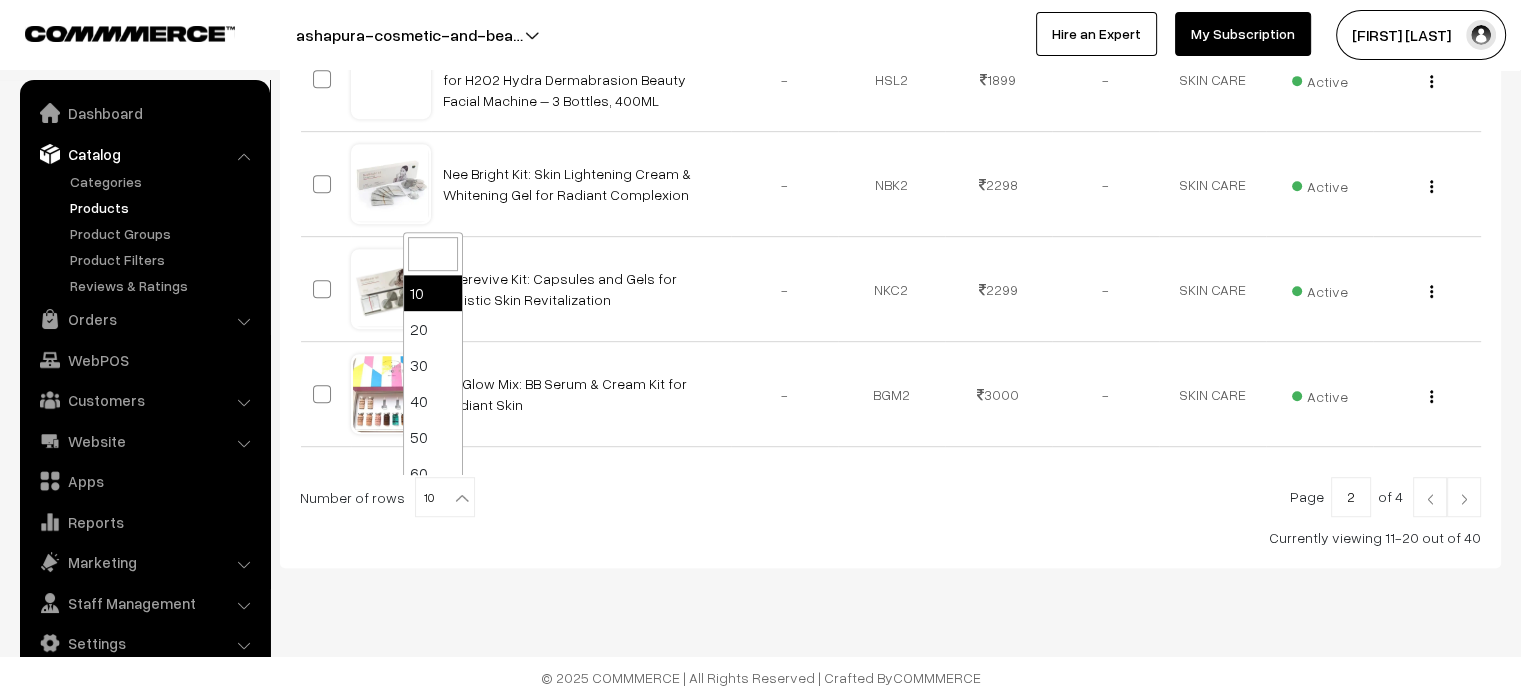 click at bounding box center [462, 498] 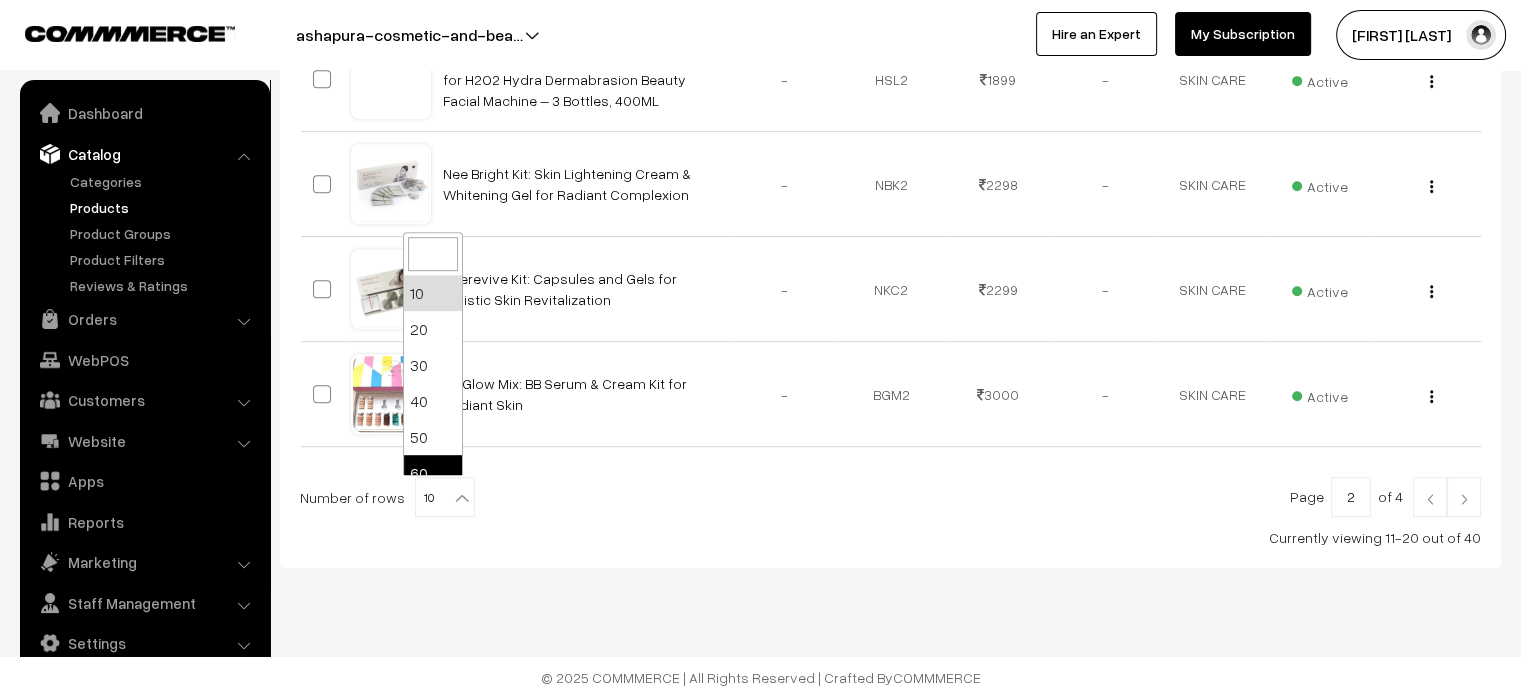 scroll, scrollTop: 160, scrollLeft: 0, axis: vertical 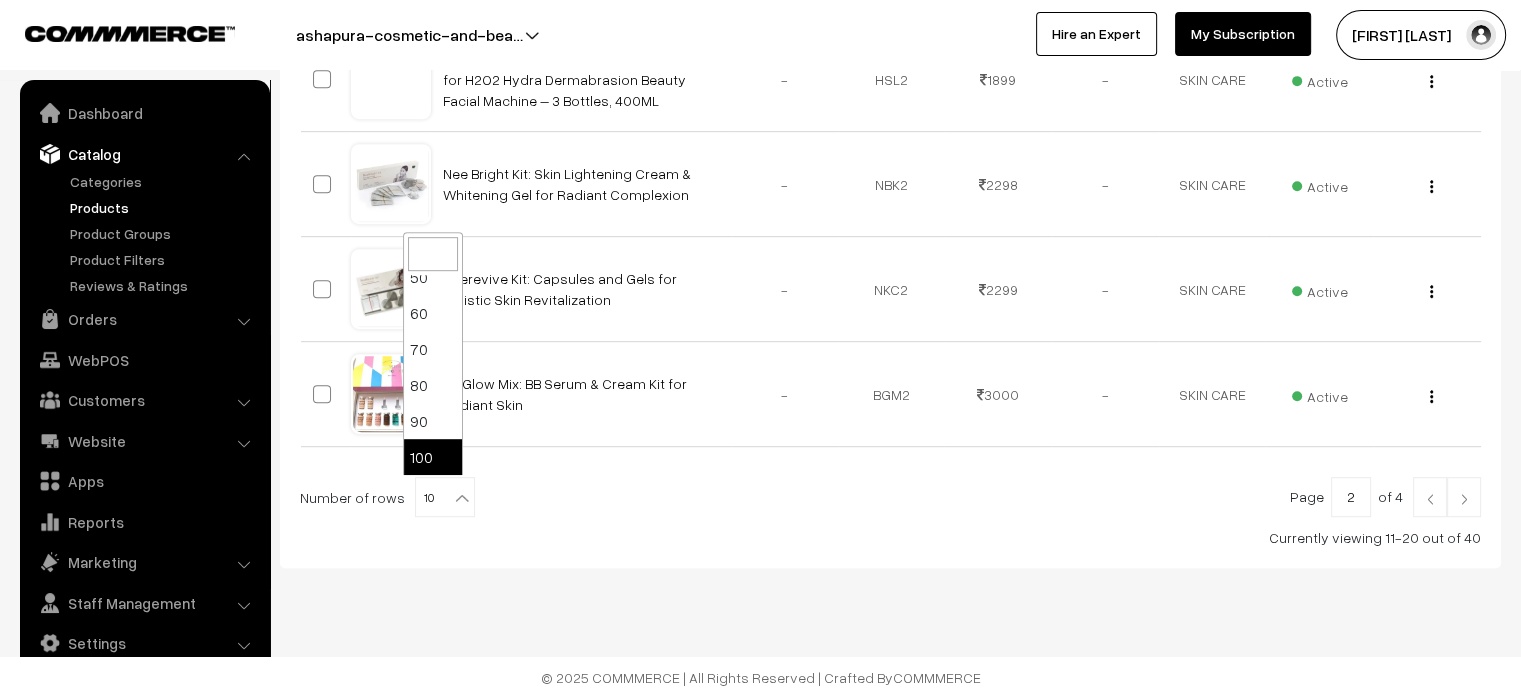 select on "100" 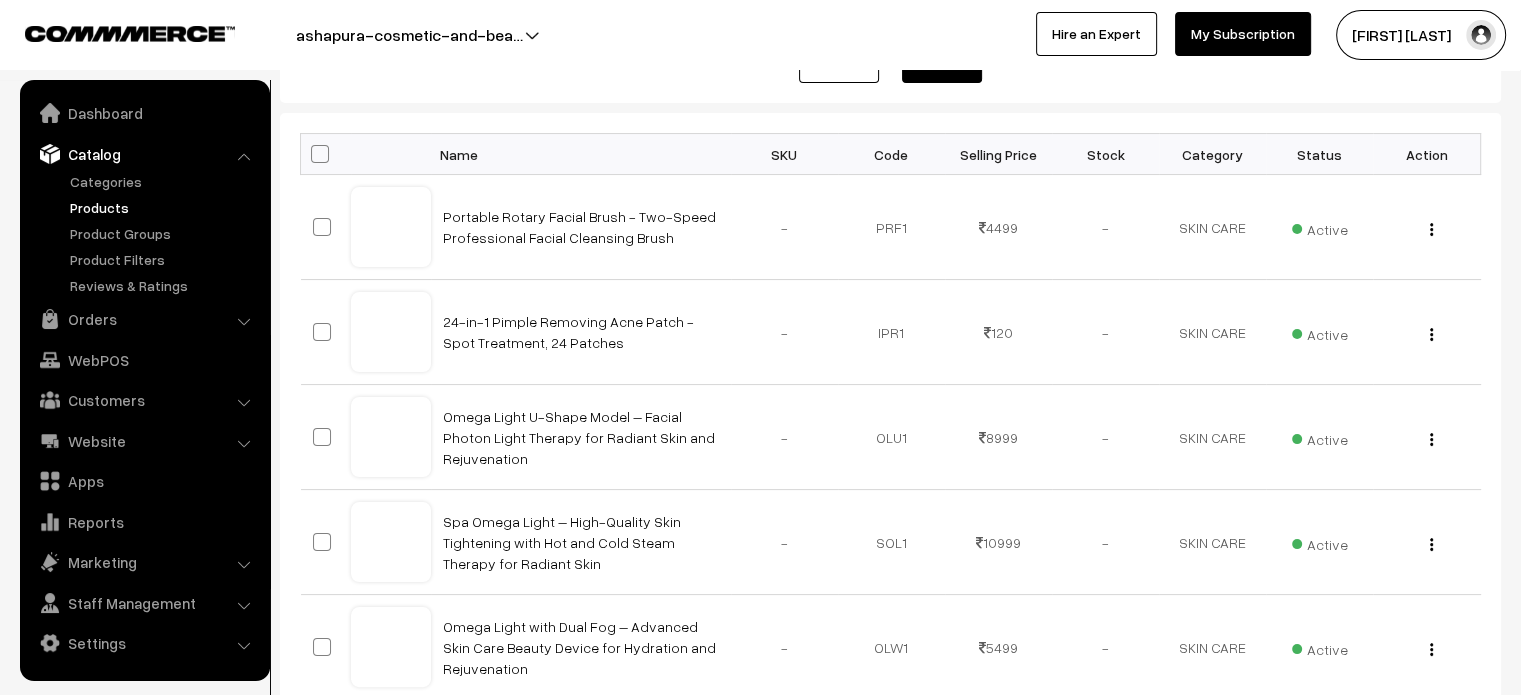 scroll, scrollTop: 0, scrollLeft: 0, axis: both 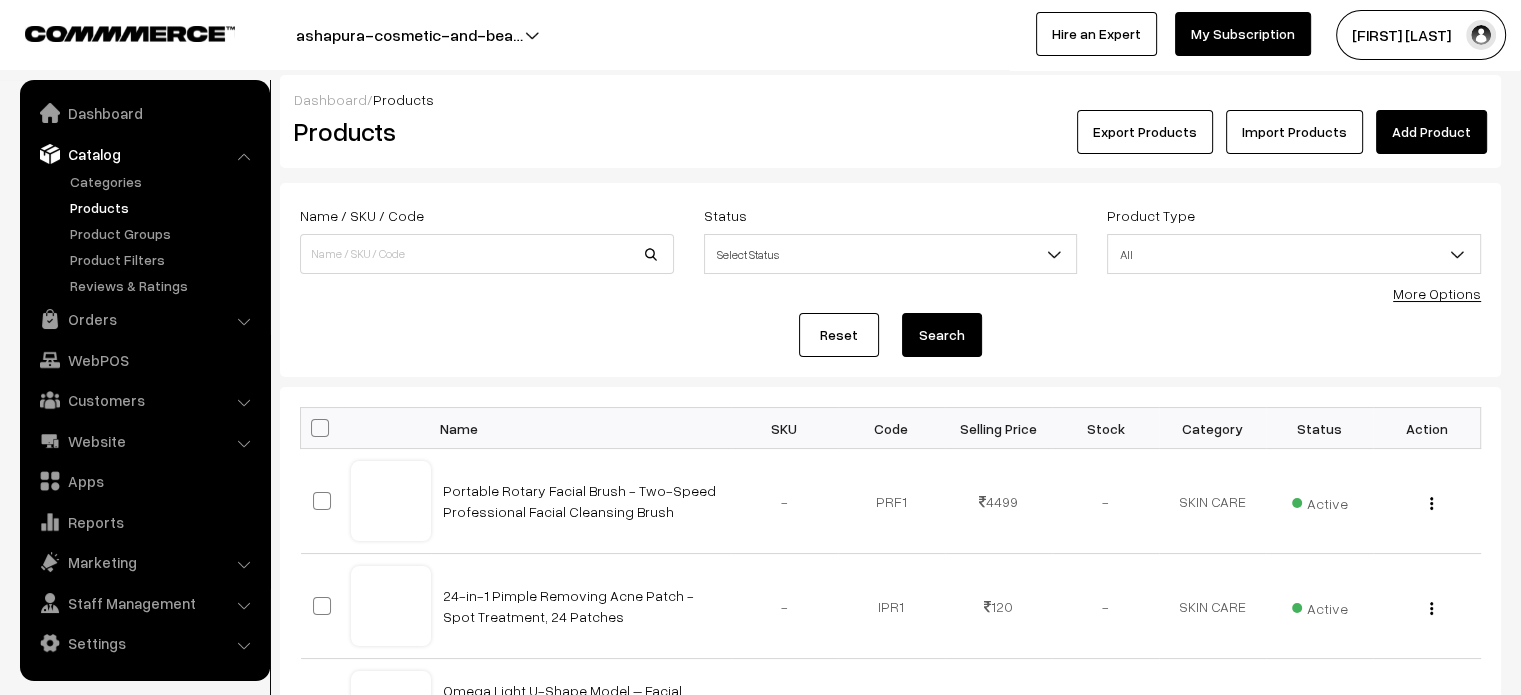 click at bounding box center (320, 428) 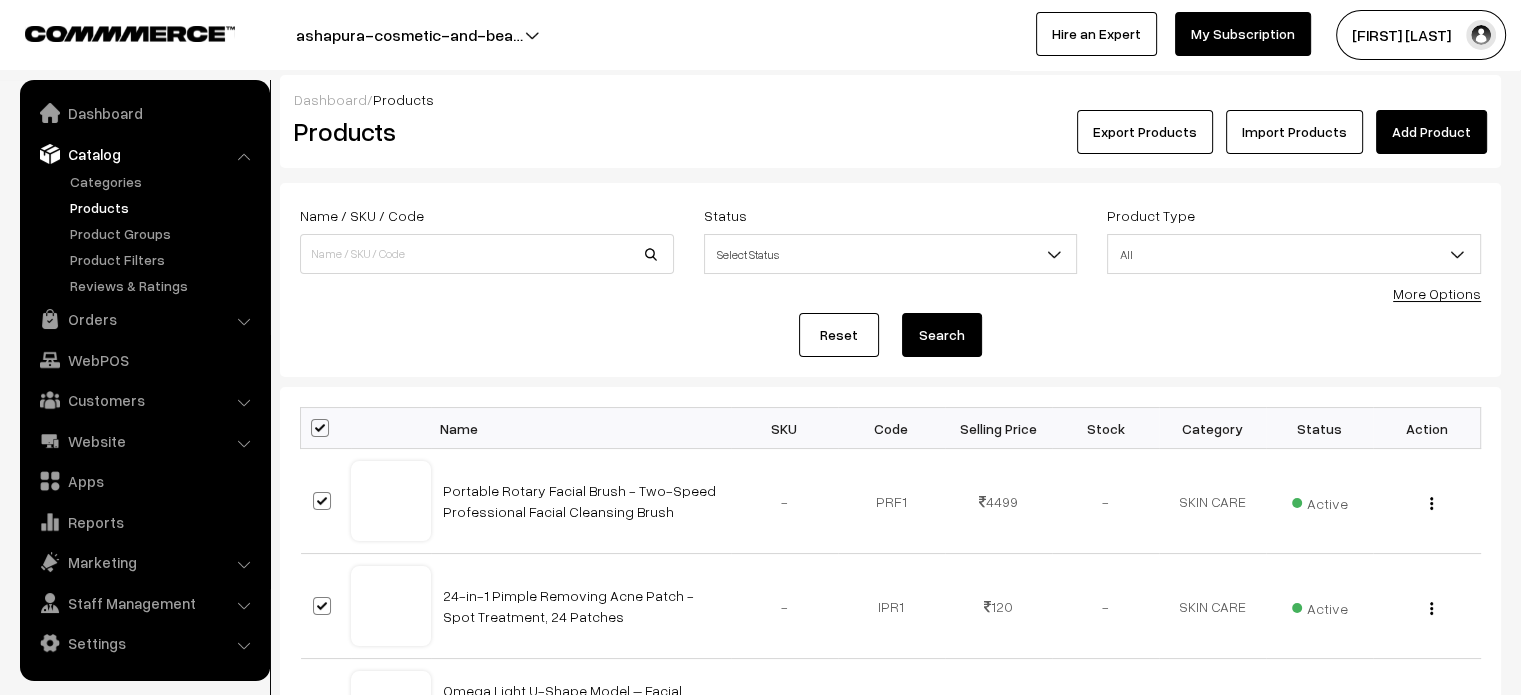 checkbox on "true" 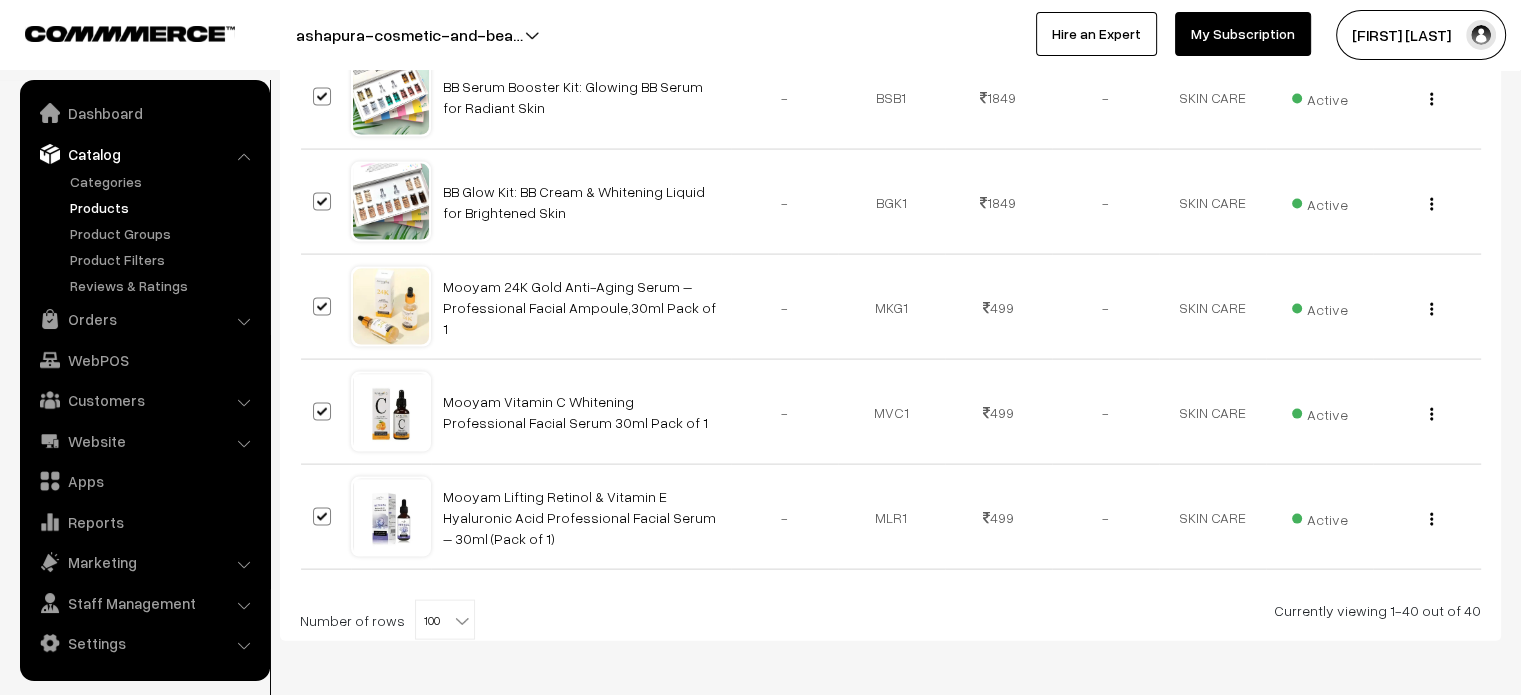 scroll, scrollTop: 4198, scrollLeft: 0, axis: vertical 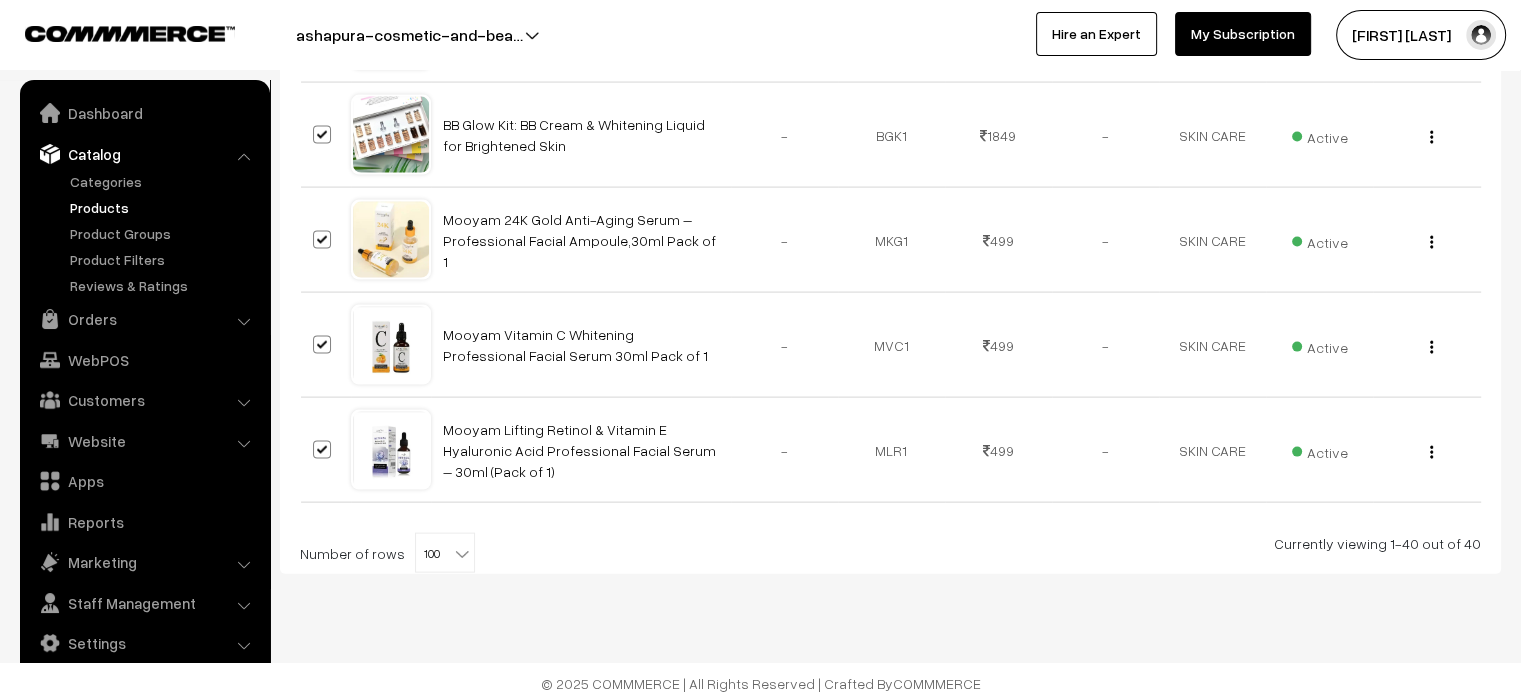 click on "Bulk Options
Edit Products
Update Inventory
Make all Active
Make all Inactive
Add tags
Add to product group
Add to category
Delete all
Bulk Options
Name SKU Code" at bounding box center (890, -1619) 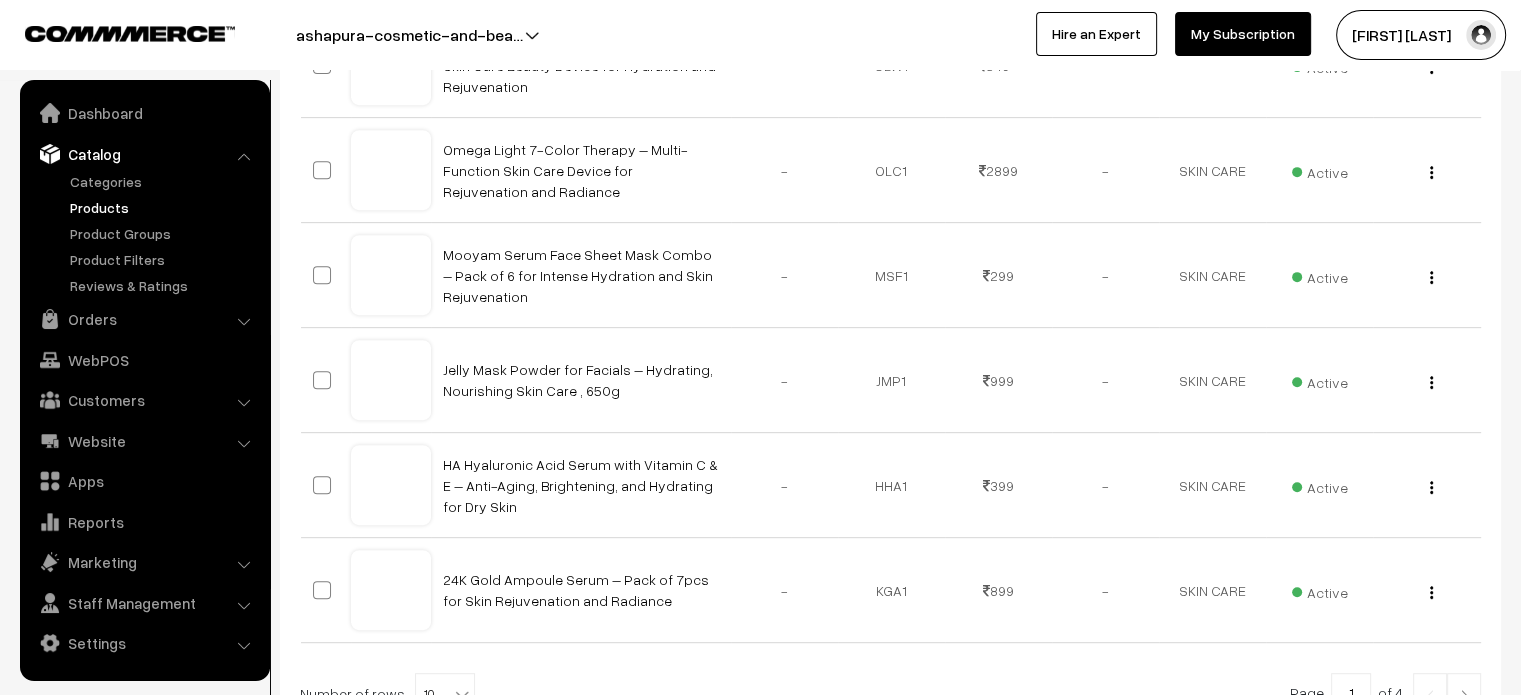 scroll, scrollTop: 1052, scrollLeft: 0, axis: vertical 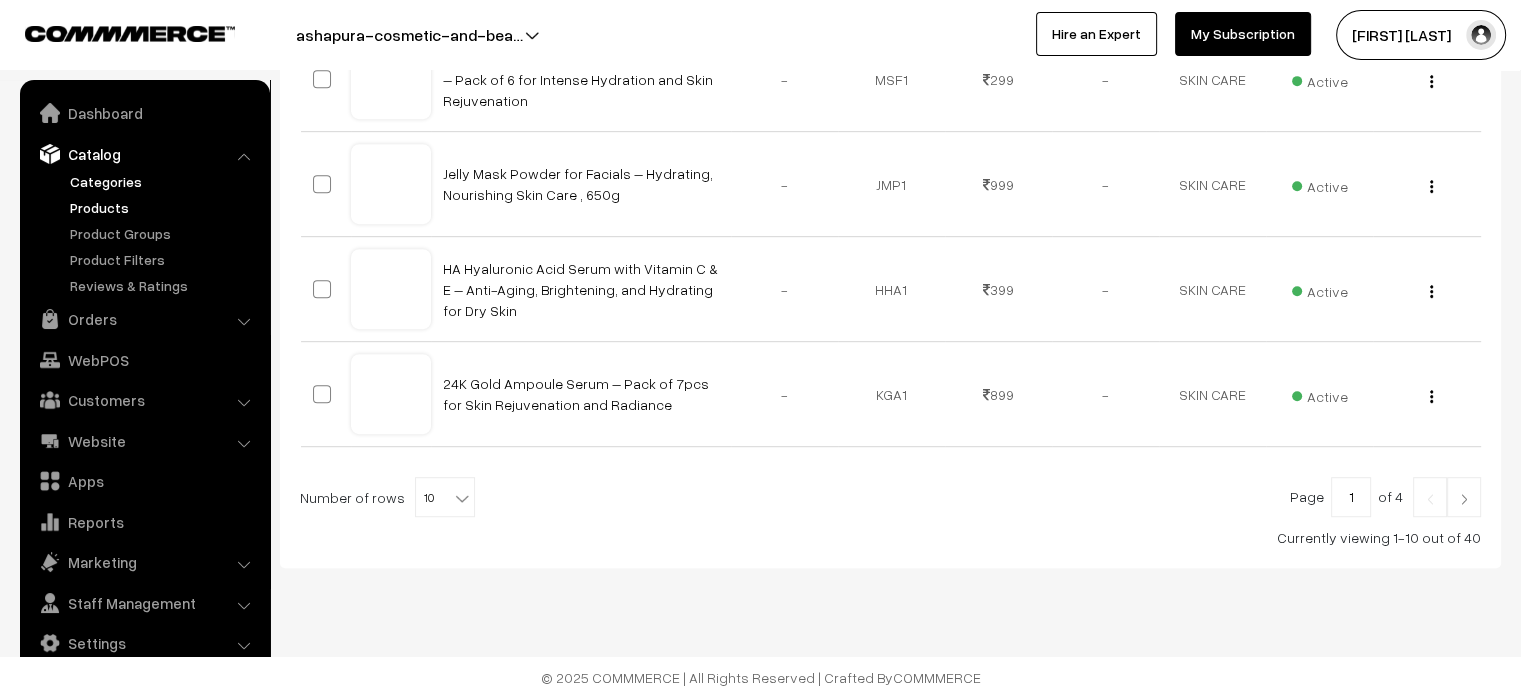 click on "Categories" at bounding box center [164, 181] 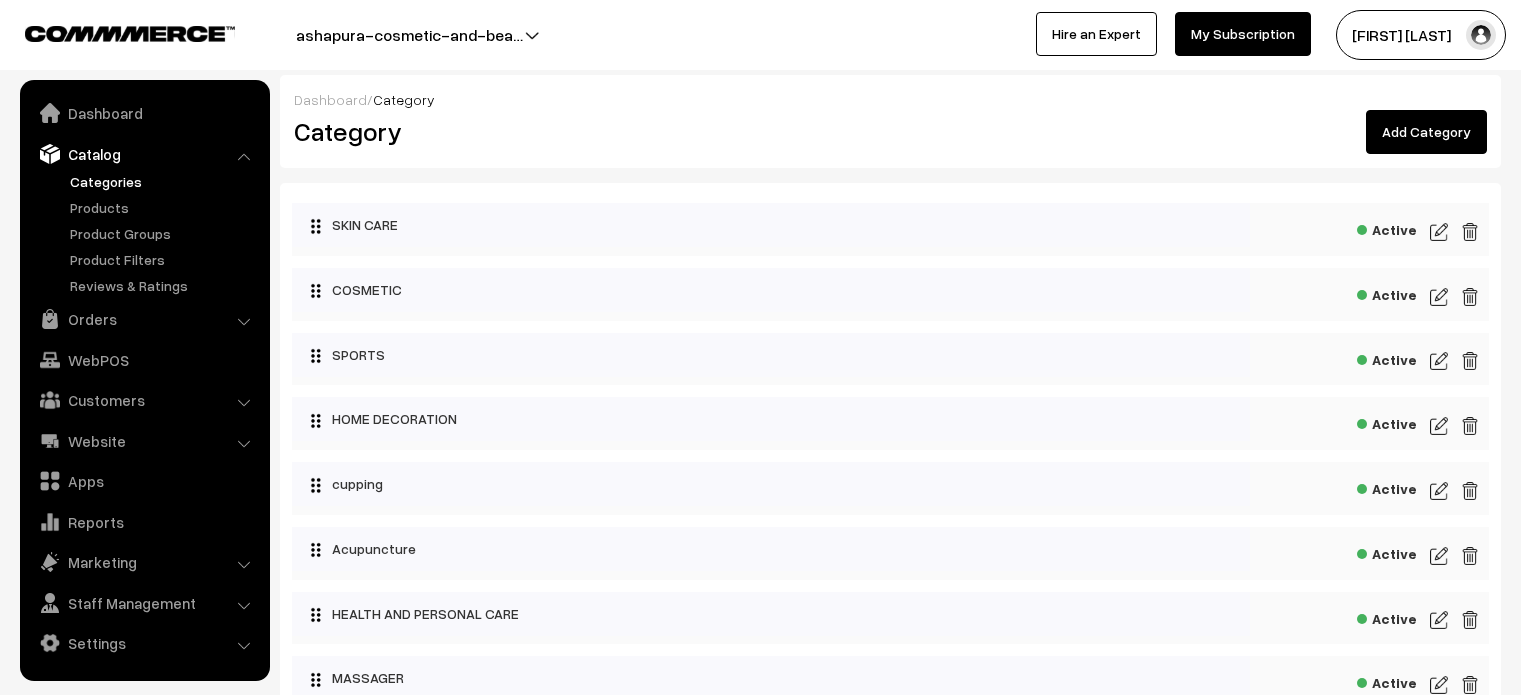 scroll, scrollTop: 0, scrollLeft: 0, axis: both 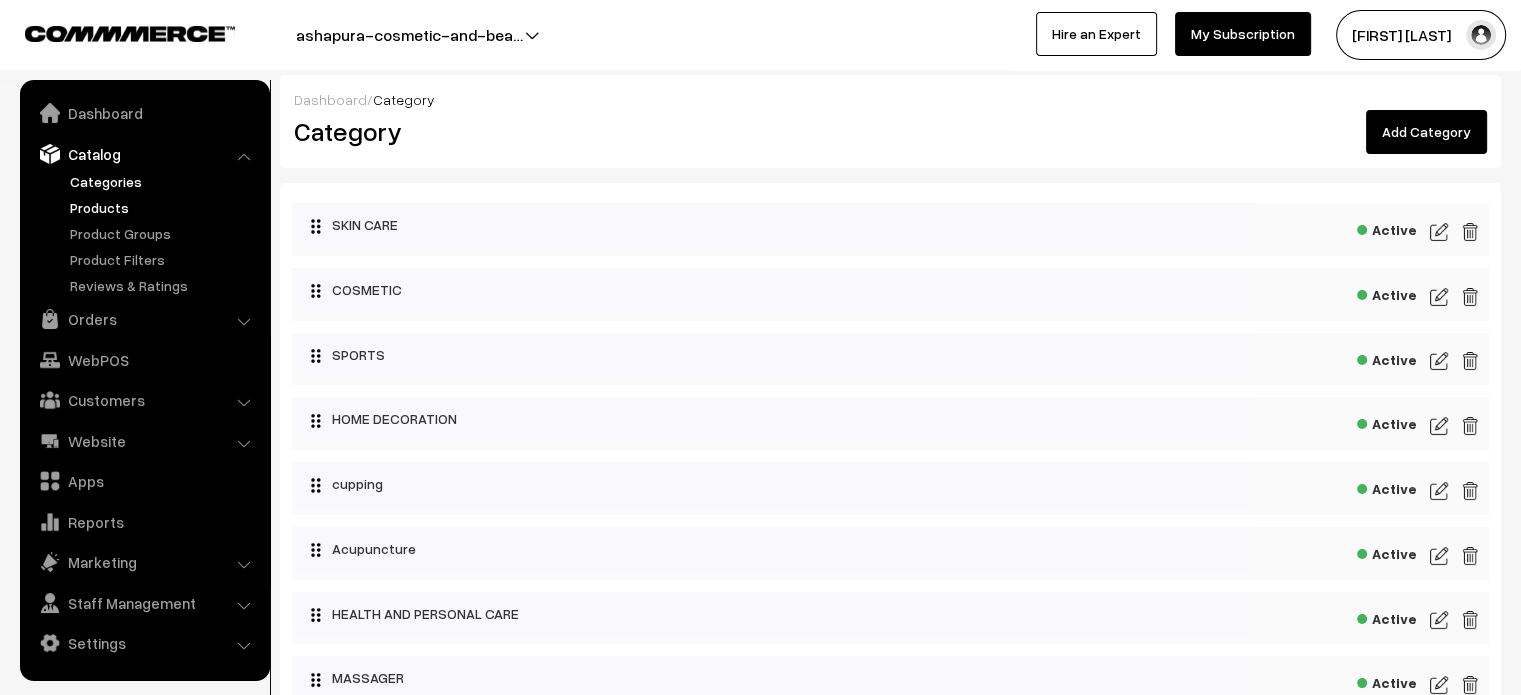 click on "Products" at bounding box center (164, 207) 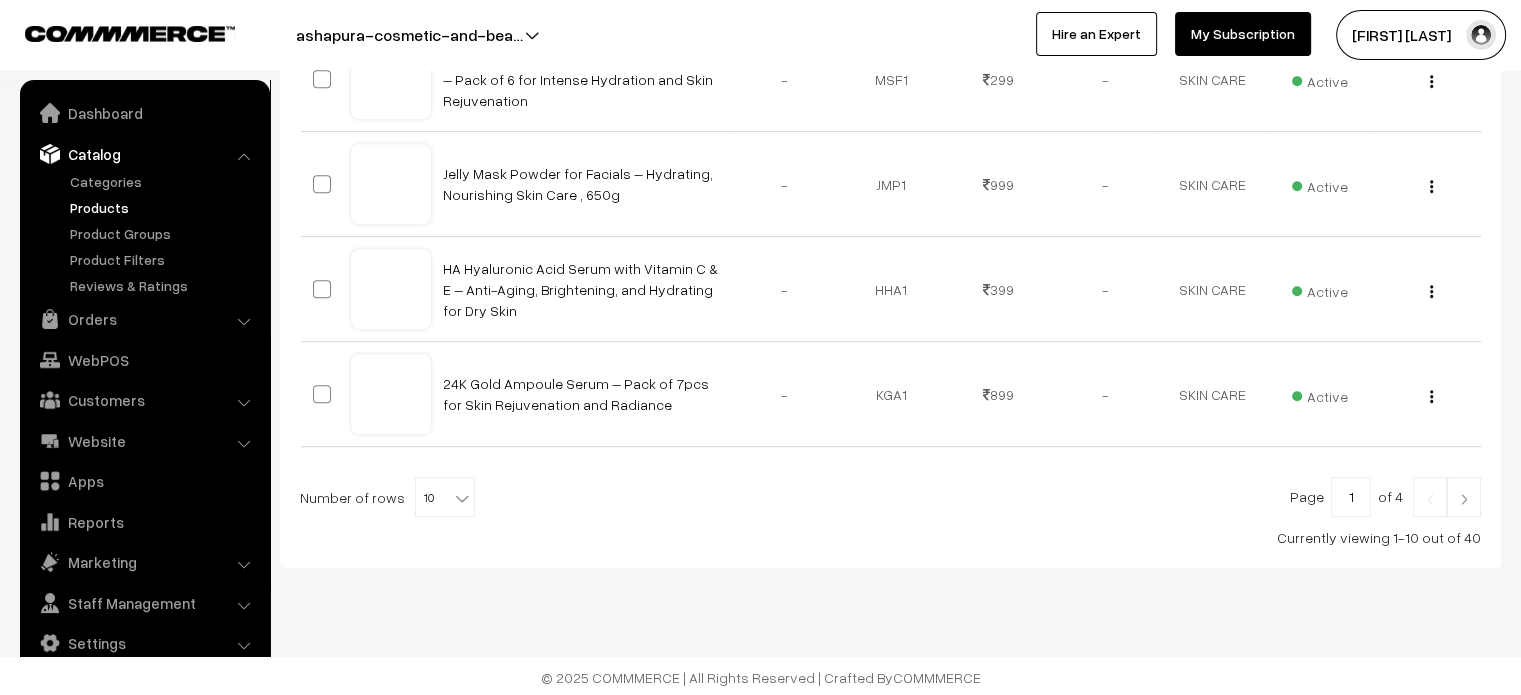 scroll, scrollTop: 0, scrollLeft: 0, axis: both 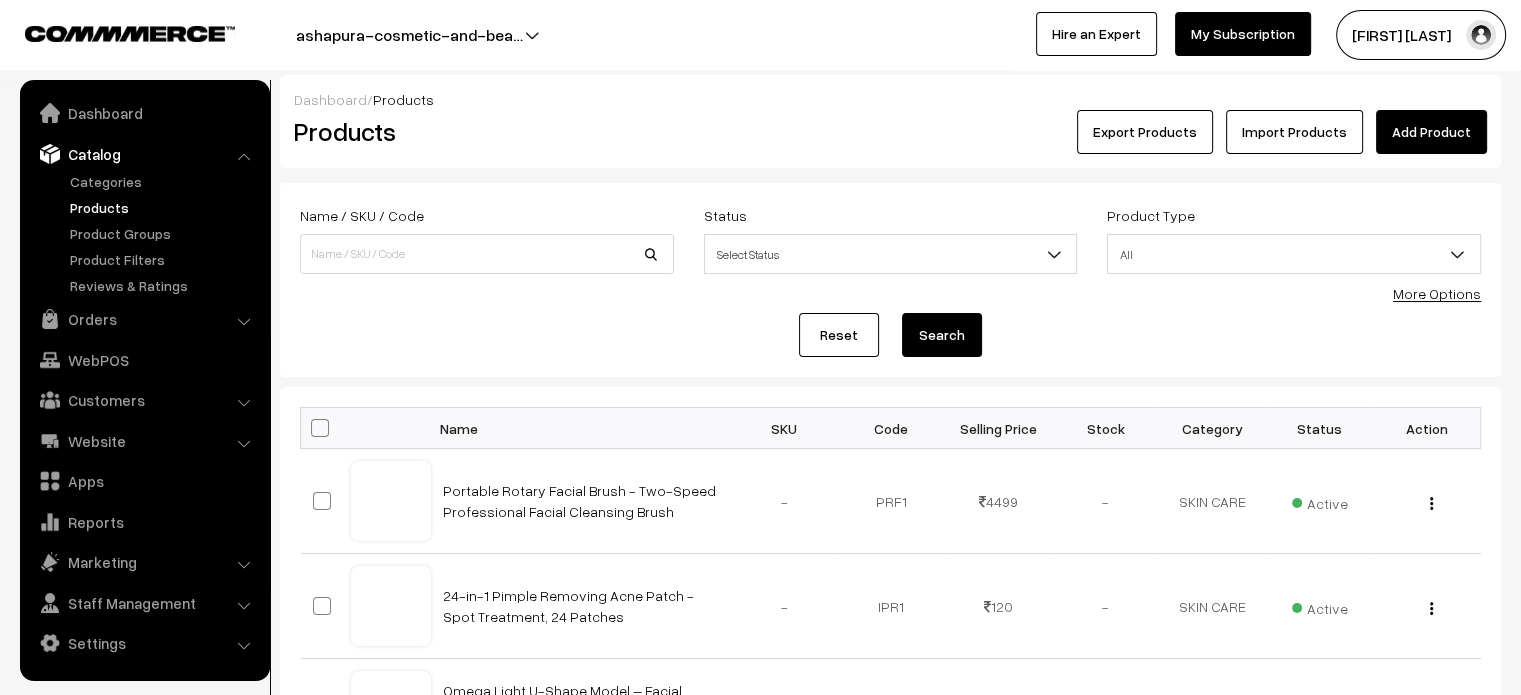 click at bounding box center [320, 428] 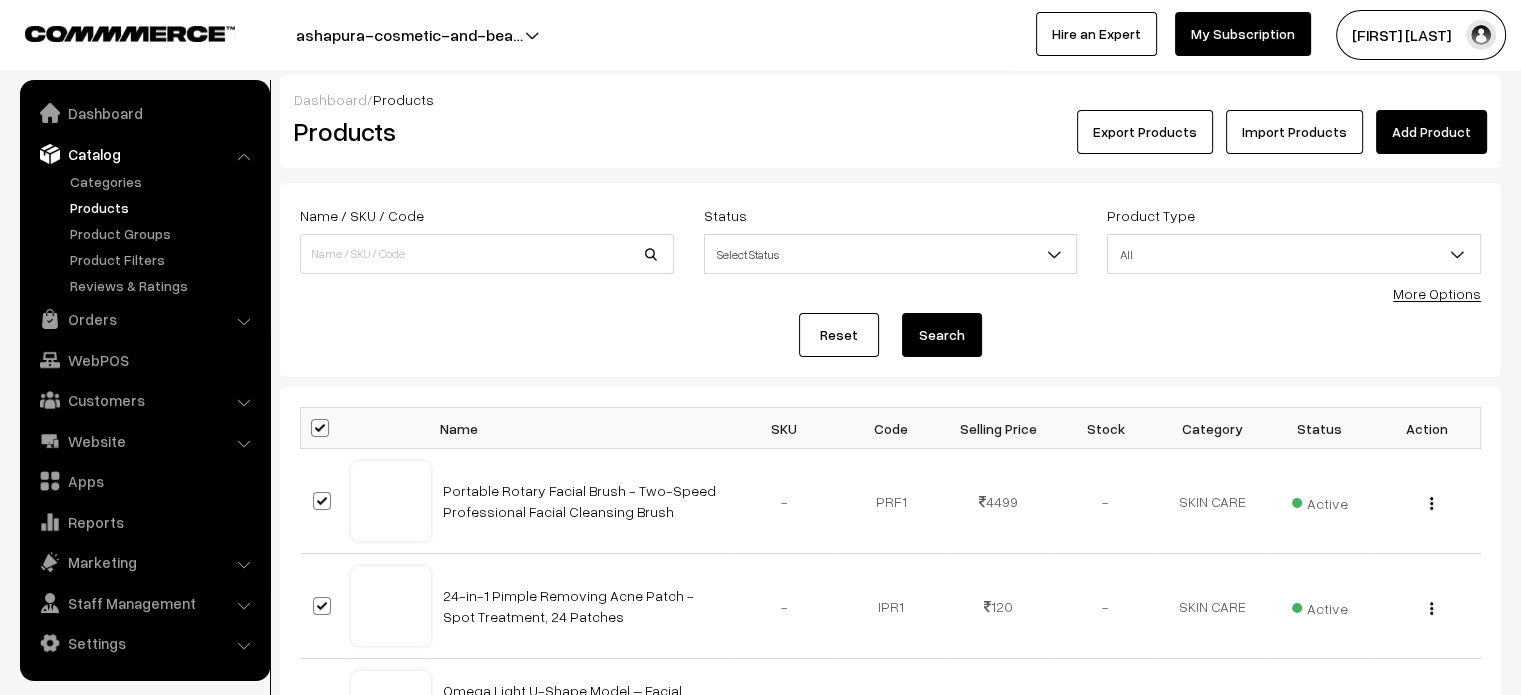 checkbox on "true" 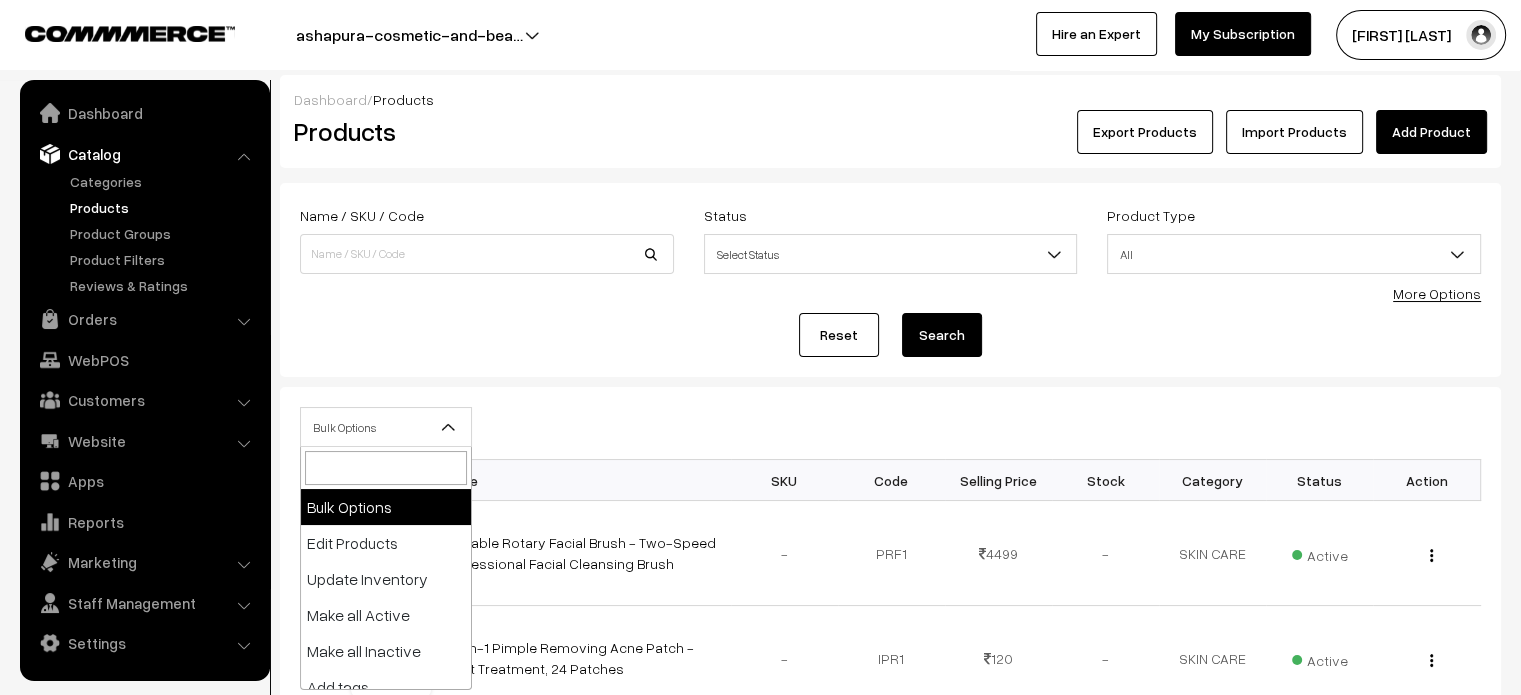 click on "Bulk Options" at bounding box center (386, 427) 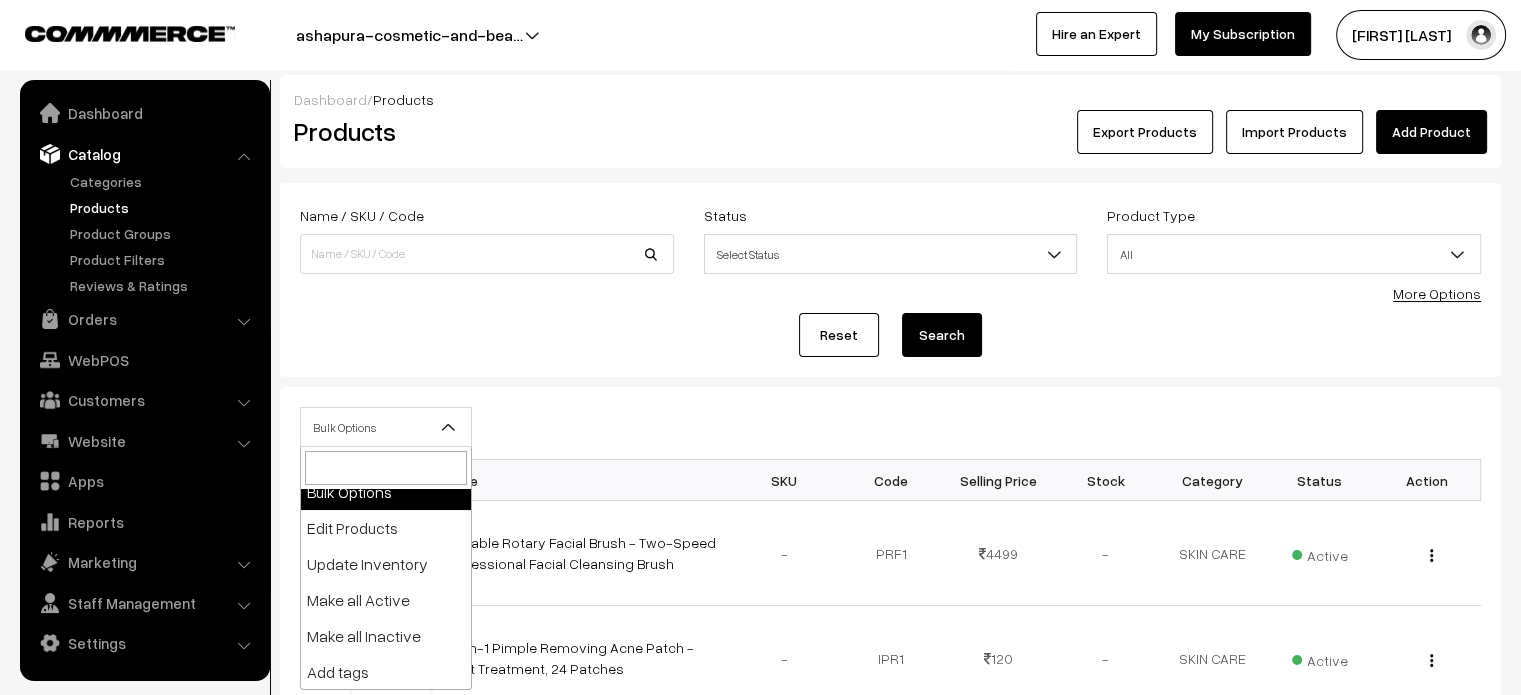scroll, scrollTop: 16, scrollLeft: 0, axis: vertical 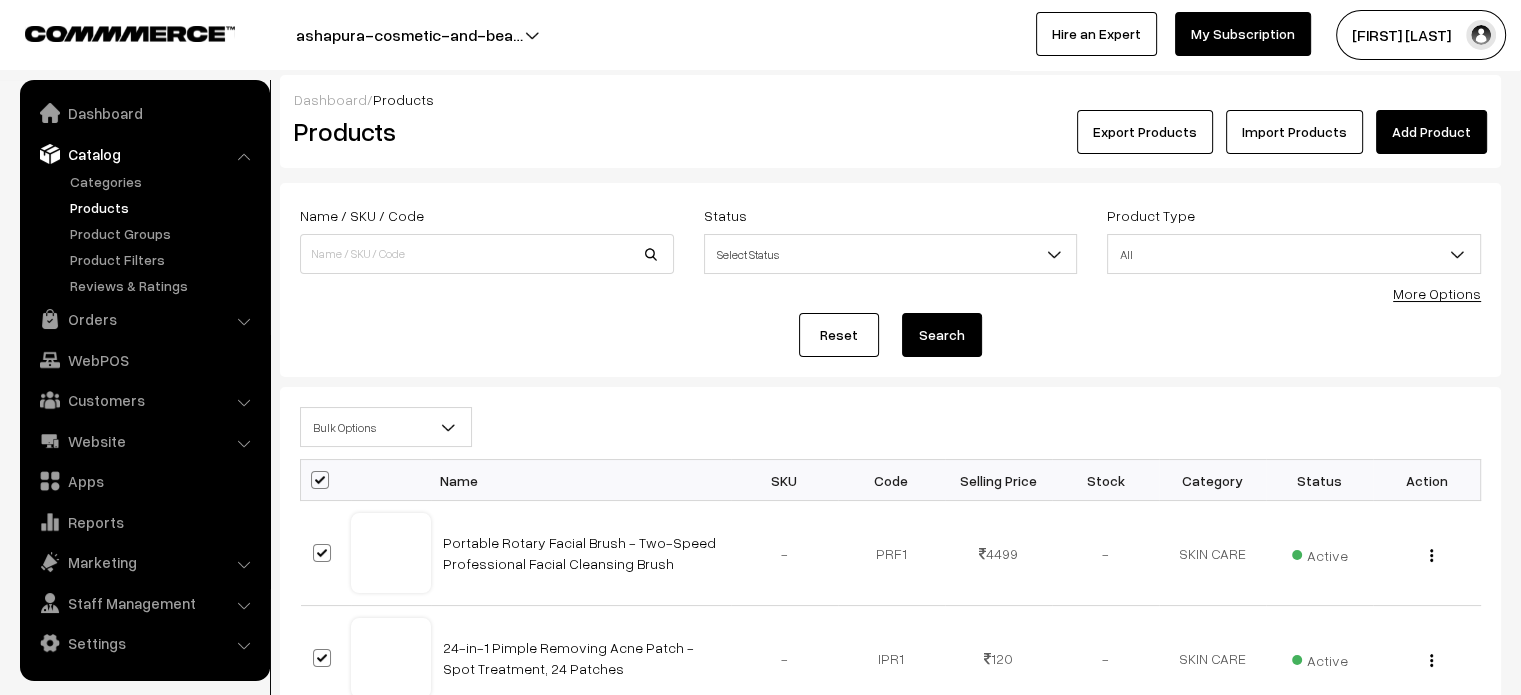 click on "Bulk Options
Edit Products
Update Inventory
Make all Active
Make all Inactive
Add tags
Add to product group
Add to category
Delete all
Bulk Options
Name SKU Code" at bounding box center [890, 1029] 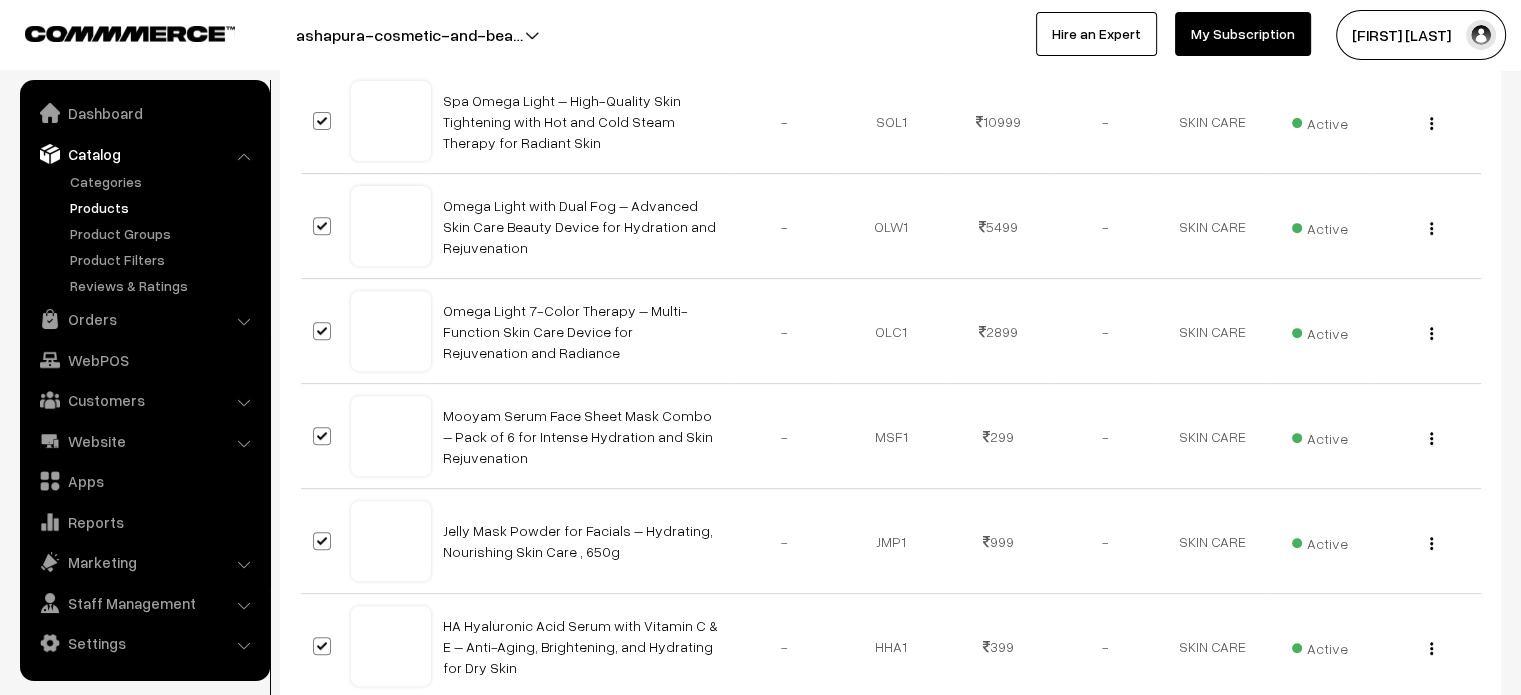 scroll, scrollTop: 1104, scrollLeft: 0, axis: vertical 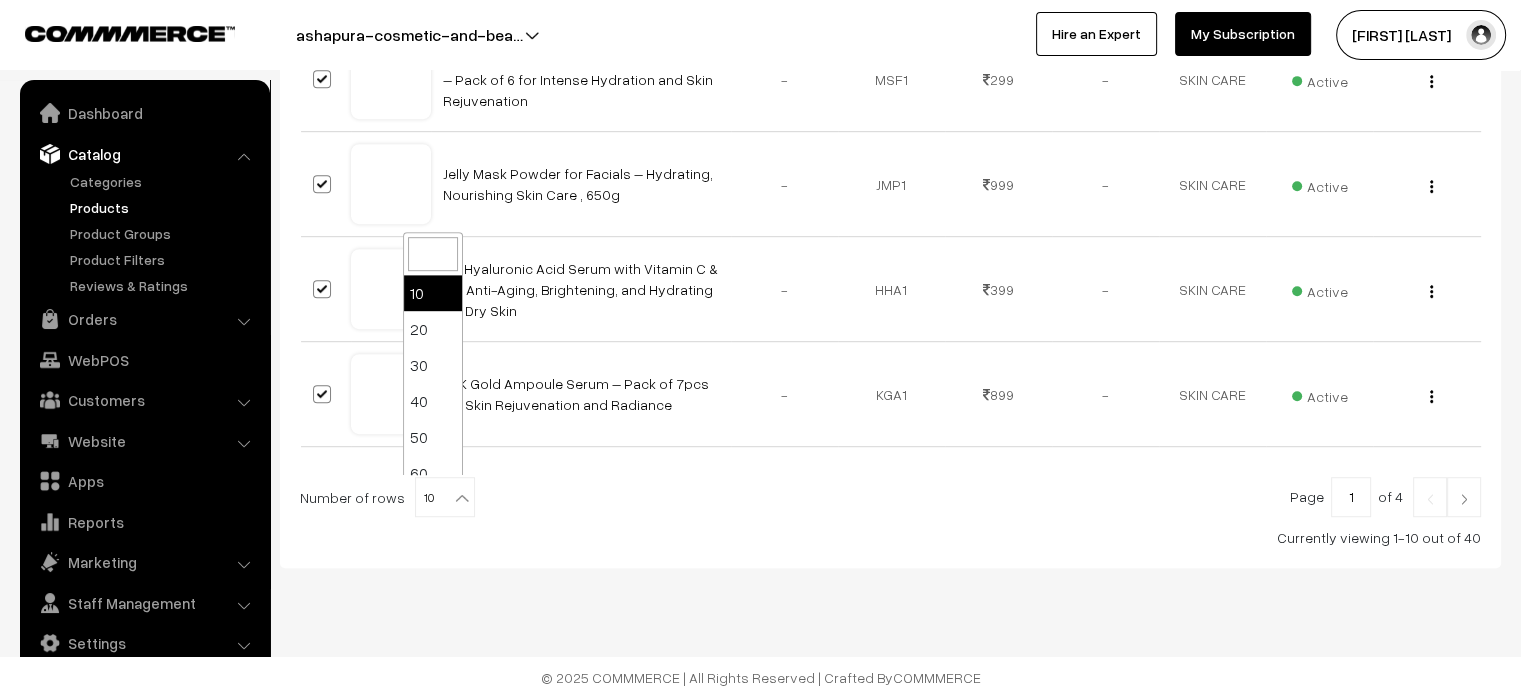 click at bounding box center (462, 498) 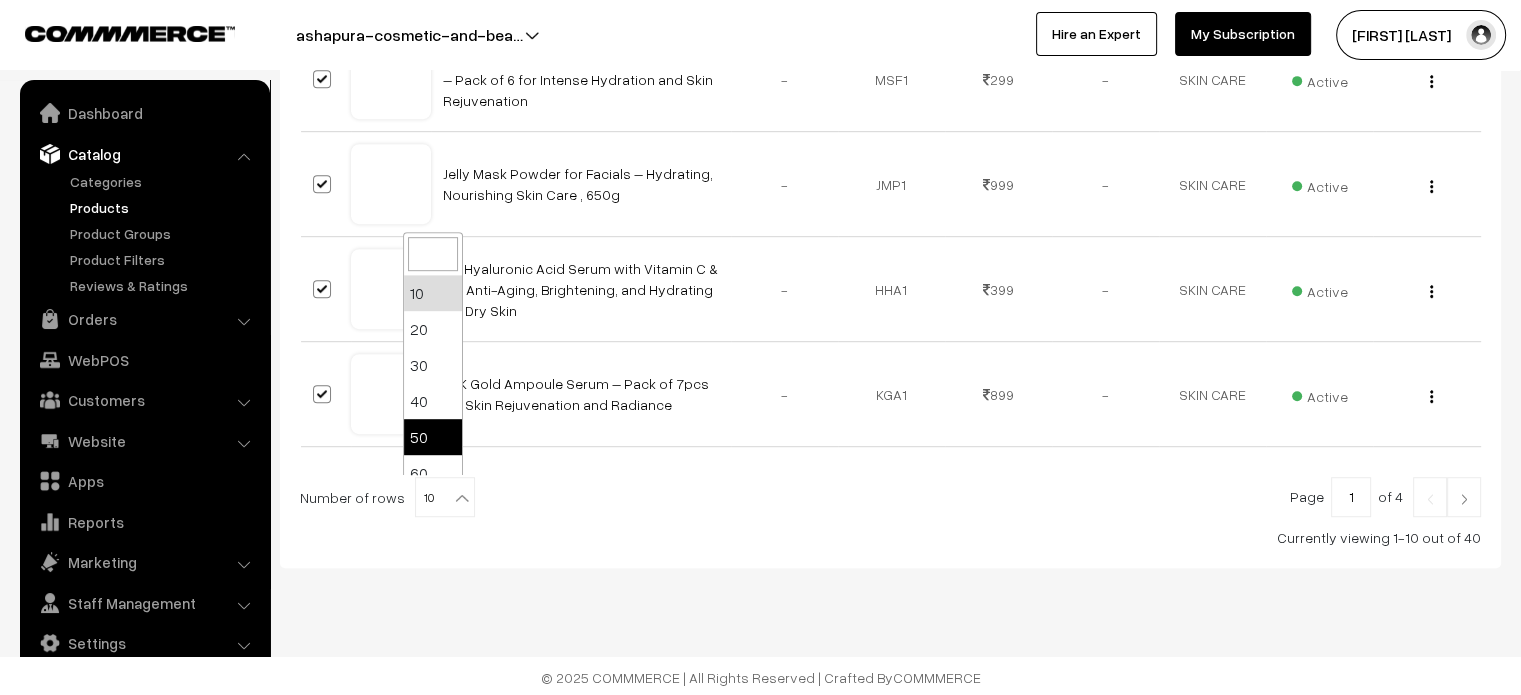 scroll, scrollTop: 160, scrollLeft: 0, axis: vertical 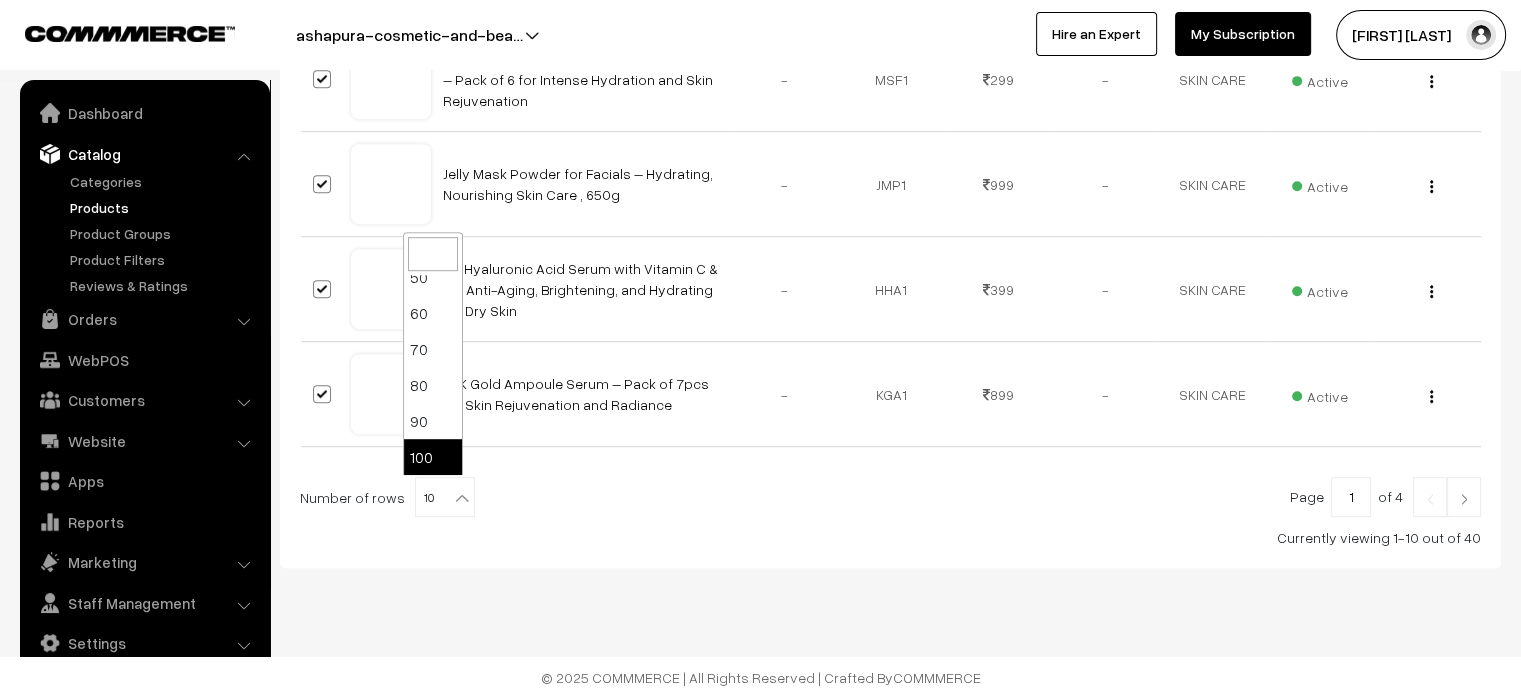 select on "100" 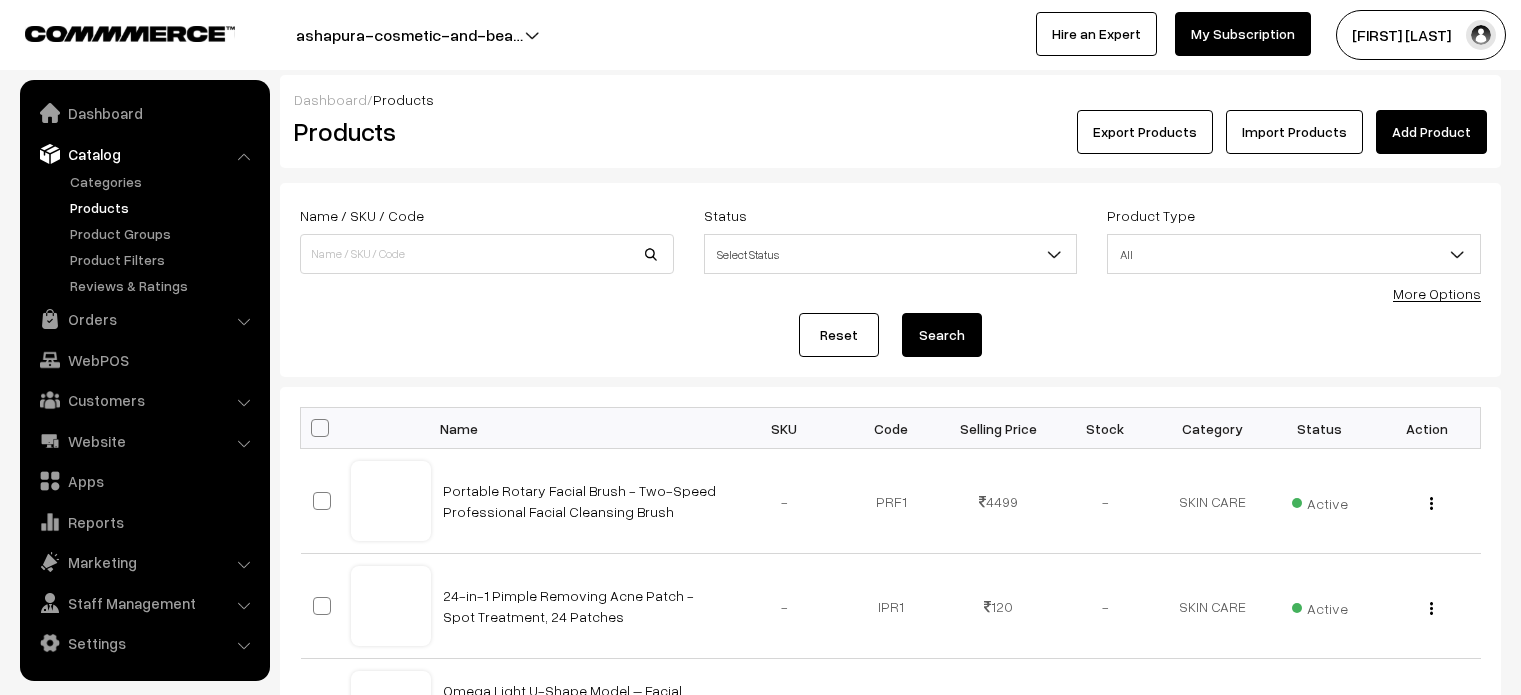 scroll, scrollTop: 0, scrollLeft: 0, axis: both 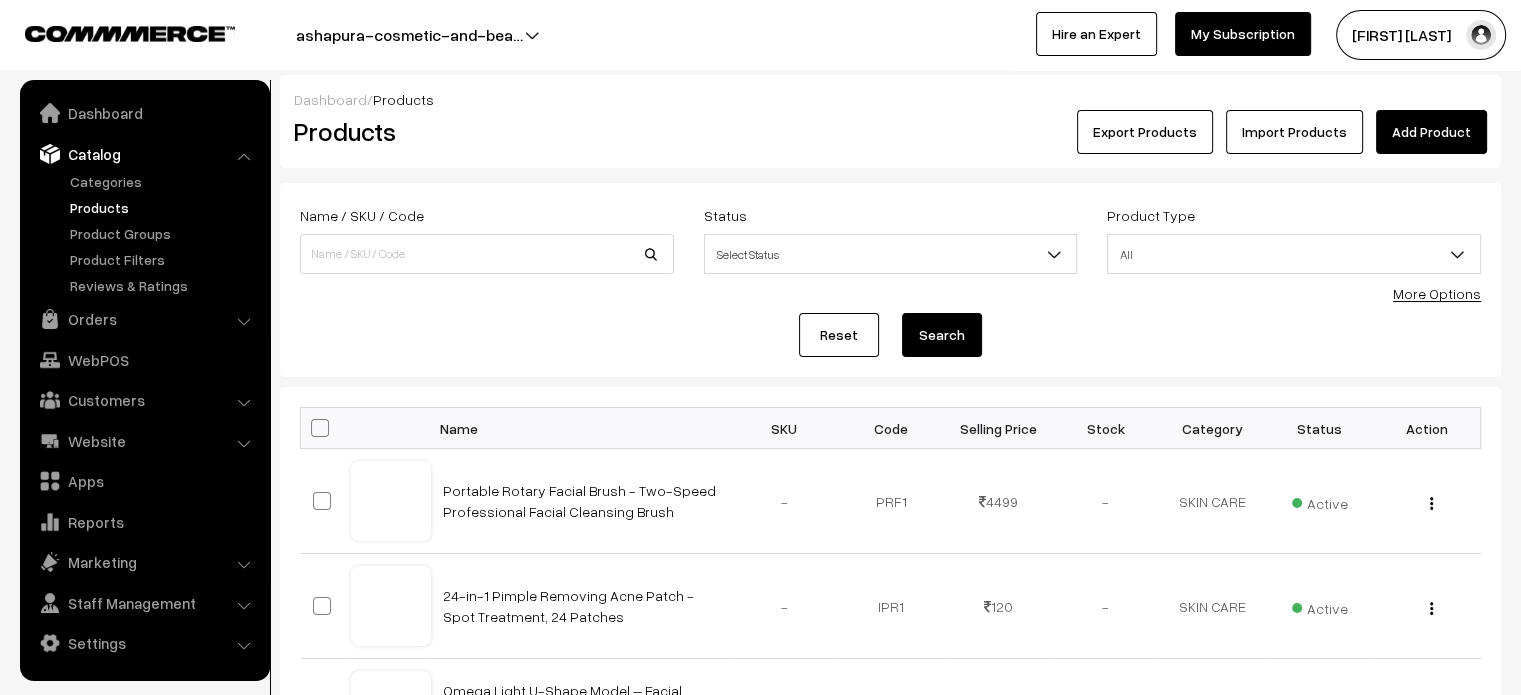 click at bounding box center [320, 428] 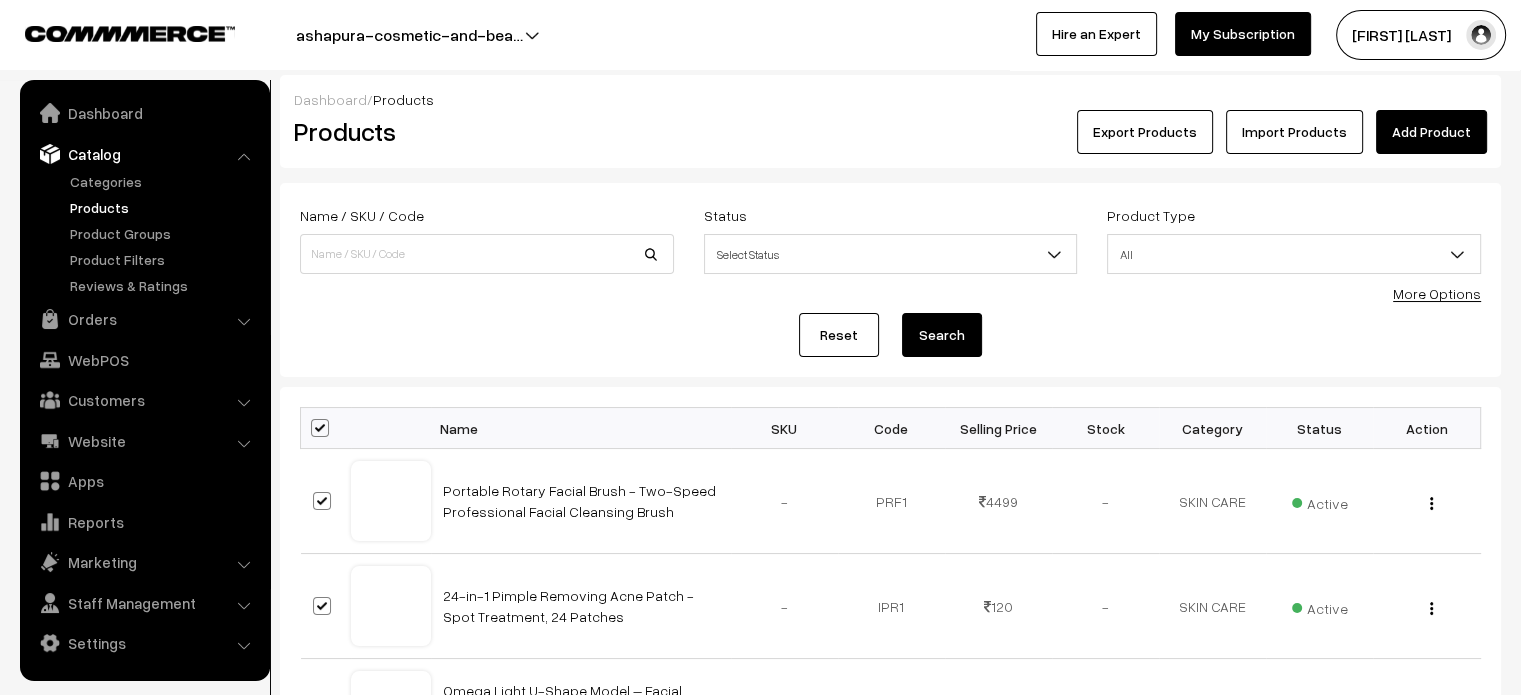 checkbox on "true" 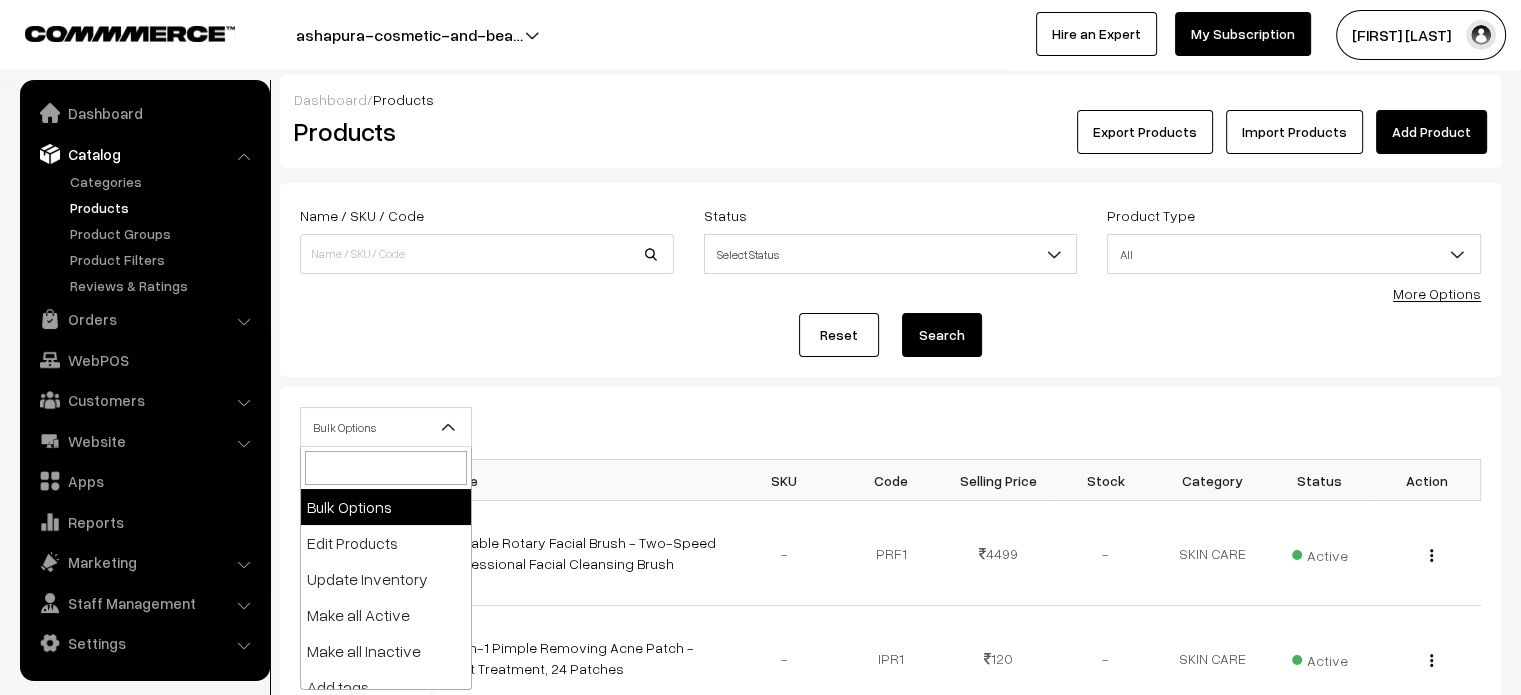 click at bounding box center [449, 427] 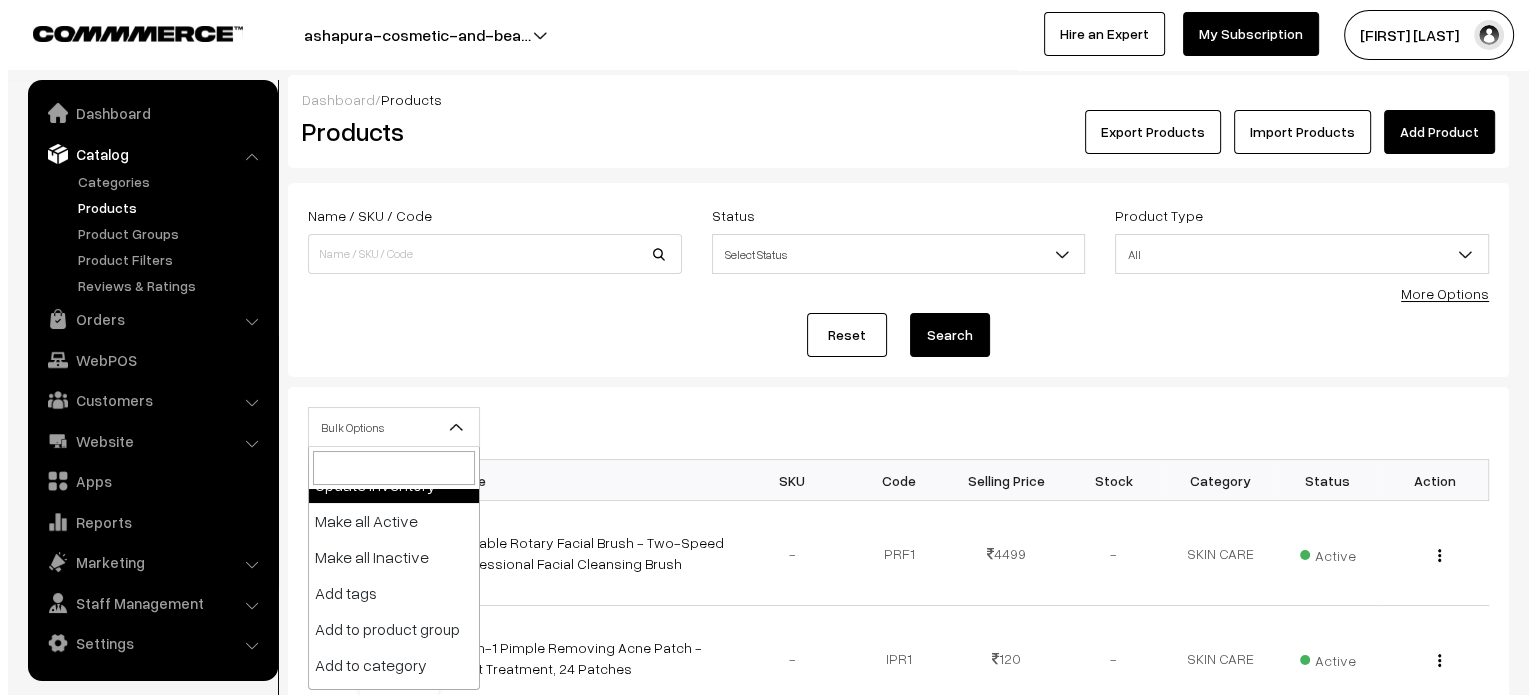 scroll, scrollTop: 124, scrollLeft: 0, axis: vertical 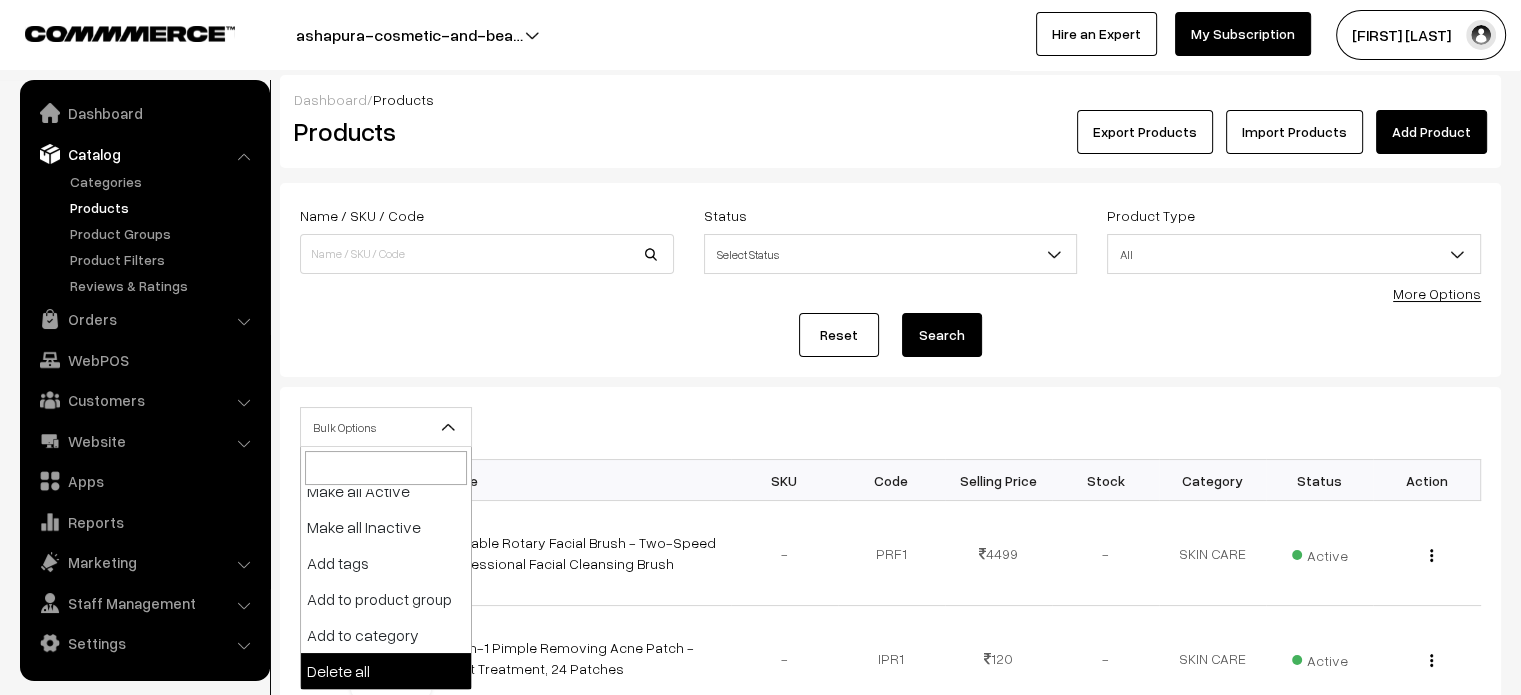 select on "delete" 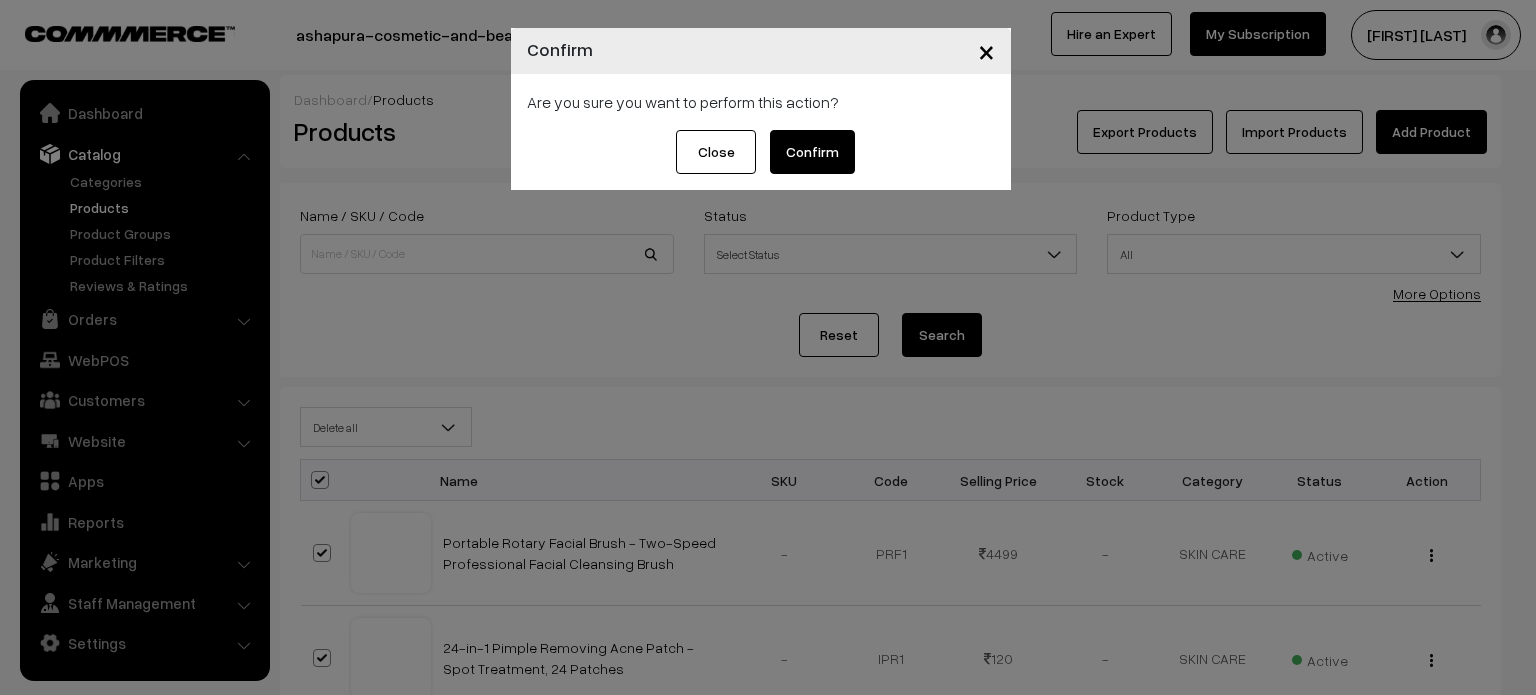 click on "Confirm" at bounding box center (812, 152) 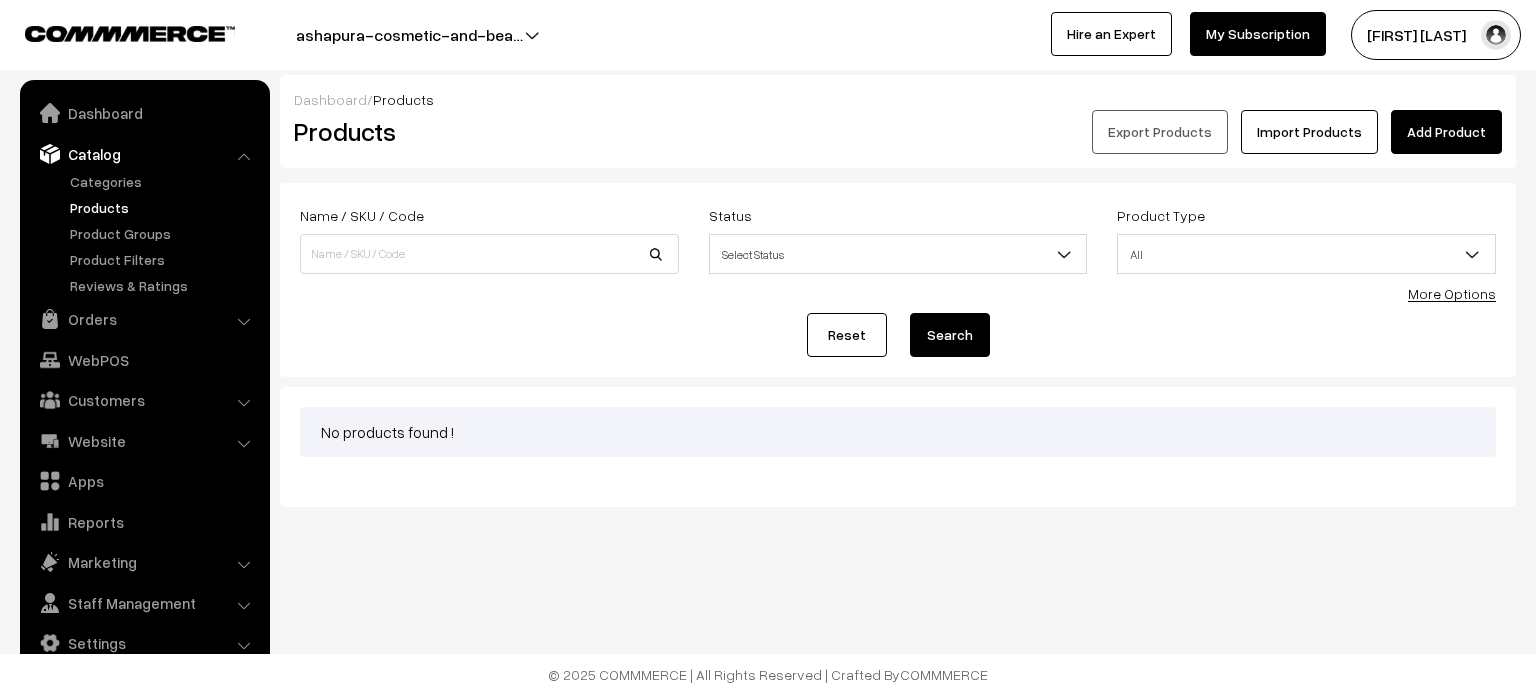 scroll, scrollTop: 0, scrollLeft: 0, axis: both 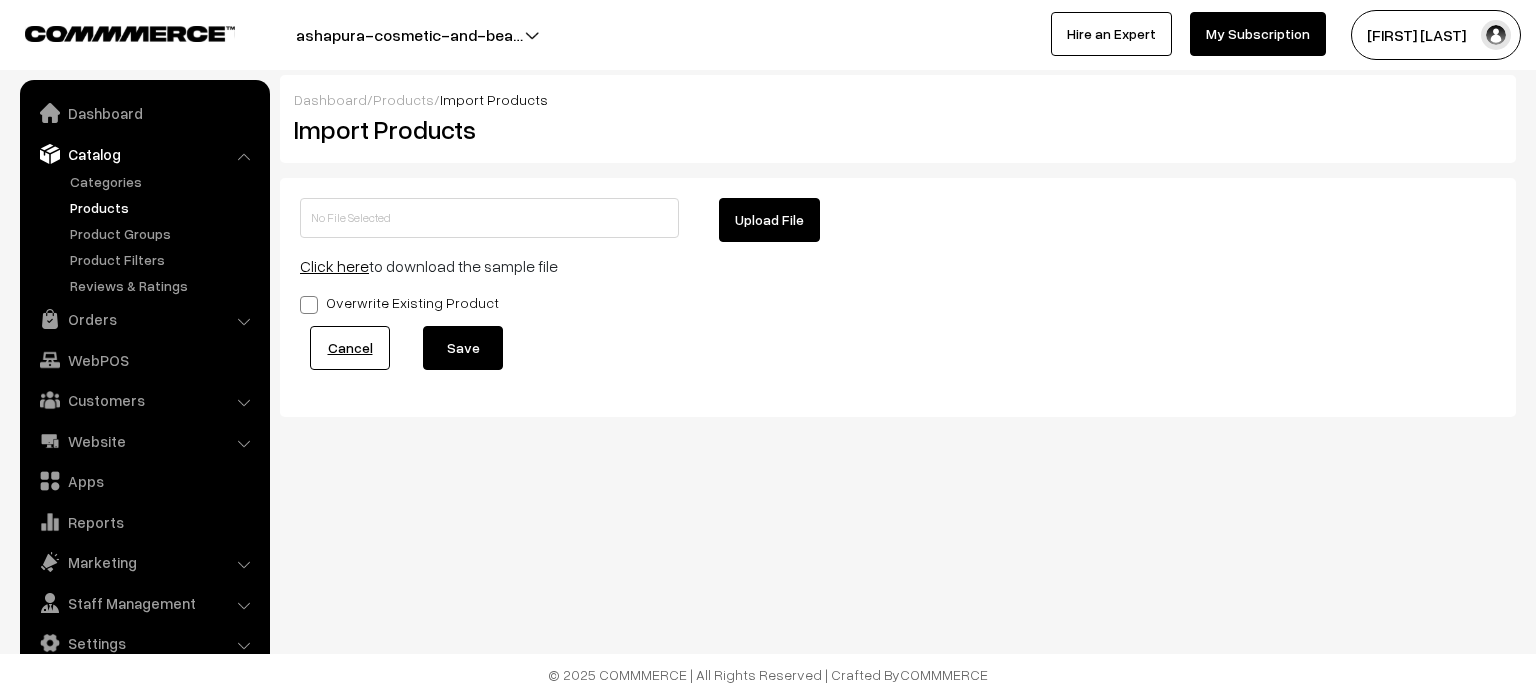 click on "Upload File" at bounding box center (769, 220) 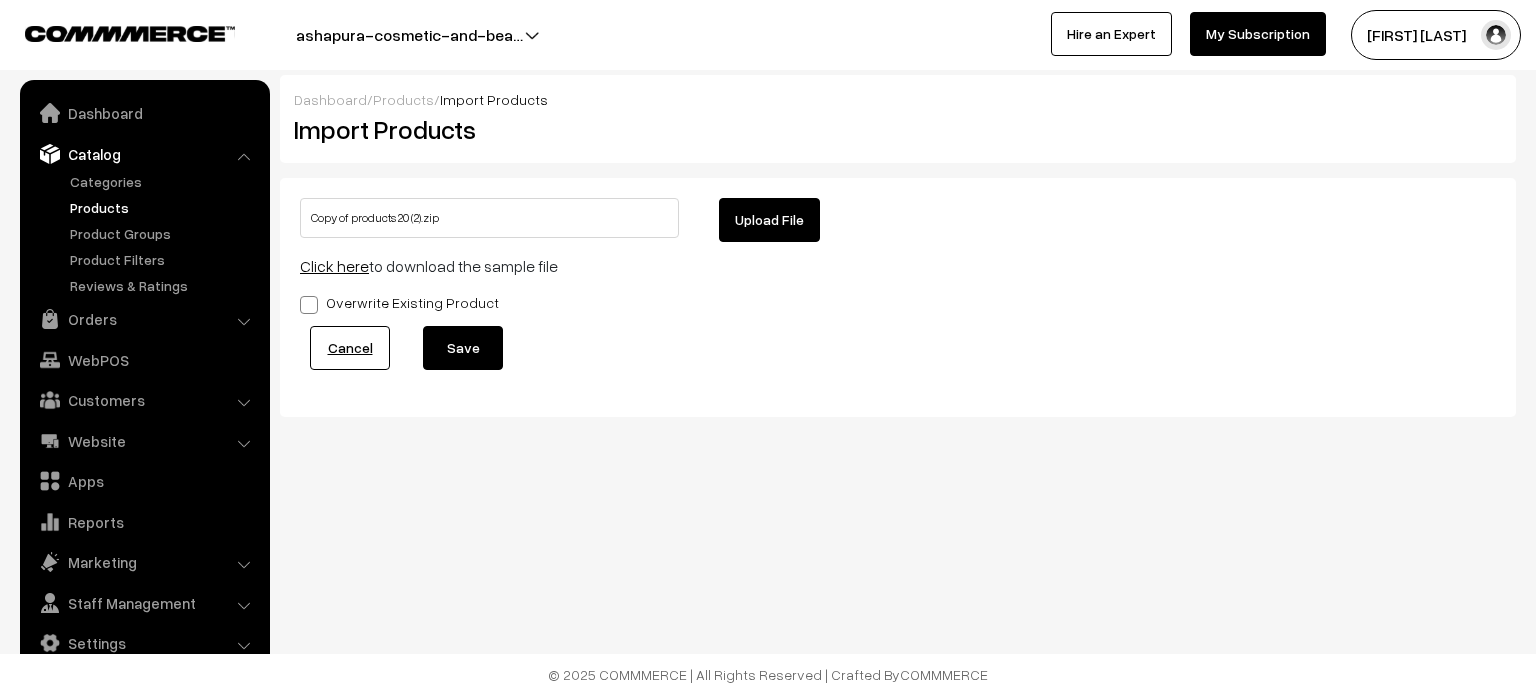 click on "Save" at bounding box center [463, 348] 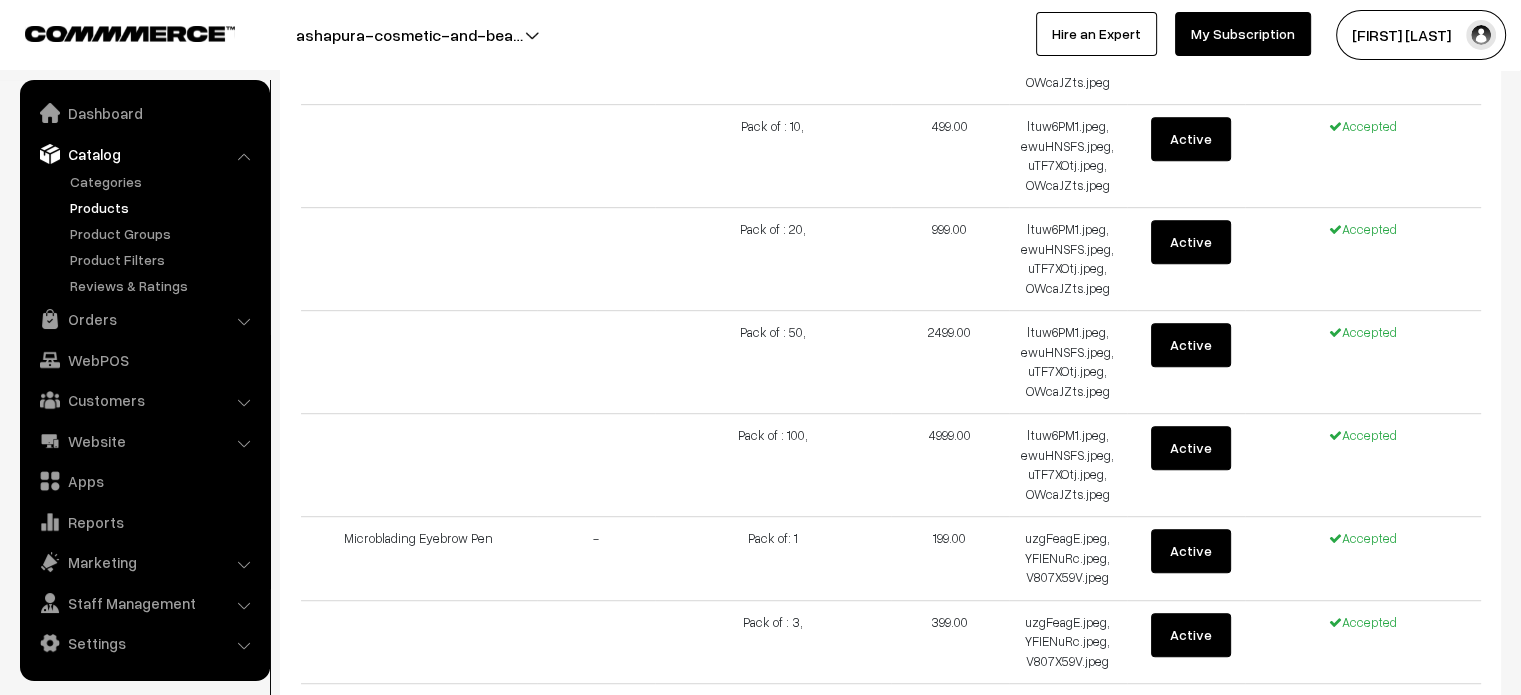 scroll, scrollTop: 24704, scrollLeft: 0, axis: vertical 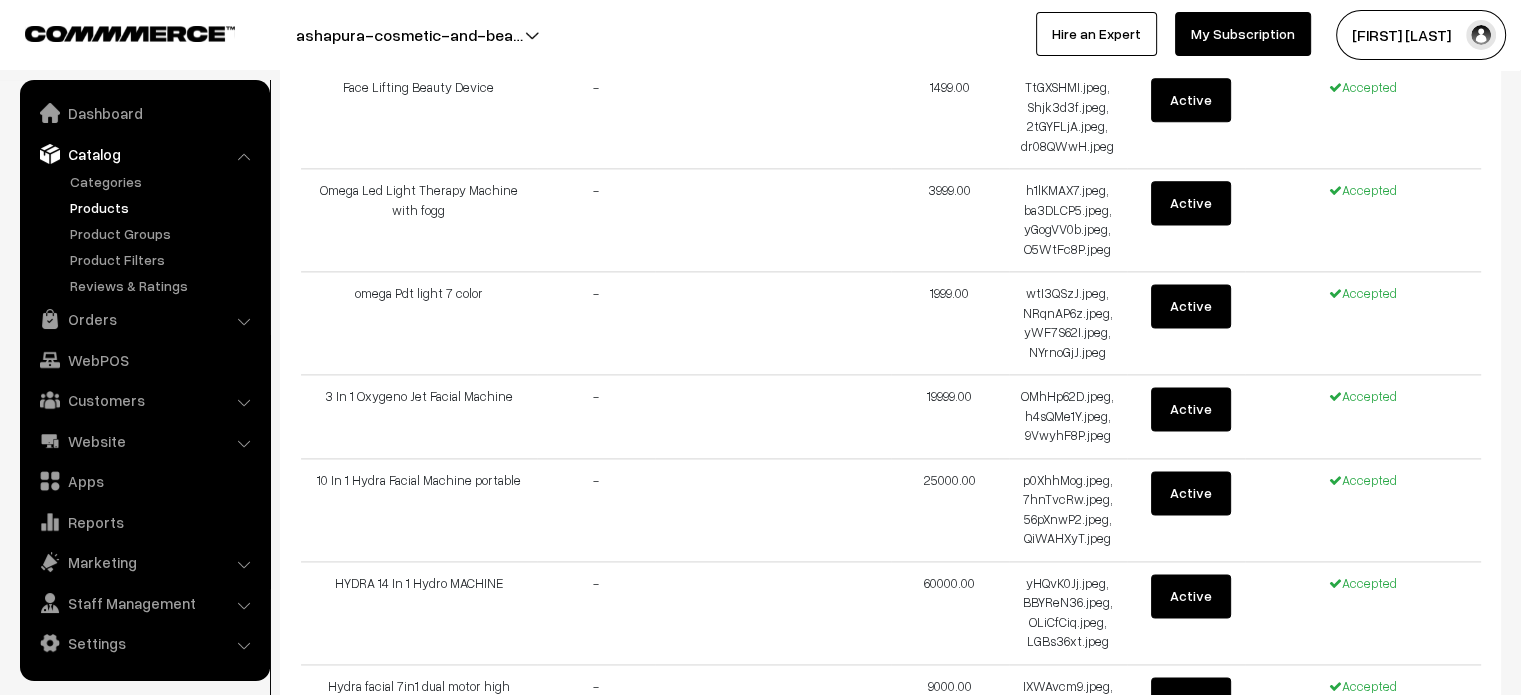 click on "Import Products" at bounding box center (471, 855) 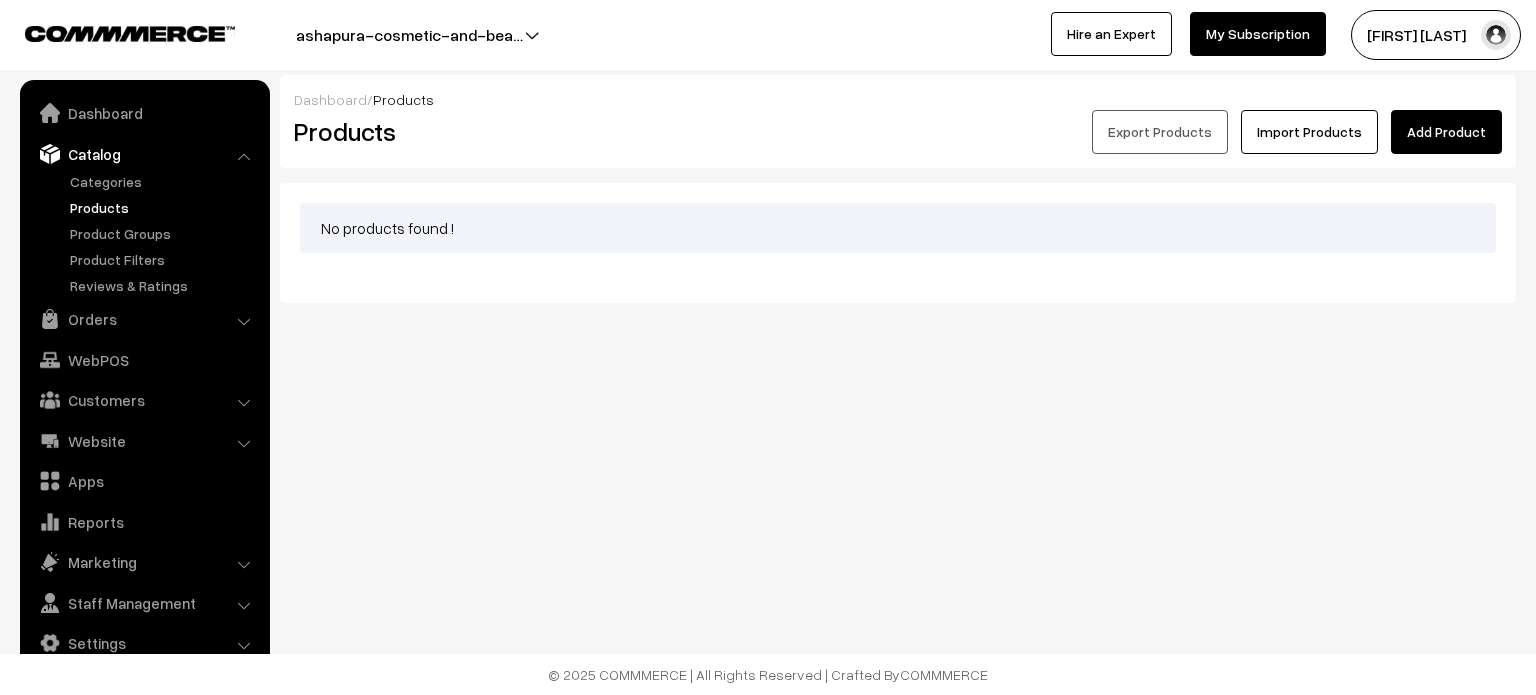scroll, scrollTop: 0, scrollLeft: 0, axis: both 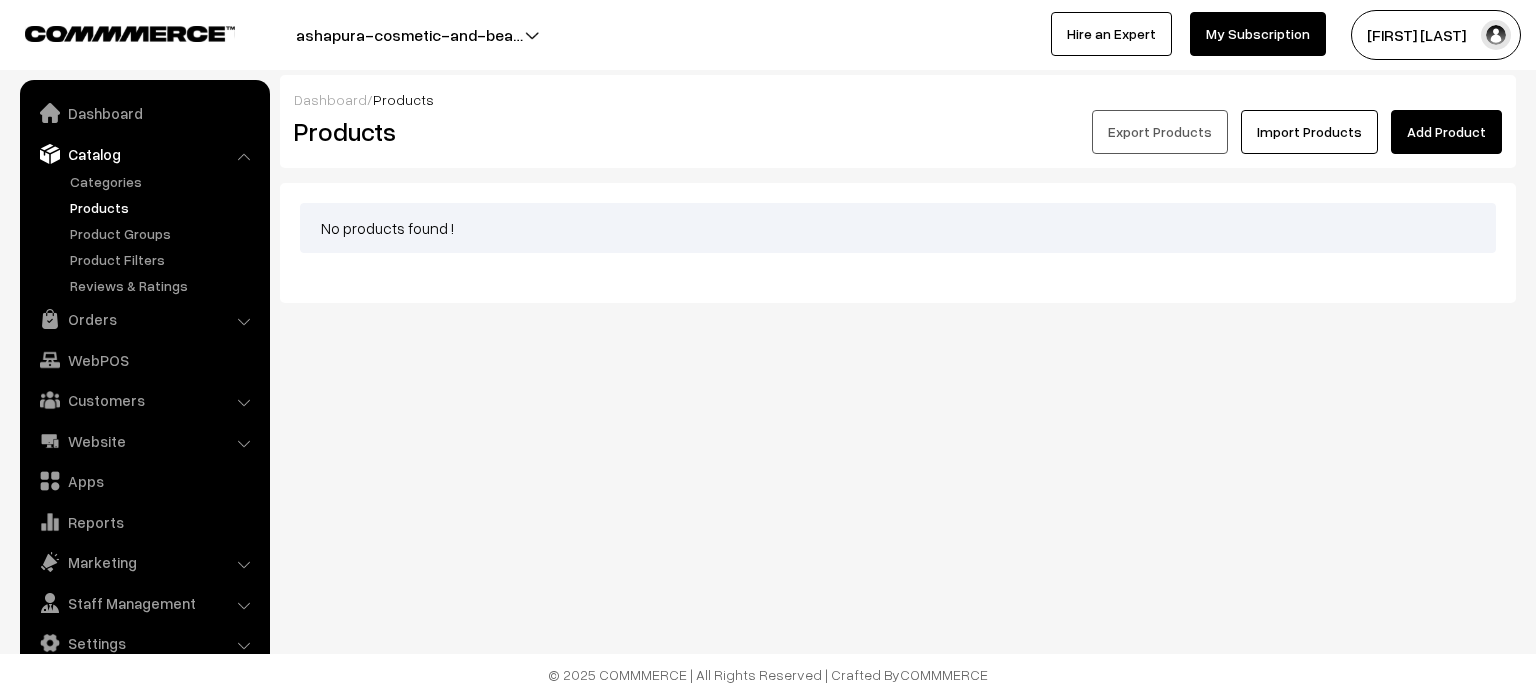 click on "Products" at bounding box center (403, 99) 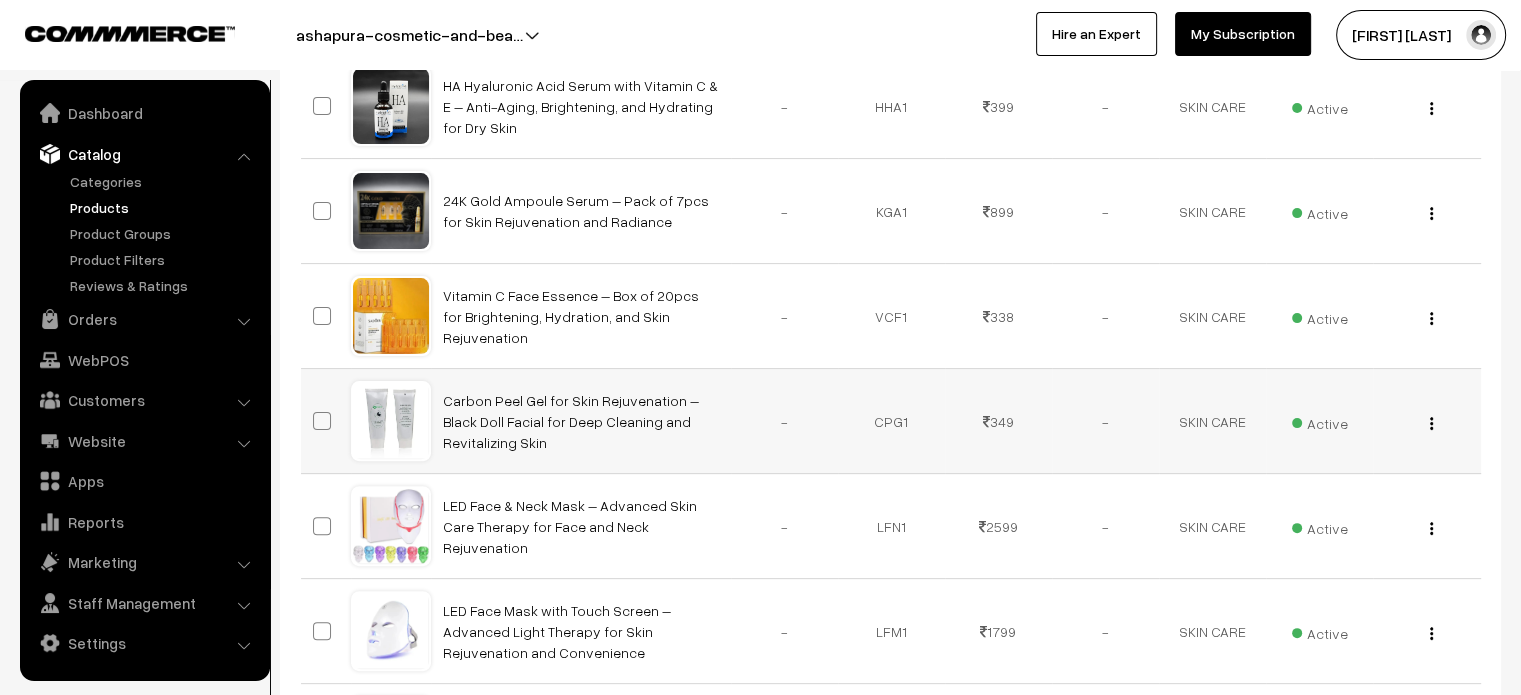 scroll, scrollTop: 490, scrollLeft: 0, axis: vertical 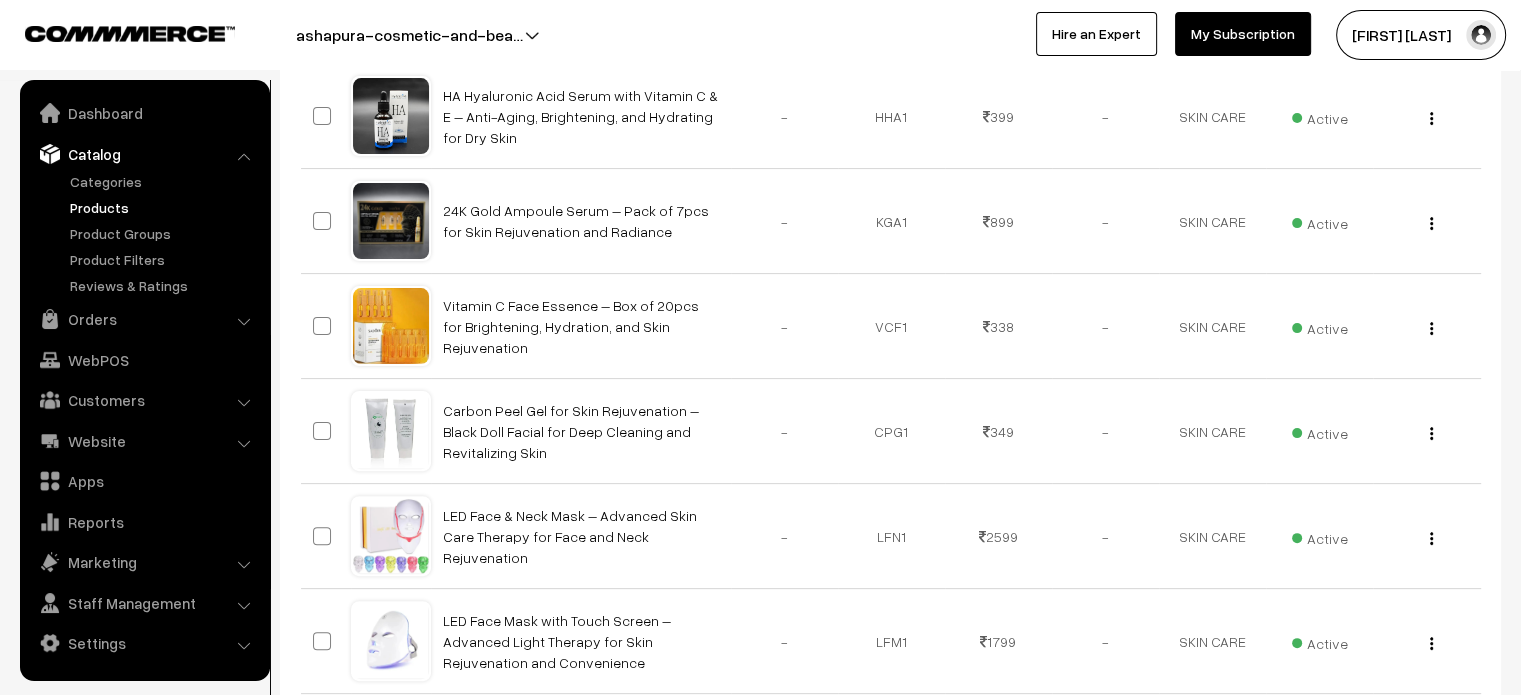 click on "Products" at bounding box center [164, 207] 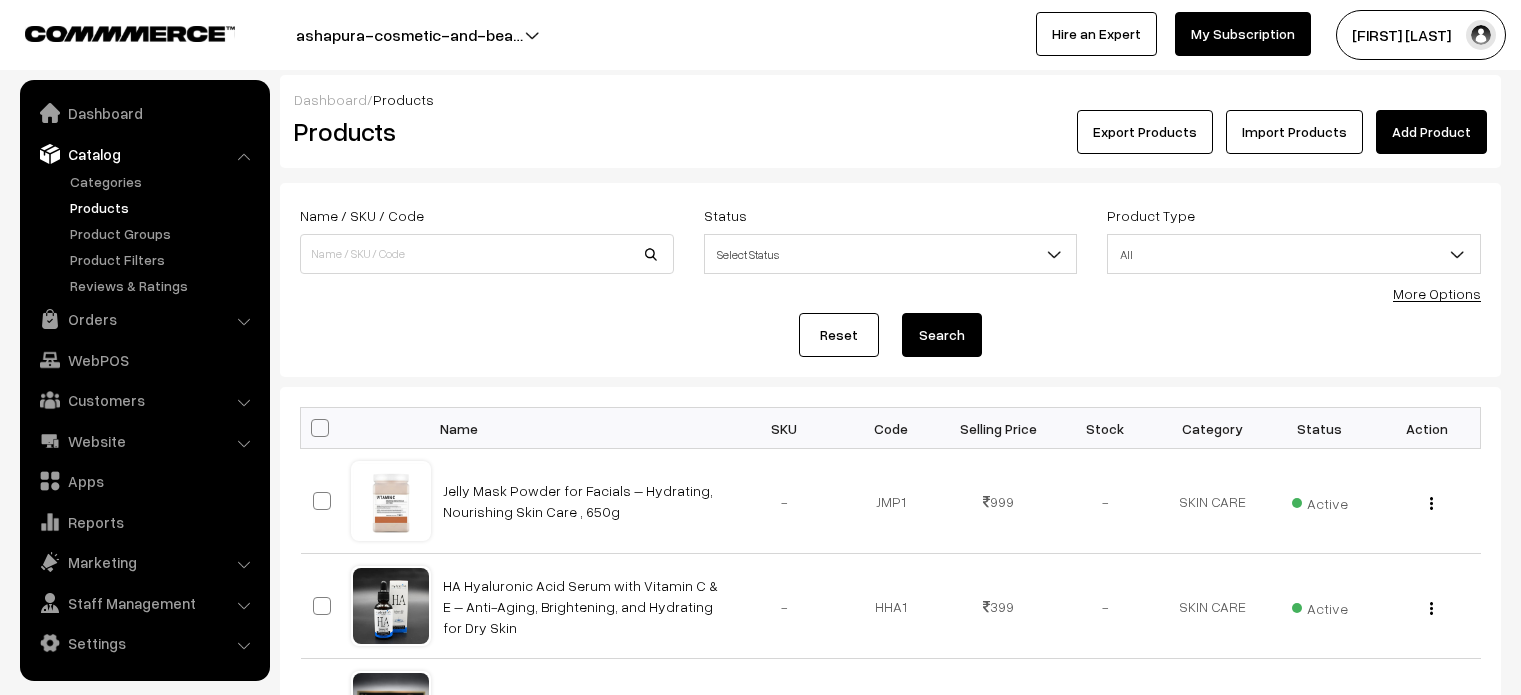 scroll, scrollTop: 1052, scrollLeft: 0, axis: vertical 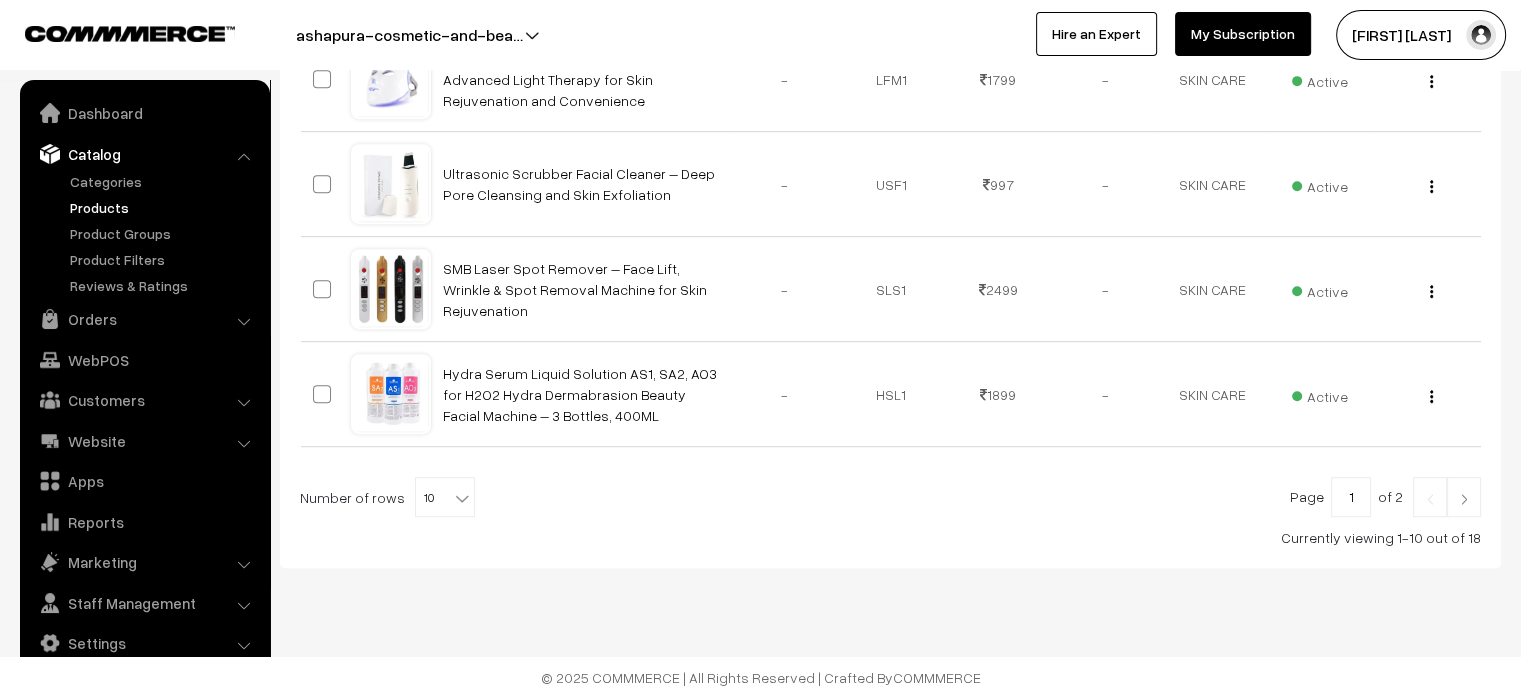 click on "Products" at bounding box center (164, 207) 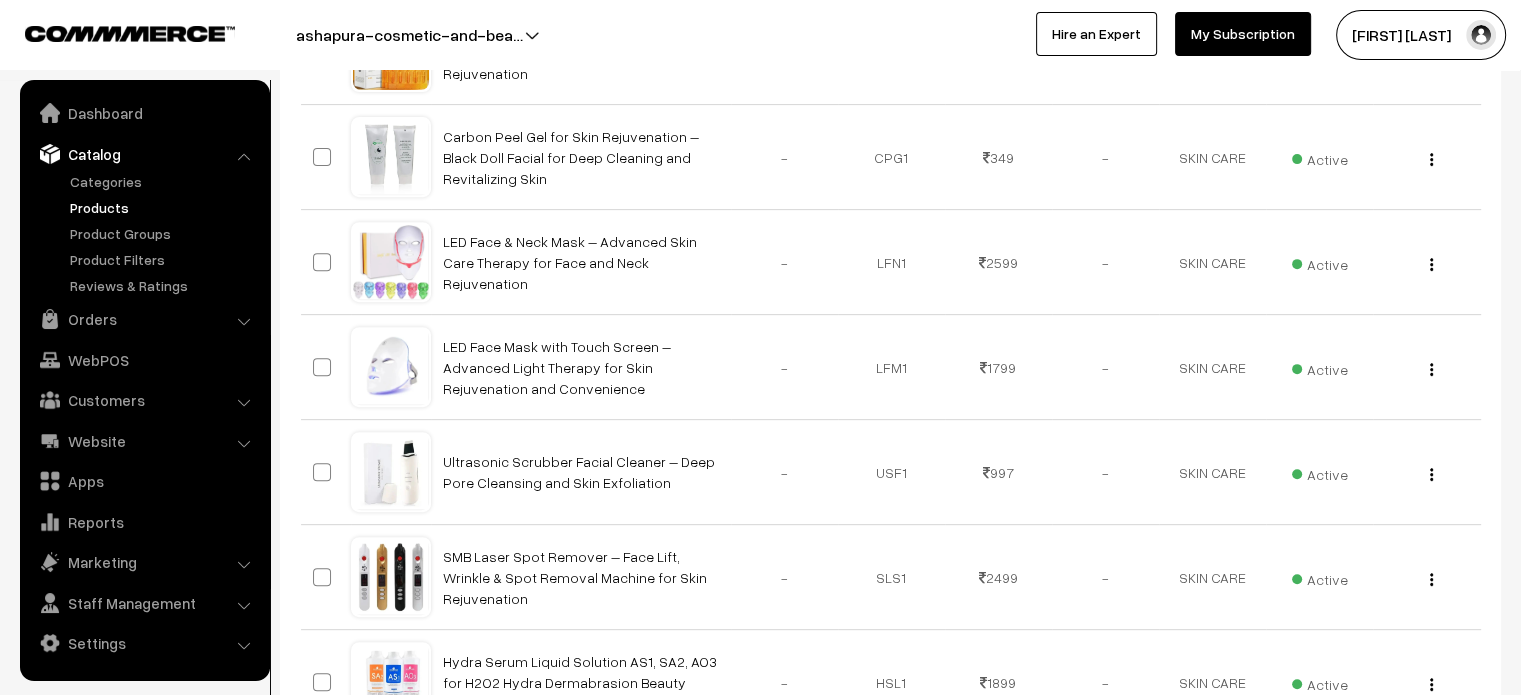 scroll, scrollTop: 1052, scrollLeft: 0, axis: vertical 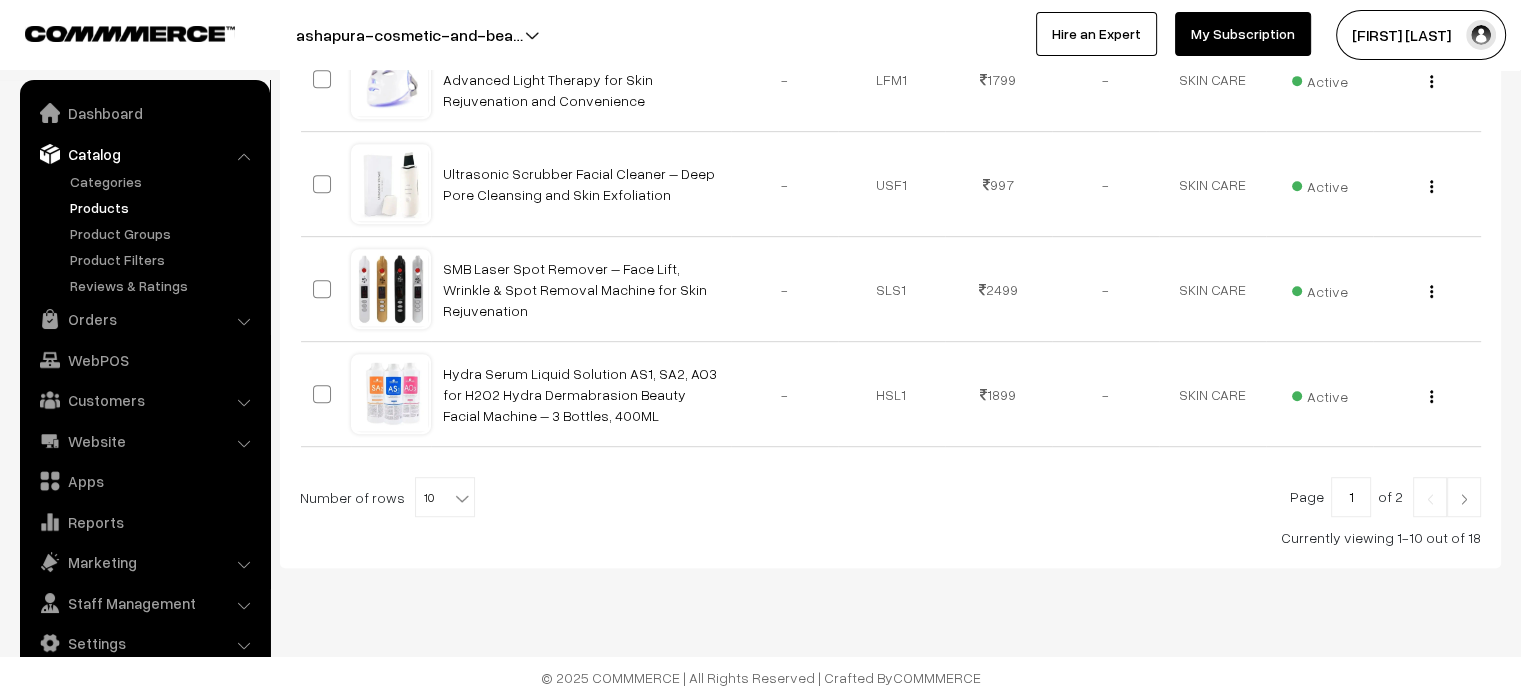 click on "Products" at bounding box center (164, 207) 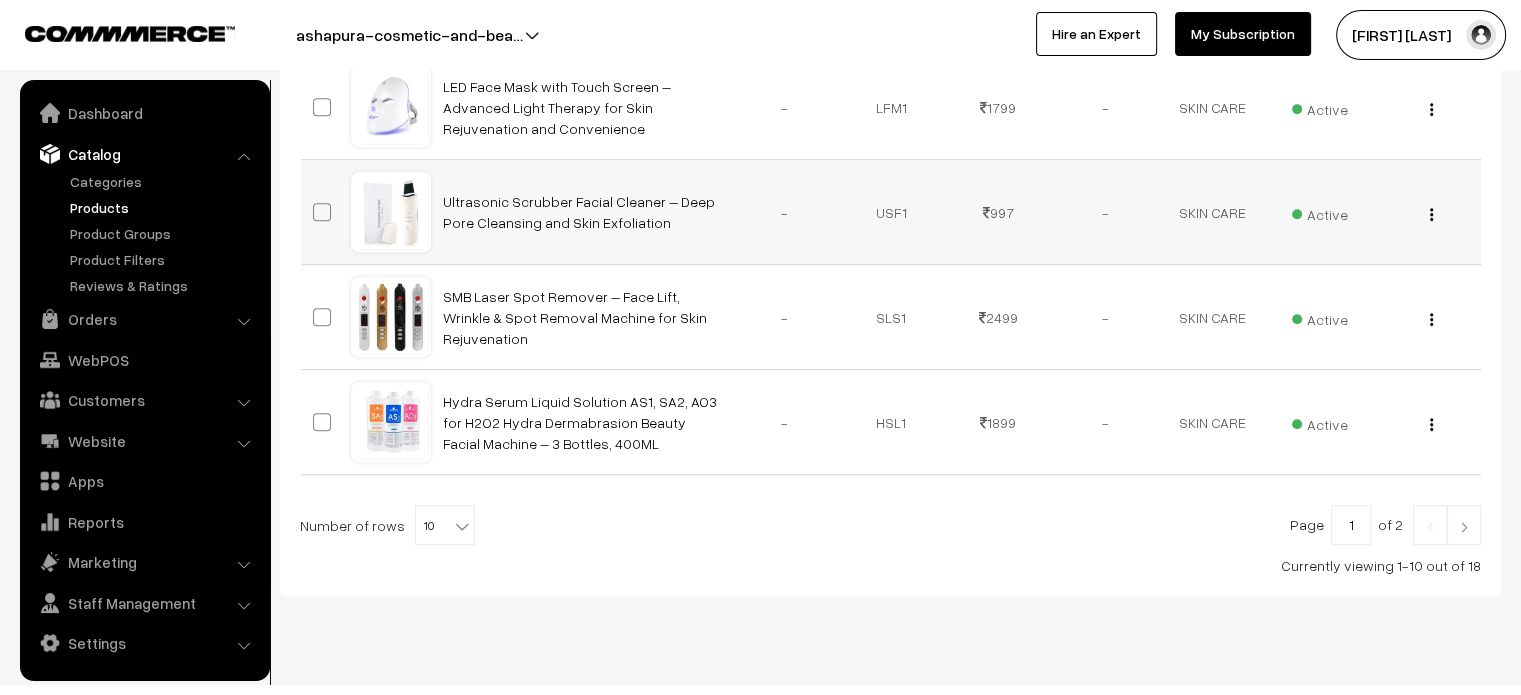 scroll, scrollTop: 0, scrollLeft: 0, axis: both 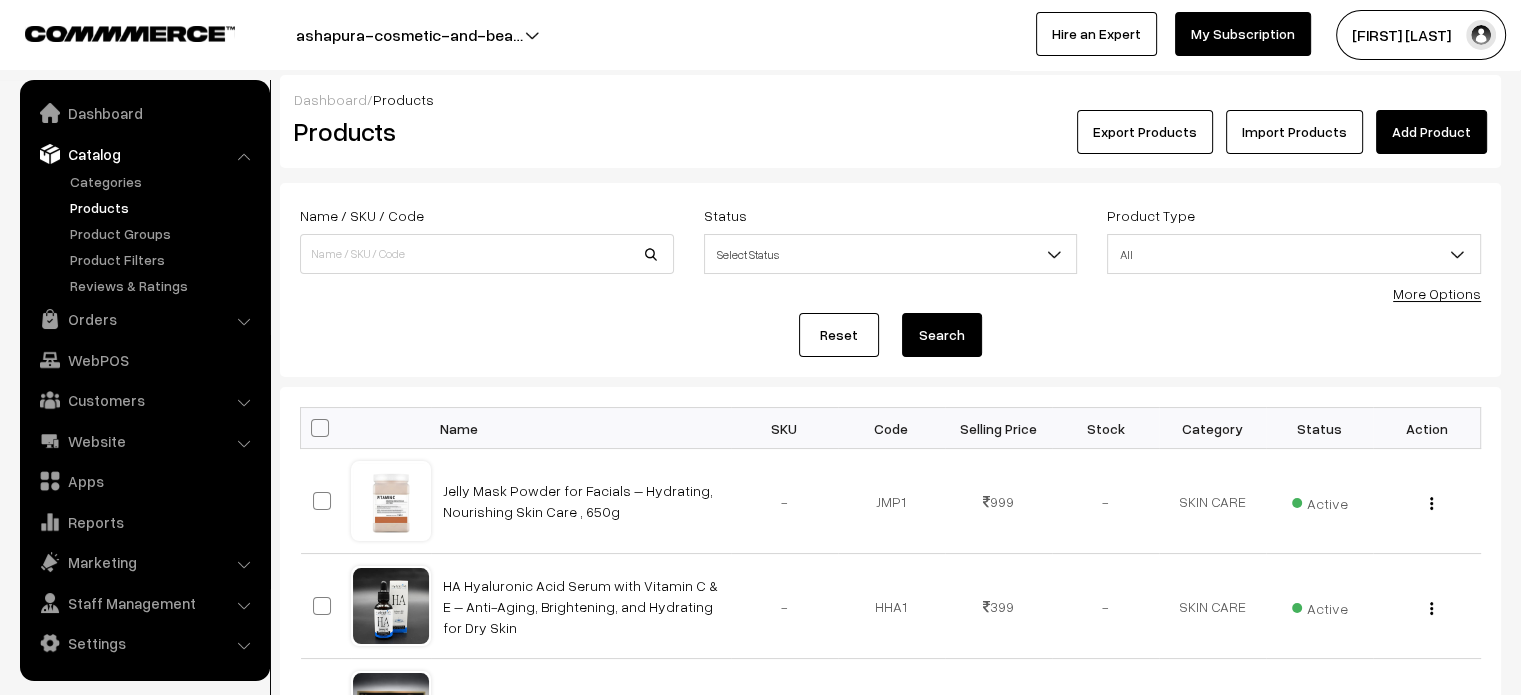 click on "Products" at bounding box center (164, 207) 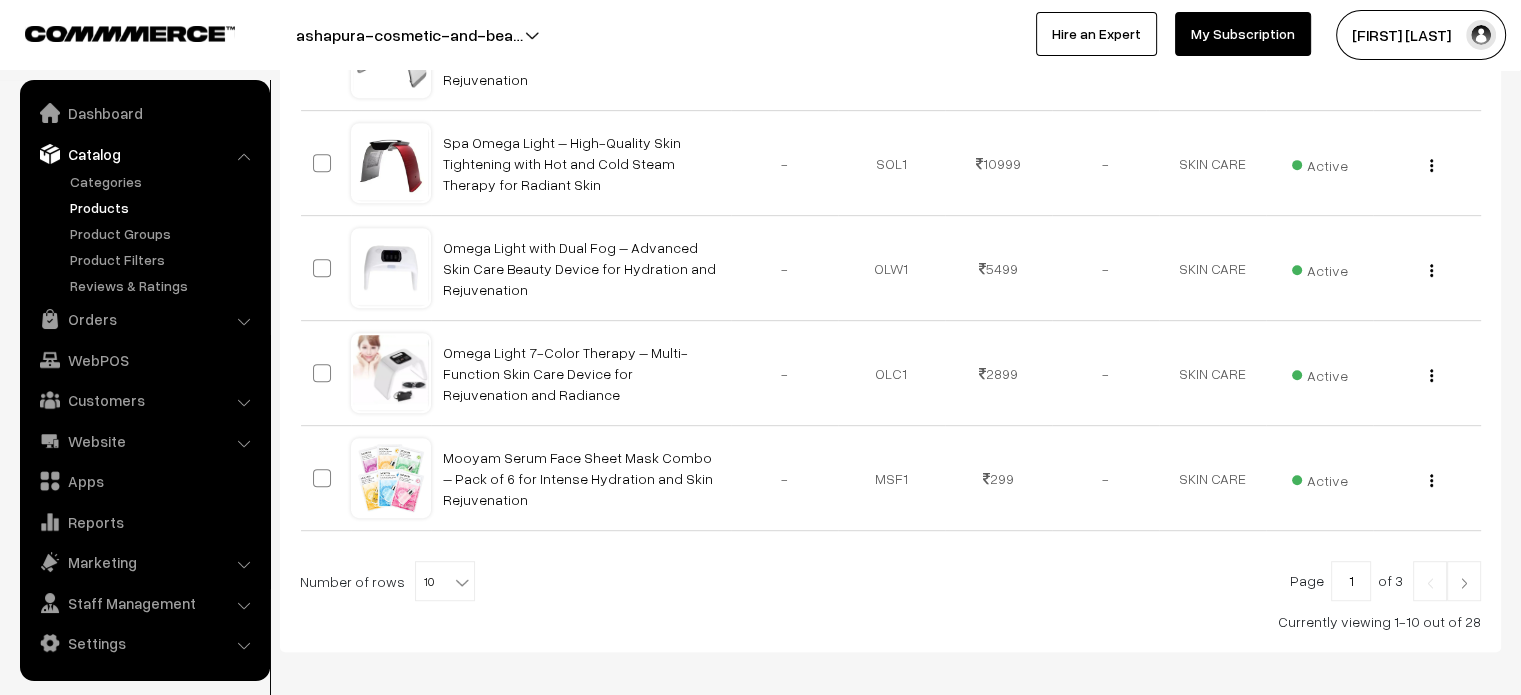 scroll, scrollTop: 1052, scrollLeft: 0, axis: vertical 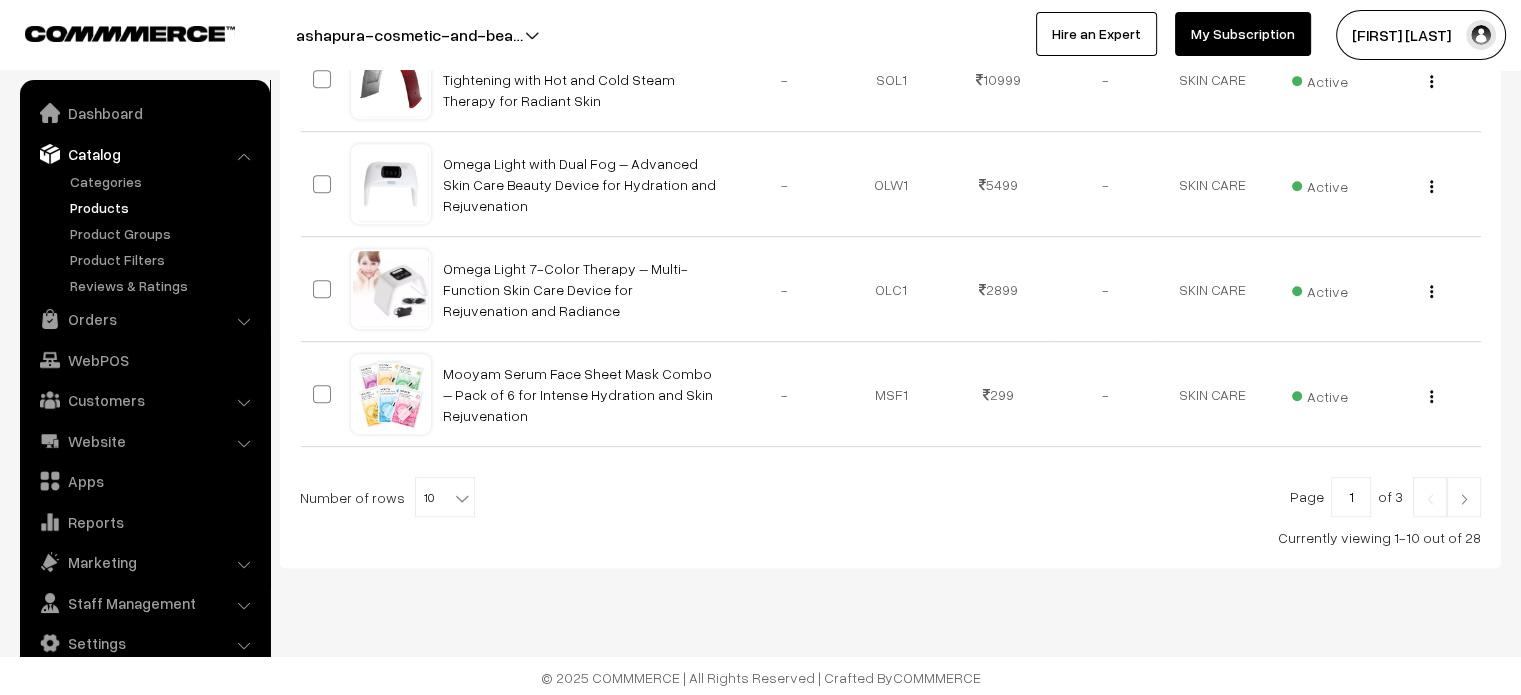 click on "Products" at bounding box center (164, 207) 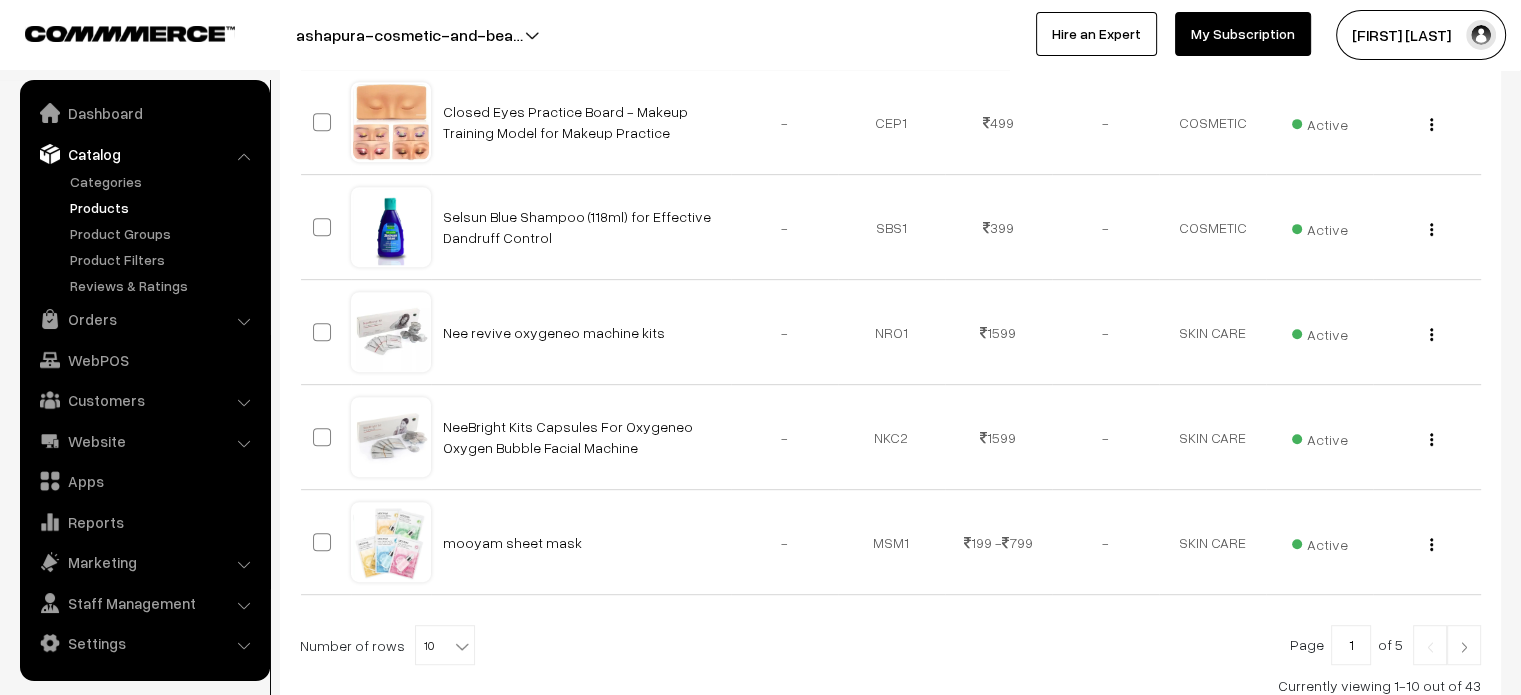 scroll, scrollTop: 1052, scrollLeft: 0, axis: vertical 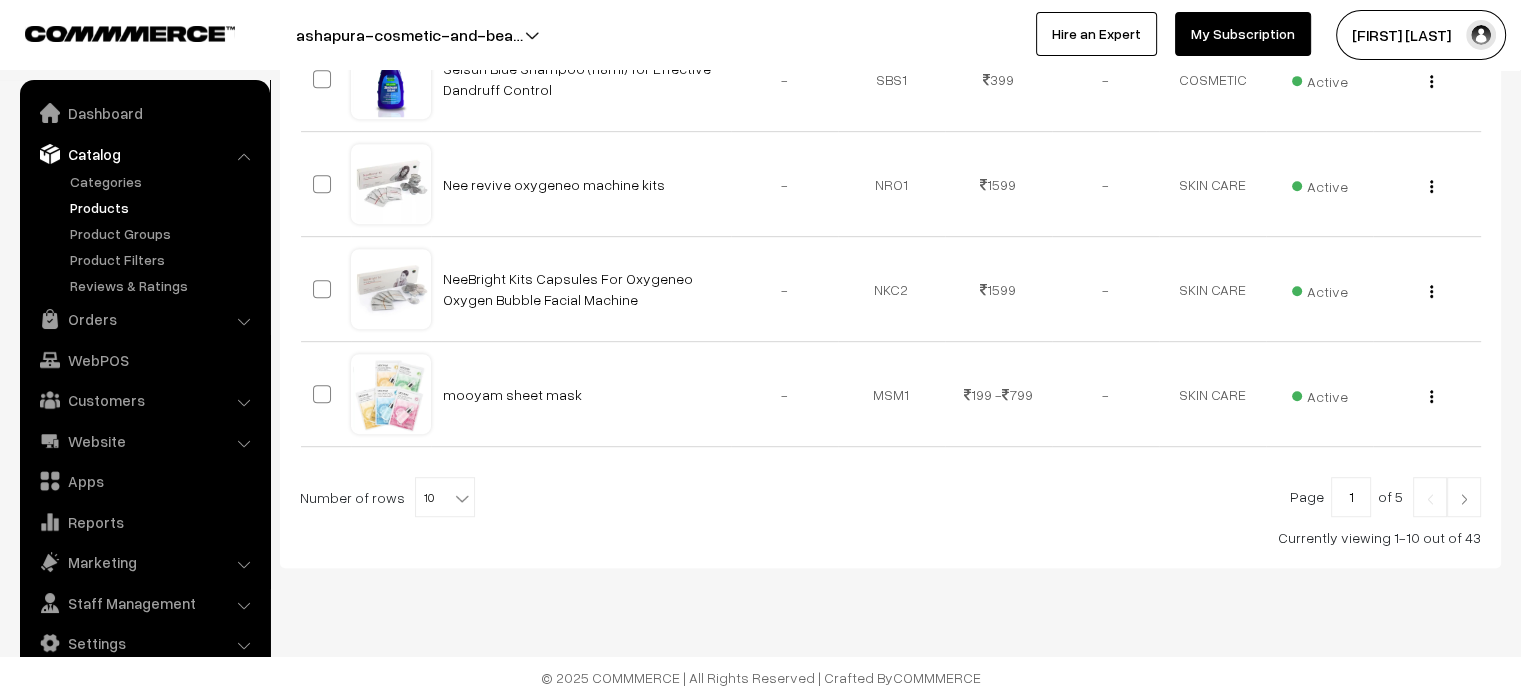 click on "Products" at bounding box center [164, 207] 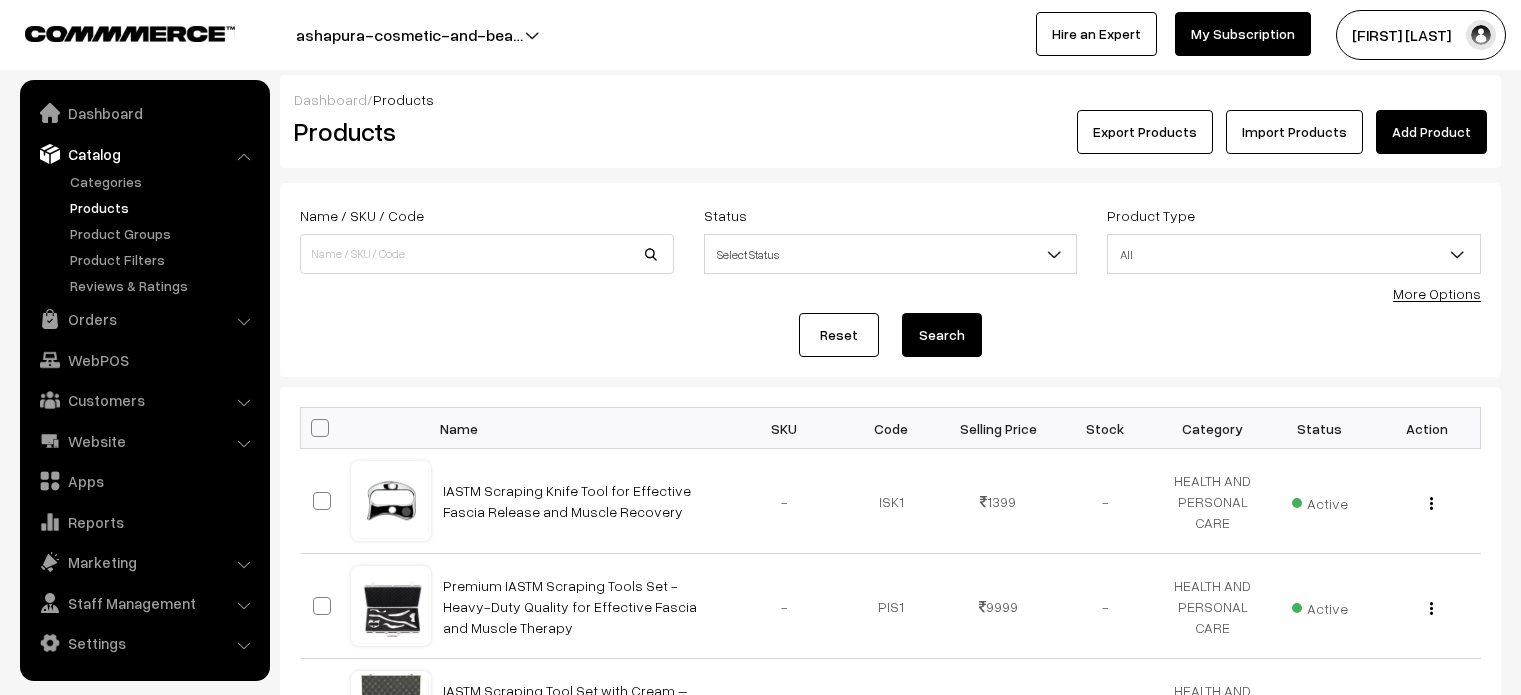 scroll, scrollTop: 1052, scrollLeft: 0, axis: vertical 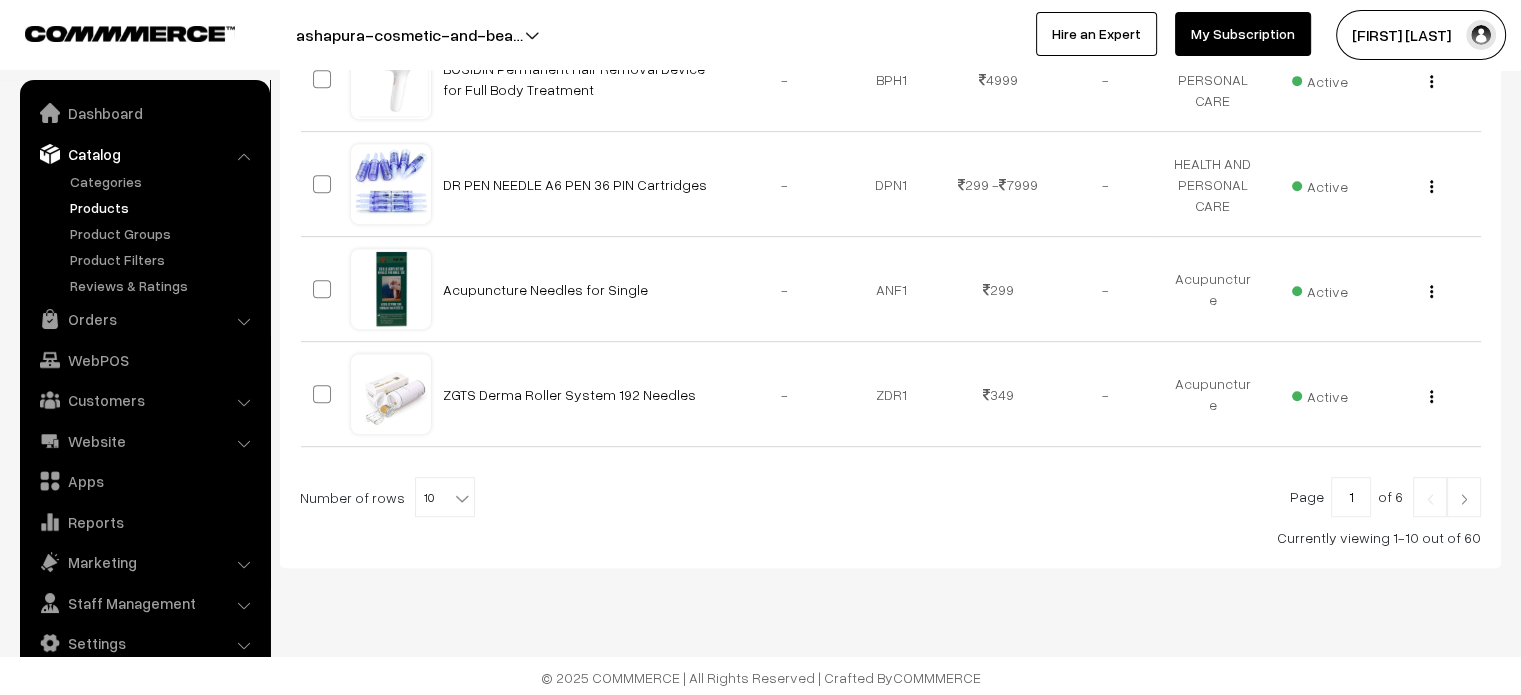 click on "Products" at bounding box center (164, 207) 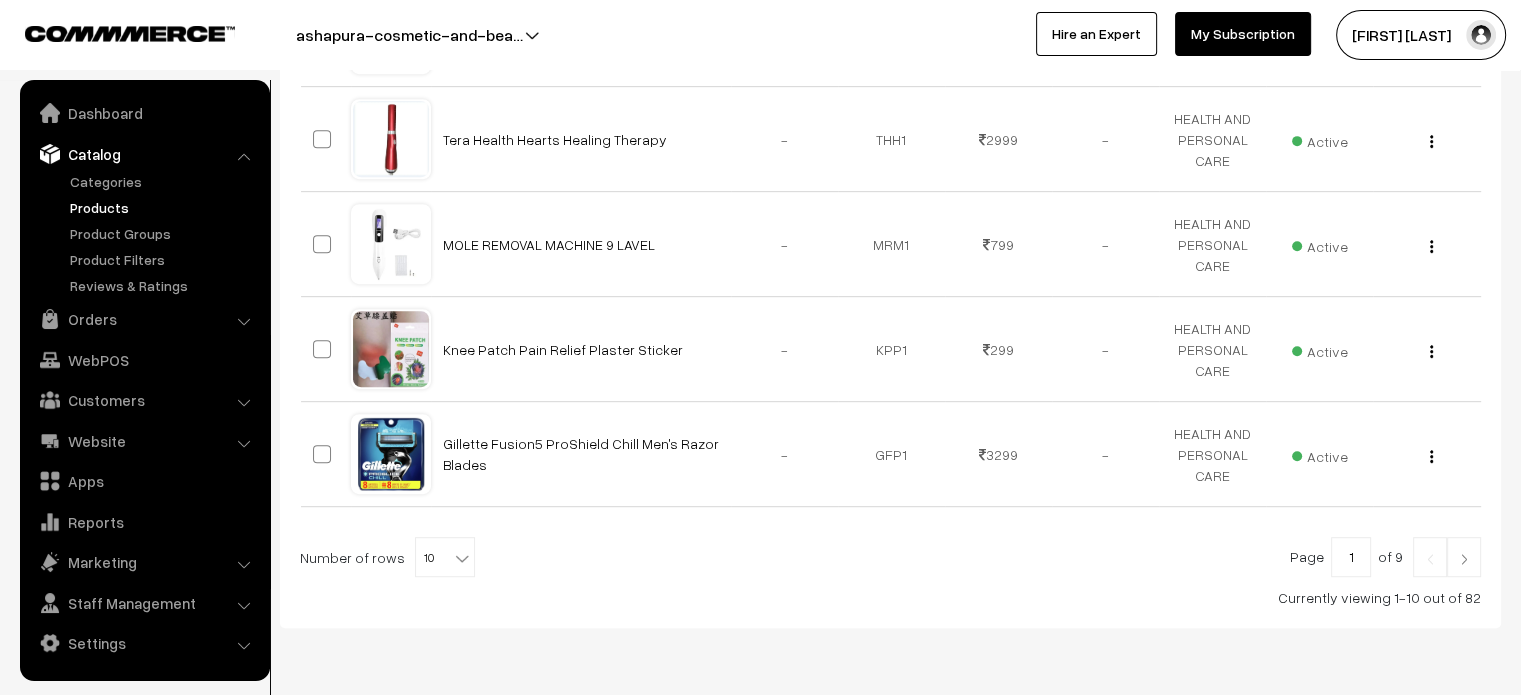 scroll, scrollTop: 1052, scrollLeft: 0, axis: vertical 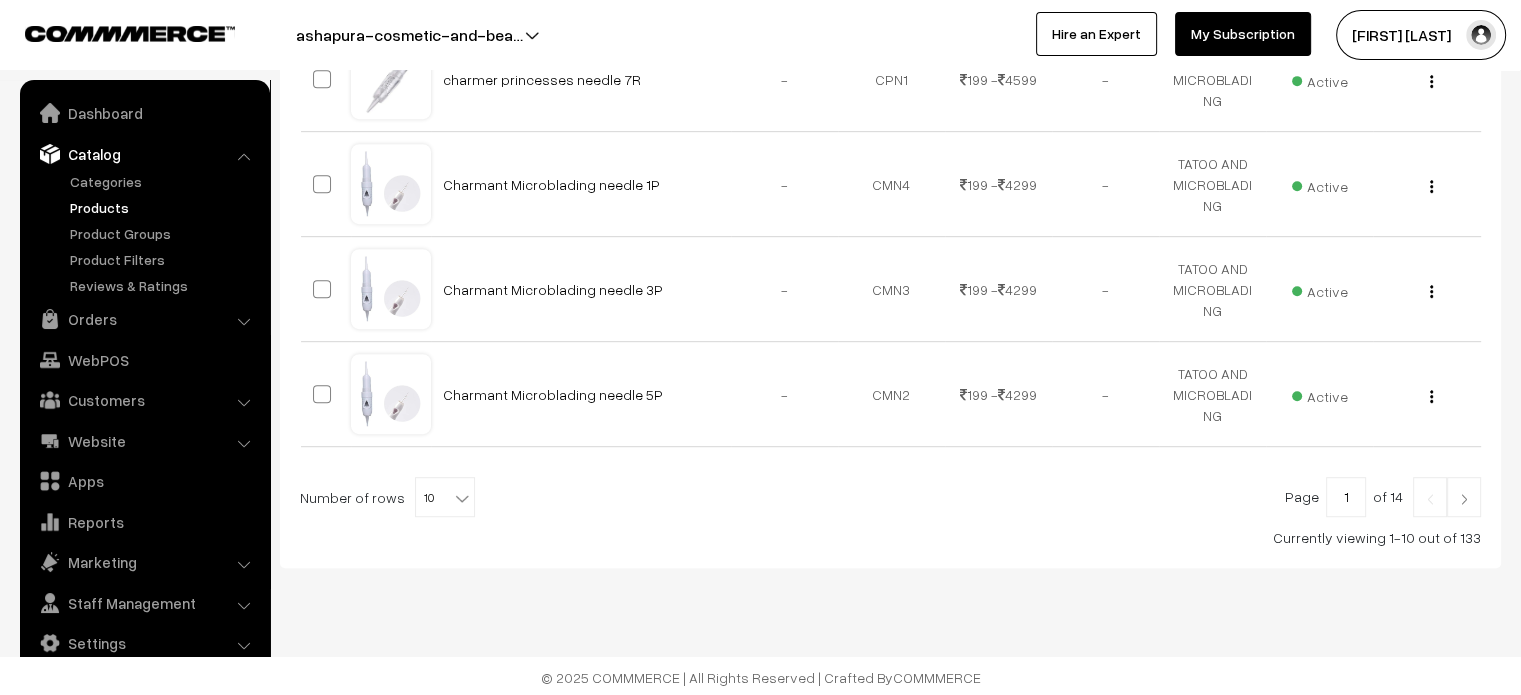 click on "Products" at bounding box center [164, 207] 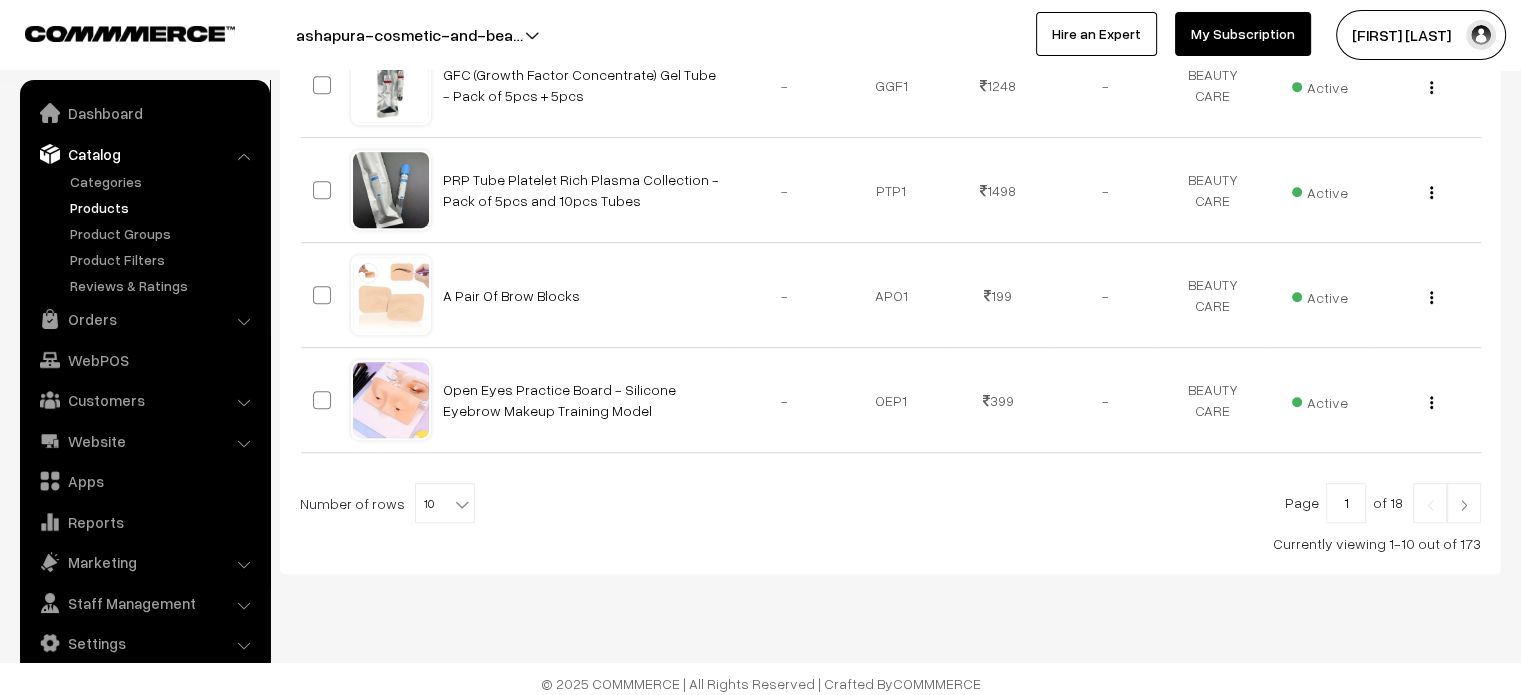 scroll, scrollTop: 1052, scrollLeft: 0, axis: vertical 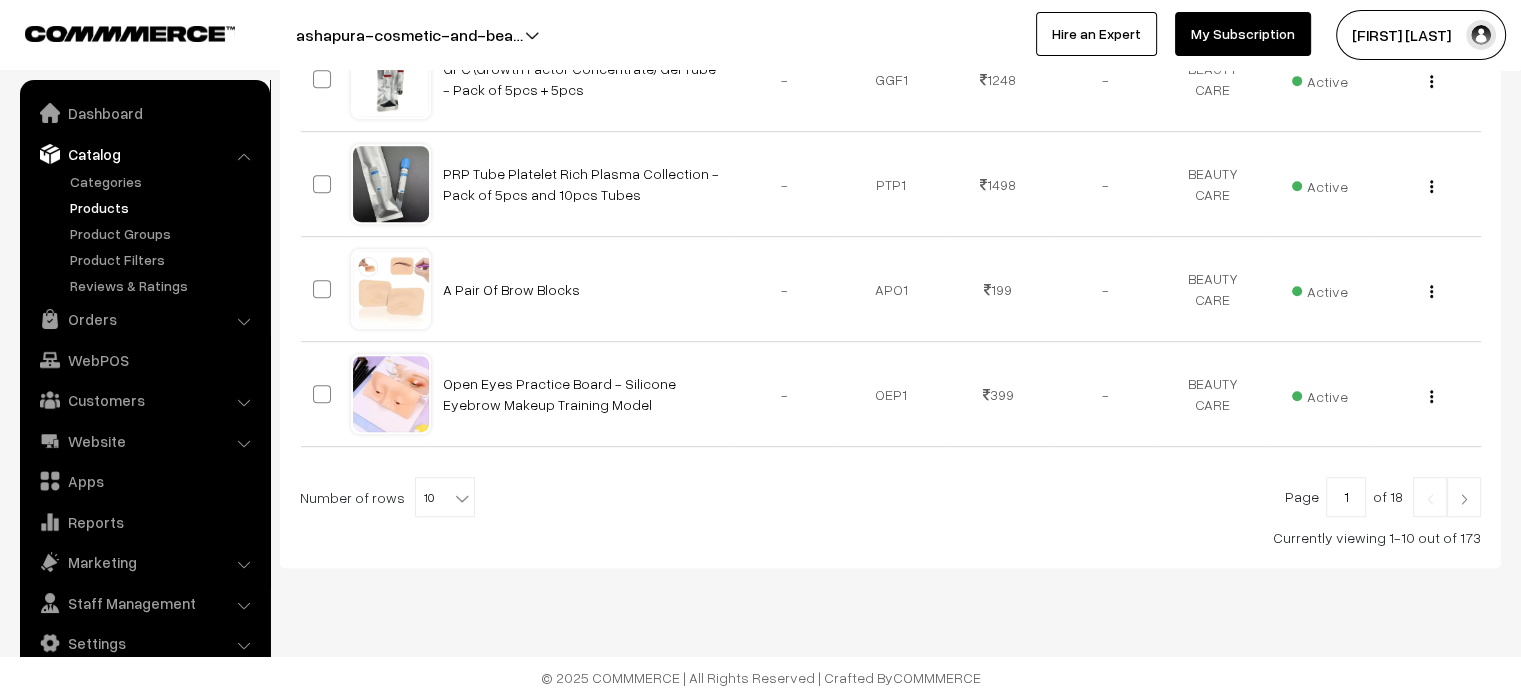 click on "Products" at bounding box center [164, 207] 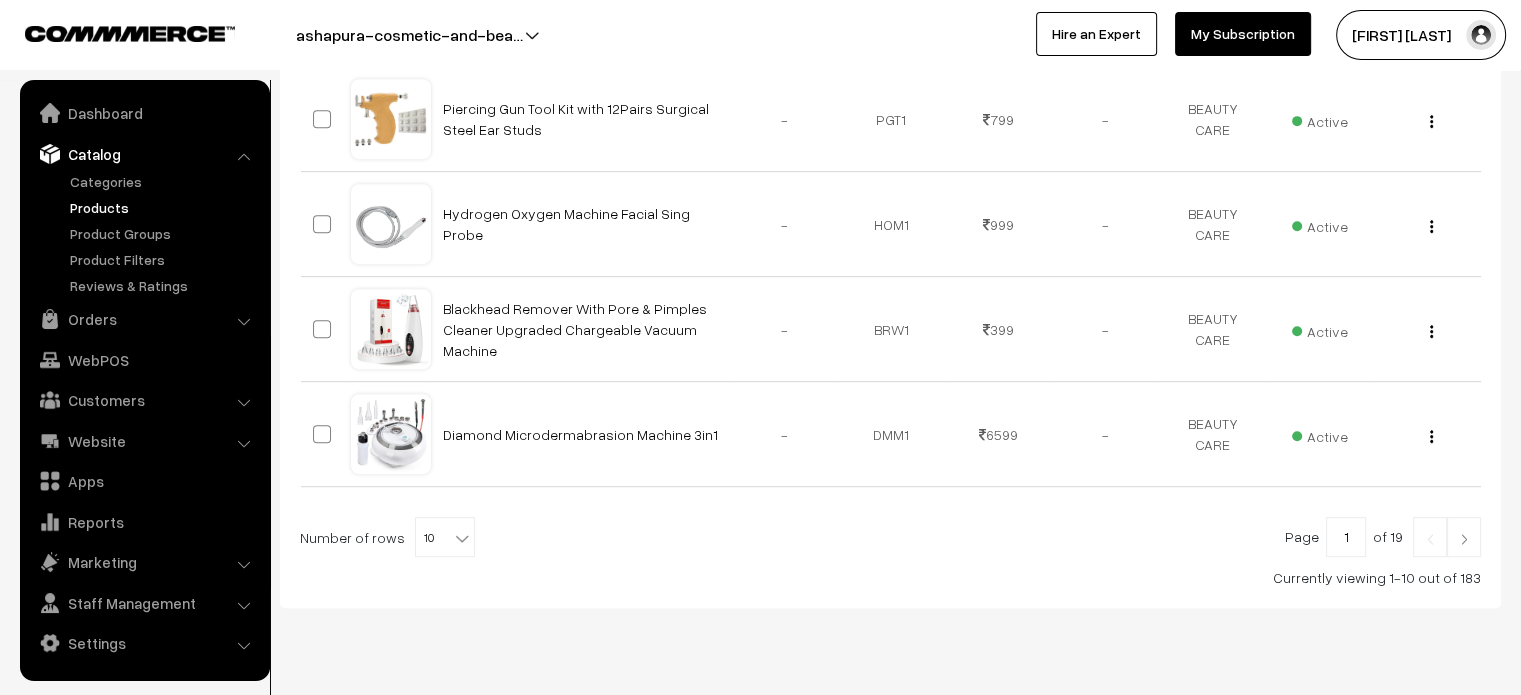scroll, scrollTop: 1052, scrollLeft: 0, axis: vertical 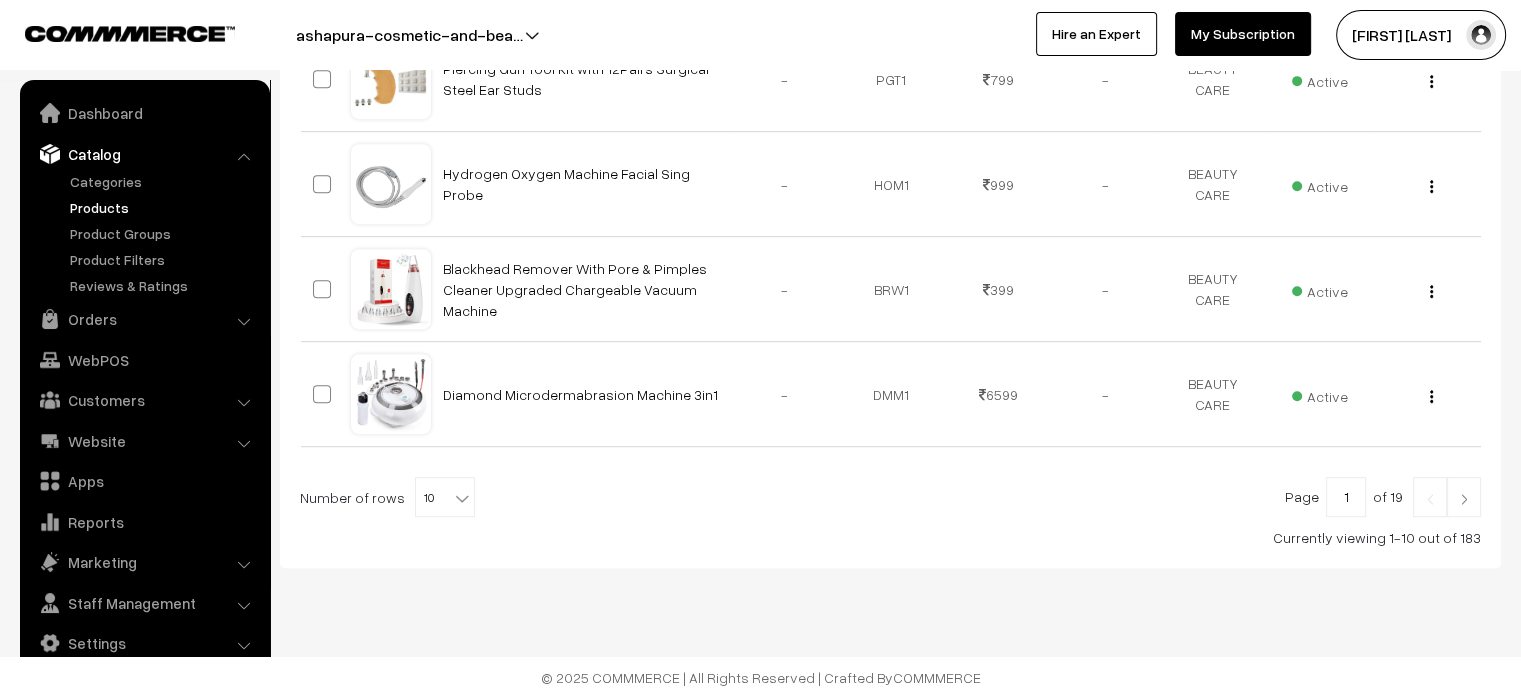 click on "Number of rows
10 20 30 40 50 60 70 80 90 100
10" at bounding box center (387, 497) 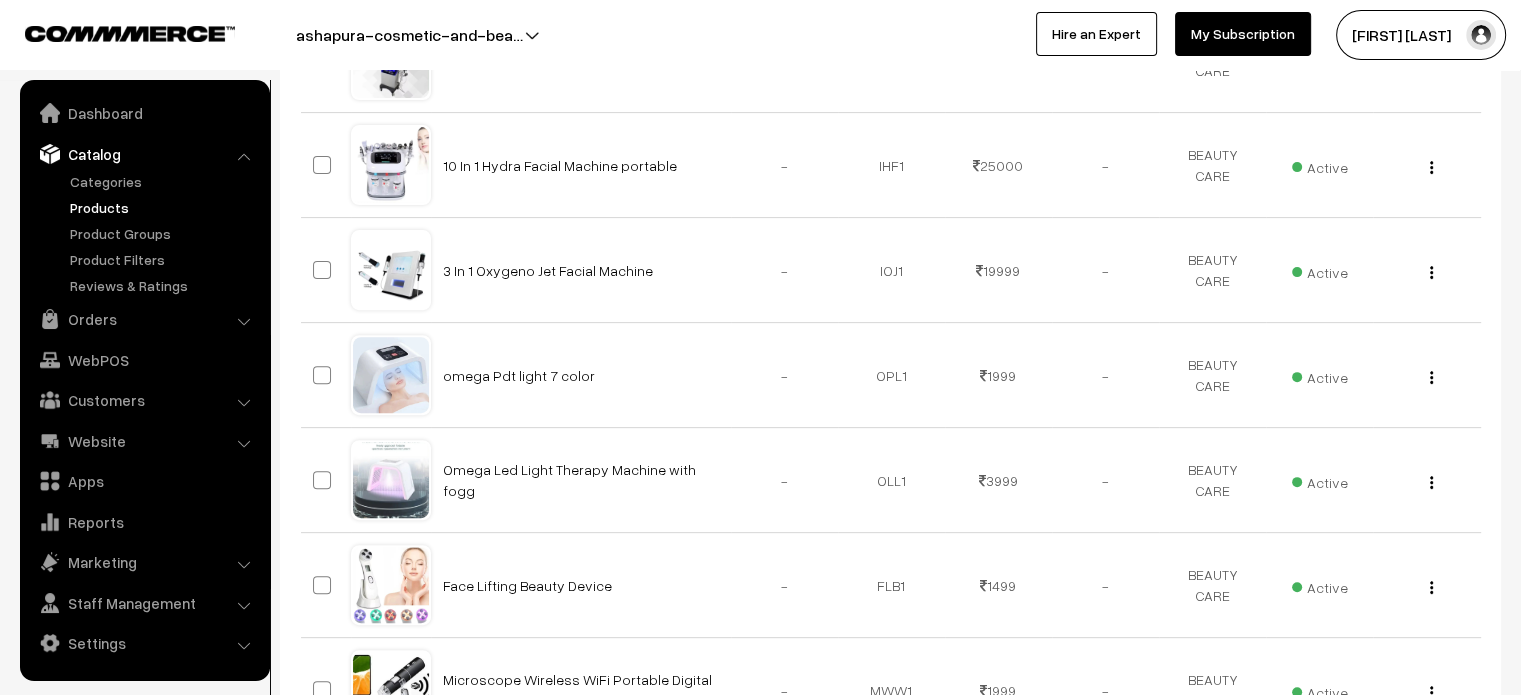 scroll, scrollTop: 1052, scrollLeft: 0, axis: vertical 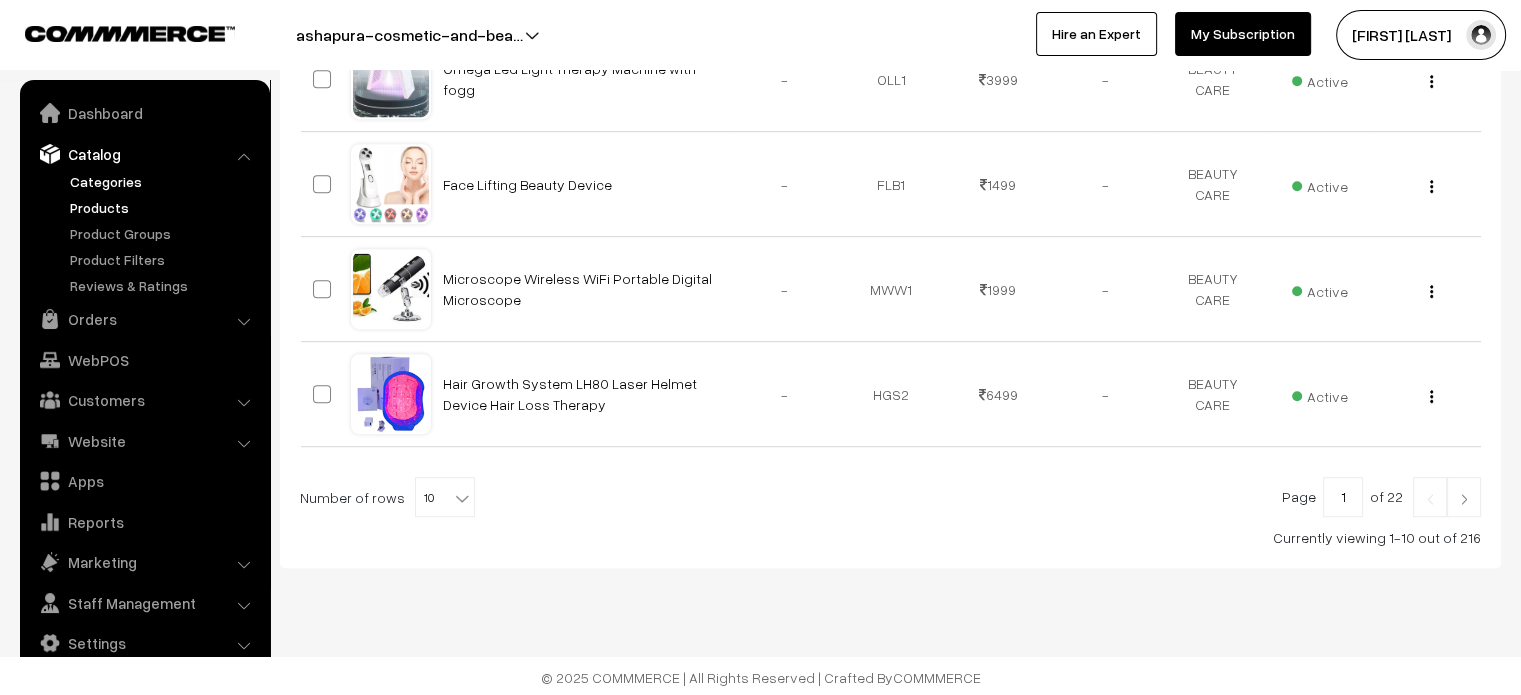 click on "Categories" at bounding box center [164, 181] 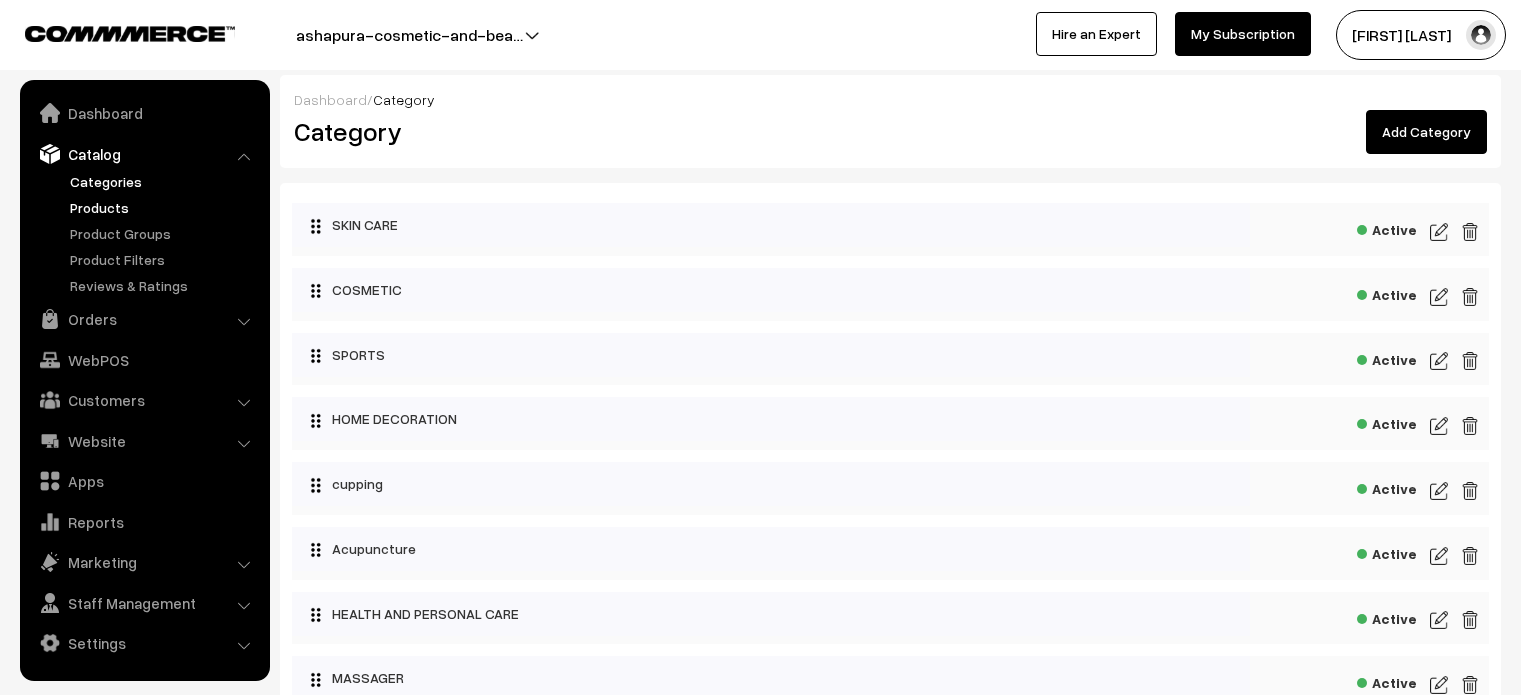 scroll, scrollTop: 0, scrollLeft: 0, axis: both 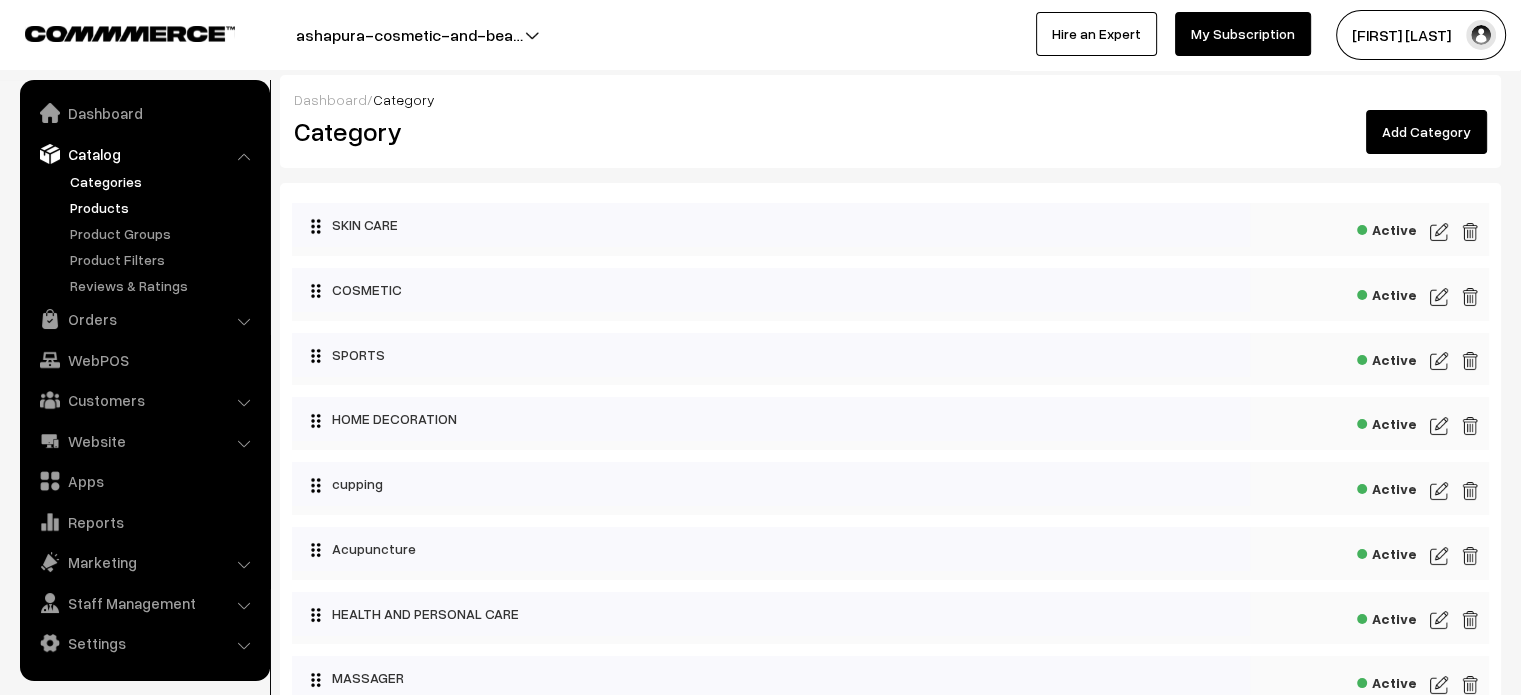 click on "Products" at bounding box center [164, 207] 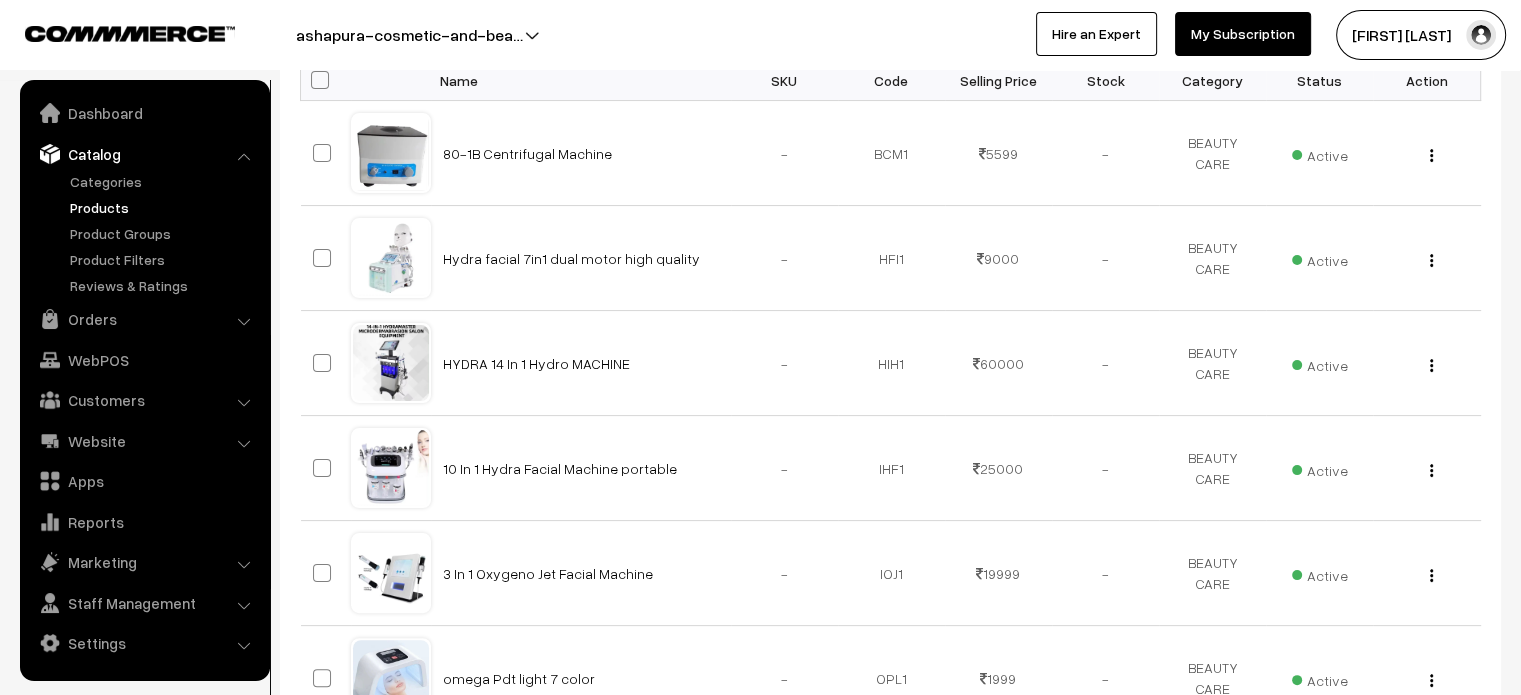 scroll, scrollTop: 0, scrollLeft: 0, axis: both 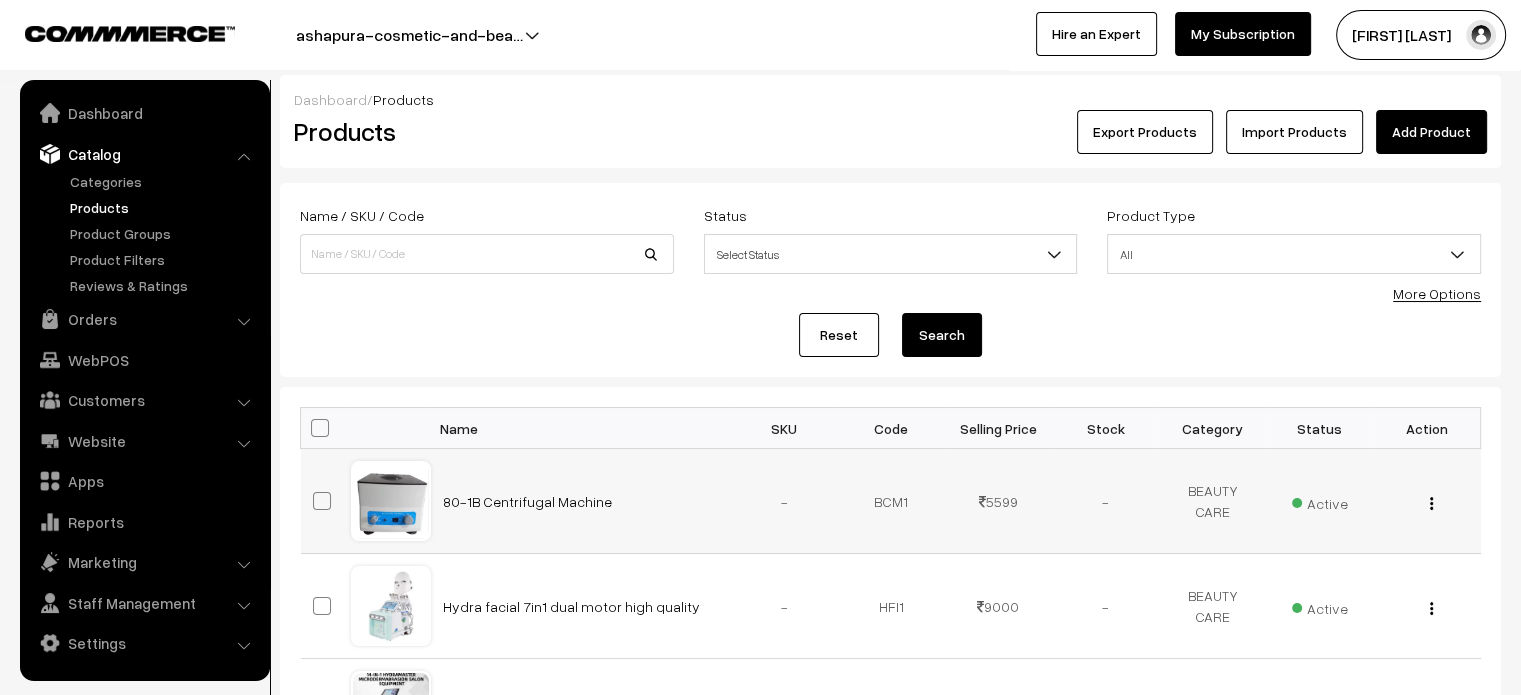 click on "80-1B Centrifugal Machine" at bounding box center (581, 501) 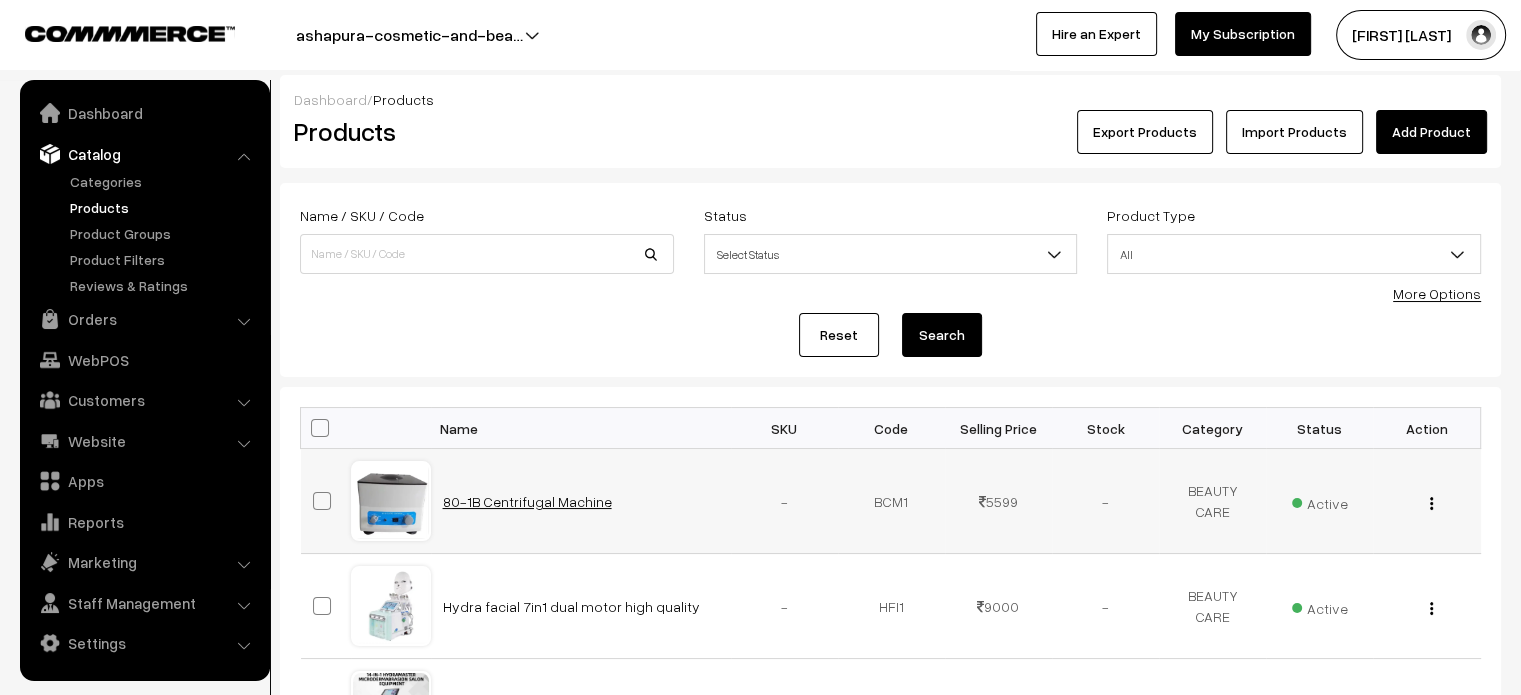 click on "80-1B Centrifugal Machine" at bounding box center [527, 501] 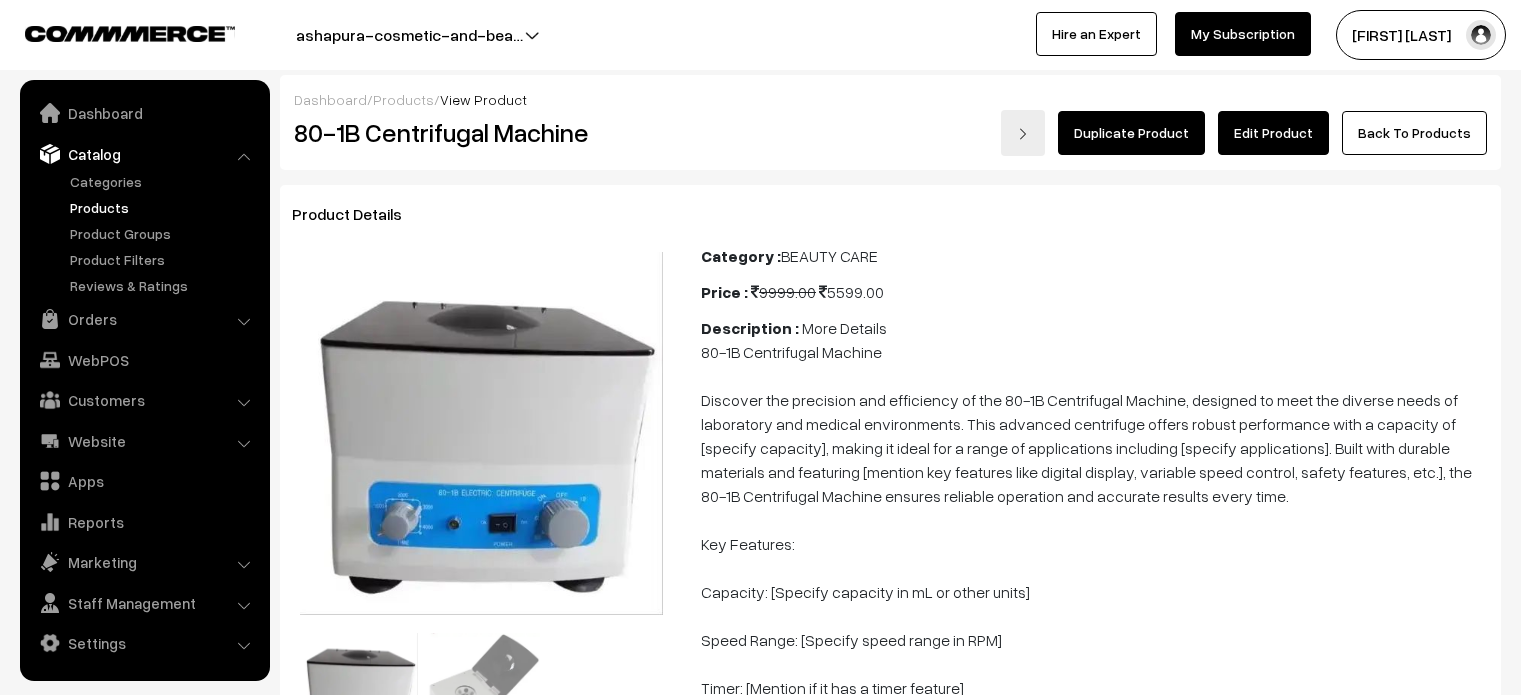 scroll, scrollTop: 0, scrollLeft: 0, axis: both 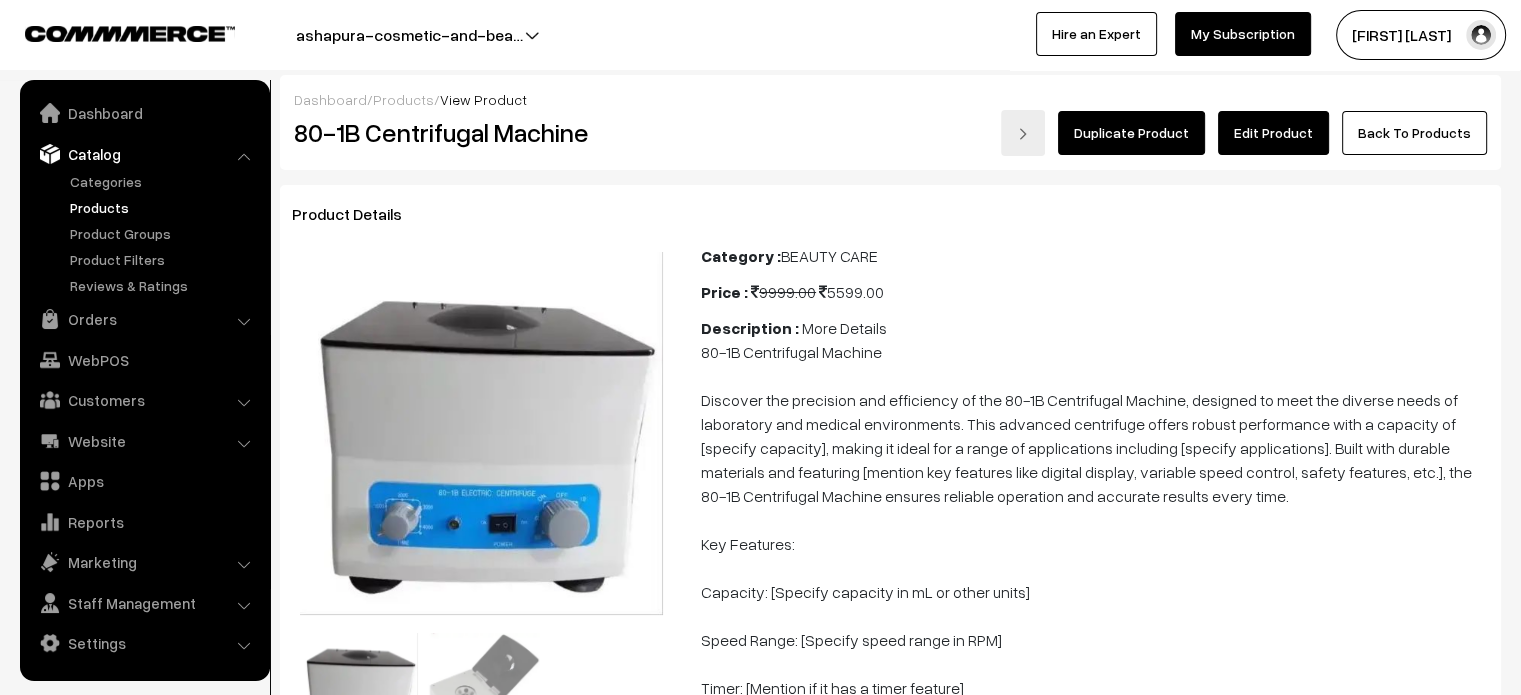 click on "Edit Product" at bounding box center (1273, 133) 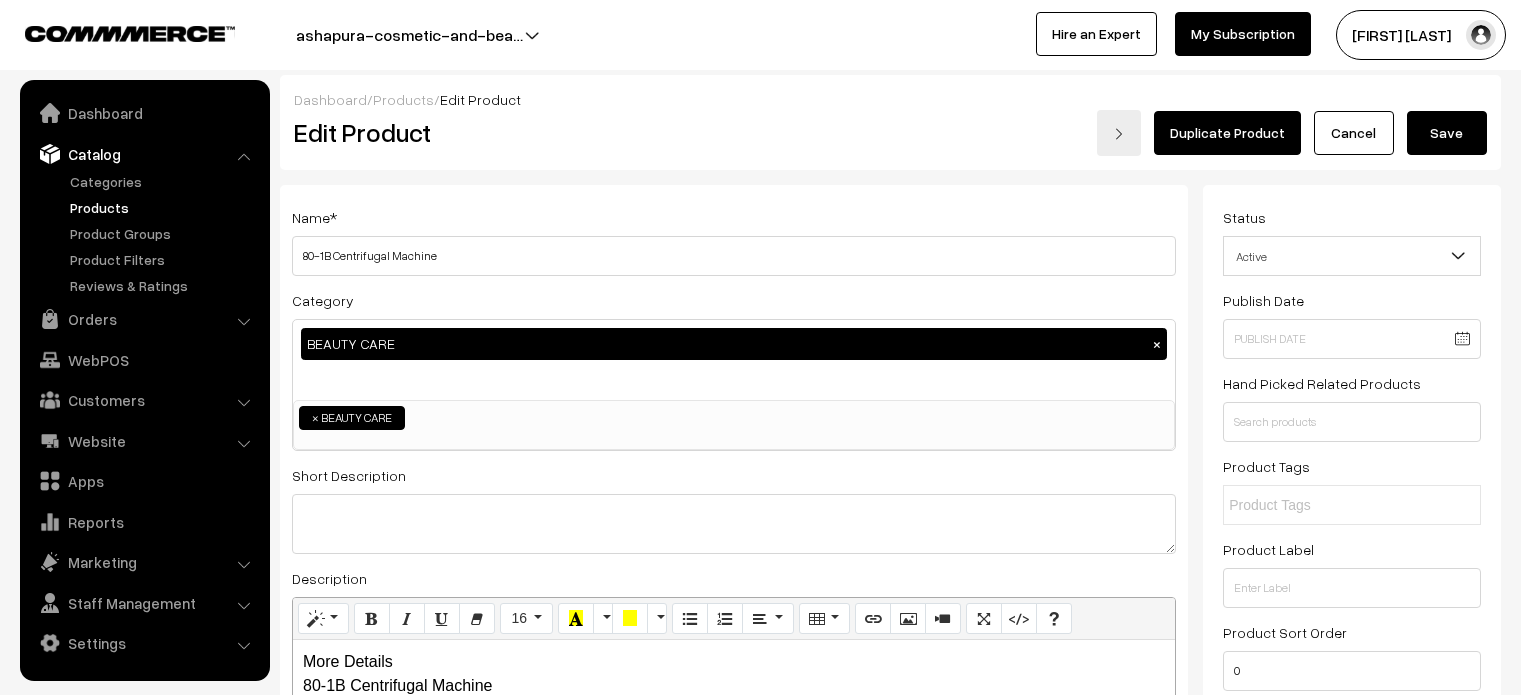 scroll, scrollTop: 0, scrollLeft: 0, axis: both 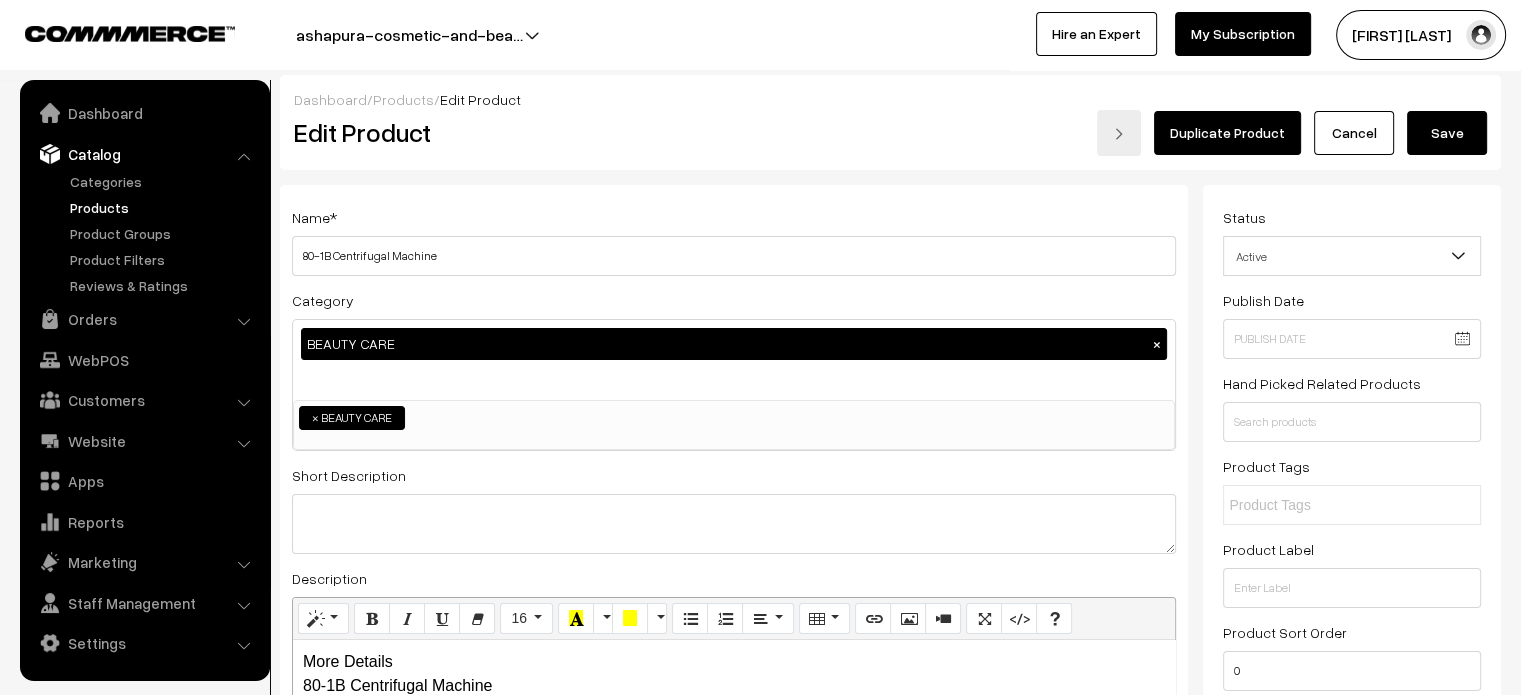 click on "ashapura-cosmetic-and-bea…" at bounding box center (409, 35) 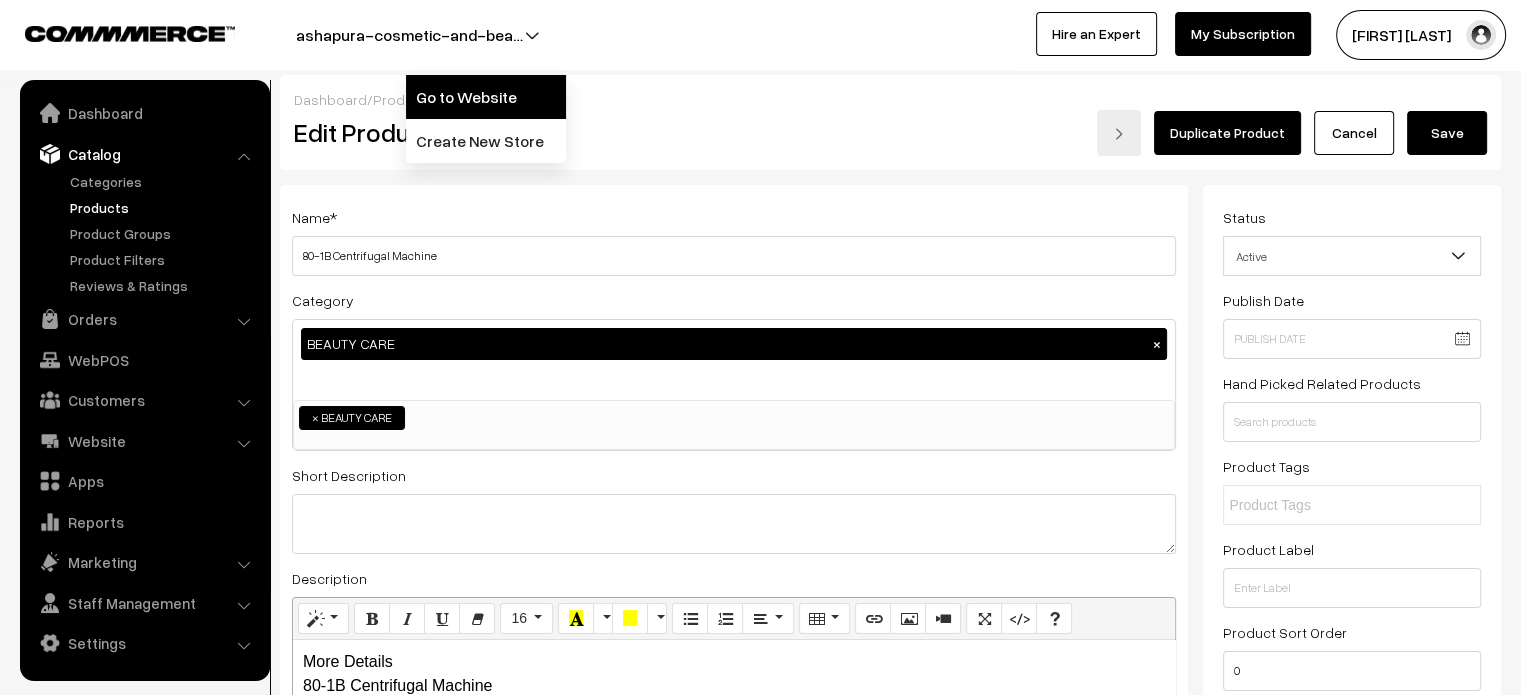 click on "Go to Website" at bounding box center [486, 97] 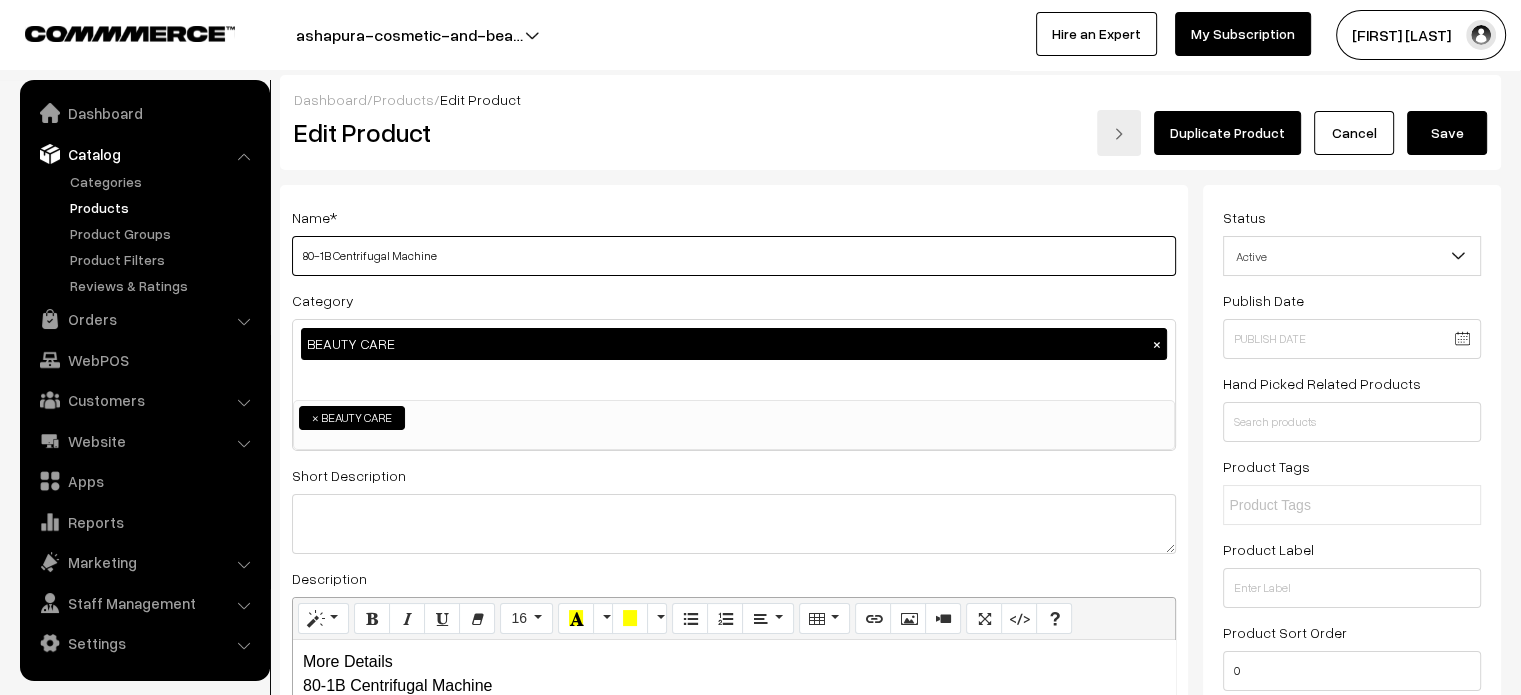 click on "80-1B Centrifugal Machine" at bounding box center (734, 256) 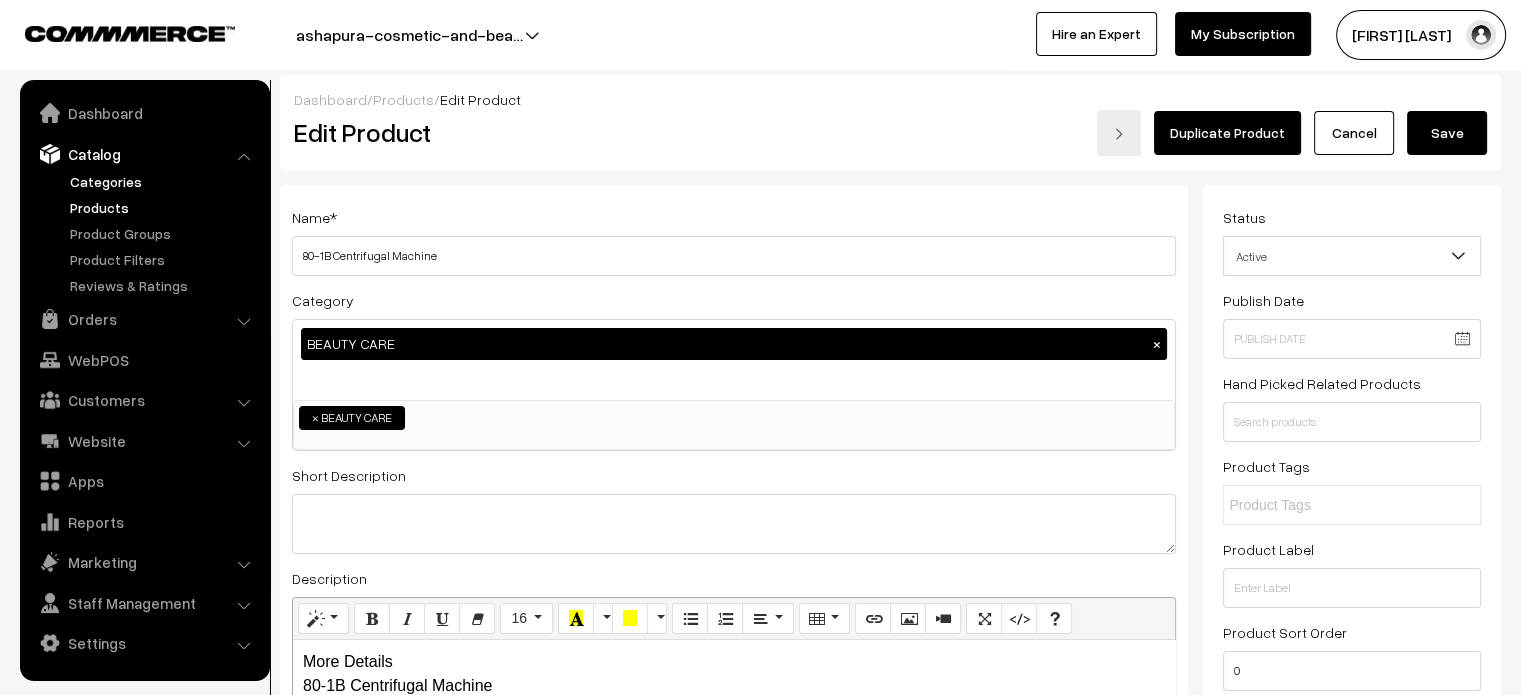 click on "Categories" at bounding box center [164, 181] 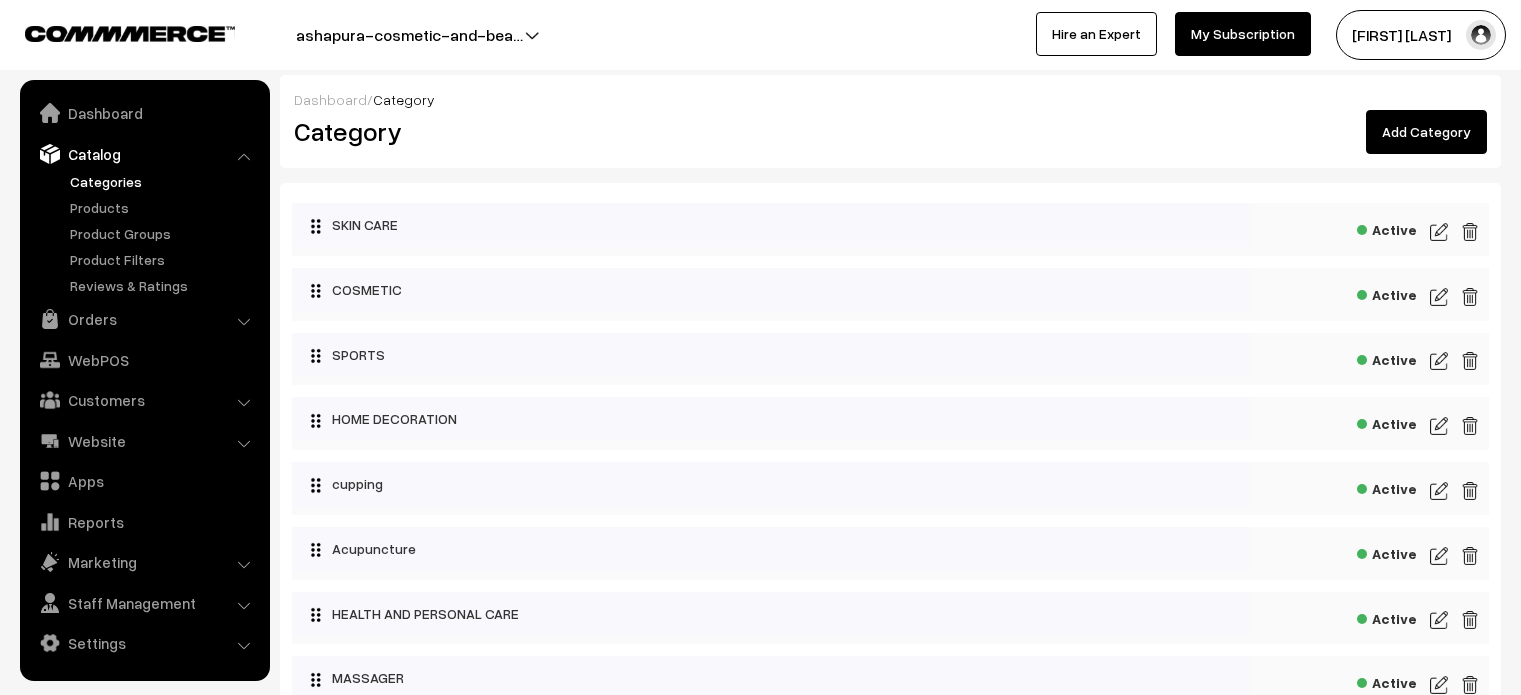 scroll, scrollTop: 0, scrollLeft: 0, axis: both 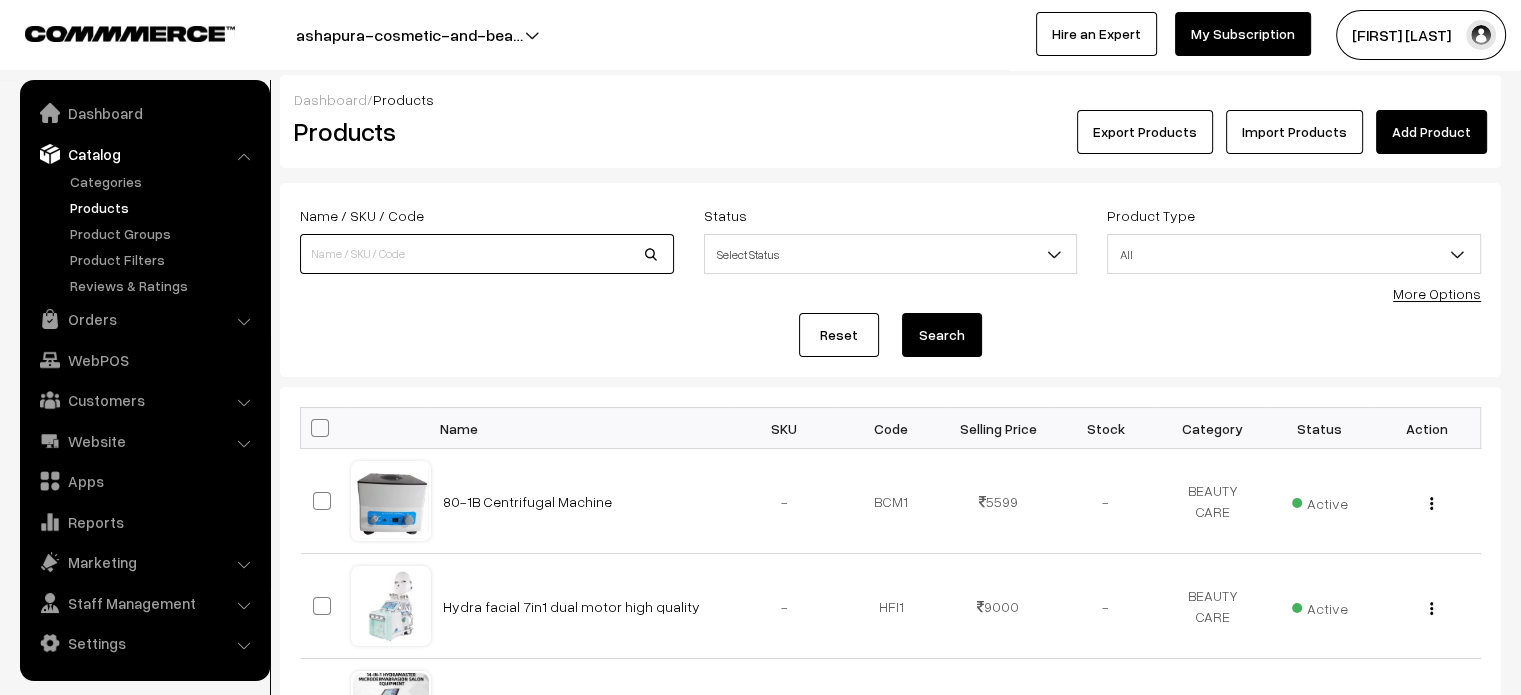 click at bounding box center (487, 254) 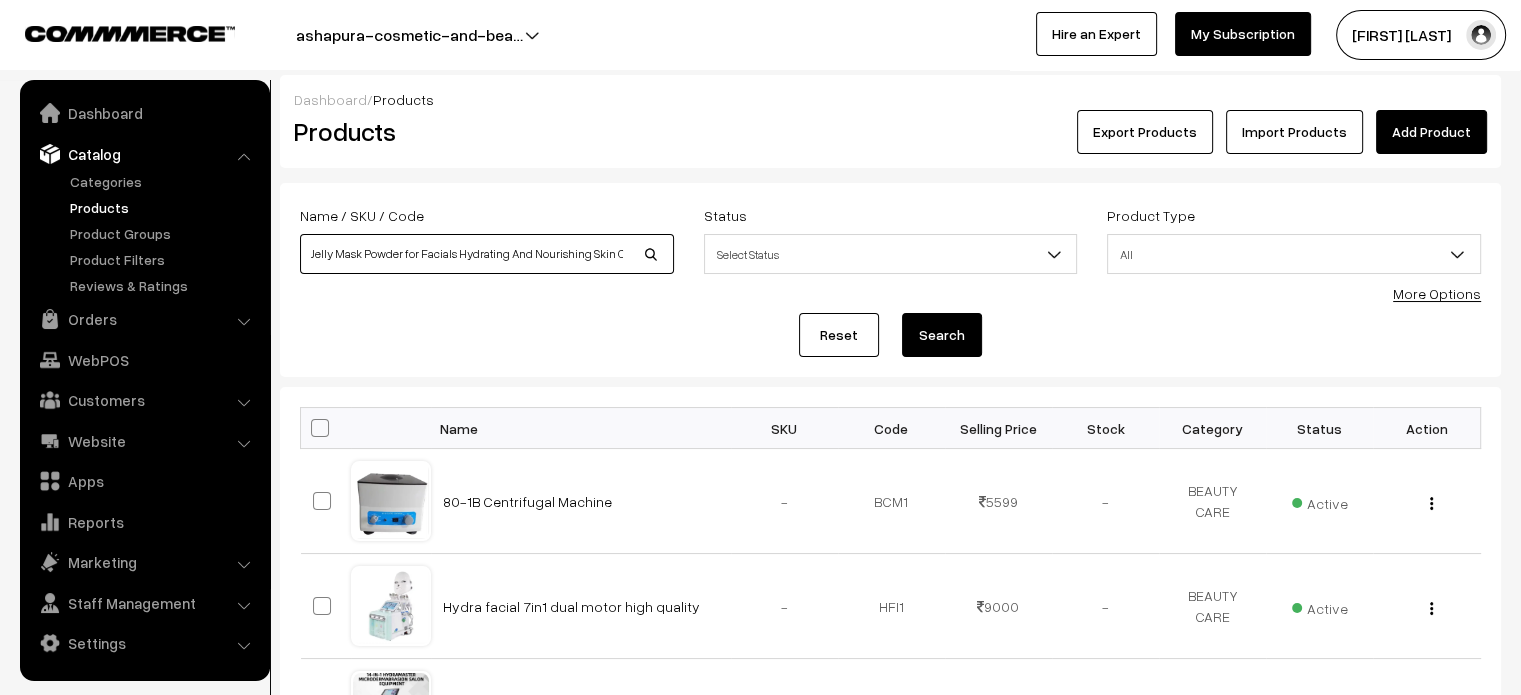 scroll, scrollTop: 0, scrollLeft: 39, axis: horizontal 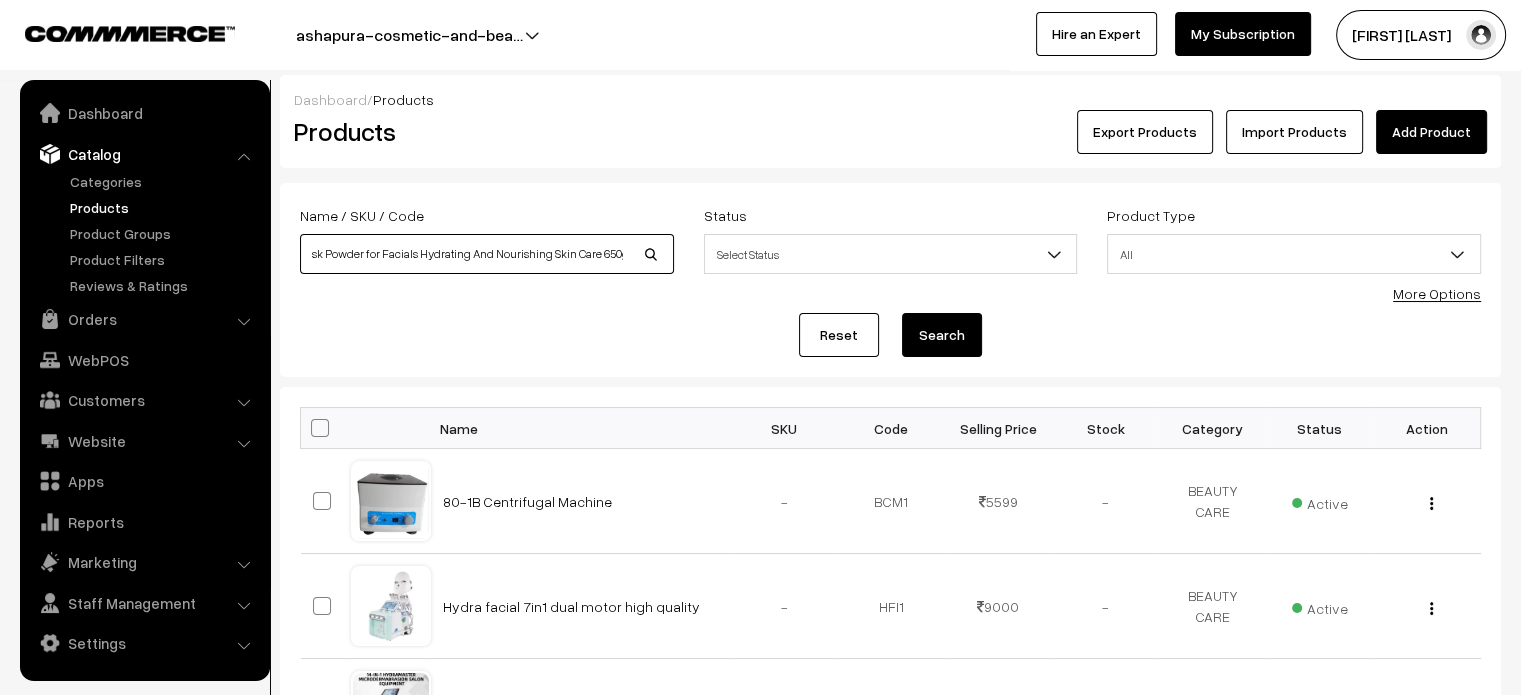 type on "Jelly Mask Powder for Facials Hydrating And Nourishing Skin Care 650g" 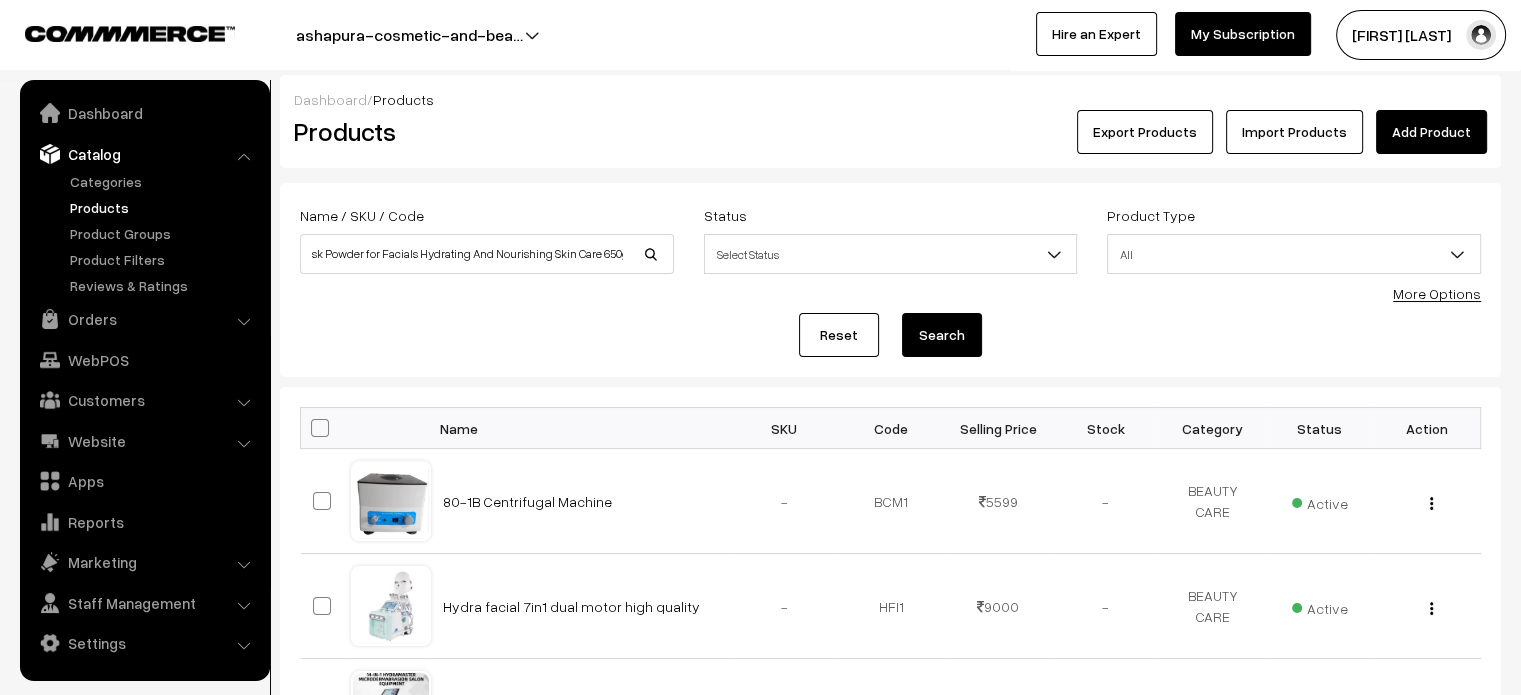 scroll, scrollTop: 0, scrollLeft: 0, axis: both 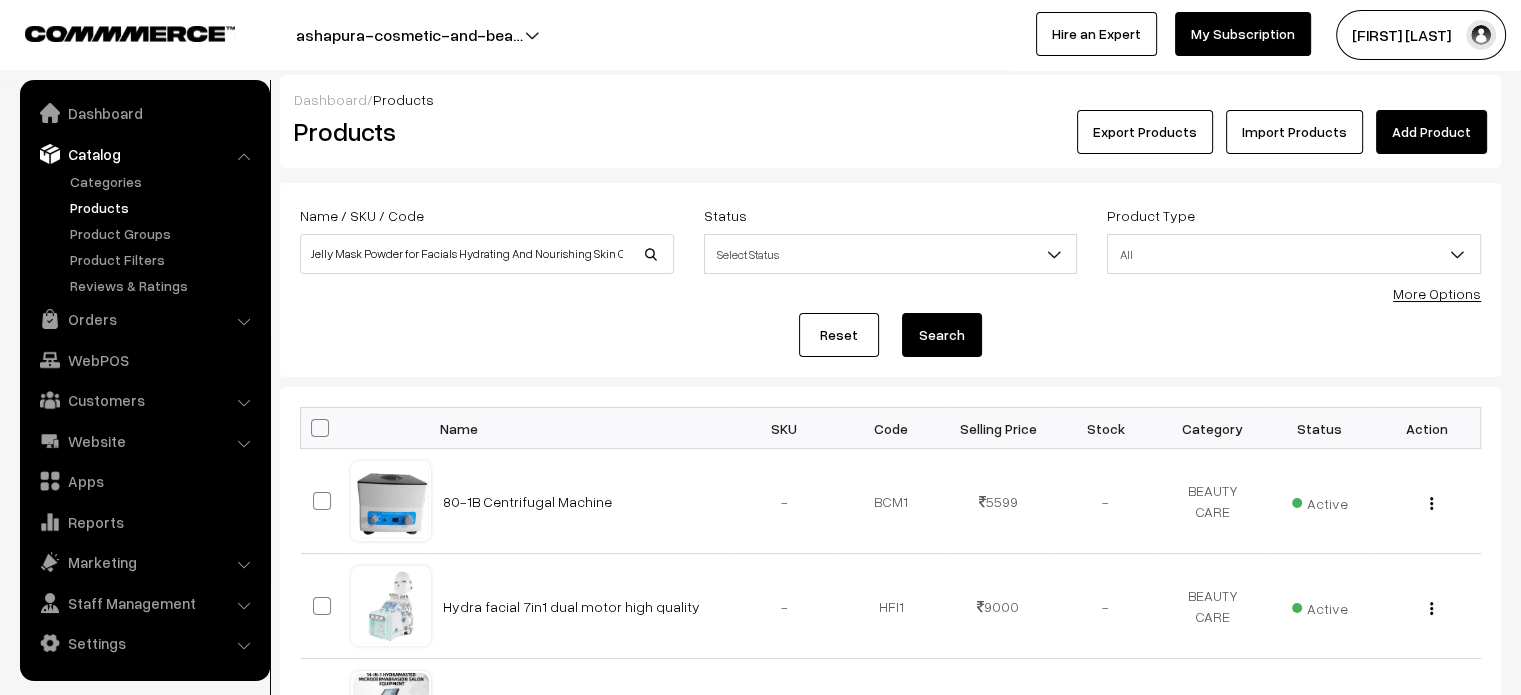 click on "Search" at bounding box center (942, 335) 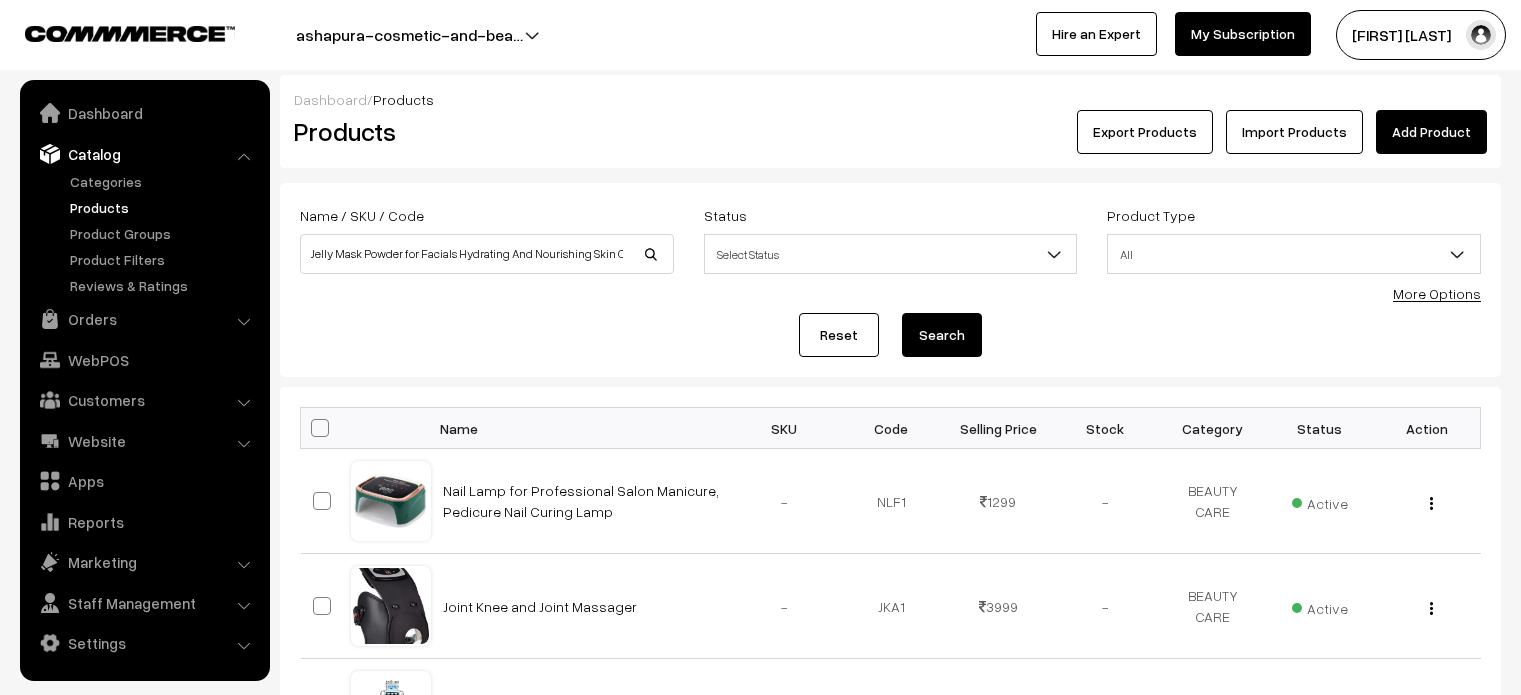 scroll, scrollTop: 0, scrollLeft: 0, axis: both 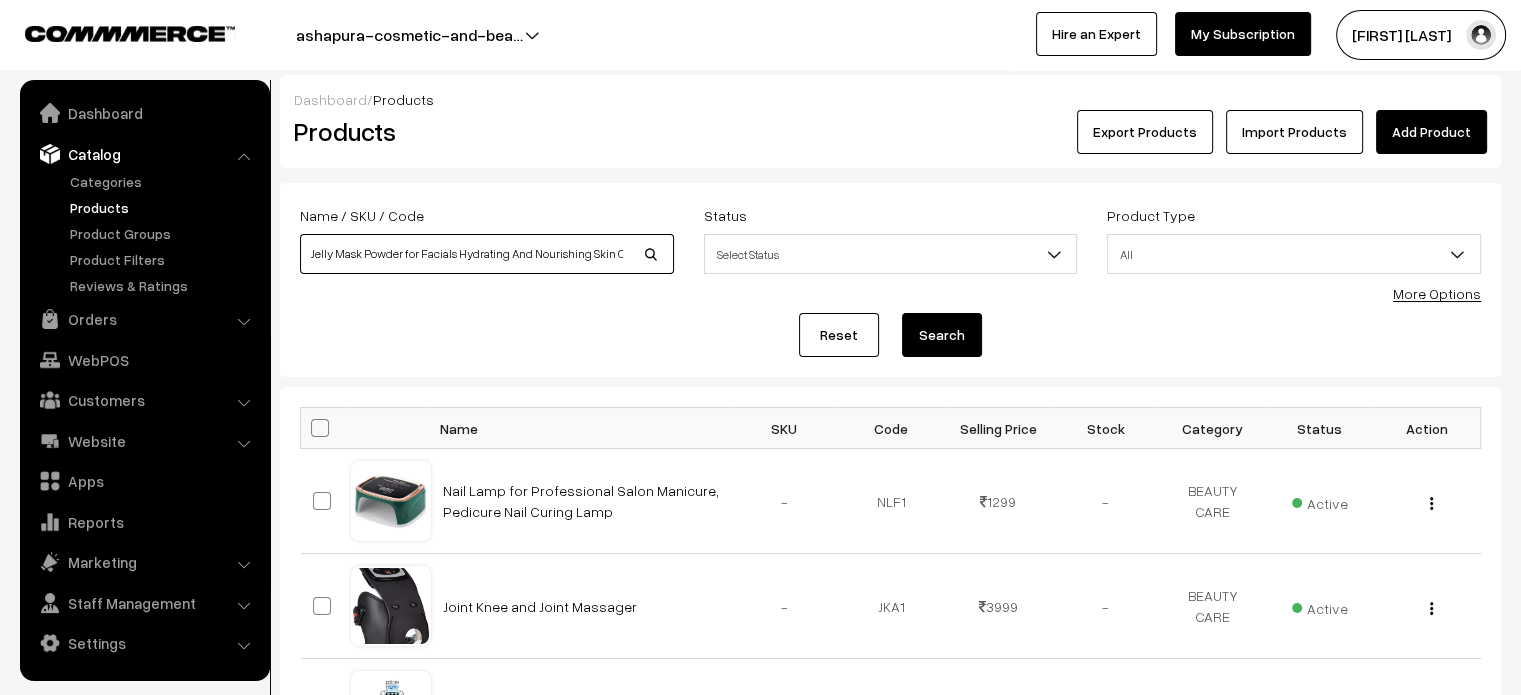 click on "Jelly Mask Powder for Facials Hydrating And Nourishing Skin Care 650g" at bounding box center [487, 254] 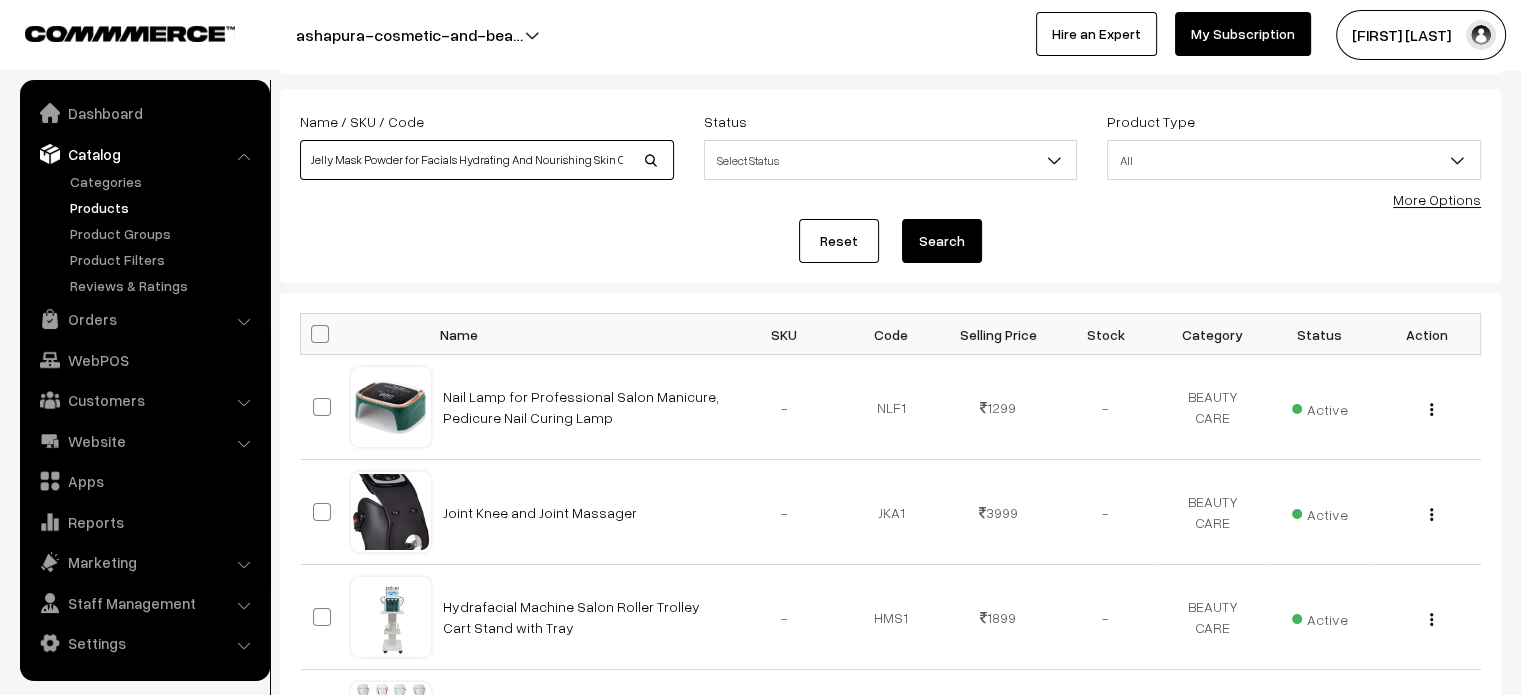 scroll, scrollTop: 91, scrollLeft: 0, axis: vertical 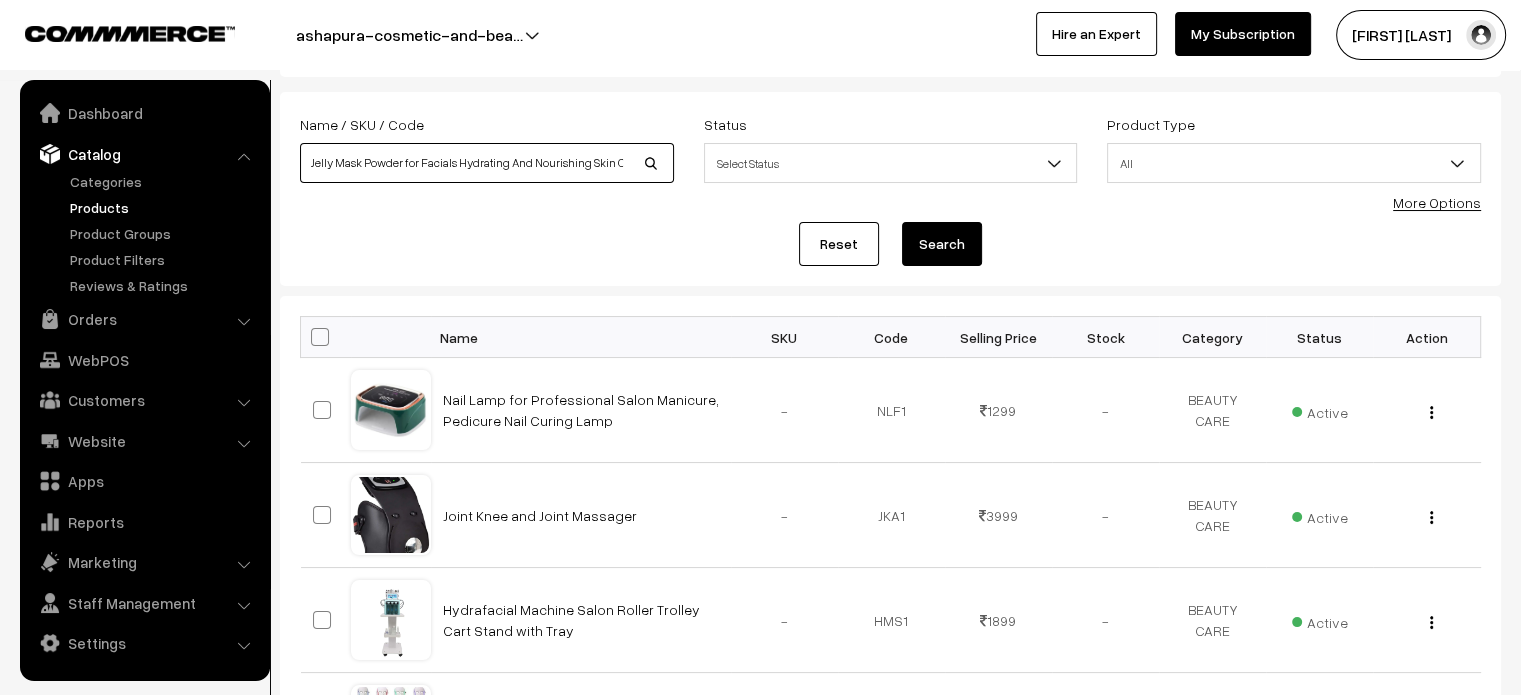 click on "Jelly Mask Powder for Facials Hydrating And Nourishing Skin Care 650g" at bounding box center [487, 163] 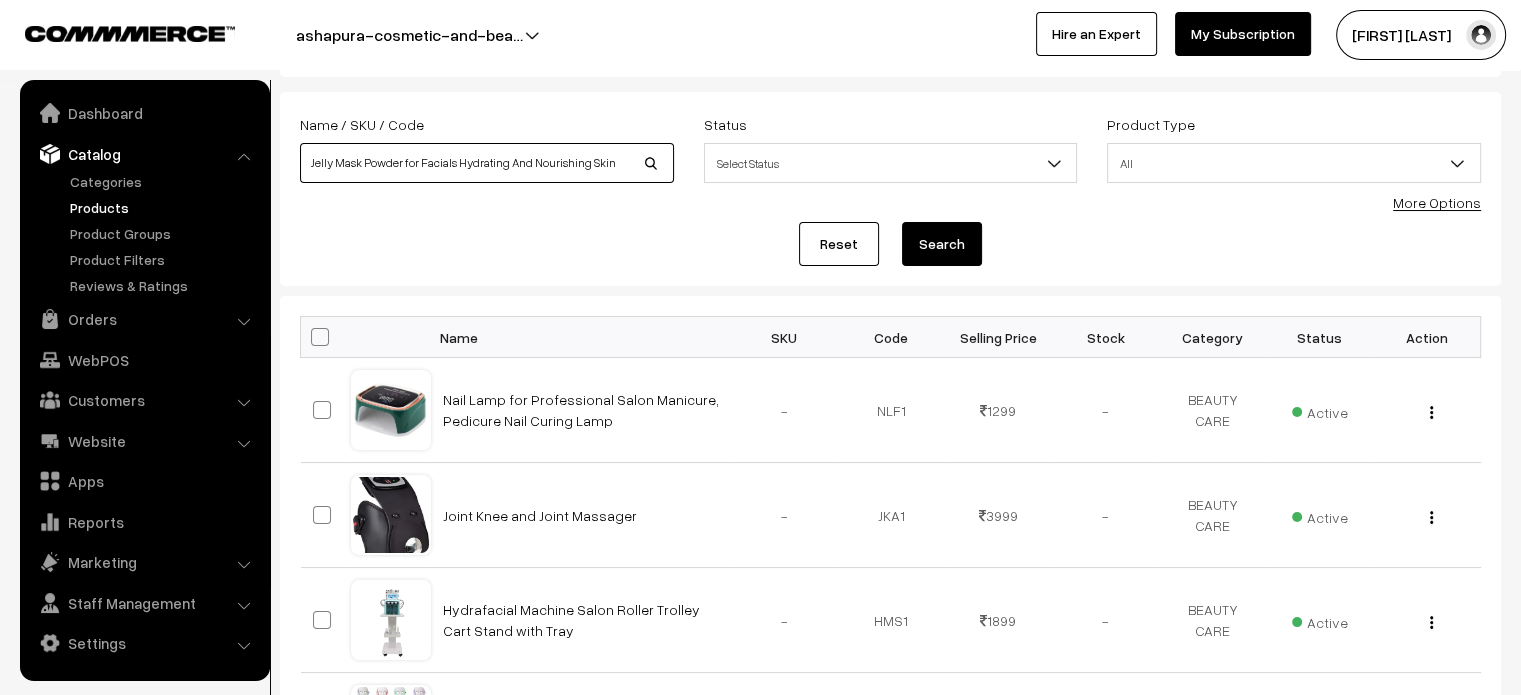 scroll, scrollTop: 0, scrollLeft: 0, axis: both 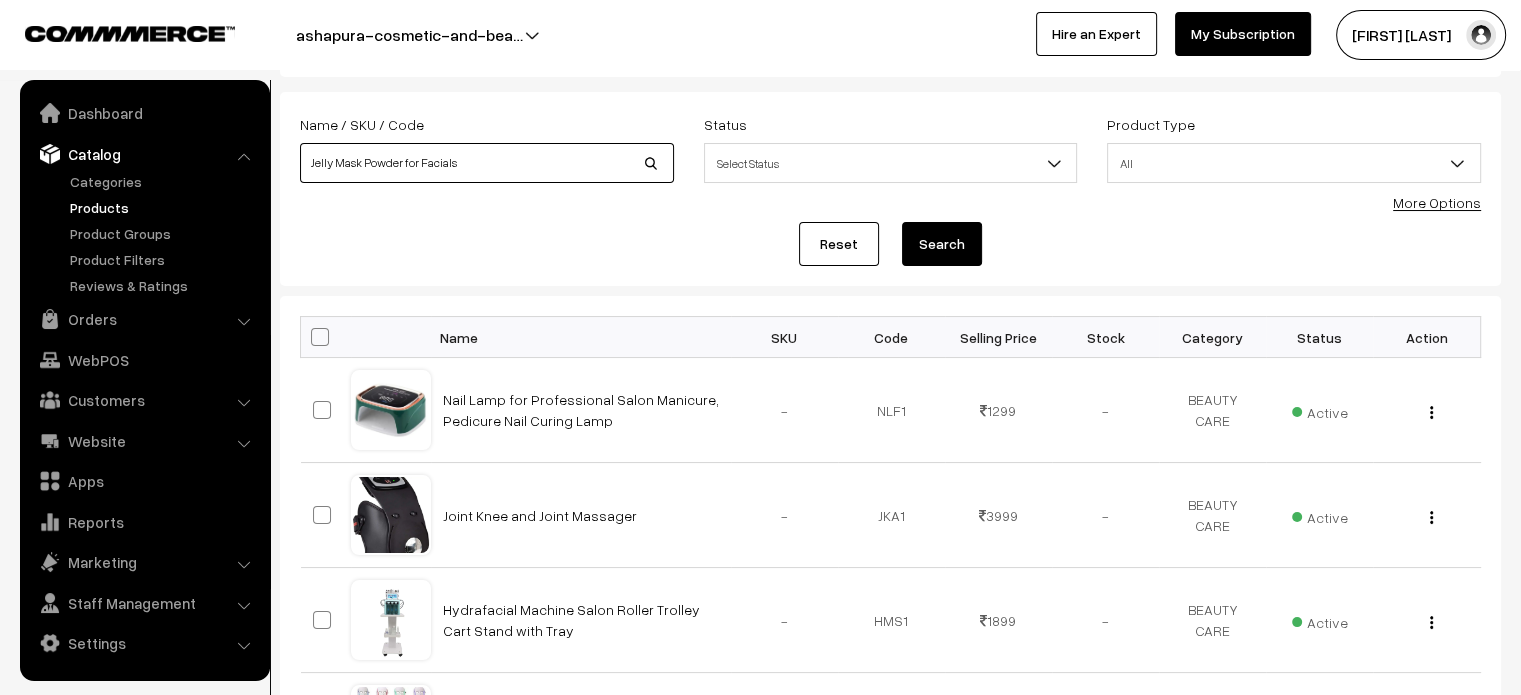type on "Jelly Mask Powder for Facials" 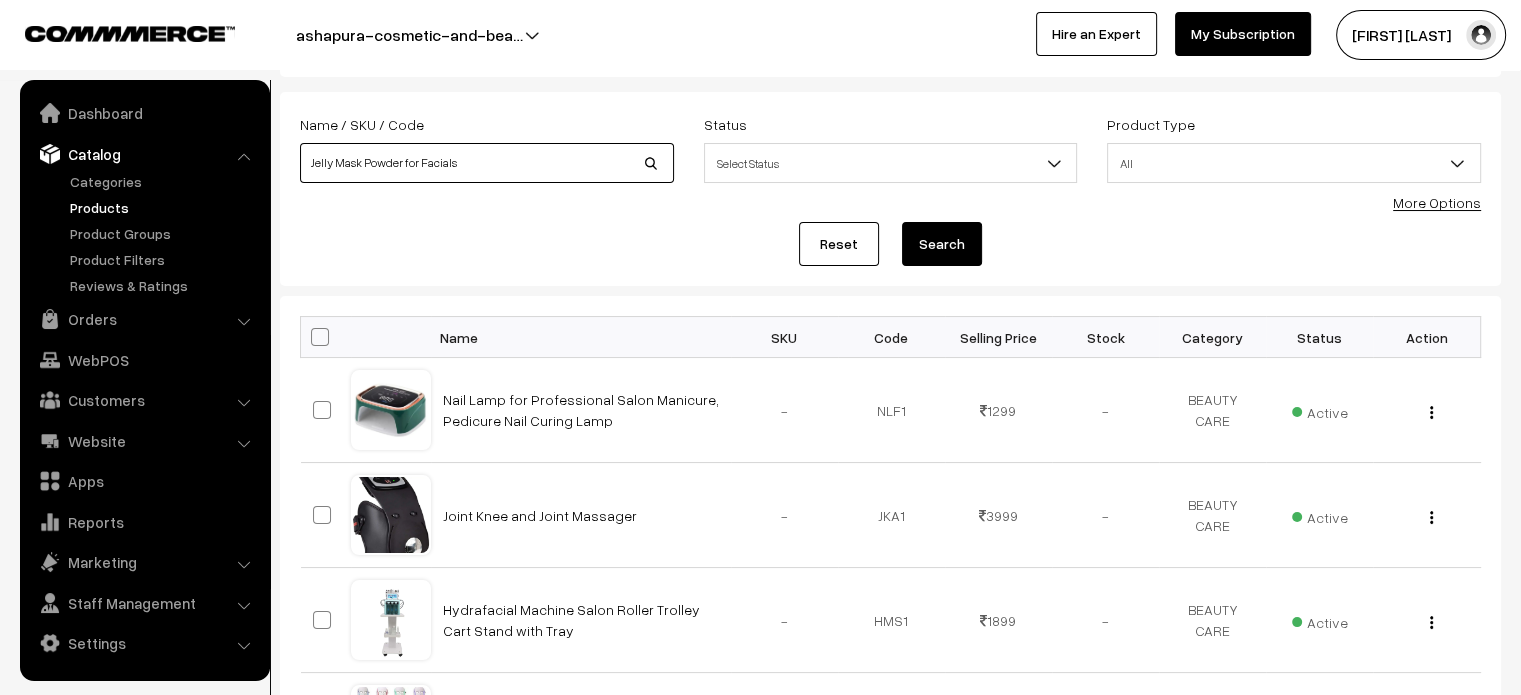 click on "Search" at bounding box center [942, 244] 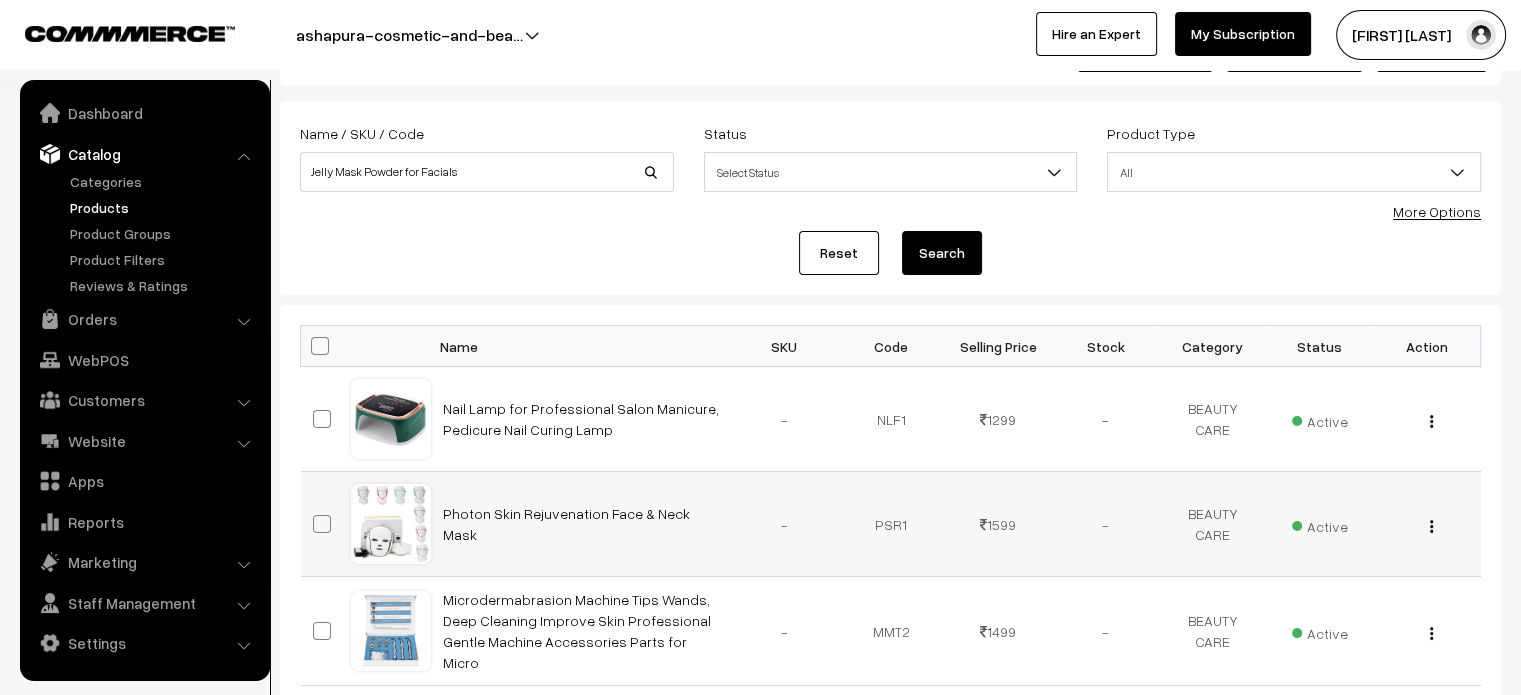 scroll, scrollTop: 0, scrollLeft: 0, axis: both 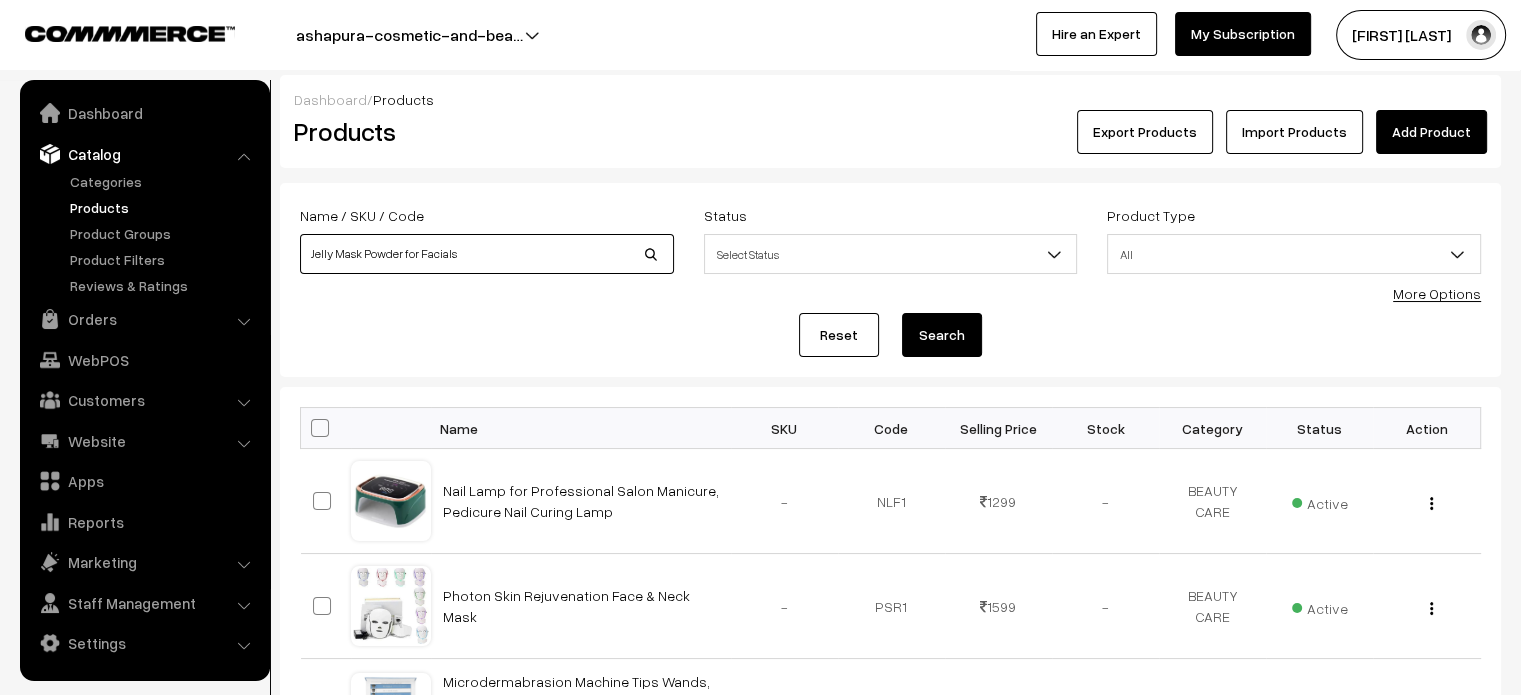 drag, startPoint x: 504, startPoint y: 253, endPoint x: 402, endPoint y: 260, distance: 102.239914 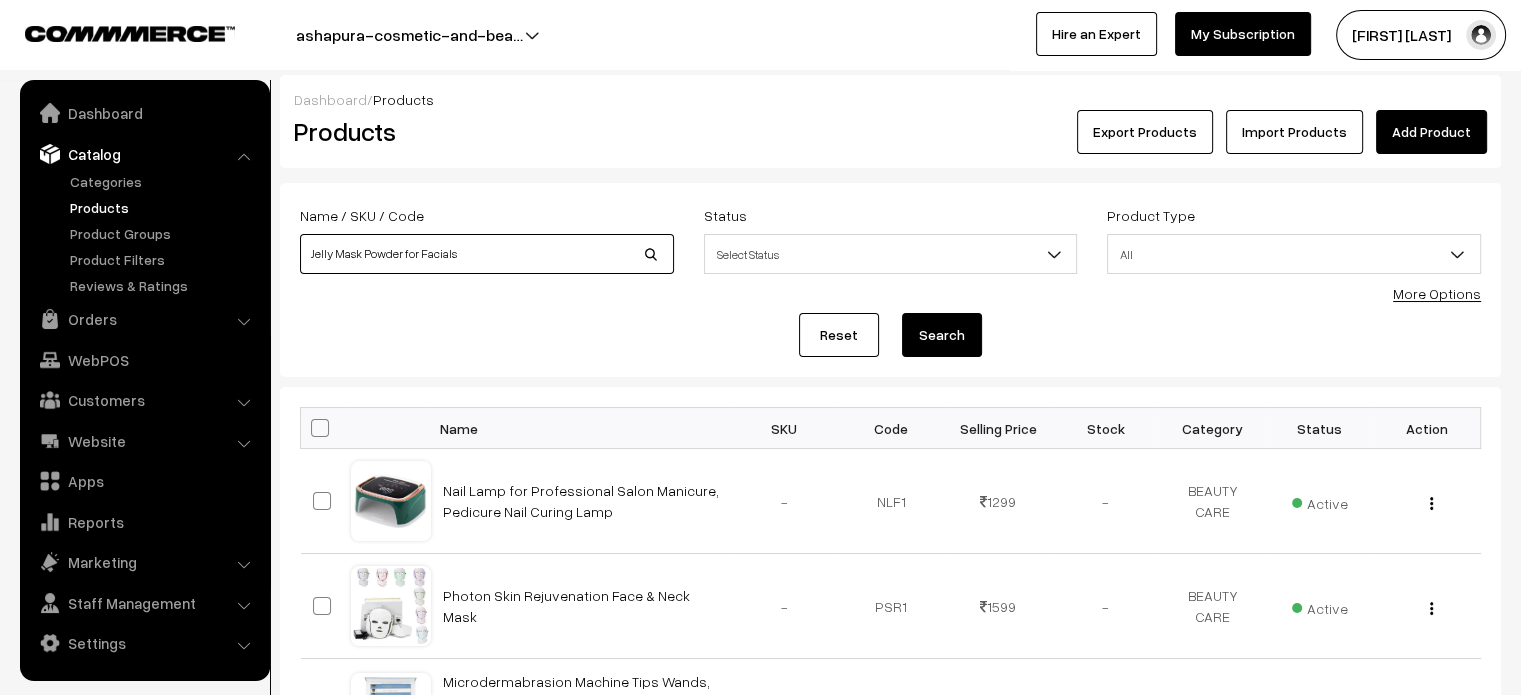 click on "Jelly Mask Powder for Facials" at bounding box center (487, 254) 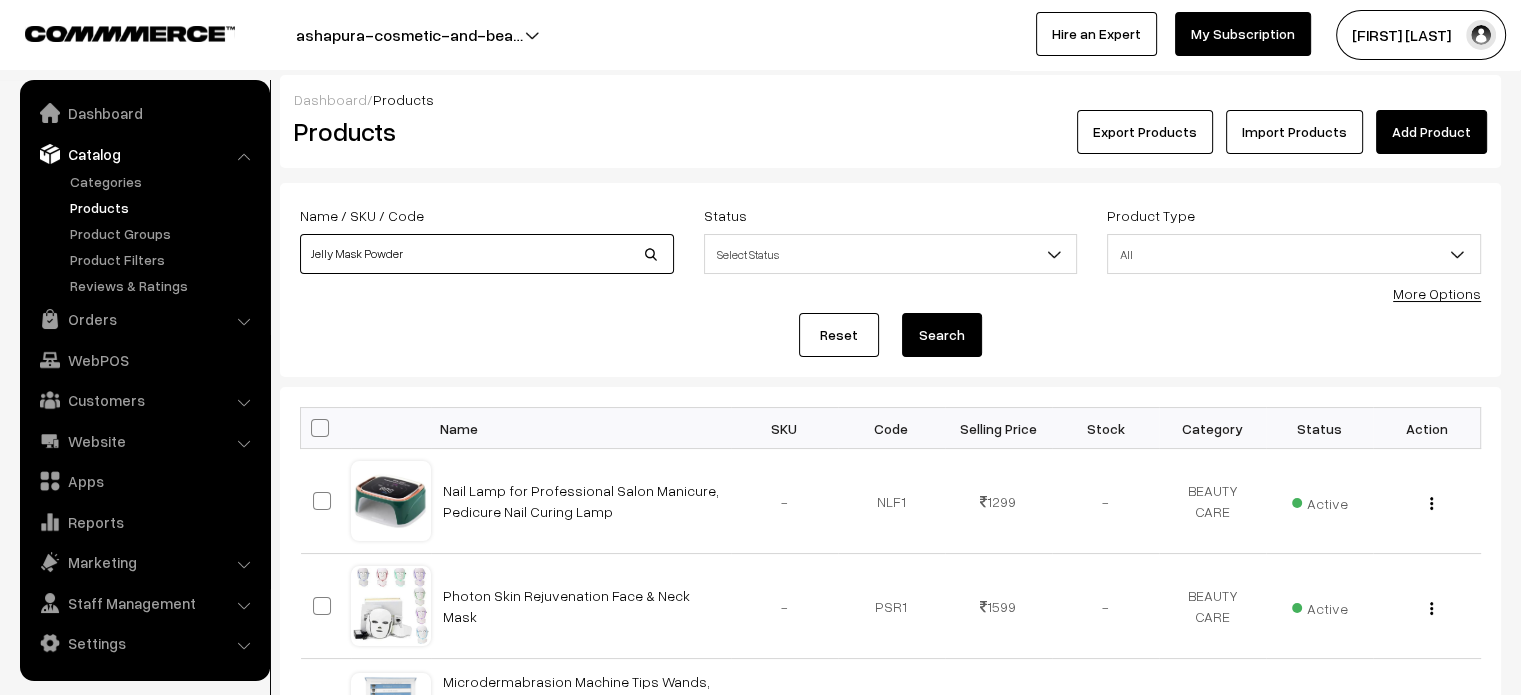 type on "Jelly Mask Powder" 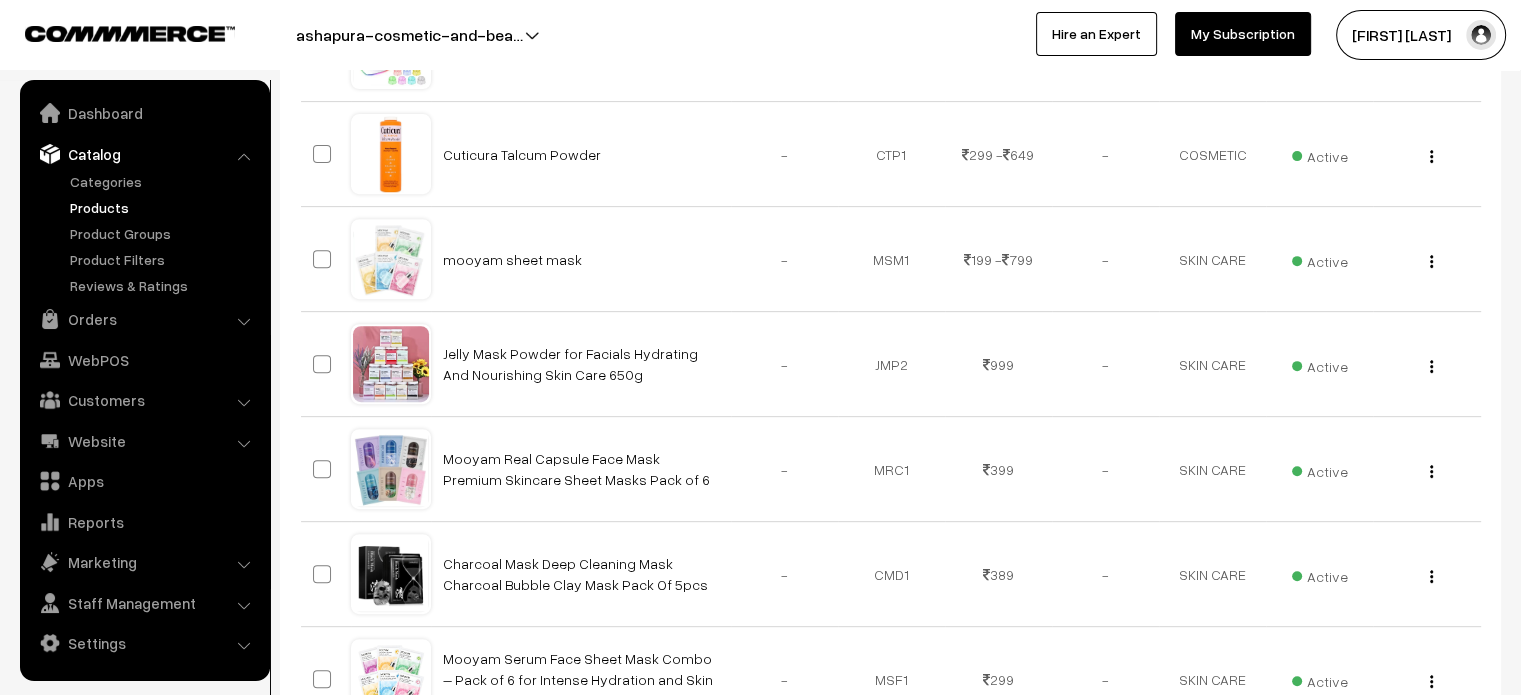 scroll, scrollTop: 768, scrollLeft: 0, axis: vertical 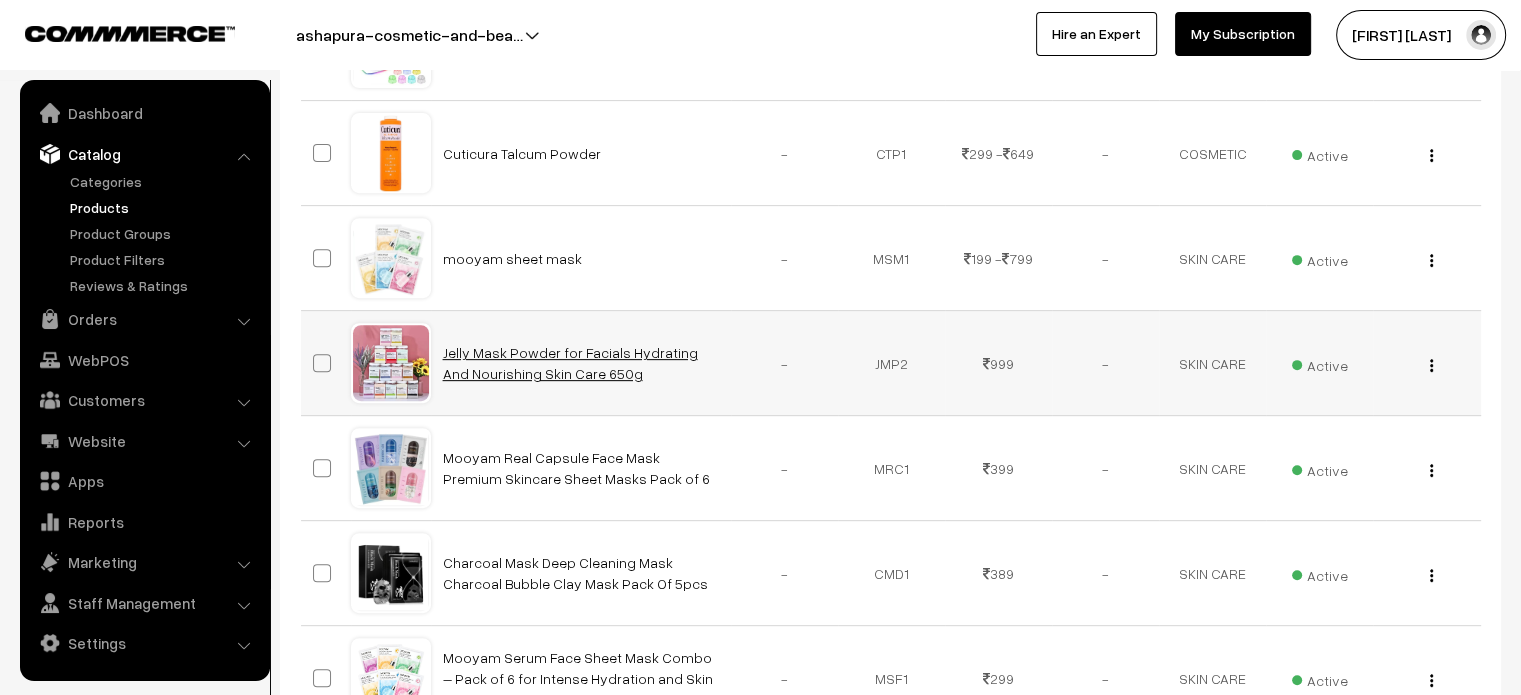click on "Jelly Mask Powder for Facials Hydrating And Nourishing Skin Care 650g" at bounding box center (570, 363) 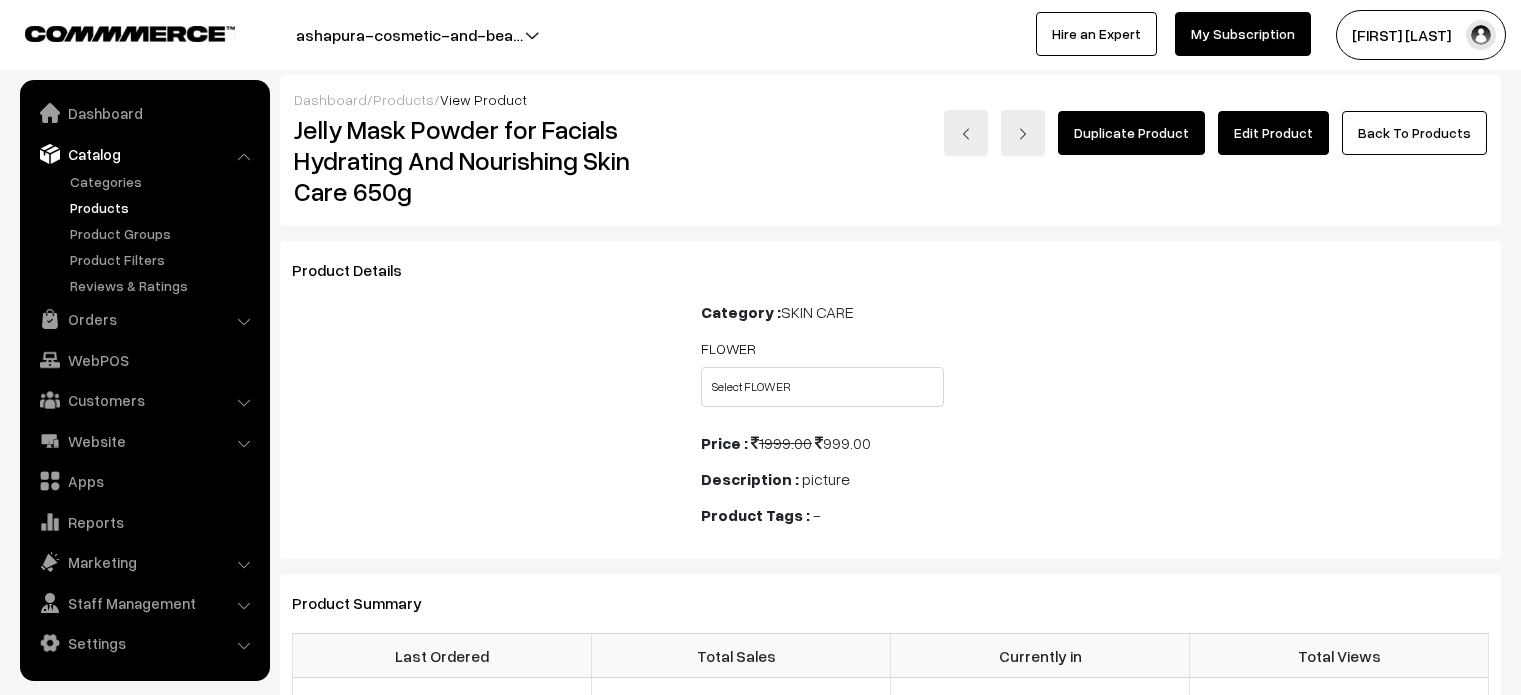 scroll, scrollTop: 0, scrollLeft: 0, axis: both 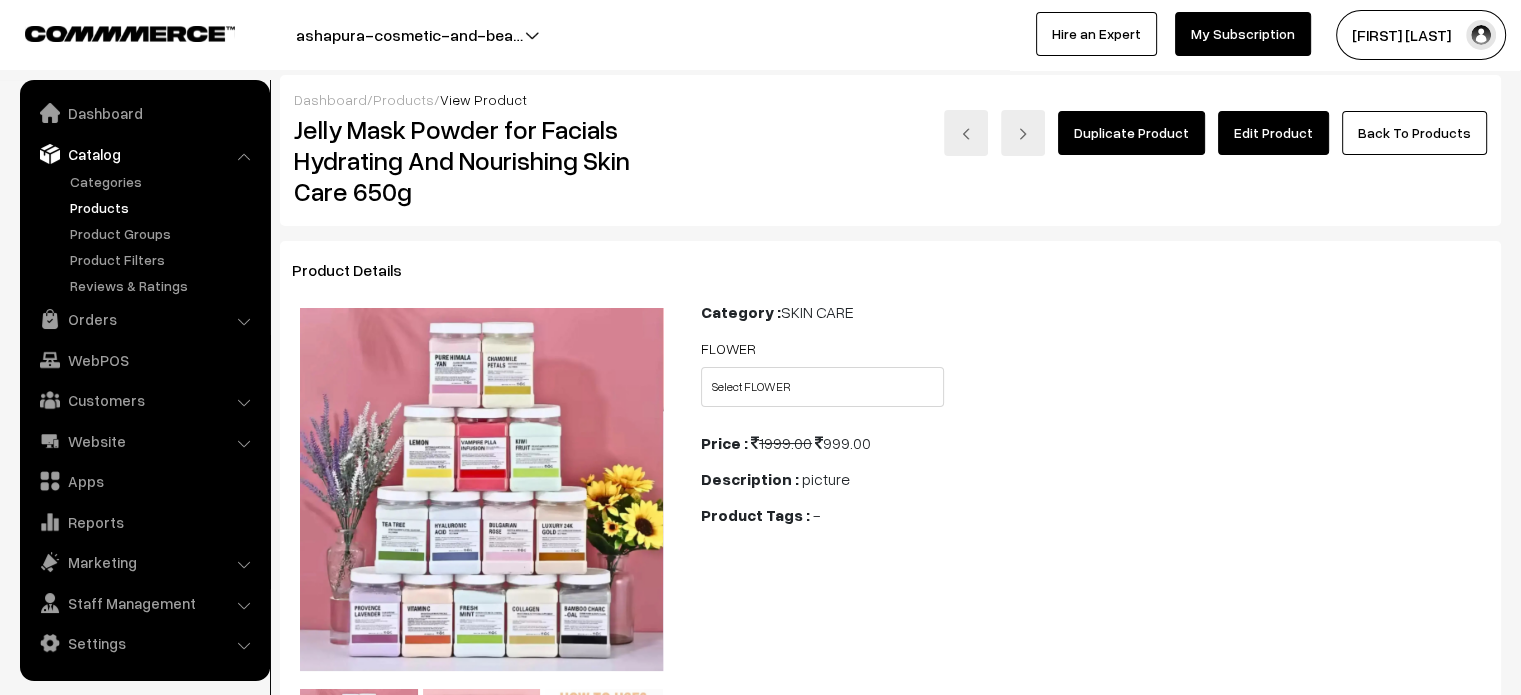 click on "Edit Product" at bounding box center [1273, 133] 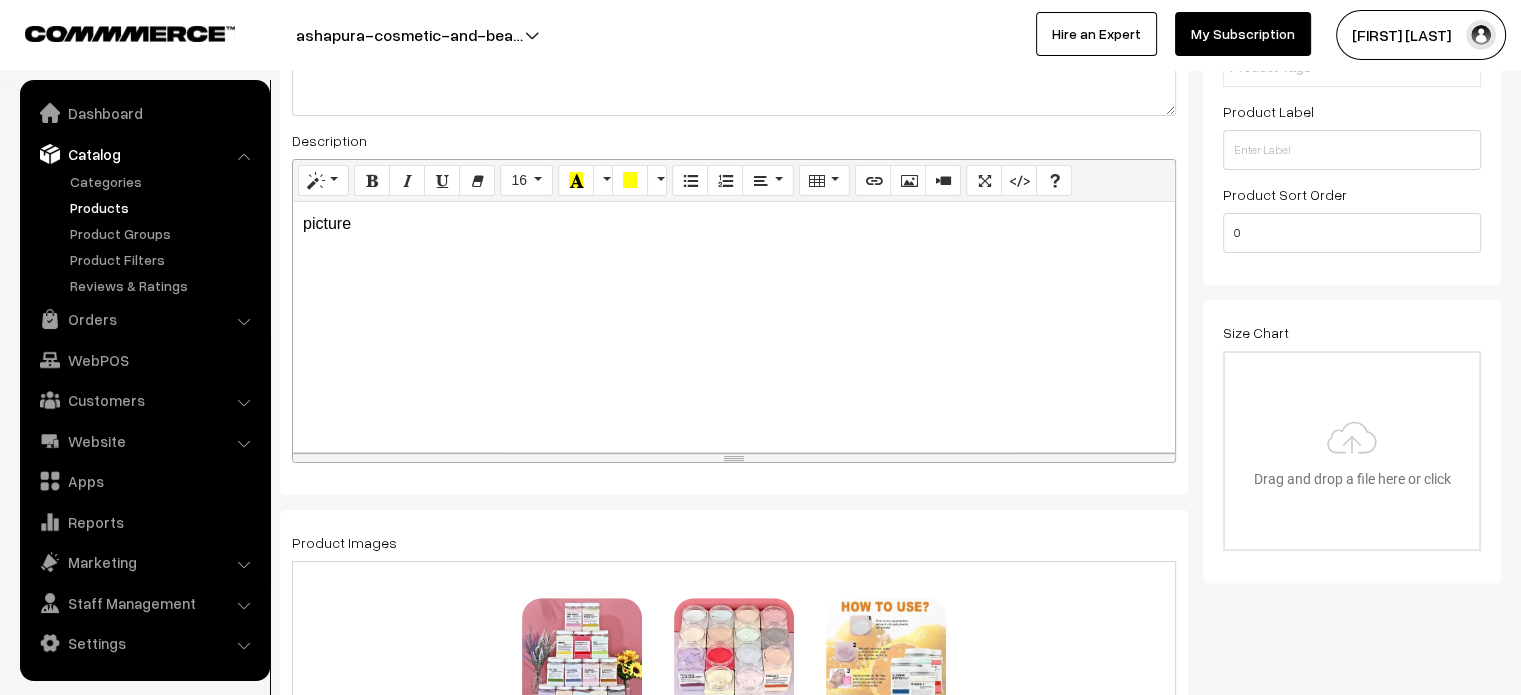 scroll, scrollTop: 436, scrollLeft: 0, axis: vertical 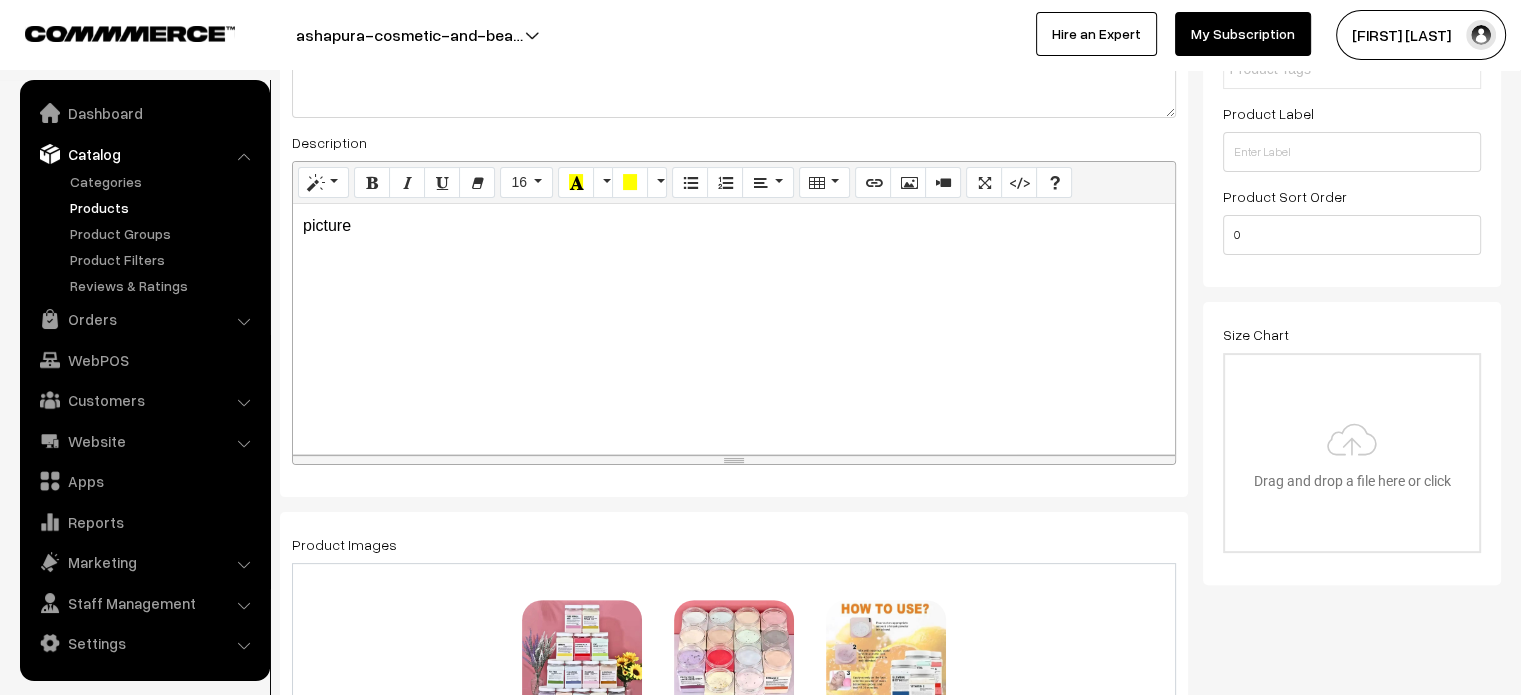 click on "picture" at bounding box center [734, 329] 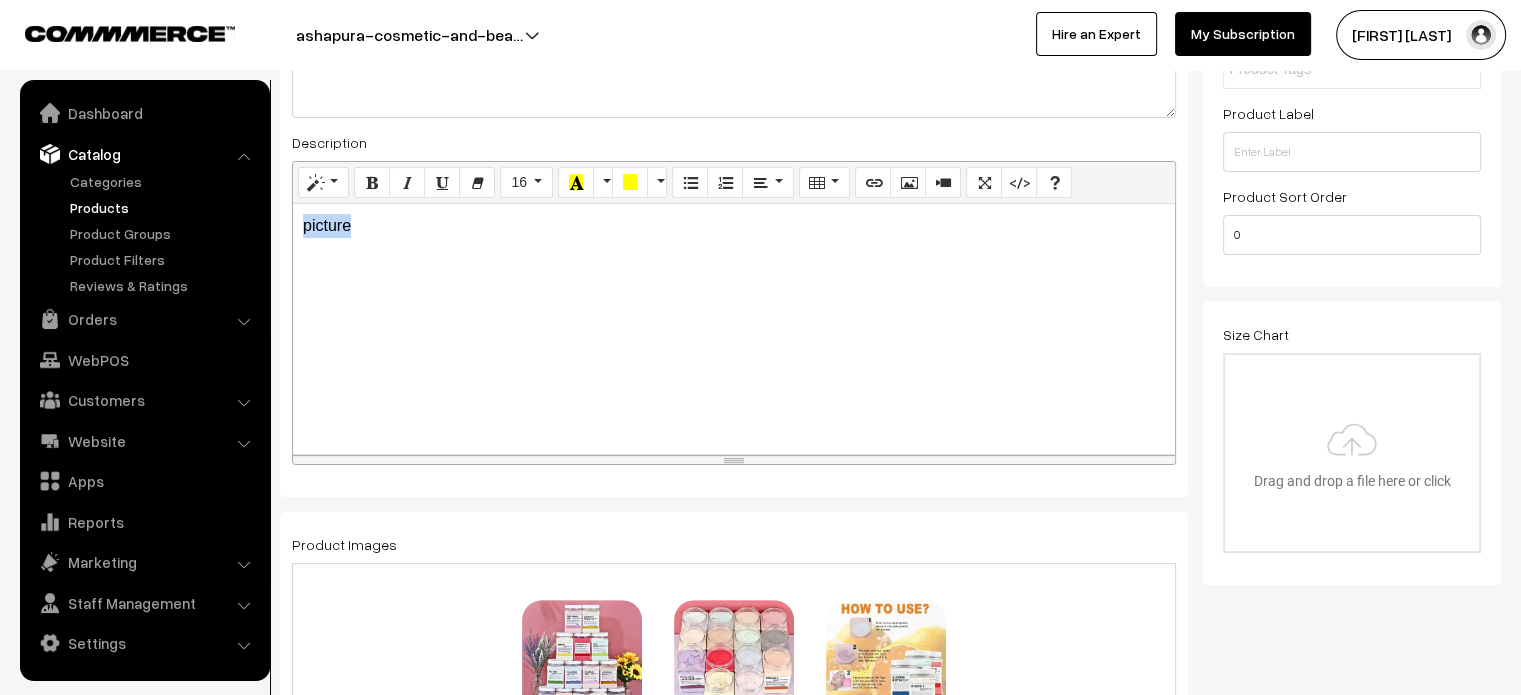click on "picture" at bounding box center (734, 329) 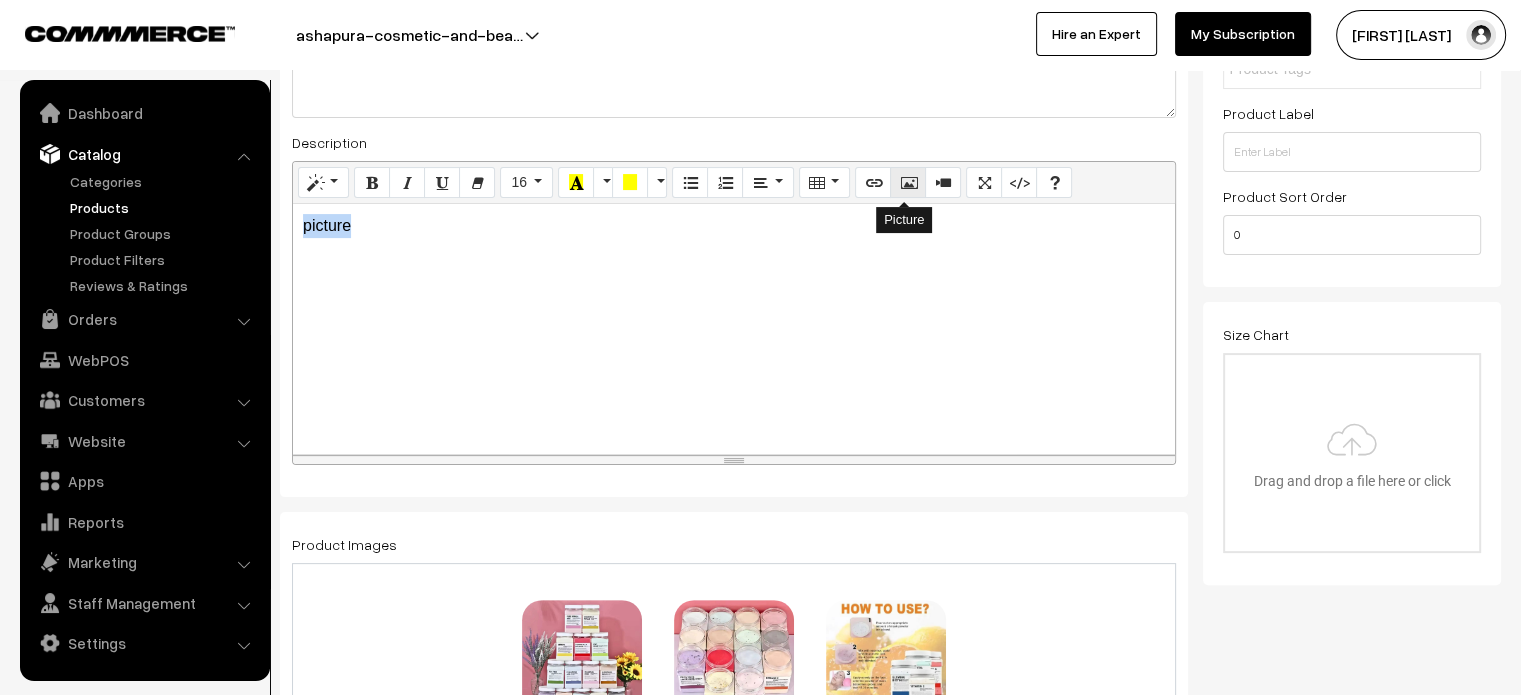 click at bounding box center [908, 182] 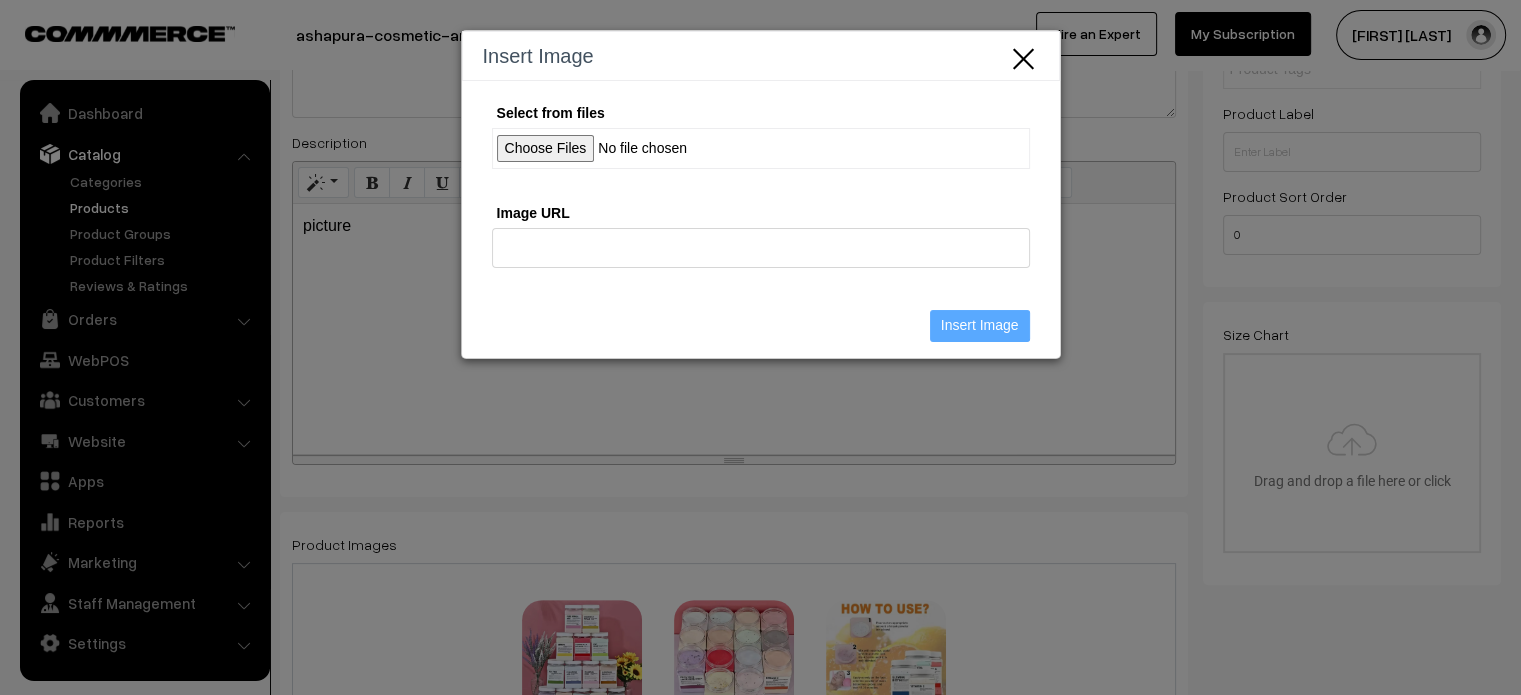 click on "Select from files" at bounding box center (761, 148) 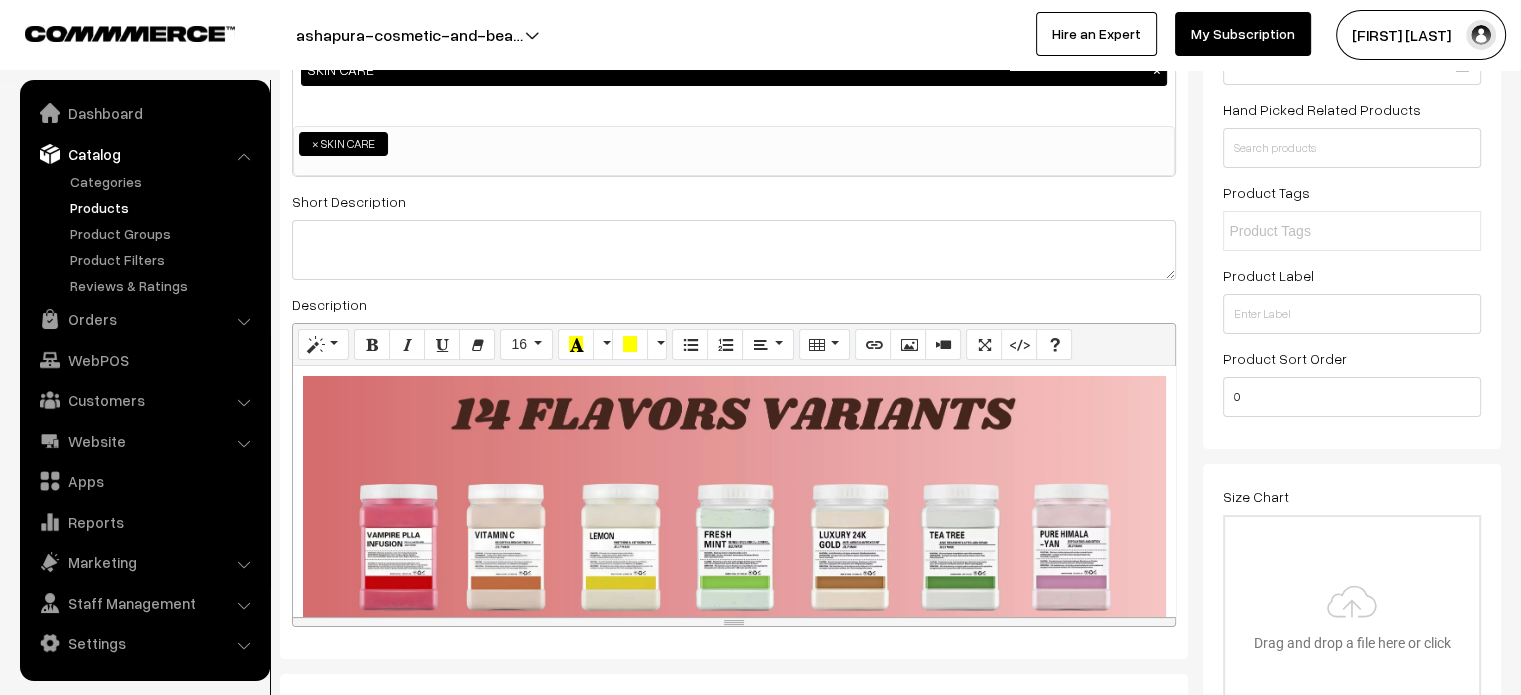 scroll, scrollTop: 272, scrollLeft: 0, axis: vertical 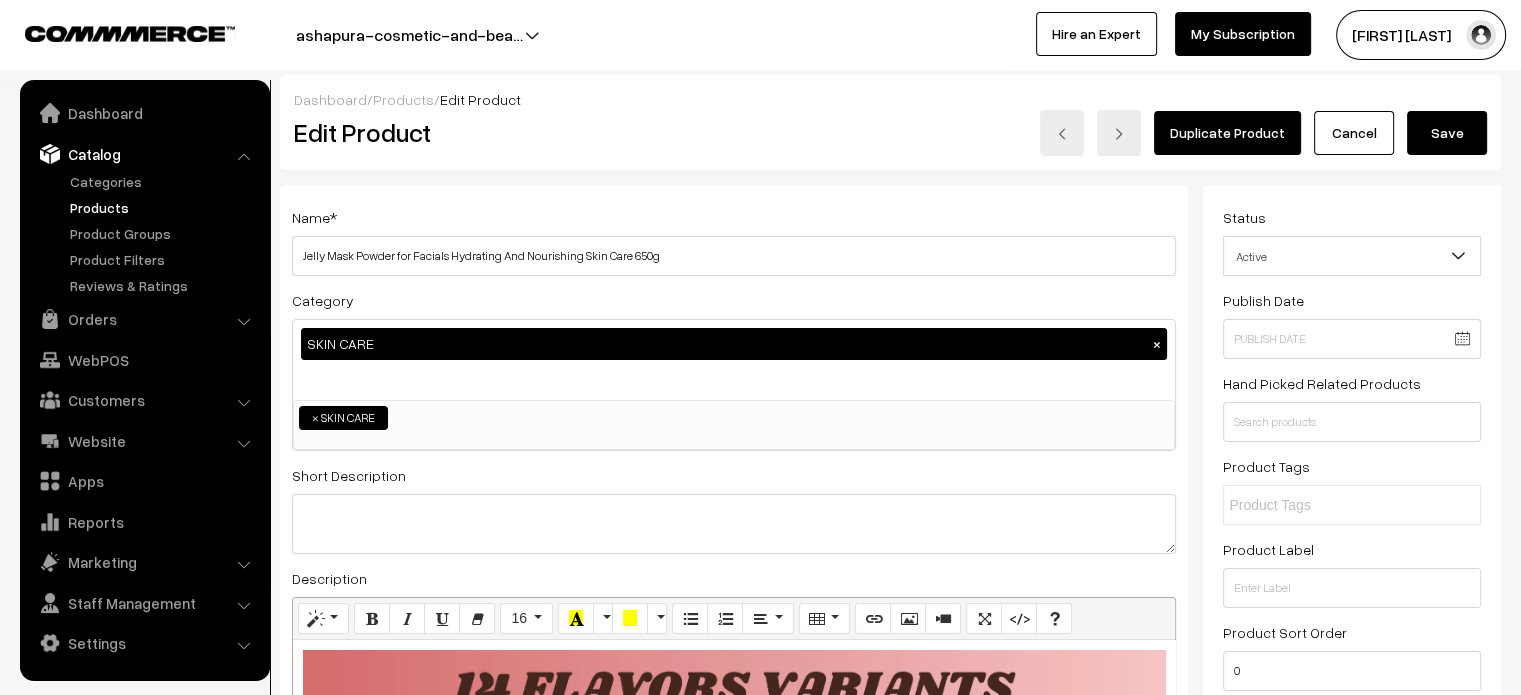 click on "Save" at bounding box center (1447, 133) 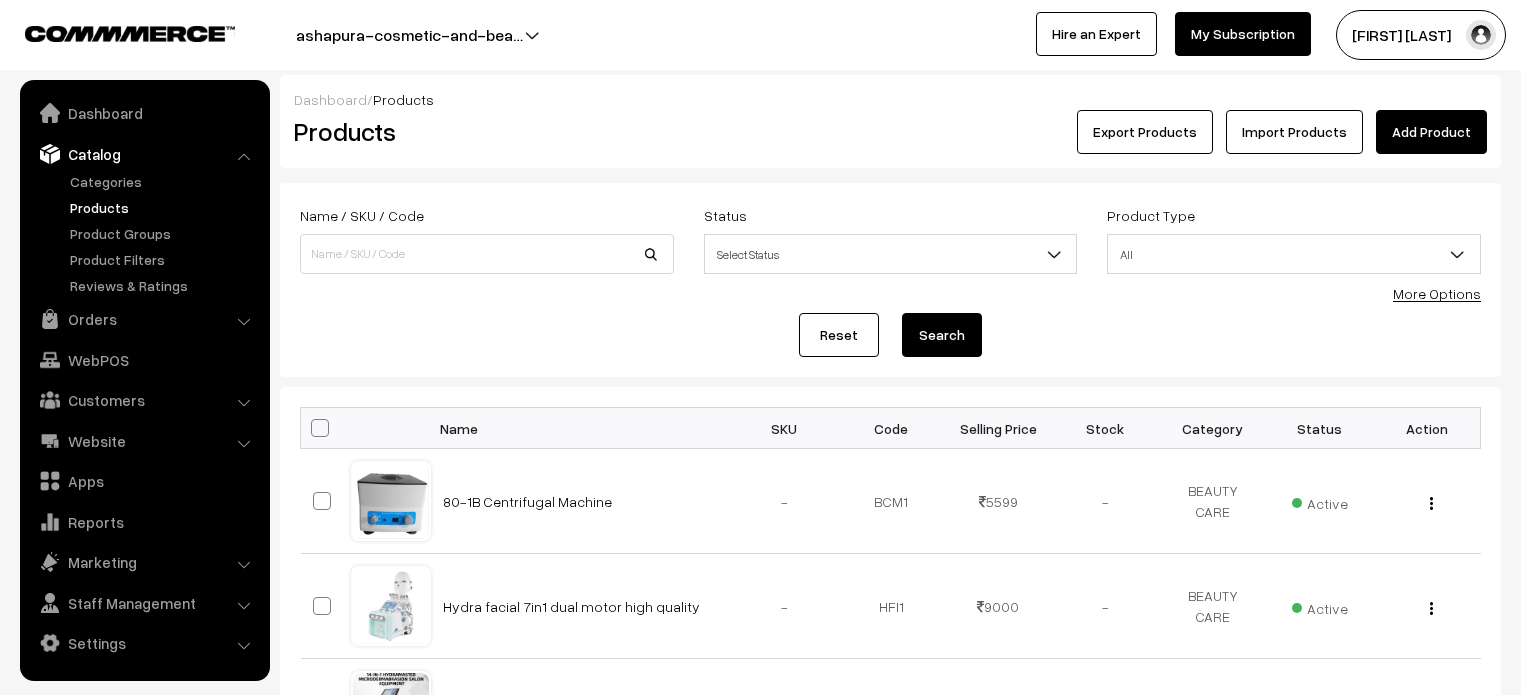 scroll, scrollTop: 0, scrollLeft: 0, axis: both 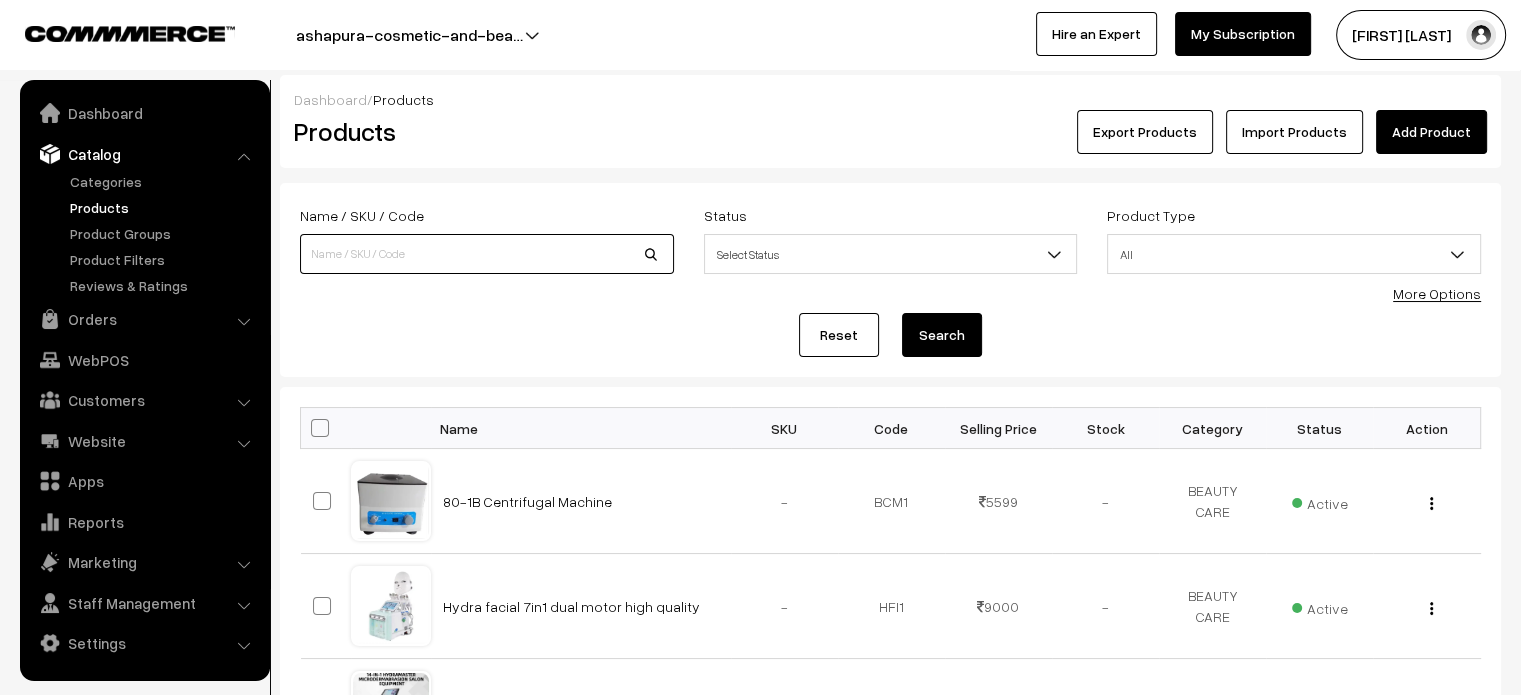 click at bounding box center (487, 254) 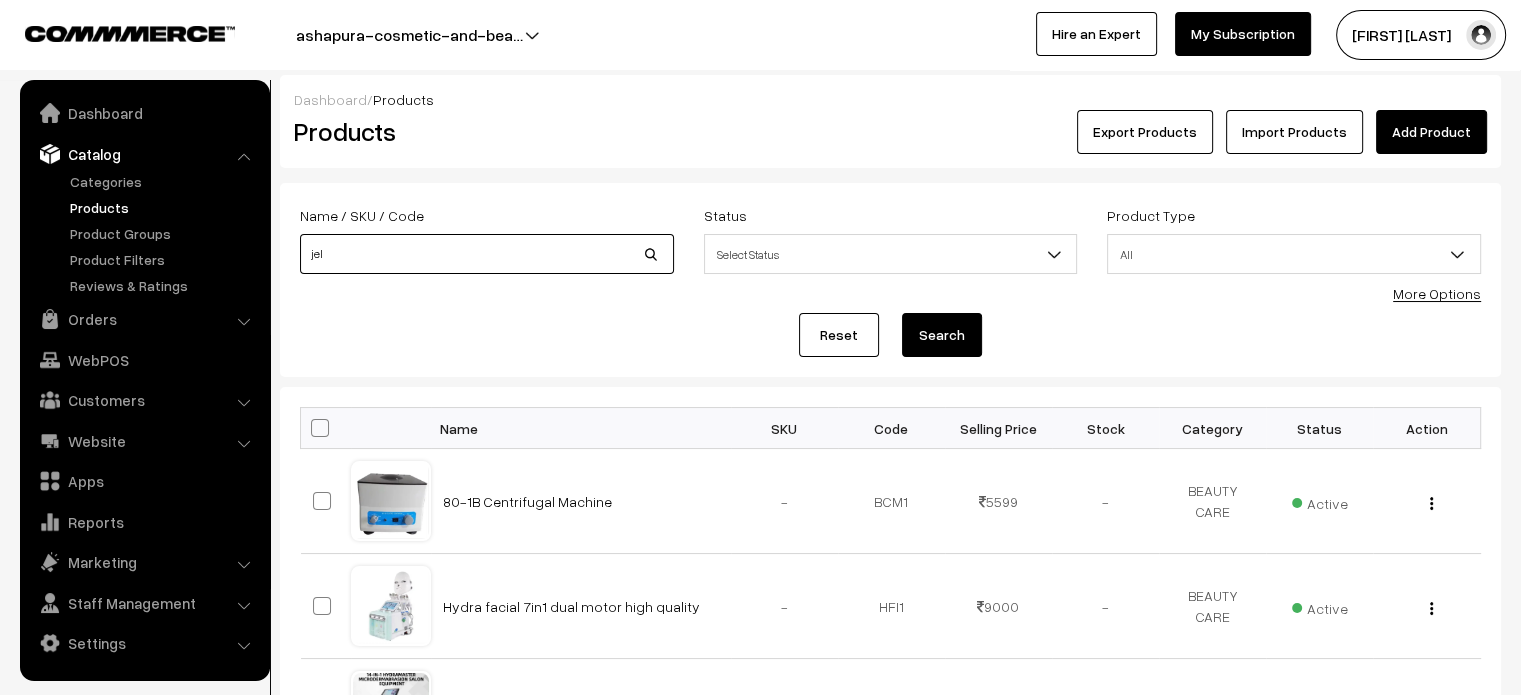 type on "Jelly Mask Powder" 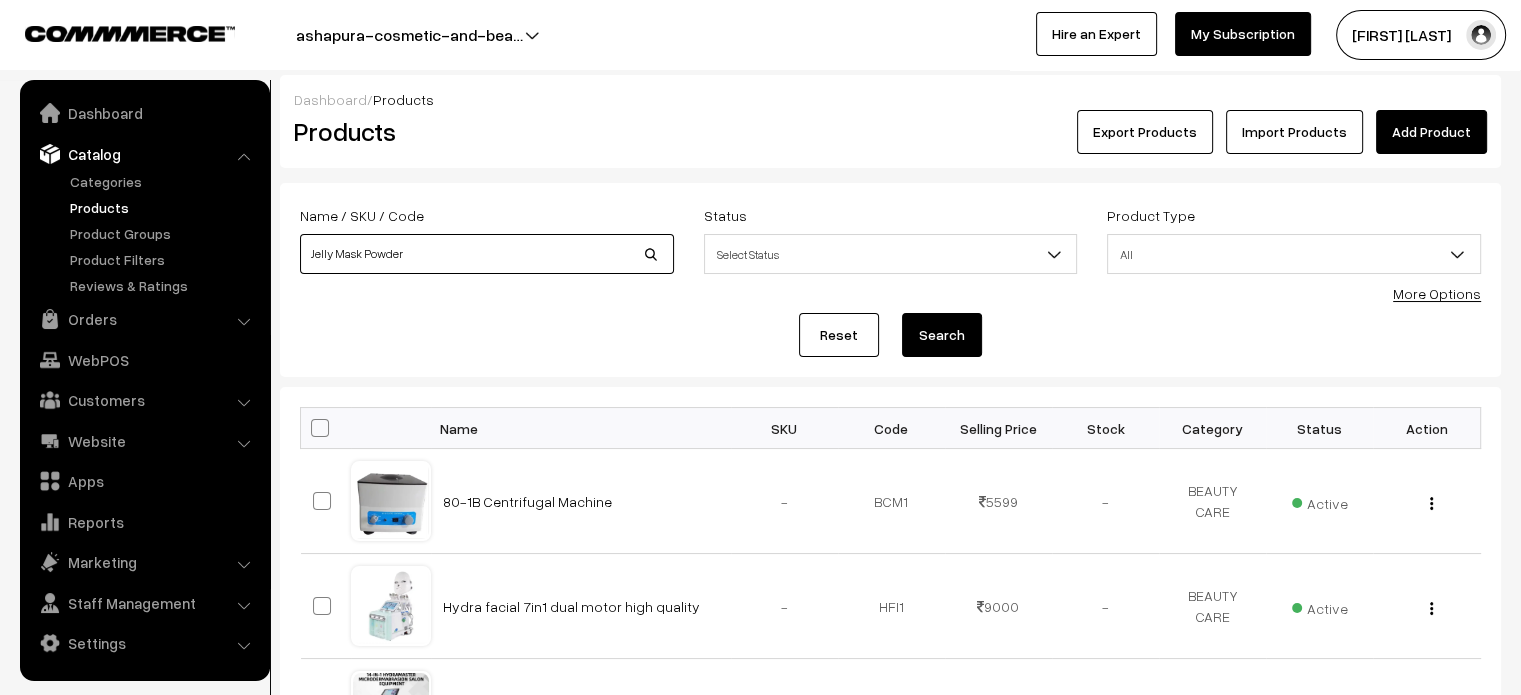 click on "Search" at bounding box center [942, 335] 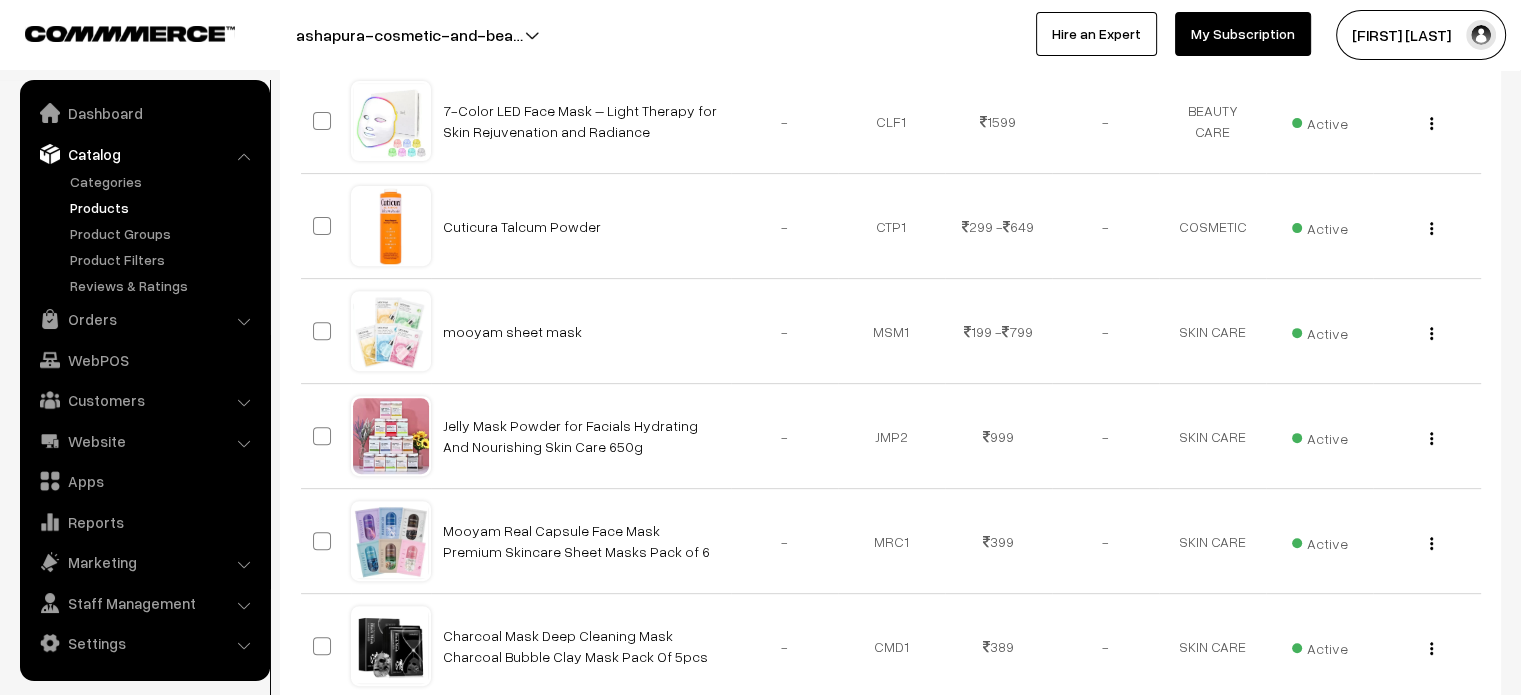 scroll, scrollTop: 700, scrollLeft: 0, axis: vertical 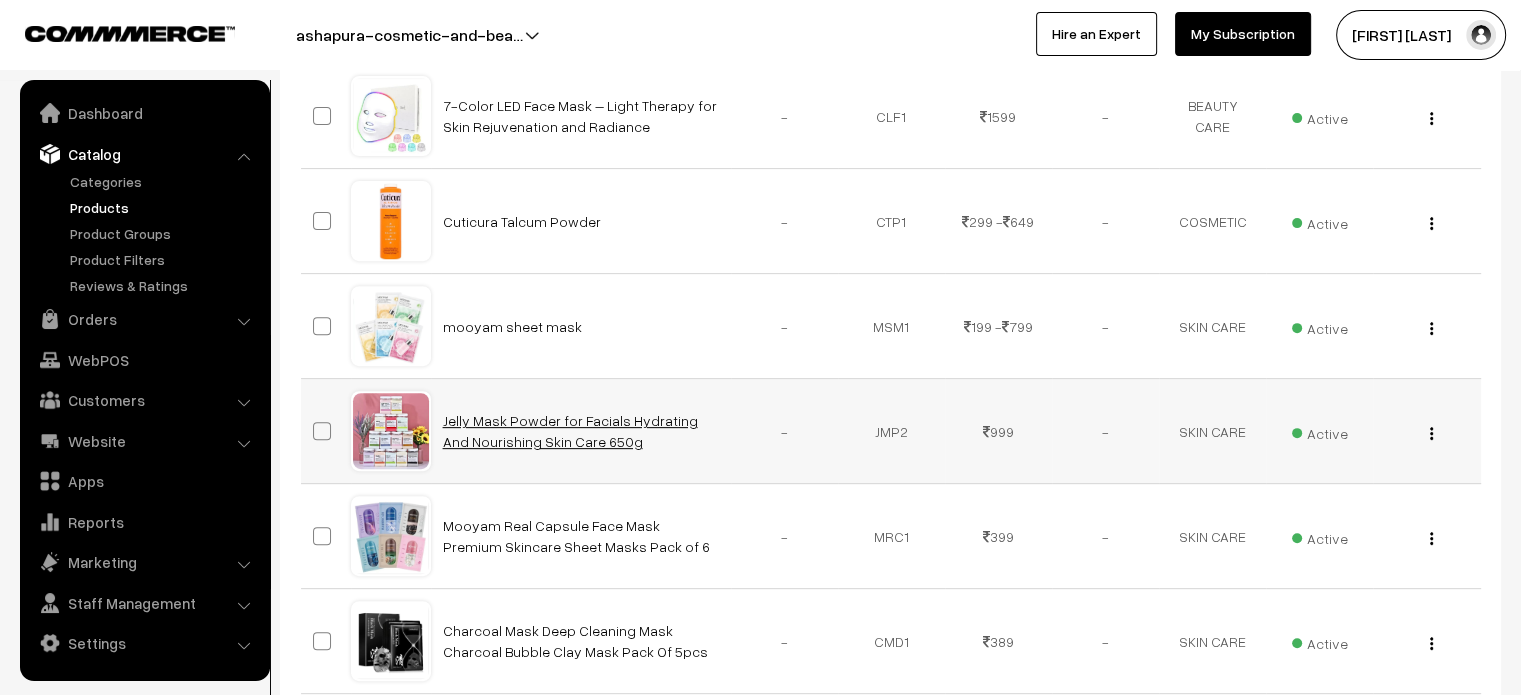 click on "Jelly Mask Powder for Facials Hydrating And Nourishing Skin Care 650g" at bounding box center (570, 431) 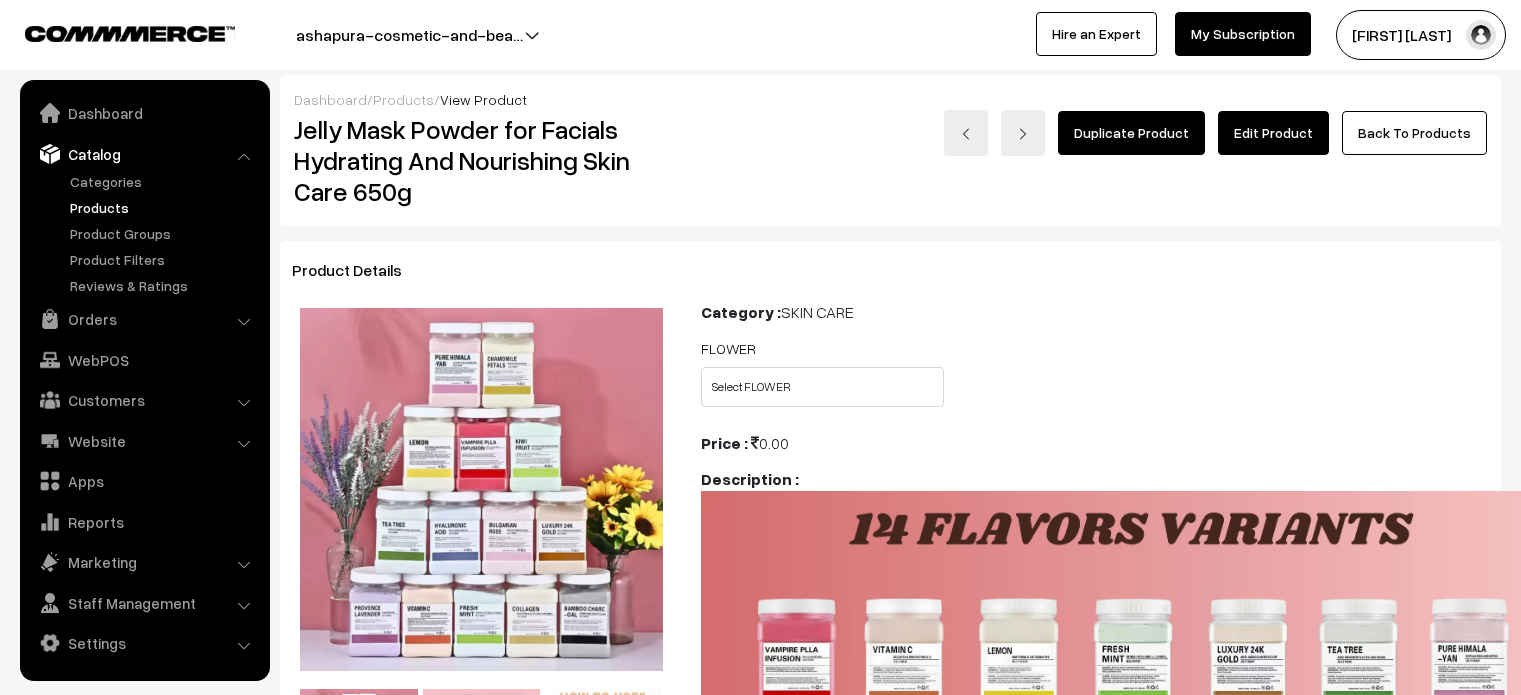 scroll, scrollTop: 0, scrollLeft: 0, axis: both 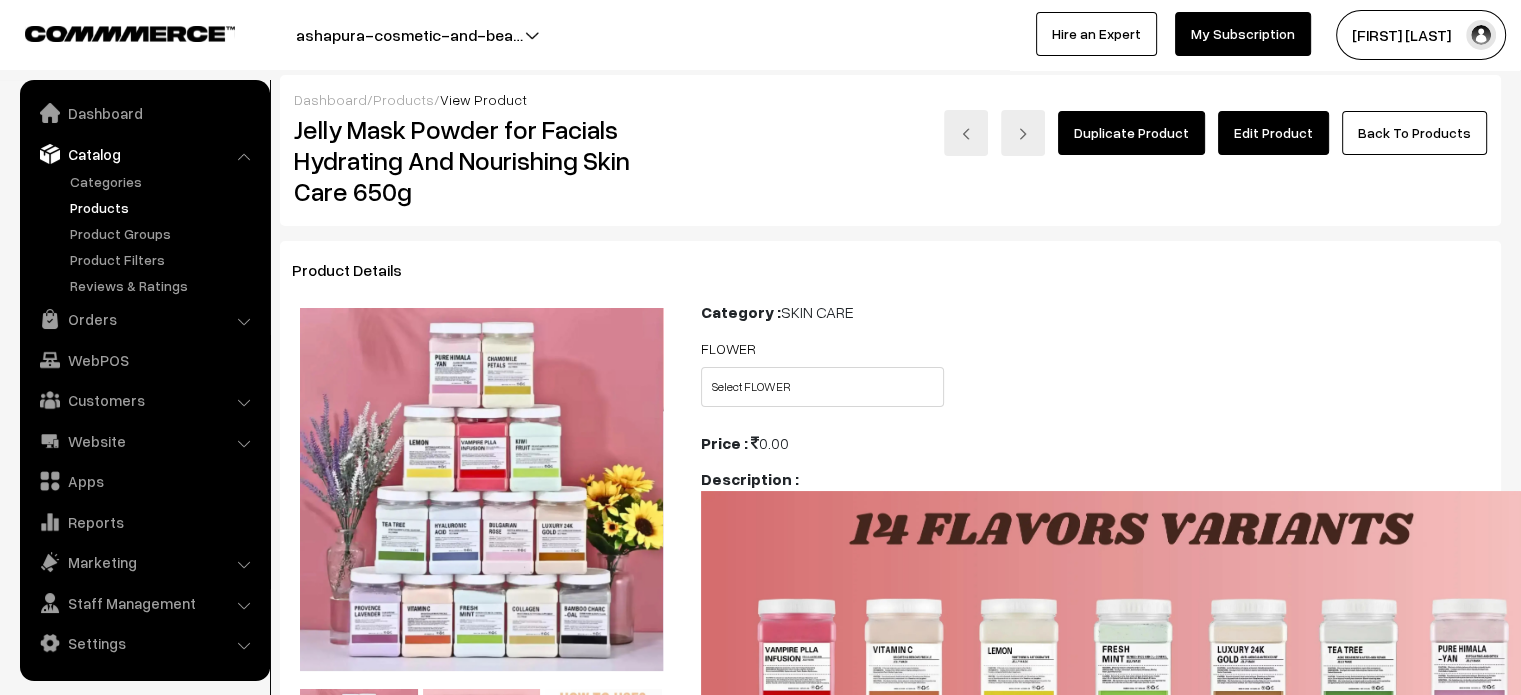click on "Edit Product" at bounding box center (1273, 133) 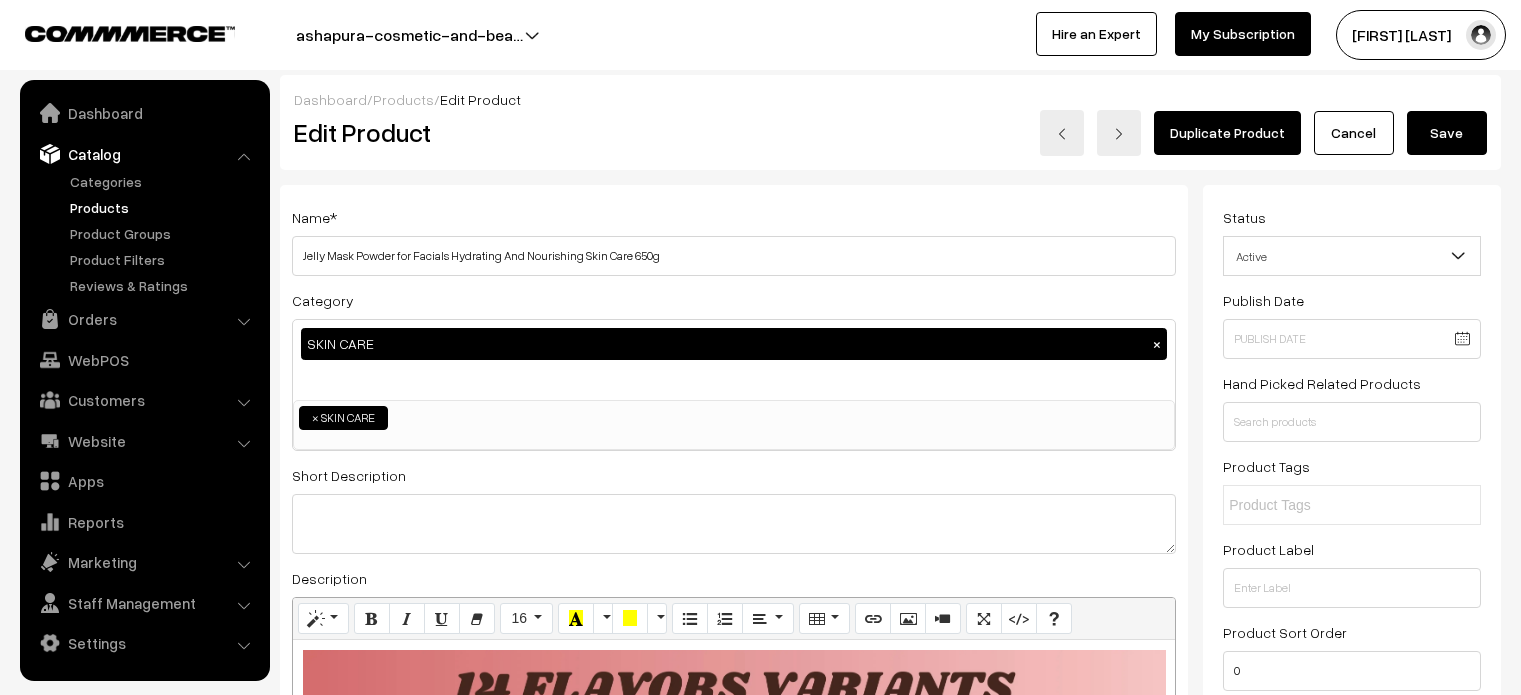 scroll, scrollTop: 0, scrollLeft: 0, axis: both 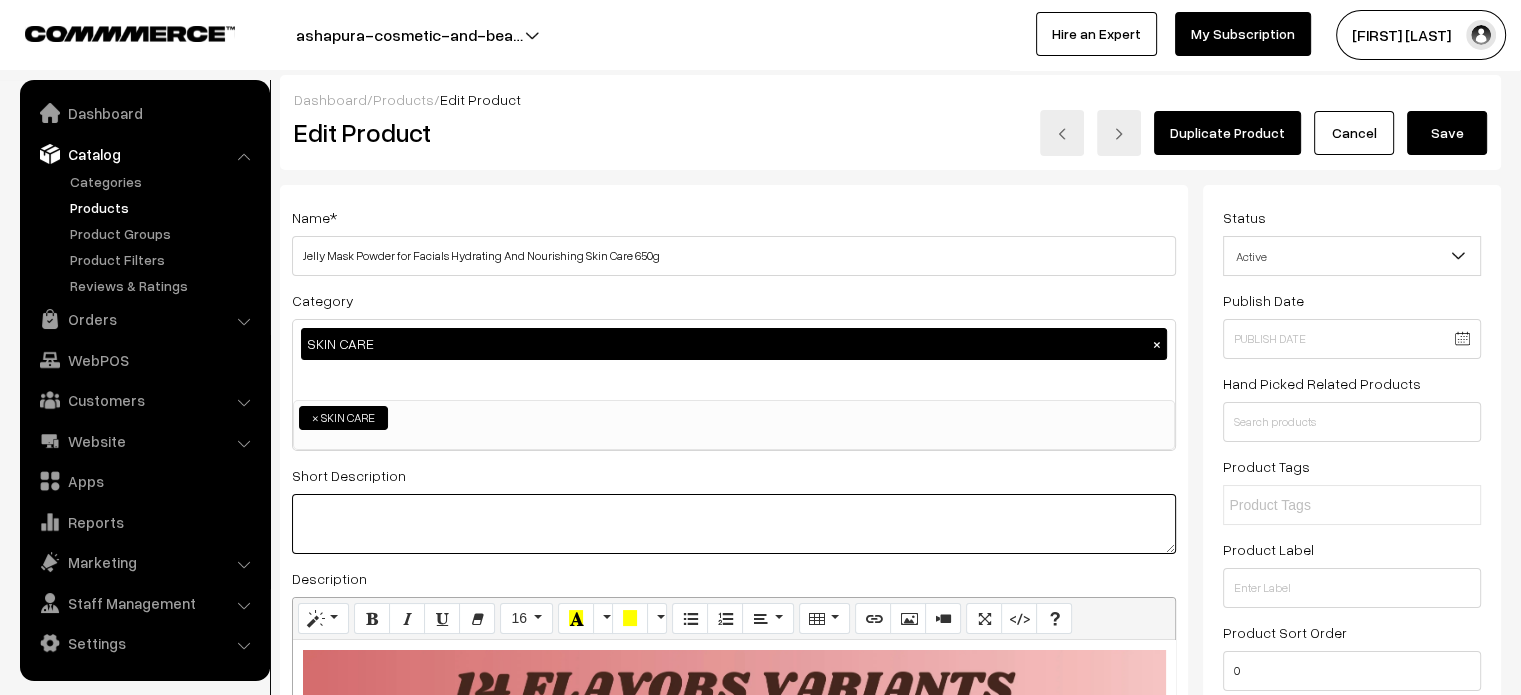 click at bounding box center [734, 524] 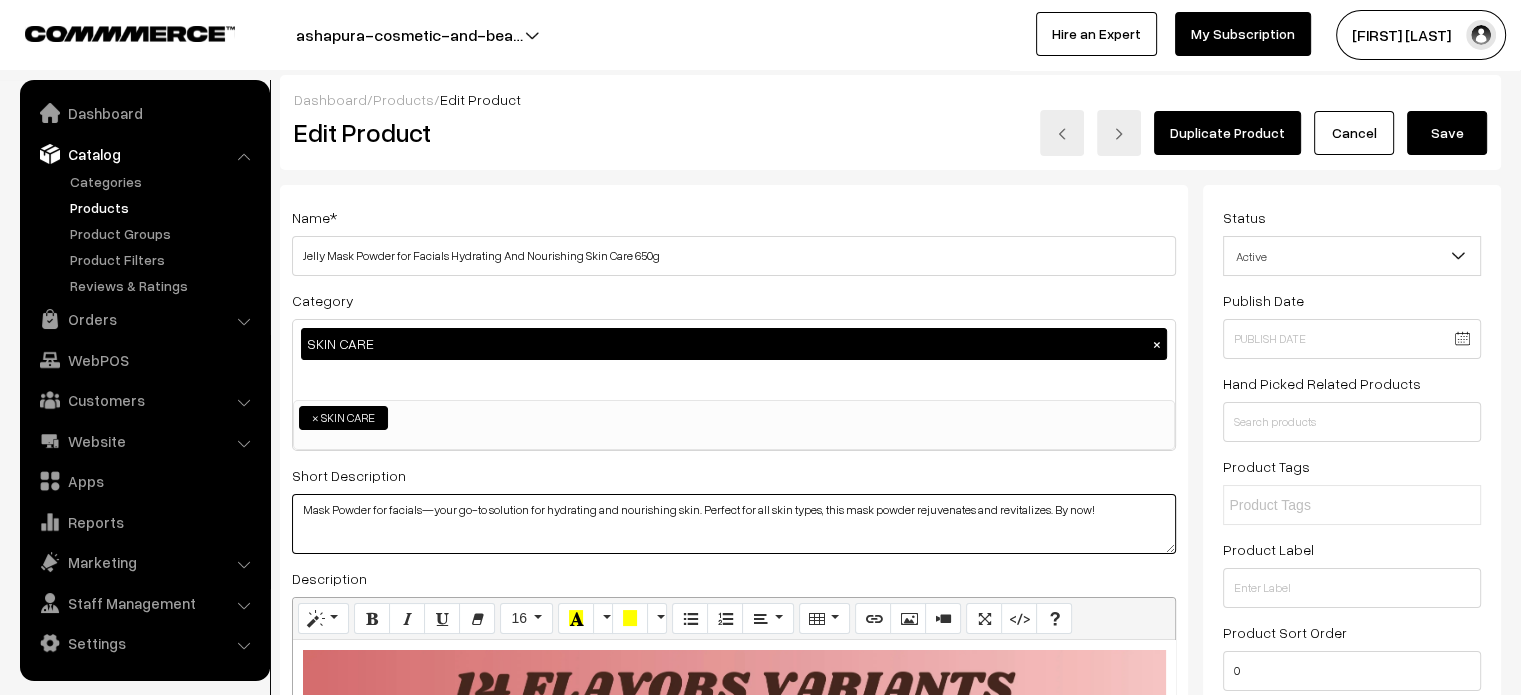 type on "Mask Powder for facials—your go-to solution for hydrating and nourishing skin. Perfect for all skin types, this mask powder rejuvenates and revitalizes. By now!" 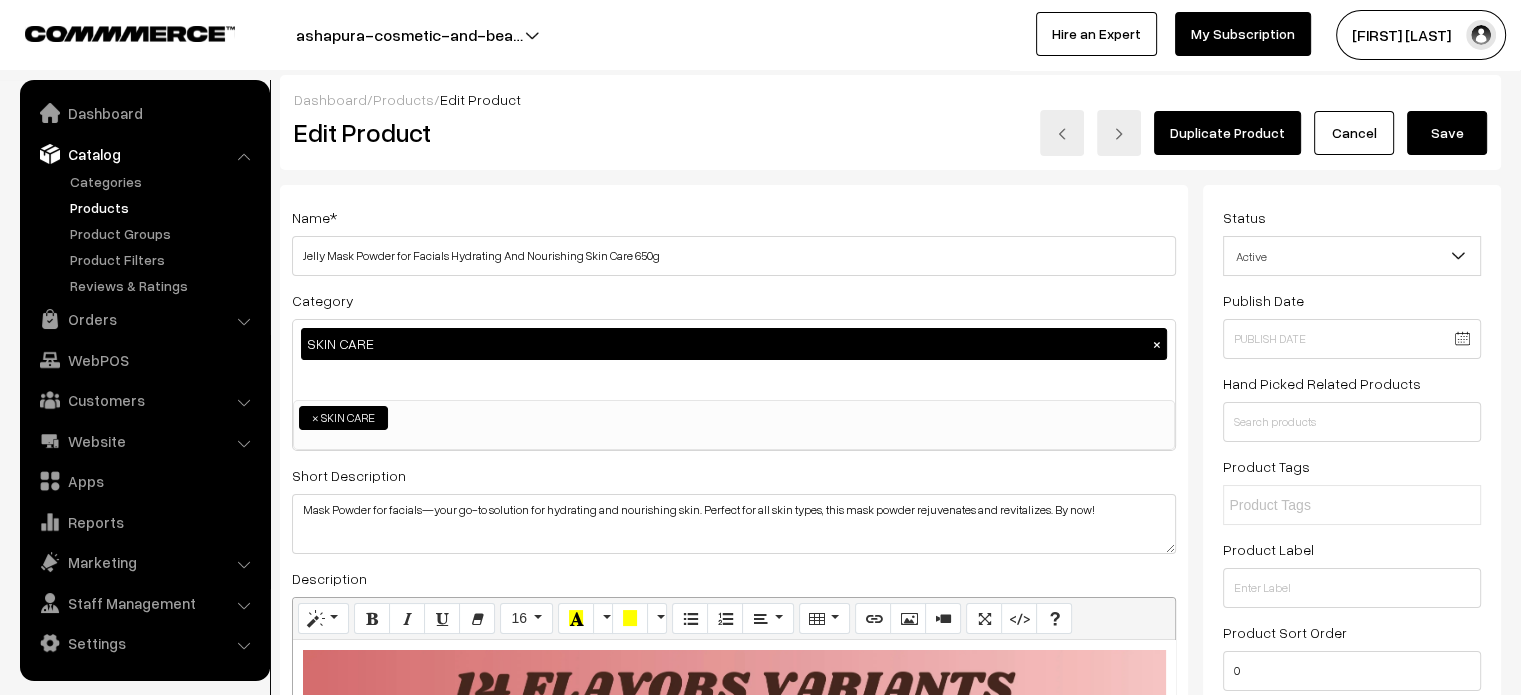 click on "Save" at bounding box center [1447, 133] 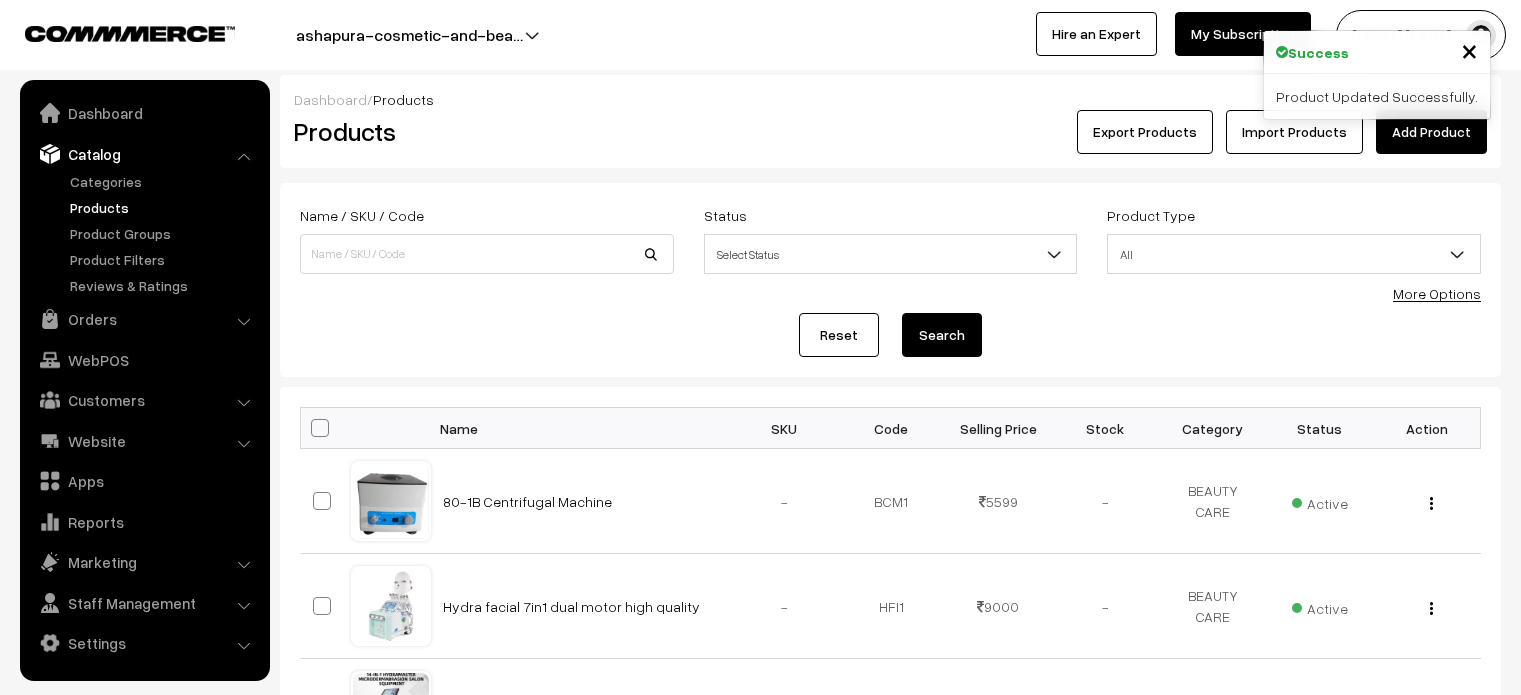 scroll, scrollTop: 0, scrollLeft: 0, axis: both 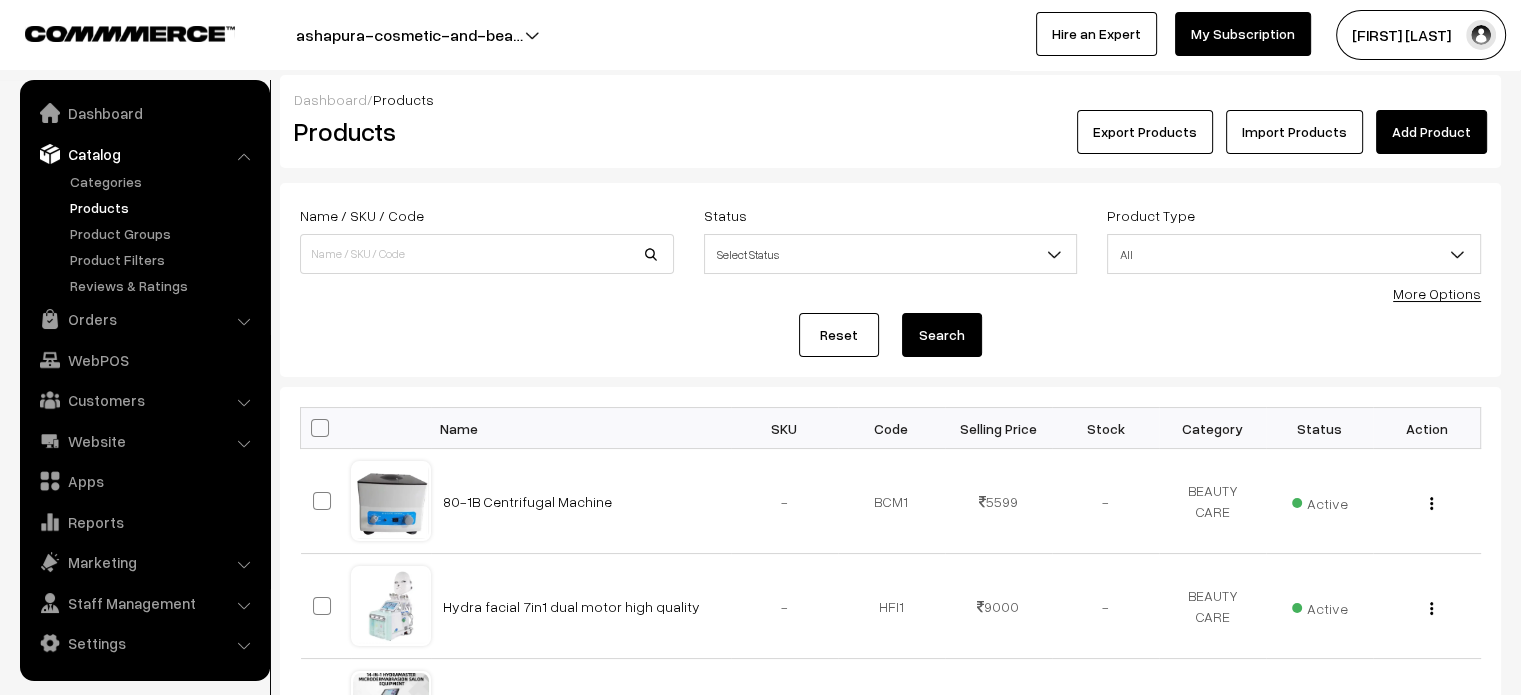 drag, startPoint x: 424, startPoint y: 275, endPoint x: 441, endPoint y: 239, distance: 39.812057 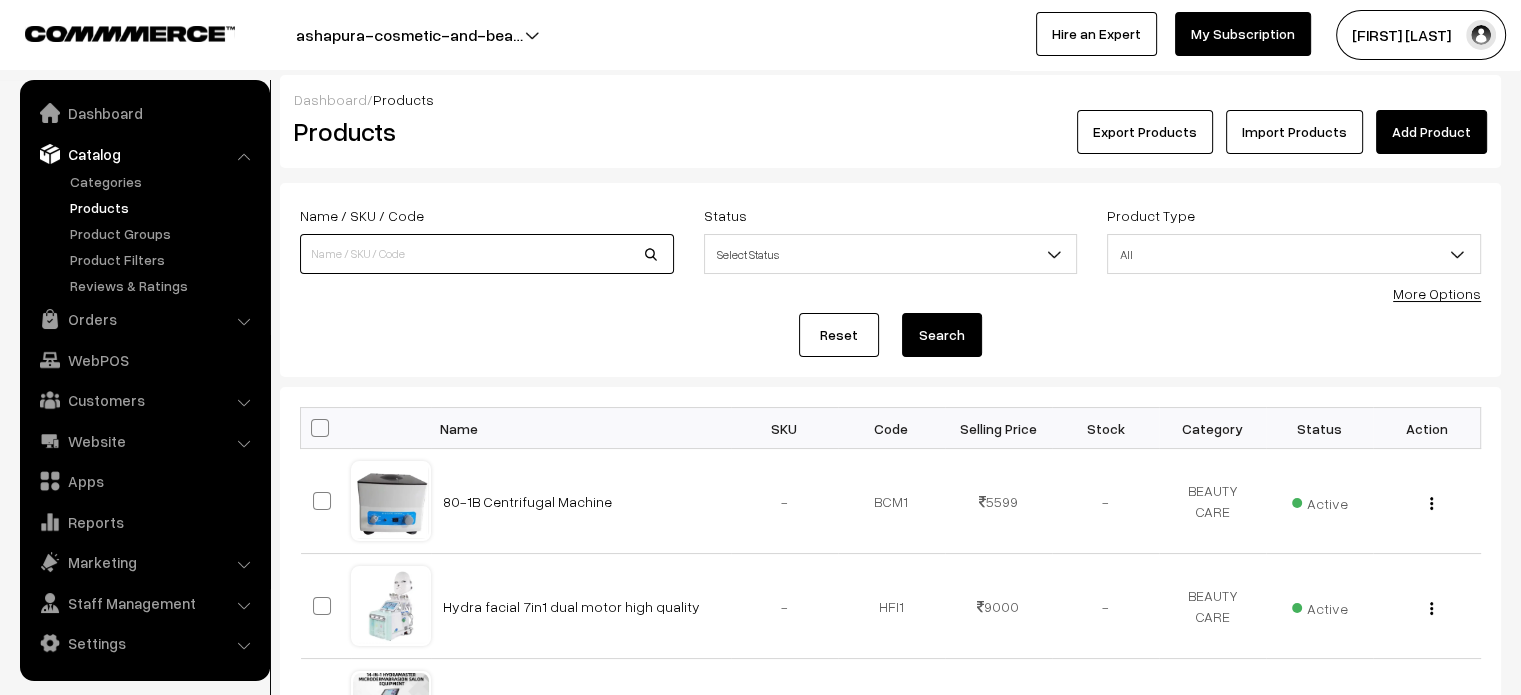 click at bounding box center (487, 254) 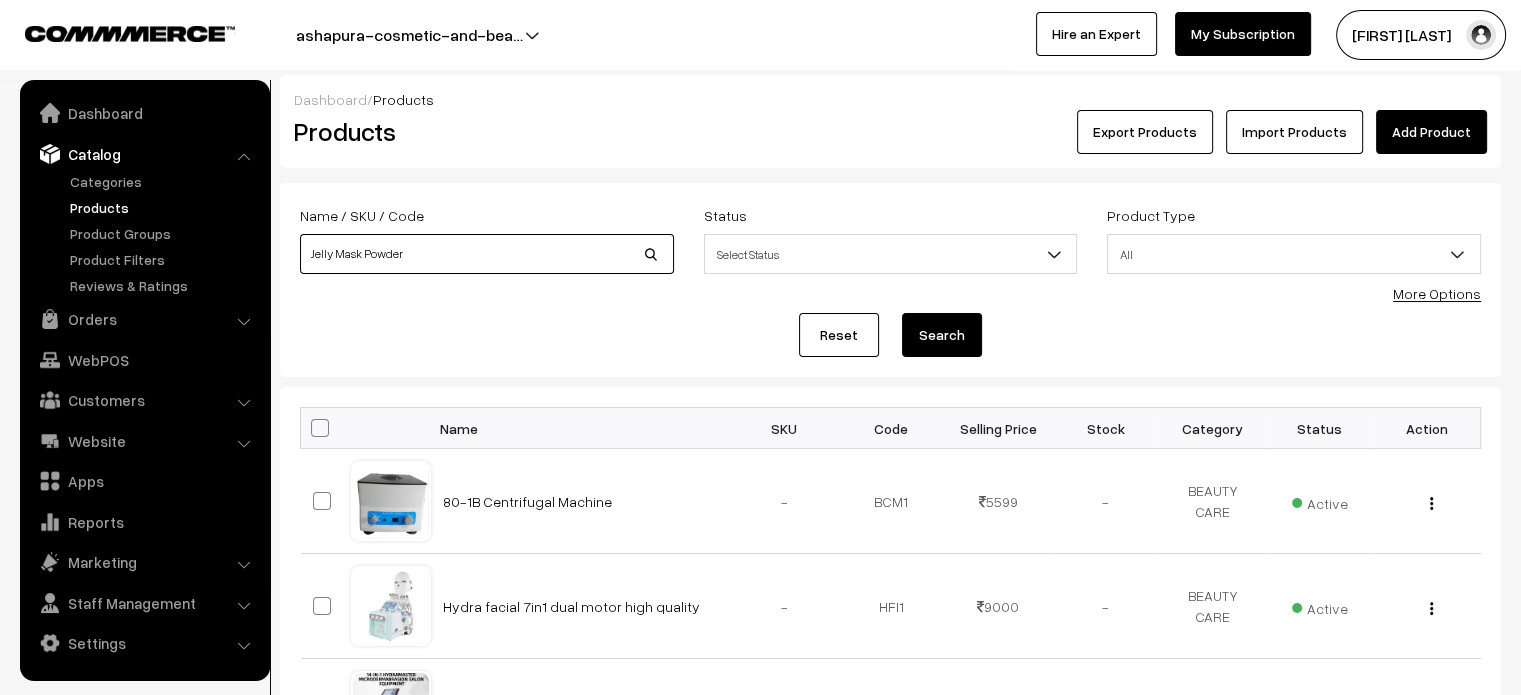 click on "Jelly Mask Powder" at bounding box center (487, 254) 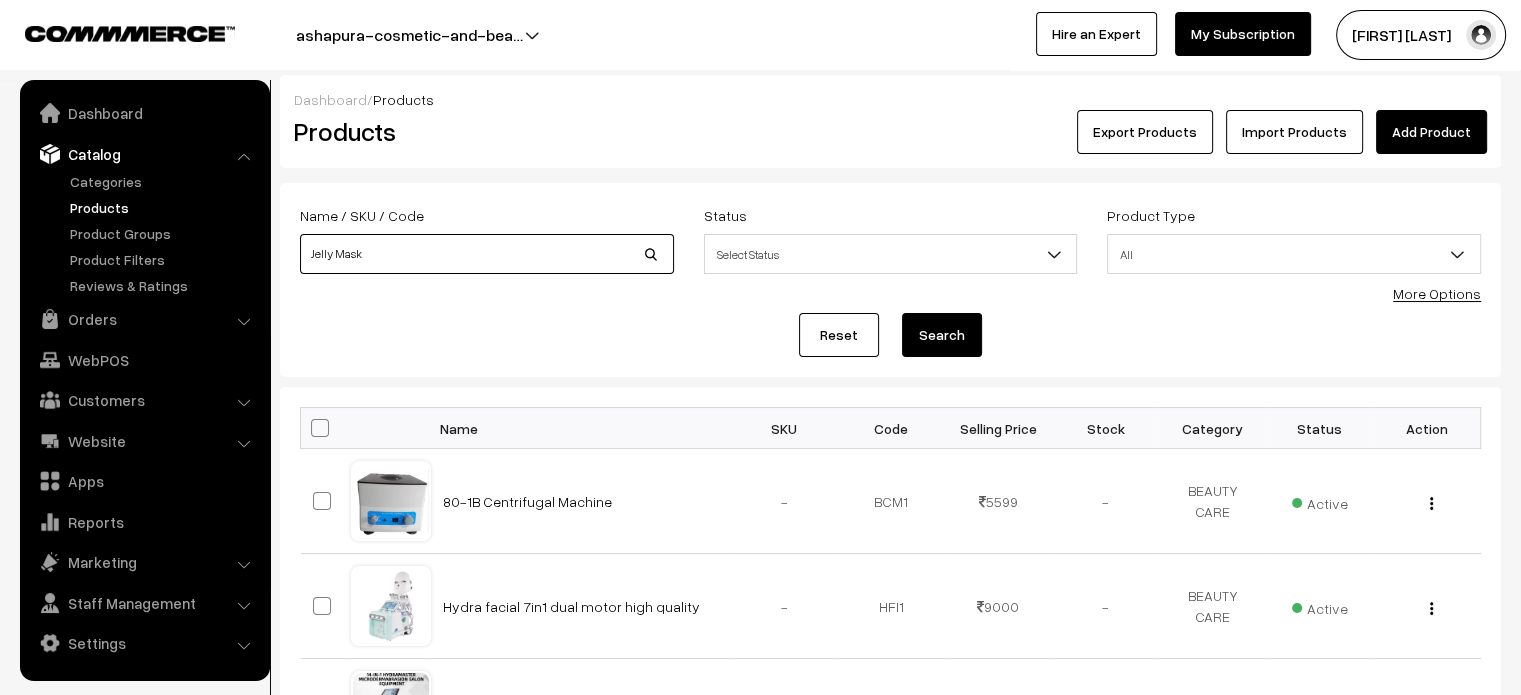 type on "Jelly Mask" 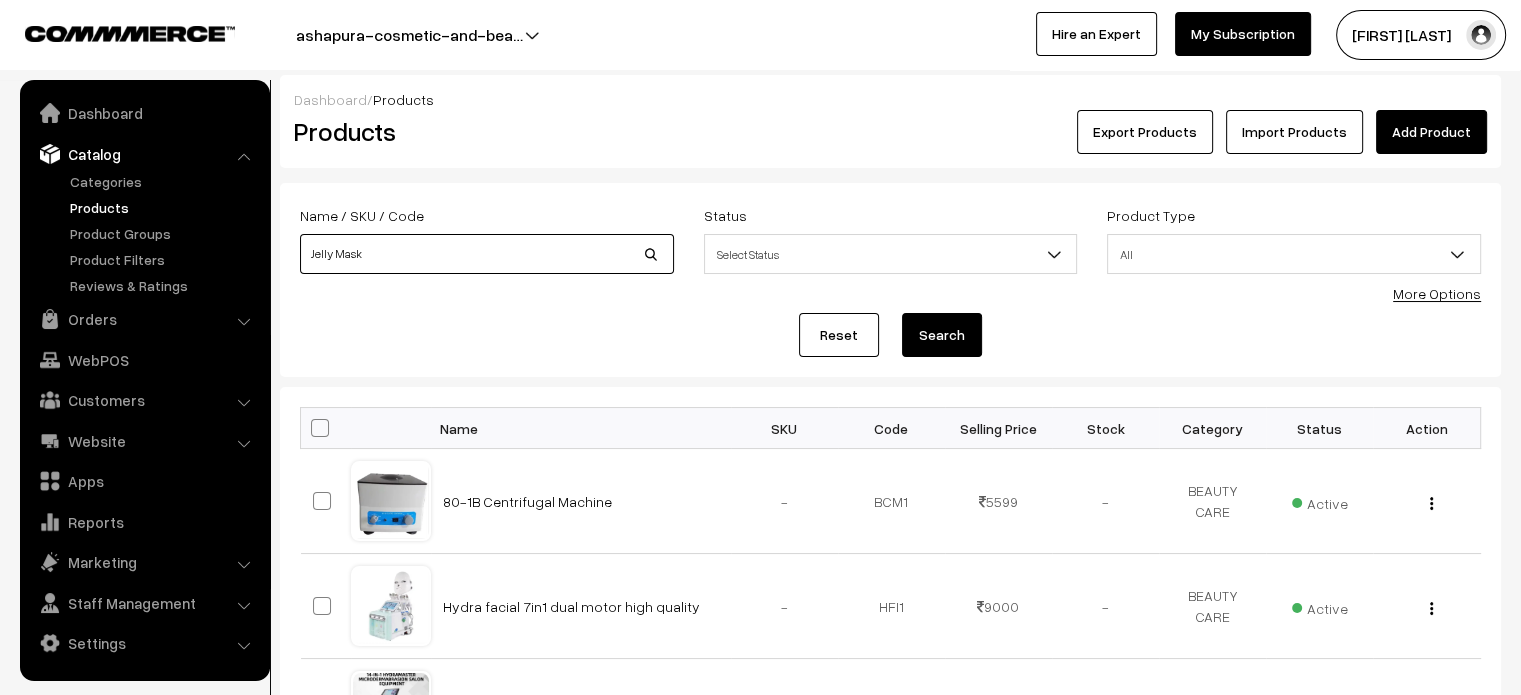 click on "Search" at bounding box center (942, 335) 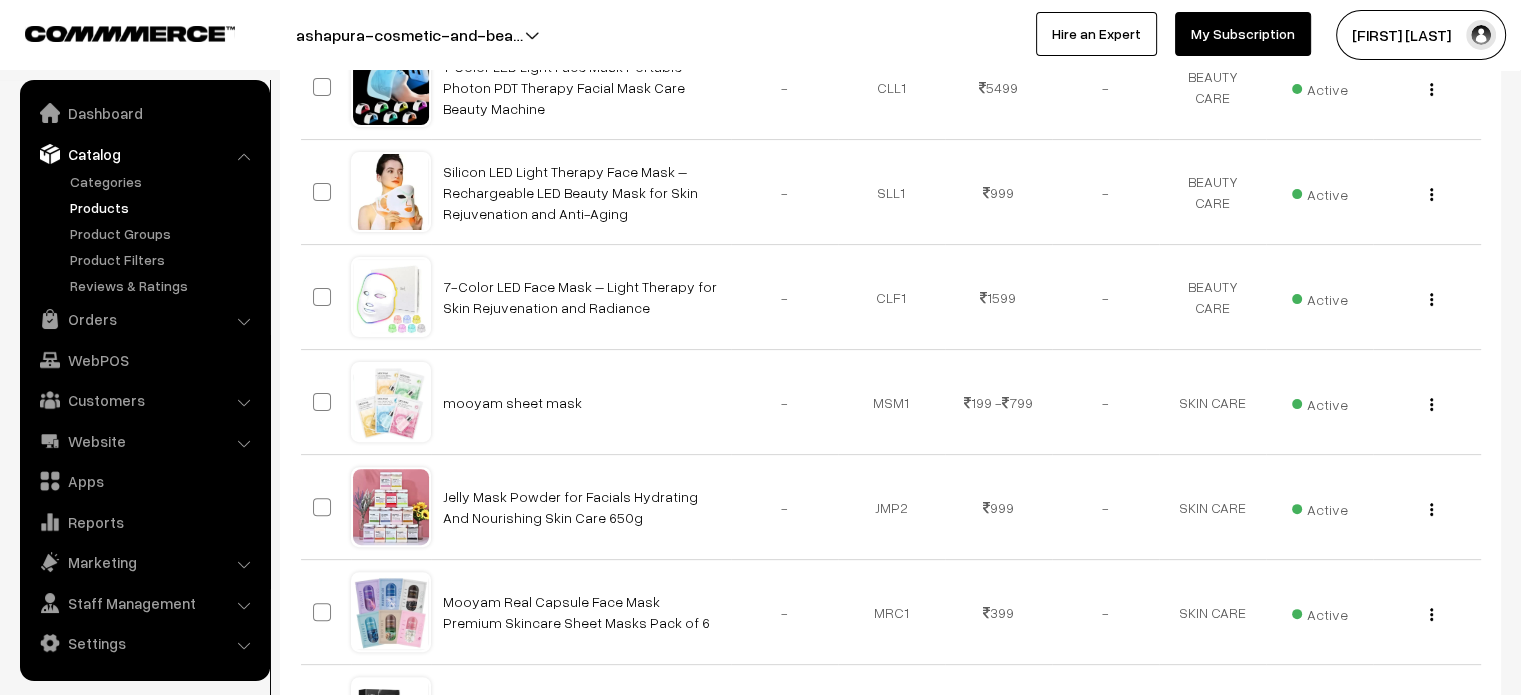 scroll, scrollTop: 534, scrollLeft: 0, axis: vertical 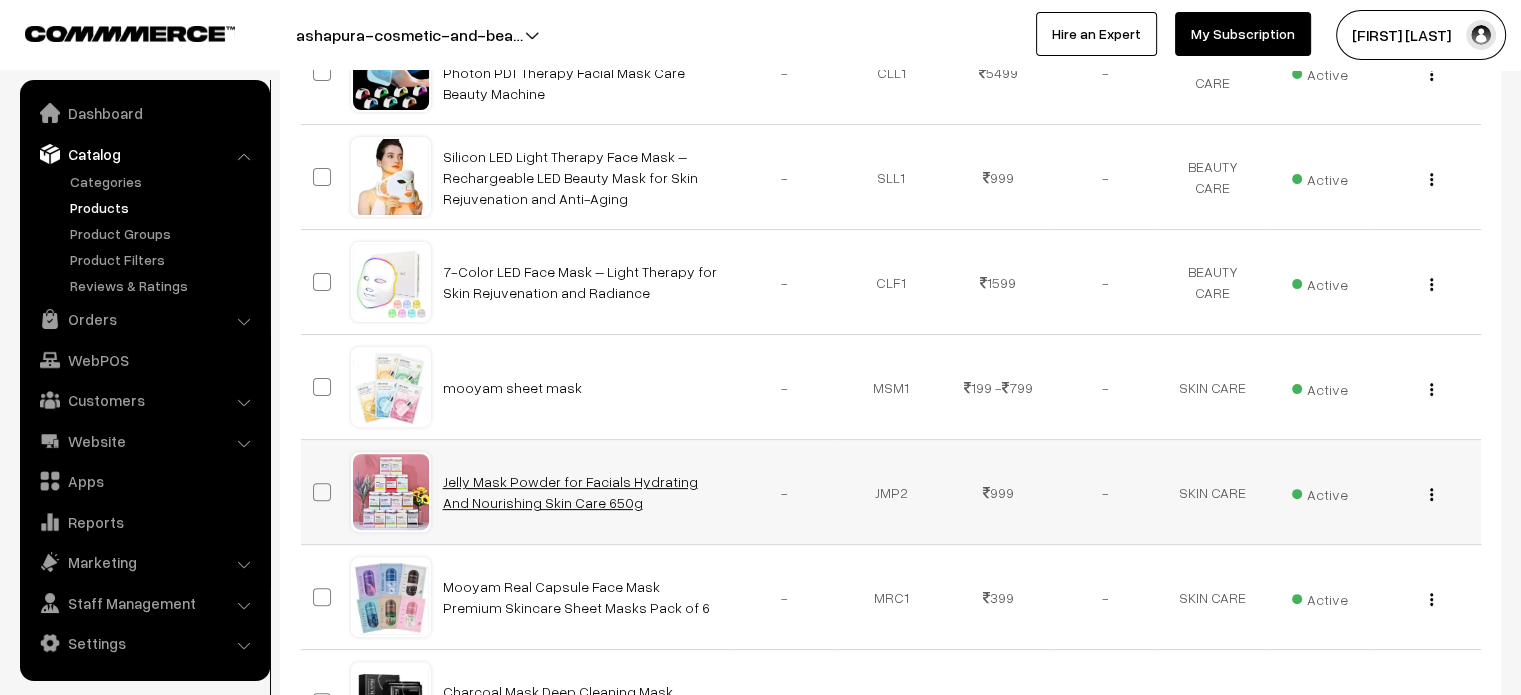 click on "Jelly Mask Powder for Facials Hydrating And Nourishing Skin Care 650g" at bounding box center (570, 492) 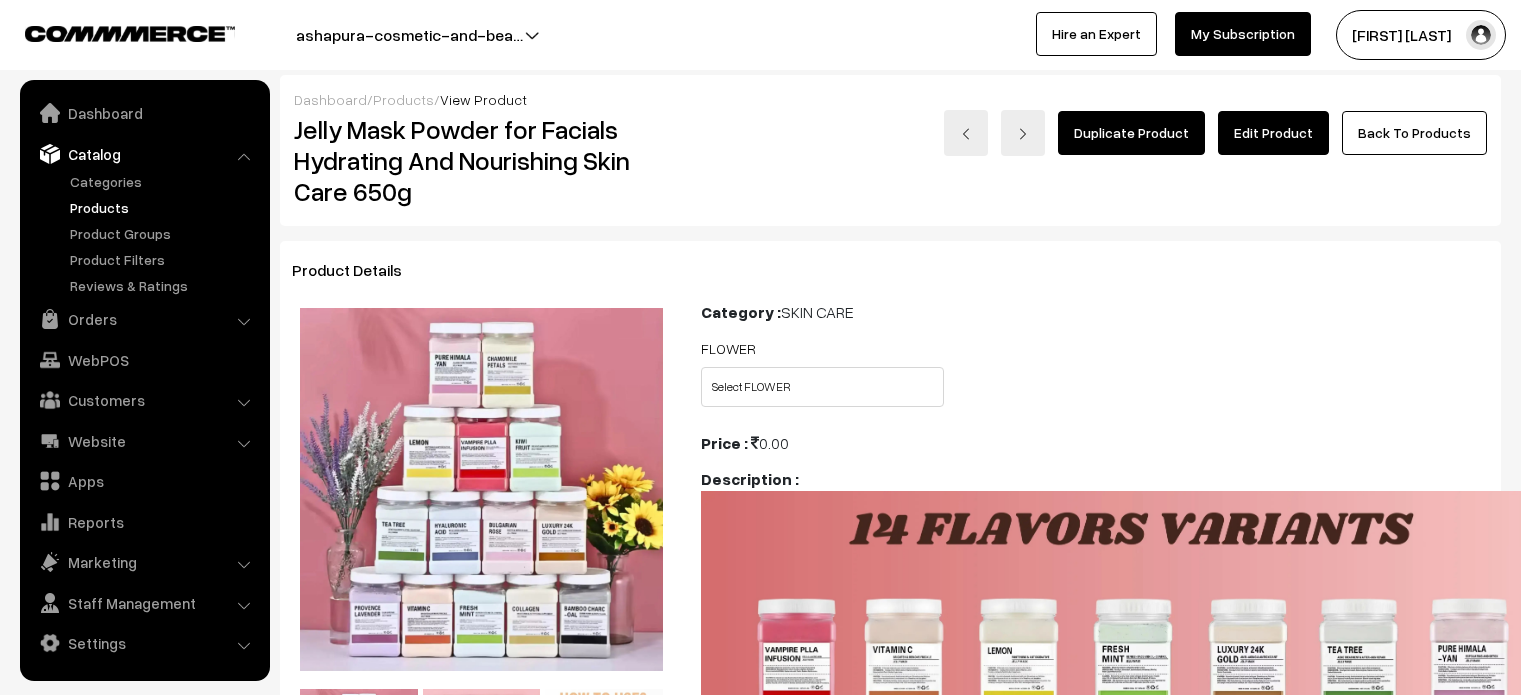 scroll, scrollTop: 0, scrollLeft: 0, axis: both 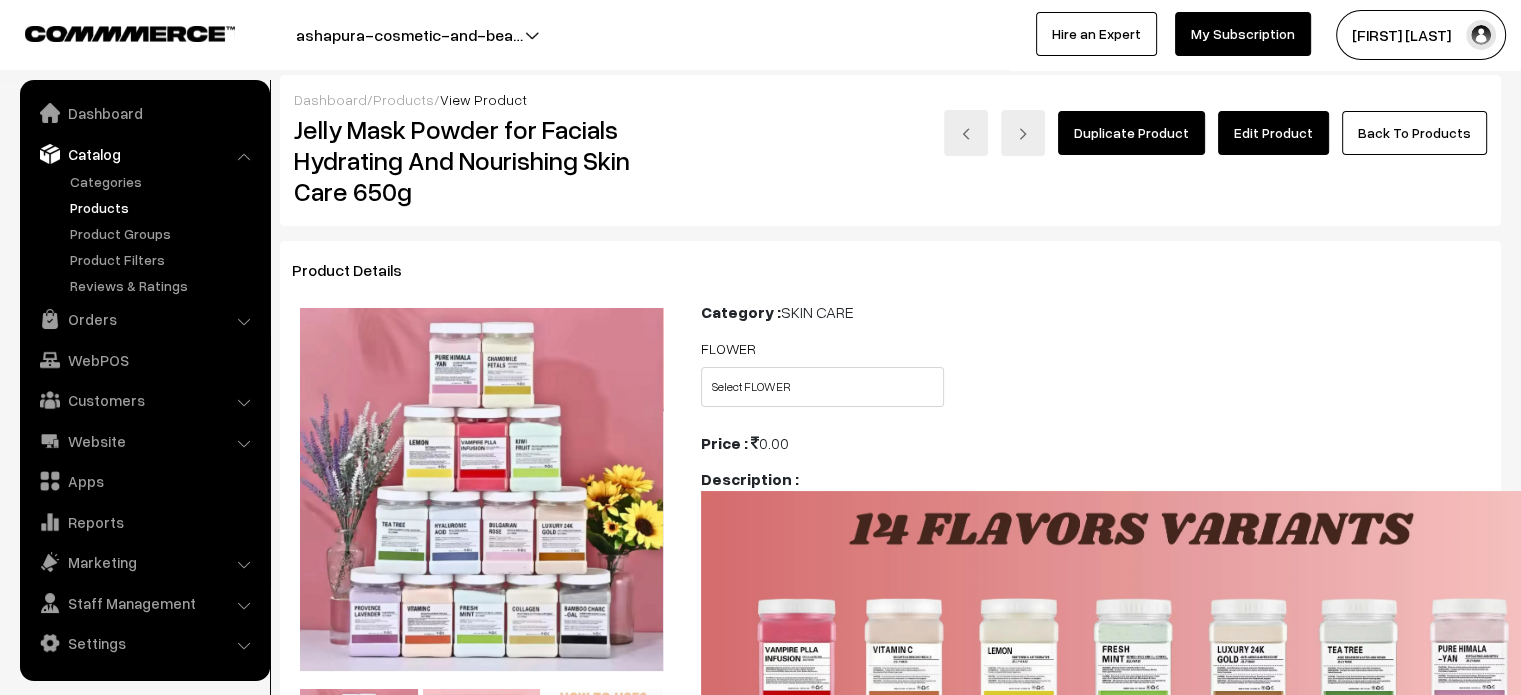click on "Edit Product" at bounding box center [1273, 133] 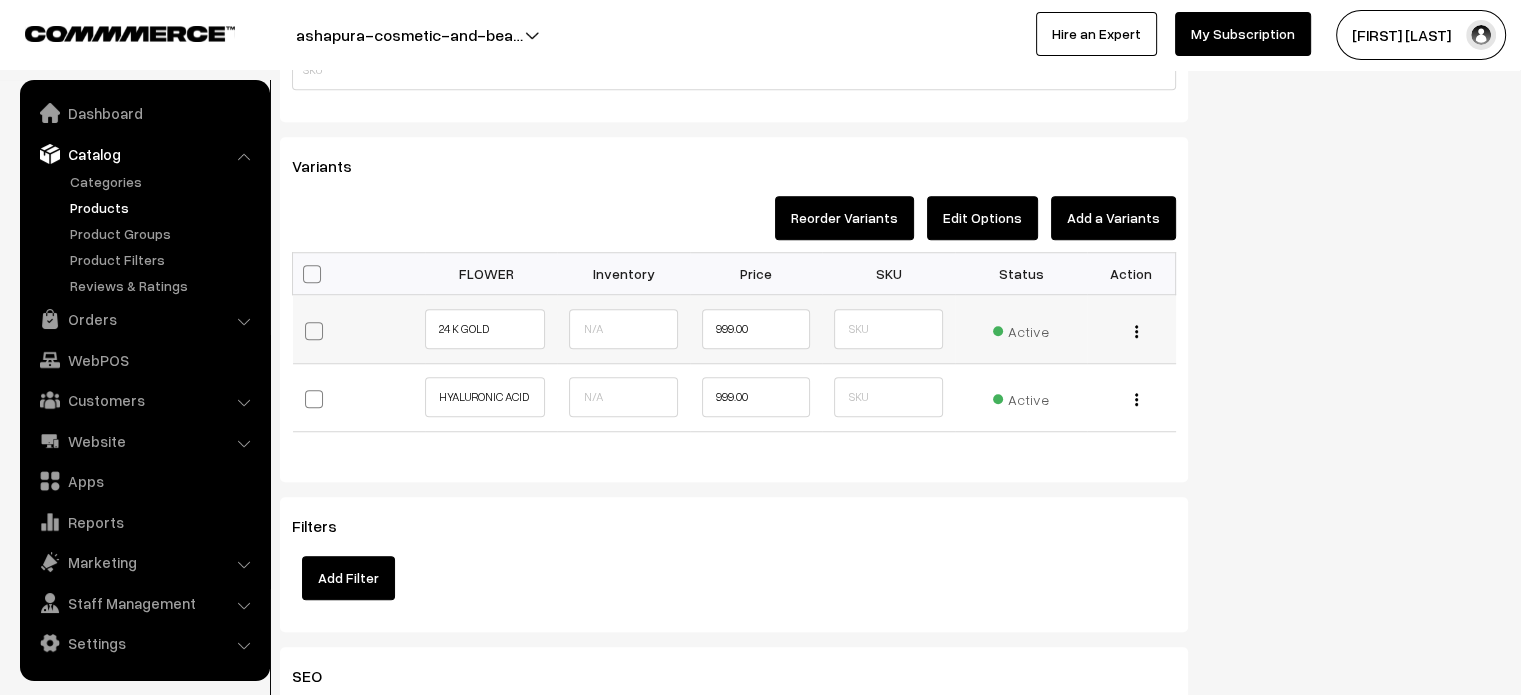 scroll, scrollTop: 1532, scrollLeft: 0, axis: vertical 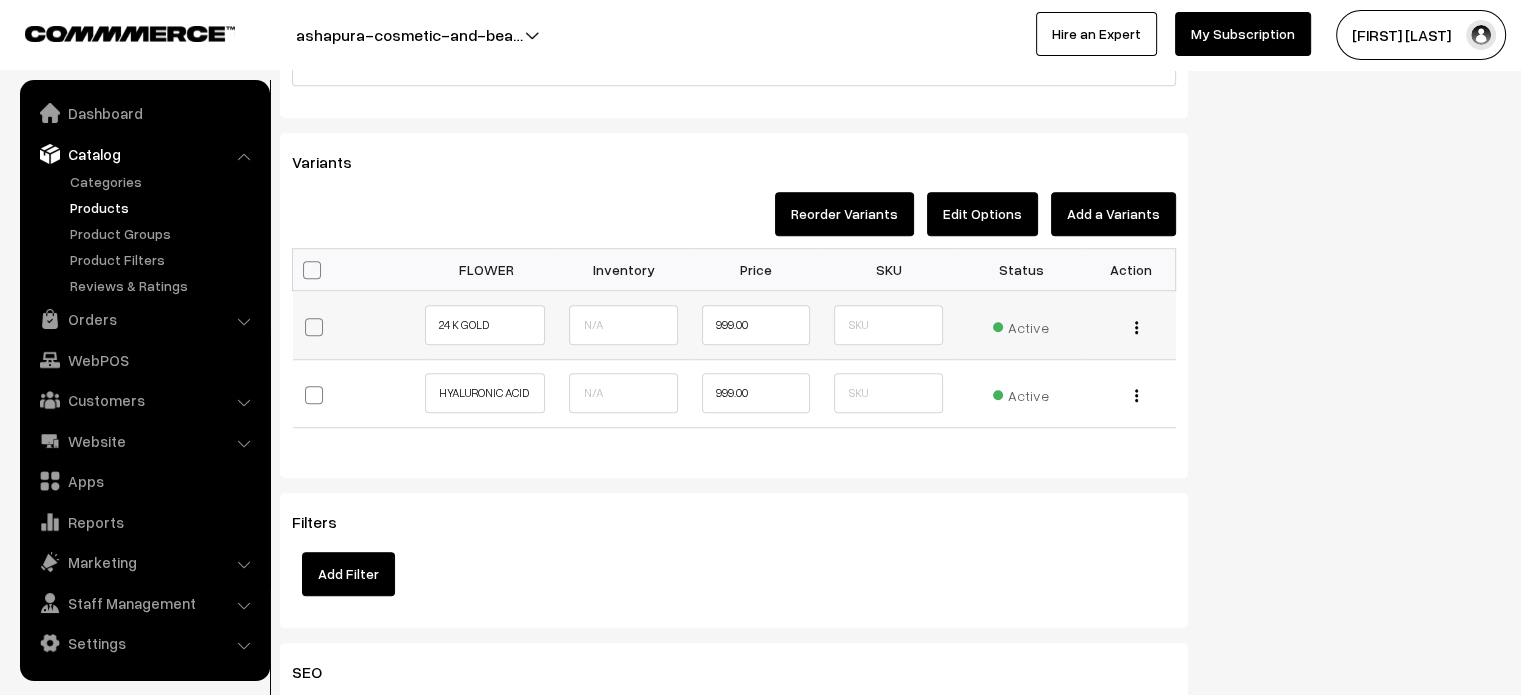 click at bounding box center [1136, 327] 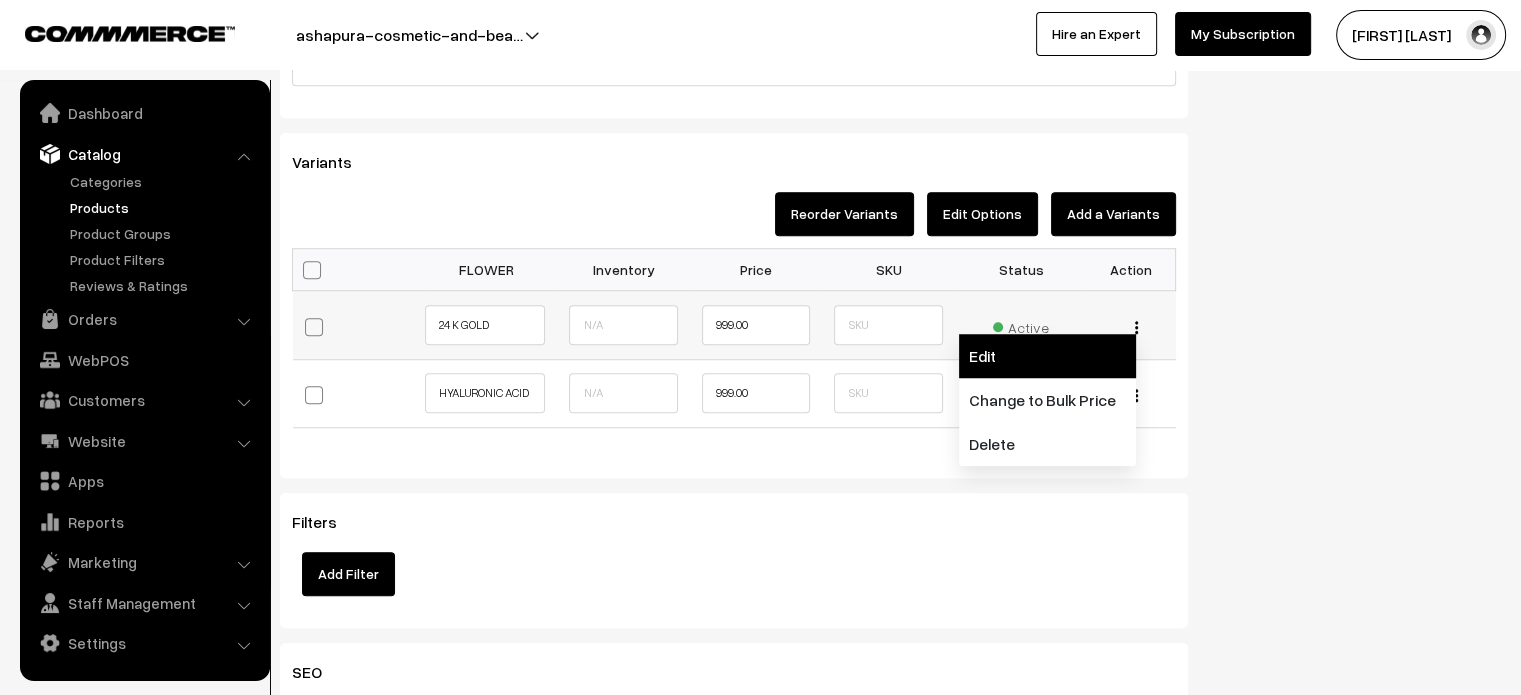 click on "Edit" at bounding box center [1047, 356] 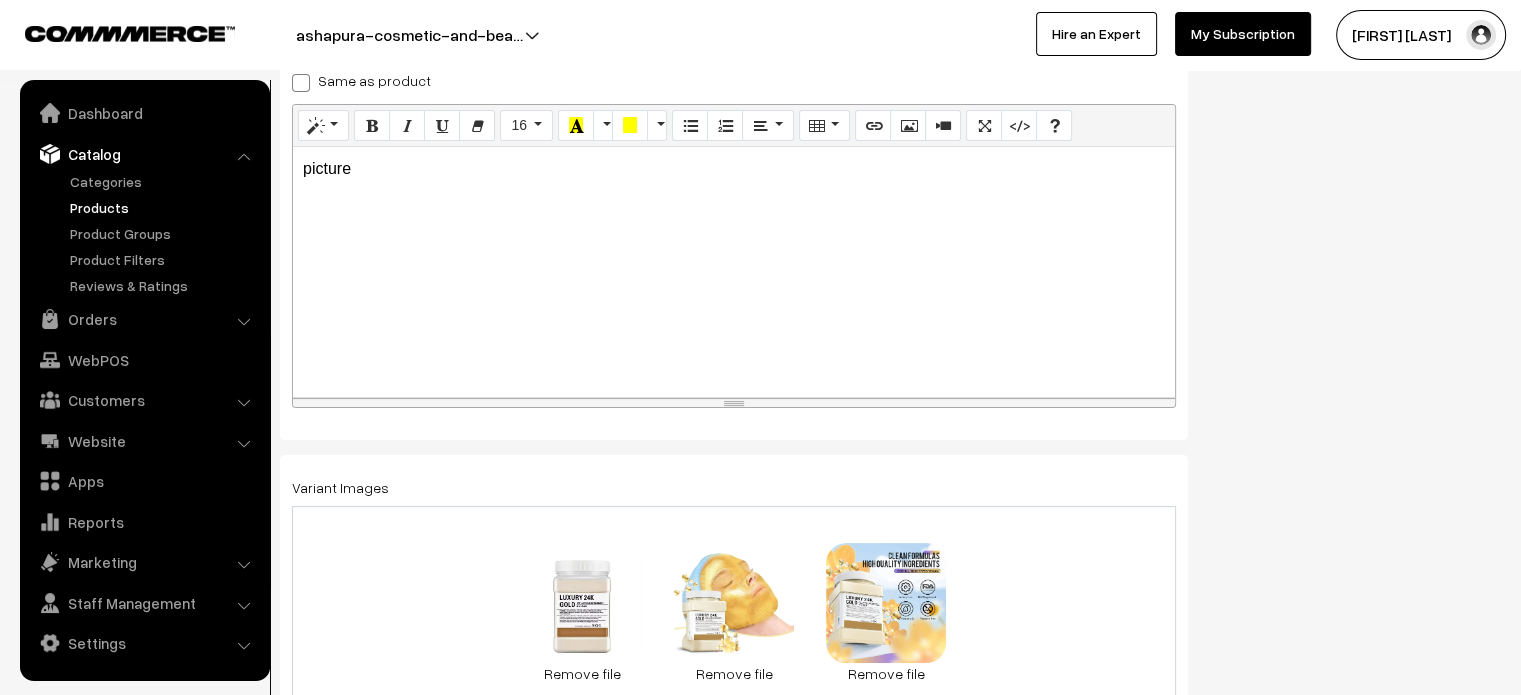 scroll, scrollTop: 350, scrollLeft: 0, axis: vertical 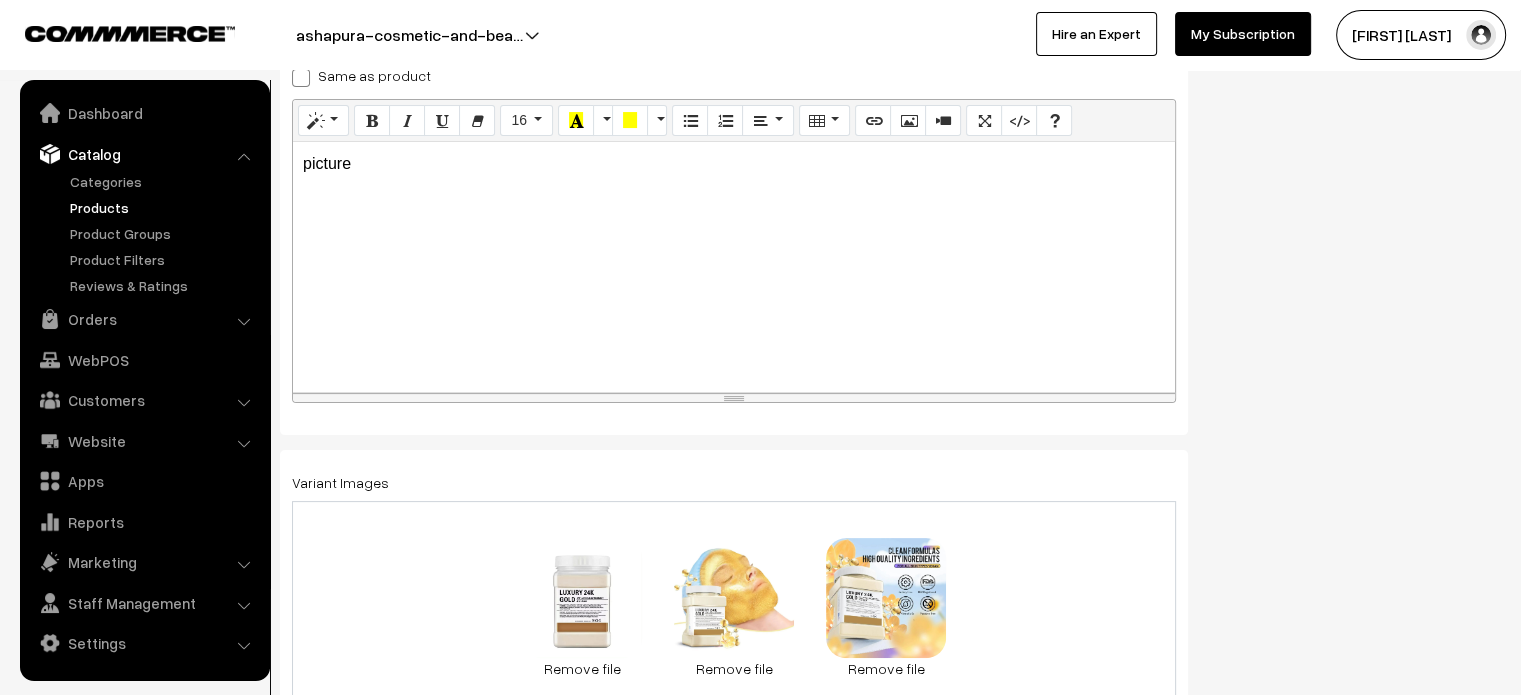 click on "picture" at bounding box center [734, 267] 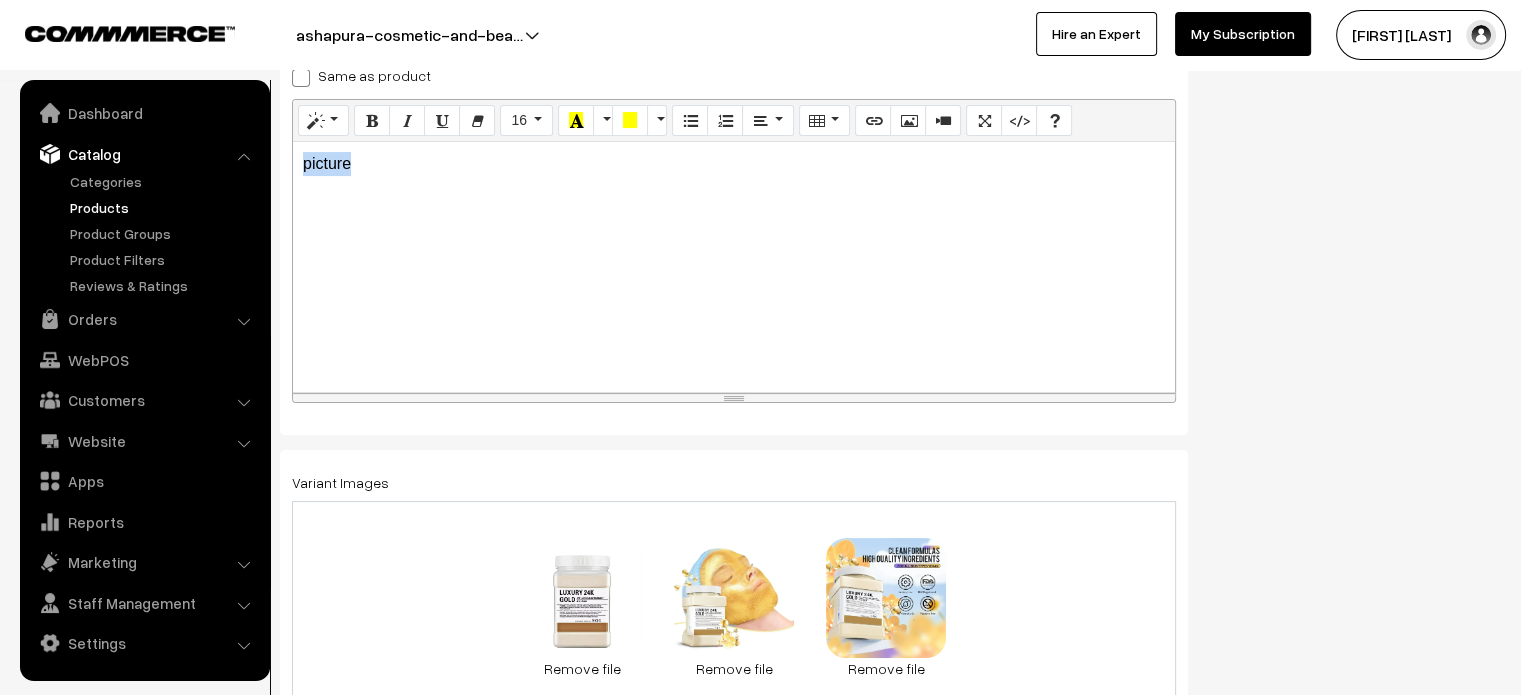click on "picture" at bounding box center [734, 267] 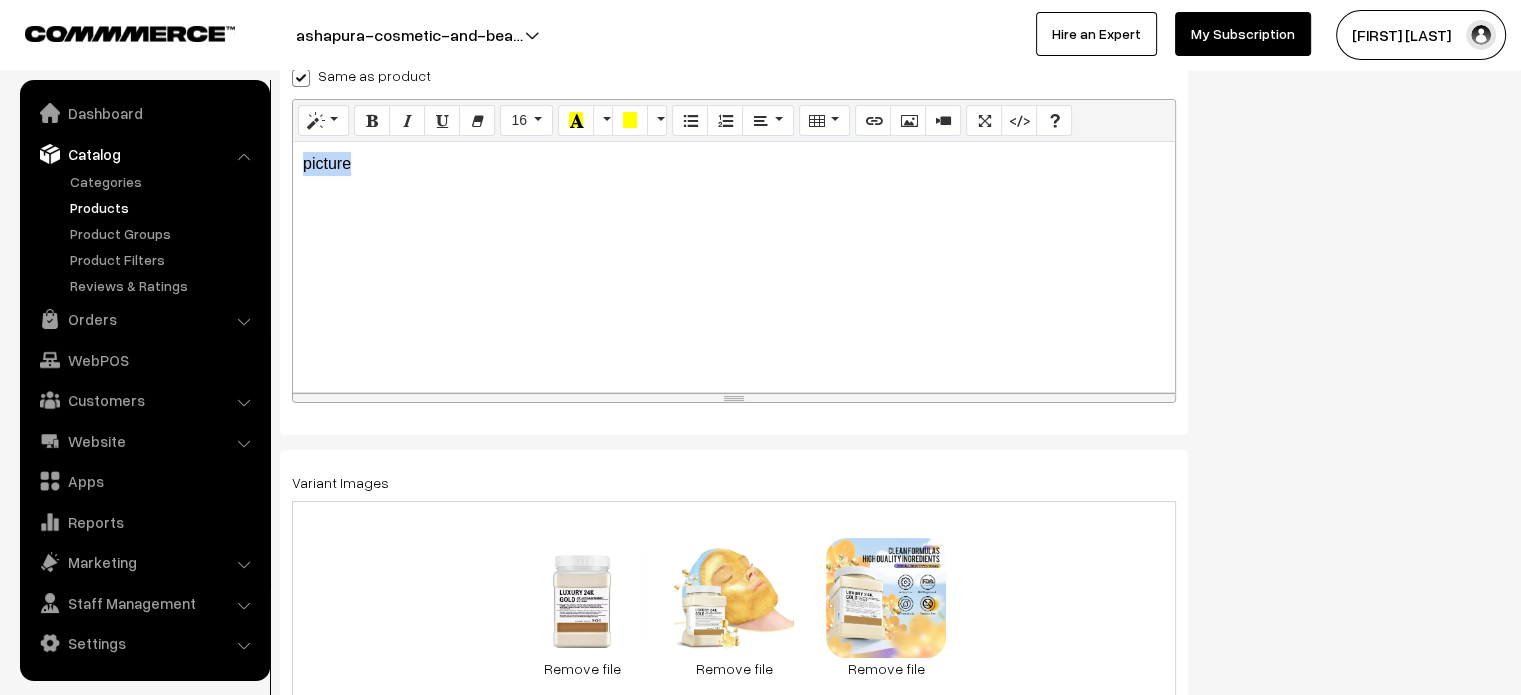 checkbox on "true" 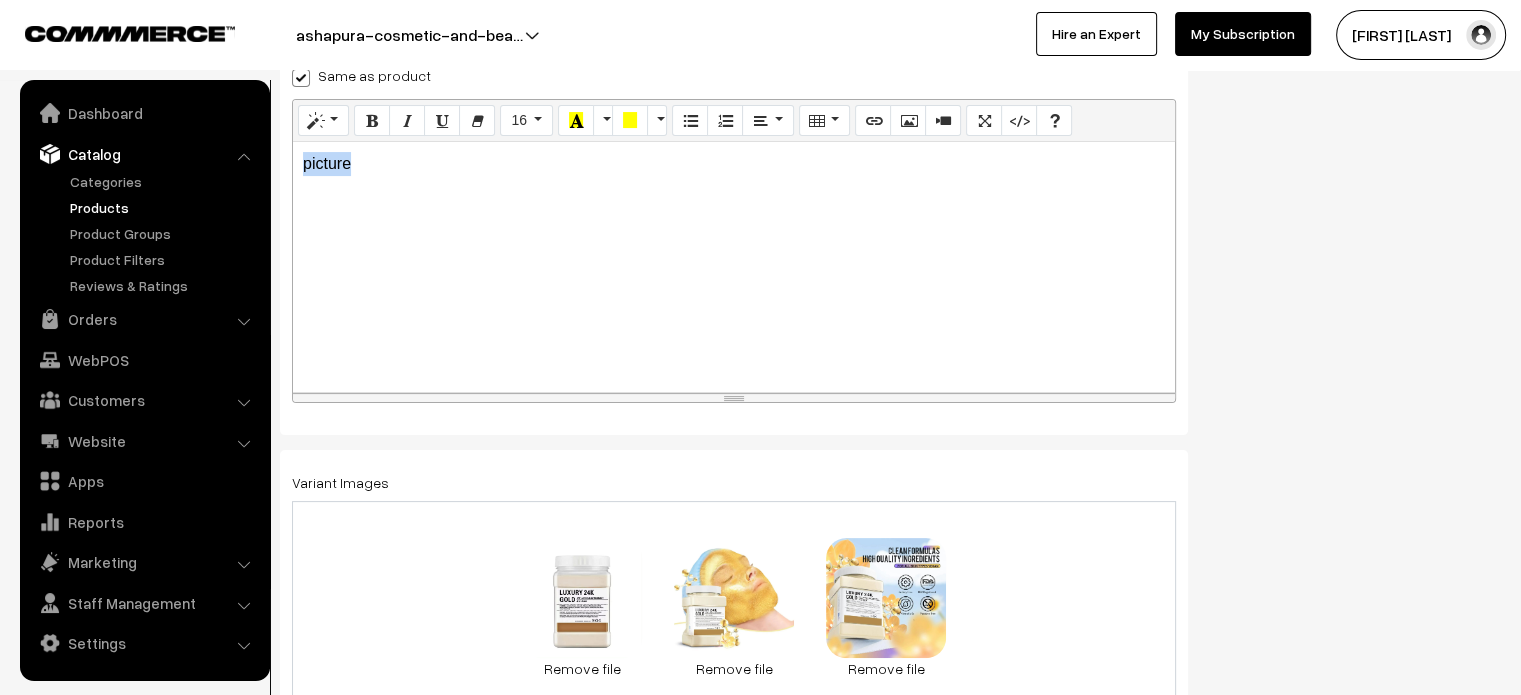 type 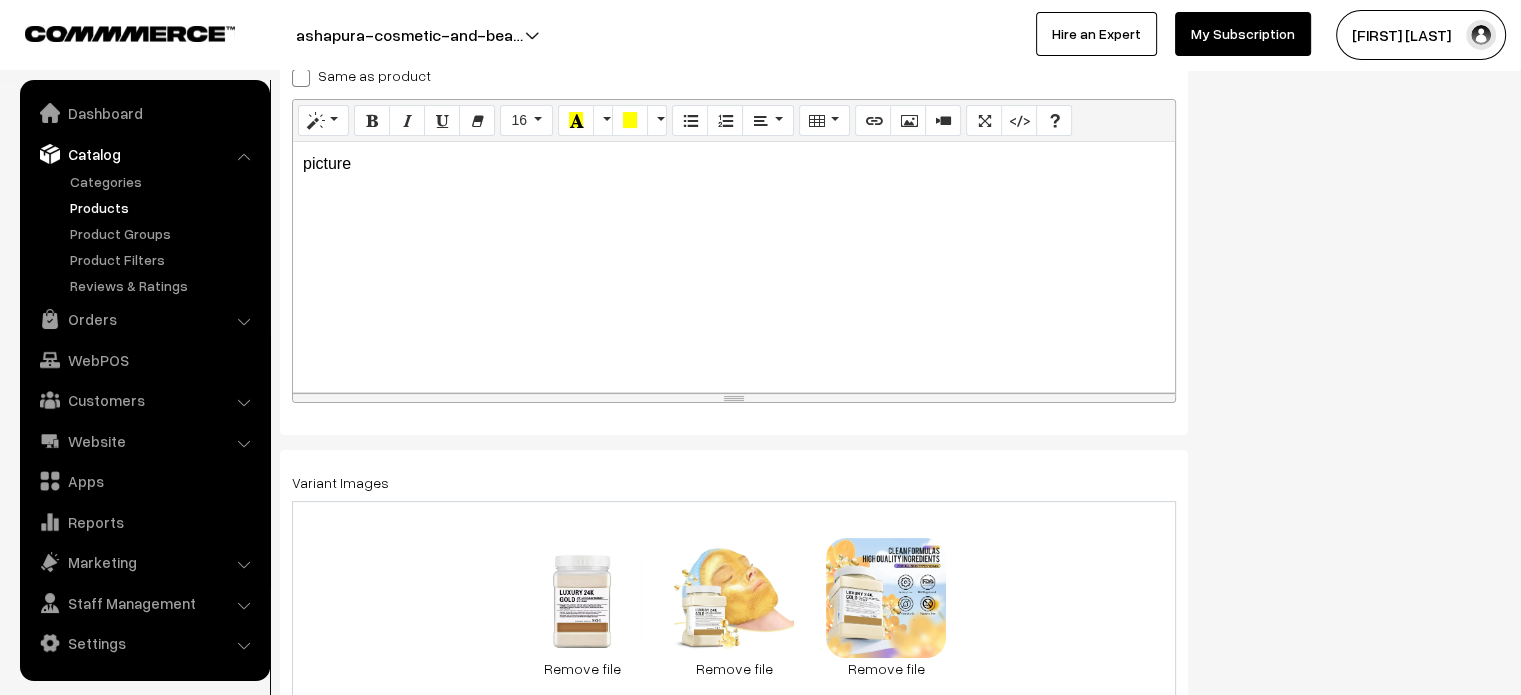 checkbox on "false" 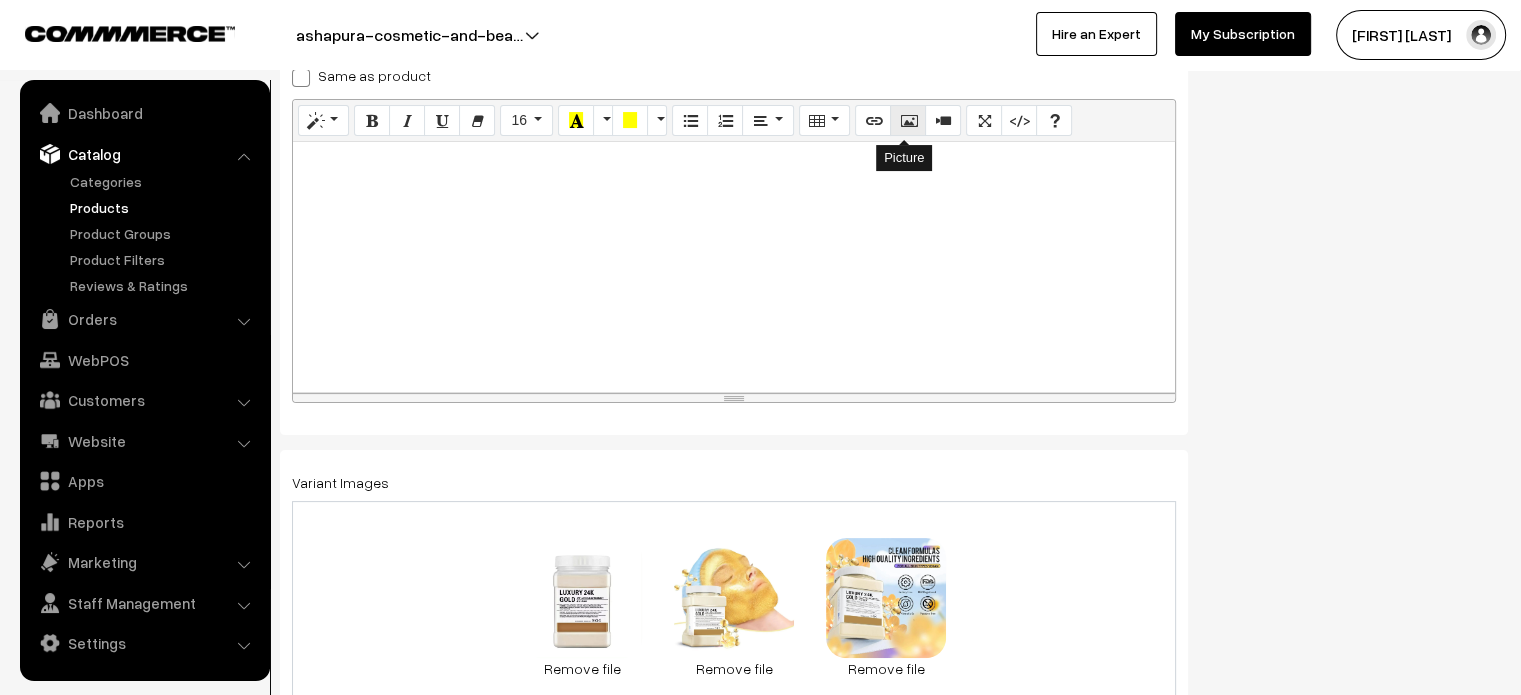 click at bounding box center [908, 120] 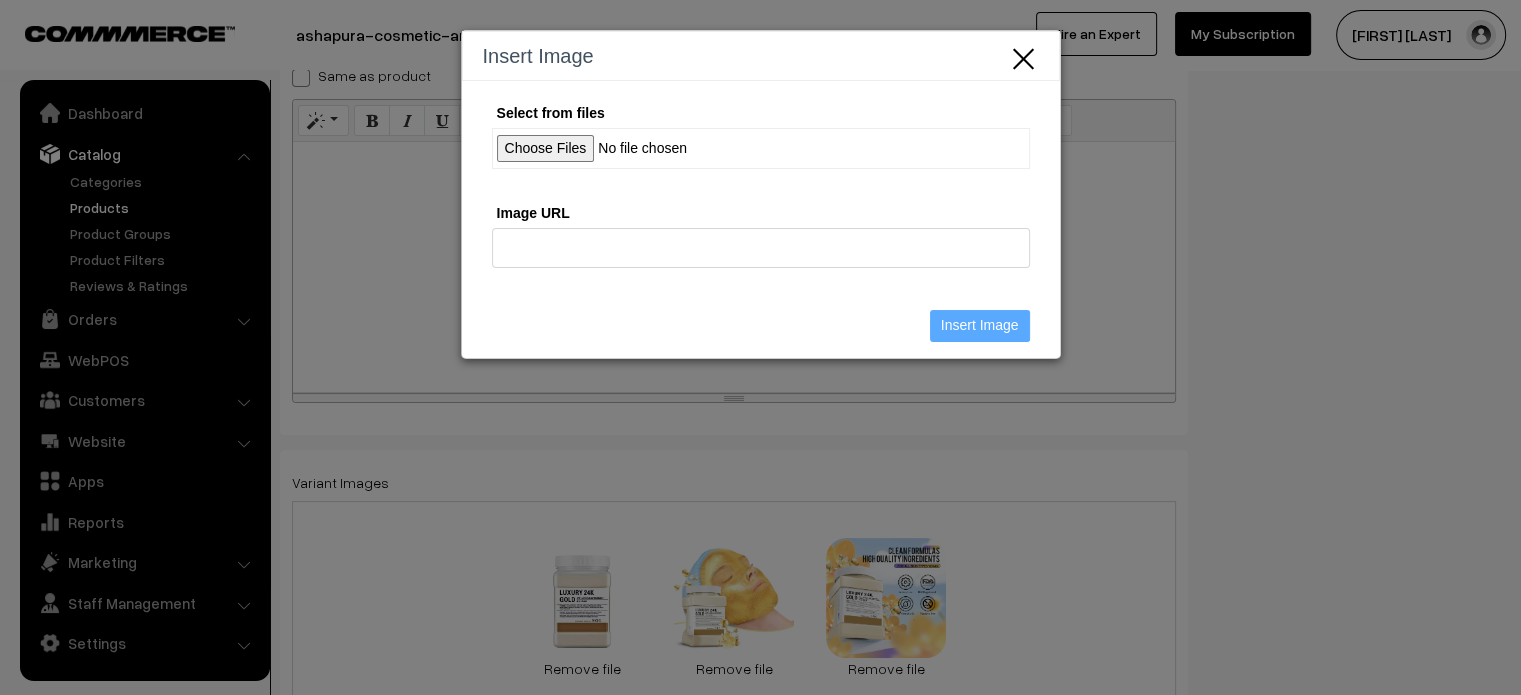 click on "Select from files" at bounding box center (761, 148) 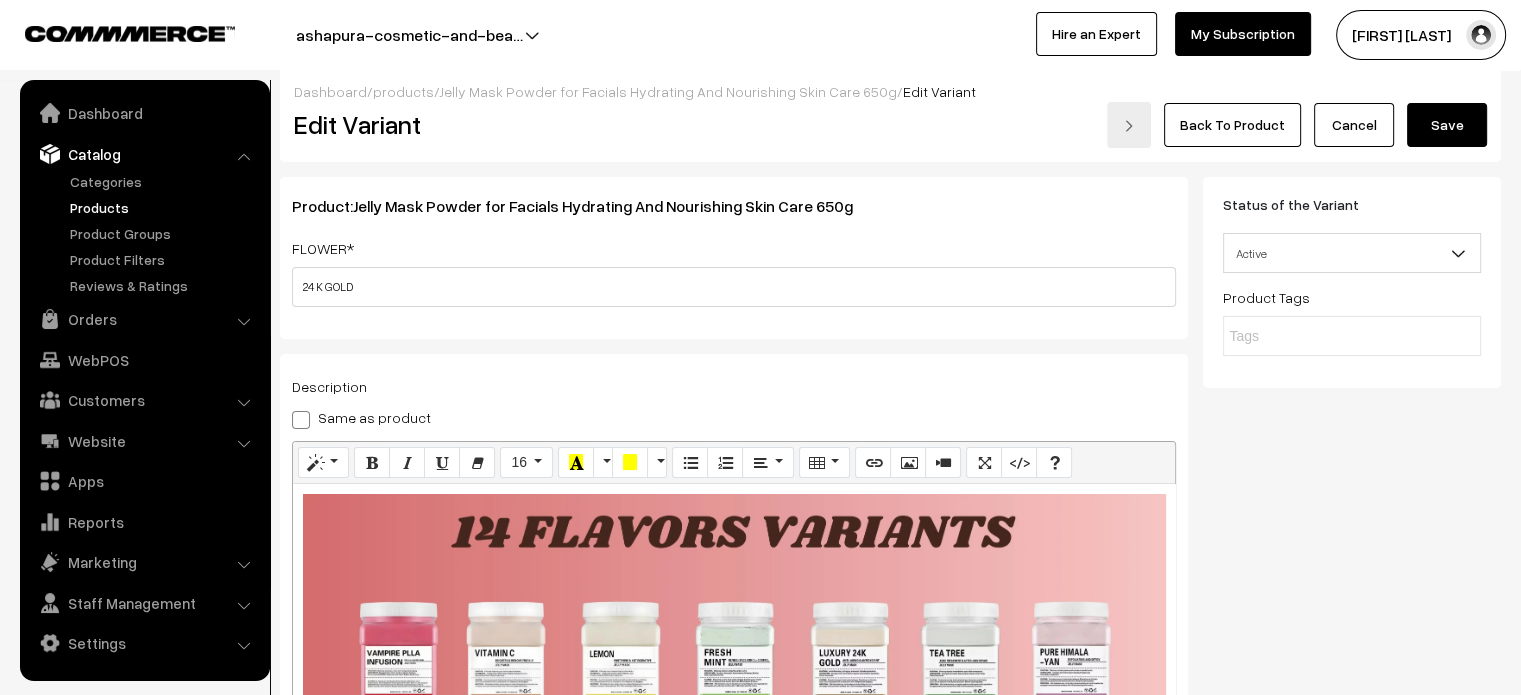 scroll, scrollTop: 0, scrollLeft: 0, axis: both 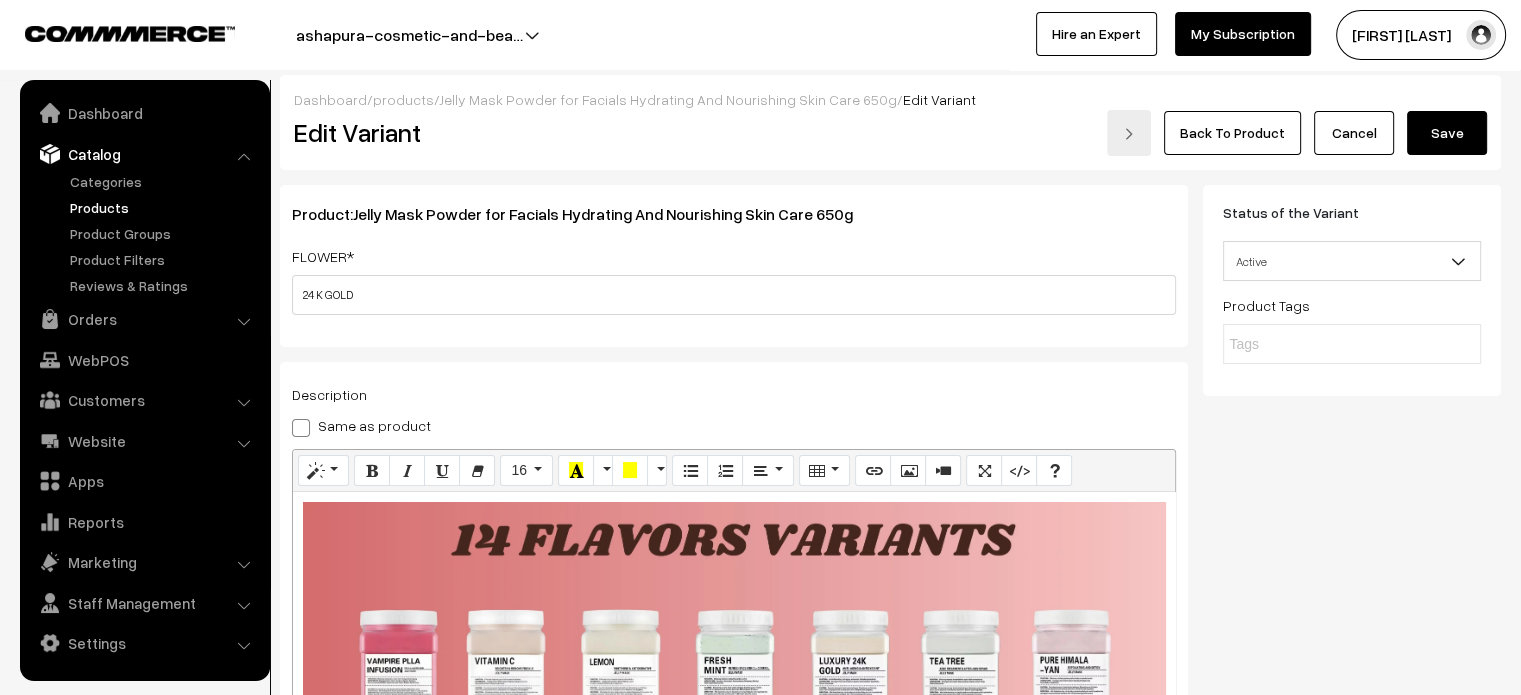 click on "Save" at bounding box center (1447, 133) 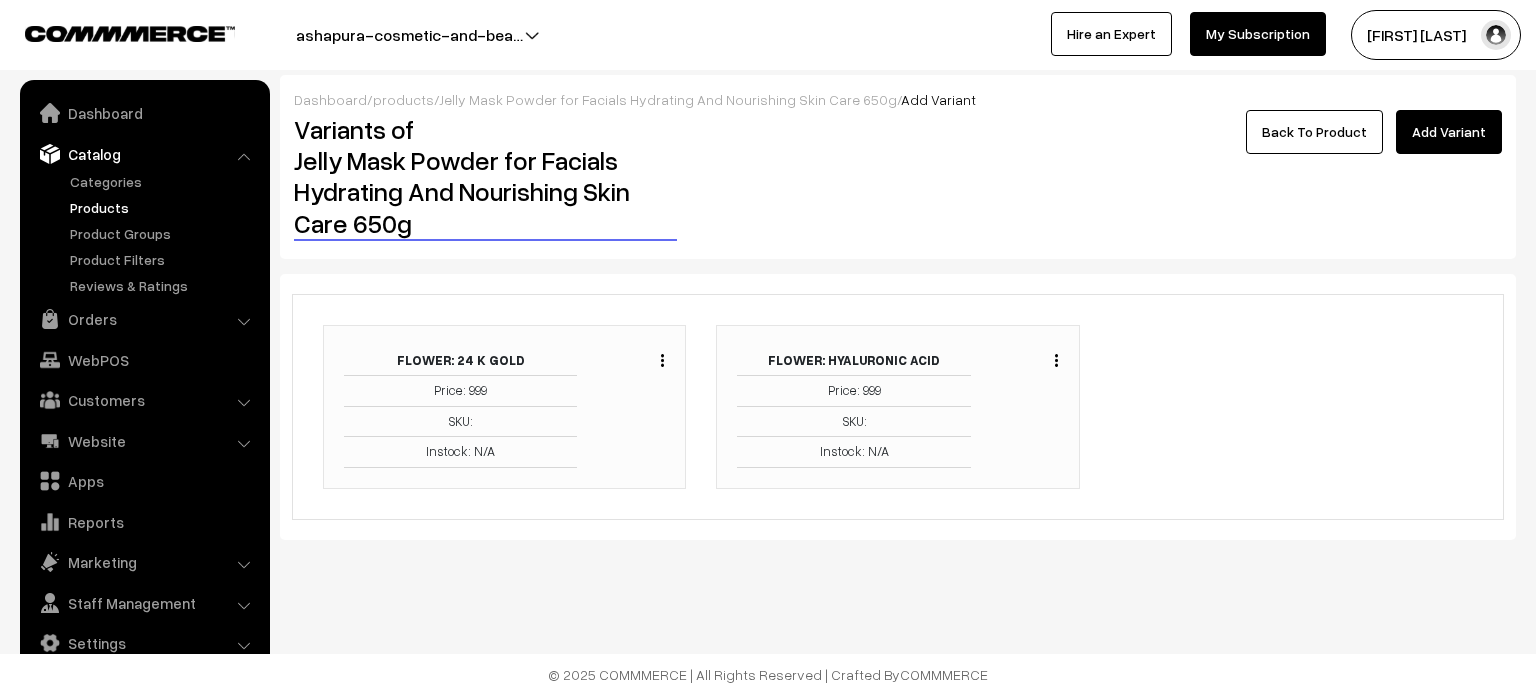 scroll, scrollTop: 0, scrollLeft: 0, axis: both 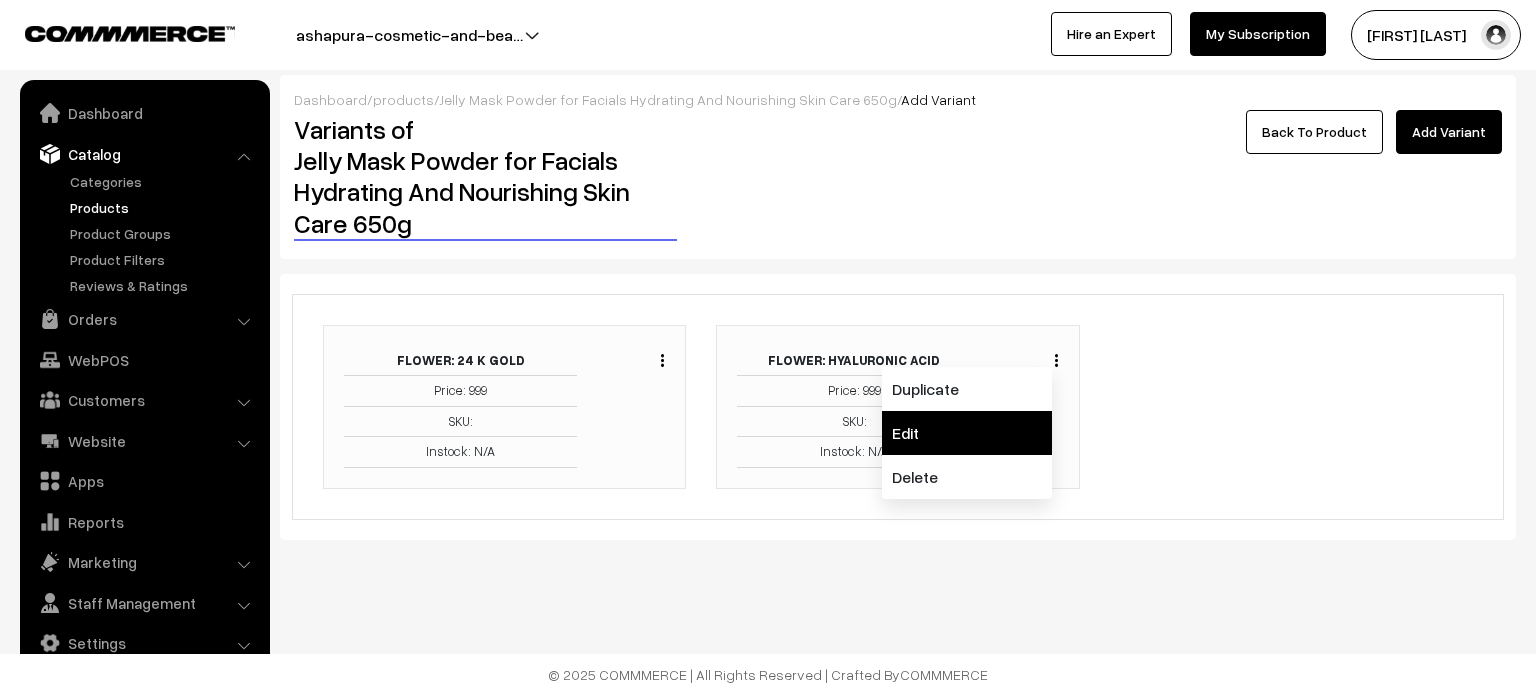 click on "Edit" at bounding box center [967, 433] 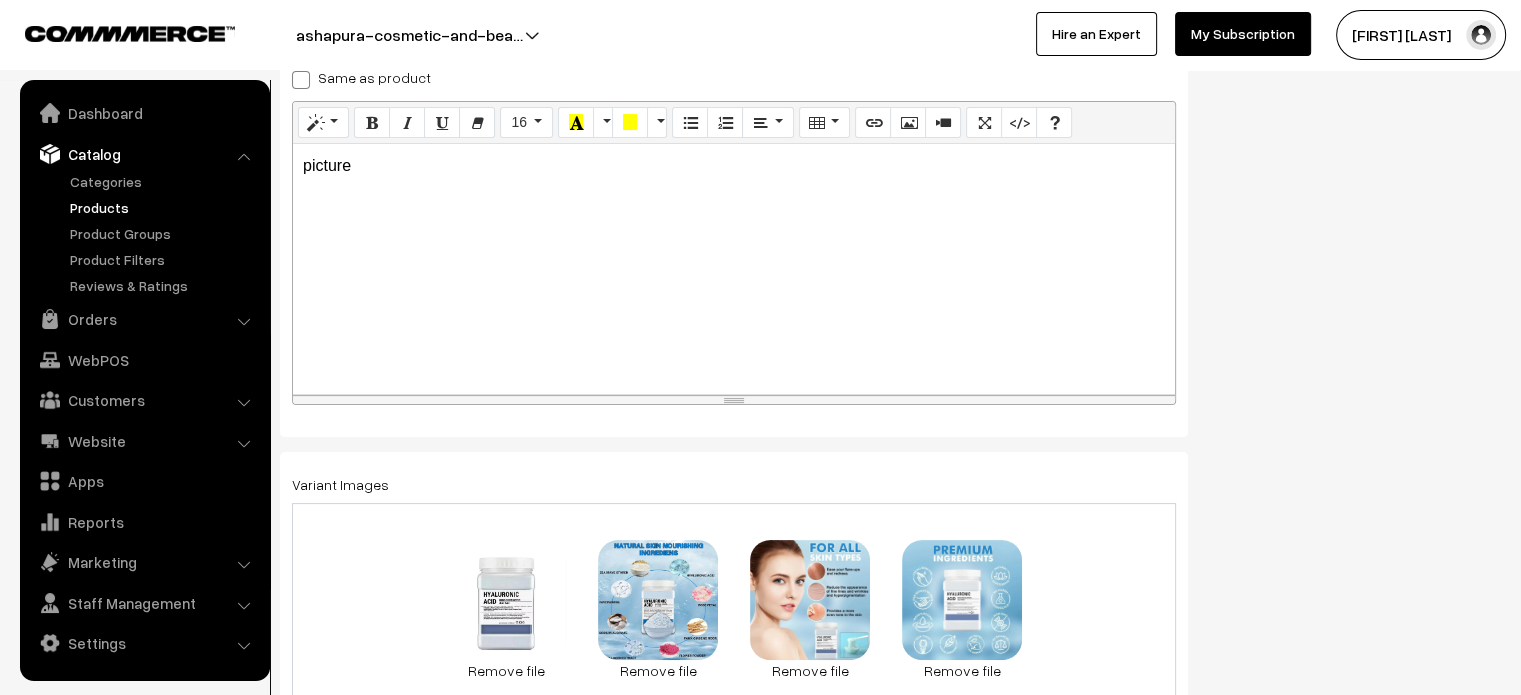 scroll, scrollTop: 350, scrollLeft: 0, axis: vertical 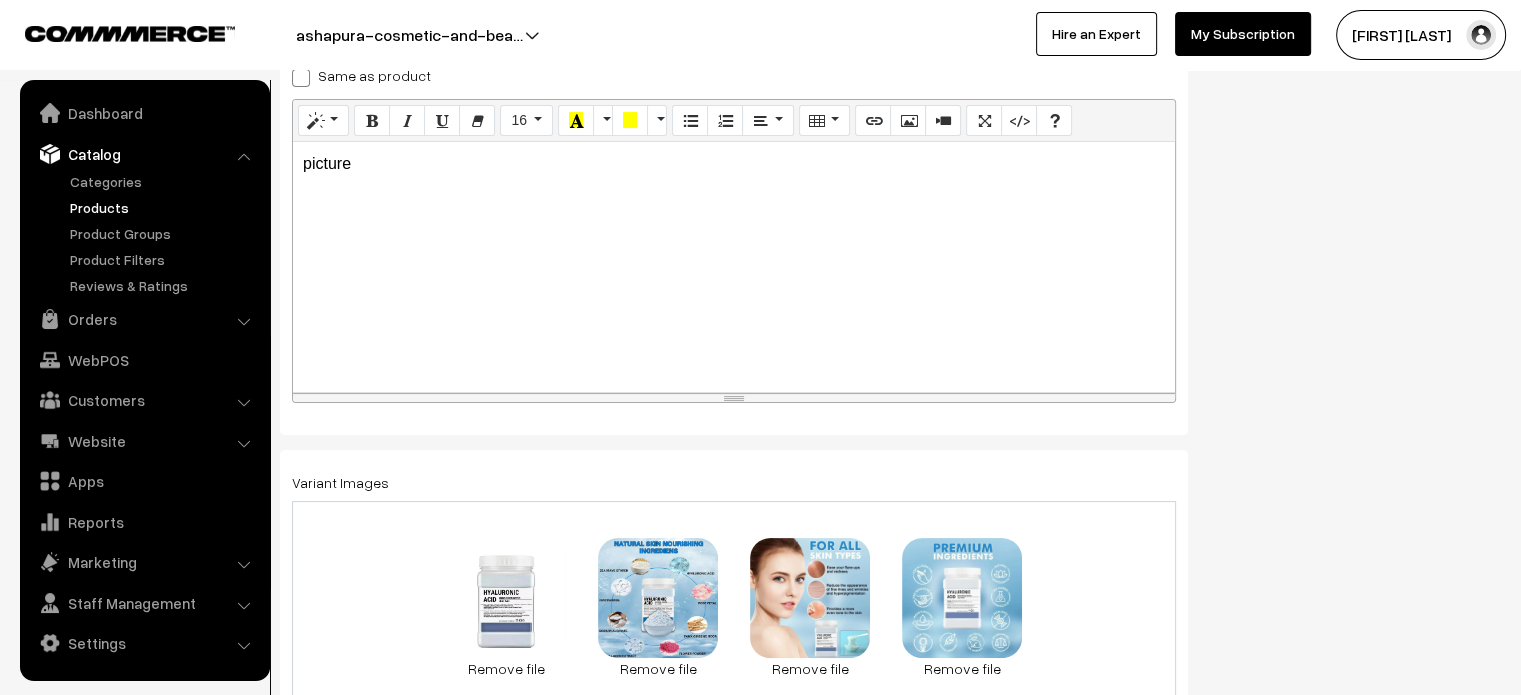 click on "picture" at bounding box center [734, 267] 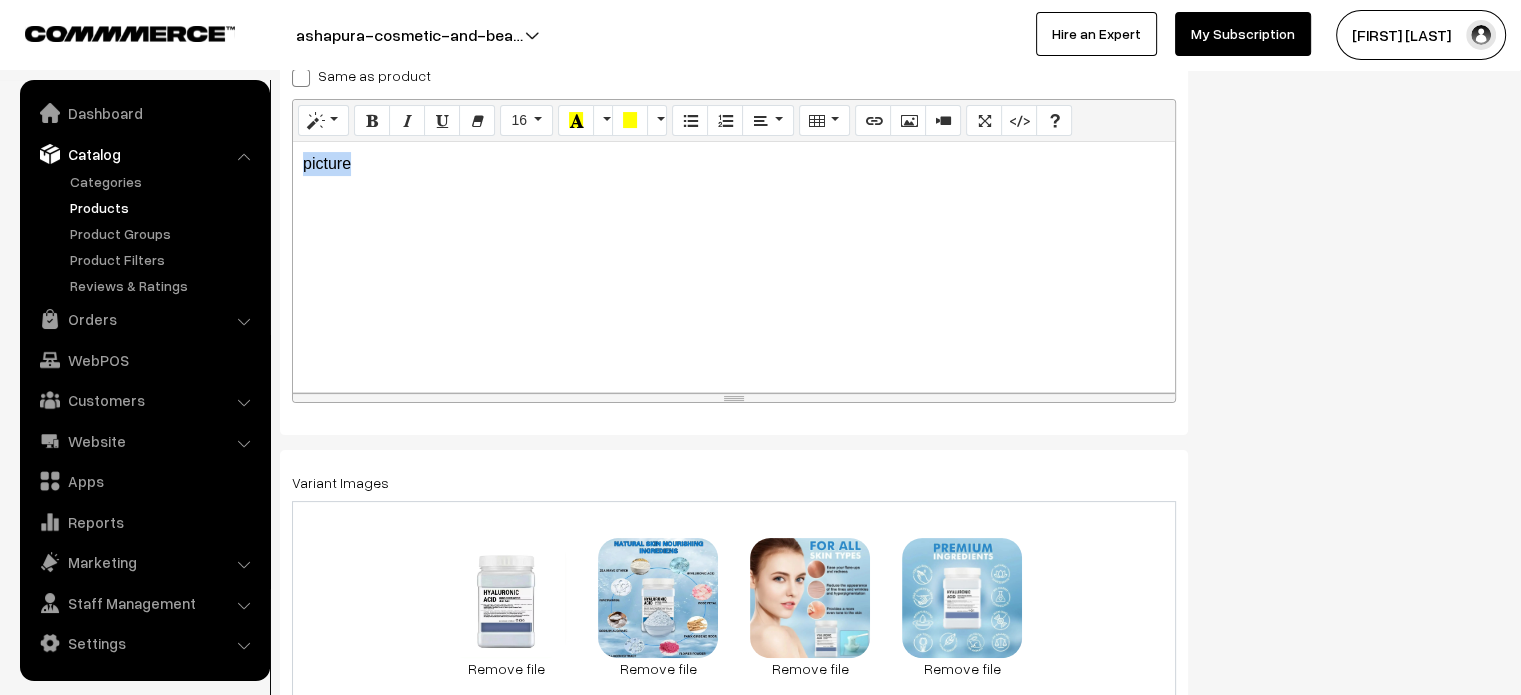 click on "picture" at bounding box center [734, 267] 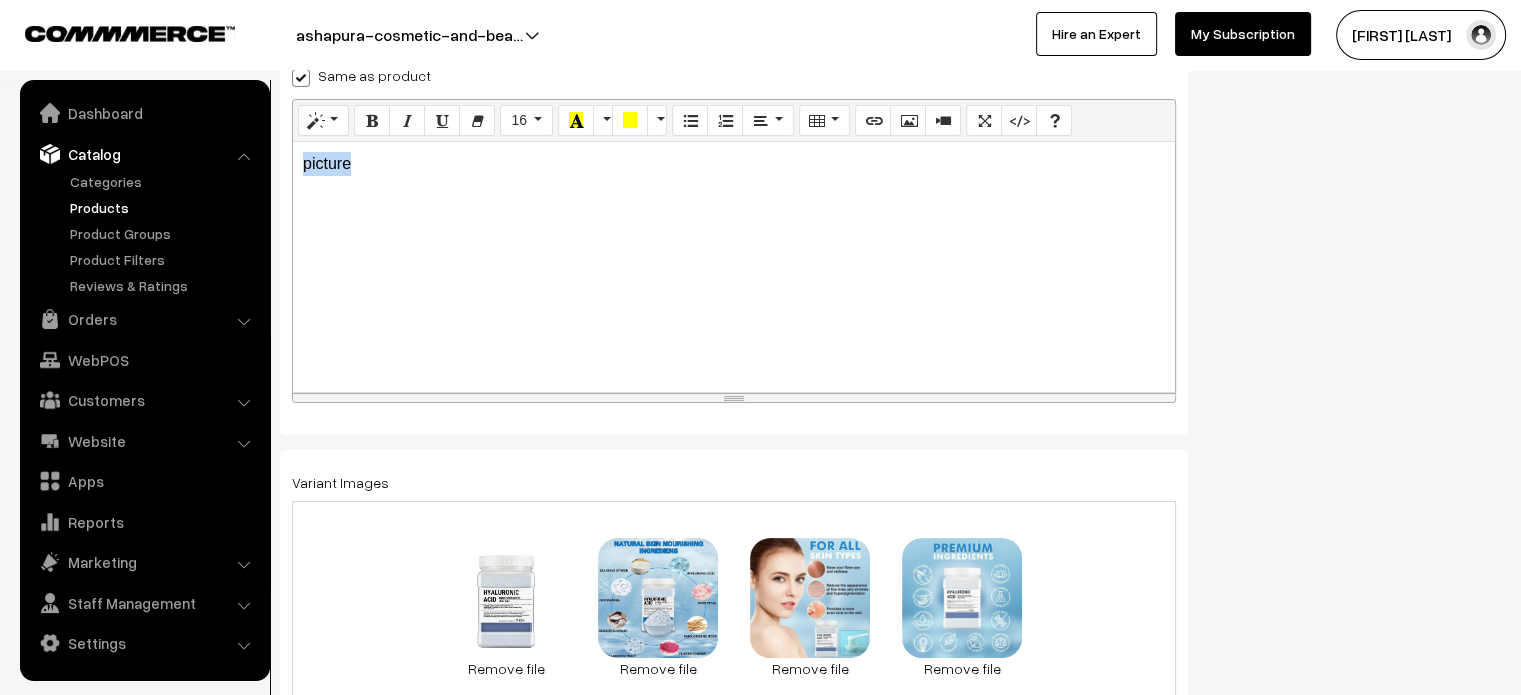 checkbox on "true" 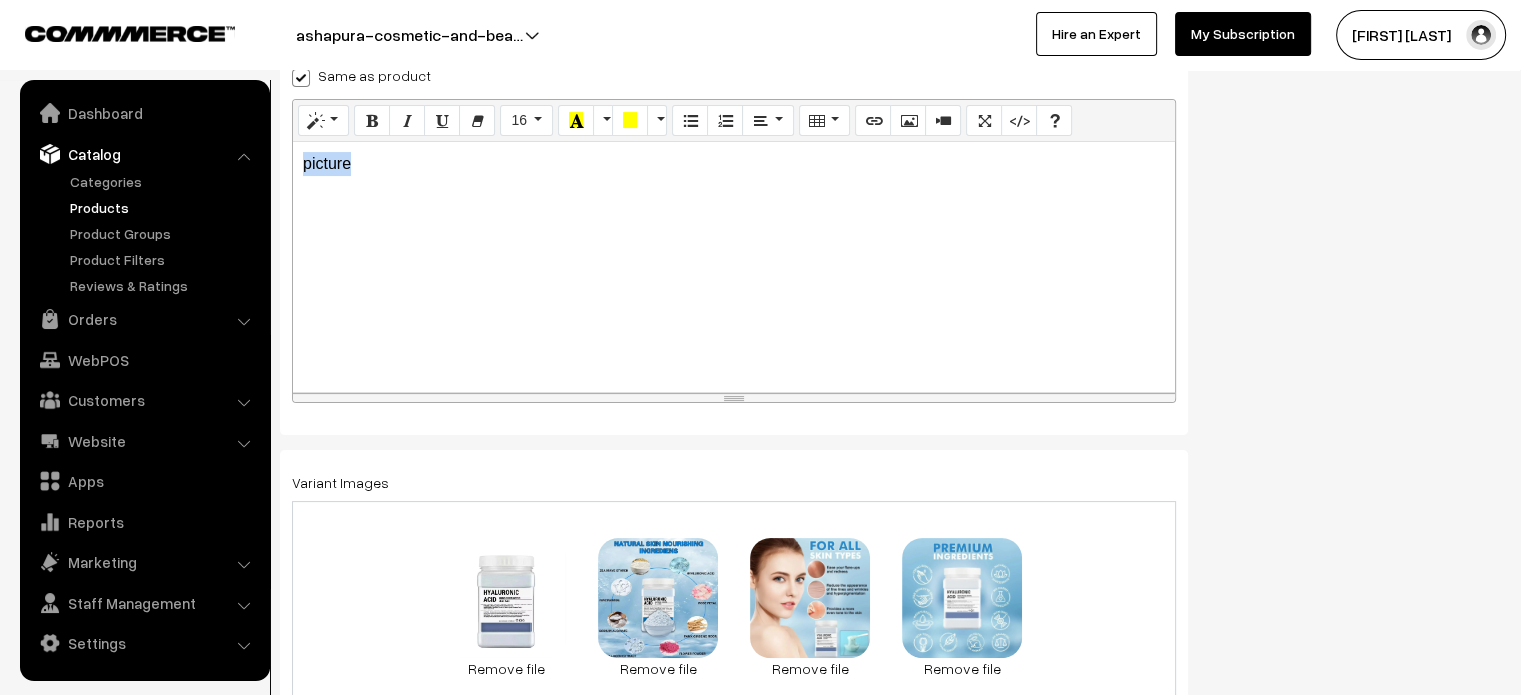 type 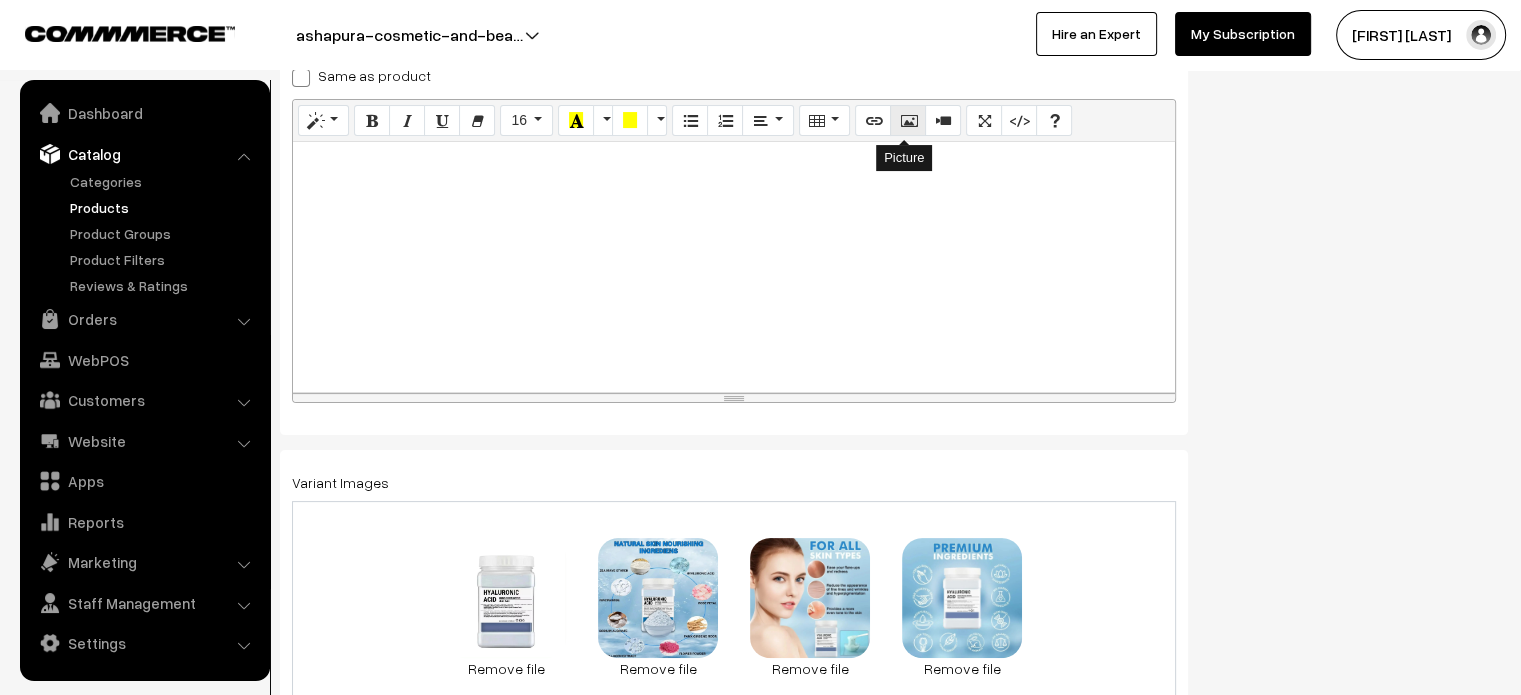 click at bounding box center [908, 121] 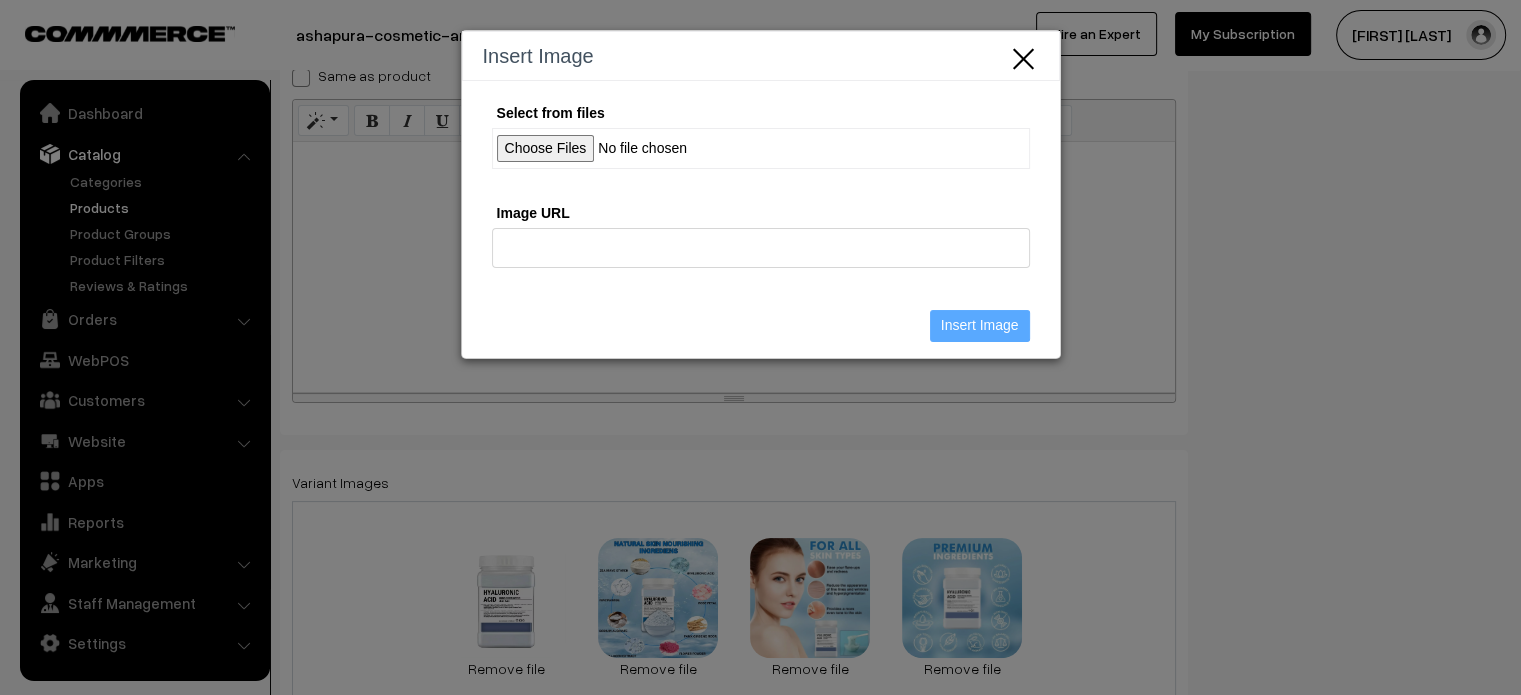 click on "Select from files" at bounding box center [761, 148] 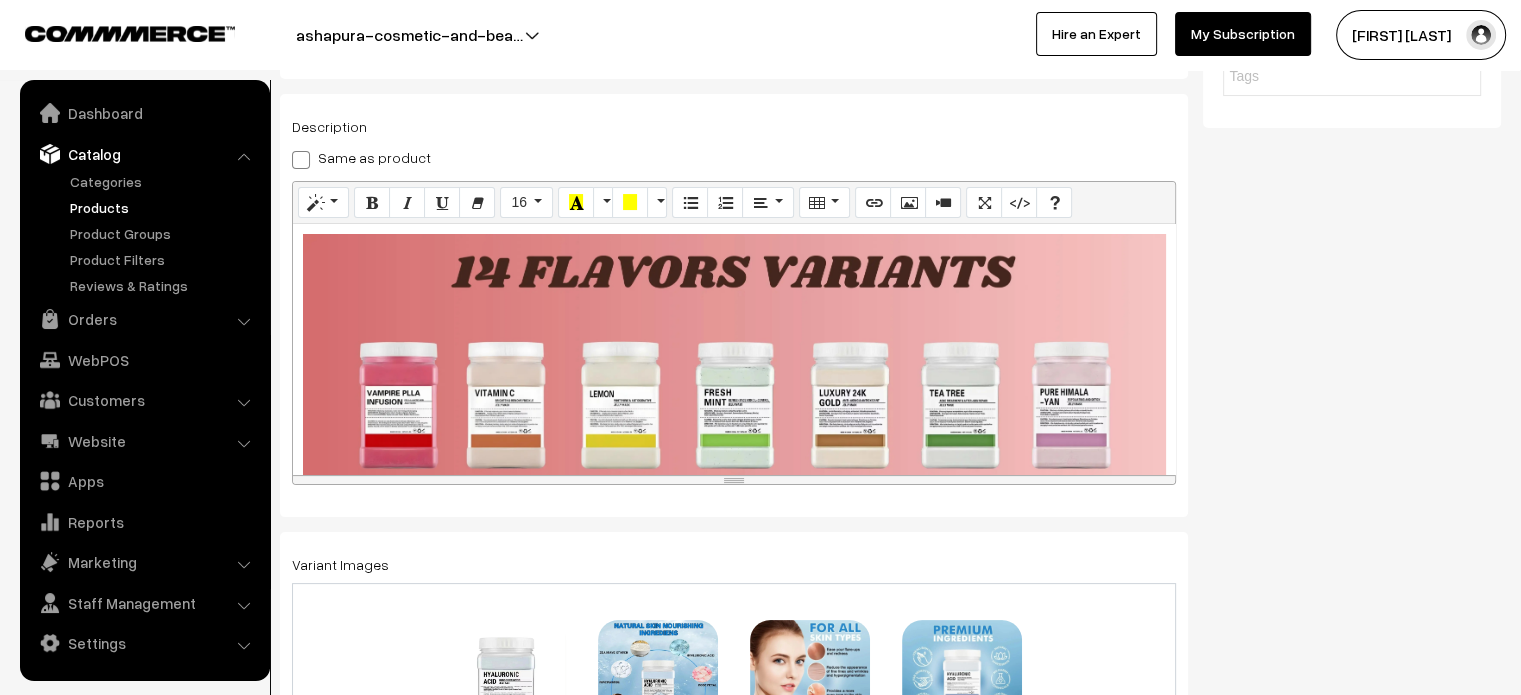 scroll, scrollTop: 267, scrollLeft: 0, axis: vertical 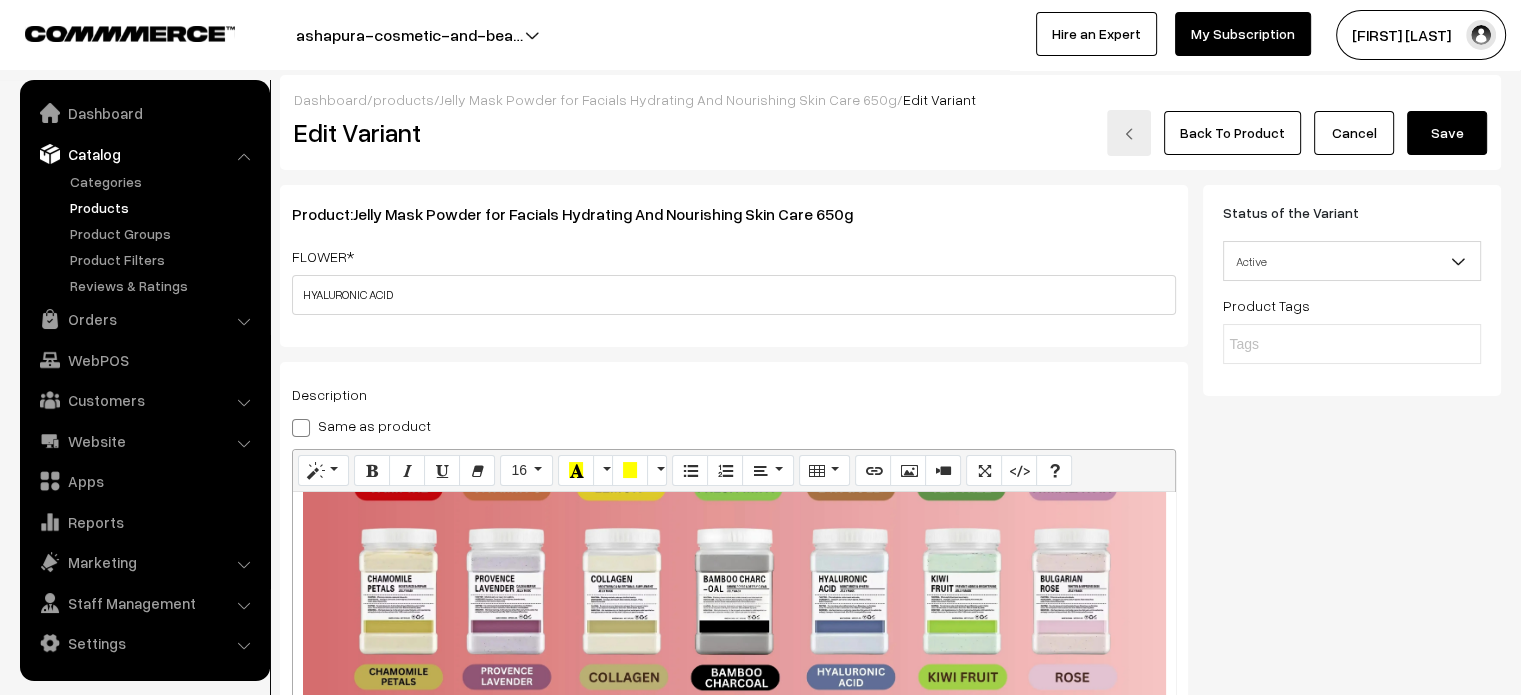 click on "Save" at bounding box center (1447, 133) 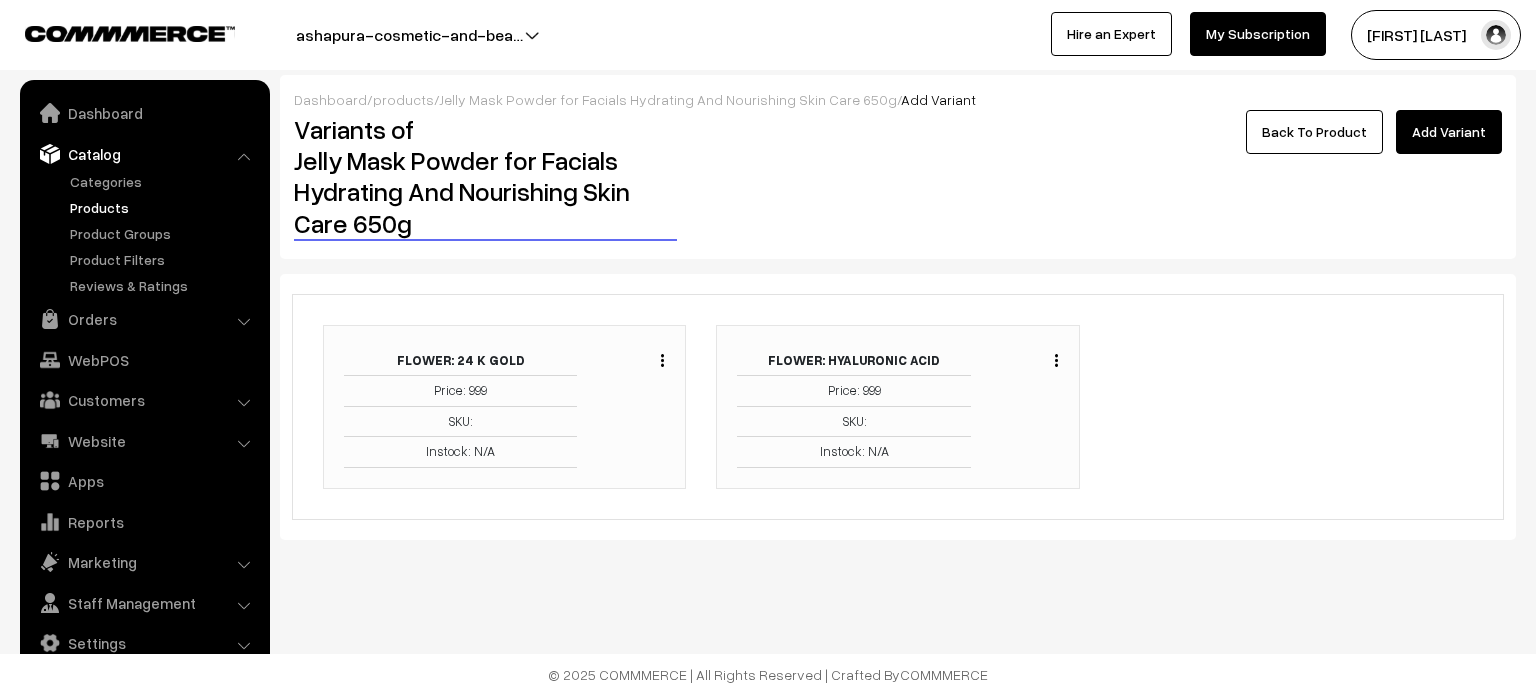 scroll, scrollTop: 0, scrollLeft: 0, axis: both 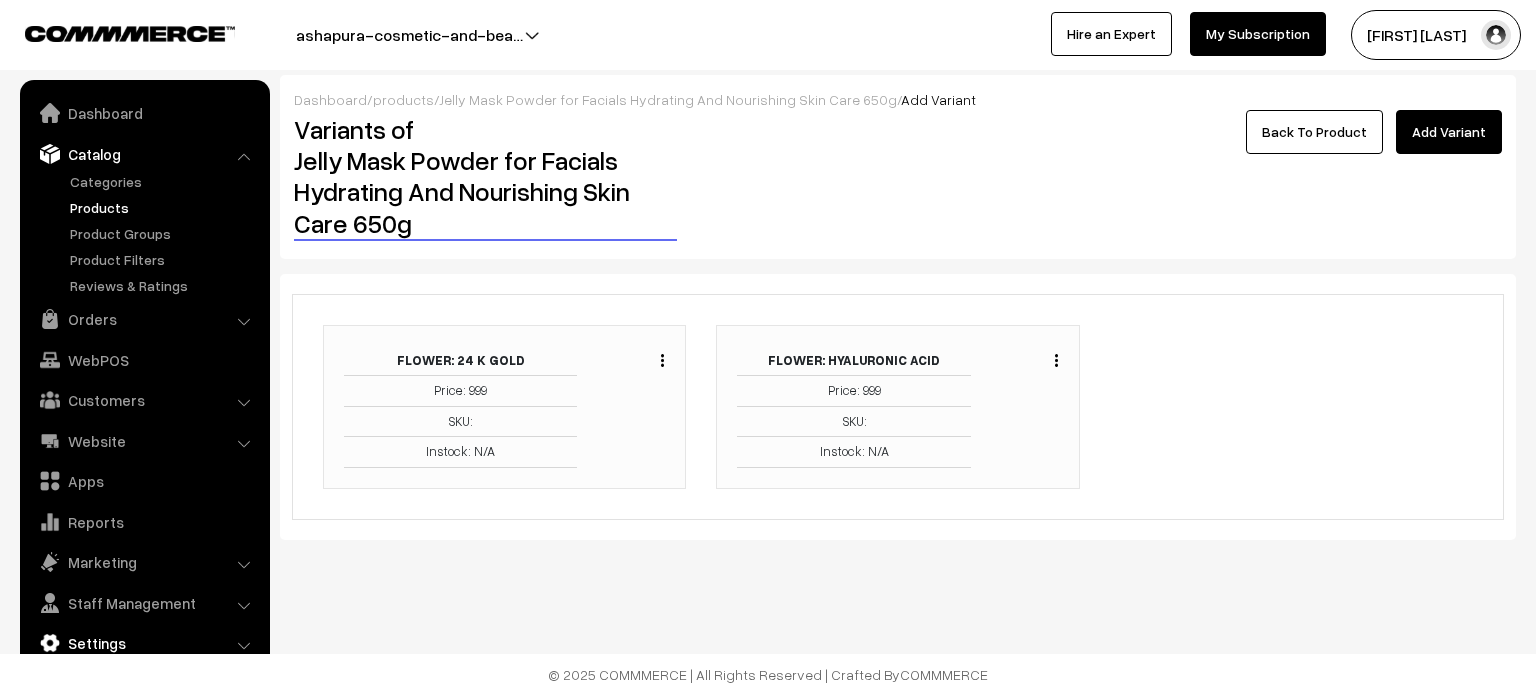 click on "Settings" at bounding box center [144, 643] 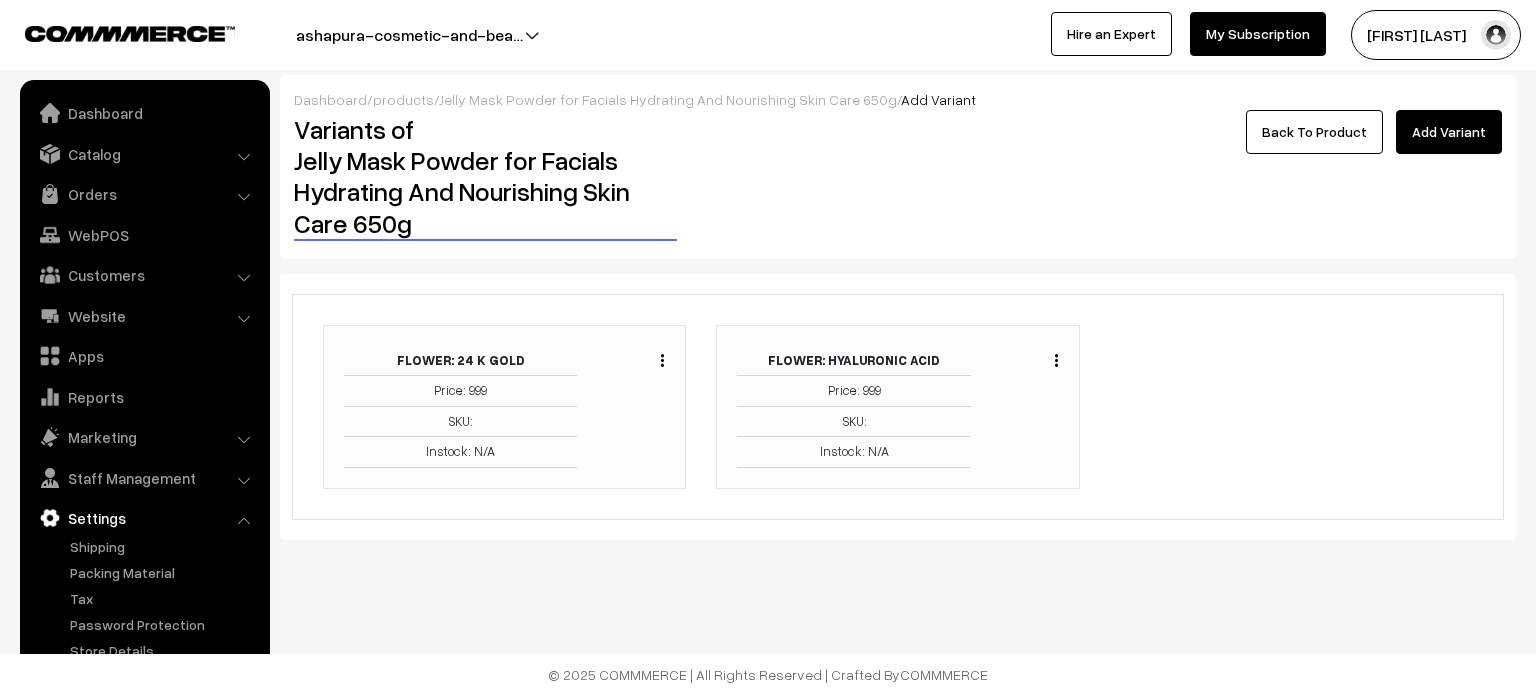click on "Back To Product" at bounding box center (1314, 132) 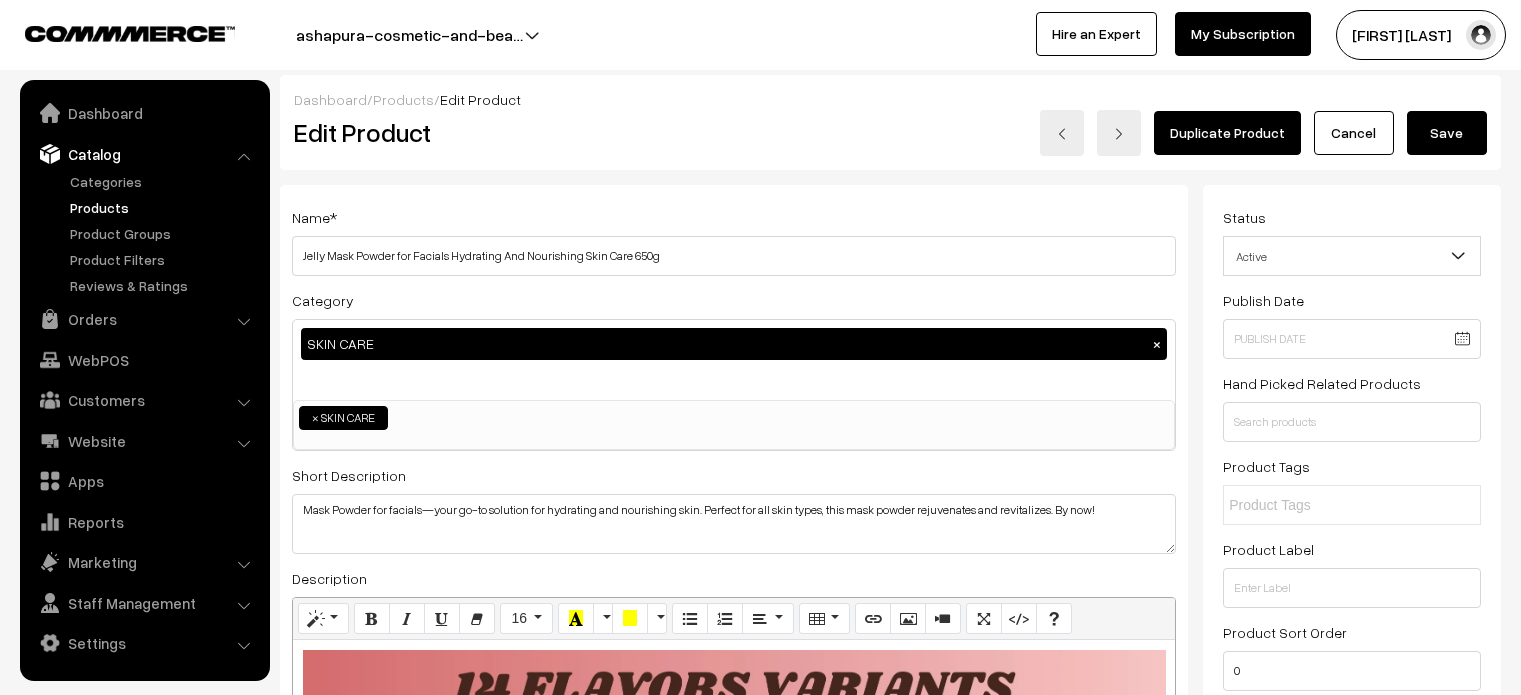 scroll, scrollTop: 0, scrollLeft: 0, axis: both 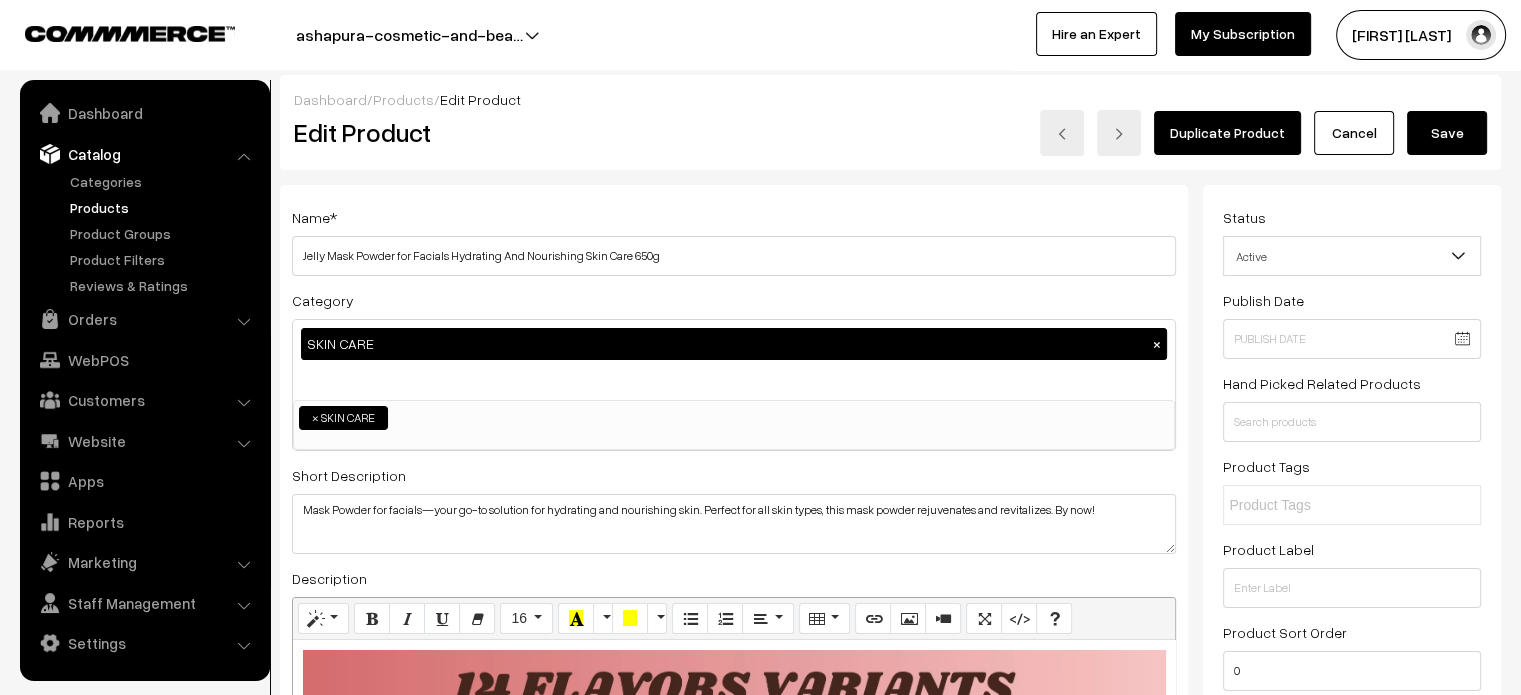 click on "Save" at bounding box center (1447, 133) 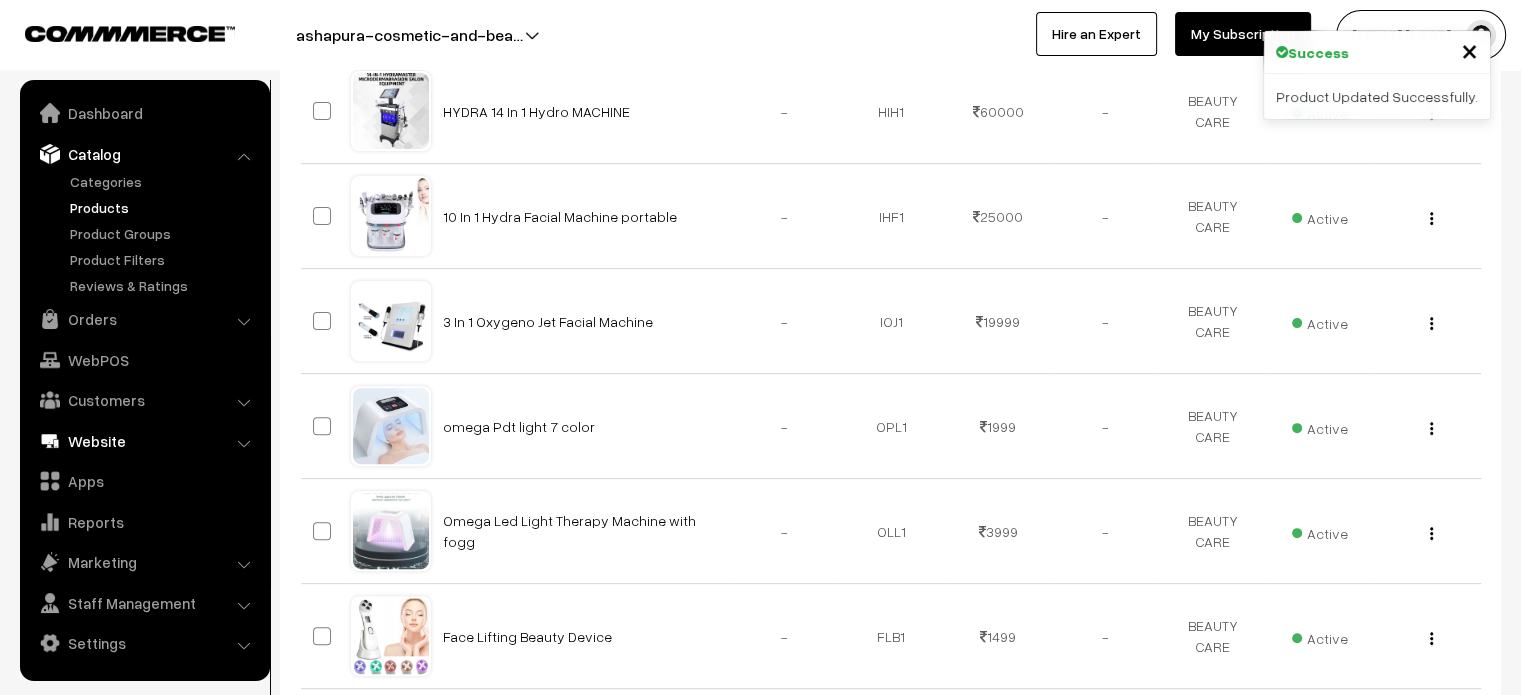 scroll, scrollTop: 0, scrollLeft: 0, axis: both 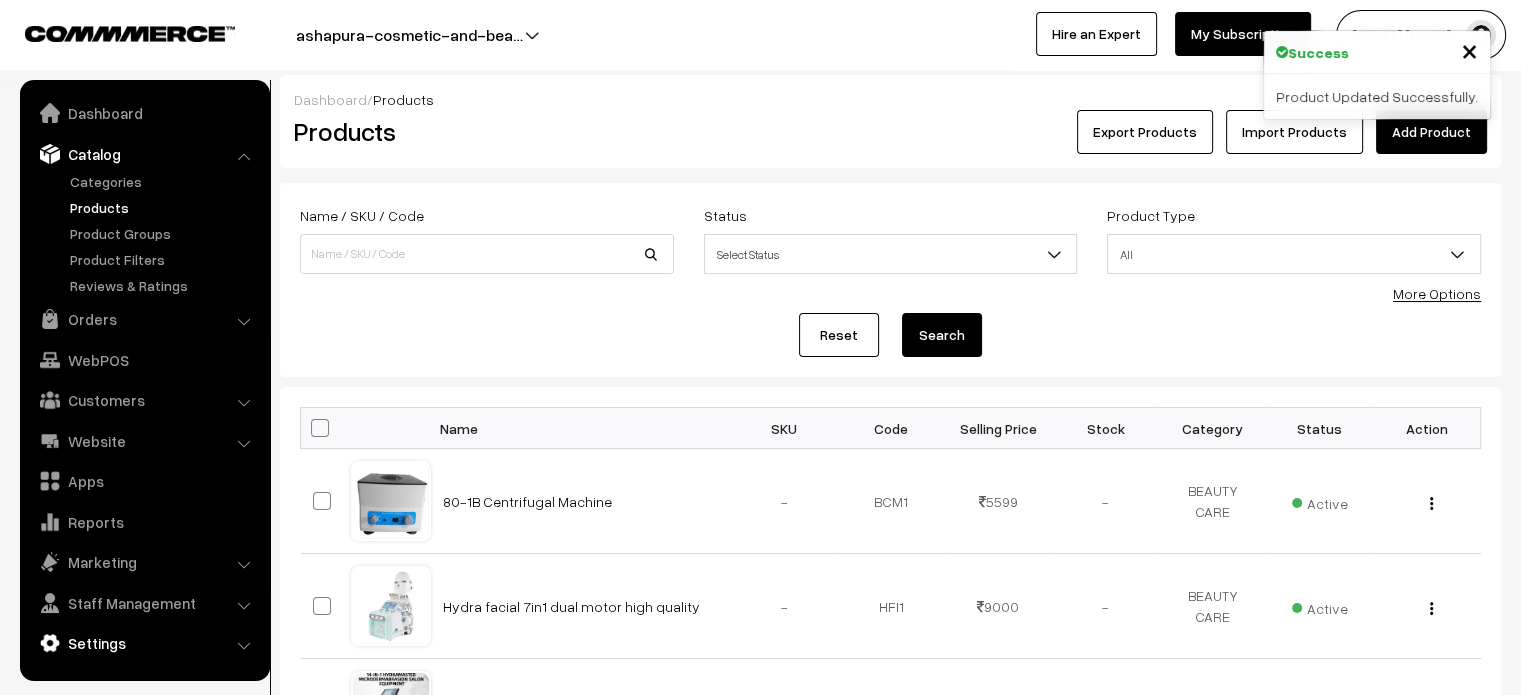 click on "Settings" at bounding box center (144, 643) 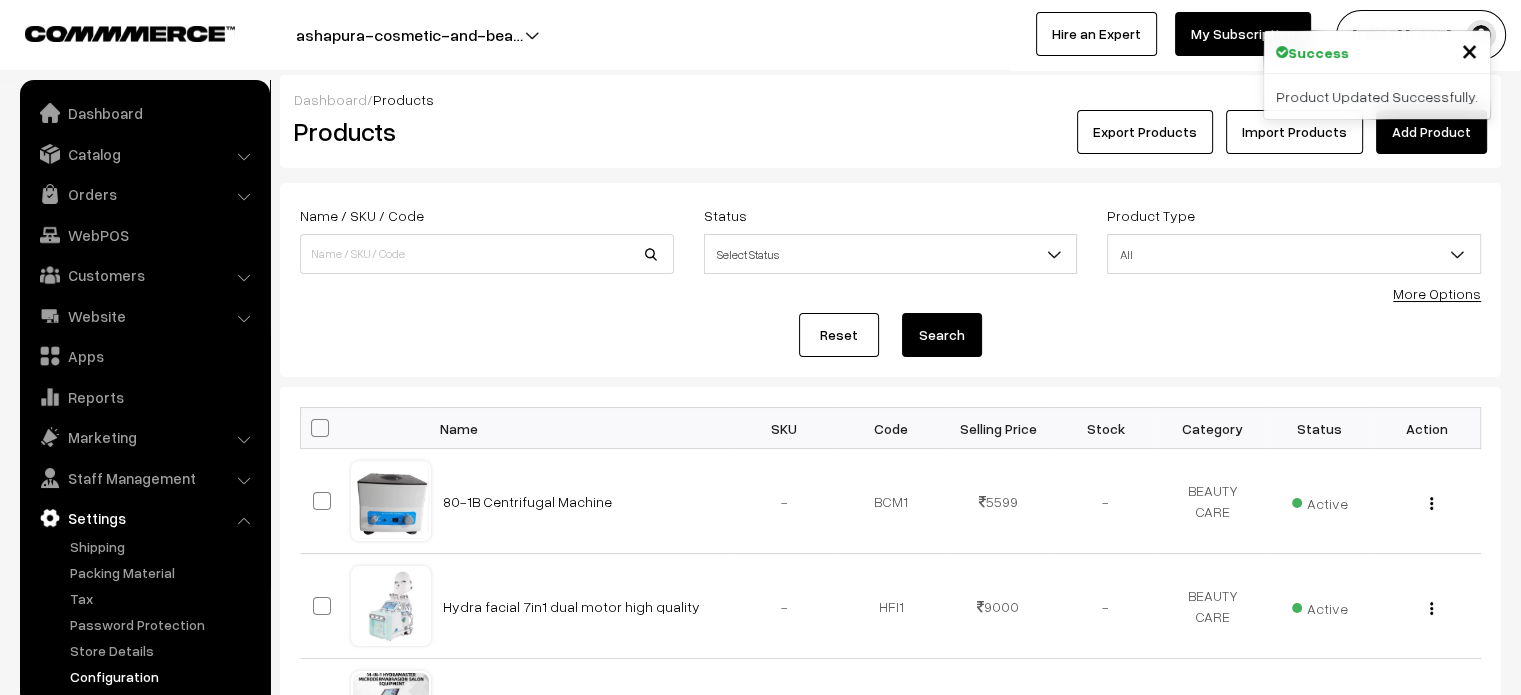 click on "Configuration" at bounding box center [164, 676] 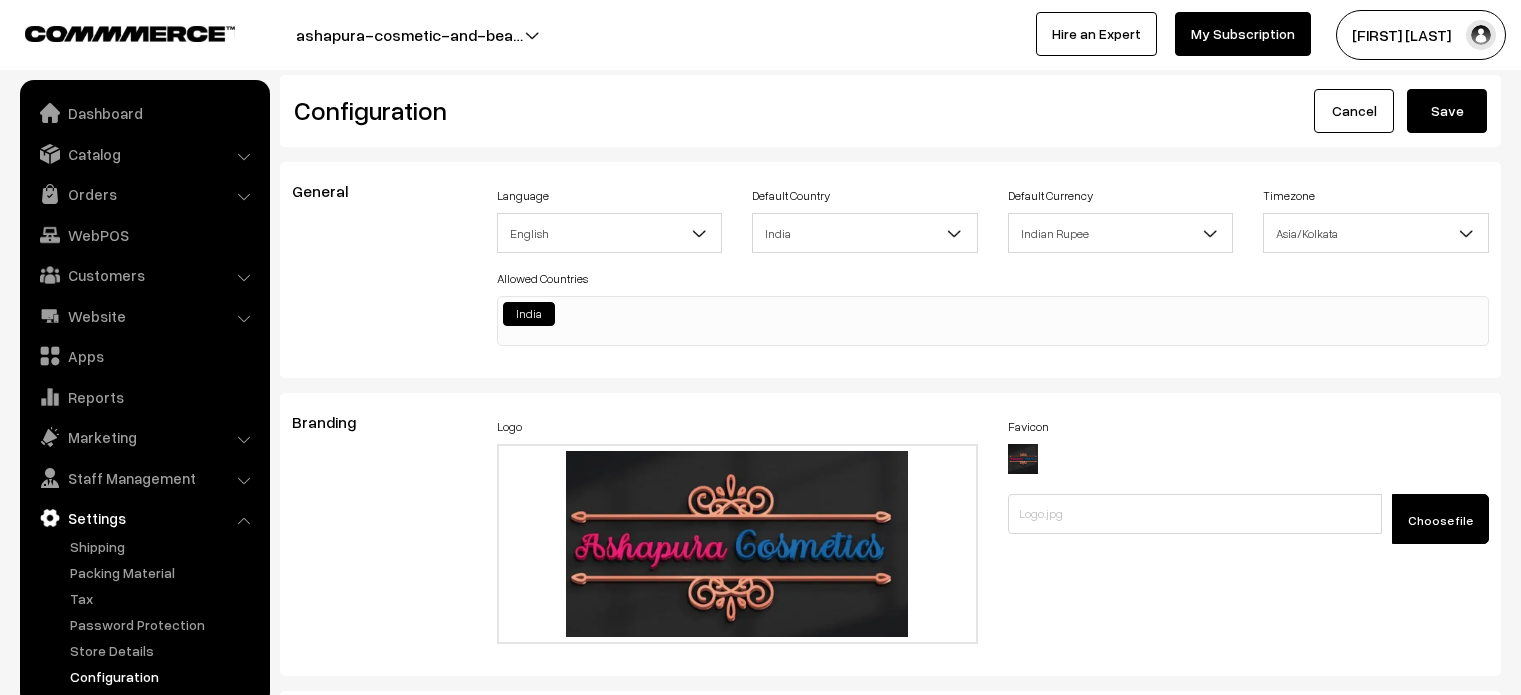 scroll, scrollTop: 532, scrollLeft: 0, axis: vertical 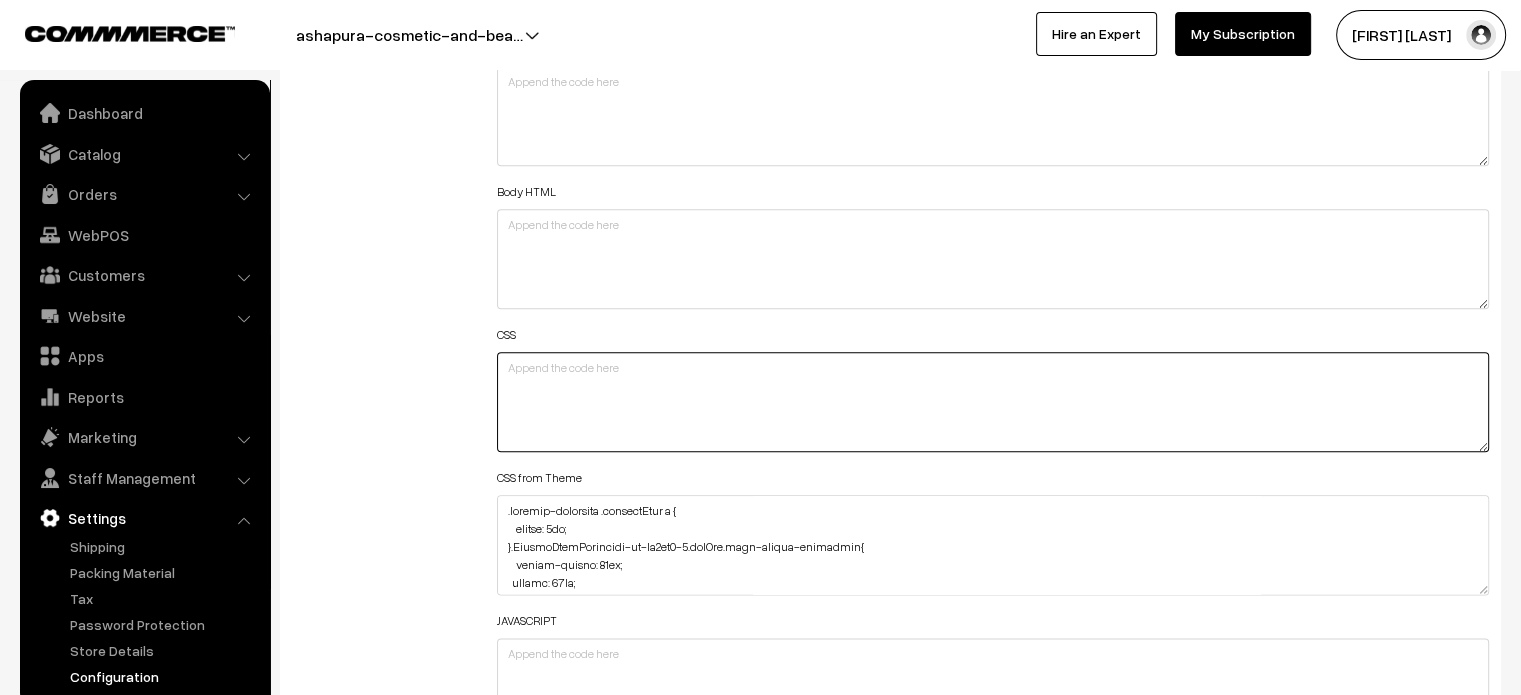 click at bounding box center [993, 402] 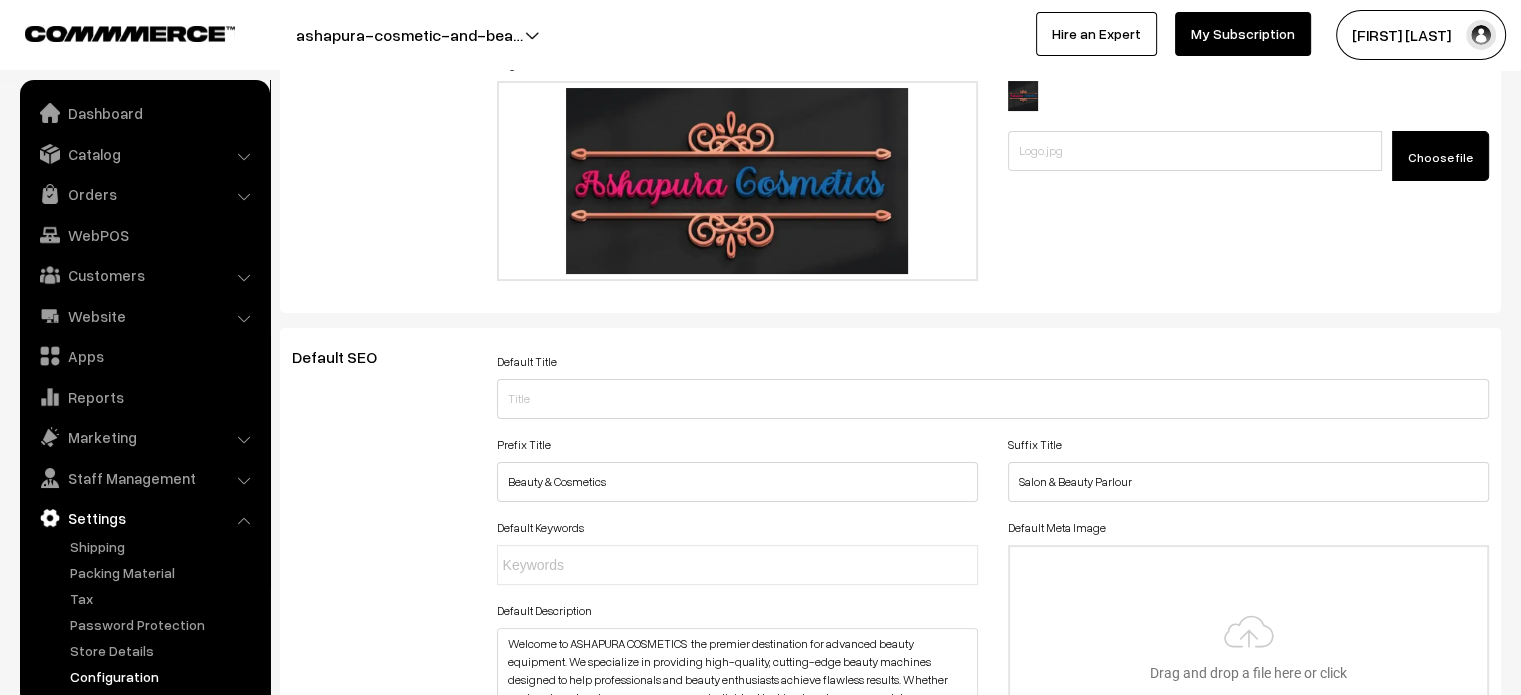 scroll, scrollTop: 0, scrollLeft: 0, axis: both 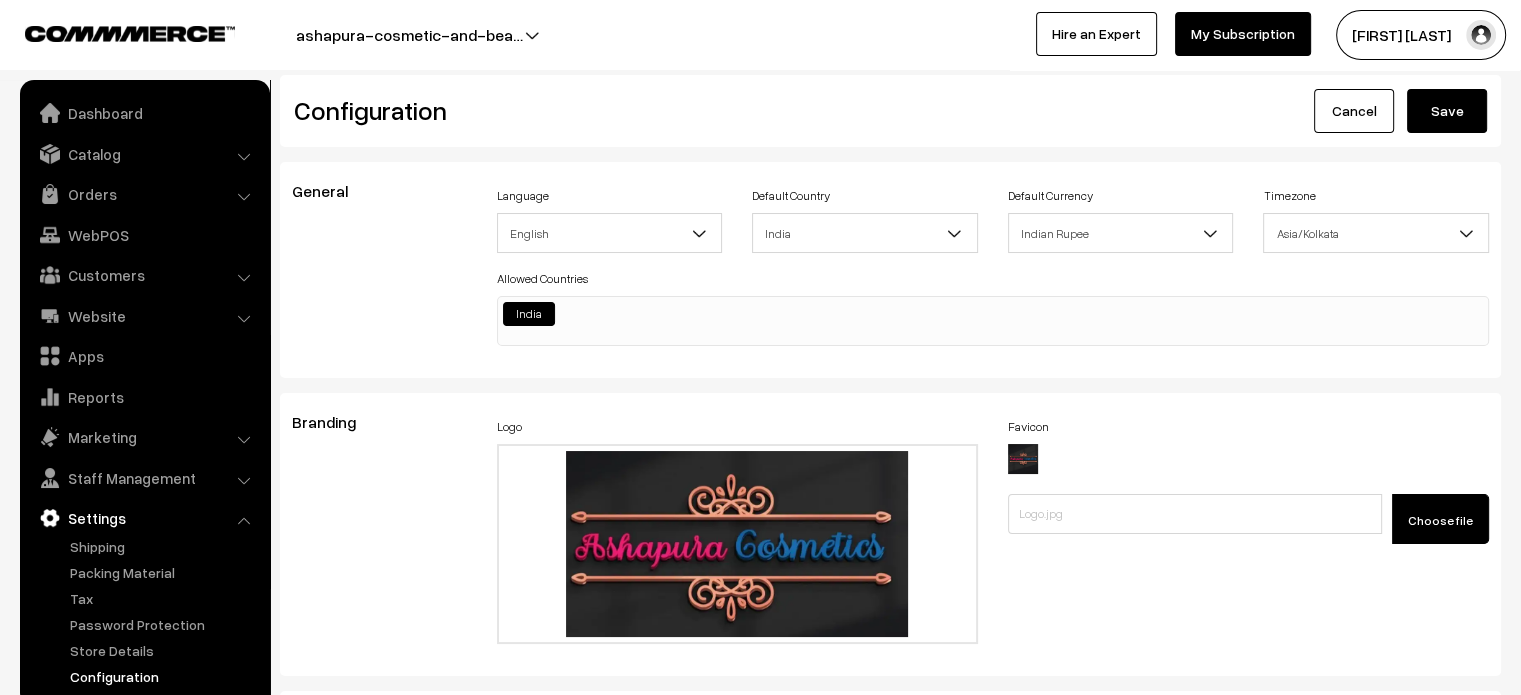 type on ".product-details-desc #productDescHead {
display: none;
}" 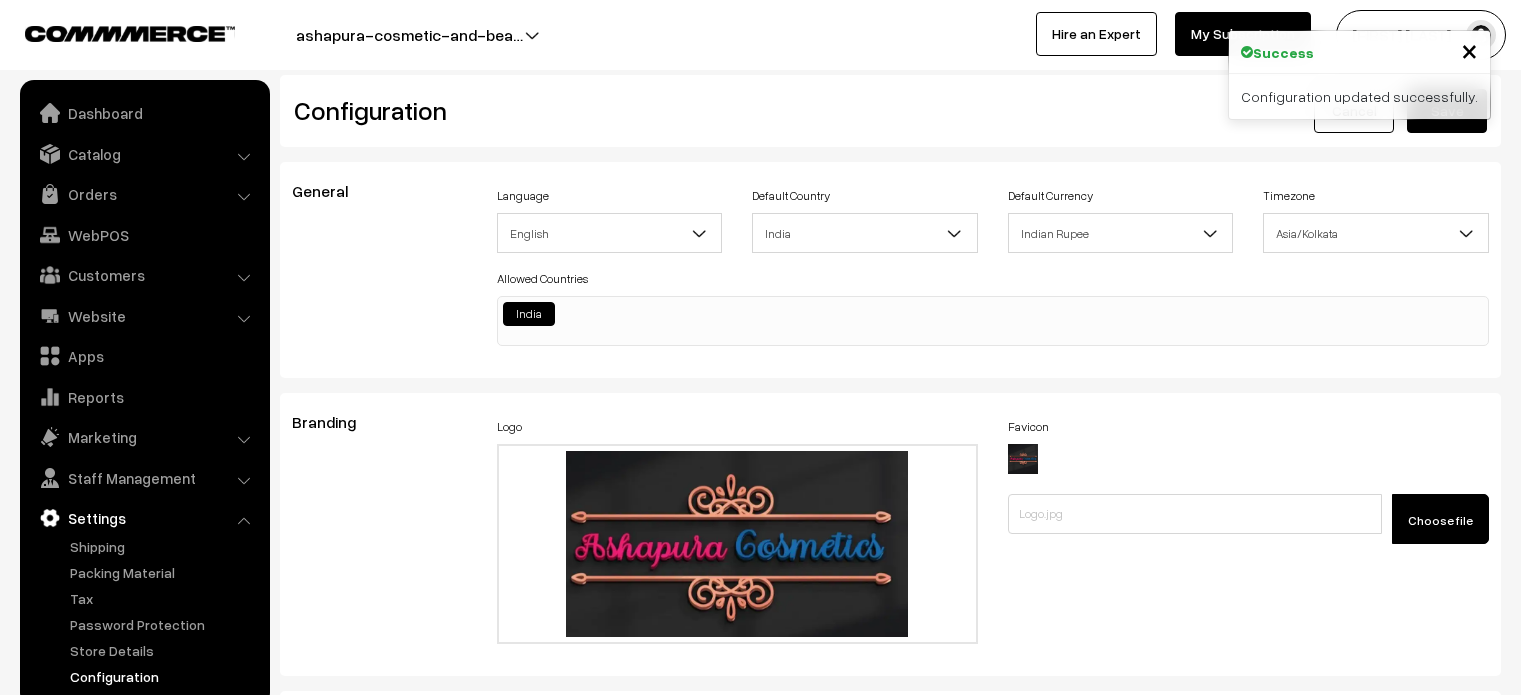 scroll, scrollTop: 0, scrollLeft: 0, axis: both 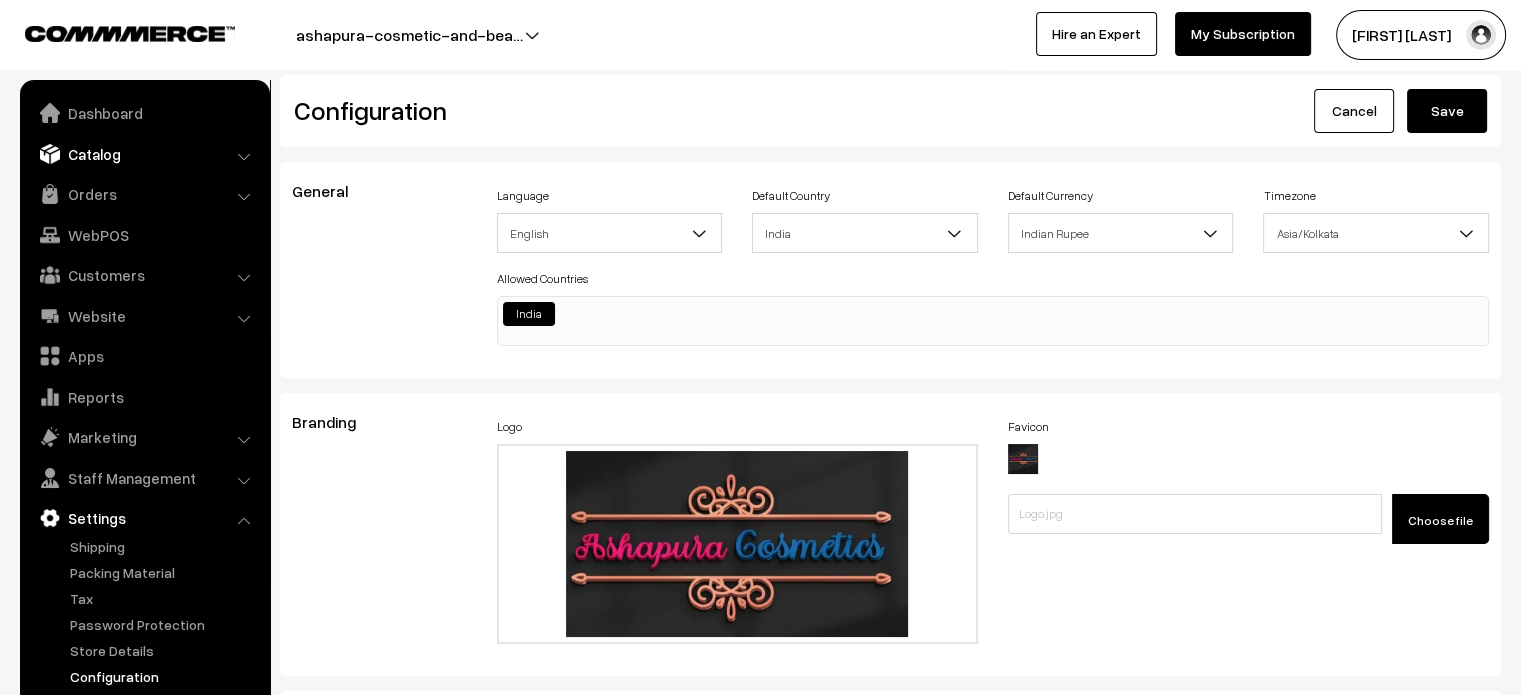 click on "Catalog" at bounding box center [144, 154] 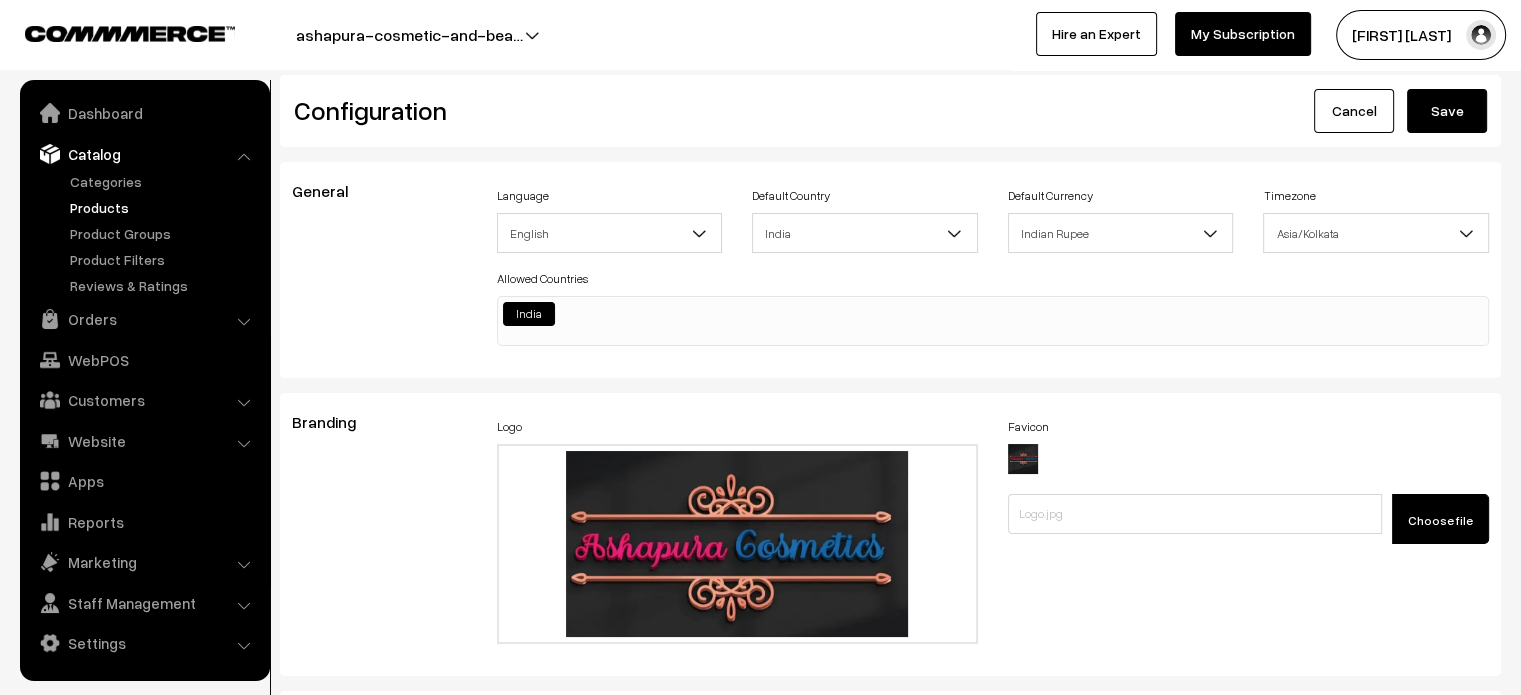 click on "Products" at bounding box center (164, 207) 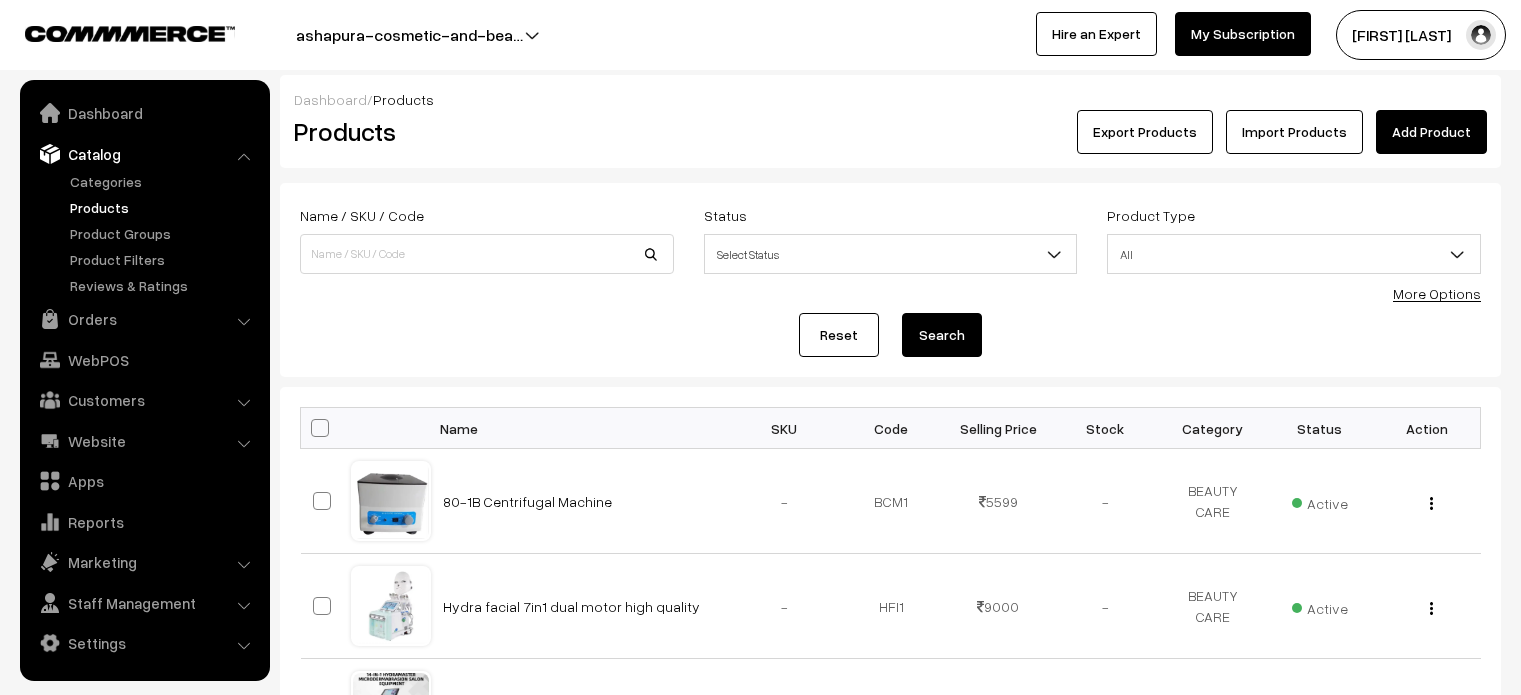 scroll, scrollTop: 0, scrollLeft: 0, axis: both 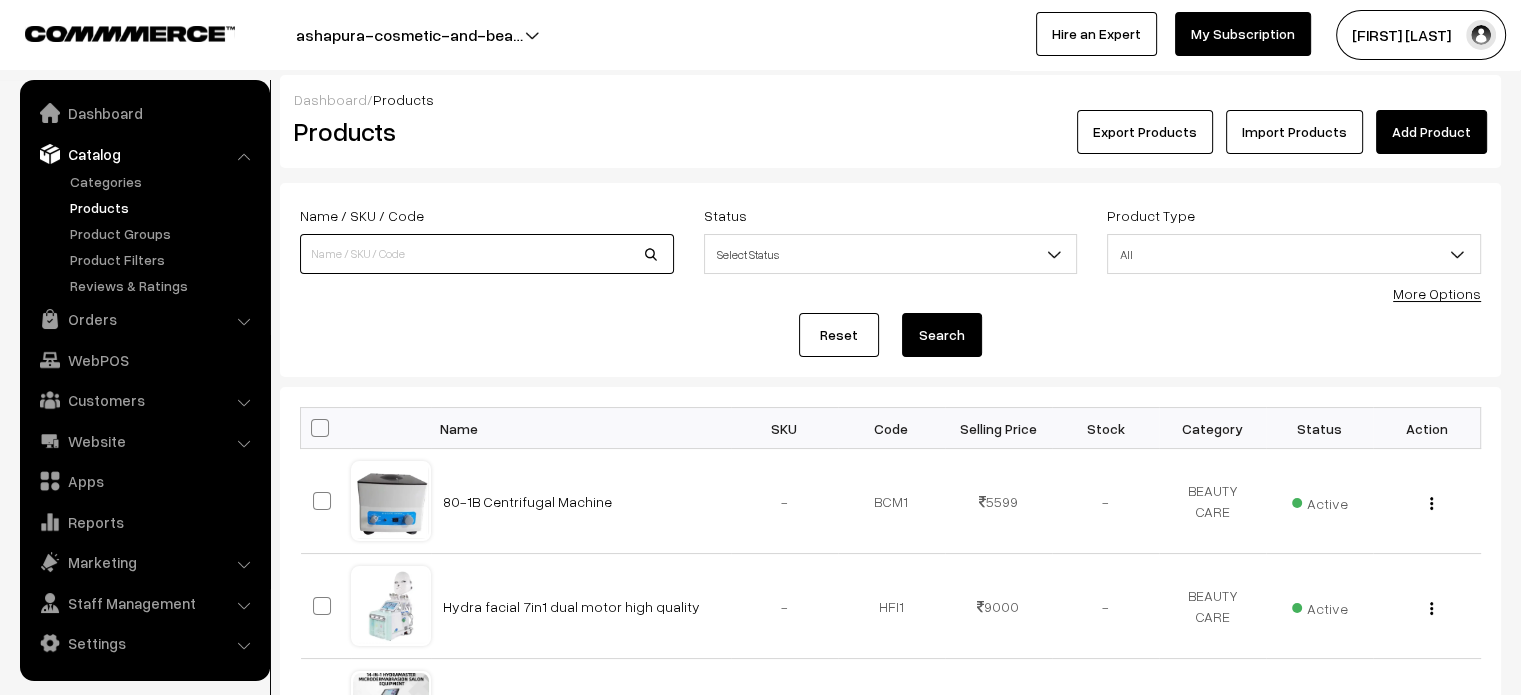 click at bounding box center (487, 254) 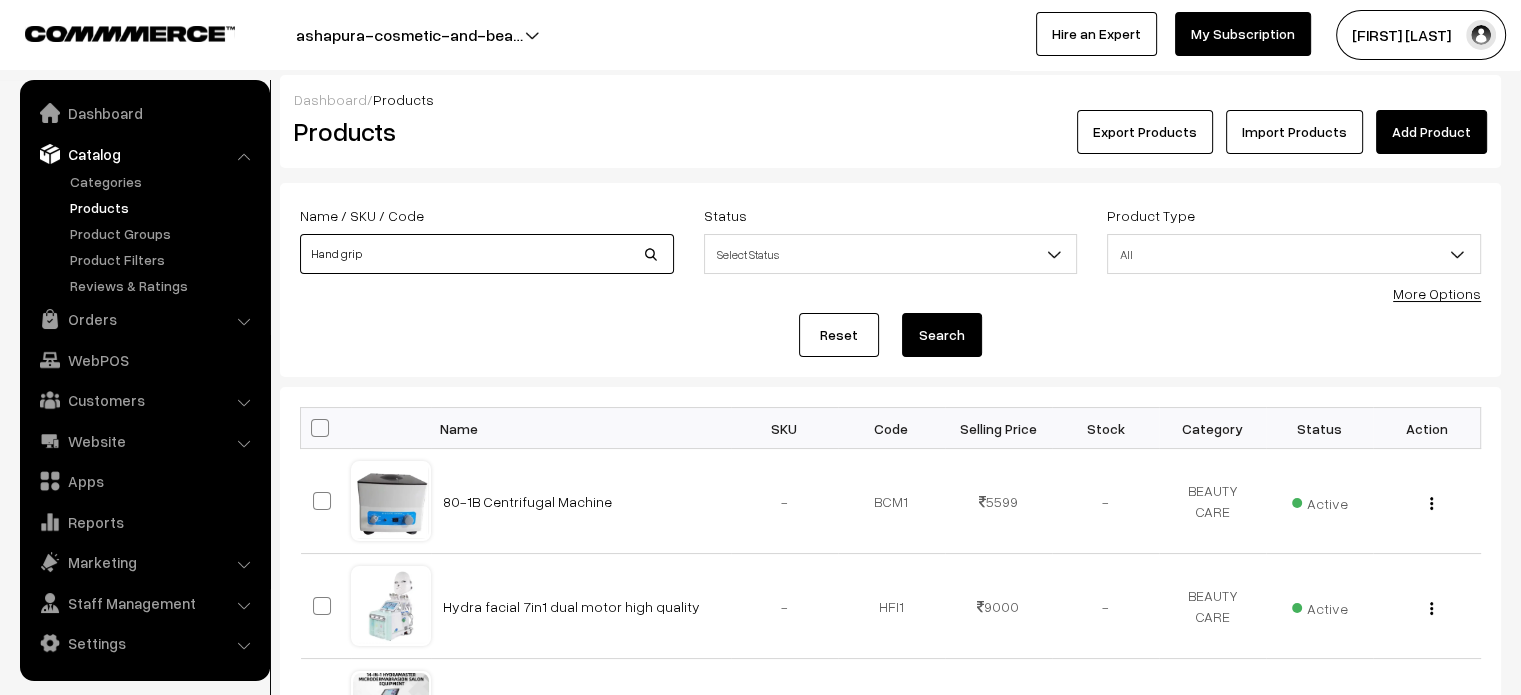 type on "Hand grip" 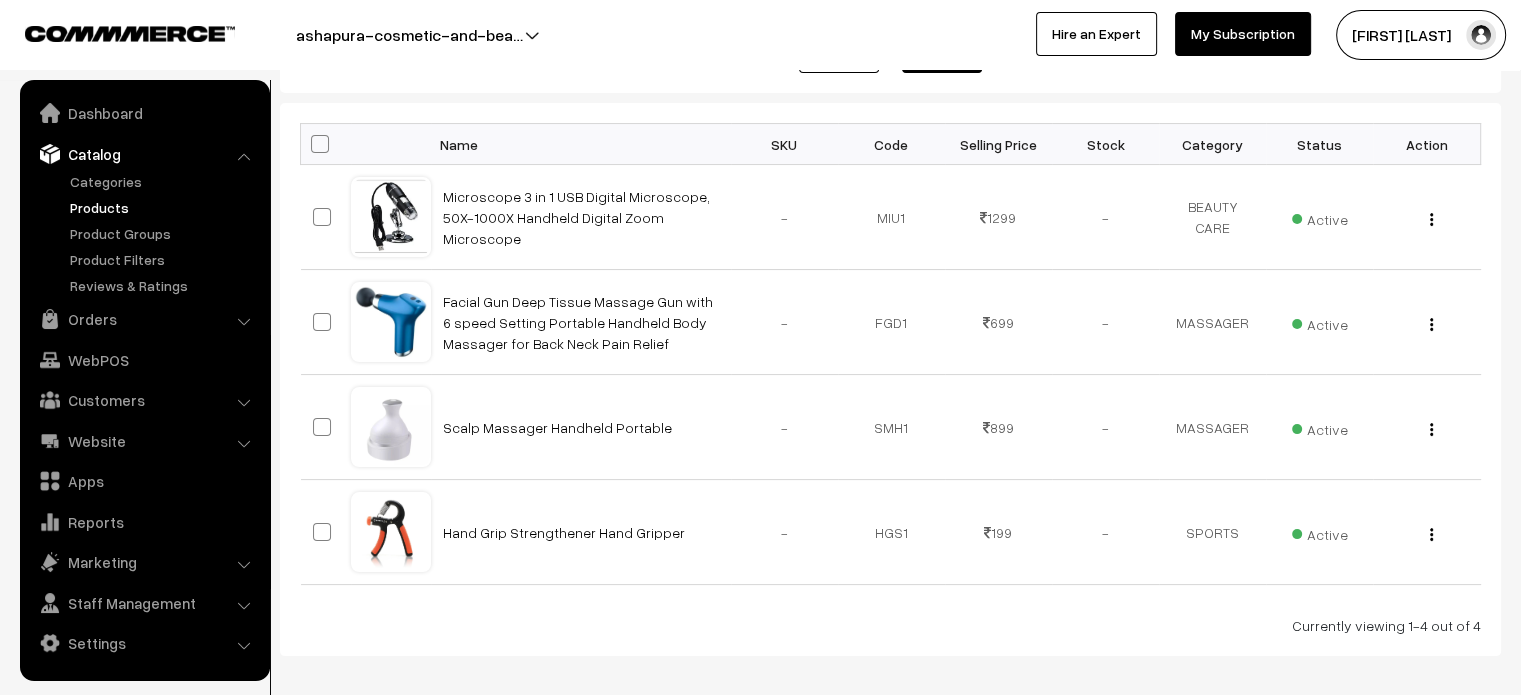 scroll, scrollTop: 373, scrollLeft: 0, axis: vertical 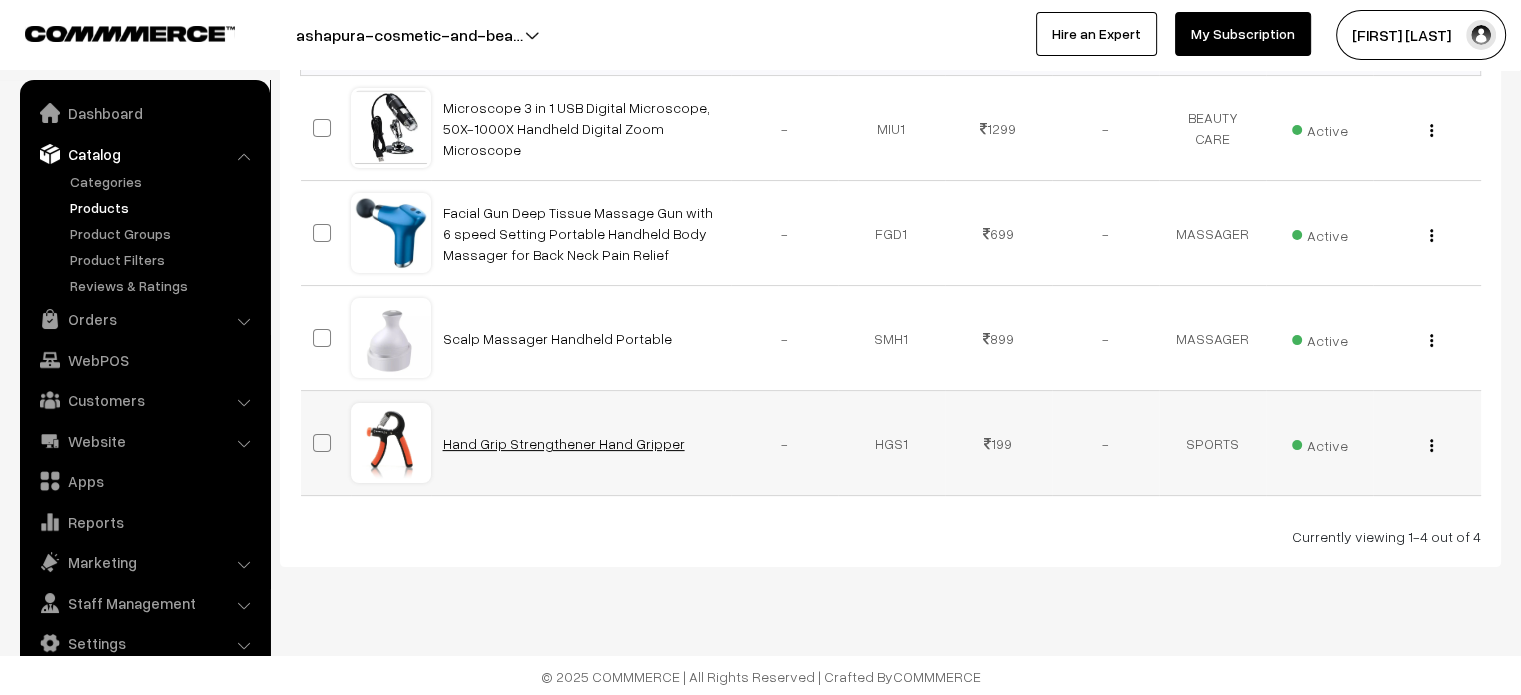 click on "Hand Grip Strengthener Hand Gripper" at bounding box center [564, 443] 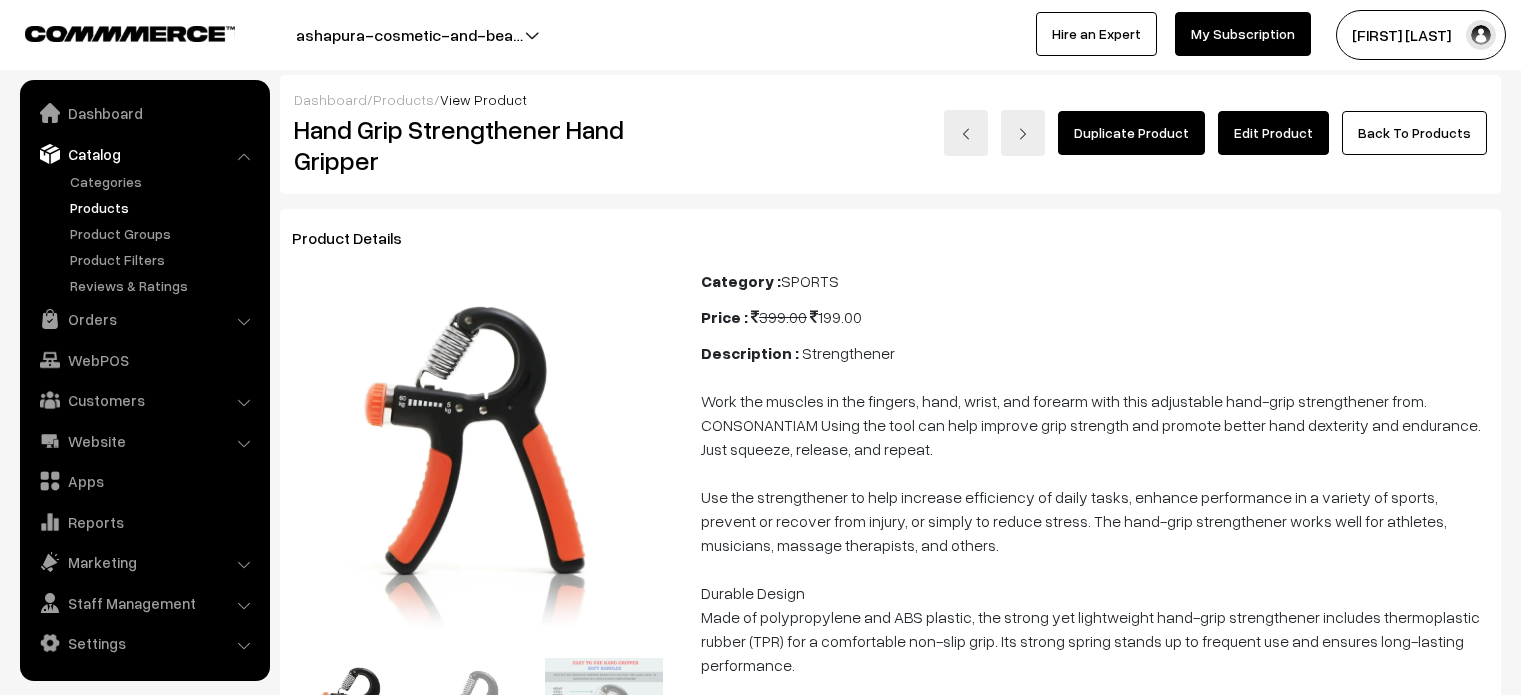 scroll, scrollTop: 0, scrollLeft: 0, axis: both 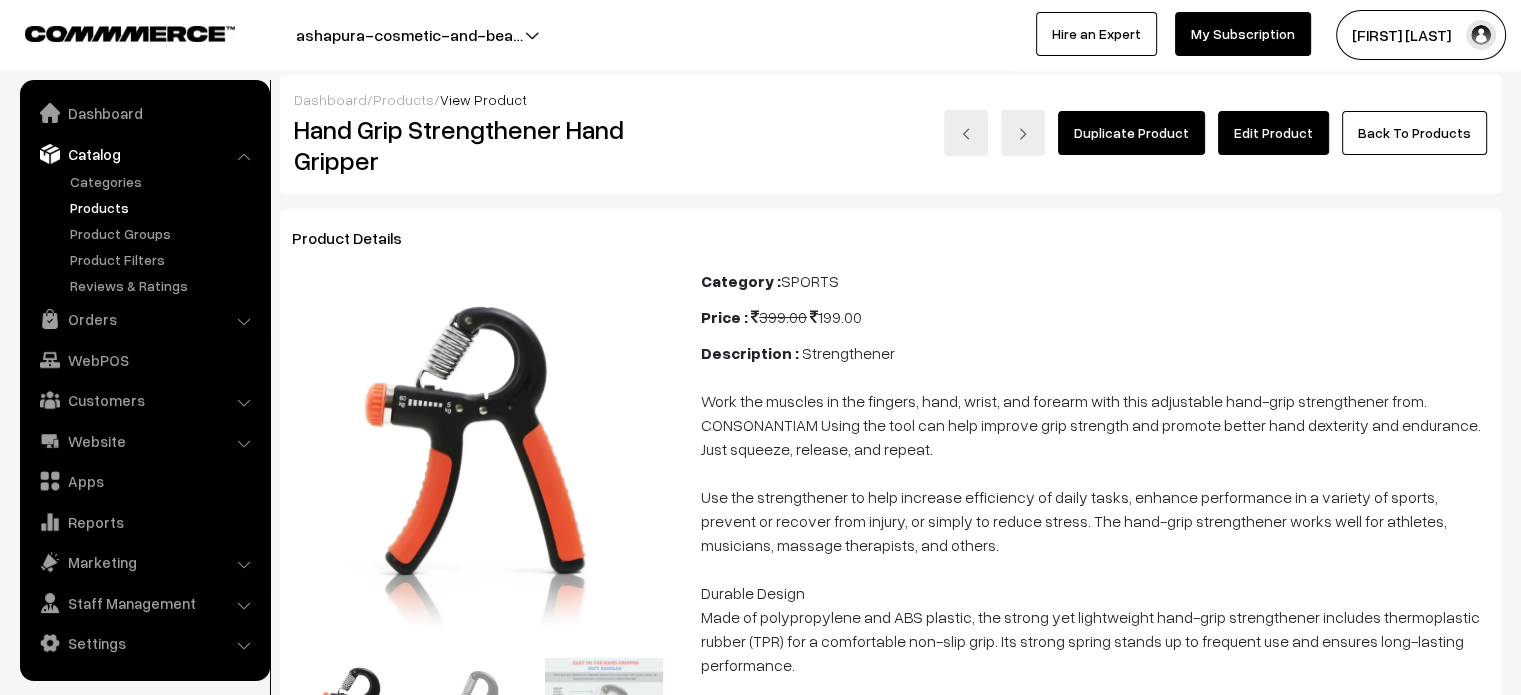 click on "Edit Product" at bounding box center [1273, 133] 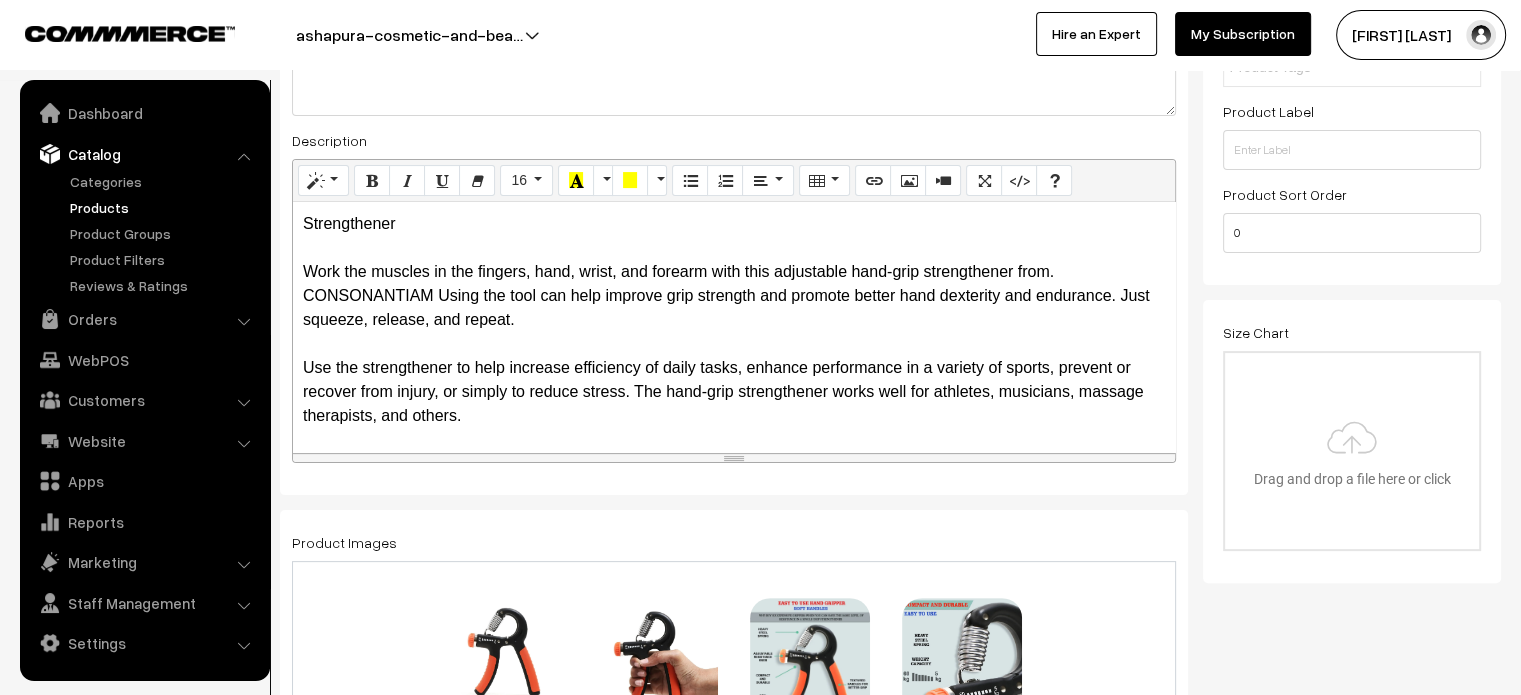 scroll, scrollTop: 440, scrollLeft: 0, axis: vertical 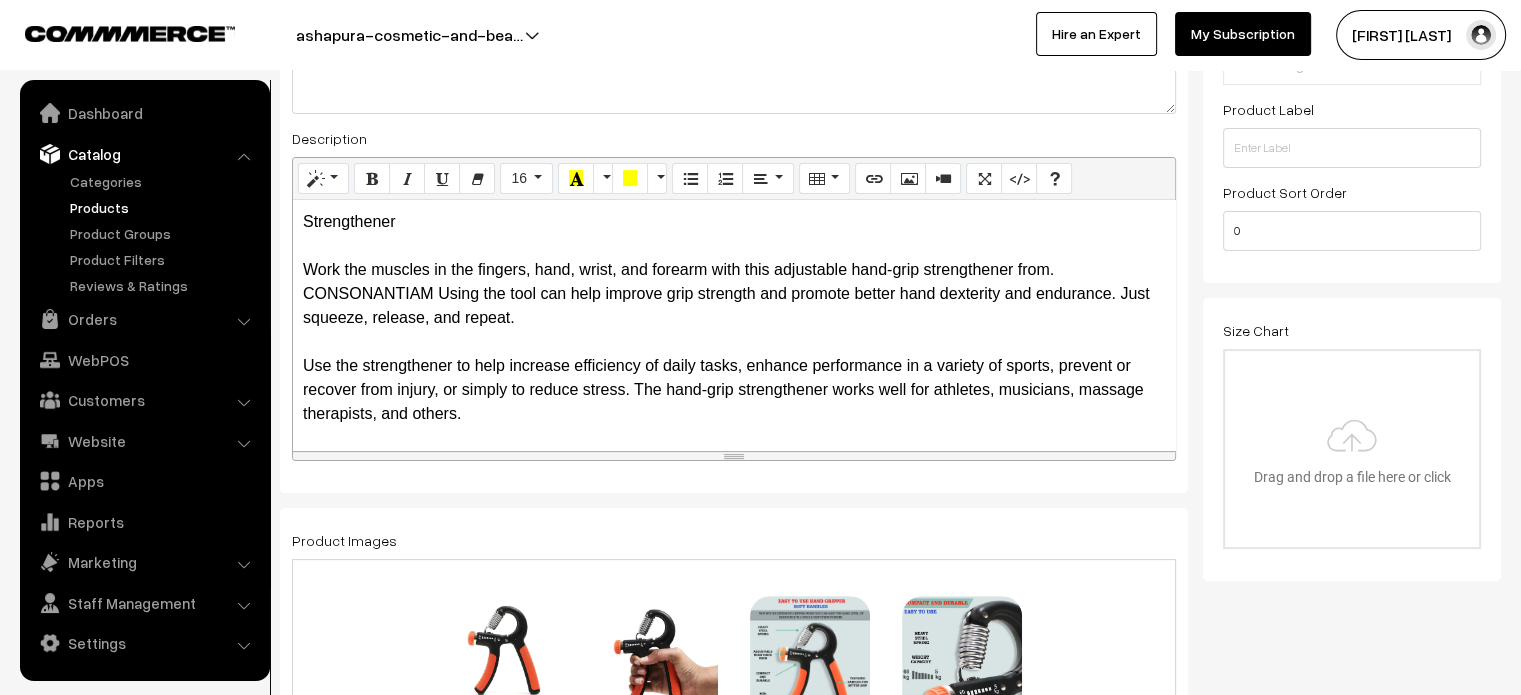click on "Strengthener
Work the muscles in the fingers, hand, wrist, and forearm with this adjustable hand-grip strengthener from. CONSONANTIAM Using the tool can help improve grip strength and promote better hand dexterity and endurance. Just squeeze, release, and repeat.
Use the strengthener to help increase efficiency of daily tasks, enhance performance in a variety of sports, prevent or recover from injury, or simply to reduce stress. The hand-grip strengthener works well for athletes, musicians, massage therapists, and others.
Durable Design
Made of polypropylene and ABS plastic, the strong yet lightweight hand-grip strengthener includes thermoplastic rubber (TPR) for a comfortable non-slip grip. Its strong spring stands up to frequent use and ensures long-lasting performance.
Portable Versatility" at bounding box center [734, 325] 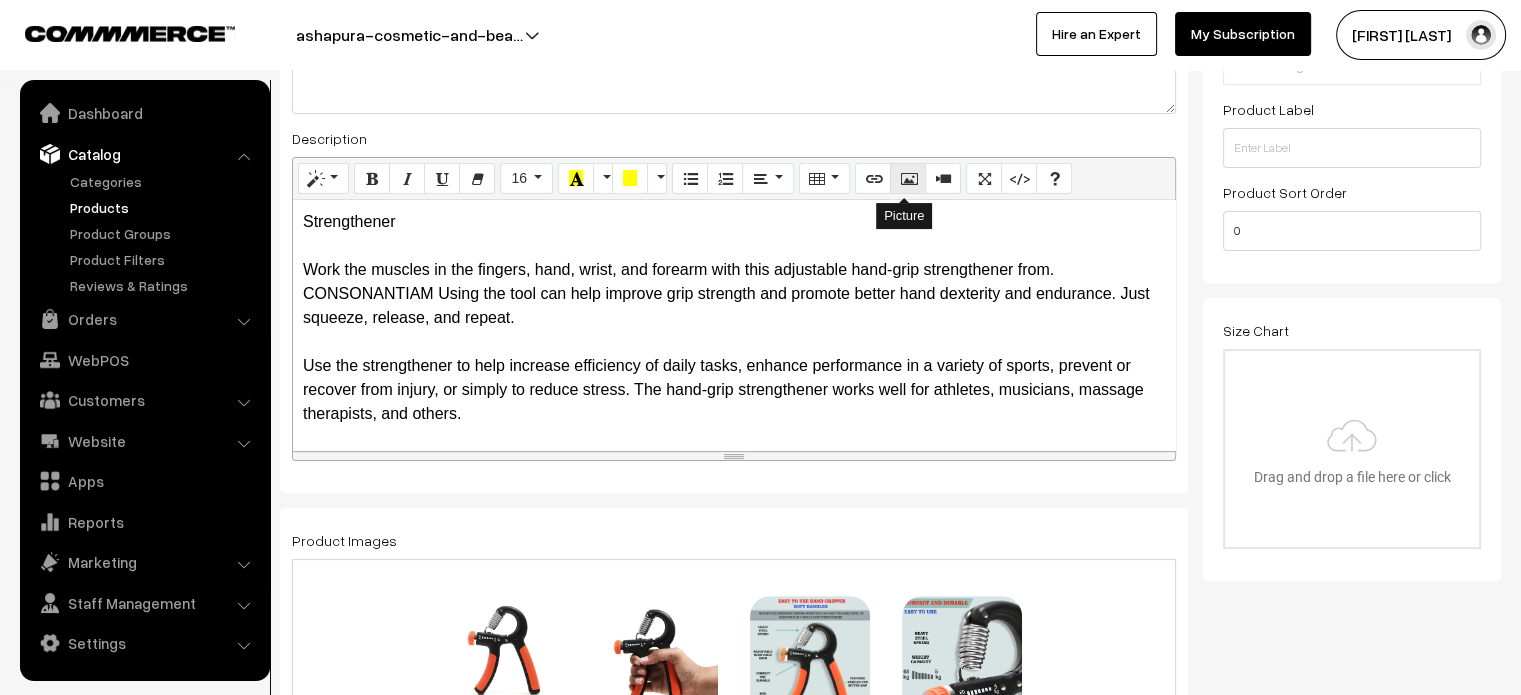 click at bounding box center (908, 178) 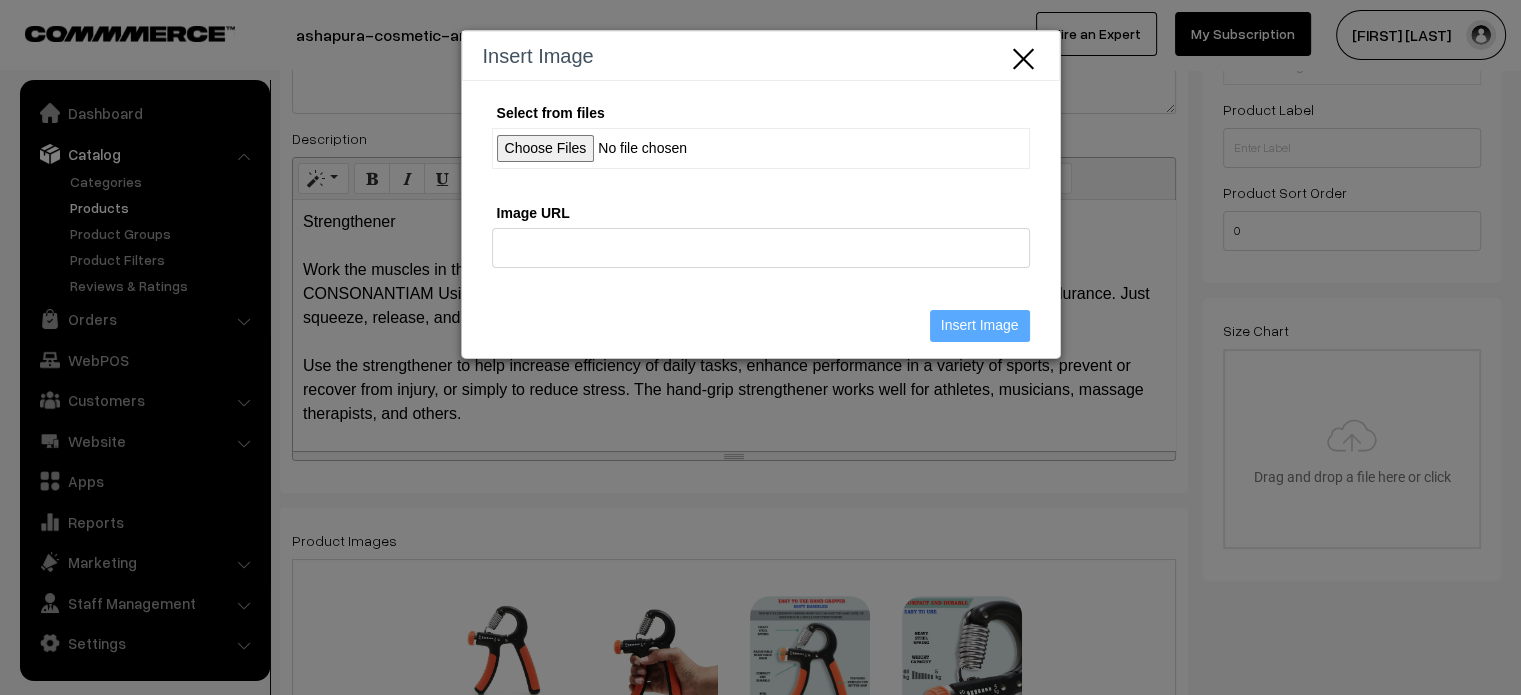 click on "Select from files" at bounding box center [761, 148] 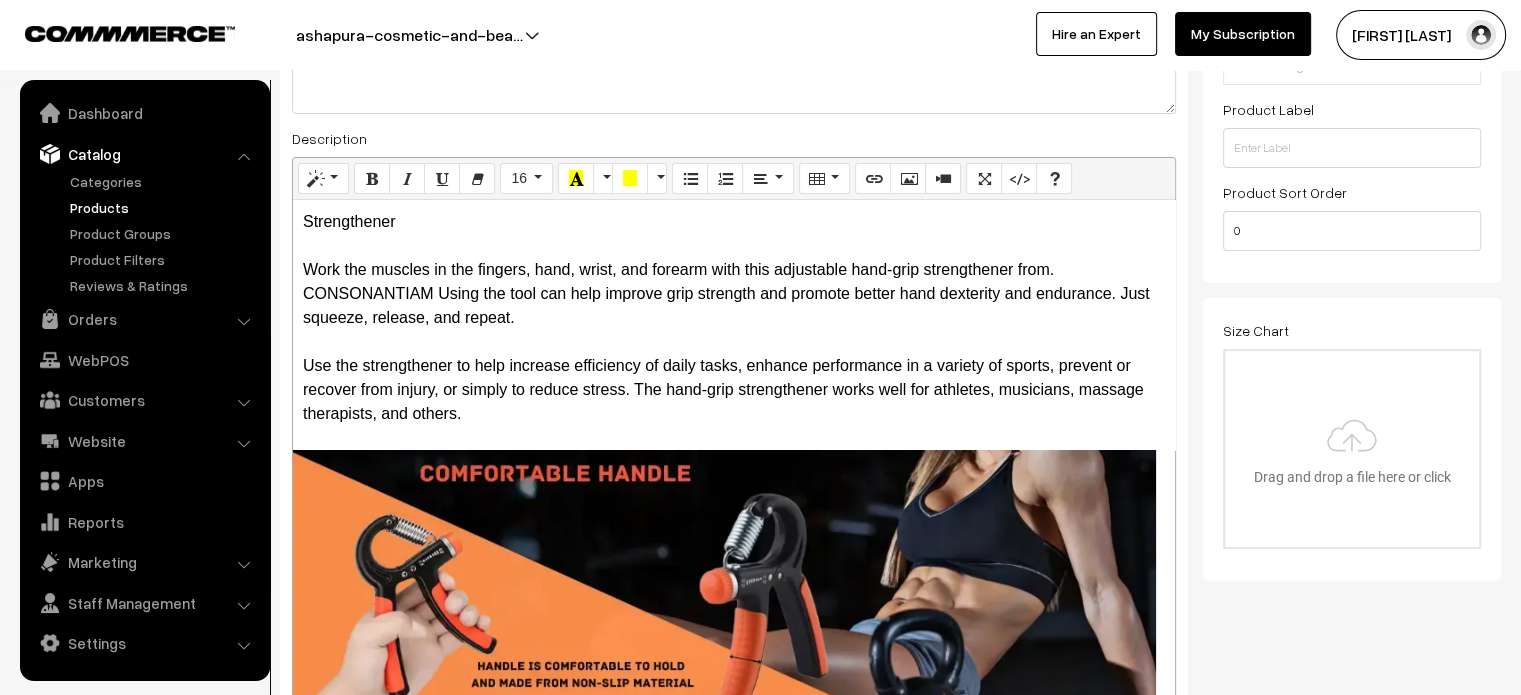 scroll, scrollTop: 217, scrollLeft: 0, axis: vertical 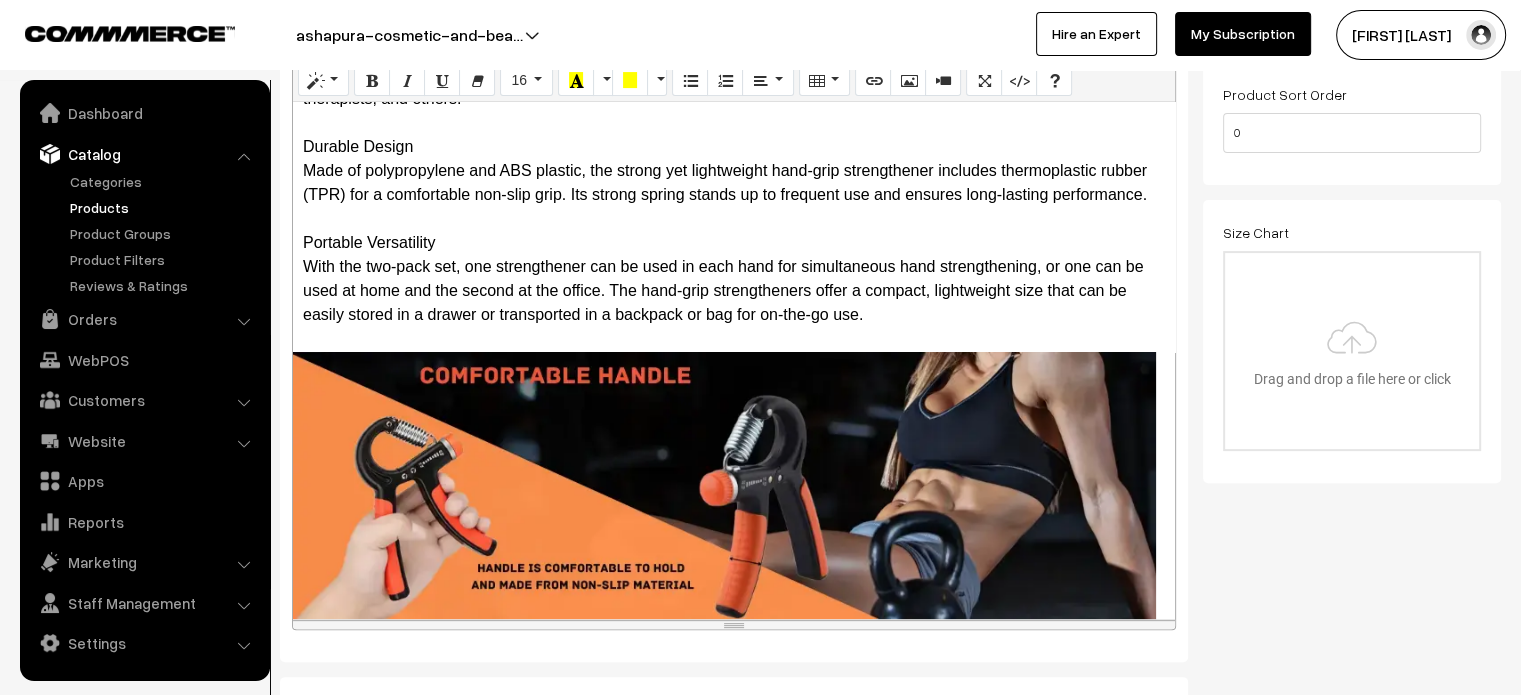 click on "Strengthener
Work the muscles in the fingers, hand, wrist, and forearm with this adjustable hand-grip strengthener from. CONSONANTIAM Using the tool can help improve grip strength and promote better hand dexterity and endurance. Just squeeze, release, and repeat.
Use the strengthener to help increase efficiency of daily tasks, enhance performance in a variety of sports, prevent or recover from injury, or simply to reduce stress. The hand-grip strengthener works well for athletes, musicians, massage therapists, and others.
Durable Design
Made of polypropylene and ABS plastic, the strong yet lightweight hand-grip strengthener includes thermoplastic rubber (TPR) for a comfortable non-slip grip. Its strong spring stands up to frequent use and ensures long-lasting performance.
Portable Versatility" at bounding box center [734, 111] 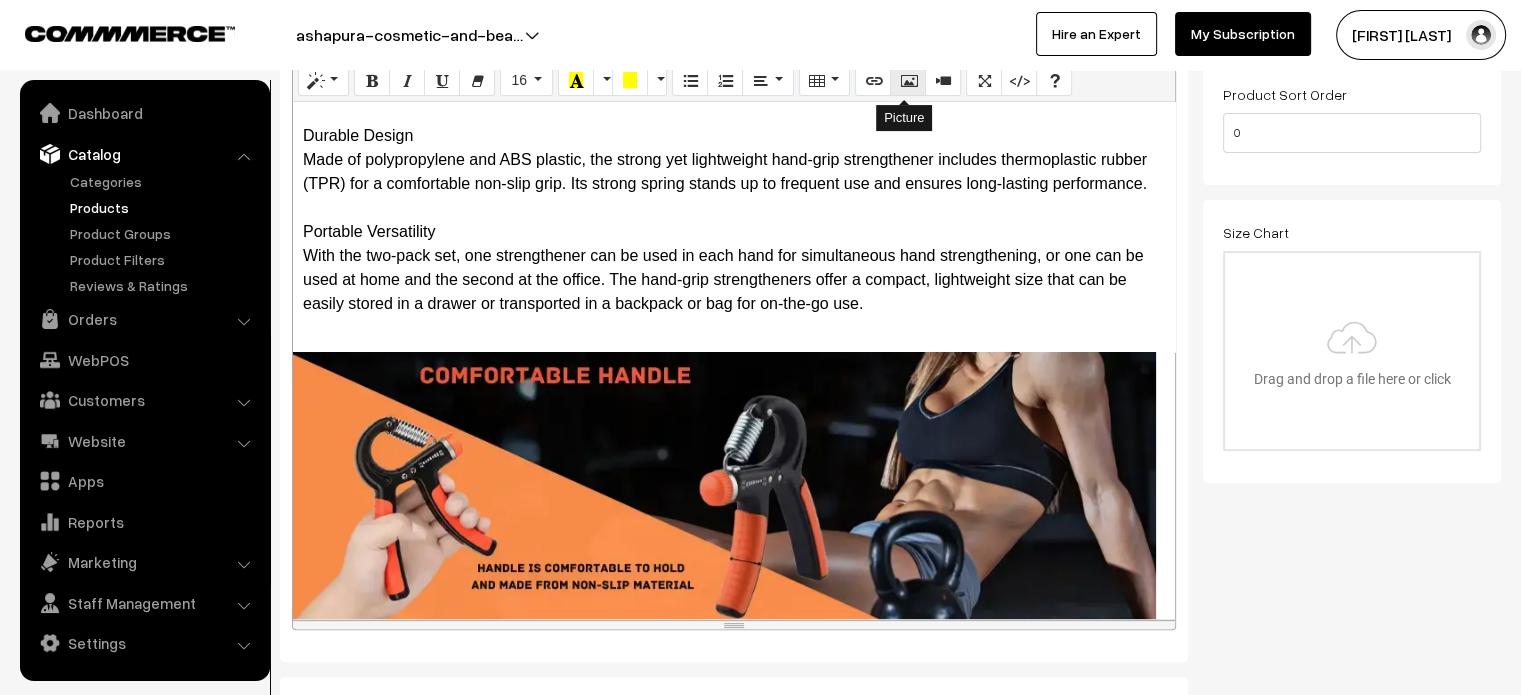 click at bounding box center (908, 80) 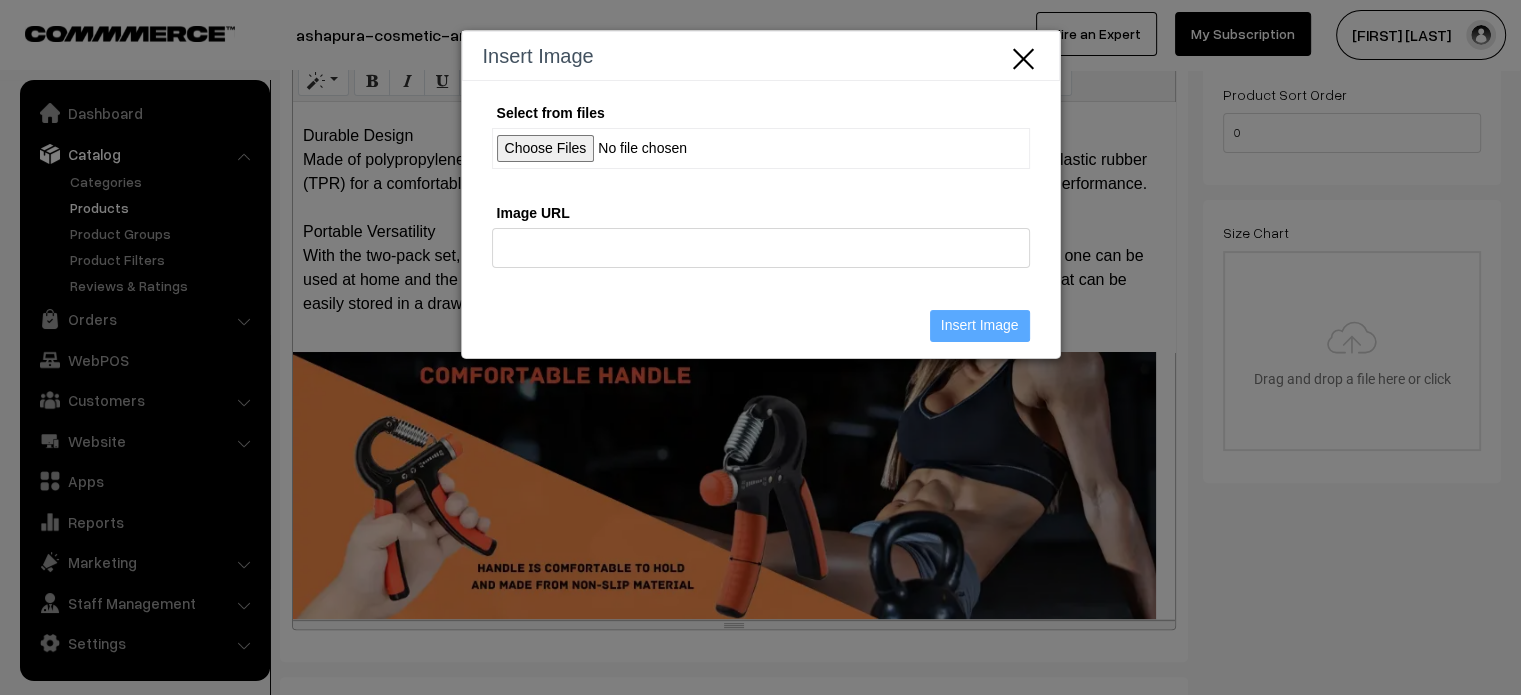click on "Select from files" at bounding box center (761, 148) 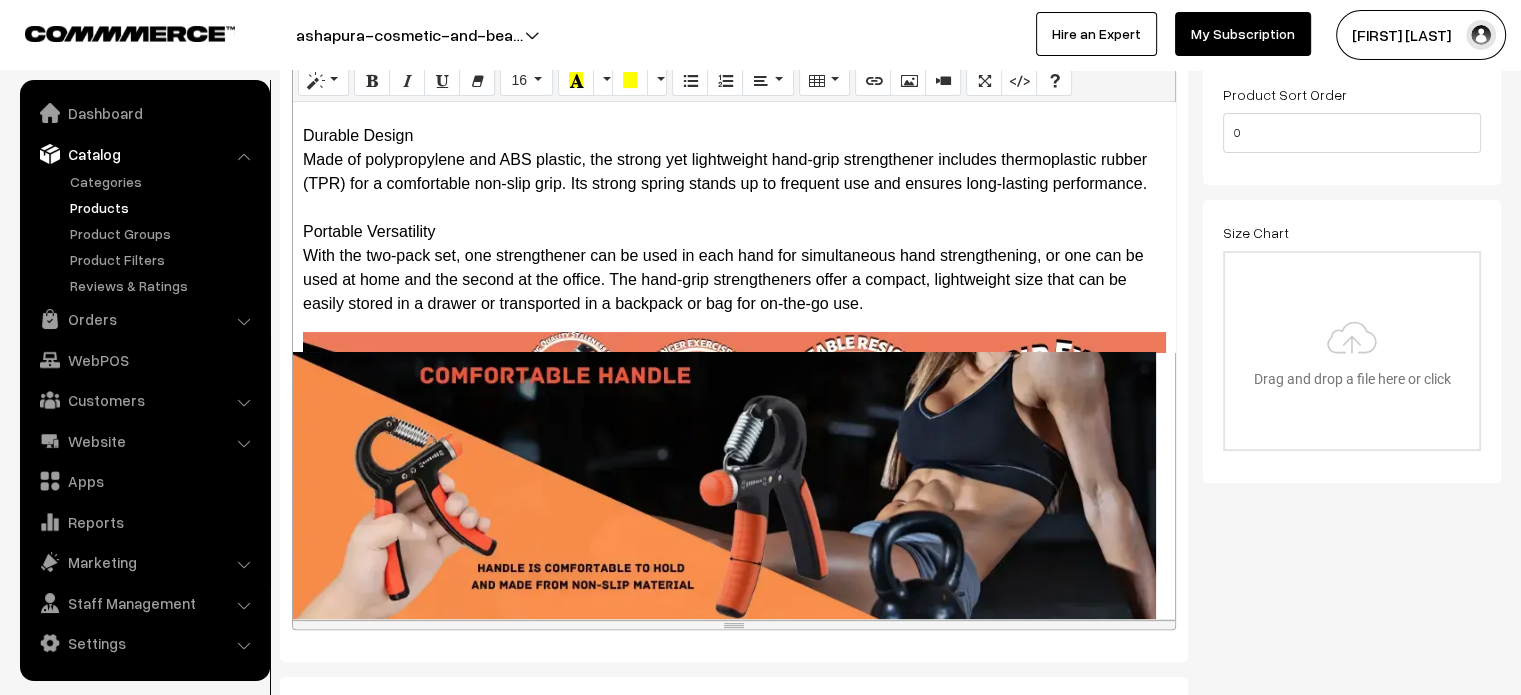 click at bounding box center [724, 485] 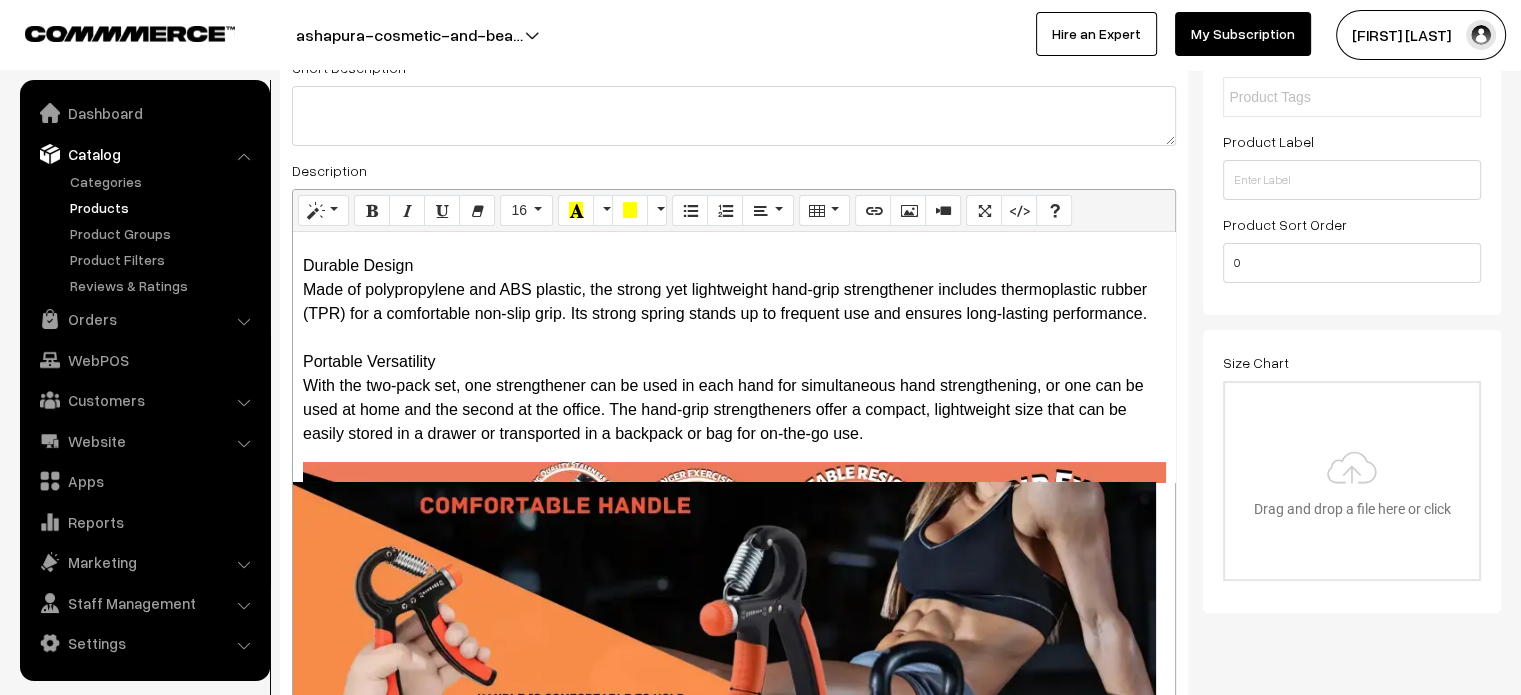 scroll, scrollTop: 406, scrollLeft: 0, axis: vertical 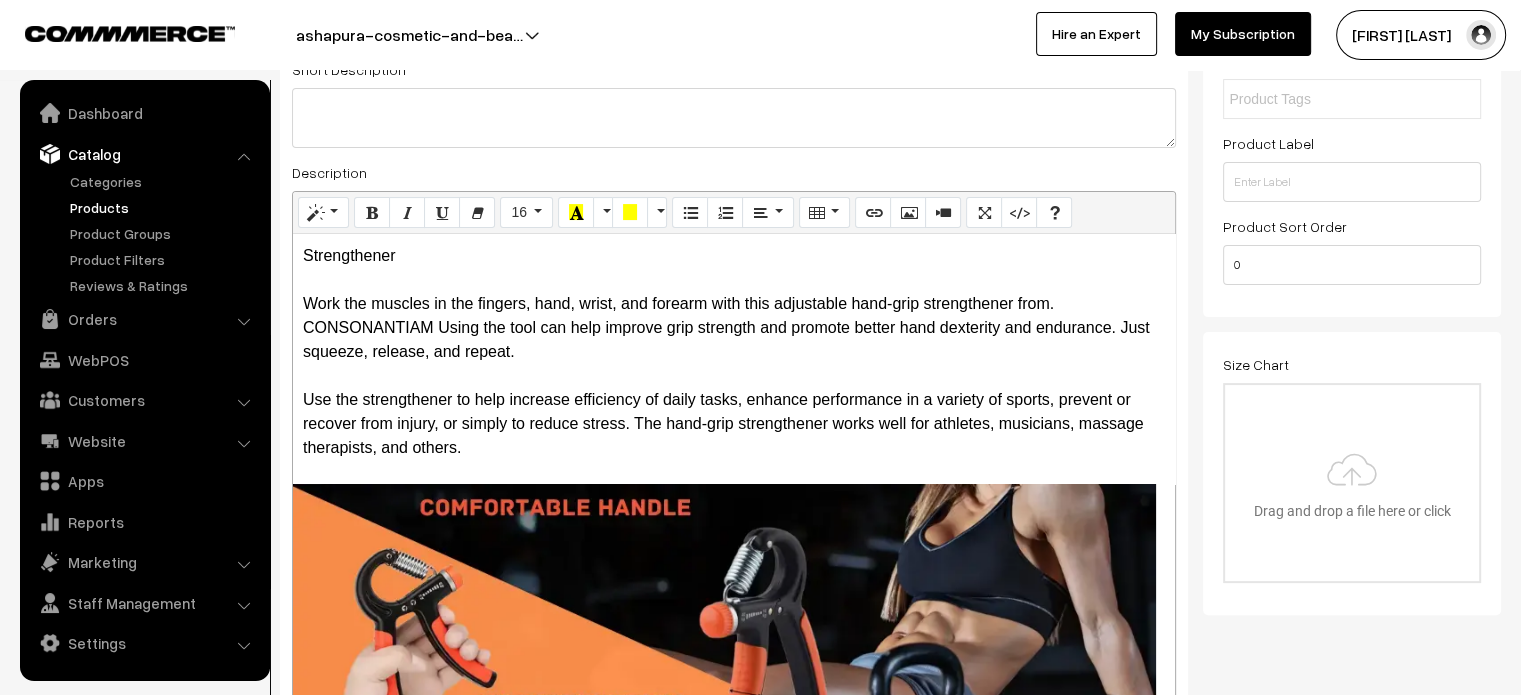 click on "Strengthener
Work the muscles in the fingers, hand, wrist, and forearm with this adjustable hand-grip strengthener from. CONSONANTIAM Using the tool can help improve grip strength and promote better hand dexterity and endurance. Just squeeze, release, and repeat.
Use the strengthener to help increase efficiency of daily tasks, enhance performance in a variety of sports, prevent or recover from injury, or simply to reduce stress. The hand-grip strengthener works well for athletes, musicians, massage therapists, and others.
Durable Design
Made of polypropylene and ABS plastic, the strong yet lightweight hand-grip strengthener includes thermoplastic rubber (TPR) for a comfortable non-slip grip. Its strong spring stands up to frequent use and ensures long-lasting performance.
Portable Versatility" at bounding box center (734, 460) 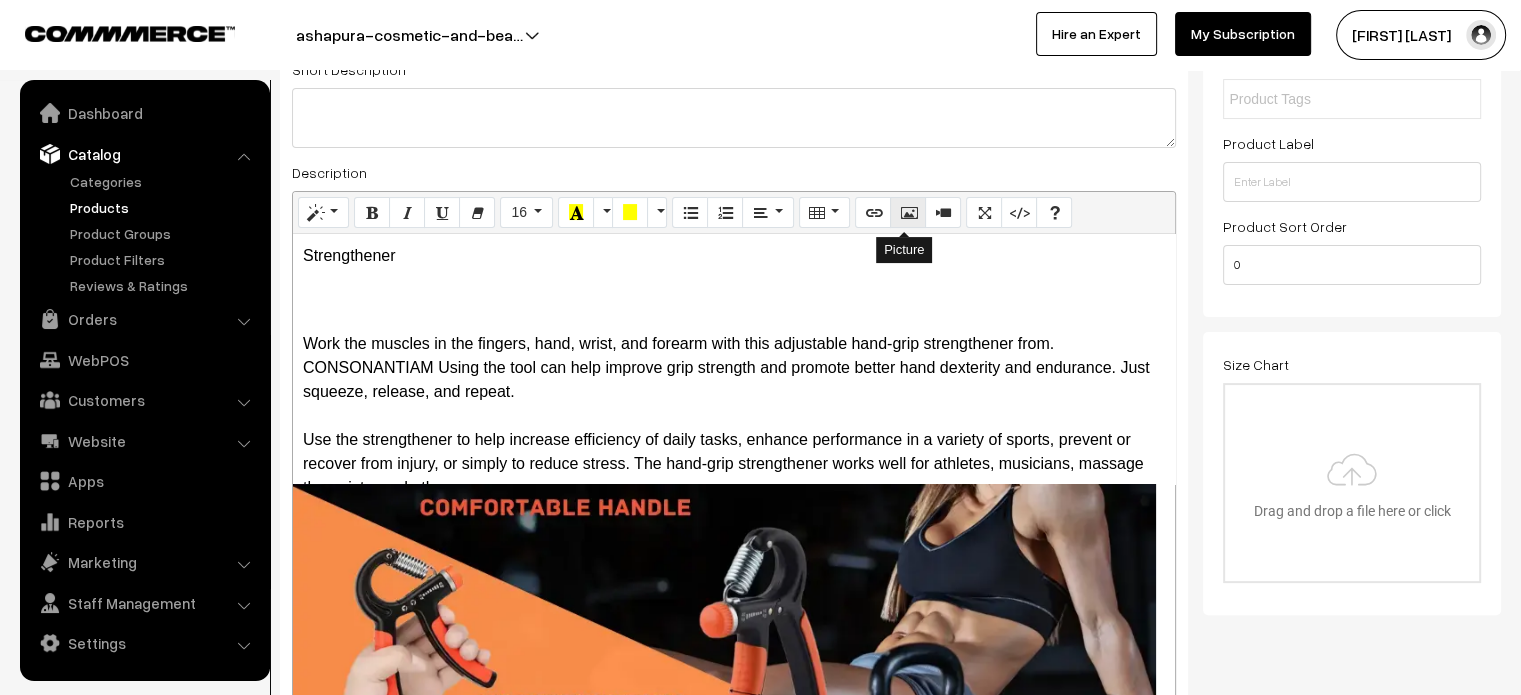 click at bounding box center [908, 212] 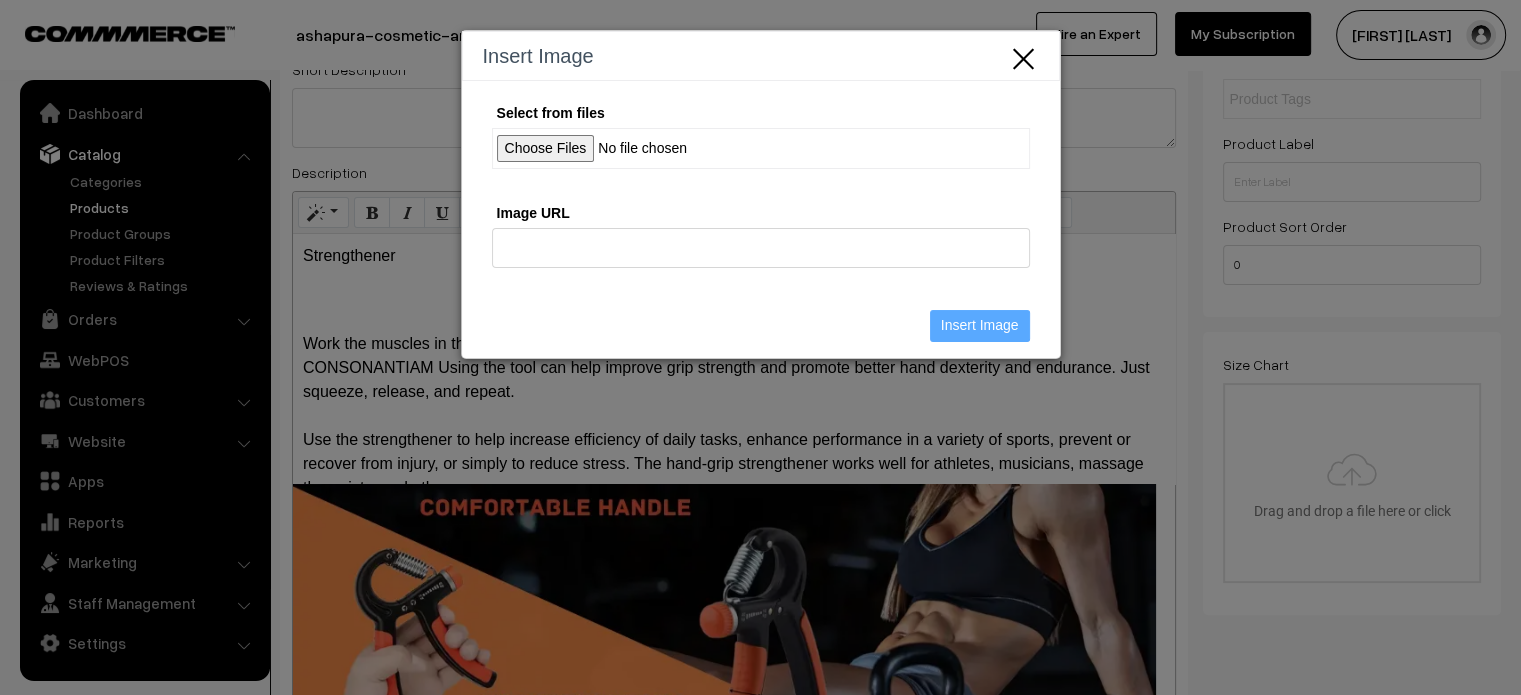 click on "Select from files" at bounding box center (761, 148) 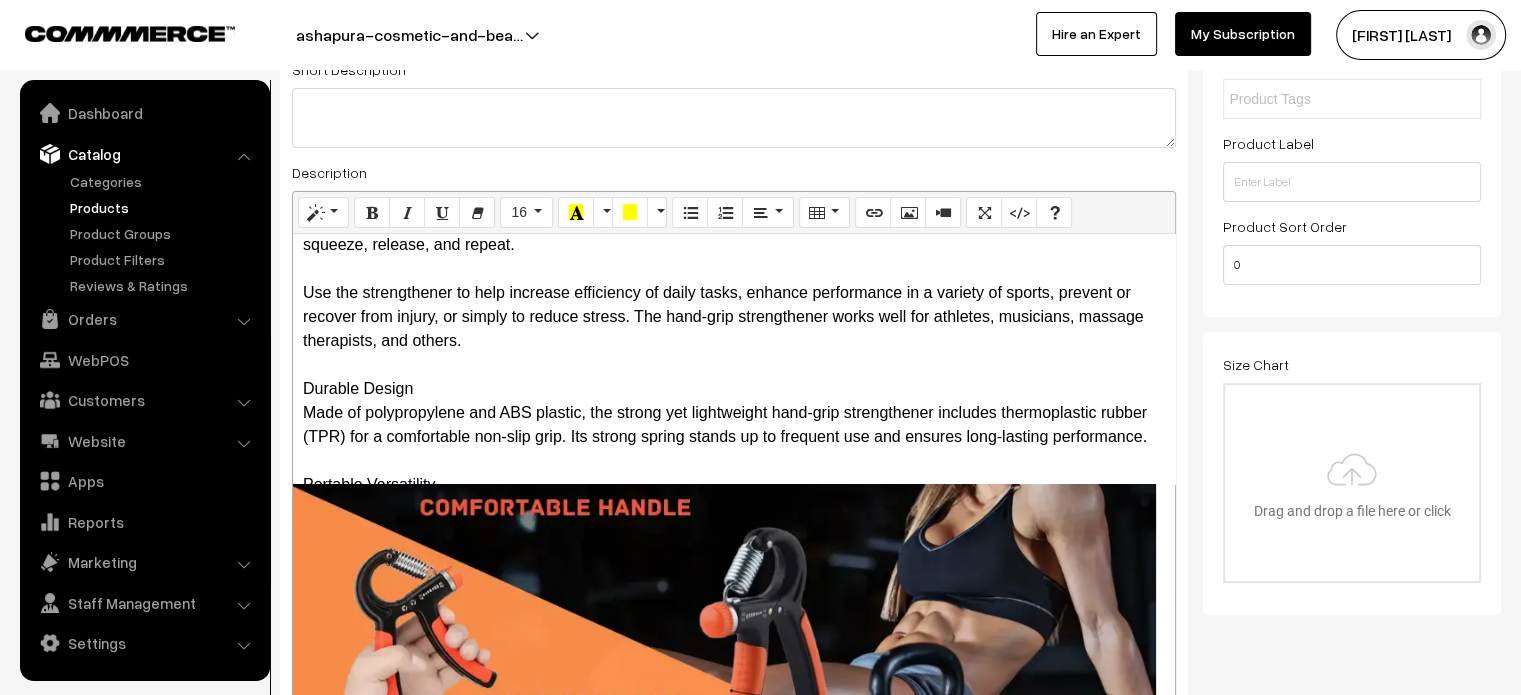 scroll, scrollTop: 403, scrollLeft: 0, axis: vertical 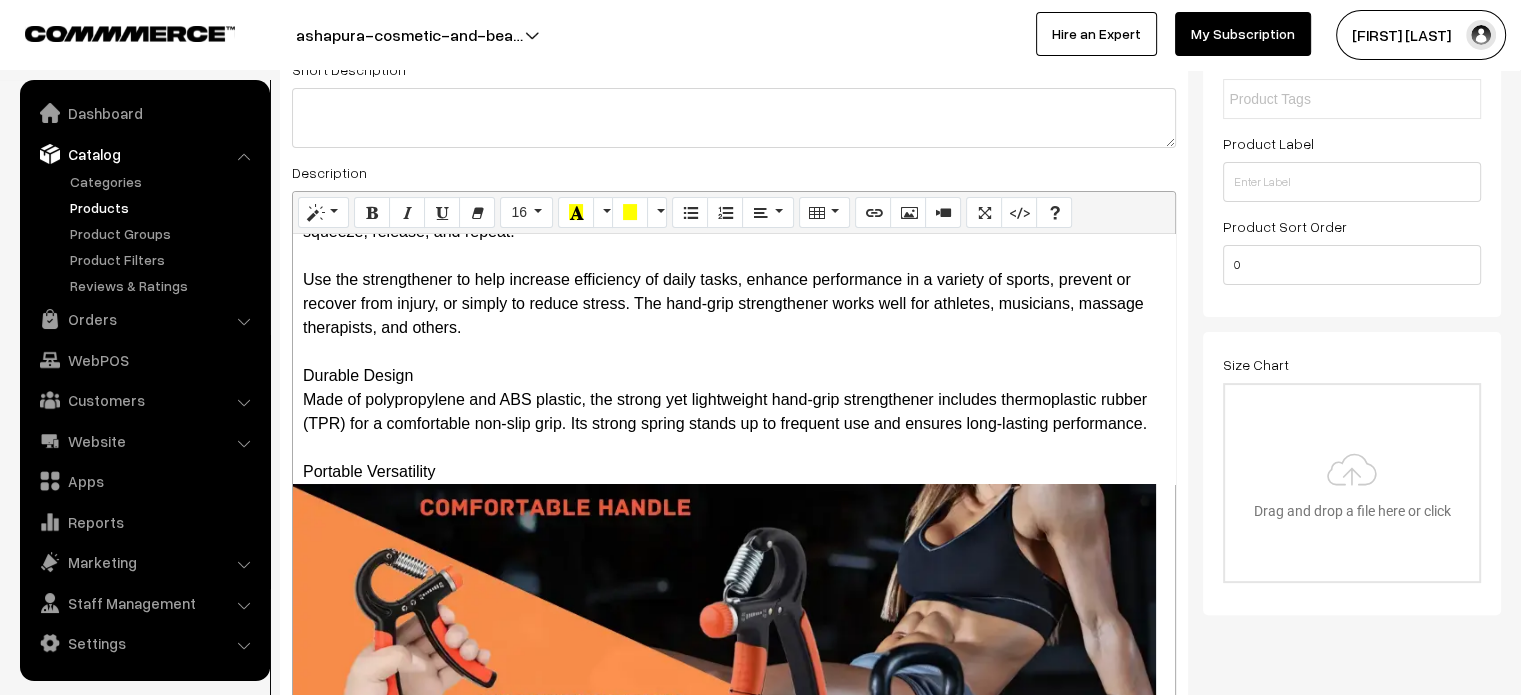 click at bounding box center [724, 617] 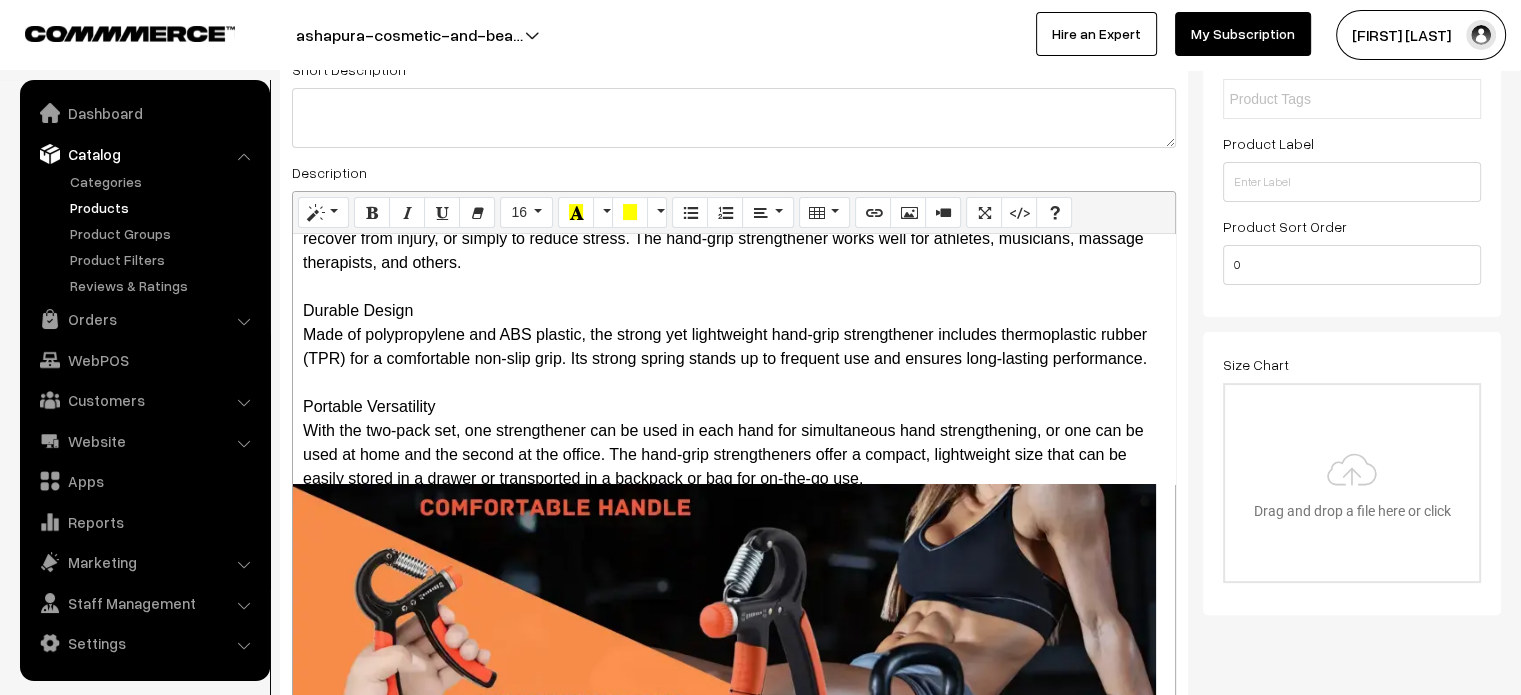 scroll, scrollTop: 471, scrollLeft: 0, axis: vertical 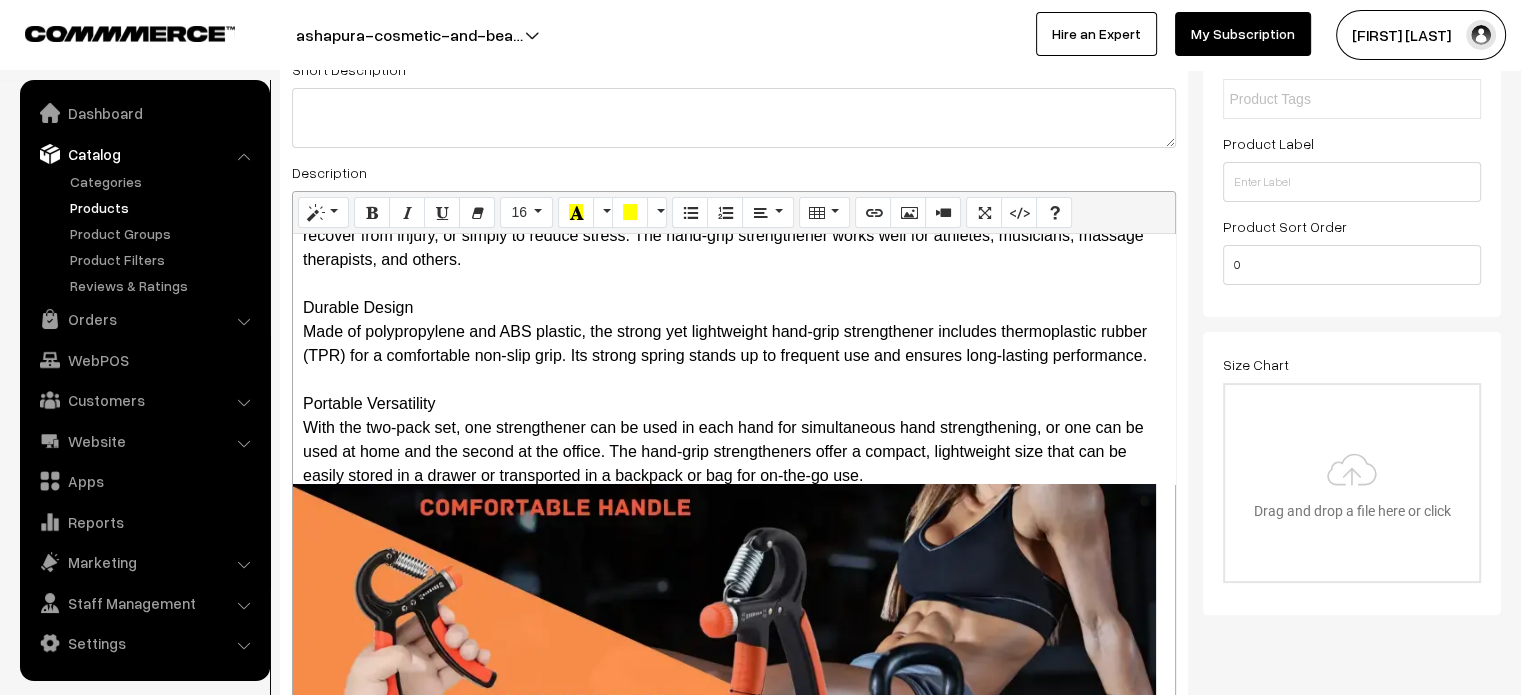 drag, startPoint x: 431, startPoint y: 302, endPoint x: 288, endPoint y: 319, distance: 144.00694 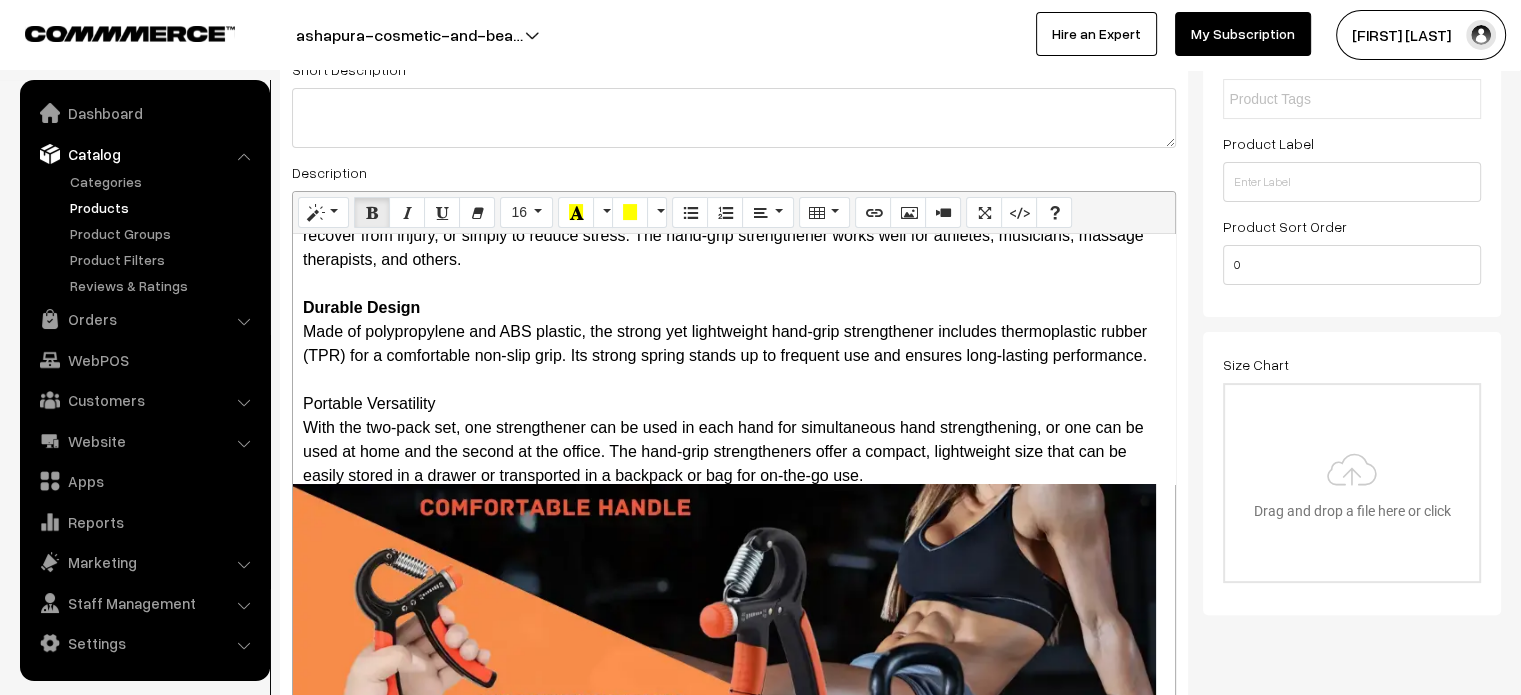 drag, startPoint x: 440, startPoint y: 405, endPoint x: 285, endPoint y: 399, distance: 155.11609 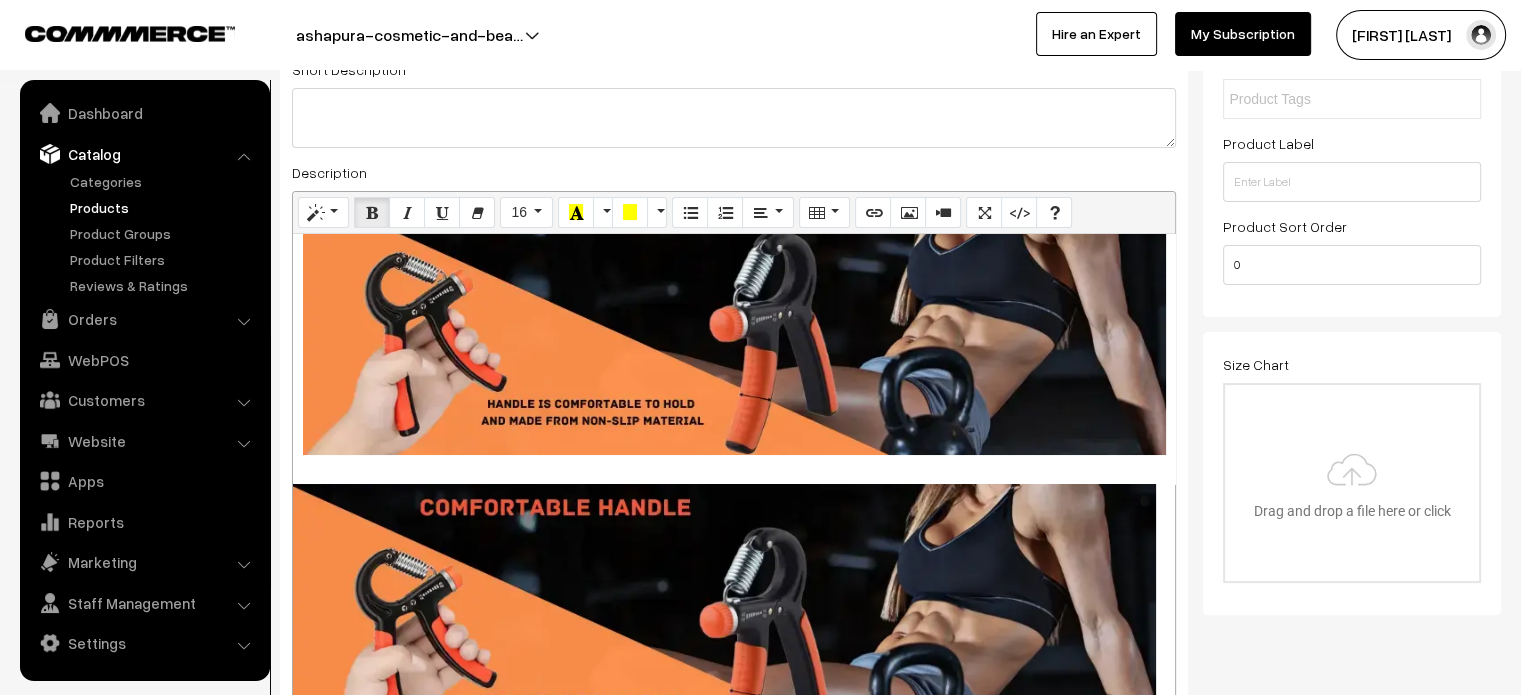 scroll, scrollTop: 0, scrollLeft: 0, axis: both 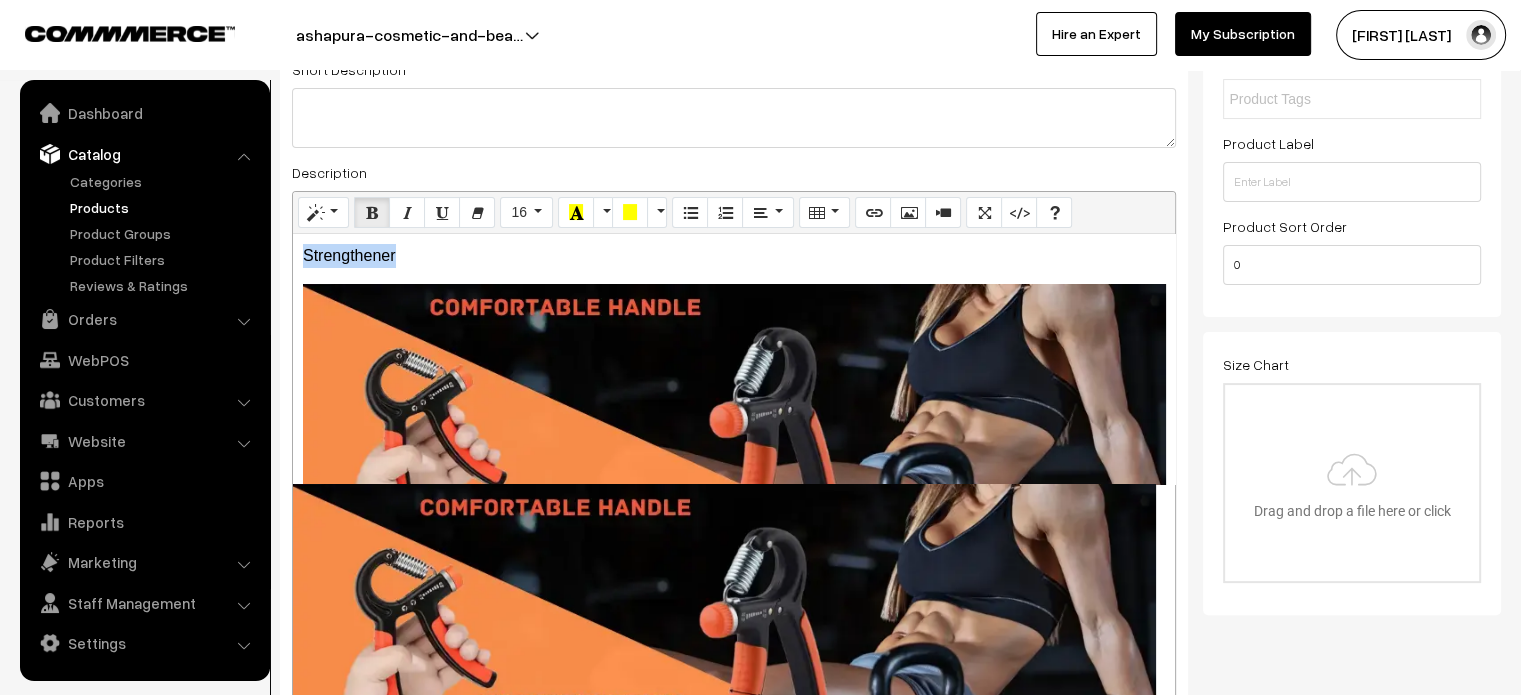 drag, startPoint x: 400, startPoint y: 256, endPoint x: 298, endPoint y: 248, distance: 102.31325 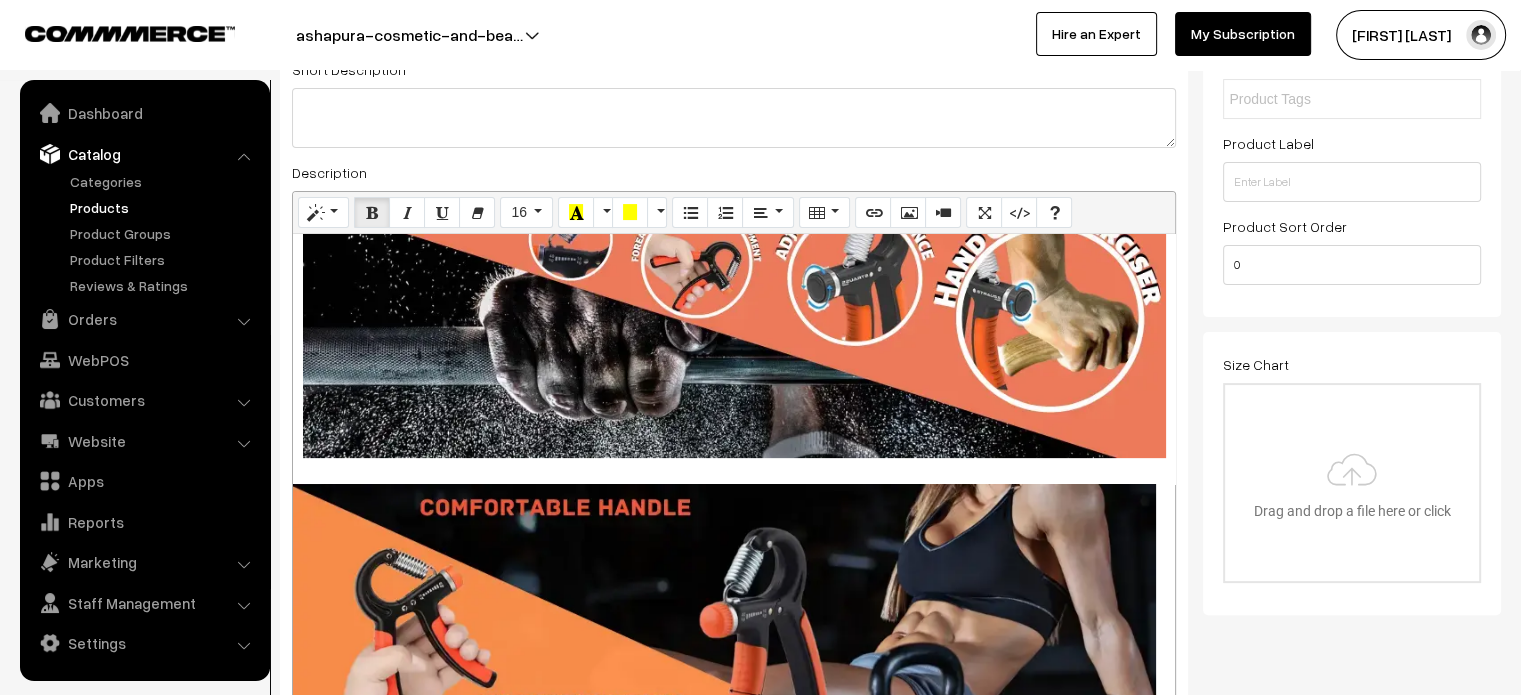 scroll, scrollTop: 798, scrollLeft: 0, axis: vertical 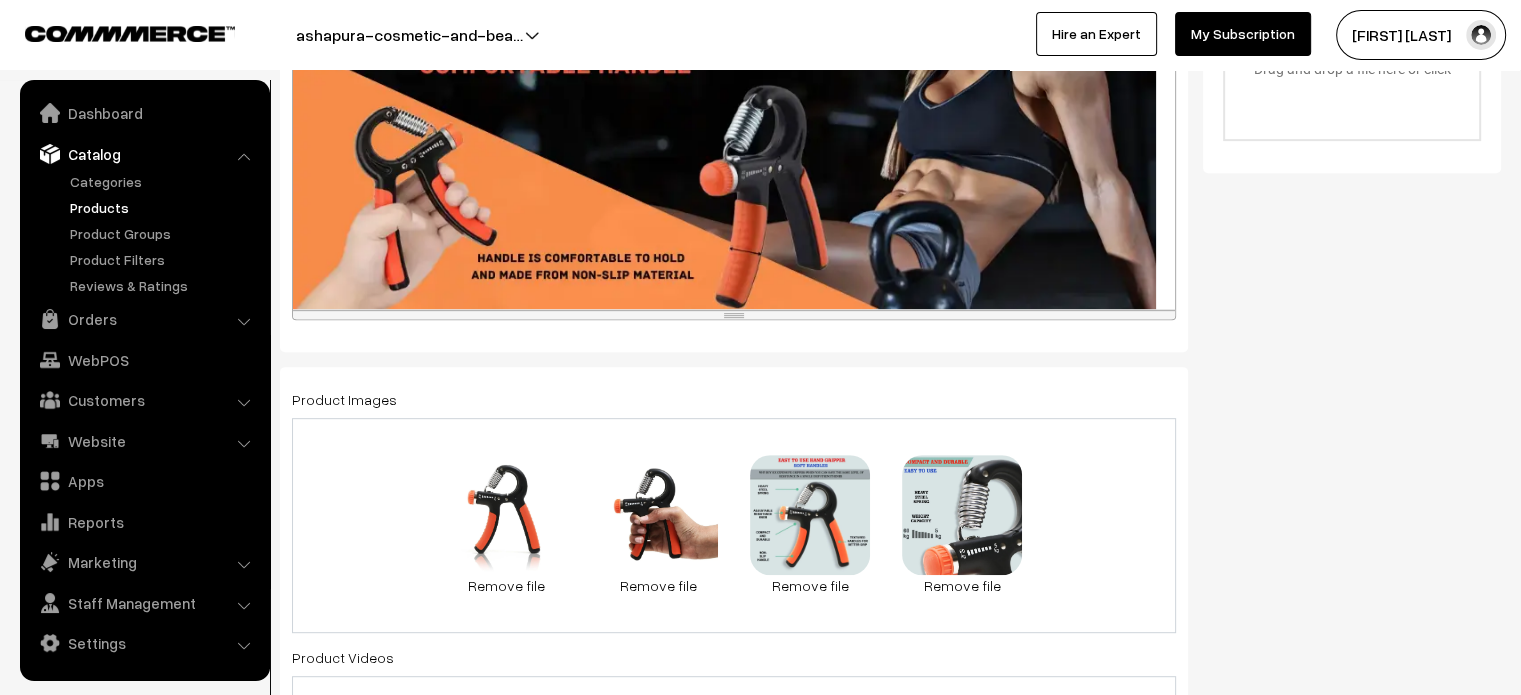click on "Status
Active
Inactive
Active
Publish Date
Product Type
-- Select --
-- Select --
Filter Color
Hand Picked Related Products
0" at bounding box center (1359, 666) 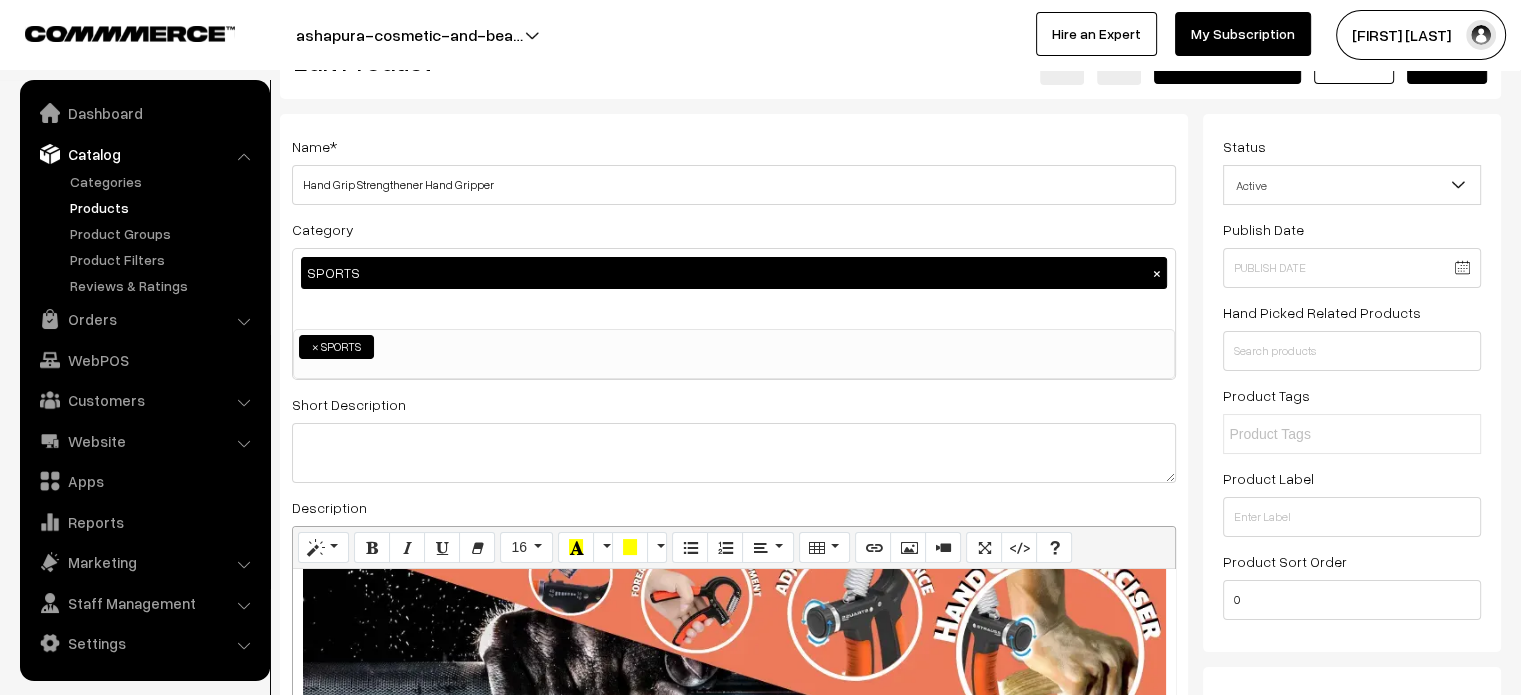 scroll, scrollTop: 0, scrollLeft: 0, axis: both 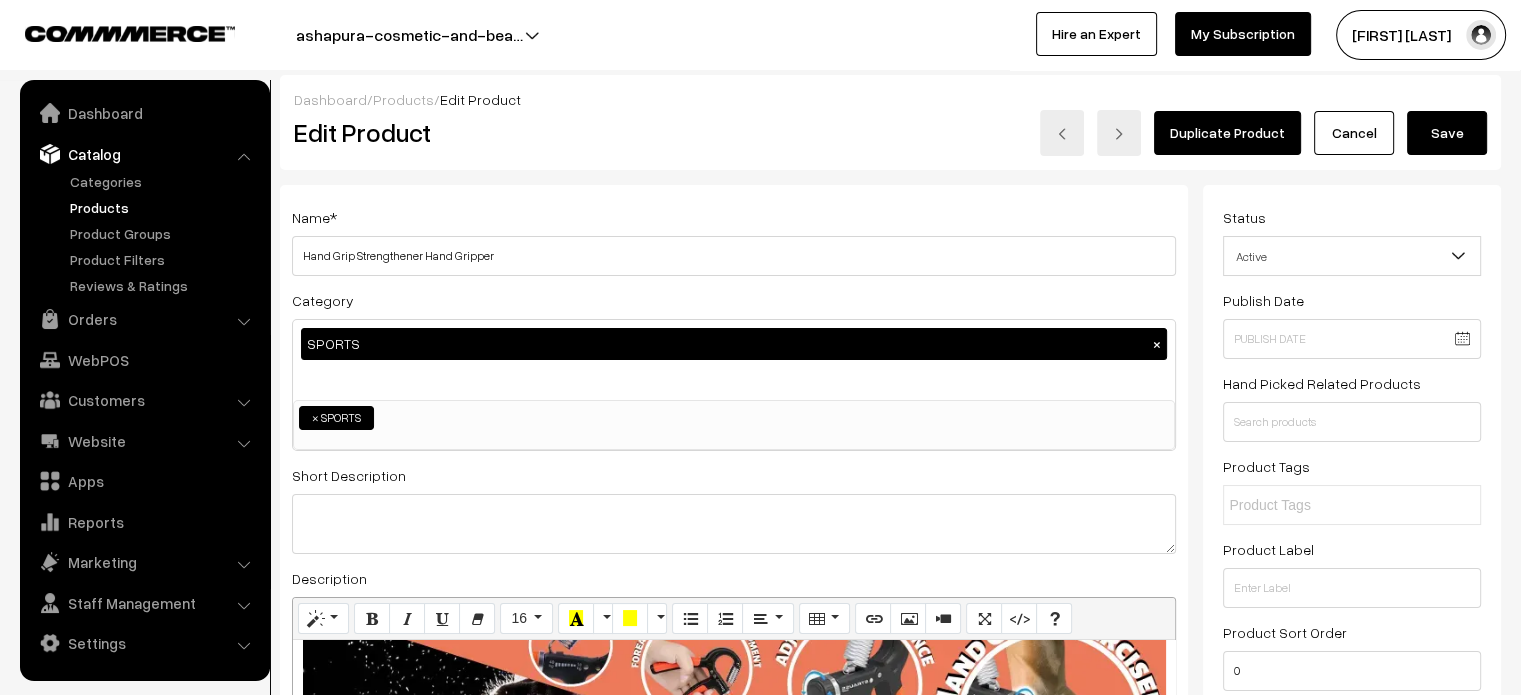 click on "Save" at bounding box center [1447, 133] 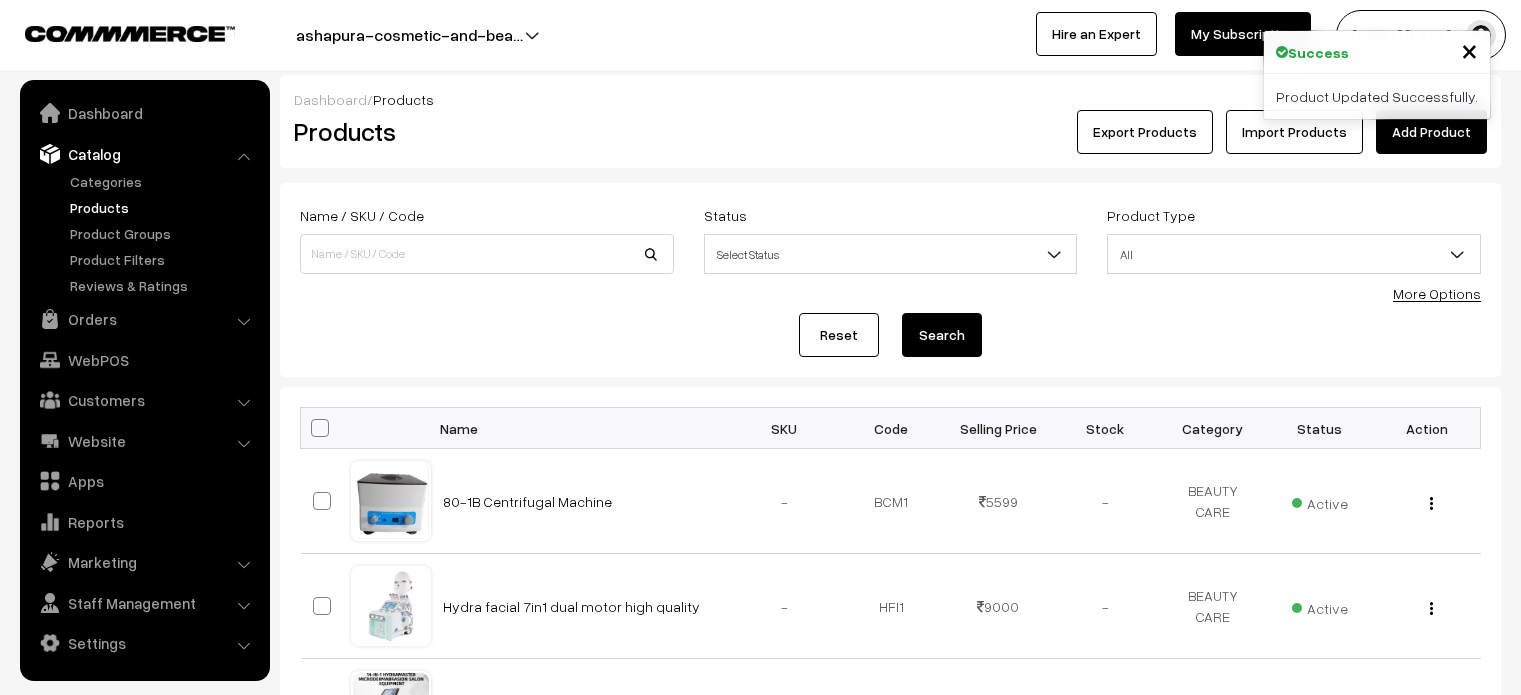 scroll, scrollTop: 0, scrollLeft: 0, axis: both 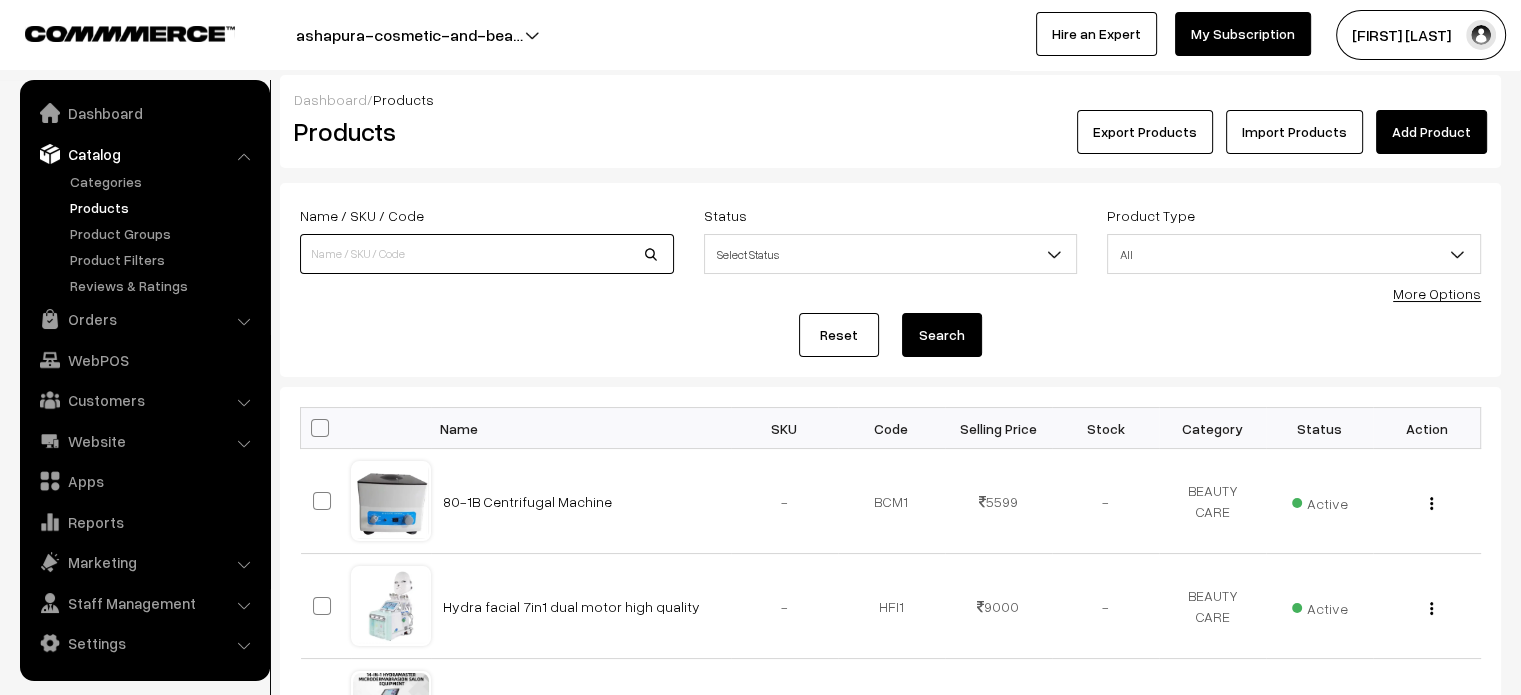 click at bounding box center (487, 254) 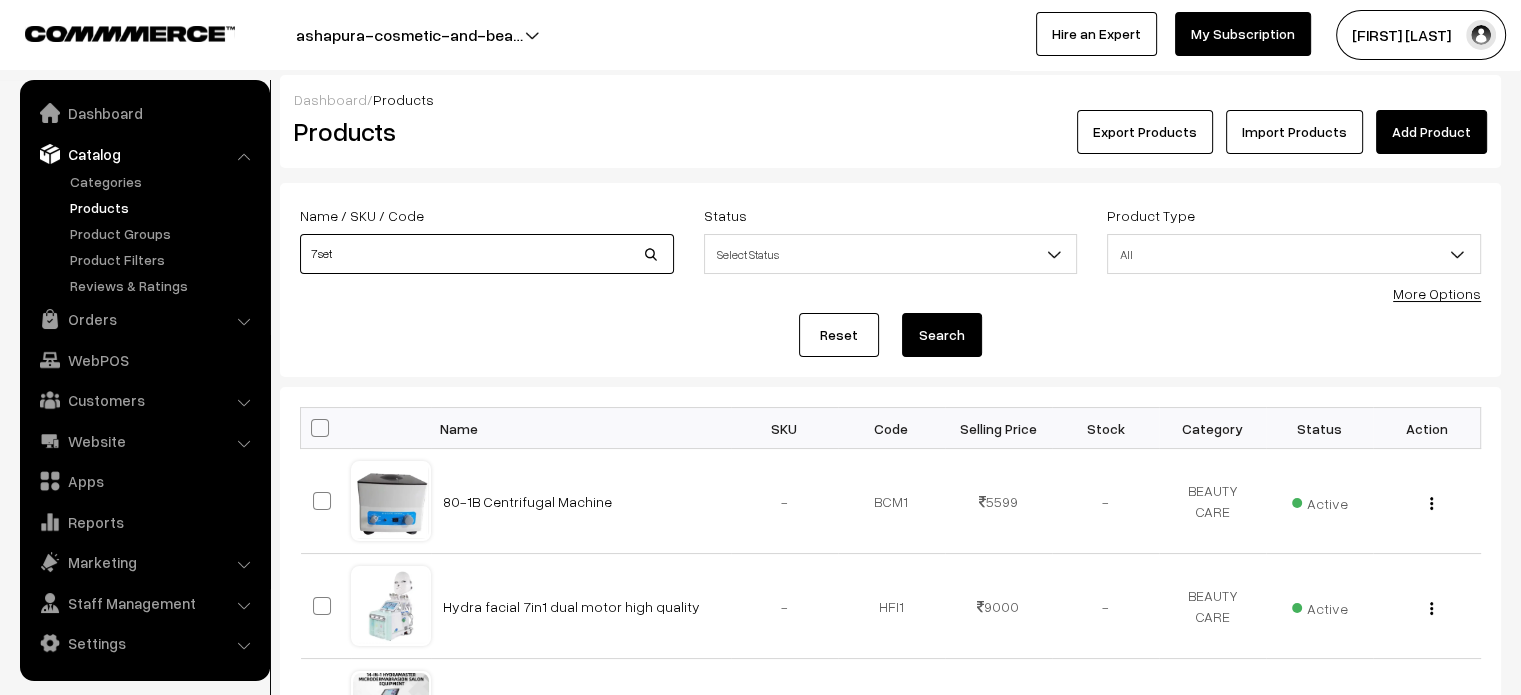 type on "7set" 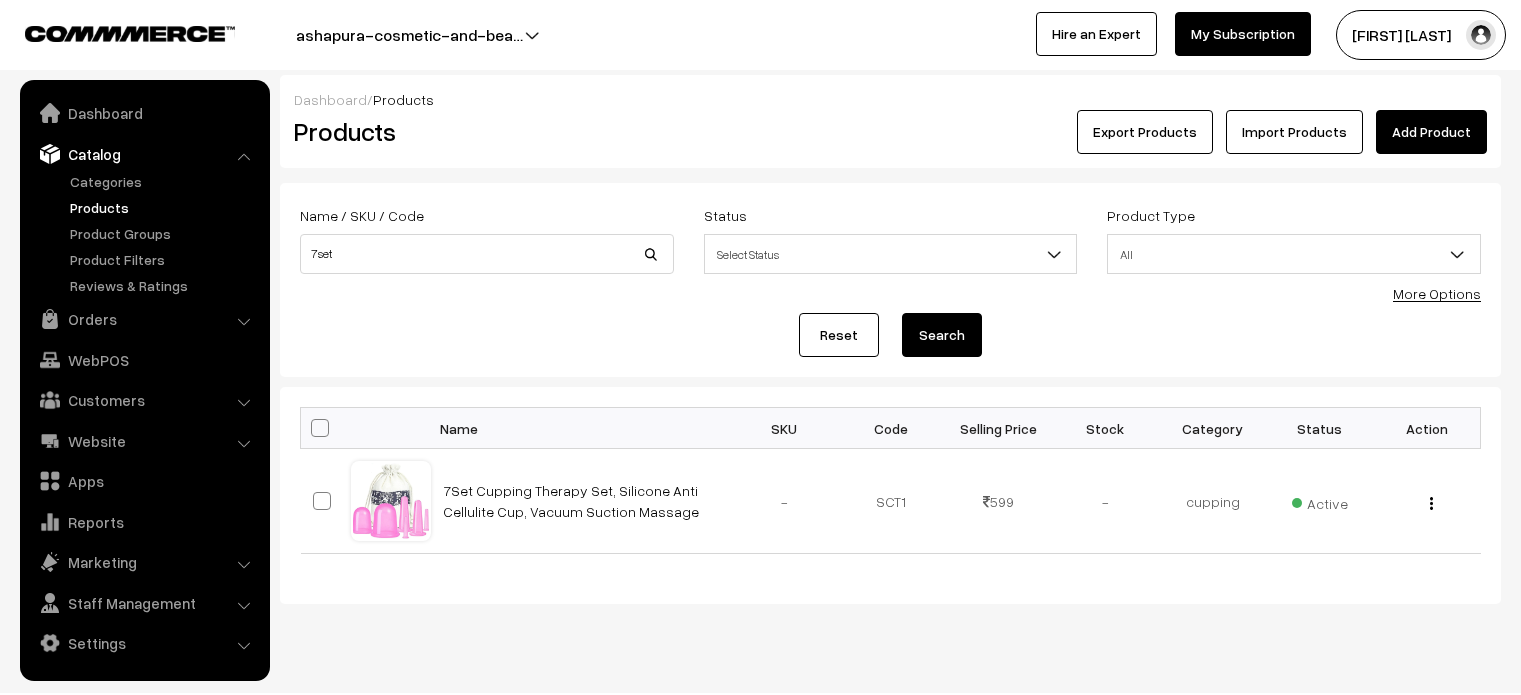 scroll, scrollTop: 0, scrollLeft: 0, axis: both 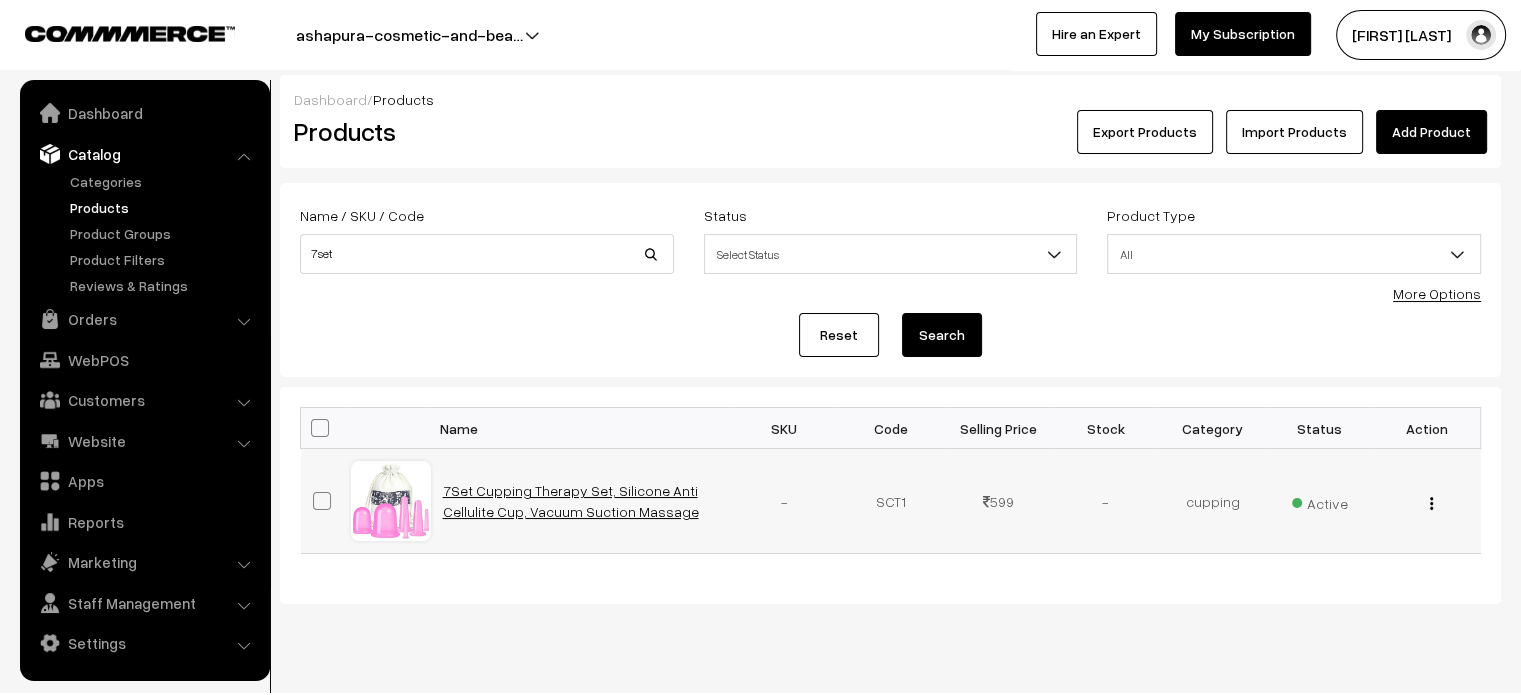 click on "7Set Cupping Therapy Set, Silicone Anti Cellulite Cup, Vacuum Suction Massage" at bounding box center [571, 501] 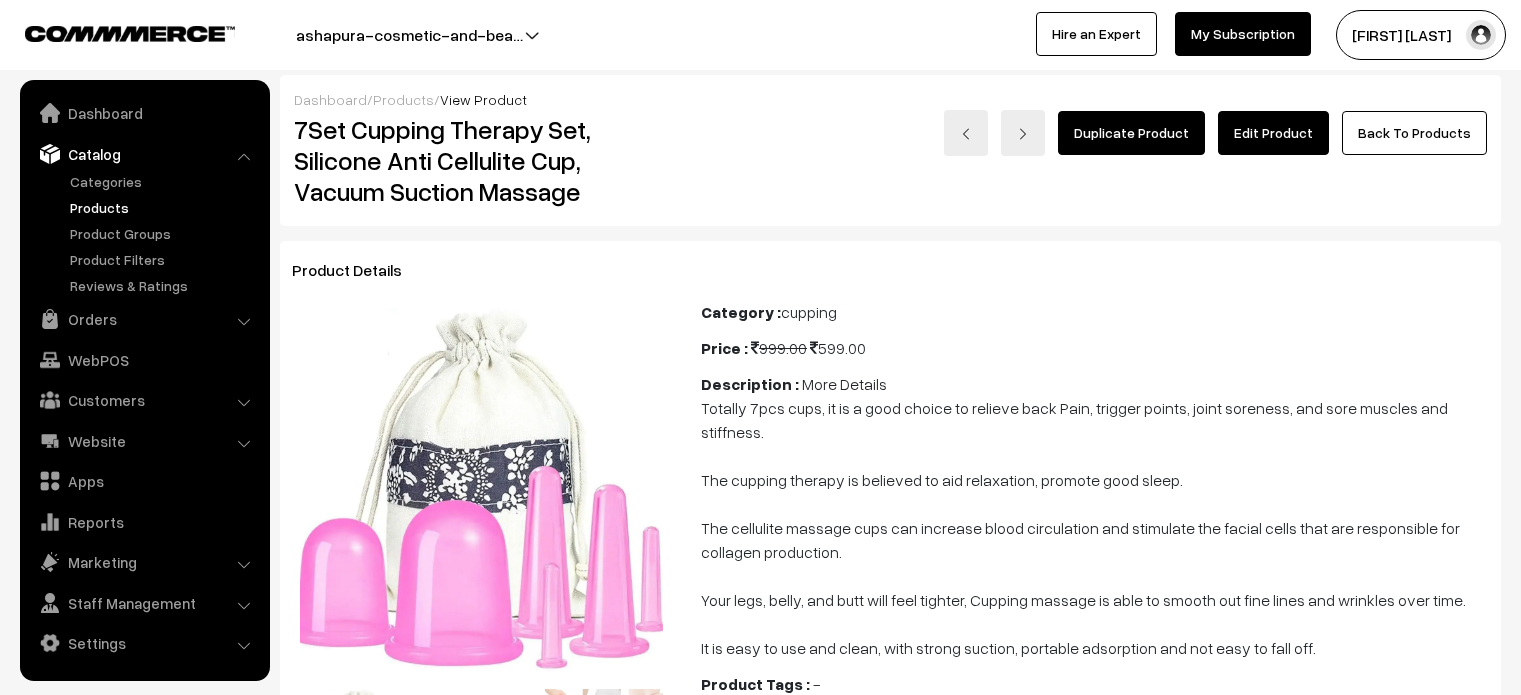 scroll, scrollTop: 0, scrollLeft: 0, axis: both 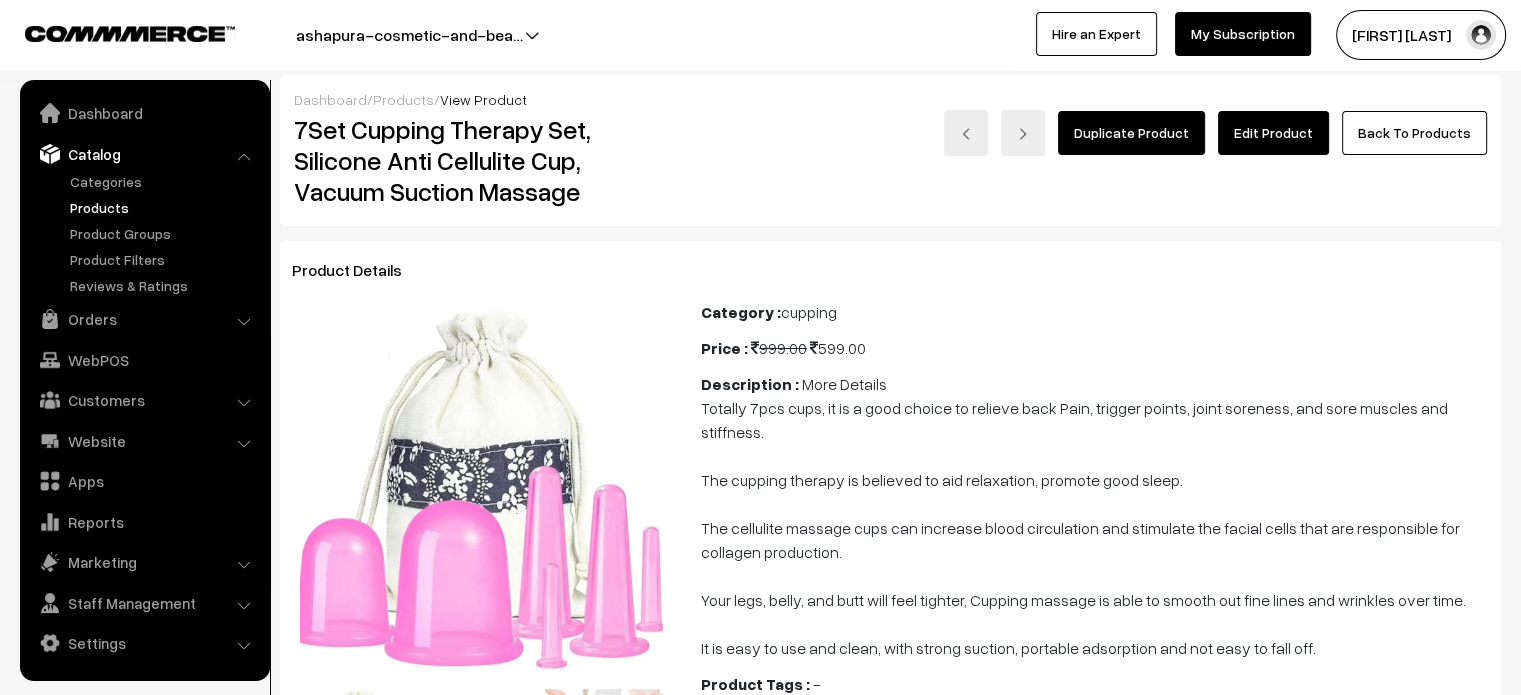 click on "Edit Product" at bounding box center (1273, 133) 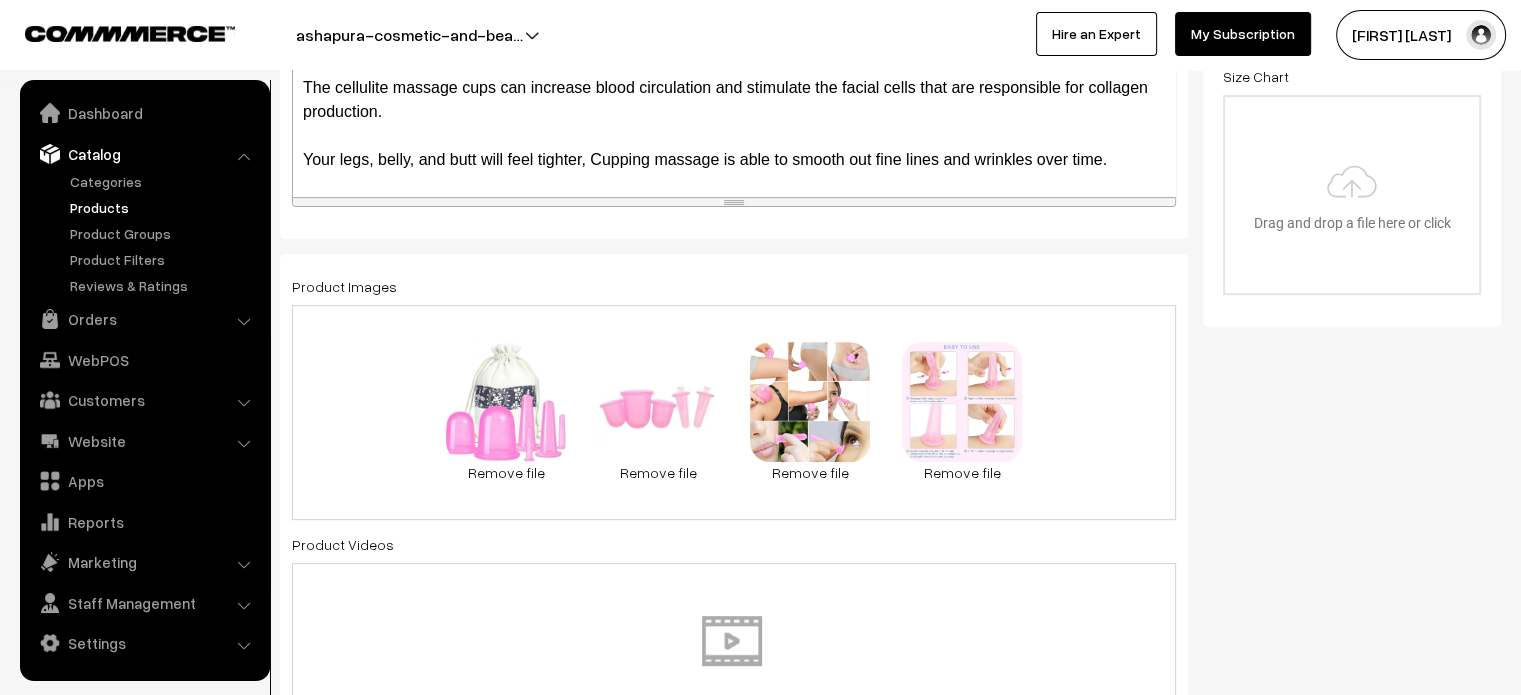 scroll, scrollTop: 695, scrollLeft: 0, axis: vertical 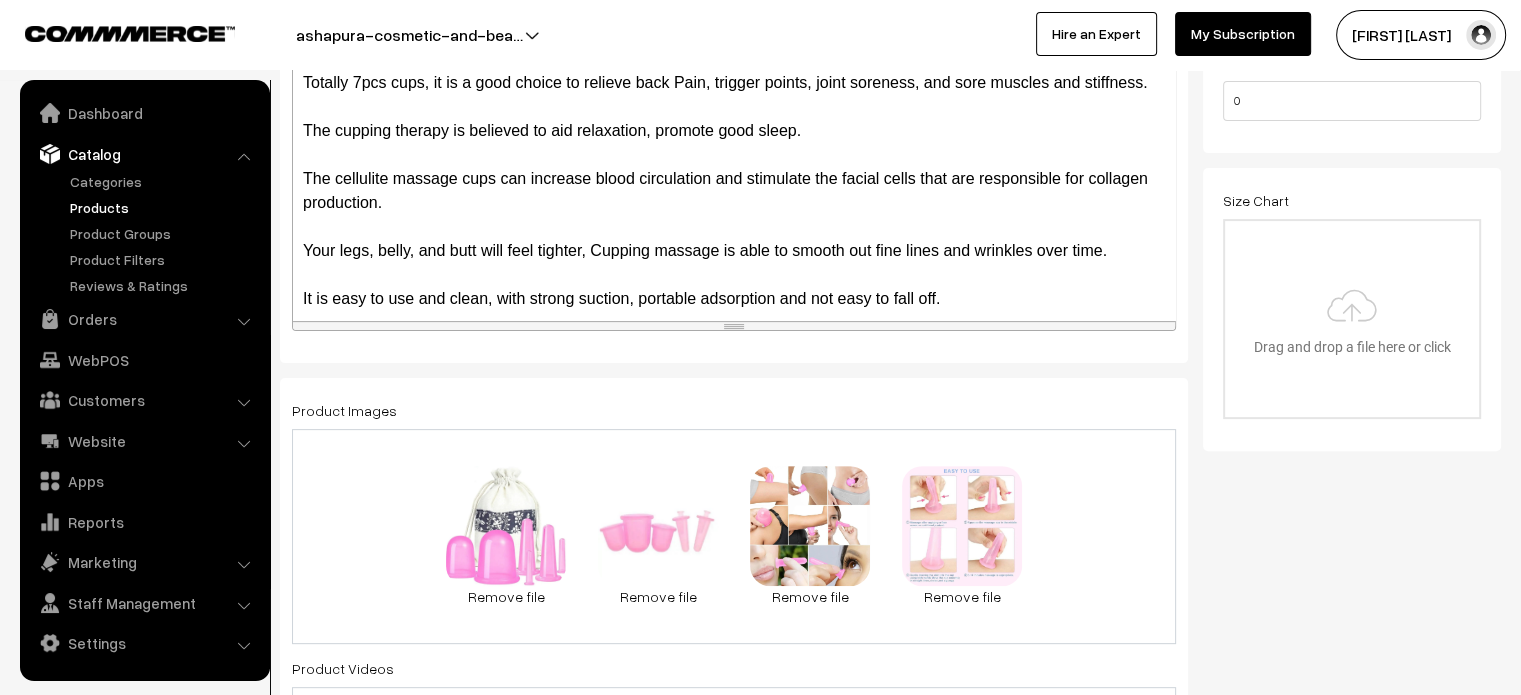 click on "More Details
Totally 7pcs cups, it is a good choice to relieve back Pain, trigger points, joint soreness, and sore muscles and stiffness.
The cupping therapy is believed to aid relaxation, promote good sleep.
The cellulite massage cups can increase blood circulation and stimulate the facial cells that are responsible for collagen production.
Your legs, belly, and butt will feel tighter, Cupping massage is able to smooth out fine lines and wrinkles over time.
It is easy to use and clean, with strong suction, portable adsorption and not easy to fall off." at bounding box center [734, 195] 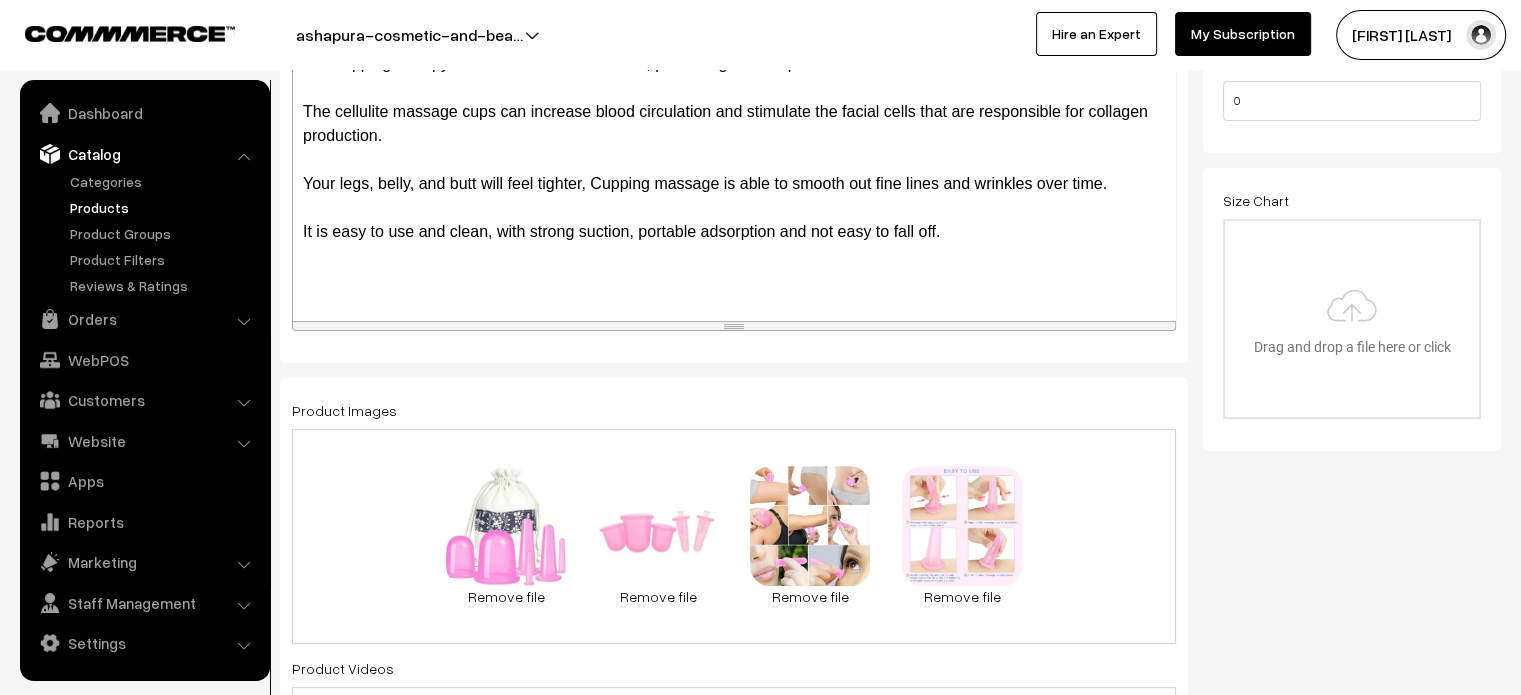 type 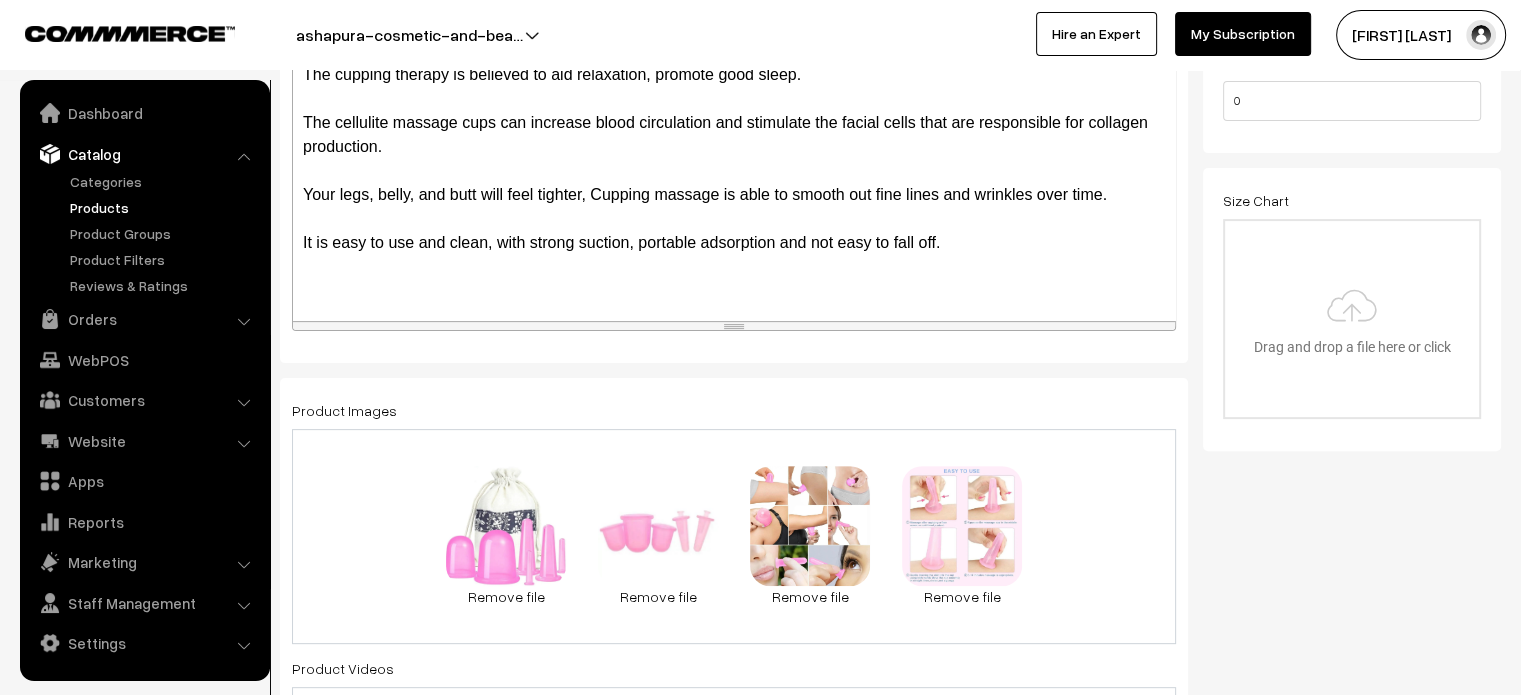 scroll, scrollTop: 0, scrollLeft: 0, axis: both 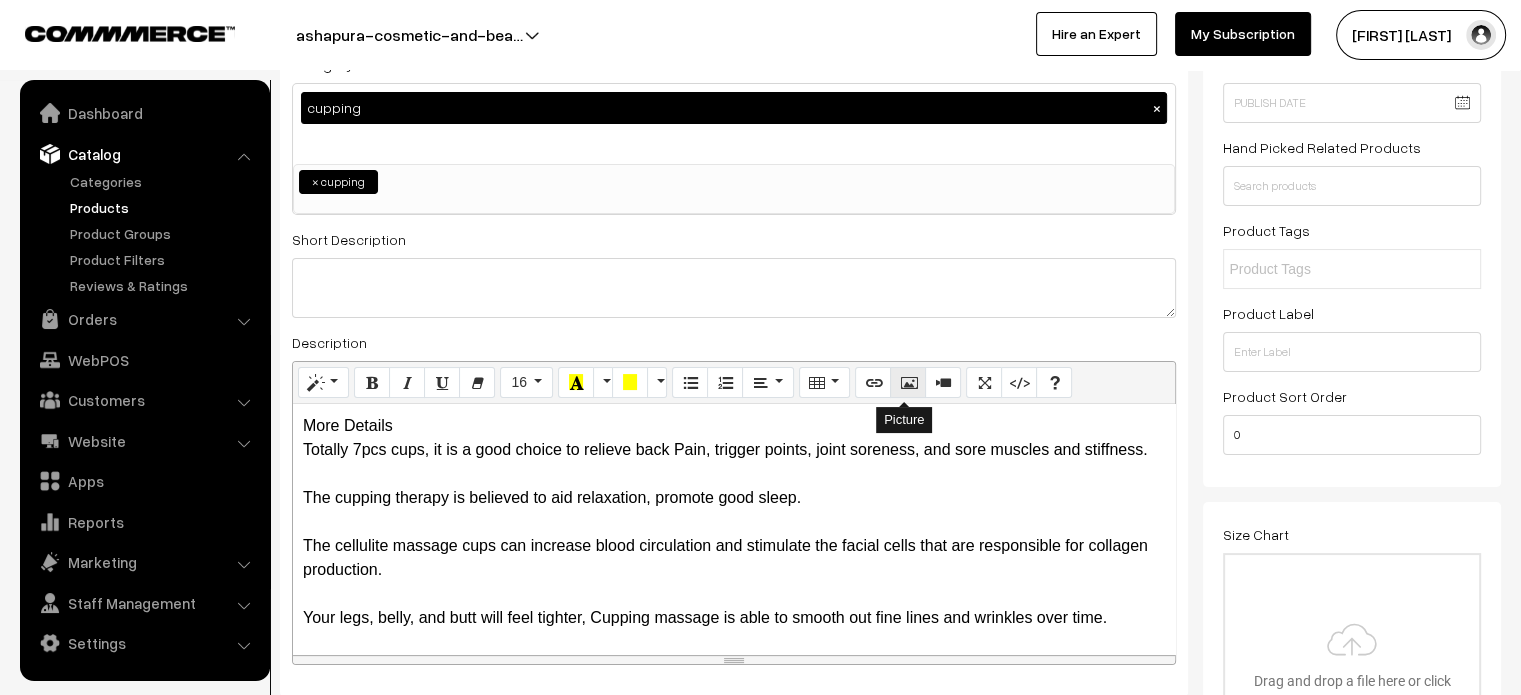 click at bounding box center (908, 382) 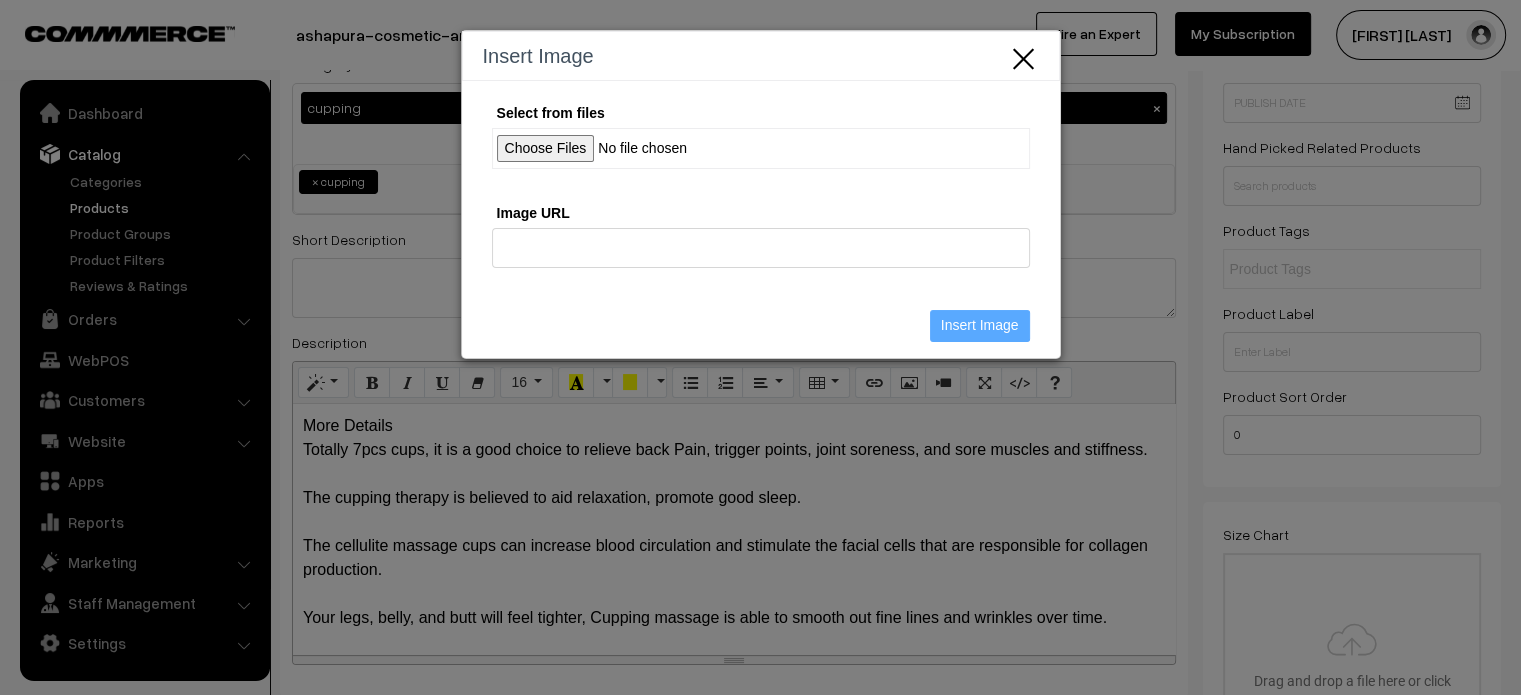 click on "Select from files" at bounding box center [761, 148] 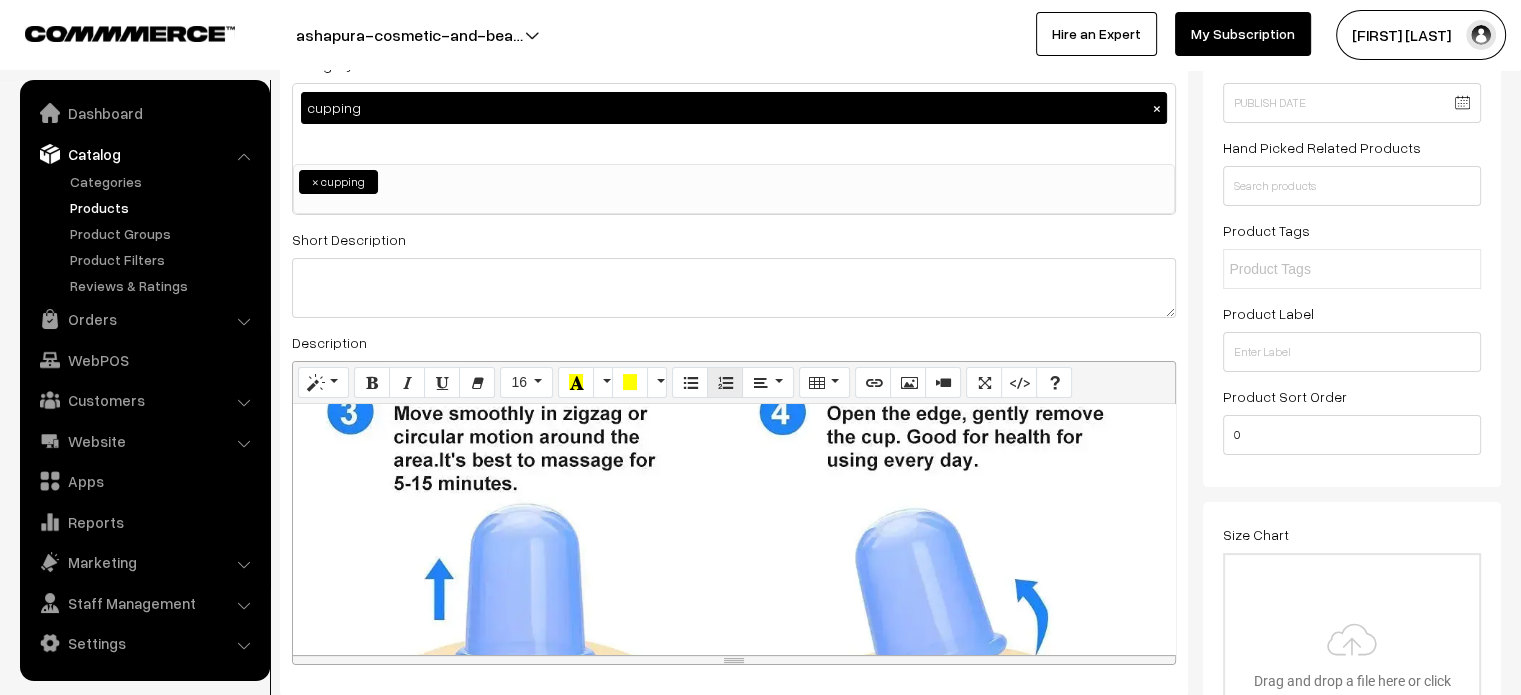 scroll, scrollTop: 944, scrollLeft: 0, axis: vertical 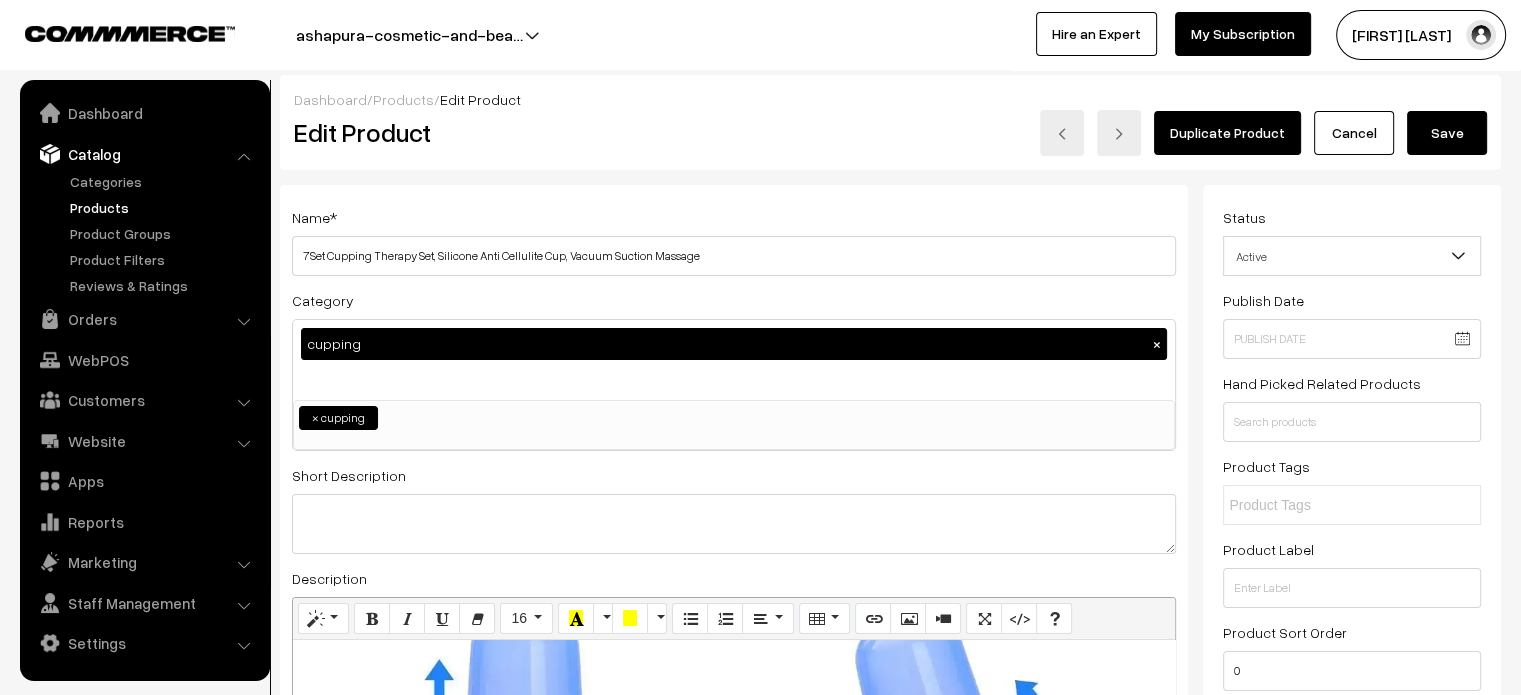 click on "Save" at bounding box center [1447, 133] 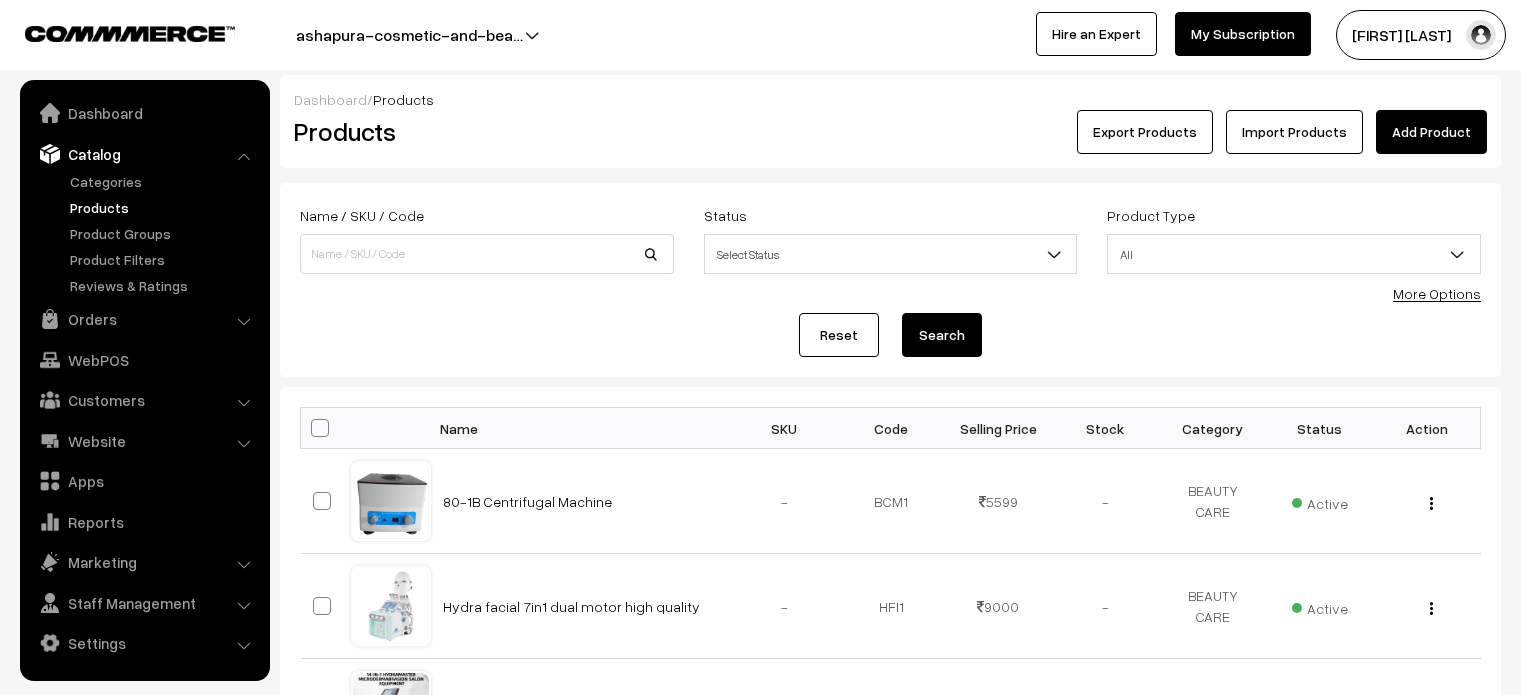 scroll, scrollTop: 0, scrollLeft: 0, axis: both 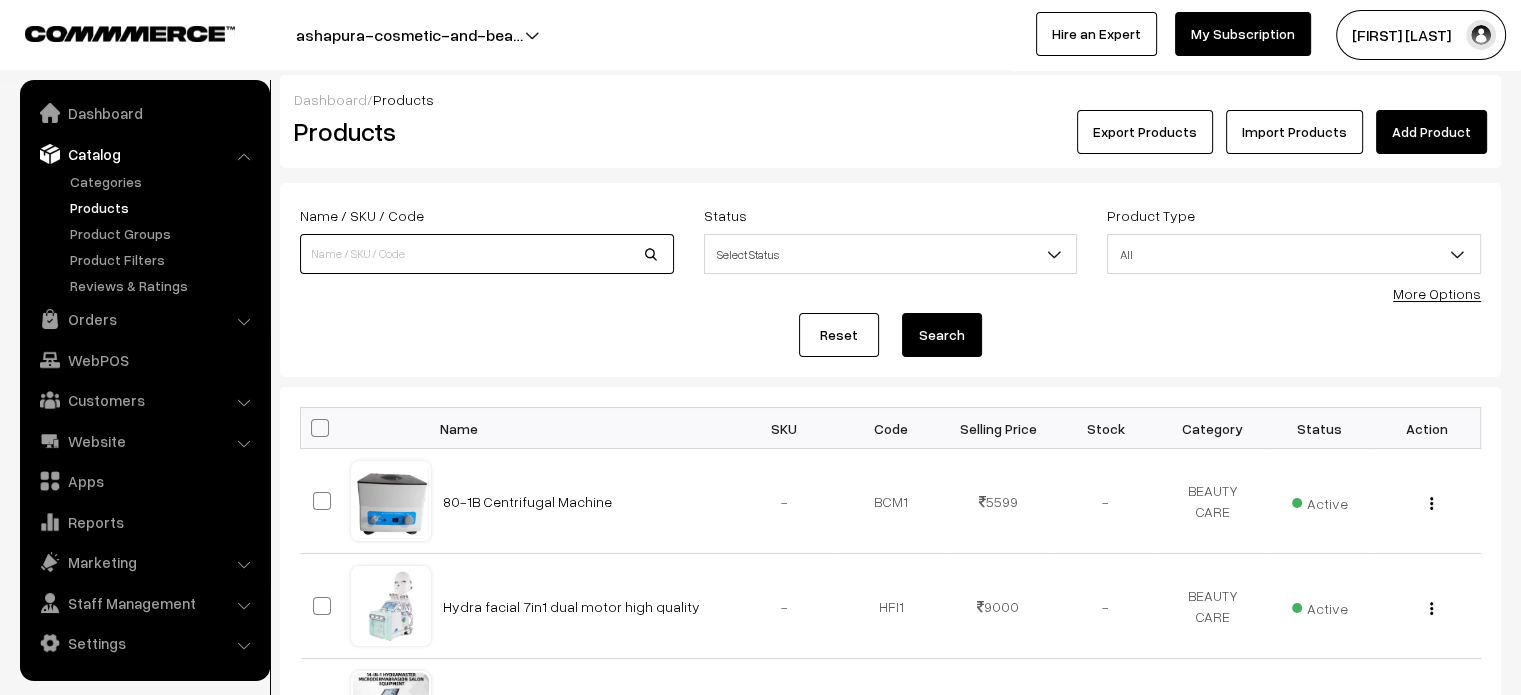 click at bounding box center [487, 254] 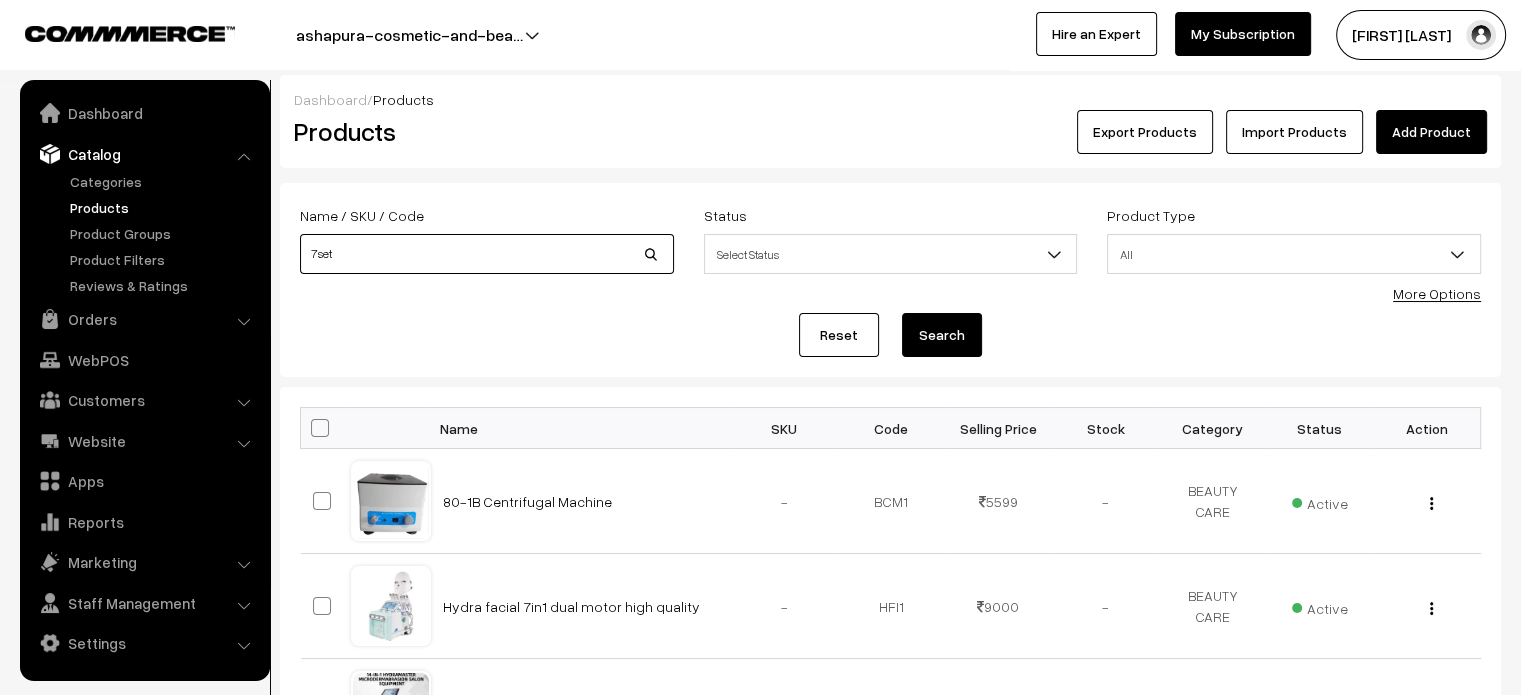 type on "7set" 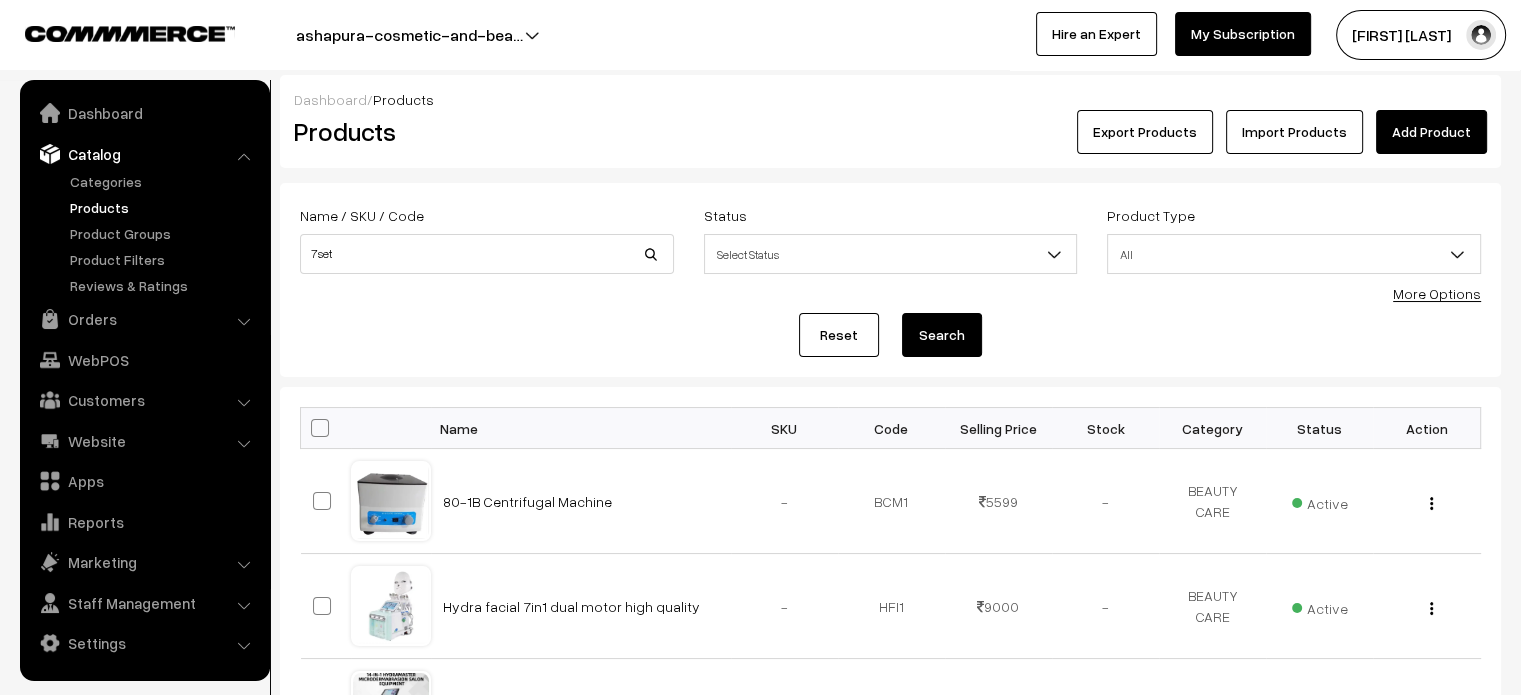 click on "Search" at bounding box center (942, 335) 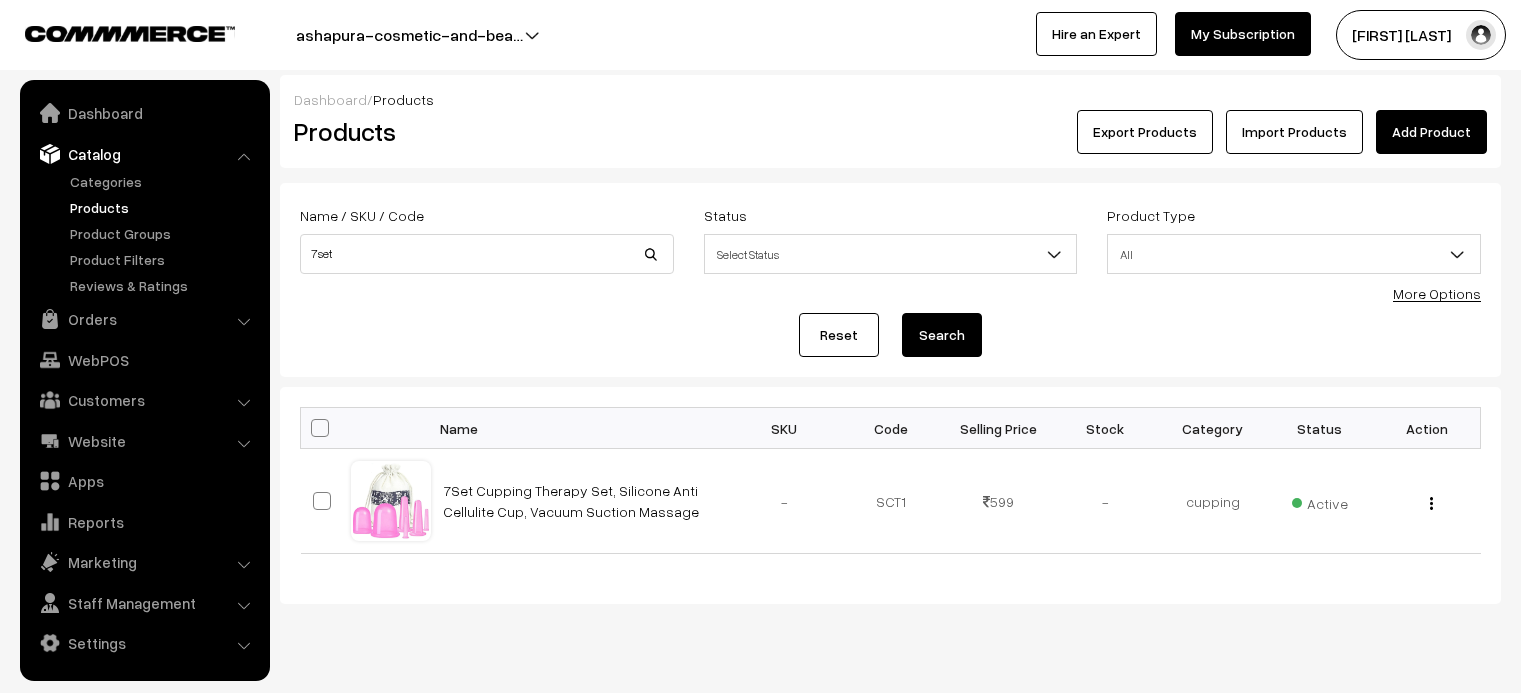 scroll, scrollTop: 0, scrollLeft: 0, axis: both 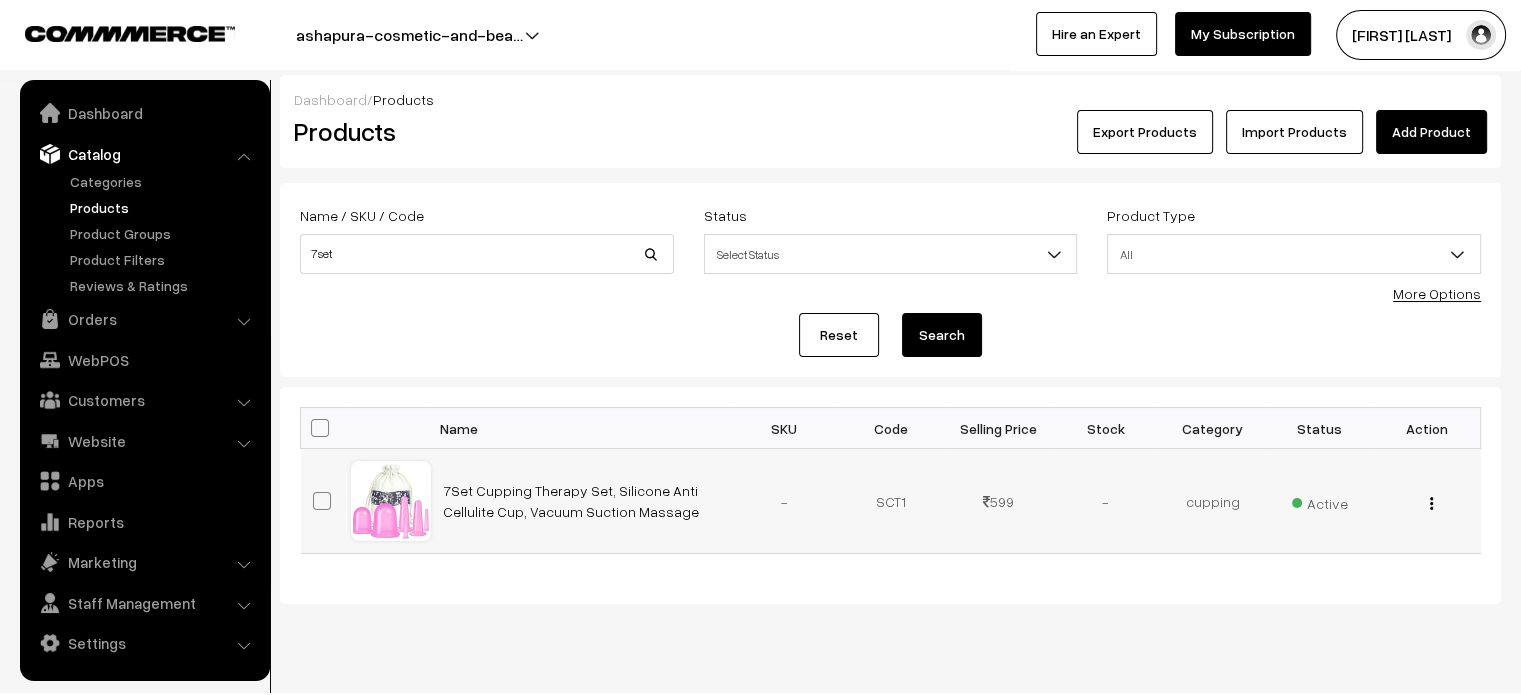 click on "7Set Cupping Therapy Set, Silicone Anti Cellulite Cup, Vacuum Suction Massage" at bounding box center [581, 501] 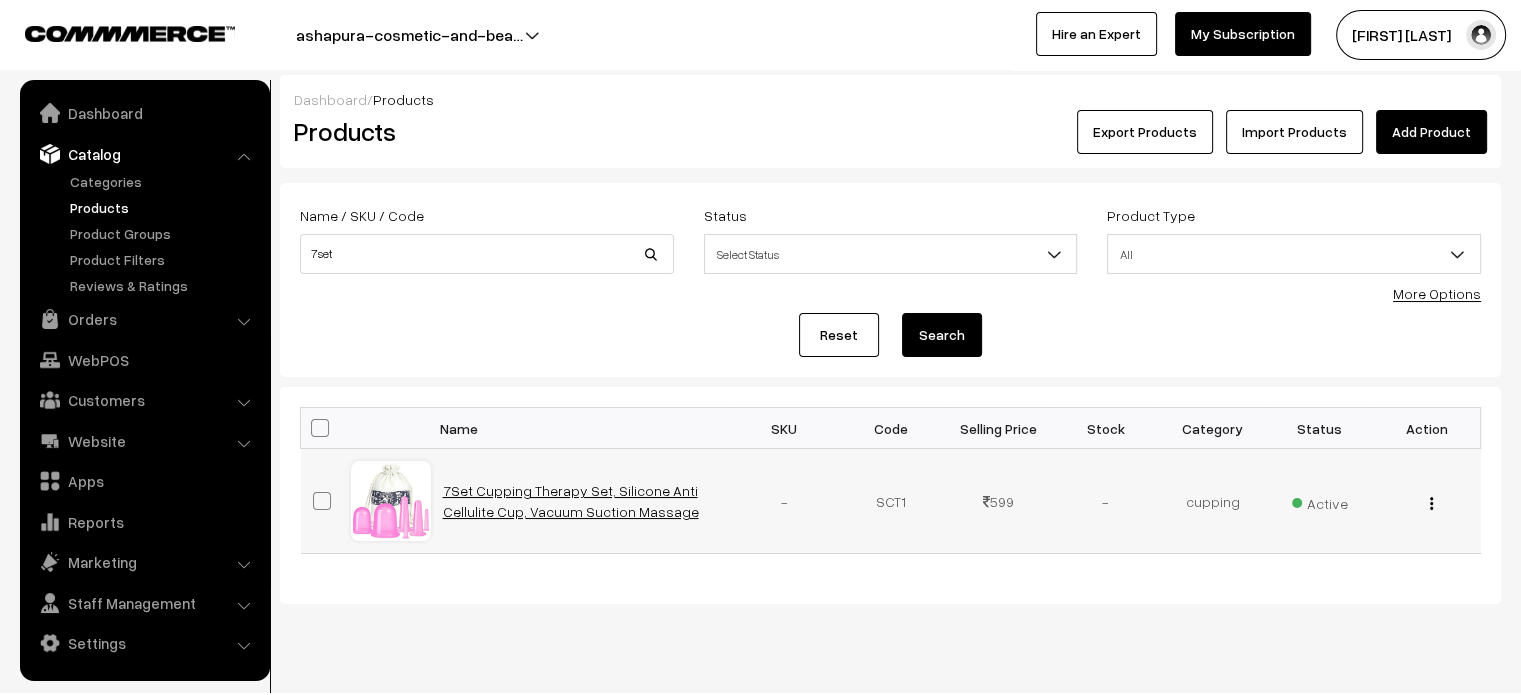 click on "7Set Cupping Therapy Set, Silicone Anti Cellulite Cup, Vacuum Suction Massage" at bounding box center [571, 501] 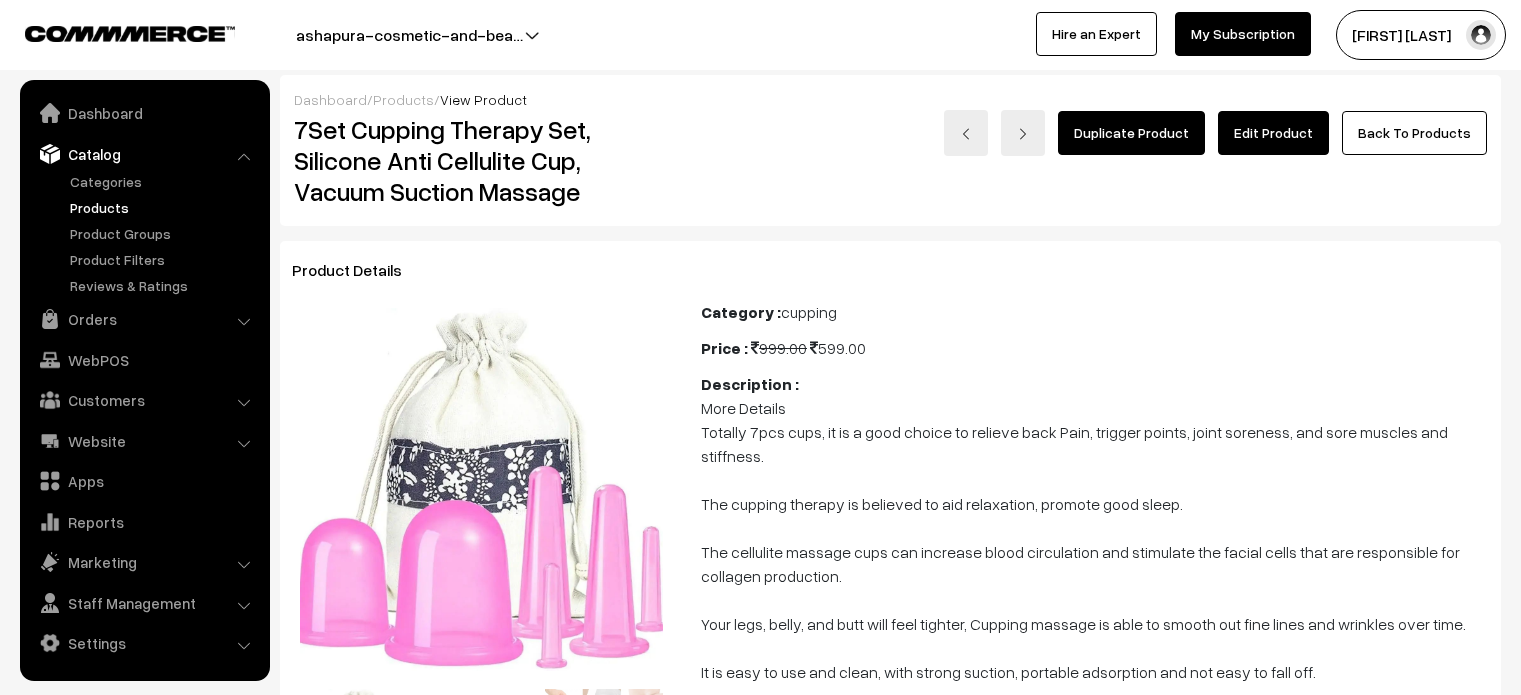 scroll, scrollTop: 0, scrollLeft: 0, axis: both 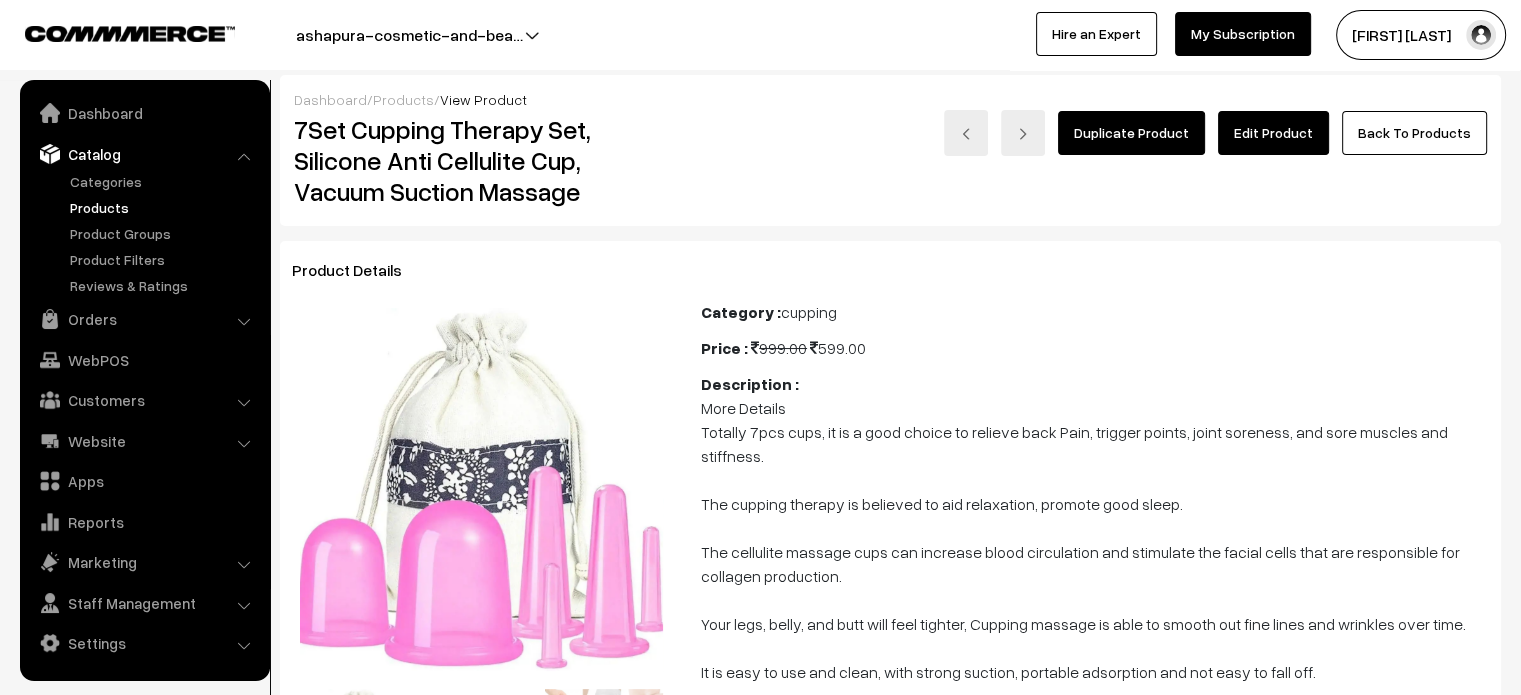 click on "Duplicate Product
Edit Product
Back To Products" at bounding box center (1094, 161) 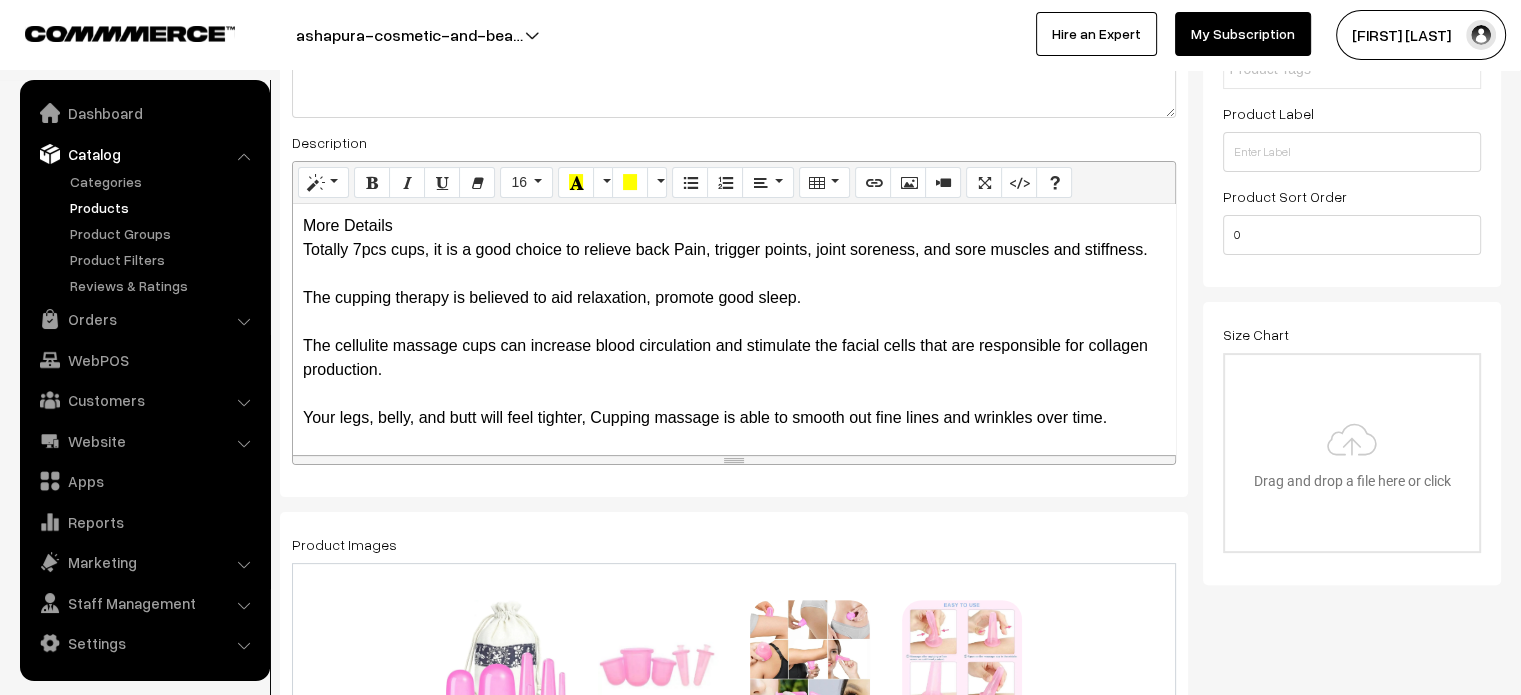 scroll, scrollTop: 399, scrollLeft: 0, axis: vertical 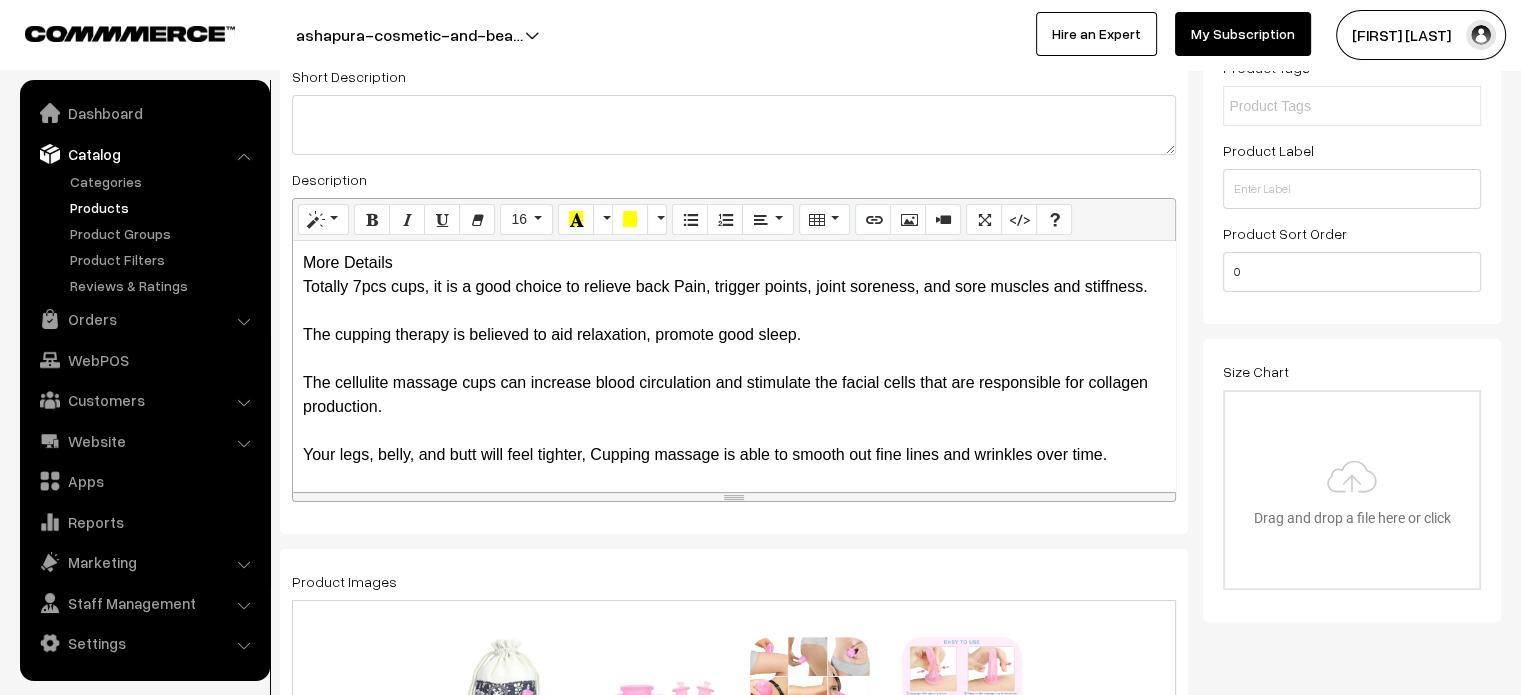 click on "More Details
Totally 7pcs cups, it is a good choice to relieve back Pain, trigger points, joint soreness, and sore muscles and stiffness.
The cupping therapy is believed to aid relaxation, promote good sleep.
The cellulite massage cups can increase blood circulation and stimulate the facial cells that are responsible for collagen production.
Your legs, belly, and butt will feel tighter, Cupping massage is able to smooth out fine lines and wrinkles over time.
It is easy to use and clean, with strong suction, portable adsorption and not easy to fall off." at bounding box center [734, 383] 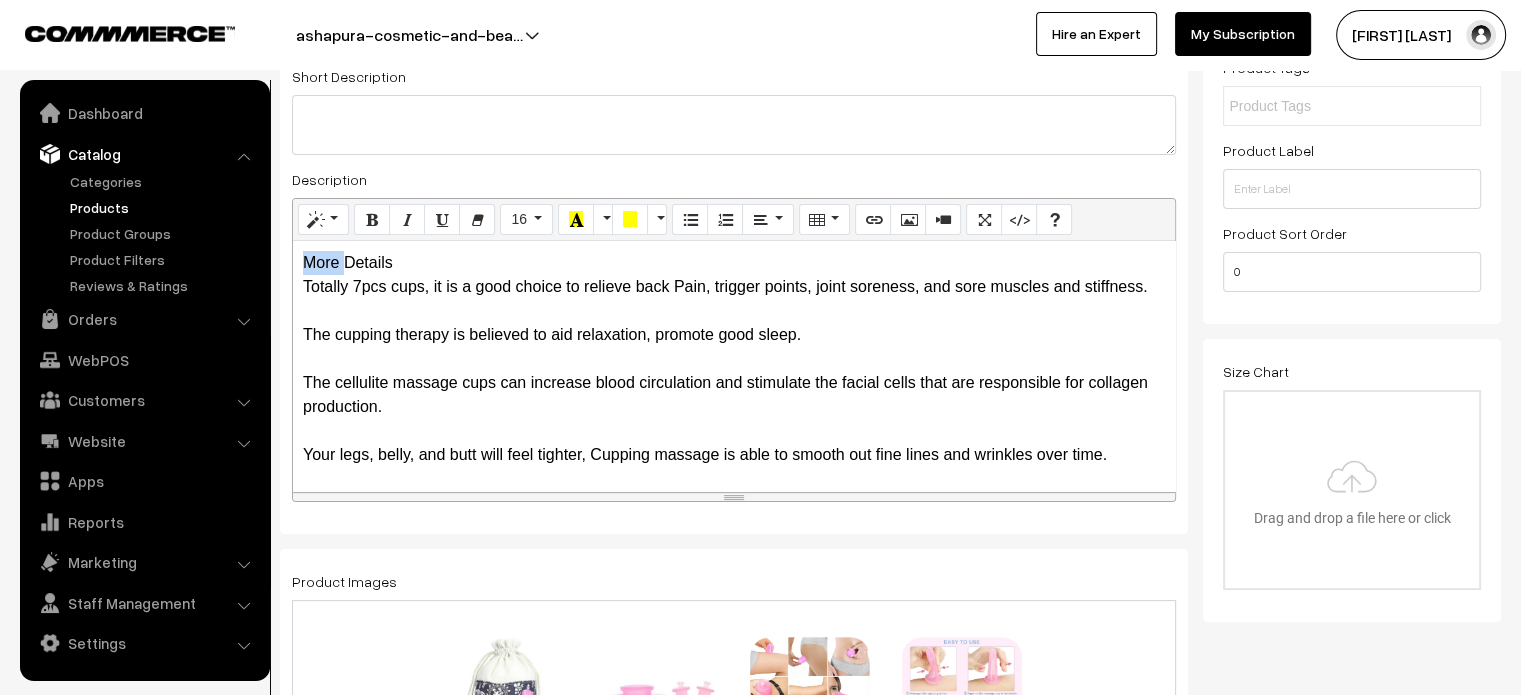 click on "More Details
Totally 7pcs cups, it is a good choice to relieve back Pain, trigger points, joint soreness, and sore muscles and stiffness.
The cupping therapy is believed to aid relaxation, promote good sleep.
The cellulite massage cups can increase blood circulation and stimulate the facial cells that are responsible for collagen production.
Your legs, belly, and butt will feel tighter, Cupping massage is able to smooth out fine lines and wrinkles over time.
It is easy to use and clean, with strong suction, portable adsorption and not easy to fall off." at bounding box center [734, 383] 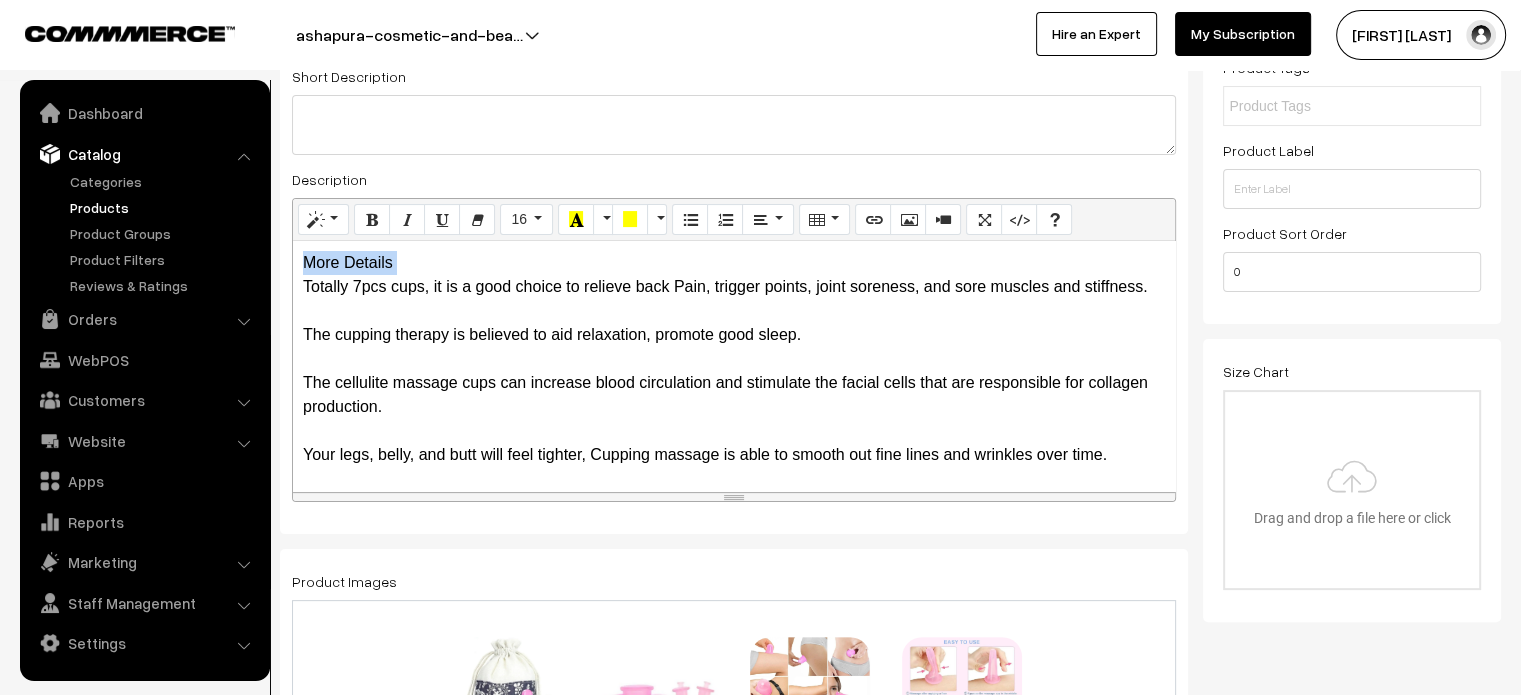 click on "More Details
Totally 7pcs cups, it is a good choice to relieve back Pain, trigger points, joint soreness, and sore muscles and stiffness.
The cupping therapy is believed to aid relaxation, promote good sleep.
The cellulite massage cups can increase blood circulation and stimulate the facial cells that are responsible for collagen production.
Your legs, belly, and butt will feel tighter, Cupping massage is able to smooth out fine lines and wrinkles over time.
It is easy to use and clean, with strong suction, portable adsorption and not easy to fall off." at bounding box center [734, 383] 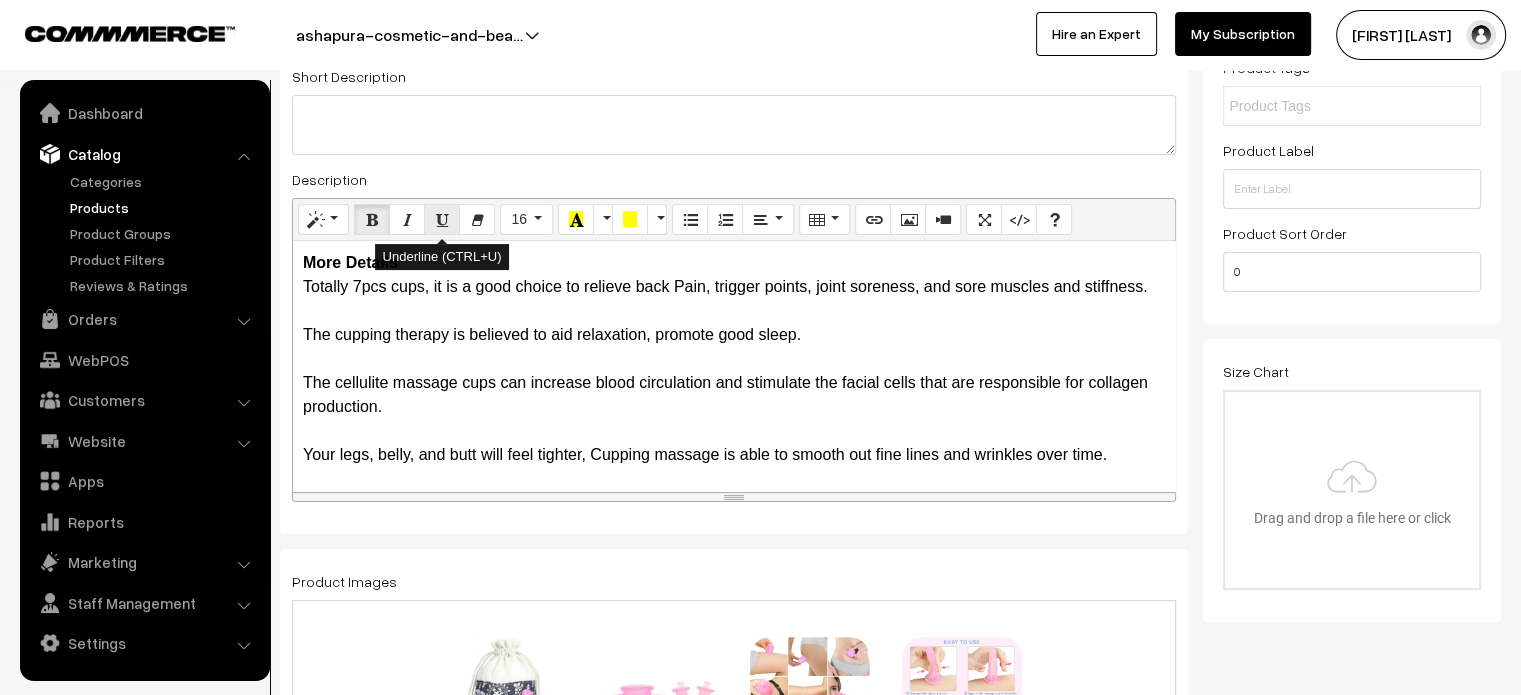 click at bounding box center (442, 219) 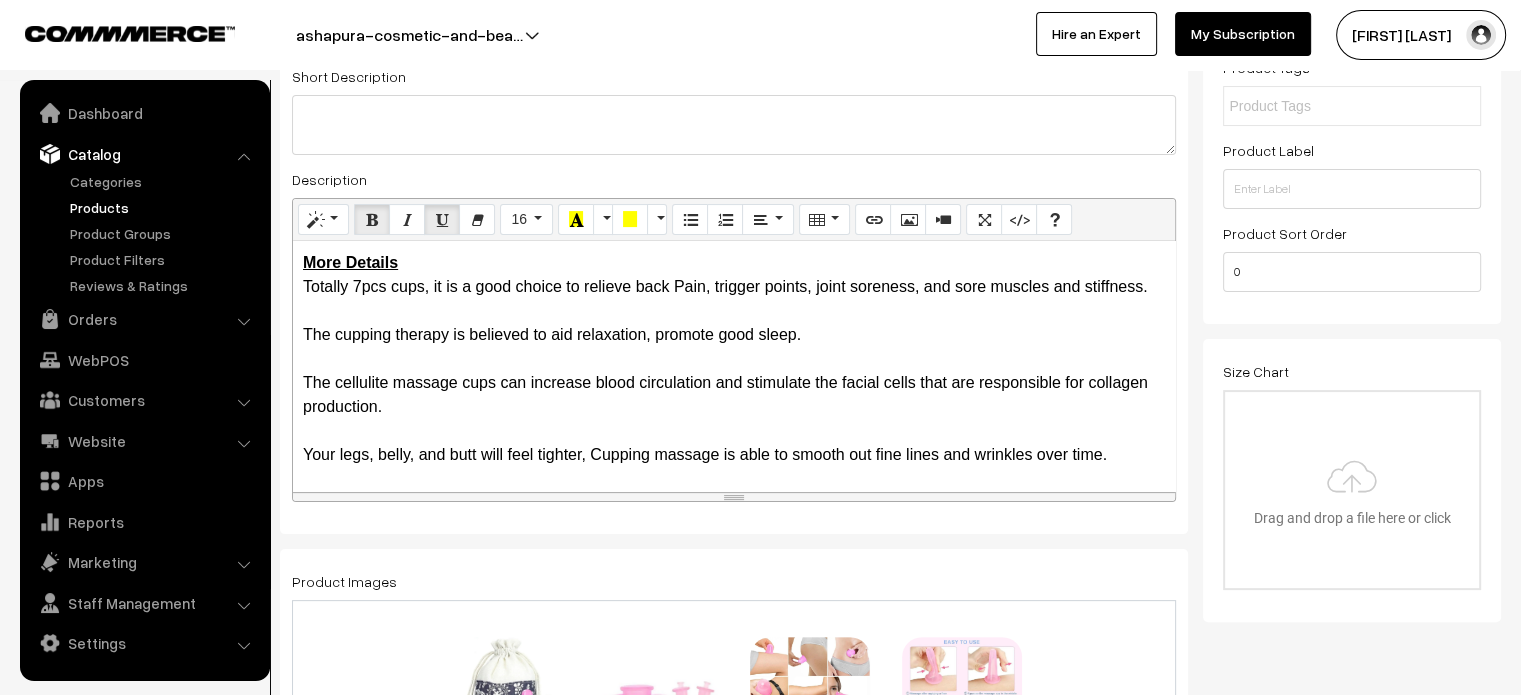 click on "More Details
Totally 7pcs cups, it is a good choice to relieve back Pain, trigger points, joint soreness, and sore muscles and stiffness.
The cupping therapy is believed to aid relaxation, promote good sleep.
The cellulite massage cups can increase blood circulation and stimulate the facial cells that are responsible for collagen production.
Your legs, belly, and butt will feel tighter, Cupping massage is able to smooth out fine lines and wrinkles over time.
It is easy to use and clean, with strong suction, portable adsorption and not easy to fall off." at bounding box center (734, 366) 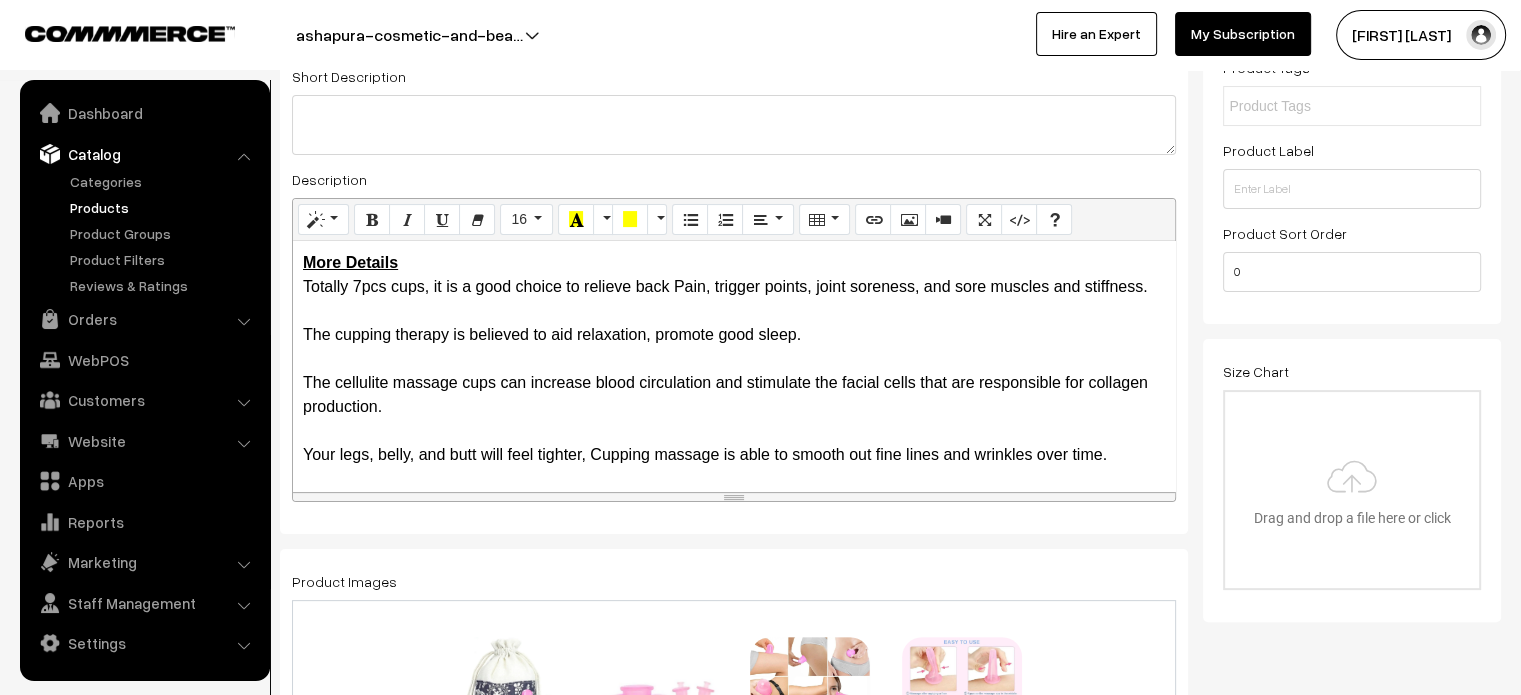 click on "More Details
Totally 7pcs cups, it is a good choice to relieve back Pain, trigger points, joint soreness, and sore muscles and stiffness.
The cupping therapy is believed to aid relaxation, promote good sleep.
The cellulite massage cups can increase blood circulation and stimulate the facial cells that are responsible for collagen production.
Your legs, belly, and butt will feel tighter, Cupping massage is able to smooth out fine lines and wrinkles over time.
It is easy to use and clean, with strong suction, portable adsorption and not easy to fall off." at bounding box center [734, 383] 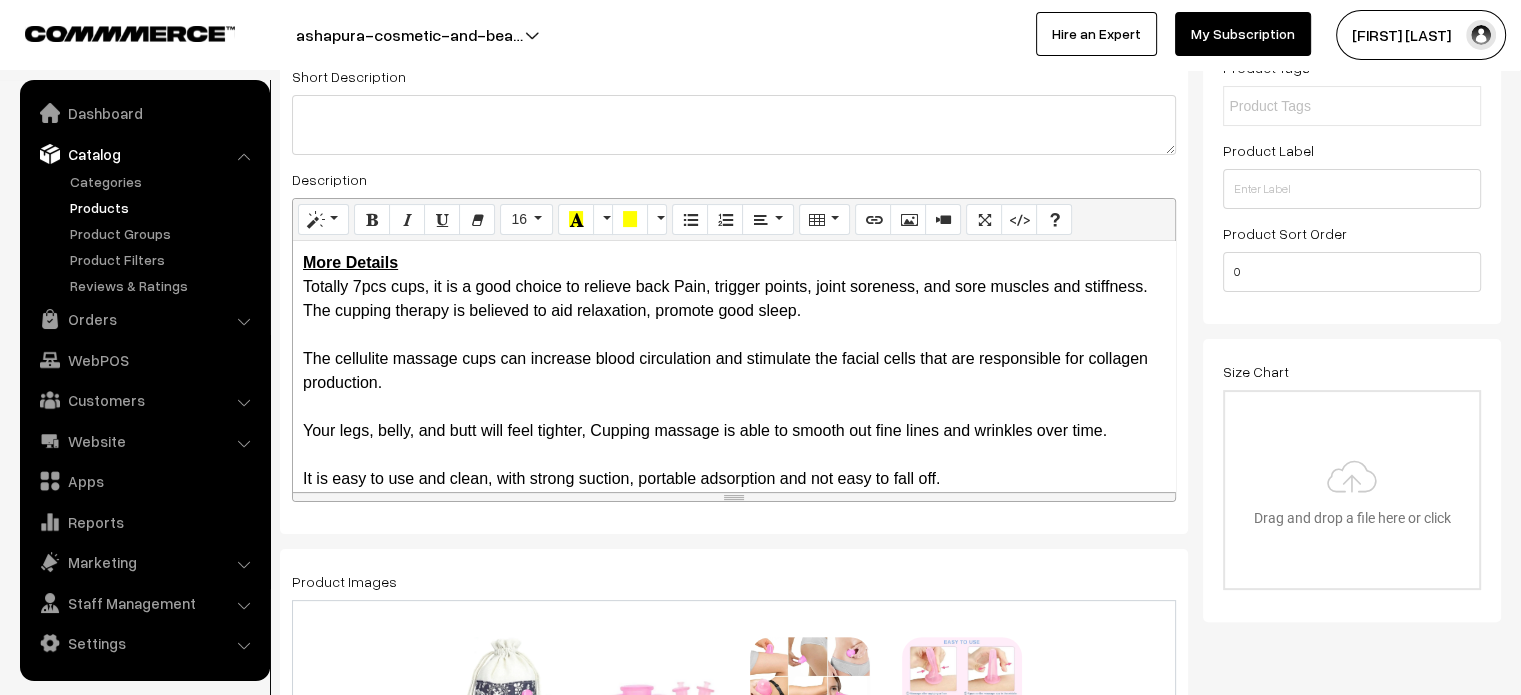 click on "More Details
Totally 7pcs cups, it is a good choice to relieve back Pain, trigger points, joint soreness, and sore muscles and stiffness. The cupping therapy is believed to aid relaxation, promote good sleep.
The cellulite massage cups can increase blood circulation and stimulate the facial cells that are responsible for collagen production.
Your legs, belly, and butt will feel tighter, Cupping massage is able to smooth out fine lines and wrinkles over time.
It is easy to use and clean, with strong suction, portable adsorption and not easy to fall off." at bounding box center (734, 371) 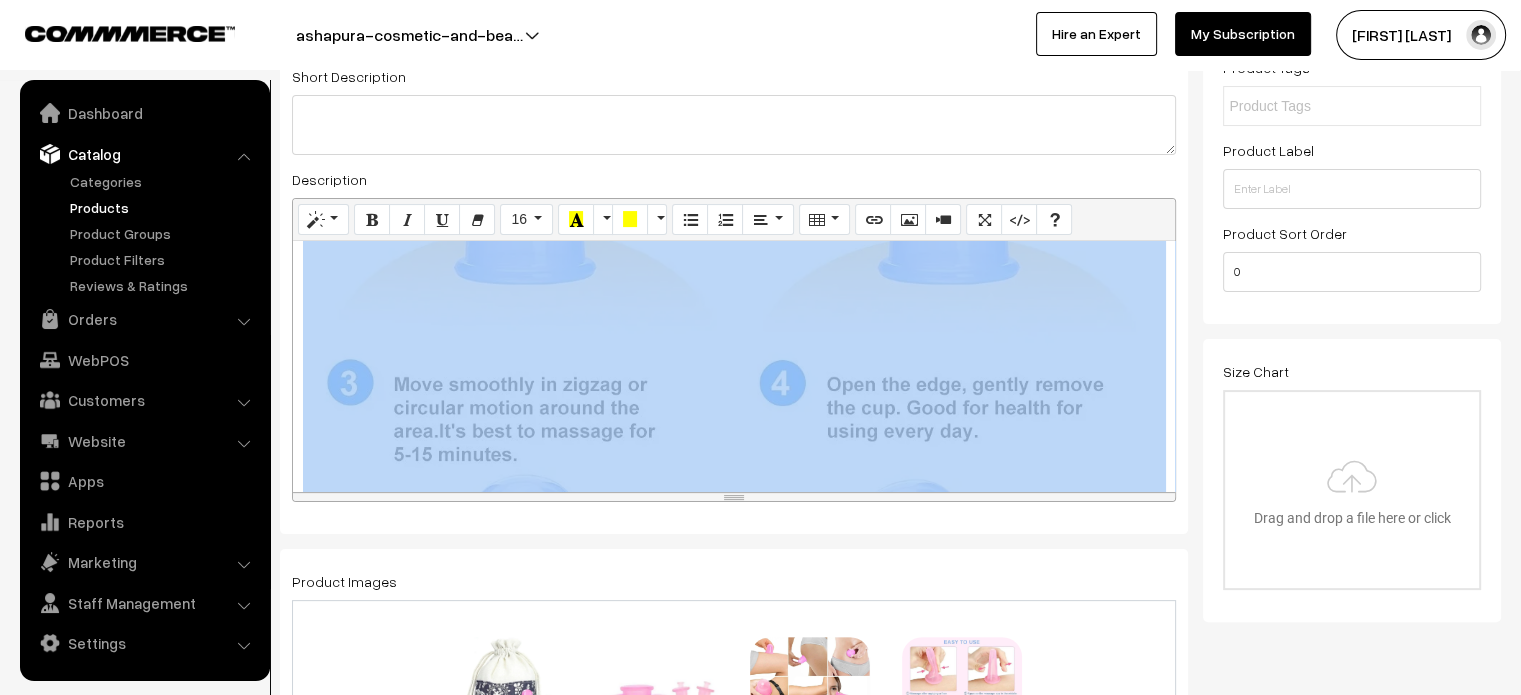 drag, startPoint x: 302, startPoint y: 287, endPoint x: 477, endPoint y: 285, distance: 175.01143 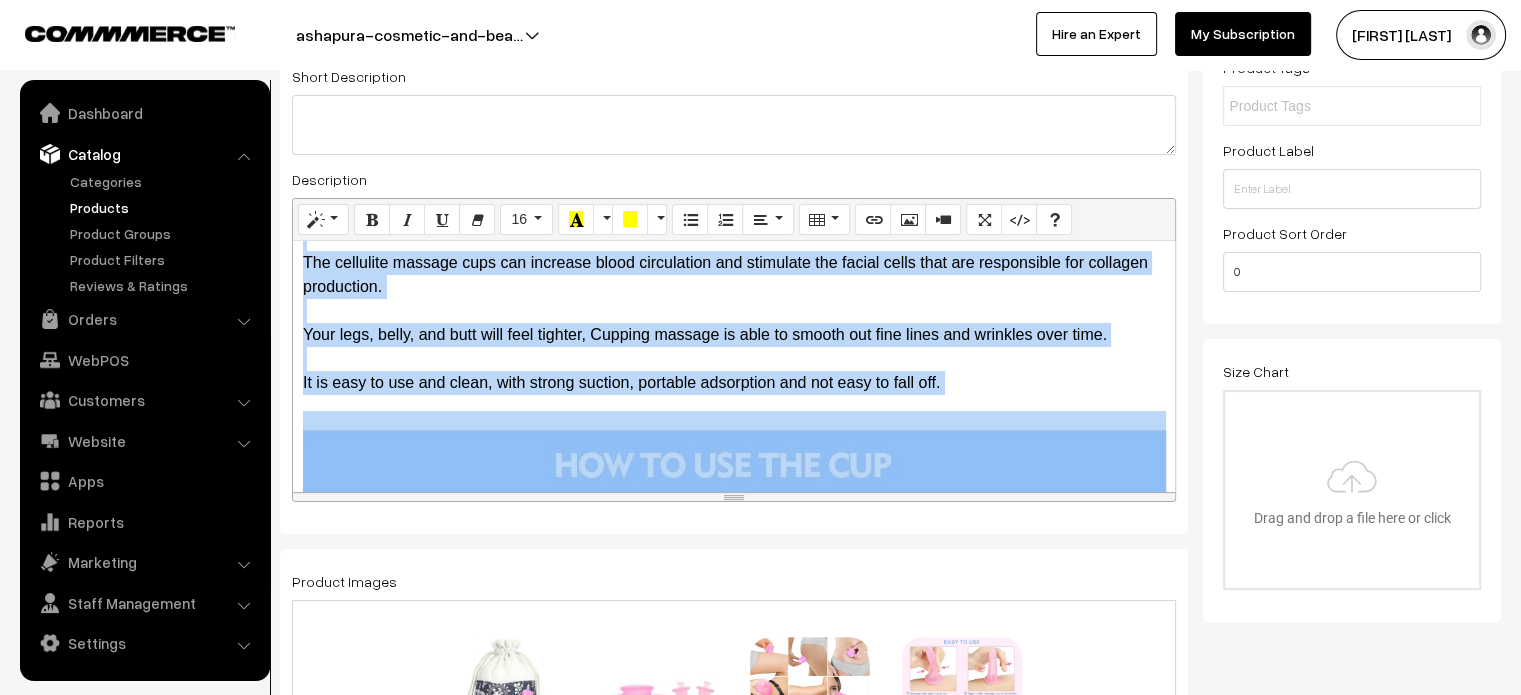 scroll, scrollTop: 83, scrollLeft: 0, axis: vertical 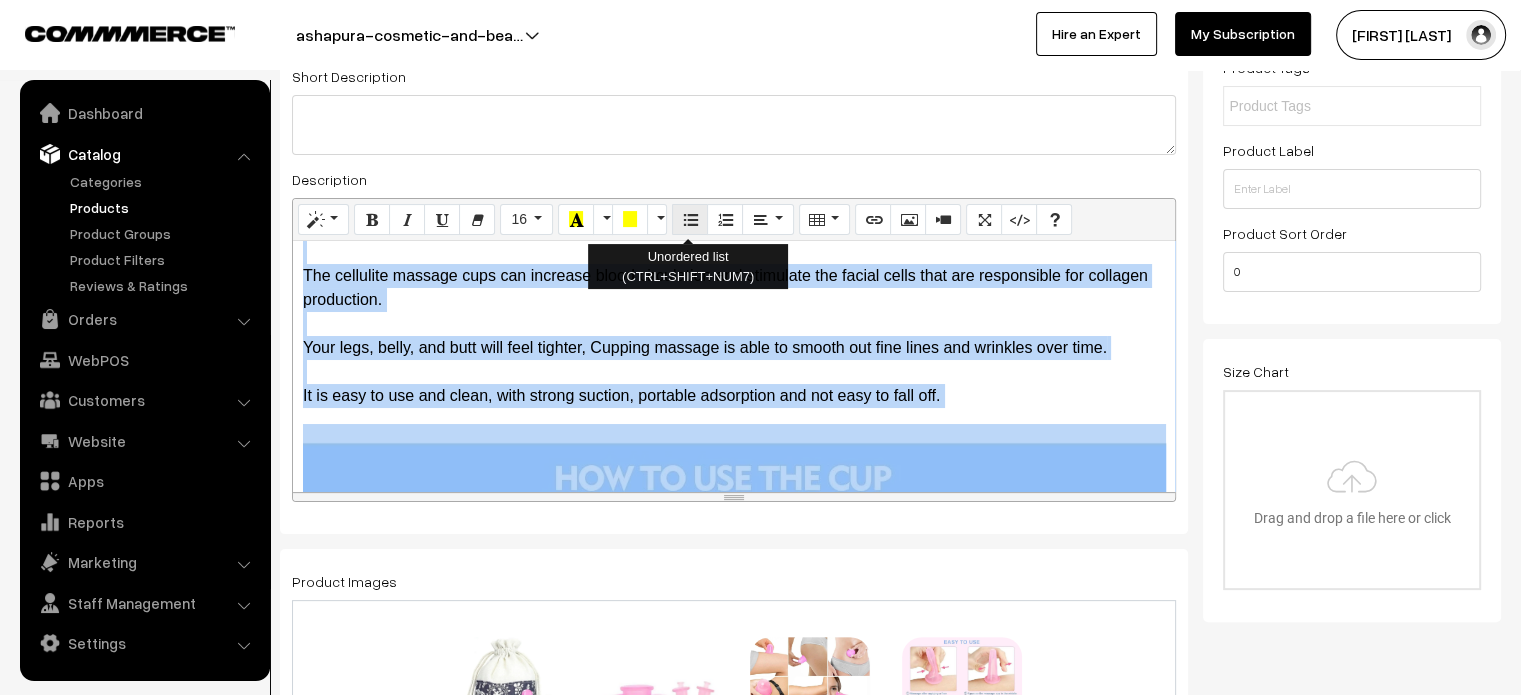 click at bounding box center [690, 219] 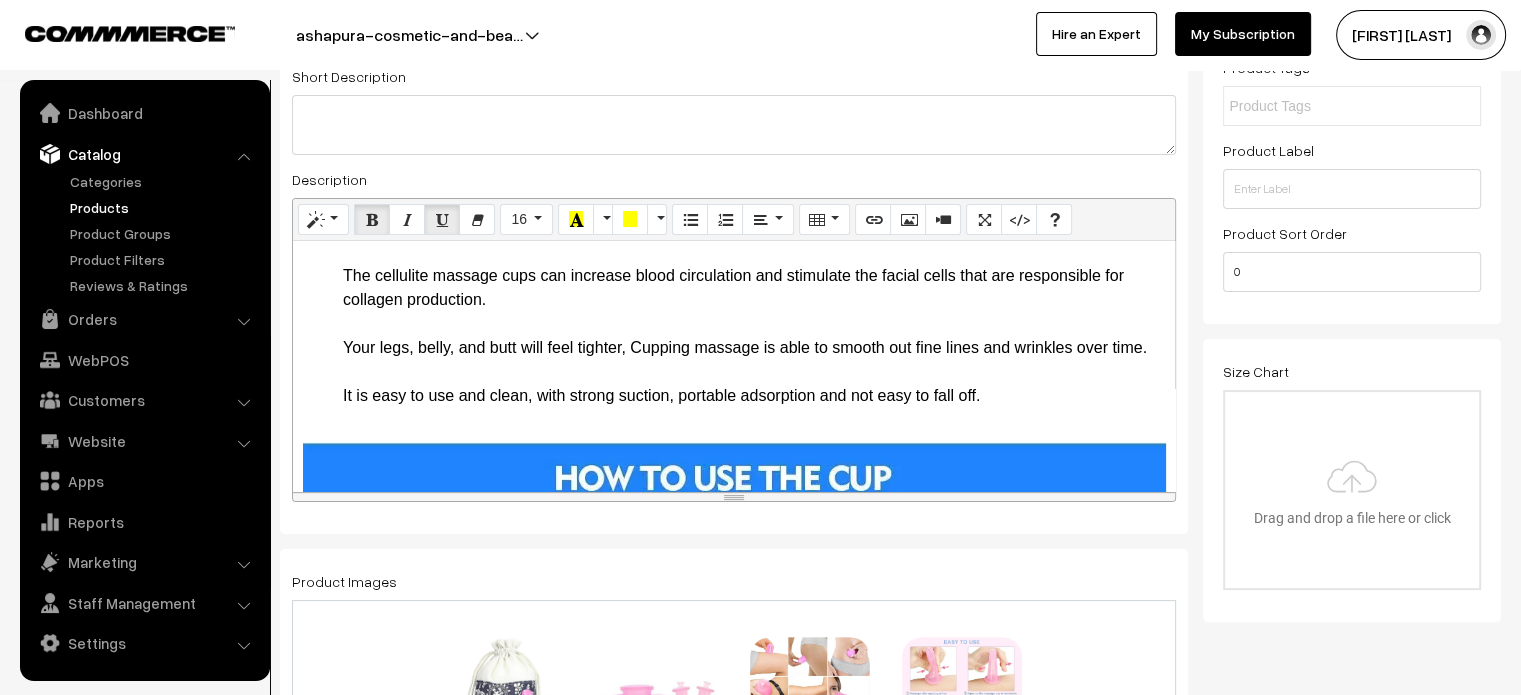 scroll, scrollTop: 0, scrollLeft: 0, axis: both 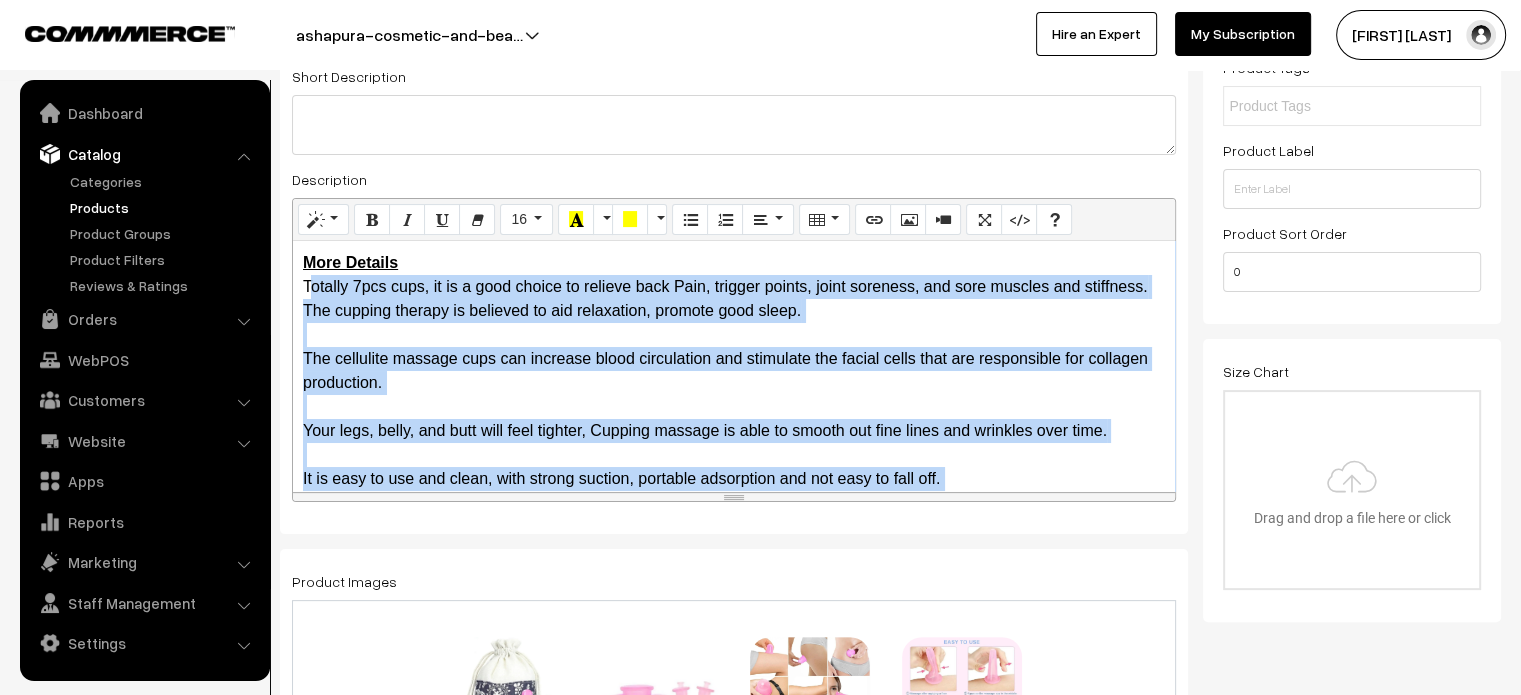 click on "More Details
Totally 7pcs cups, it is a good choice to relieve back Pain, trigger points, joint soreness, and sore muscles and stiffness. The cupping therapy is believed to aid relaxation, promote good sleep.
The cellulite massage cups can increase blood circulation and stimulate the facial cells that are responsible for collagen production.
Your legs, belly, and butt will feel tighter, Cupping massage is able to smooth out fine lines and wrinkles over time.
It is easy to use and clean, with strong suction, portable adsorption and not easy to fall off." at bounding box center (734, 371) 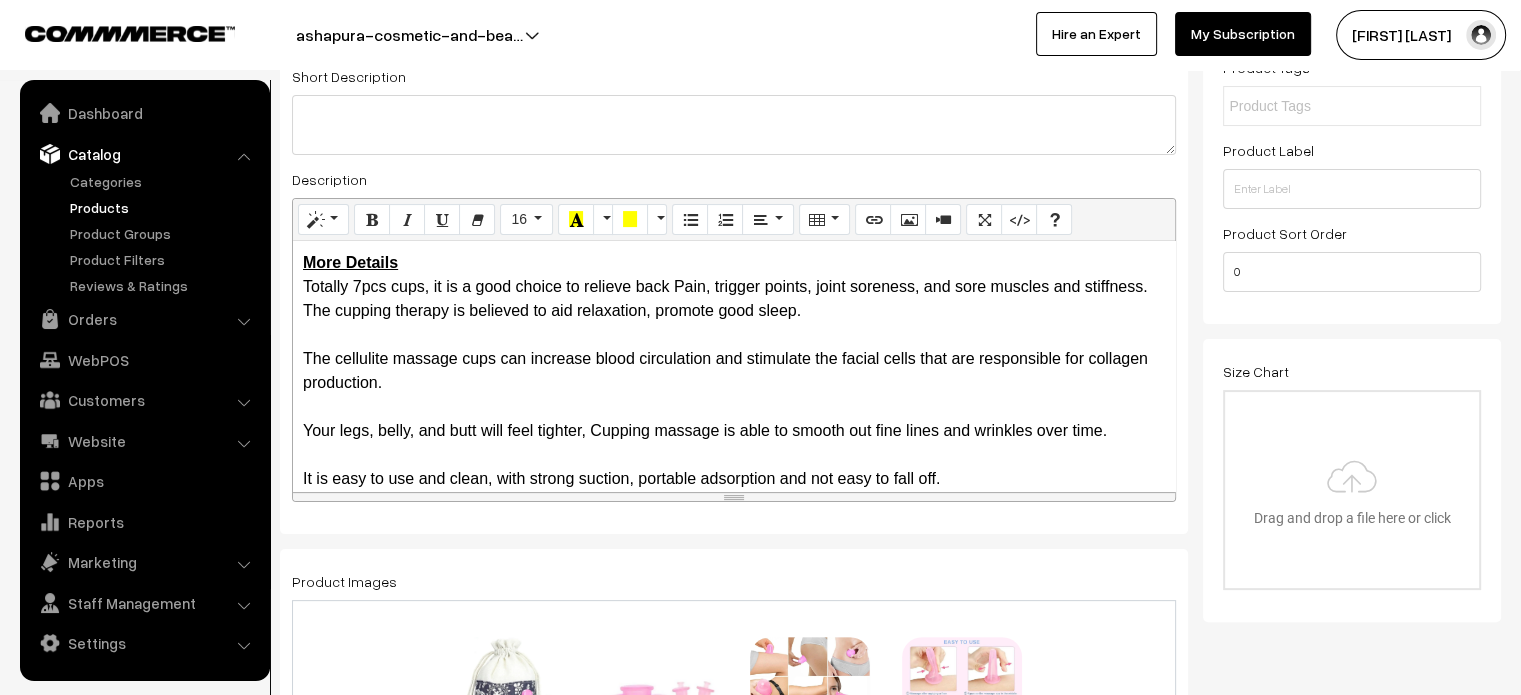 click on "More Details
Totally 7pcs cups, it is a good choice to relieve back Pain, trigger points, joint soreness, and sore muscles and stiffness. The cupping therapy is believed to aid relaxation, promote good sleep.
The cellulite massage cups can increase blood circulation and stimulate the facial cells that are responsible for collagen production.
Your legs, belly, and butt will feel tighter, Cupping massage is able to smooth out fine lines and wrinkles over time.
It is easy to use and clean, with strong suction, portable adsorption and not easy to fall off." at bounding box center [734, 366] 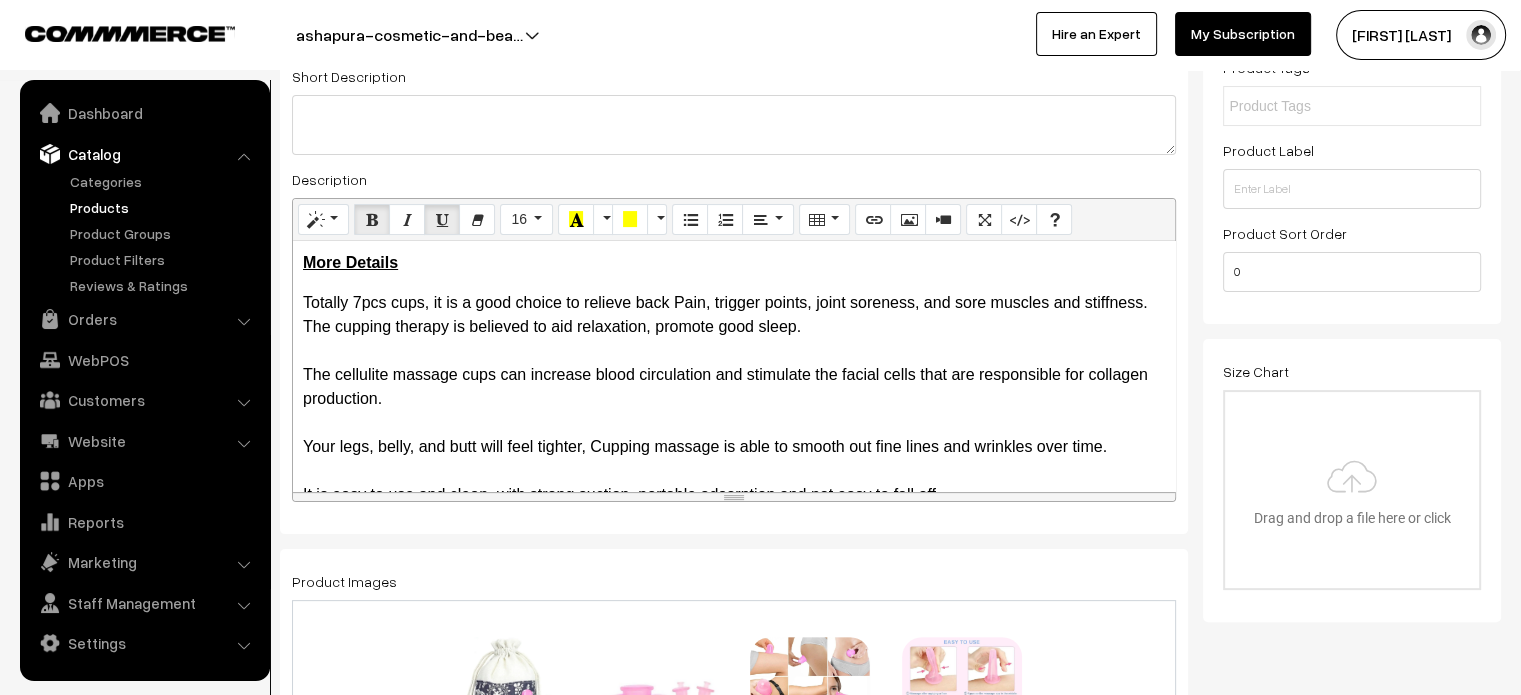 click on "More Details
Totally 7pcs cups, it is a good choice to relieve back Pain, trigger points, joint soreness, and sore muscles and stiffness. The cupping therapy is believed to aid relaxation, promote good sleep.
The cellulite massage cups can increase blood circulation and stimulate the facial cells that are responsible for collagen production.
Your legs, belly, and butt will feel tighter, Cupping massage is able to smooth out fine lines and wrinkles over time.
It is easy to use and clean, with strong suction, portable adsorption and not easy to fall off." at bounding box center [734, 366] 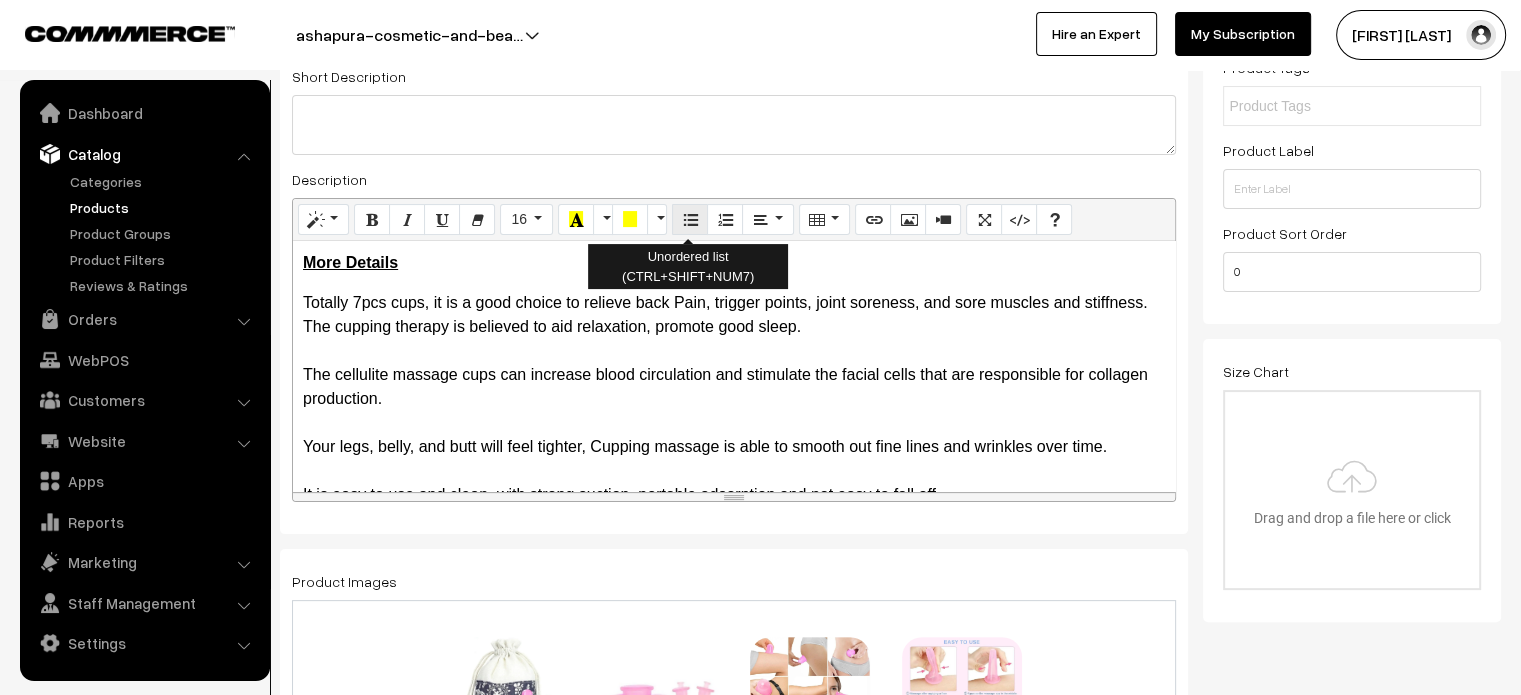 click at bounding box center (690, 220) 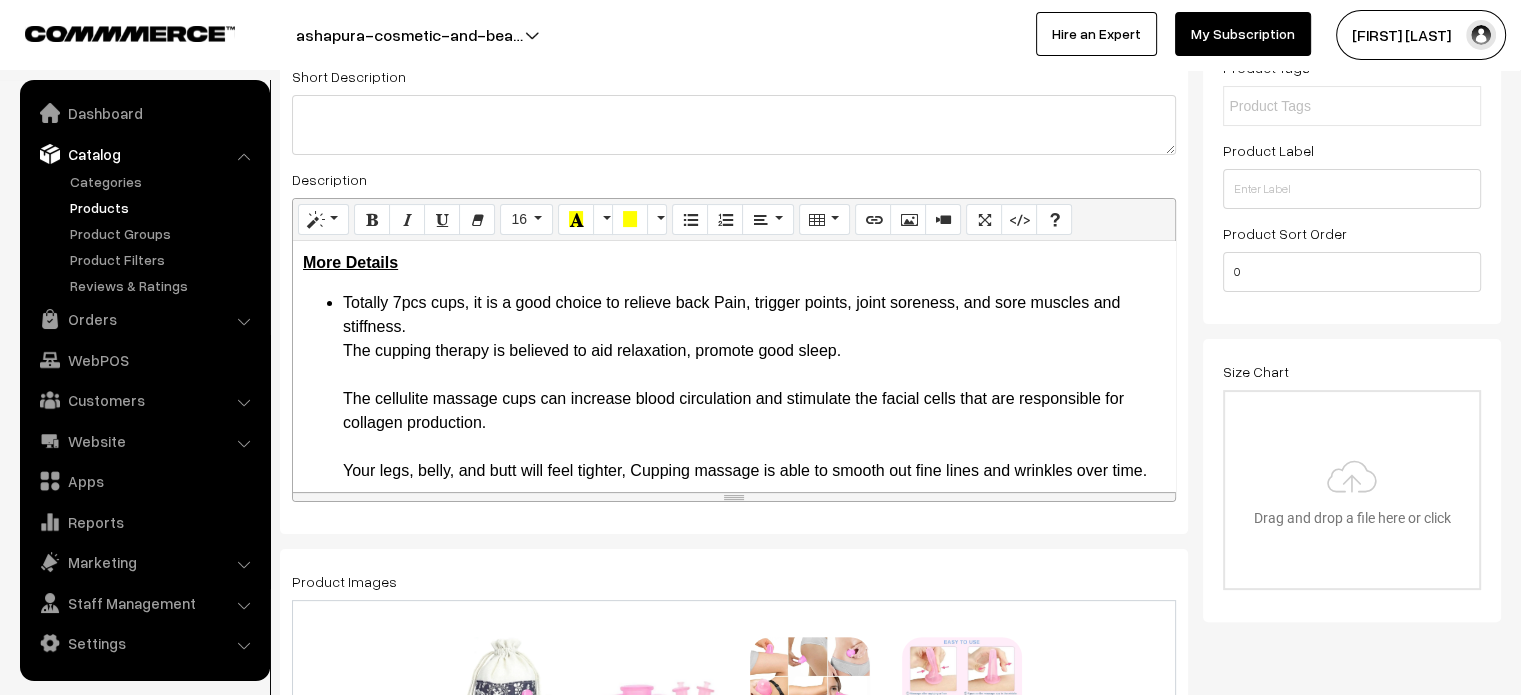 click on "Totally 7pcs cups, it is a good choice to relieve back Pain, trigger points, joint soreness, and sore muscles and stiffness. The cupping therapy is believed to aid relaxation, promote good sleep.
The cellulite massage cups can increase blood circulation and stimulate the facial cells that are responsible for collagen production.
Your legs, belly, and butt will feel tighter, Cupping massage is able to smooth out fine lines and wrinkles over time.
It is easy to use and clean, with strong suction, portable adsorption and not easy to fall off." at bounding box center (754, 411) 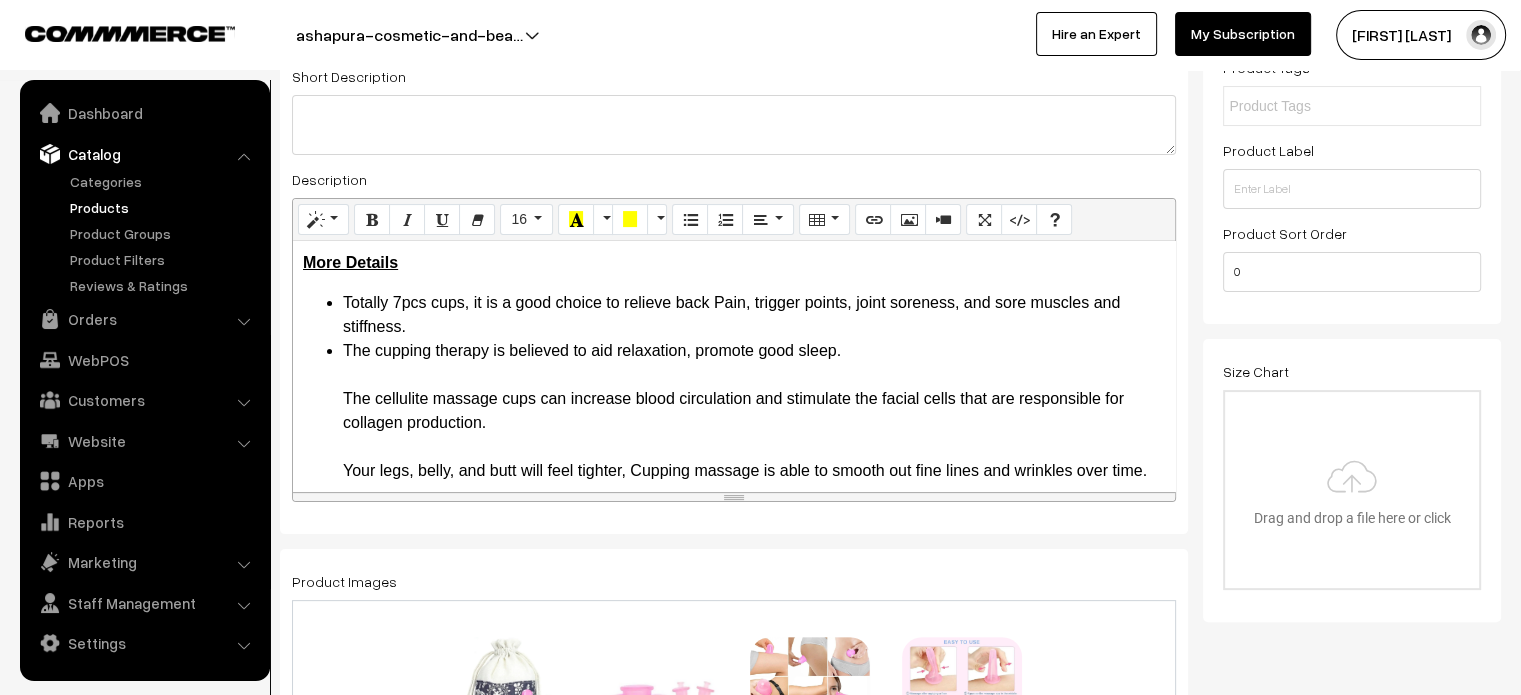click on "The cupping therapy is believed to aid relaxation, promote good sleep.
The cellulite massage cups can increase blood circulation and stimulate the facial cells that are responsible for collagen production.
Your legs, belly, and butt will feel tighter, Cupping massage is able to smooth out fine lines and wrinkles over time.
It is easy to use and clean, with strong suction, portable adsorption and not easy to fall off." at bounding box center [754, 435] 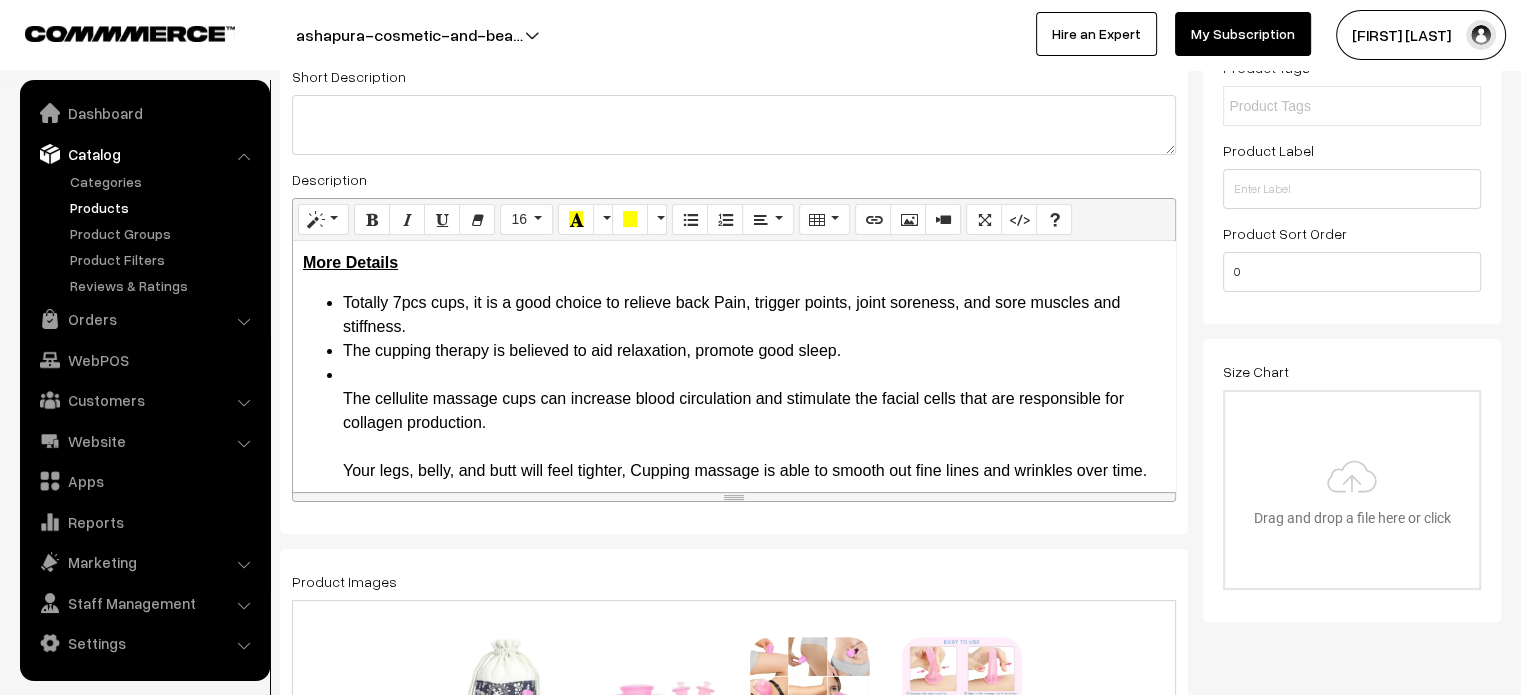 click on "The cellulite massage cups can increase blood circulation and stimulate the facial cells that are responsible for collagen production.
Your legs, belly, and butt will feel tighter, Cupping massage is able to smooth out fine lines and wrinkles over time.
It is easy to use and clean, with strong suction, portable adsorption and not easy to fall off." at bounding box center (754, 447) 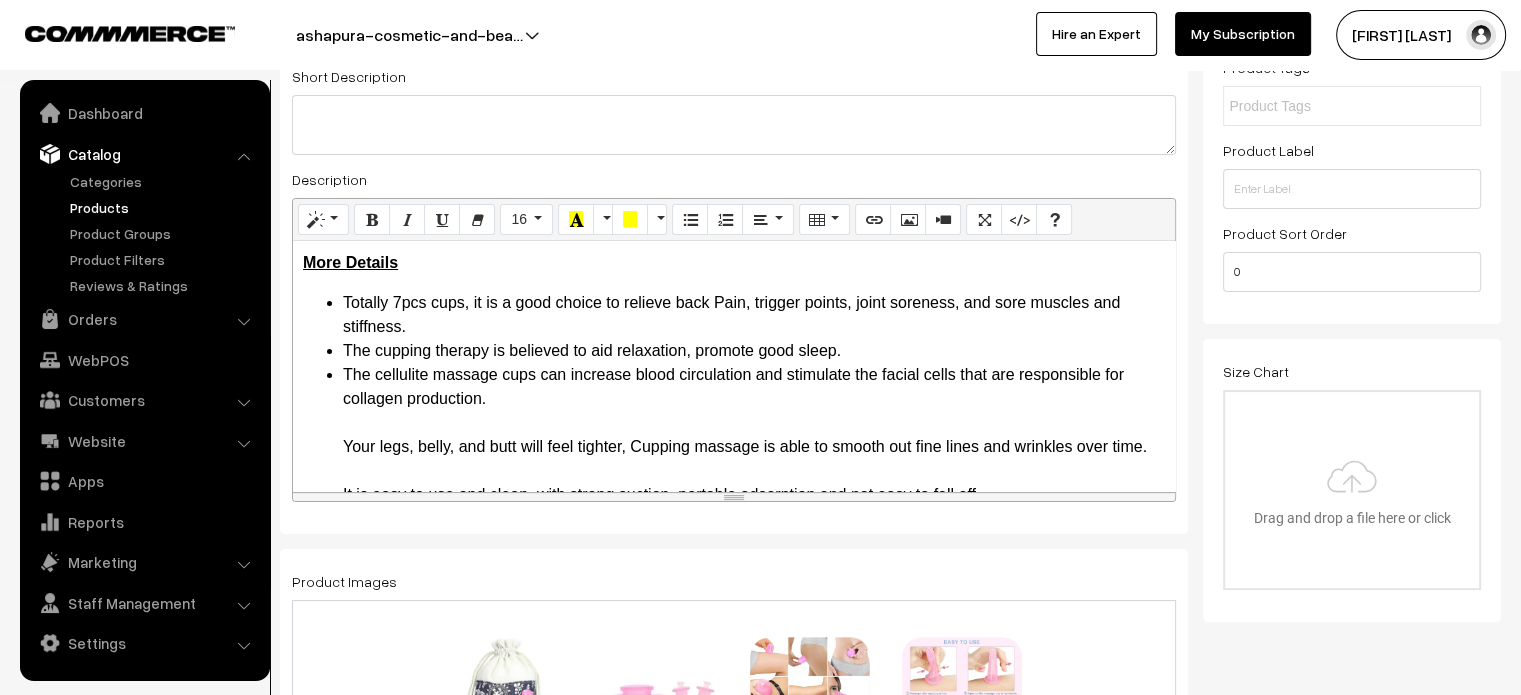 click on "The cellulite massage cups can increase blood circulation and stimulate the facial cells that are responsible for collagen production.
Your legs, belly, and butt will feel tighter, Cupping massage is able to smooth out fine lines and wrinkles over time.
It is easy to use and clean, with strong suction, portable adsorption and not easy to fall off." at bounding box center (754, 435) 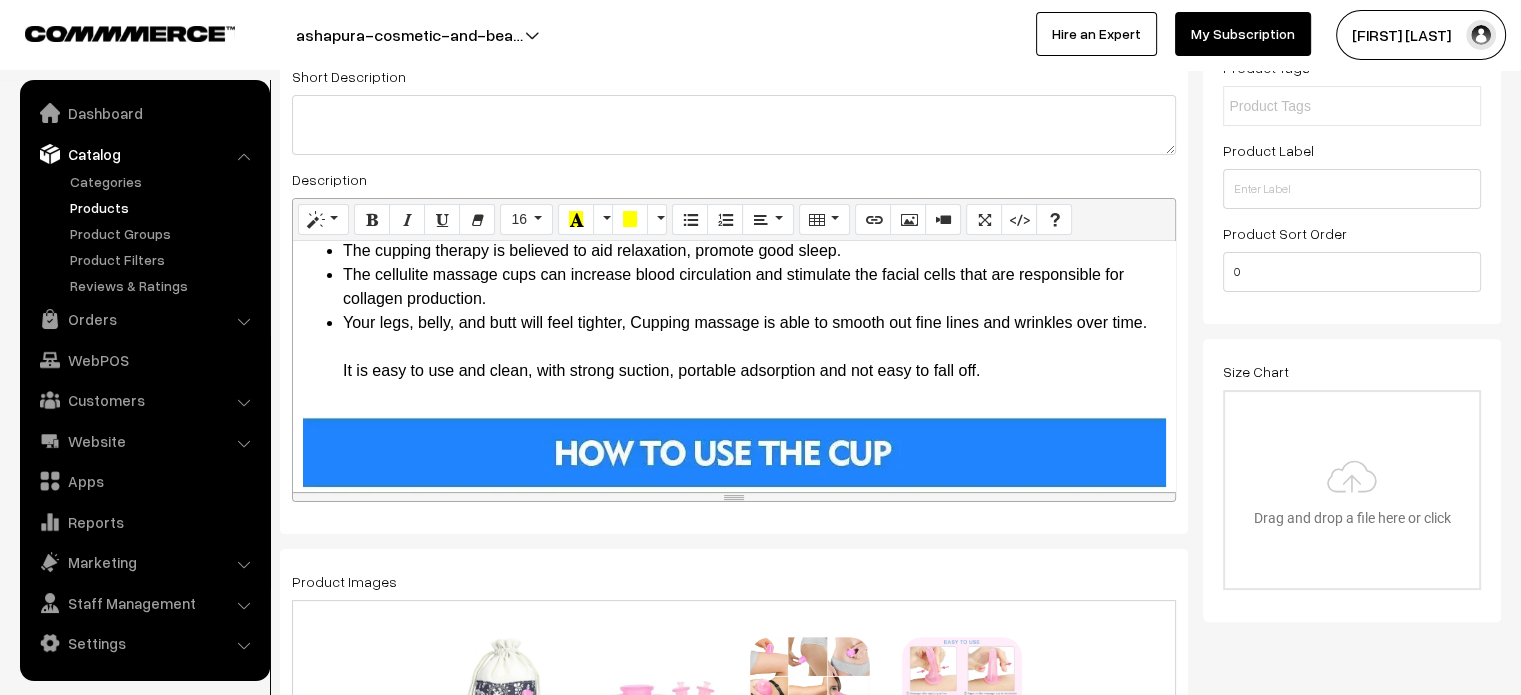 scroll, scrollTop: 100, scrollLeft: 0, axis: vertical 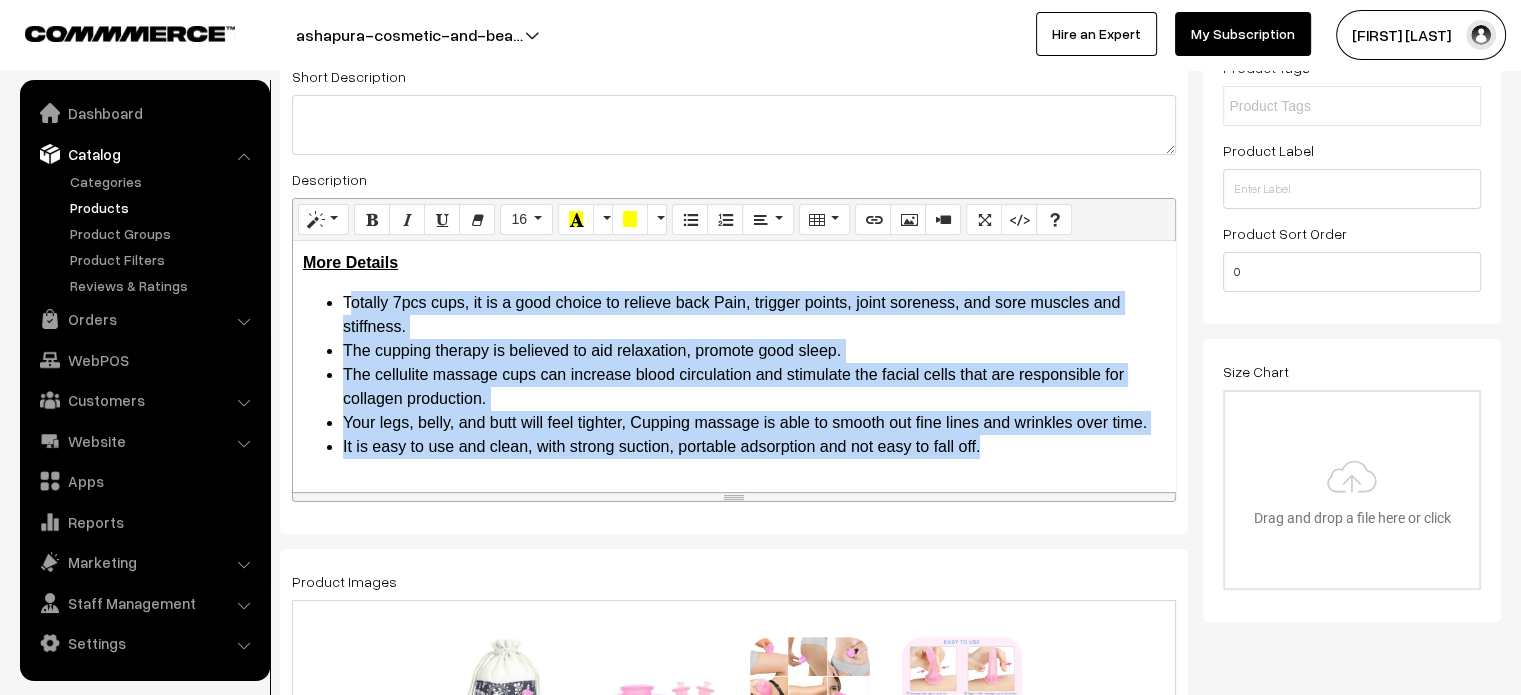 drag, startPoint x: 985, startPoint y: 349, endPoint x: 339, endPoint y: 307, distance: 647.3639 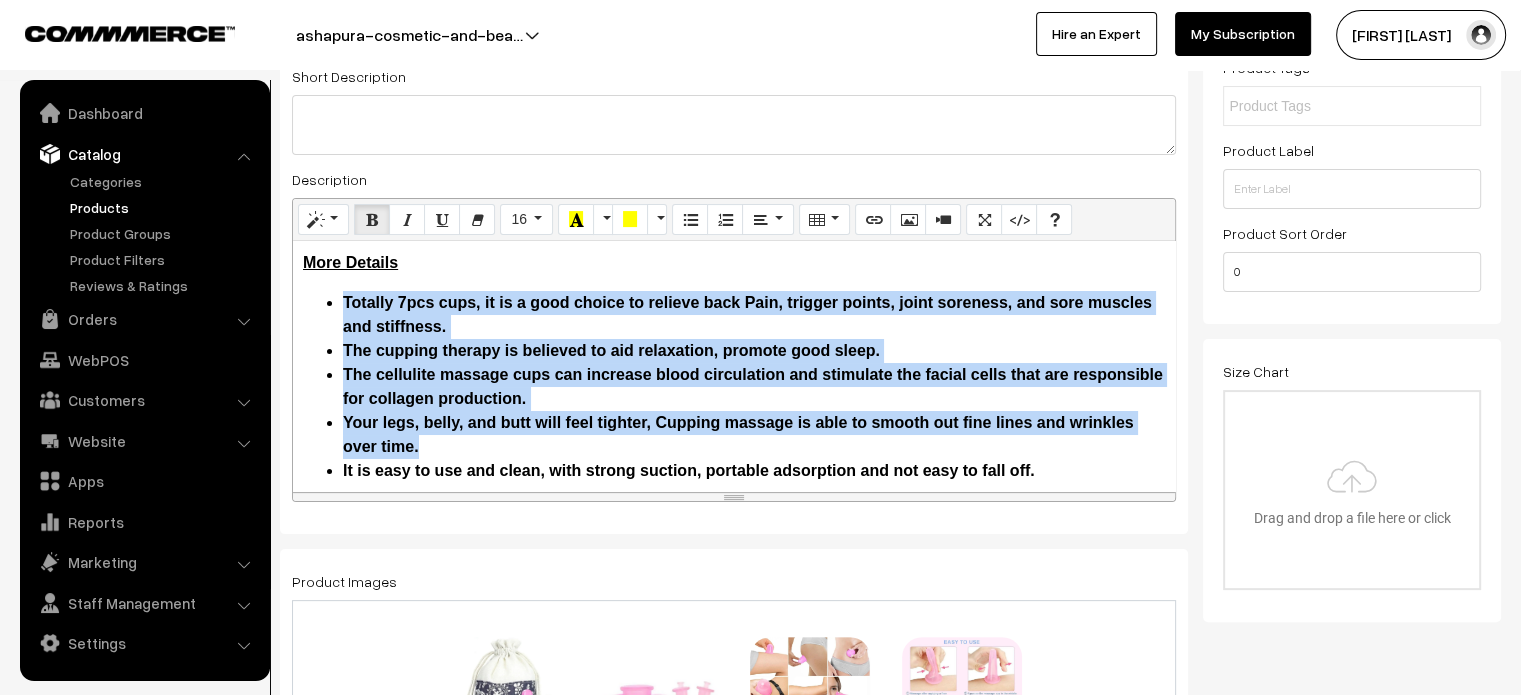 click on "Totally 7pcs cups, it is a good choice to relieve back Pain, trigger points, joint soreness, and sore muscles and stiffness." at bounding box center (754, 315) 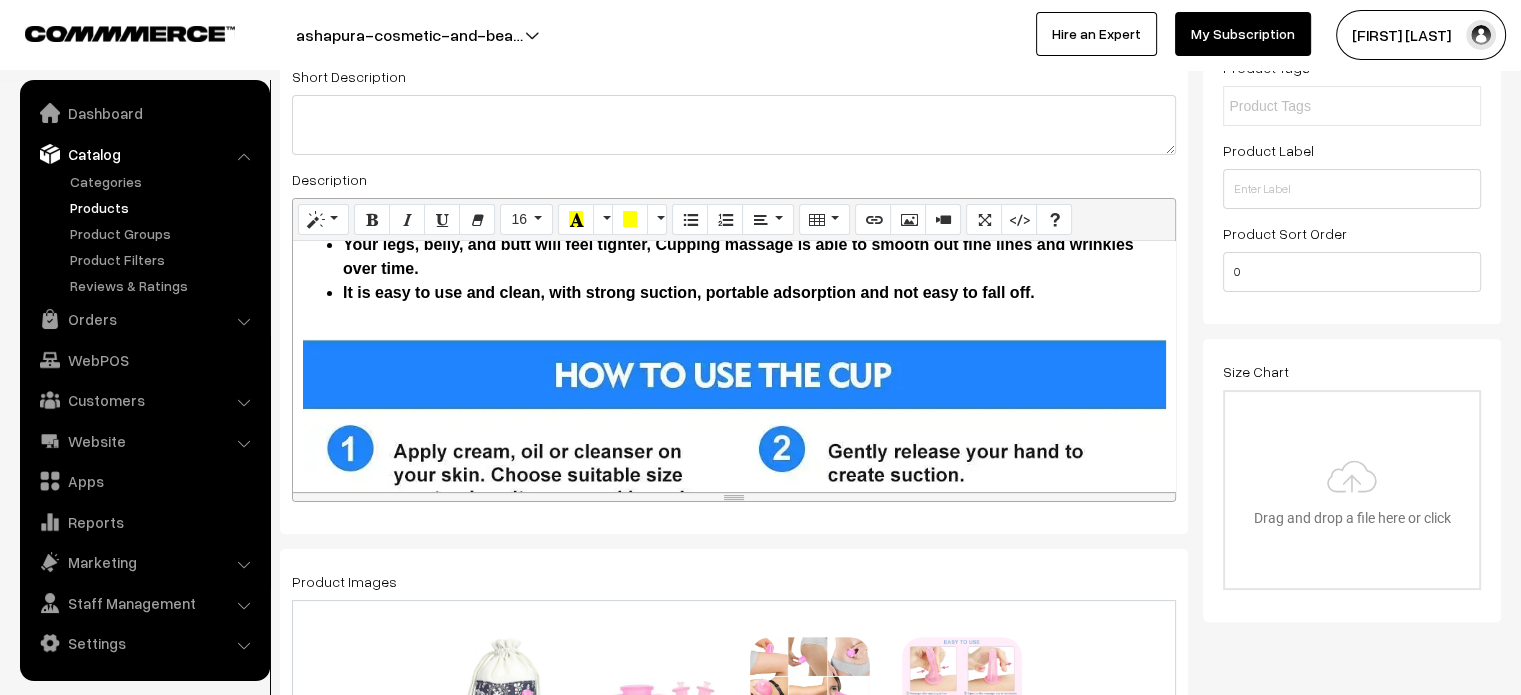 scroll, scrollTop: 0, scrollLeft: 0, axis: both 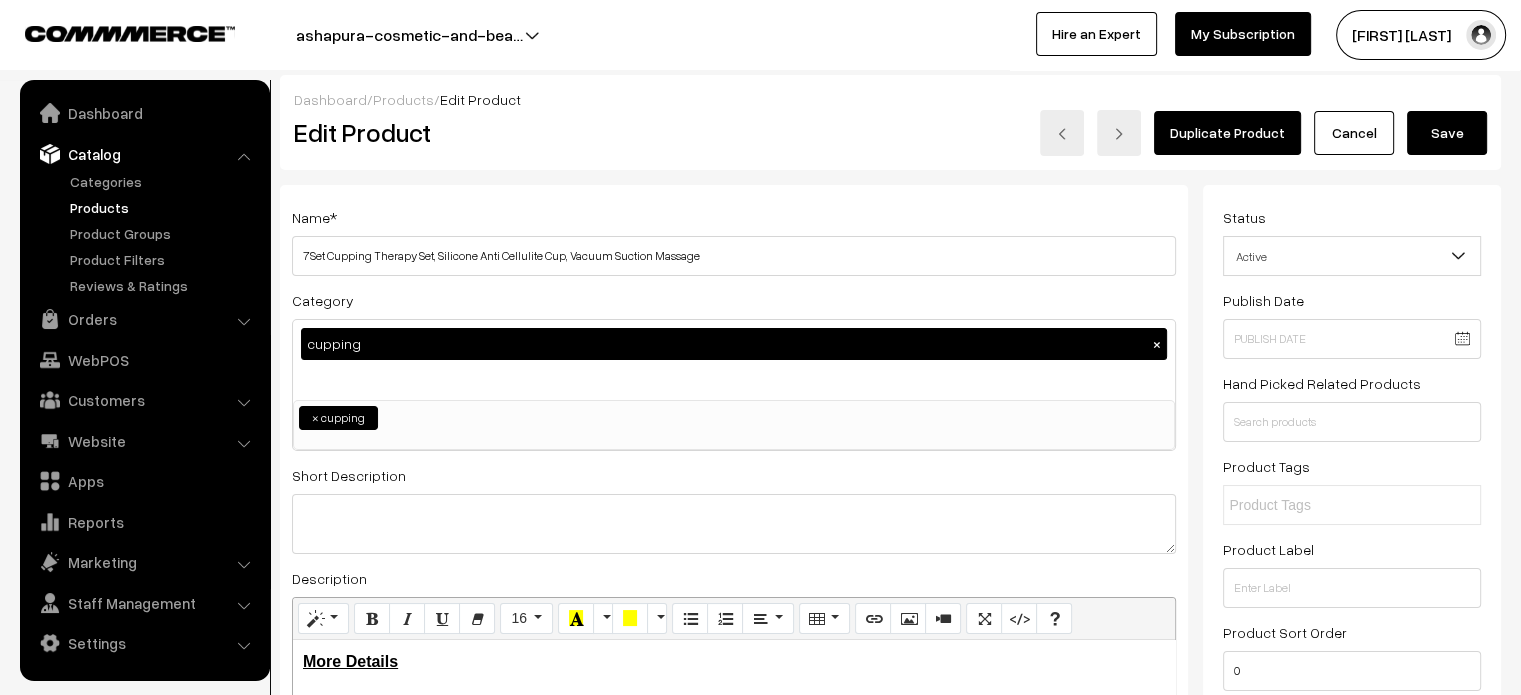 click on "Save" at bounding box center (1447, 133) 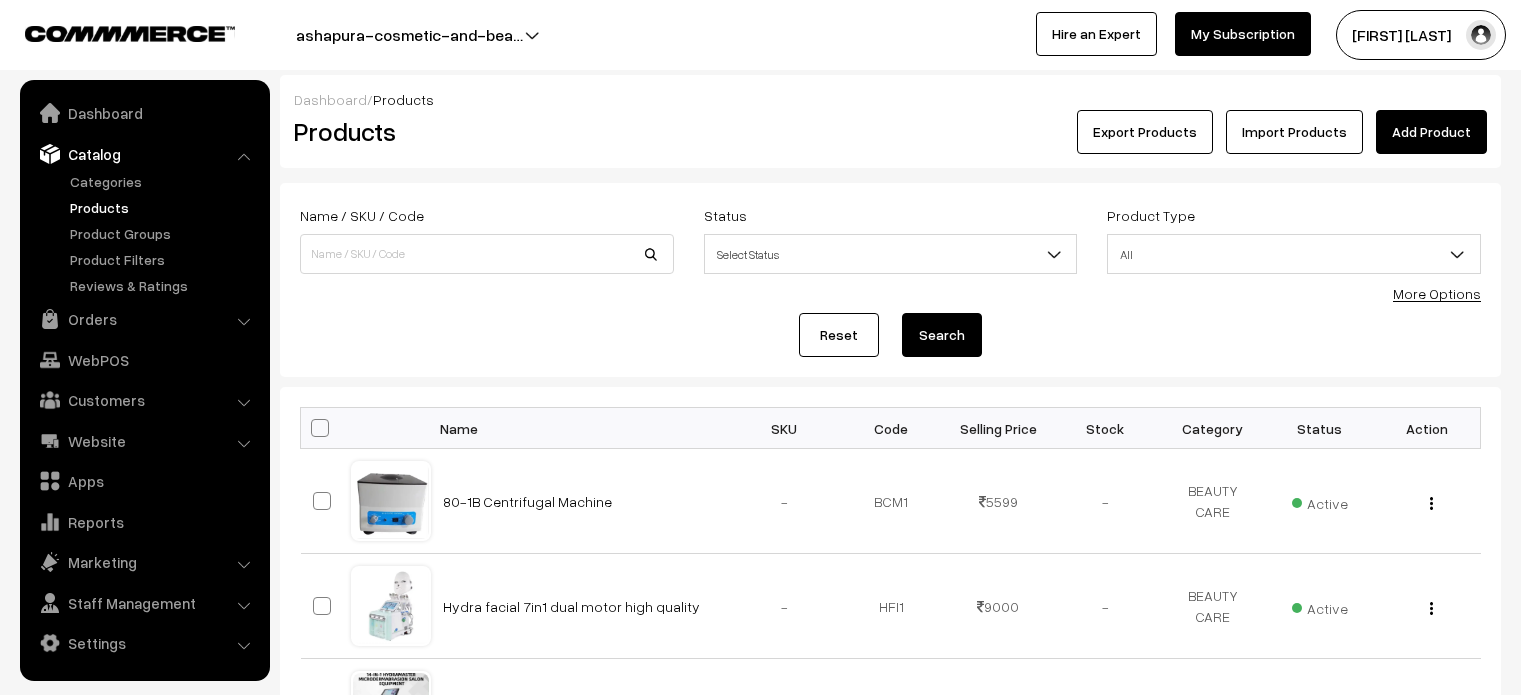 scroll, scrollTop: 0, scrollLeft: 0, axis: both 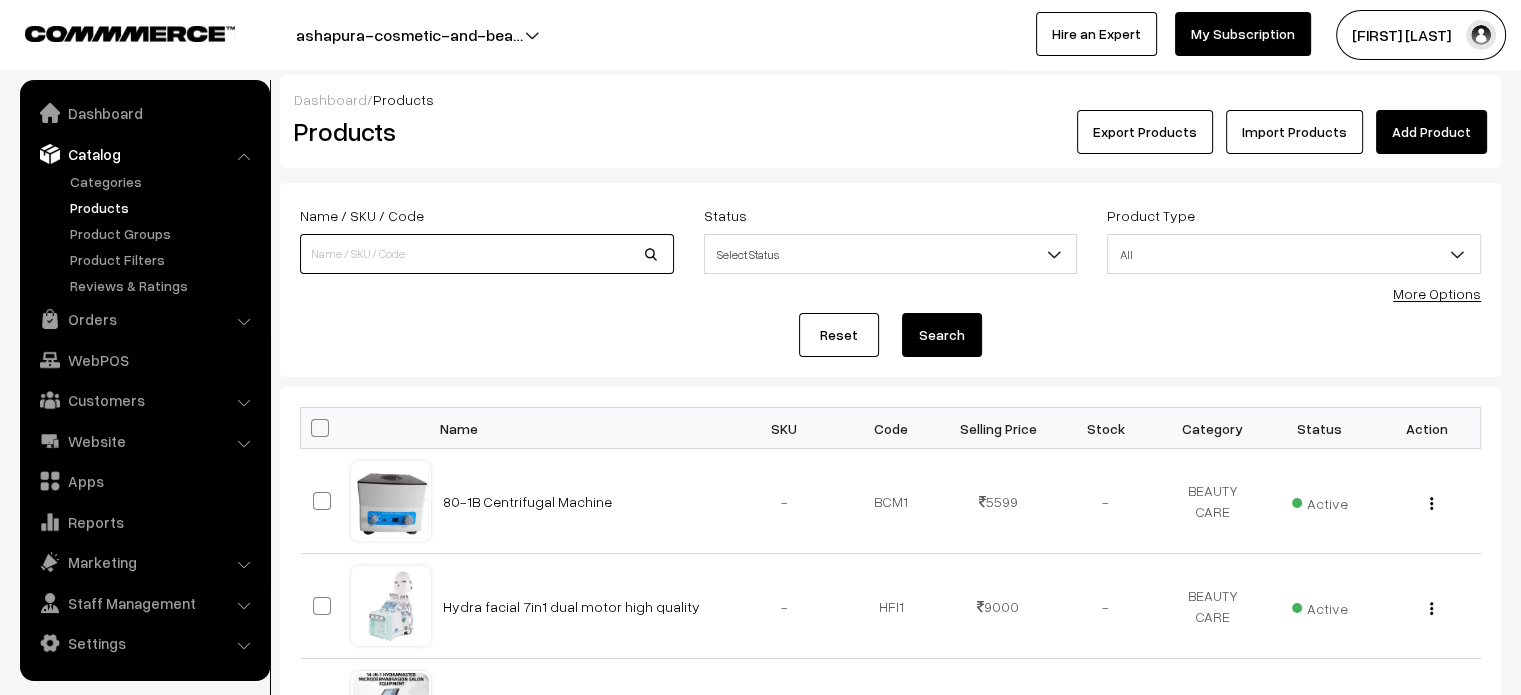 click at bounding box center [487, 254] 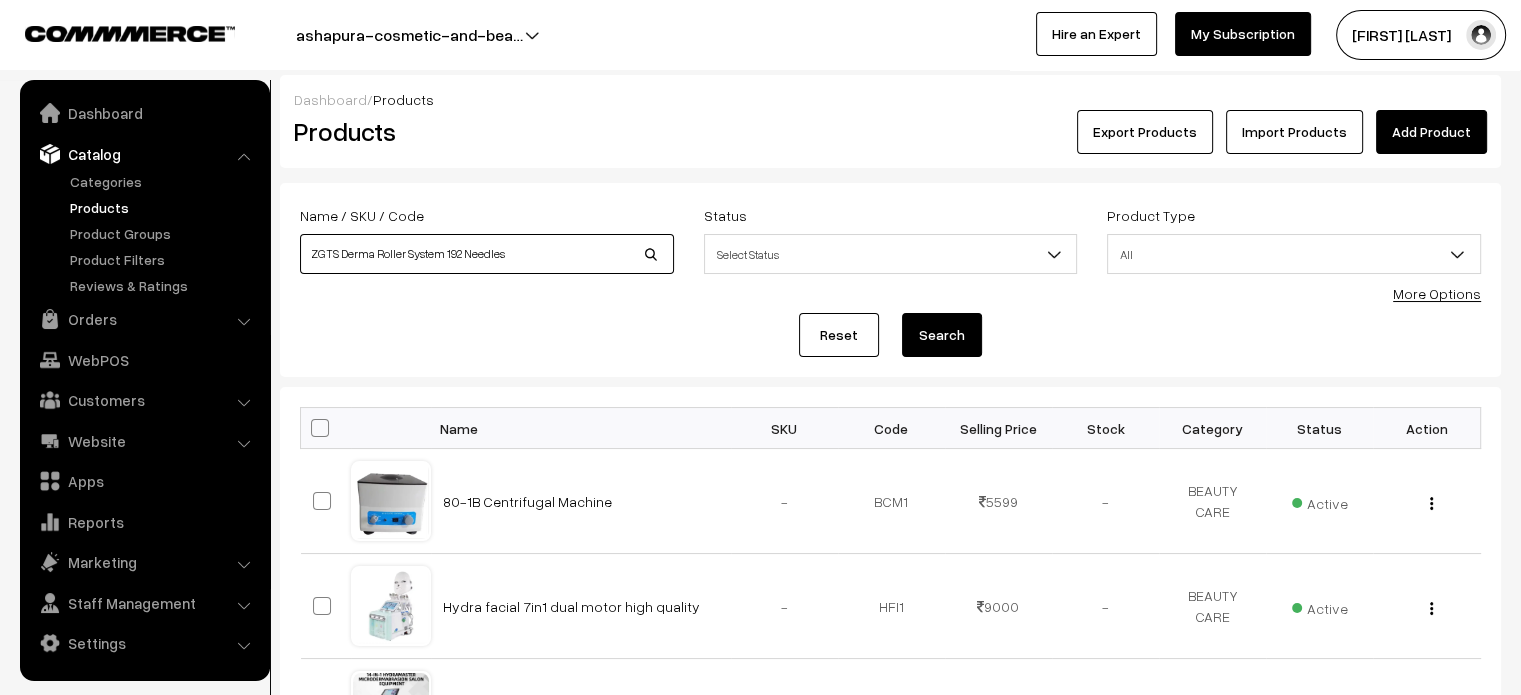 type on "ZGTS Derma Roller System 192 Needles" 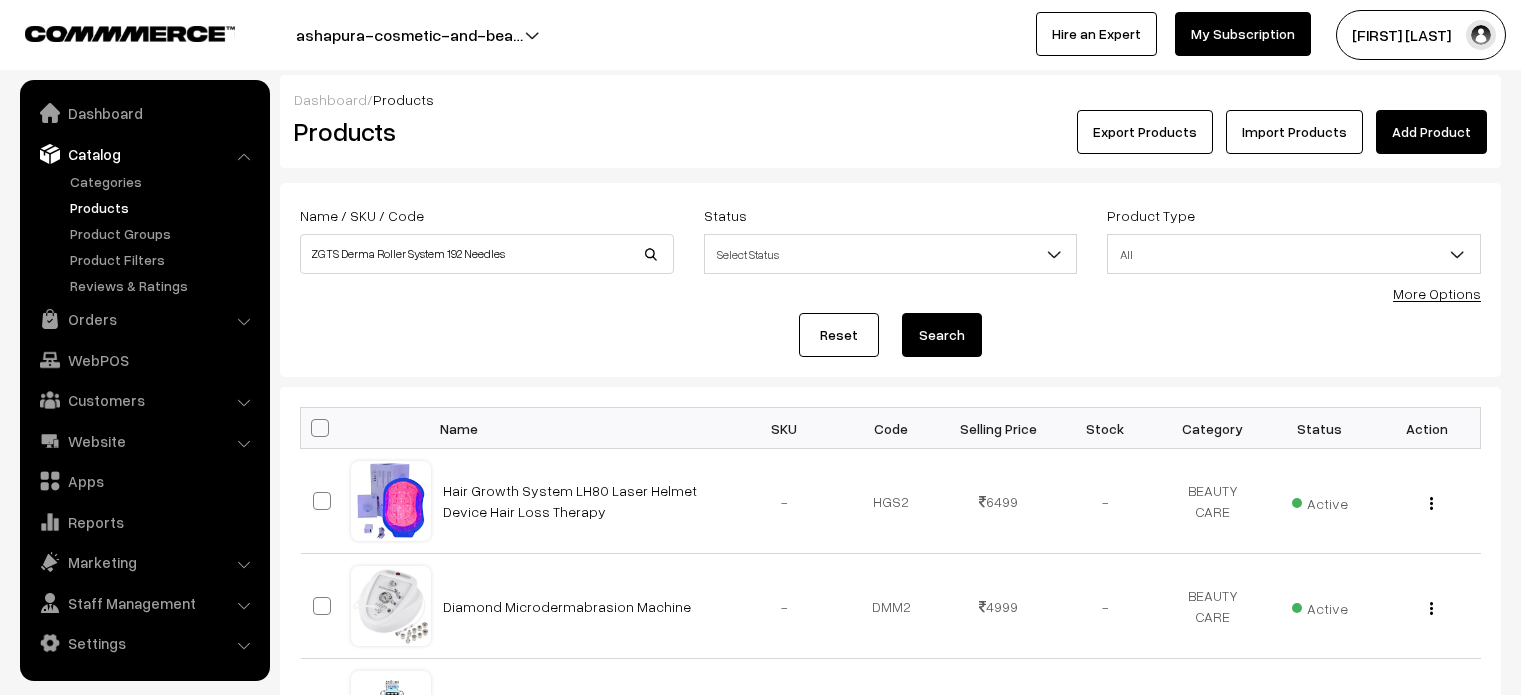 scroll, scrollTop: 0, scrollLeft: 0, axis: both 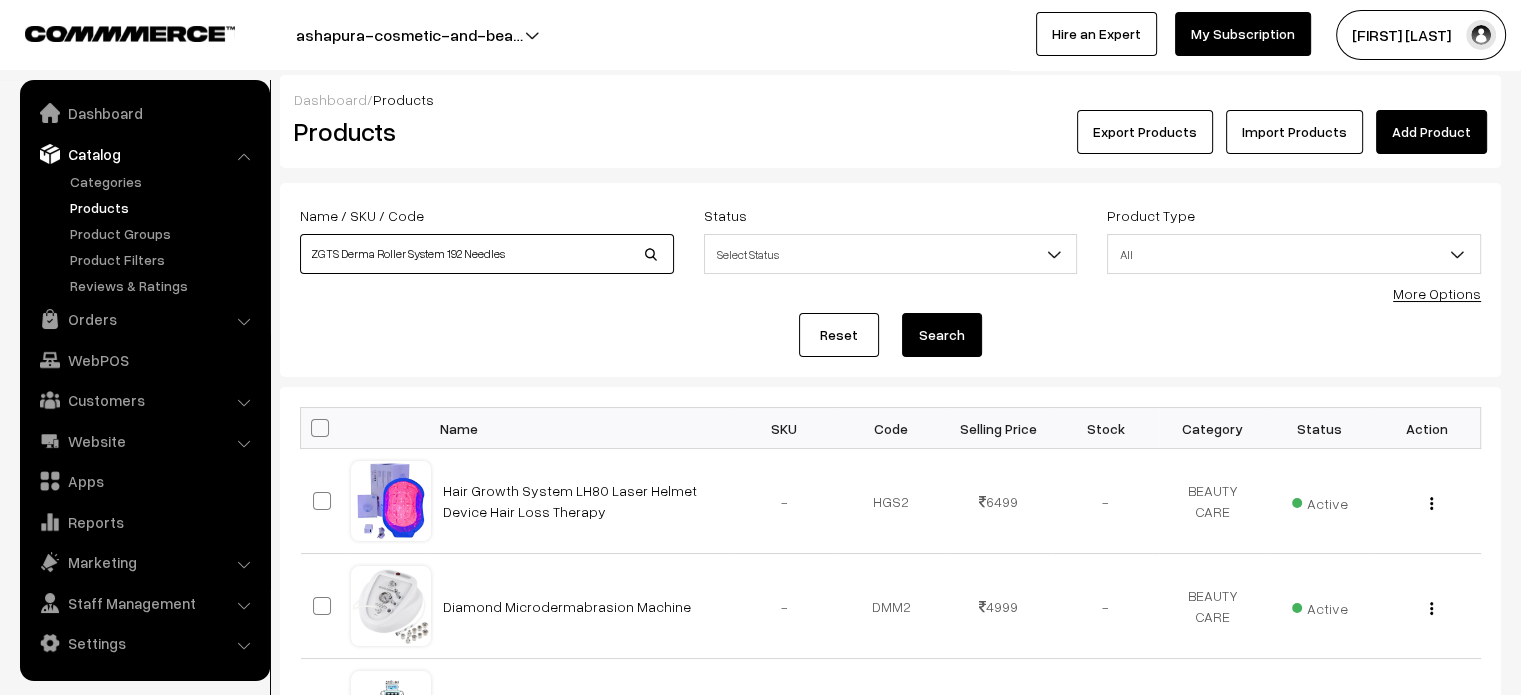 drag, startPoint x: 534, startPoint y: 247, endPoint x: 375, endPoint y: 259, distance: 159.4522 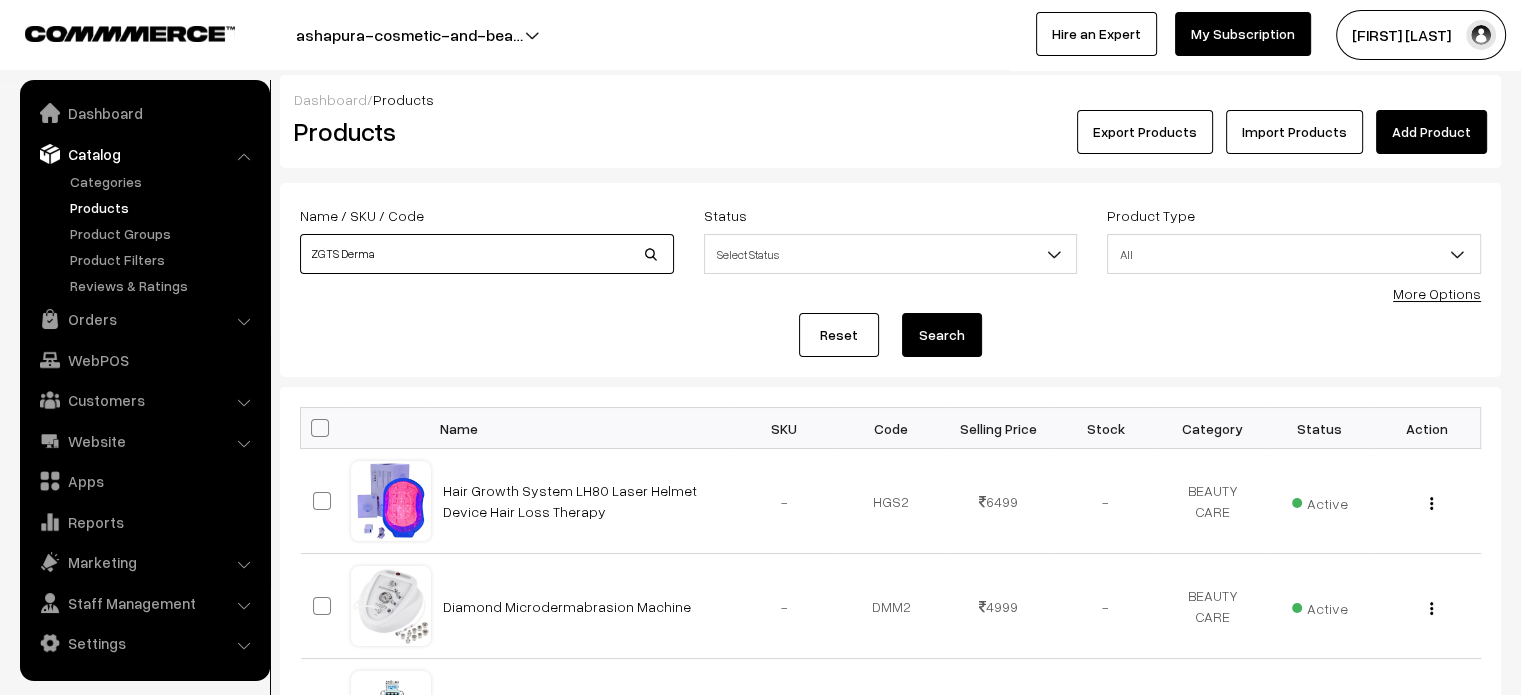 type on "ZGTS Derma" 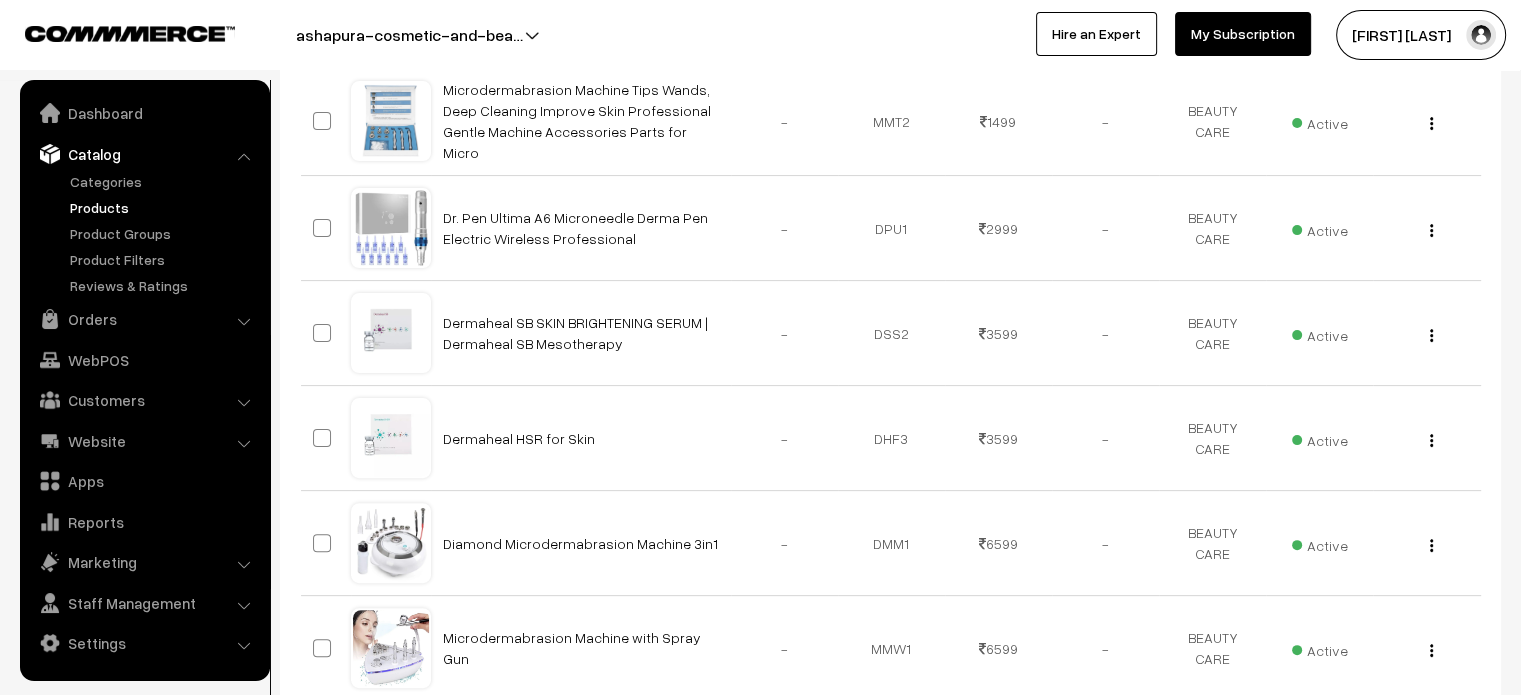 scroll, scrollTop: 0, scrollLeft: 0, axis: both 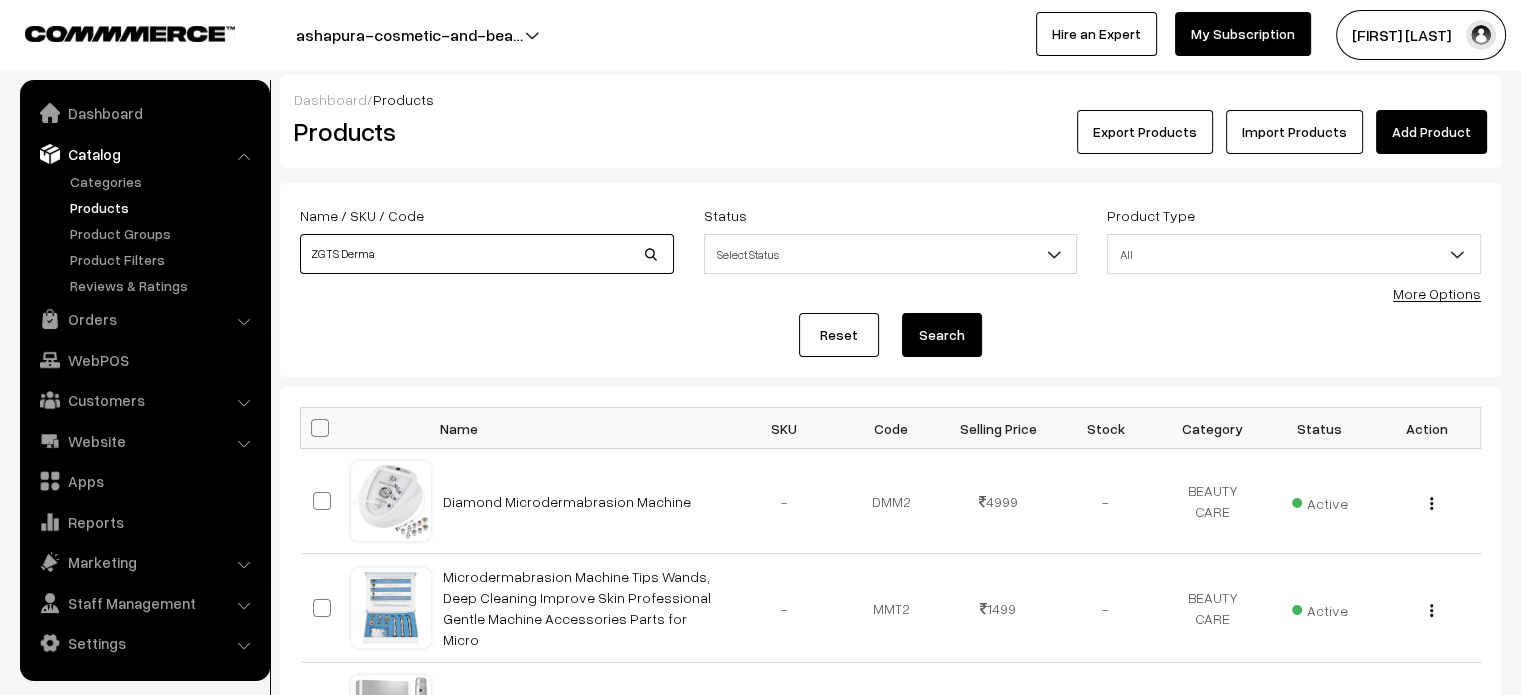 click on "ZGTS Derma" at bounding box center (487, 254) 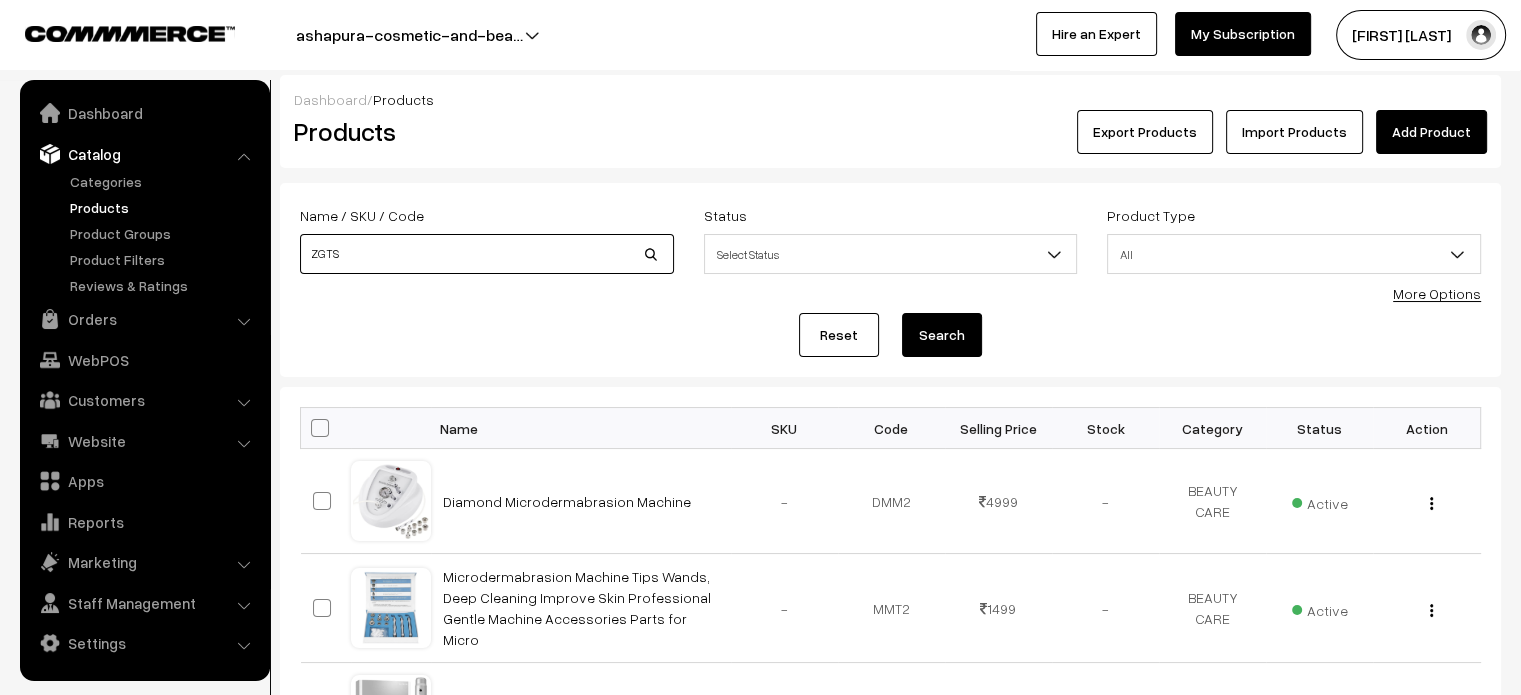 type on "ZGTS" 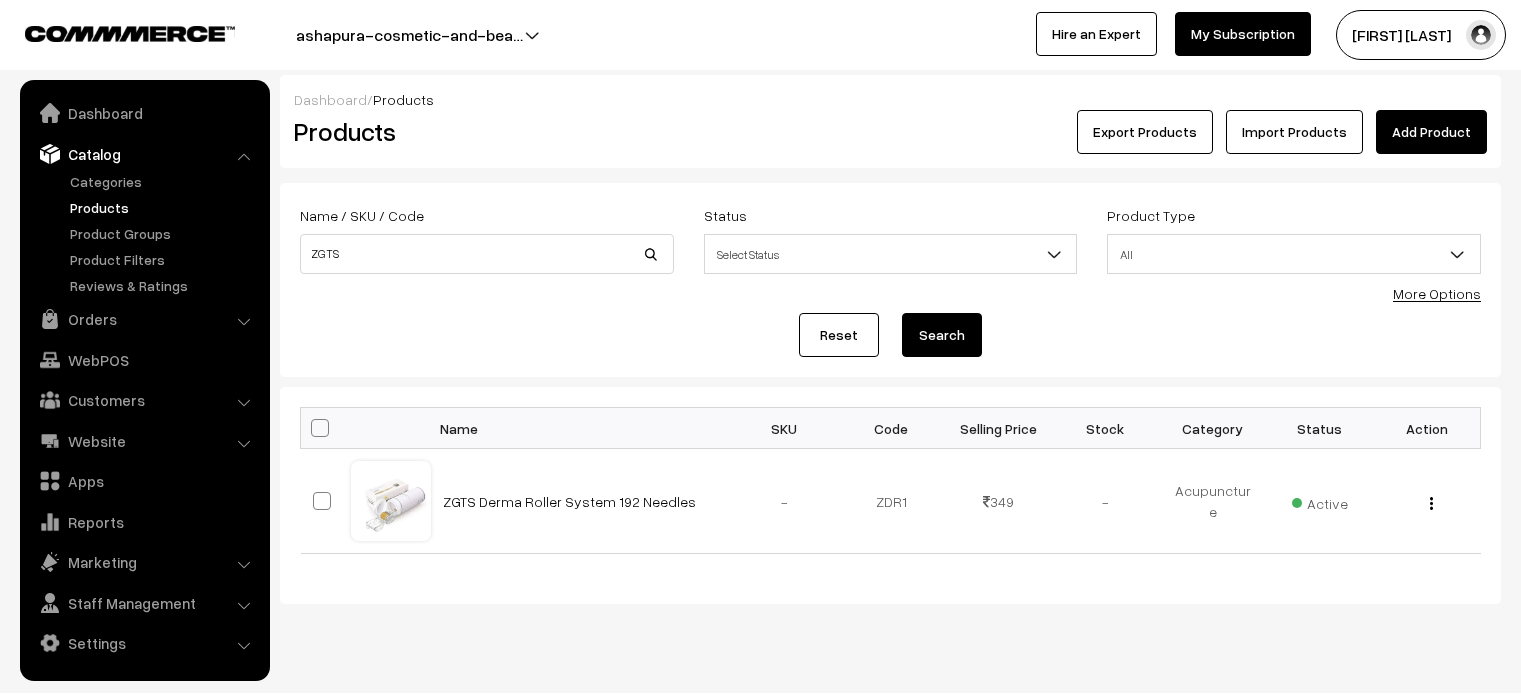 scroll, scrollTop: 0, scrollLeft: 0, axis: both 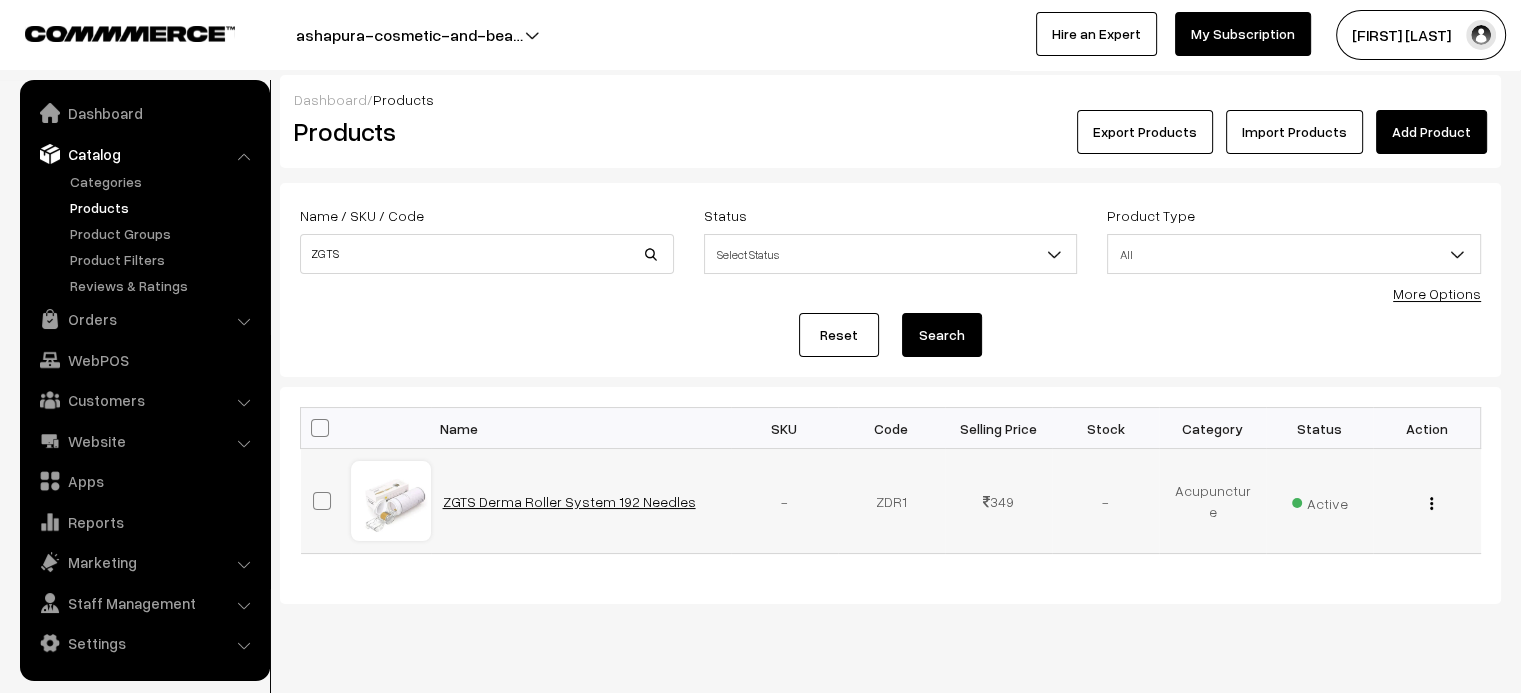 click on "ZGTS Derma Roller System 192 Needles" at bounding box center (569, 501) 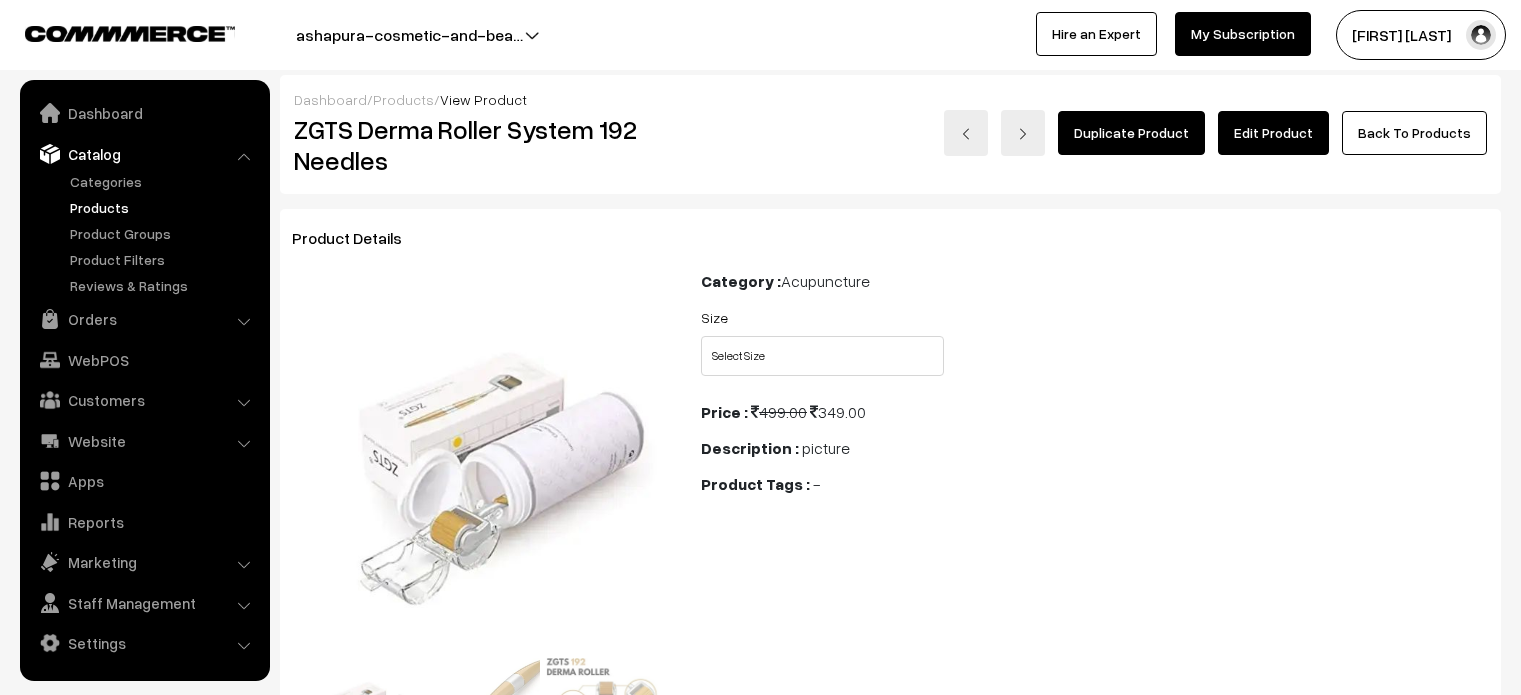 scroll, scrollTop: 0, scrollLeft: 0, axis: both 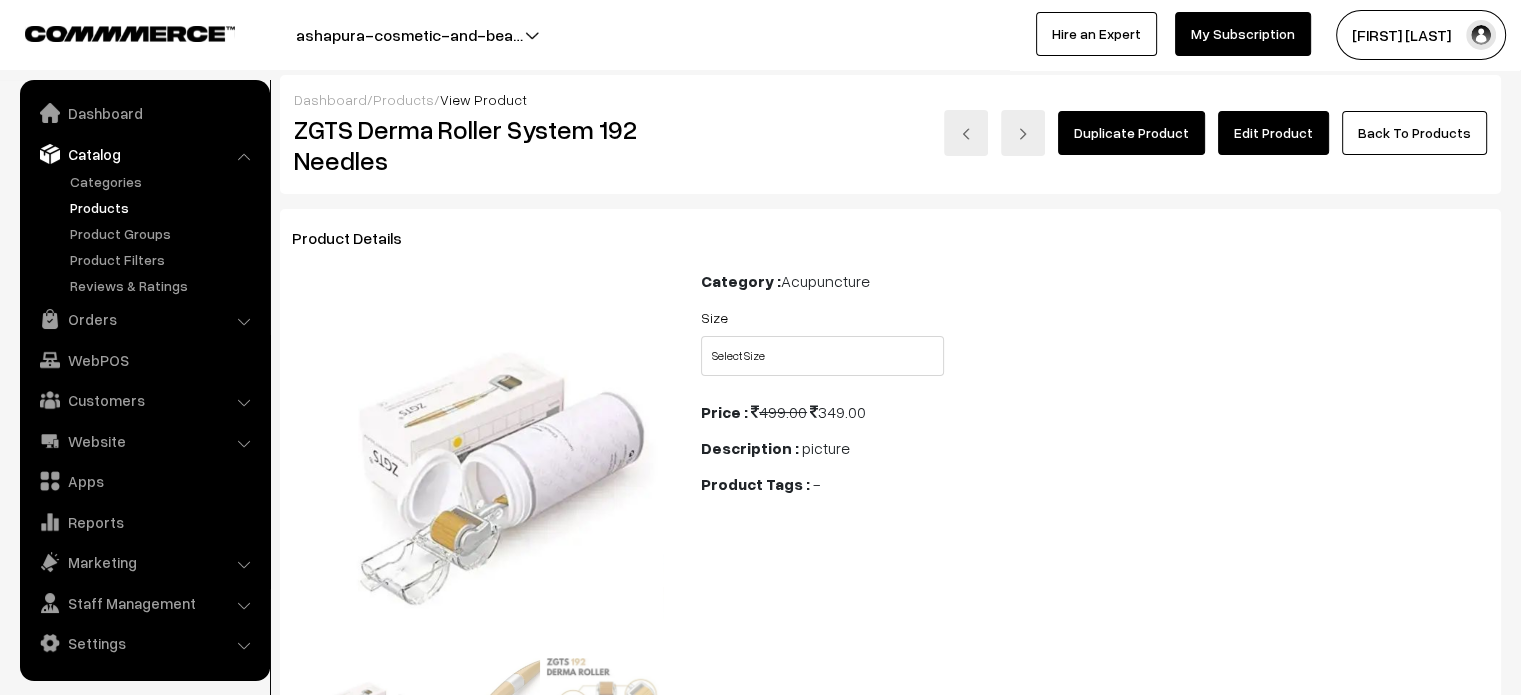 click on "Edit Product" at bounding box center (1273, 133) 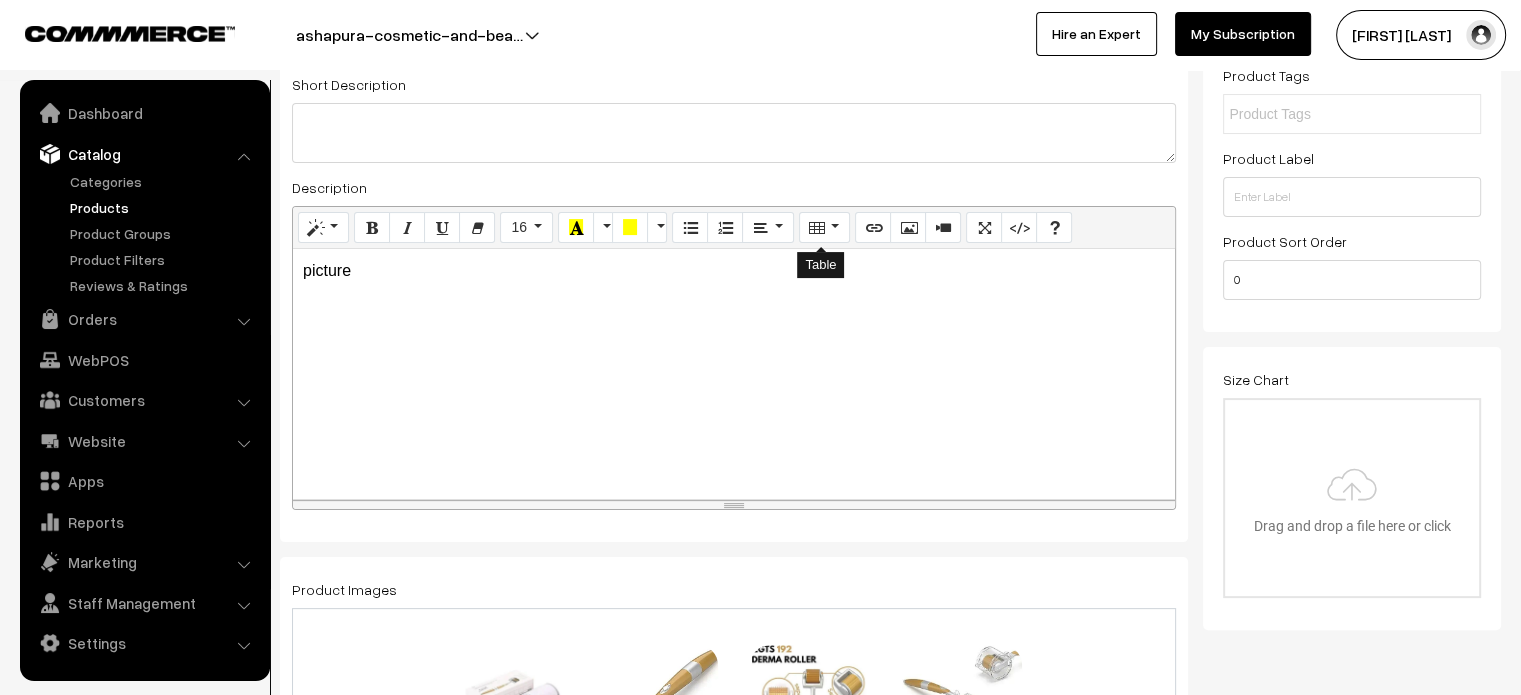 scroll, scrollTop: 379, scrollLeft: 0, axis: vertical 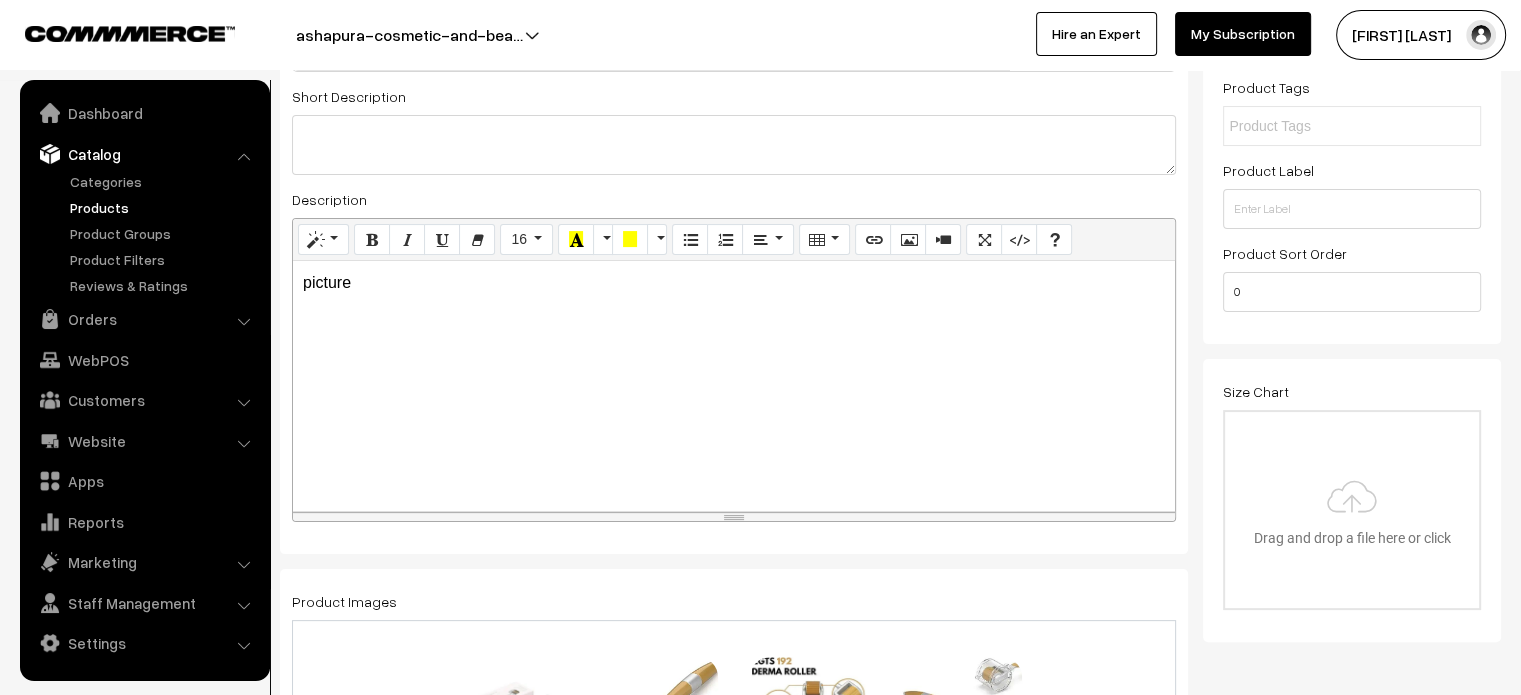 click on "picture" at bounding box center (734, 386) 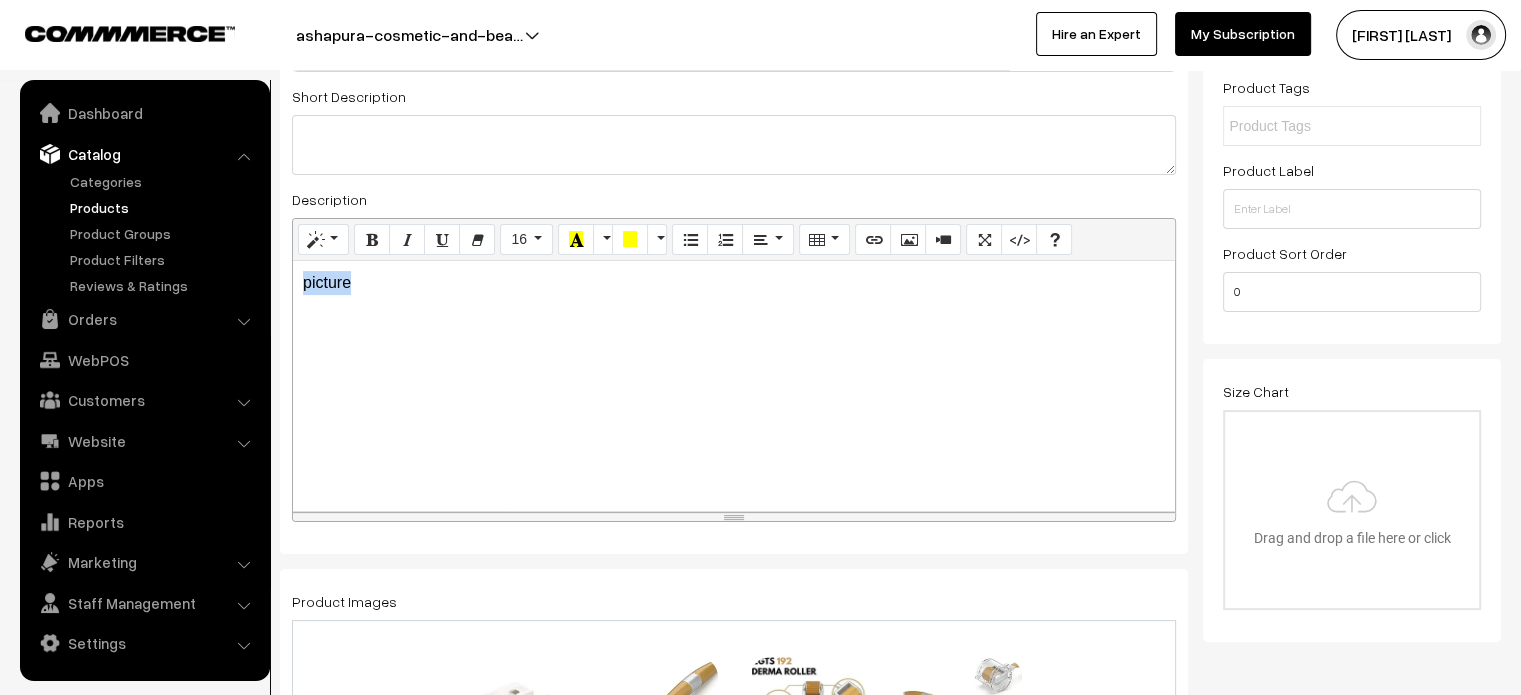 click on "picture" at bounding box center [734, 386] 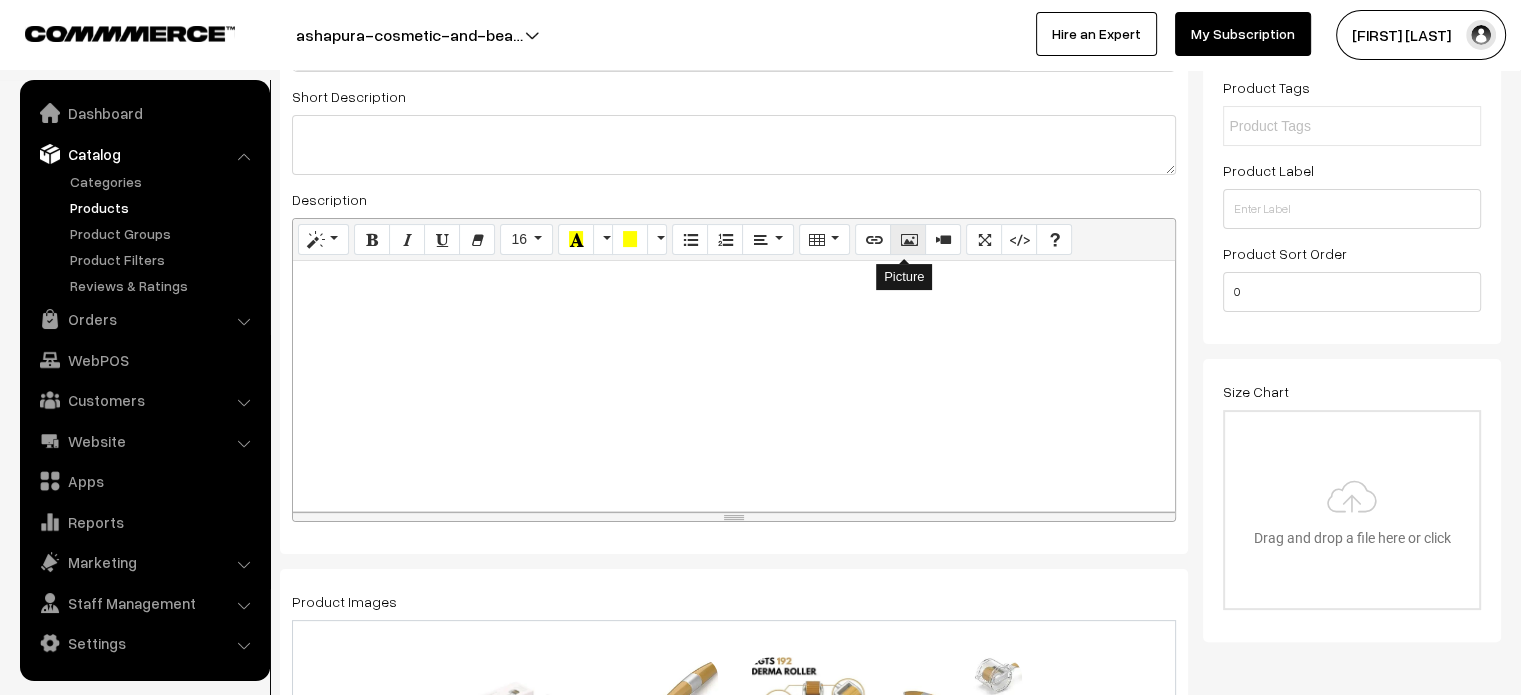 click at bounding box center [908, 240] 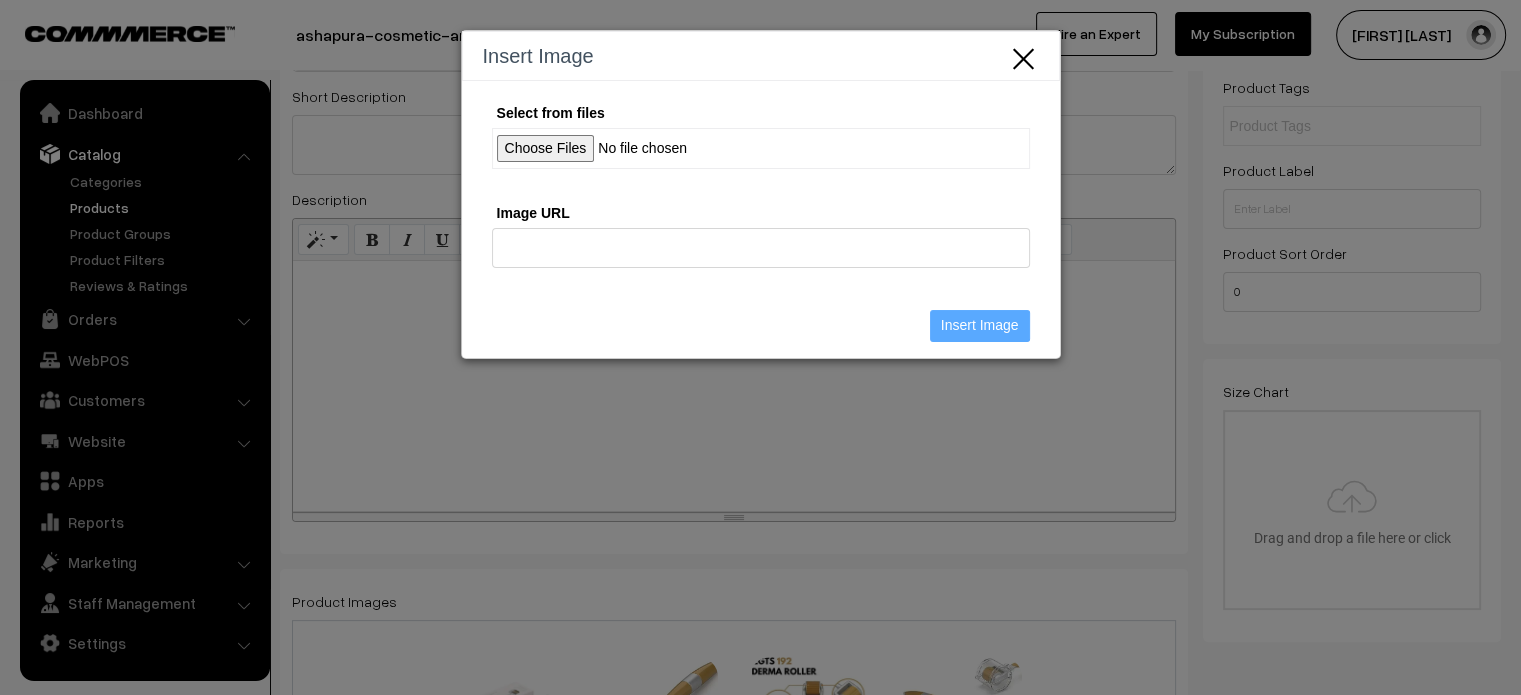 click on "Select from files" at bounding box center (761, 148) 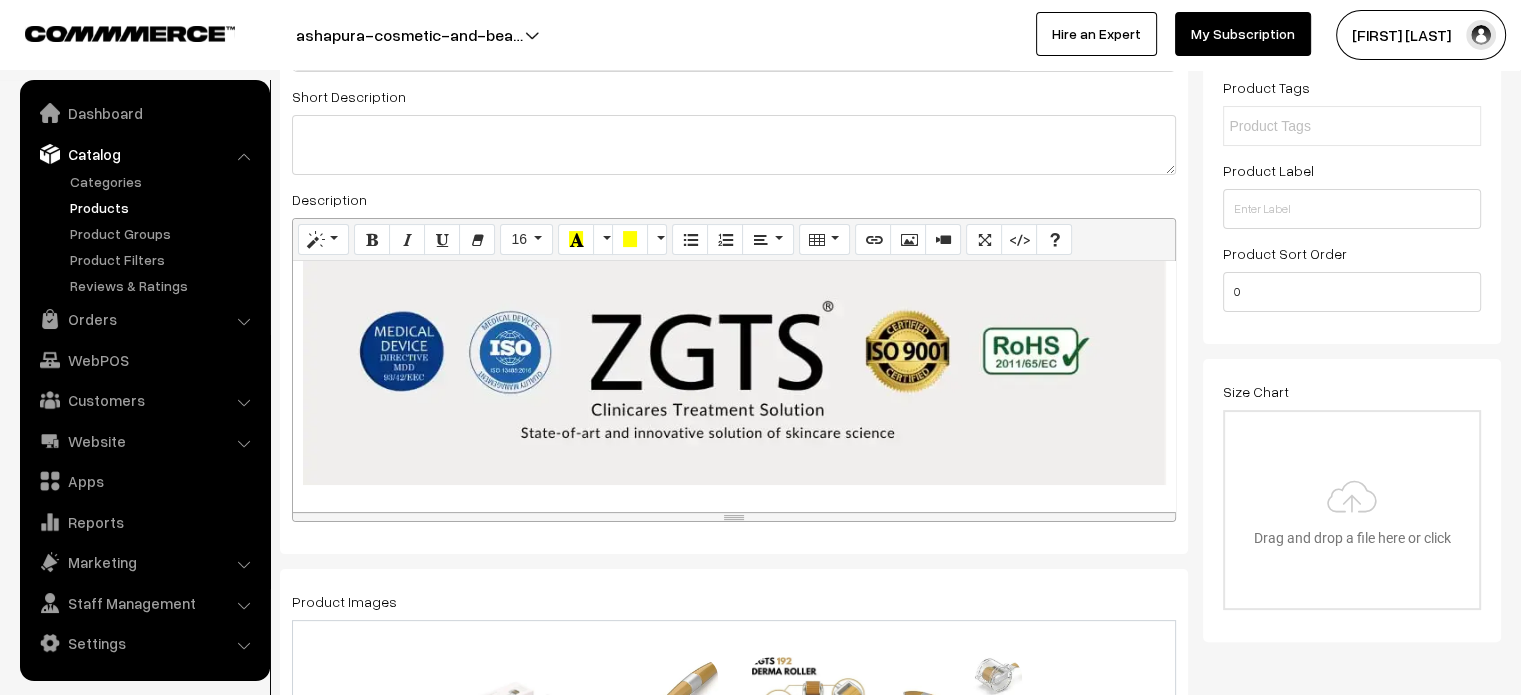 scroll, scrollTop: 68, scrollLeft: 5, axis: both 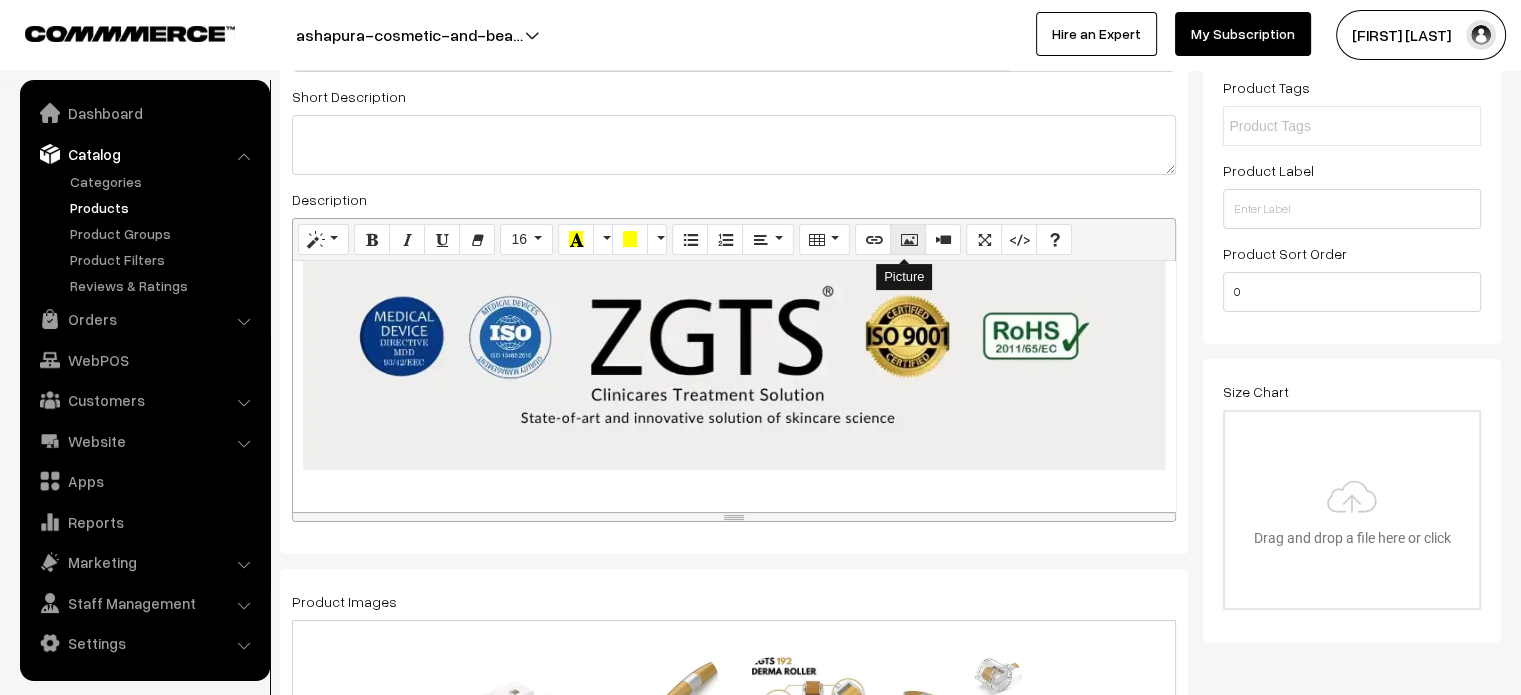 click at bounding box center [908, 239] 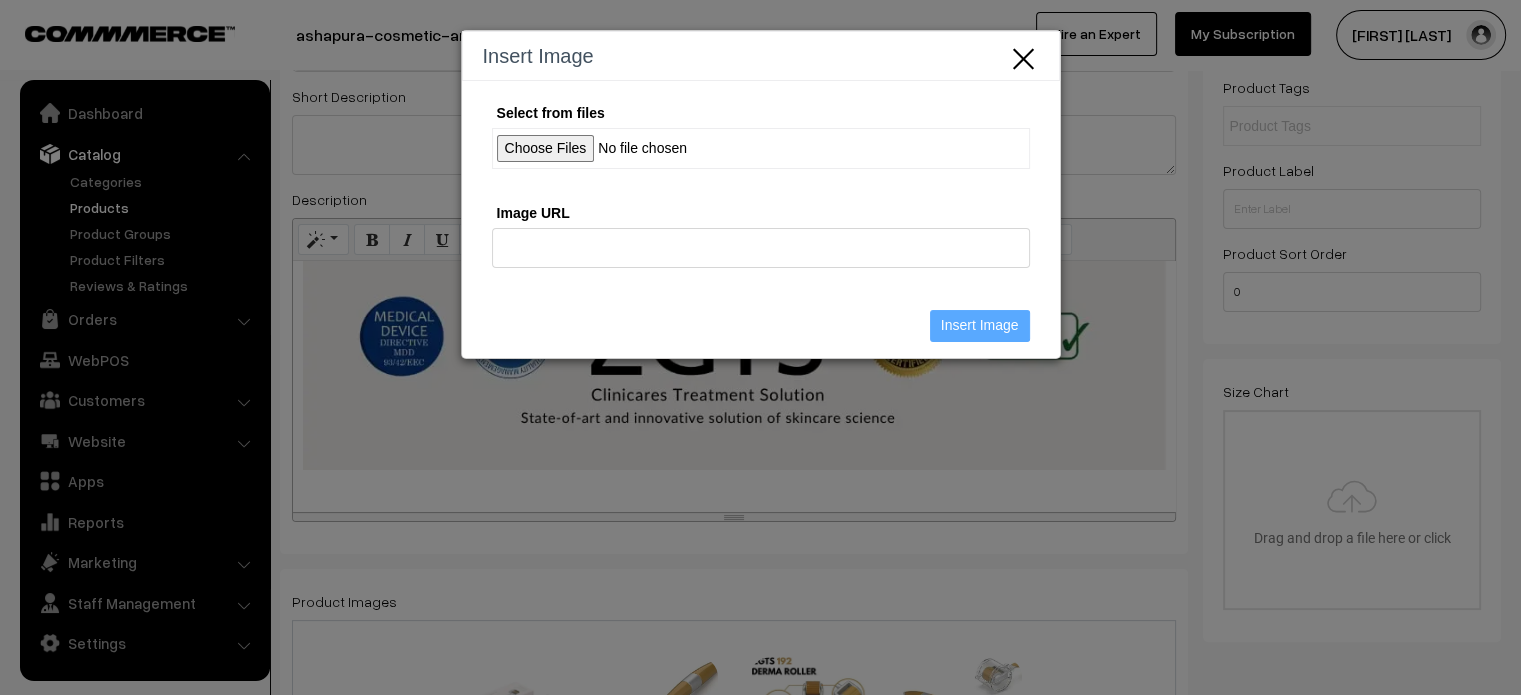 click on "Select from files" at bounding box center (761, 148) 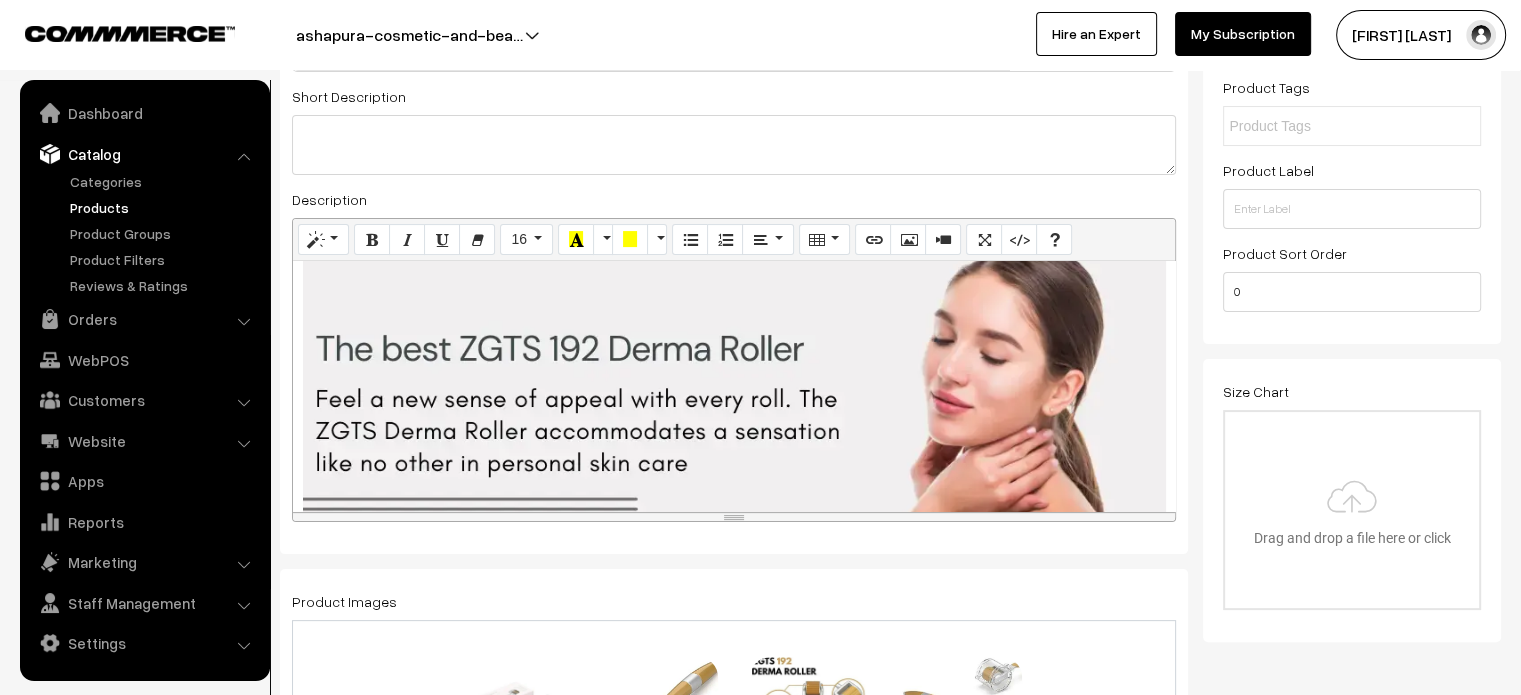 scroll, scrollTop: 617, scrollLeft: 5, axis: both 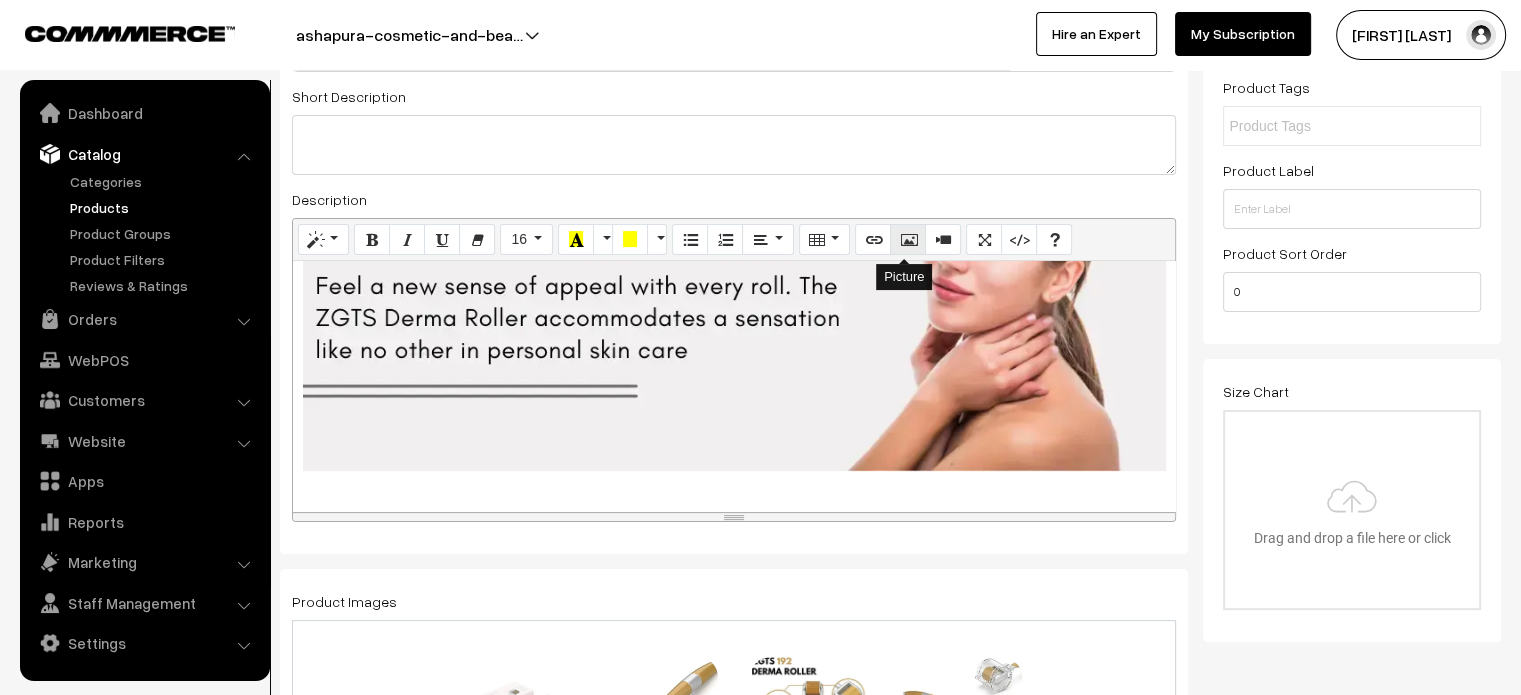 click at bounding box center [908, 239] 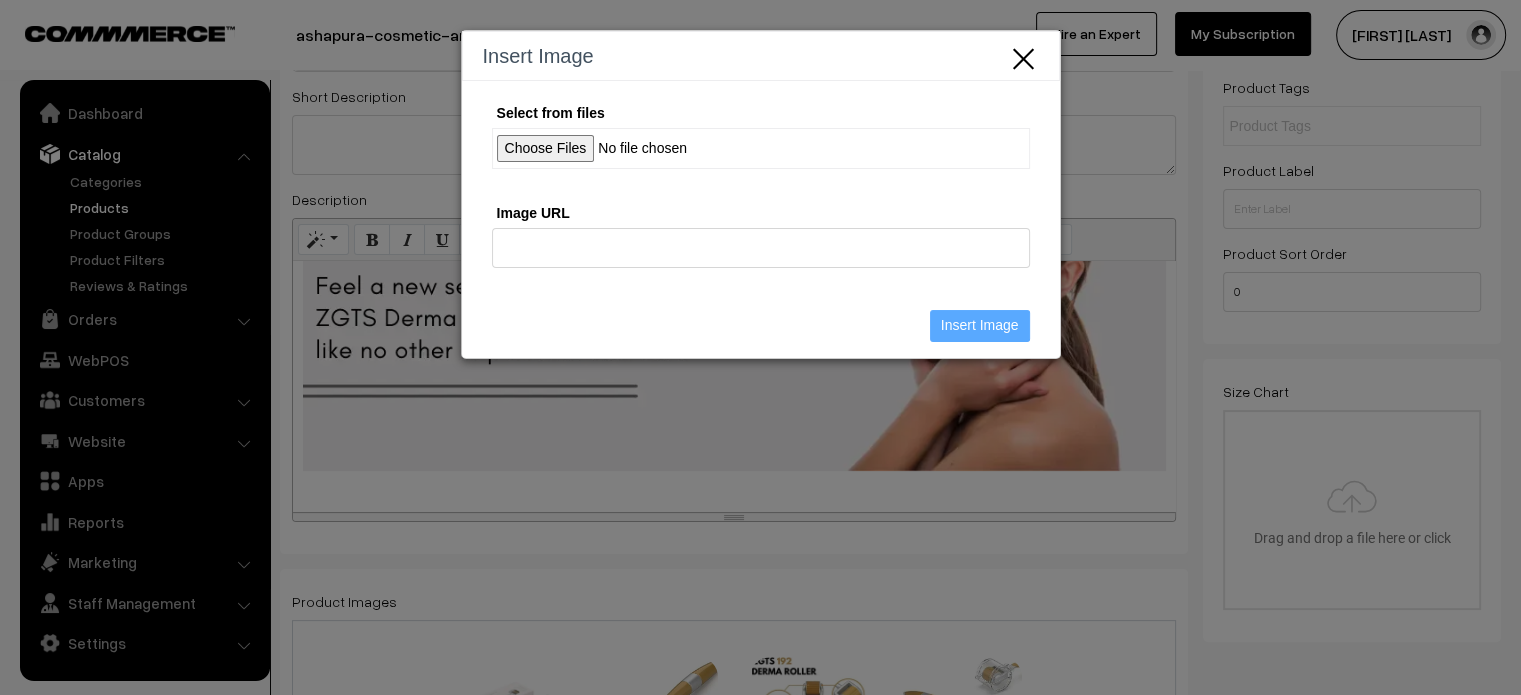 click on "Select from files" at bounding box center [761, 148] 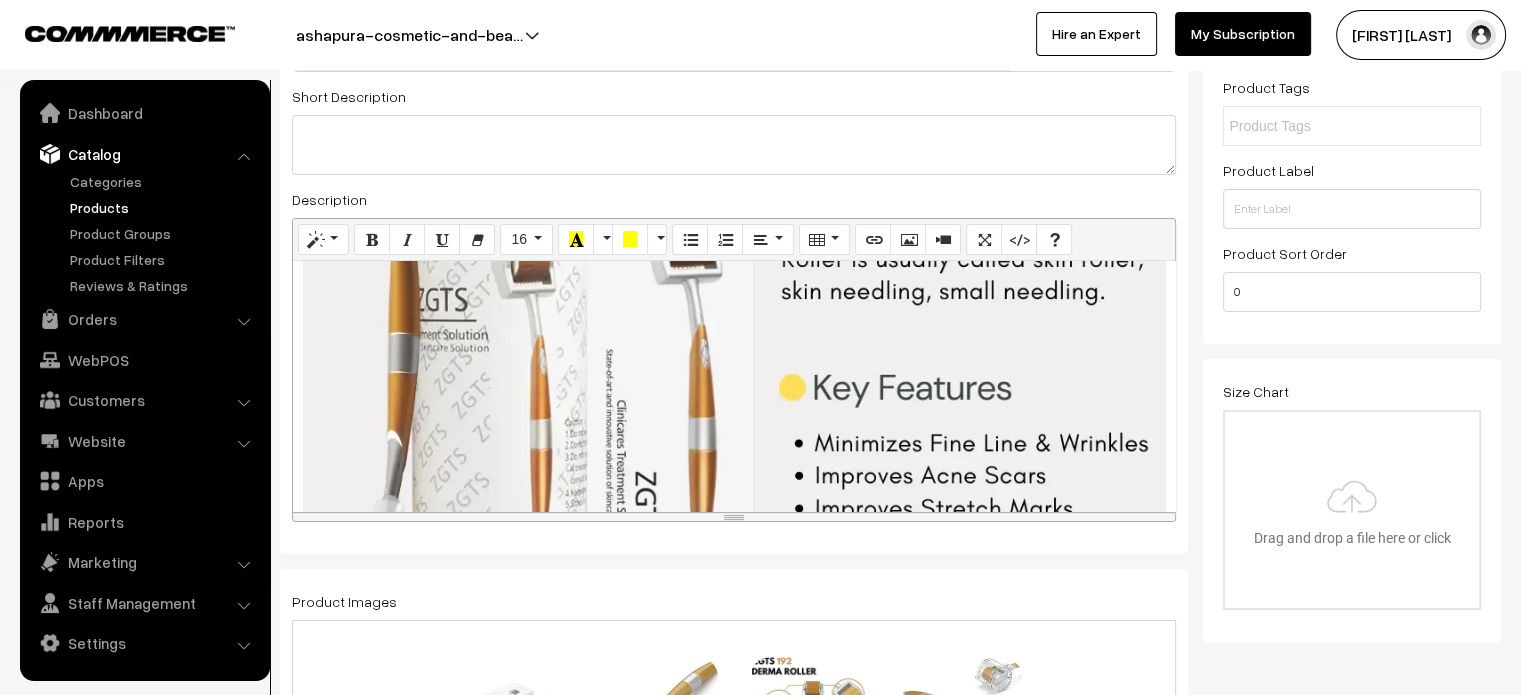 scroll, scrollTop: 1167, scrollLeft: 5, axis: both 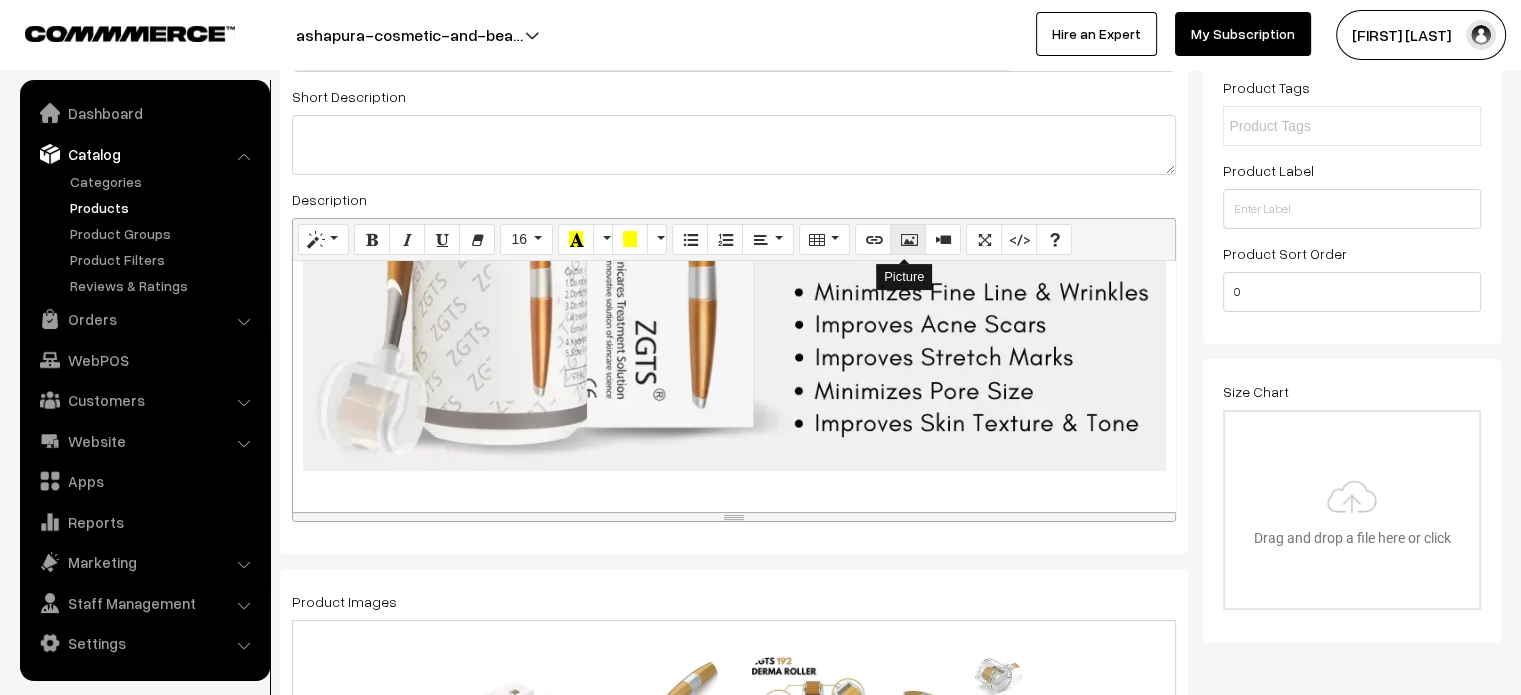 click at bounding box center [908, 240] 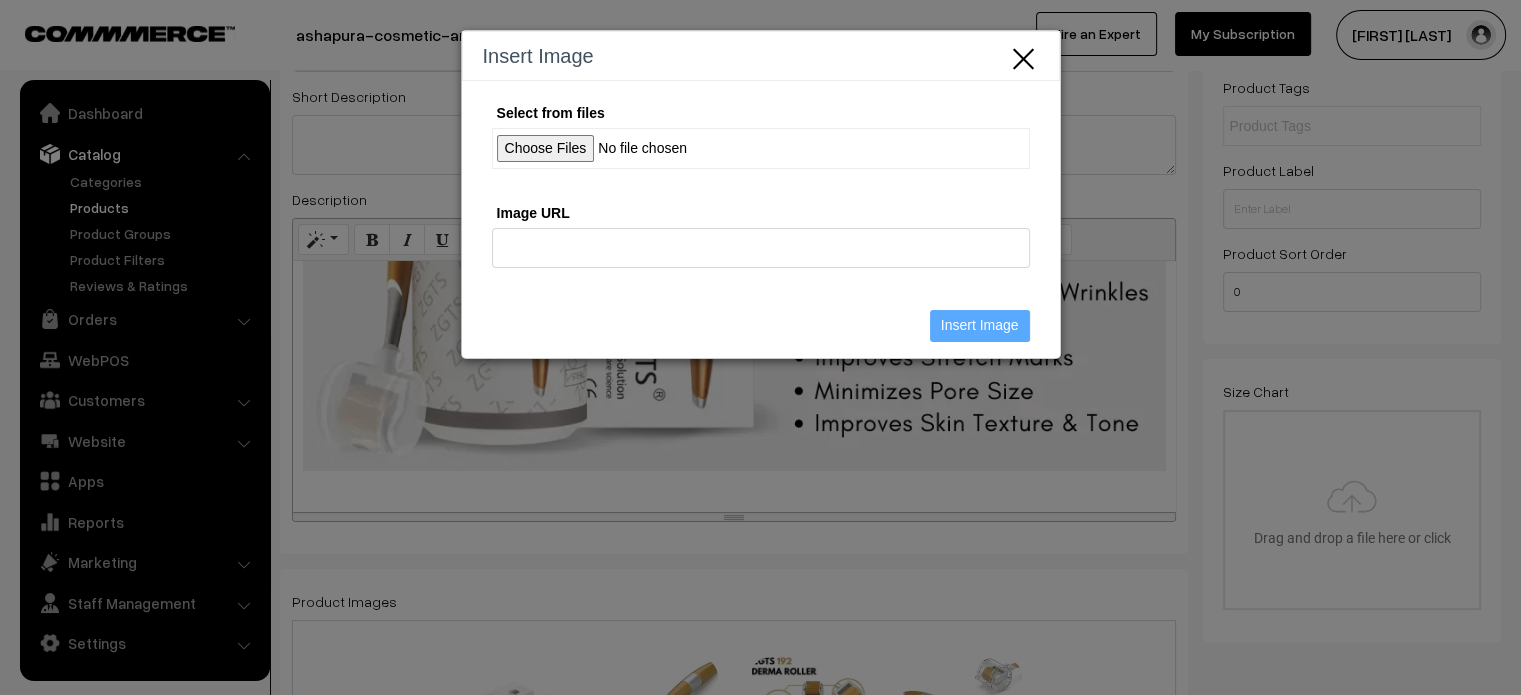 click on "Select from files" at bounding box center (761, 148) 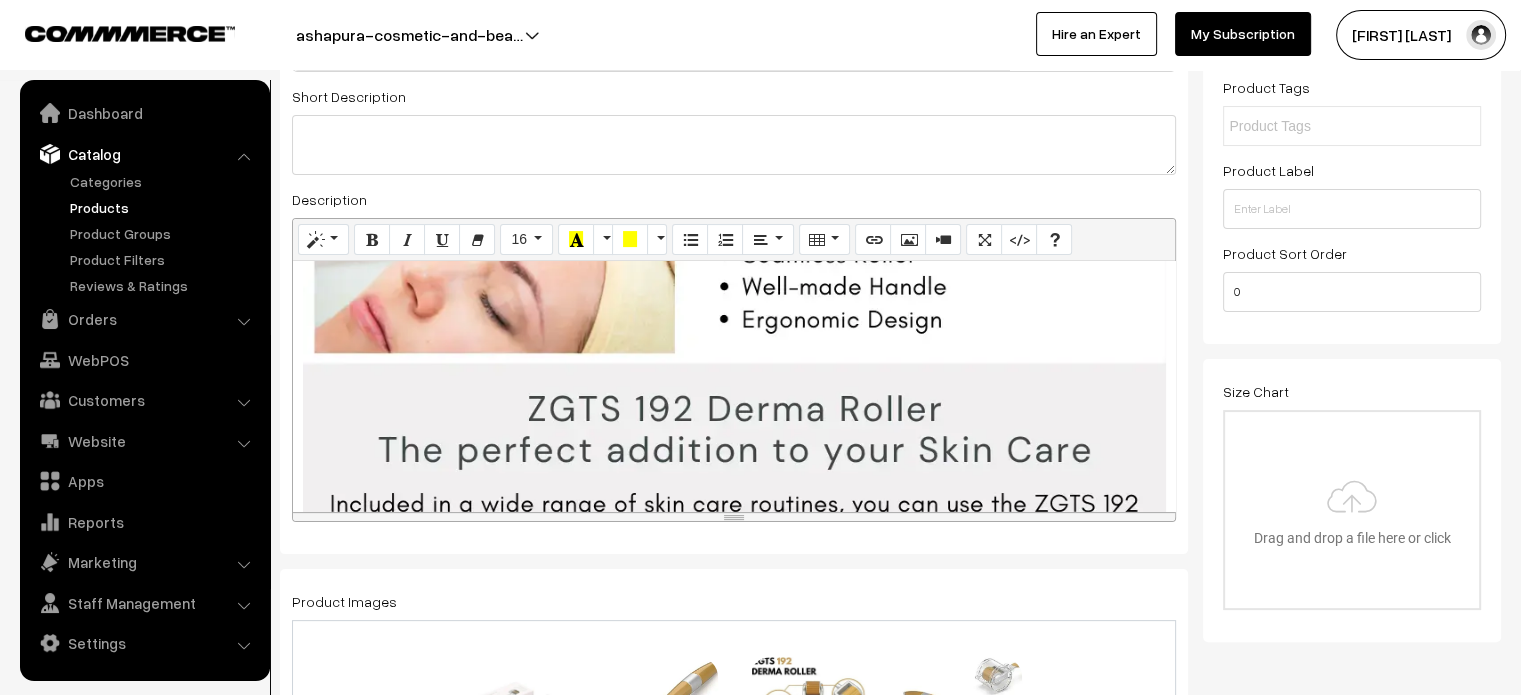 scroll, scrollTop: 1716, scrollLeft: 5, axis: both 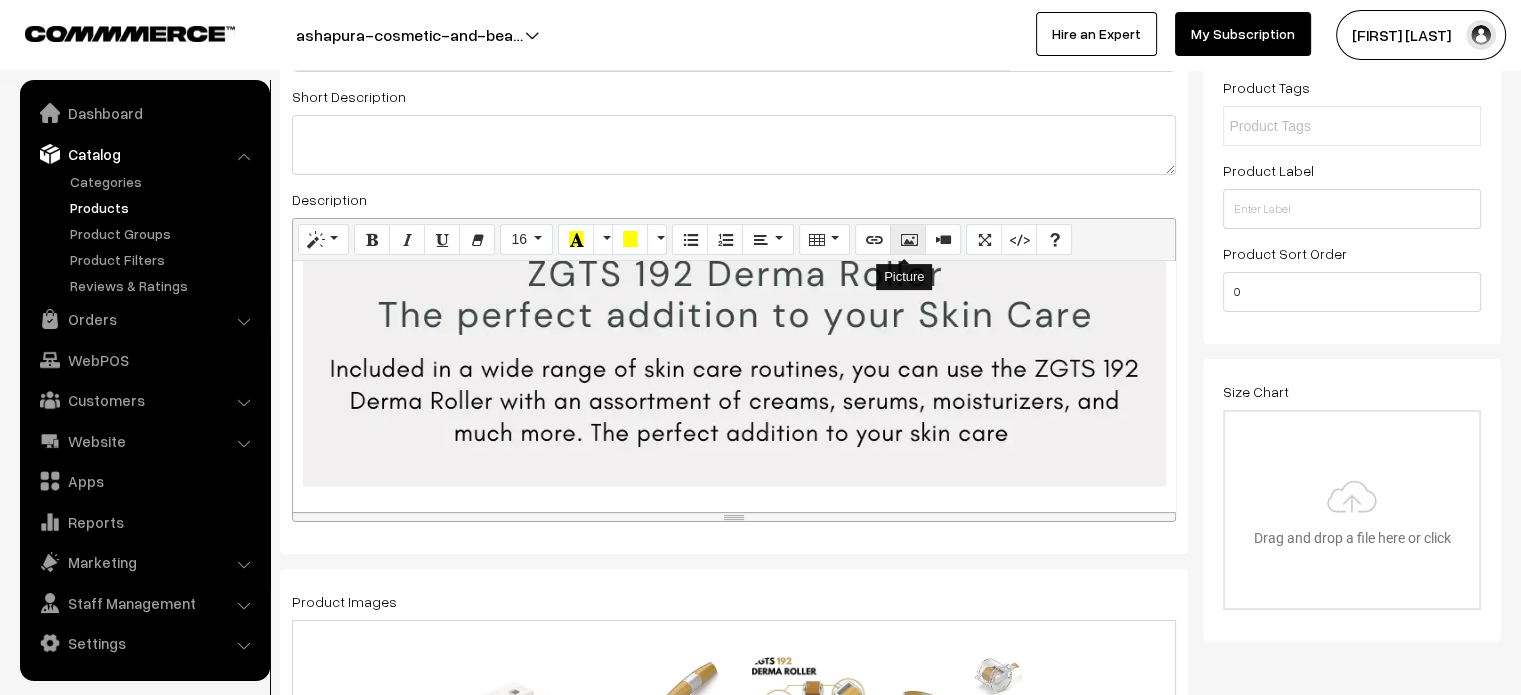 click at bounding box center (908, 239) 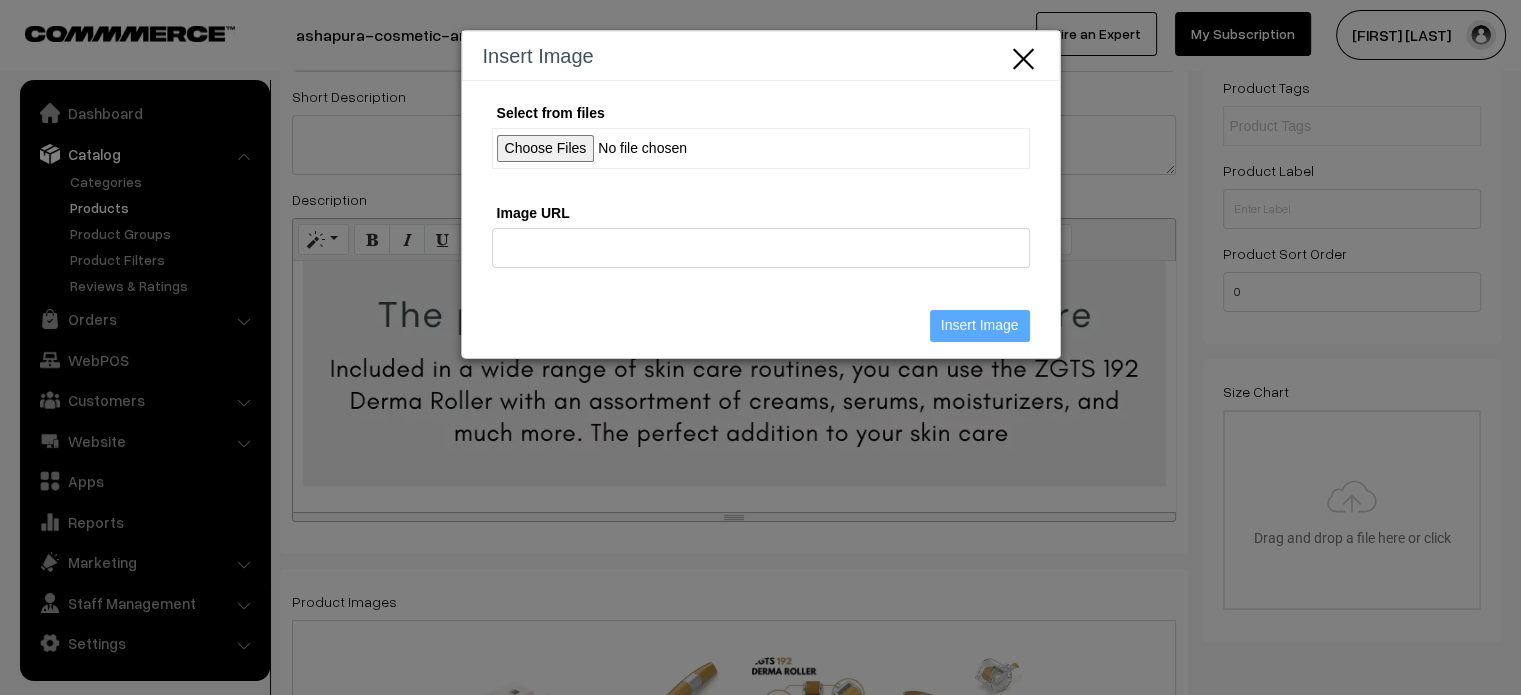 click on "Select from files" at bounding box center [761, 148] 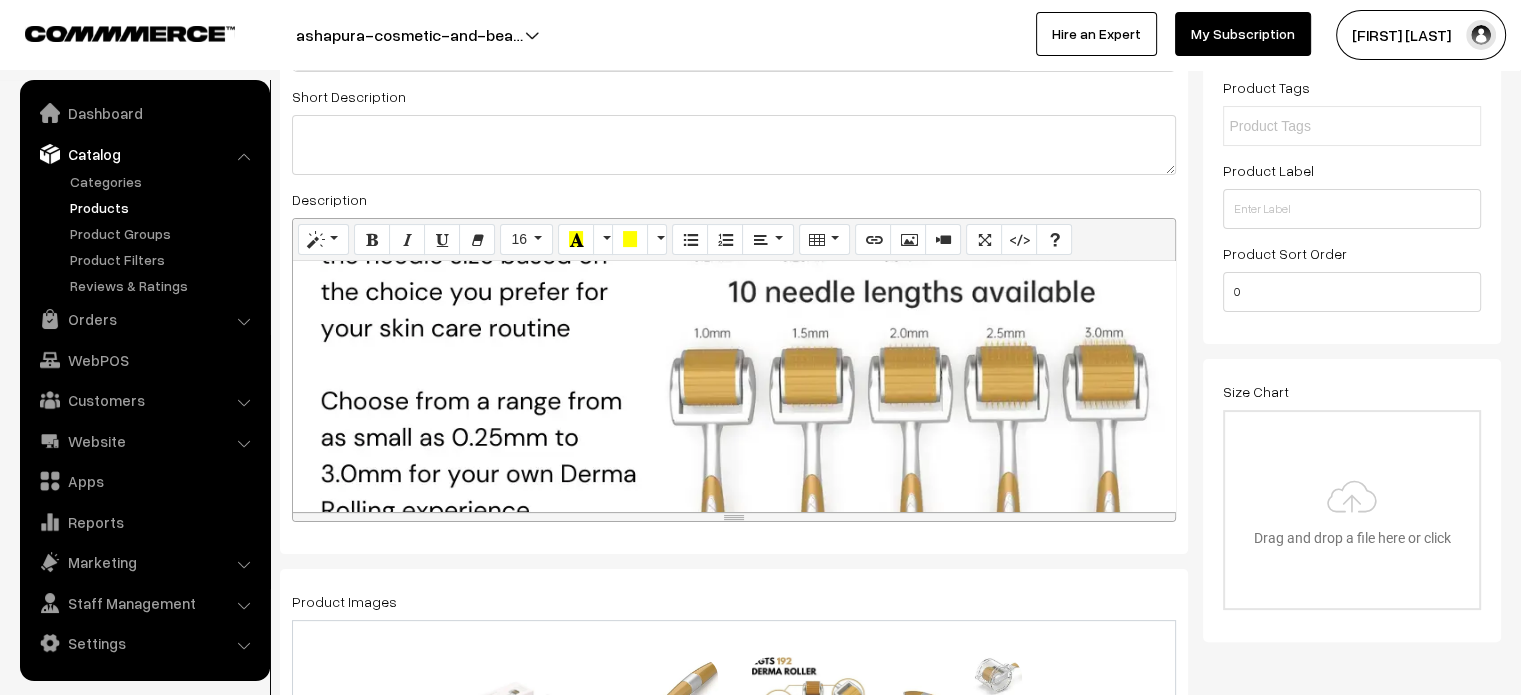 scroll, scrollTop: 2251, scrollLeft: 5, axis: both 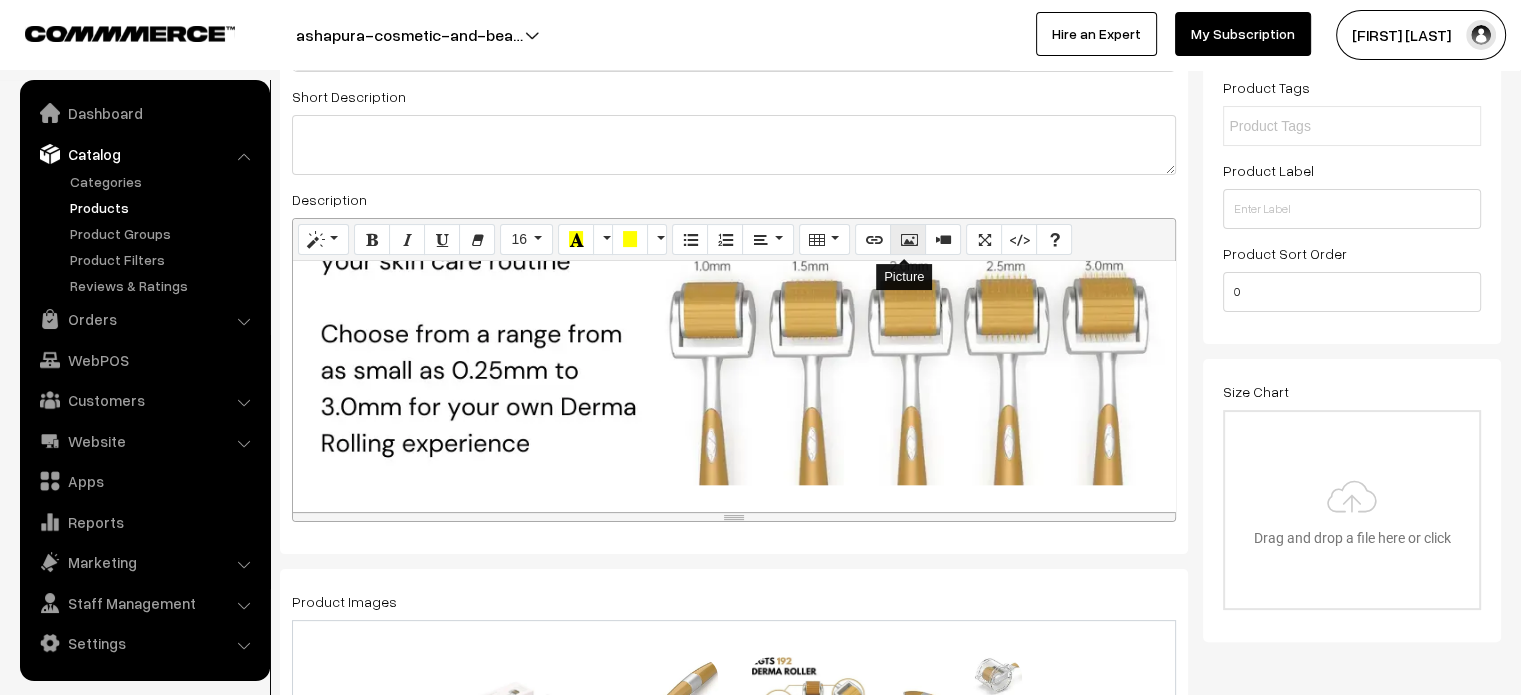 click at bounding box center (908, 239) 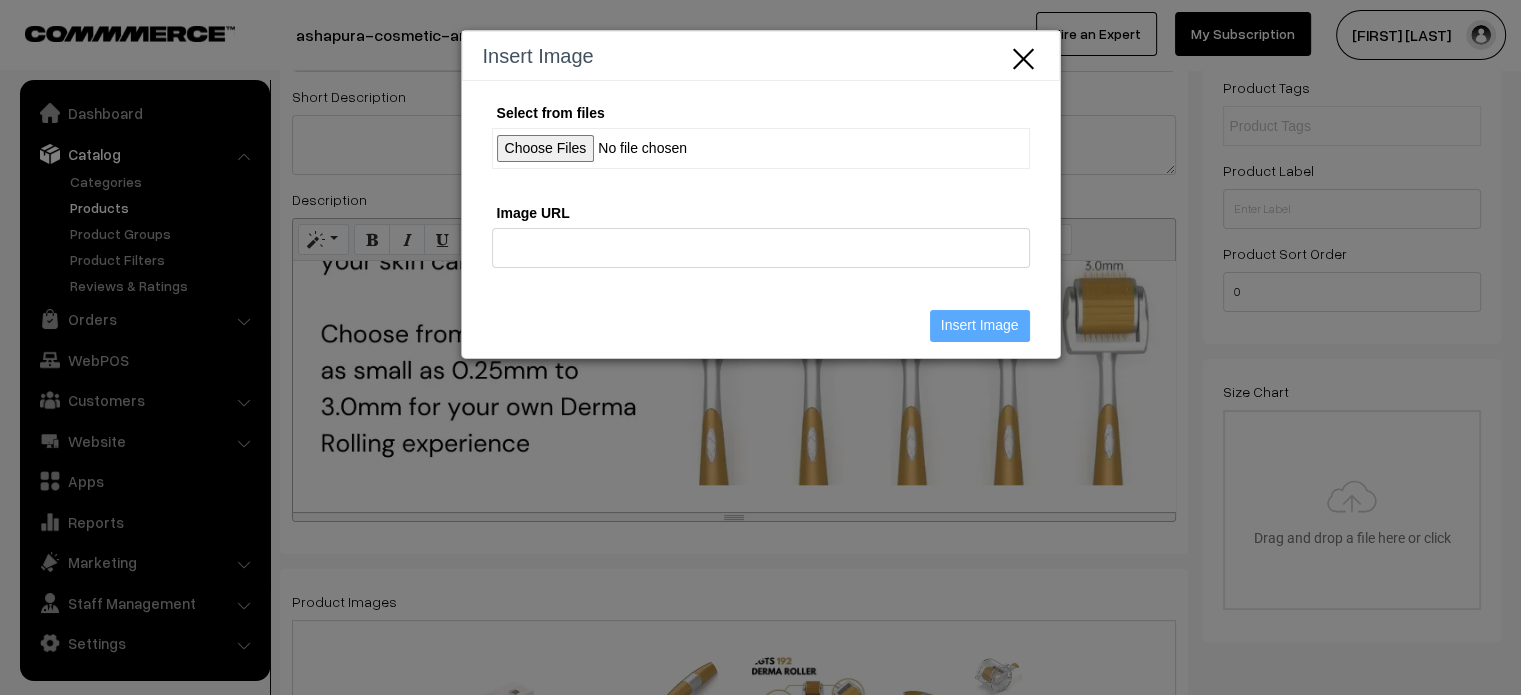 click on "Select from files" at bounding box center (761, 148) 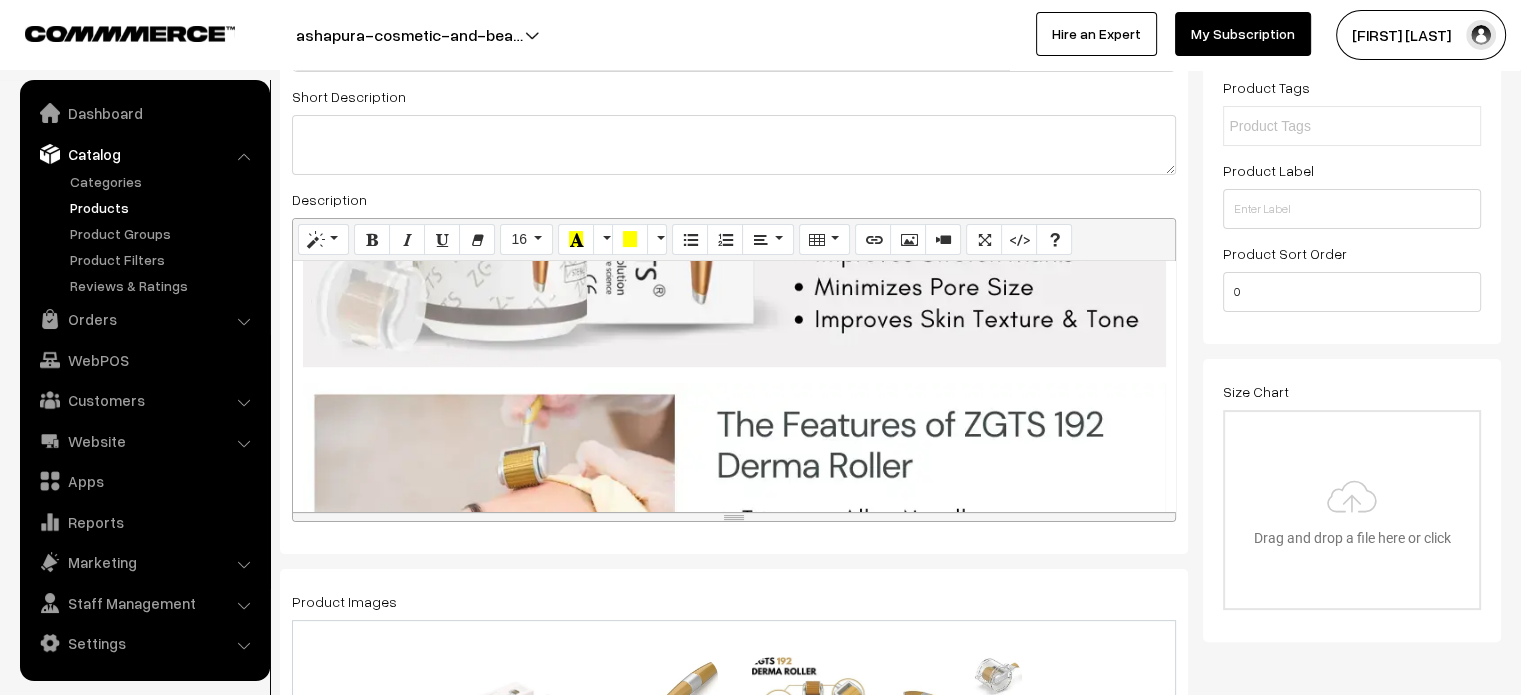 scroll, scrollTop: 1270, scrollLeft: 5, axis: both 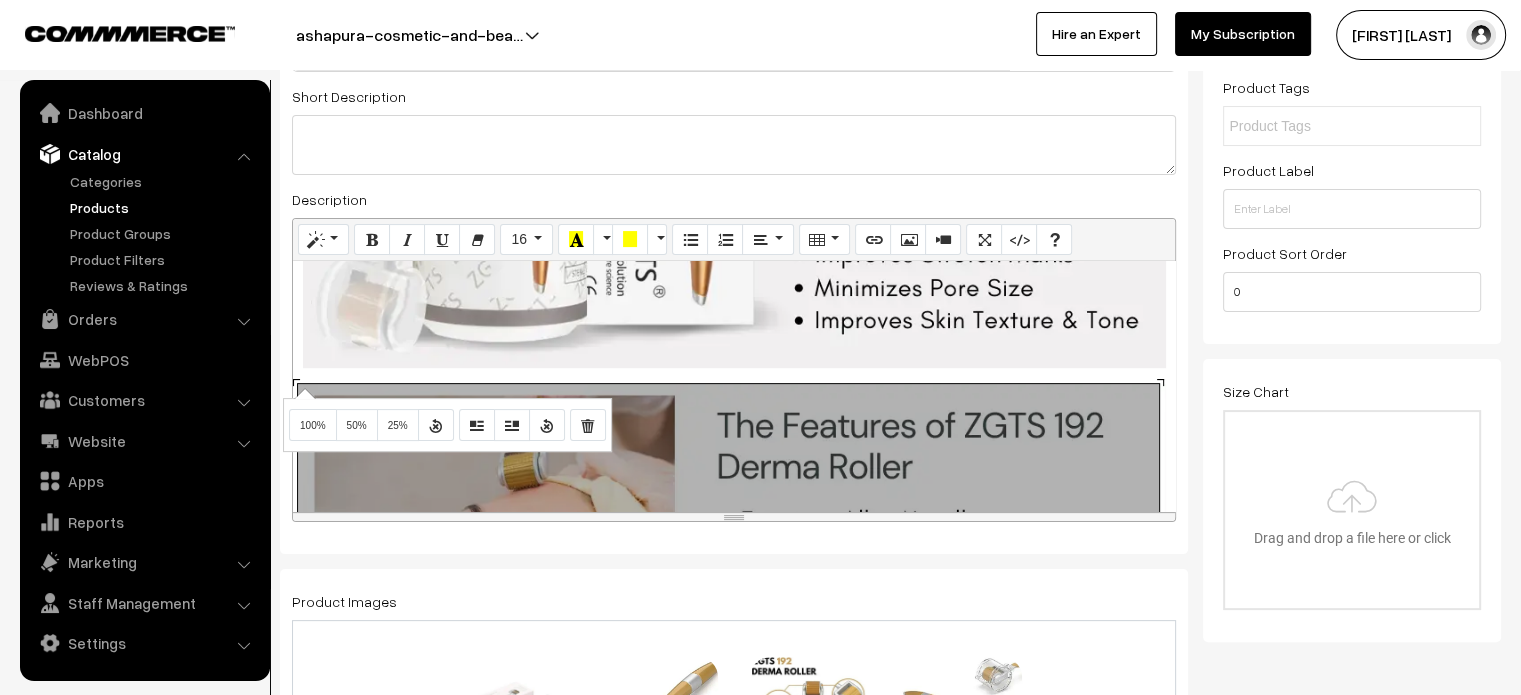 click on "Normal Quote Code Header 1 Header 2 Header 3 Header 4 Header 5 Header 6 16     8   9   10   11   12   14   16   18   24   36   48   64   82   150   Background Color Transparent Select #ffff00 Text Color Reset to default Select #000000   Background Color Transparent Select #ffff00     1 x 1 863x534 (Original: 970x600) Insert Link Text to display To what URL should this link go? http:// Open in new window Use default protocol Insert Link   Insert Image Select from files Image URL Insert Image 100% 50% 25% Insert Video Video URL  (YouTube, Vimeo, Vine, Instagram, DailyMotion or Youku) Insert Video Help ENTER Insert Paragraph CTRL+Z Undoes the last command CTRL+Y Redoes the last command TAB Tab SHIFT+TAB Untab CTRL+B Set a bold style CTRL+I Set a italic style CTRL+U Set a underline style CTRL+SHIFT+S Set a strikethrough style CTRL+BACKSLASH Clean a style CTRL+SHIFT+L Set left align CTRL+SHIFT+E Set center align CTRL+SHIFT+R Set right align CTRL+SHIFT+J Set full align CTRL+SHIFT+NUM7 Toggle unordered list  ·" at bounding box center (734, 370) 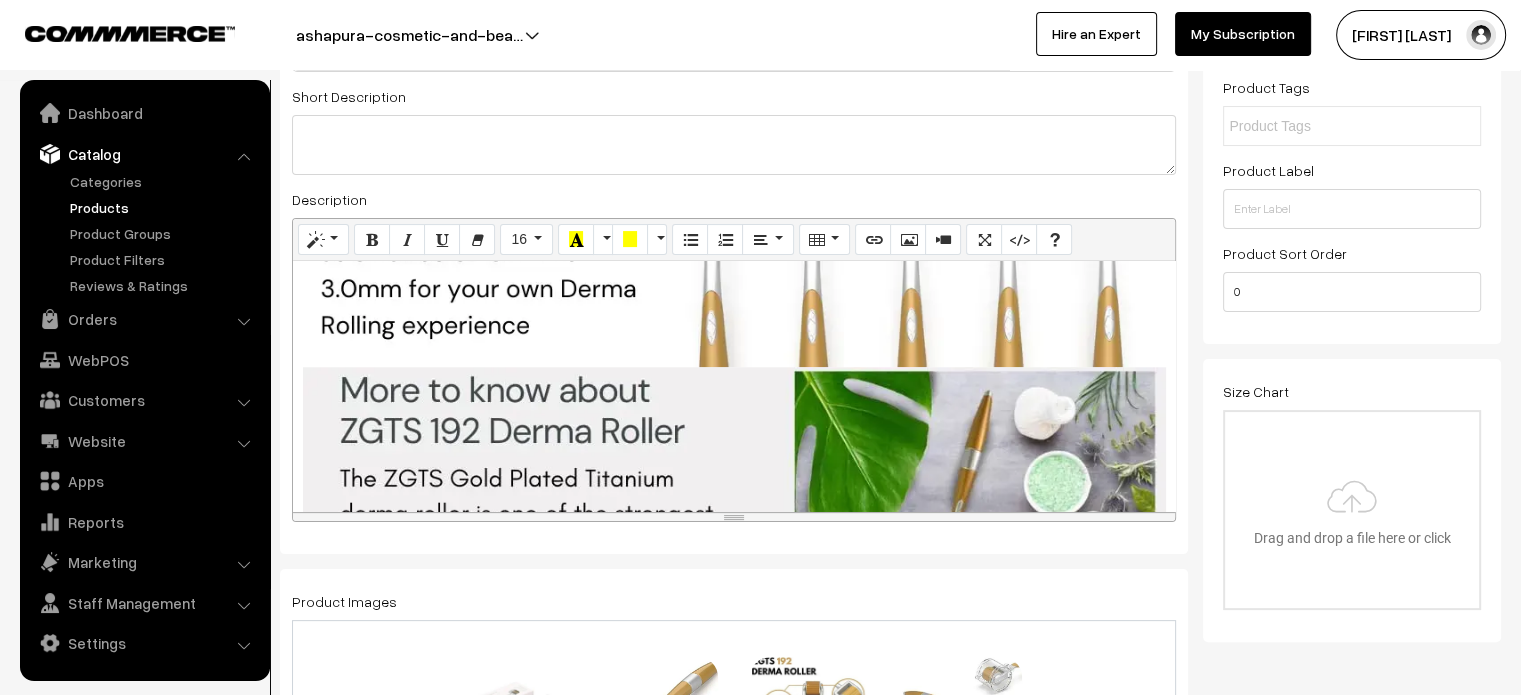 scroll, scrollTop: 2517, scrollLeft: 0, axis: vertical 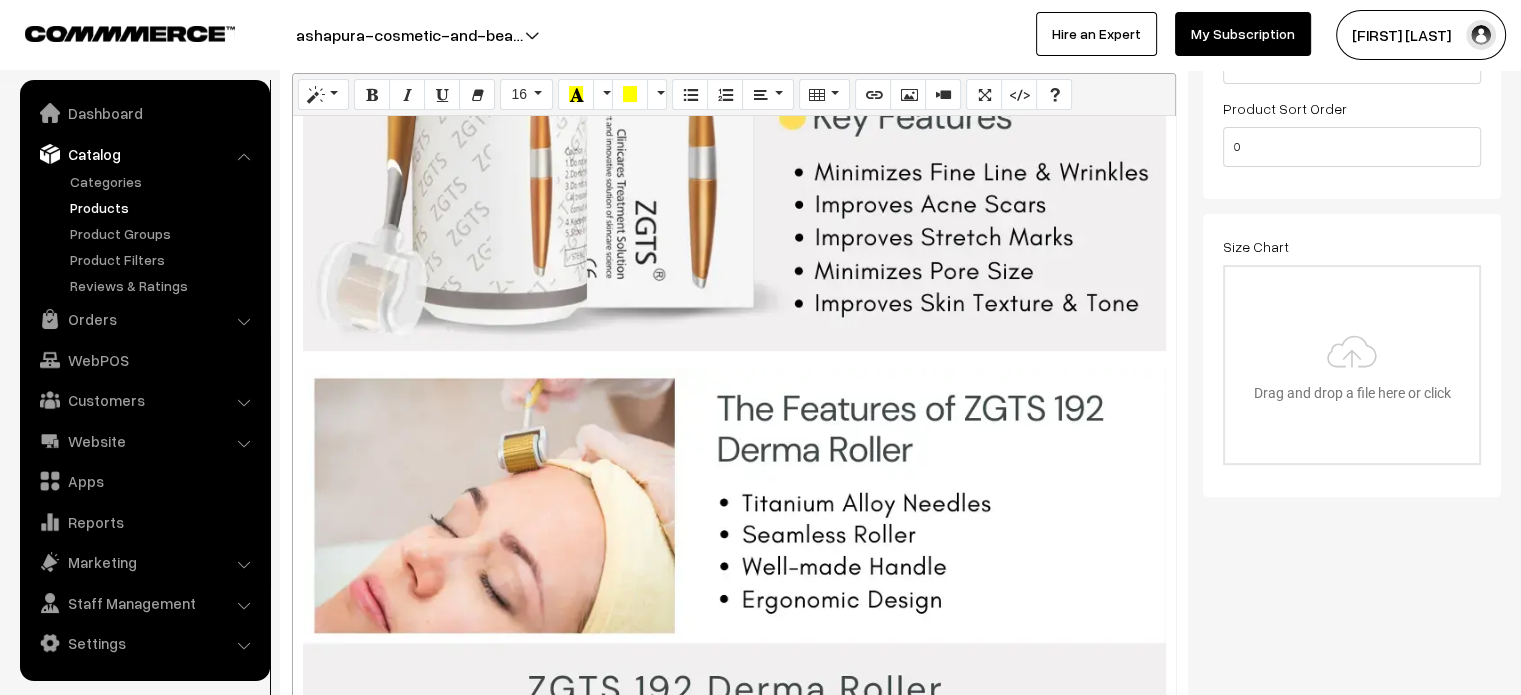drag, startPoint x: 1167, startPoint y: 368, endPoint x: 1252, endPoint y: 742, distance: 383.53748 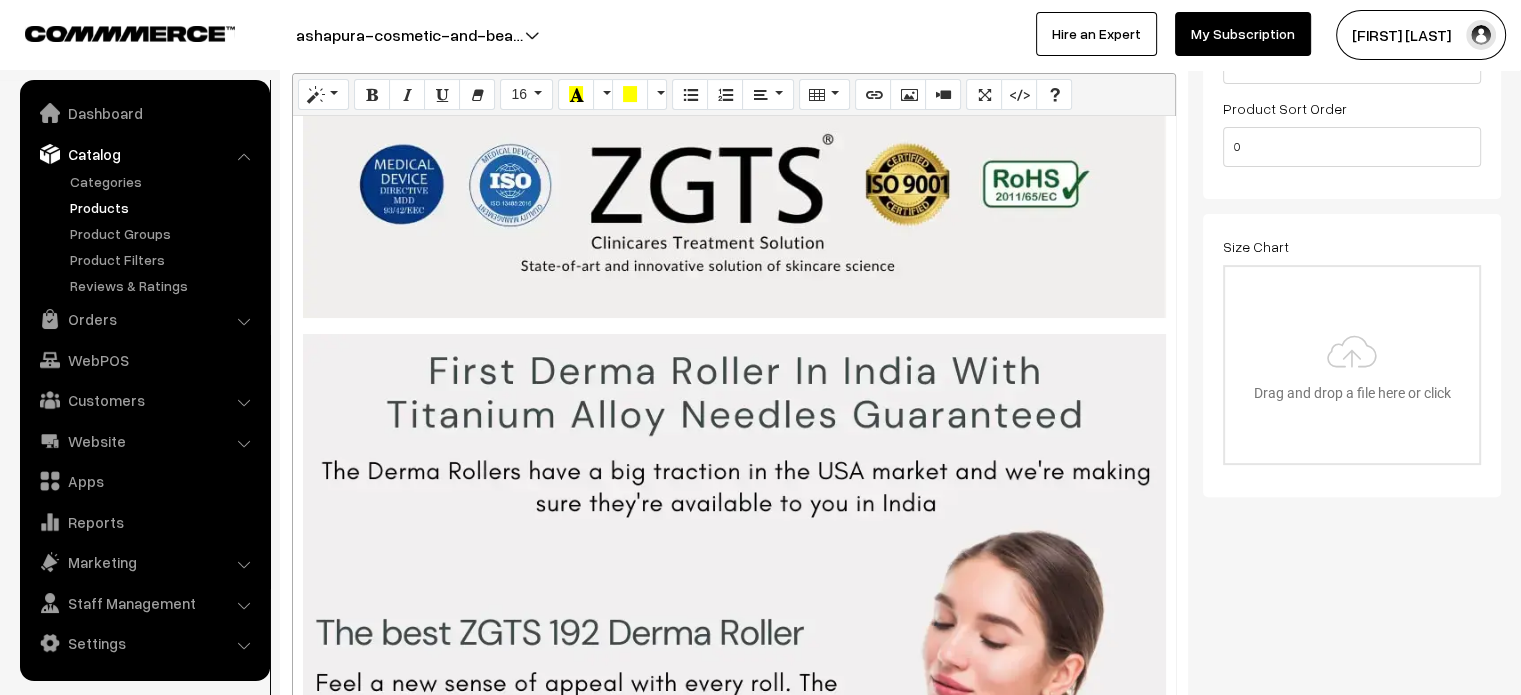 scroll, scrollTop: 0, scrollLeft: 5, axis: horizontal 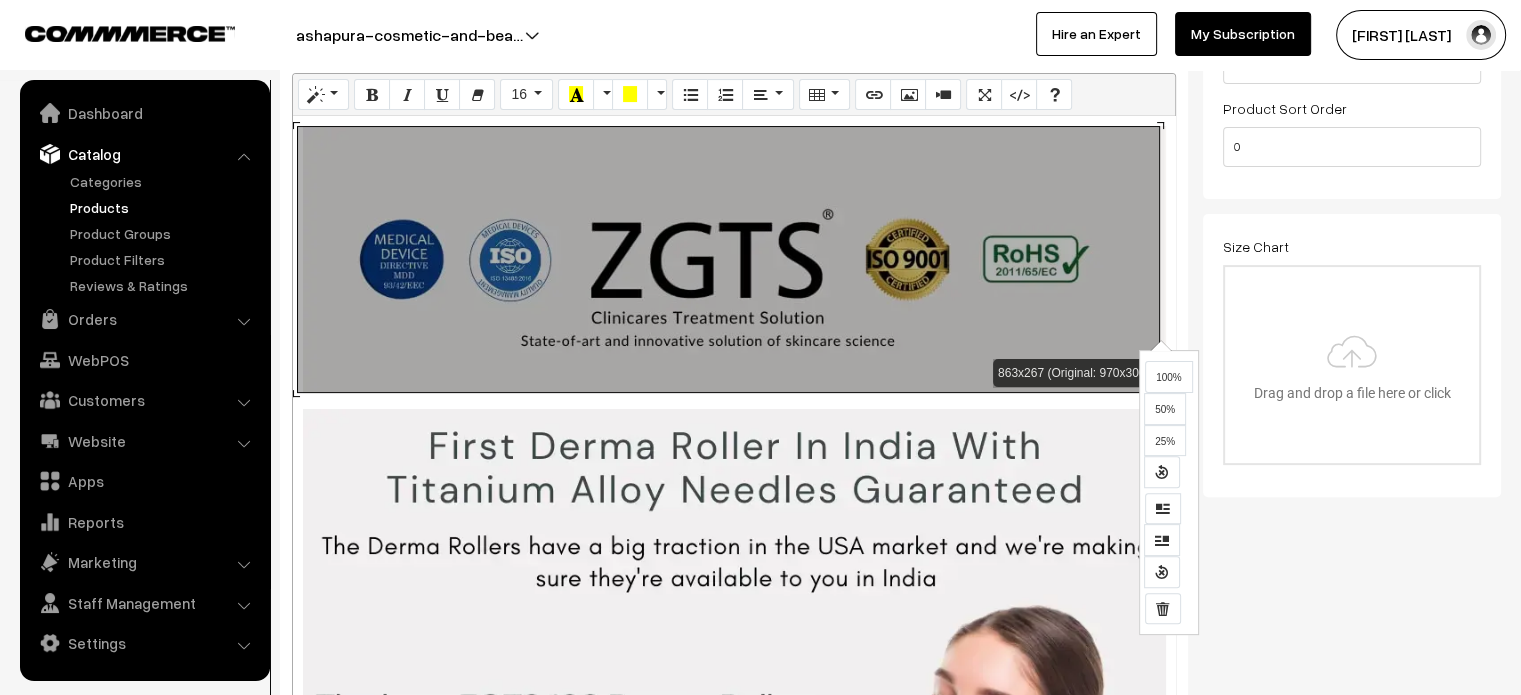 click on "Normal Quote Code Header 1 Header 2 Header 3 Header 4 Header 5 Header 6 16     8   9   10   11   12   14   16   18   24   36   48   64   82   150   Background Color Transparent Select #ffff00 Text Color Reset to default Select #000000   Background Color Transparent Select #ffff00     1 x 1 863x267 (Original: 970x300) Insert Link Text to display To what URL should this link go? http:// Open in new window Use default protocol Insert Link   Insert Image Select from files Image URL Insert Image 100% 50% 25% Insert Video Video URL  (YouTube, Vimeo, Vine, Instagram, DailyMotion or Youku) Insert Video Help ENTER Insert Paragraph CTRL+Z Undoes the last command CTRL+Y Redoes the last command TAB Tab SHIFT+TAB Untab CTRL+B Set a bold style CTRL+I Set a italic style CTRL+U Set a underline style CTRL+SHIFT+S Set a strikethrough style CTRL+BACKSLASH Clean a style CTRL+SHIFT+L Set left align CTRL+SHIFT+E Set center align CTRL+SHIFT+R Set right align CTRL+SHIFT+J Set full align CTRL+SHIFT+NUM7 Toggle unordered list  ·" at bounding box center [734, 411] 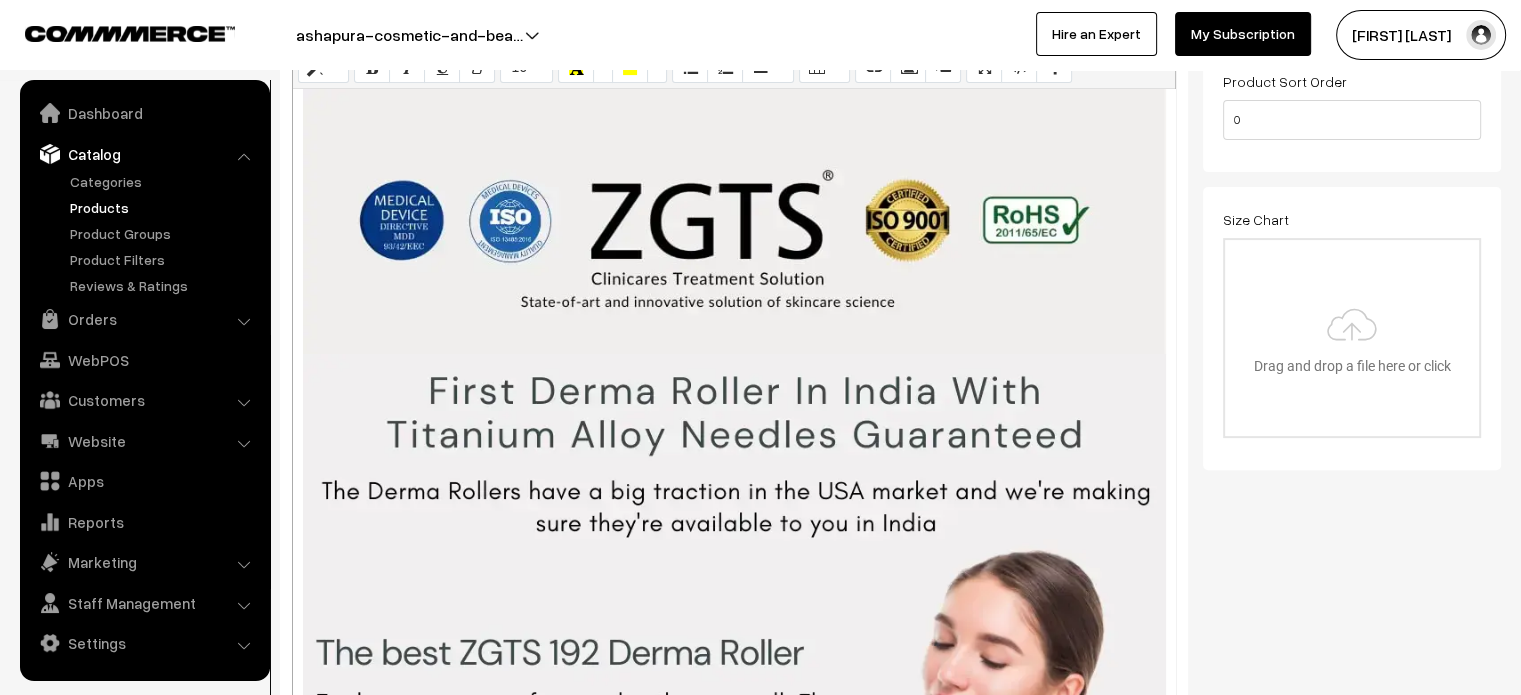 scroll, scrollTop: 0, scrollLeft: 5, axis: horizontal 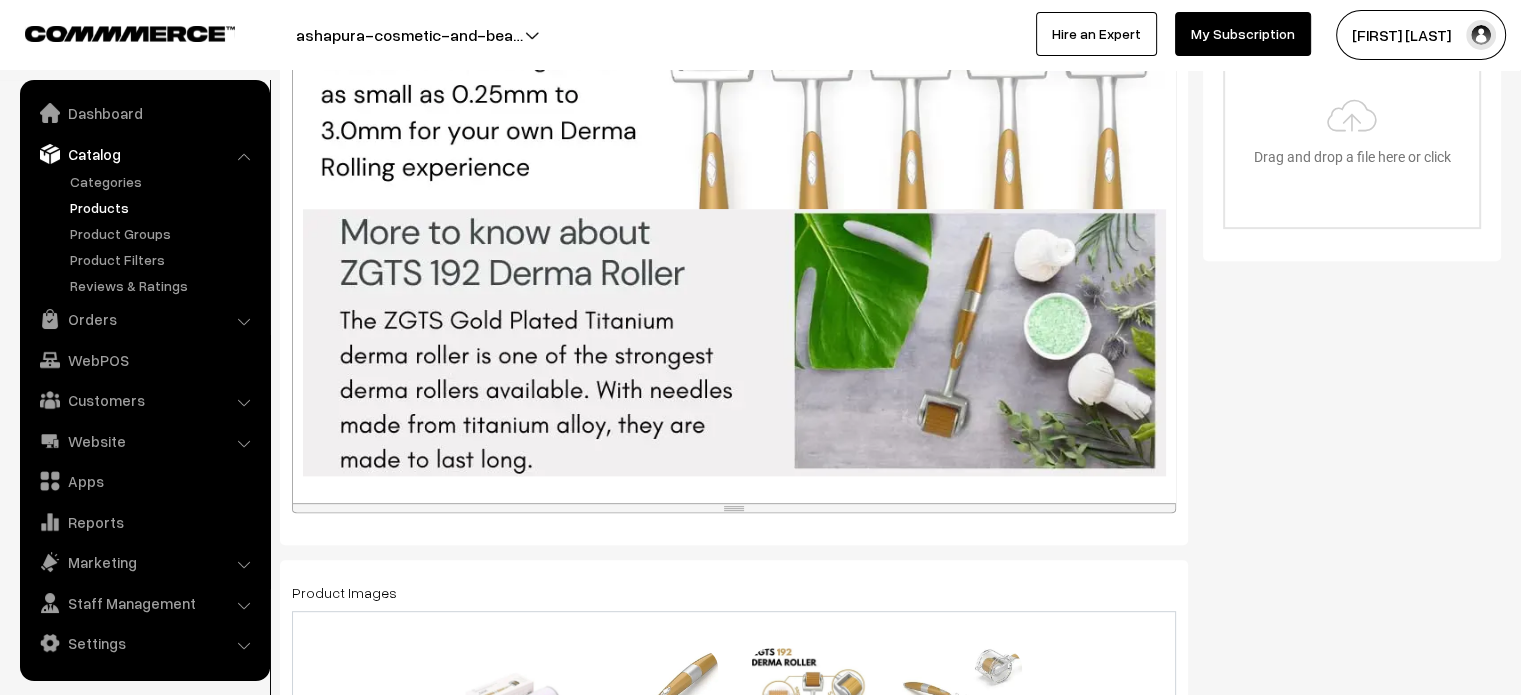 click on "Status
Active
Inactive
Active
Publish Date
Product Type
-- Select --
-- Select --
Filter Color
Hand Picked Related Products
0" at bounding box center (1359, 777) 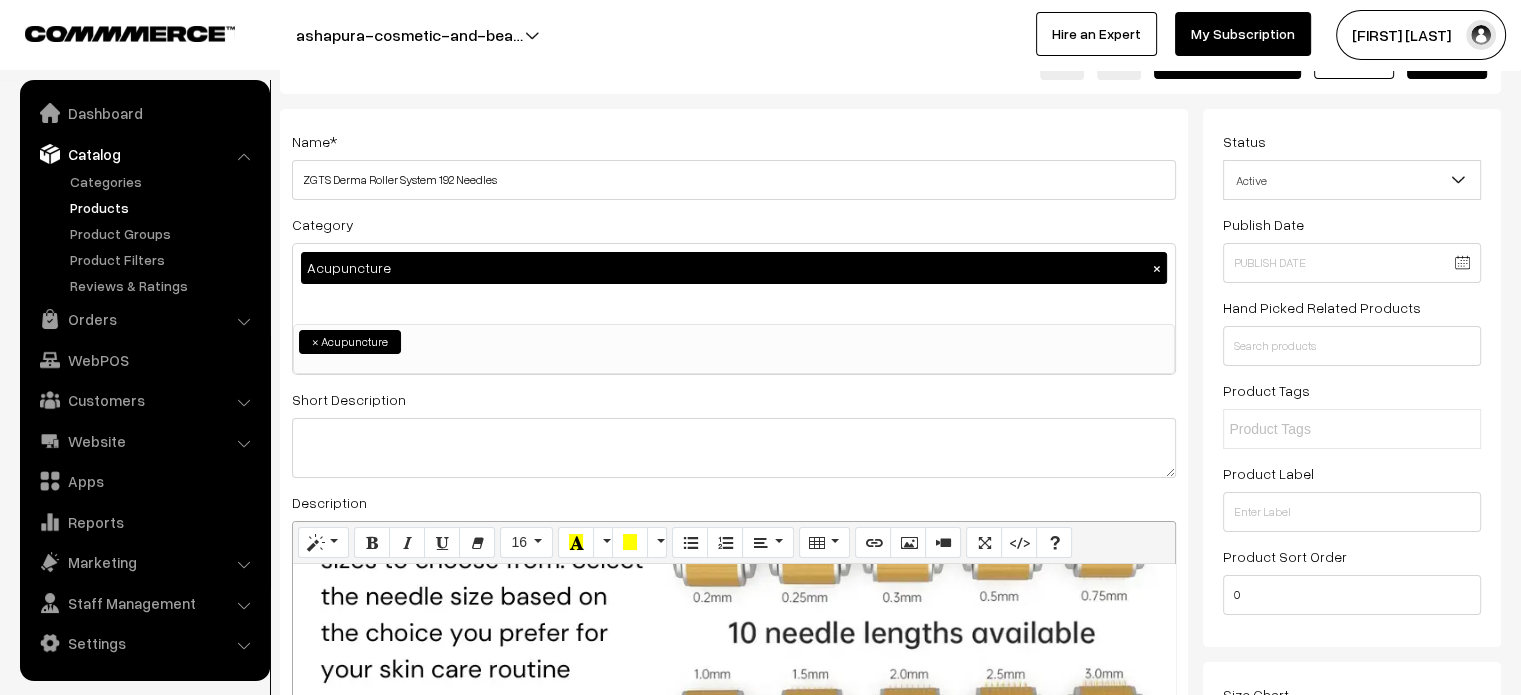 scroll, scrollTop: 0, scrollLeft: 0, axis: both 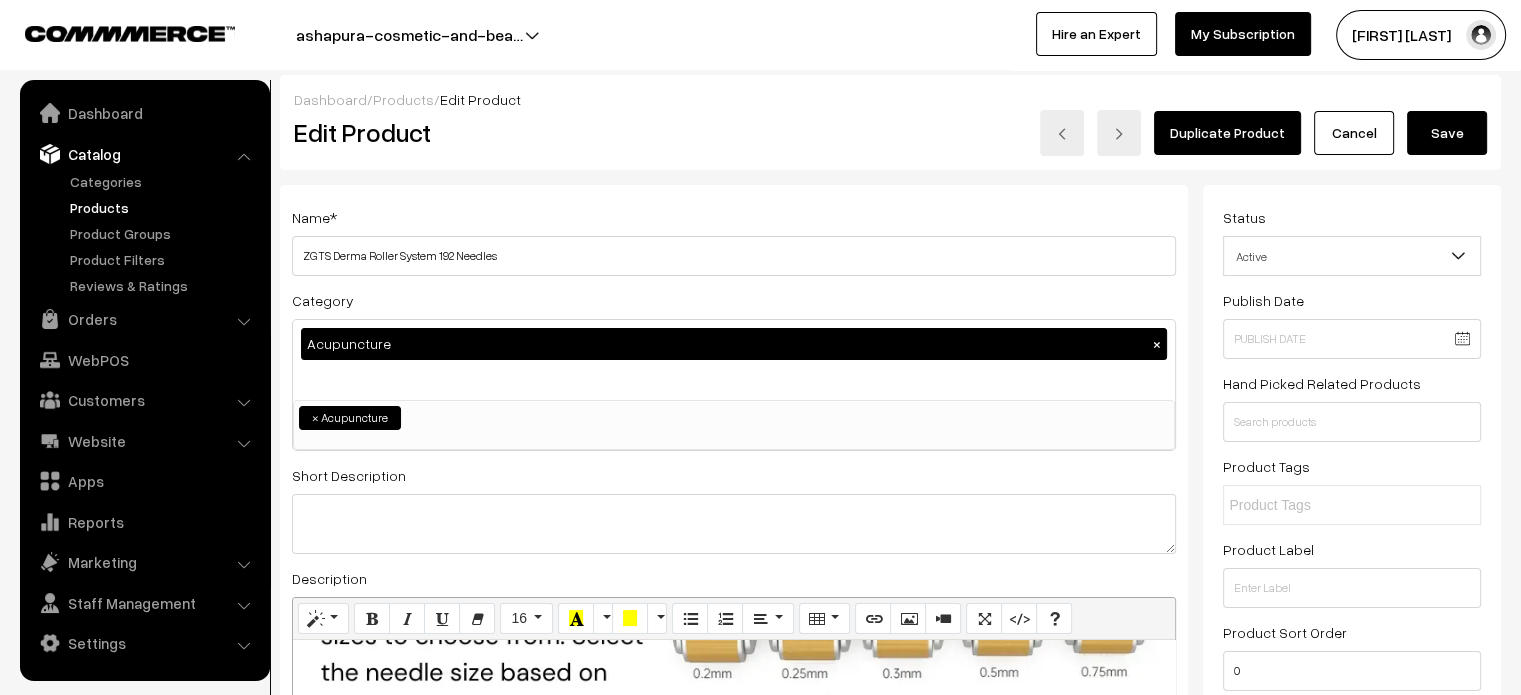 click on "Save" at bounding box center (1447, 133) 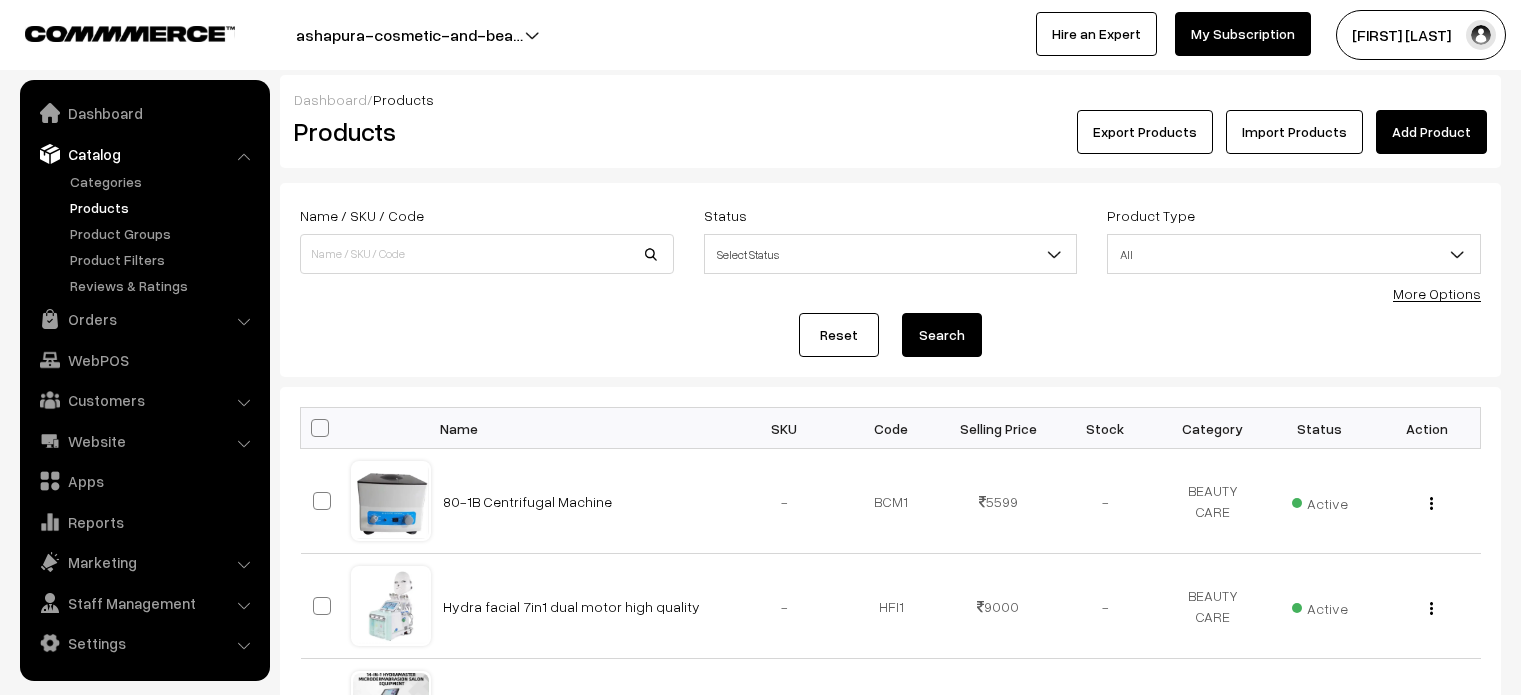 scroll, scrollTop: 0, scrollLeft: 0, axis: both 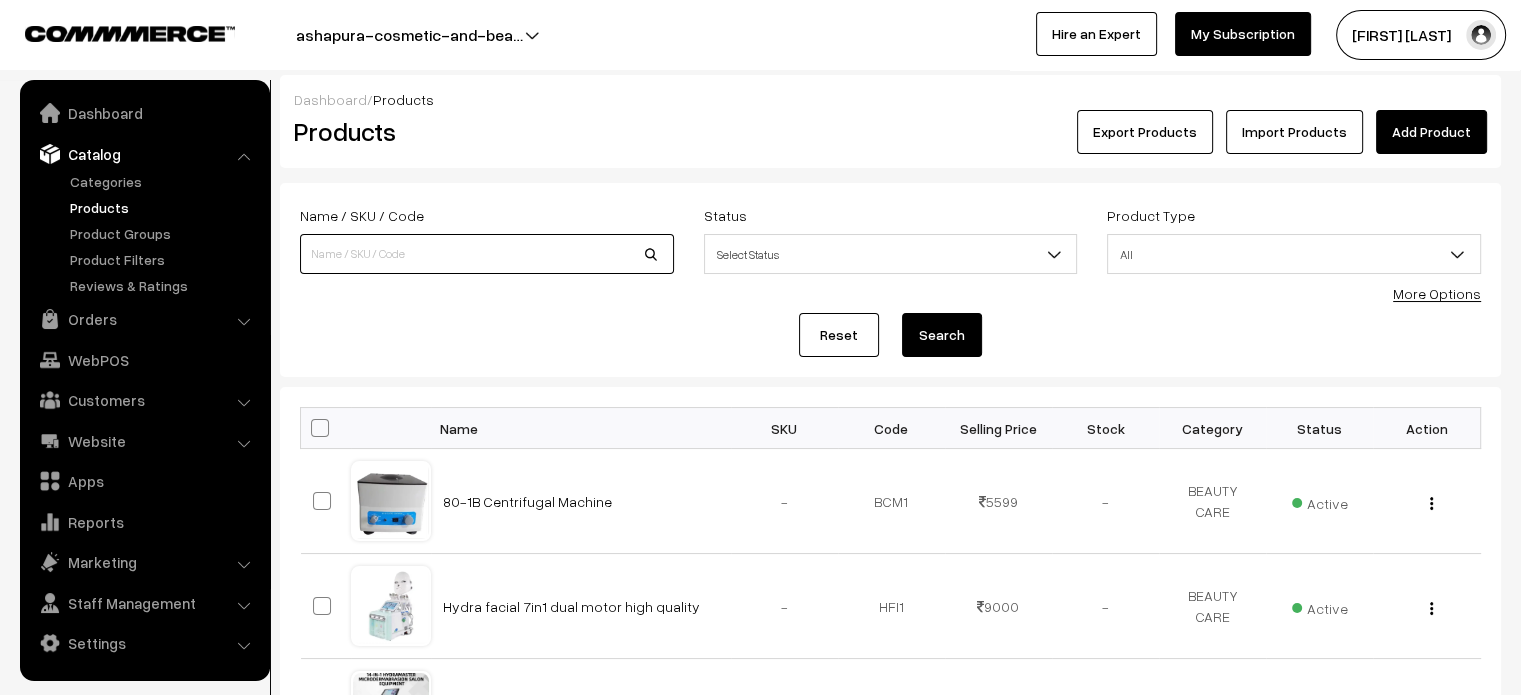 click at bounding box center (487, 254) 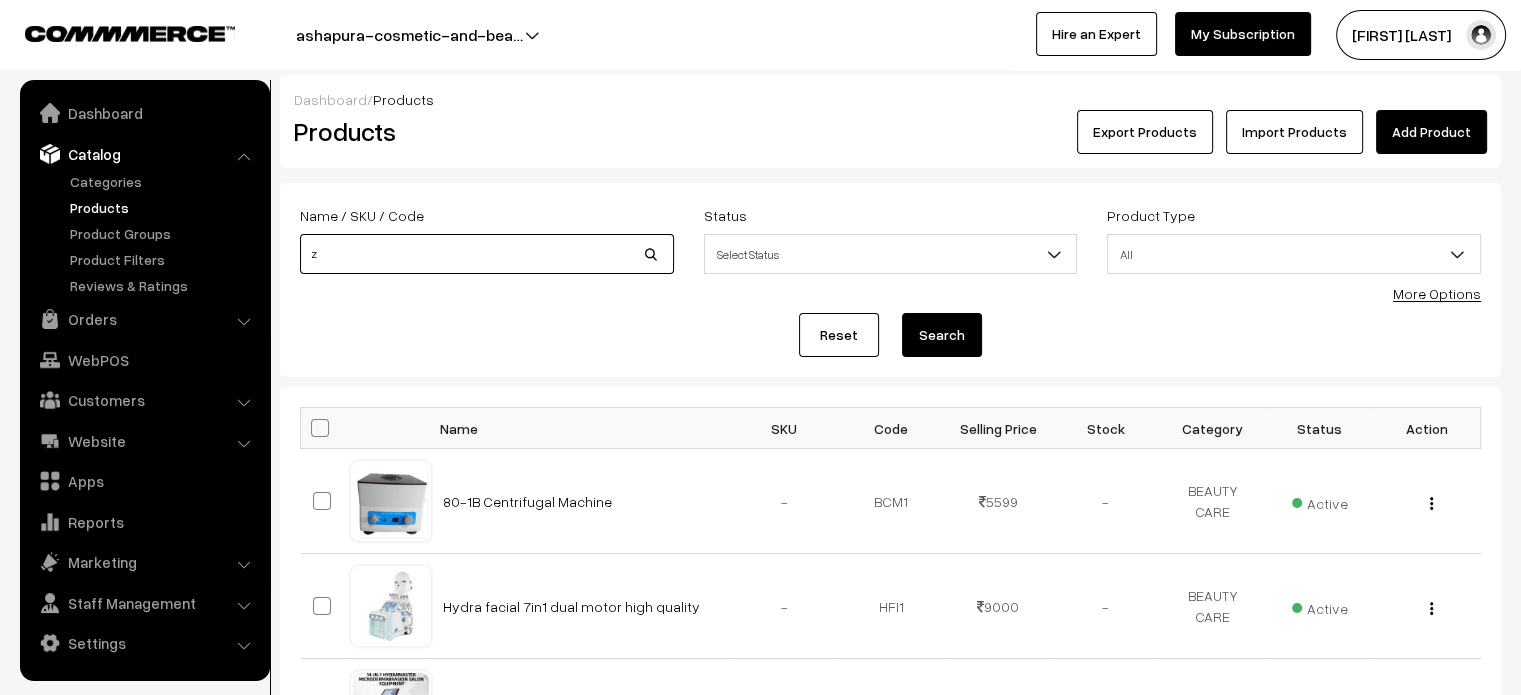type on "ZGTS" 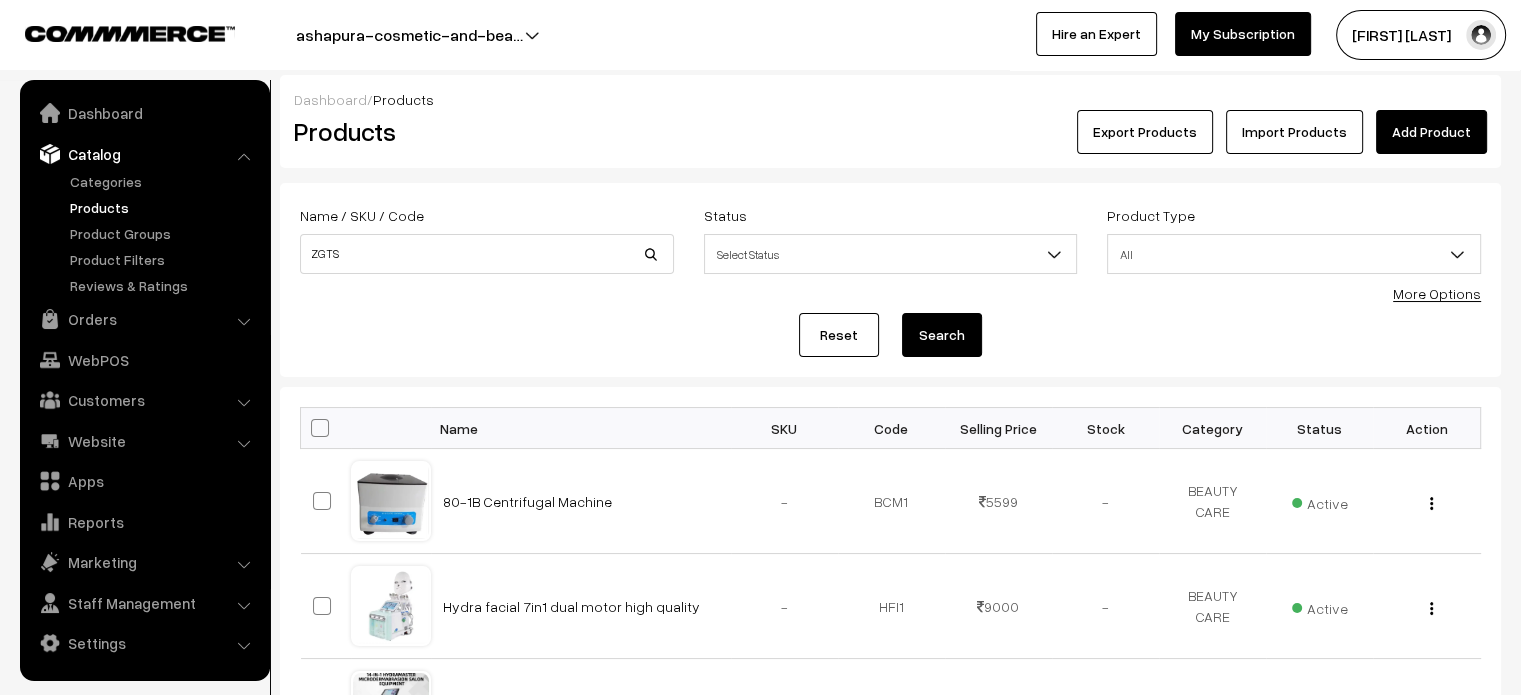 click on "Search" at bounding box center [942, 335] 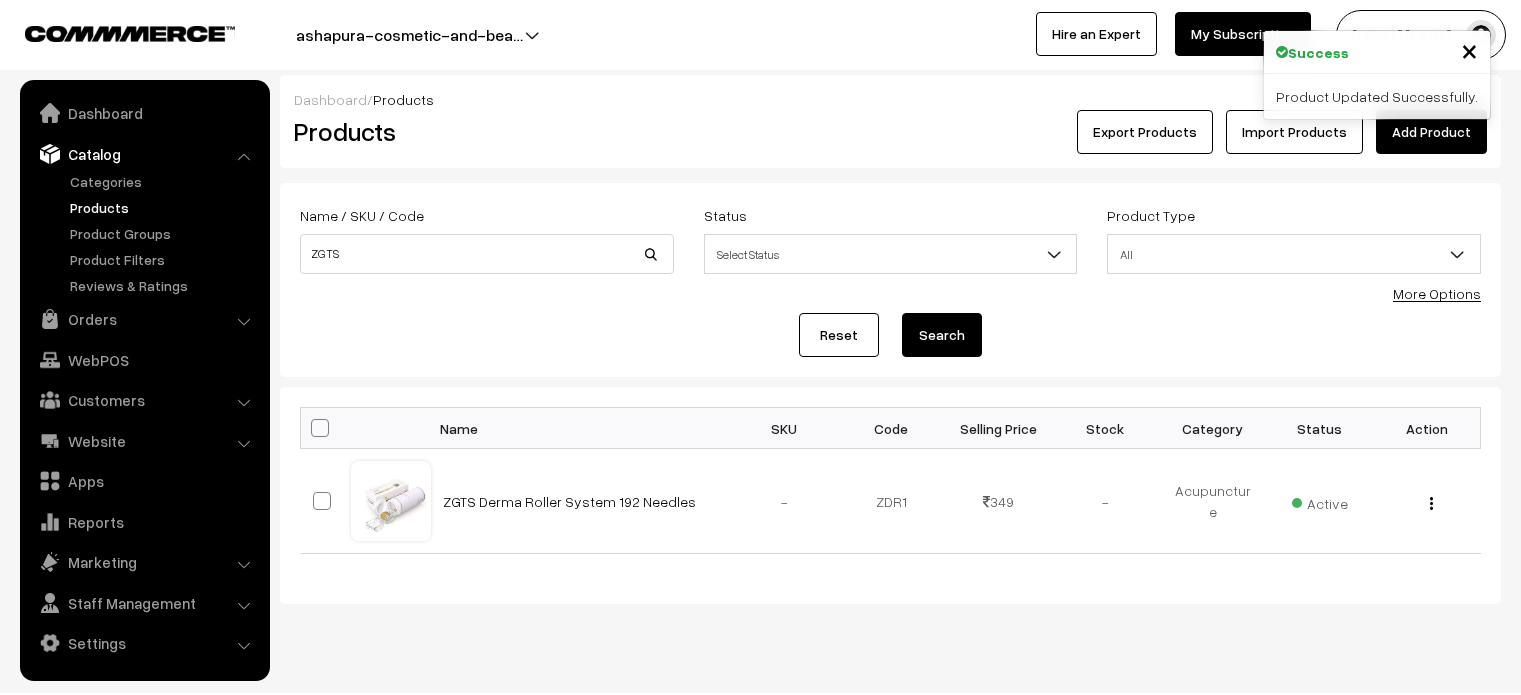 scroll, scrollTop: 0, scrollLeft: 0, axis: both 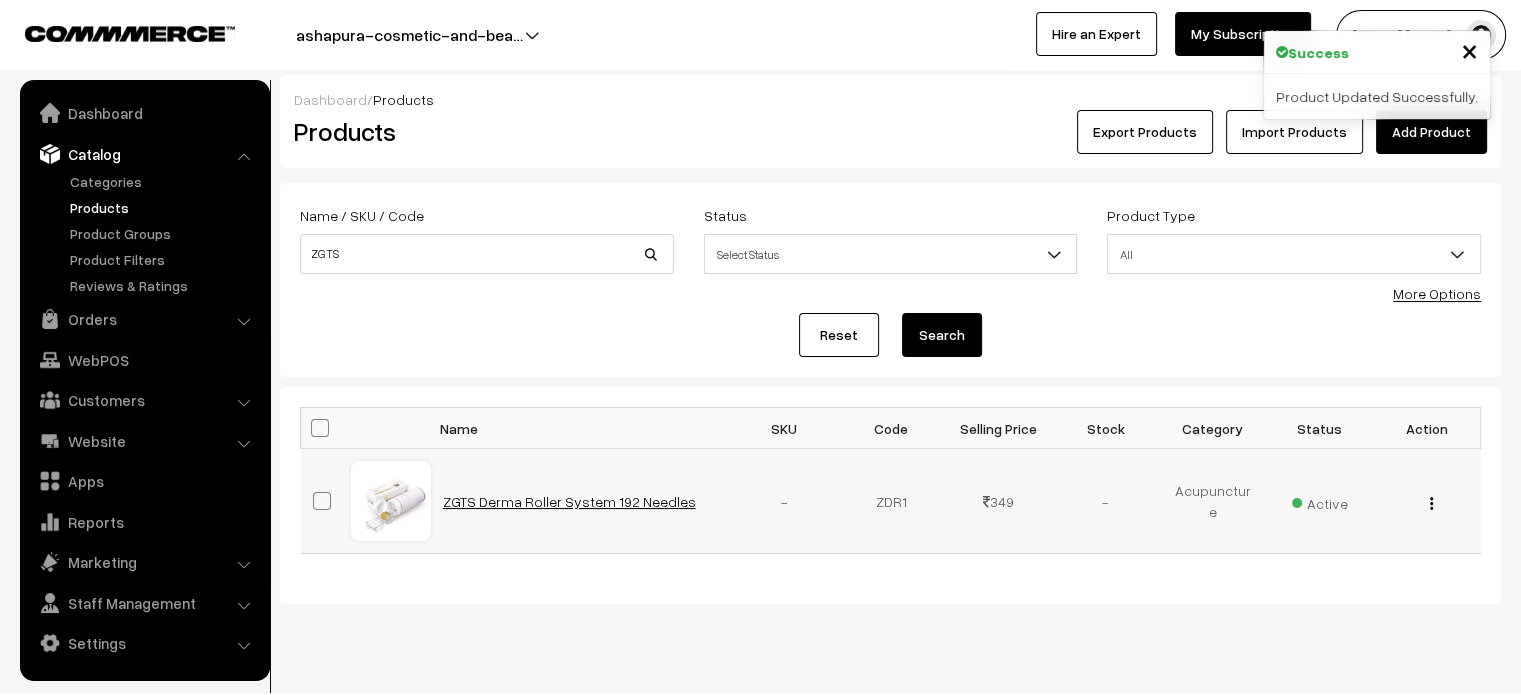 click on "ZGTS Derma Roller System 192 Needles" at bounding box center (569, 501) 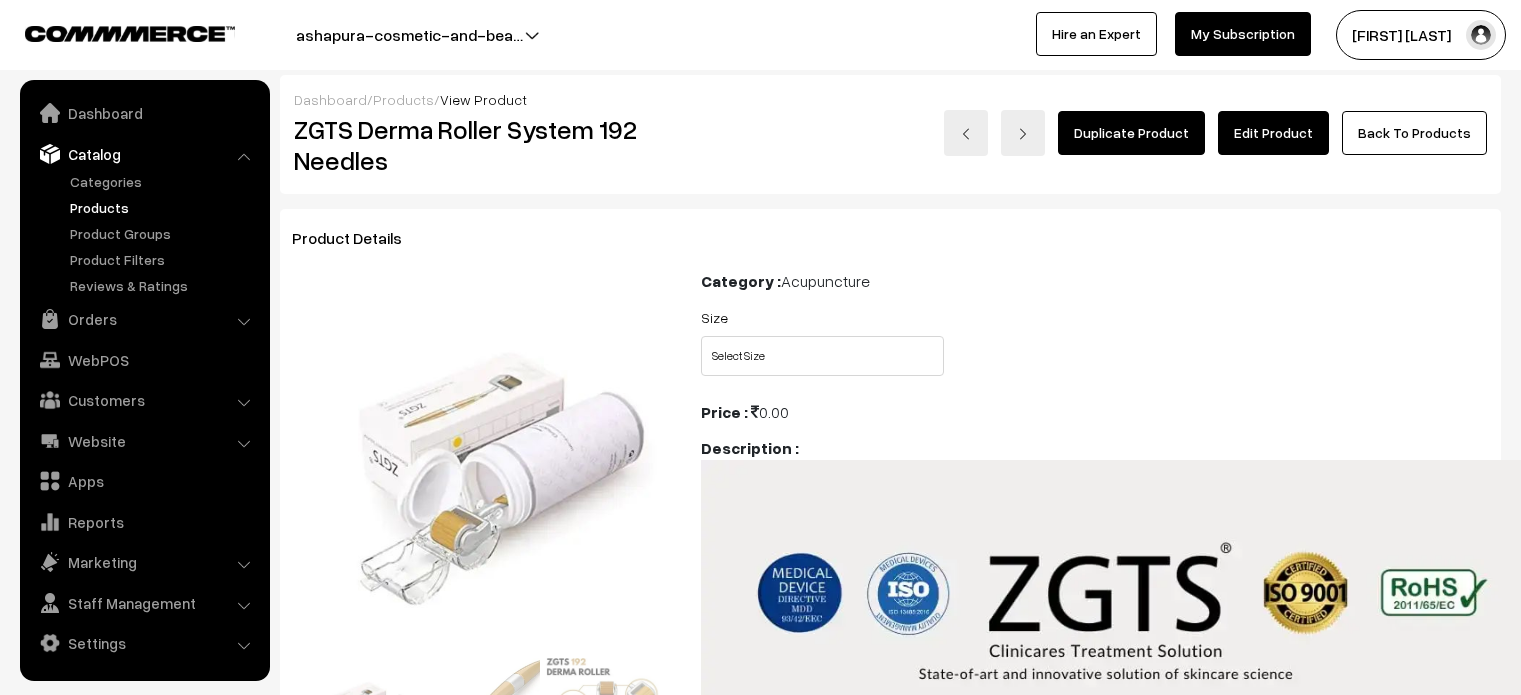 scroll, scrollTop: 0, scrollLeft: 0, axis: both 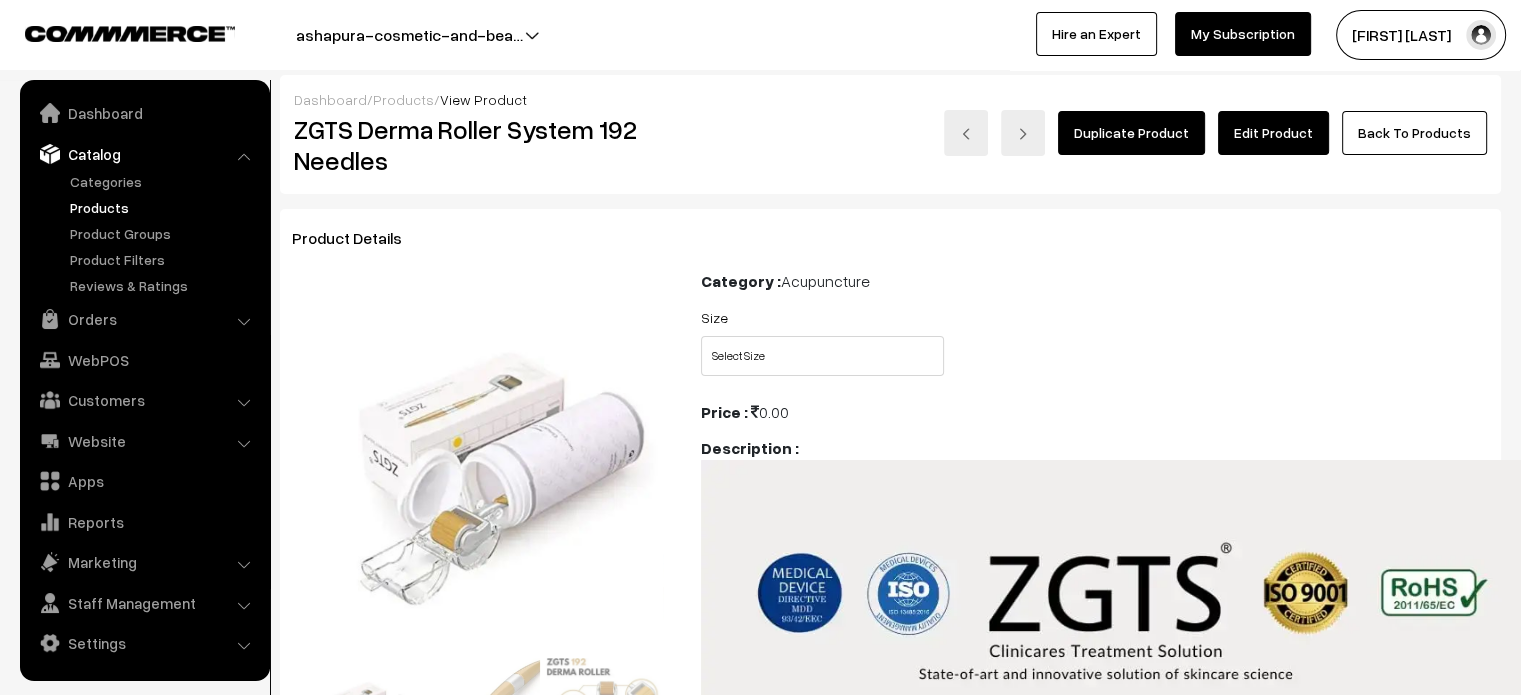 click on "Edit Product" at bounding box center [1273, 133] 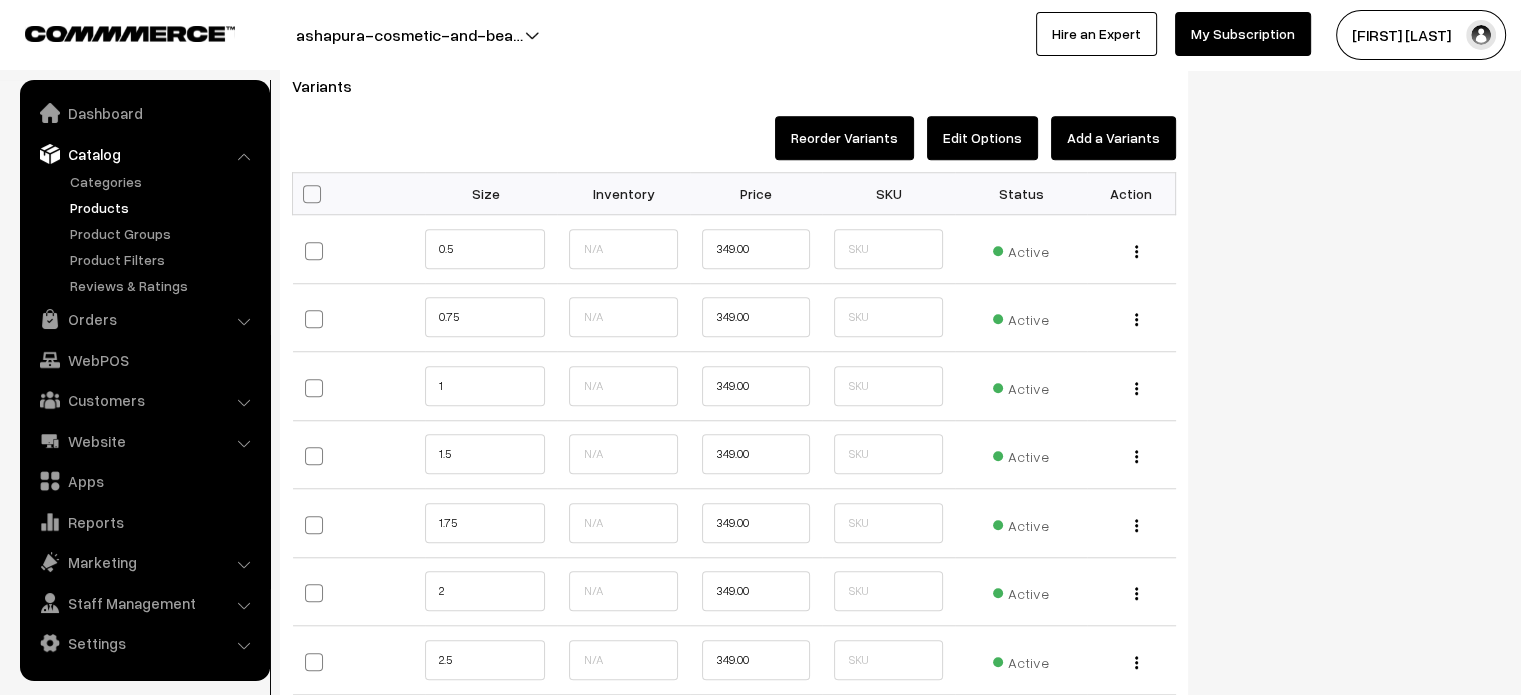 scroll, scrollTop: 1604, scrollLeft: 0, axis: vertical 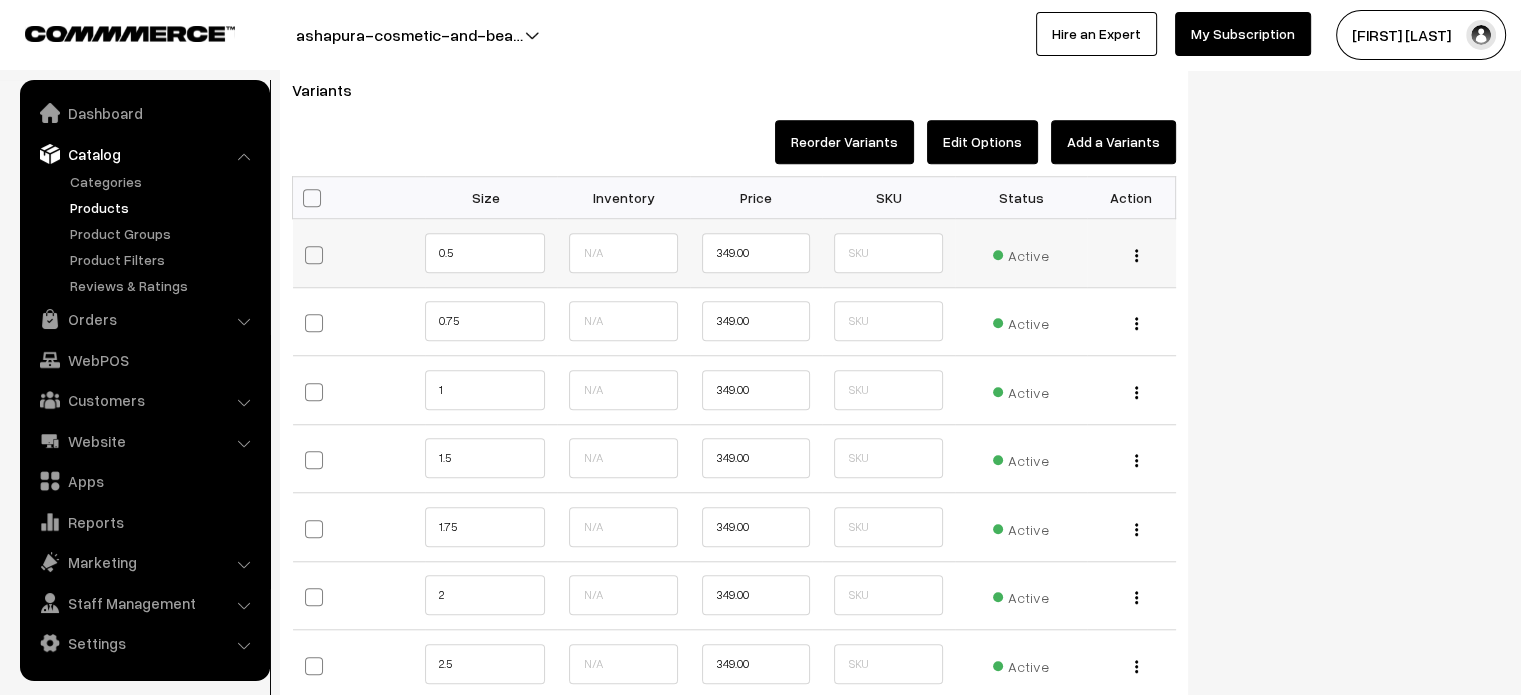 click at bounding box center [1136, 255] 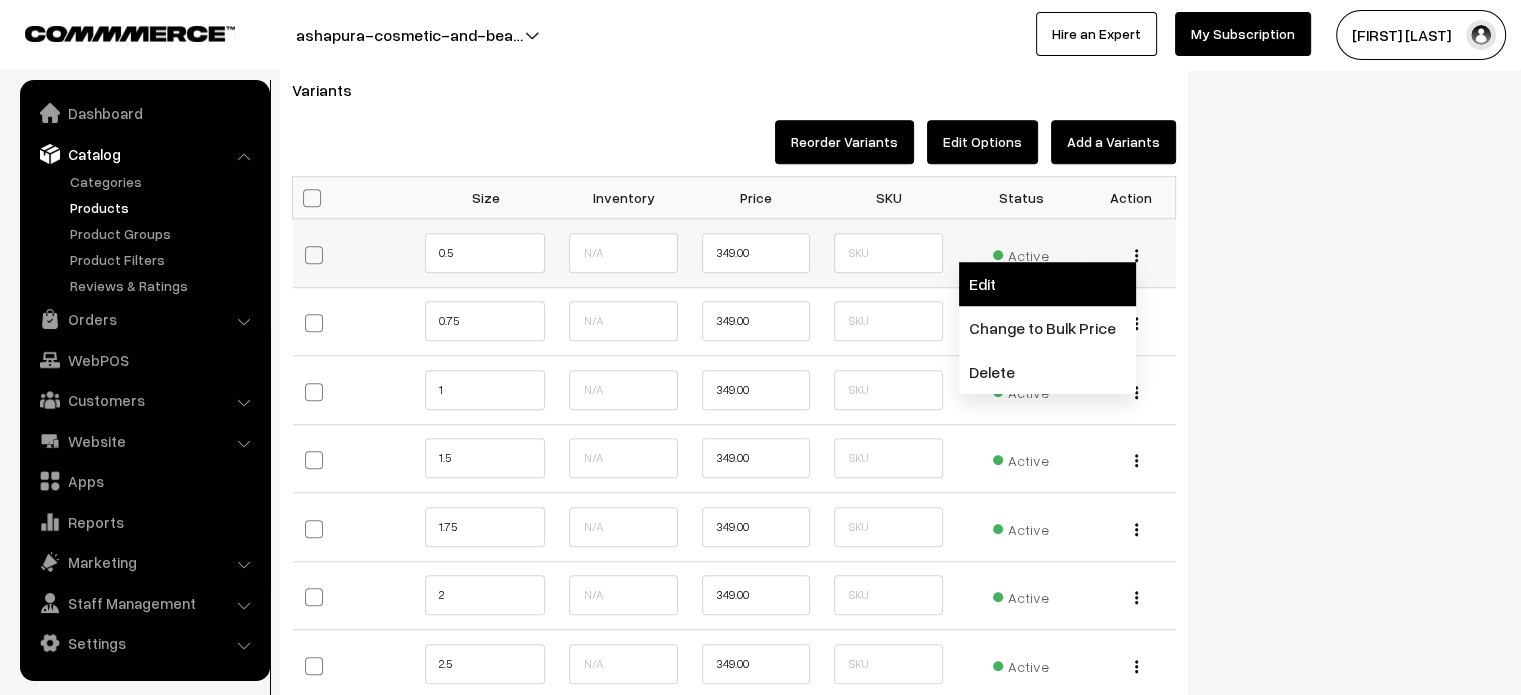 click on "Edit" at bounding box center (1047, 284) 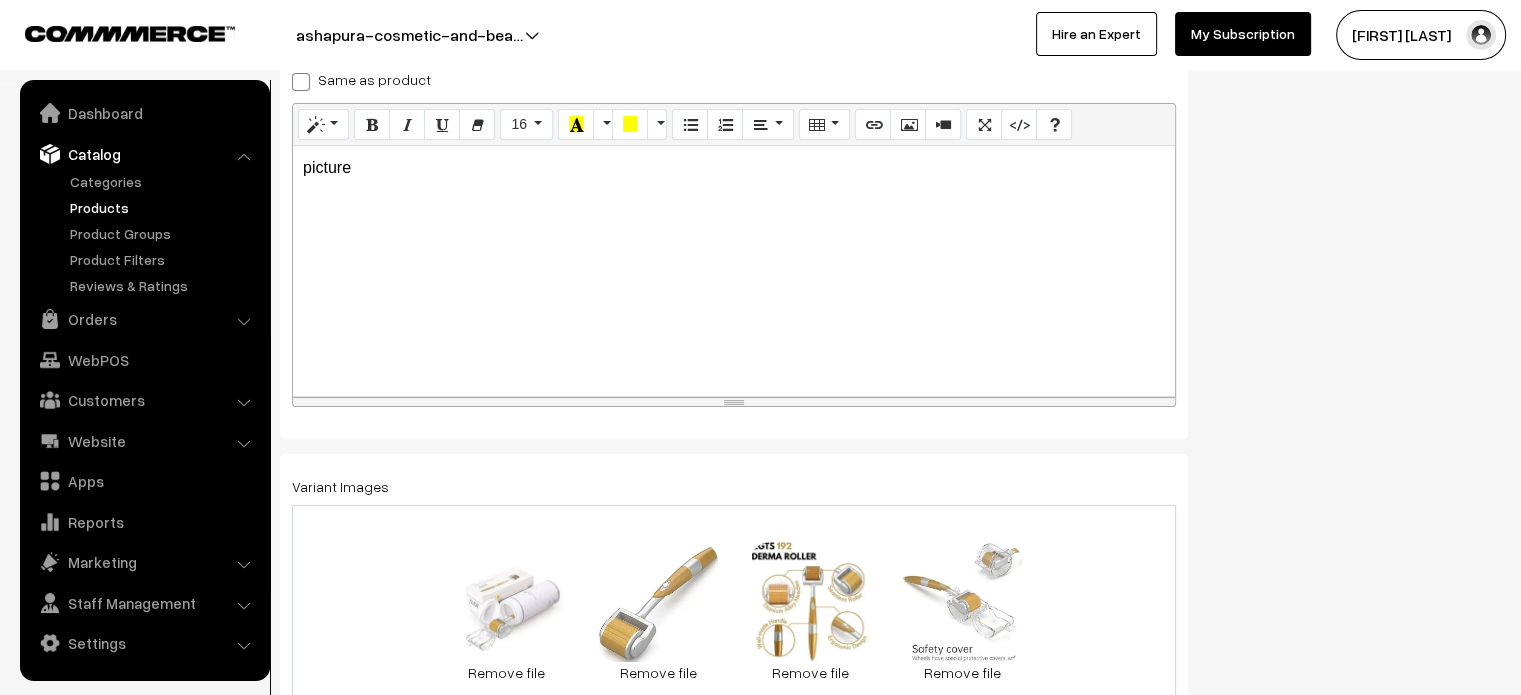 scroll, scrollTop: 350, scrollLeft: 0, axis: vertical 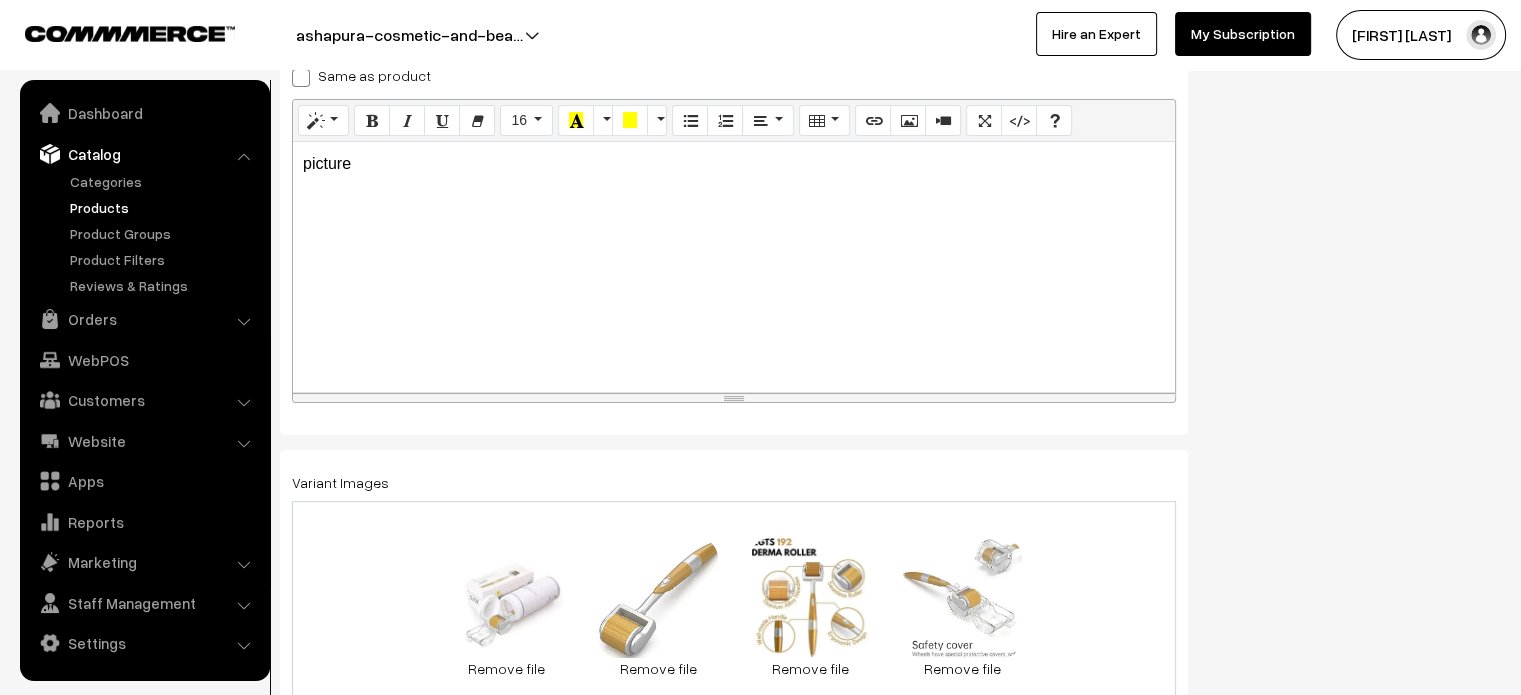 click on "picture" at bounding box center (734, 267) 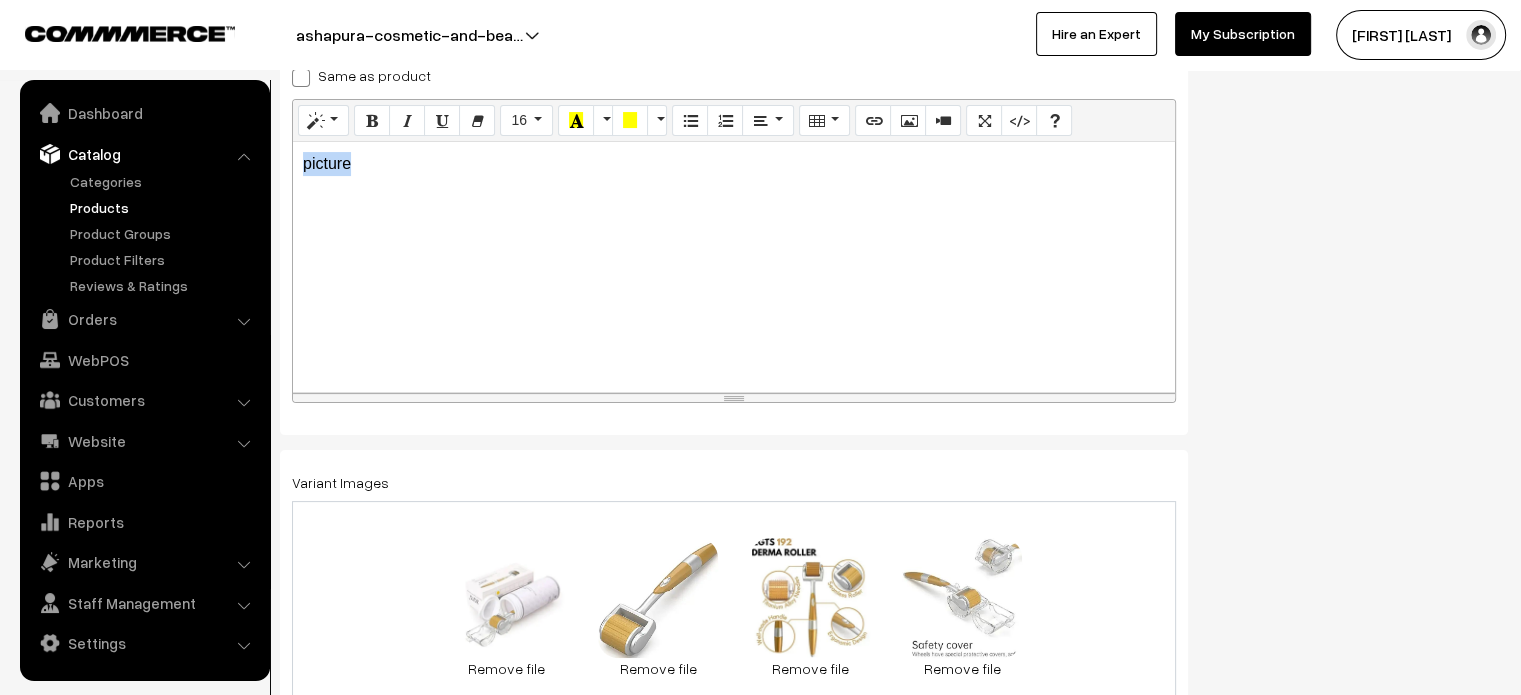 click on "picture" at bounding box center (734, 267) 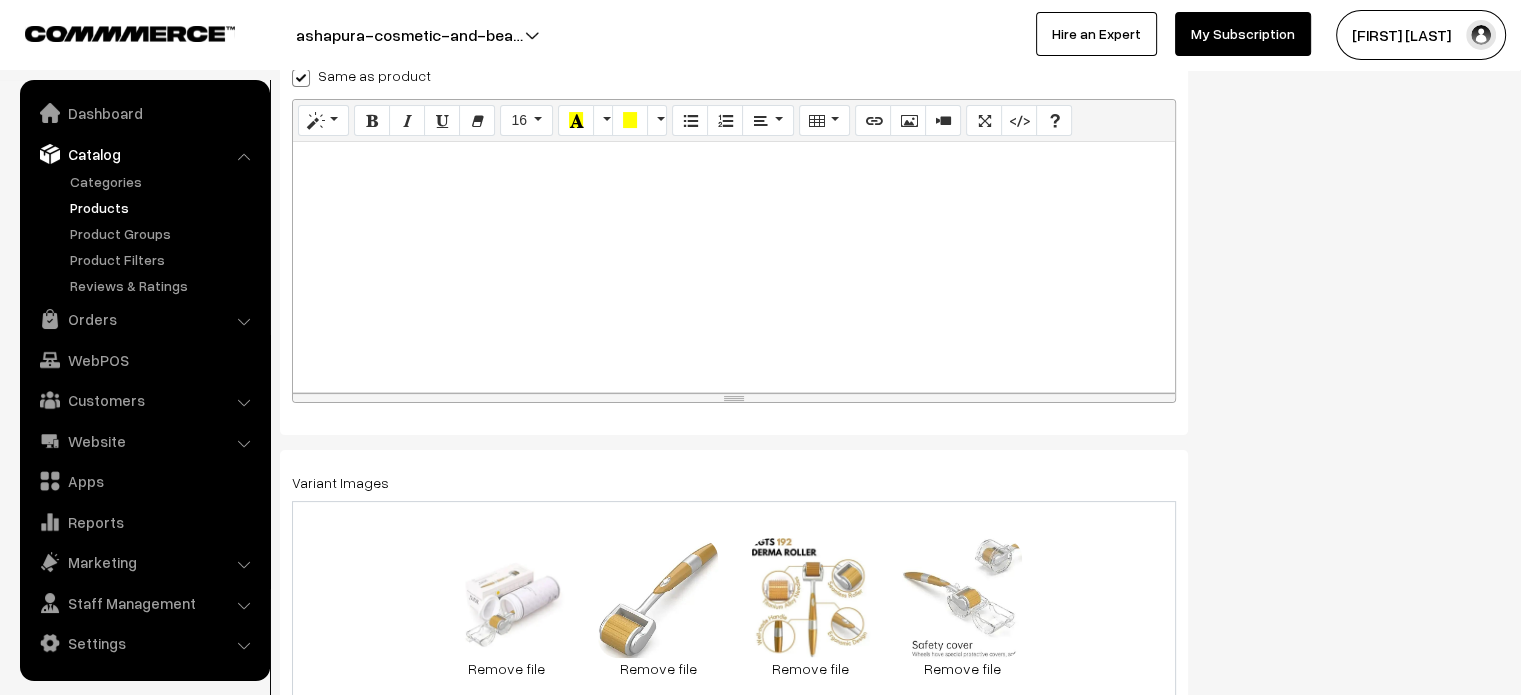checkbox on "true" 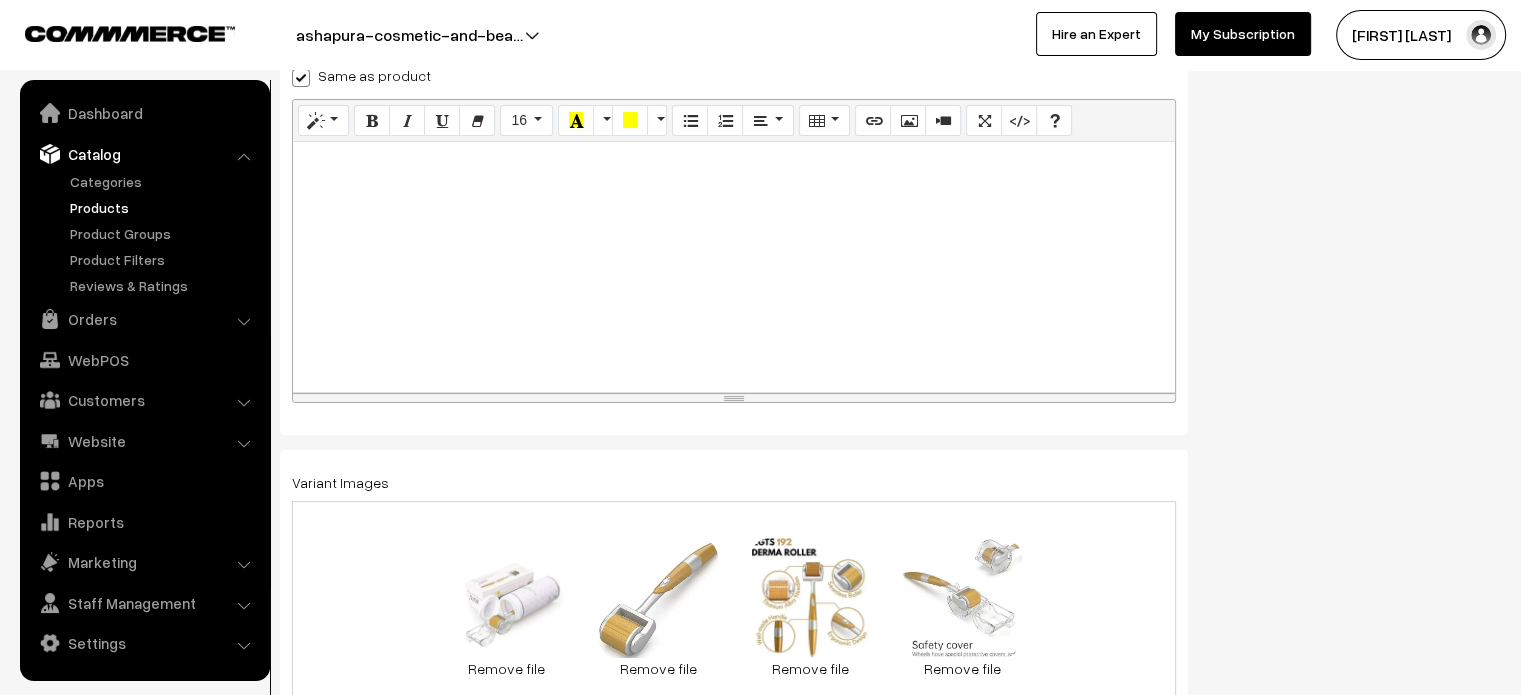 type 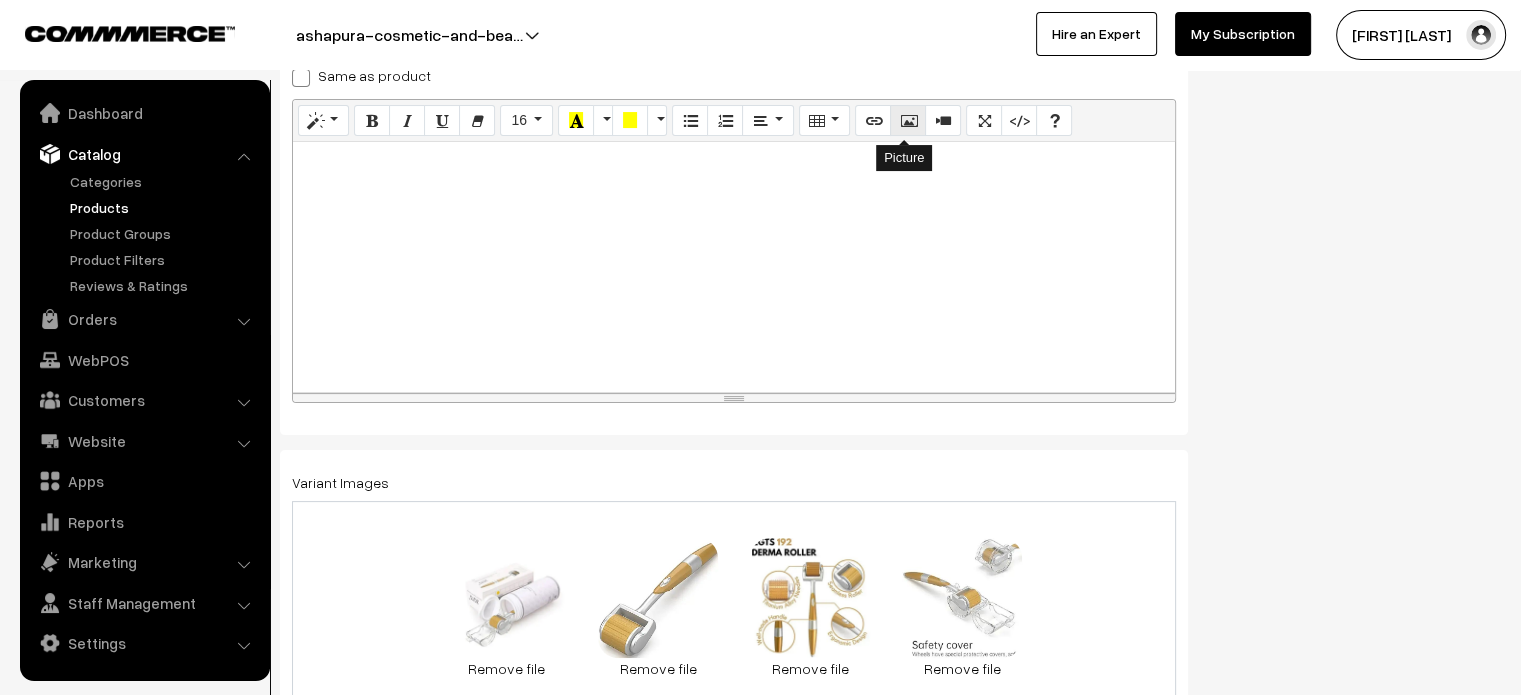click at bounding box center [908, 120] 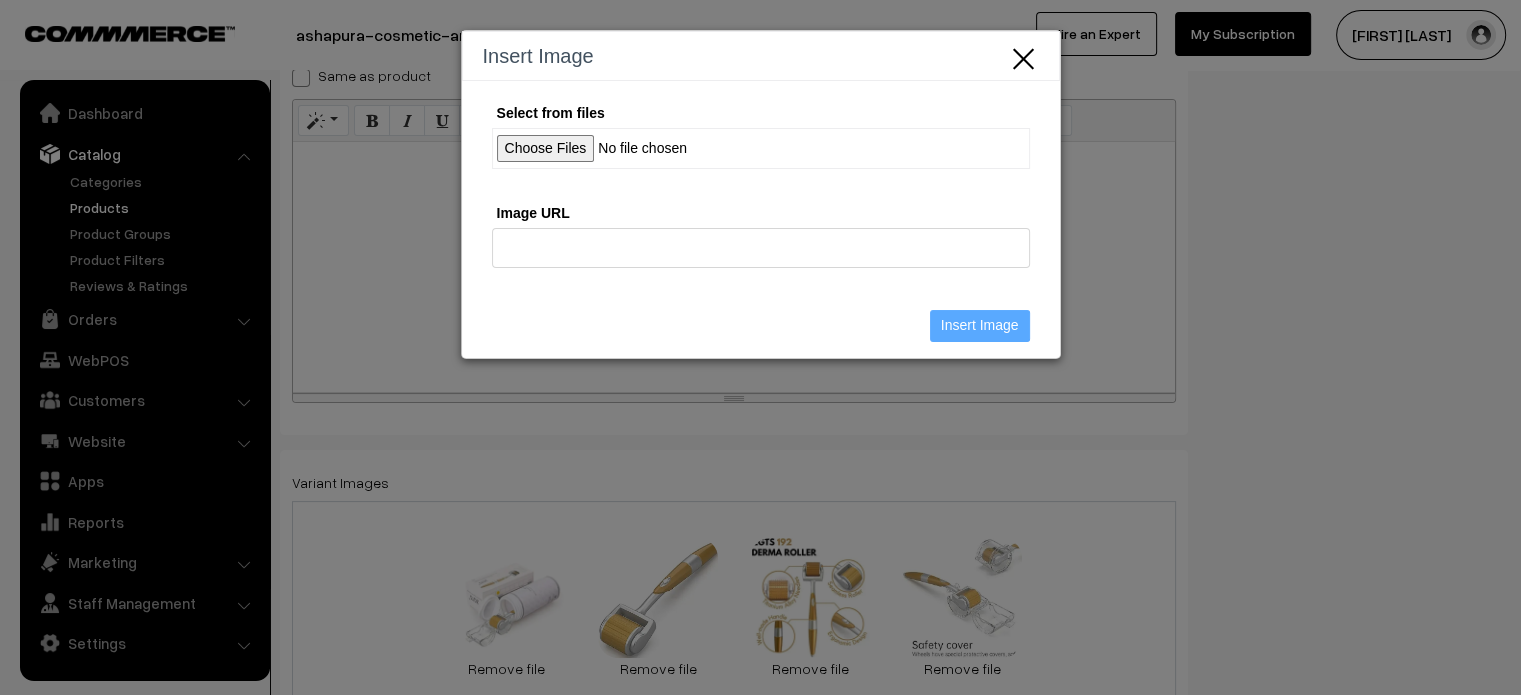 click on "Select from files" at bounding box center [761, 148] 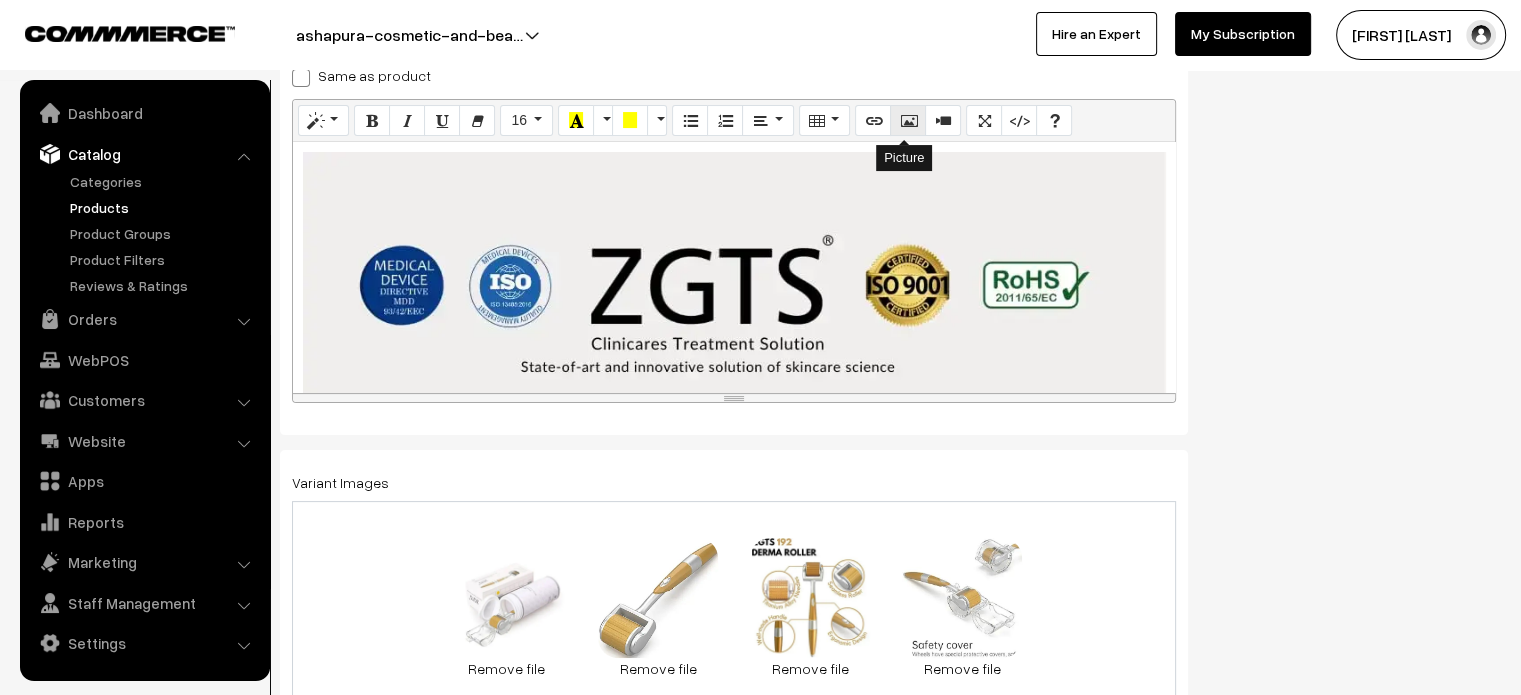 click at bounding box center [908, 120] 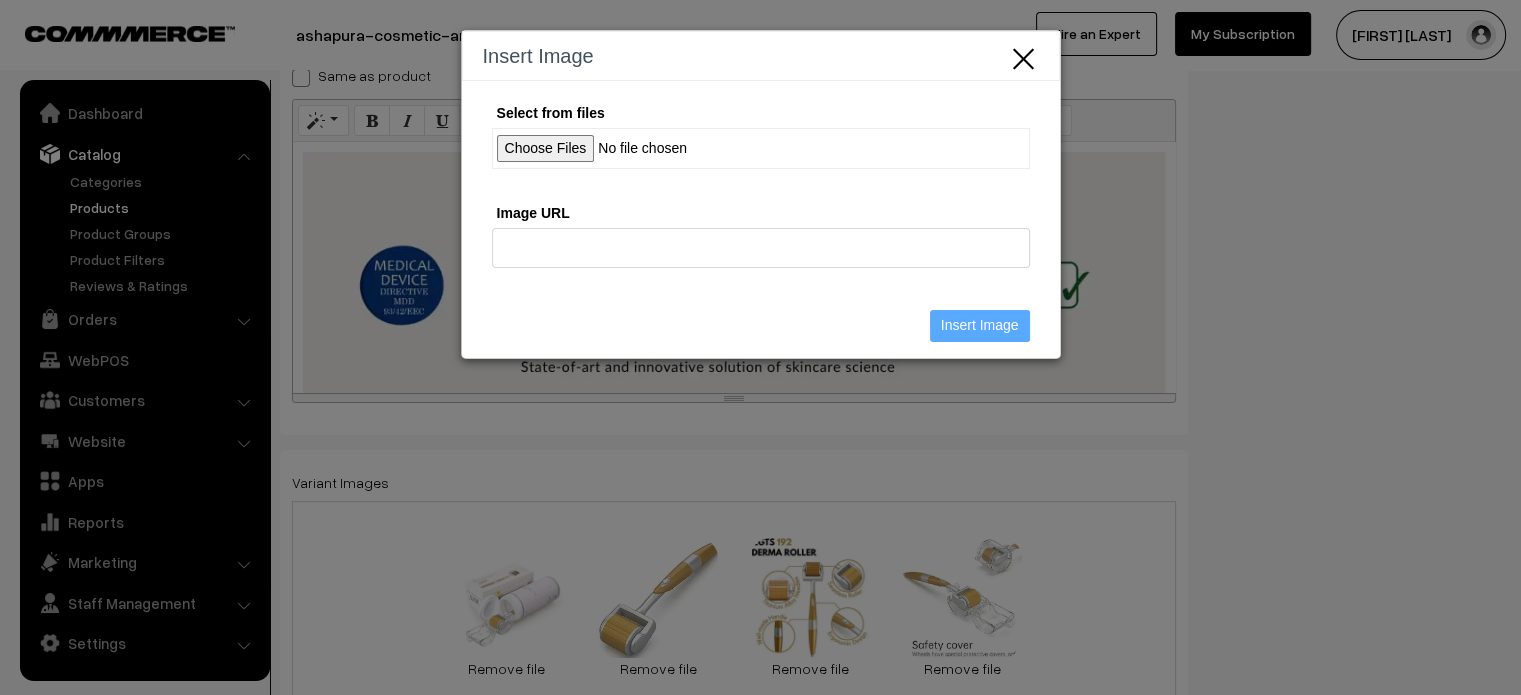 click on "Select from files" at bounding box center [761, 148] 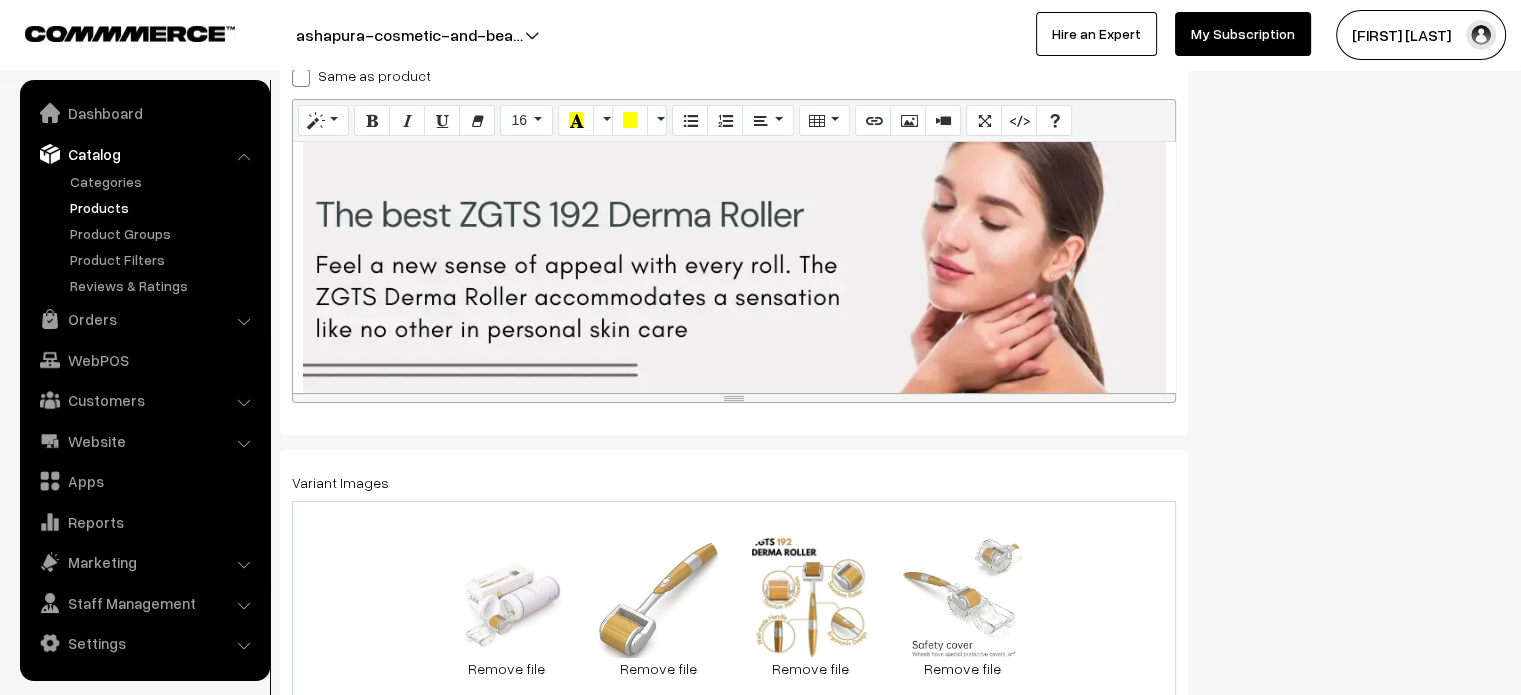 scroll, scrollTop: 601, scrollLeft: 0, axis: vertical 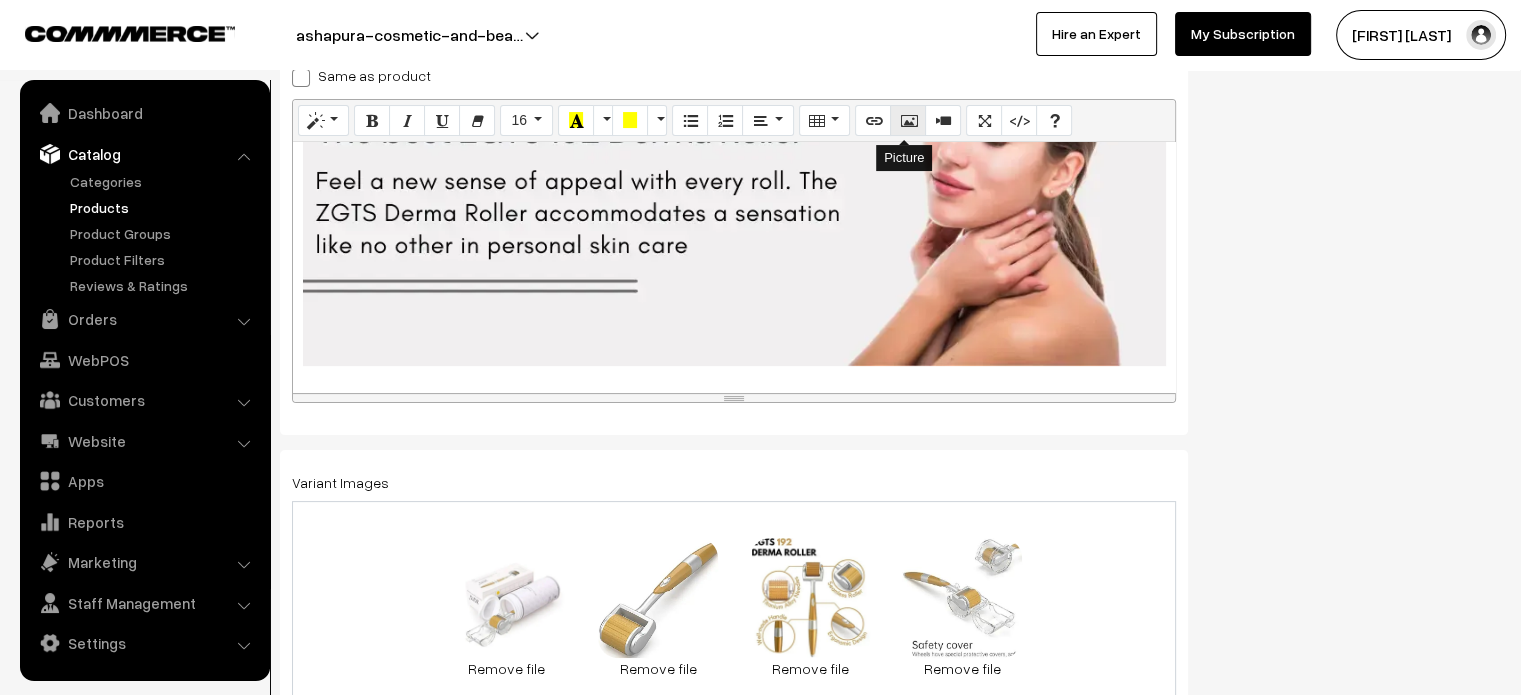 click at bounding box center (908, 120) 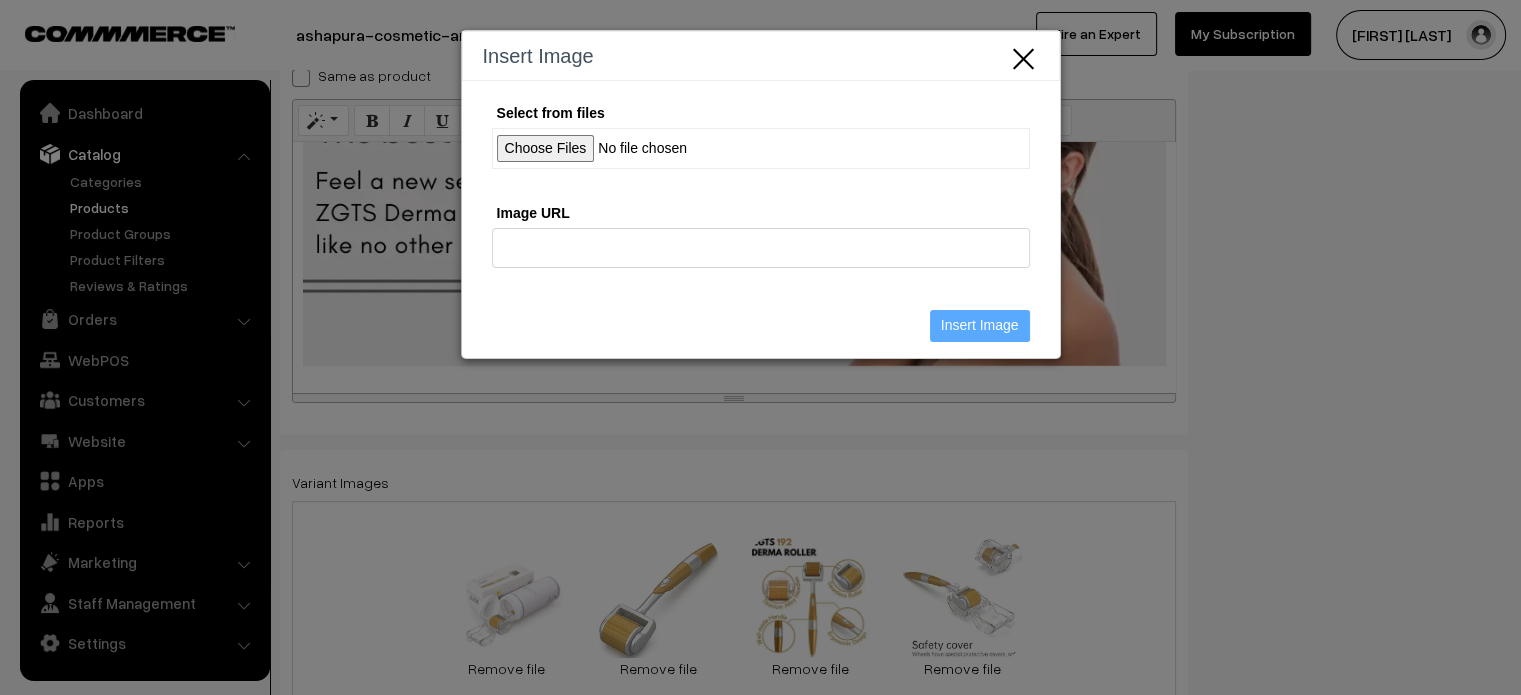 click on "Select from files" at bounding box center [761, 148] 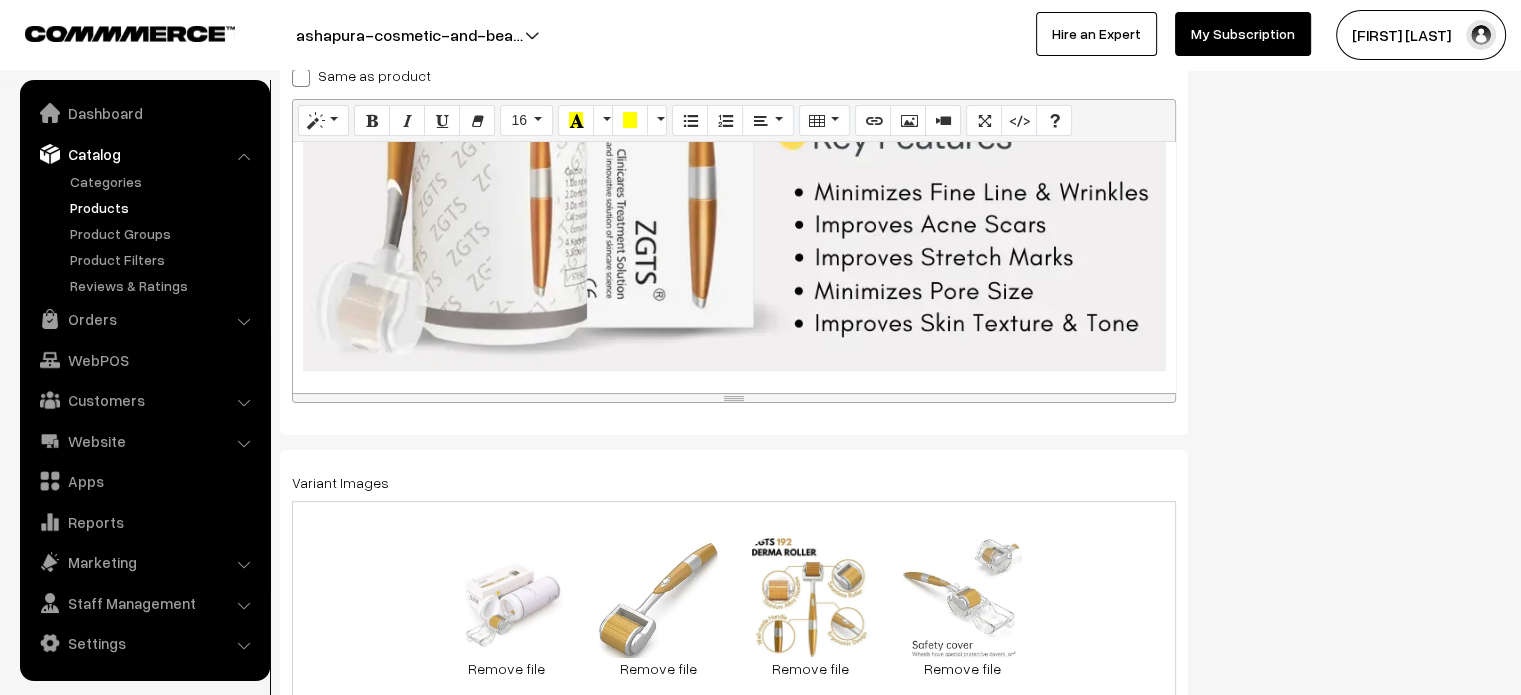 scroll, scrollTop: 1135, scrollLeft: 0, axis: vertical 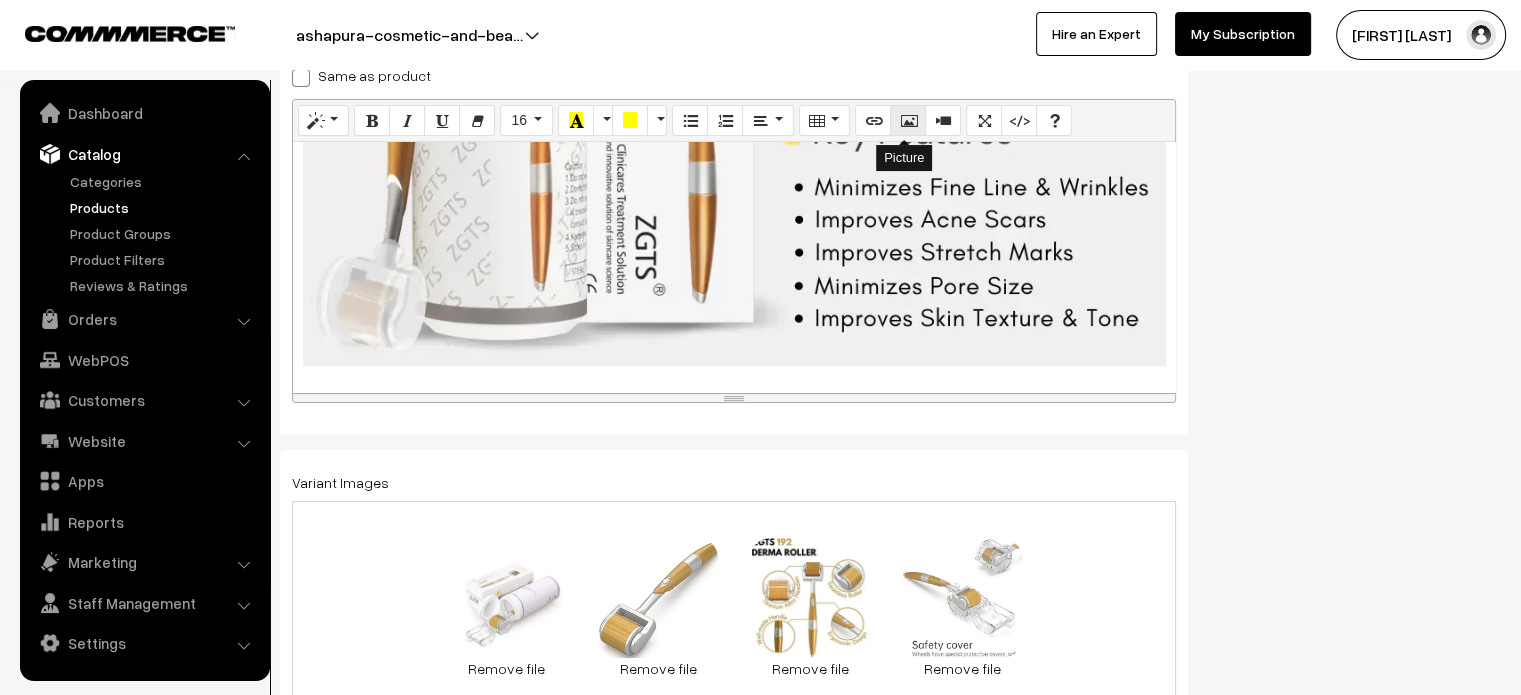 click at bounding box center [908, 120] 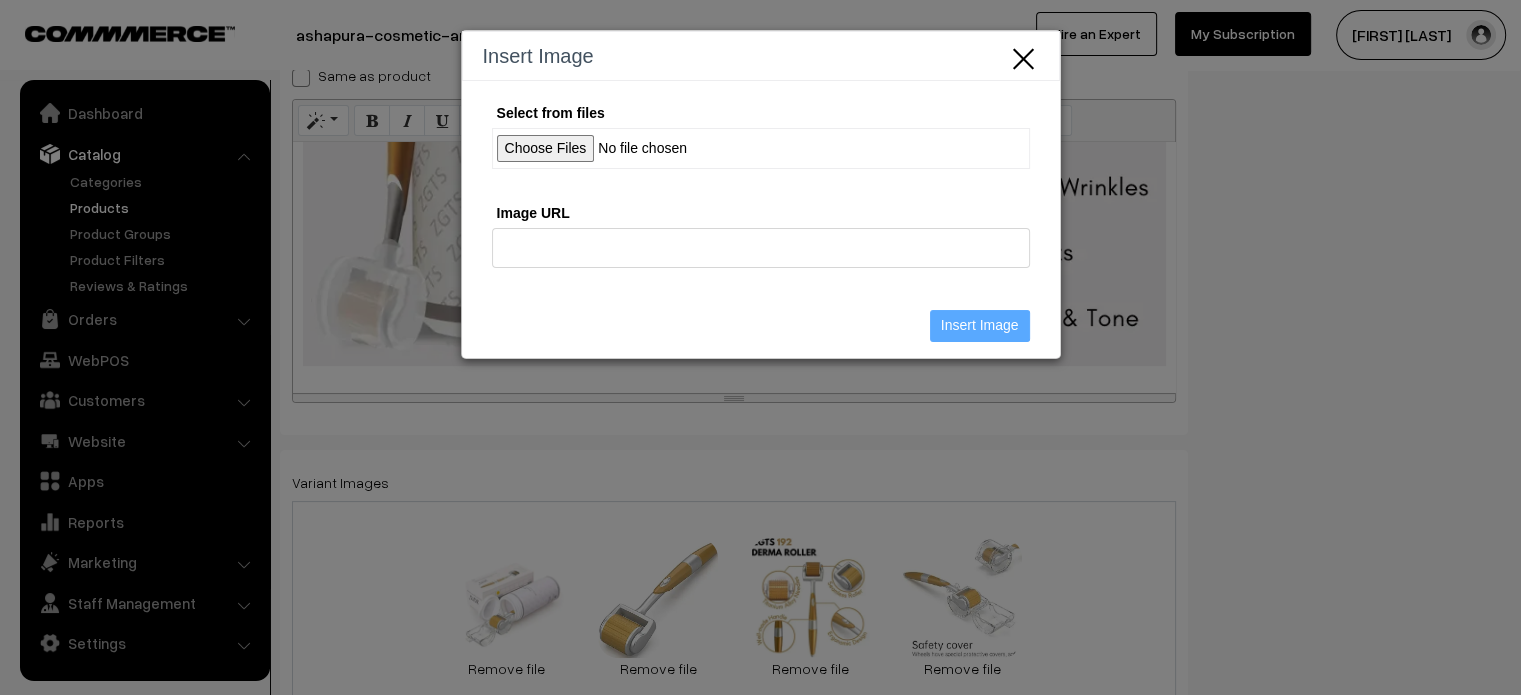 click on "Select from files" at bounding box center (761, 148) 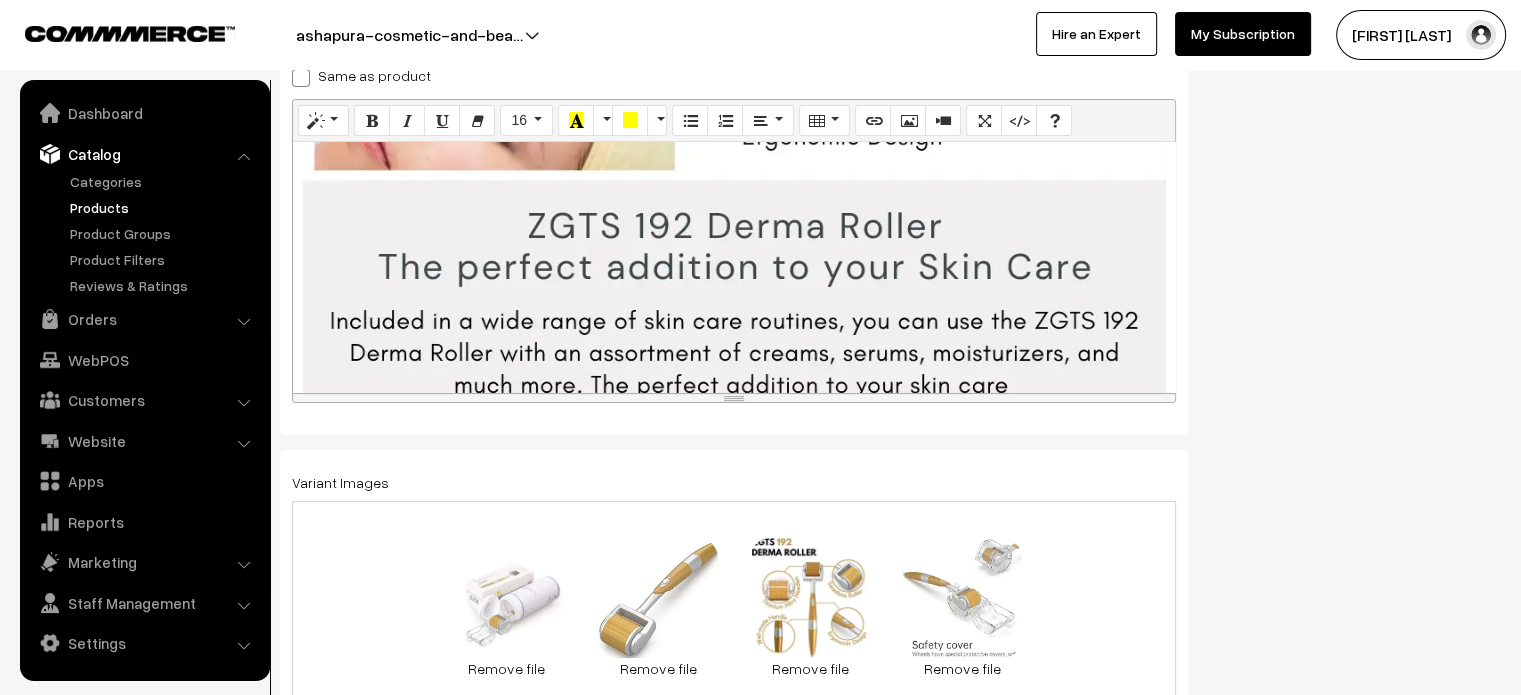 scroll, scrollTop: 1668, scrollLeft: 0, axis: vertical 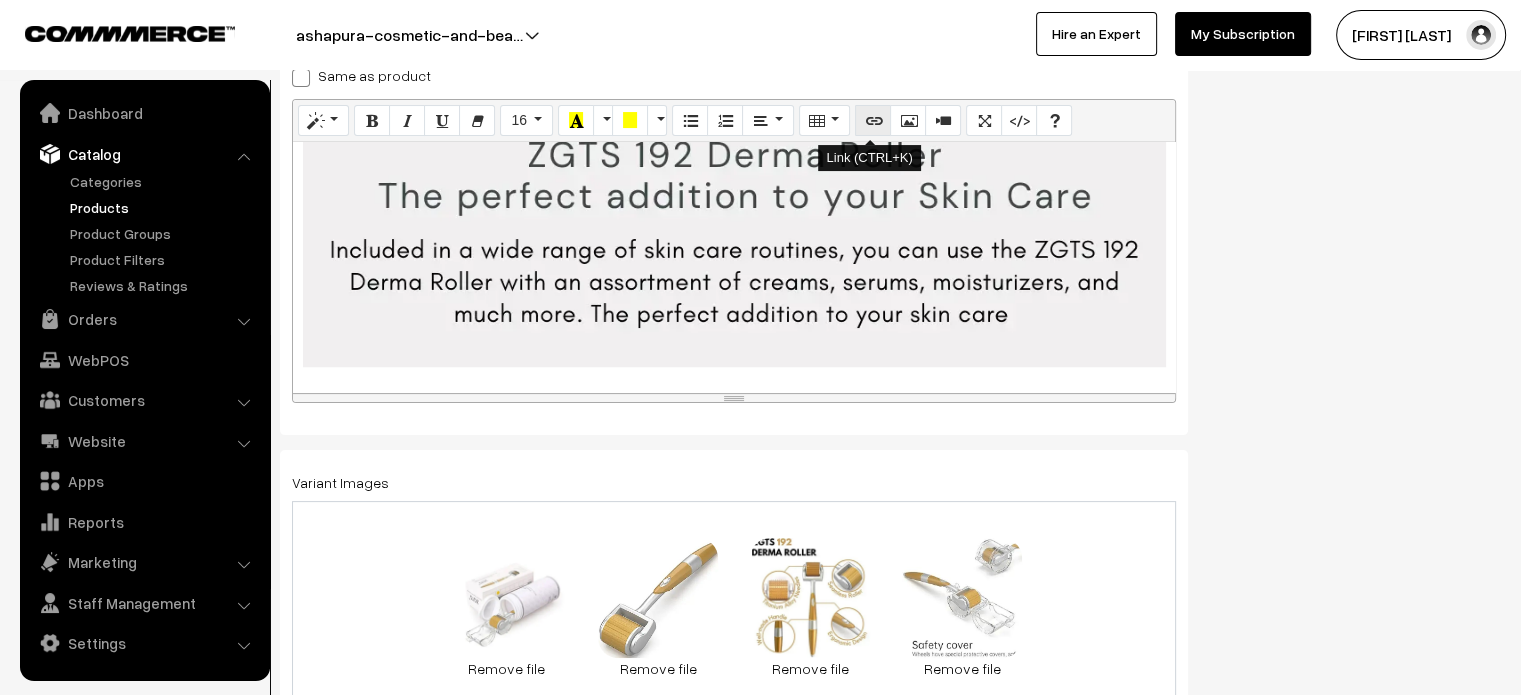 click at bounding box center [873, 120] 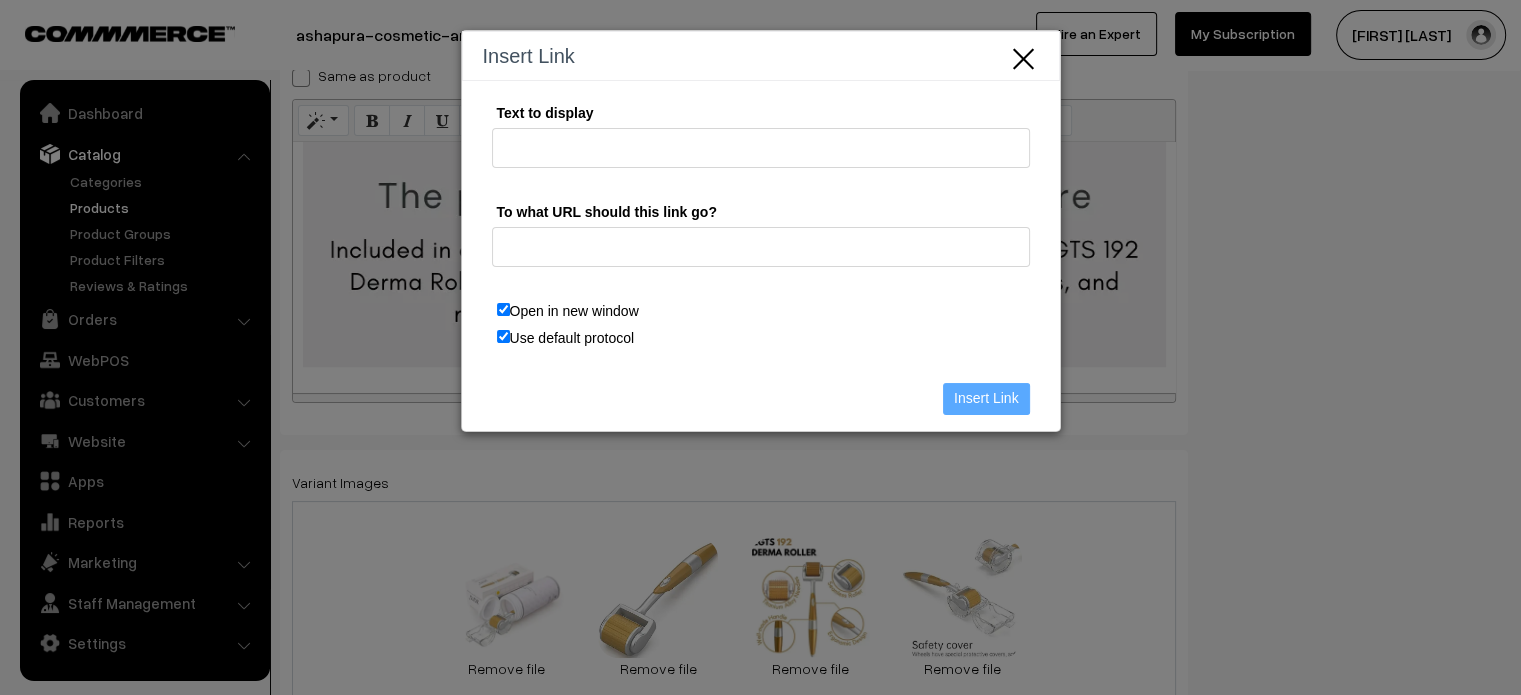 click at bounding box center (1024, 56) 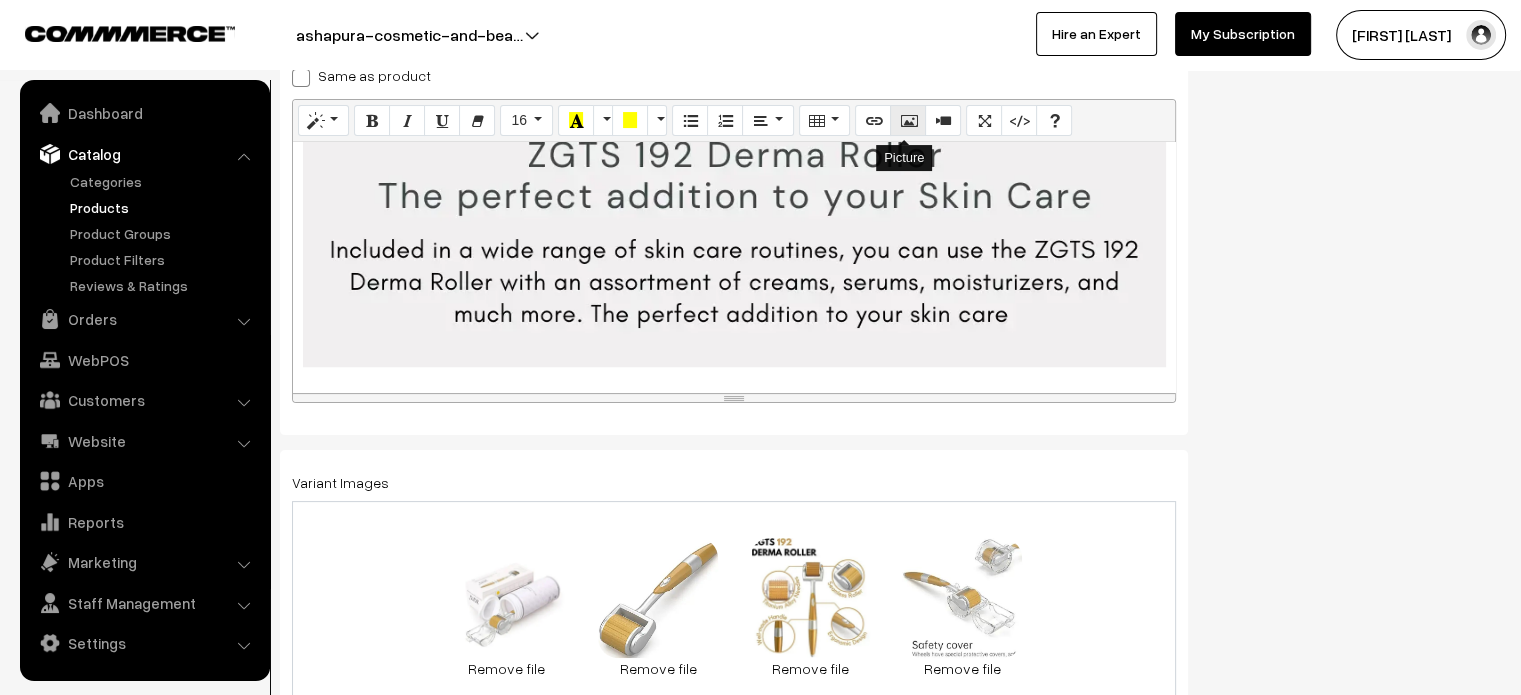 click at bounding box center [908, 120] 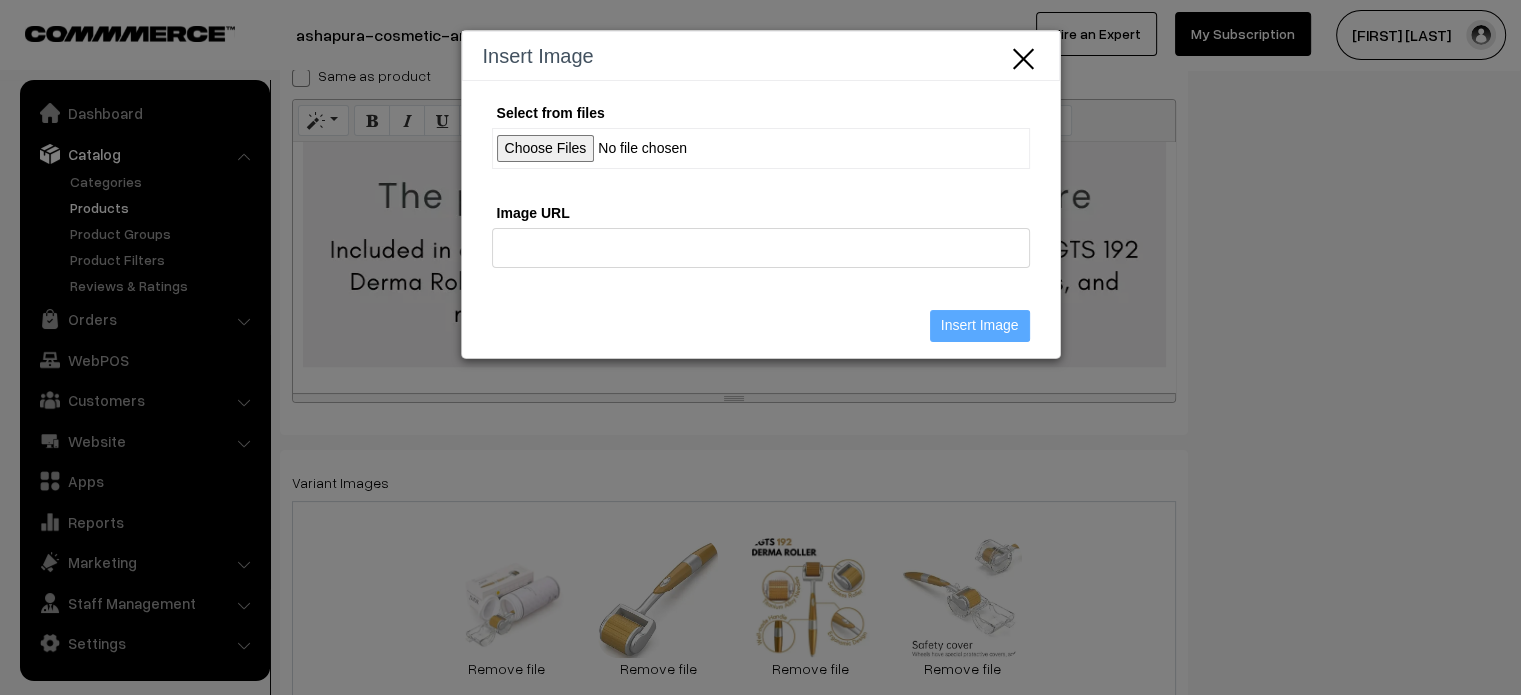click on "Select from files" at bounding box center [761, 148] 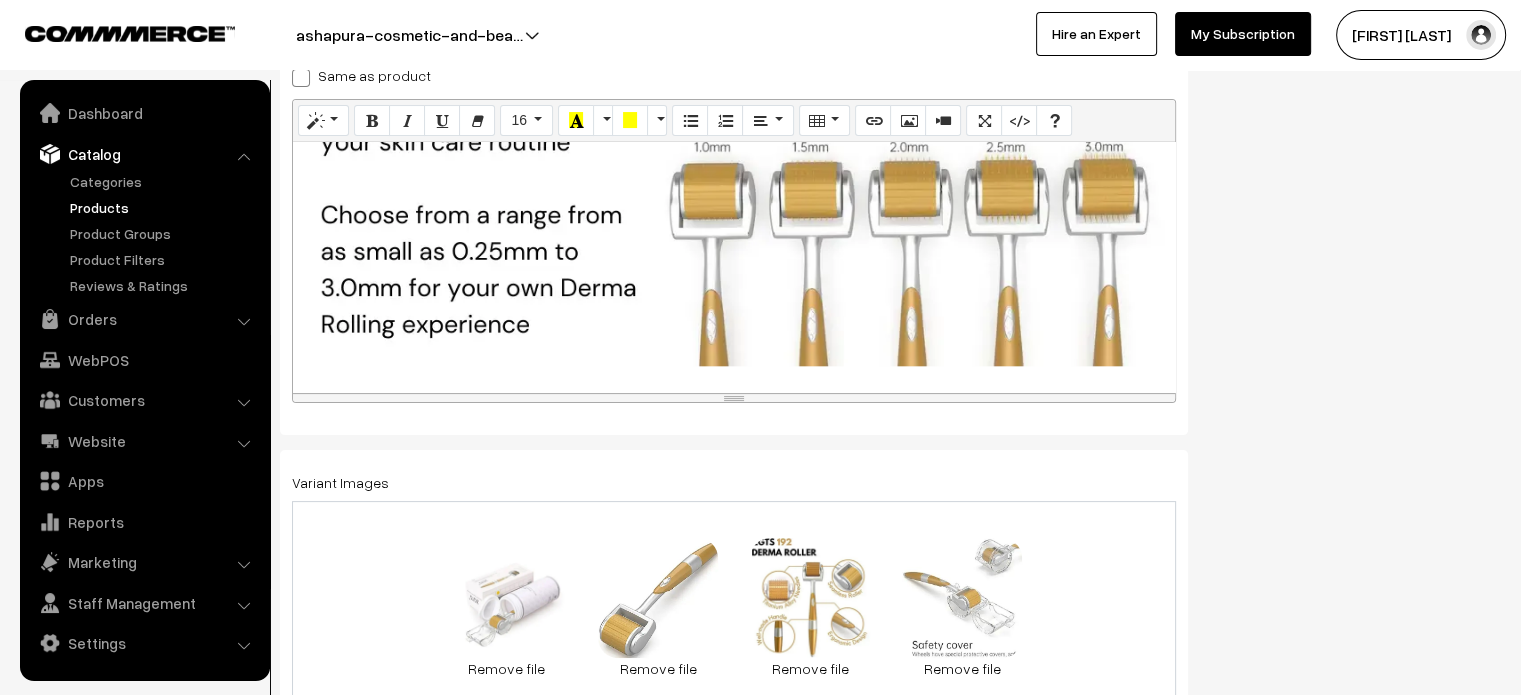 scroll, scrollTop: 2203, scrollLeft: 0, axis: vertical 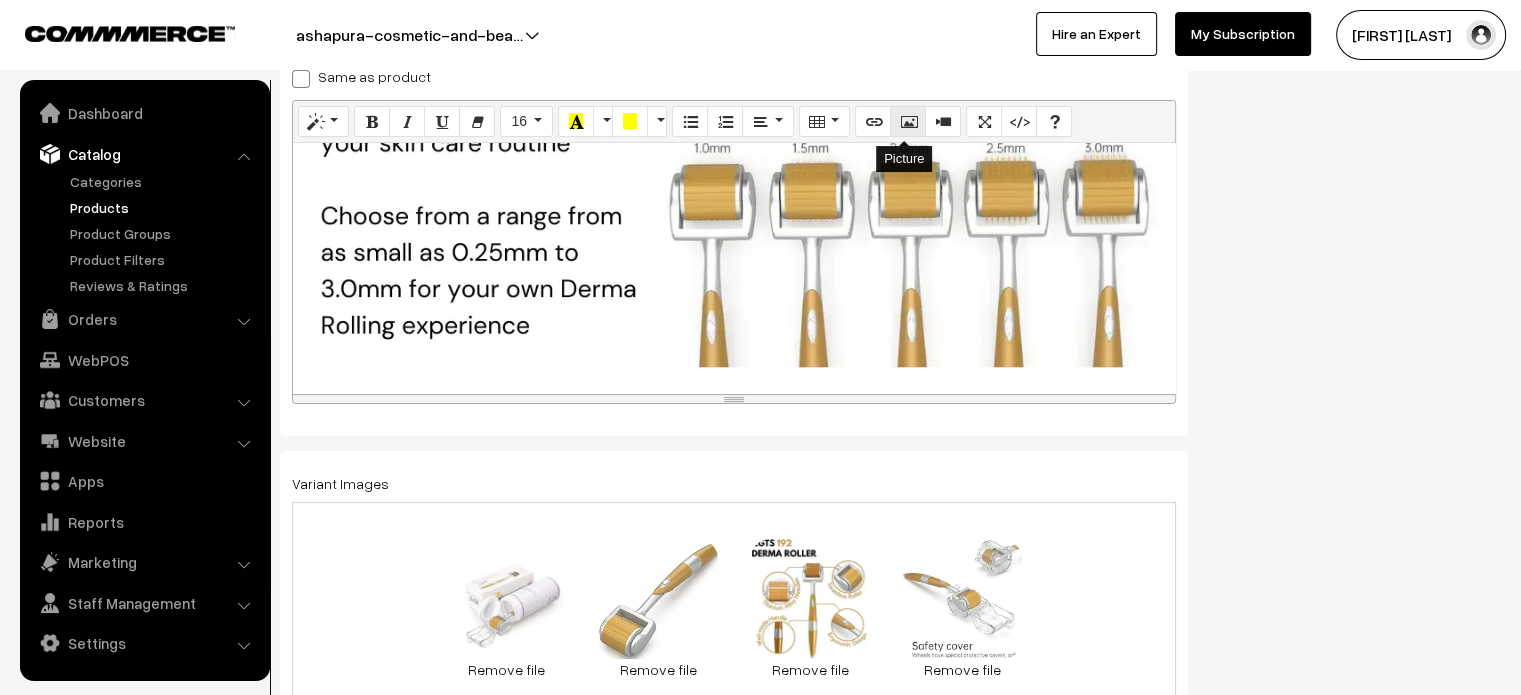 click at bounding box center [908, 121] 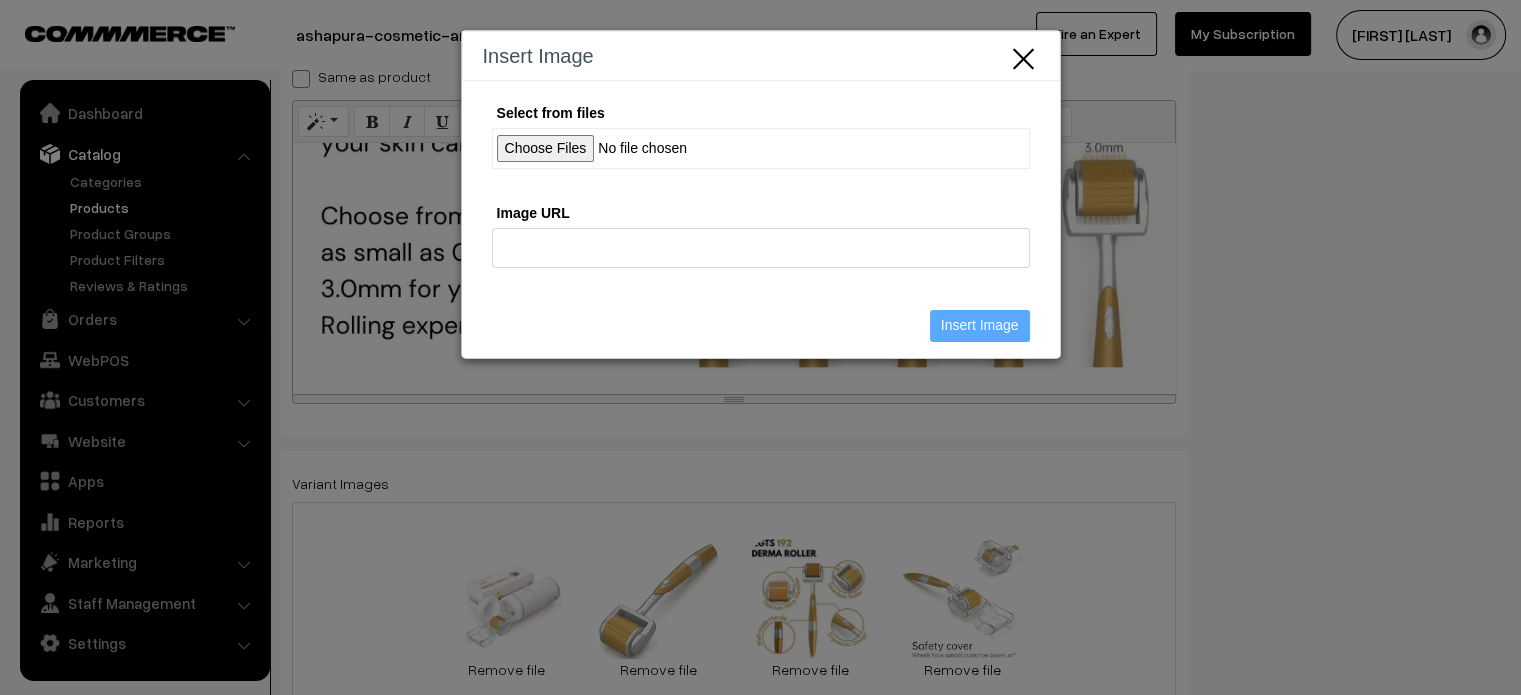 click on "Select from files" at bounding box center (761, 148) 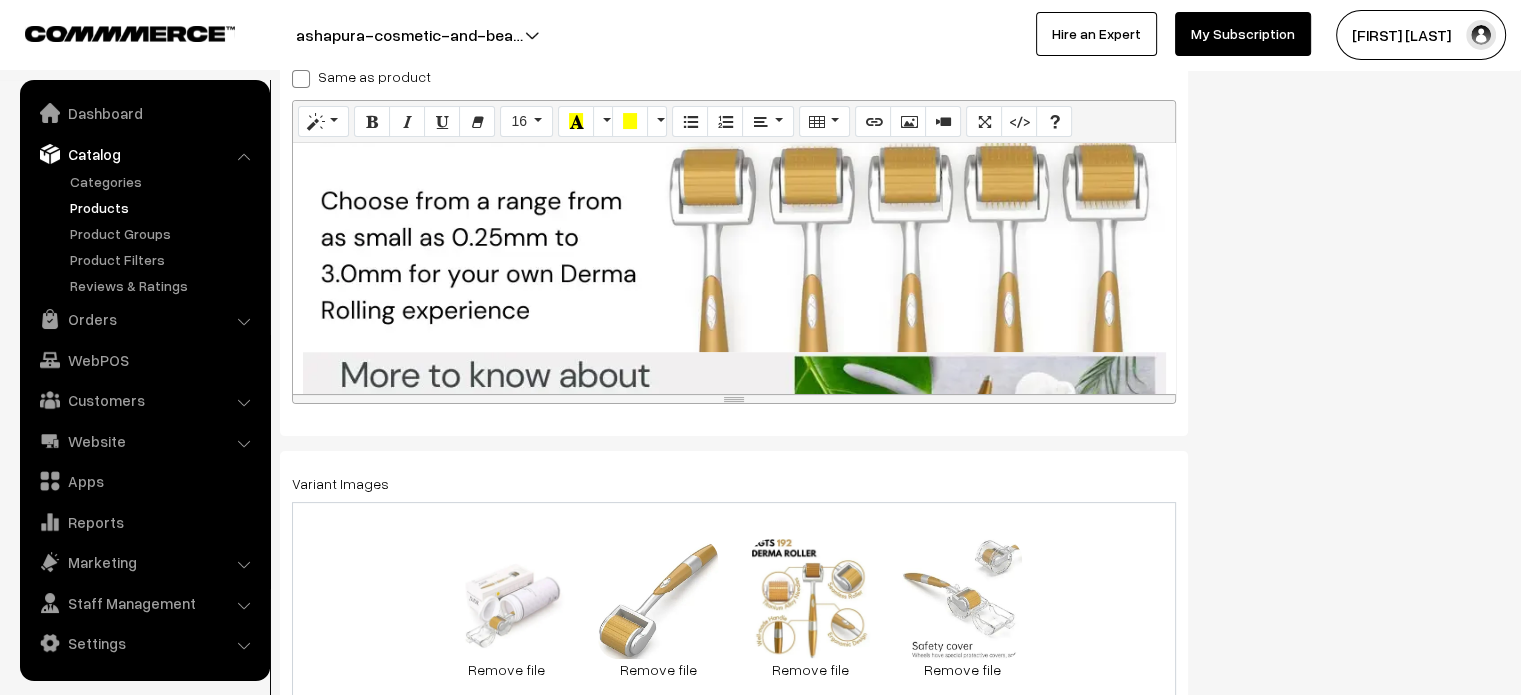 scroll, scrollTop: 2469, scrollLeft: 0, axis: vertical 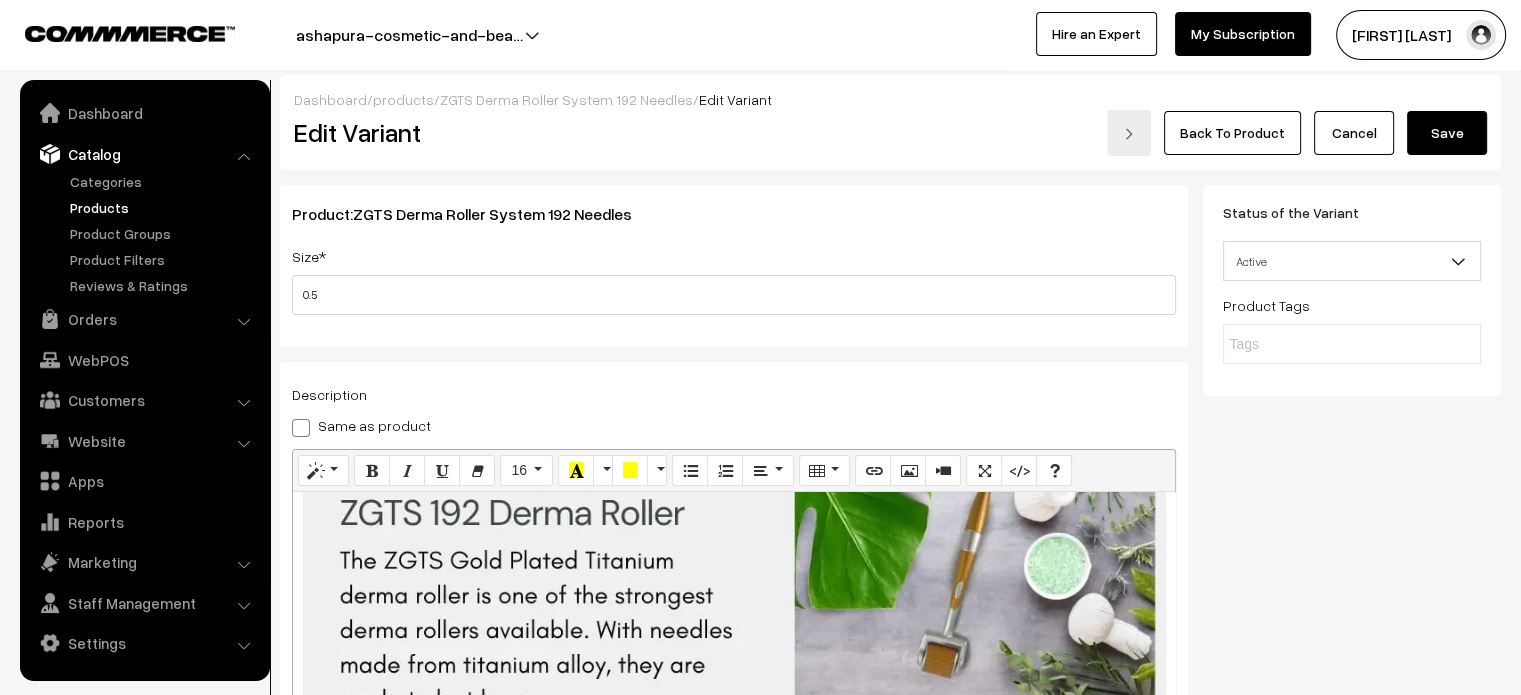 click on "Save" at bounding box center (1447, 133) 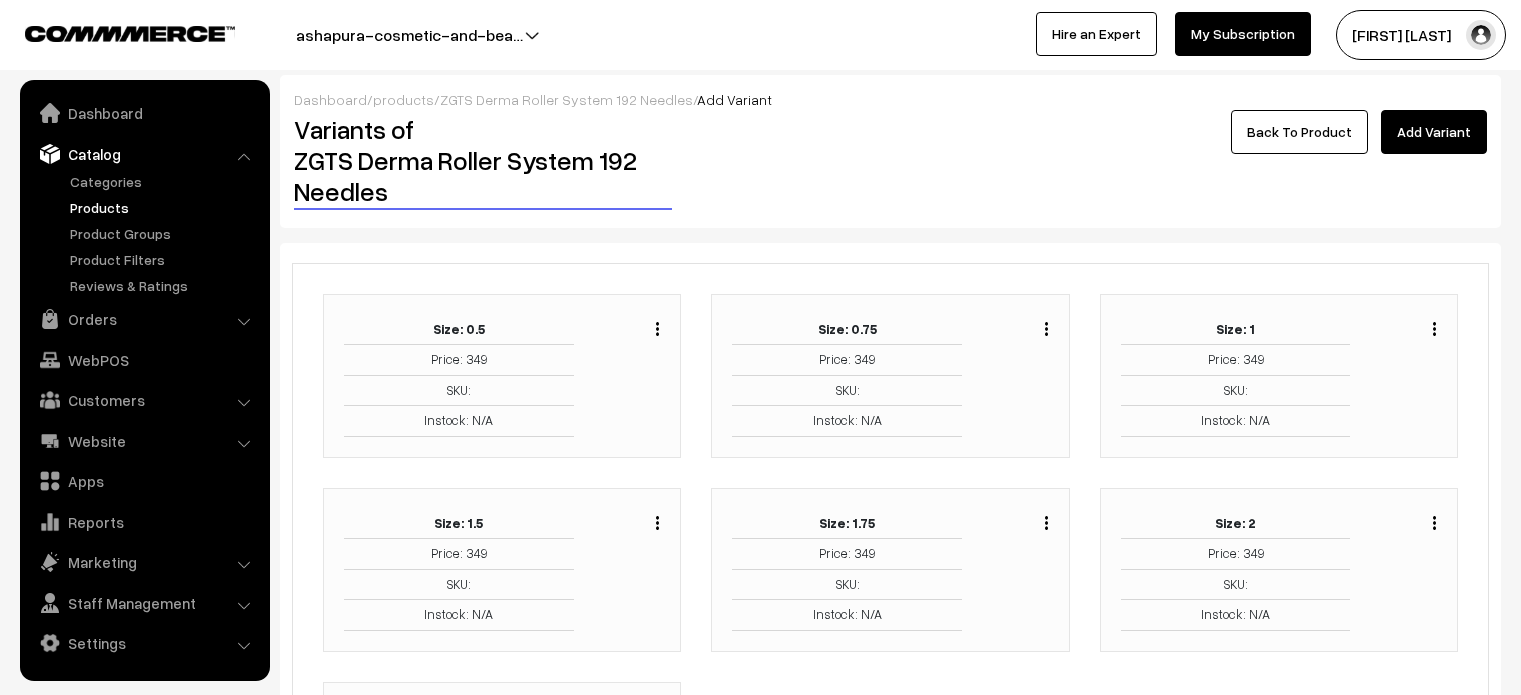 scroll, scrollTop: 0, scrollLeft: 0, axis: both 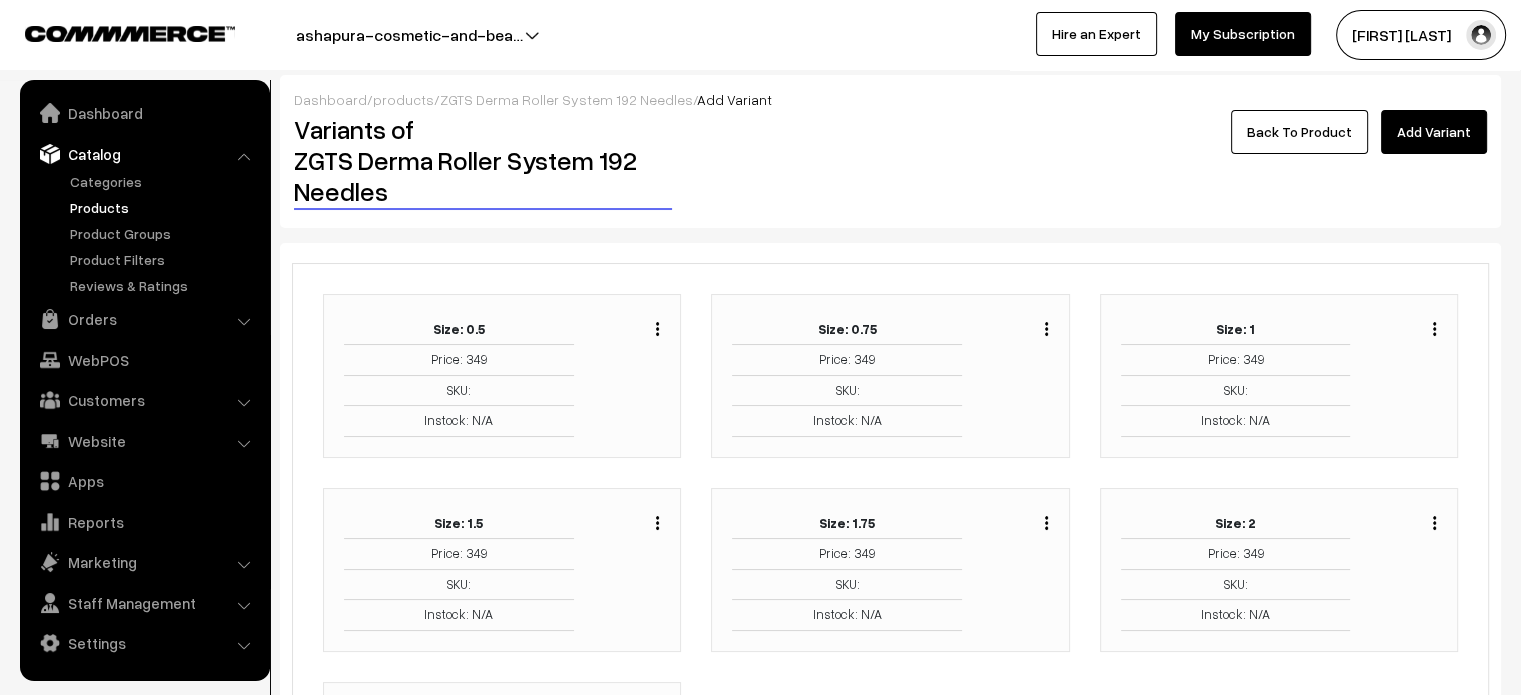 click at bounding box center (1046, 328) 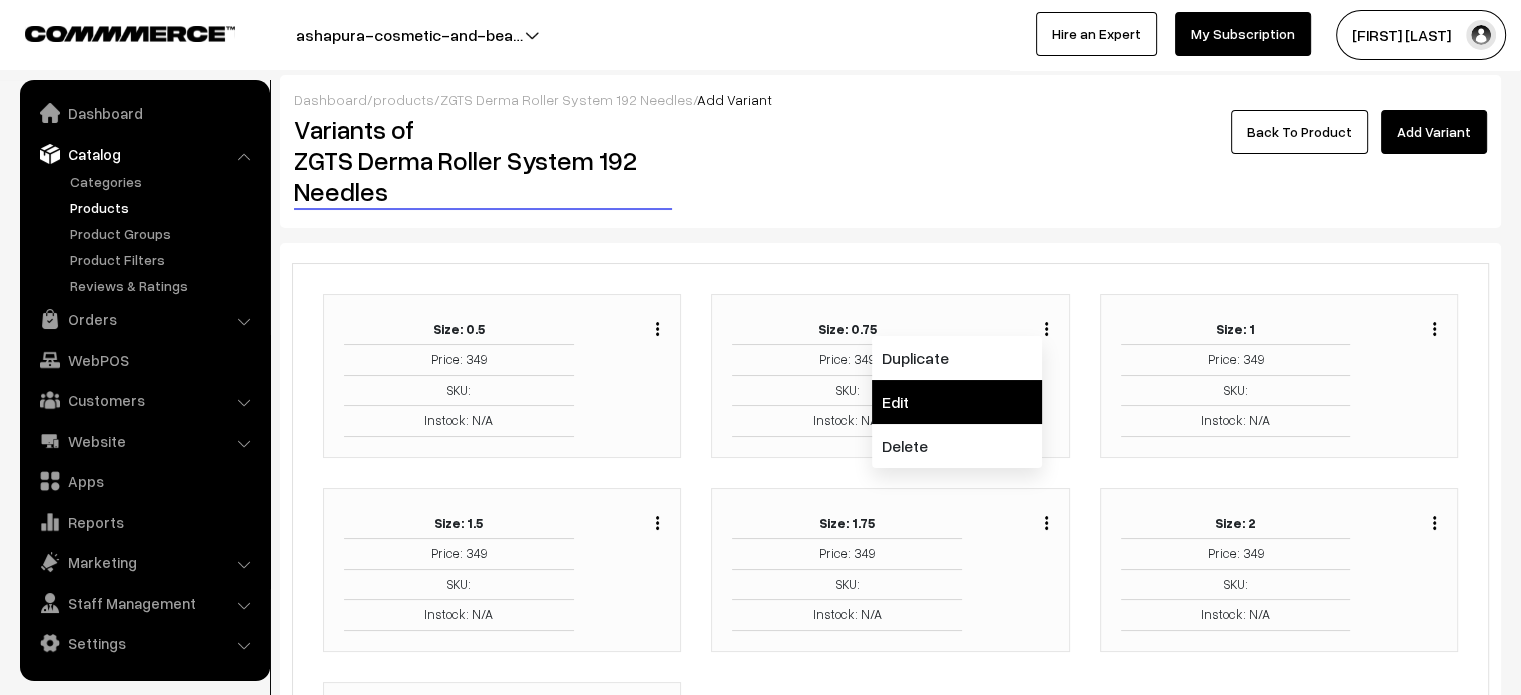 click on "Edit" at bounding box center (957, 402) 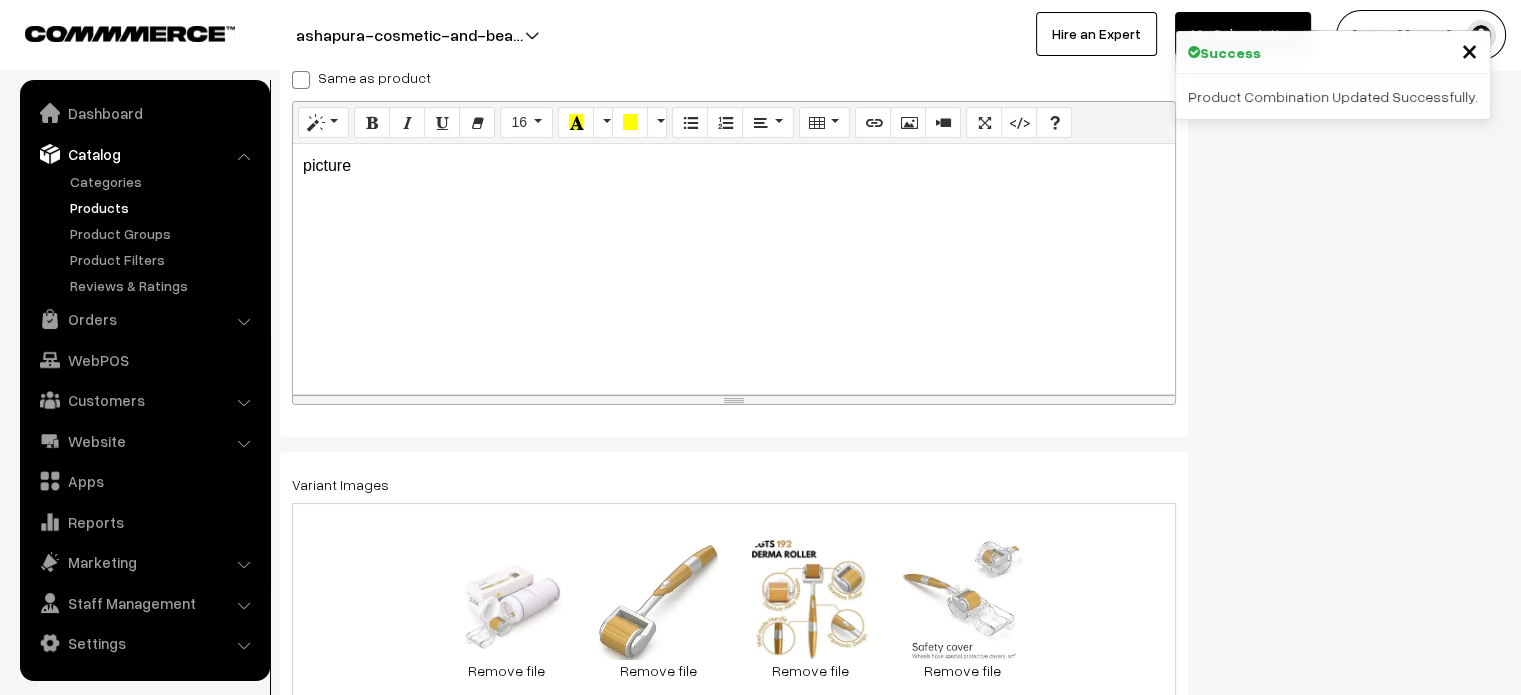 scroll, scrollTop: 350, scrollLeft: 0, axis: vertical 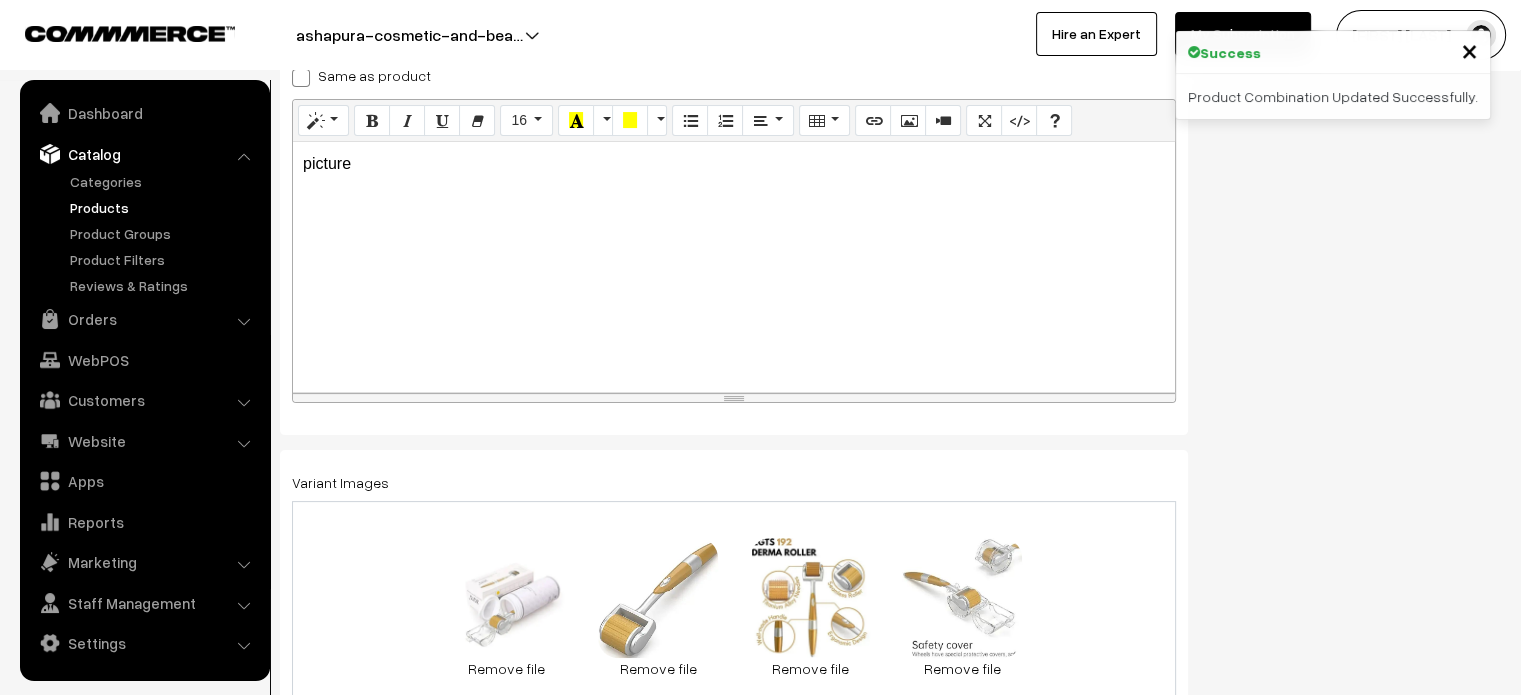 click on "picture" at bounding box center (734, 267) 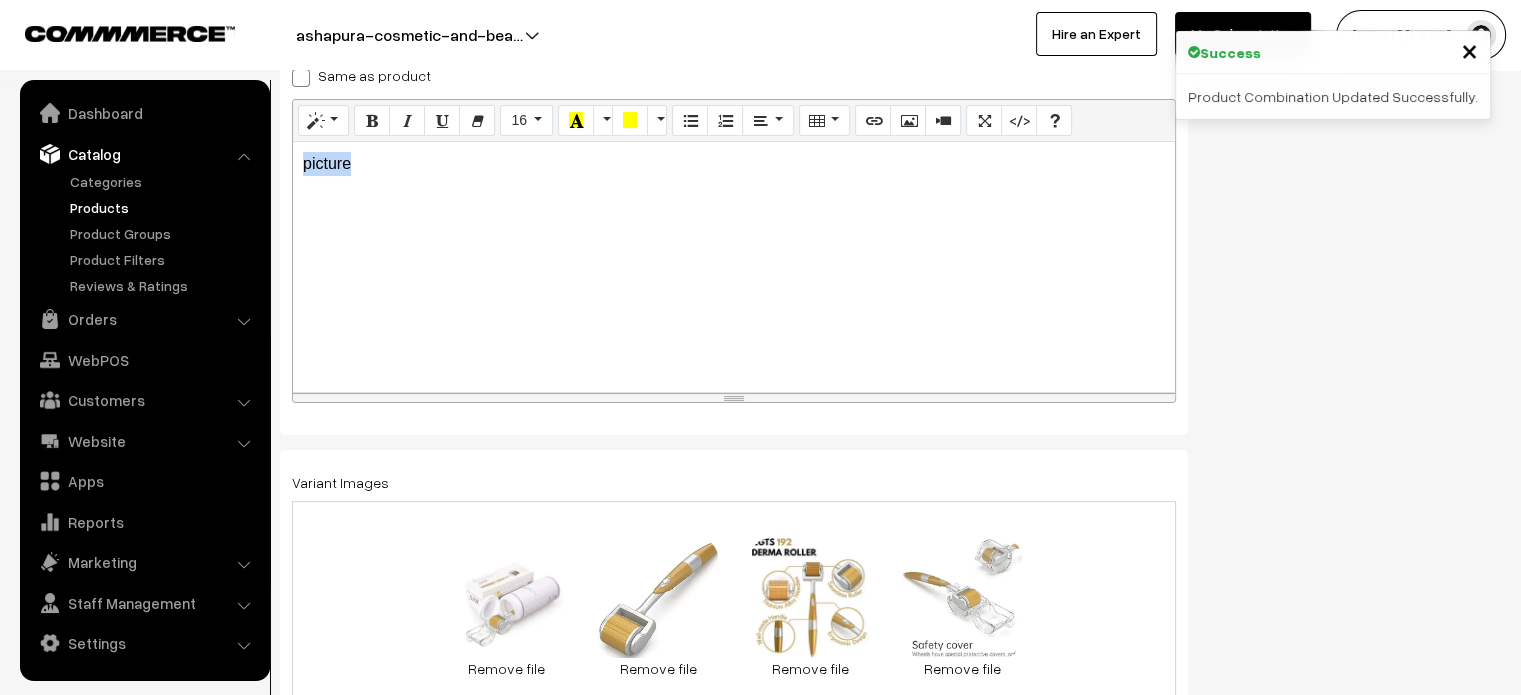 click on "picture" at bounding box center (734, 267) 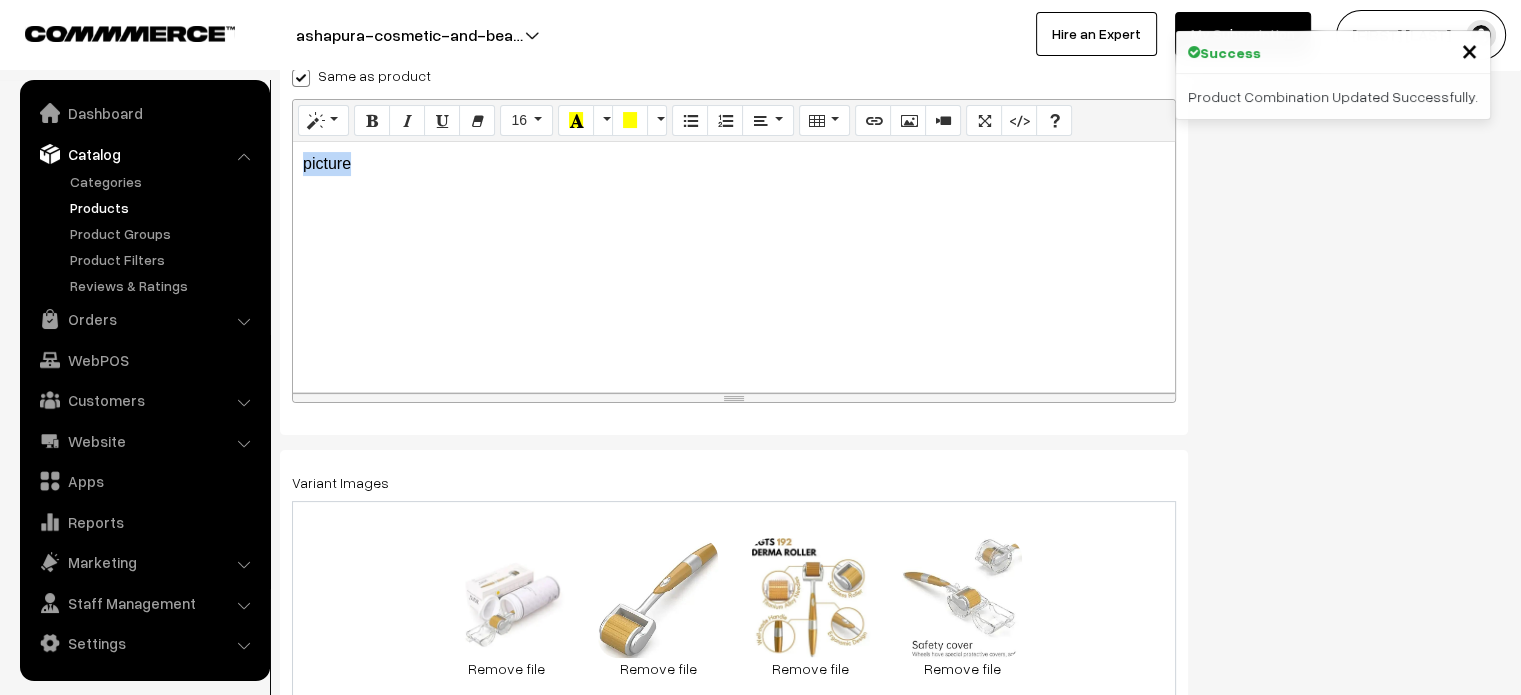 checkbox on "true" 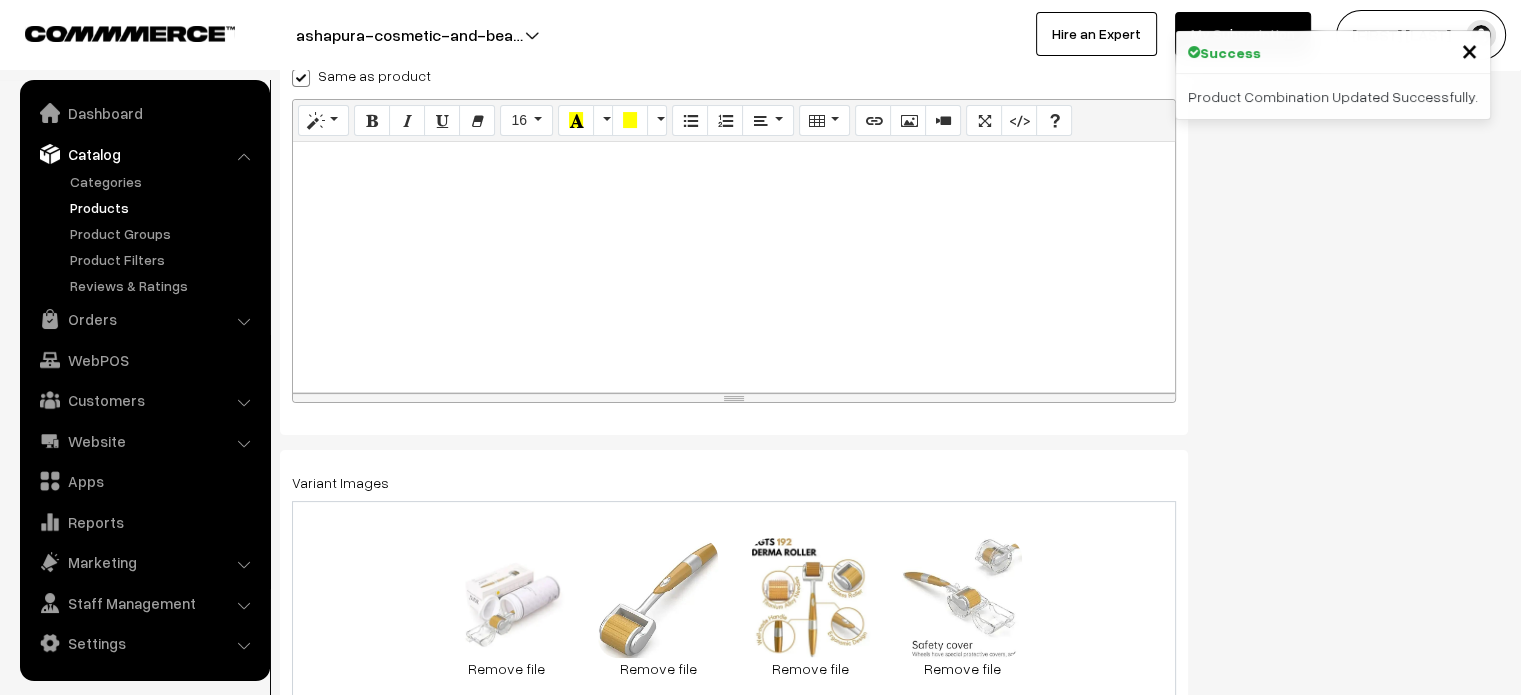 checkbox on "false" 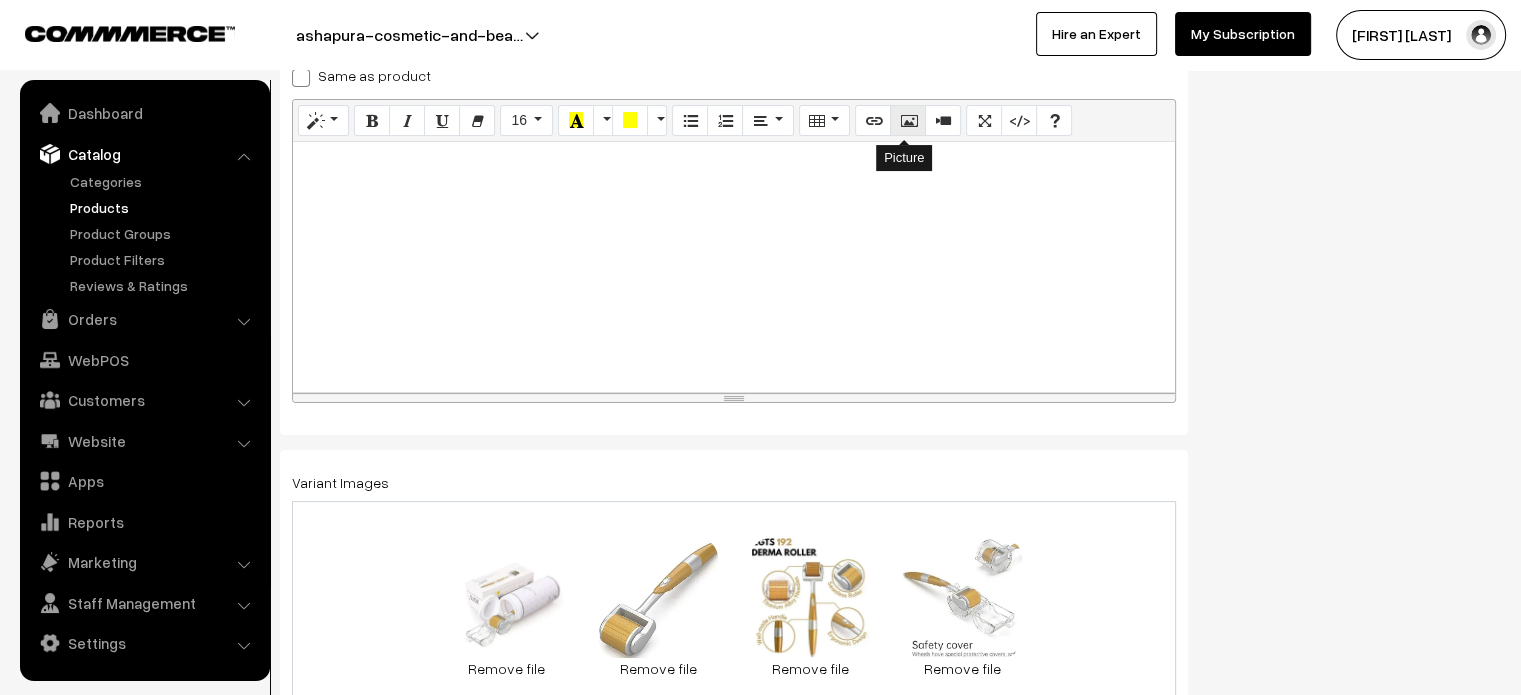 click at bounding box center (908, 121) 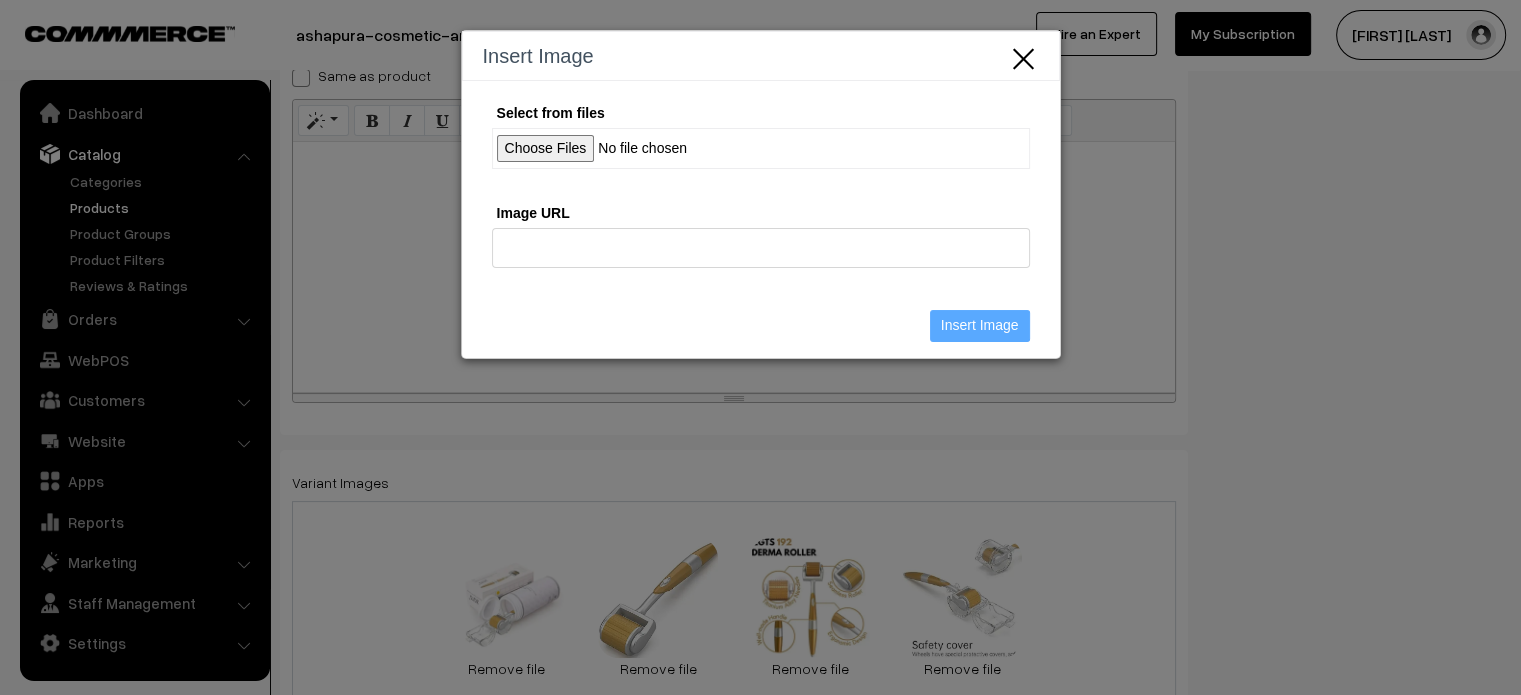 click on "Select from files" at bounding box center (761, 148) 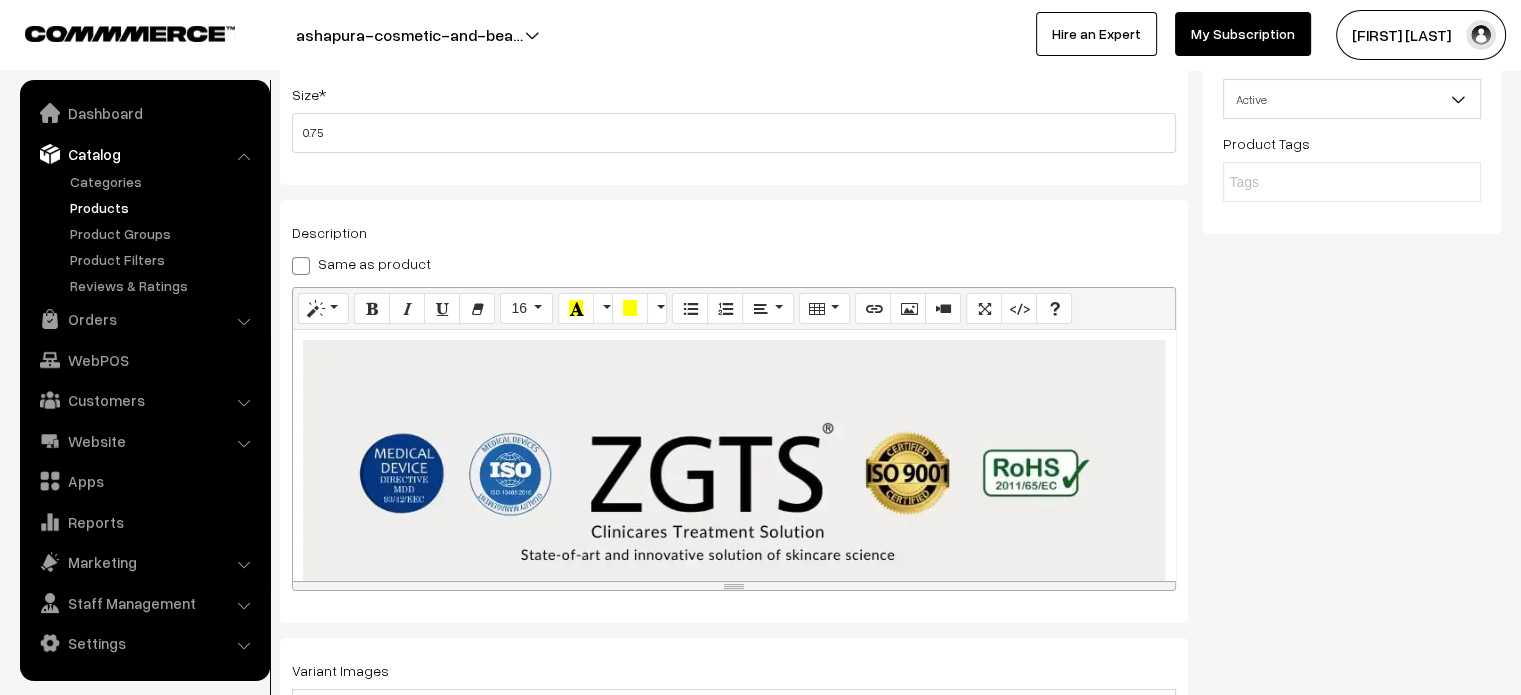 scroll, scrollTop: 160, scrollLeft: 0, axis: vertical 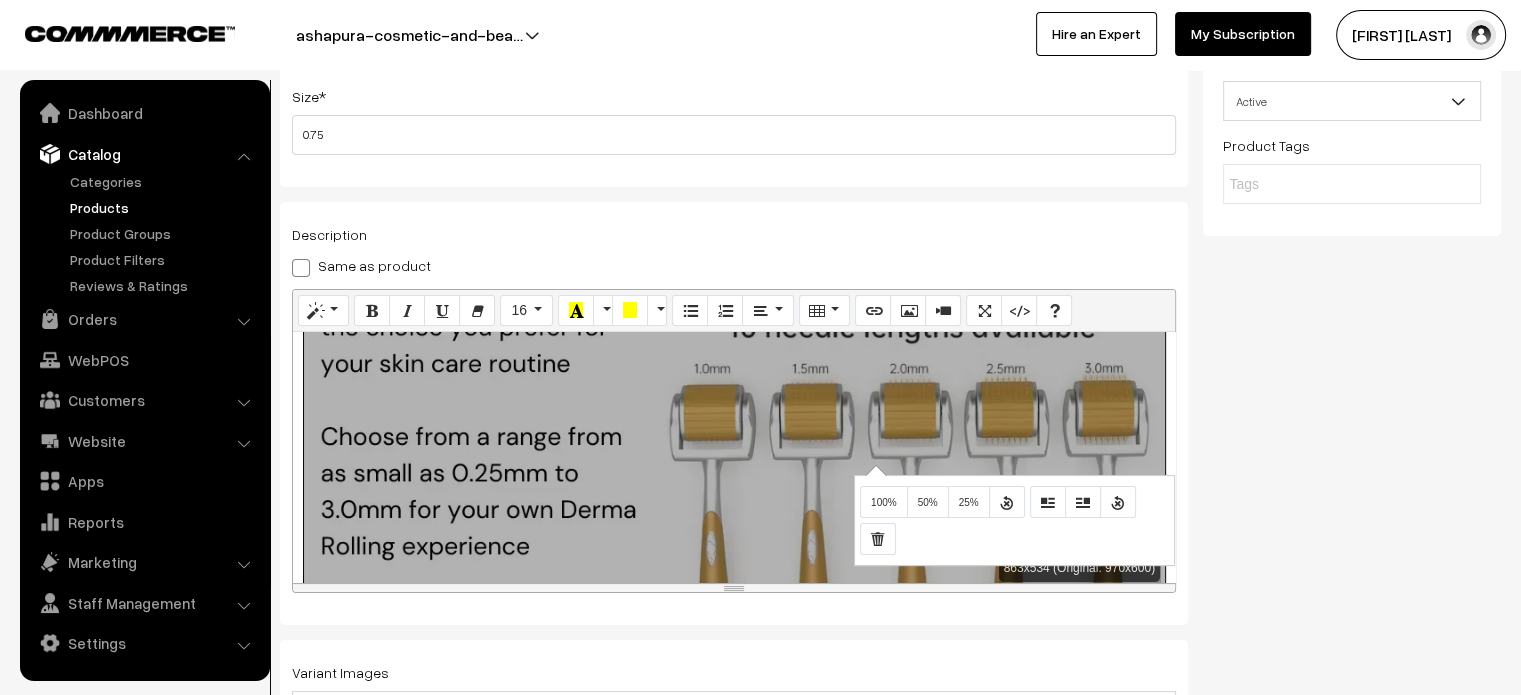 drag, startPoint x: 873, startPoint y: 464, endPoint x: 860, endPoint y: 274, distance: 190.44421 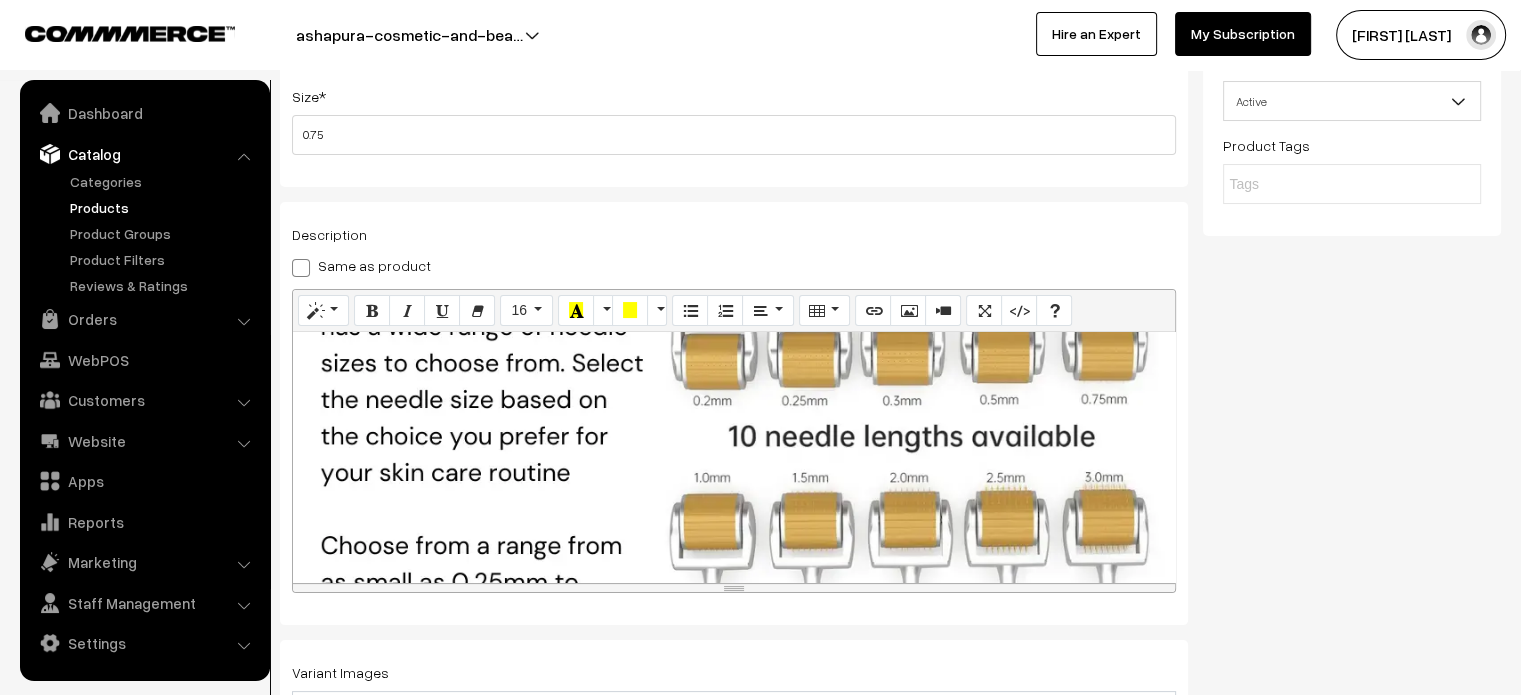 scroll, scrollTop: 1242, scrollLeft: 0, axis: vertical 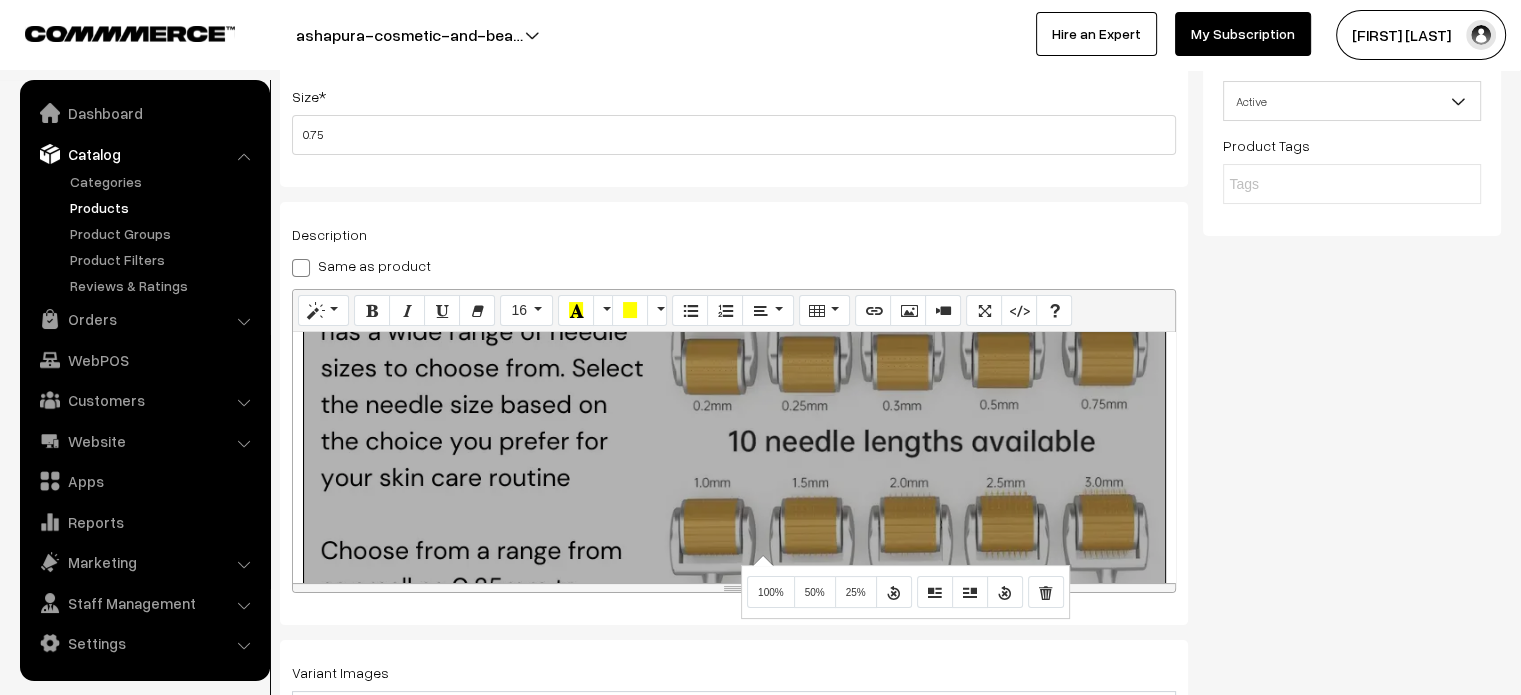click on "Normal Quote Code Header 1 Header 2 Header 3 Header 4 Header 5 Header 6 16     8   9   10   11   12   14   16   18   24   36   48   64   82   150   Background Color Transparent Select #ffff00 Text Color Reset to default Select #000000   Background Color Transparent Select #ffff00     1 x 1 863x534 (Original: 970x600) Insert Link Text to display To what URL should this link go? http:// Open in new window Use default protocol Insert Link   Insert Image Select from files Image URL Insert Image 100% 50% 25% Insert Video Video URL  (YouTube, Vimeo, Vine, Instagram, DailyMotion or Youku) Insert Video Help ENTER Insert Paragraph CTRL+Z Undoes the last command CTRL+Y Redoes the last command TAB Tab SHIFT+TAB Untab CTRL+B Set a bold style CTRL+I Set a italic style CTRL+U Set a underline style CTRL+SHIFT+S Set a strikethrough style CTRL+BACKSLASH Clean a style CTRL+SHIFT+L Set left align CTRL+SHIFT+E Set center align CTRL+SHIFT+R Set right align CTRL+SHIFT+J Set full align CTRL+SHIFT+NUM7 Toggle unordered list  ·" at bounding box center [734, 441] 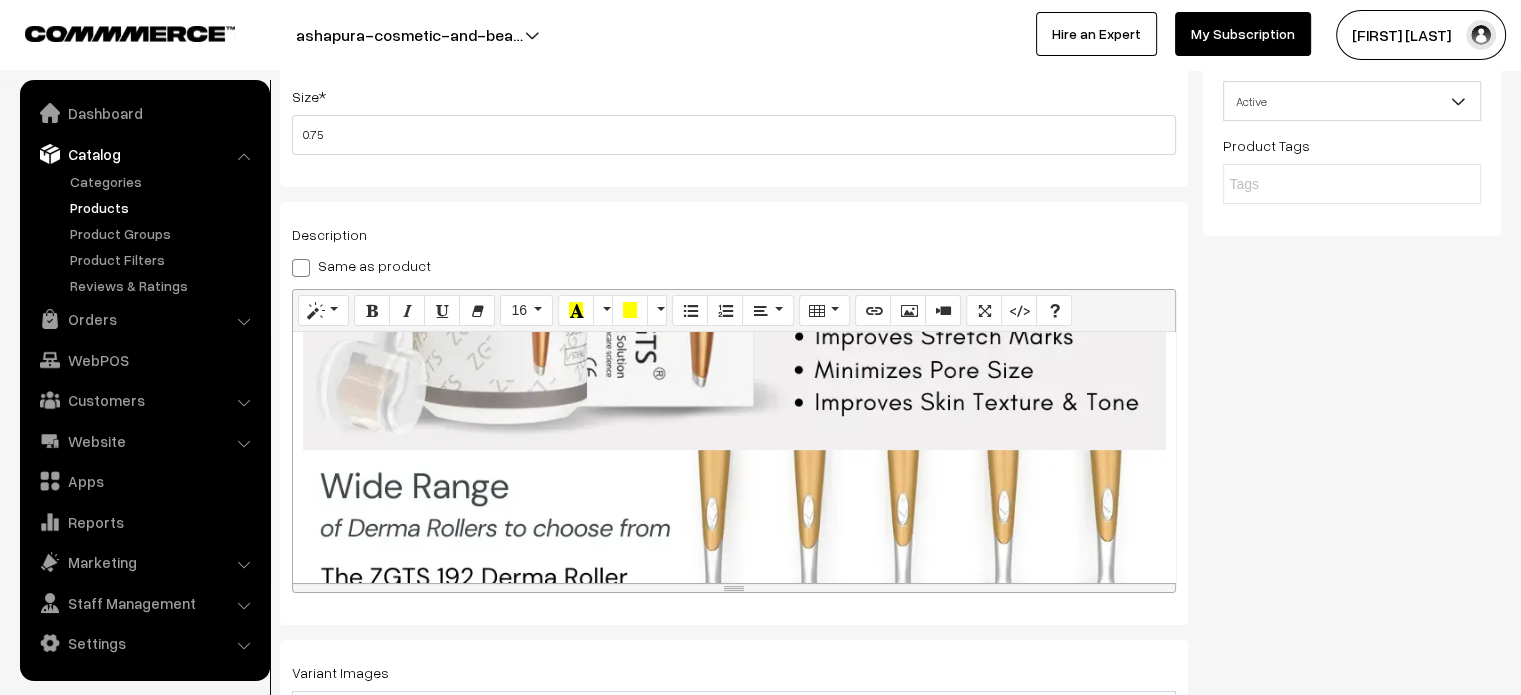 scroll, scrollTop: 960, scrollLeft: 0, axis: vertical 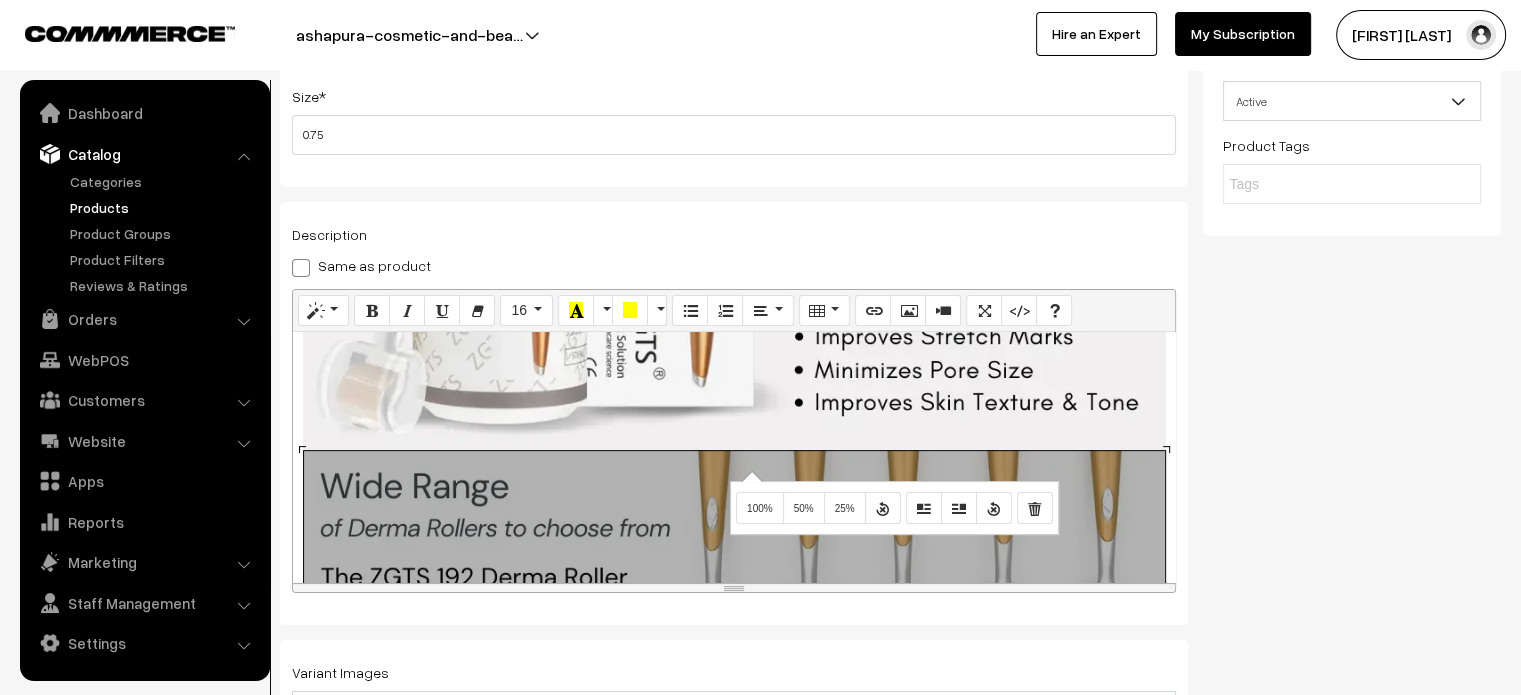 click on "Normal Quote Code Header 1 Header 2 Header 3 Header 4 Header 5 Header 6 16     8   9   10   11   12   14   16   18   24   36   48   64   82   150   Background Color Transparent Select #ffff00 Text Color Reset to default Select #000000   Background Color Transparent Select #ffff00     1 x 1 863x534 (Original: 970x600) Insert Link Text to display To what URL should this link go? http:// Open in new window Use default protocol Insert Link   Insert Image Select from files Image URL Insert Image 100% 50% 25% Insert Video Video URL  (YouTube, Vimeo, Vine, Instagram, DailyMotion or Youku) Insert Video Help ENTER Insert Paragraph CTRL+Z Undoes the last command CTRL+Y Redoes the last command TAB Tab SHIFT+TAB Untab CTRL+B Set a bold style CTRL+I Set a italic style CTRL+U Set a underline style CTRL+SHIFT+S Set a strikethrough style CTRL+BACKSLASH Clean a style CTRL+SHIFT+L Set left align CTRL+SHIFT+E Set center align CTRL+SHIFT+R Set right align CTRL+SHIFT+J Set full align CTRL+SHIFT+NUM7 Toggle unordered list  ·" at bounding box center (734, 441) 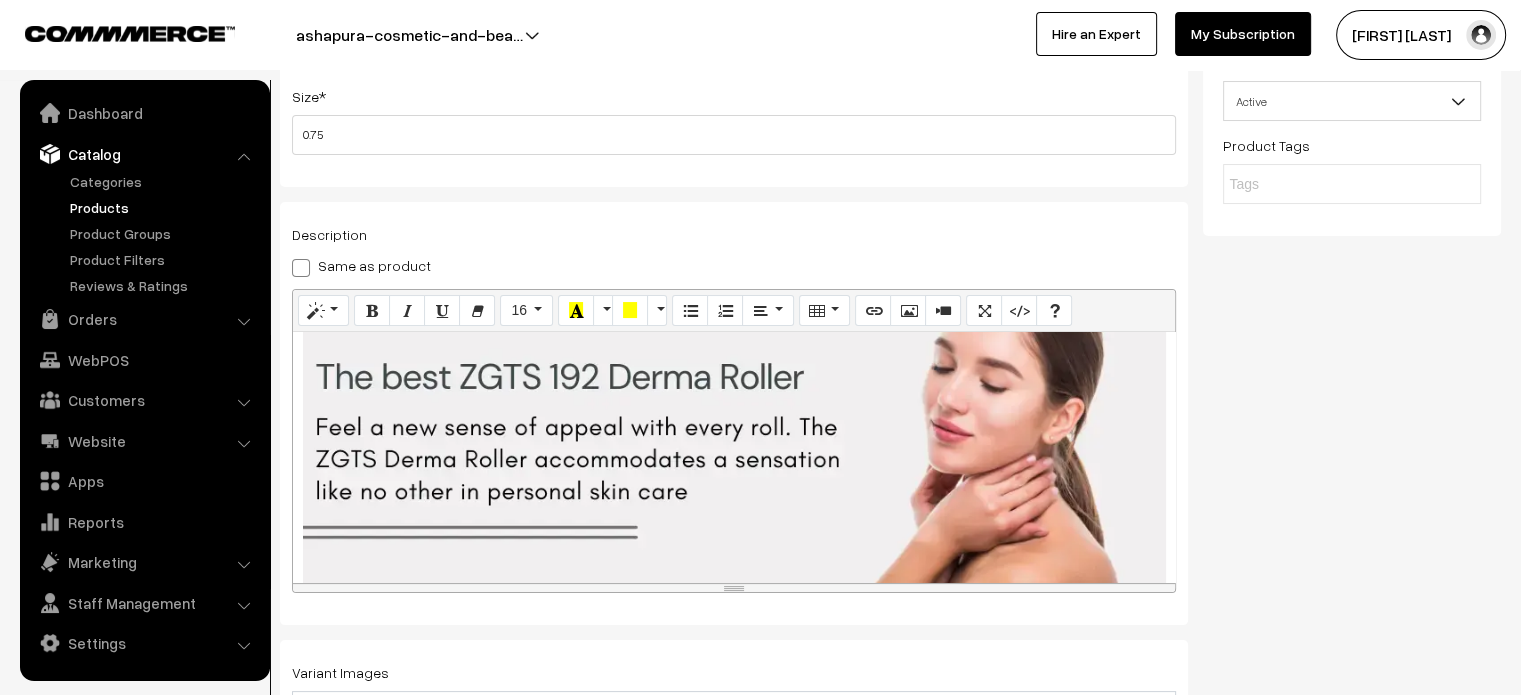scroll, scrollTop: 1916, scrollLeft: 0, axis: vertical 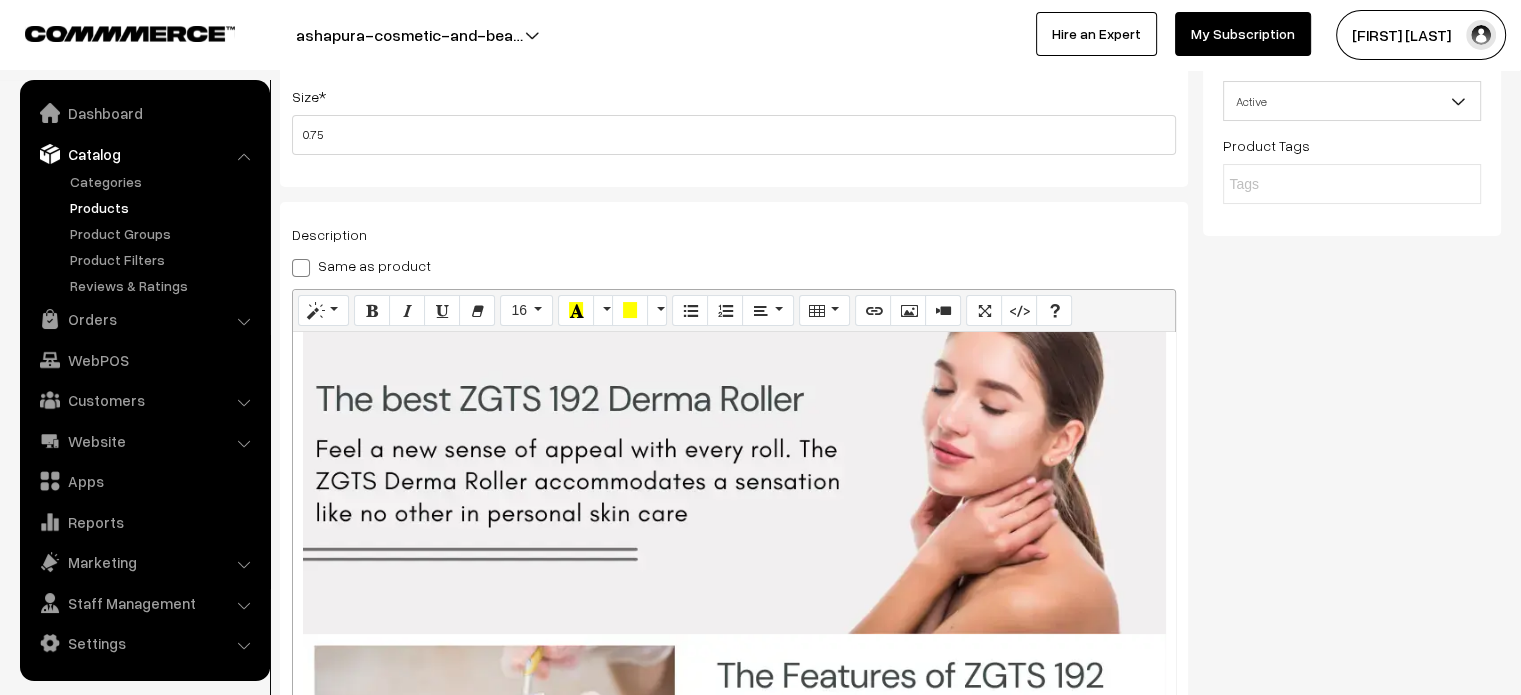 drag, startPoint x: 1172, startPoint y: 583, endPoint x: 1204, endPoint y: 742, distance: 162.18816 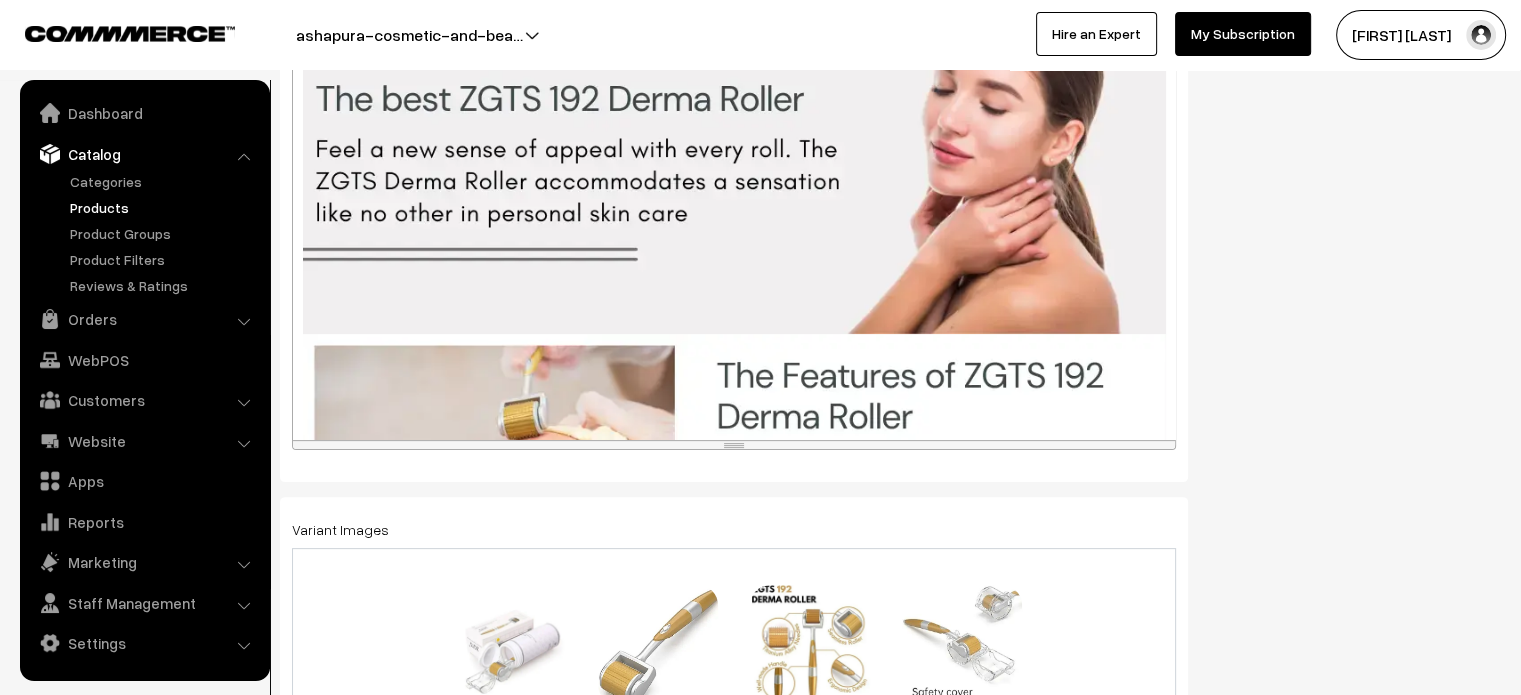 scroll, scrollTop: 464, scrollLeft: 0, axis: vertical 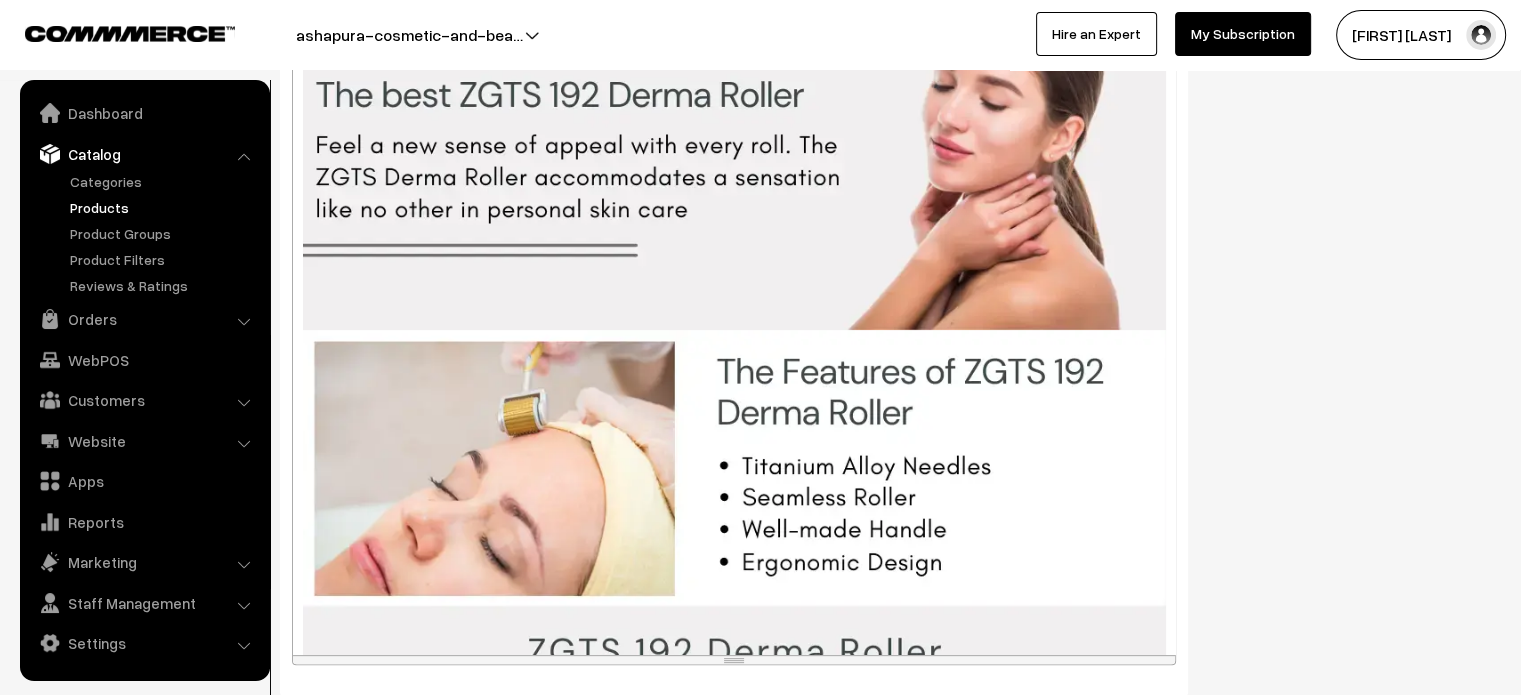 drag, startPoint x: 1124, startPoint y: 439, endPoint x: 1193, endPoint y: 742, distance: 310.75714 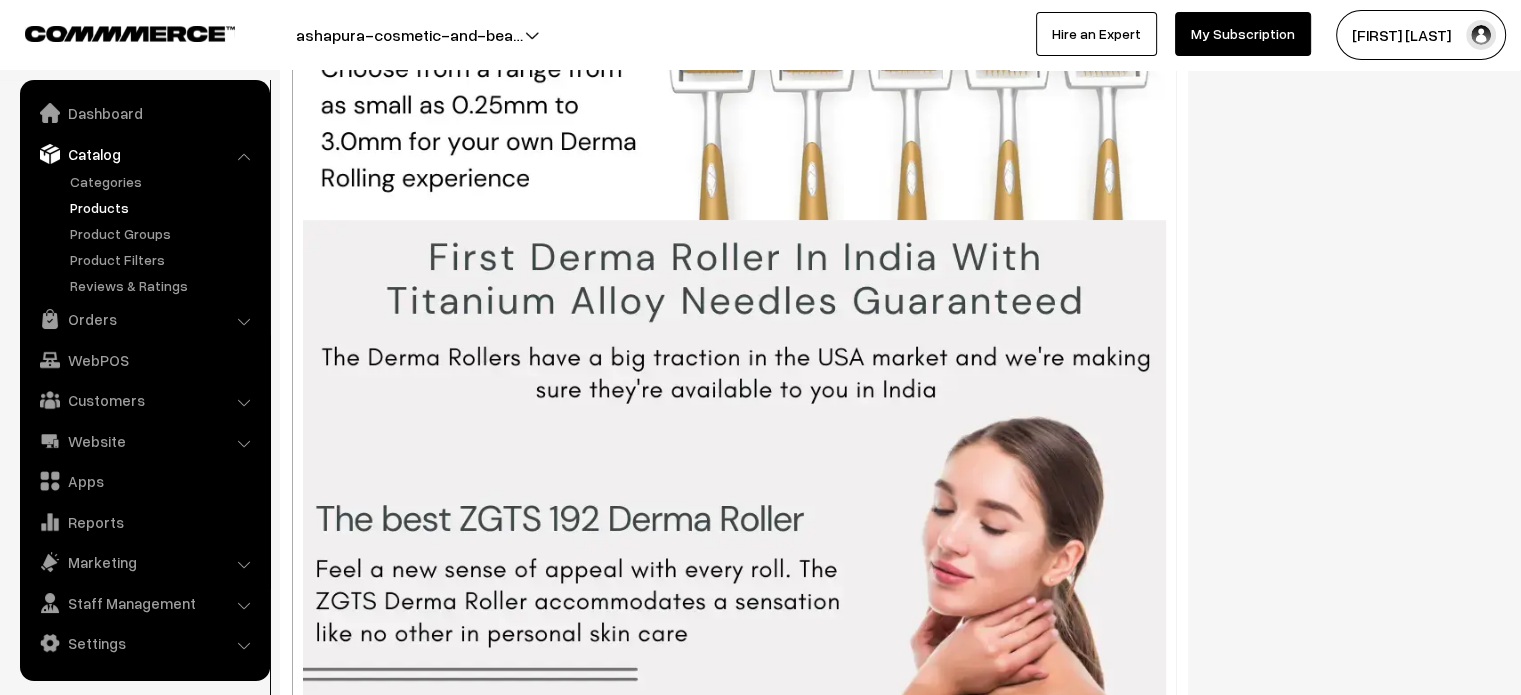 scroll, scrollTop: 1491, scrollLeft: 0, axis: vertical 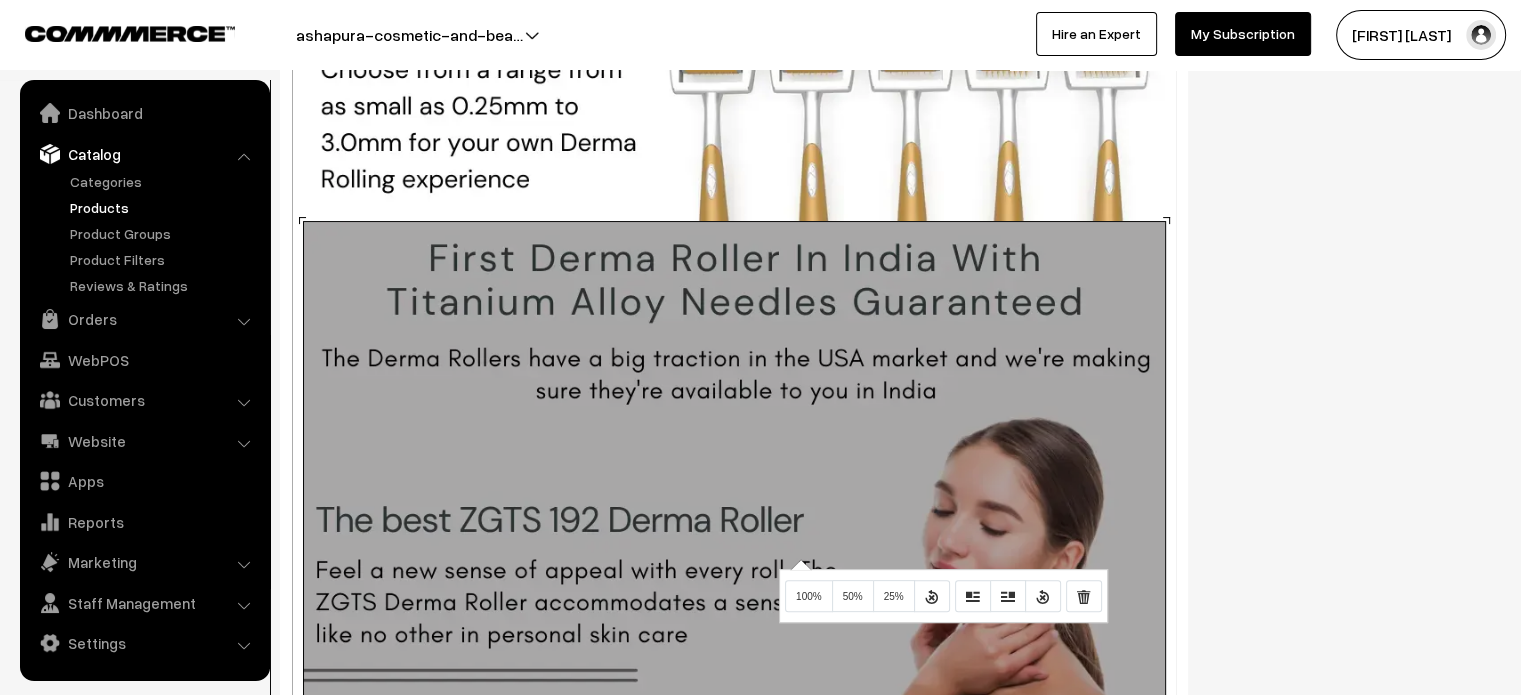drag, startPoint x: 798, startPoint y: 559, endPoint x: 749, endPoint y: 94, distance: 467.5746 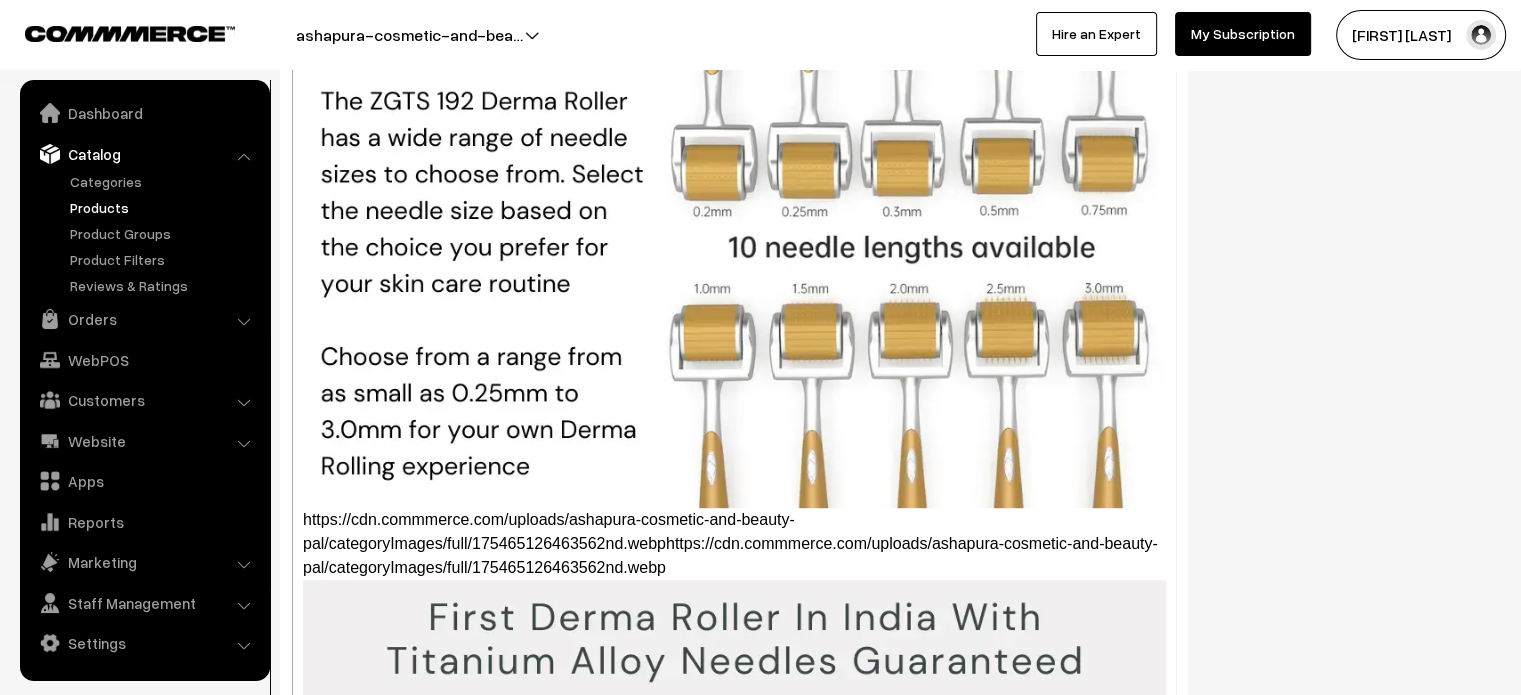 scroll, scrollTop: 1203, scrollLeft: 0, axis: vertical 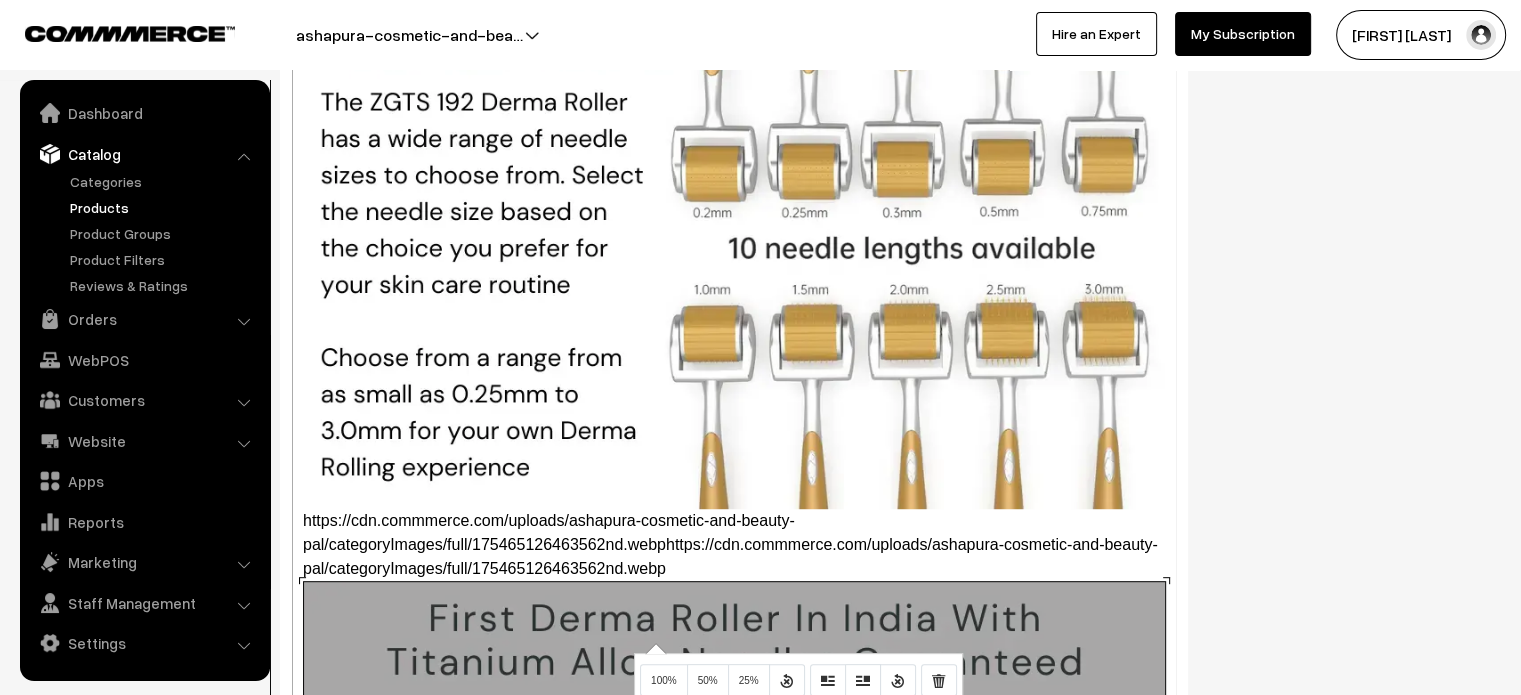 drag, startPoint x: 653, startPoint y: 643, endPoint x: 637, endPoint y: 332, distance: 311.41132 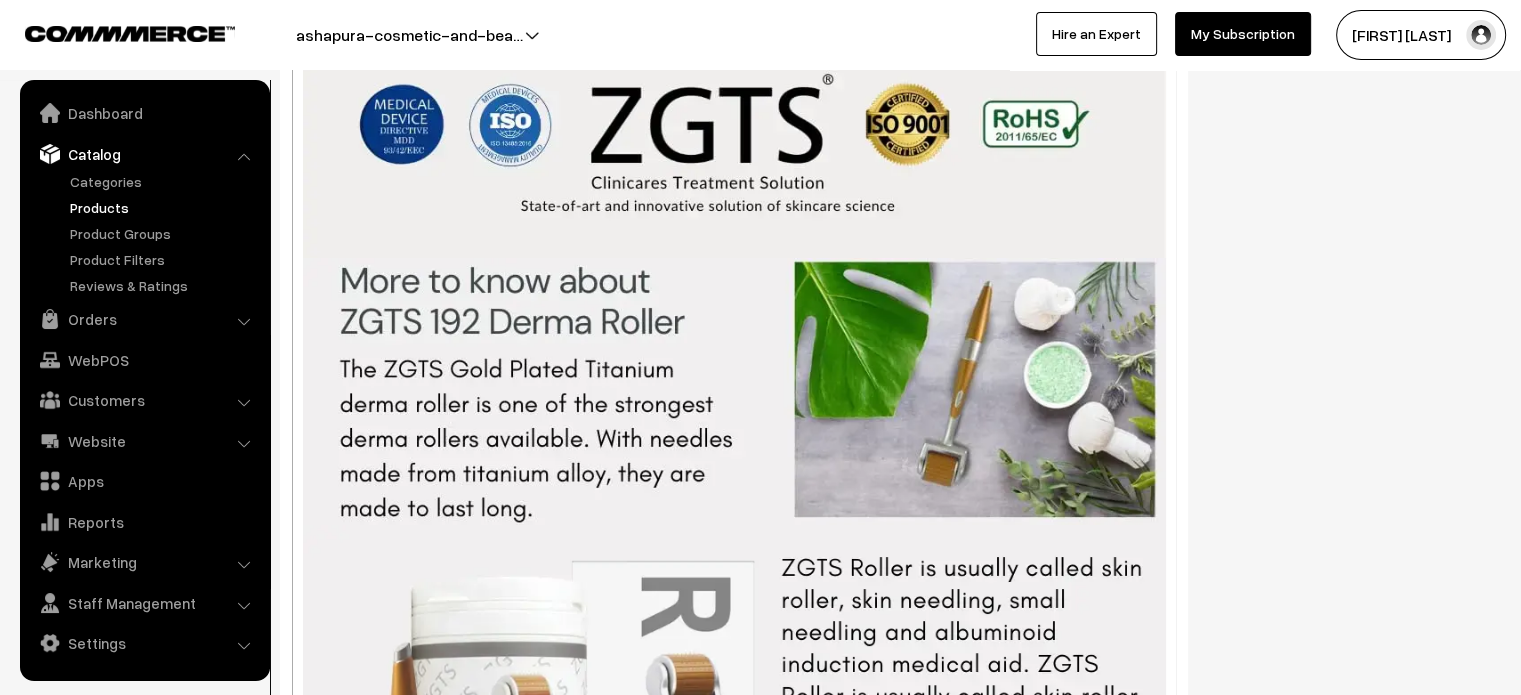 scroll, scrollTop: 0, scrollLeft: 0, axis: both 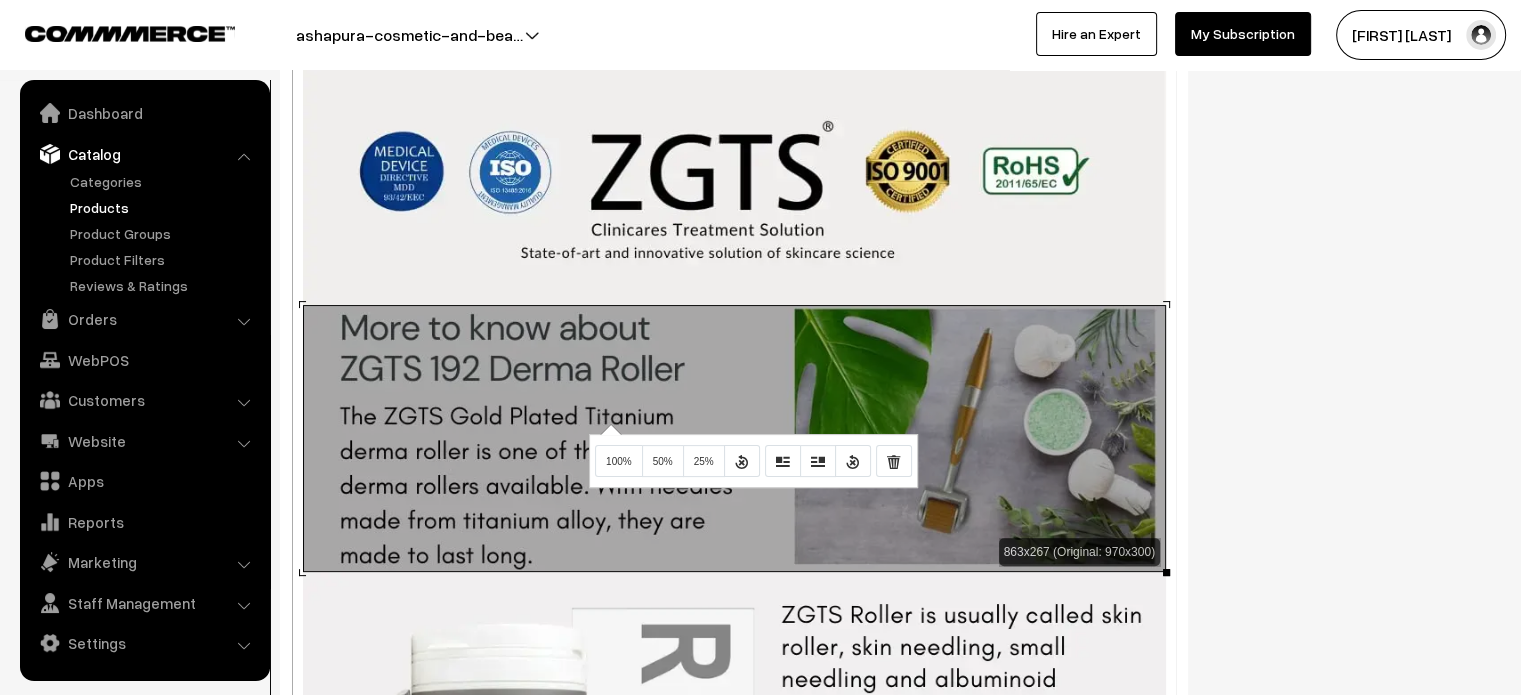 click on "Drop image or Text   Normal Quote Code Header 1 Header 2 Header 3 Header 4 Header 5 Header 6 16     8   9   10   11   12   14   16   18   24   36   48   64   82   150   Background Color Transparent Select #ffff00 Text Color Reset to default Select #000000   Background Color Transparent Select #ffff00     1 x 1 863x267 (Original: 970x300) https://cdn.commmerce.com/uploads/ashapura-cosmetic-and-beauty-pal/categoryImages/full/175465126351915th.webphttps://cdn.commmerce.com/uploads/ashapura-cosmetic-and-beauty-pal/categoryImages/full/175465126351915th.webp https://cdn.commmerce.com/uploads/ashapura-cosmetic-and-beauty-pal/categoryImages/full/175465126463562nd.webphttps://cdn.commmerce.com/uploads/ashapura-cosmetic-and-beauty-pal/categoryImages/full/175465126463562nd.webphttps://cdn.commmerce.com/uploads/ashapura-cosmetic-and-beauty-pal/categoryImages/full/175465126463562nd.webp Insert Link Text to display To what URL should this link go? http:// Open in new window Use default protocol Insert Link   Insert Image" at bounding box center (734, 367) 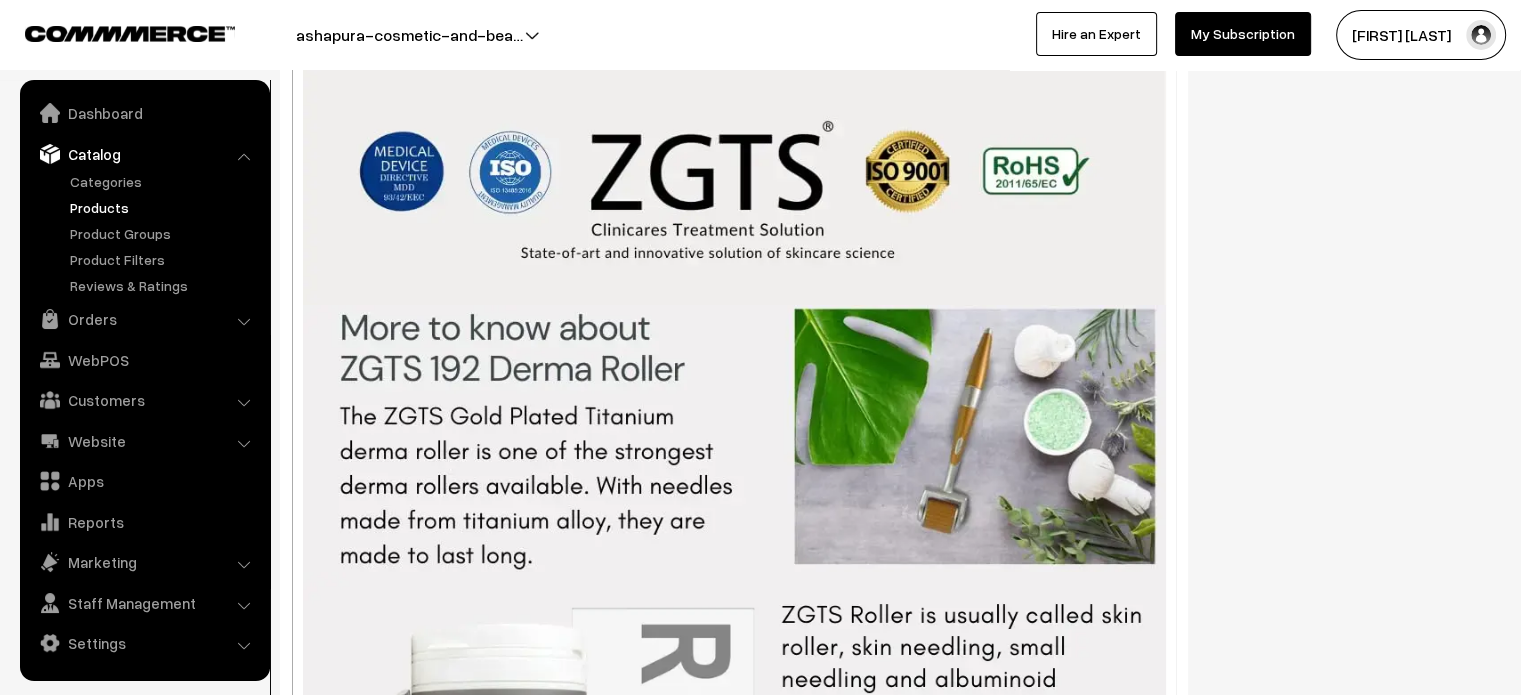 scroll, scrollTop: 491, scrollLeft: 0, axis: vertical 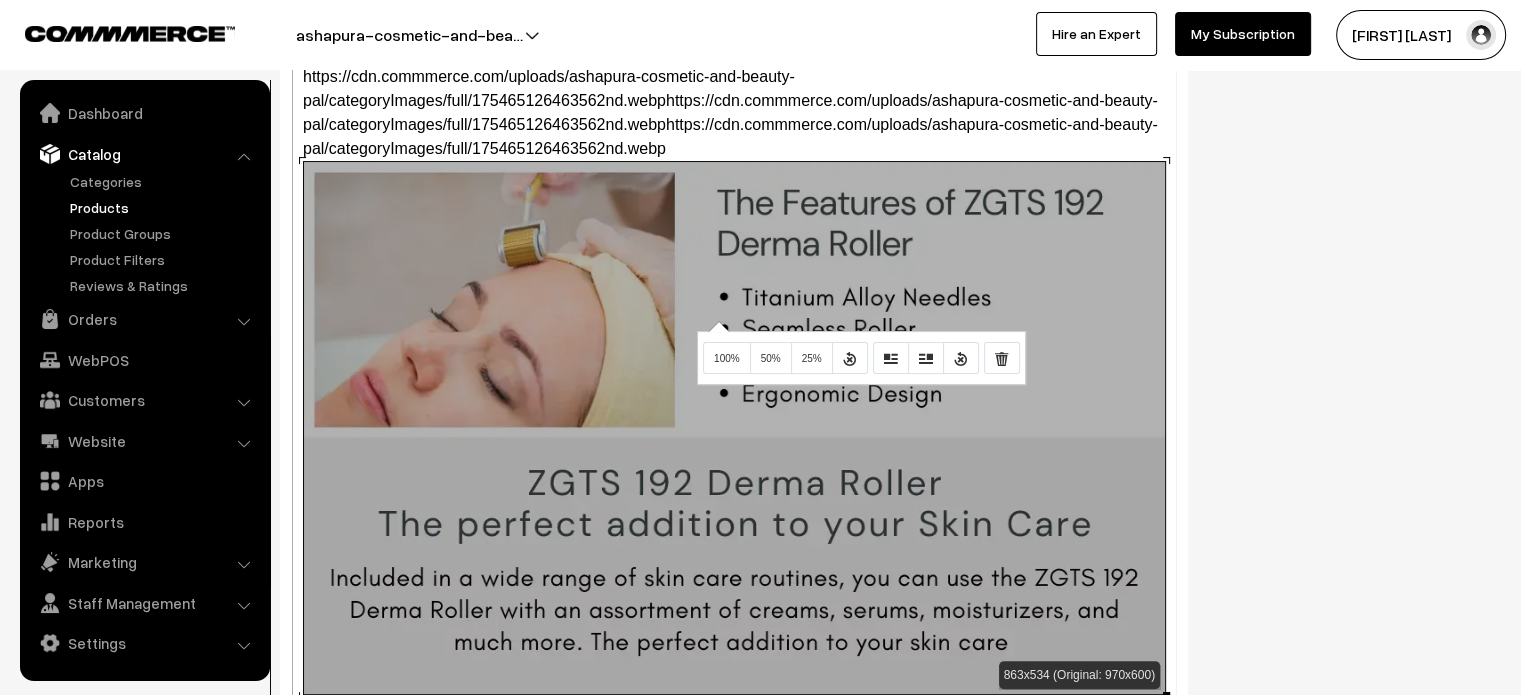 click on "Drop image or Text   Normal Quote Code Header 1 Header 2 Header 3 Header 4 Header 5 Header 6 16     8   9   10   11   12   14   16   18   24   36   48   64   82   150   Background Color Transparent Select #ffff00 Text Color Reset to default Select #000000   Background Color Transparent Select #ffff00     1 x 1 863x534 (Original: 970x600) https://cdn.commmerce.com/uploads/ashapura-cosmetic-and-beauty-pal/categoryImages/full/175465126351915th.webphttps://cdn.commmerce.com/uploads/ashapura-cosmetic-and-beauty-pal/categoryImages/full/175465126351915th.webp https://cdn.commmerce.com/uploads/ashapura-cosmetic-and-beauty-pal/categoryImages/full/175465126463562nd.webphttps://cdn.commmerce.com/uploads/ashapura-cosmetic-and-beauty-pal/categoryImages/full/175465126463562nd.webphttps://cdn.commmerce.com/uploads/ashapura-cosmetic-and-beauty-pal/categoryImages/full/175465126463562nd.webp Insert Link Text to display To what URL should this link go? http:// Open in new window Use default protocol Insert Link   Insert Image" at bounding box center (734, 340) 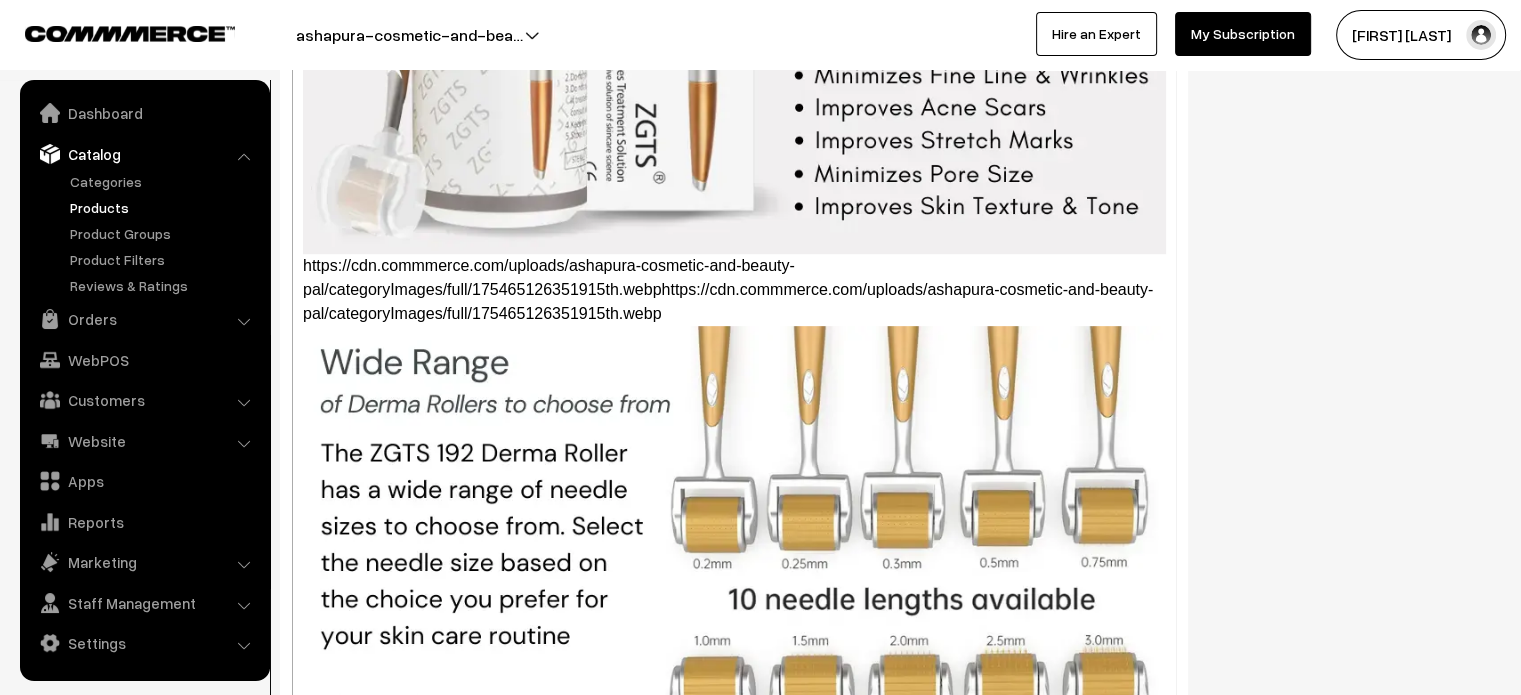 scroll, scrollTop: 822, scrollLeft: 0, axis: vertical 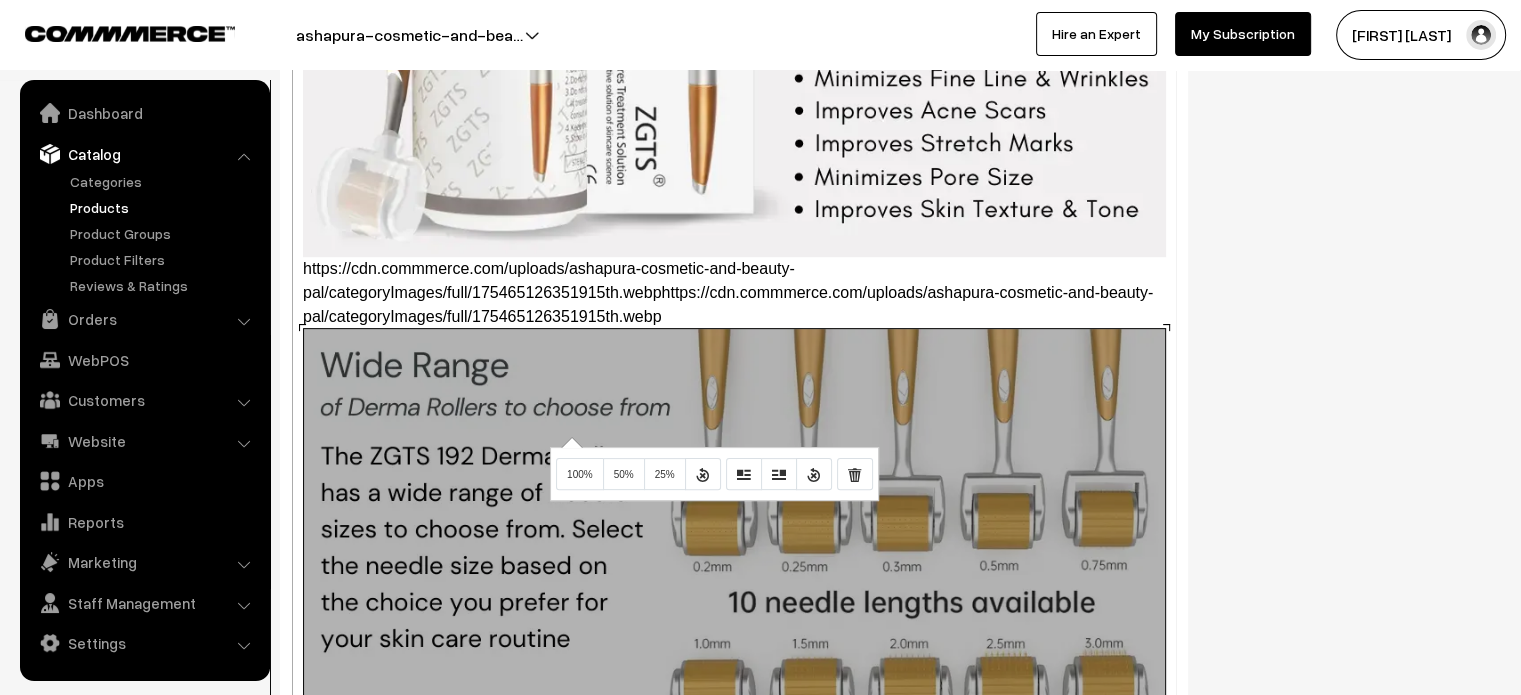 click on "Drop image or Text   Normal Quote Code Header 1 Header 2 Header 3 Header 4 Header 5 Header 6 16     8   9   10   11   12   14   16   18   24   36   48   64   82   150   Background Color Transparent Select #ffff00 Text Color Reset to default Select #000000   Background Color Transparent Select #ffff00     1 x 1 863x534 (Original: 970x600) https://cdn.commmerce.com/uploads/ashapura-cosmetic-and-beauty-pal/categoryImages/full/175465126351915th.webphttps://cdn.commmerce.com/uploads/ashapura-cosmetic-and-beauty-pal/categoryImages/full/175465126351915th.webp https://cdn.commmerce.com/uploads/ashapura-cosmetic-and-beauty-pal/categoryImages/full/175465126463562nd.webphttps://cdn.commmerce.com/uploads/ashapura-cosmetic-and-beauty-pal/categoryImages/full/175465126463562nd.webphttps://cdn.commmerce.com/uploads/ashapura-cosmetic-and-beauty-pal/categoryImages/full/175465126463562nd.webp Insert Link Text to display To what URL should this link go? http:// Open in new window Use default protocol Insert Link   Insert Image" at bounding box center [734, 340] 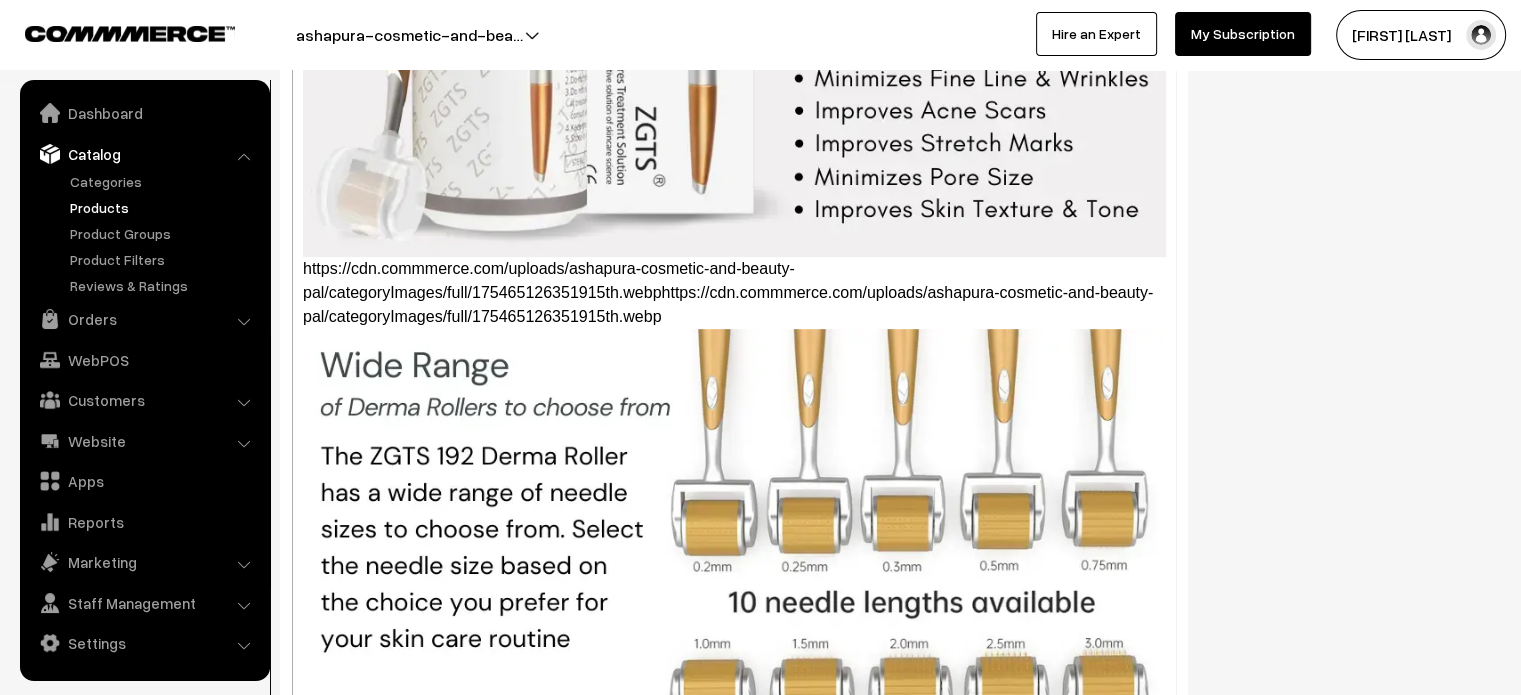 scroll, scrollTop: 1082, scrollLeft: 0, axis: vertical 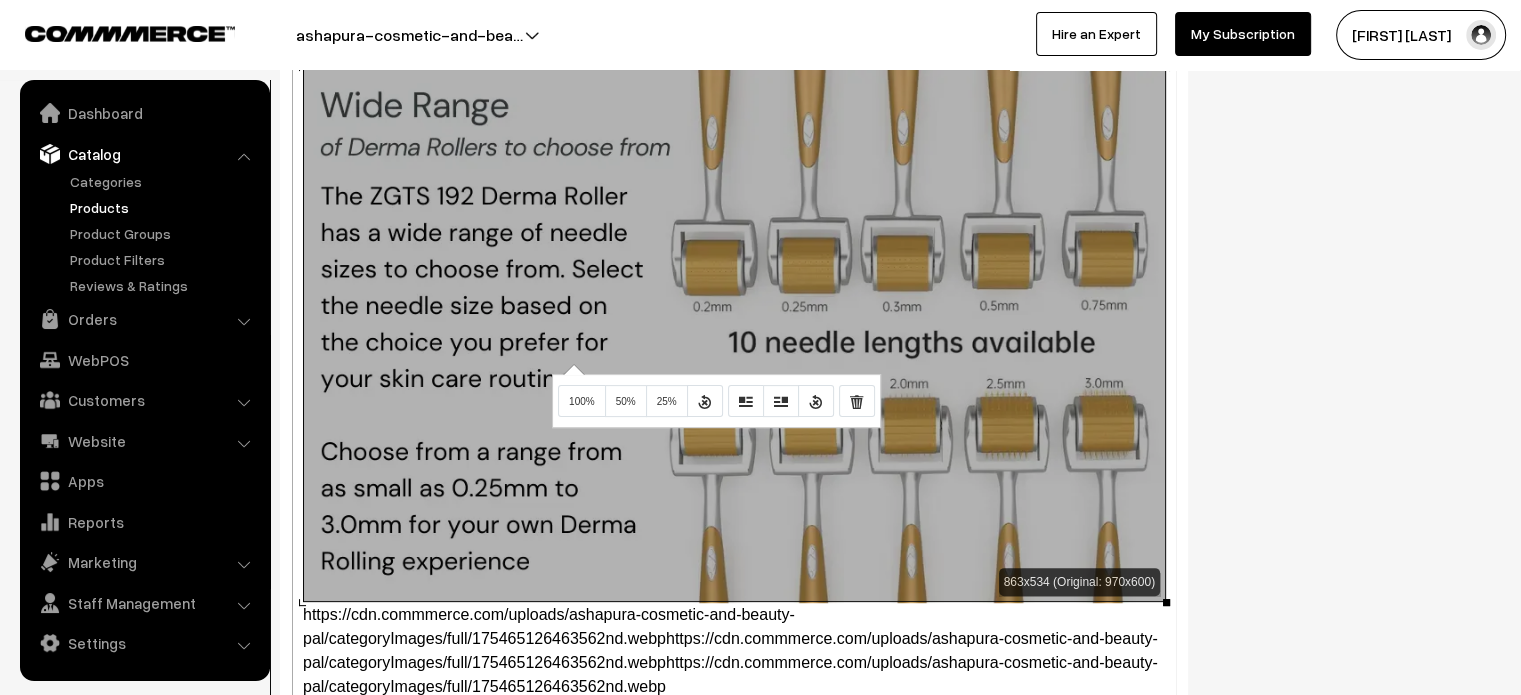 click on "Drop image or Text   Normal Quote Code Header 1 Header 2 Header 3 Header 4 Header 5 Header 6 16     8   9   10   11   12   14   16   18   24   36   48   64   82   150   Background Color Transparent Select #ffff00 Text Color Reset to default Select #000000   Background Color Transparent Select #ffff00     1 x 1 863x534 (Original: 970x600) https://cdn.commmerce.com/uploads/ashapura-cosmetic-and-beauty-pal/categoryImages/full/175465126351915th.webphttps://cdn.commmerce.com/uploads/ashapura-cosmetic-and-beauty-pal/categoryImages/full/175465126351915th.webp https://cdn.commmerce.com/uploads/ashapura-cosmetic-and-beauty-pal/categoryImages/full/175465126463562nd.webphttps://cdn.commmerce.com/uploads/ashapura-cosmetic-and-beauty-pal/categoryImages/full/175465126463562nd.webphttps://cdn.commmerce.com/uploads/ashapura-cosmetic-and-beauty-pal/categoryImages/full/175465126463562nd.webp Insert Link Text to display To what URL should this link go? http:// Open in new window Use default protocol Insert Link   Insert Image" at bounding box center [734, 340] 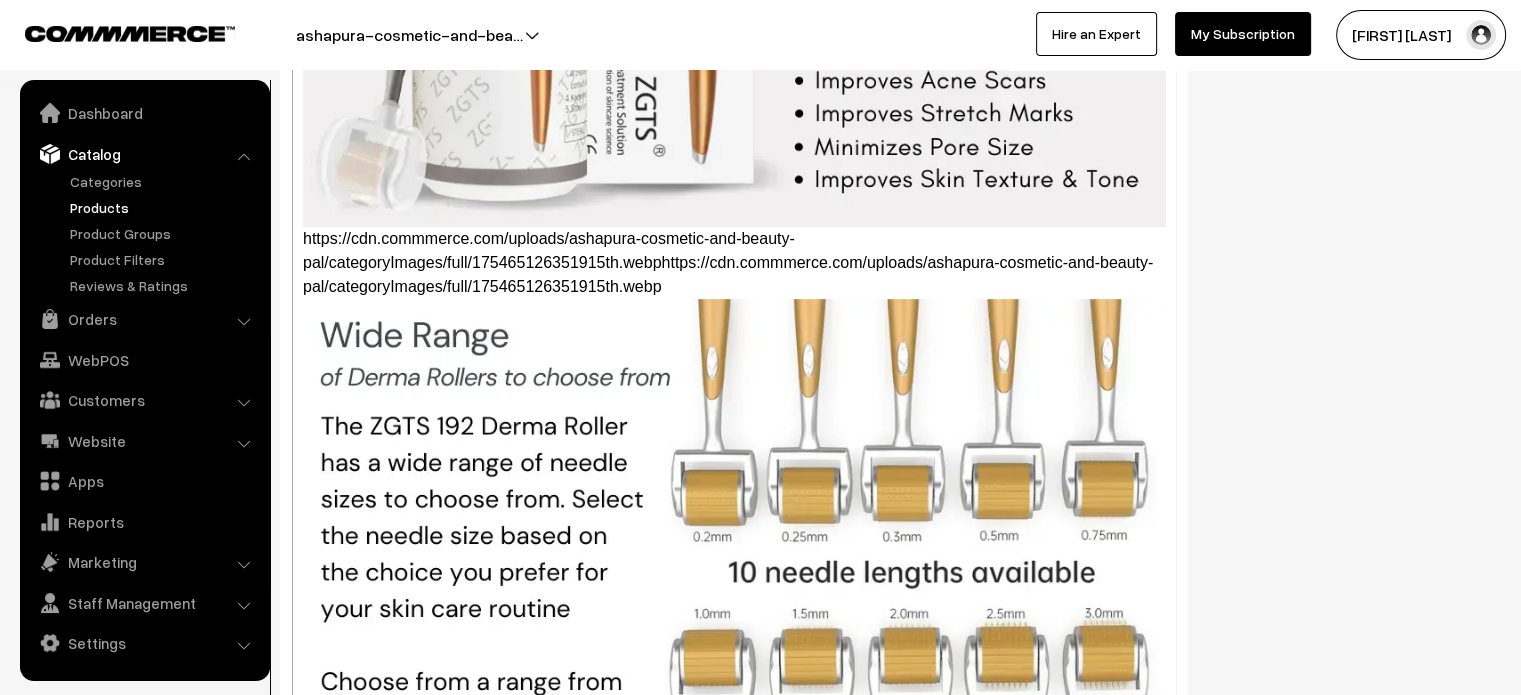 scroll, scrollTop: 848, scrollLeft: 0, axis: vertical 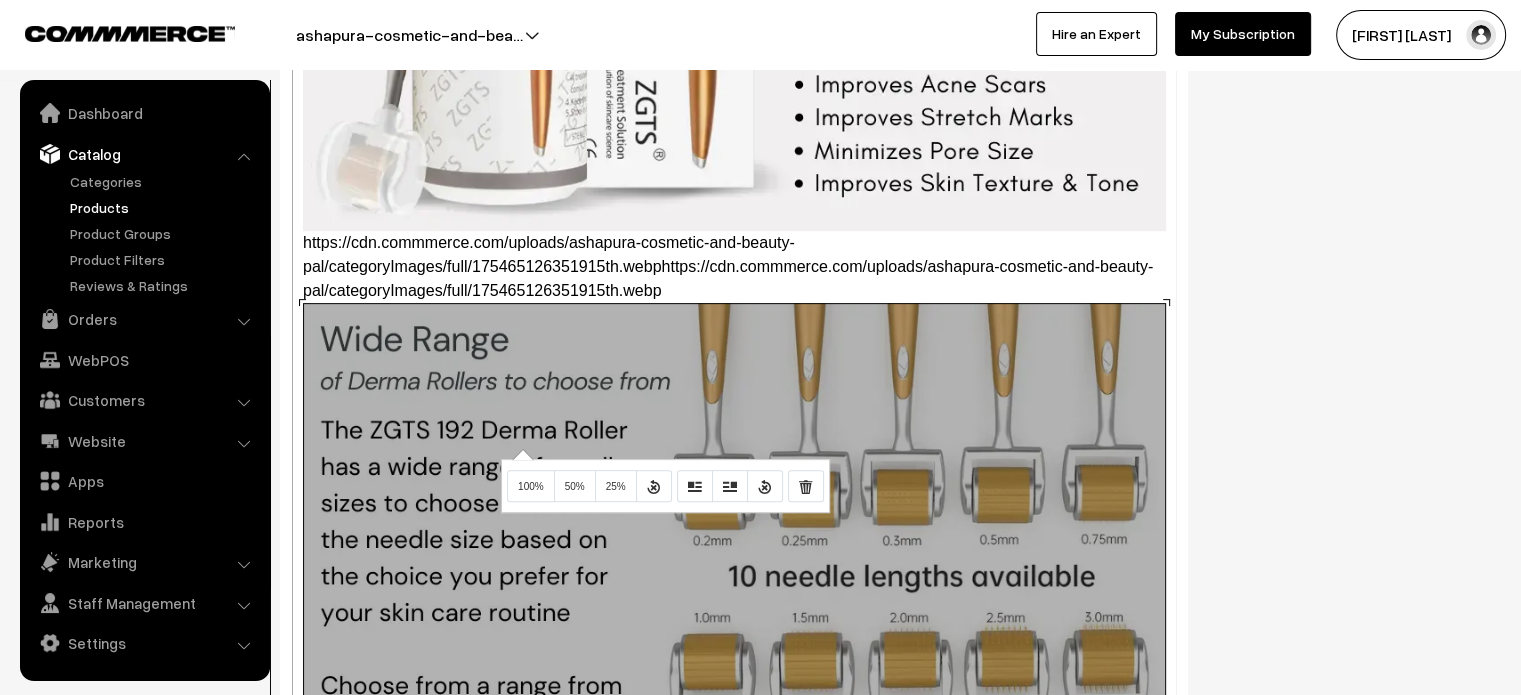 click on "Drop image or Text   Normal Quote Code Header 1 Header 2 Header 3 Header 4 Header 5 Header 6 16     8   9   10   11   12   14   16   18   24   36   48   64   82   150   Background Color Transparent Select #ffff00 Text Color Reset to default Select #000000   Background Color Transparent Select #ffff00     1 x 1 863x534 (Original: 970x600) https://cdn.commmerce.com/uploads/ashapura-cosmetic-and-beauty-pal/categoryImages/full/175465126351915th.webphttps://cdn.commmerce.com/uploads/ashapura-cosmetic-and-beauty-pal/categoryImages/full/175465126351915th.webp https://cdn.commmerce.com/uploads/ashapura-cosmetic-and-beauty-pal/categoryImages/full/175465126463562nd.webphttps://cdn.commmerce.com/uploads/ashapura-cosmetic-and-beauty-pal/categoryImages/full/175465126463562nd.webphttps://cdn.commmerce.com/uploads/ashapura-cosmetic-and-beauty-pal/categoryImages/full/175465126463562nd.webp Insert Link Text to display To what URL should this link go? http:// Open in new window Use default protocol Insert Link   Insert Image" at bounding box center (734, 340) 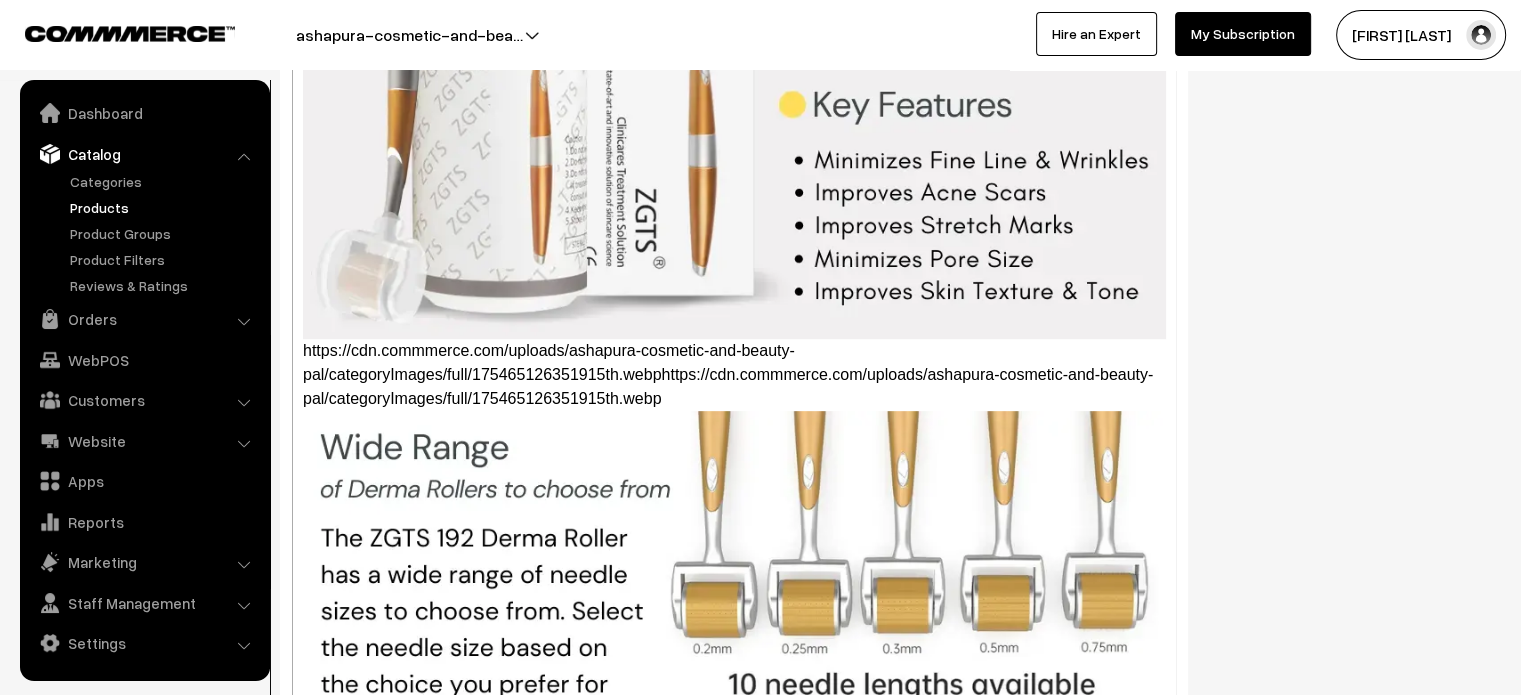 scroll, scrollTop: 737, scrollLeft: 0, axis: vertical 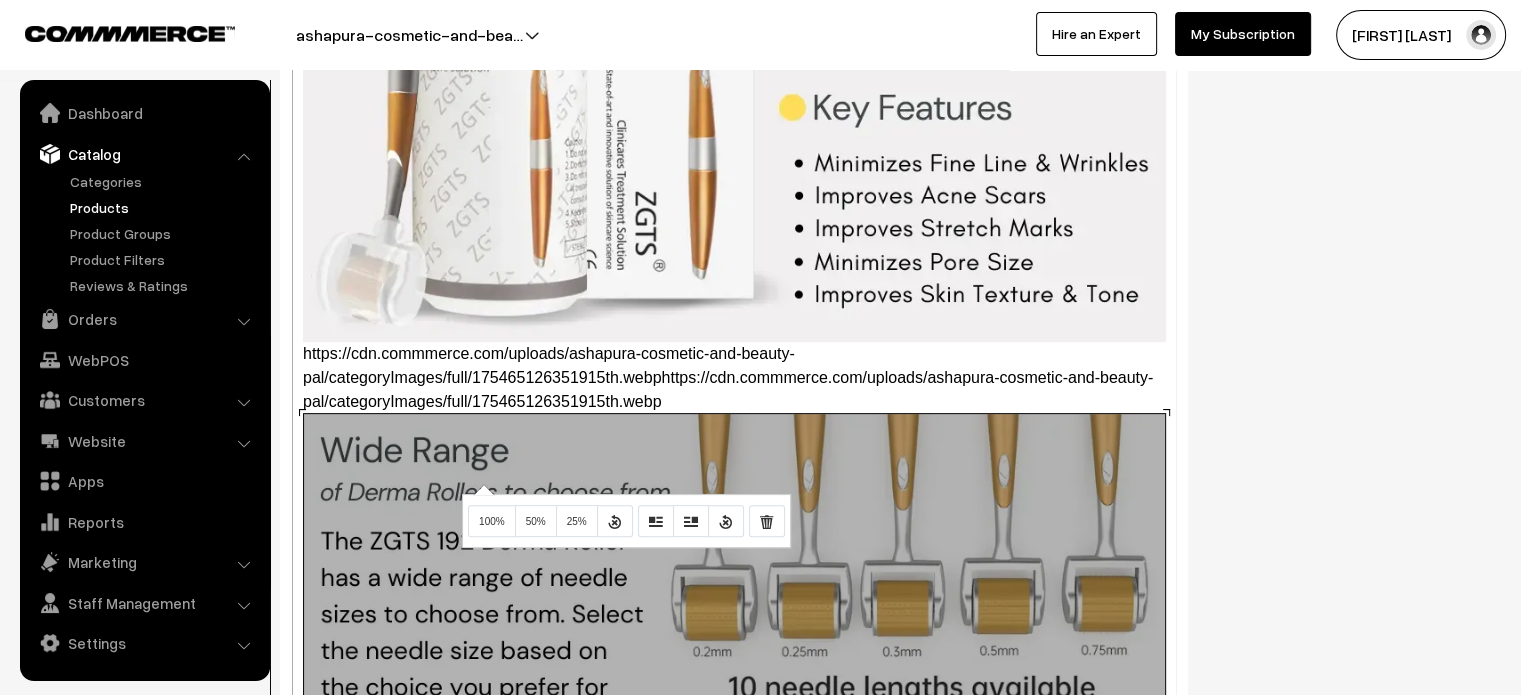 click on "Drop image or Text   Normal Quote Code Header 1 Header 2 Header 3 Header 4 Header 5 Header 6 16     8   9   10   11   12   14   16   18   24   36   48   64   82   150   Background Color Transparent Select #ffff00 Text Color Reset to default Select #000000   Background Color Transparent Select #ffff00     1 x 1 863x534 (Original: 970x600) https://cdn.commmerce.com/uploads/ashapura-cosmetic-and-beauty-pal/categoryImages/full/175465126351915th.webphttps://cdn.commmerce.com/uploads/ashapura-cosmetic-and-beauty-pal/categoryImages/full/175465126351915th.webp https://cdn.commmerce.com/uploads/ashapura-cosmetic-and-beauty-pal/categoryImages/full/175465126463562nd.webphttps://cdn.commmerce.com/uploads/ashapura-cosmetic-and-beauty-pal/categoryImages/full/175465126463562nd.webphttps://cdn.commmerce.com/uploads/ashapura-cosmetic-and-beauty-pal/categoryImages/full/175465126463562nd.webp Insert Link Text to display To what URL should this link go? http:// Open in new window Use default protocol Insert Link   Insert Image" at bounding box center [734, 340] 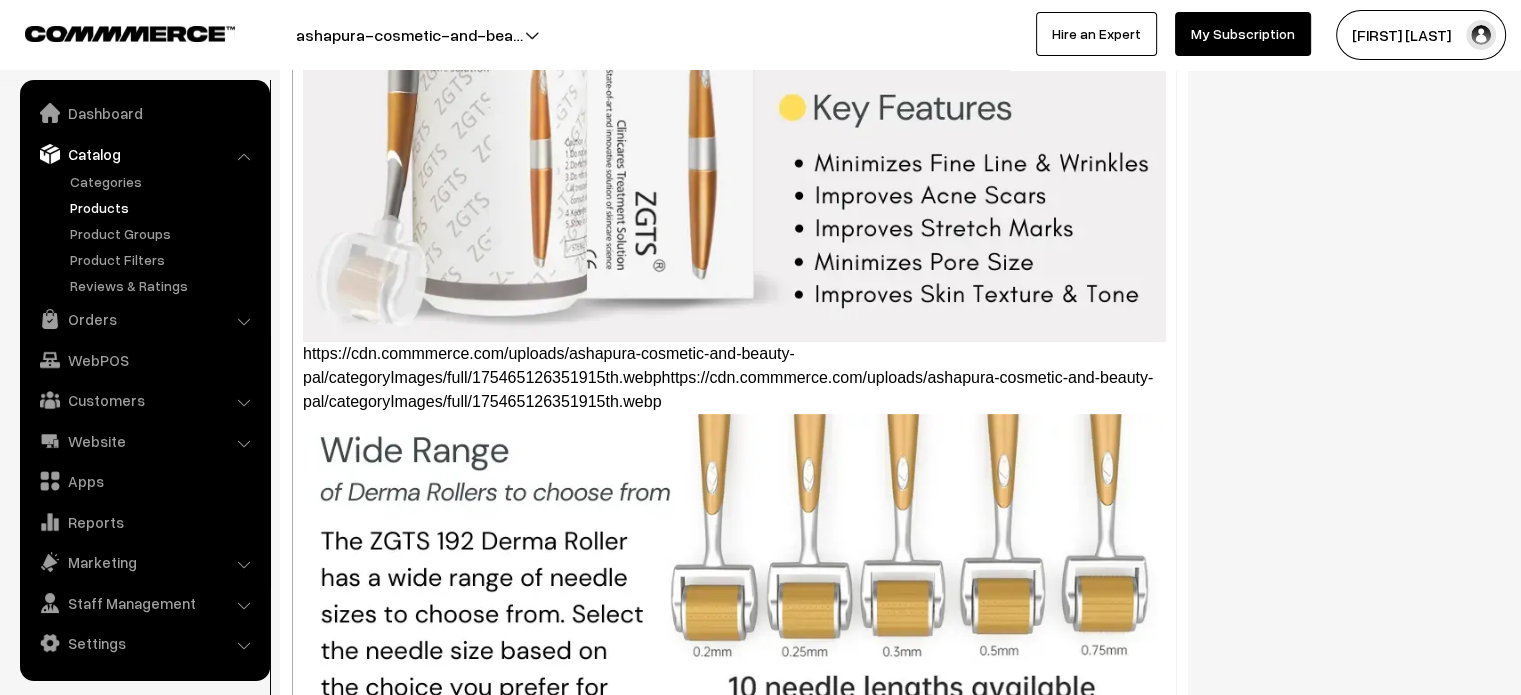 scroll, scrollTop: 1082, scrollLeft: 0, axis: vertical 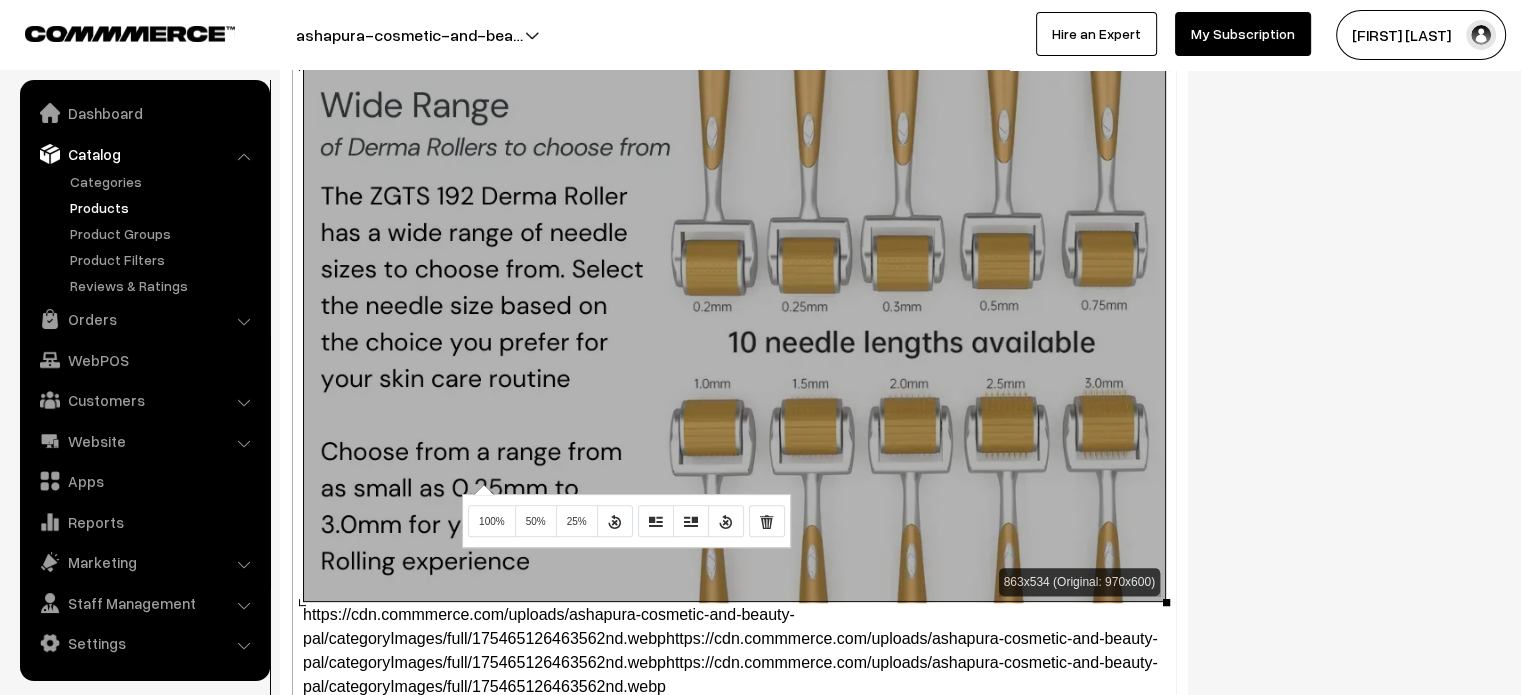 click on "Drop image or Text   Normal Quote Code Header 1 Header 2 Header 3 Header 4 Header 5 Header 6 16     8   9   10   11   12   14   16   18   24   36   48   64   82   150   Background Color Transparent Select #ffff00 Text Color Reset to default Select #000000   Background Color Transparent Select #ffff00     1 x 1 863x534 (Original: 970x600) https://cdn.commmerce.com/uploads/ashapura-cosmetic-and-beauty-pal/categoryImages/full/175465126351915th.webphttps://cdn.commmerce.com/uploads/ashapura-cosmetic-and-beauty-pal/categoryImages/full/175465126351915th.webp https://cdn.commmerce.com/uploads/ashapura-cosmetic-and-beauty-pal/categoryImages/full/175465126463562nd.webphttps://cdn.commmerce.com/uploads/ashapura-cosmetic-and-beauty-pal/categoryImages/full/175465126463562nd.webphttps://cdn.commmerce.com/uploads/ashapura-cosmetic-and-beauty-pal/categoryImages/full/175465126463562nd.webp Insert Link Text to display To what URL should this link go? http:// Open in new window Use default protocol Insert Link   Insert Image" at bounding box center [734, 340] 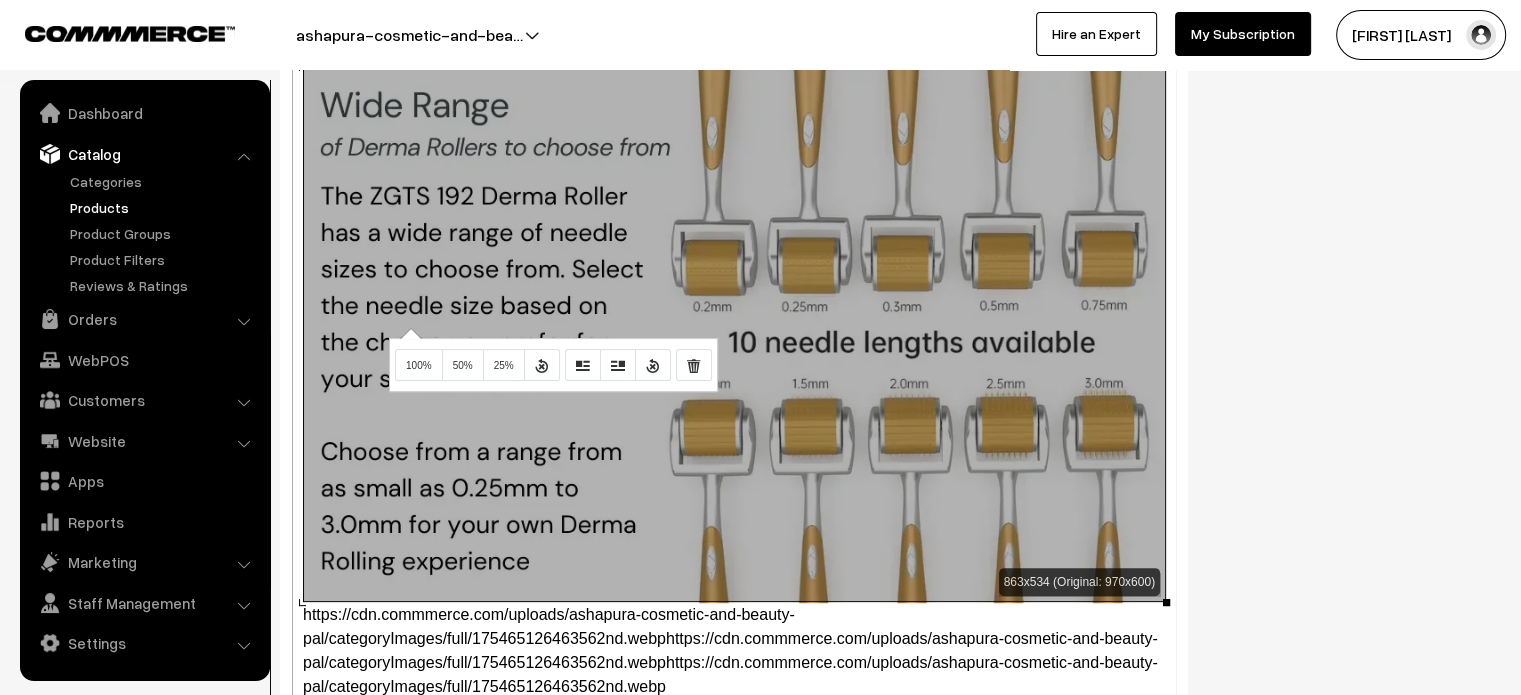 click on "Drop image or Text   Normal Quote Code Header 1 Header 2 Header 3 Header 4 Header 5 Header 6 16     8   9   10   11   12   14   16   18   24   36   48   64   82   150   Background Color Transparent Select #ffff00 Text Color Reset to default Select #000000   Background Color Transparent Select #ffff00     1 x 1 863x534 (Original: 970x600) https://cdn.commmerce.com/uploads/ashapura-cosmetic-and-beauty-pal/categoryImages/full/175465126351915th.webphttps://cdn.commmerce.com/uploads/ashapura-cosmetic-and-beauty-pal/categoryImages/full/175465126351915th.webp https://cdn.commmerce.com/uploads/ashapura-cosmetic-and-beauty-pal/categoryImages/full/175465126463562nd.webphttps://cdn.commmerce.com/uploads/ashapura-cosmetic-and-beauty-pal/categoryImages/full/175465126463562nd.webphttps://cdn.commmerce.com/uploads/ashapura-cosmetic-and-beauty-pal/categoryImages/full/175465126463562nd.webp Insert Link Text to display To what URL should this link go? http:// Open in new window Use default protocol Insert Link   Insert Image" at bounding box center [734, 340] 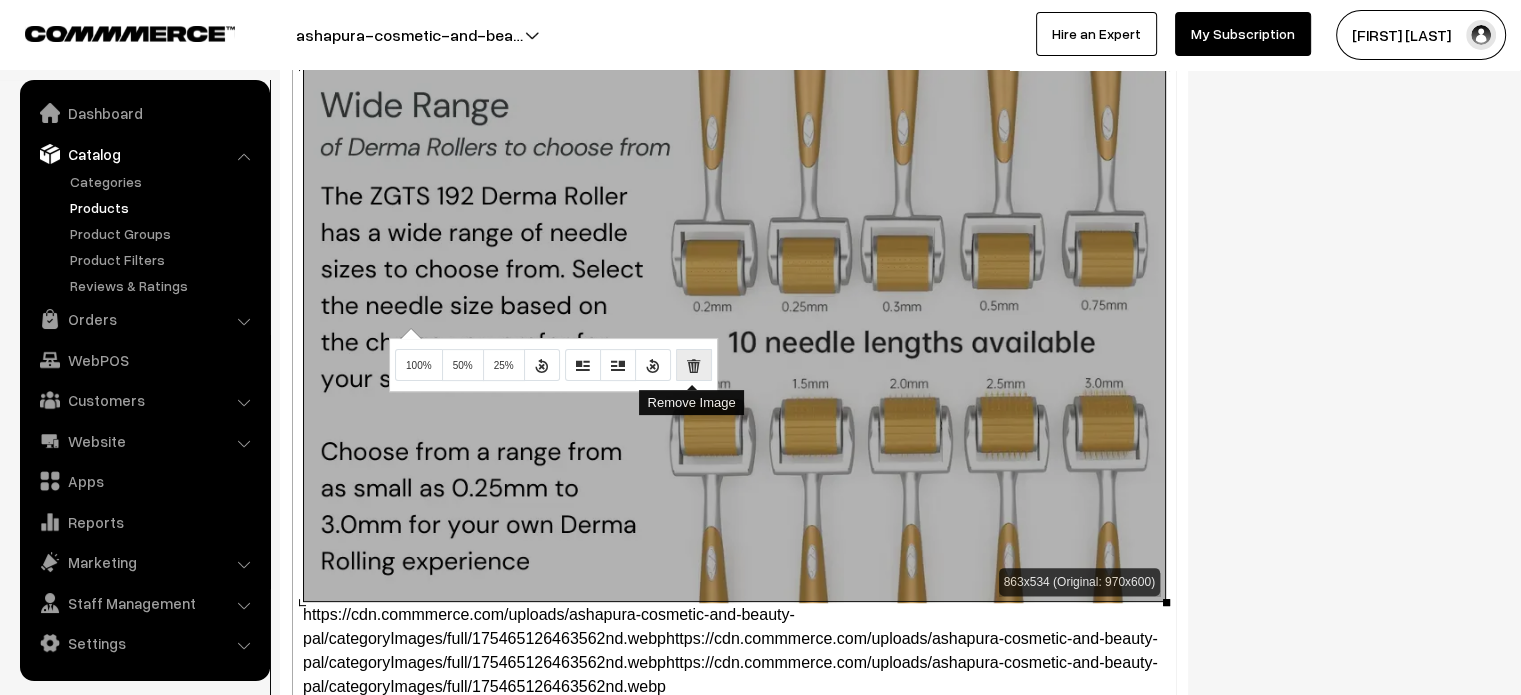 click at bounding box center [694, 365] 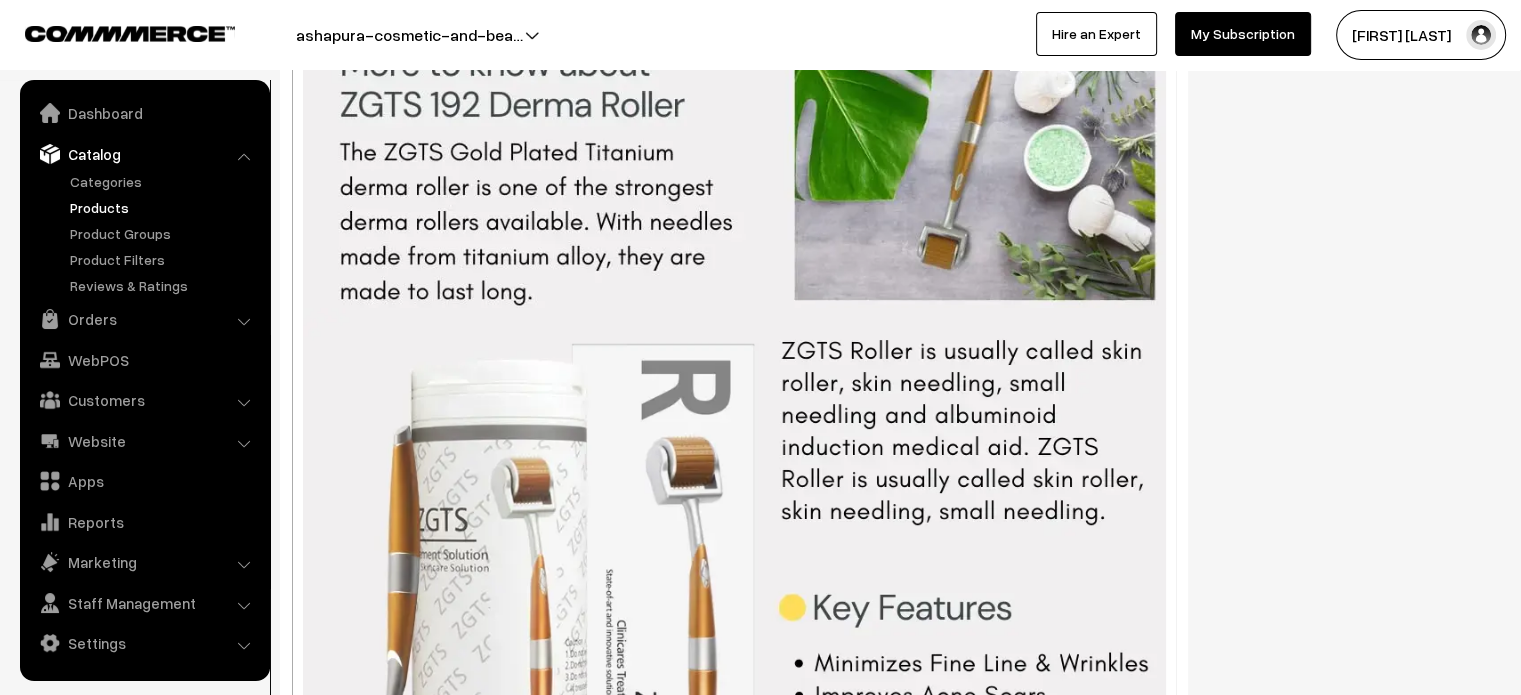 scroll, scrollTop: 0, scrollLeft: 0, axis: both 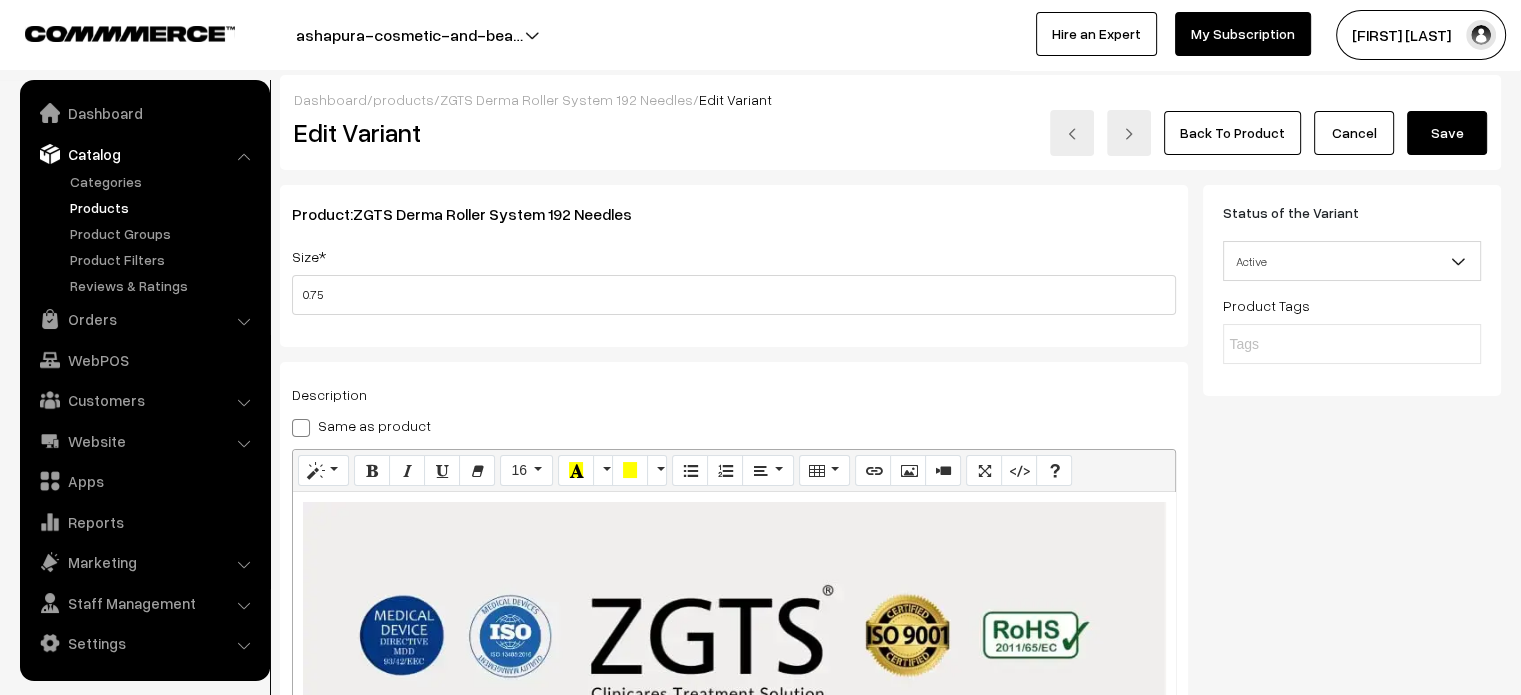 click on "Cancel" at bounding box center [1354, 133] 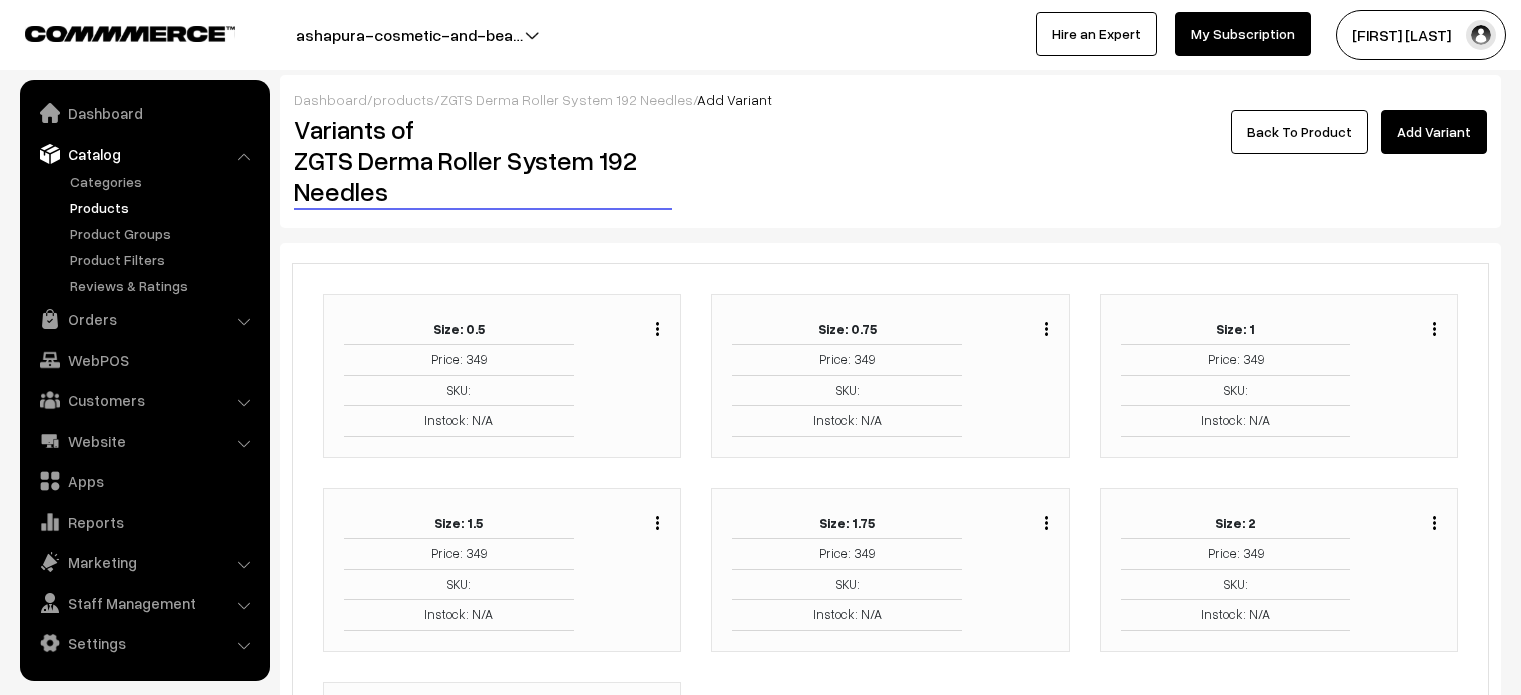 scroll, scrollTop: 0, scrollLeft: 0, axis: both 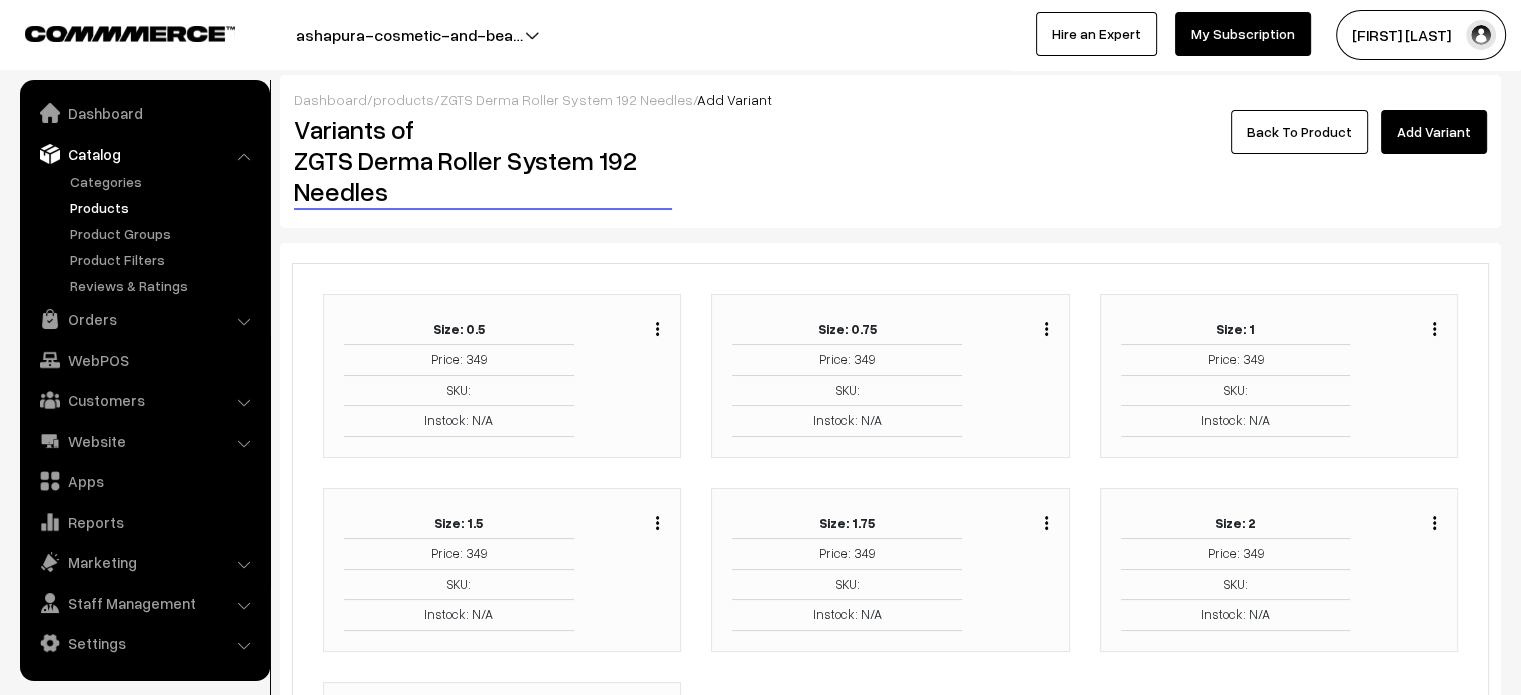 click at bounding box center (1046, 329) 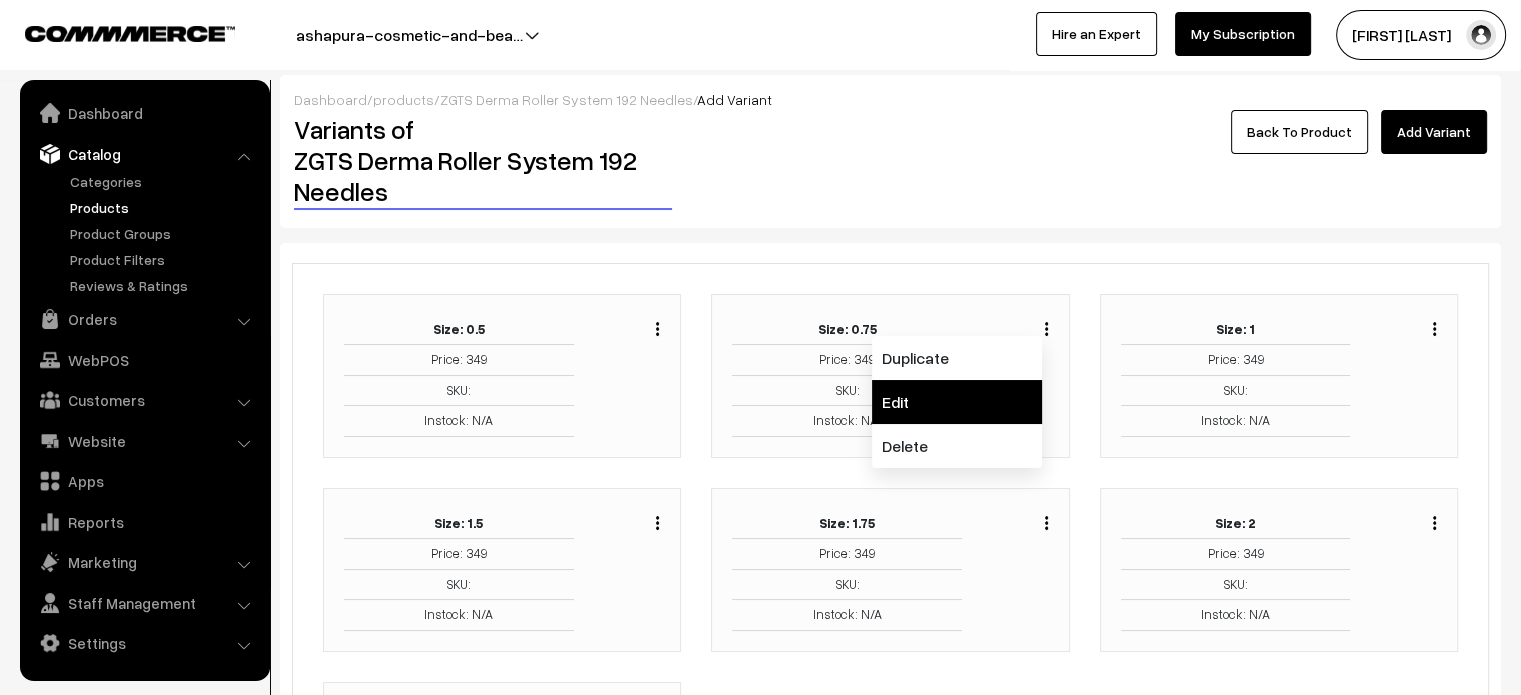 click on "Edit" at bounding box center (957, 402) 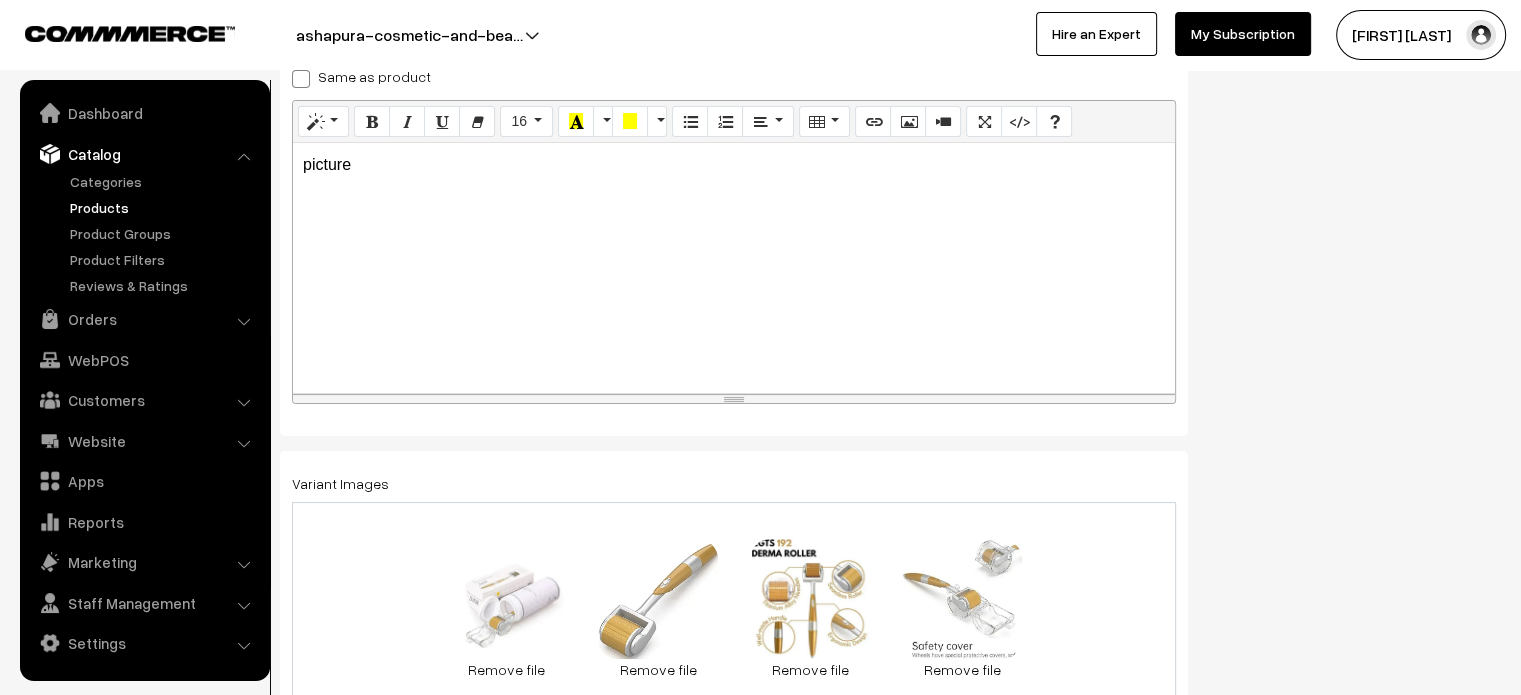 scroll, scrollTop: 350, scrollLeft: 0, axis: vertical 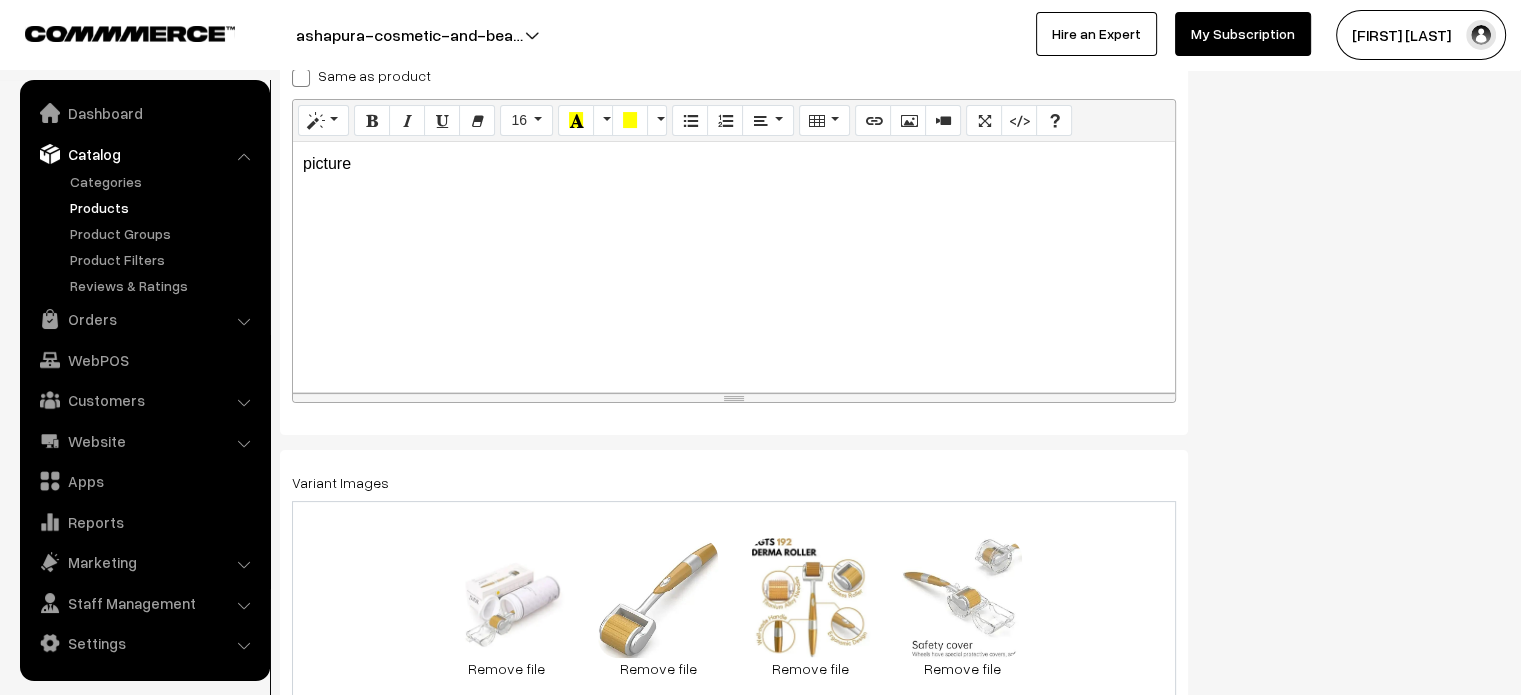 click on "picture" at bounding box center [734, 267] 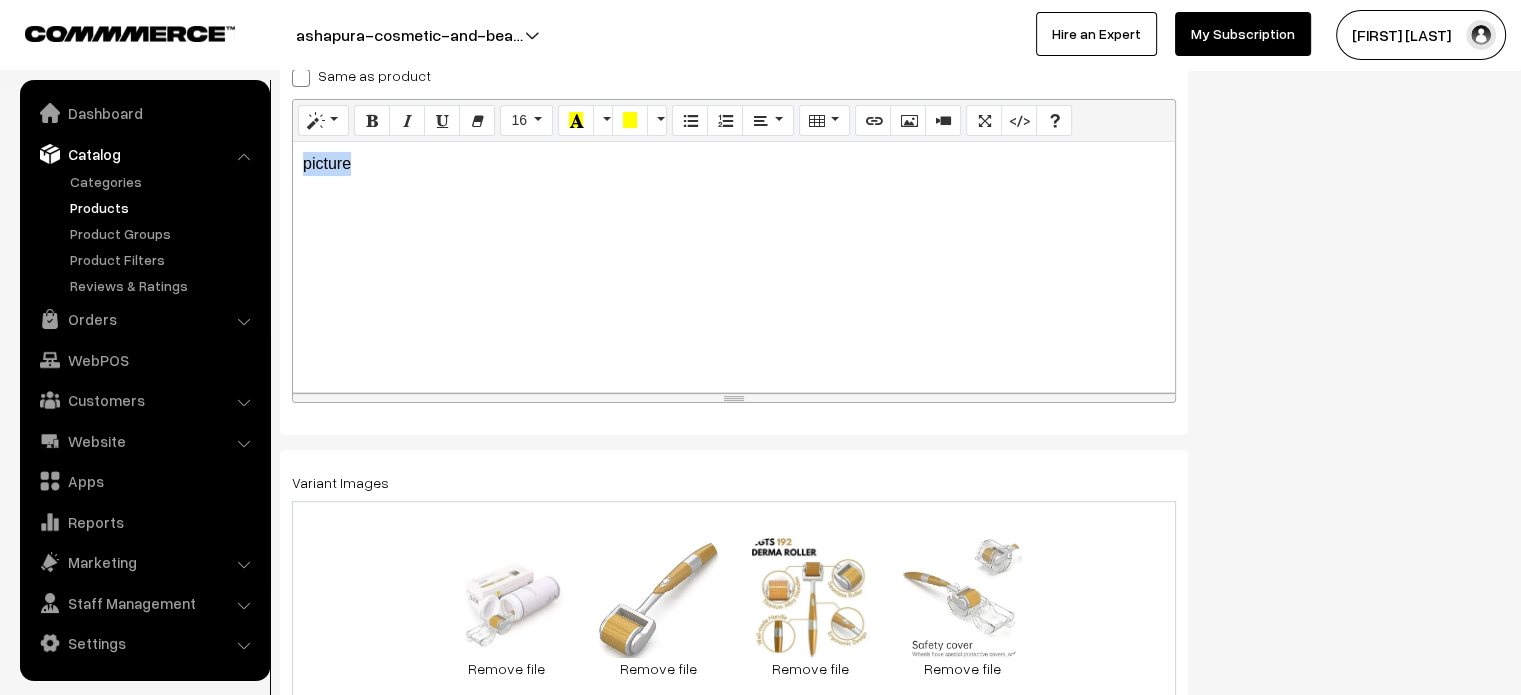 click on "picture" at bounding box center (734, 267) 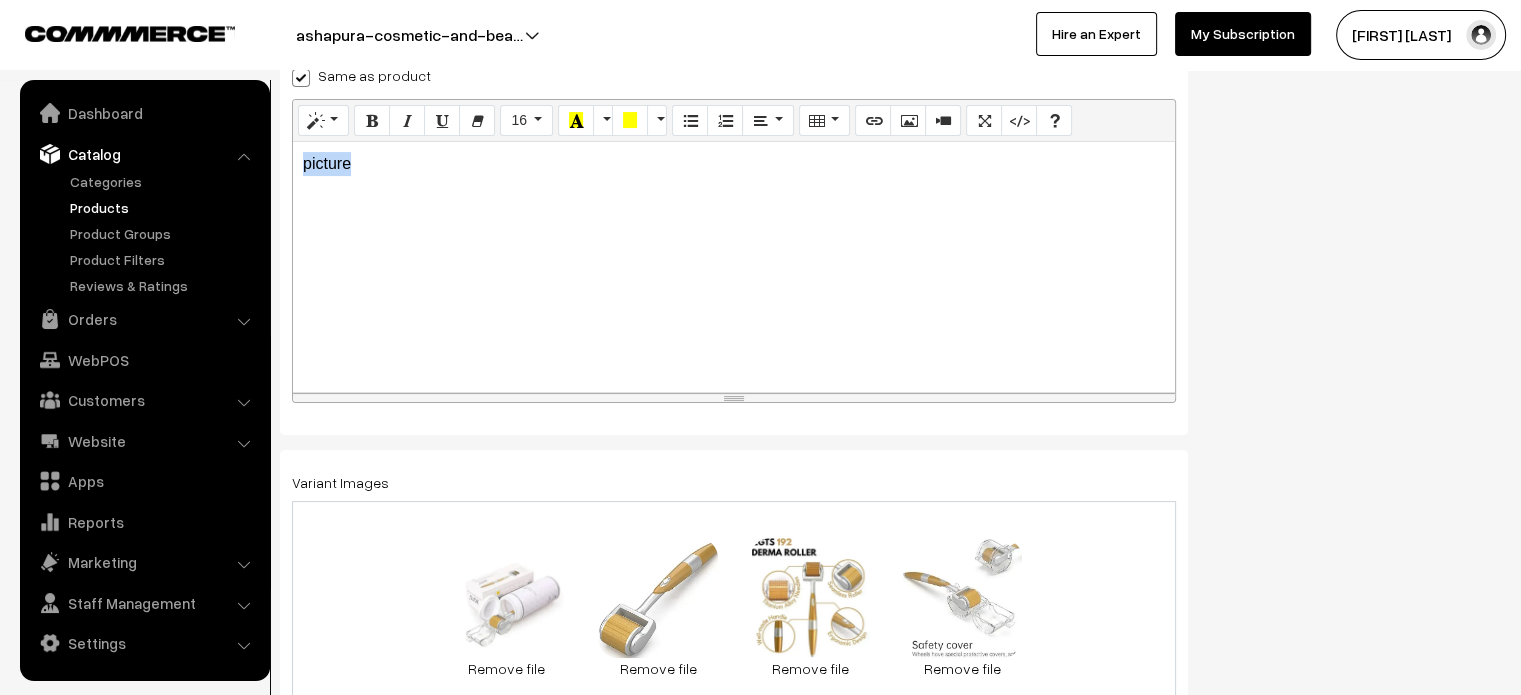 checkbox on "true" 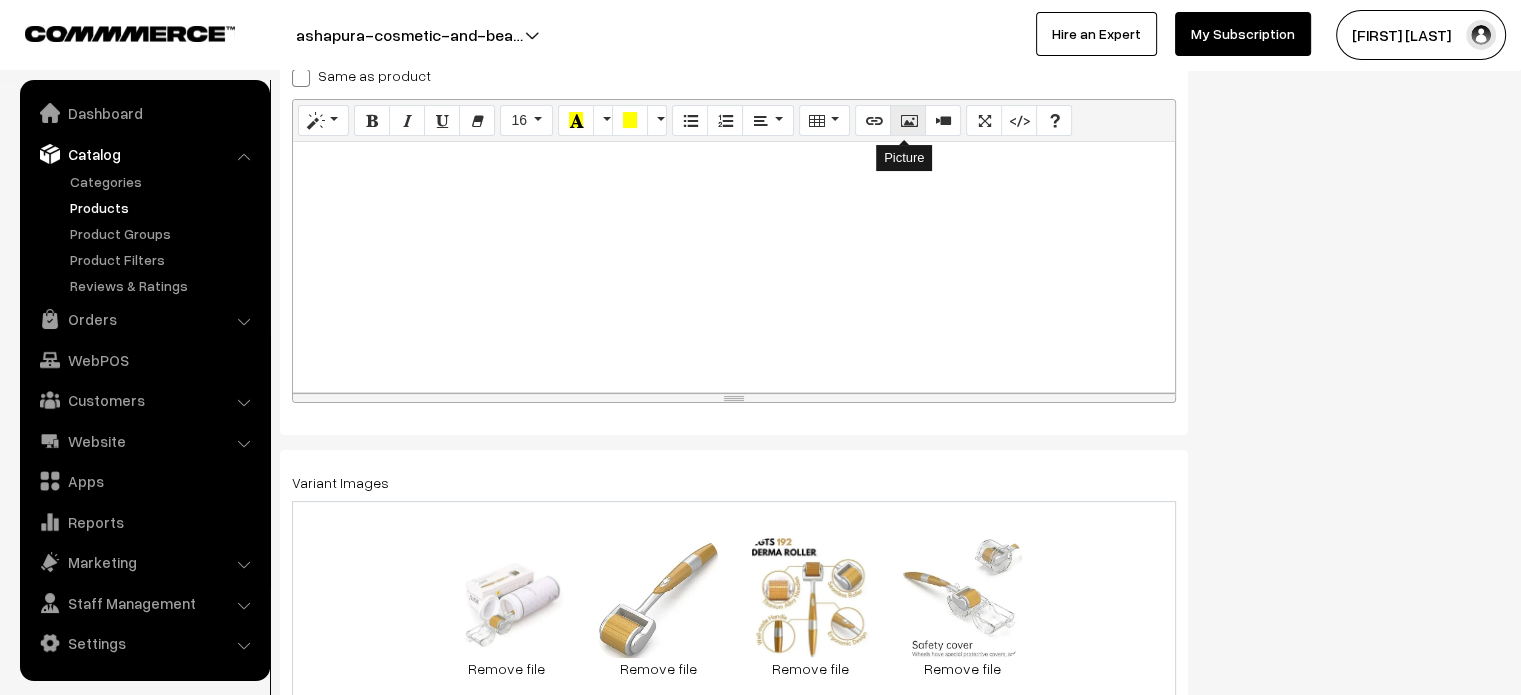 click at bounding box center [908, 121] 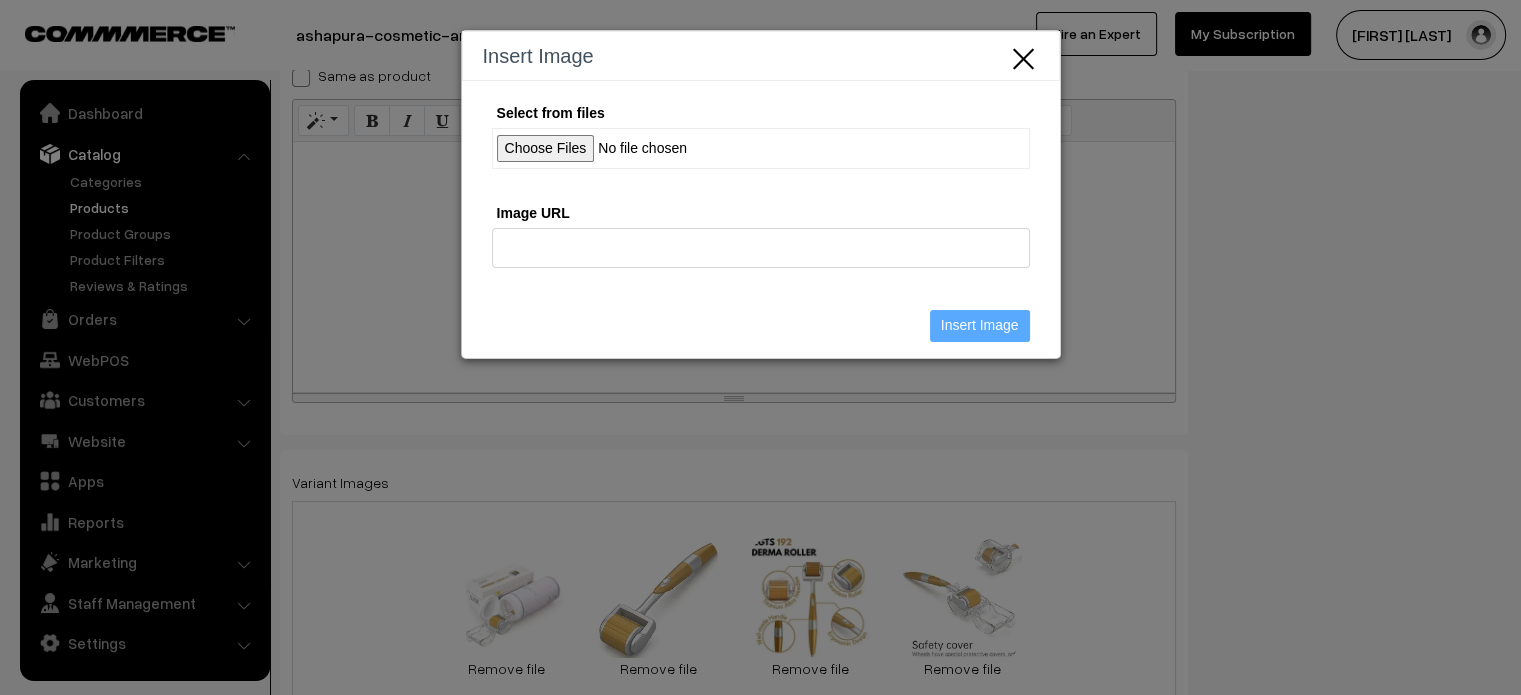 click on "Select from files" at bounding box center (761, 148) 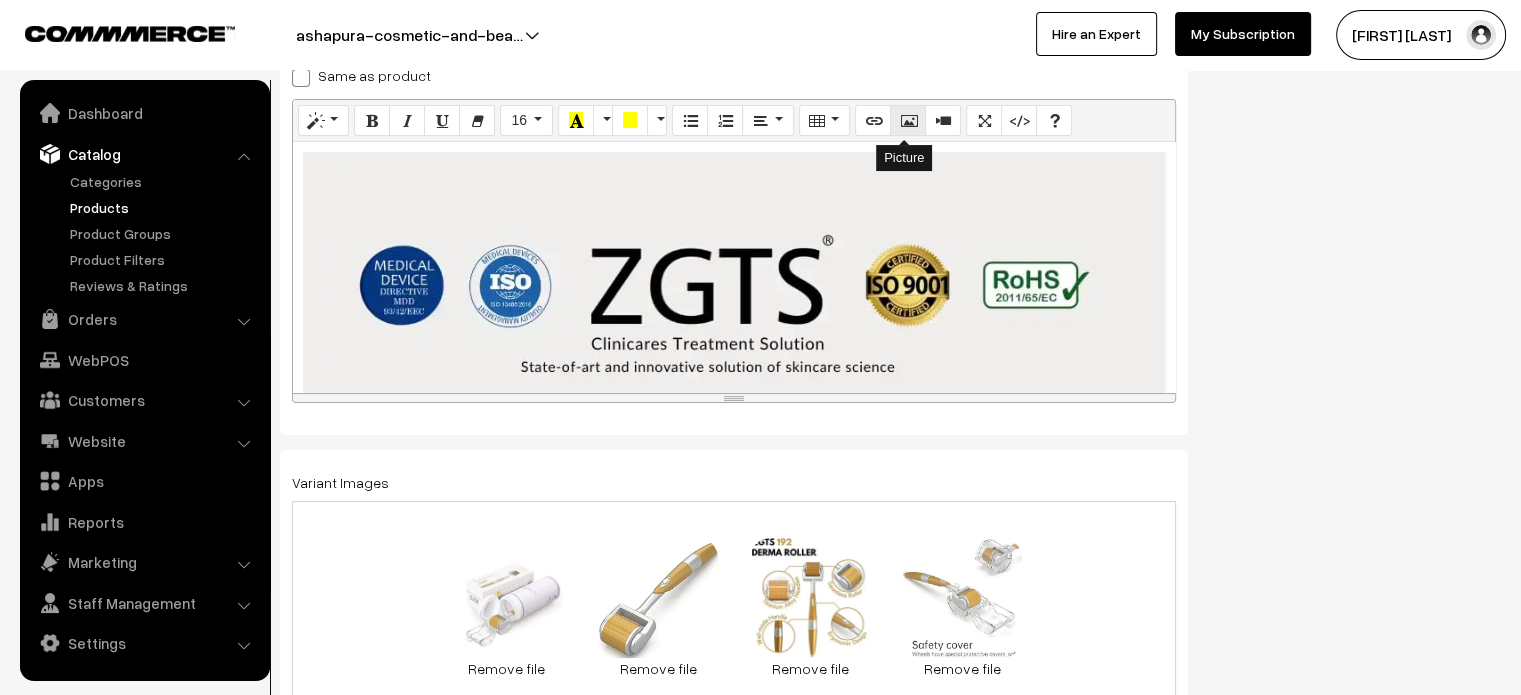 click at bounding box center (908, 120) 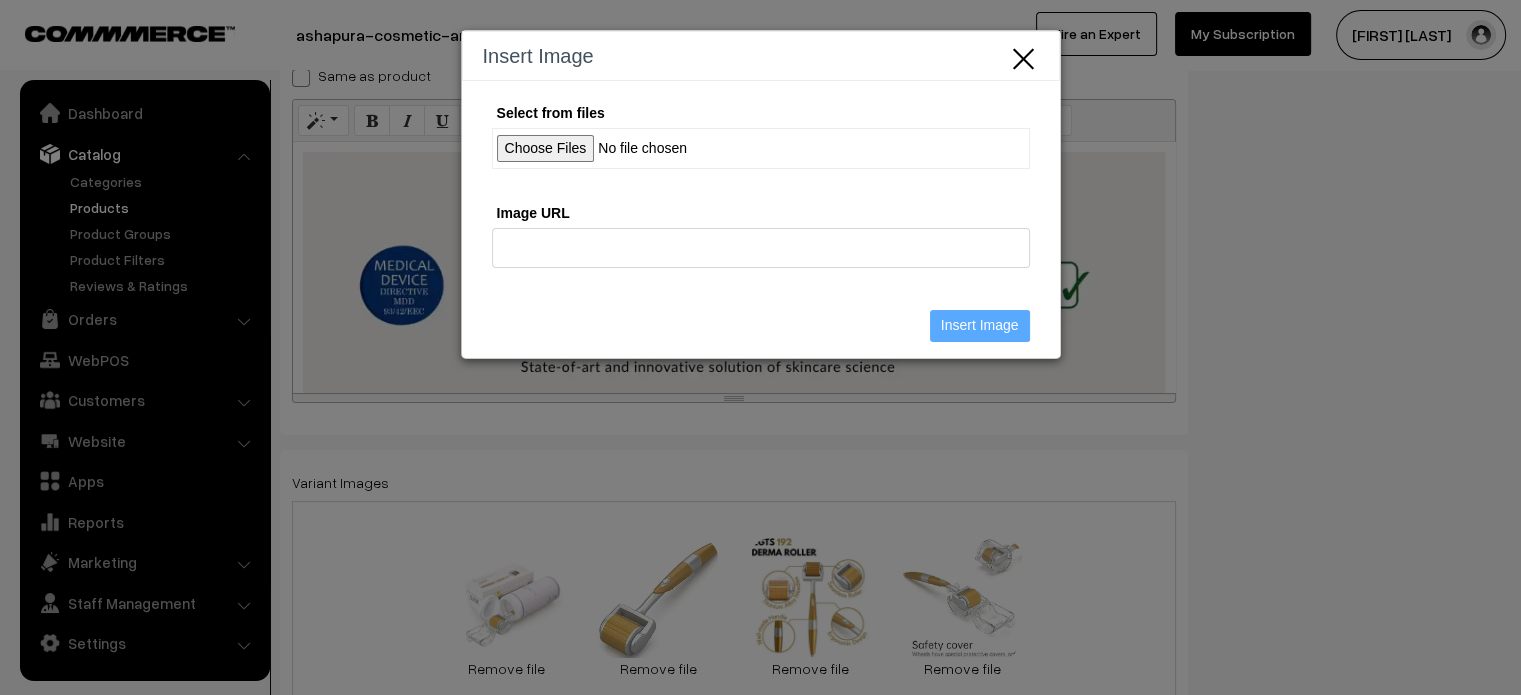 click on "Select from files" at bounding box center (761, 148) 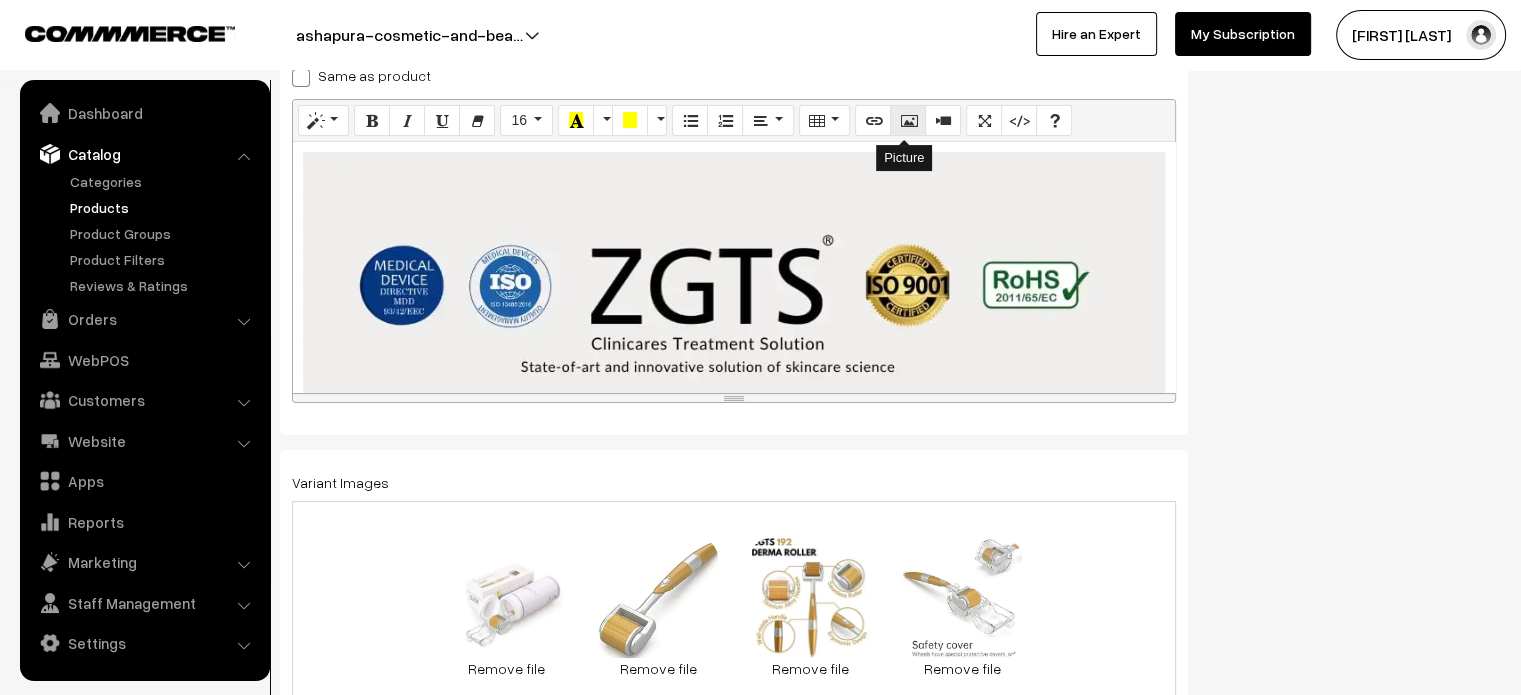 click at bounding box center [908, 120] 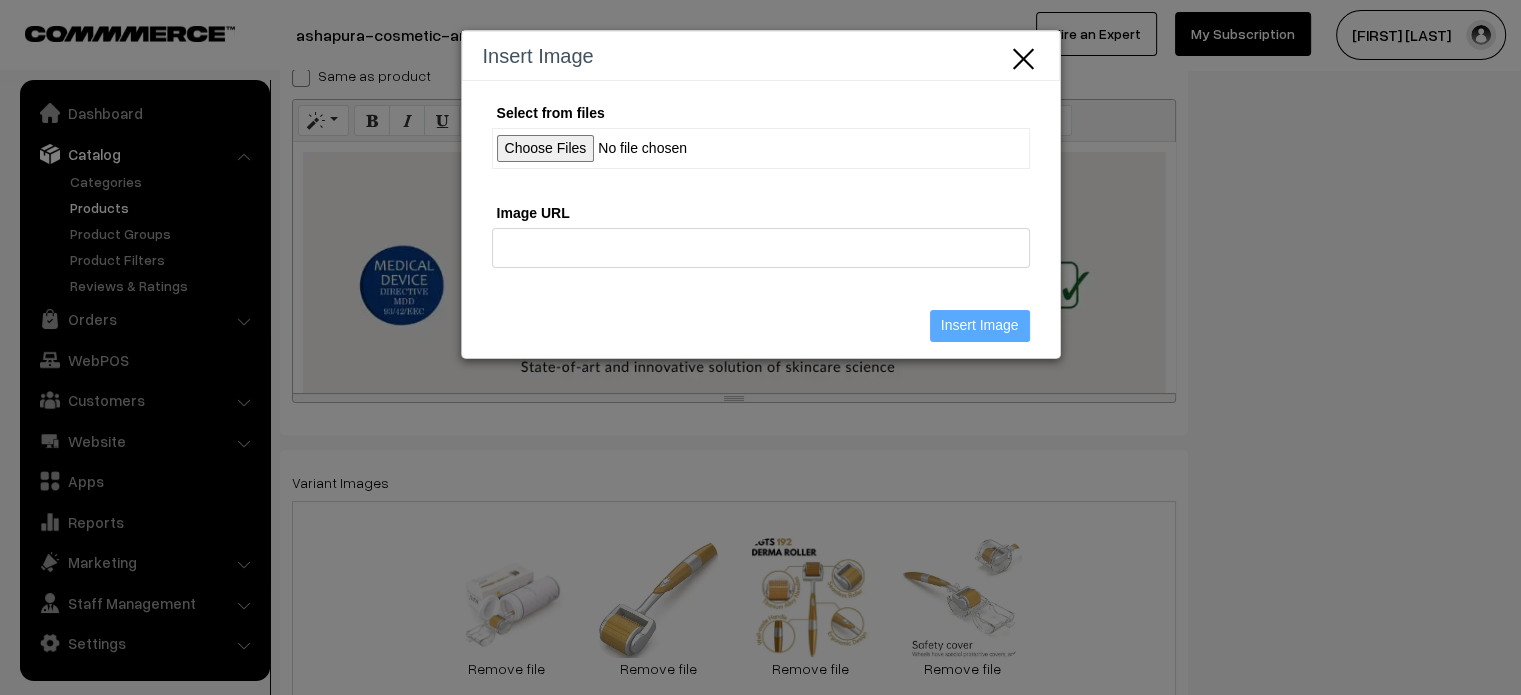 click on "Select from files" at bounding box center [761, 148] 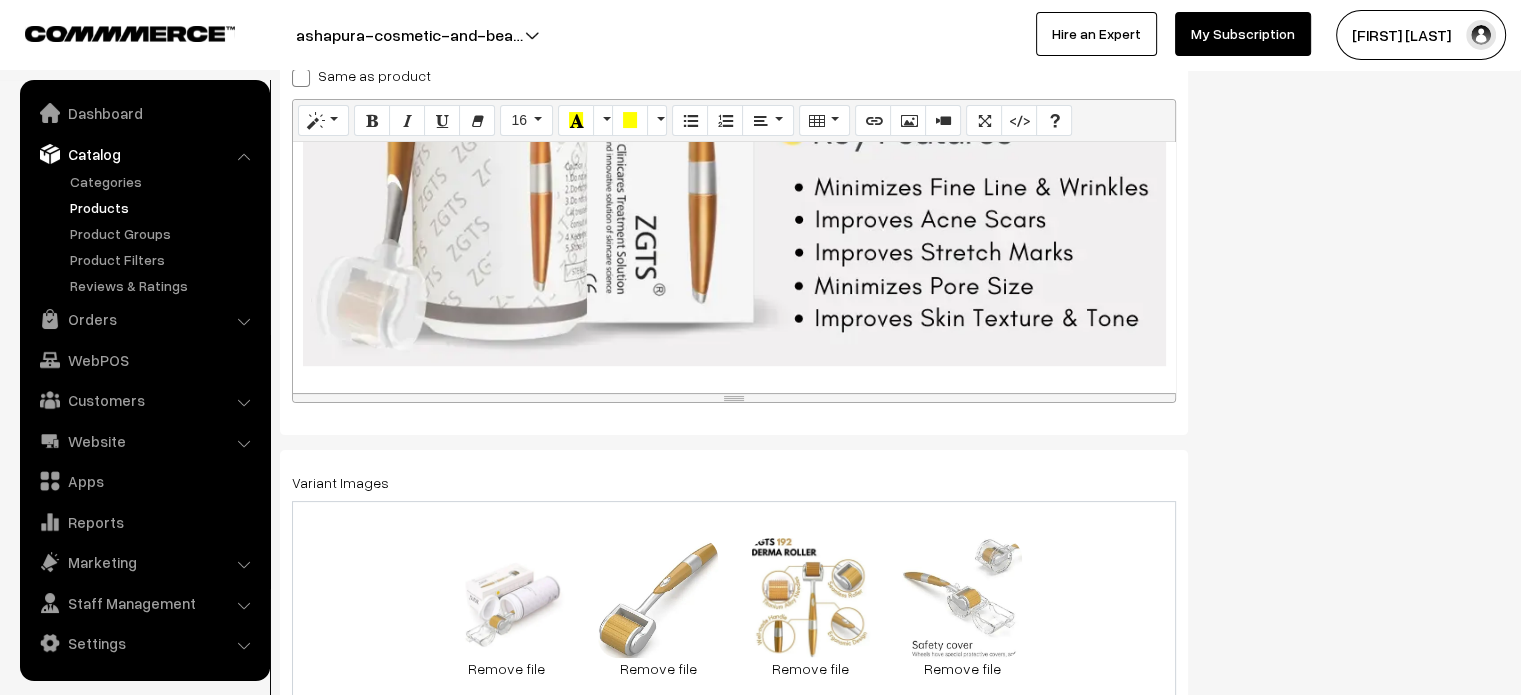 scroll, scrollTop: 1135, scrollLeft: 0, axis: vertical 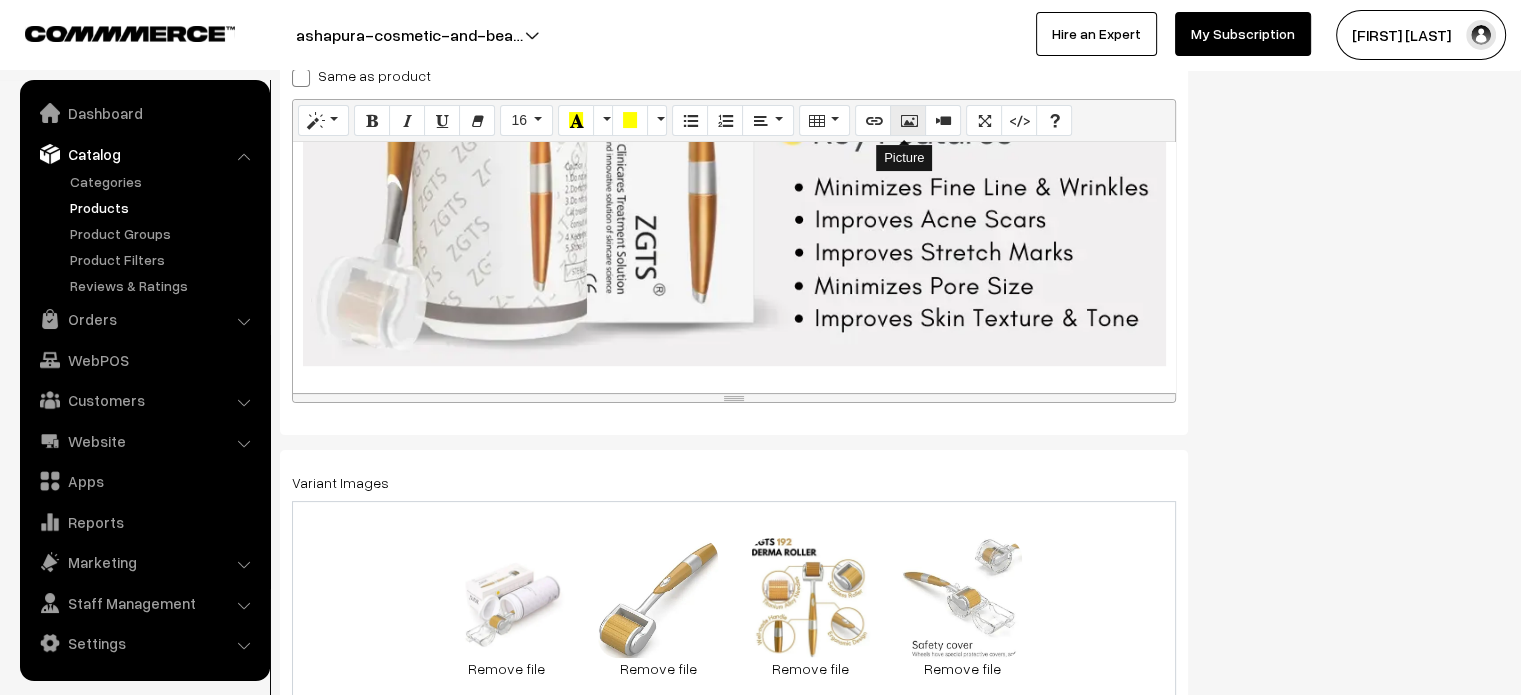 click at bounding box center [908, 120] 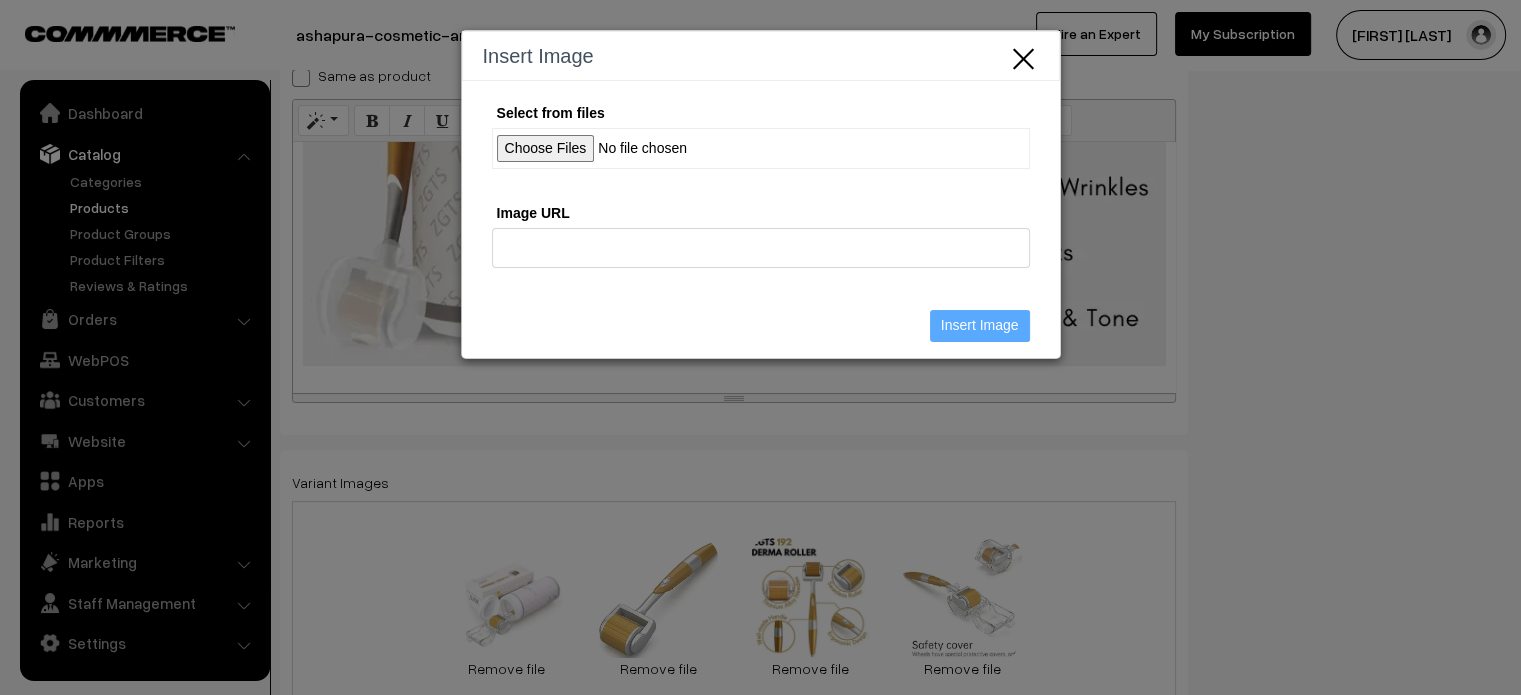 click on "Select from files" at bounding box center (761, 148) 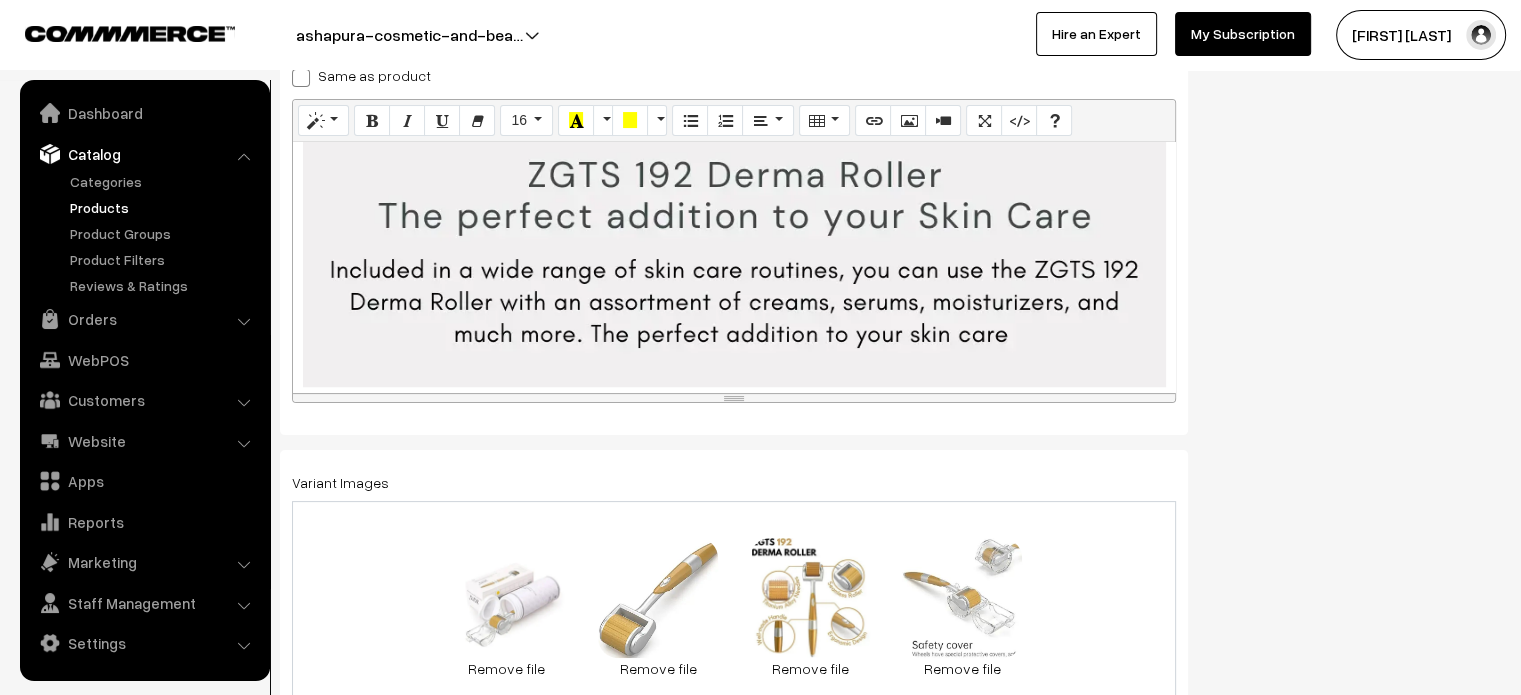 scroll, scrollTop: 1637, scrollLeft: 0, axis: vertical 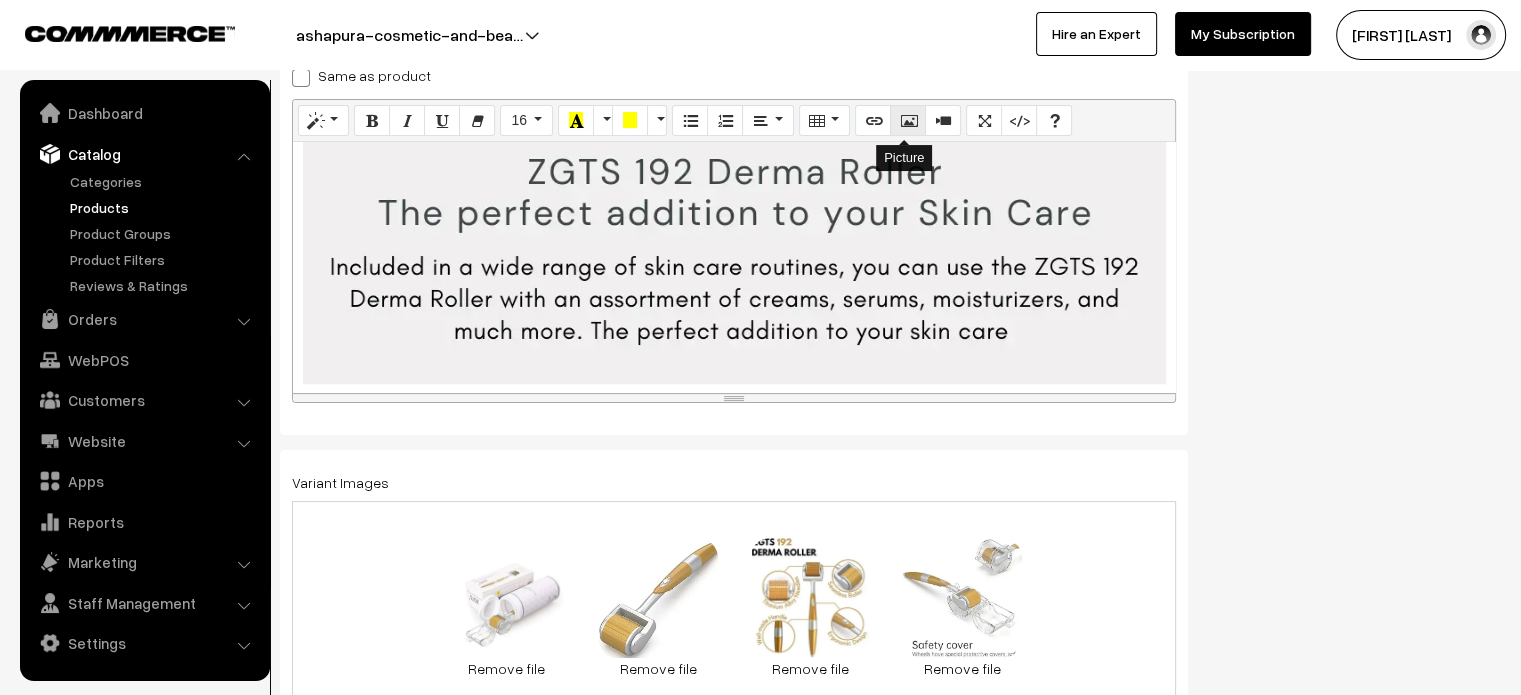 click at bounding box center (908, 120) 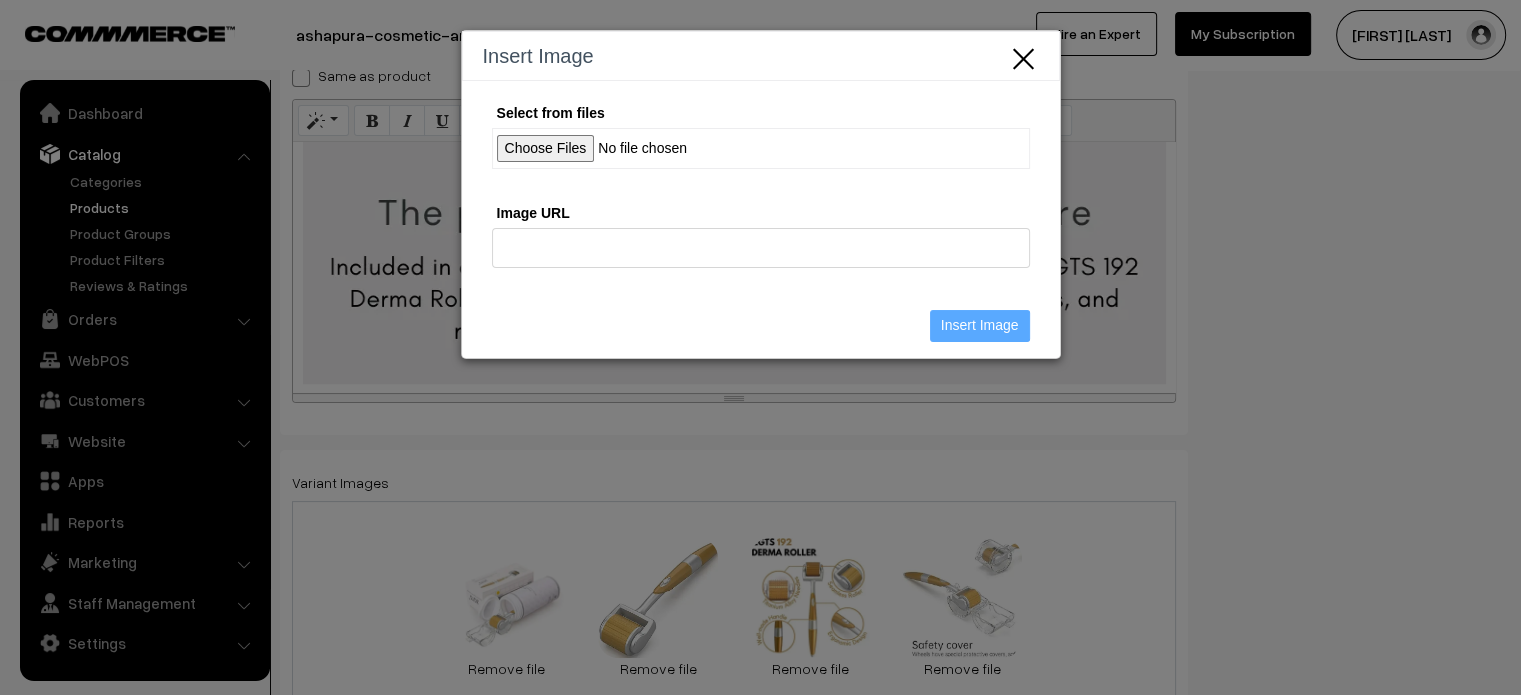click on "Select from files" at bounding box center [761, 148] 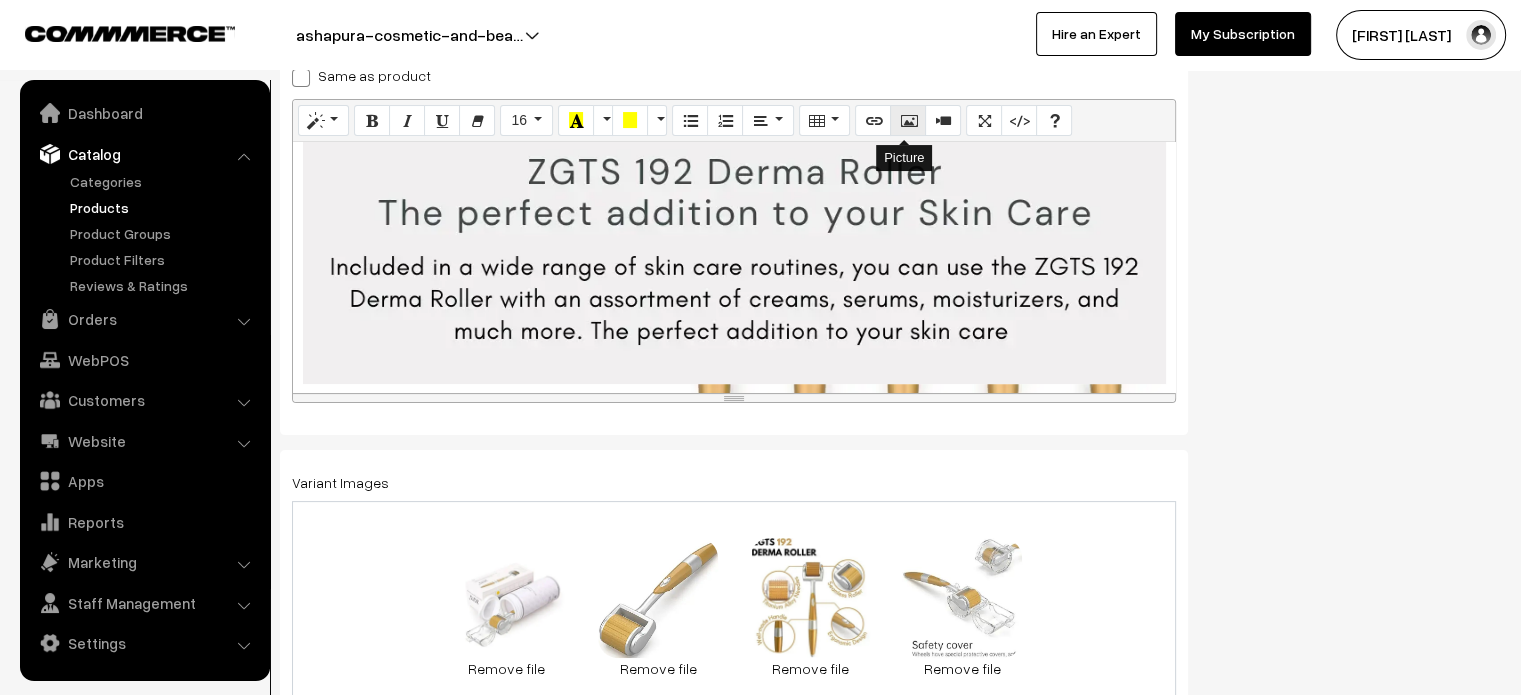 click at bounding box center [908, 121] 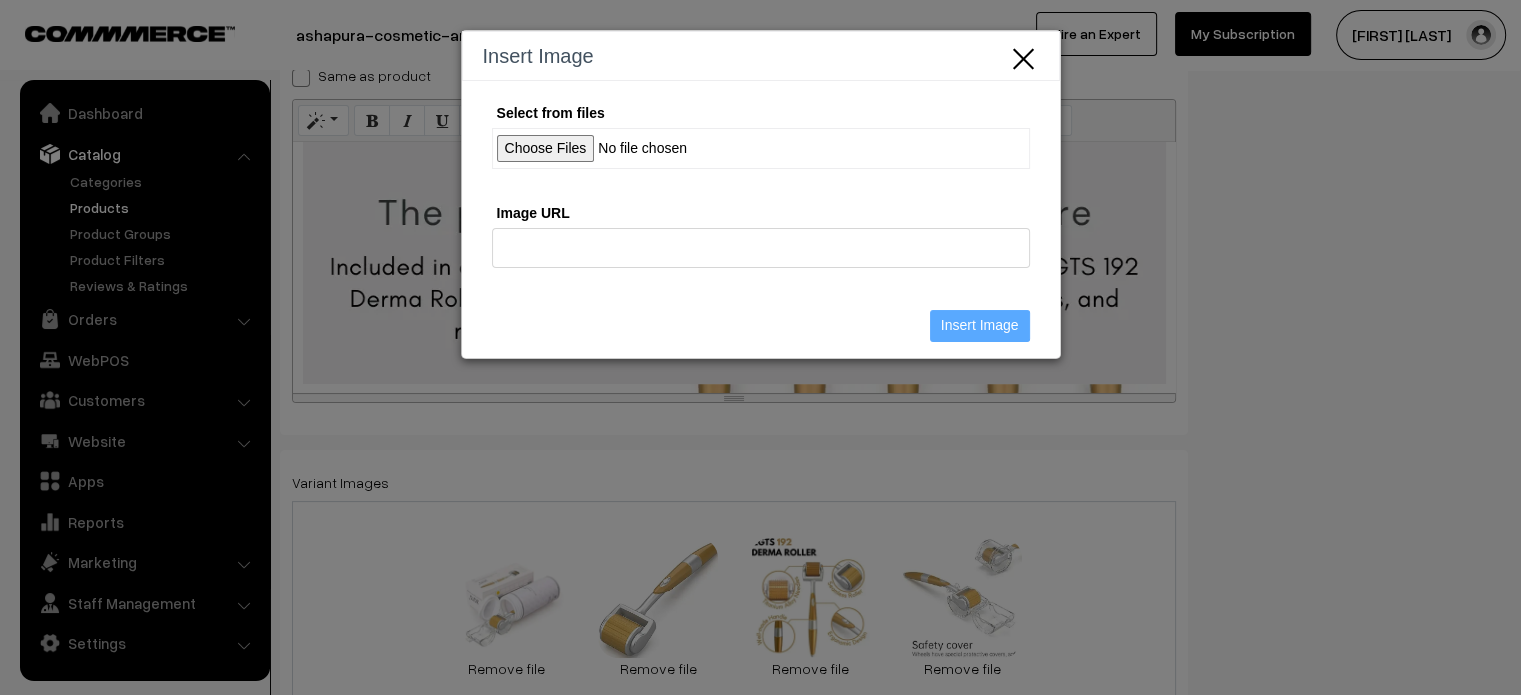 click on "Select from files" at bounding box center [761, 148] 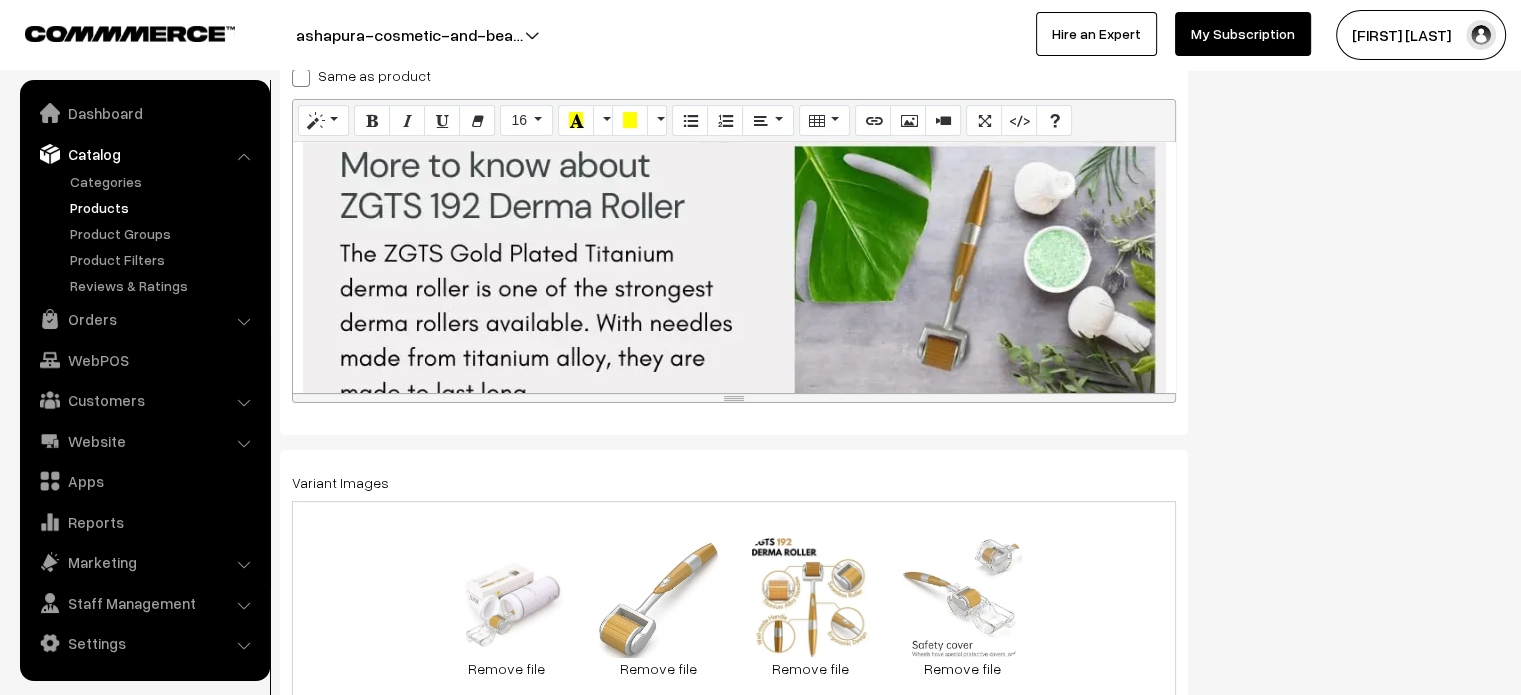 scroll, scrollTop: 2469, scrollLeft: 0, axis: vertical 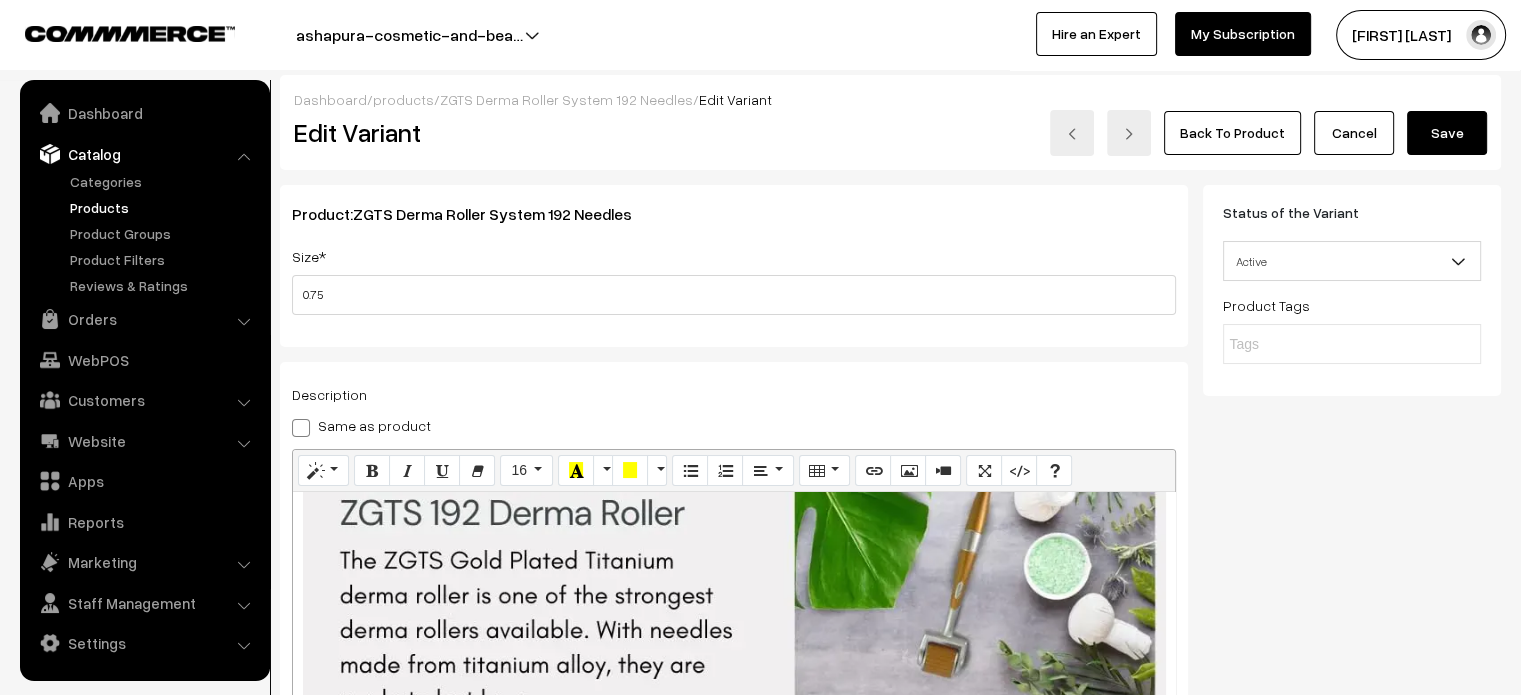 click on "Save" at bounding box center [1447, 133] 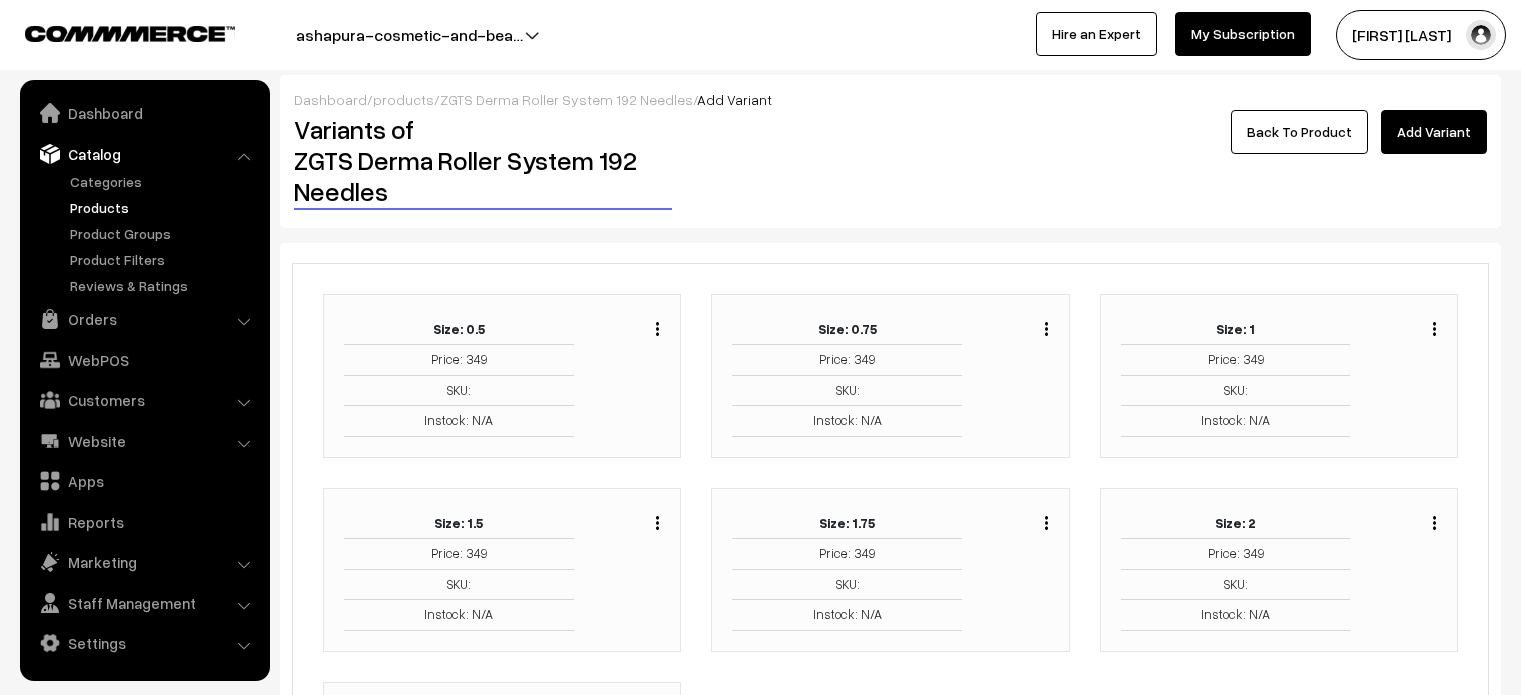 scroll, scrollTop: 0, scrollLeft: 0, axis: both 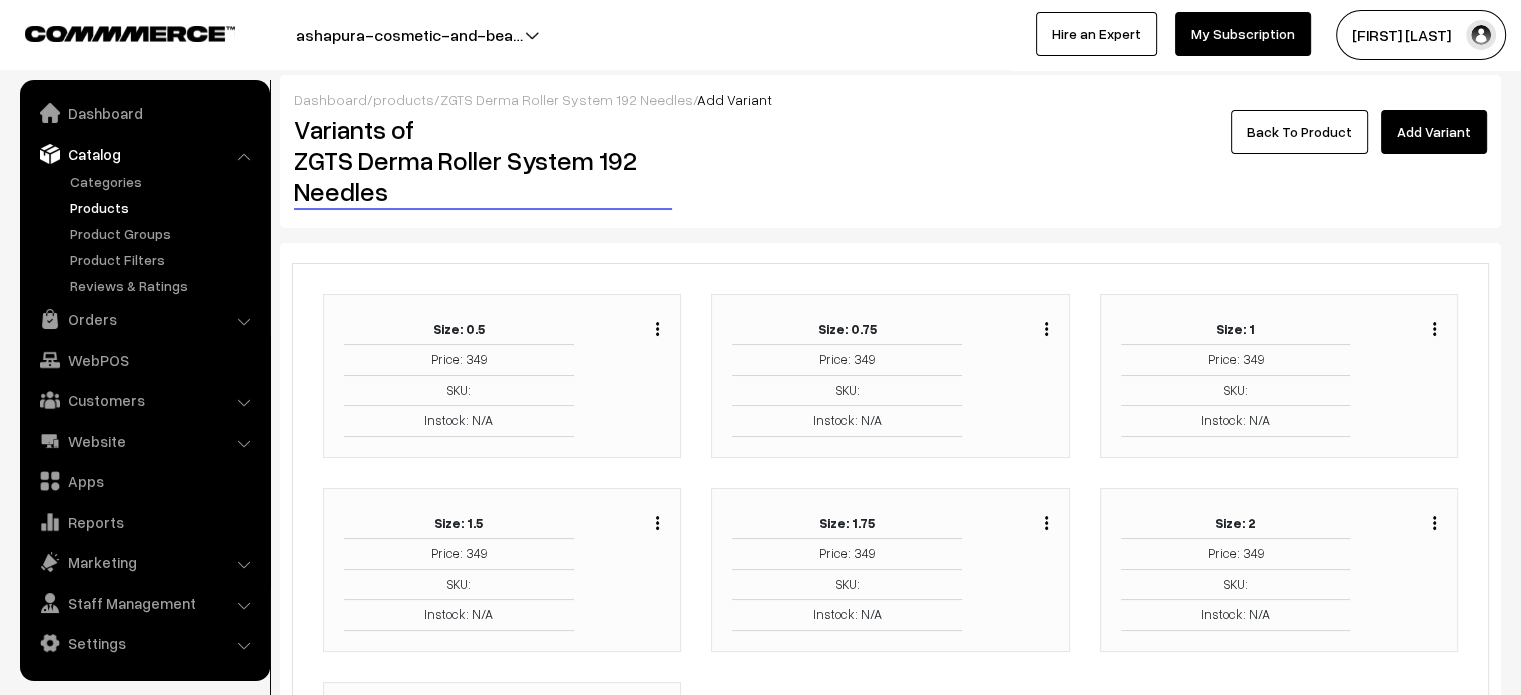click on "Duplicate
Edit
Delete" at bounding box center (1429, 327) 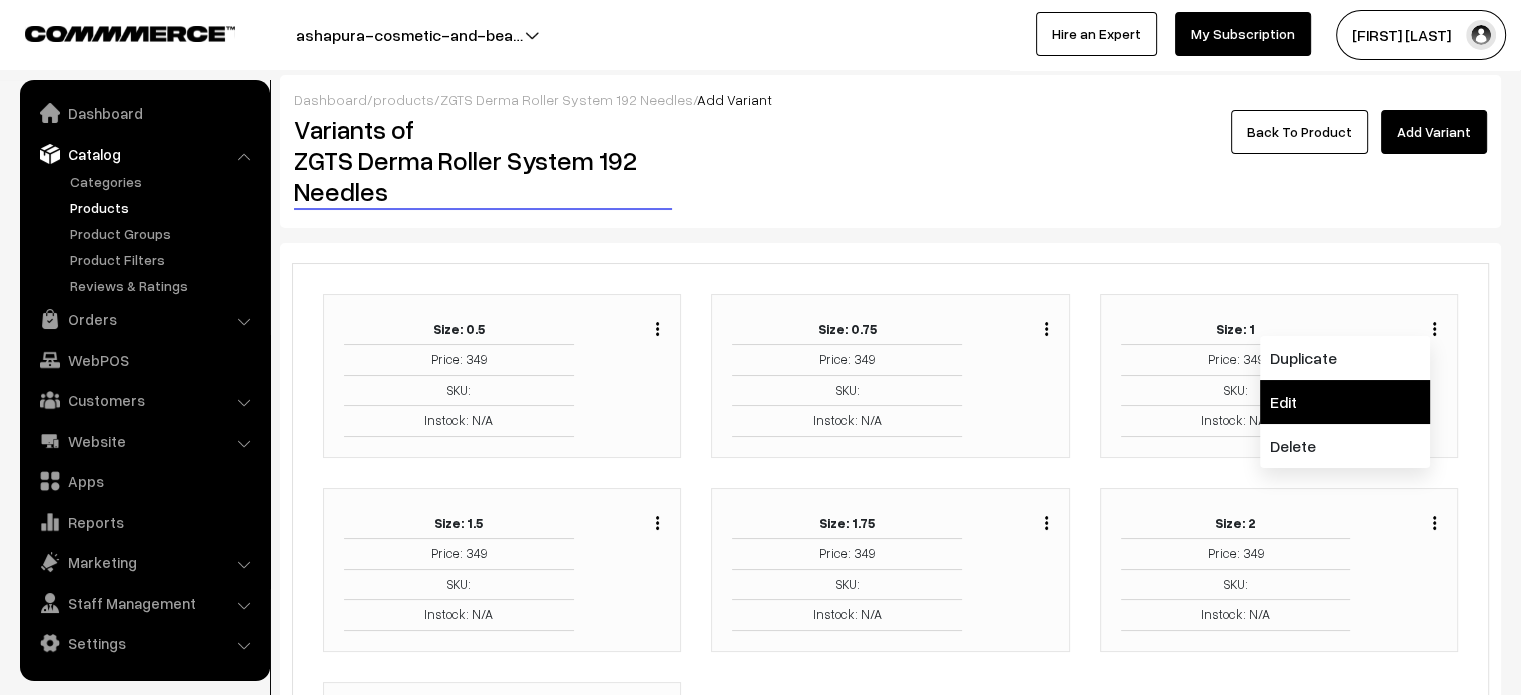 click on "Edit" at bounding box center (1345, 402) 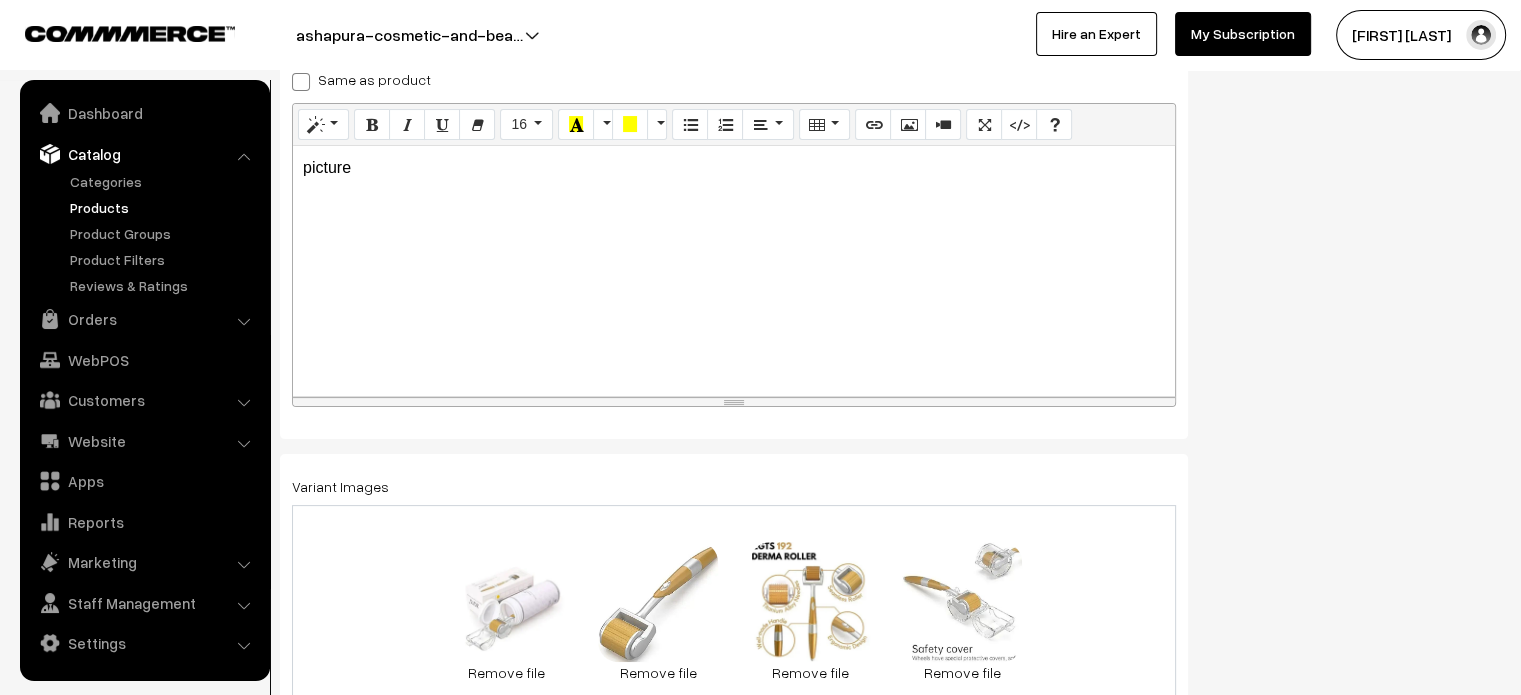 scroll, scrollTop: 350, scrollLeft: 0, axis: vertical 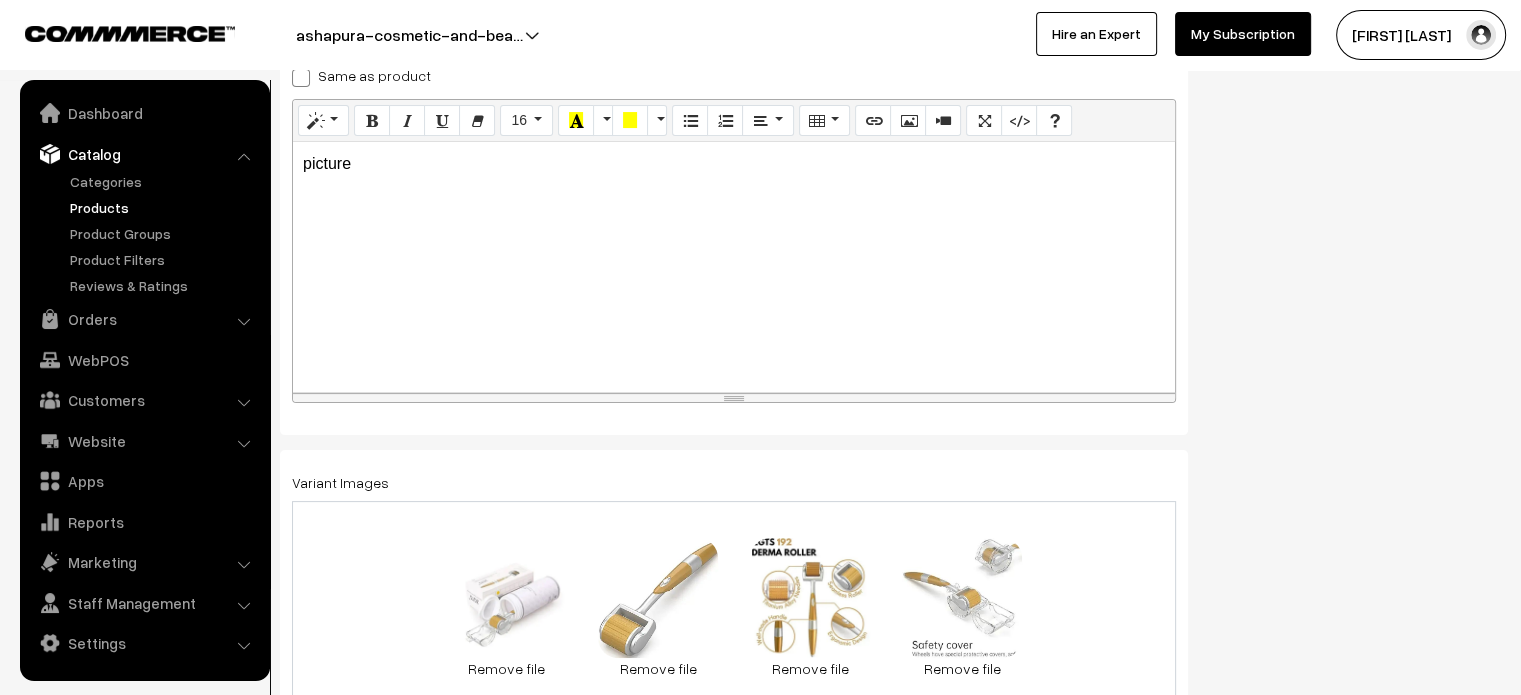 click on "picture" at bounding box center (734, 267) 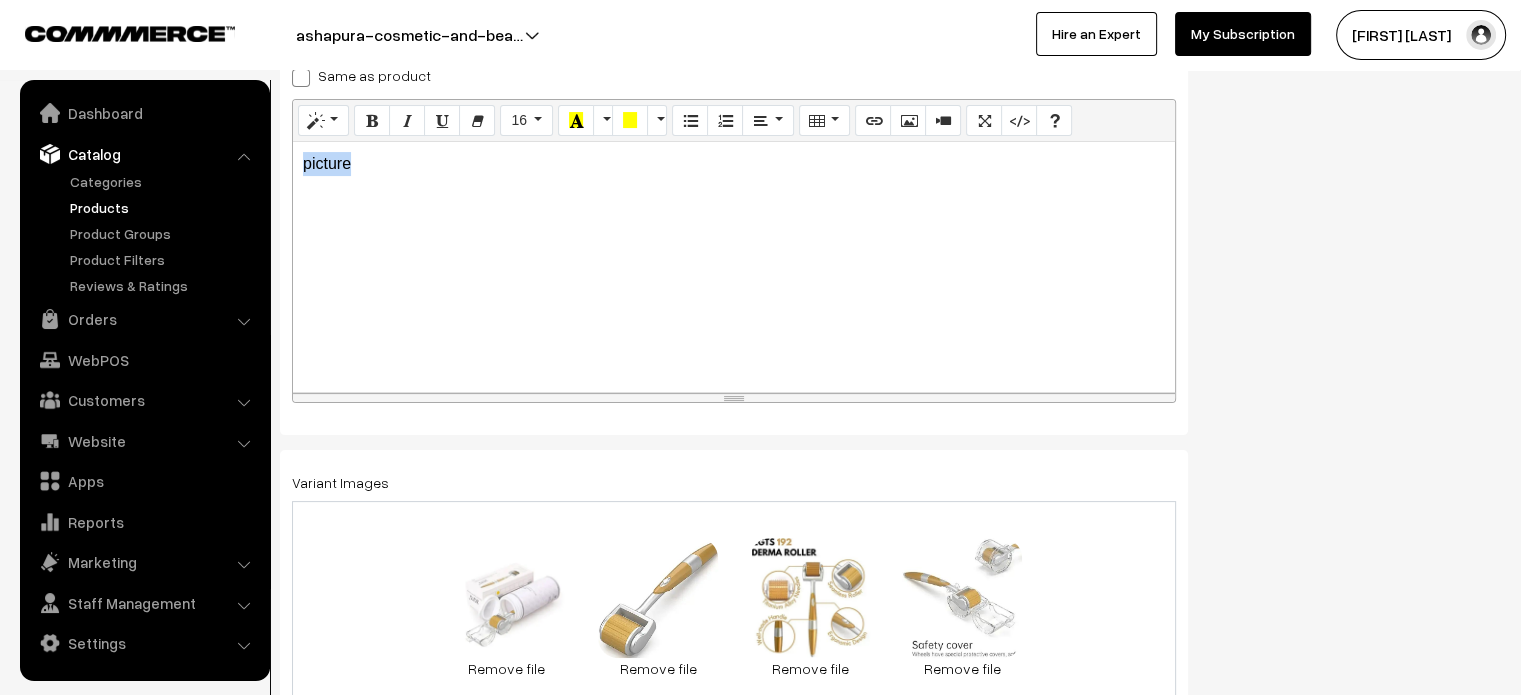 click on "picture" at bounding box center (734, 267) 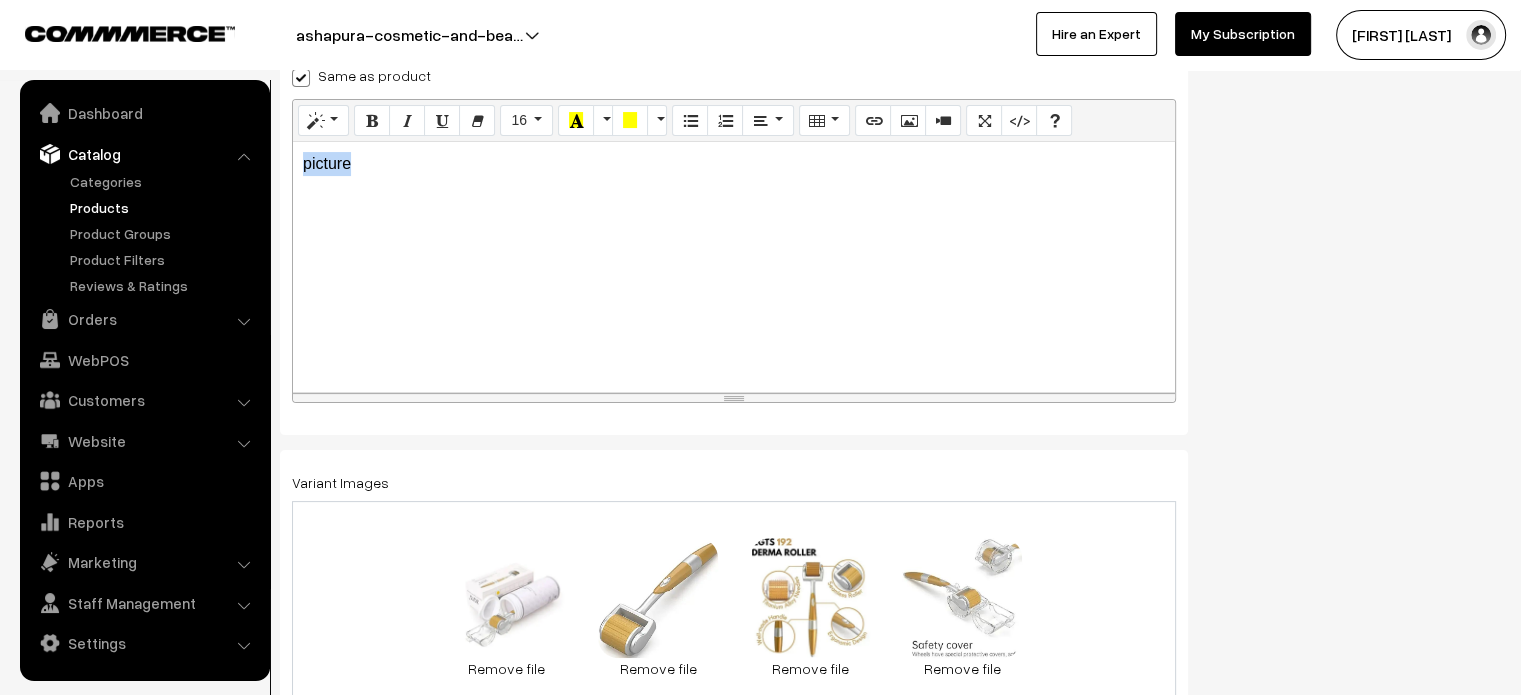 checkbox on "true" 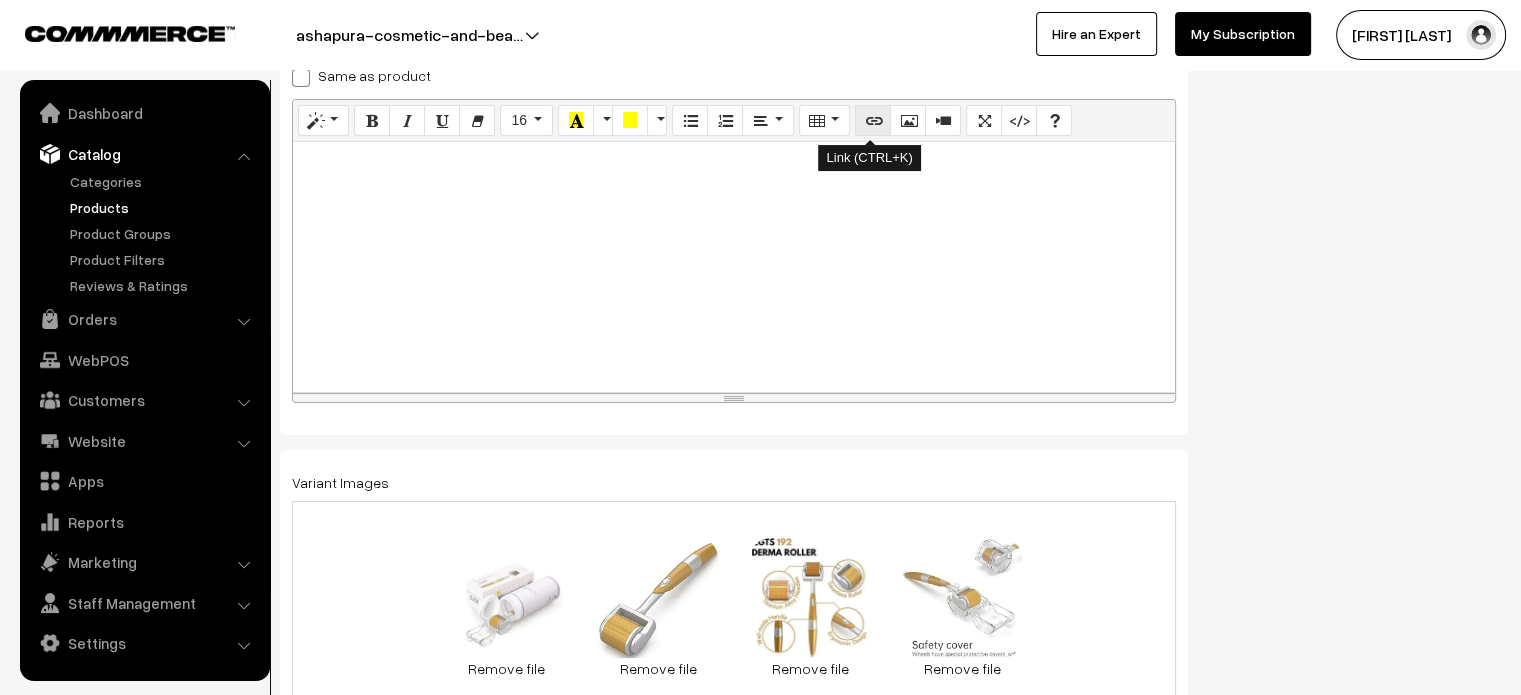 click at bounding box center (873, 121) 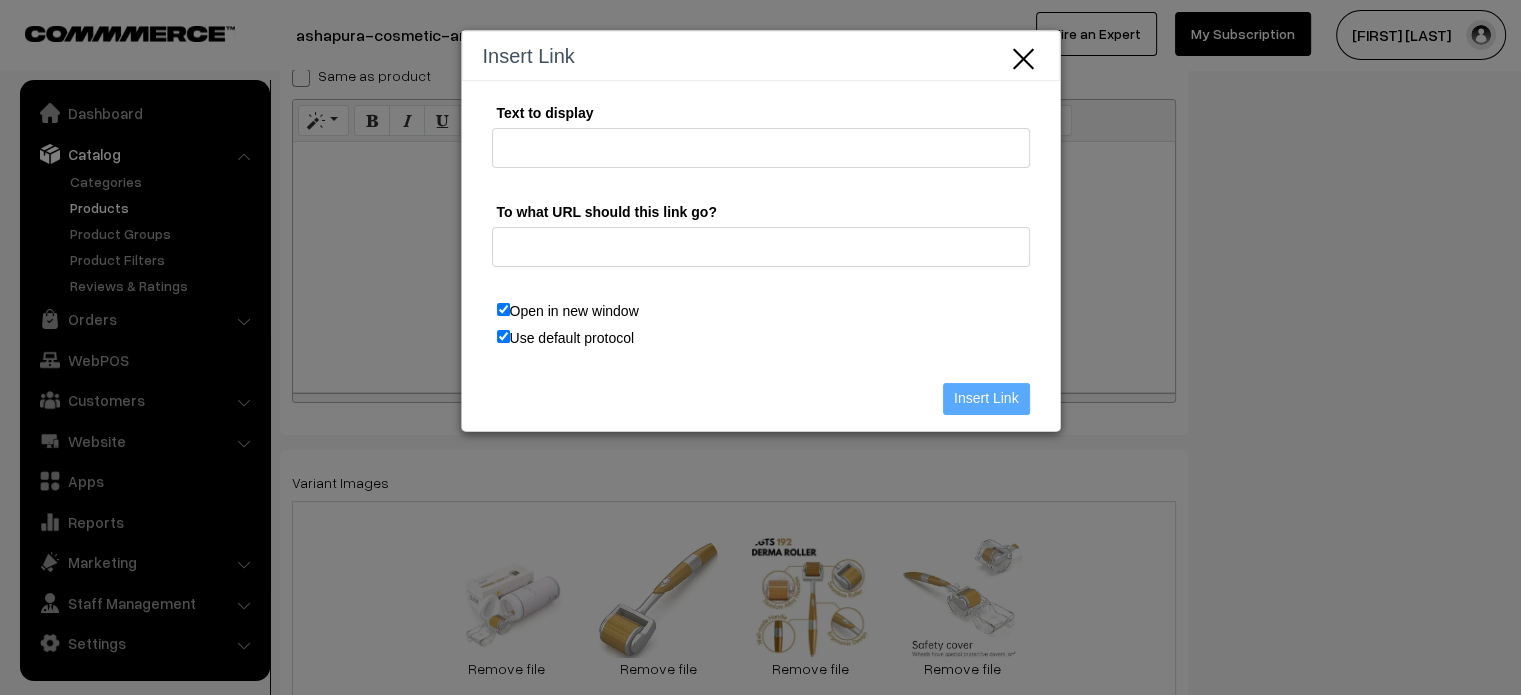 click on "Insert Link" at bounding box center [761, 56] 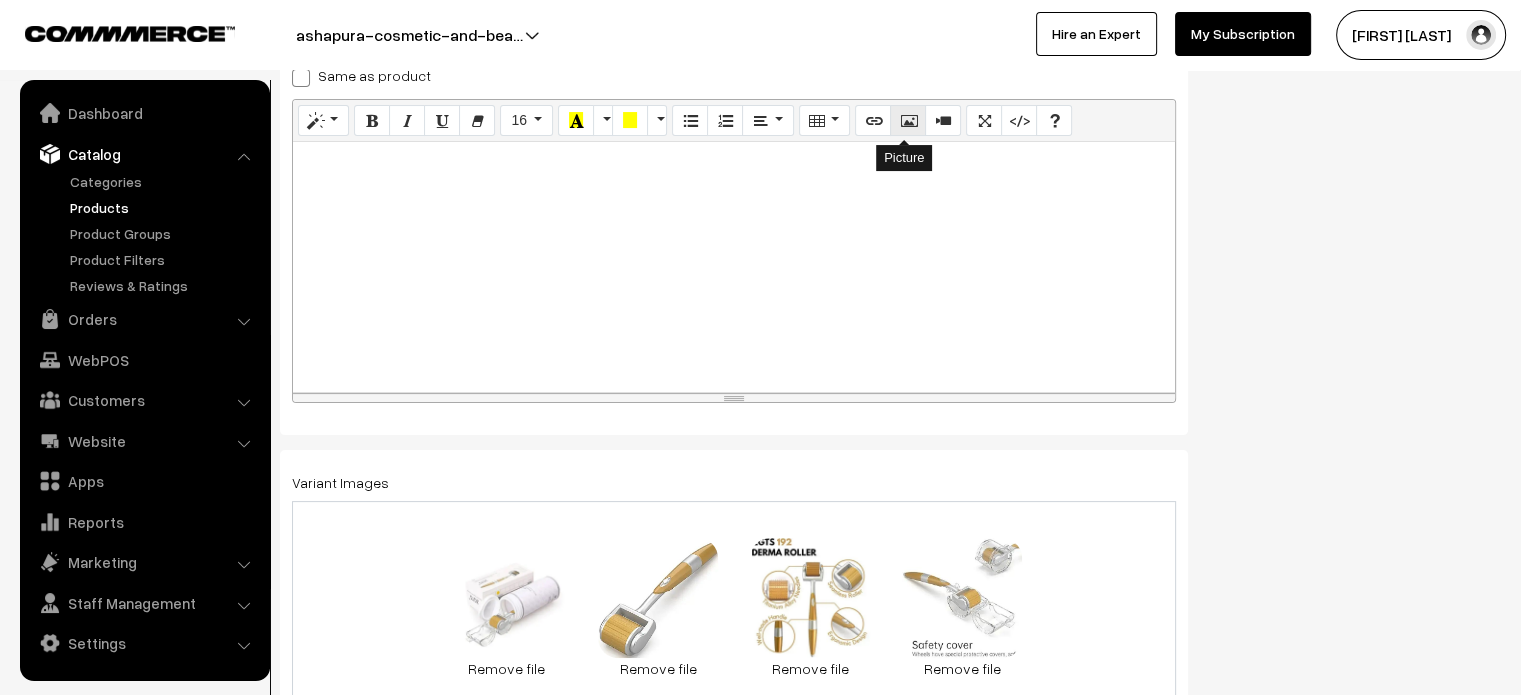 click at bounding box center (908, 121) 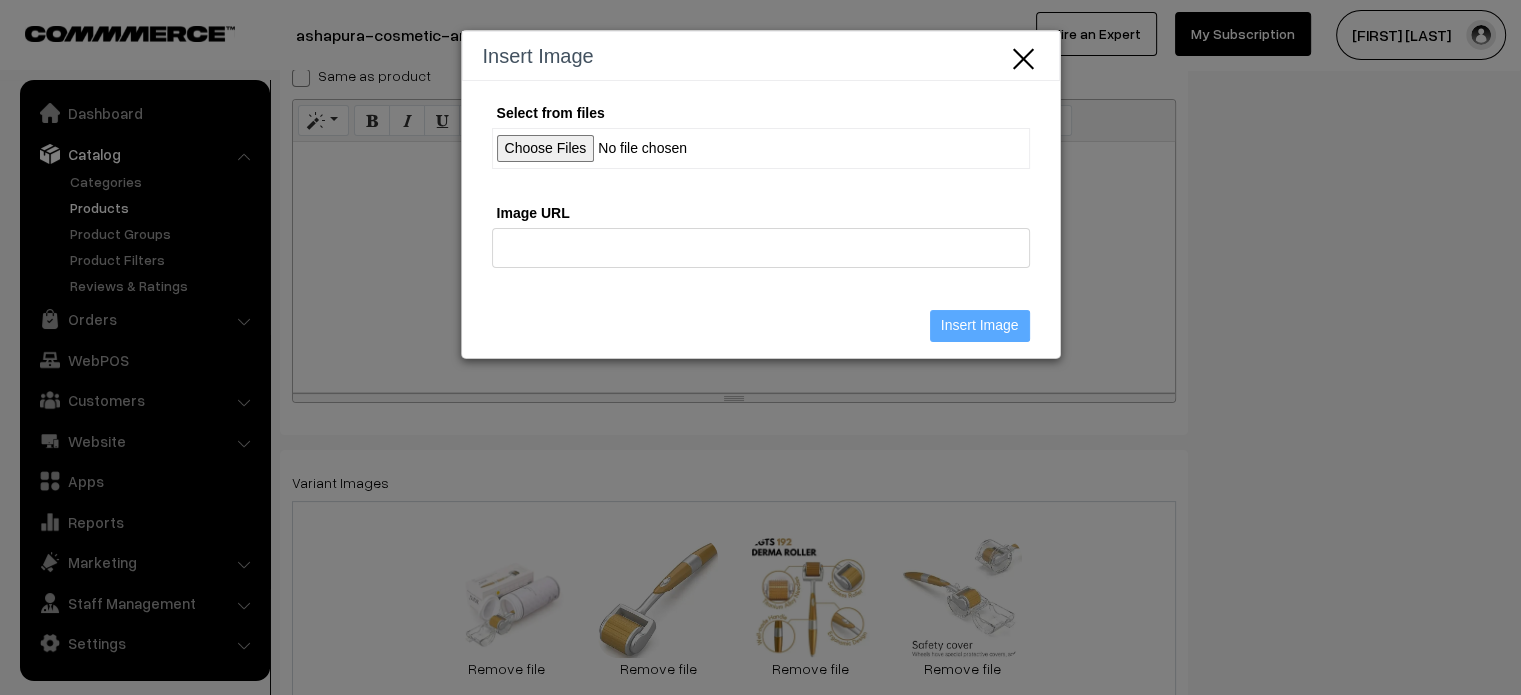 click on "Select from files" at bounding box center (761, 148) 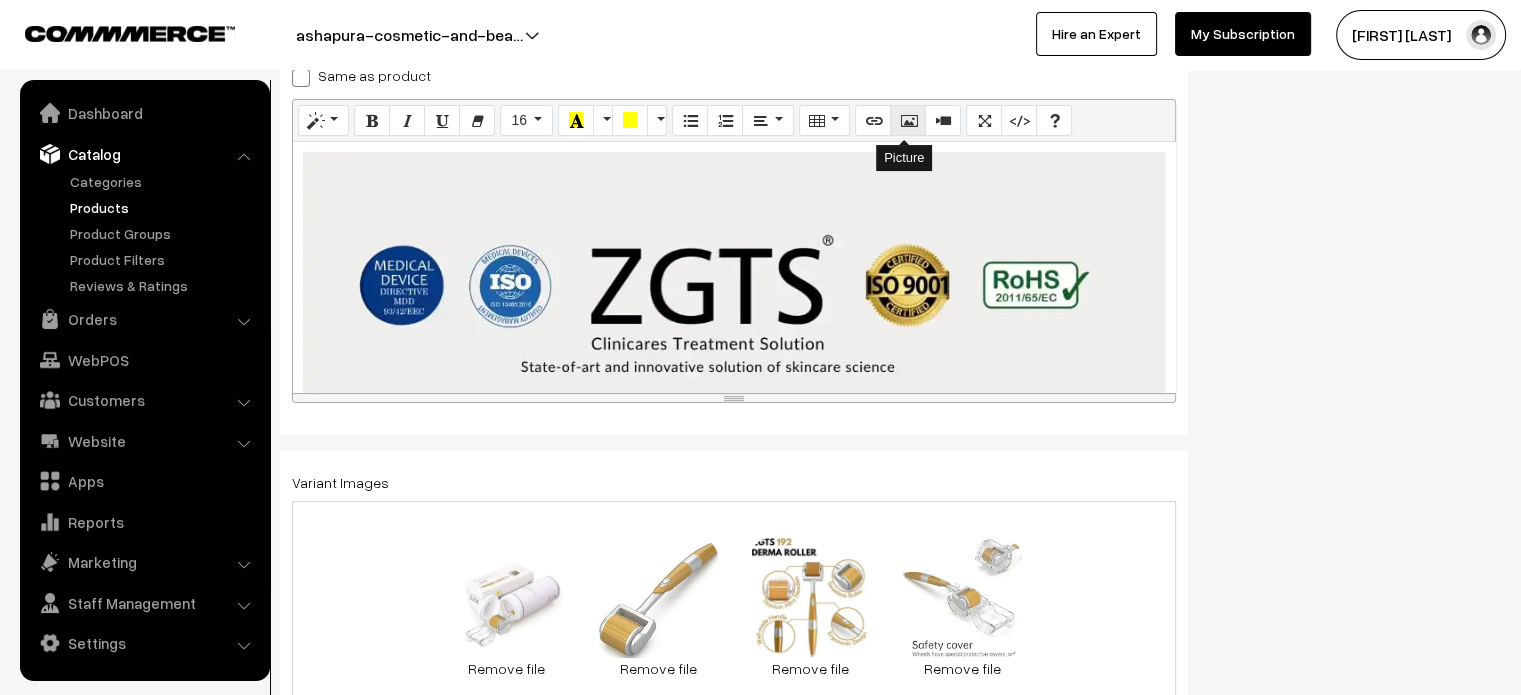 click at bounding box center (908, 121) 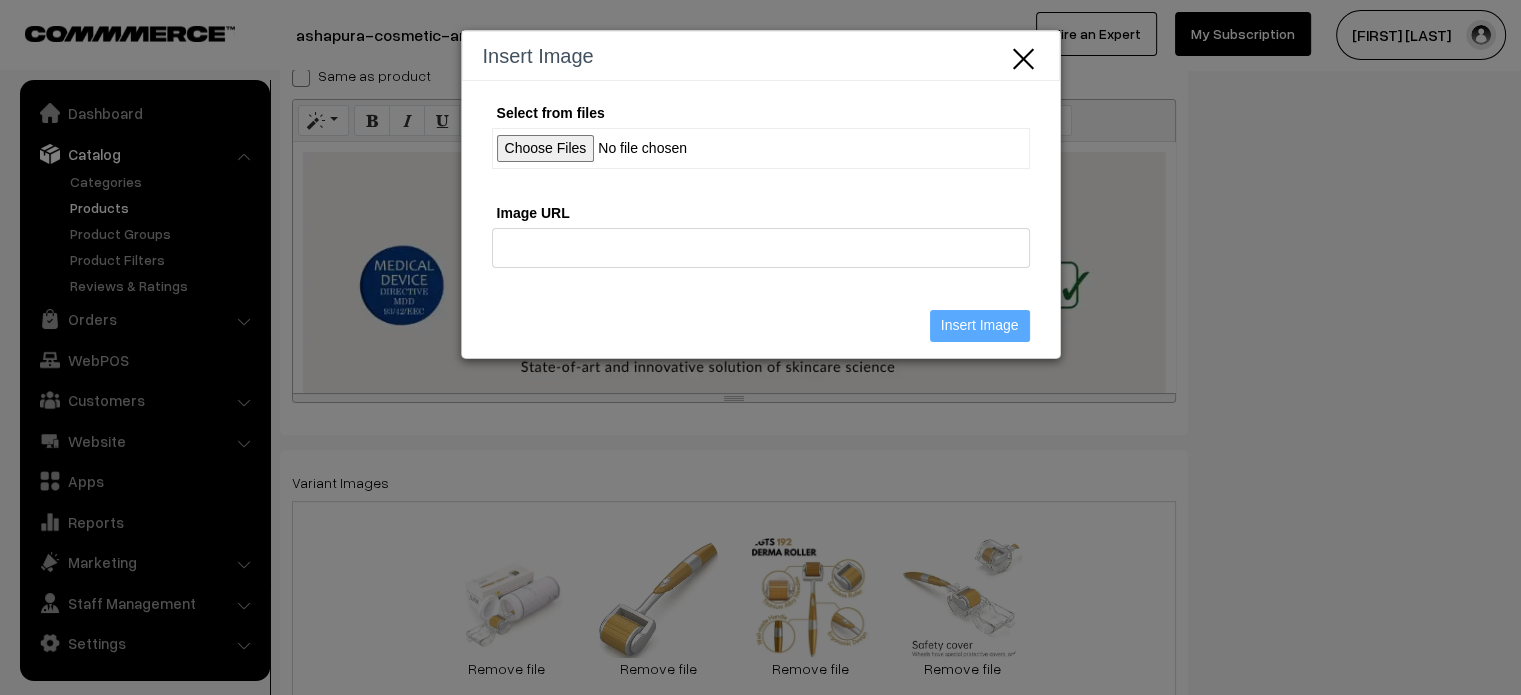 click on "Select from files" at bounding box center [761, 148] 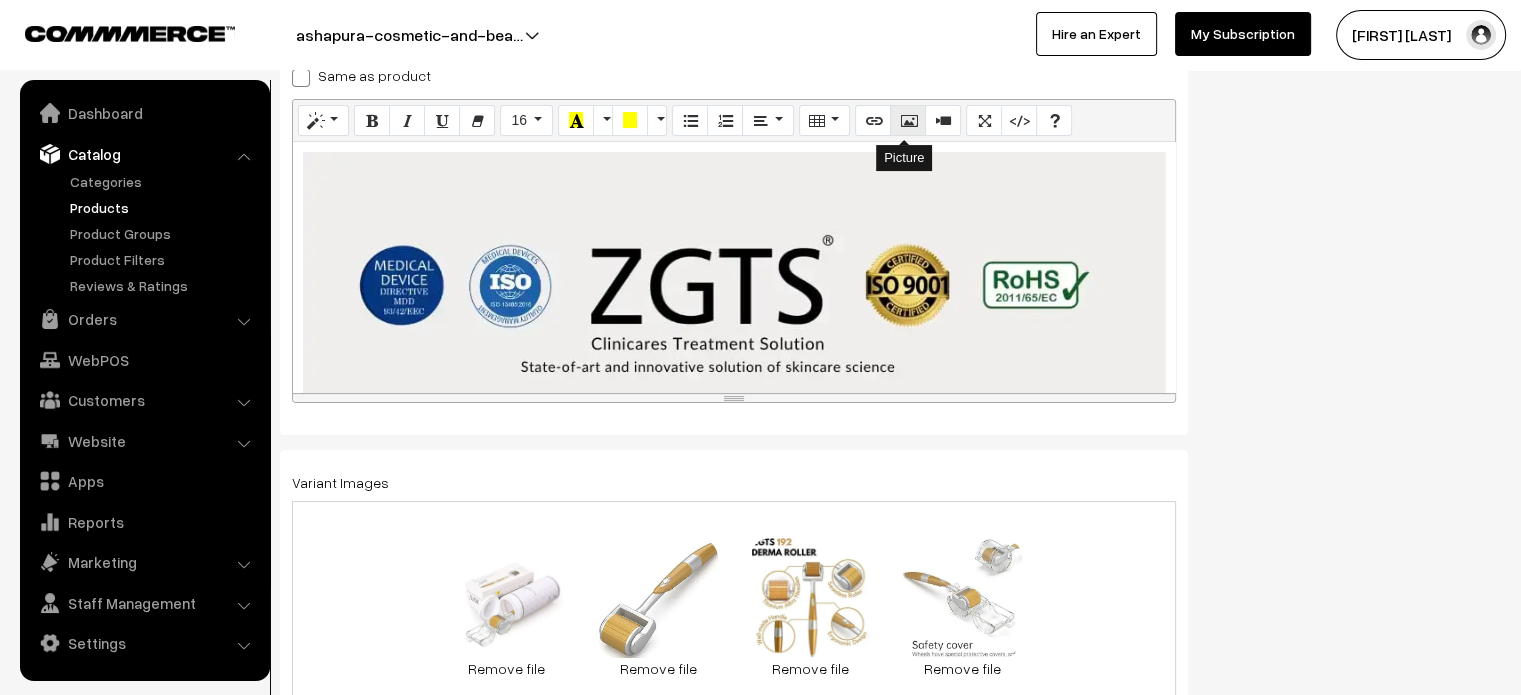 click at bounding box center (908, 120) 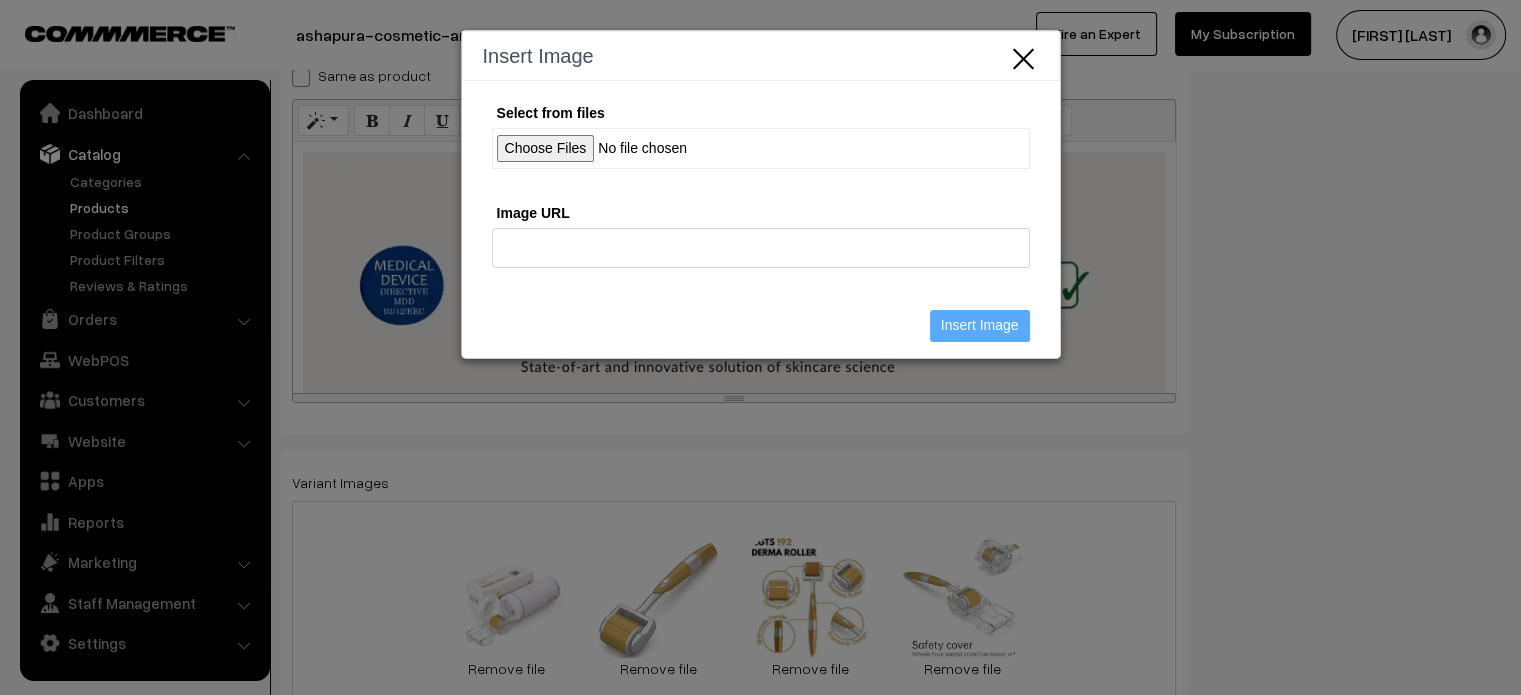 click on "Select from files" at bounding box center [761, 148] 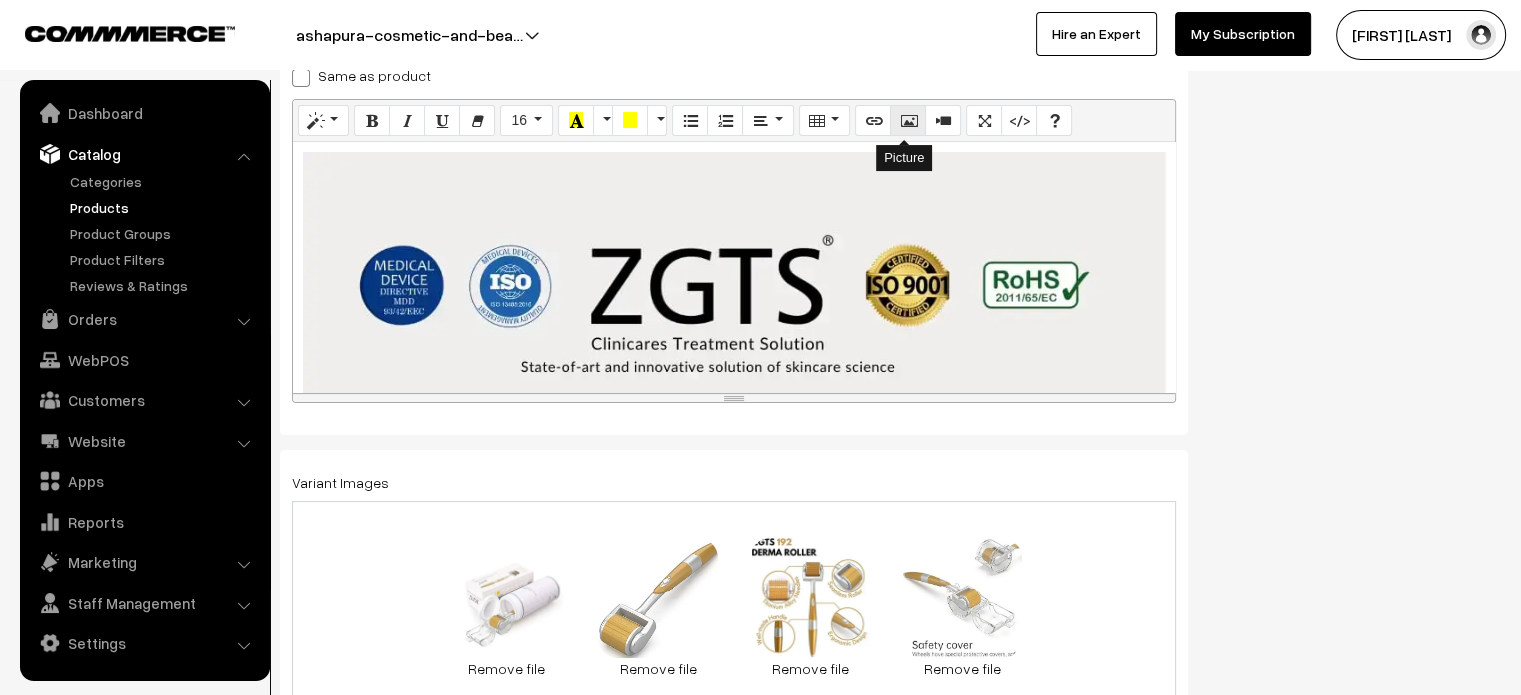 click at bounding box center (908, 120) 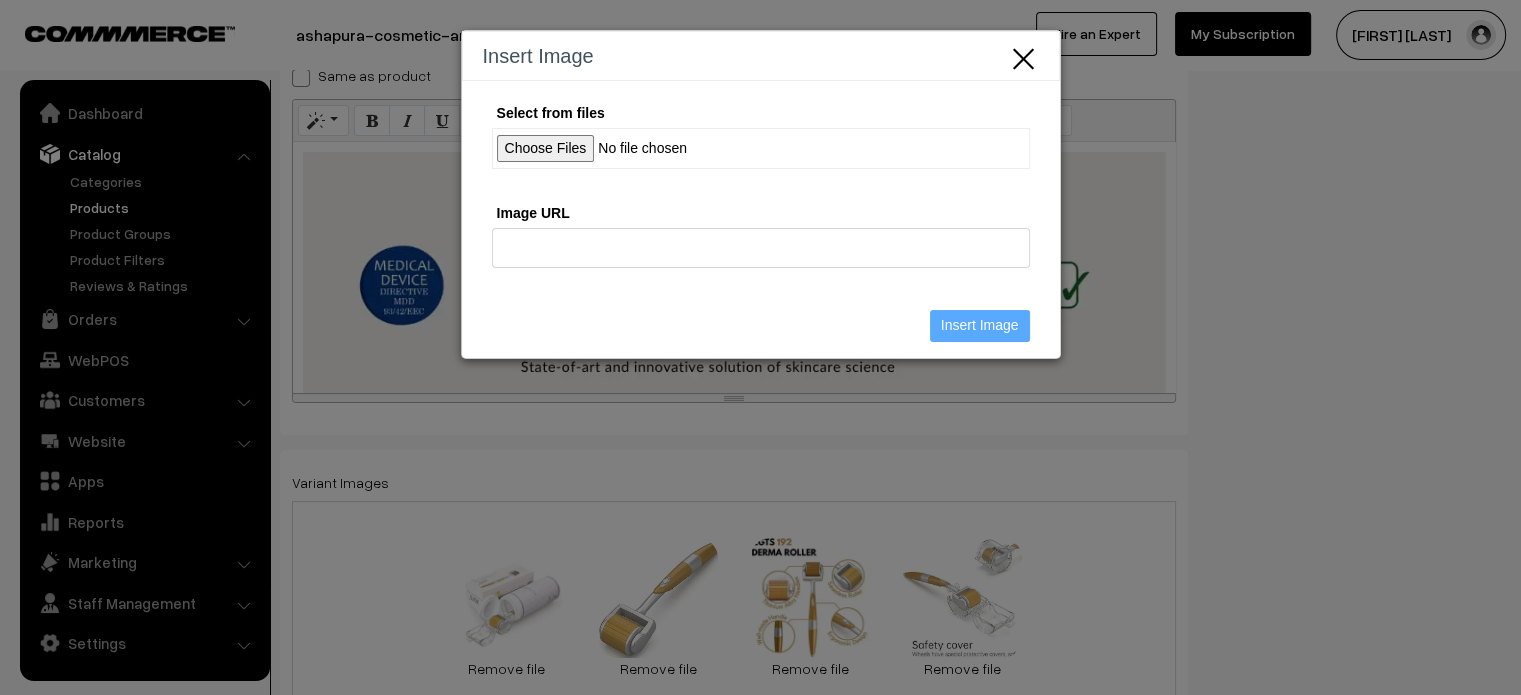 click on "Select from files" at bounding box center (761, 148) 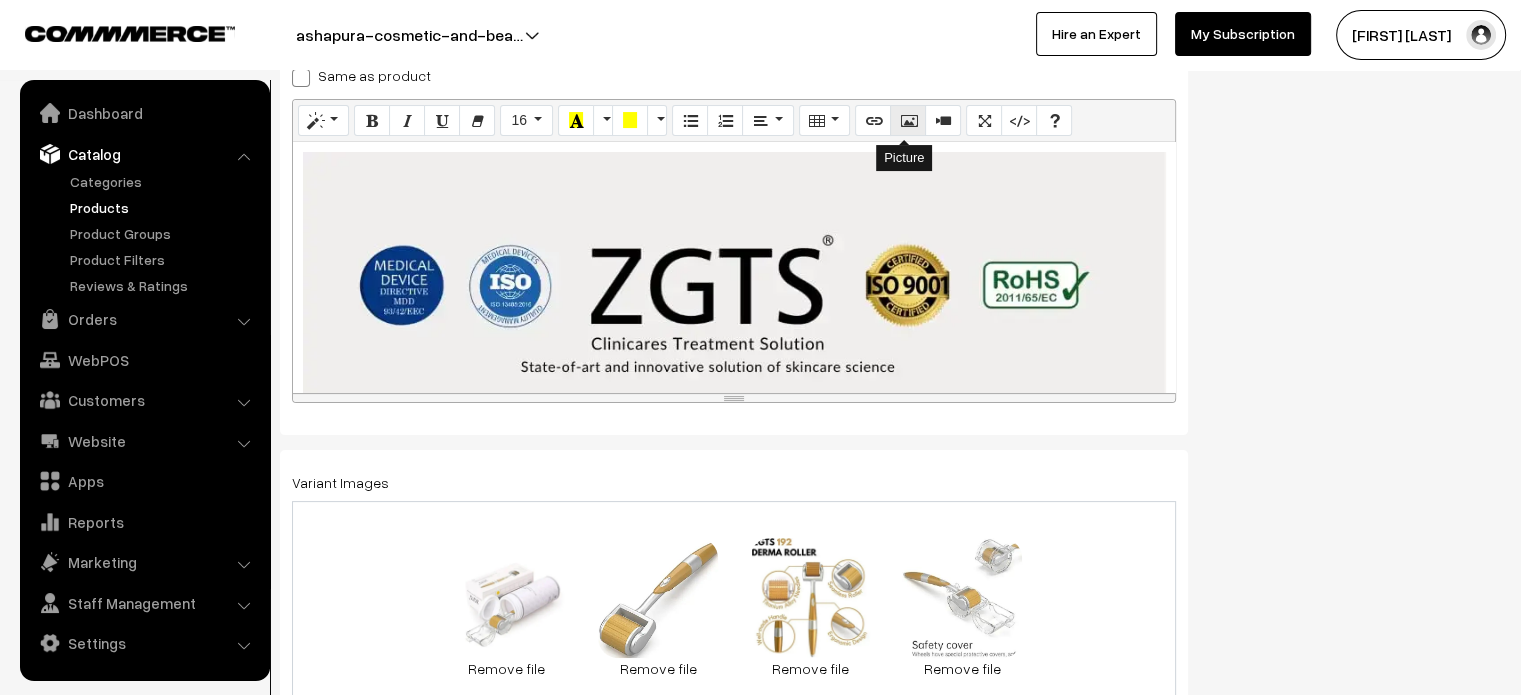 click at bounding box center (908, 120) 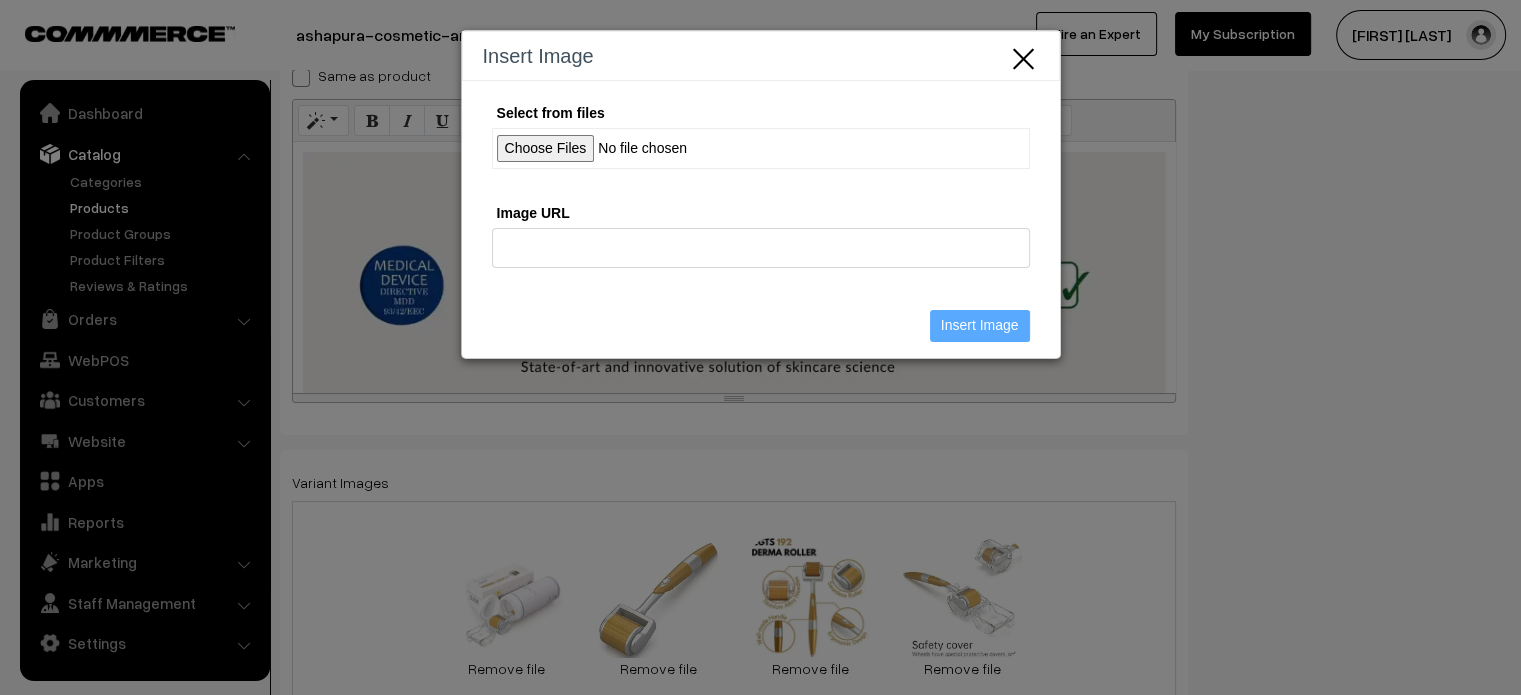 click on "Select from files" at bounding box center [761, 148] 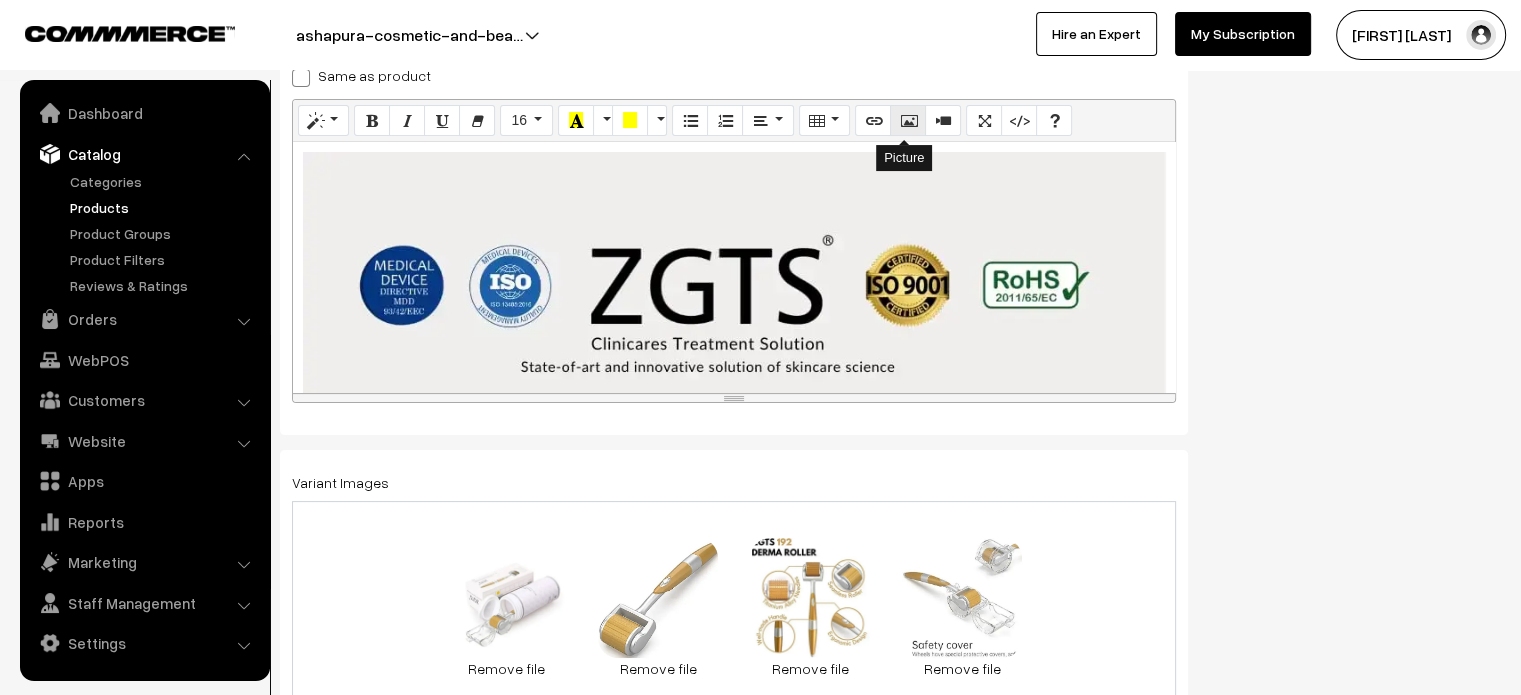 click at bounding box center (908, 120) 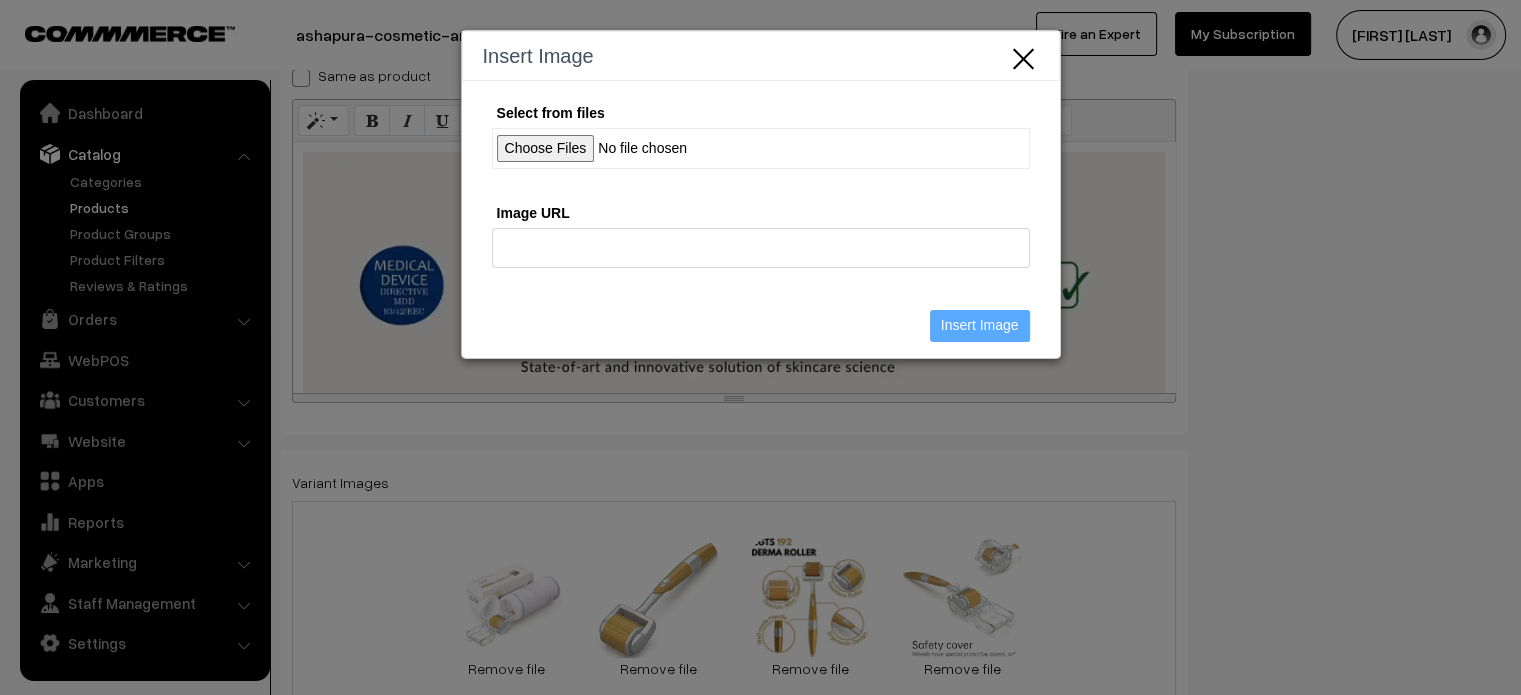 click on "Select from files" at bounding box center [761, 148] 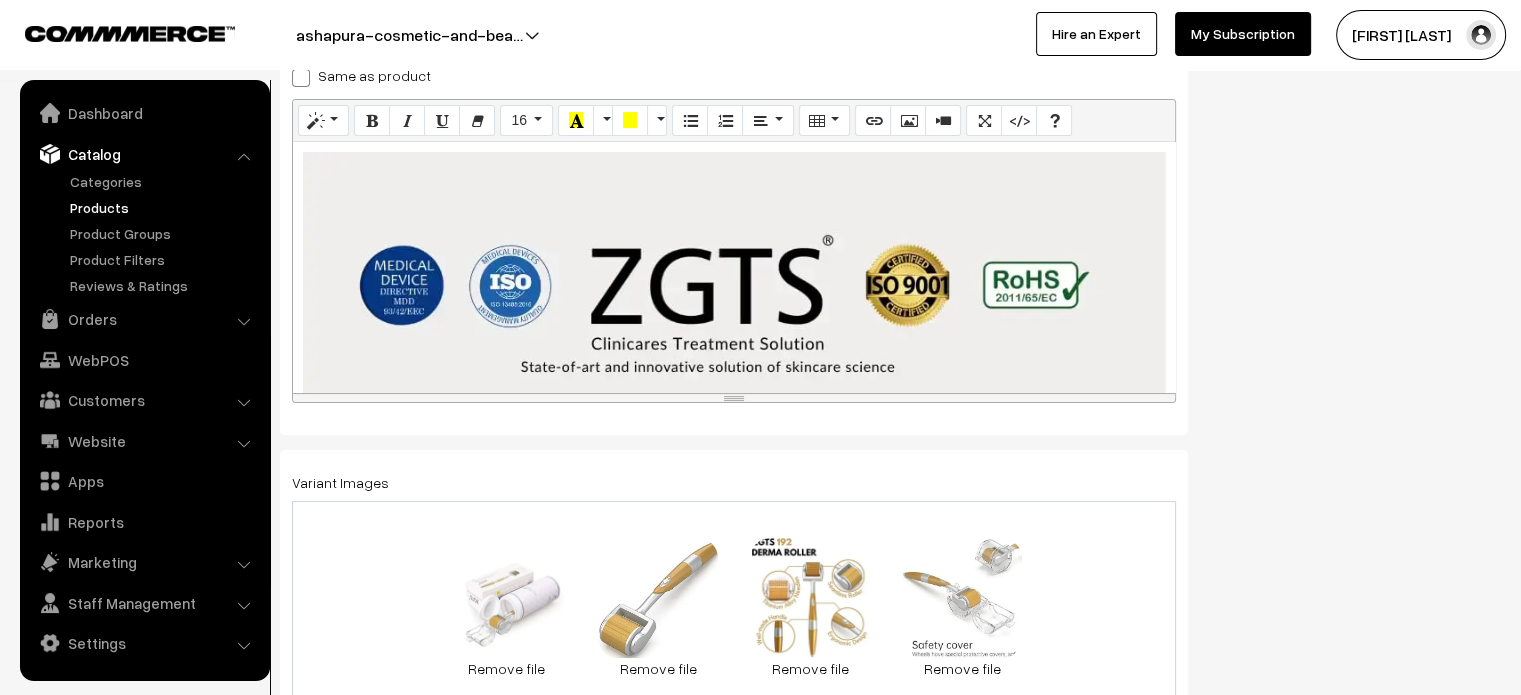 scroll, scrollTop: 0, scrollLeft: 0, axis: both 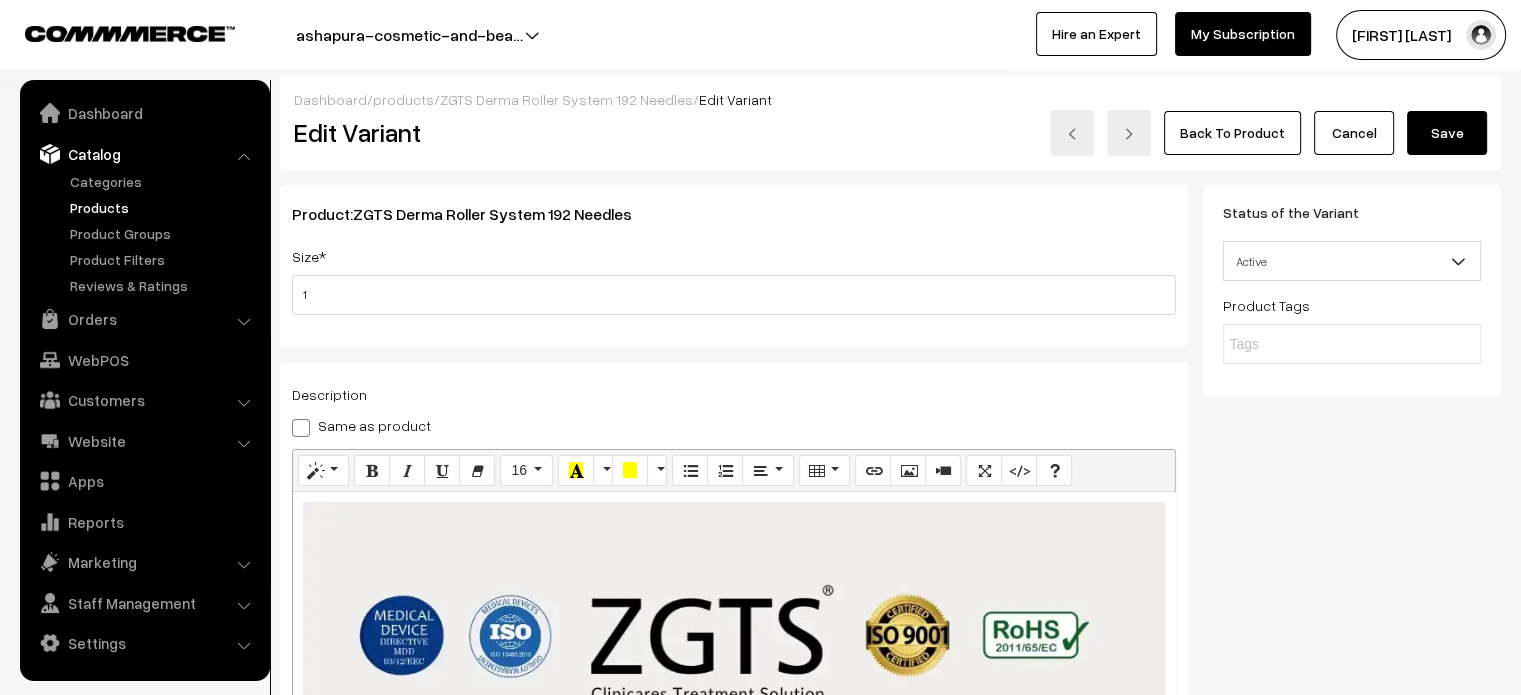 click on "Save" at bounding box center [1447, 133] 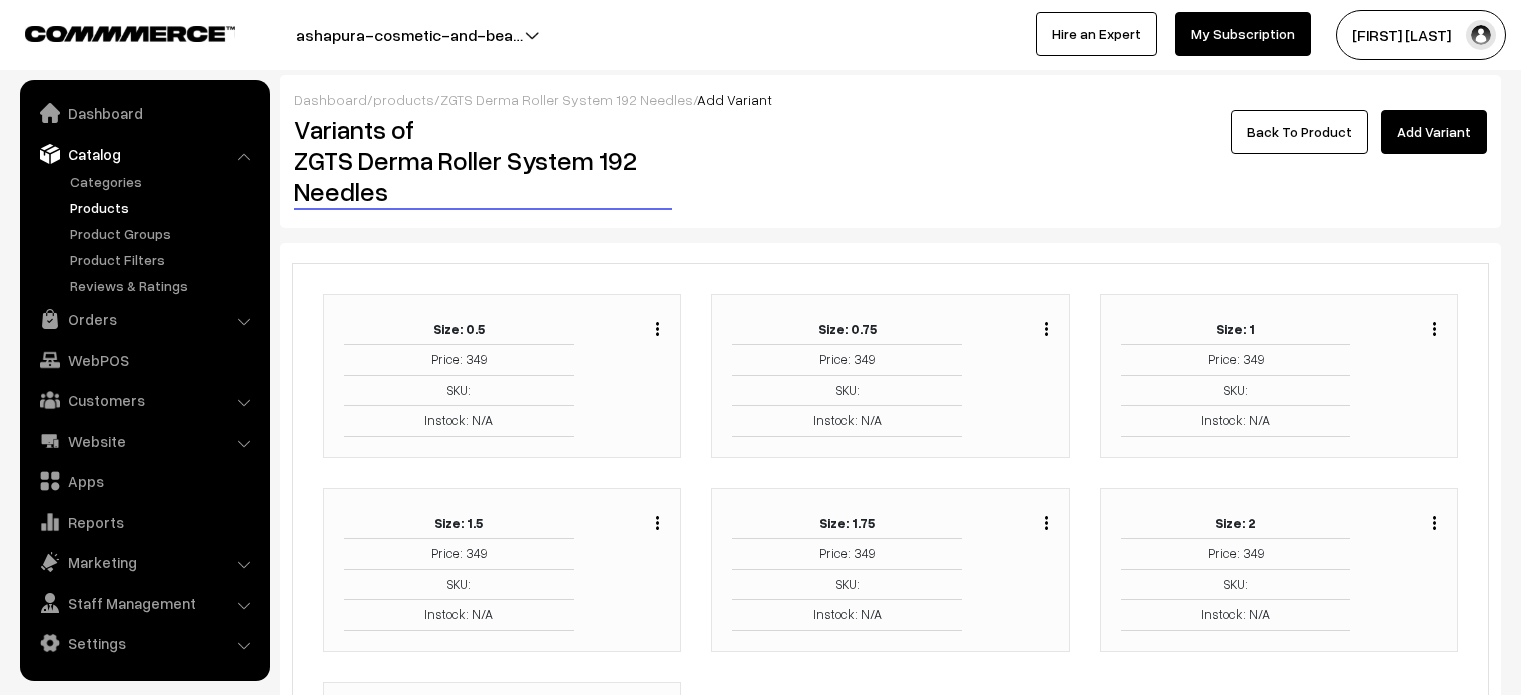 scroll, scrollTop: 0, scrollLeft: 0, axis: both 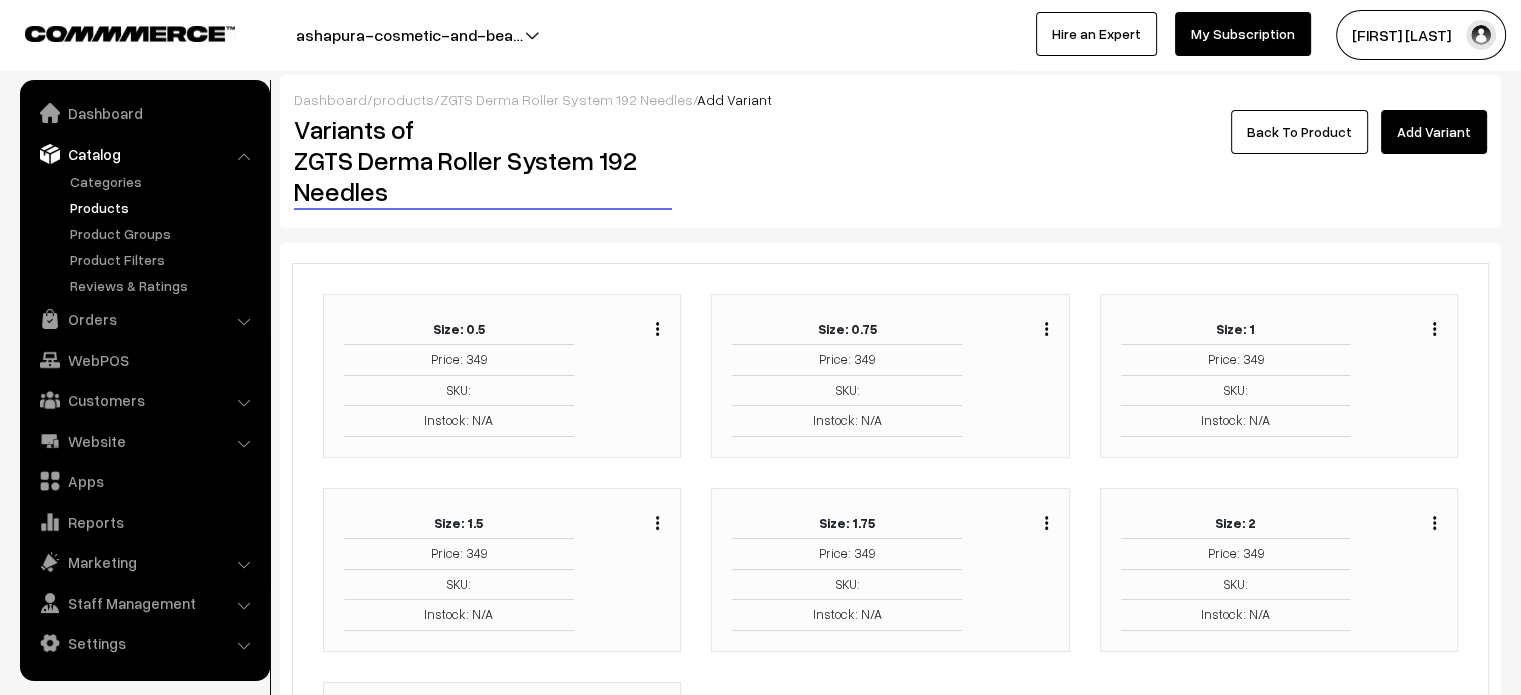 click on "Back To Product" at bounding box center (1299, 132) 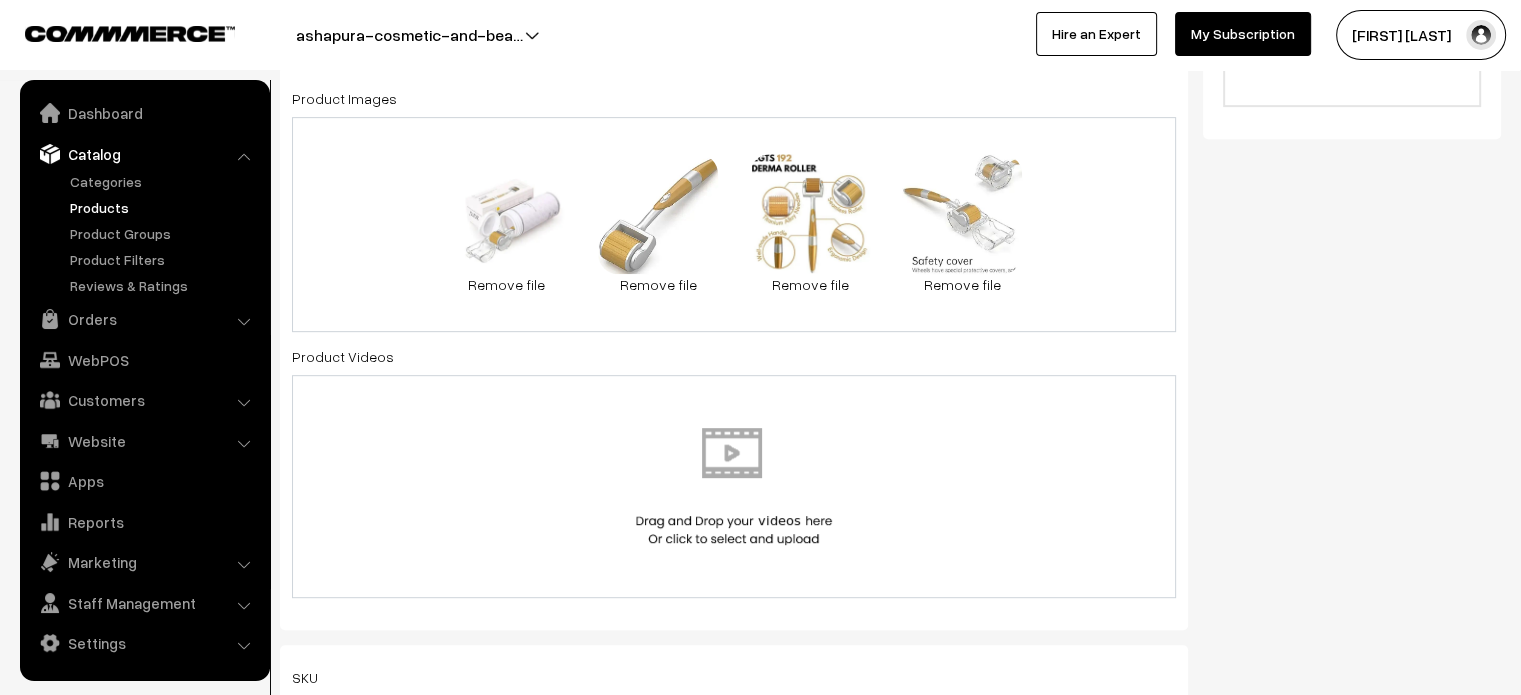 scroll, scrollTop: 0, scrollLeft: 0, axis: both 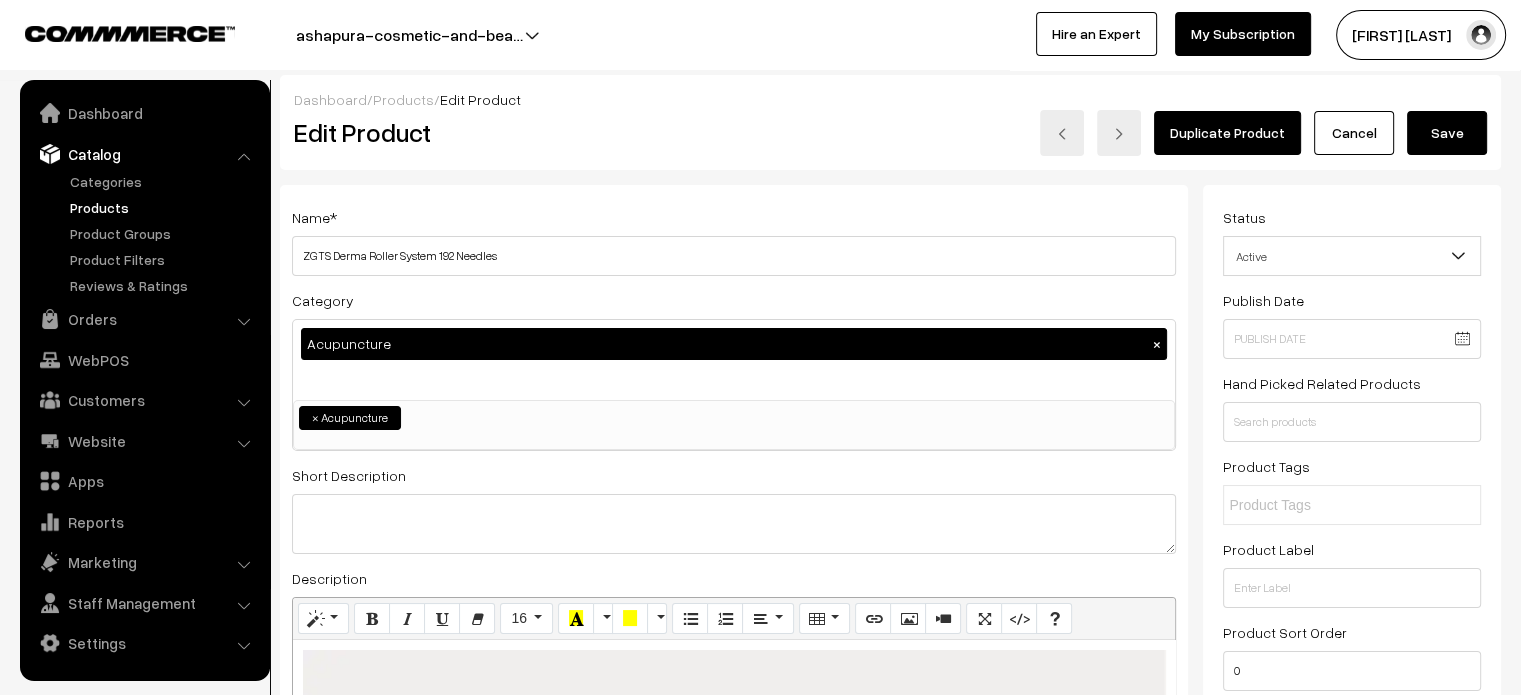 click on "Save" at bounding box center (1447, 133) 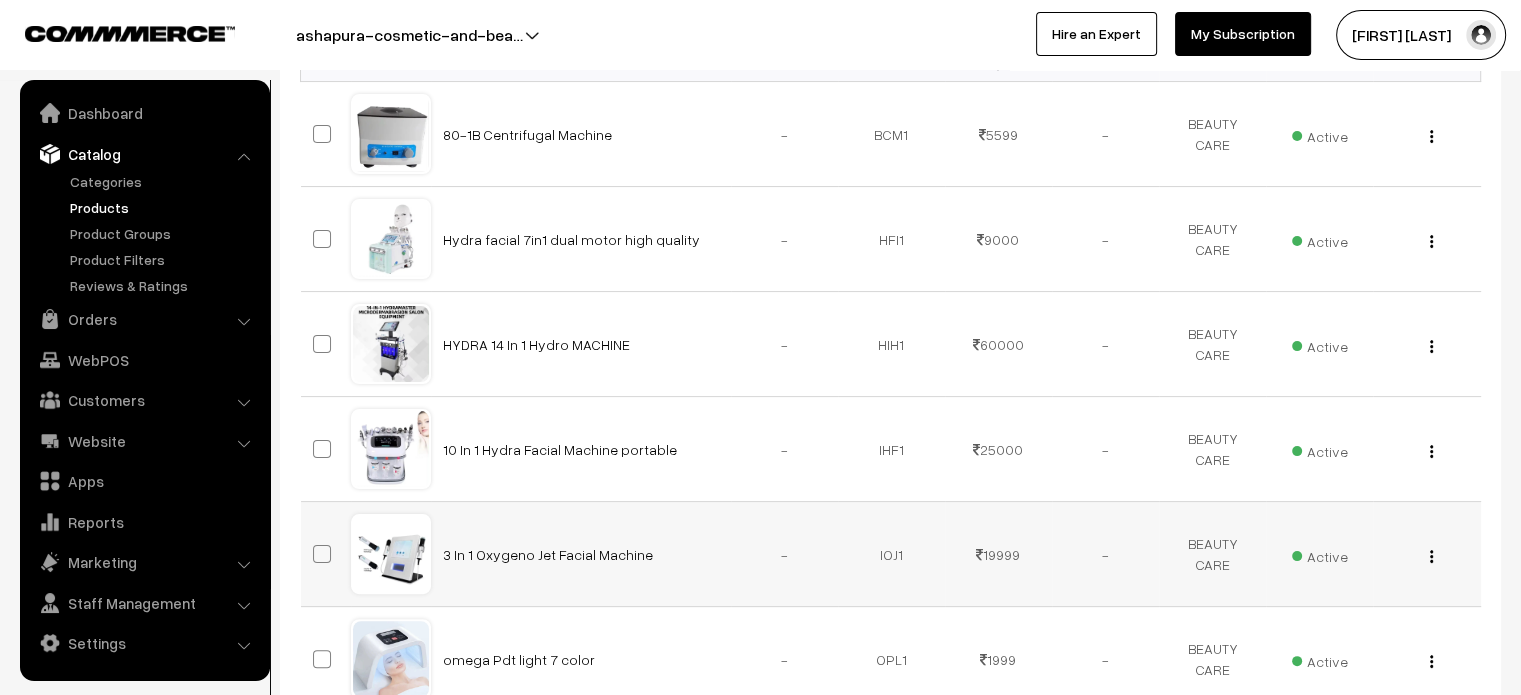 scroll, scrollTop: 0, scrollLeft: 0, axis: both 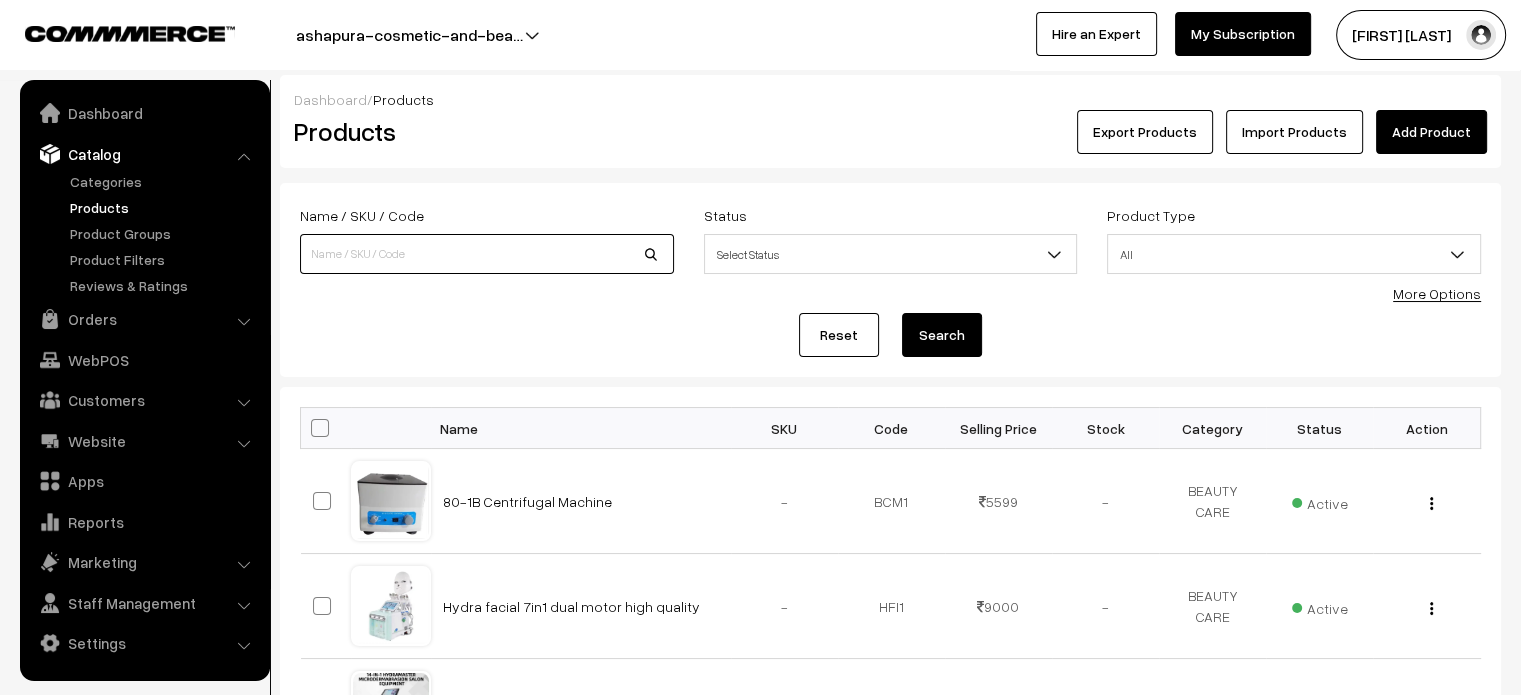 click at bounding box center (487, 254) 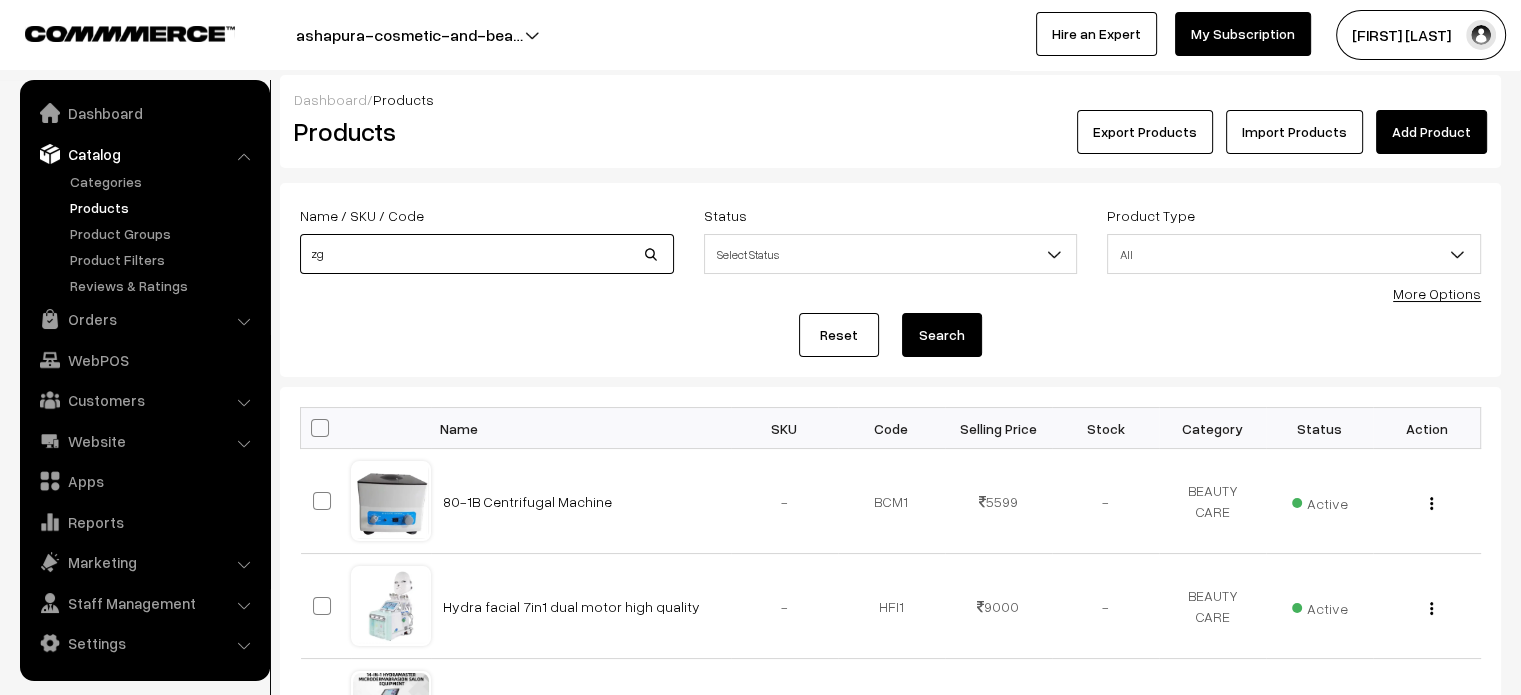 type on "ZGTS" 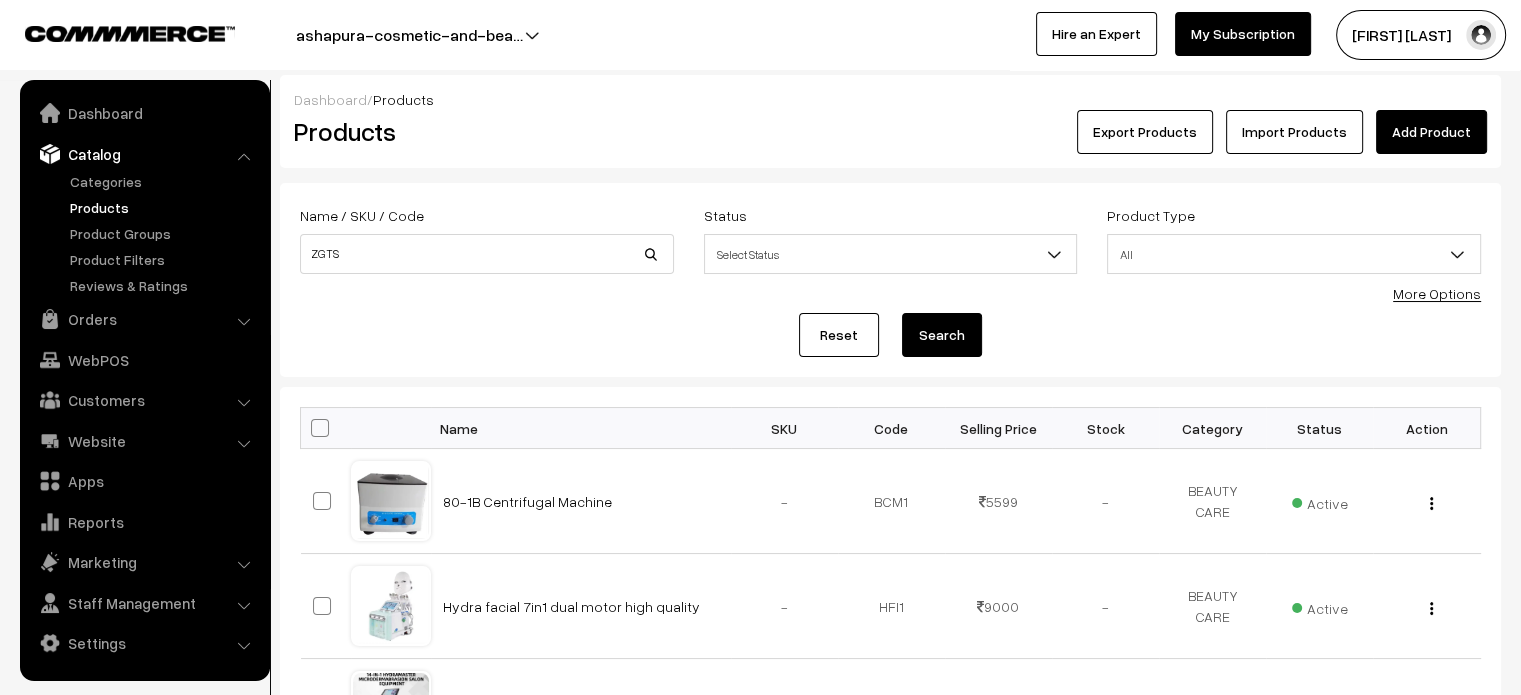 click on "Search" at bounding box center [942, 335] 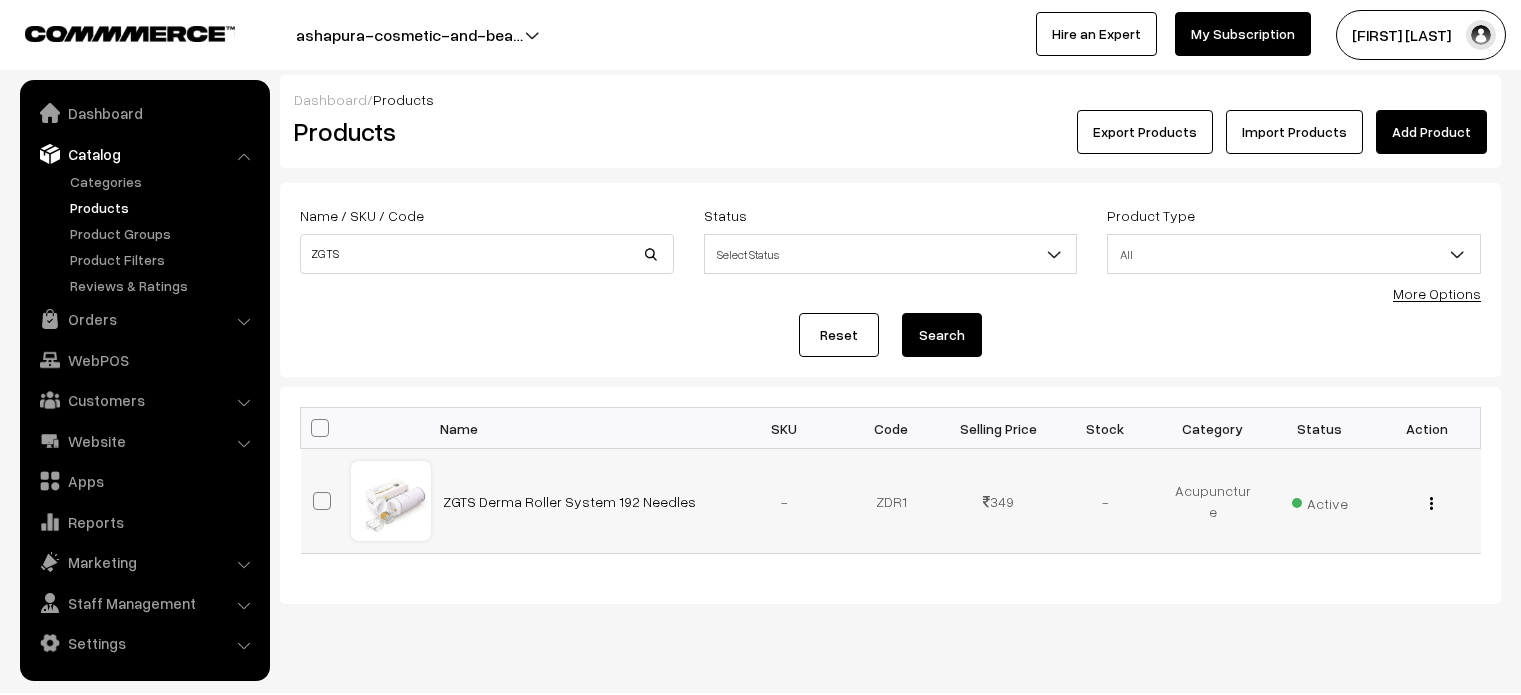 scroll, scrollTop: 0, scrollLeft: 0, axis: both 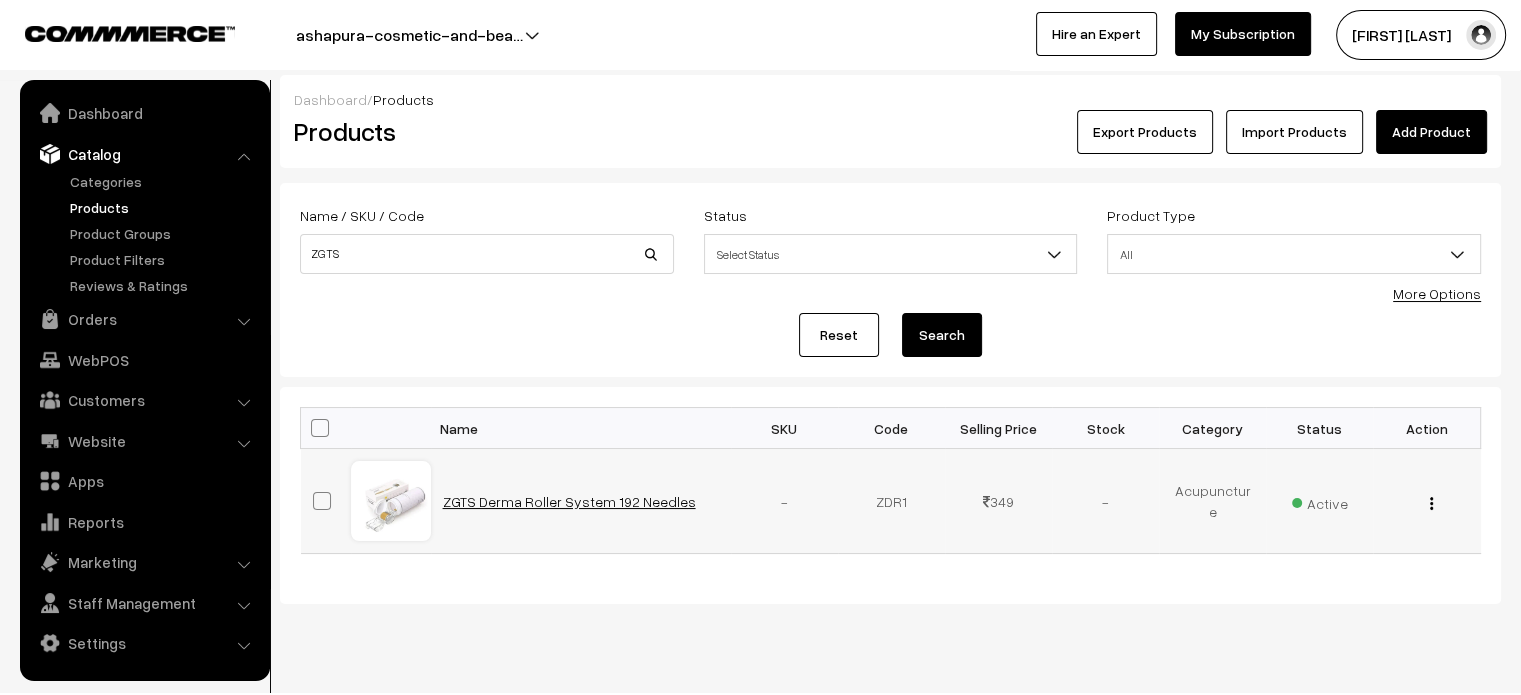 click on "ZGTS Derma Roller System 192 Needles" at bounding box center (569, 501) 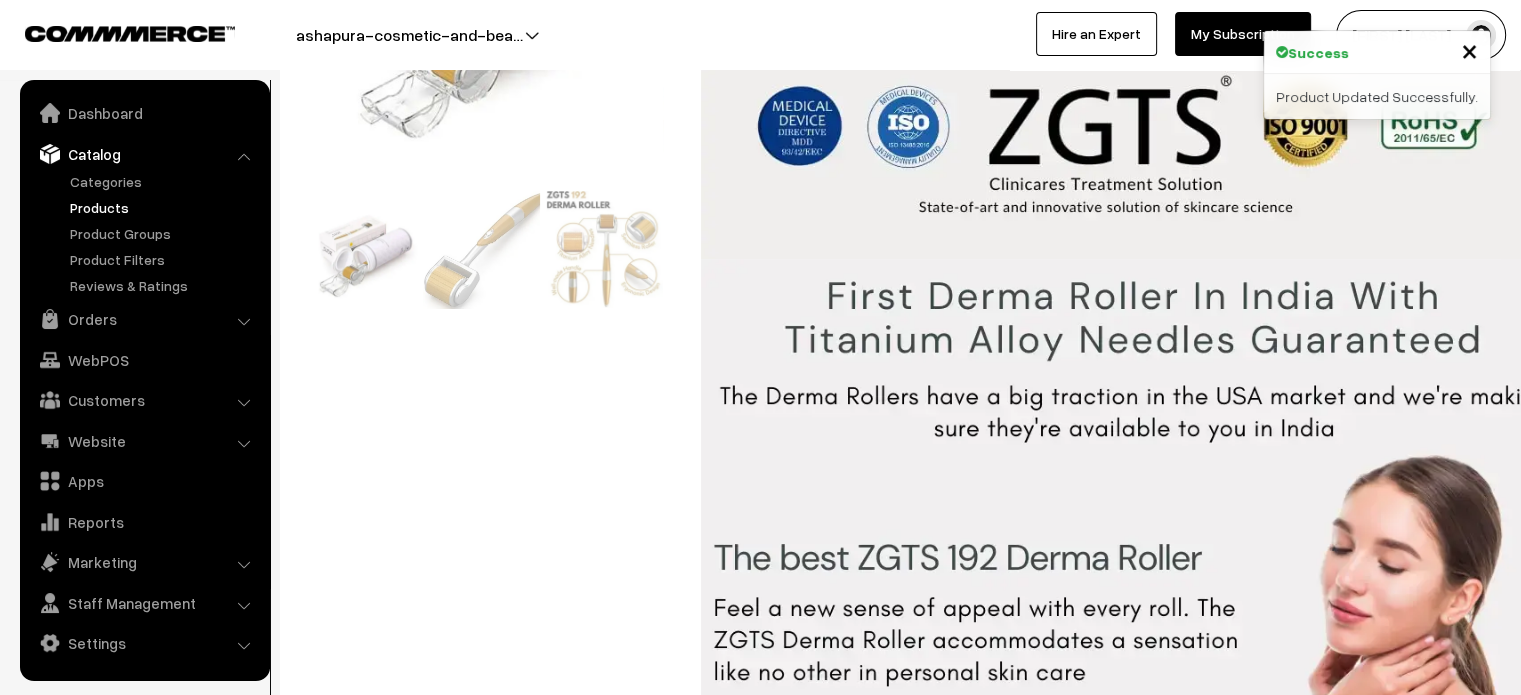 scroll, scrollTop: 0, scrollLeft: 0, axis: both 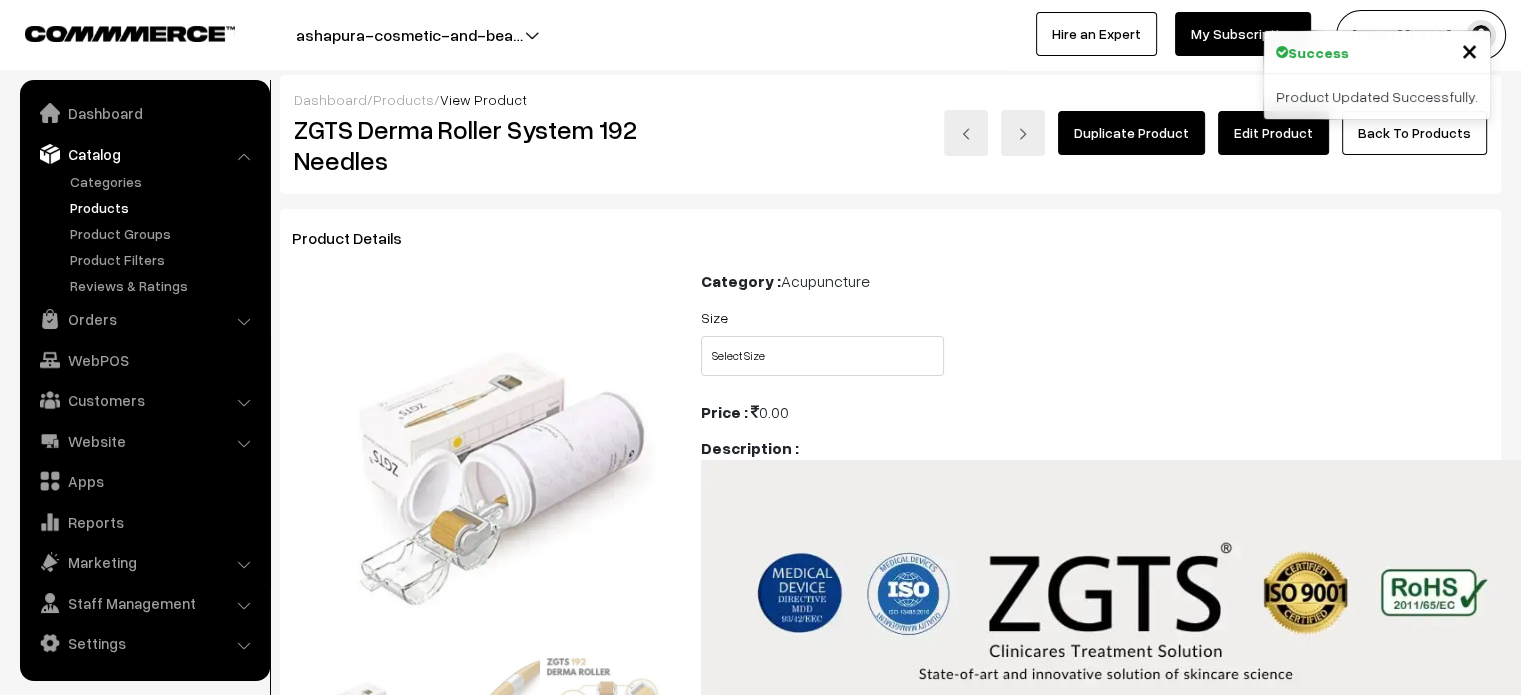 click on "Edit Product" at bounding box center (1273, 133) 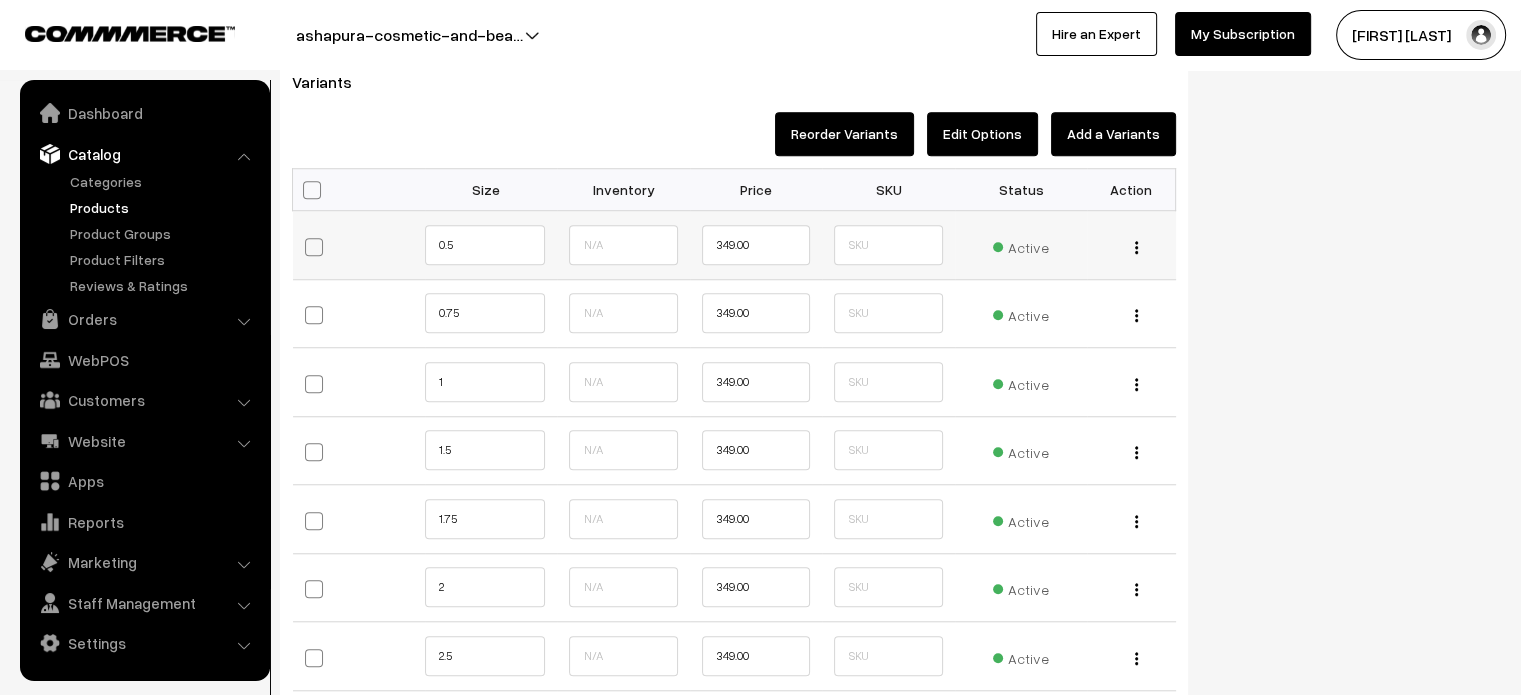 scroll, scrollTop: 1627, scrollLeft: 0, axis: vertical 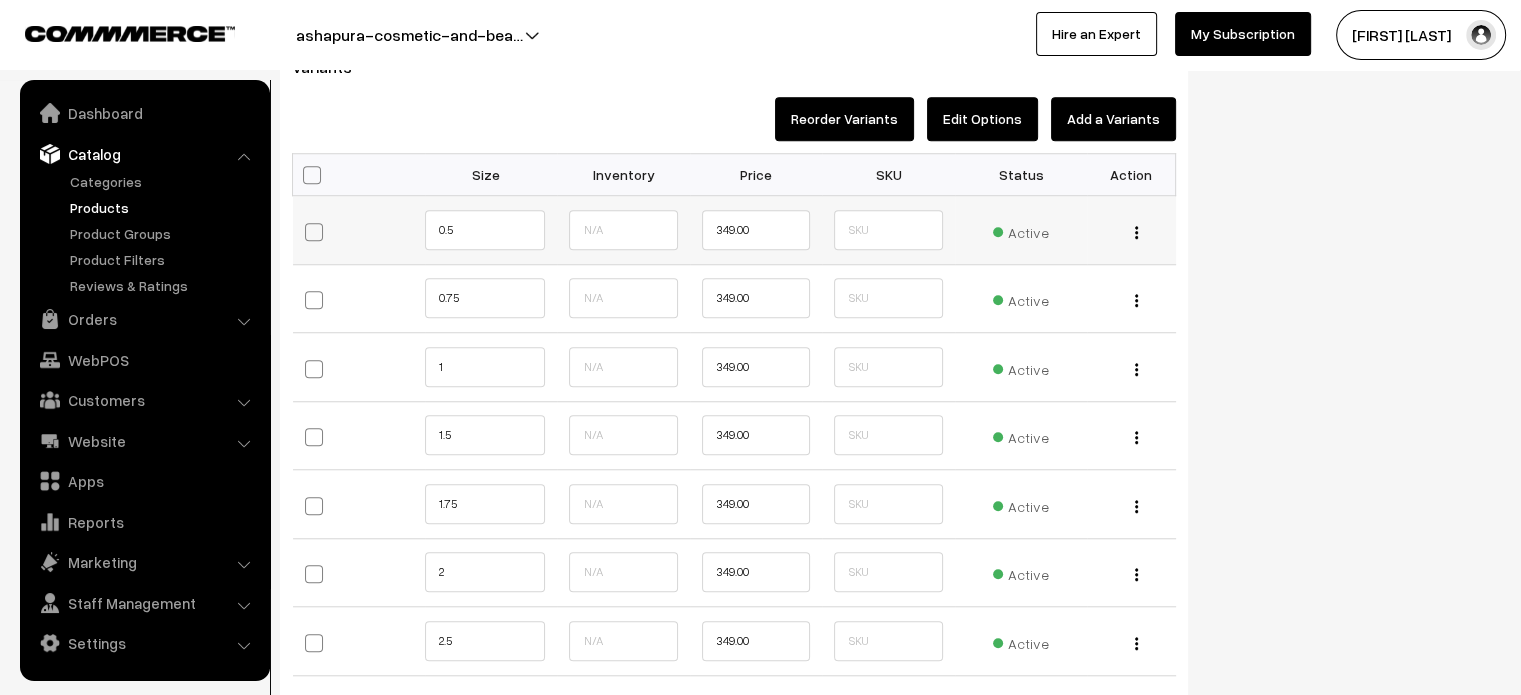 click on "Edit
Change to Bulk Price
Delete" at bounding box center (1131, 229) 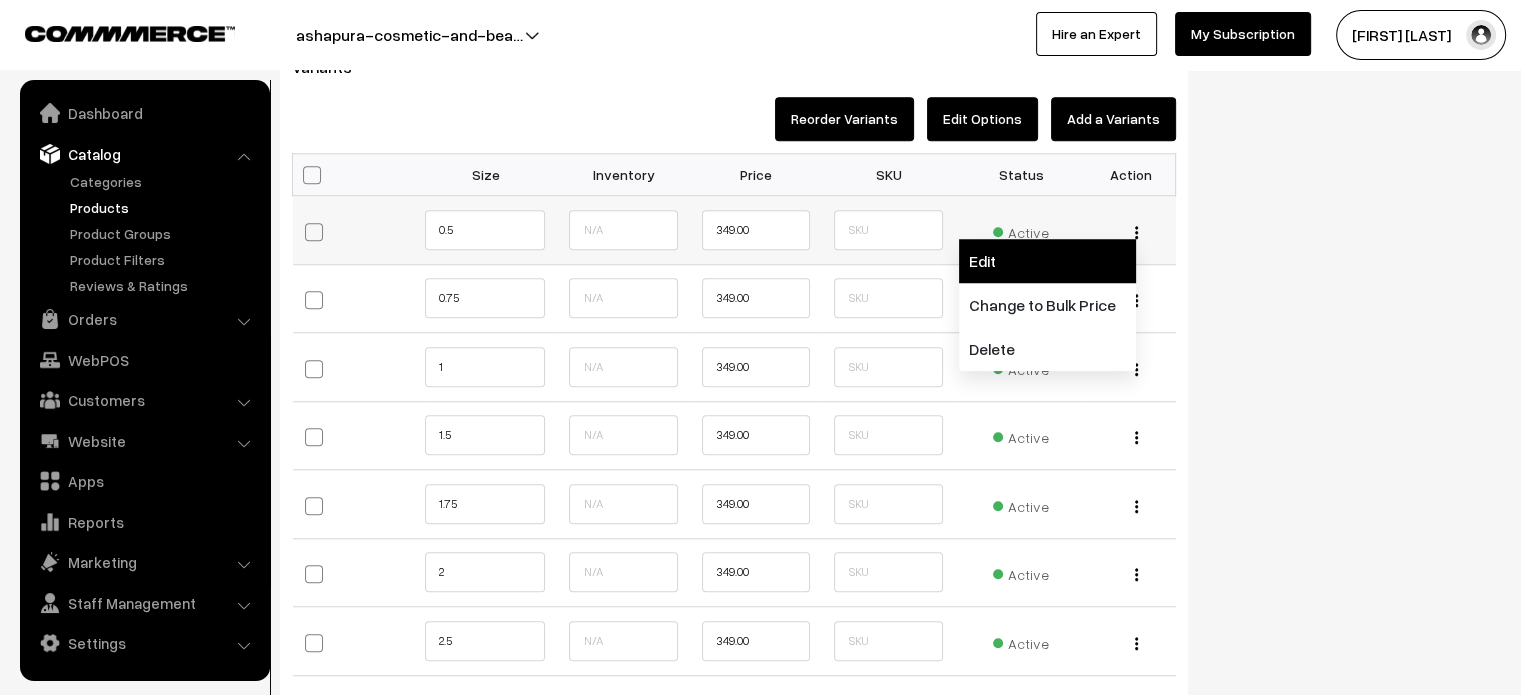 click on "Edit" at bounding box center [1047, 261] 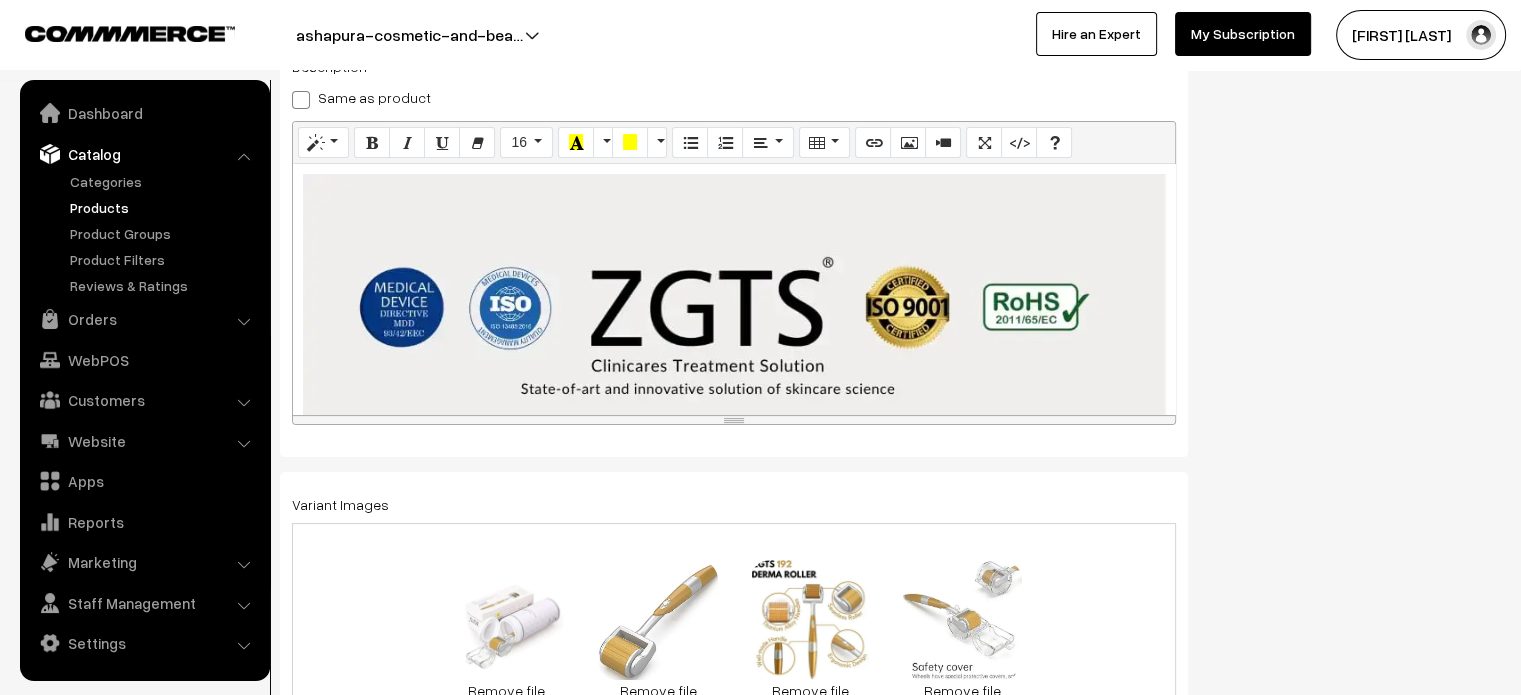 scroll, scrollTop: 330, scrollLeft: 0, axis: vertical 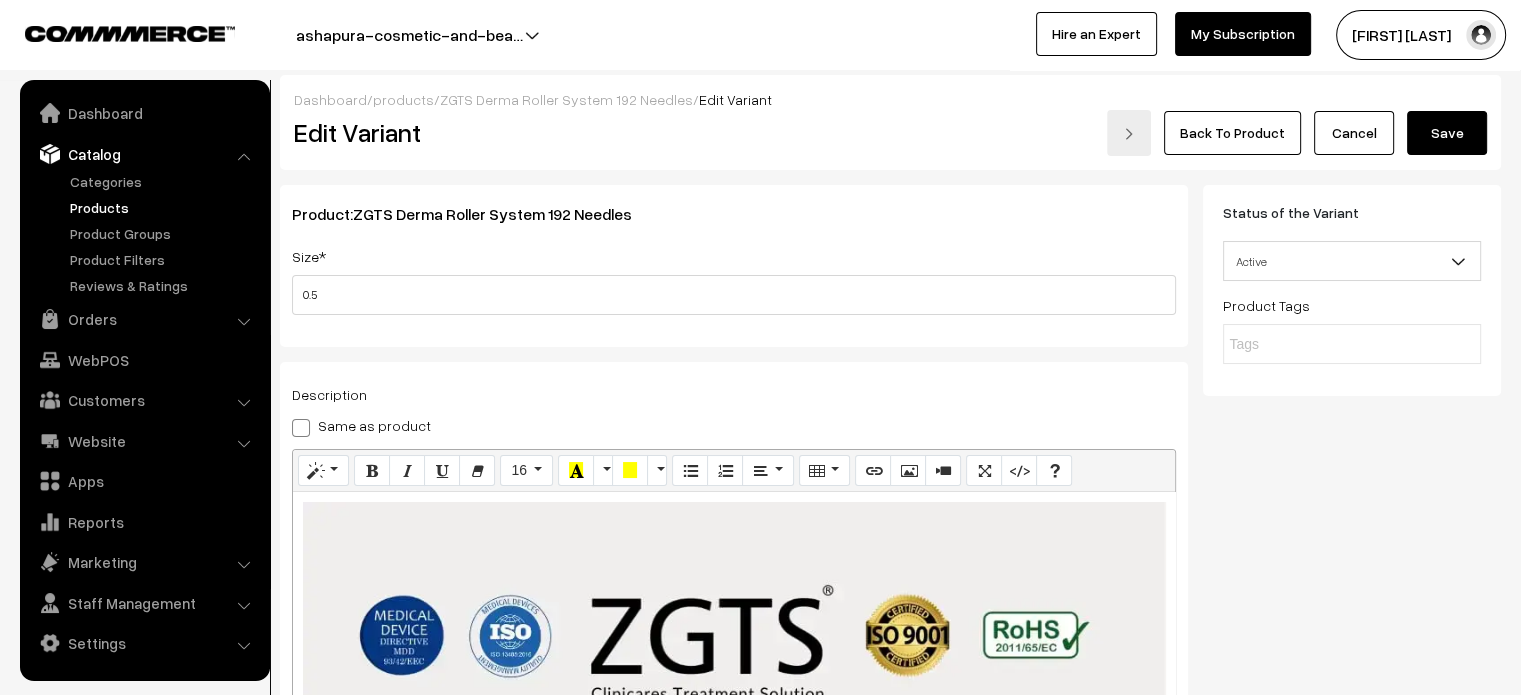 click on "Save" at bounding box center (1447, 133) 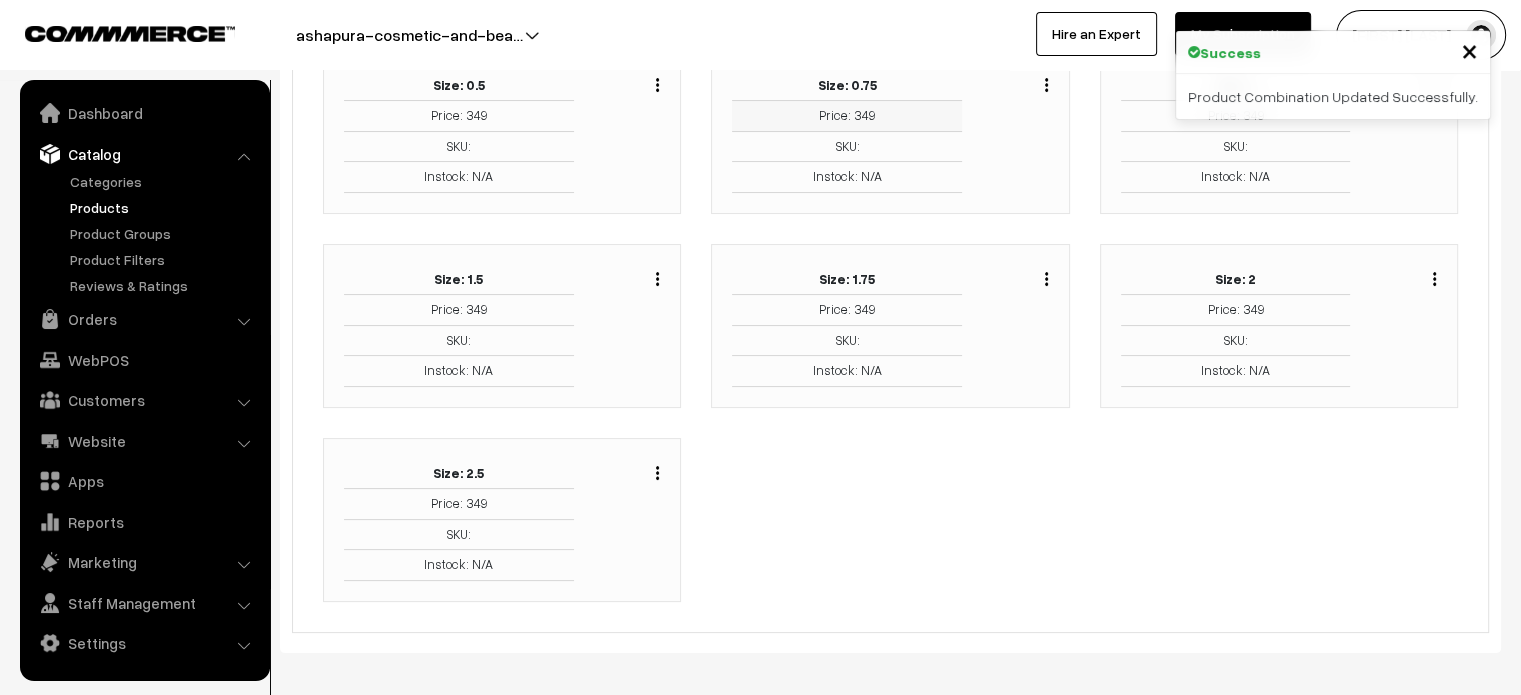scroll, scrollTop: 259, scrollLeft: 0, axis: vertical 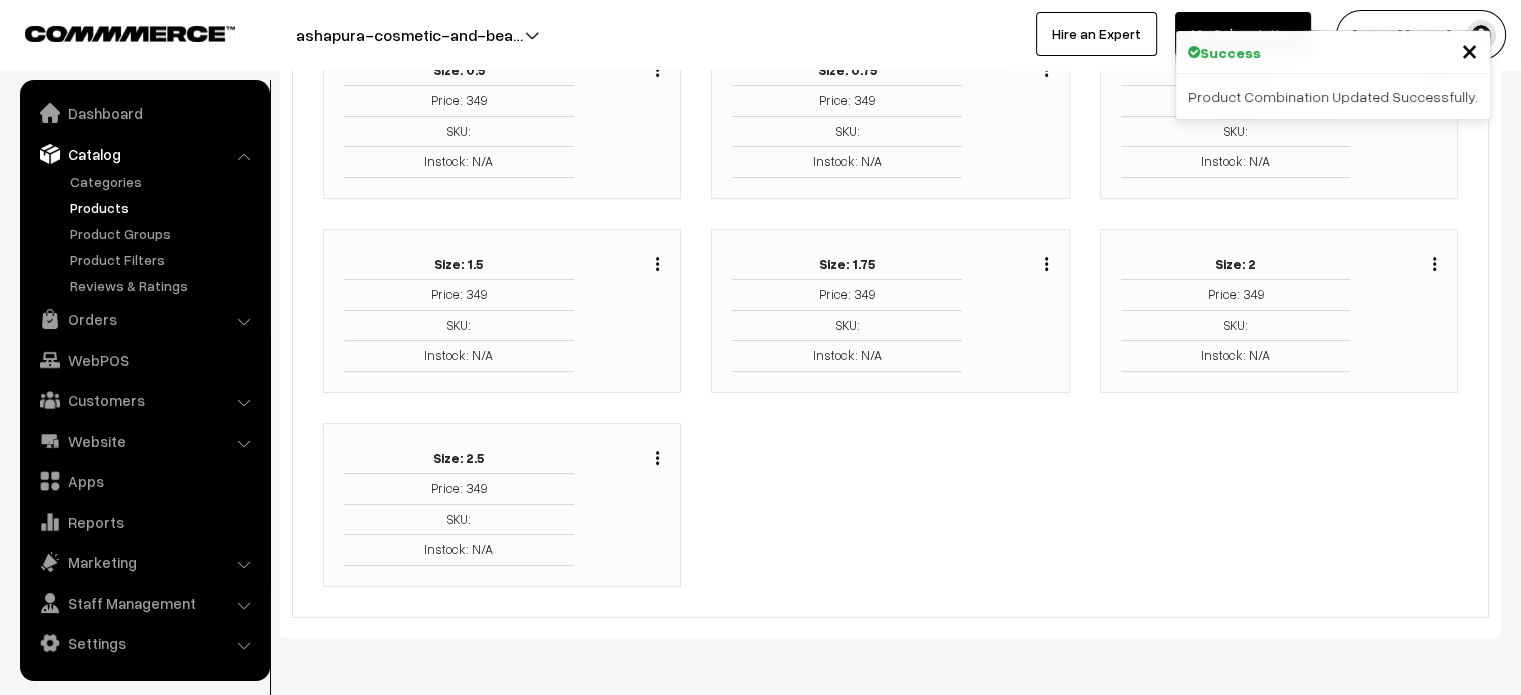 click at bounding box center [657, 264] 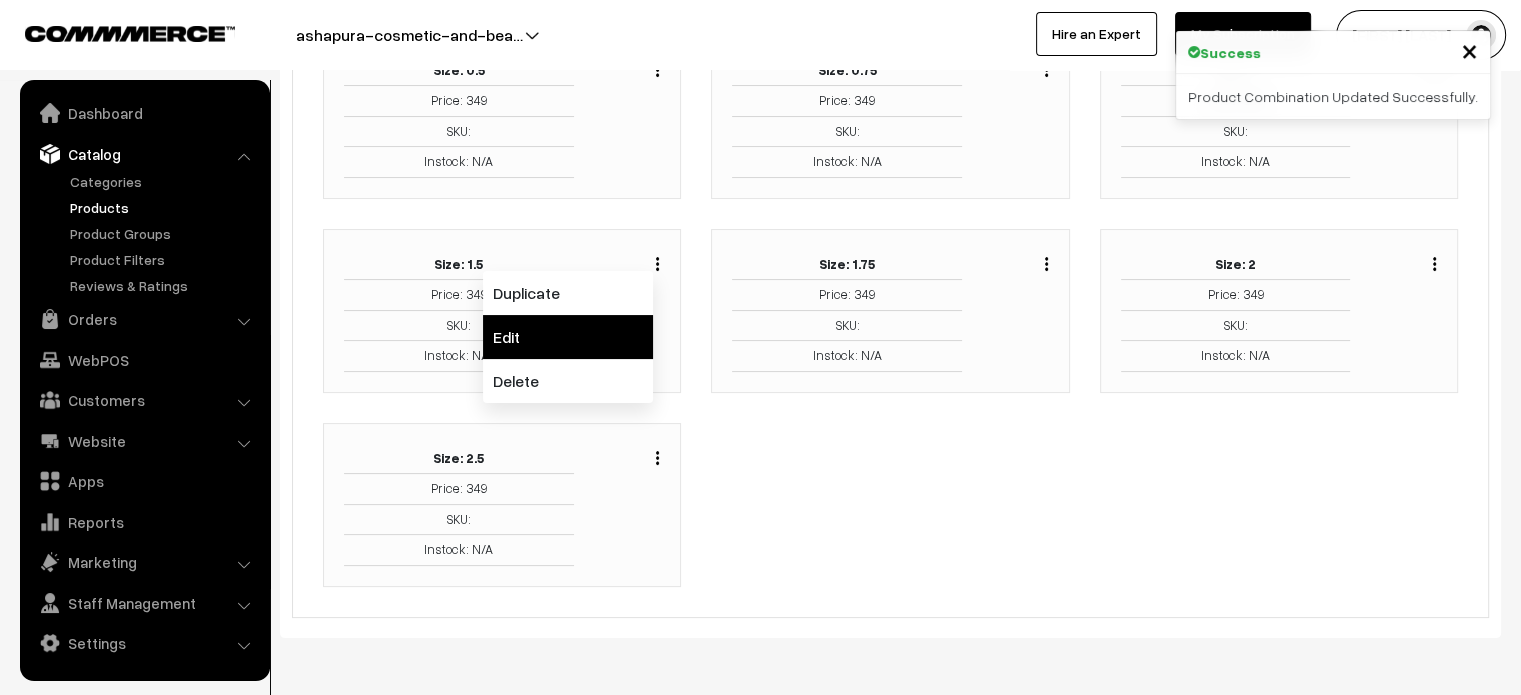 click on "Edit" at bounding box center [568, 337] 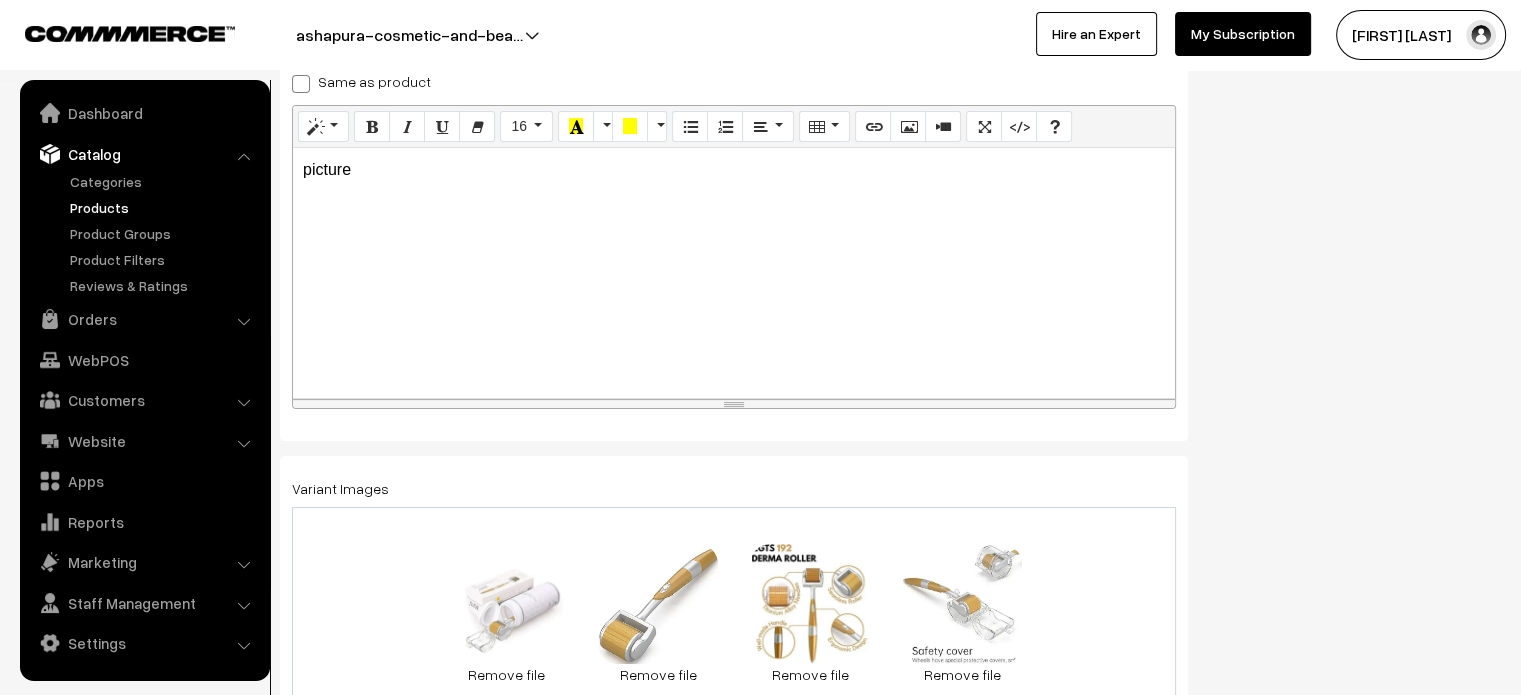 scroll, scrollTop: 350, scrollLeft: 0, axis: vertical 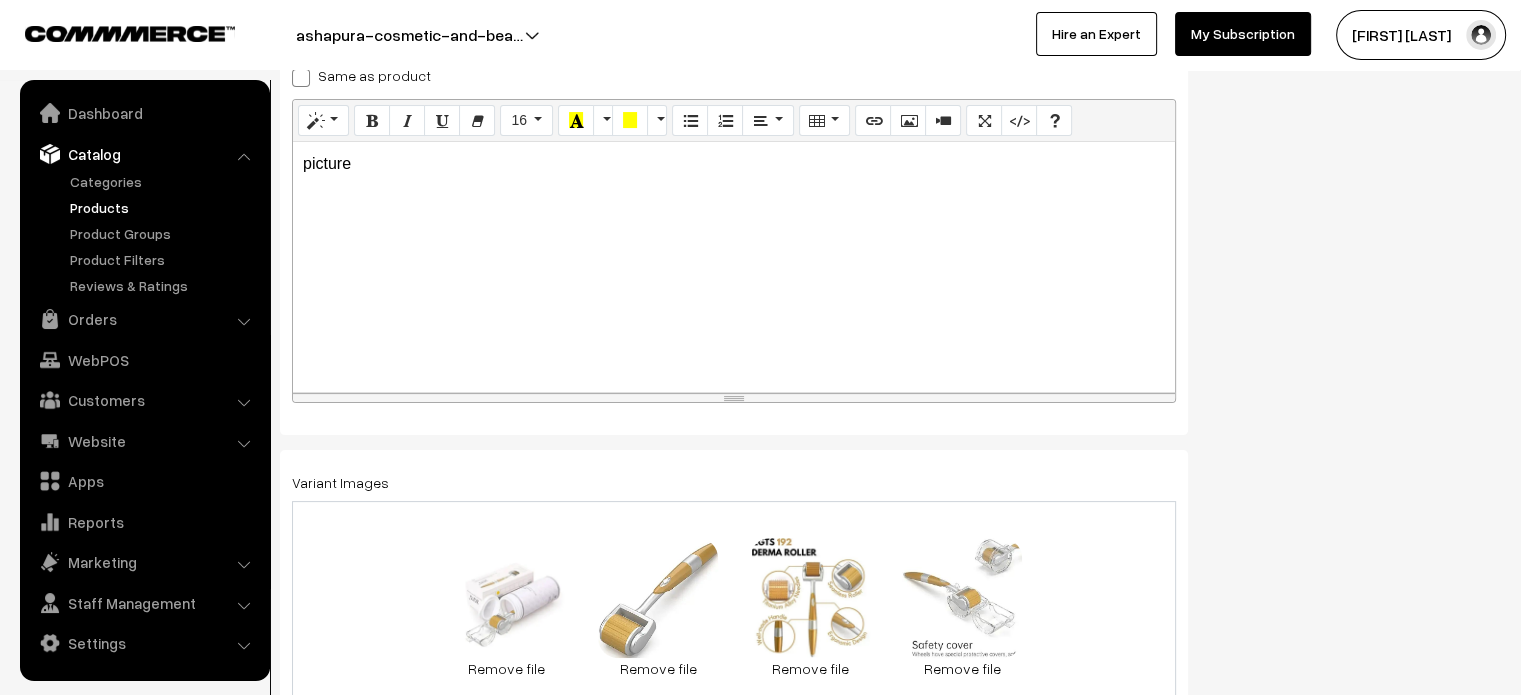 click on "picture" at bounding box center (734, 267) 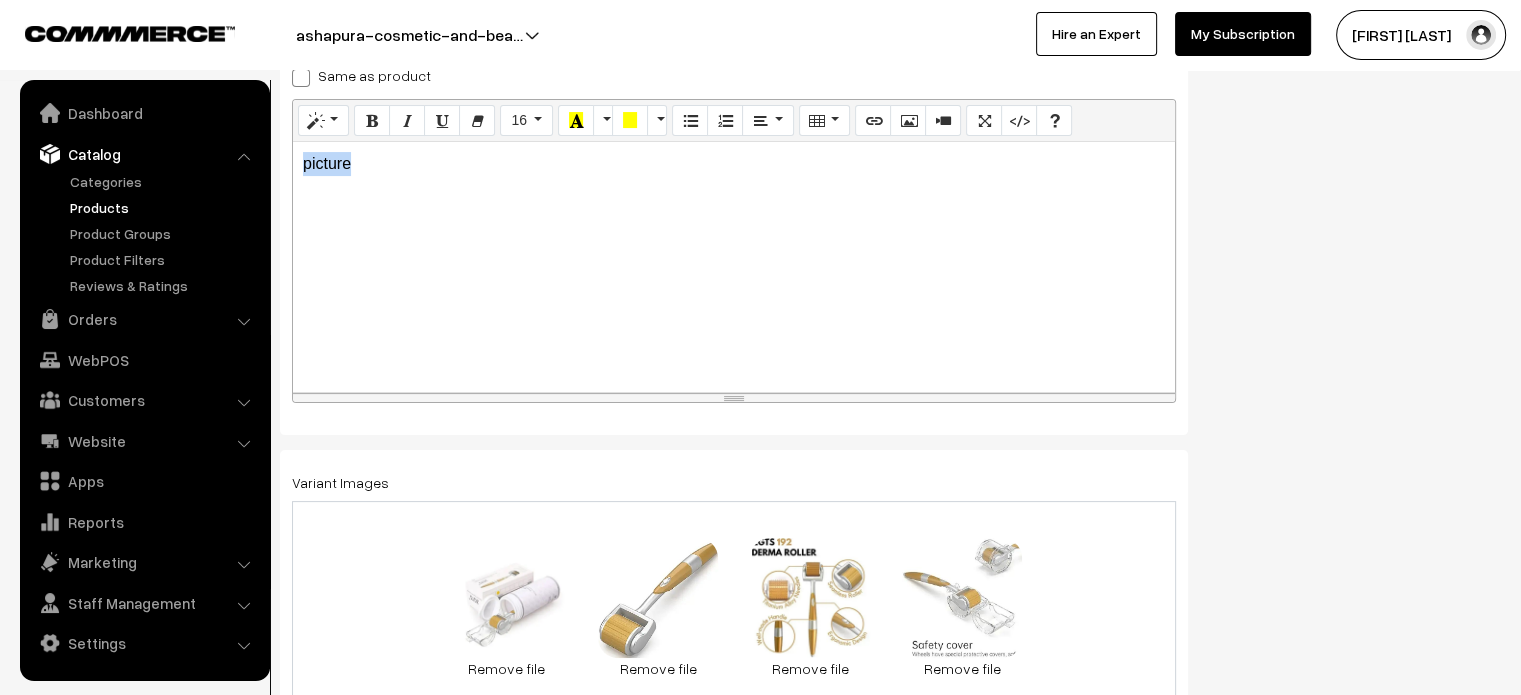 click on "picture" at bounding box center (734, 267) 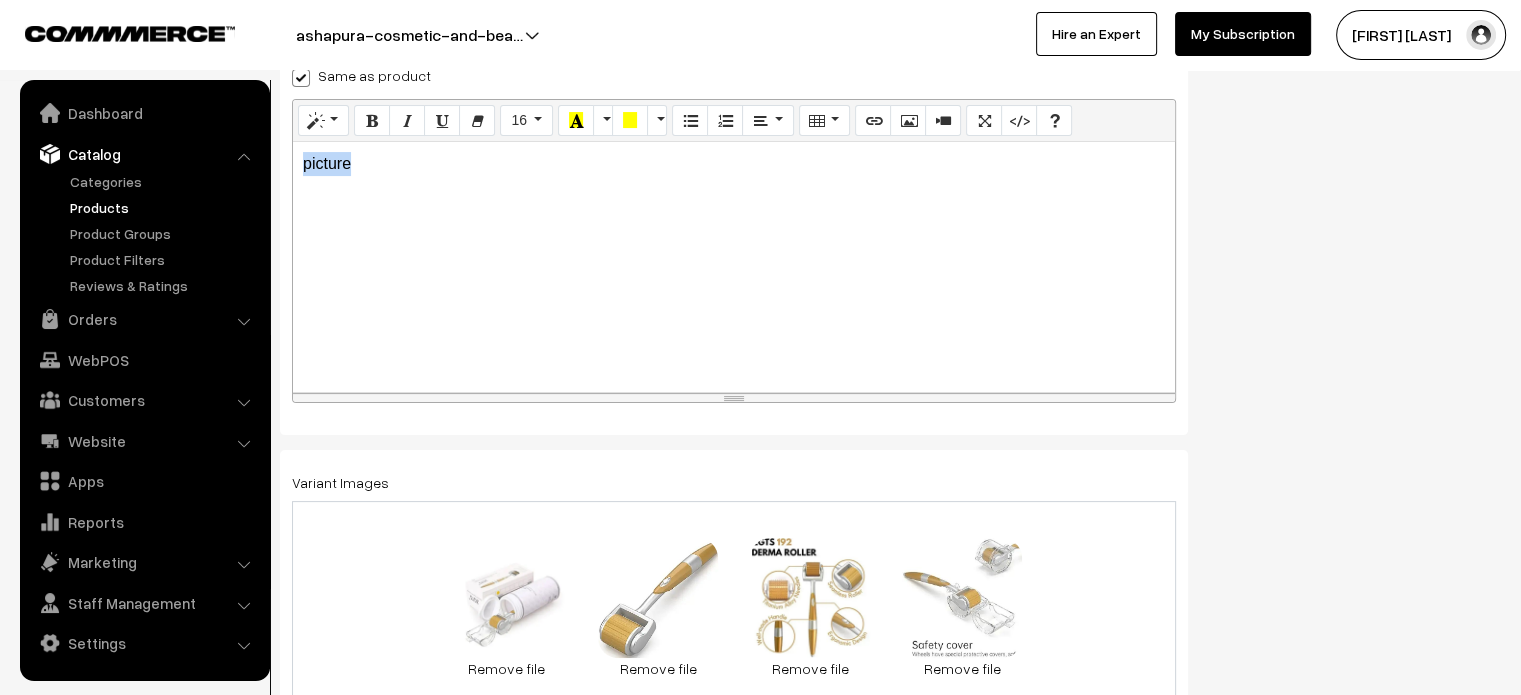 checkbox on "true" 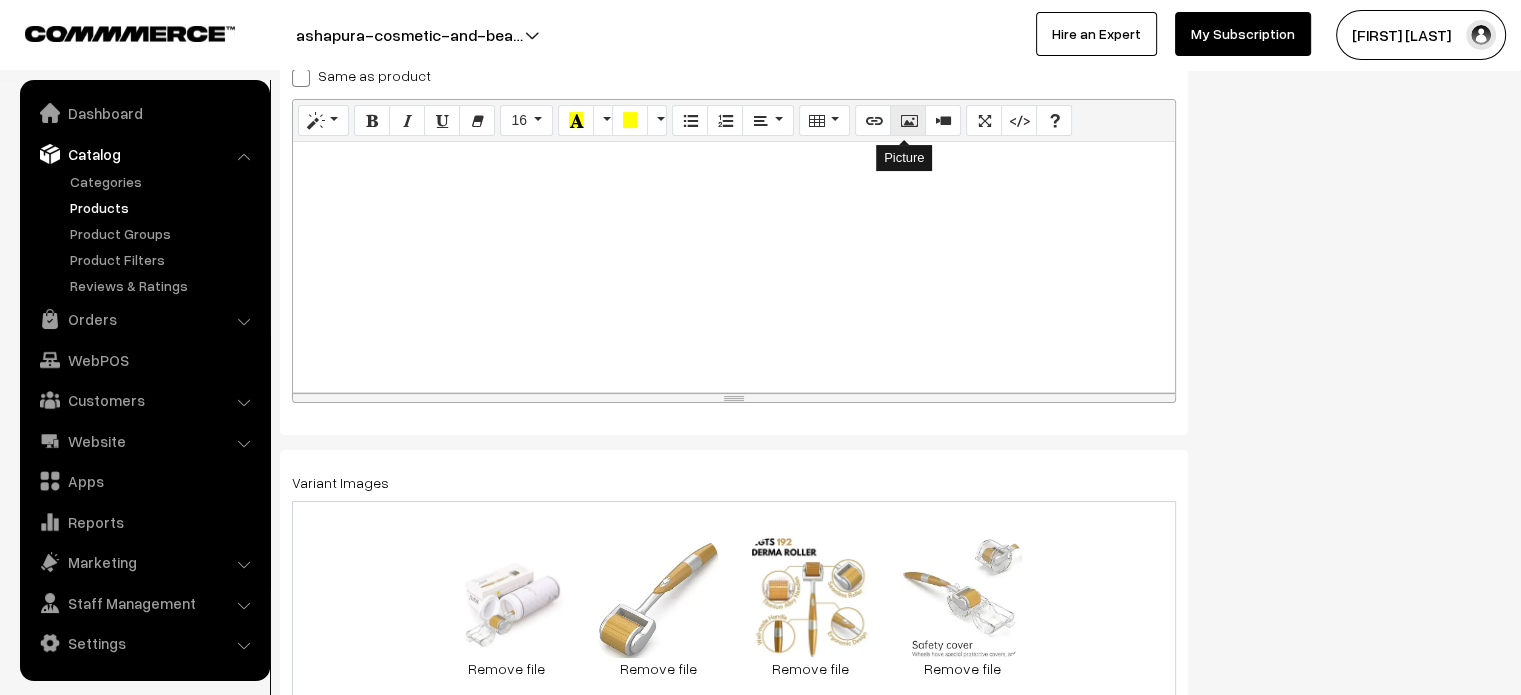 click at bounding box center [908, 121] 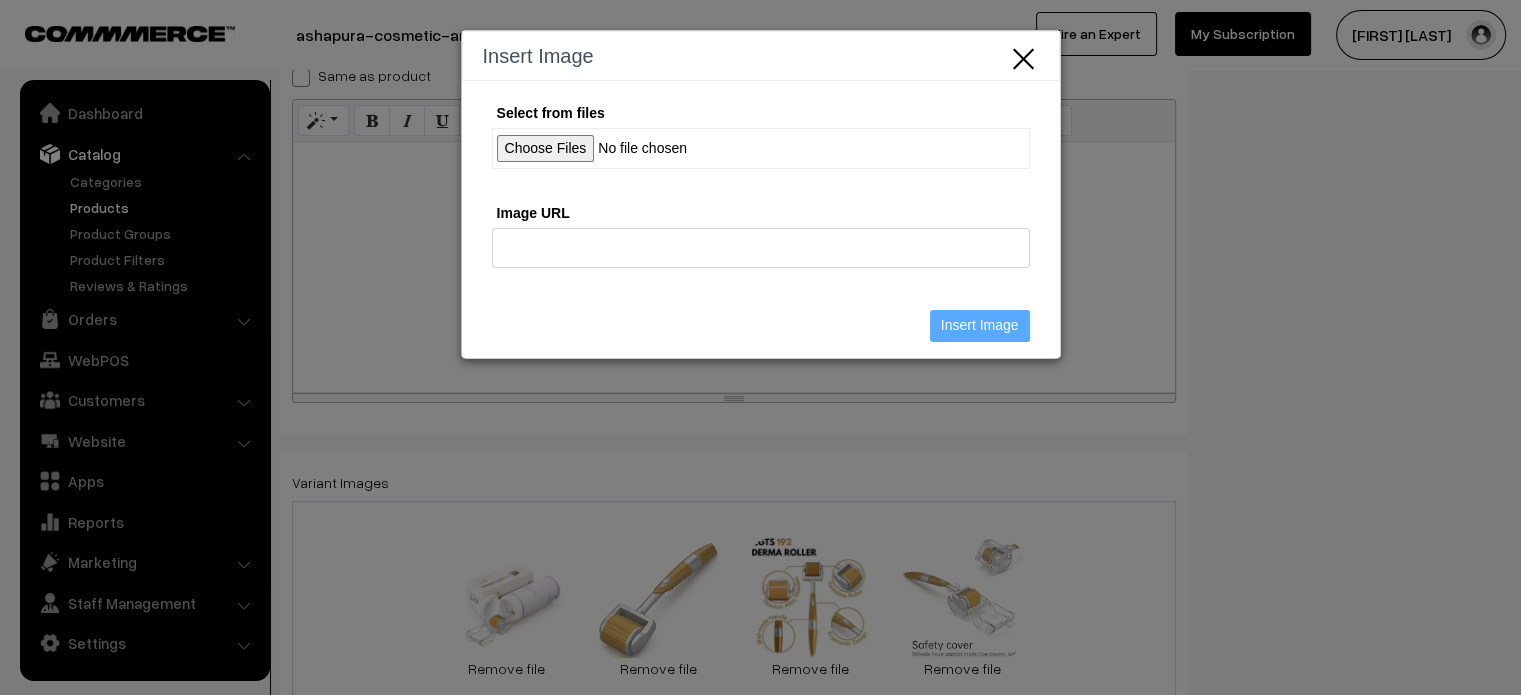 click on "Select from files" at bounding box center (761, 148) 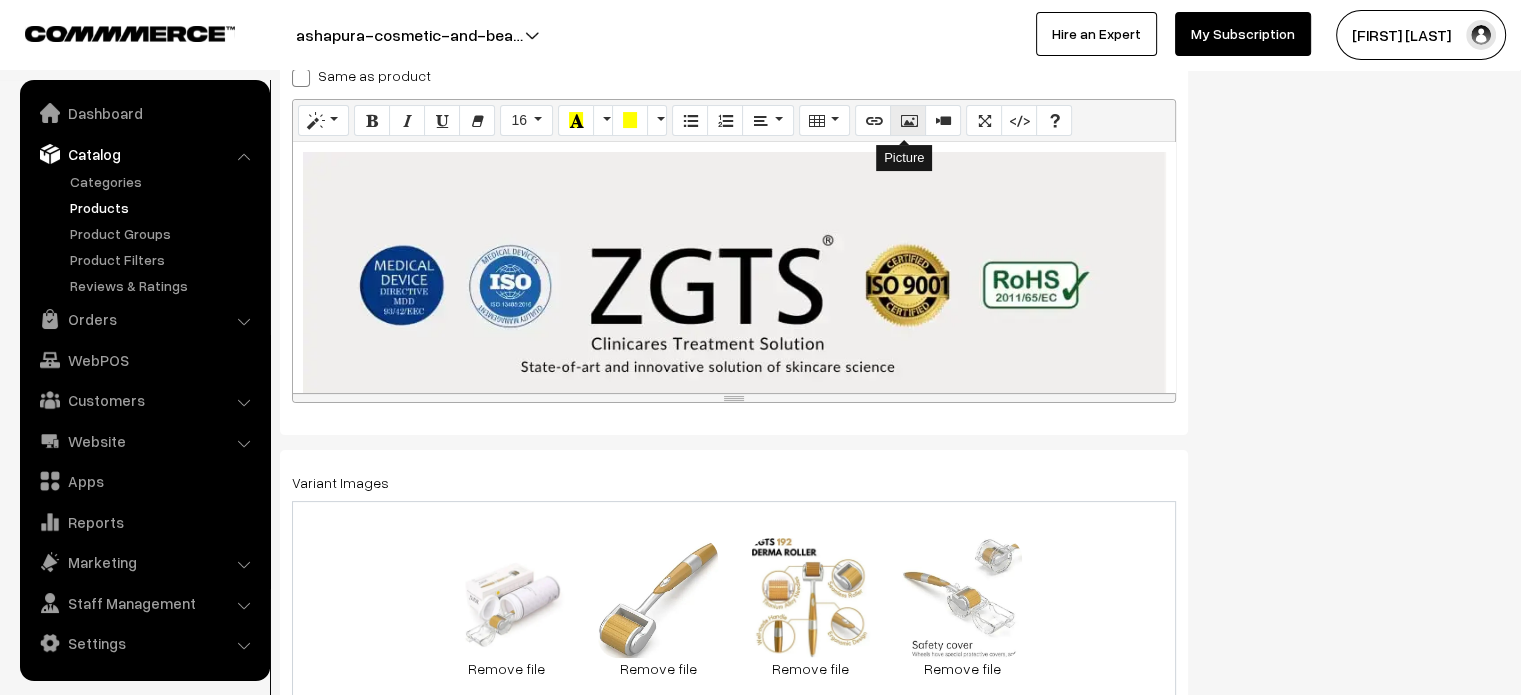 click at bounding box center (908, 120) 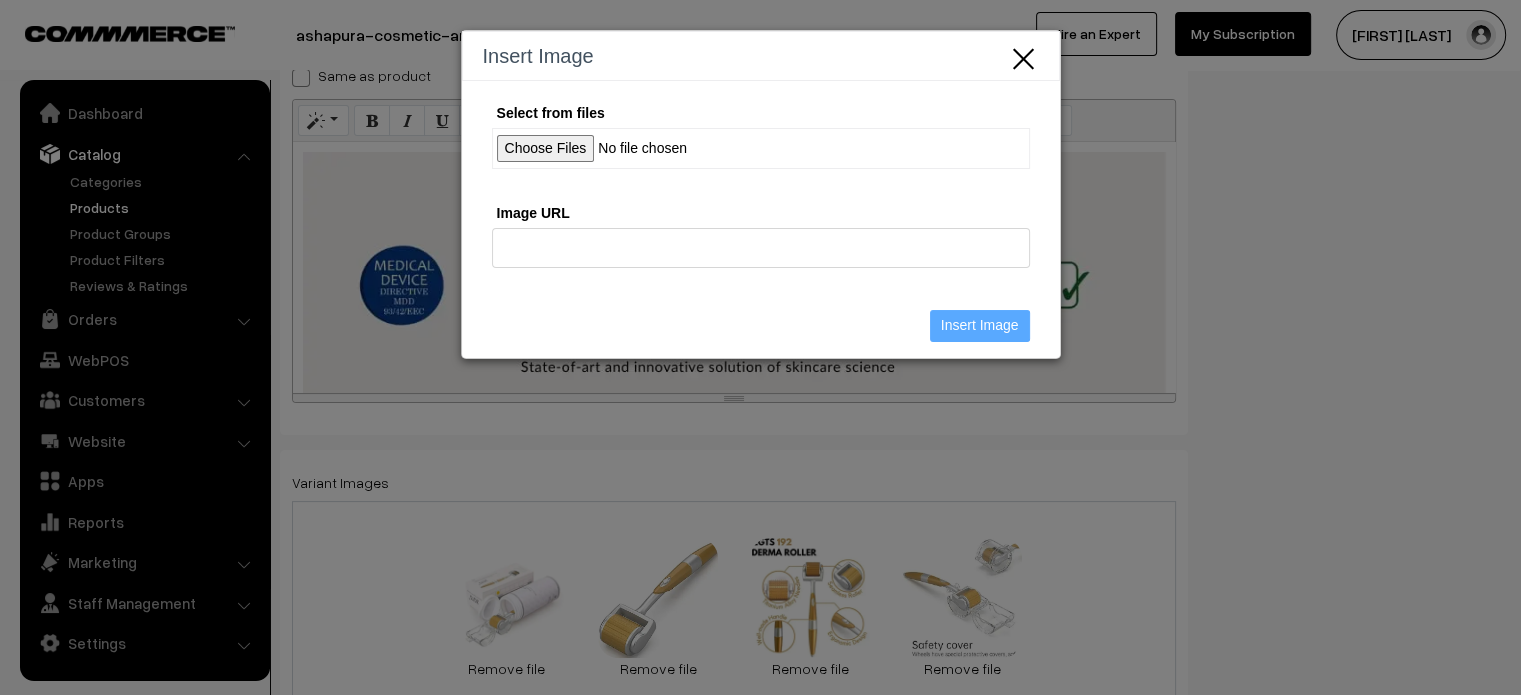 click on "Select from files" at bounding box center (761, 148) 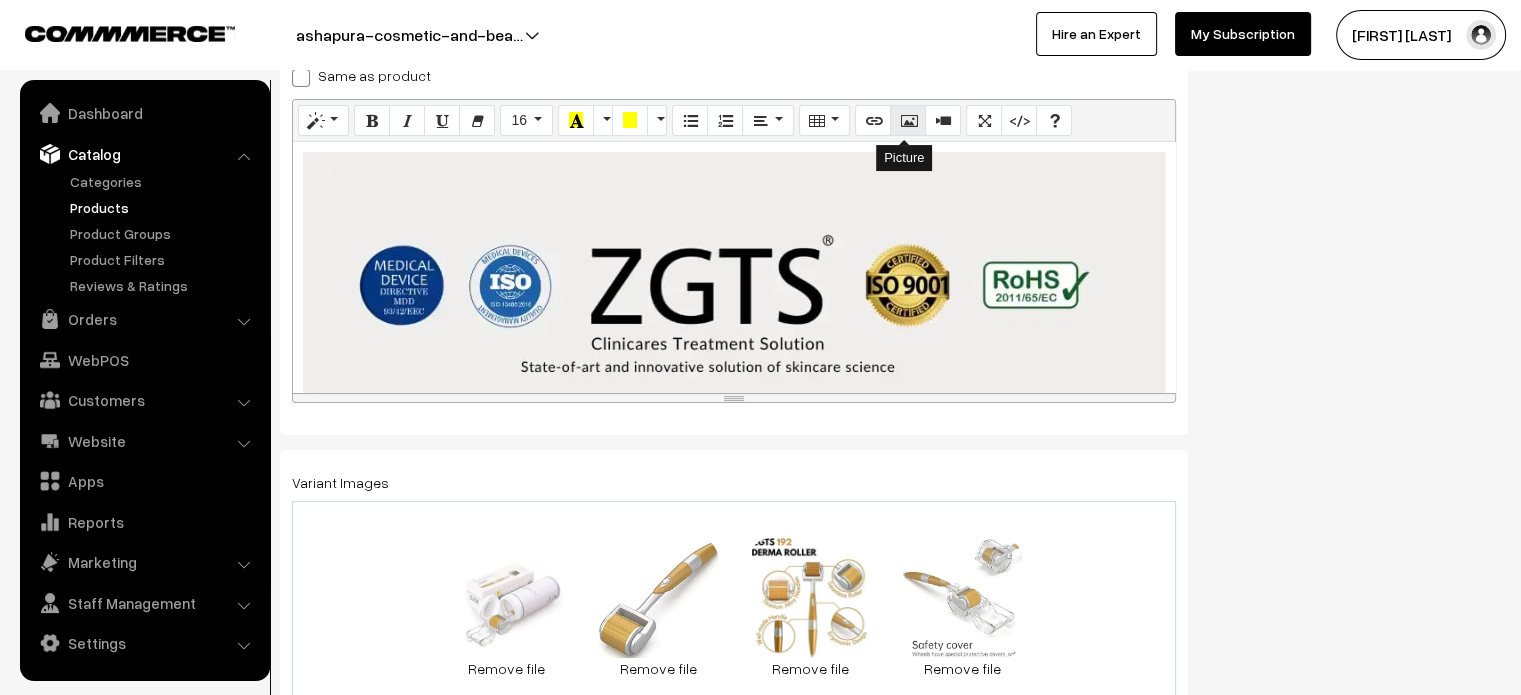 click at bounding box center [908, 120] 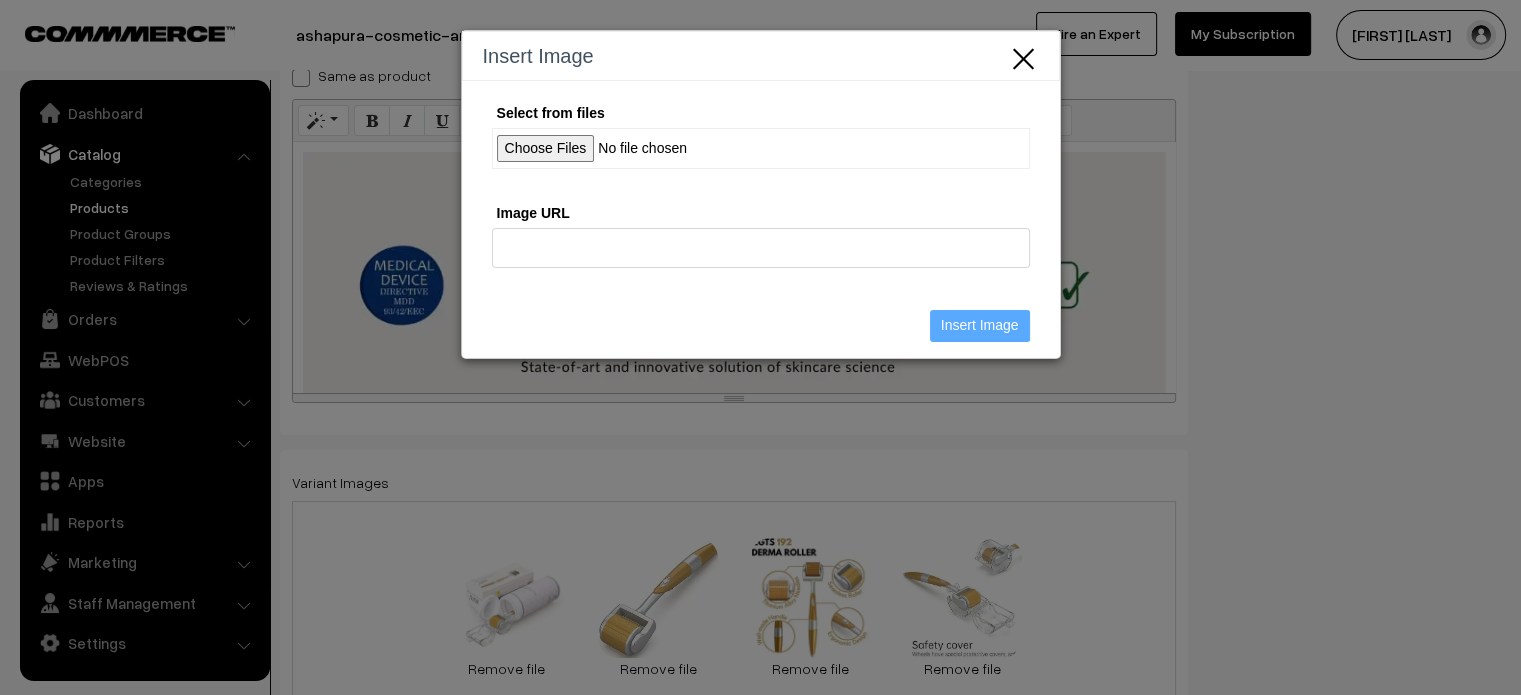 click on "Select from files" at bounding box center (761, 148) 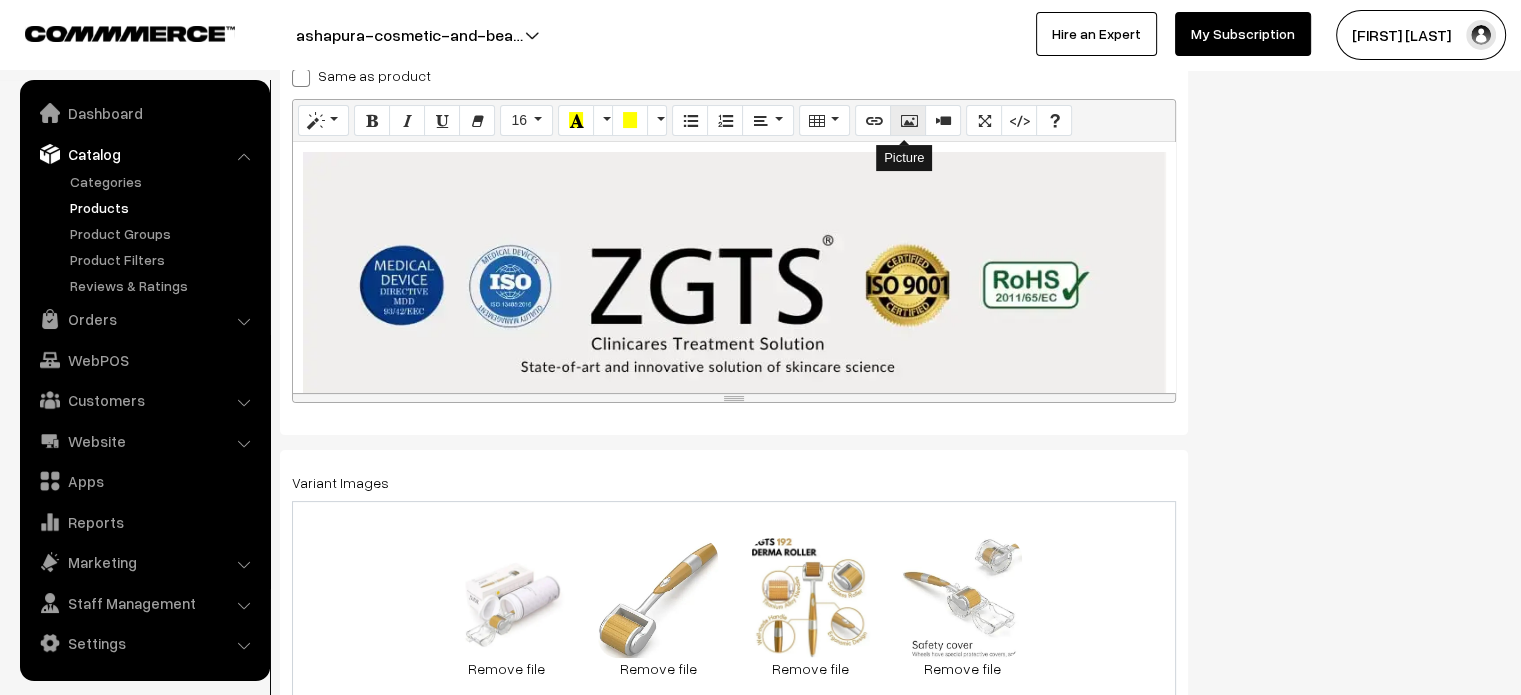 click at bounding box center [908, 120] 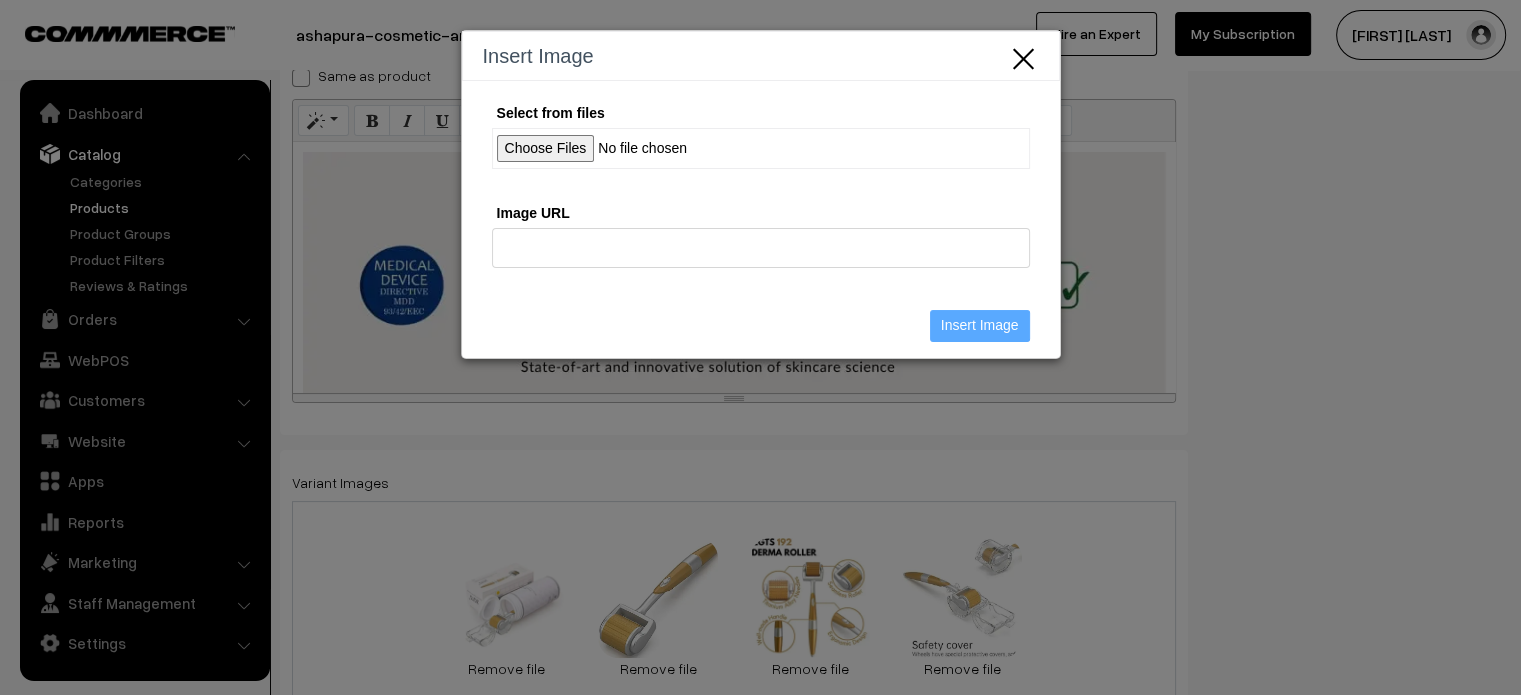 click on "Select from files" at bounding box center (761, 148) 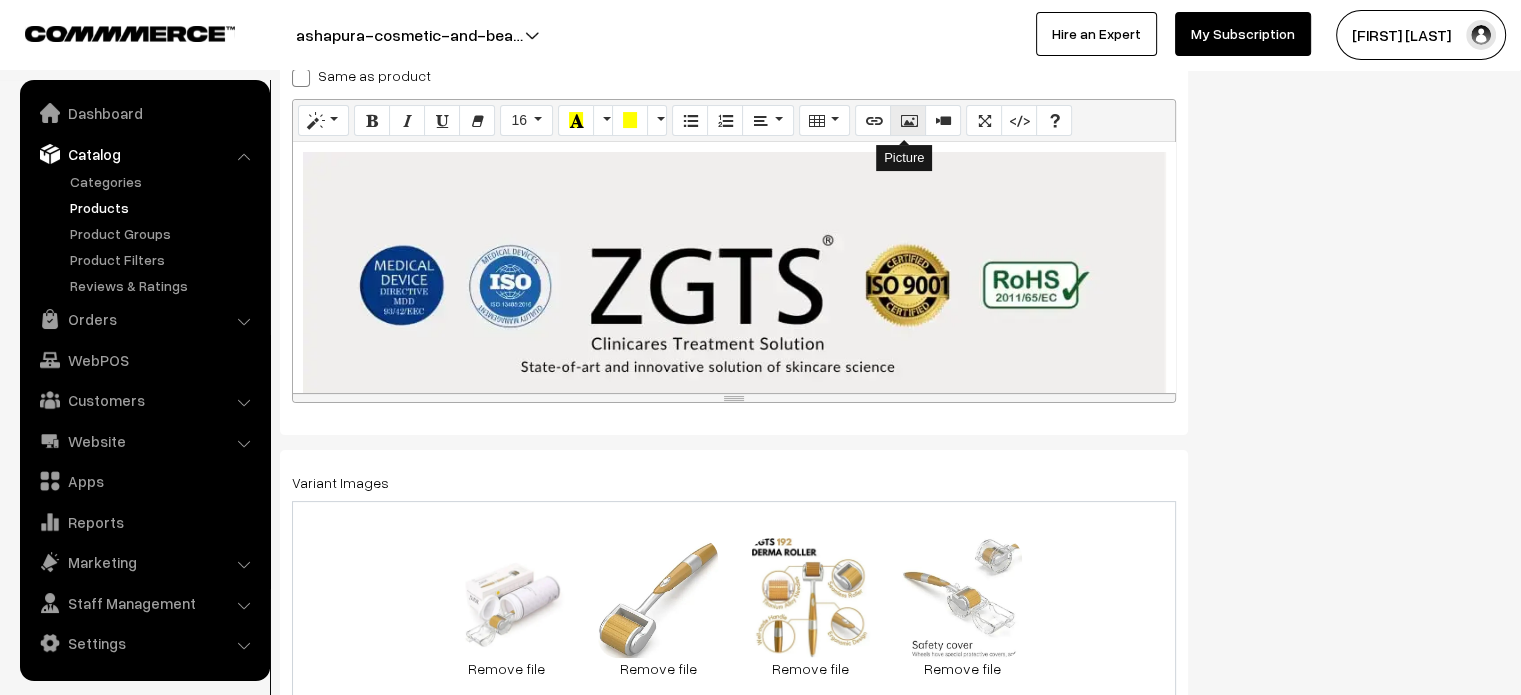 click at bounding box center [908, 120] 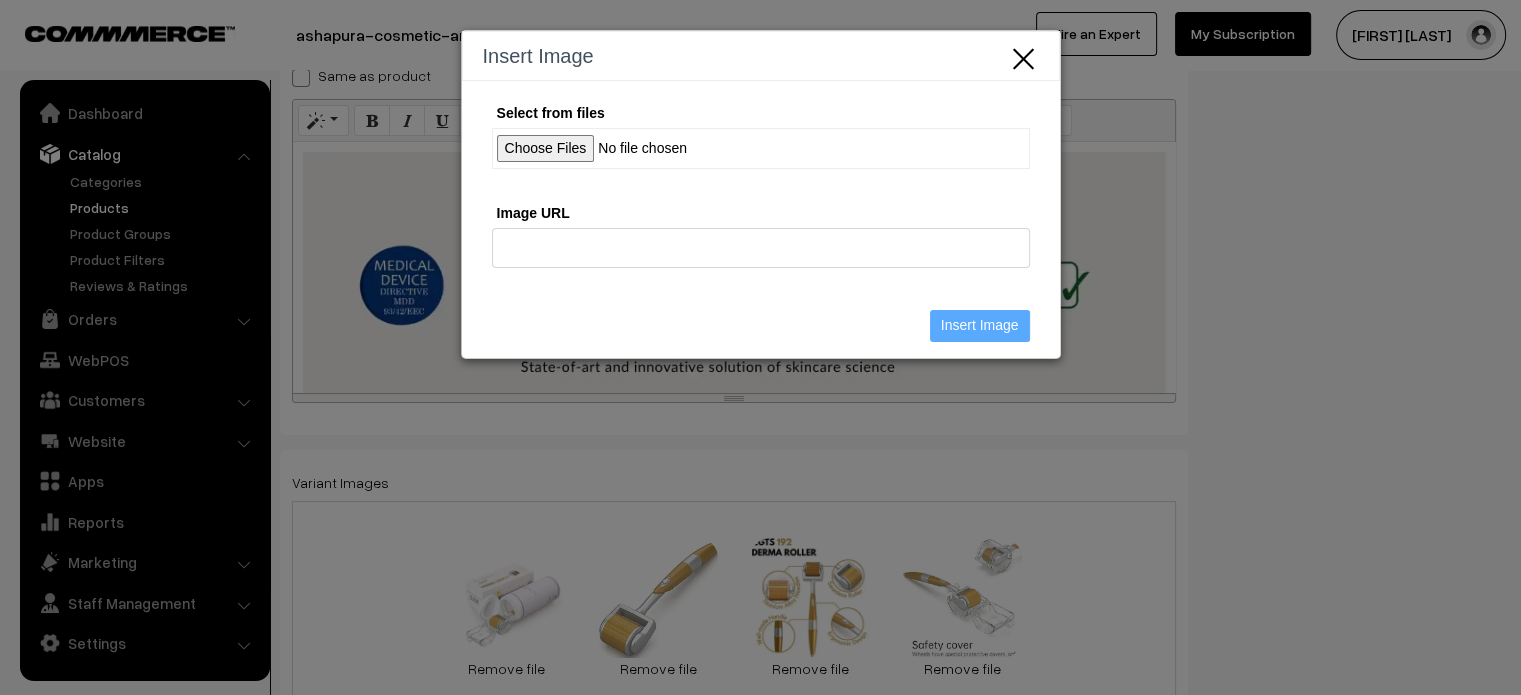 click on "Select from files" at bounding box center [761, 148] 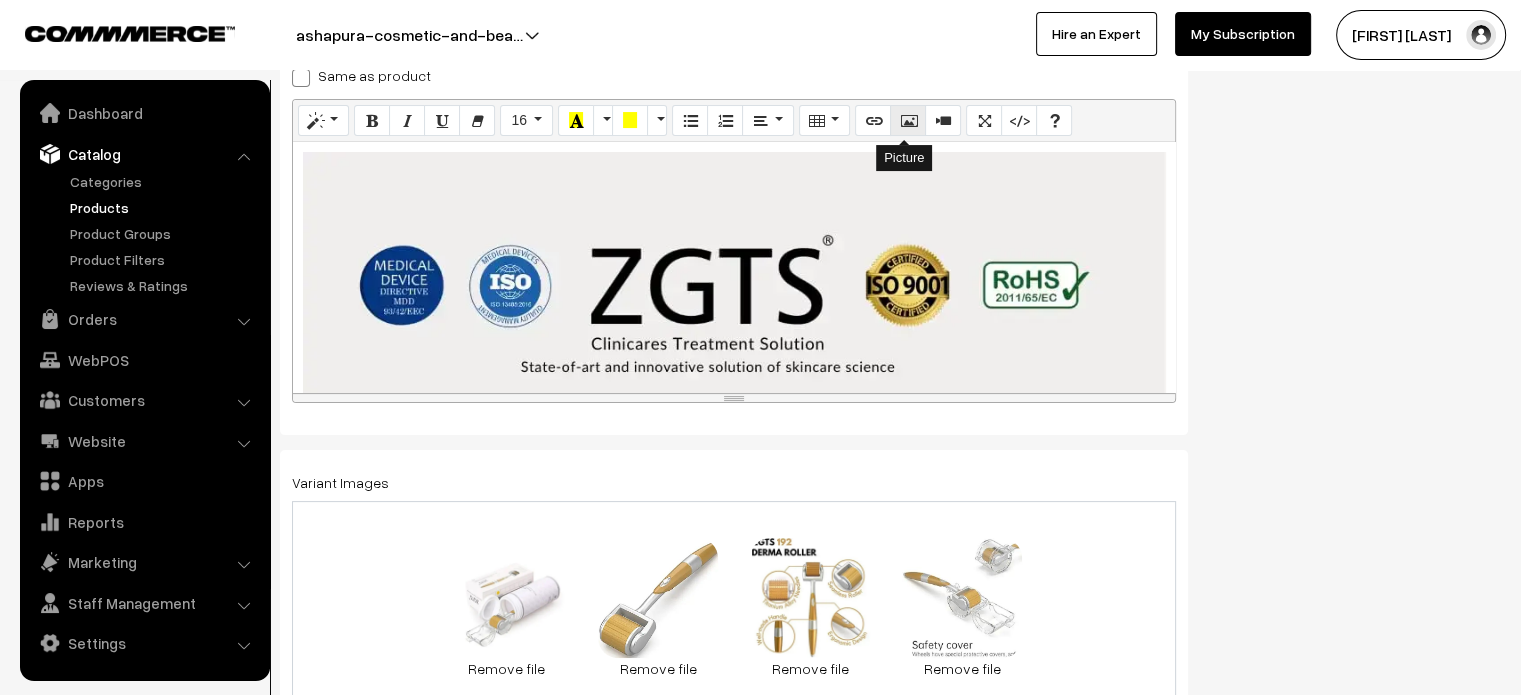 click at bounding box center (908, 121) 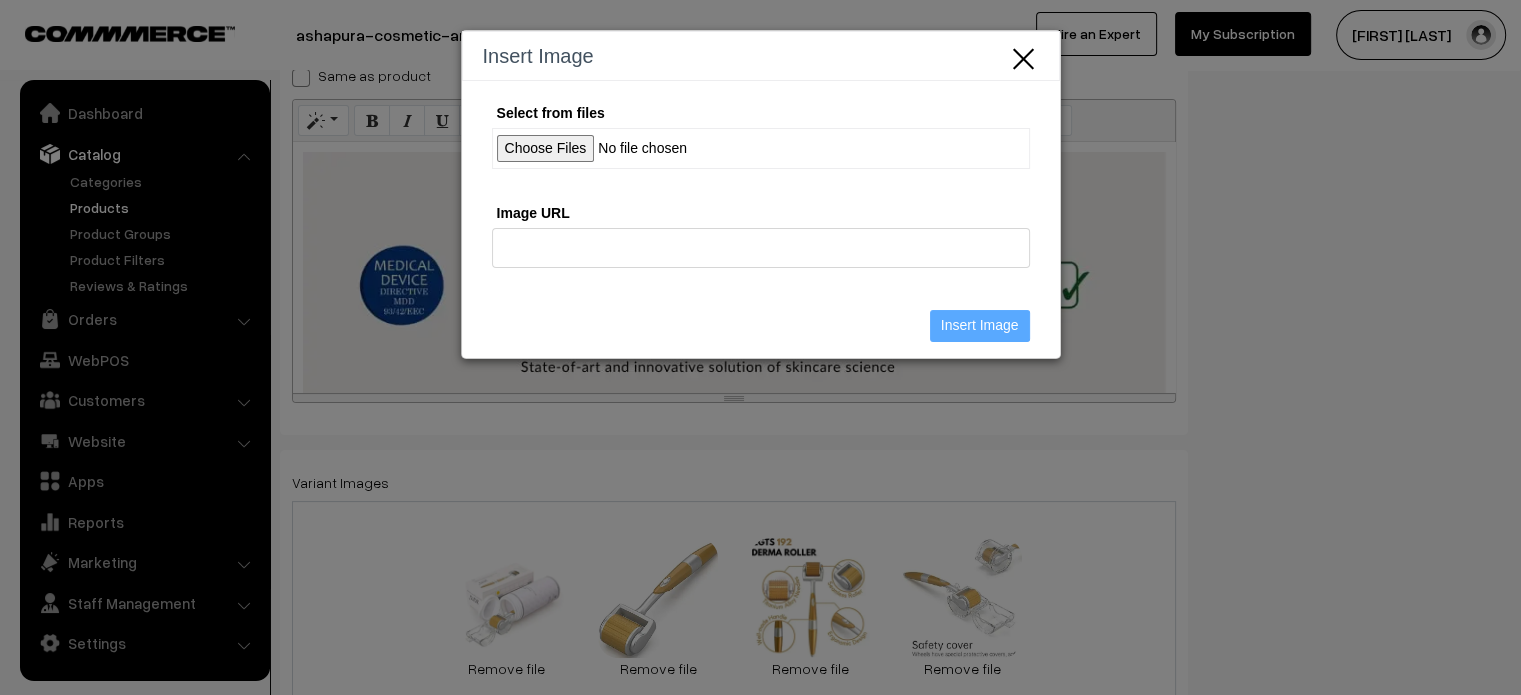 click on "Select from files" at bounding box center (761, 148) 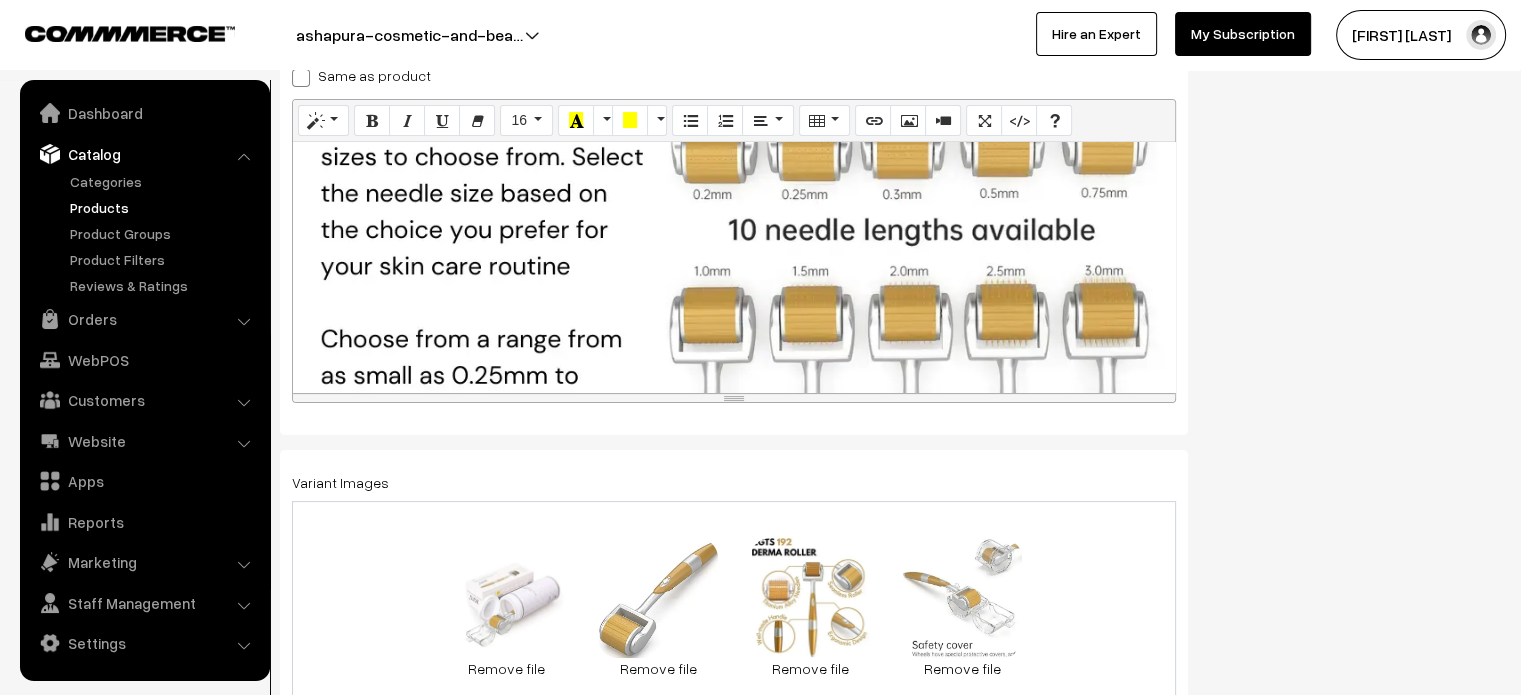 scroll, scrollTop: 2469, scrollLeft: 0, axis: vertical 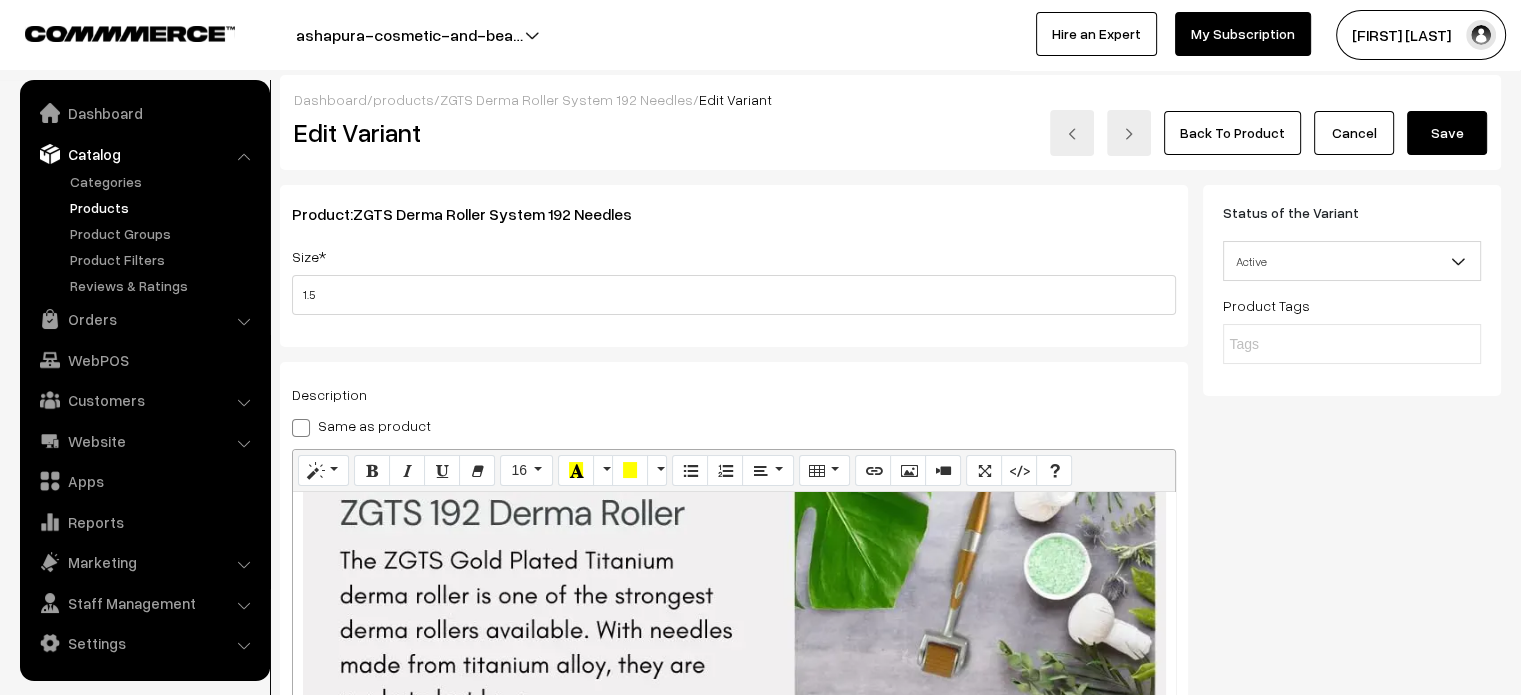 click on "Save" at bounding box center (1447, 133) 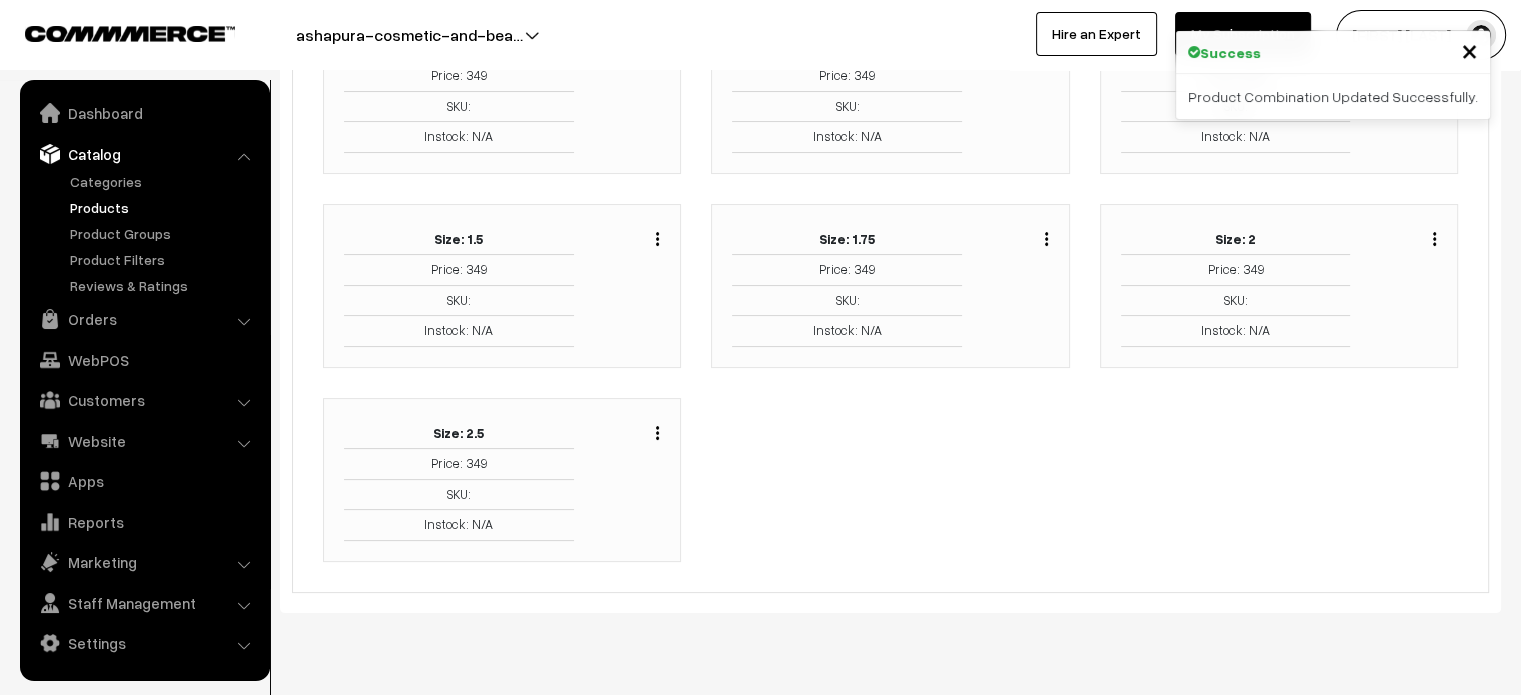 scroll, scrollTop: 288, scrollLeft: 0, axis: vertical 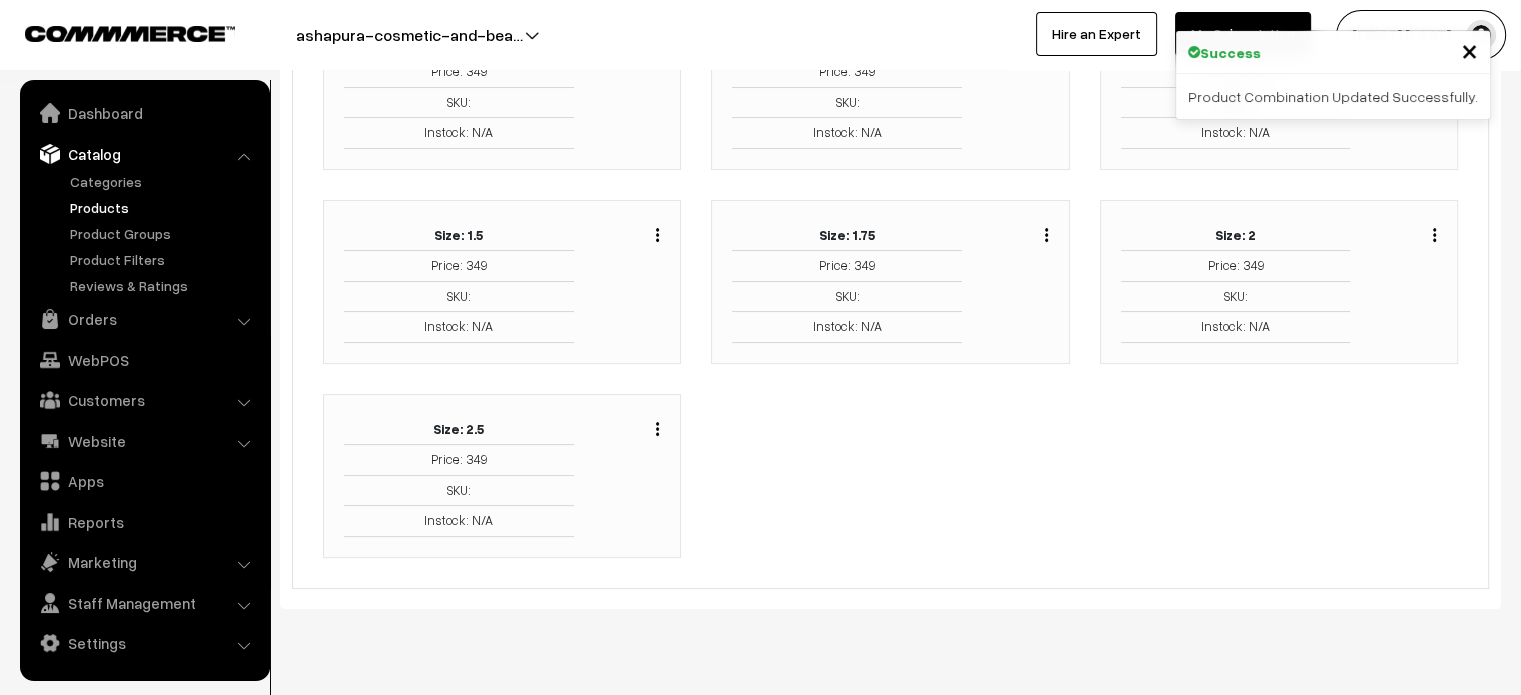 click on "Duplicate
Edit
Delete" at bounding box center [1041, 233] 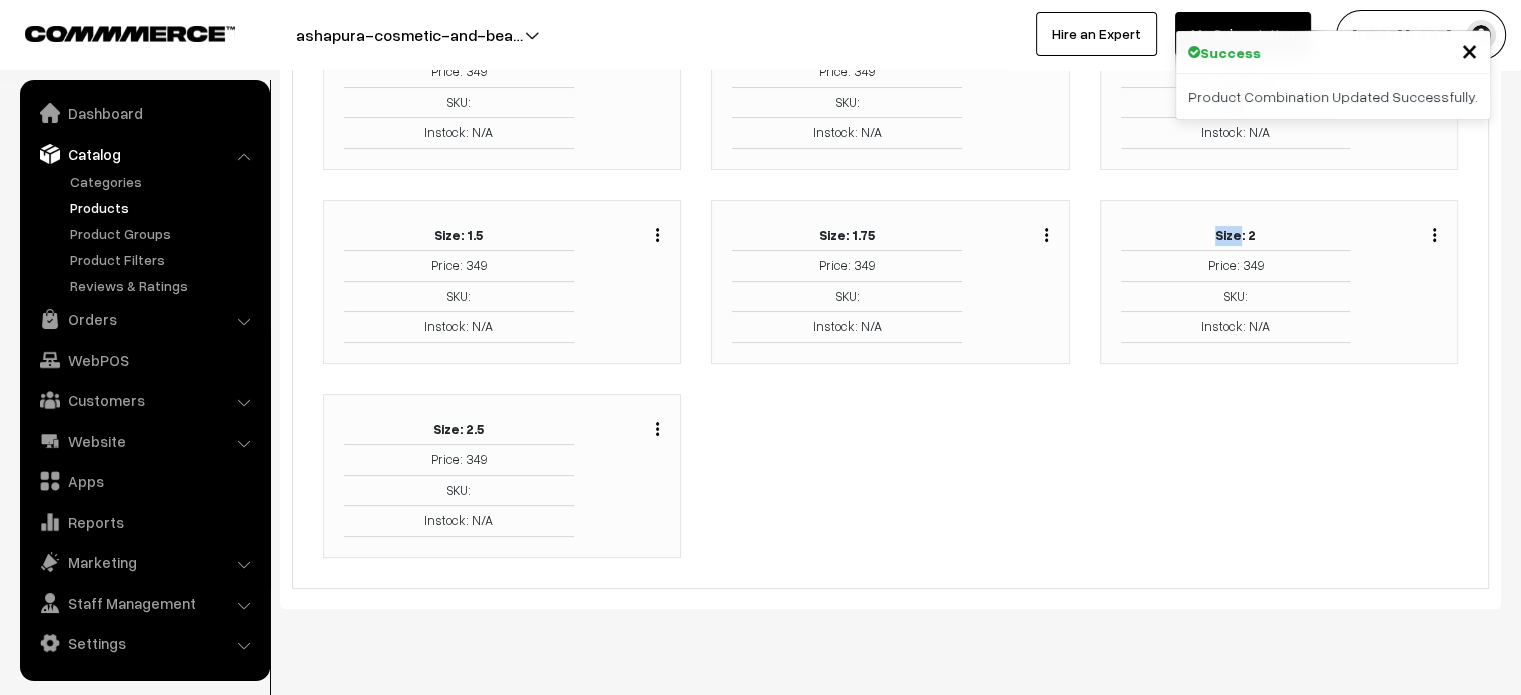 click on "Duplicate
Edit
Delete" at bounding box center [1041, 233] 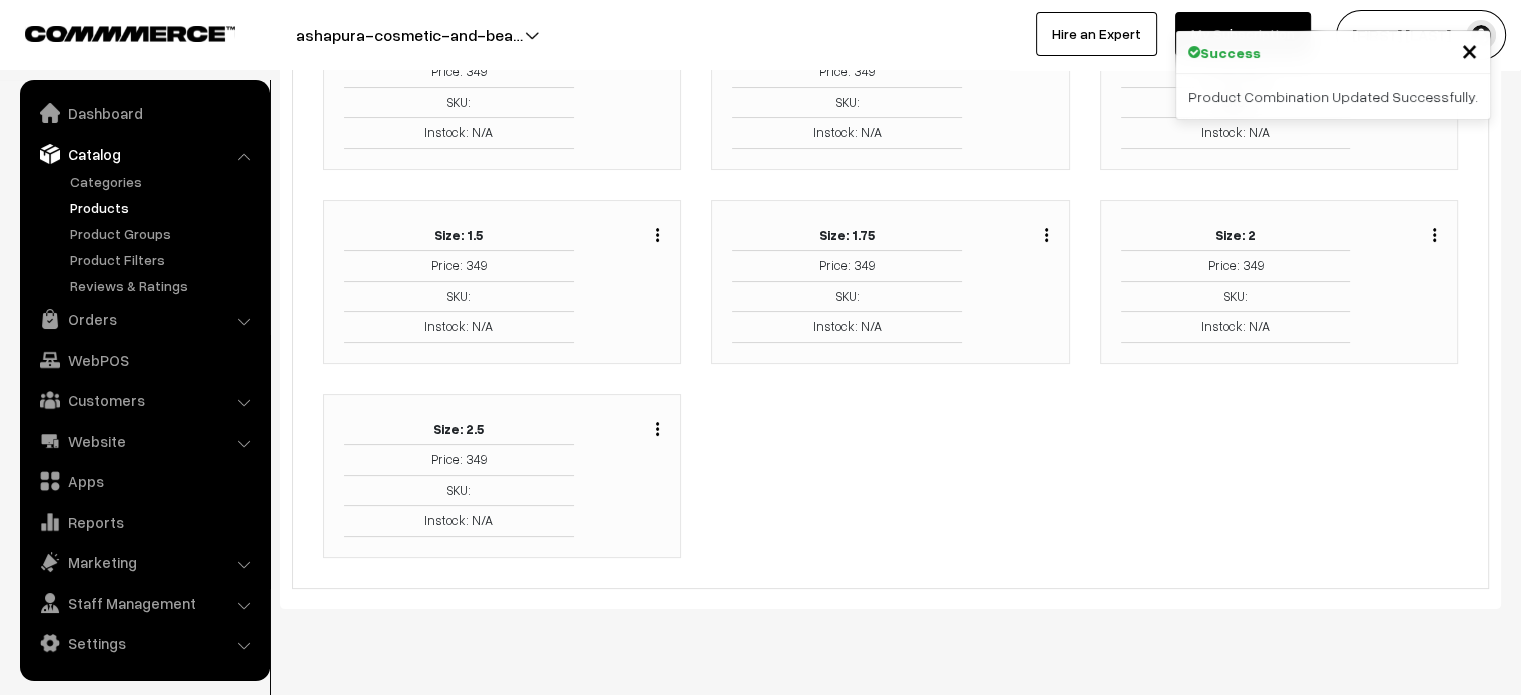 click on "Duplicate
Edit
Delete" at bounding box center [1041, 233] 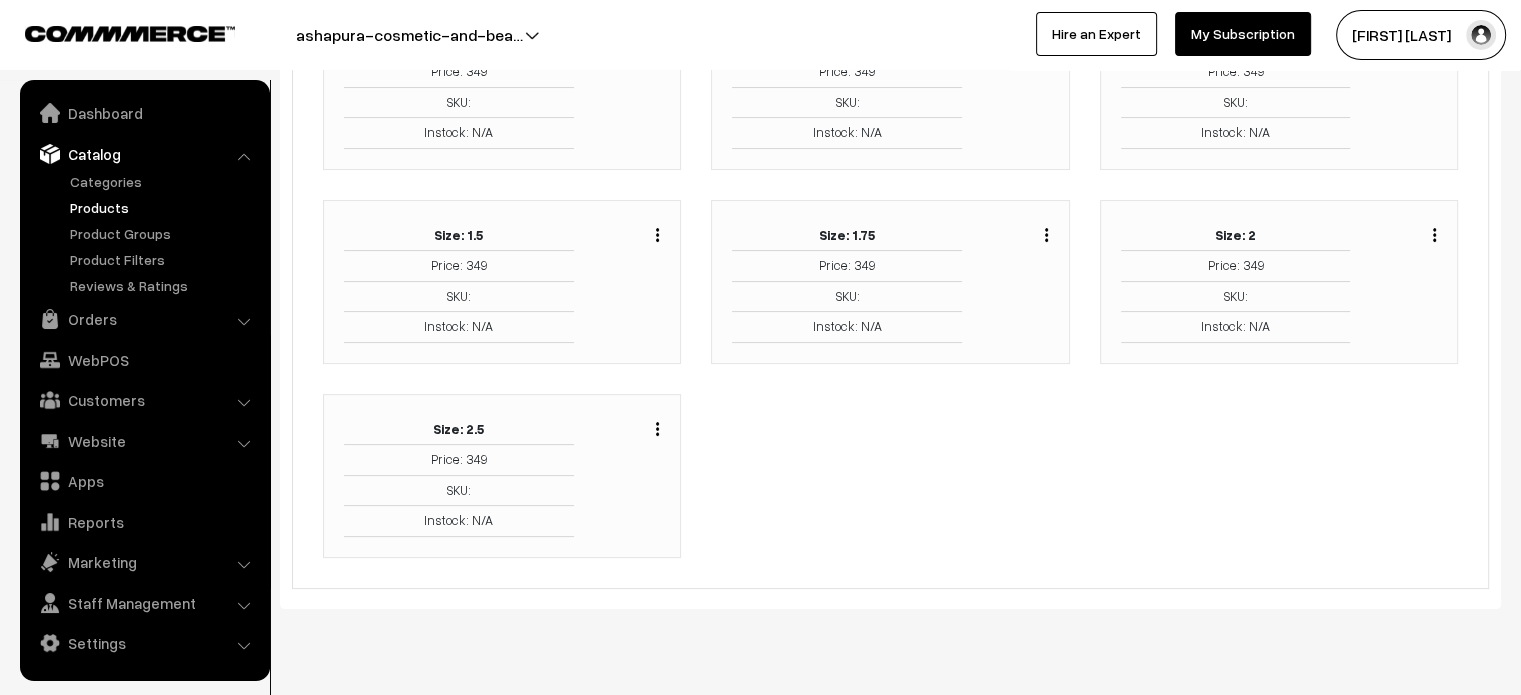 click at bounding box center [1046, 234] 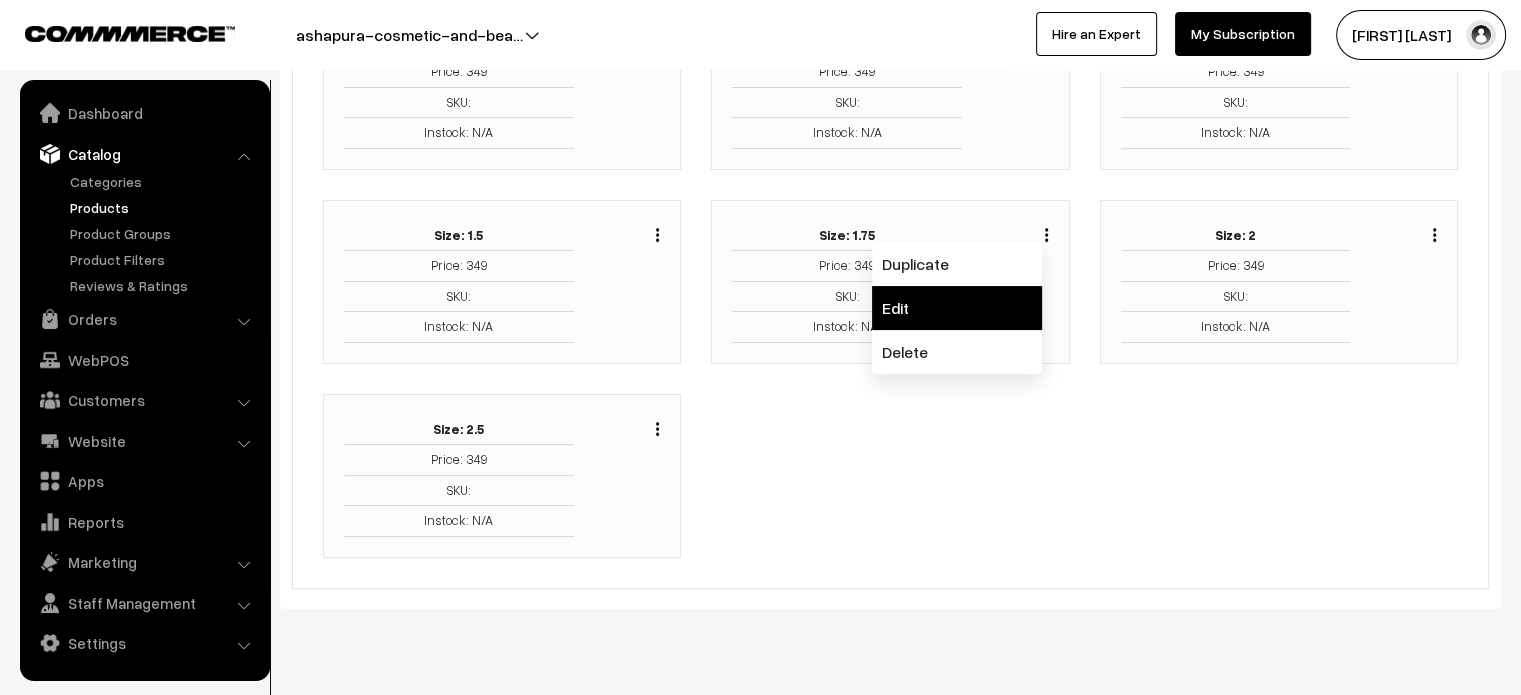 click on "Edit" at bounding box center (957, 308) 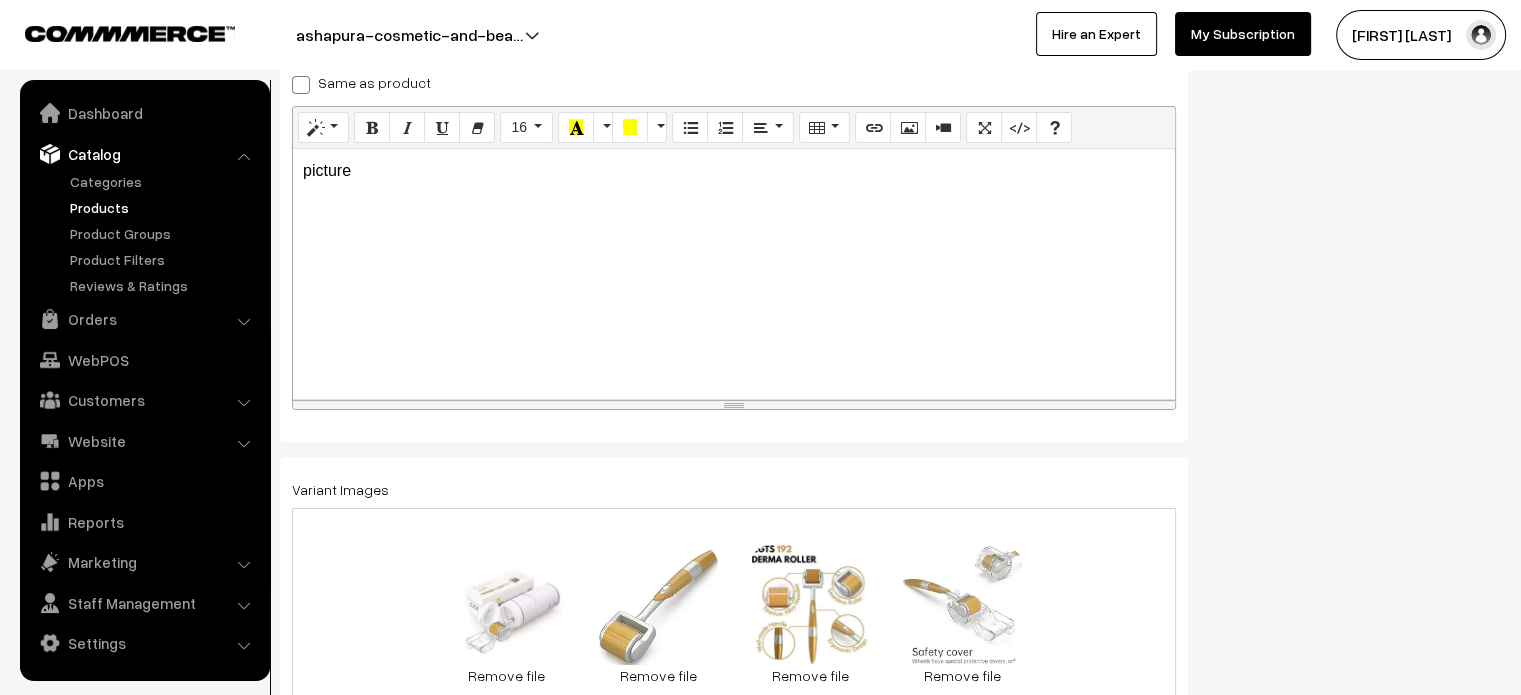 scroll, scrollTop: 350, scrollLeft: 0, axis: vertical 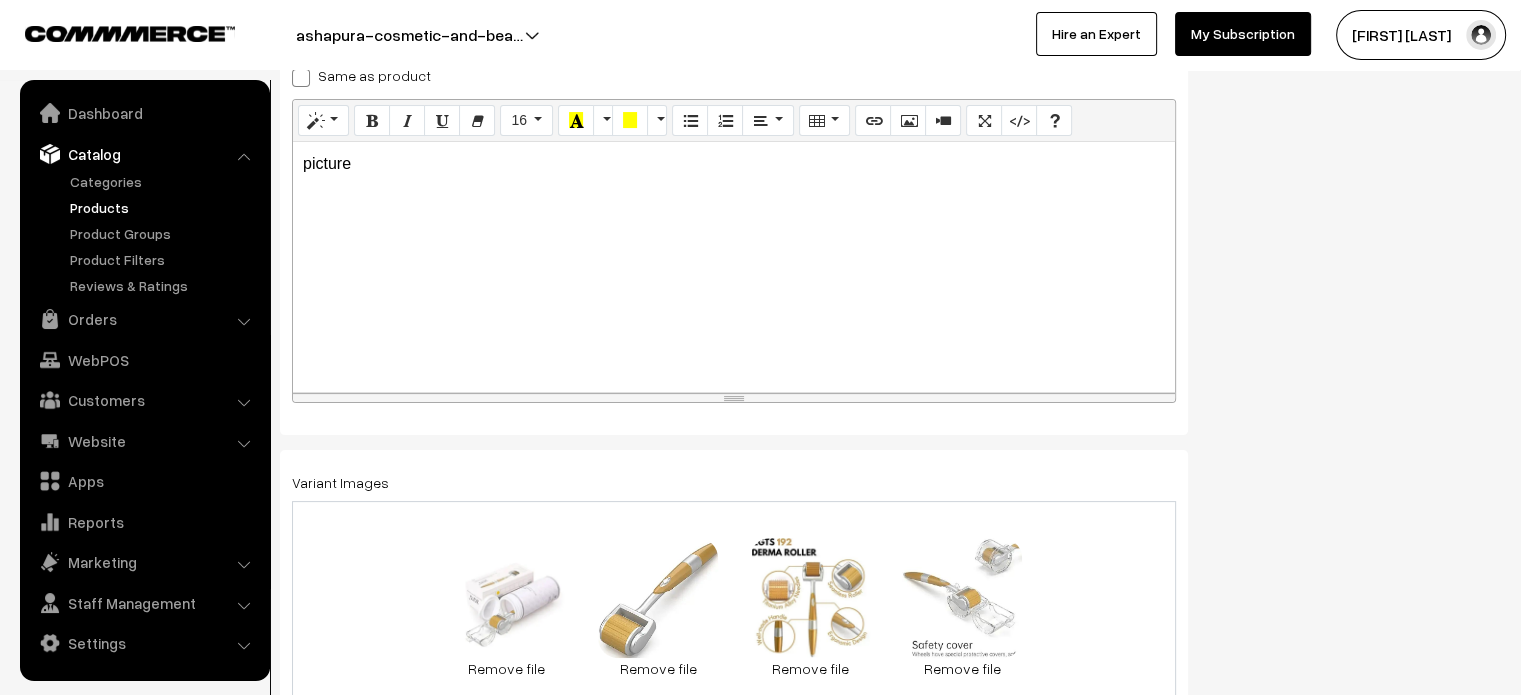 click on "picture" at bounding box center [734, 267] 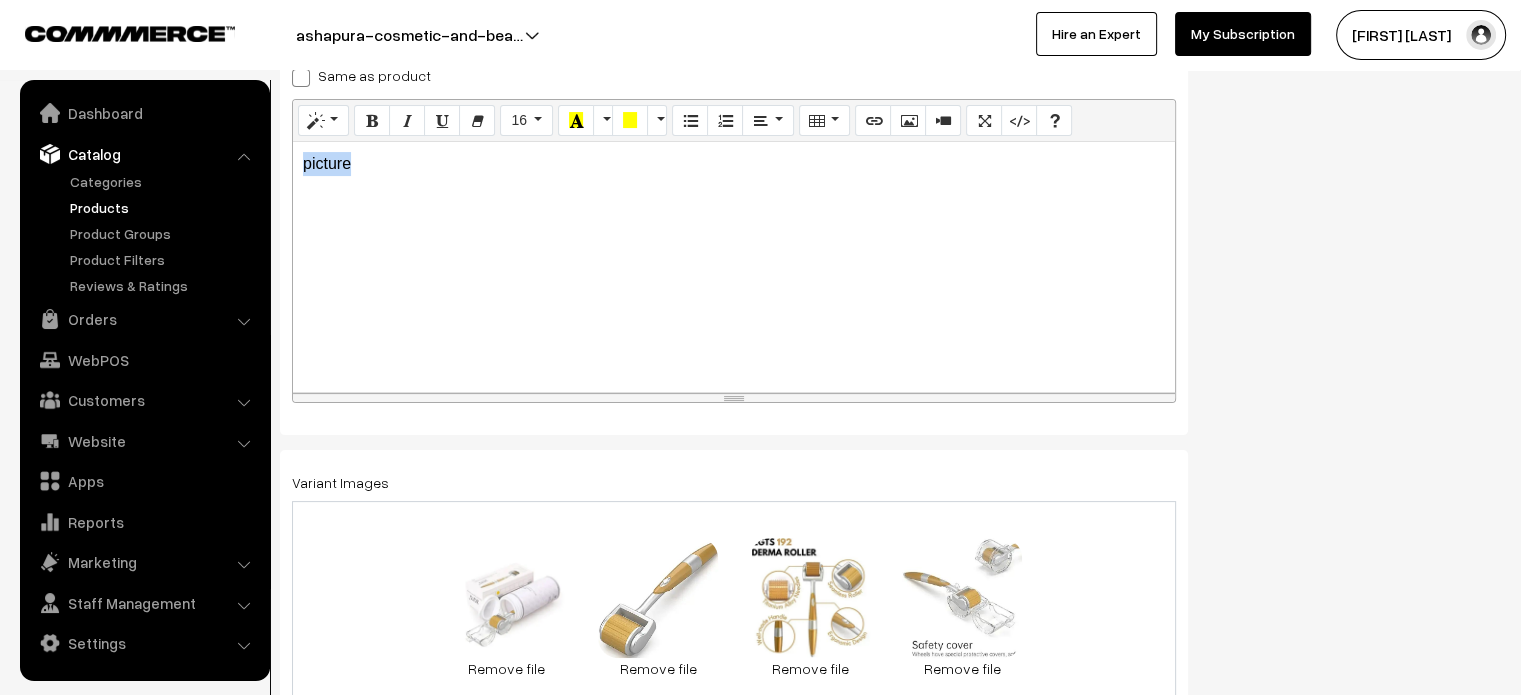 click on "picture" at bounding box center [734, 267] 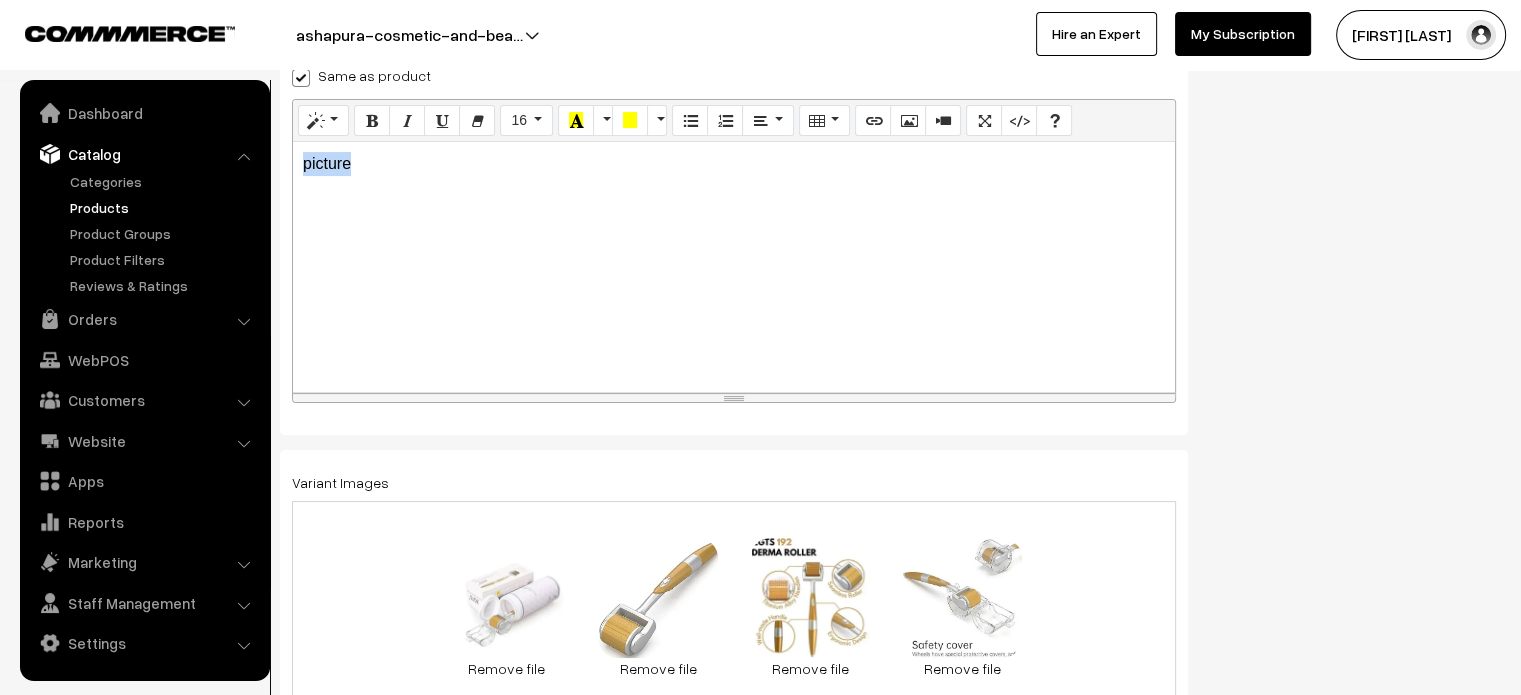 checkbox on "true" 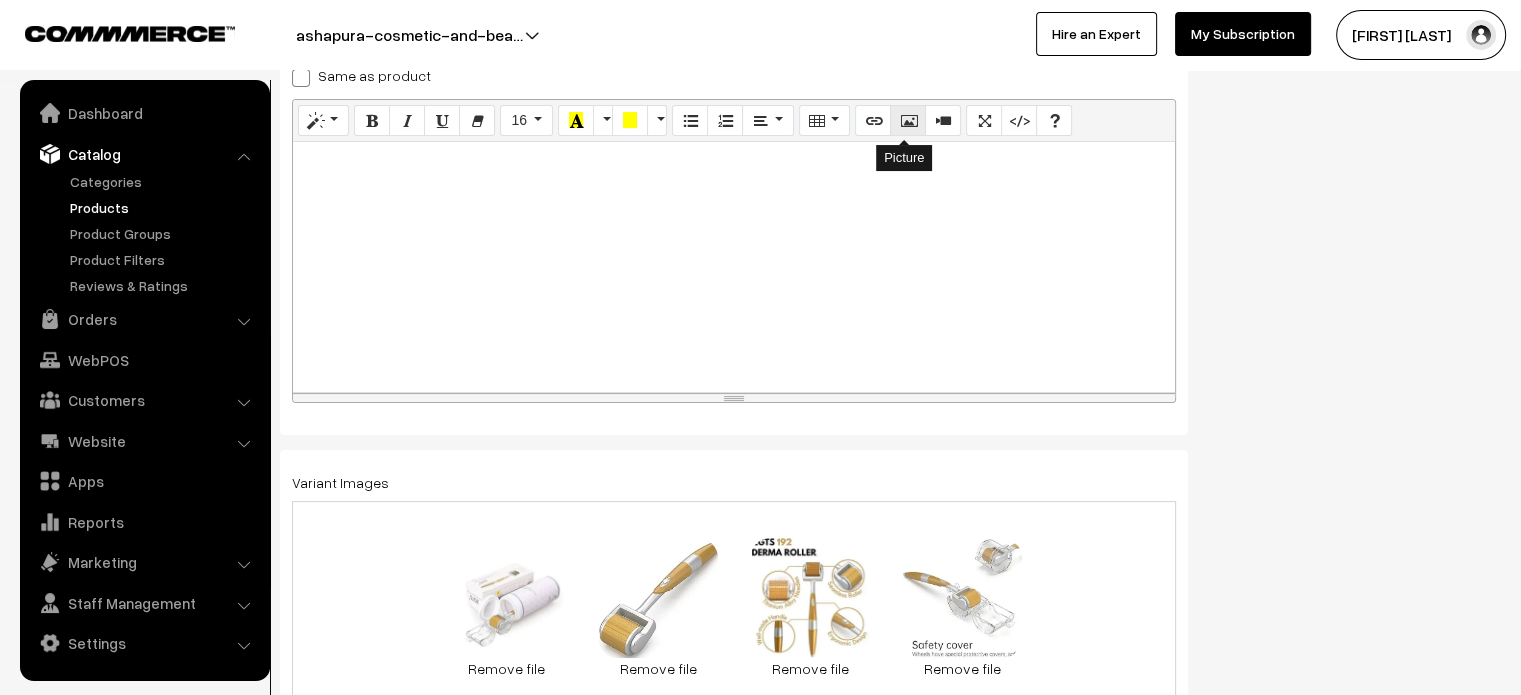 click at bounding box center (908, 121) 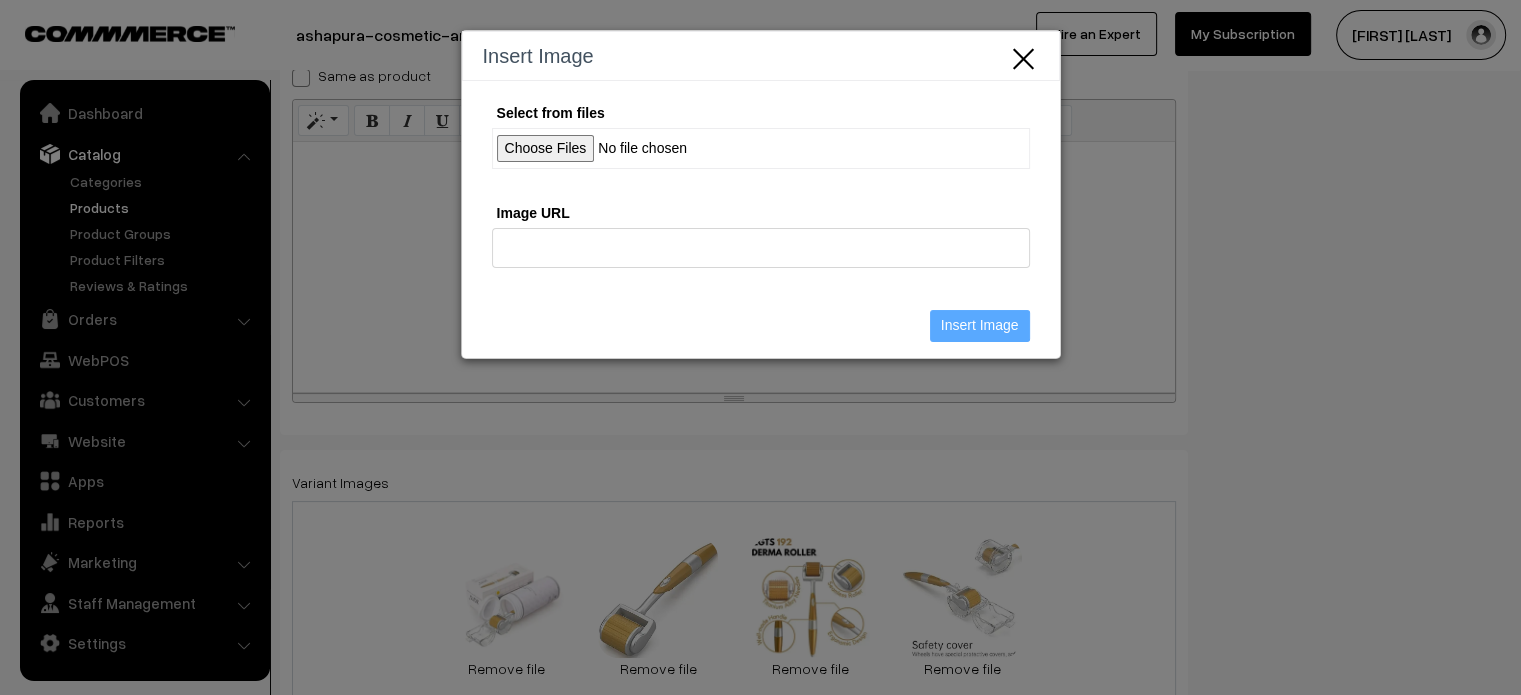 click on "Select from files" at bounding box center [761, 148] 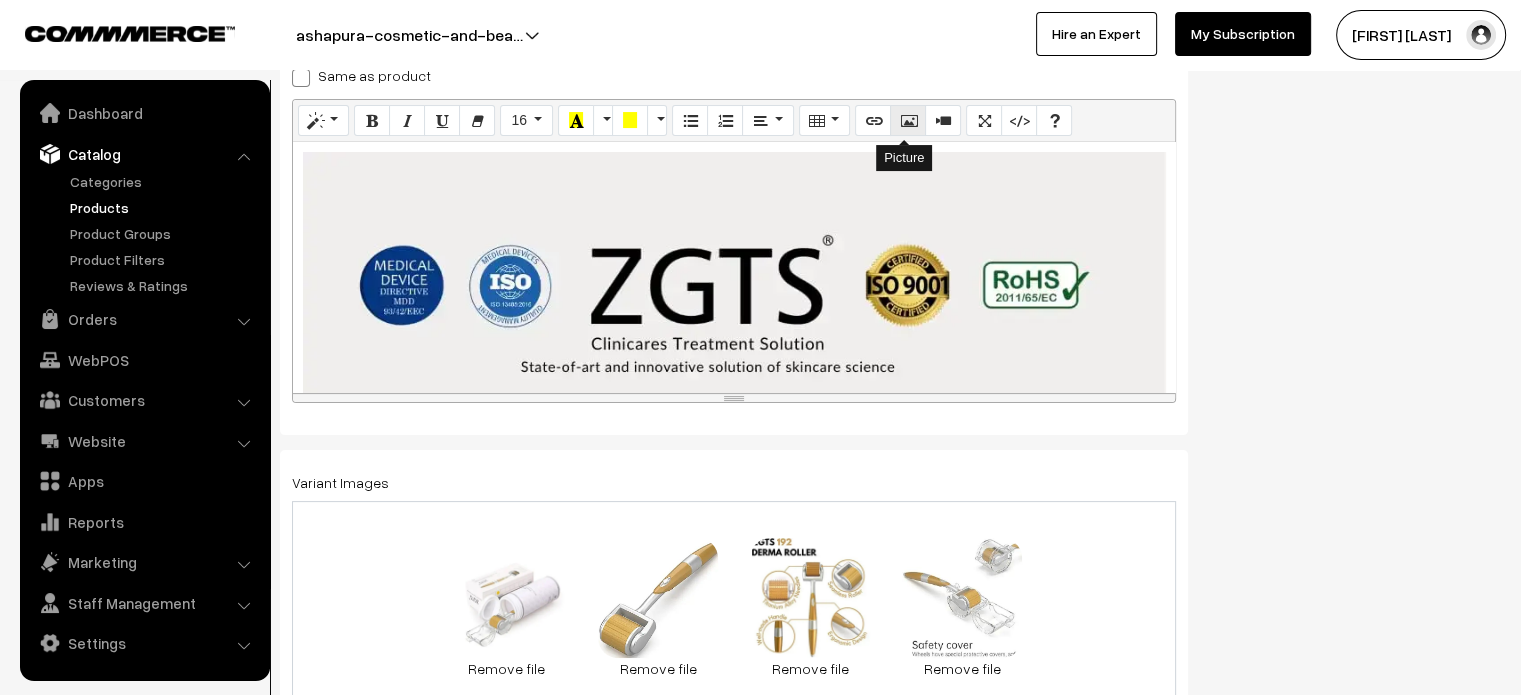click at bounding box center (908, 120) 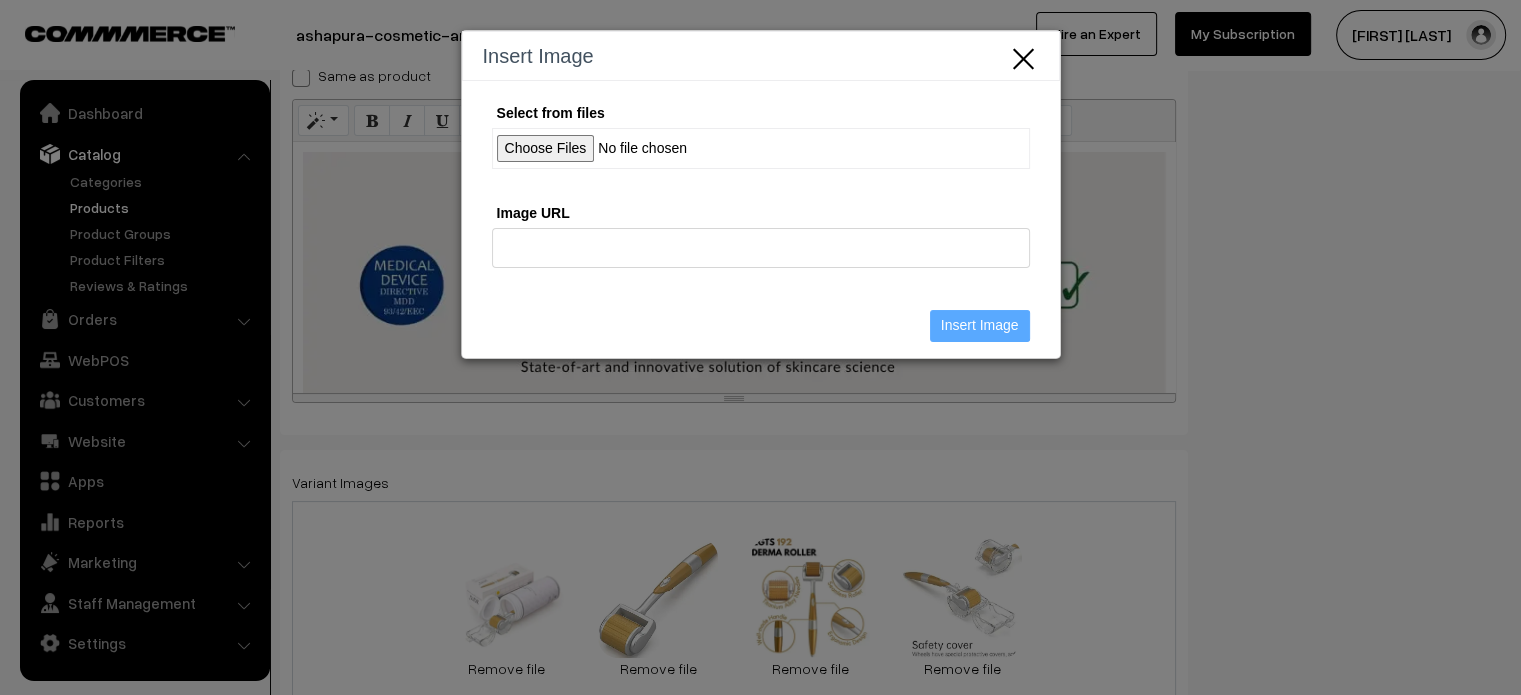 click on "Select from files" at bounding box center (761, 148) 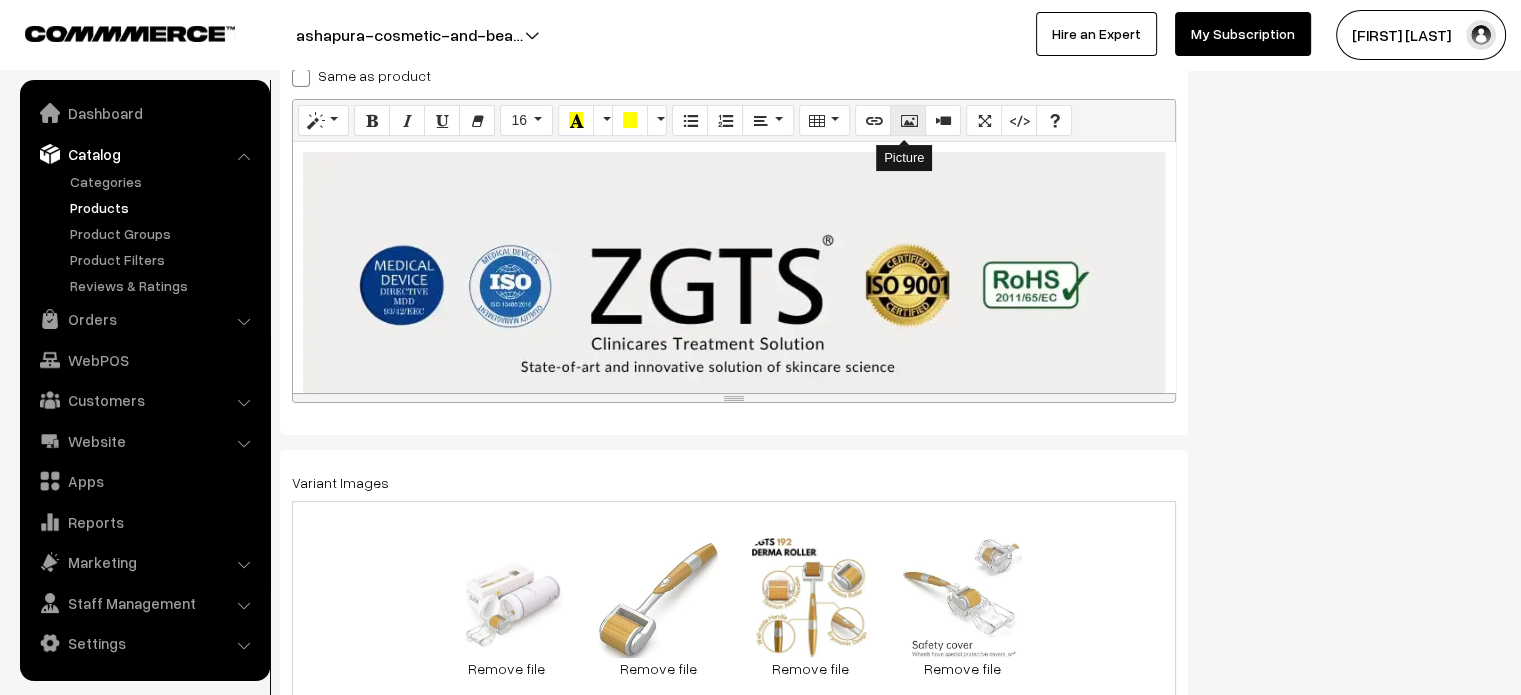 click at bounding box center (908, 120) 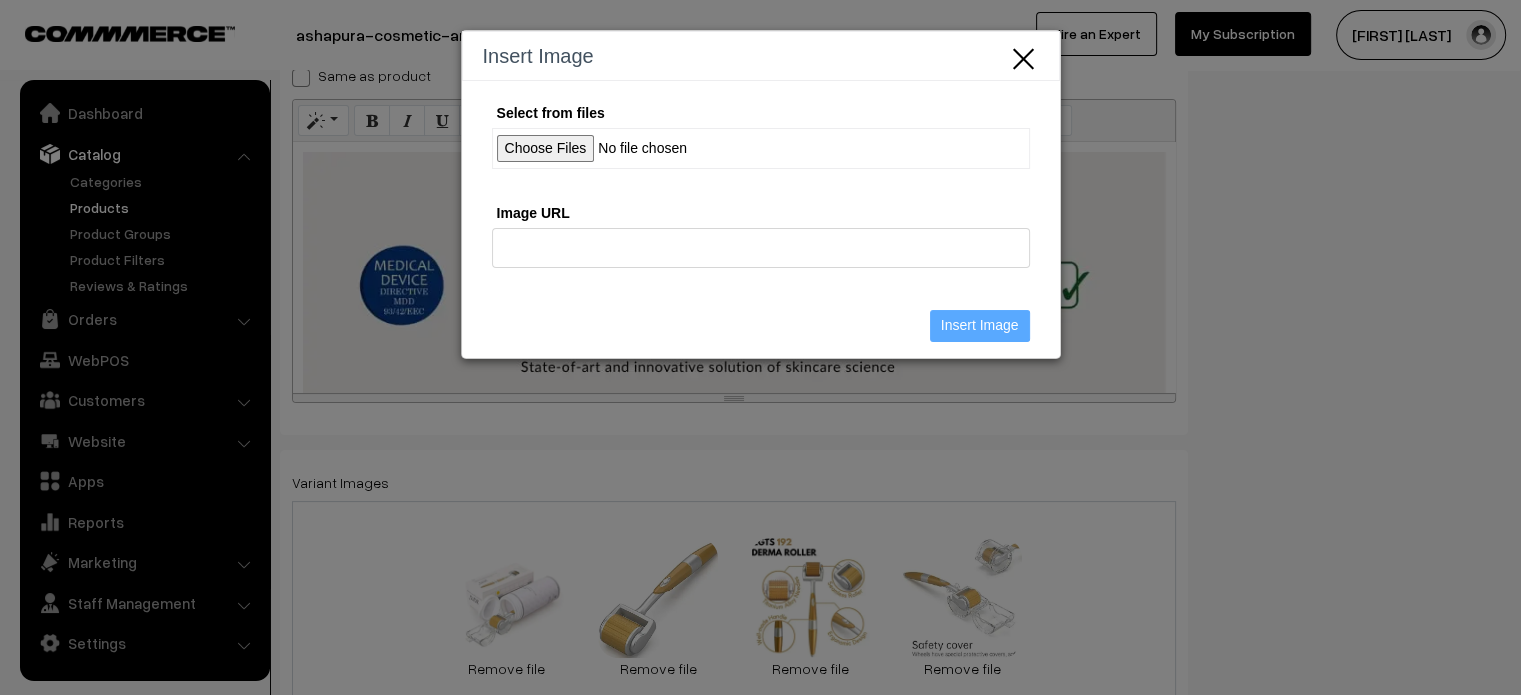 click on "Select from files" at bounding box center [761, 148] 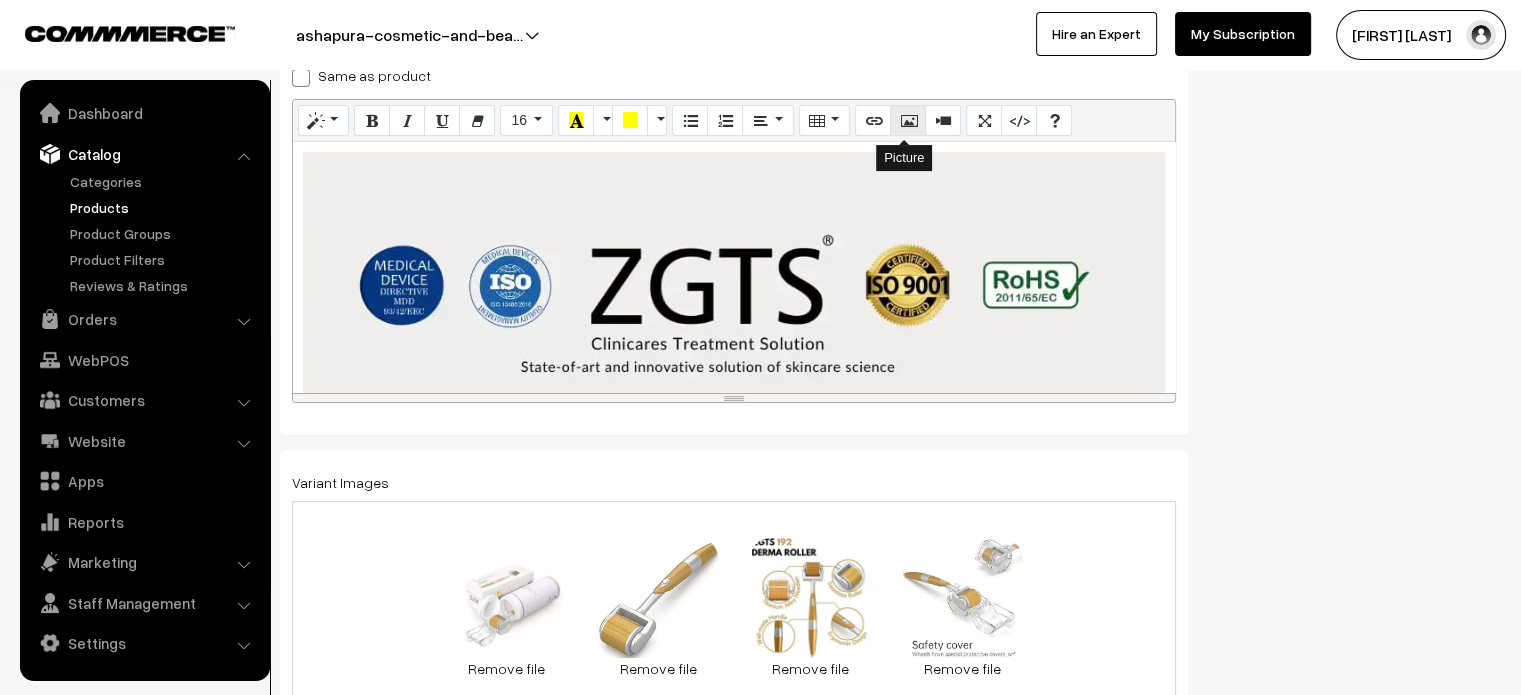 click at bounding box center [908, 121] 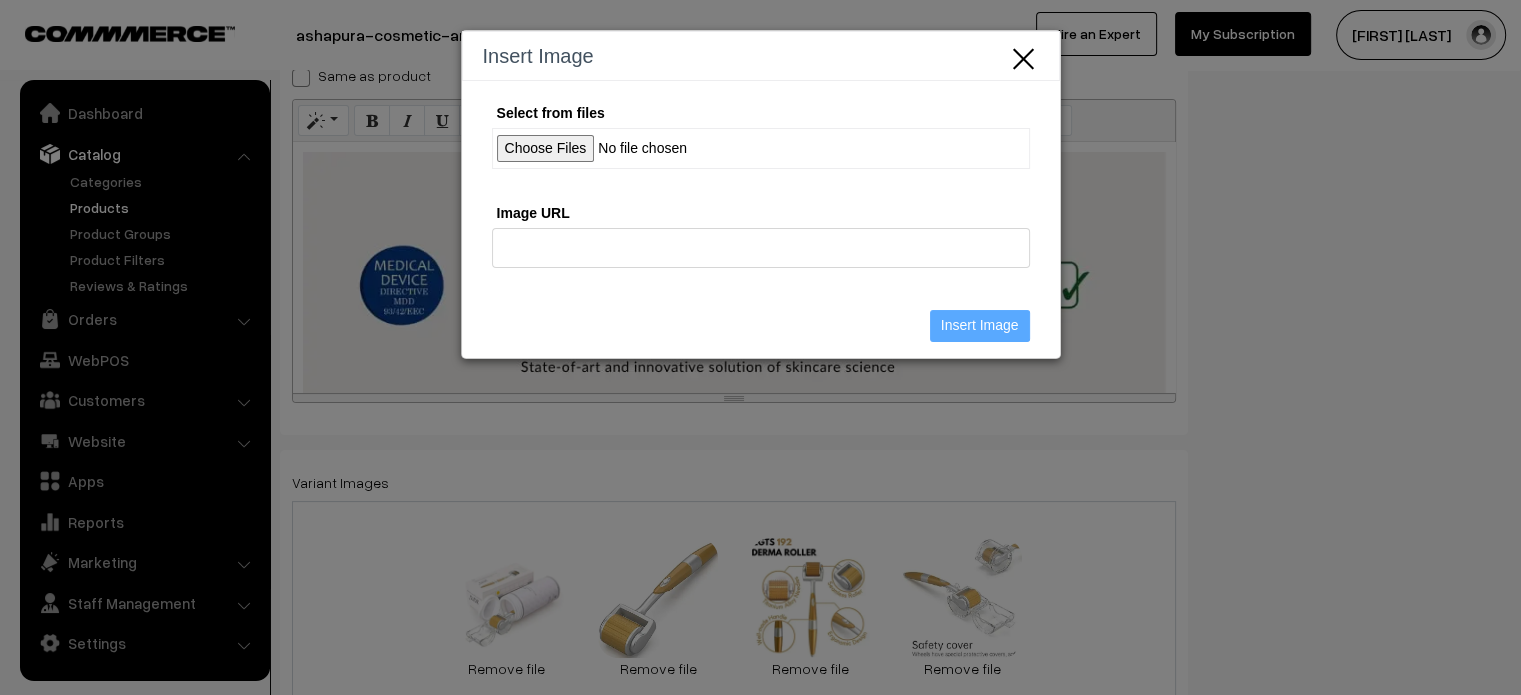 click on "Select from files" at bounding box center (761, 148) 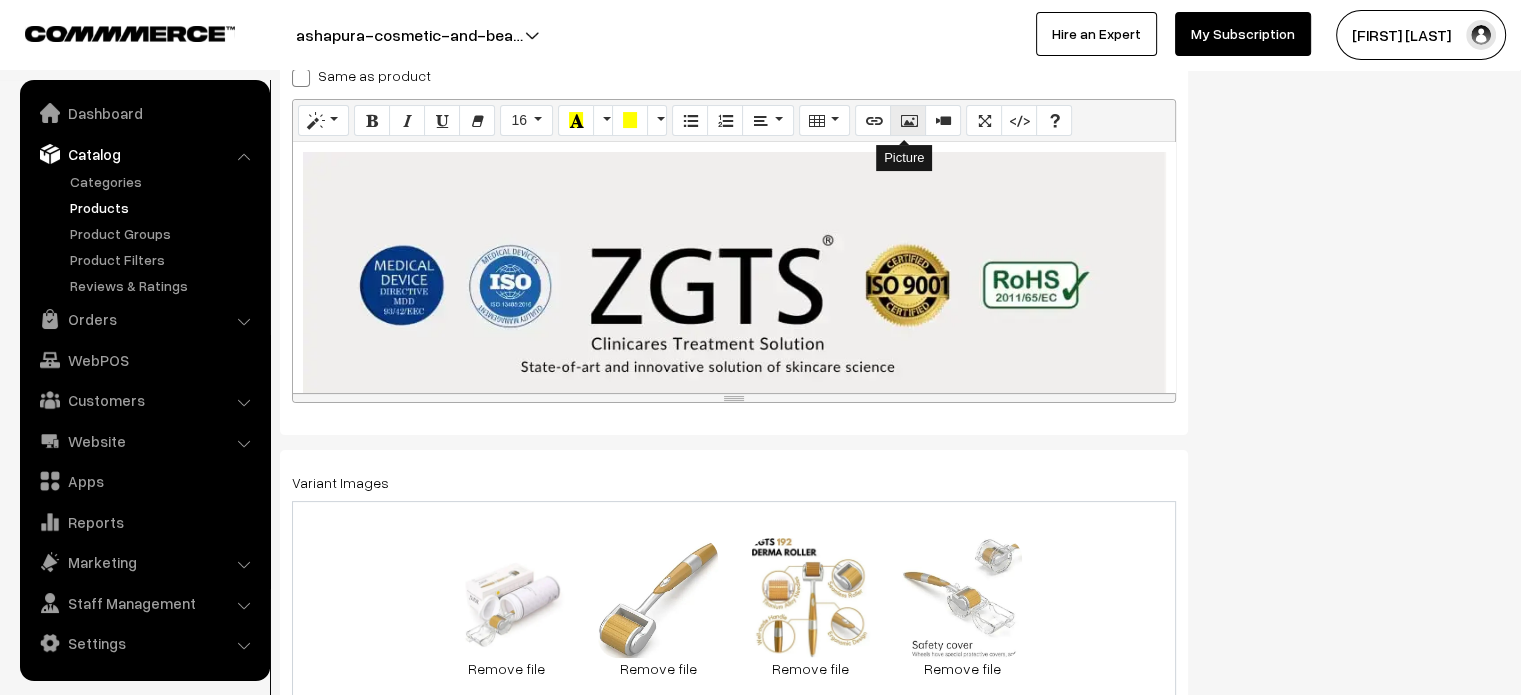 click at bounding box center [908, 120] 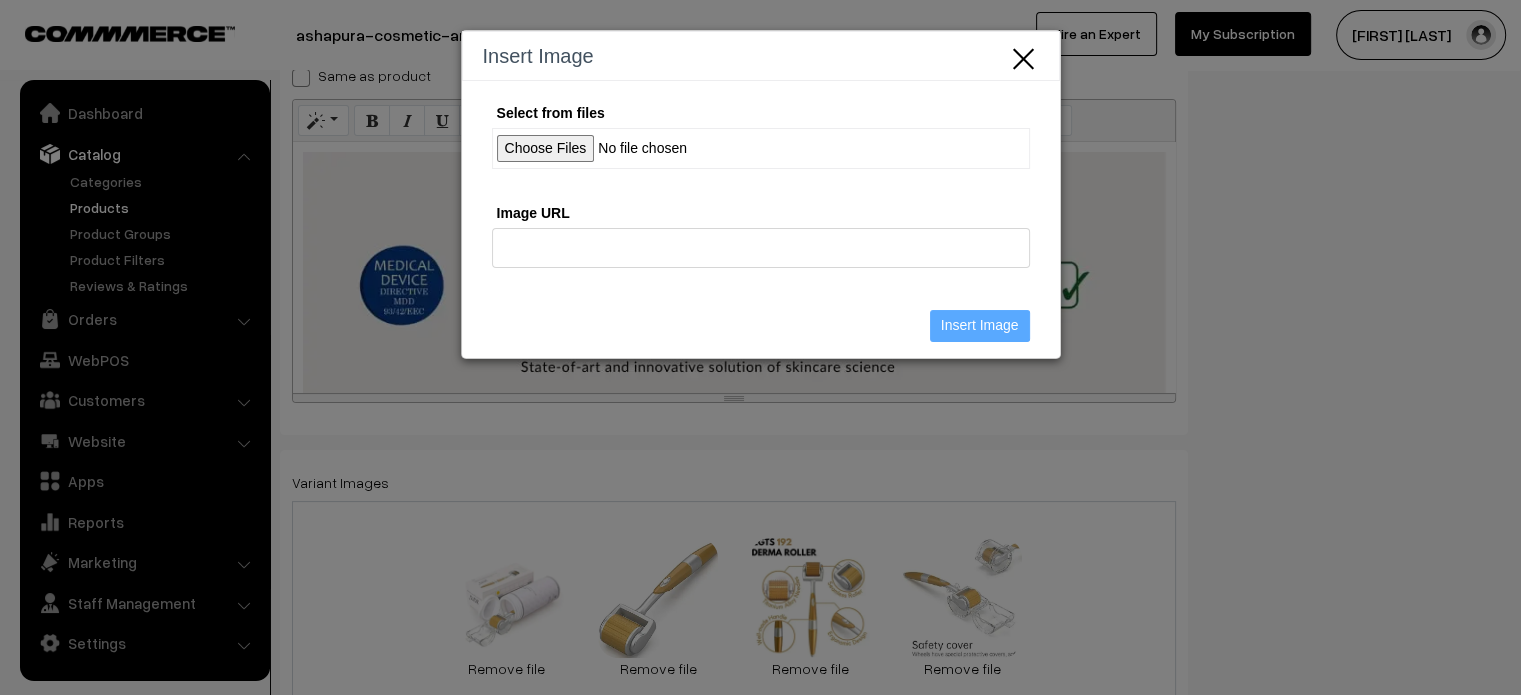 click on "Select from files" at bounding box center [761, 148] 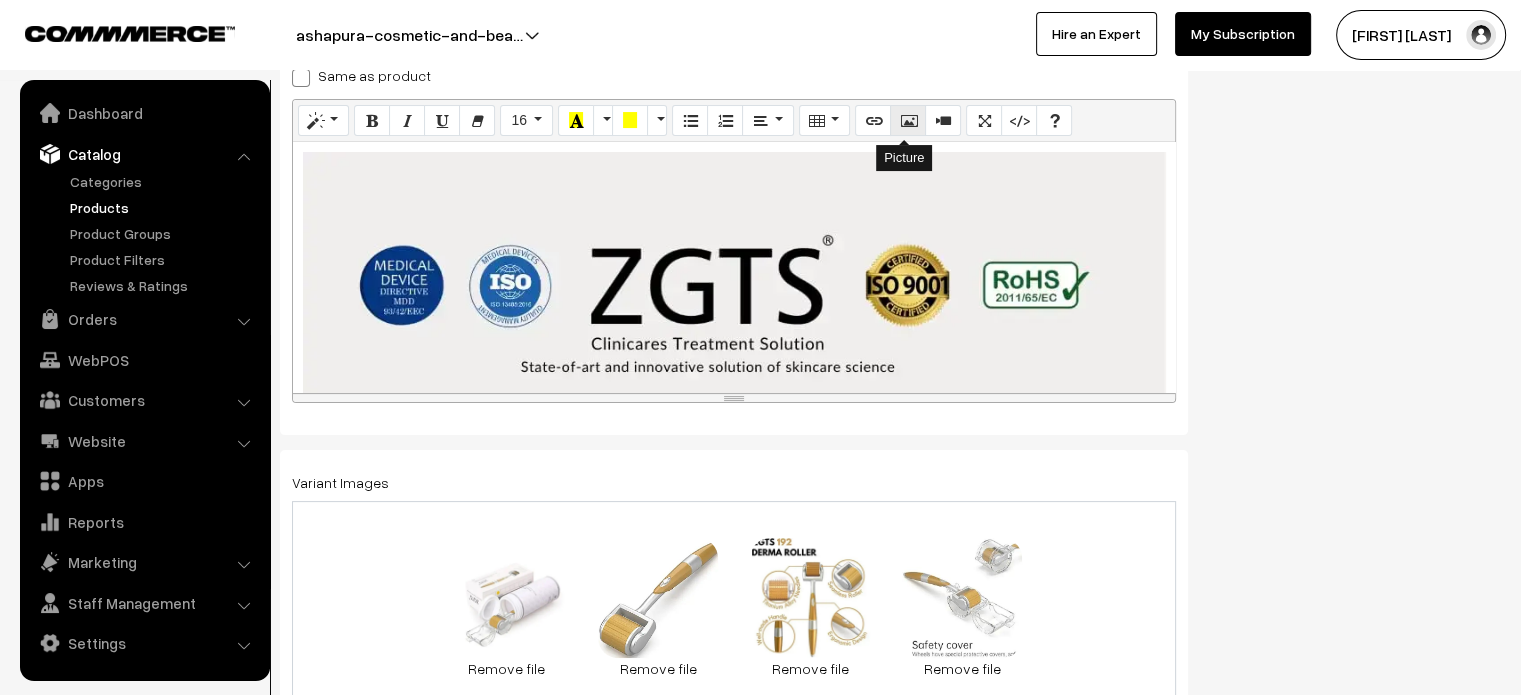 click at bounding box center (908, 120) 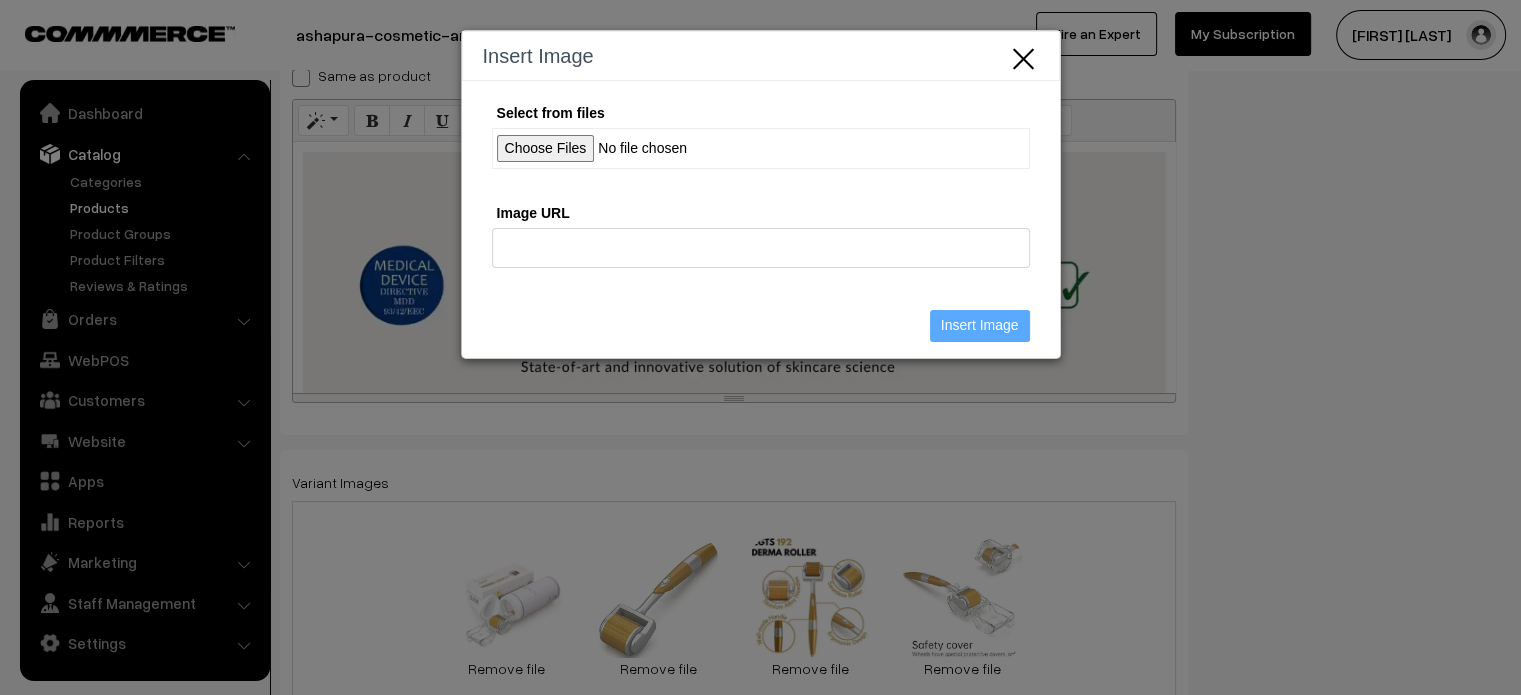 click on "Select from files" at bounding box center (761, 148) 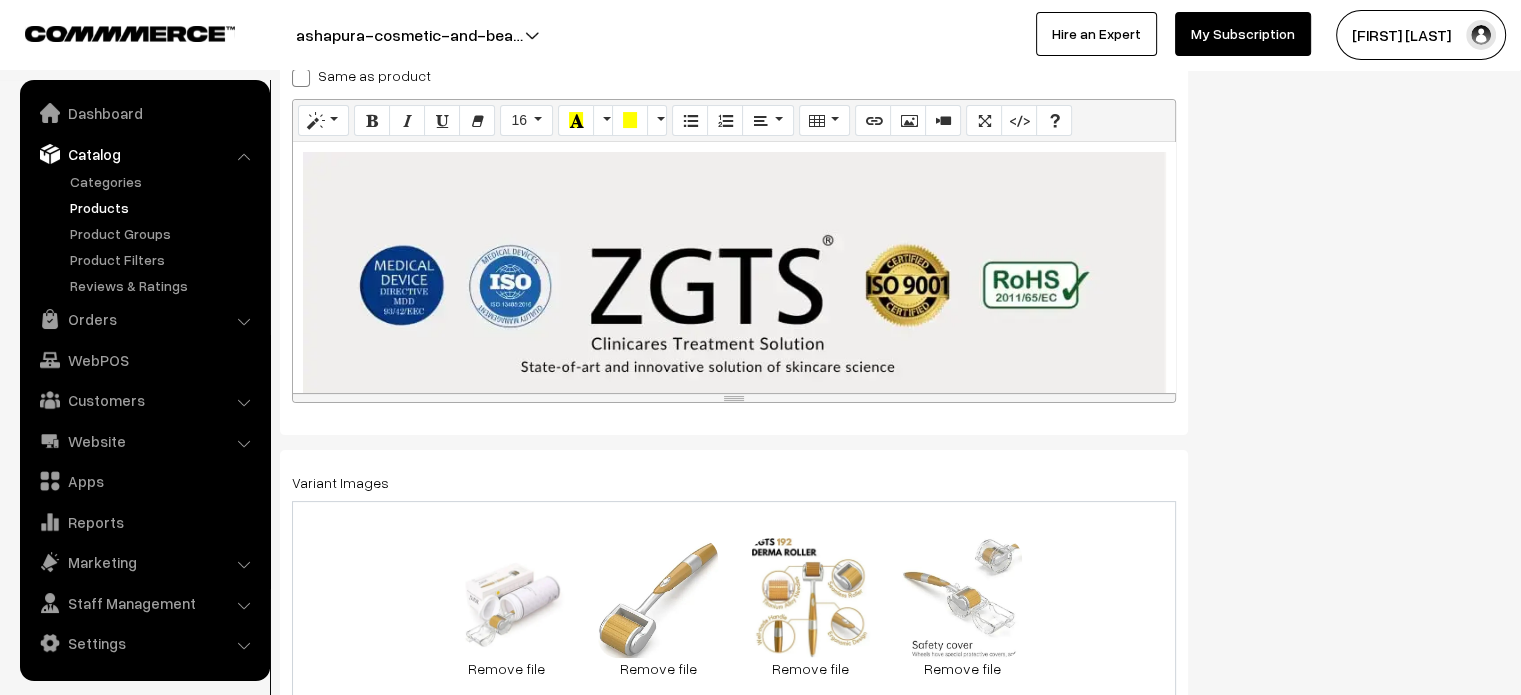 scroll, scrollTop: 0, scrollLeft: 0, axis: both 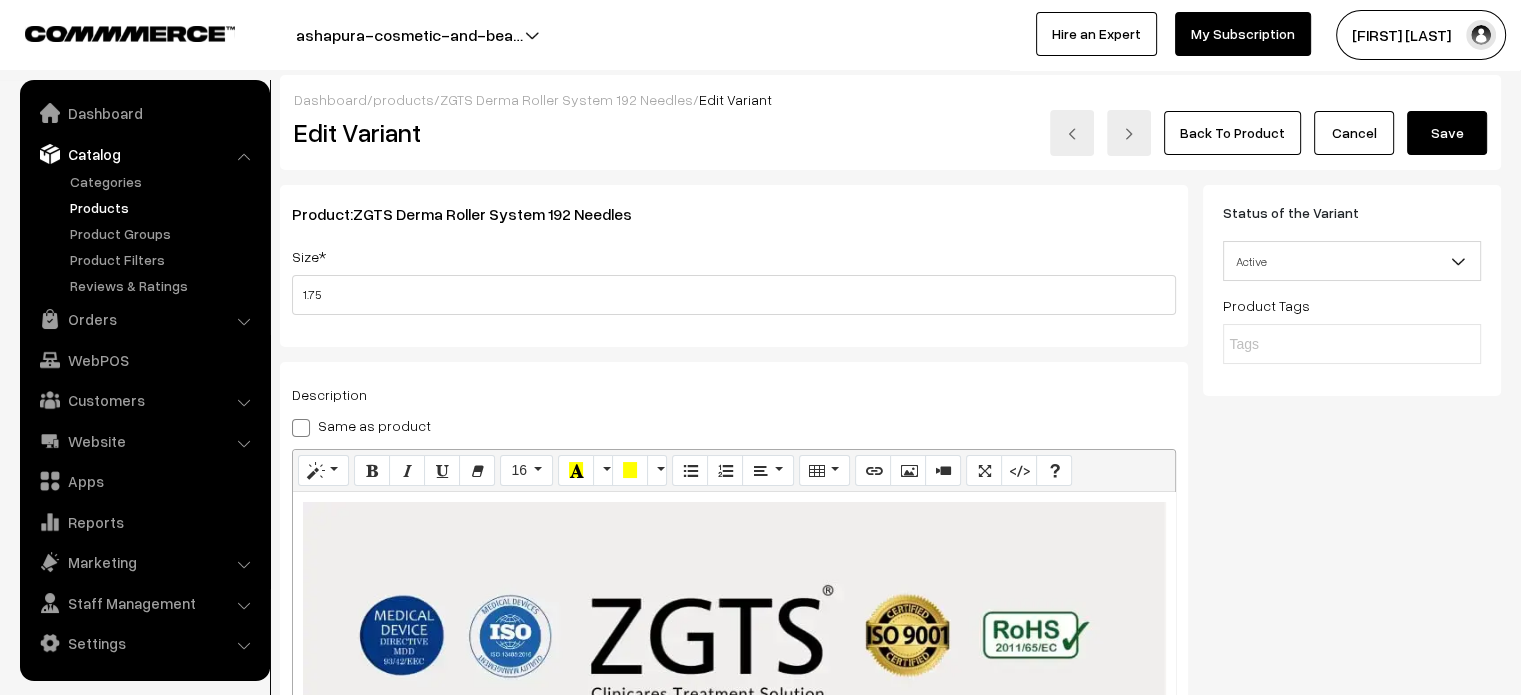 click on "Save" at bounding box center (1447, 133) 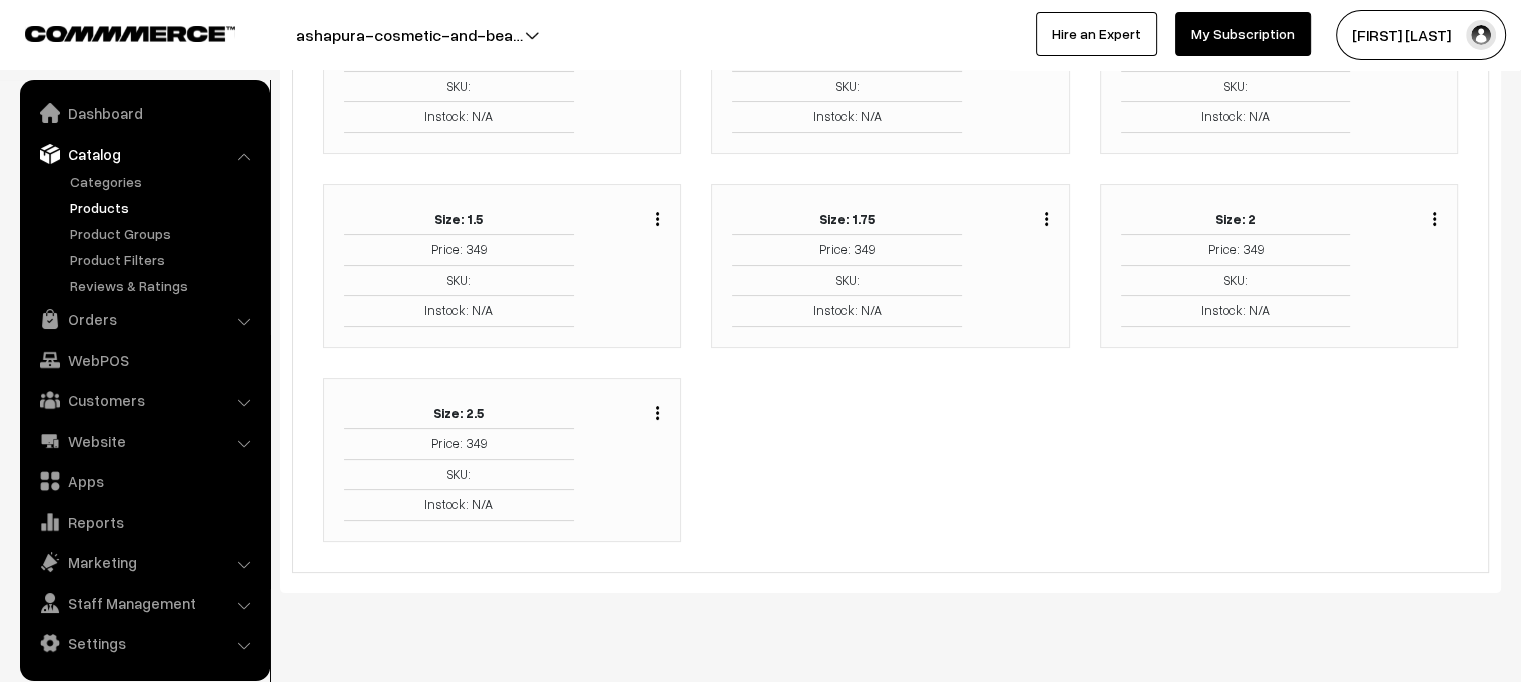 scroll, scrollTop: 327, scrollLeft: 0, axis: vertical 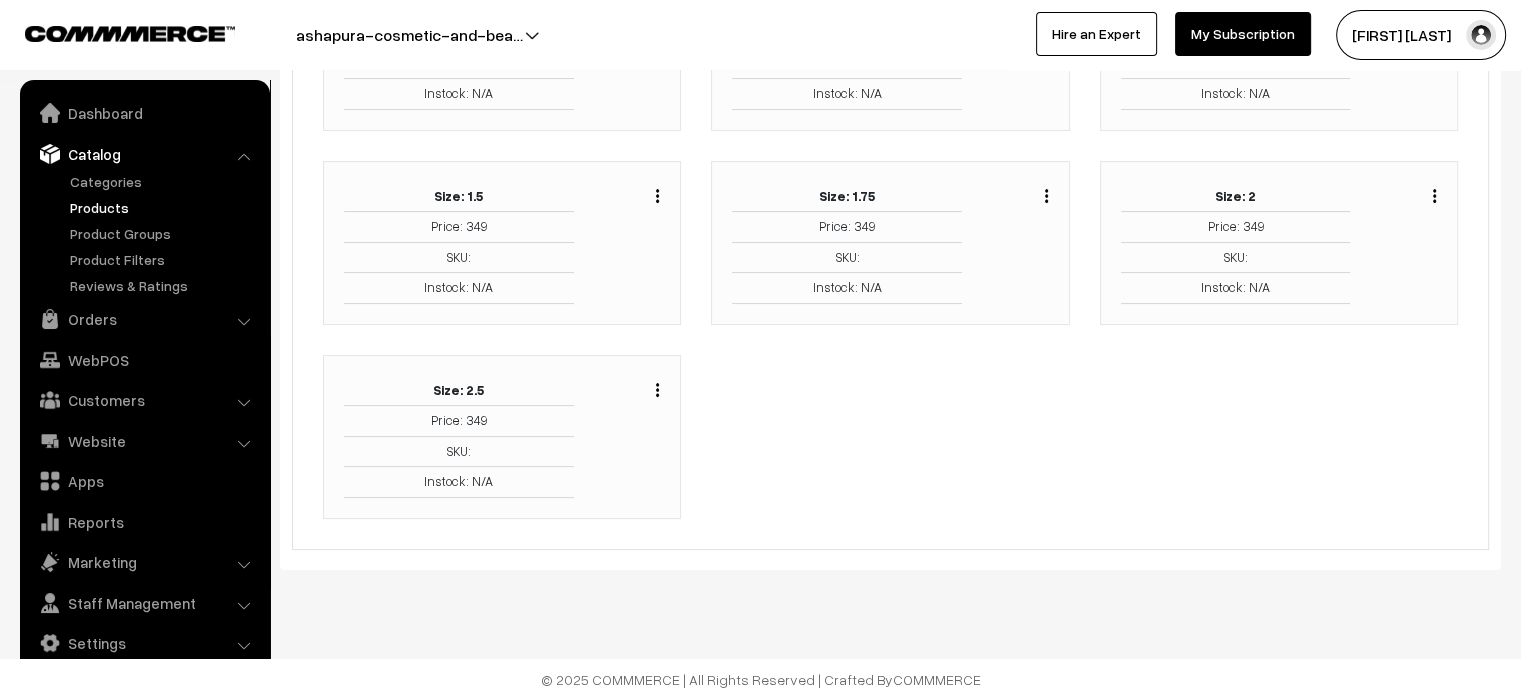 click at bounding box center (1434, 196) 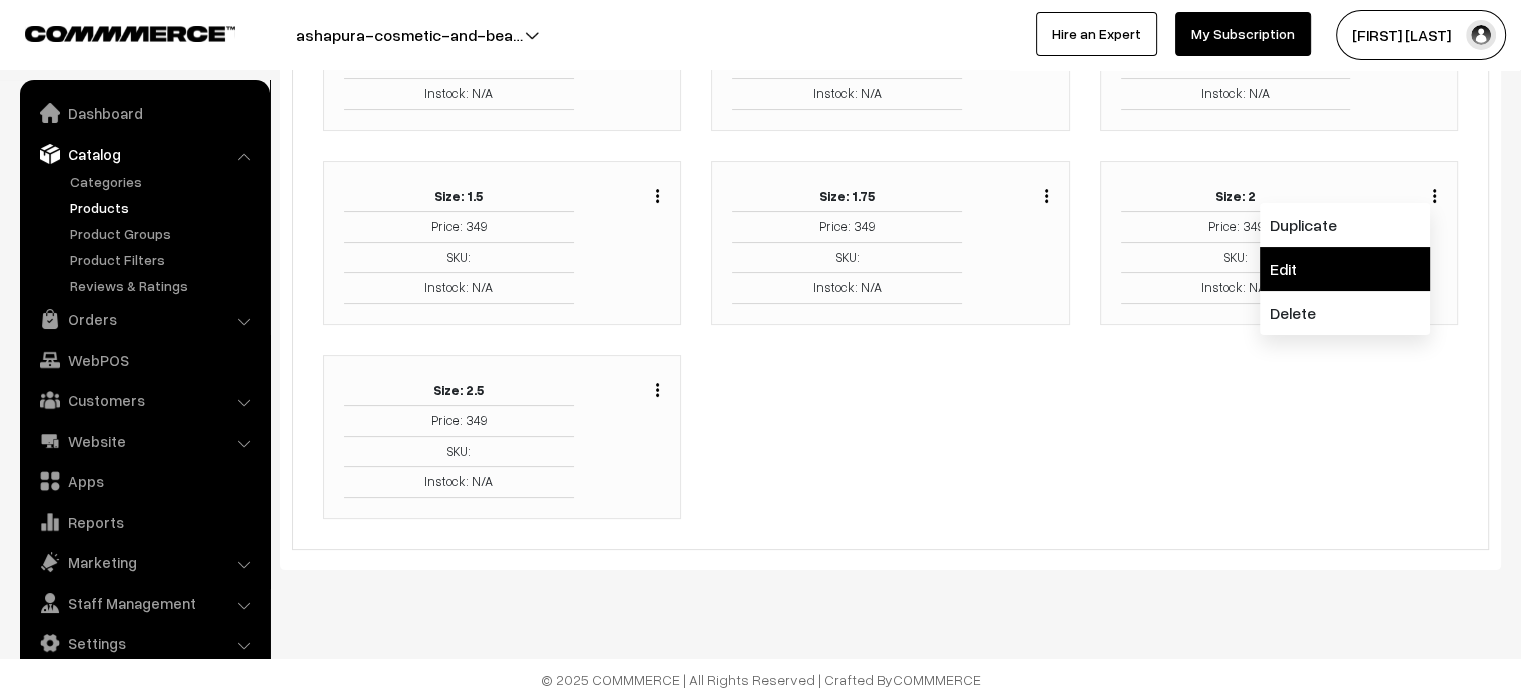 click on "Edit" at bounding box center (1345, 269) 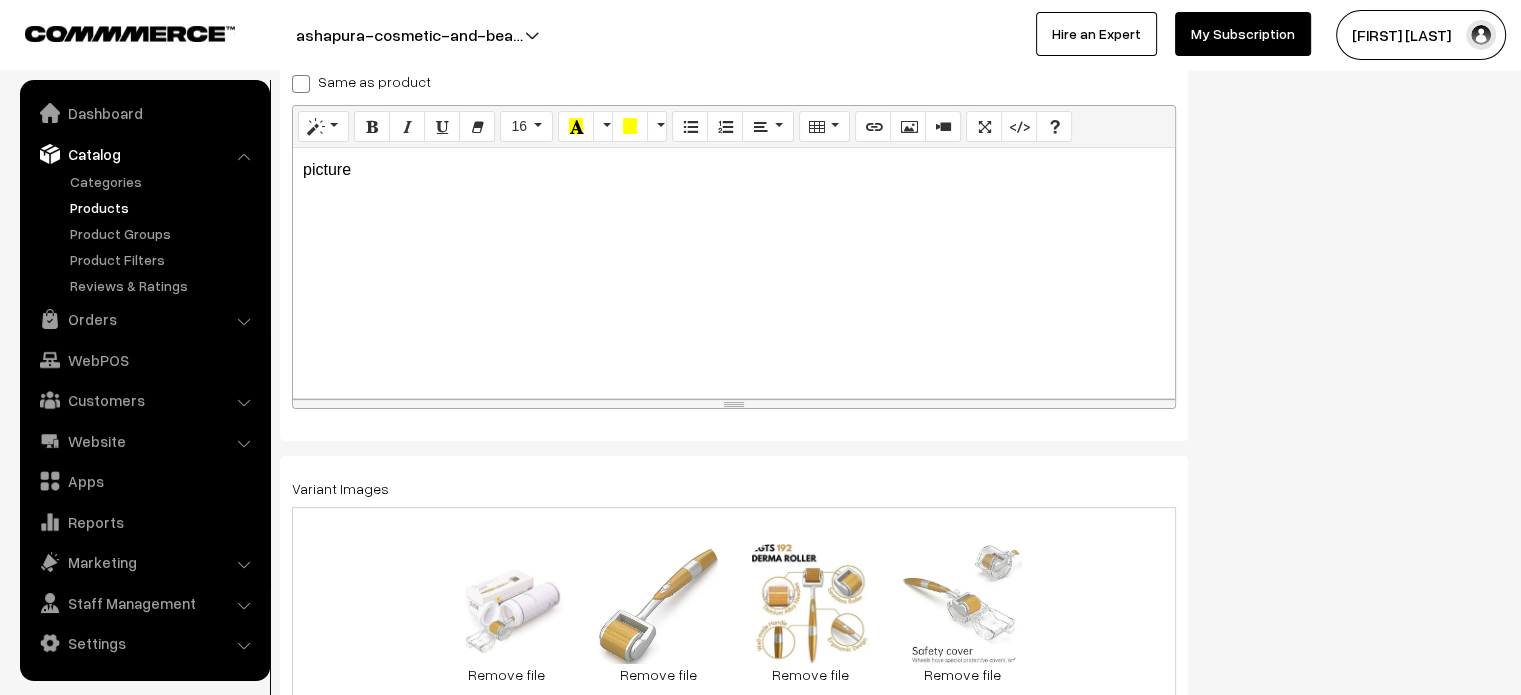 scroll, scrollTop: 350, scrollLeft: 0, axis: vertical 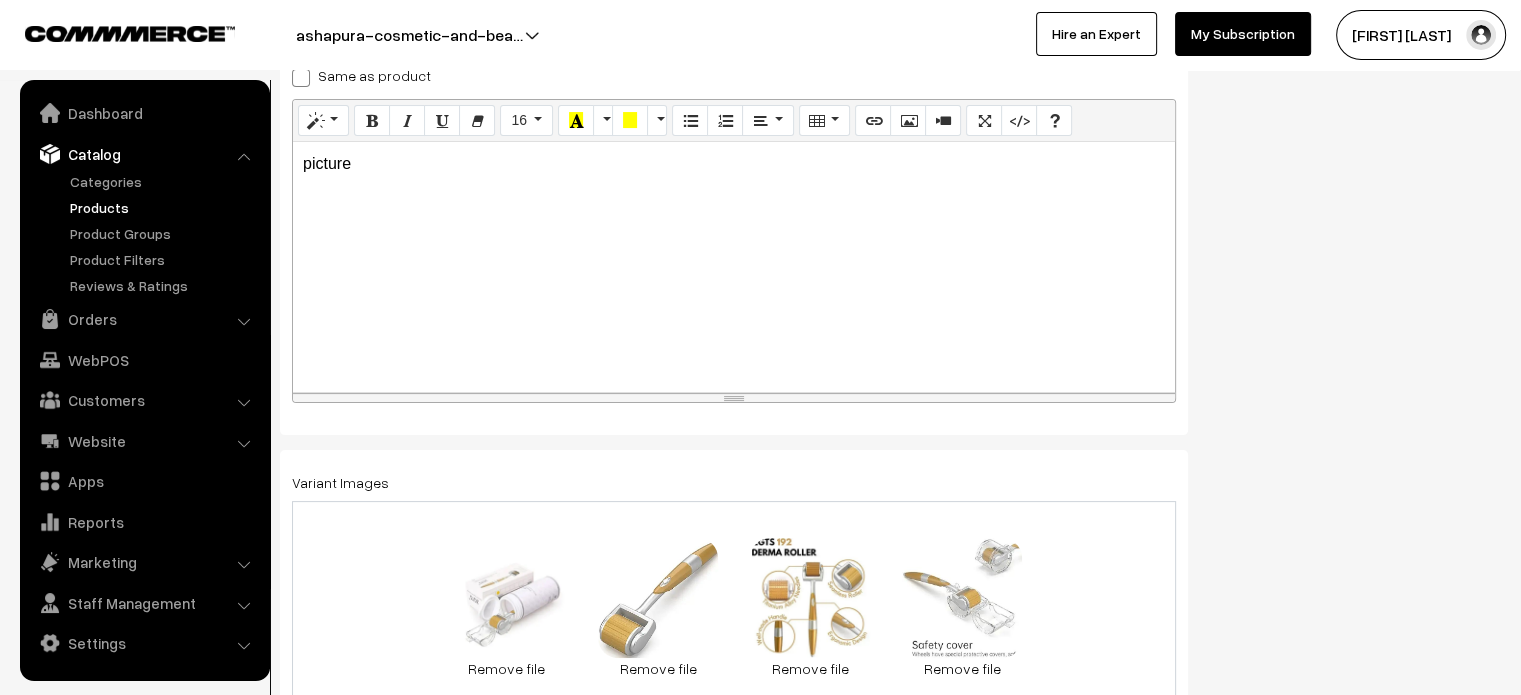click on "picture" at bounding box center (734, 267) 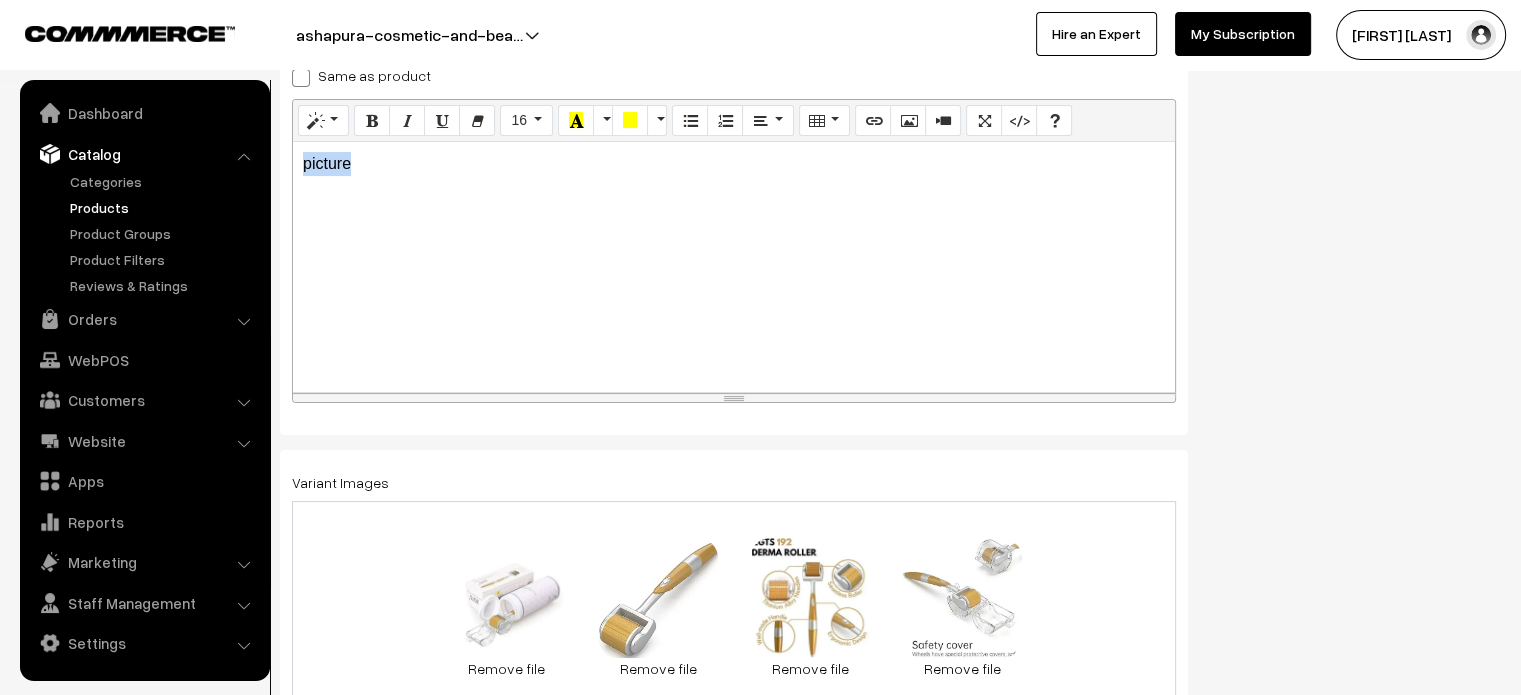 click on "picture" at bounding box center [734, 267] 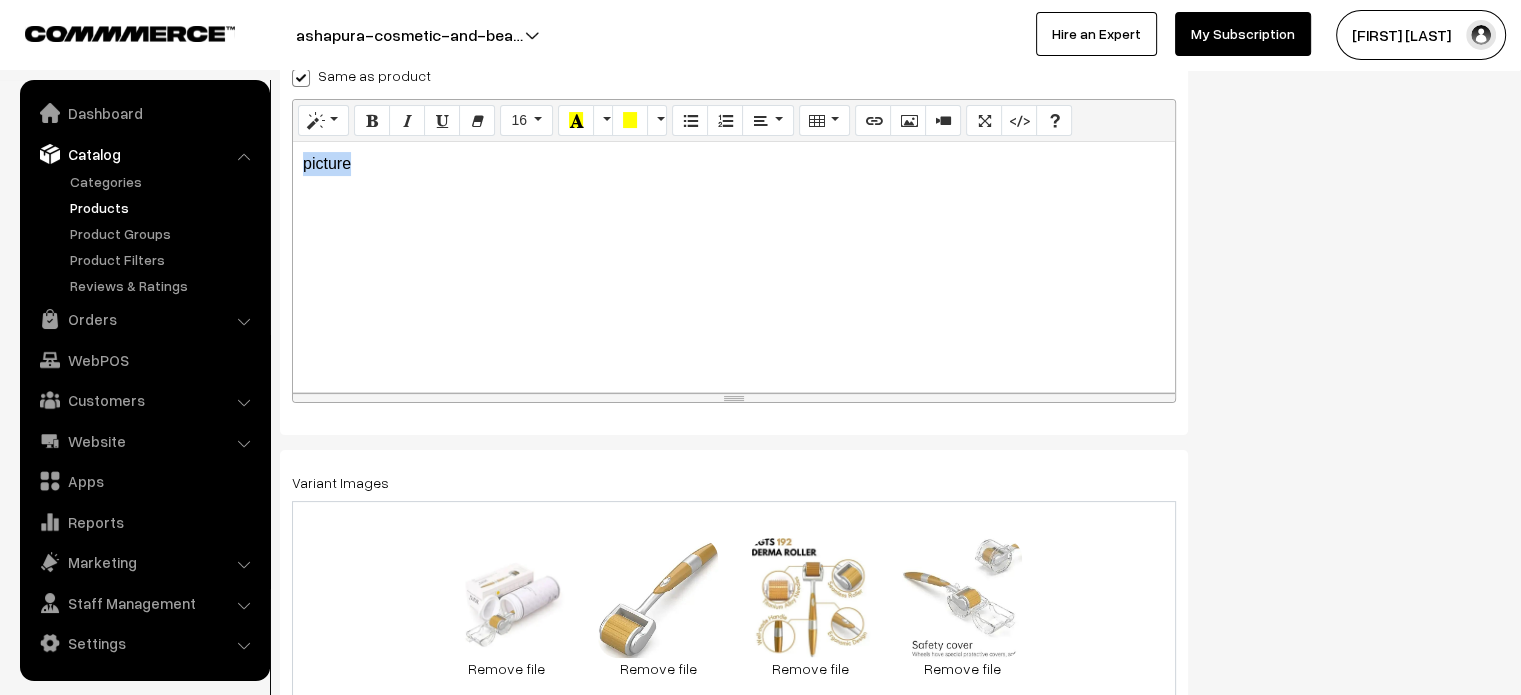 checkbox on "true" 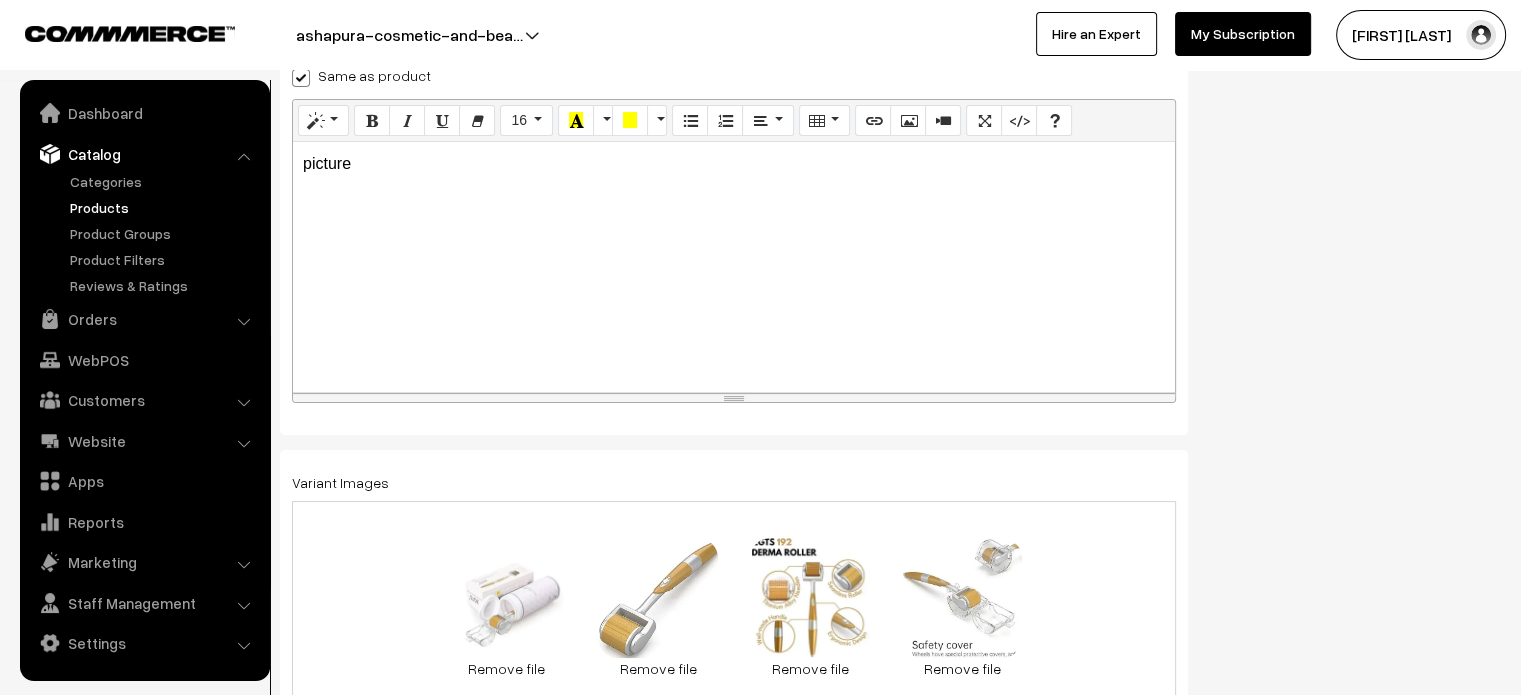 checkbox on "false" 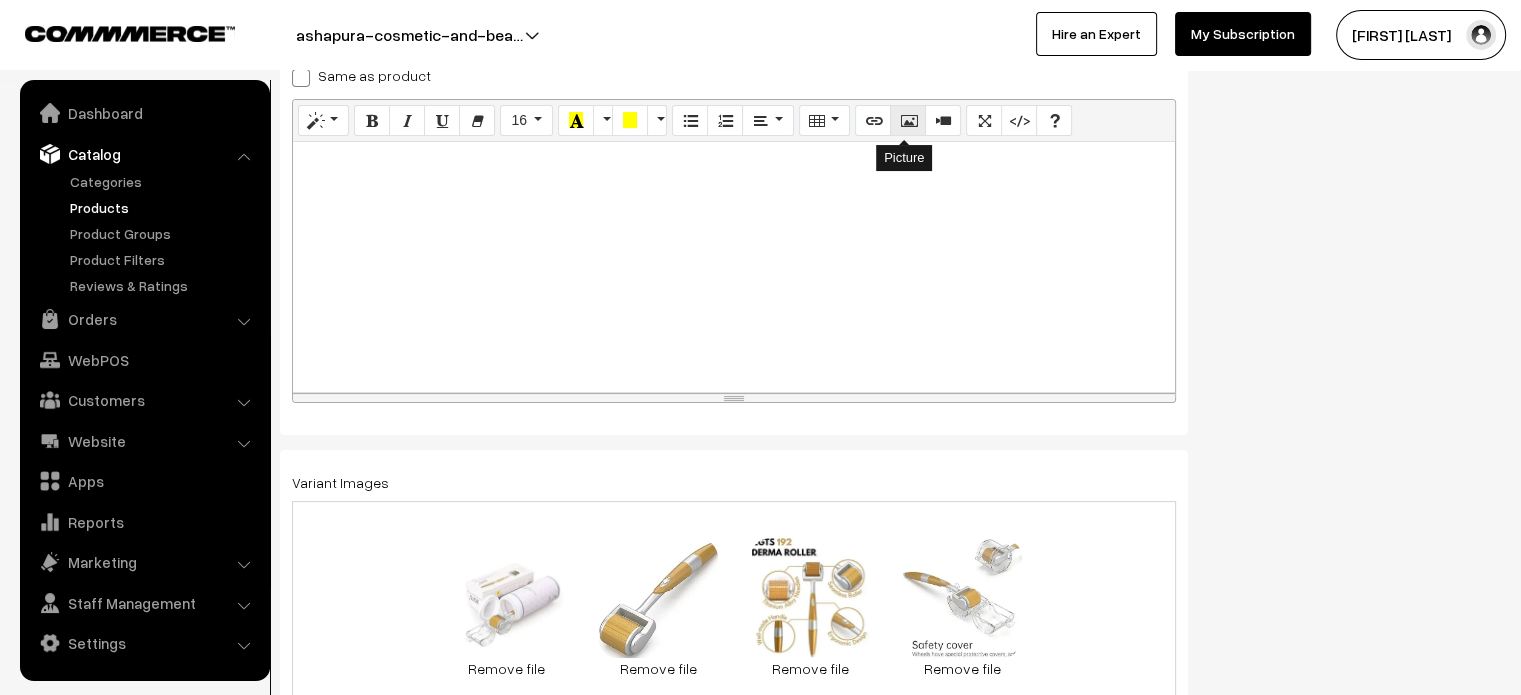 click at bounding box center (908, 120) 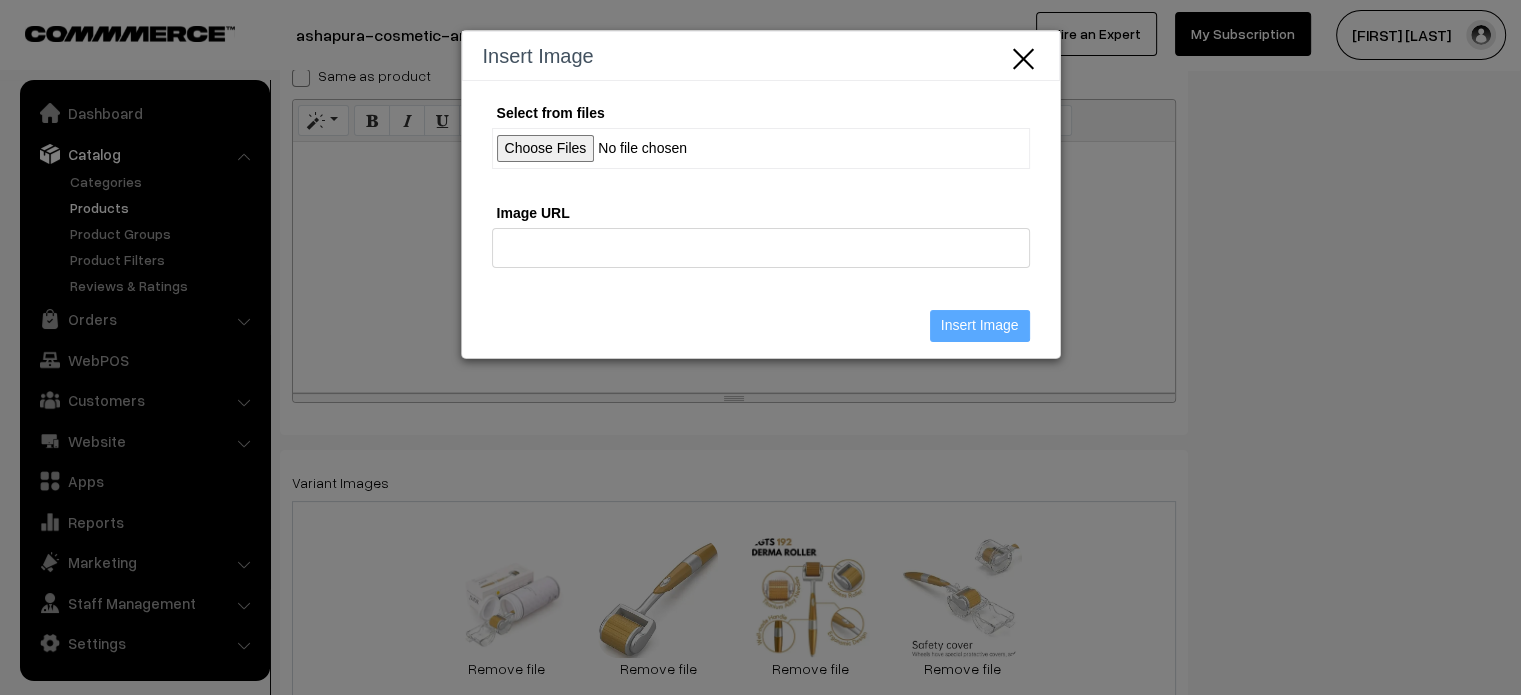 click on "Select from files" at bounding box center [761, 148] 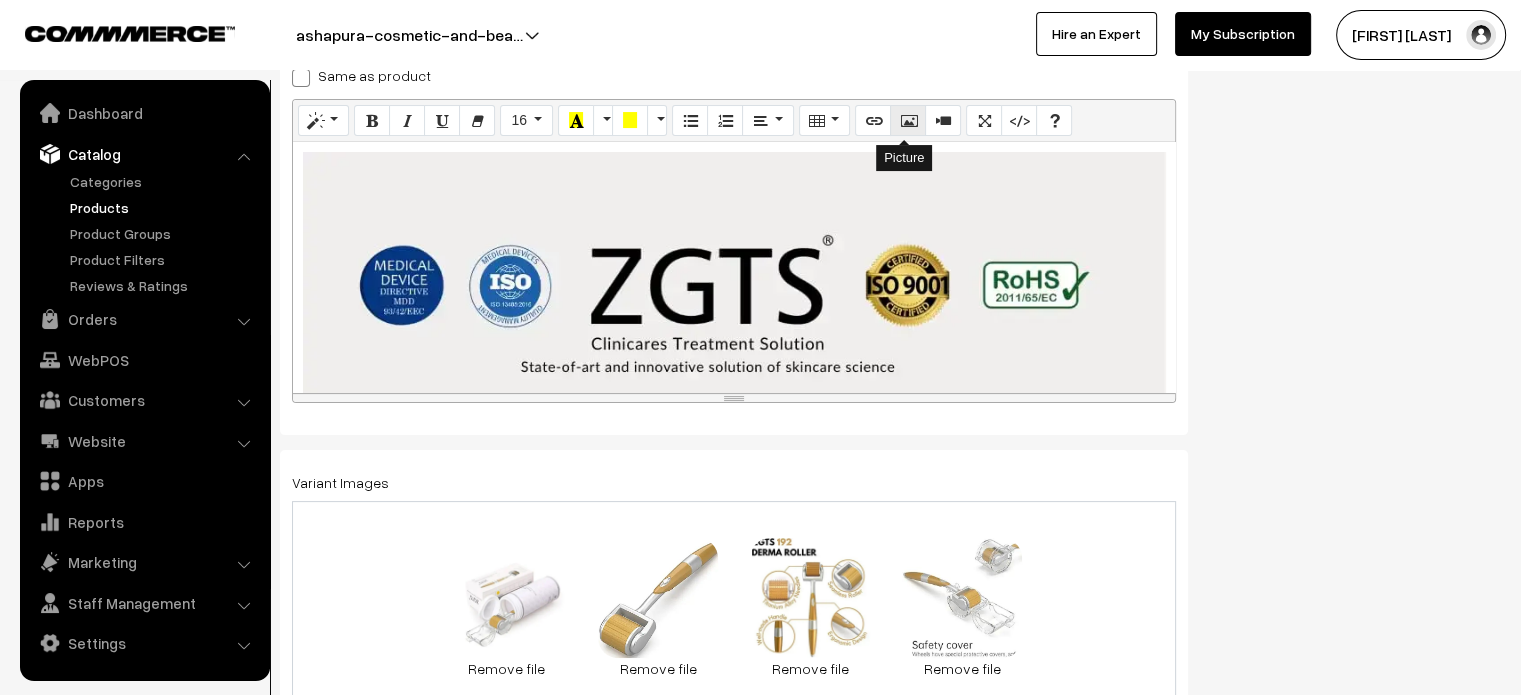 click at bounding box center [908, 120] 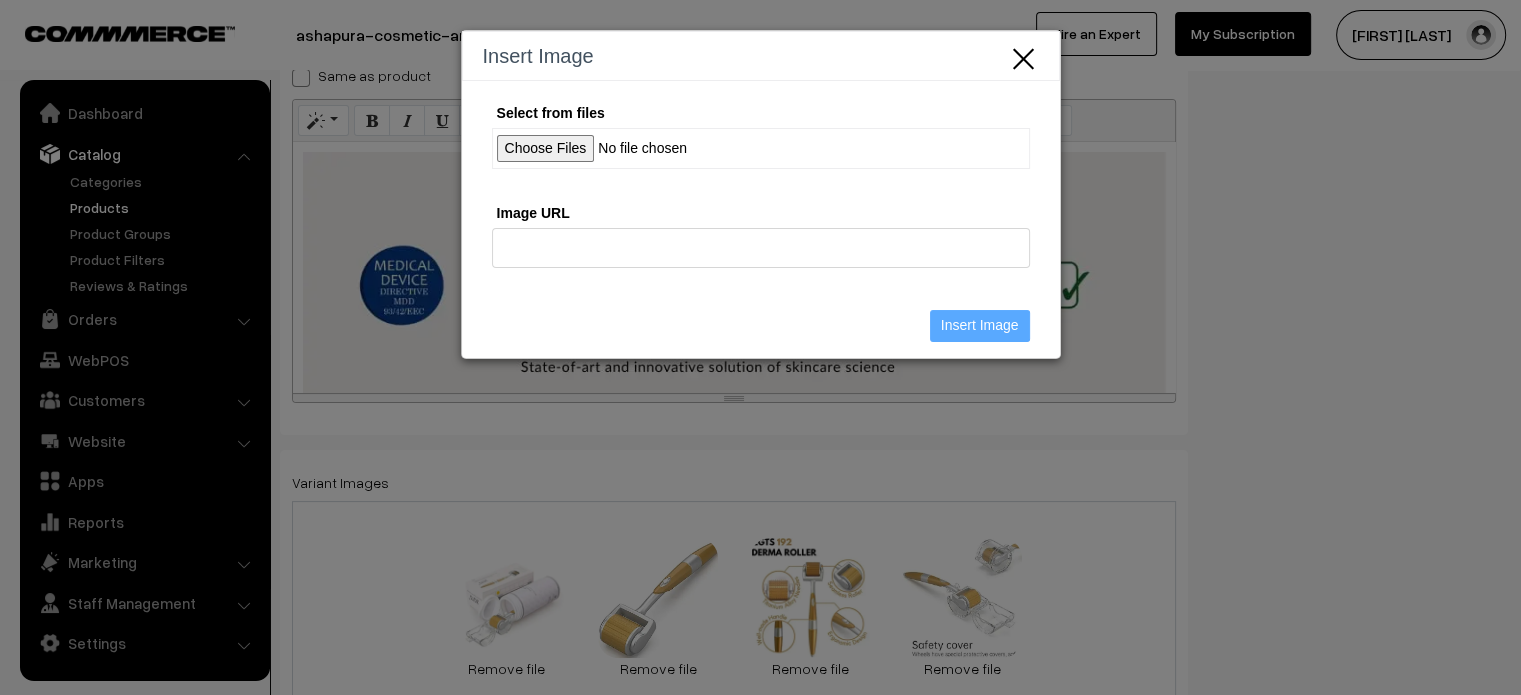 click on "Select from files" at bounding box center (761, 148) 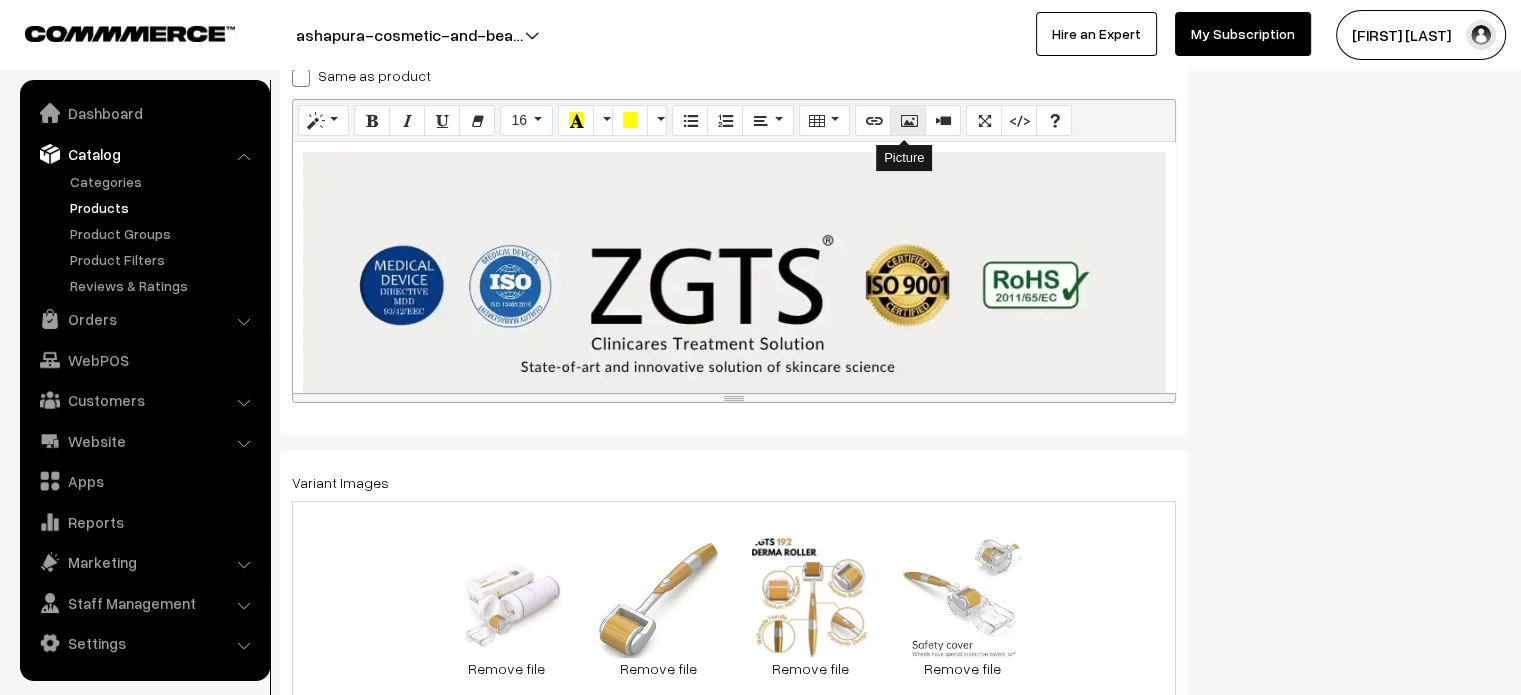 click at bounding box center (908, 120) 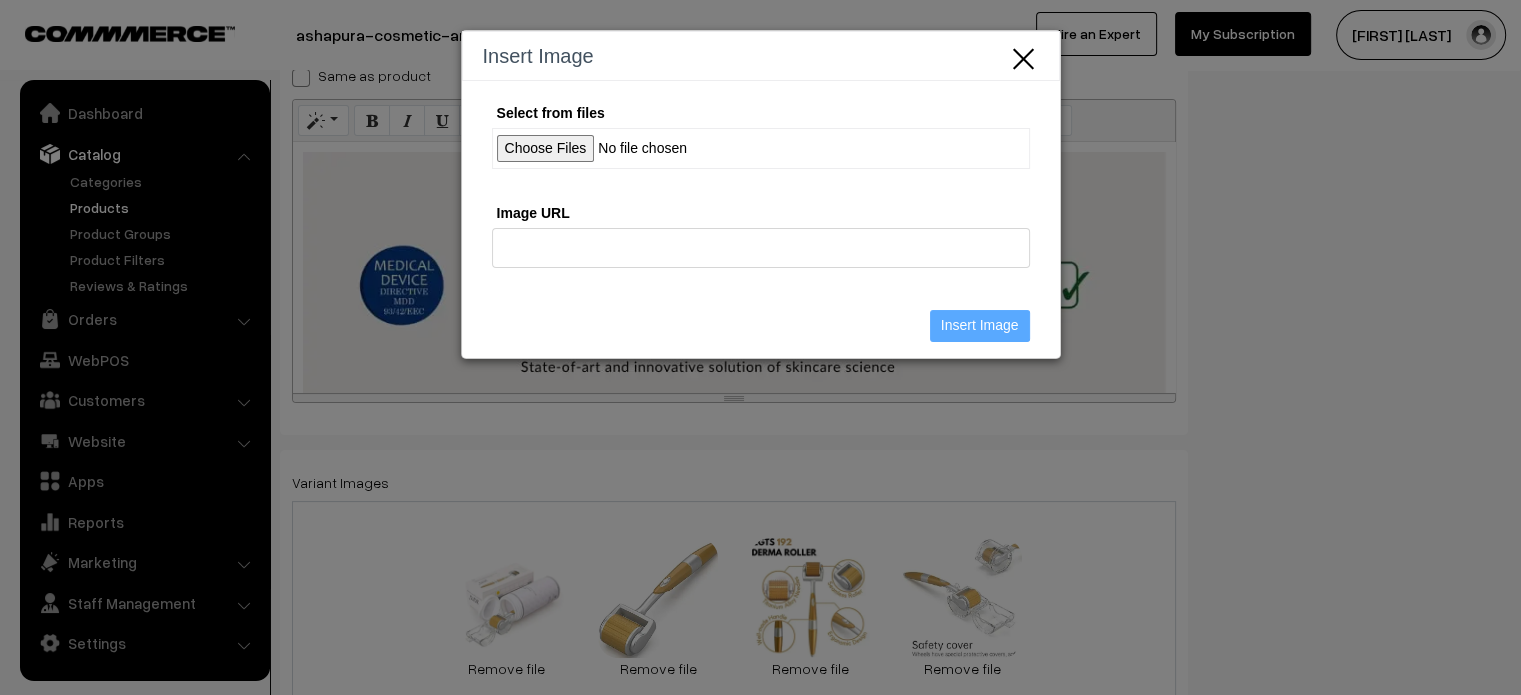 click on "Select from files" at bounding box center [761, 148] 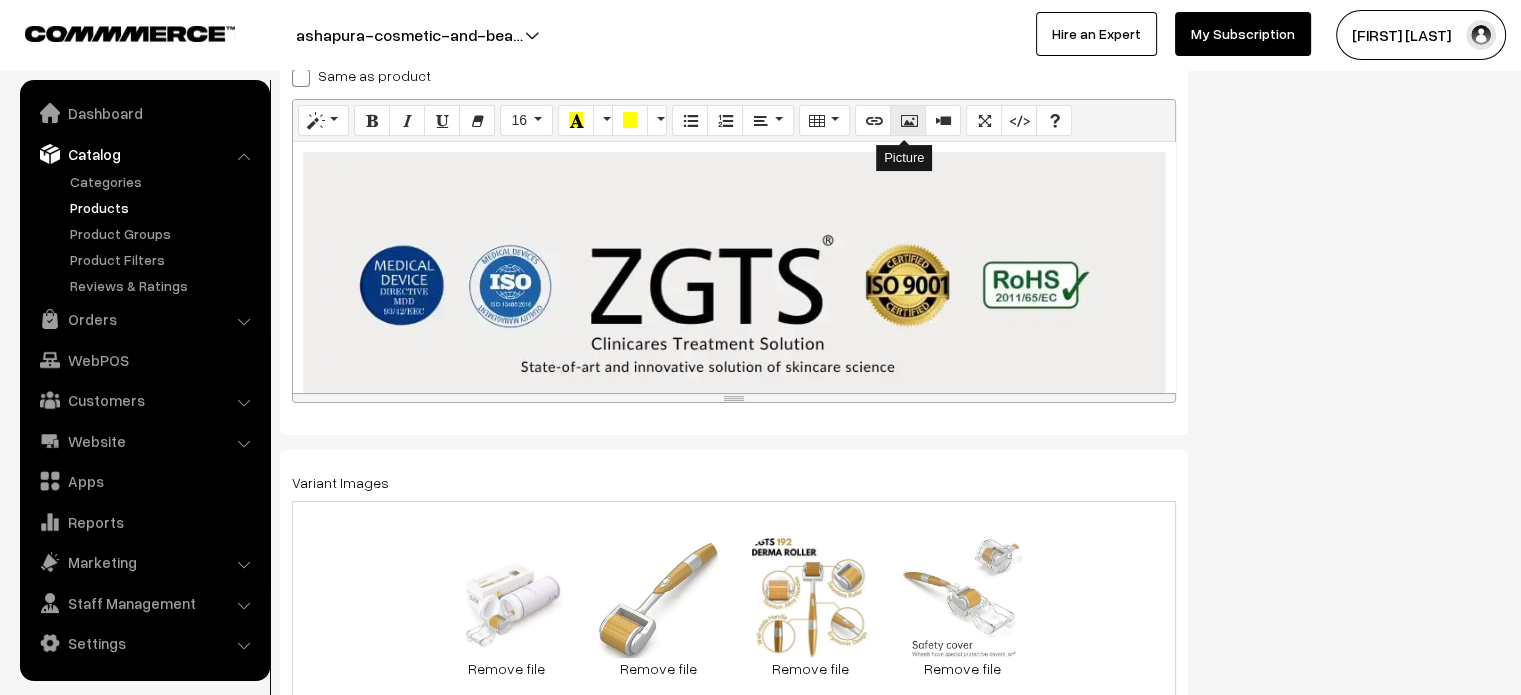 click at bounding box center (908, 120) 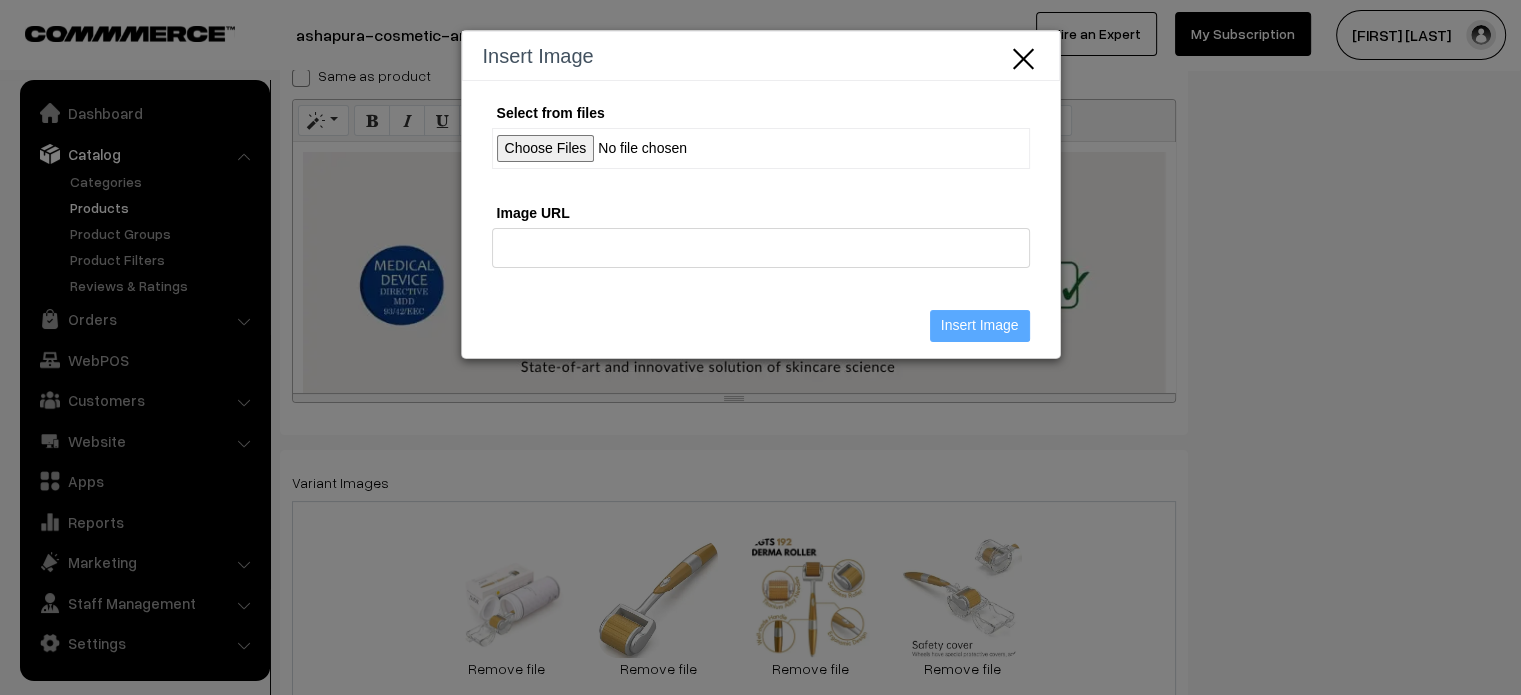 click on "Select from files" at bounding box center [761, 148] 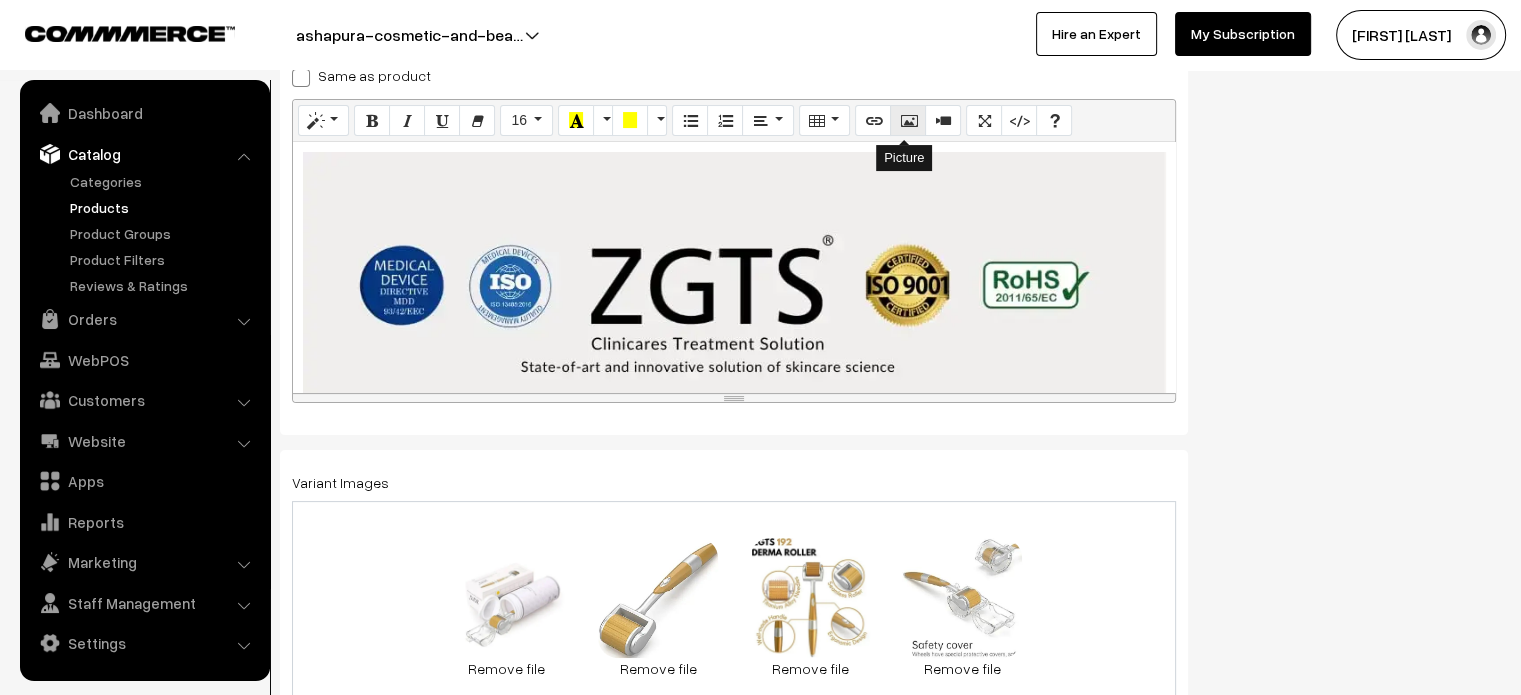 click at bounding box center (908, 120) 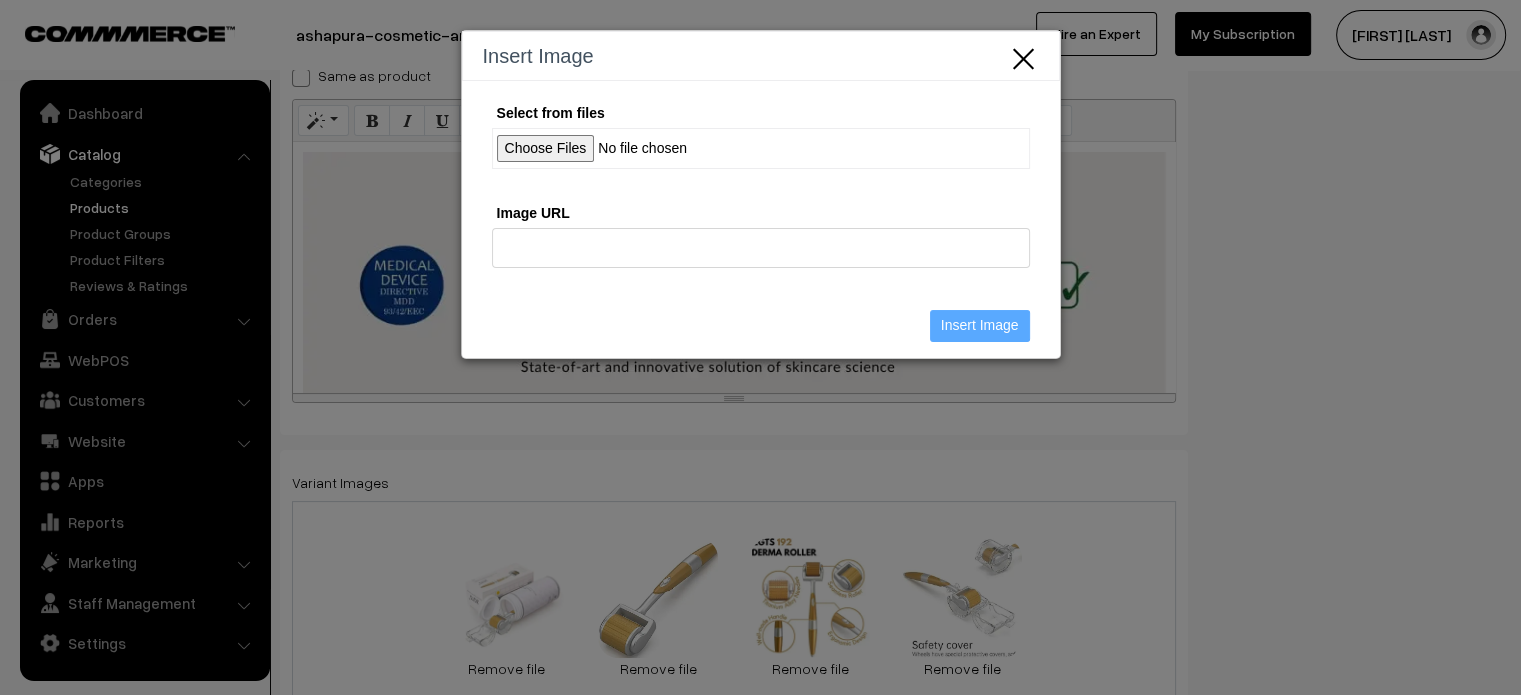 click on "Select from files" at bounding box center [761, 148] 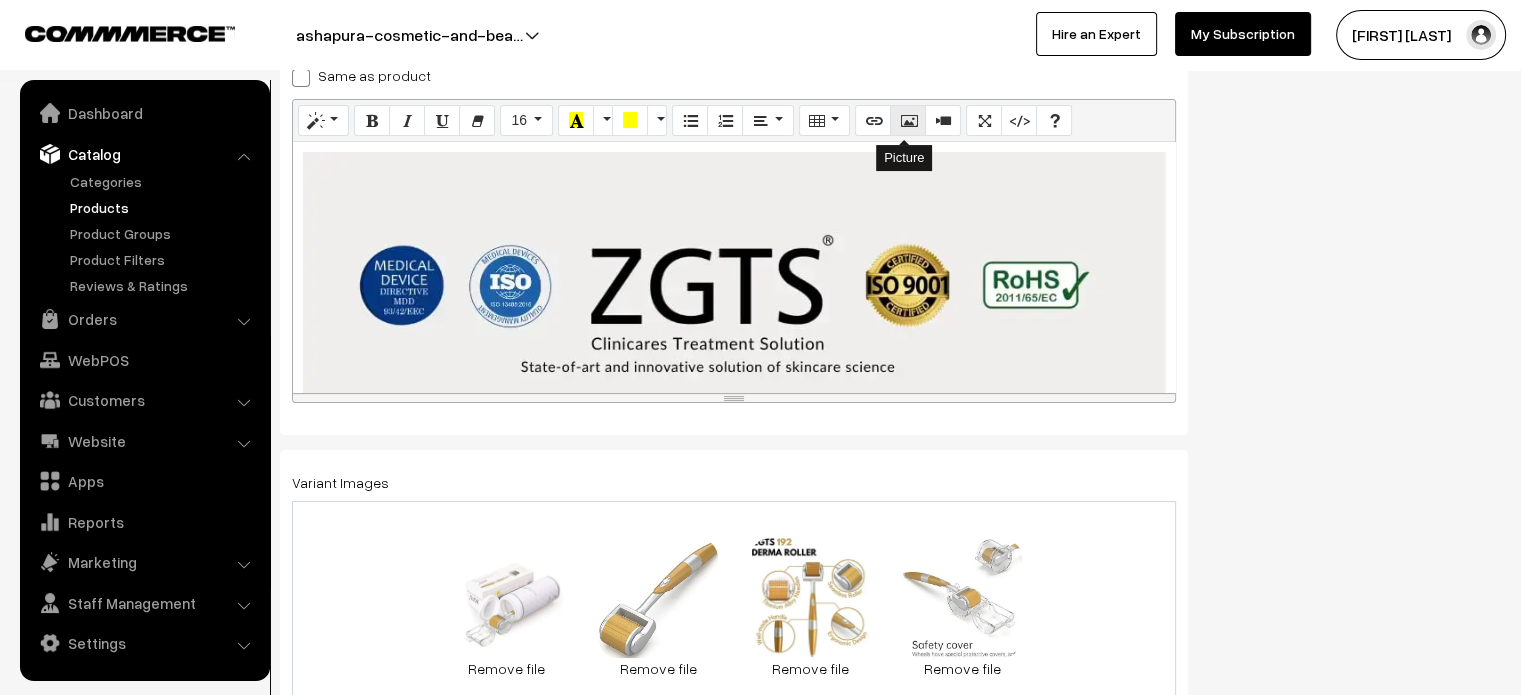 click at bounding box center (908, 121) 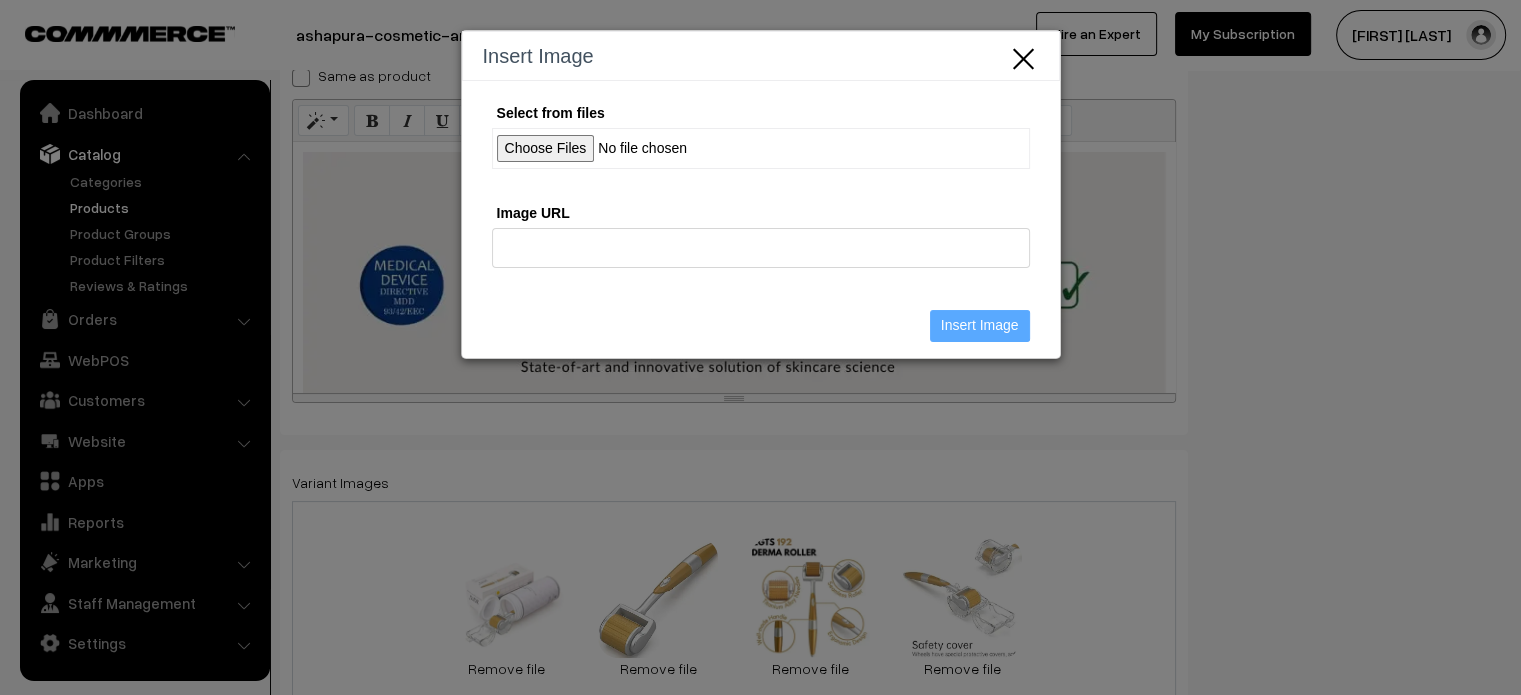 click on "Select from files" at bounding box center (761, 148) 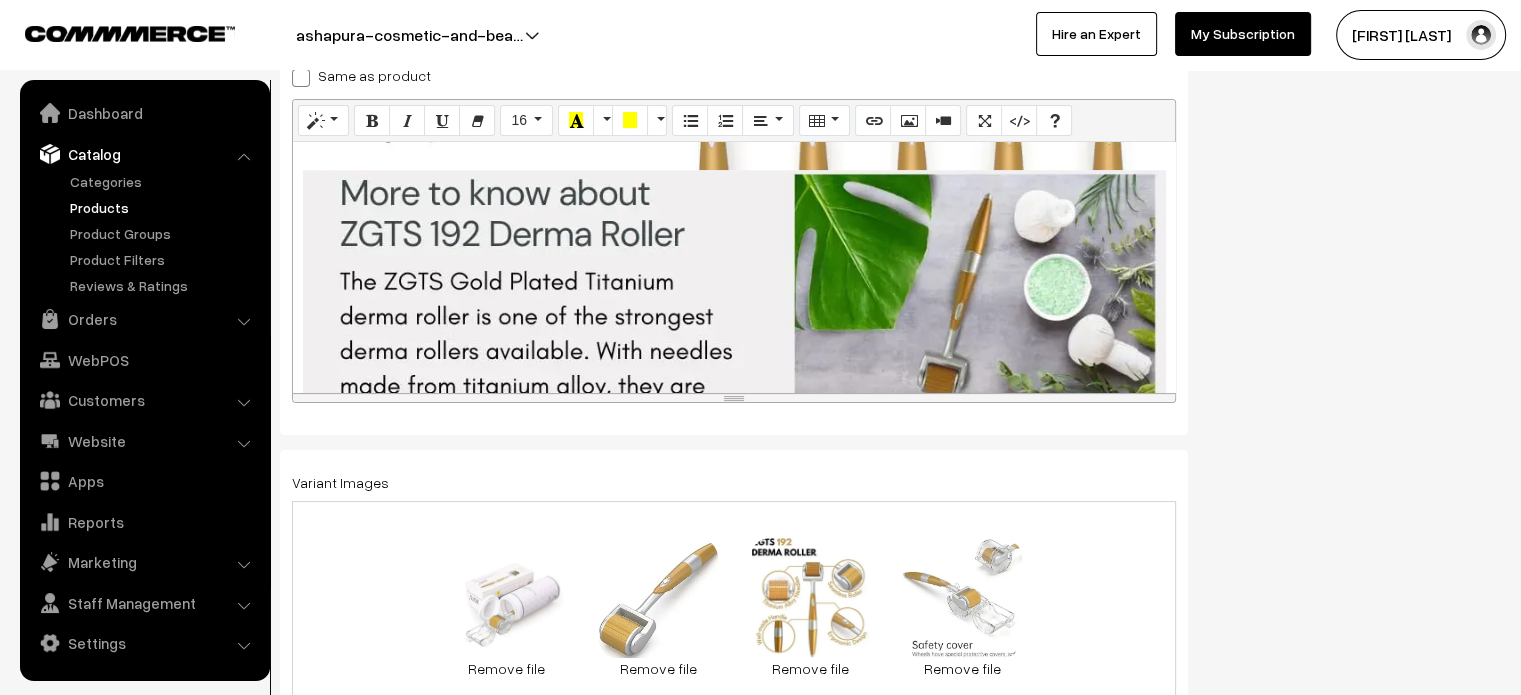 scroll, scrollTop: 2436, scrollLeft: 0, axis: vertical 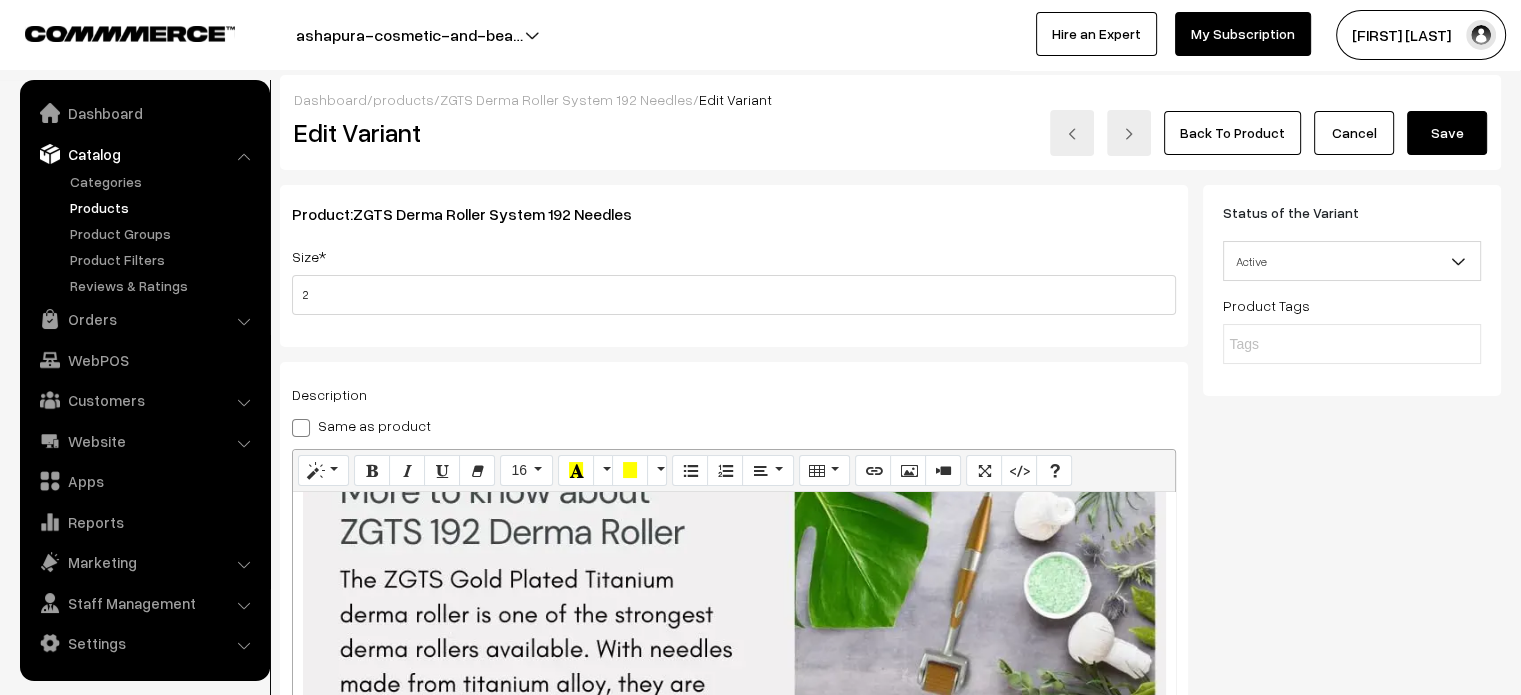 click on "Save" at bounding box center (1447, 133) 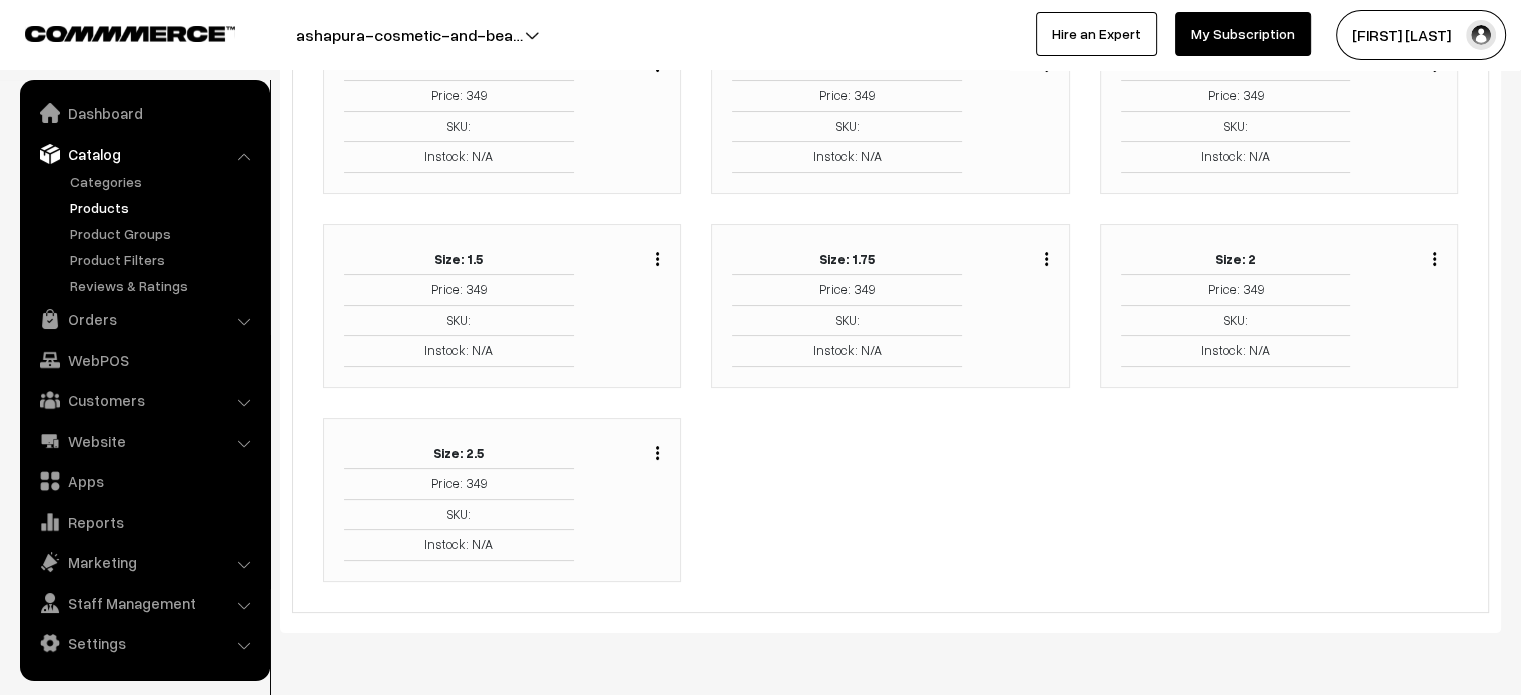 scroll, scrollTop: 268, scrollLeft: 0, axis: vertical 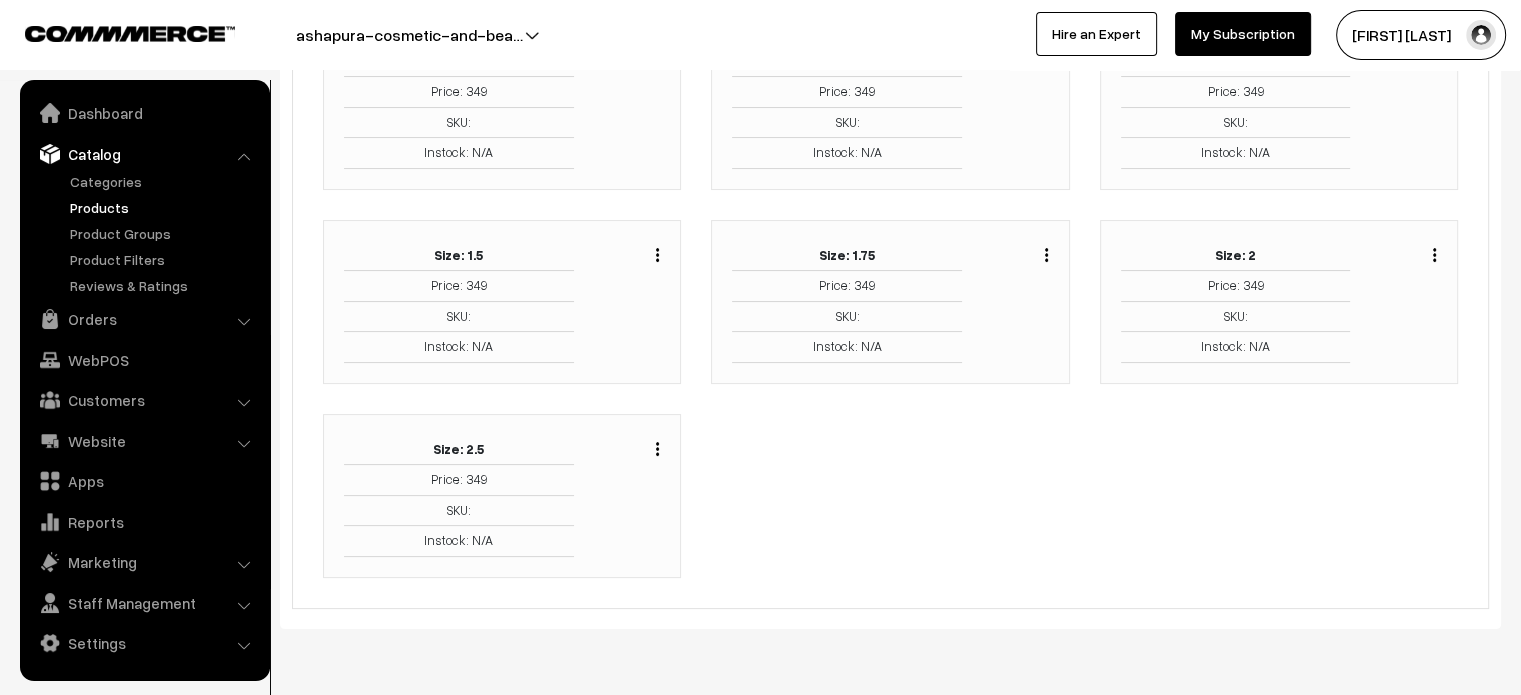 click at bounding box center [657, 448] 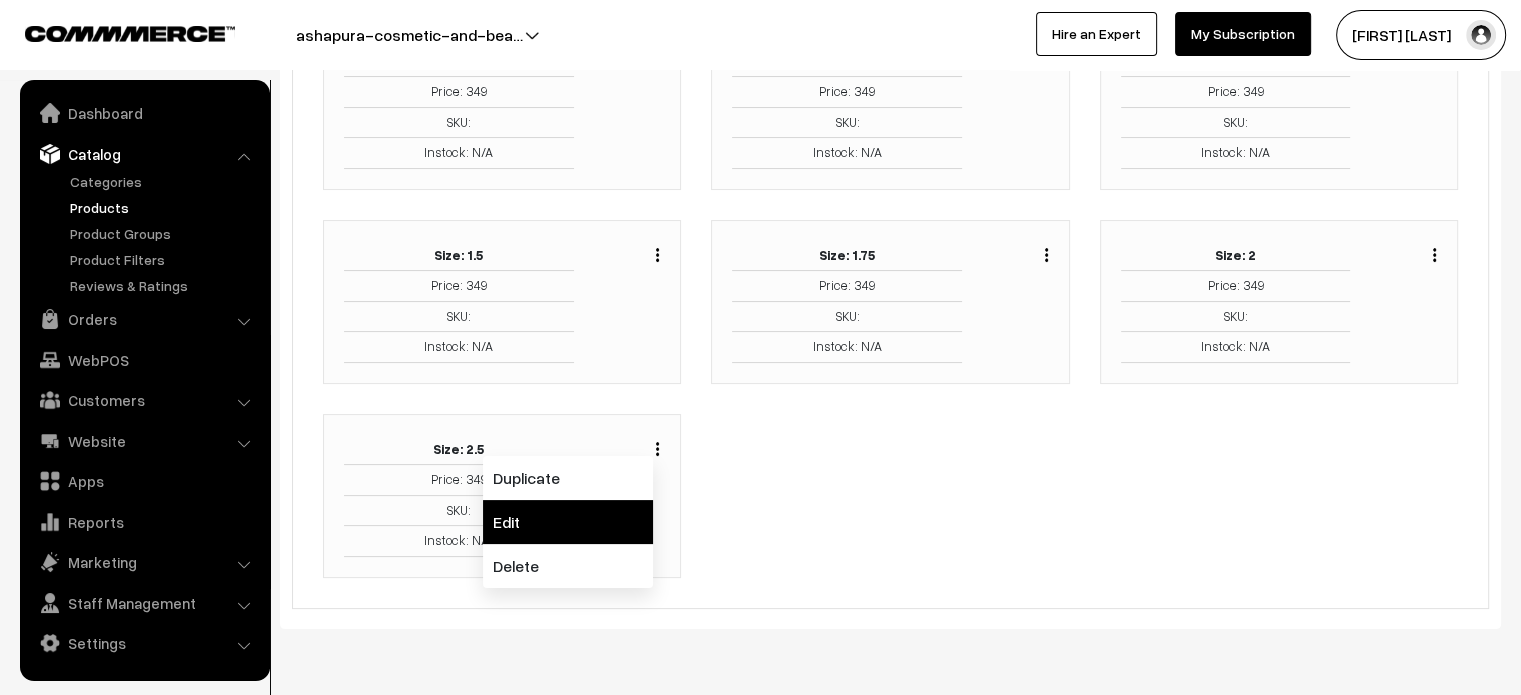 click on "Edit" at bounding box center [568, 522] 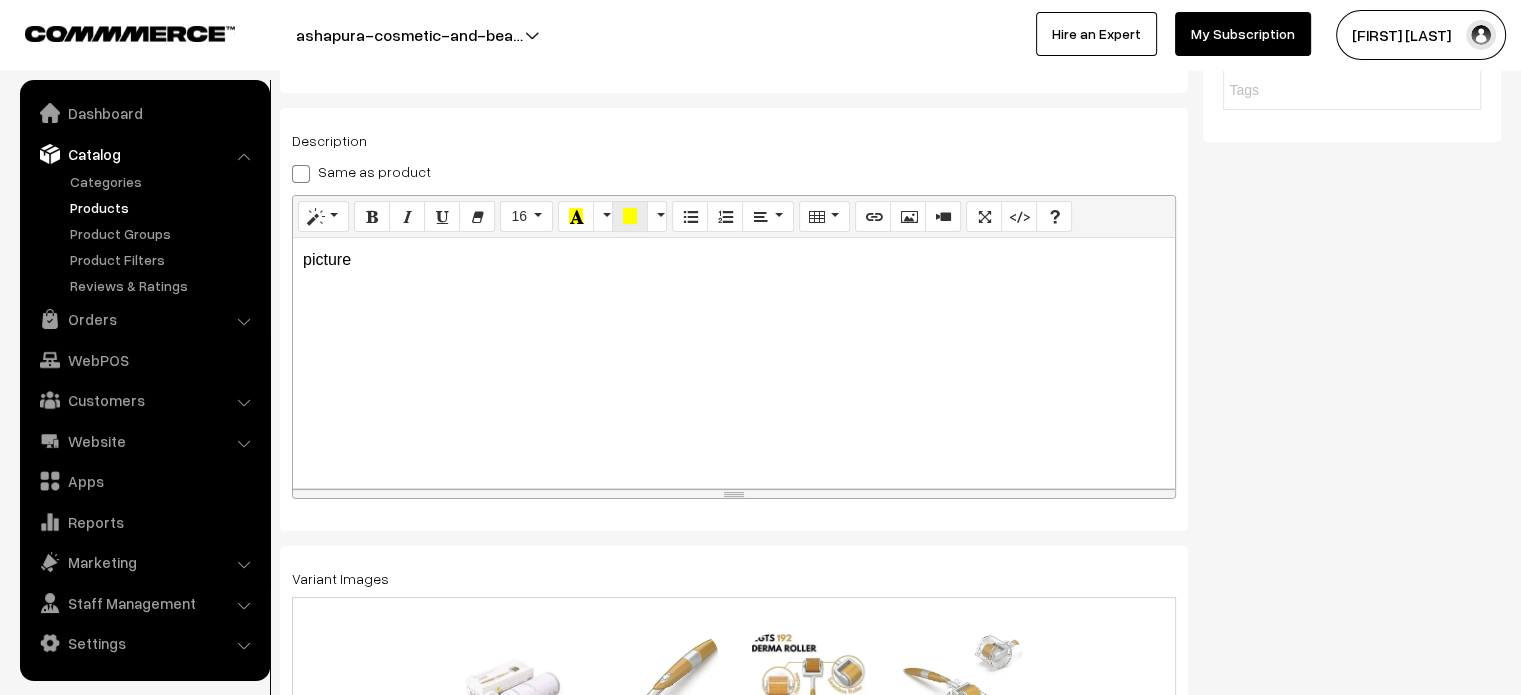 scroll, scrollTop: 245, scrollLeft: 0, axis: vertical 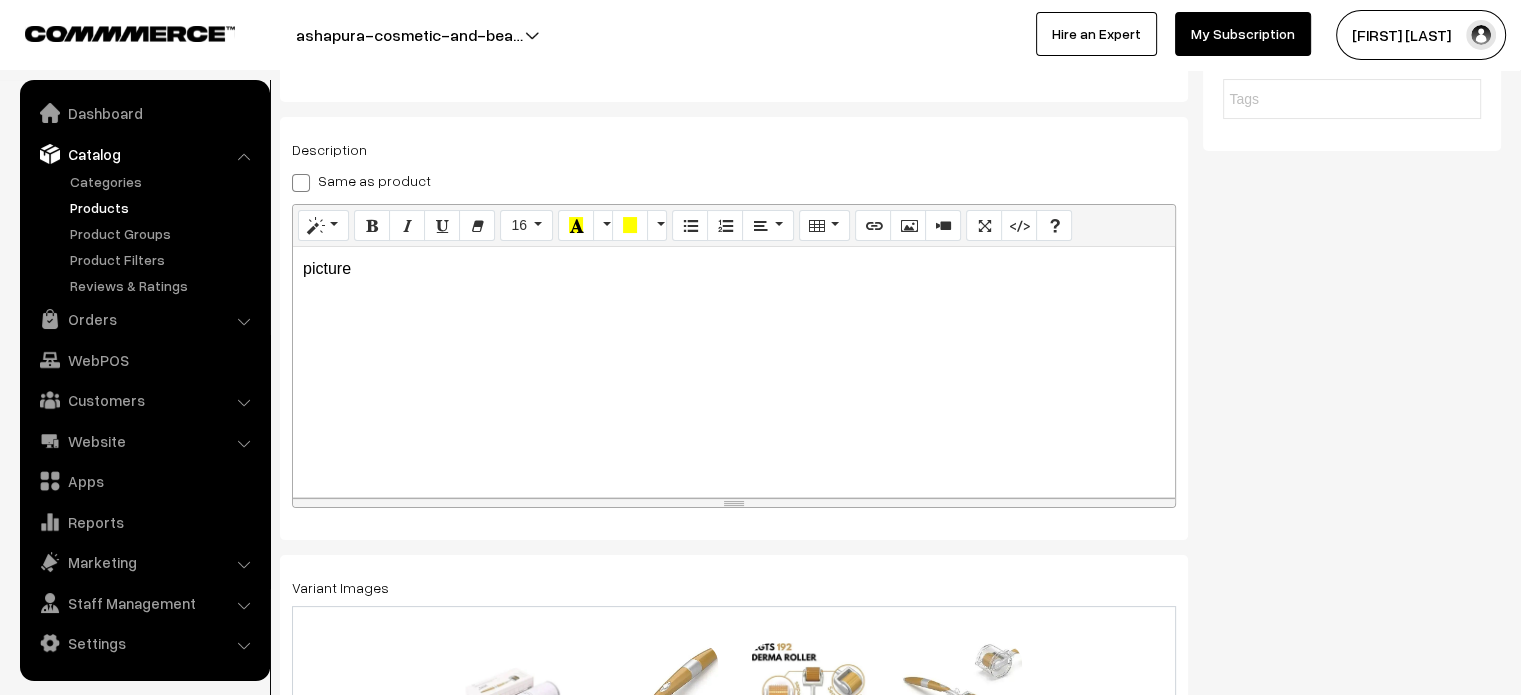 click at bounding box center (301, 183) 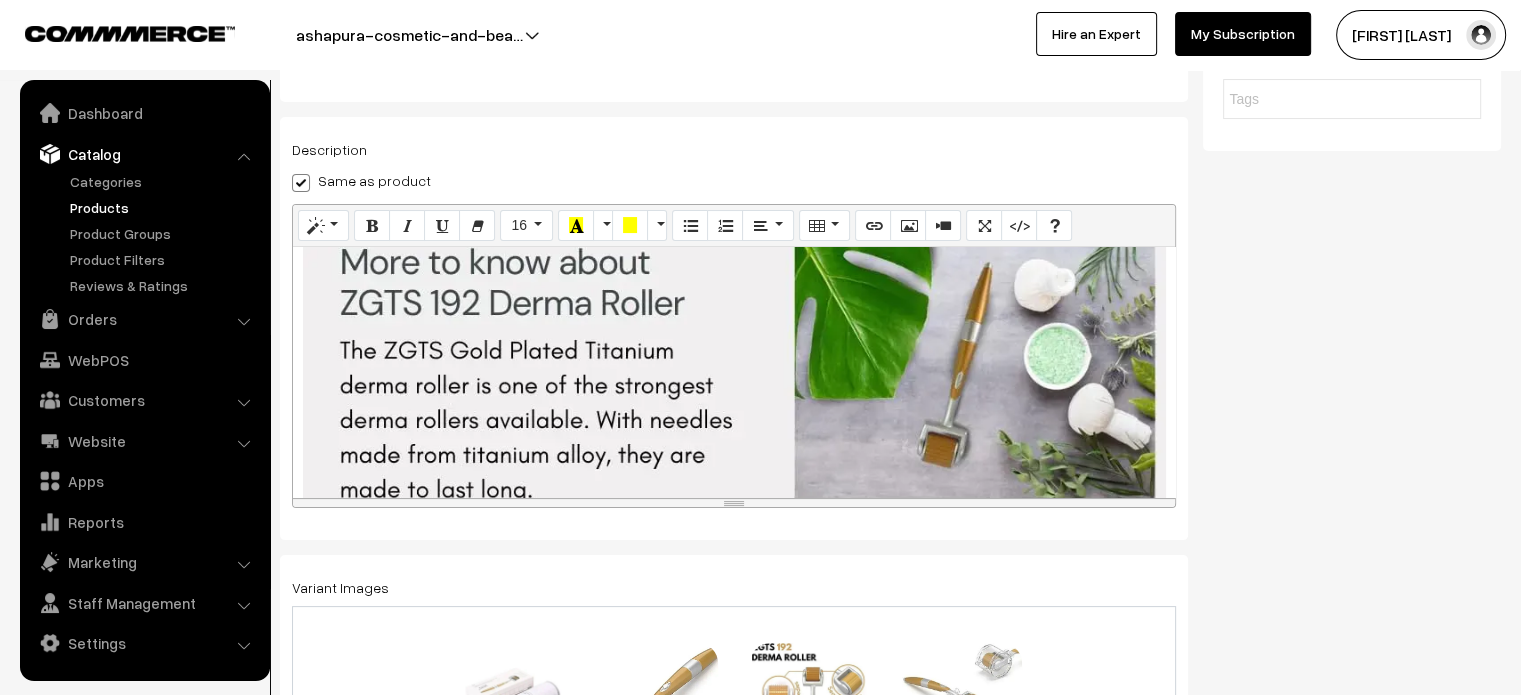 scroll, scrollTop: 2469, scrollLeft: 0, axis: vertical 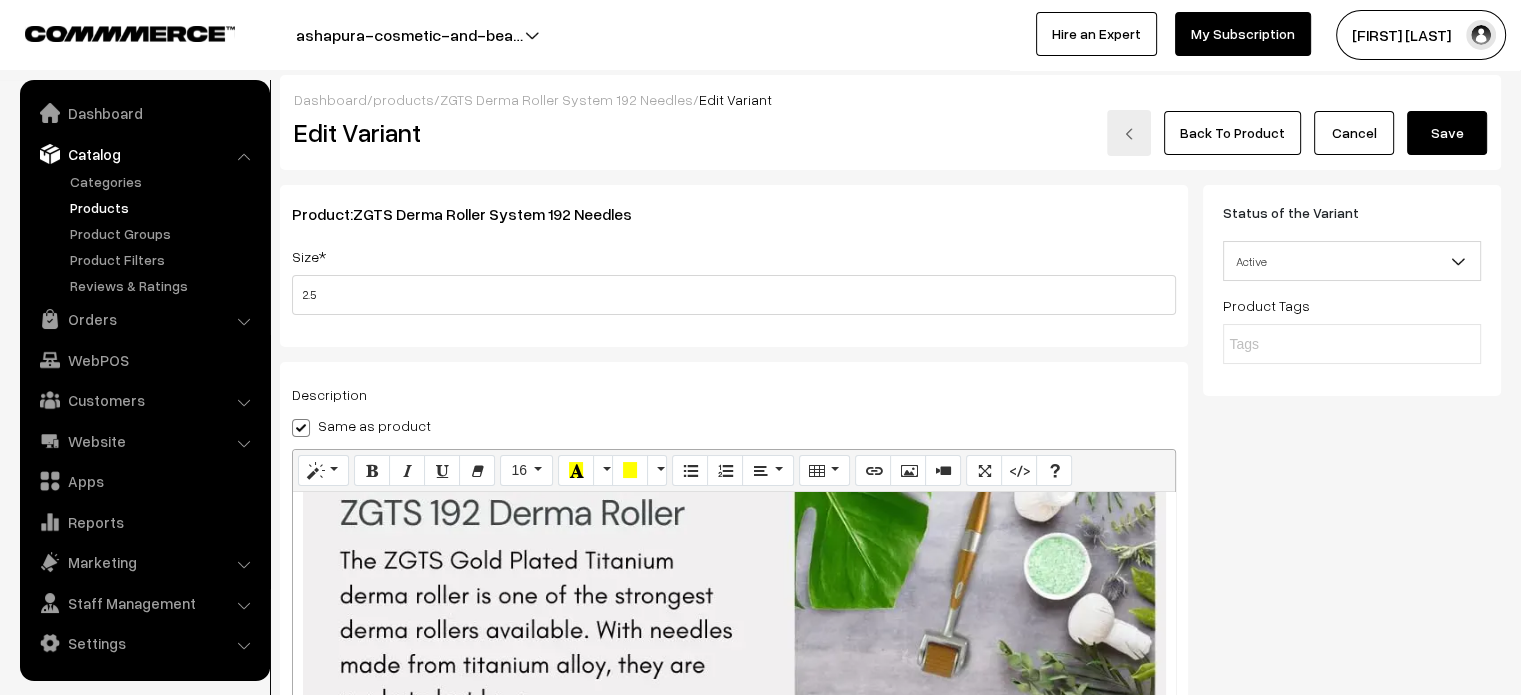 click on "Save" at bounding box center [1447, 133] 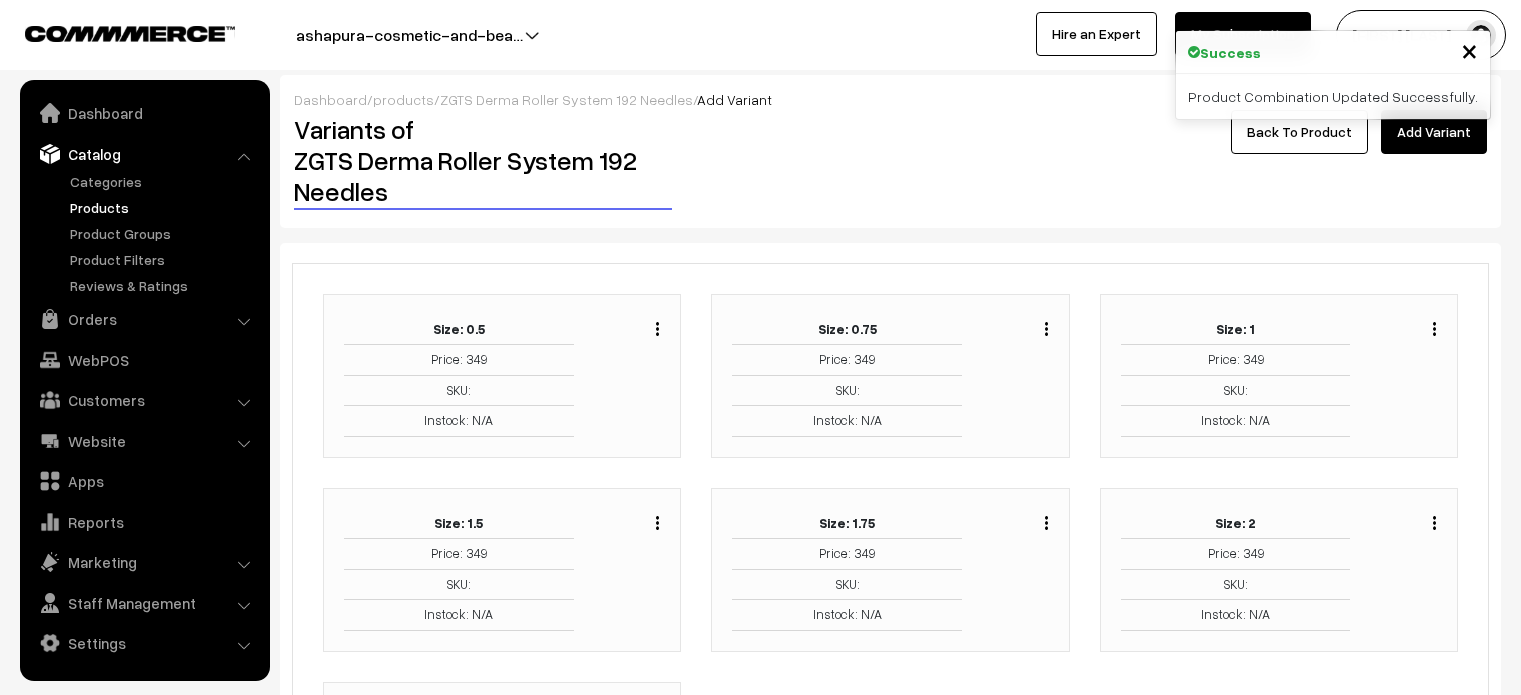 scroll, scrollTop: 0, scrollLeft: 0, axis: both 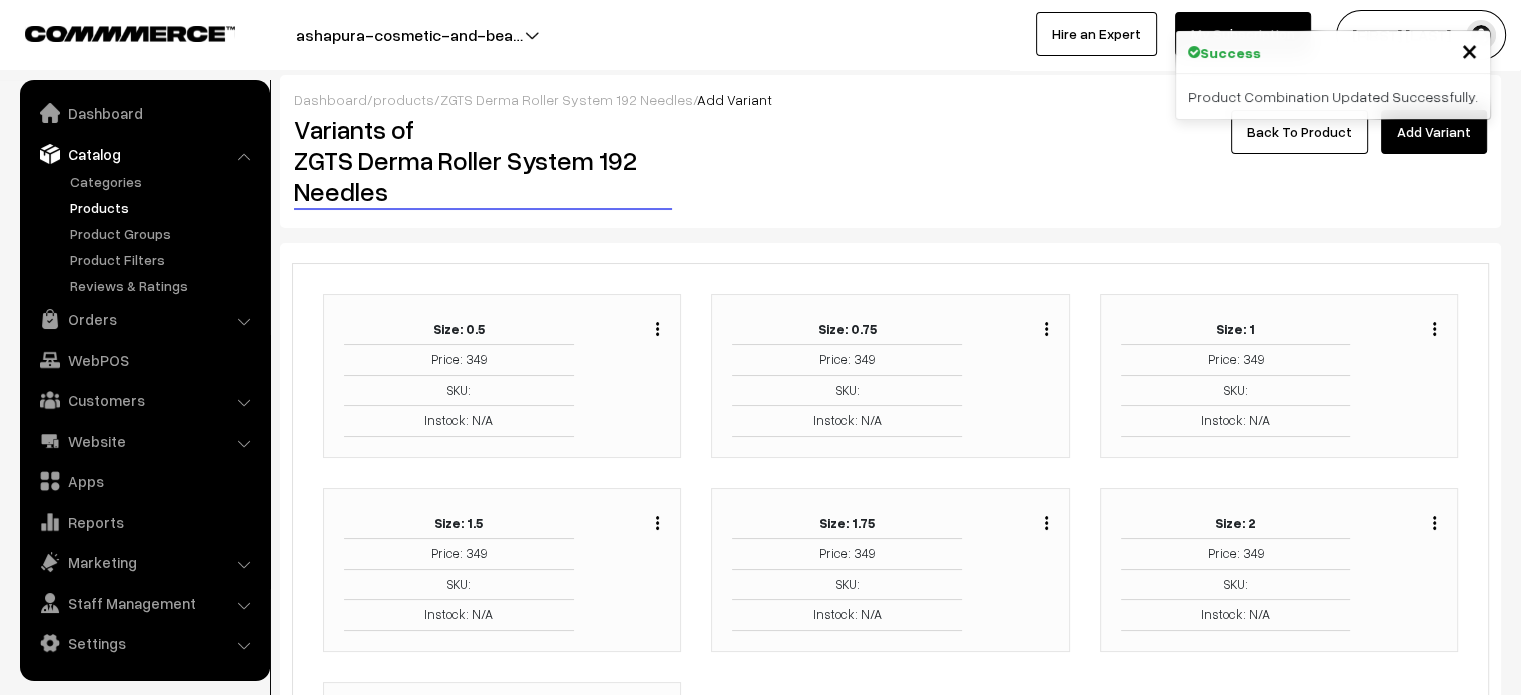 click at bounding box center (1046, 329) 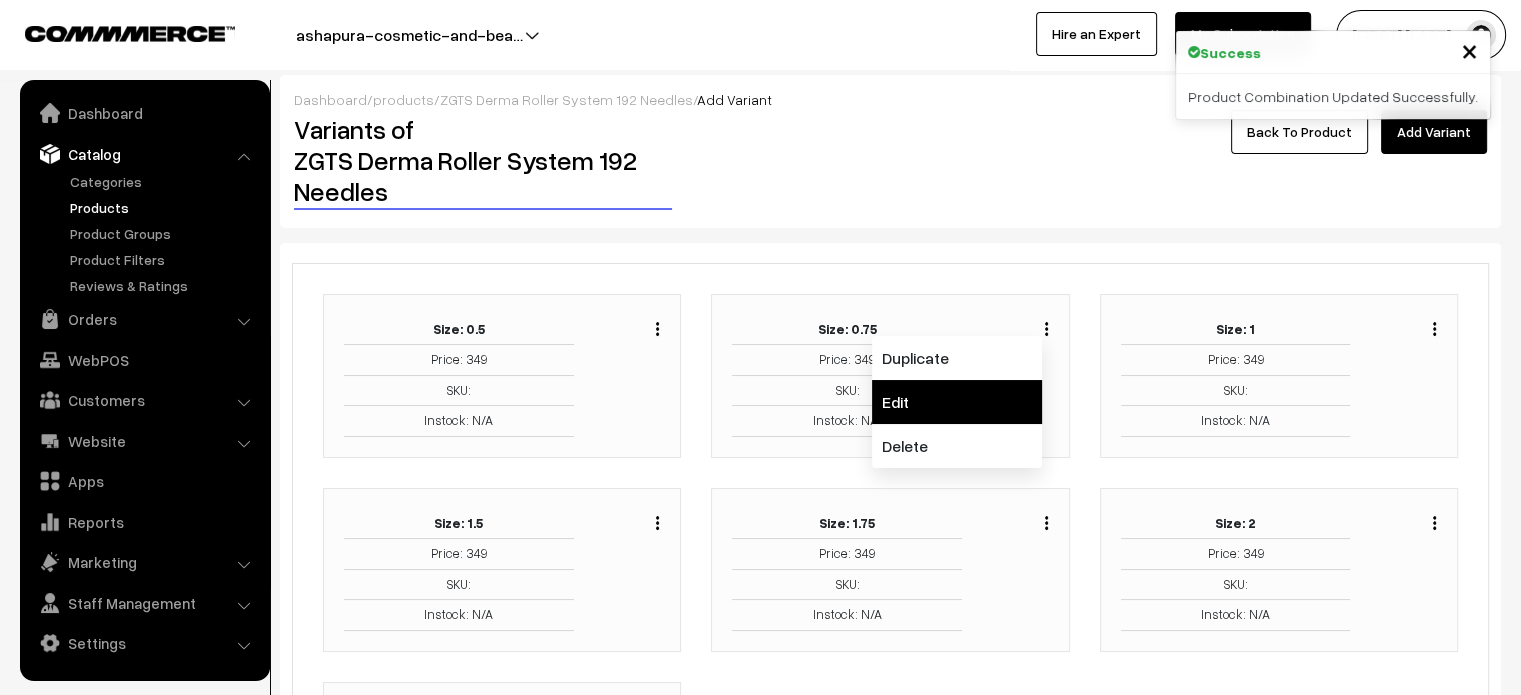 click on "Edit" at bounding box center [957, 402] 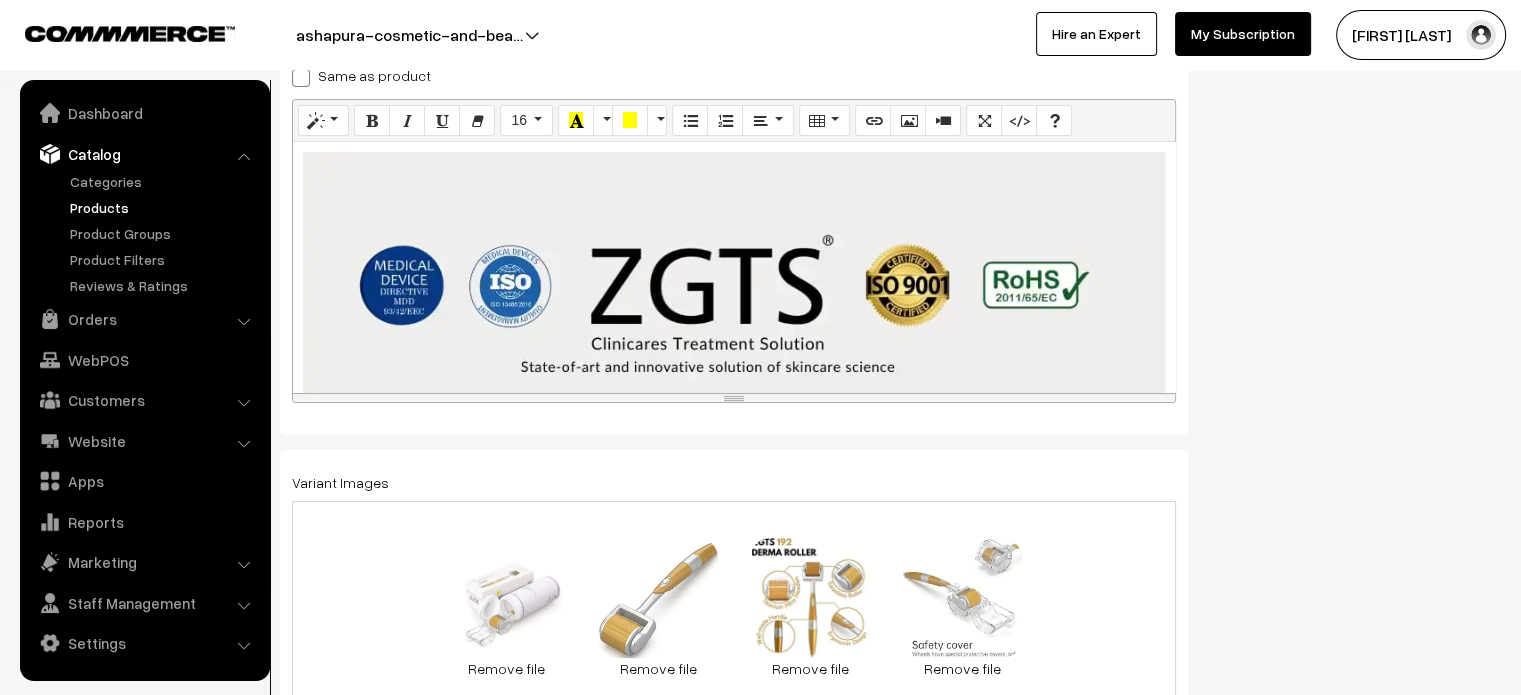 scroll, scrollTop: 251, scrollLeft: 0, axis: vertical 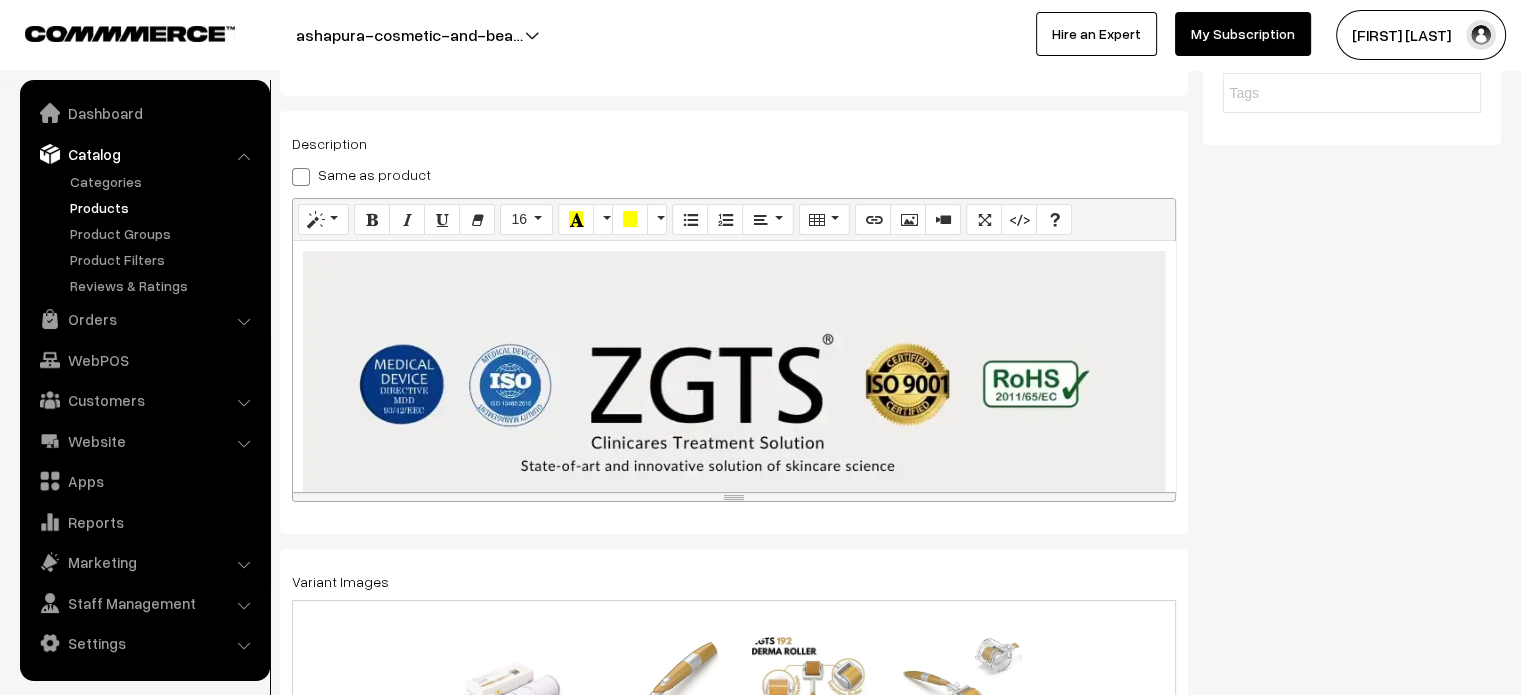 click at bounding box center [301, 177] 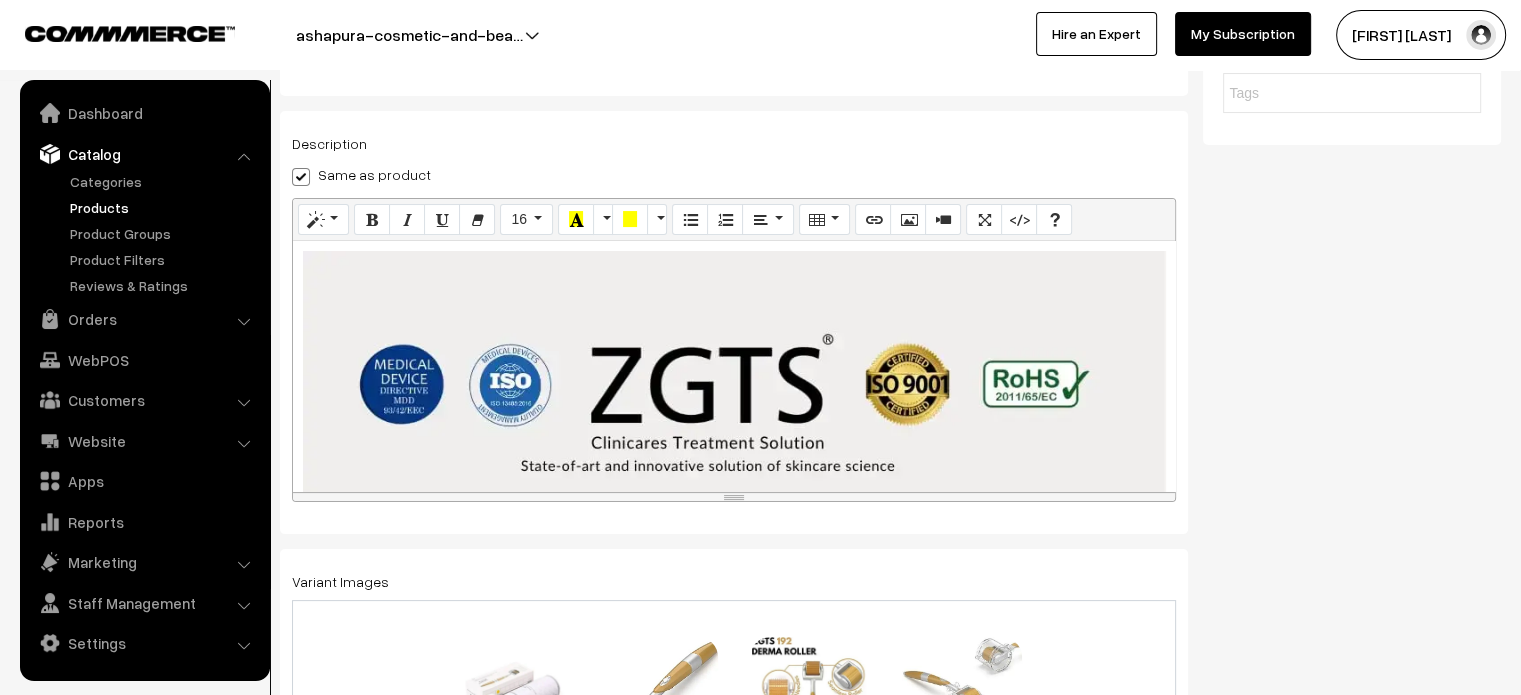 scroll, scrollTop: 0, scrollLeft: 0, axis: both 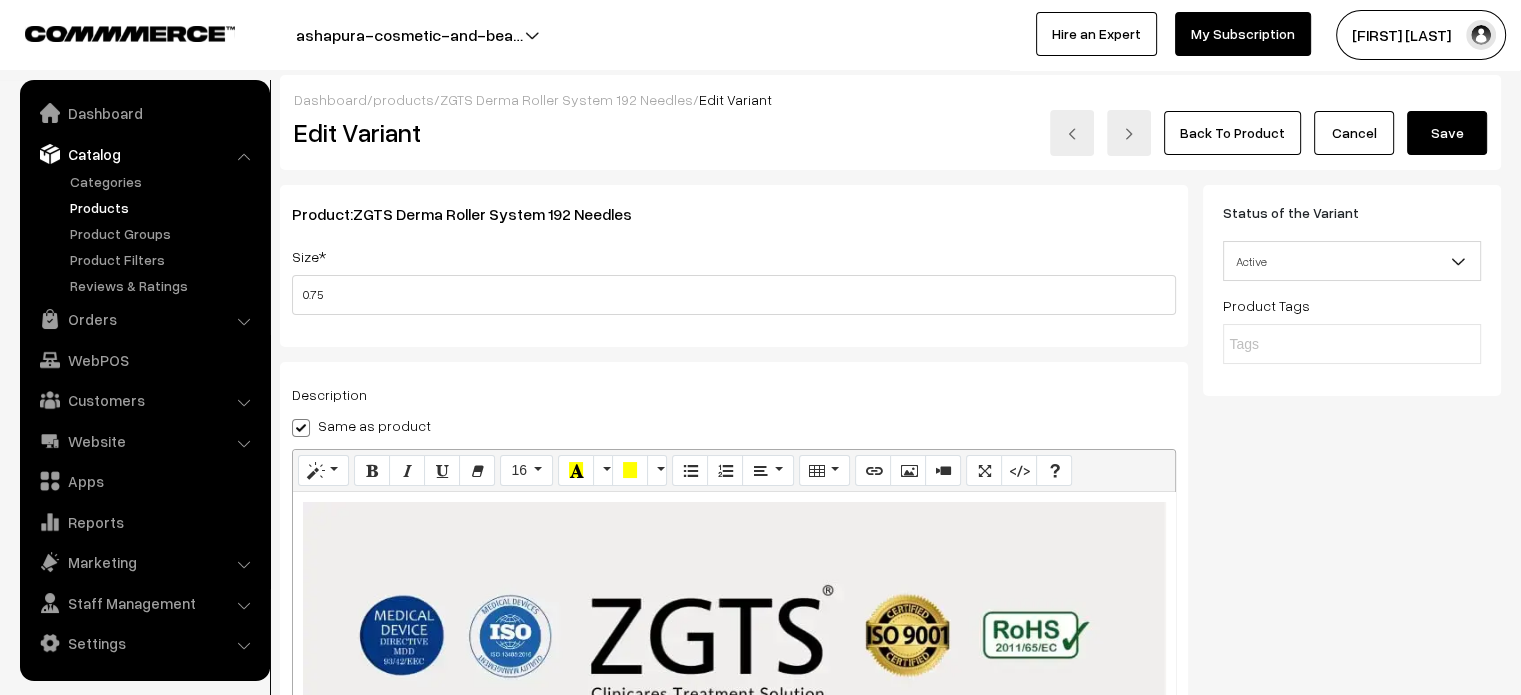 click on "Save" at bounding box center (1447, 133) 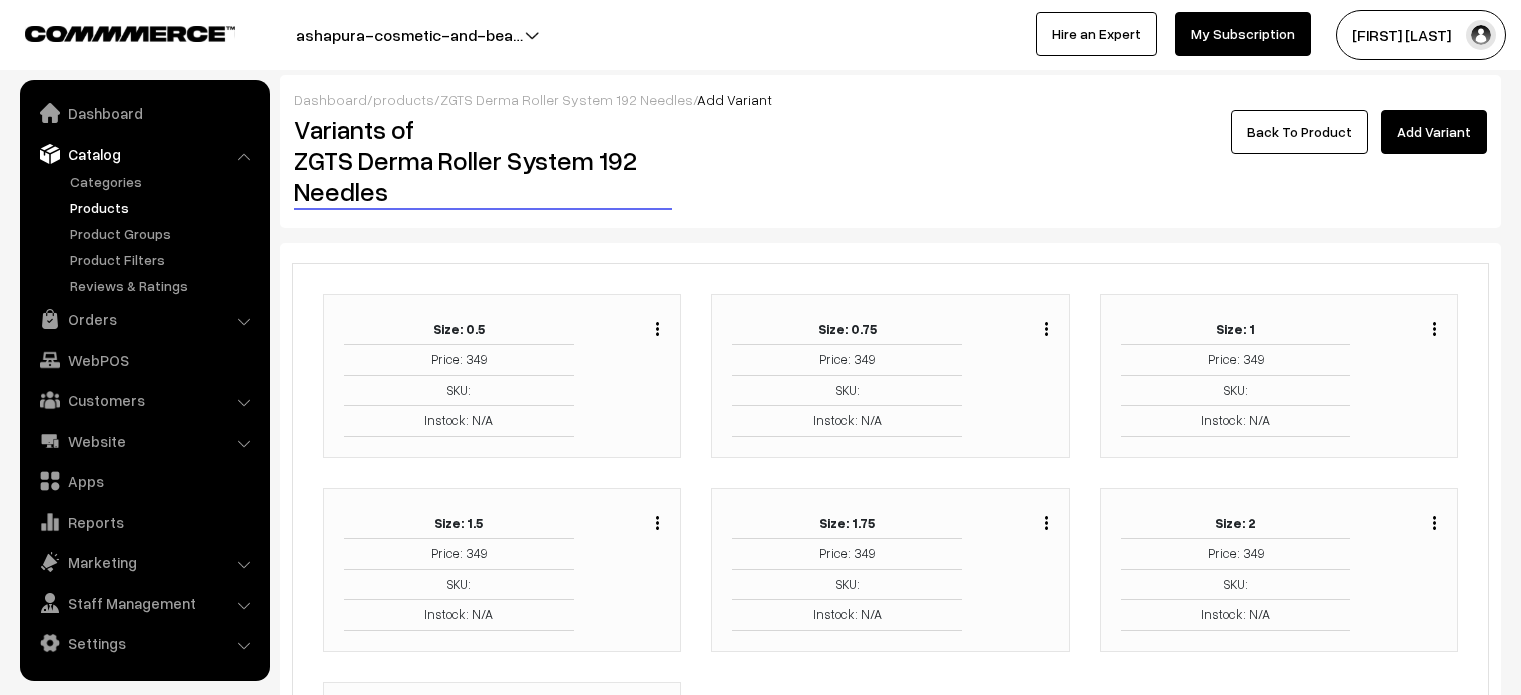 scroll, scrollTop: 0, scrollLeft: 0, axis: both 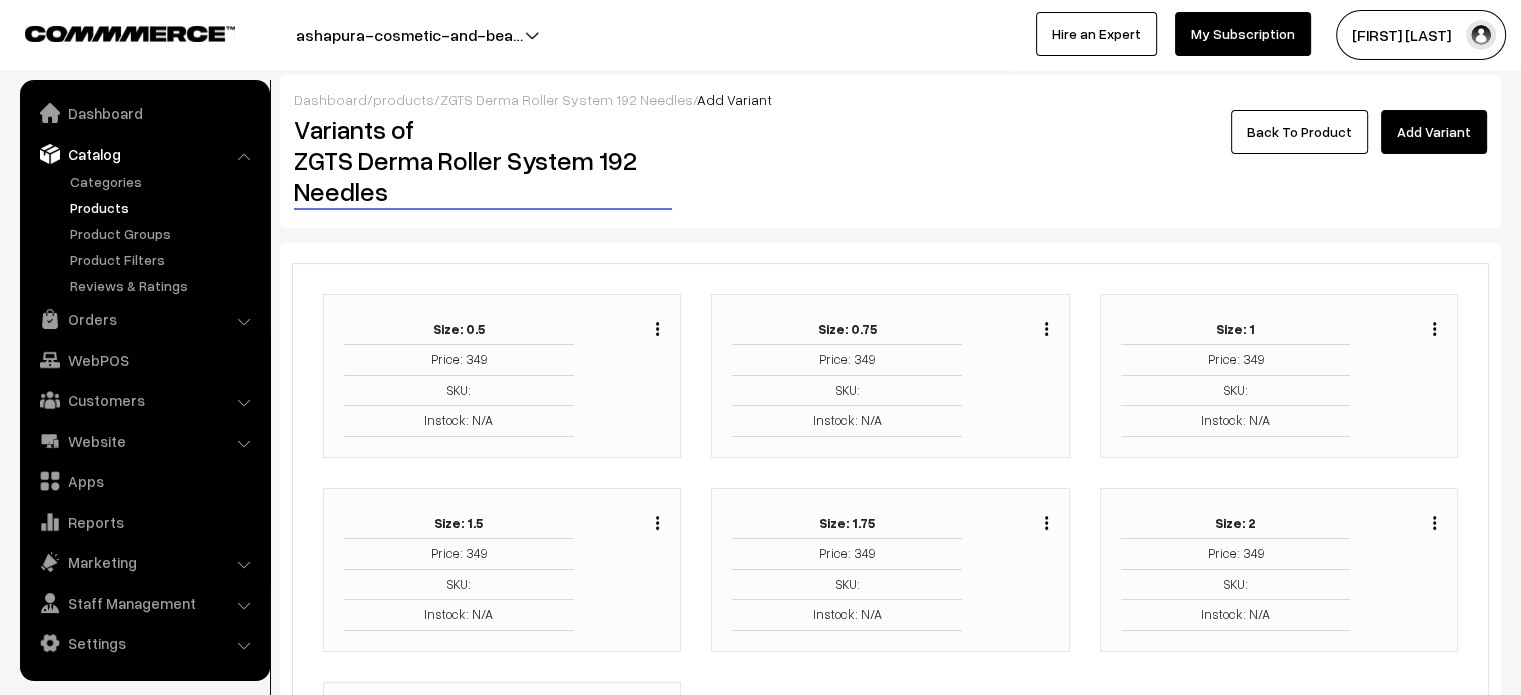 click on "Back To Product" at bounding box center [1299, 132] 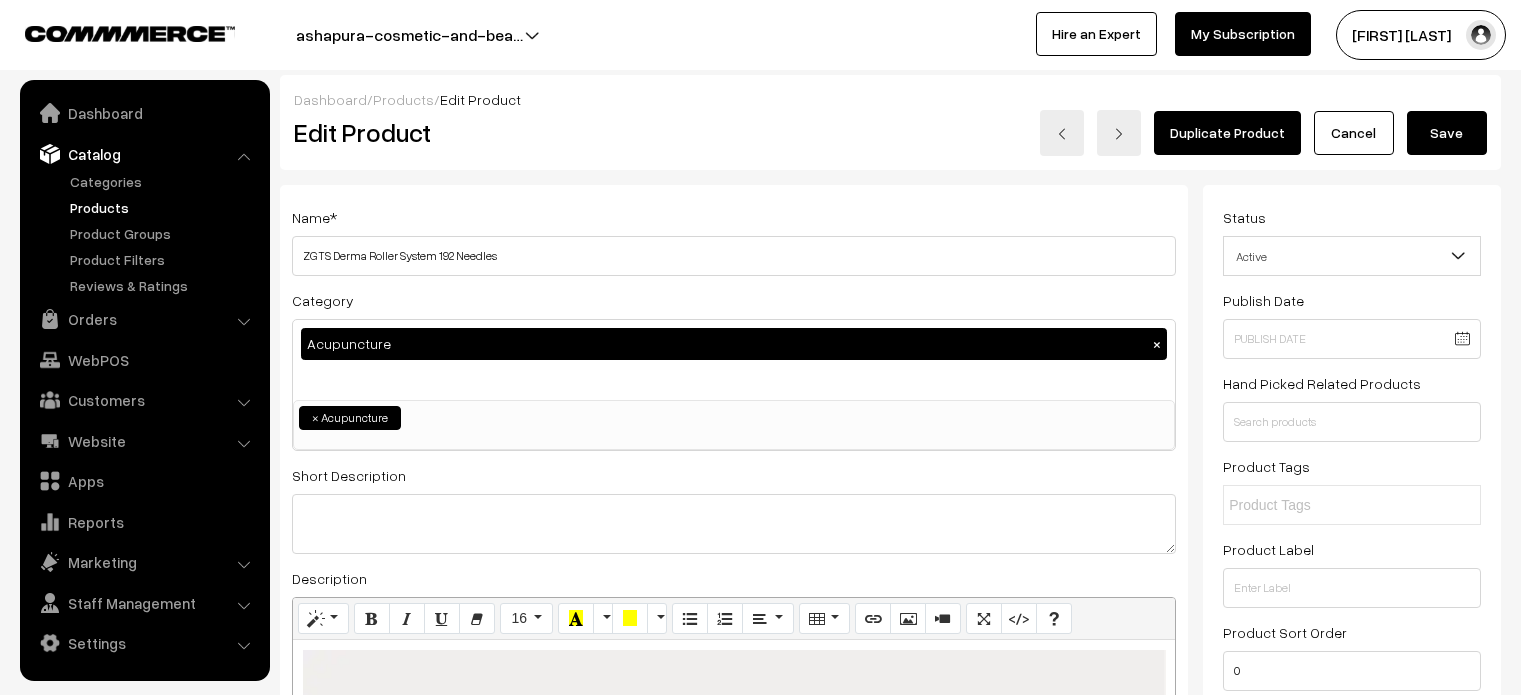 scroll, scrollTop: 0, scrollLeft: 0, axis: both 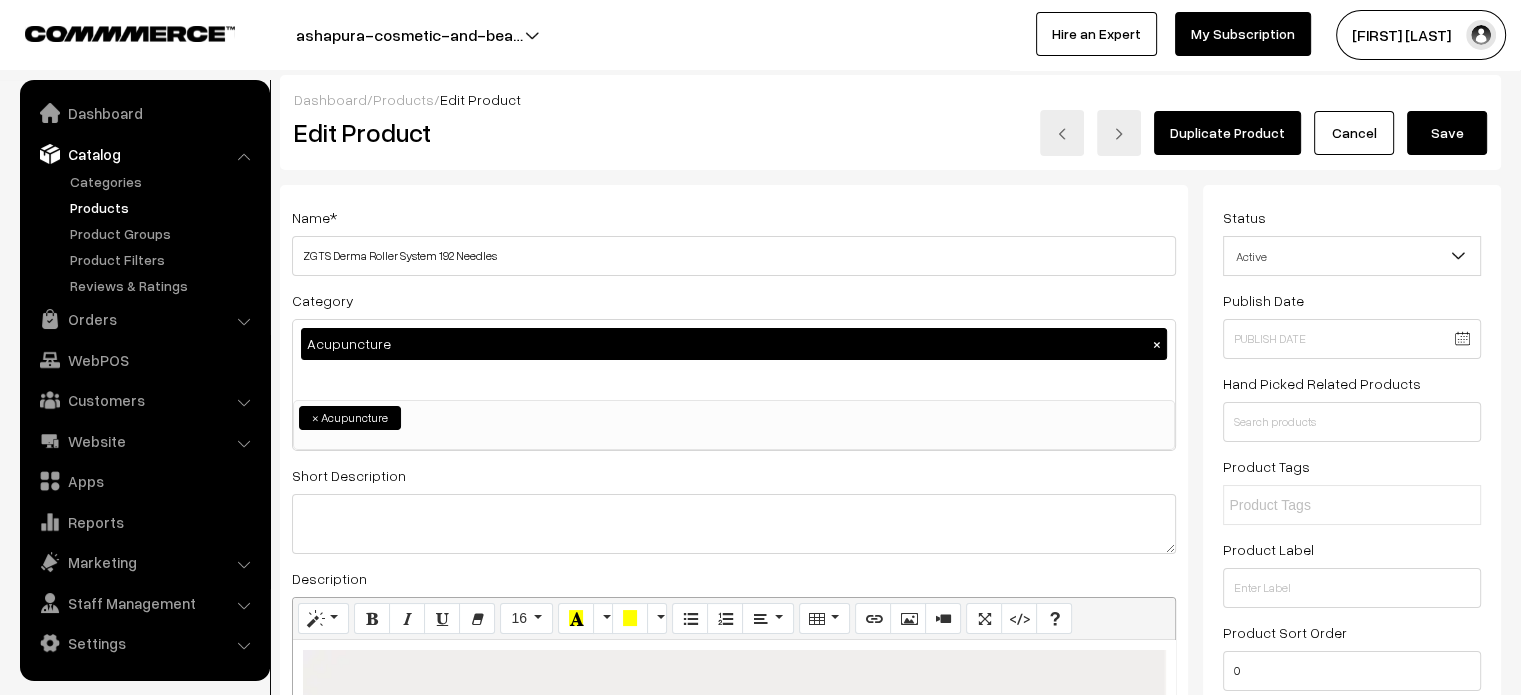 click on "Save" at bounding box center (1447, 133) 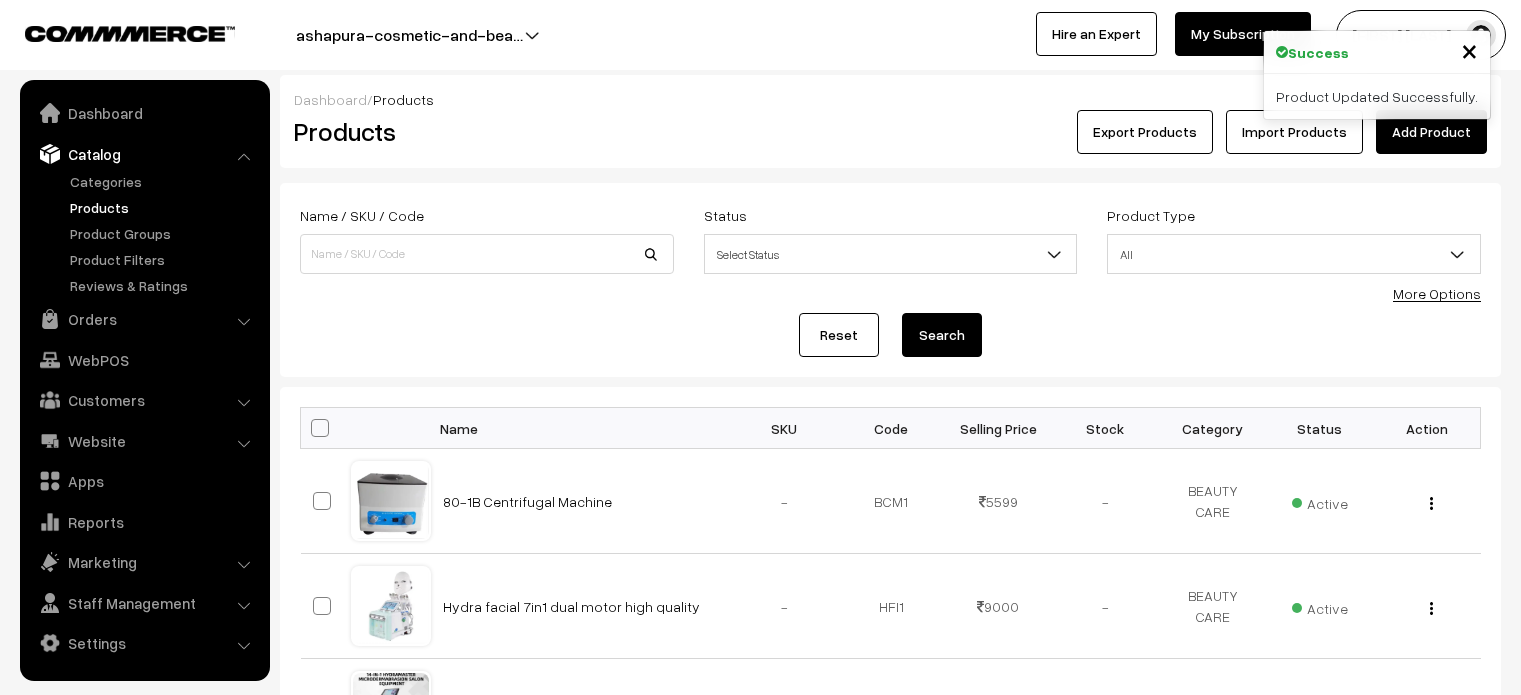 scroll, scrollTop: 0, scrollLeft: 0, axis: both 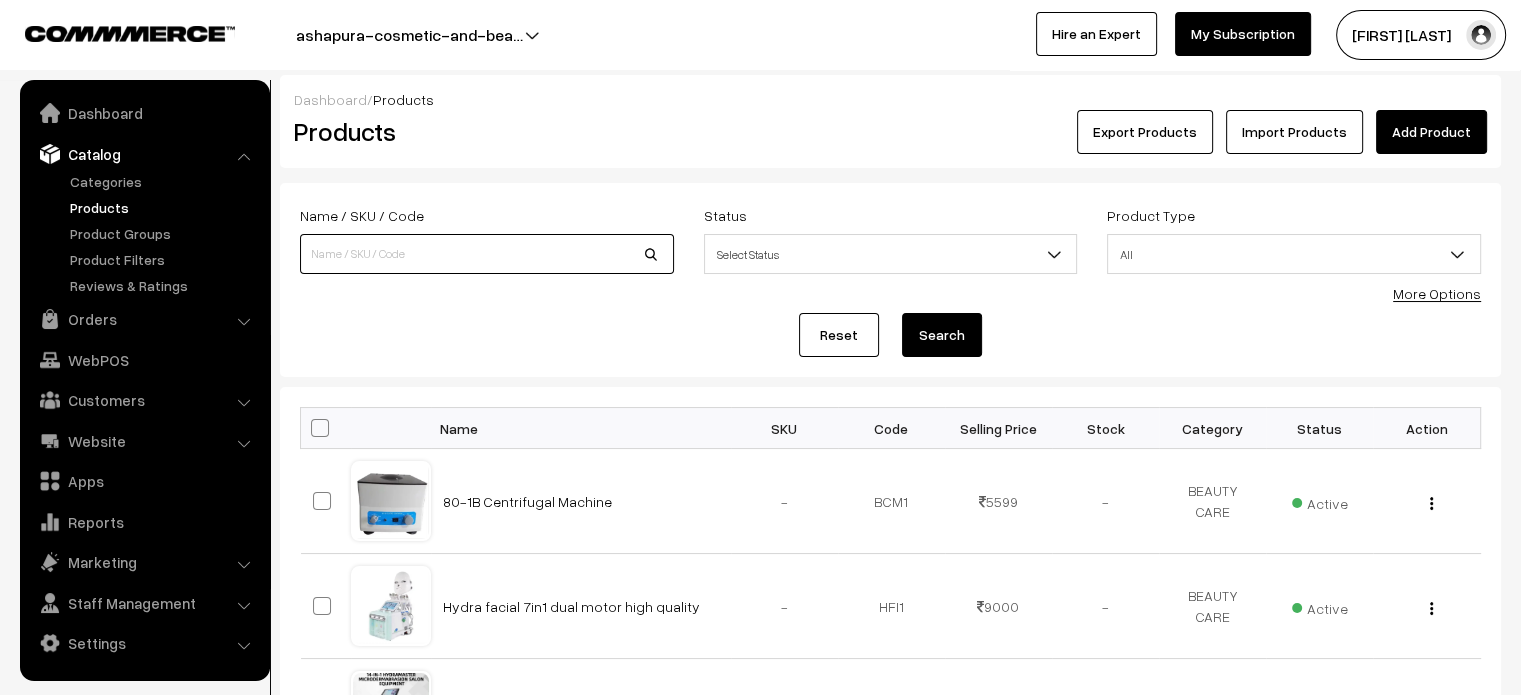 paste on "Lipo Cavitation Machine 6-in-1" 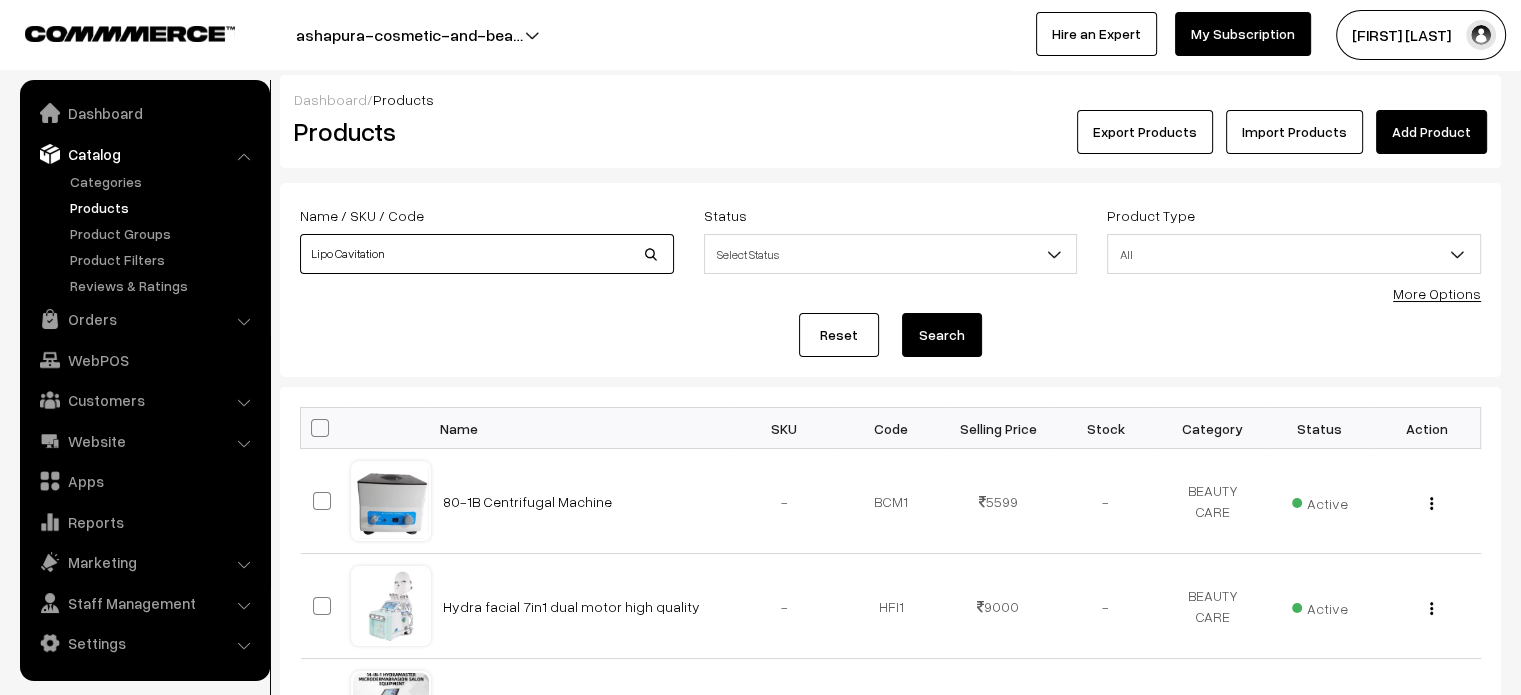 type on "Lipo Cavitation" 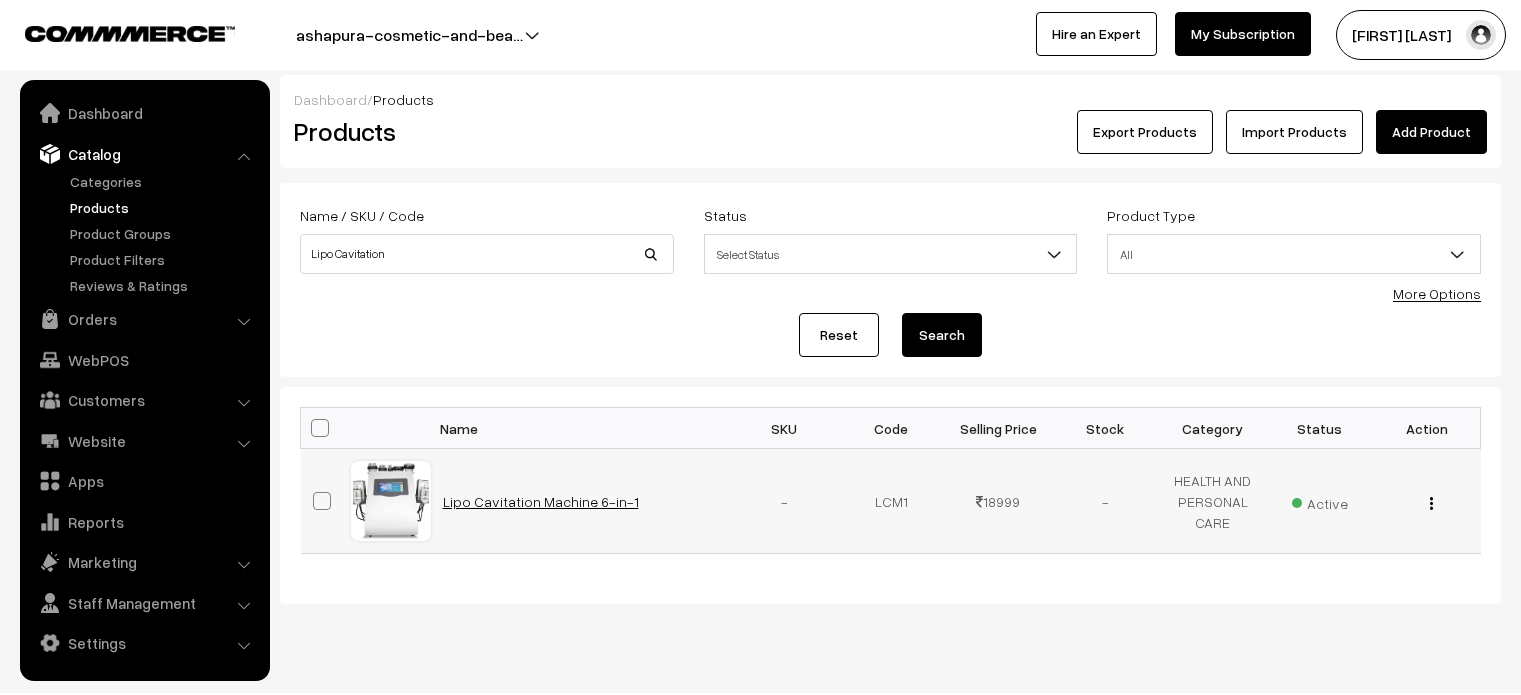 scroll, scrollTop: 0, scrollLeft: 0, axis: both 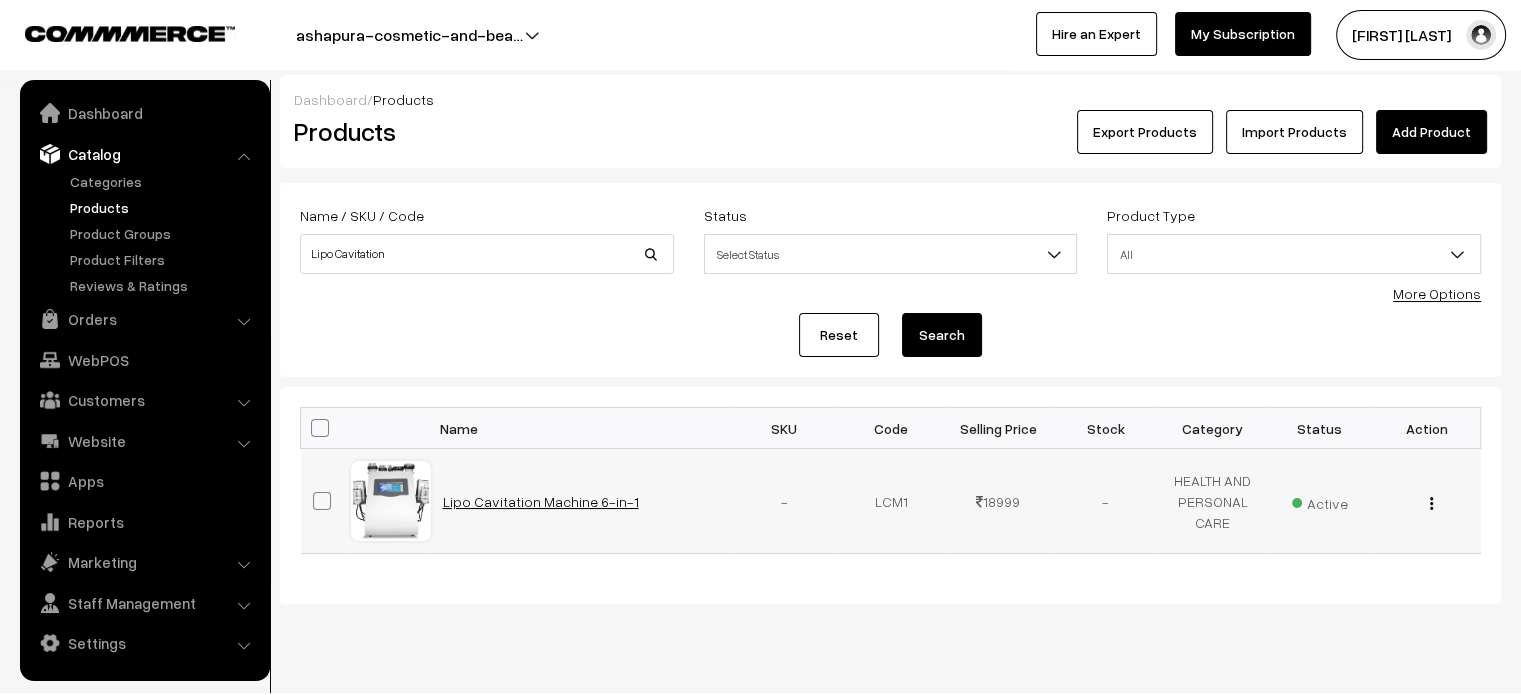 click on "Lipo Cavitation Machine 6-in-1" at bounding box center (541, 501) 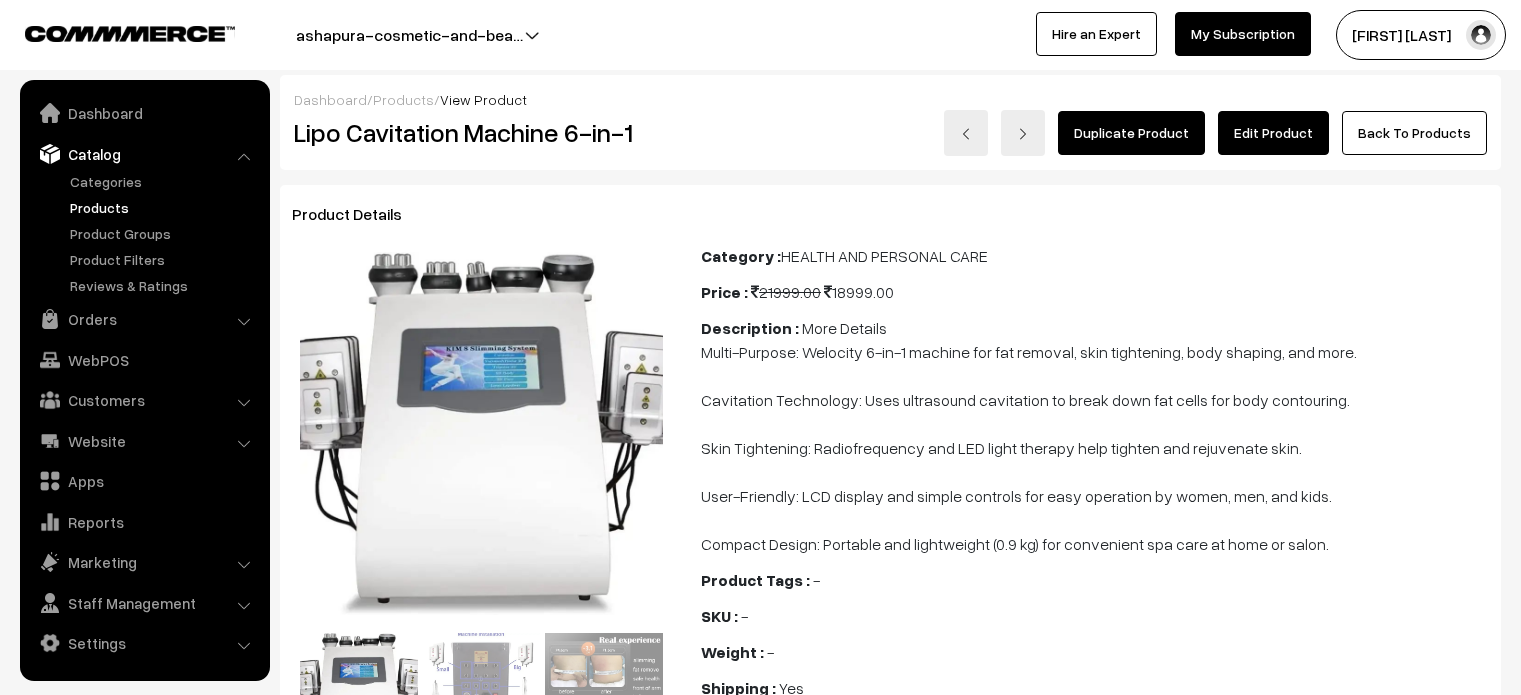 scroll, scrollTop: 0, scrollLeft: 0, axis: both 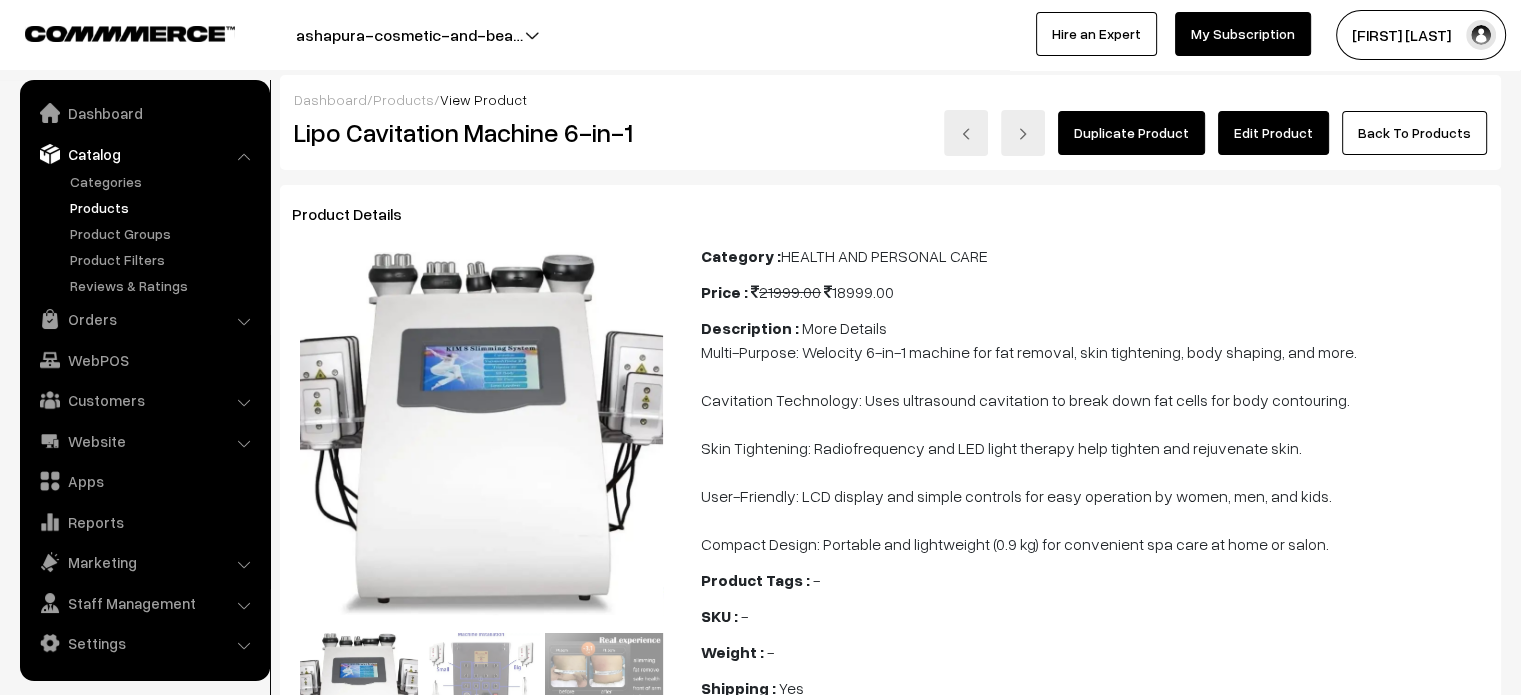 click on "Edit Product" at bounding box center (1273, 133) 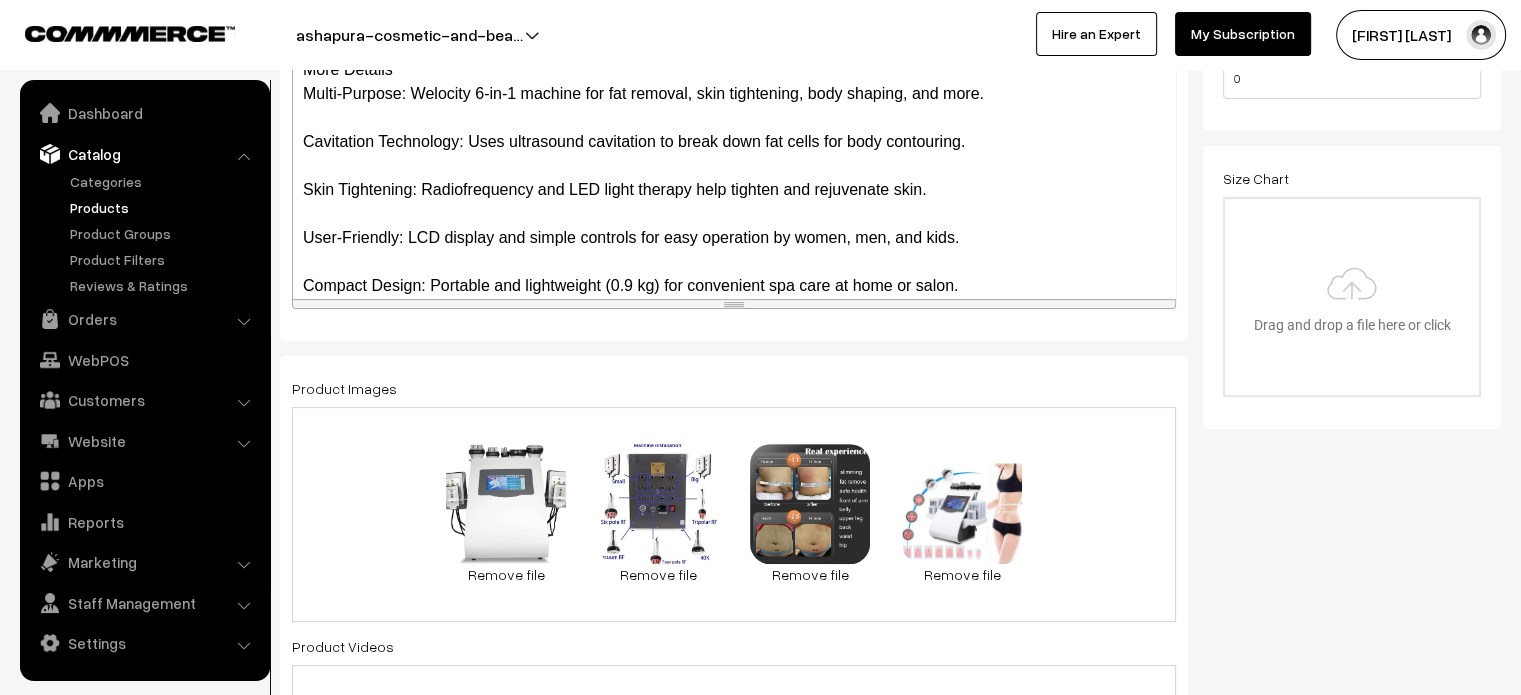 scroll, scrollTop: 600, scrollLeft: 0, axis: vertical 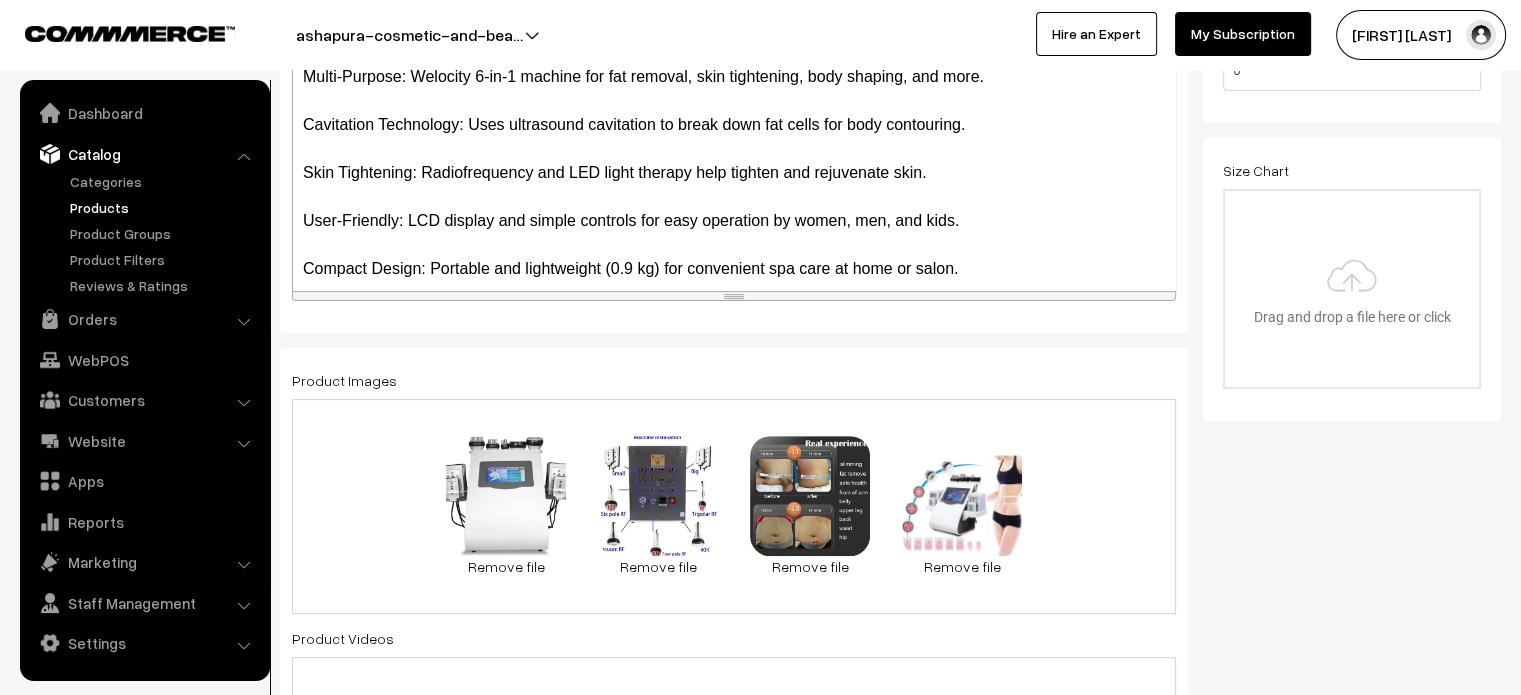 click on "More Details
Multi-Purpose: Welocity 6-in-1 machine for fat removal, skin tightening, body shaping, and more.
Cavitation Technology: Uses ultrasound cavitation to break down fat cells for body contouring.
Skin Tightening: Radiofrequency and LED light therapy help tighten and rejuvenate skin.
User-Friendly: LCD display and simple controls for easy operation by women, men, and kids.
Compact Design: Portable and lightweight (0.9 kg) for convenient spa care at home or salon." at bounding box center [734, 165] 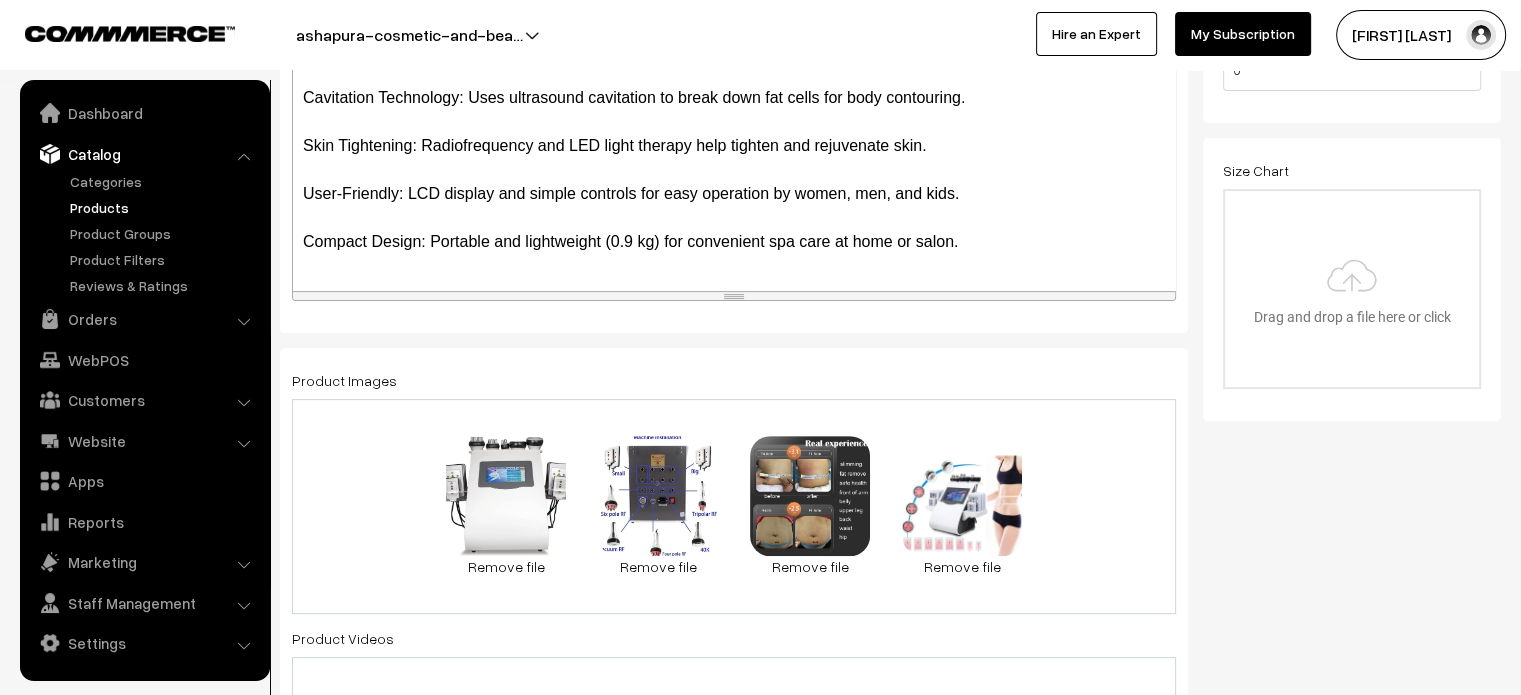 scroll, scrollTop: 0, scrollLeft: 0, axis: both 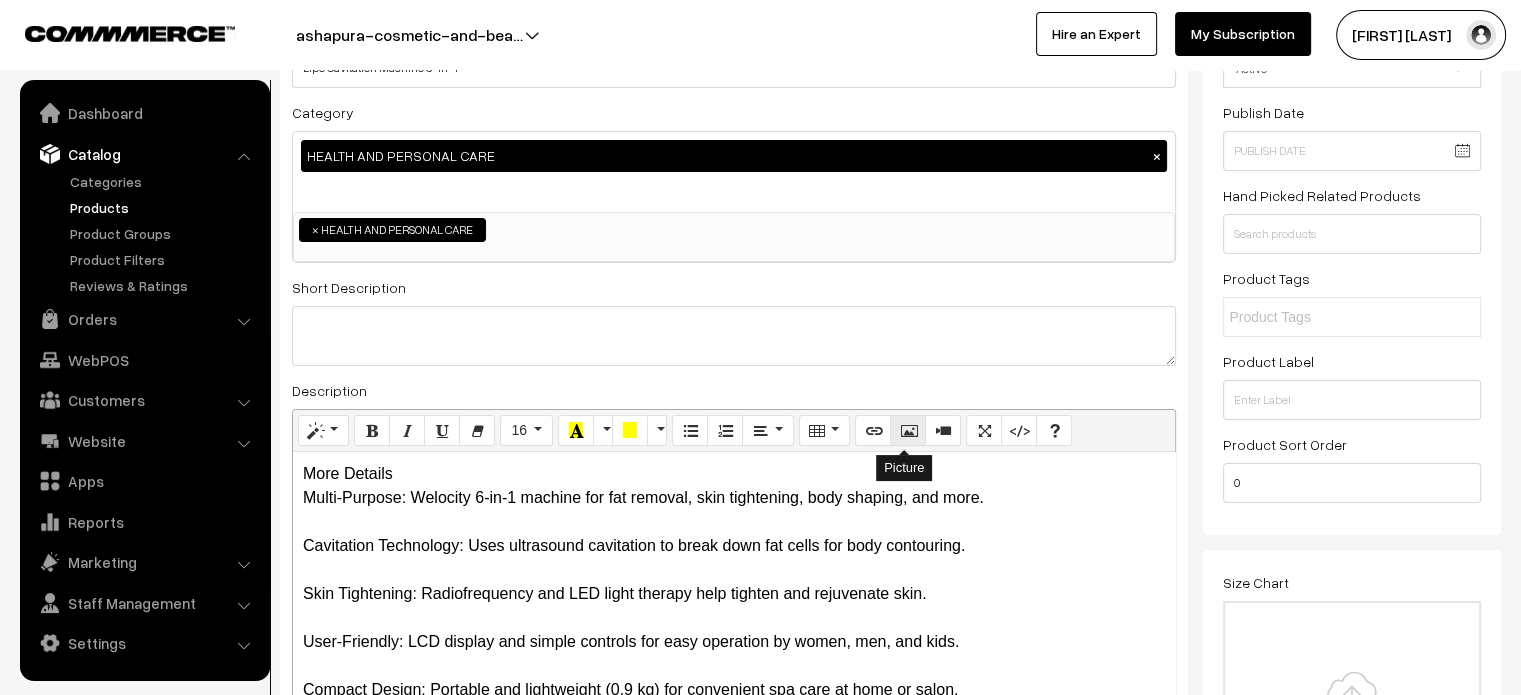 click at bounding box center [908, 430] 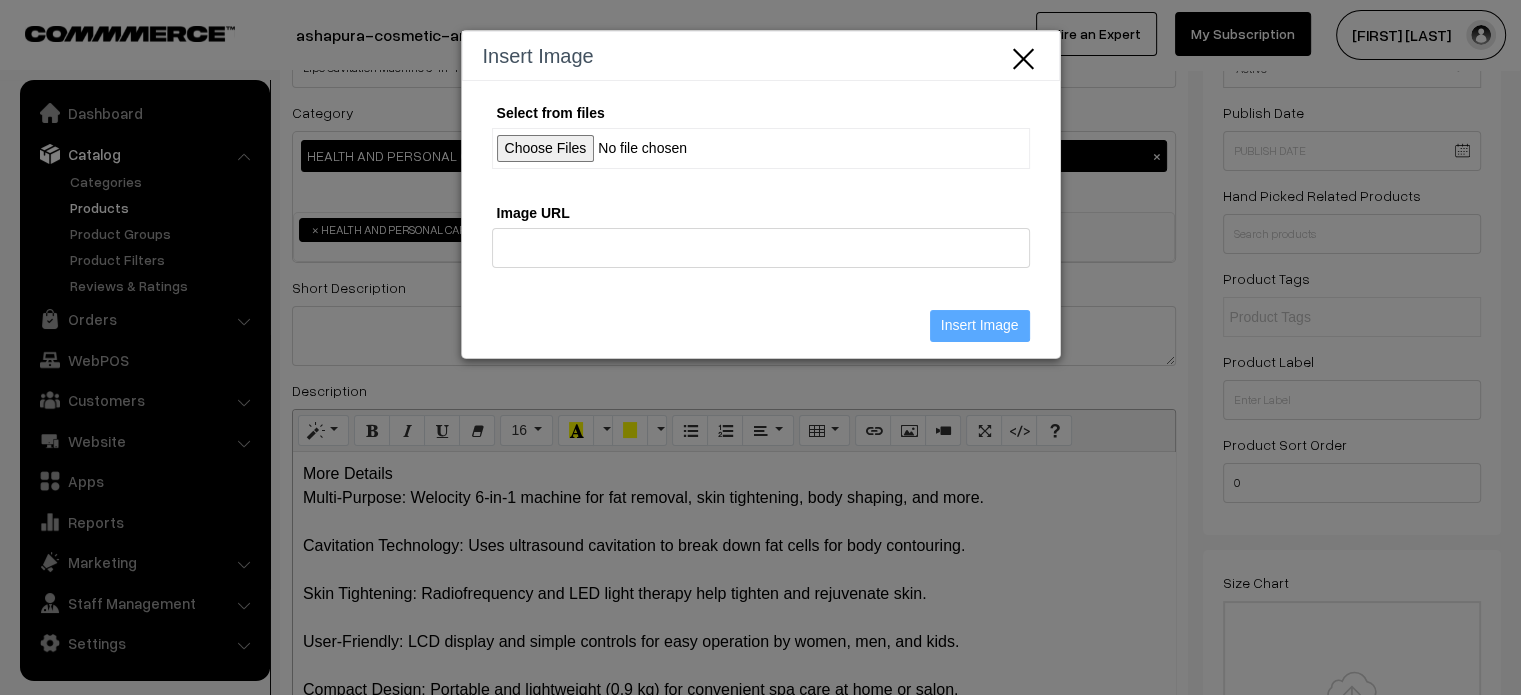 click on "Select from files" at bounding box center [761, 148] 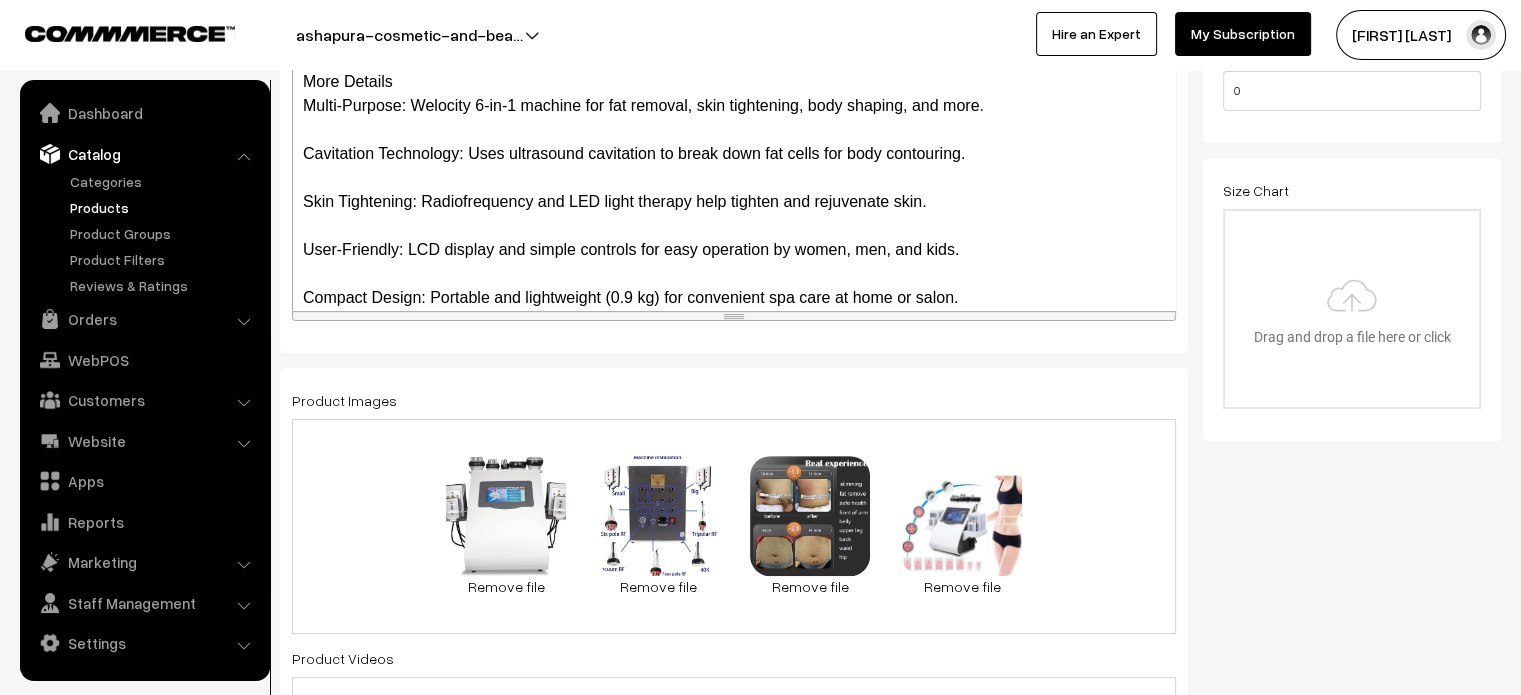 scroll, scrollTop: 576, scrollLeft: 0, axis: vertical 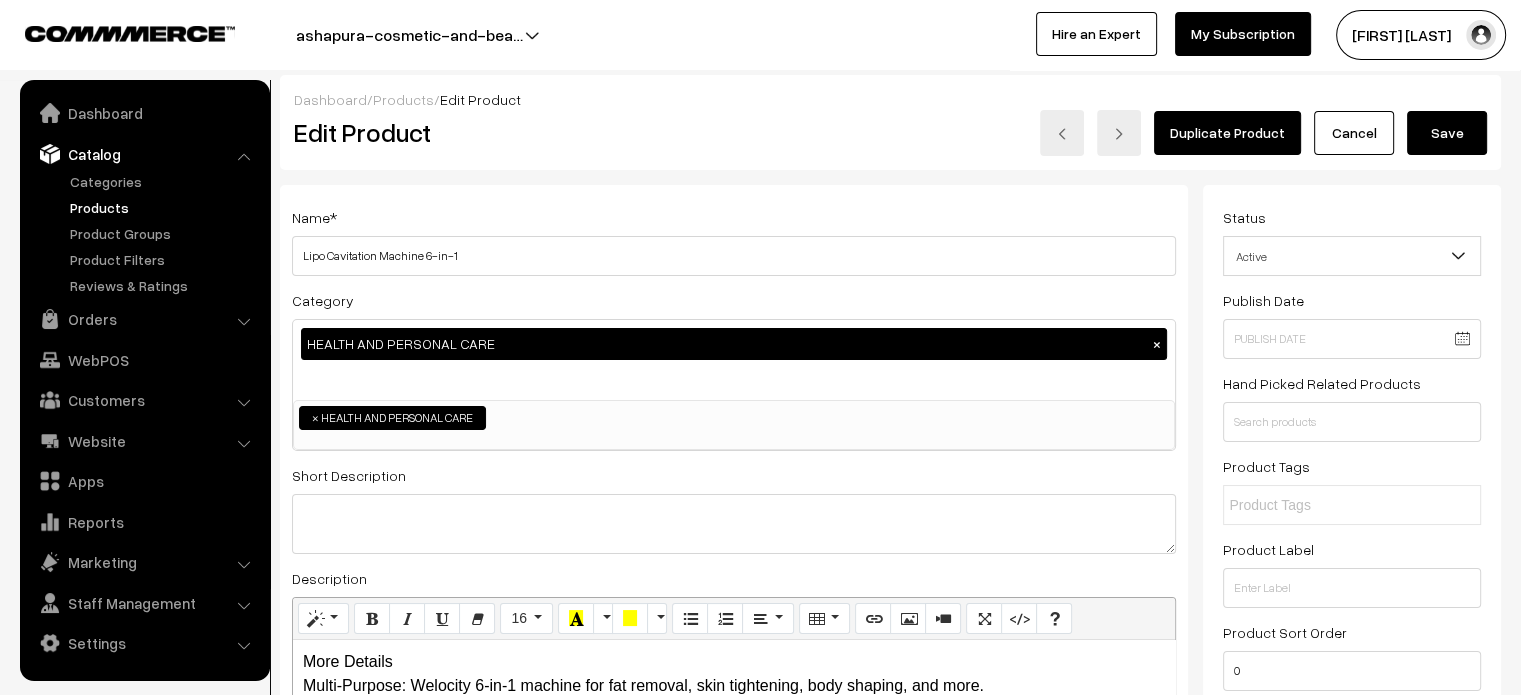 click on "Dashboard  /  Products  /  Edit Product" at bounding box center (890, 99) 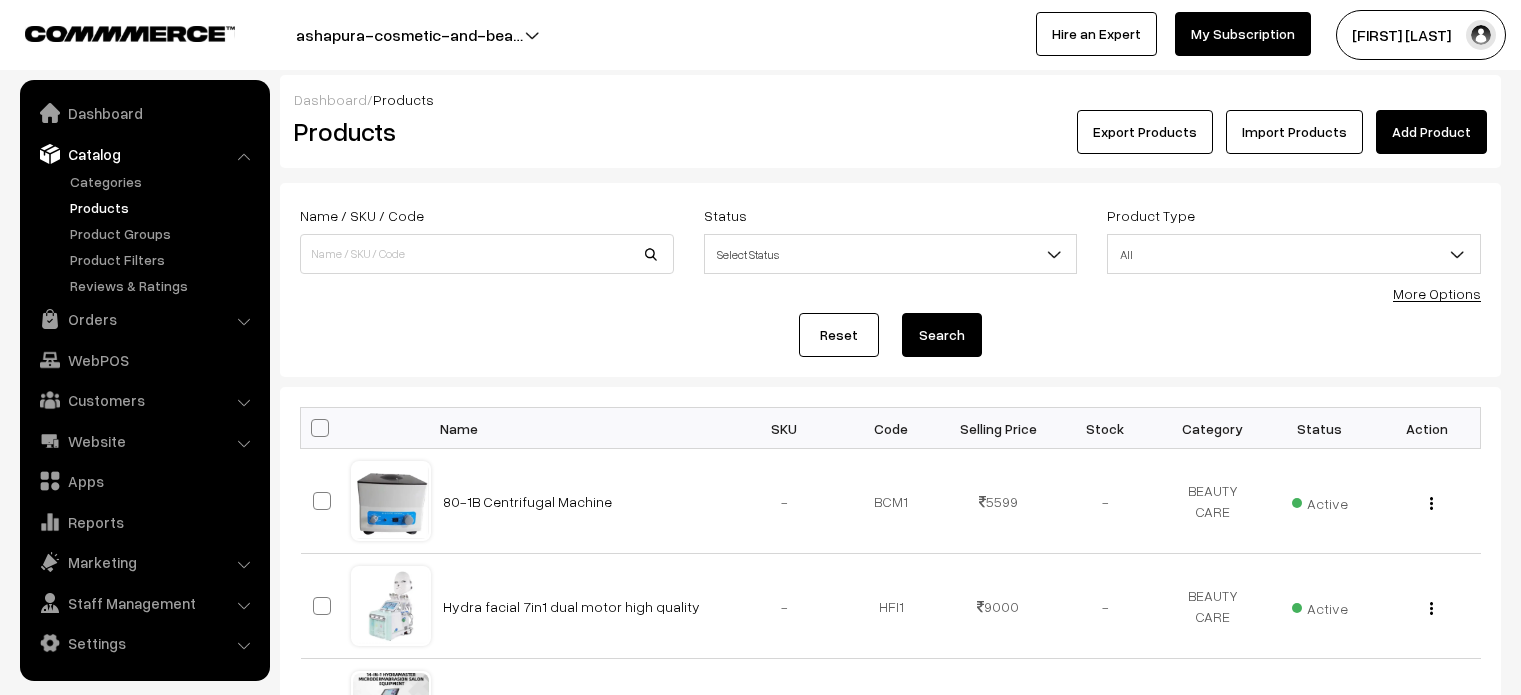 scroll, scrollTop: 0, scrollLeft: 0, axis: both 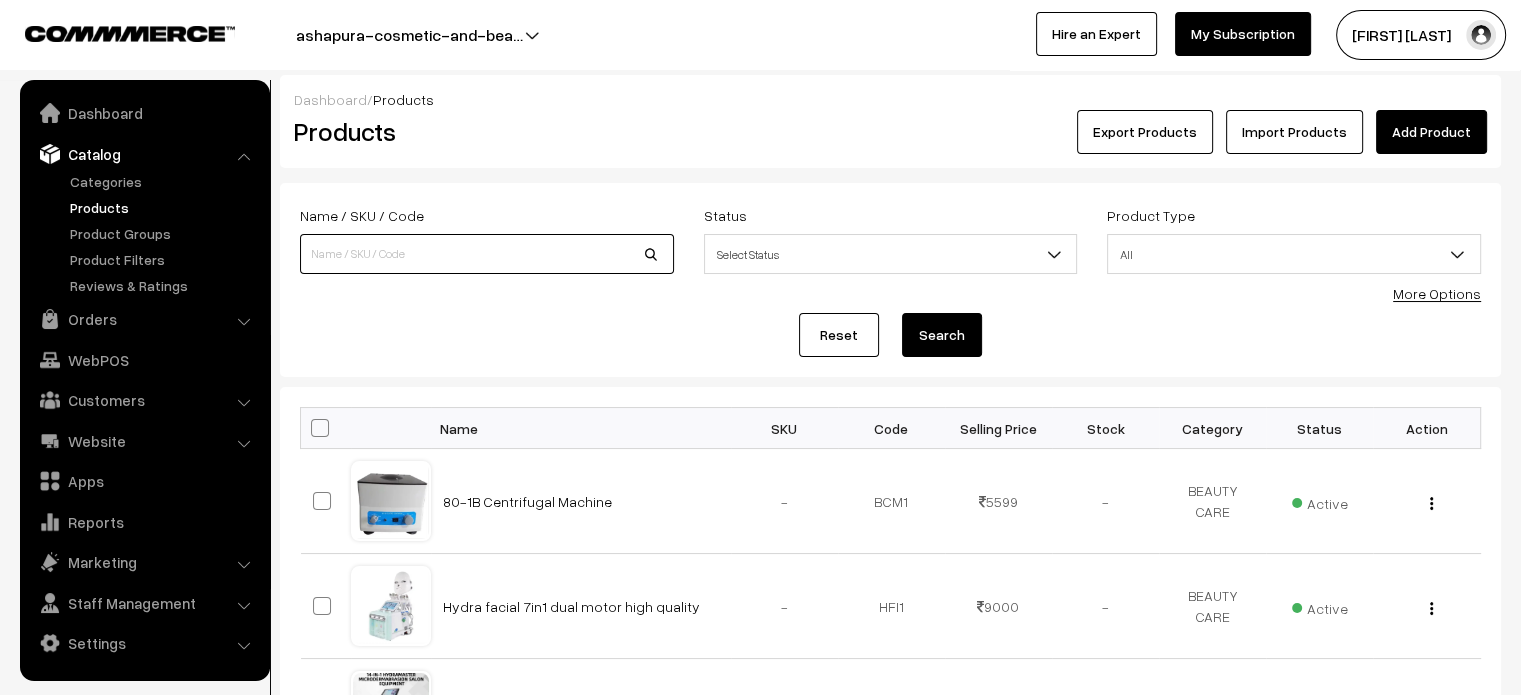 paste on "Sauna Blanket Portable" 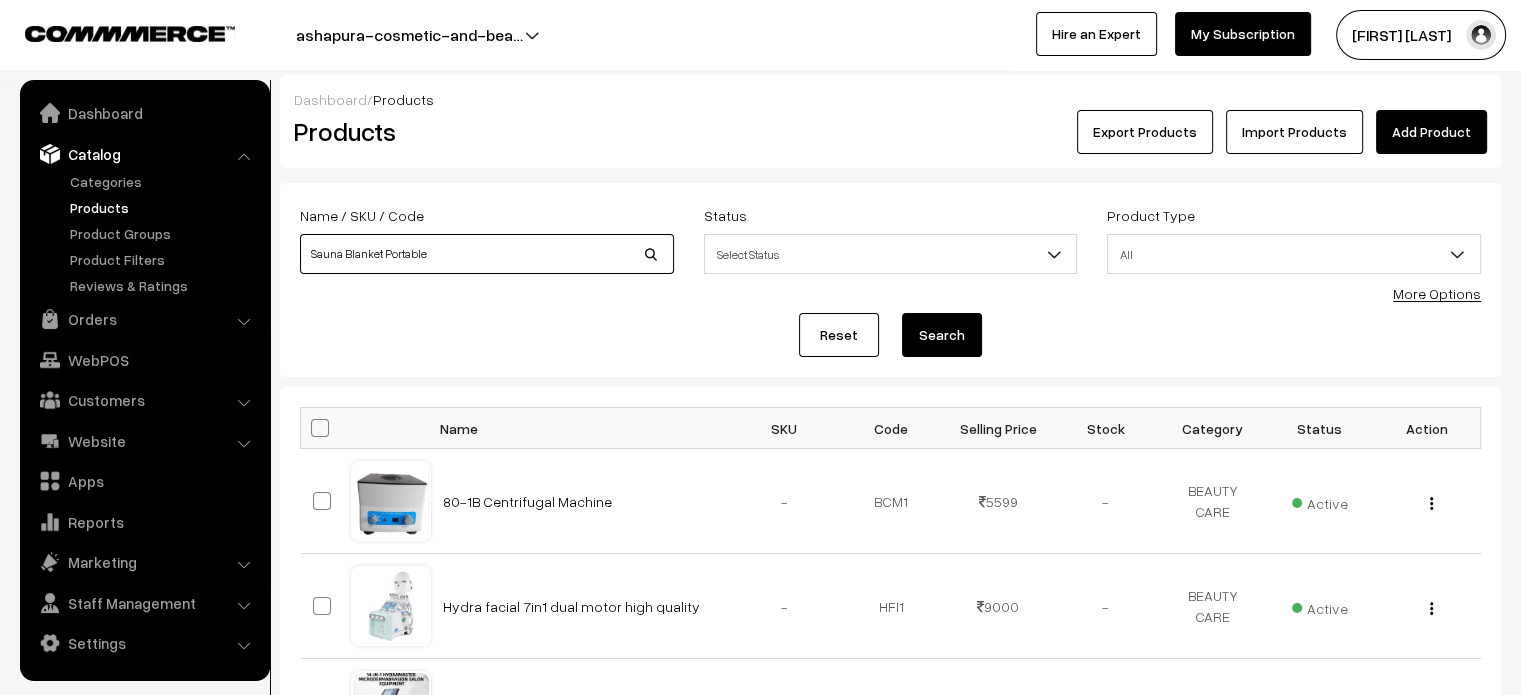 click on "Sauna Blanket Portable" at bounding box center (487, 254) 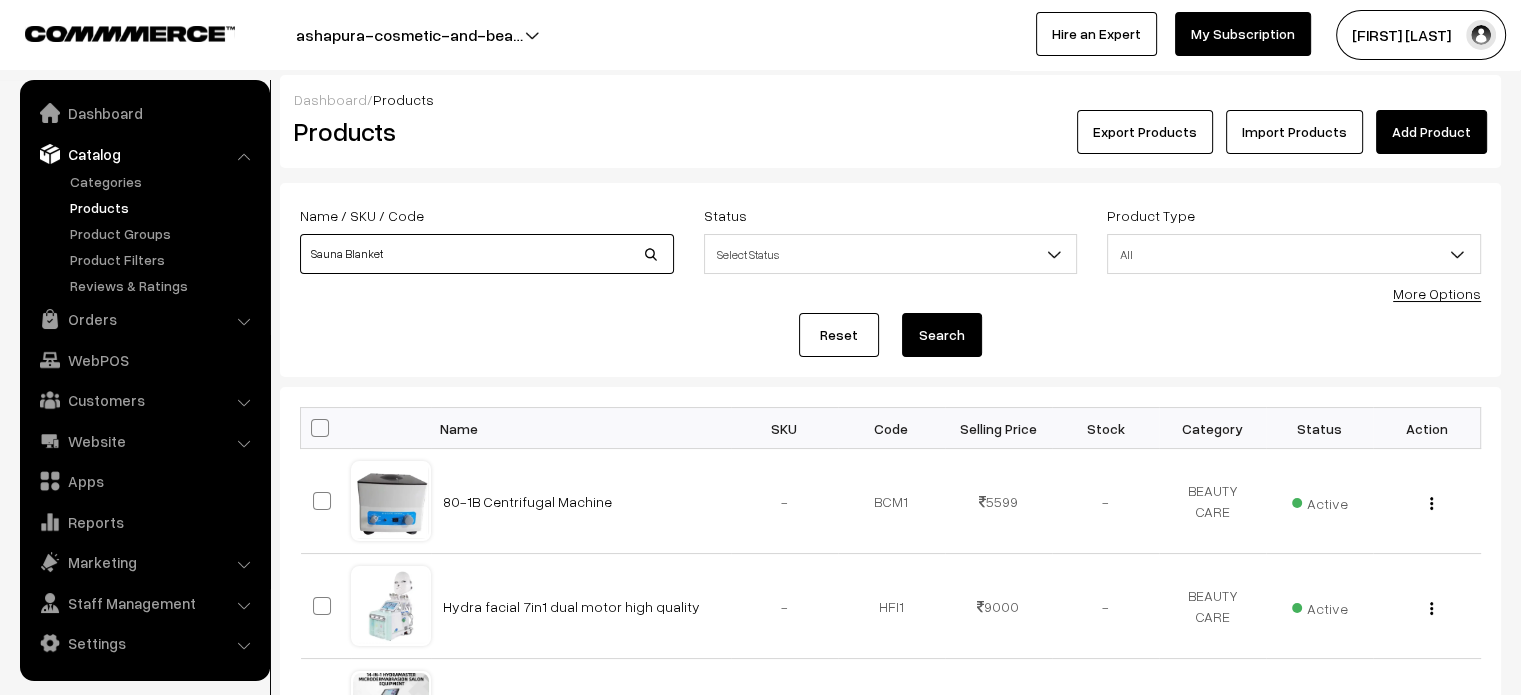 type on "Sauna Blanket" 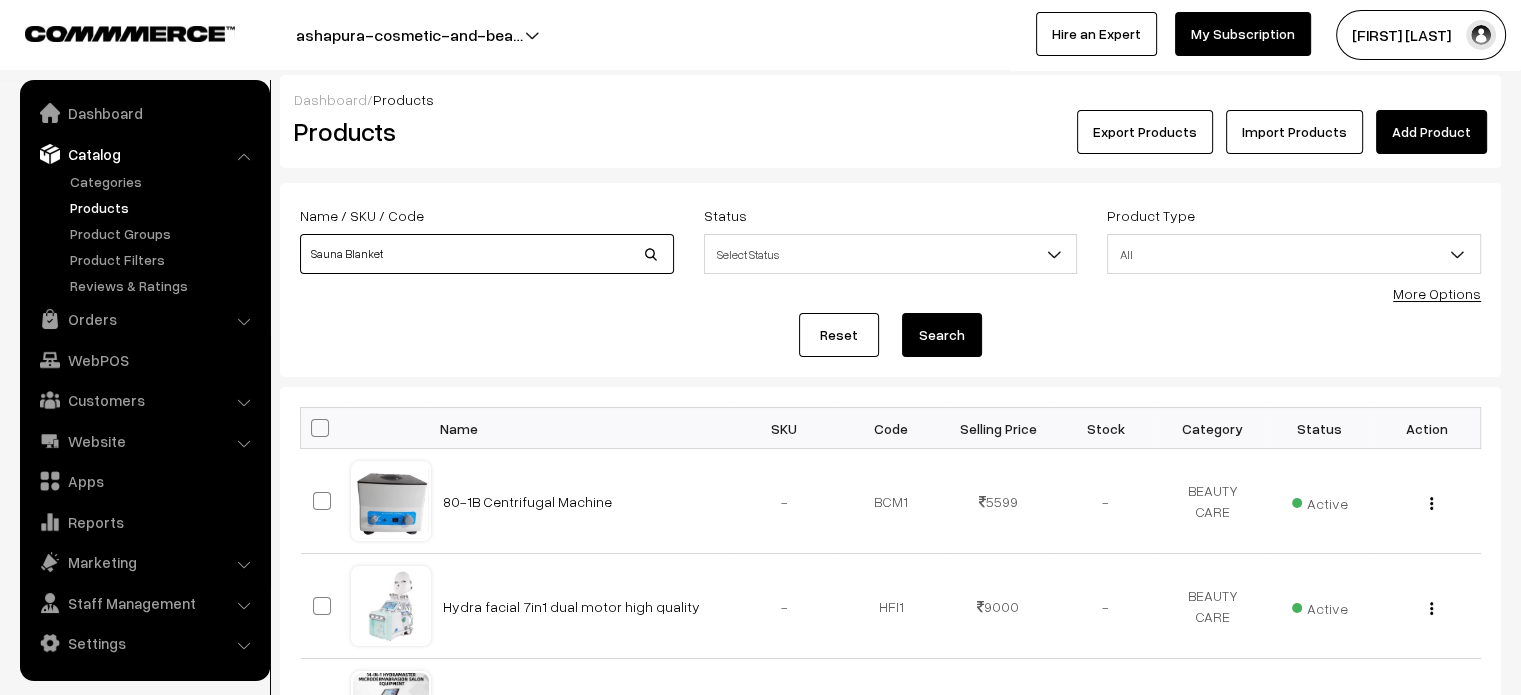 click on "Search" at bounding box center [942, 335] 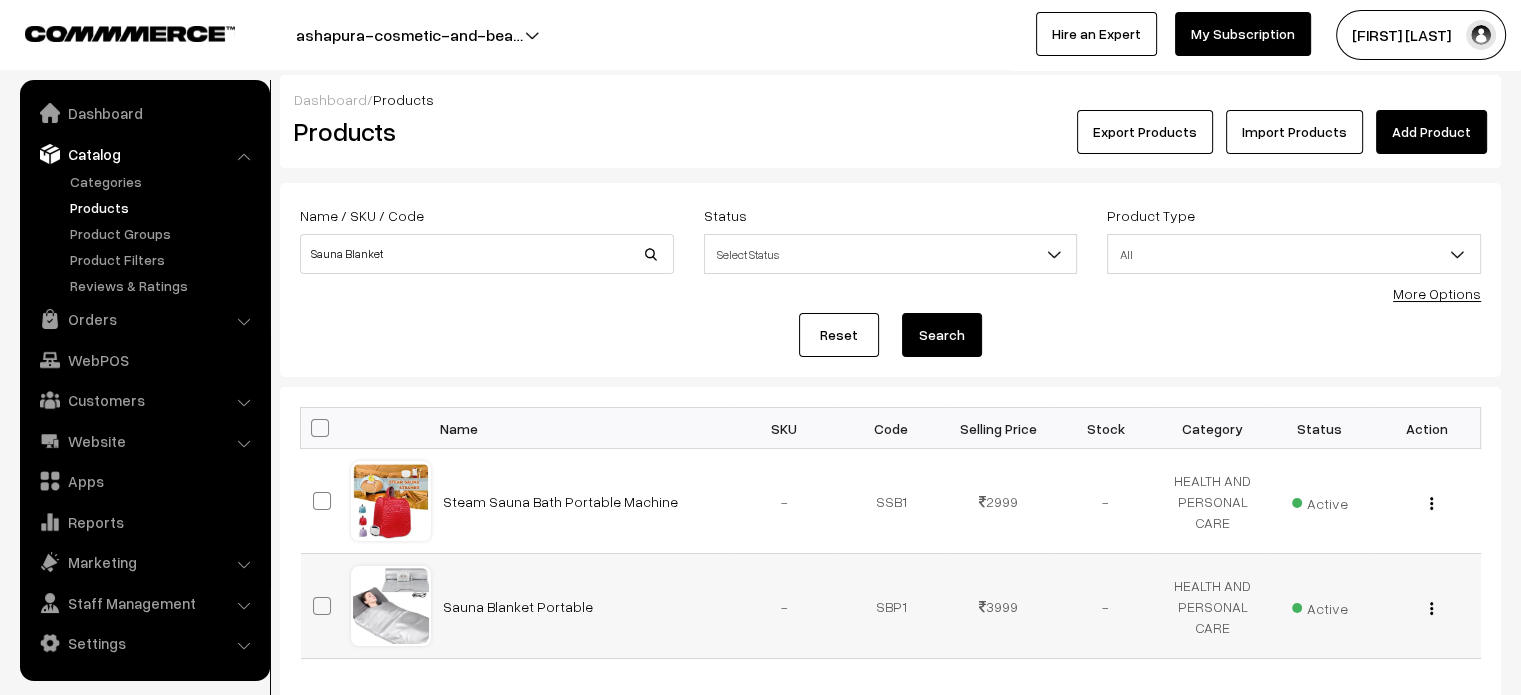 scroll, scrollTop: 164, scrollLeft: 0, axis: vertical 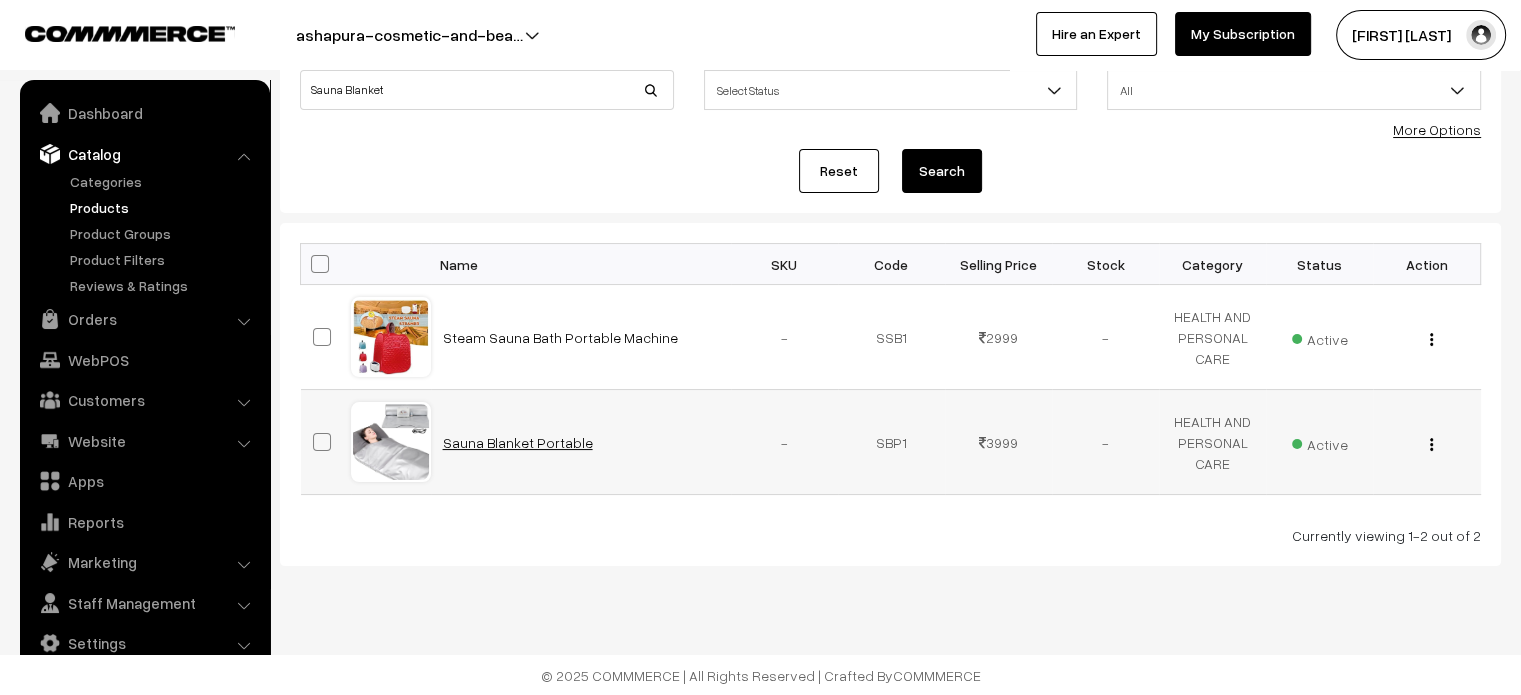 click on "Sauna Blanket Portable" at bounding box center [518, 442] 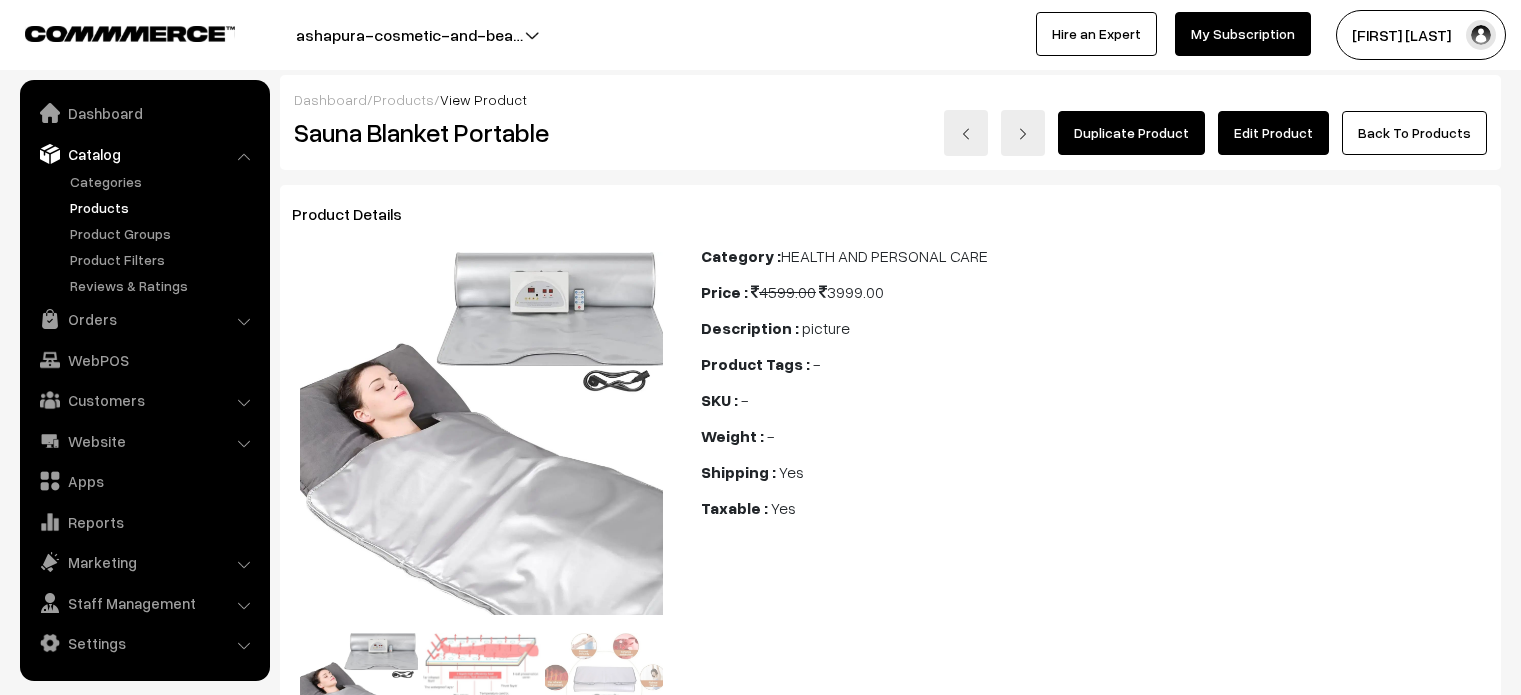 scroll, scrollTop: 0, scrollLeft: 0, axis: both 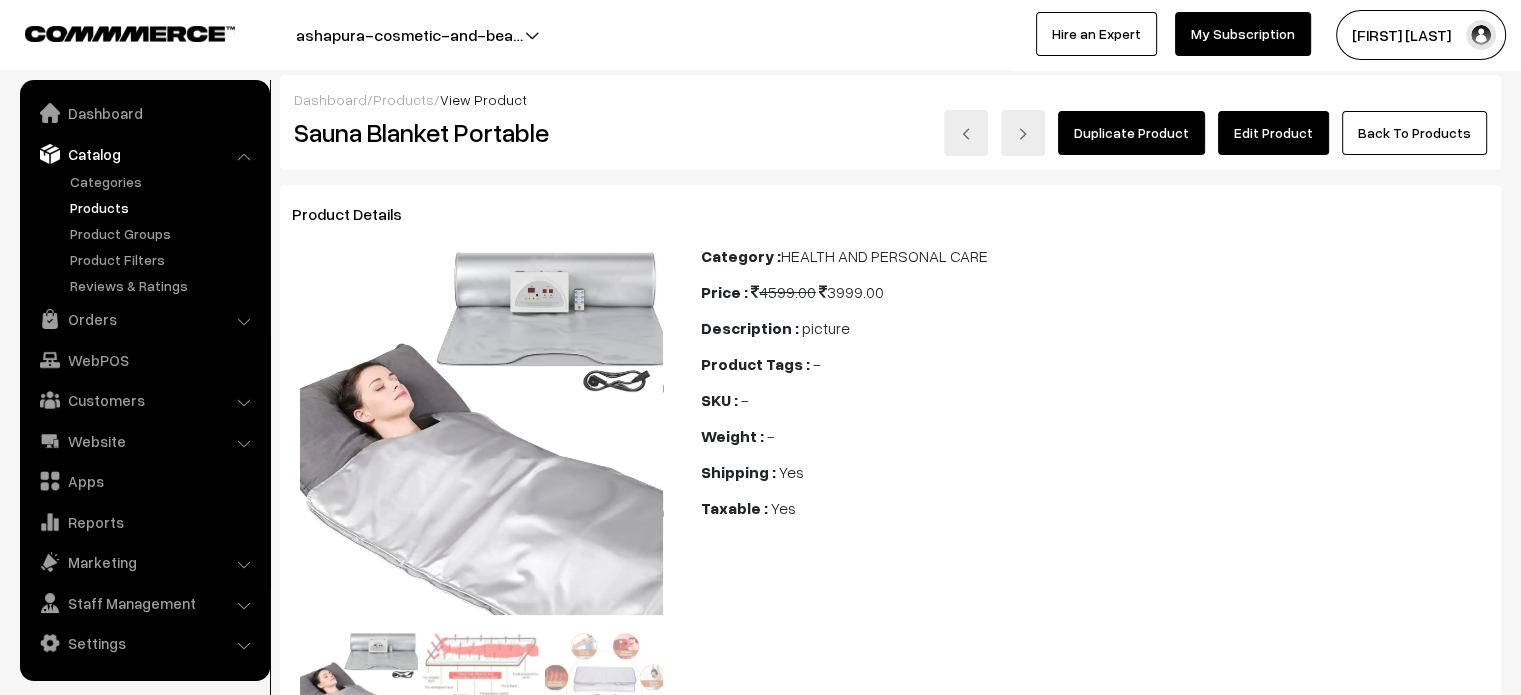 click on "Edit Product" at bounding box center [1273, 133] 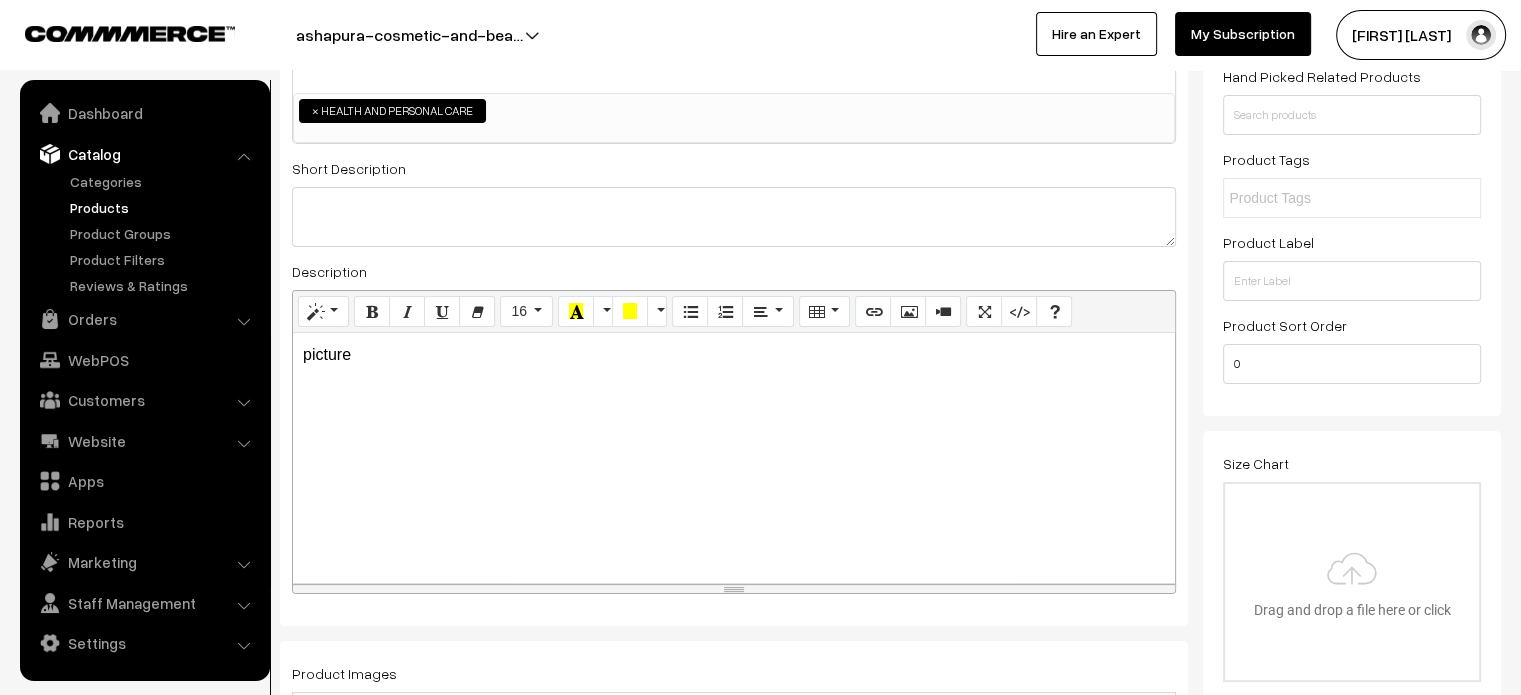 scroll, scrollTop: 312, scrollLeft: 0, axis: vertical 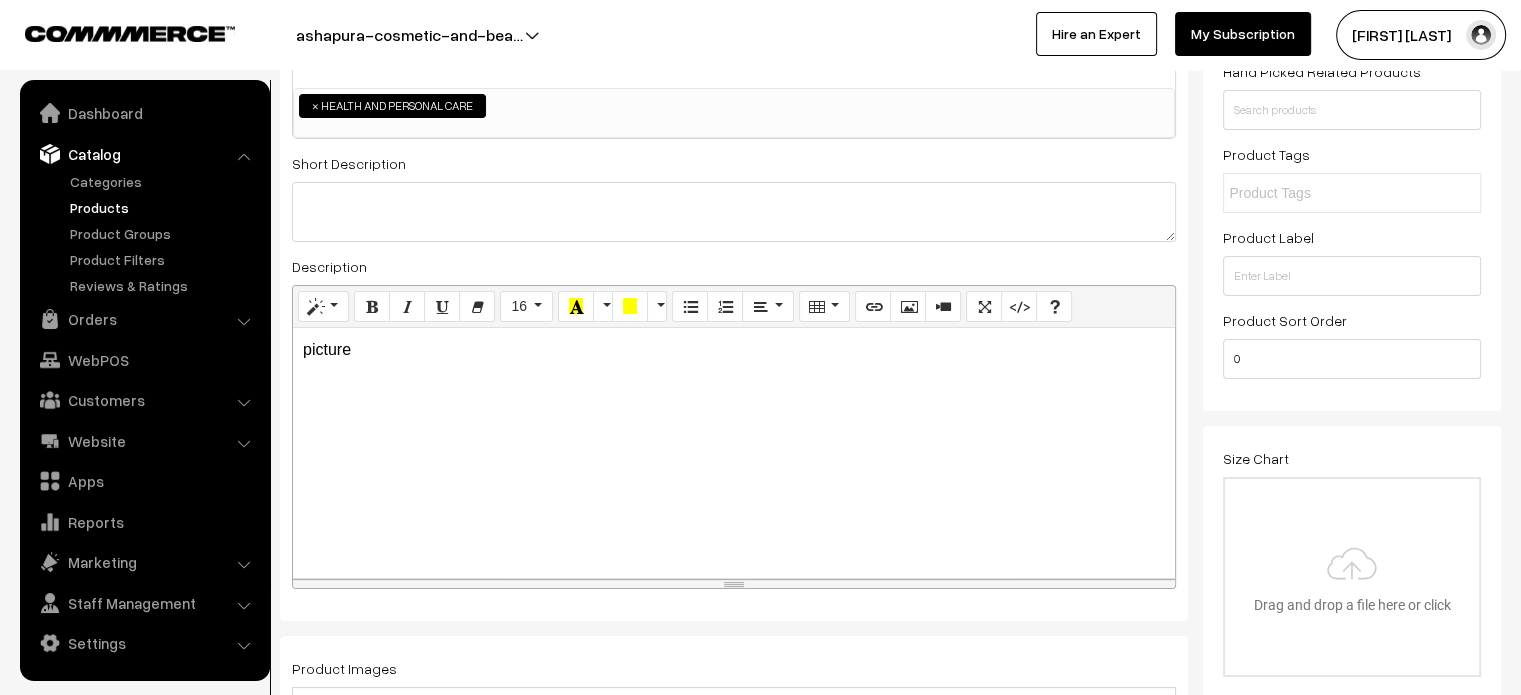click on "picture" at bounding box center (734, 453) 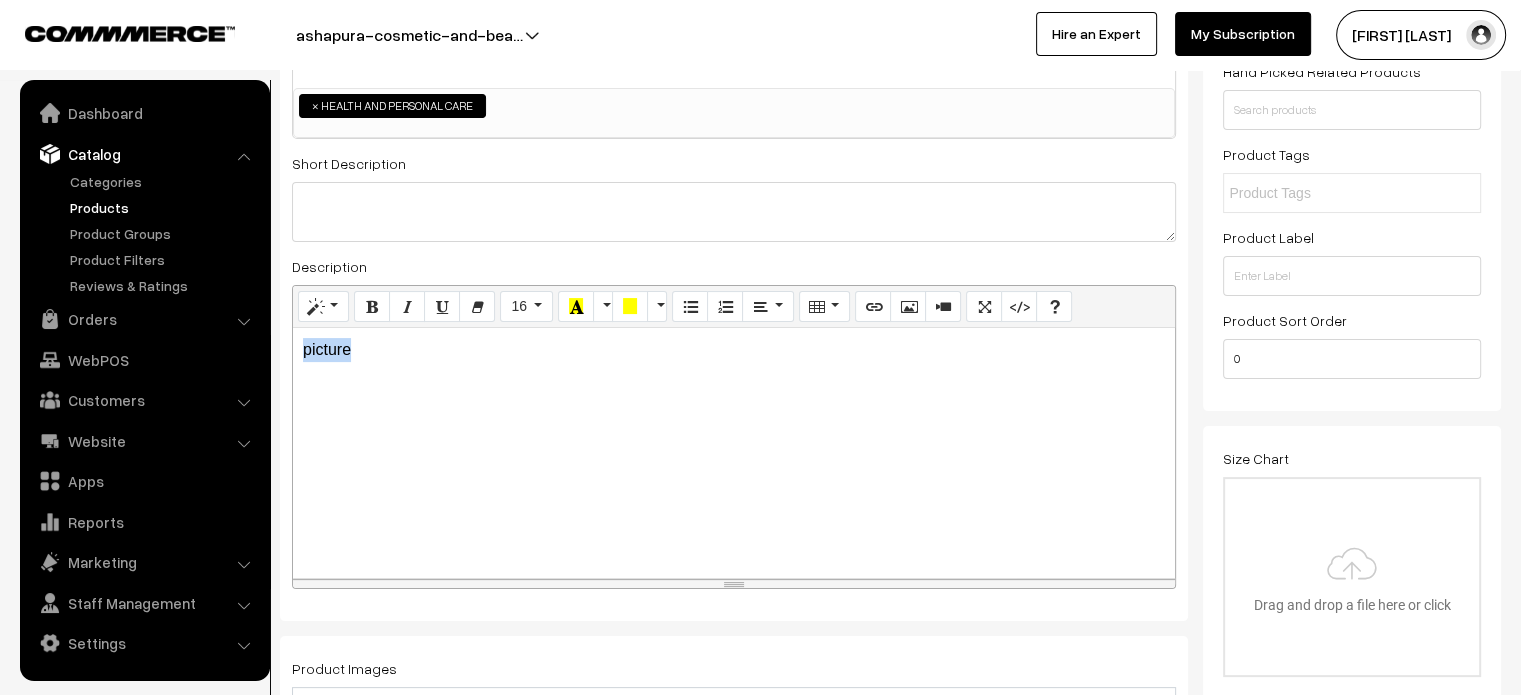 click on "picture" at bounding box center [734, 453] 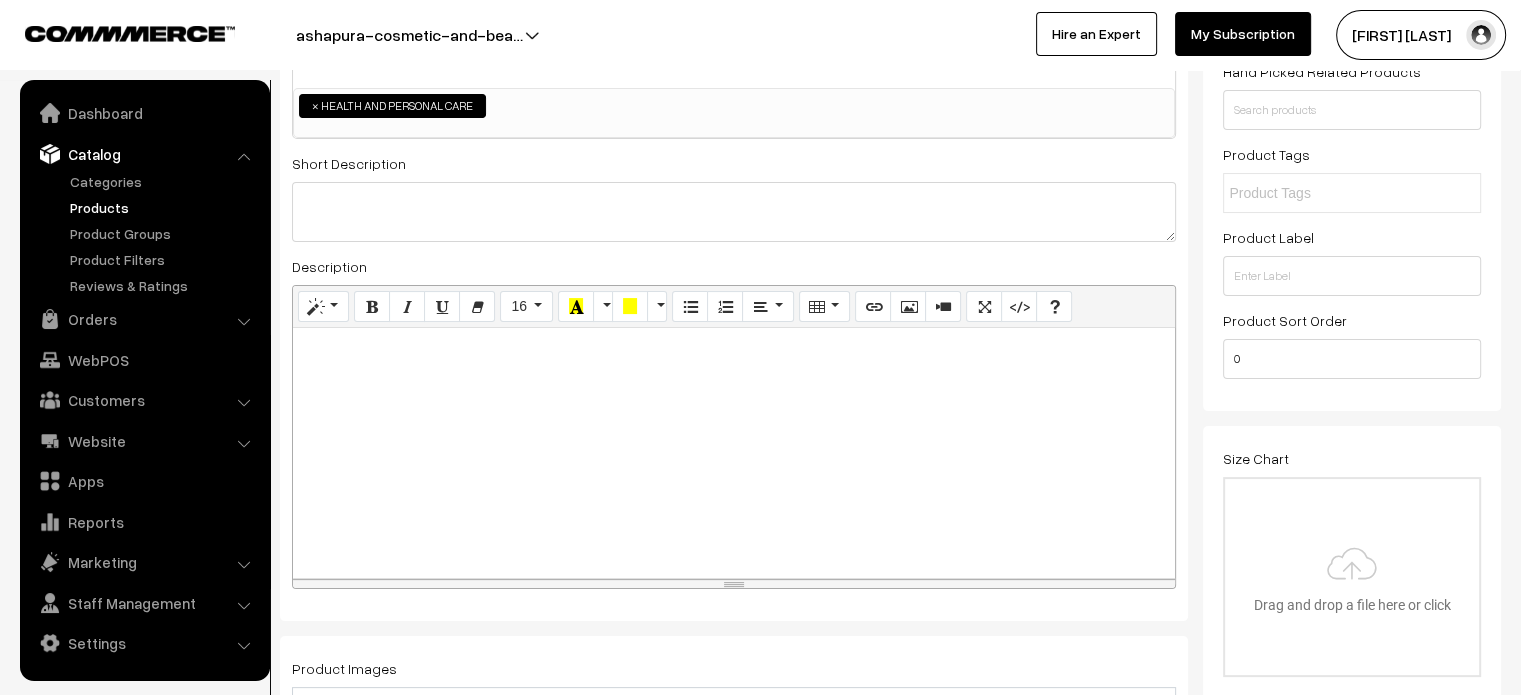 type 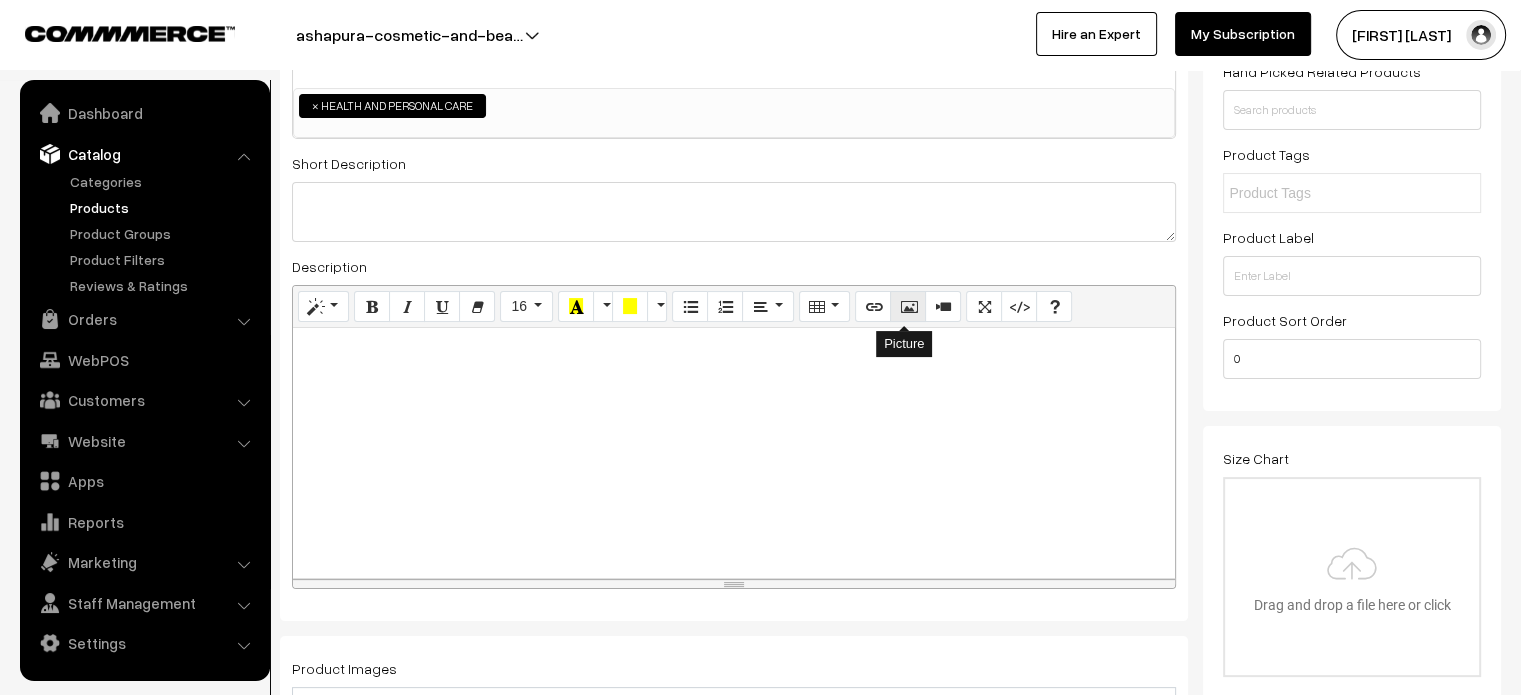 click at bounding box center (908, 307) 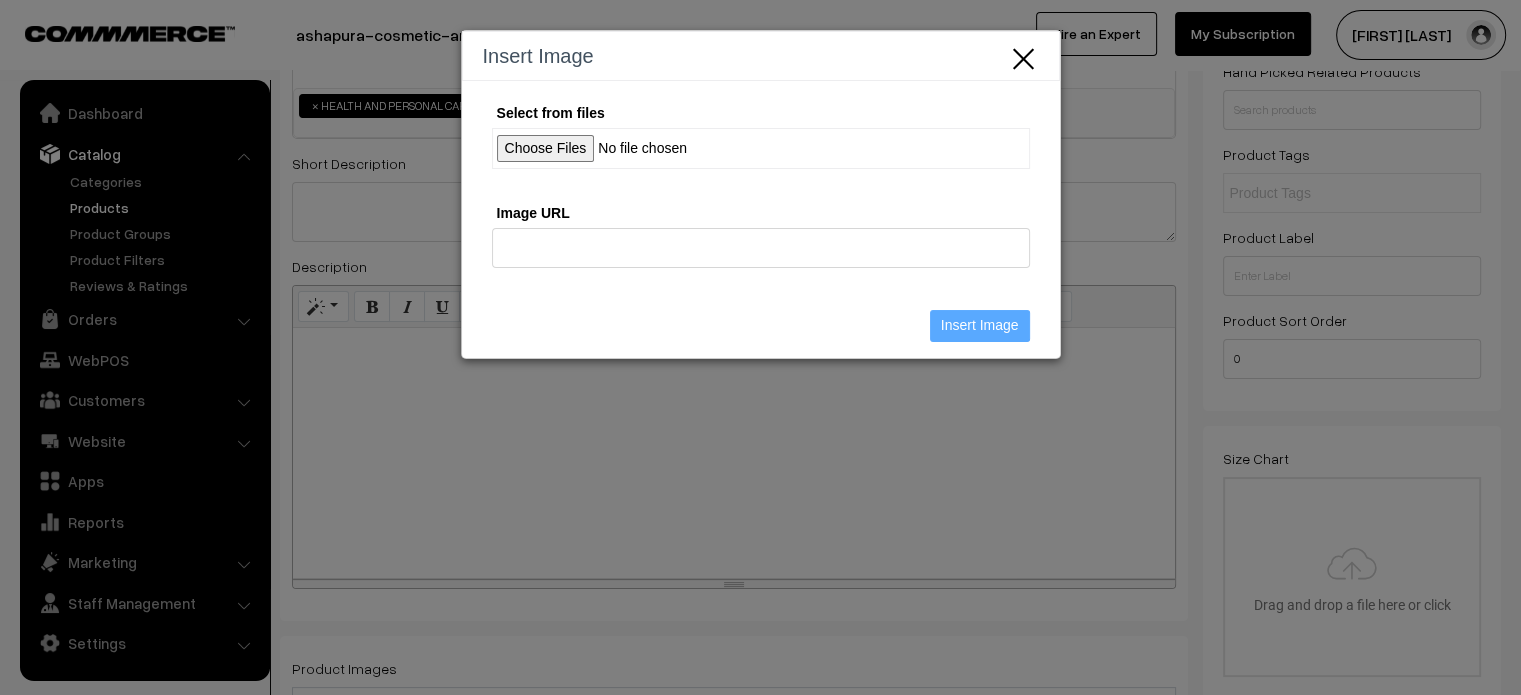 click on "Select from files" at bounding box center [761, 148] 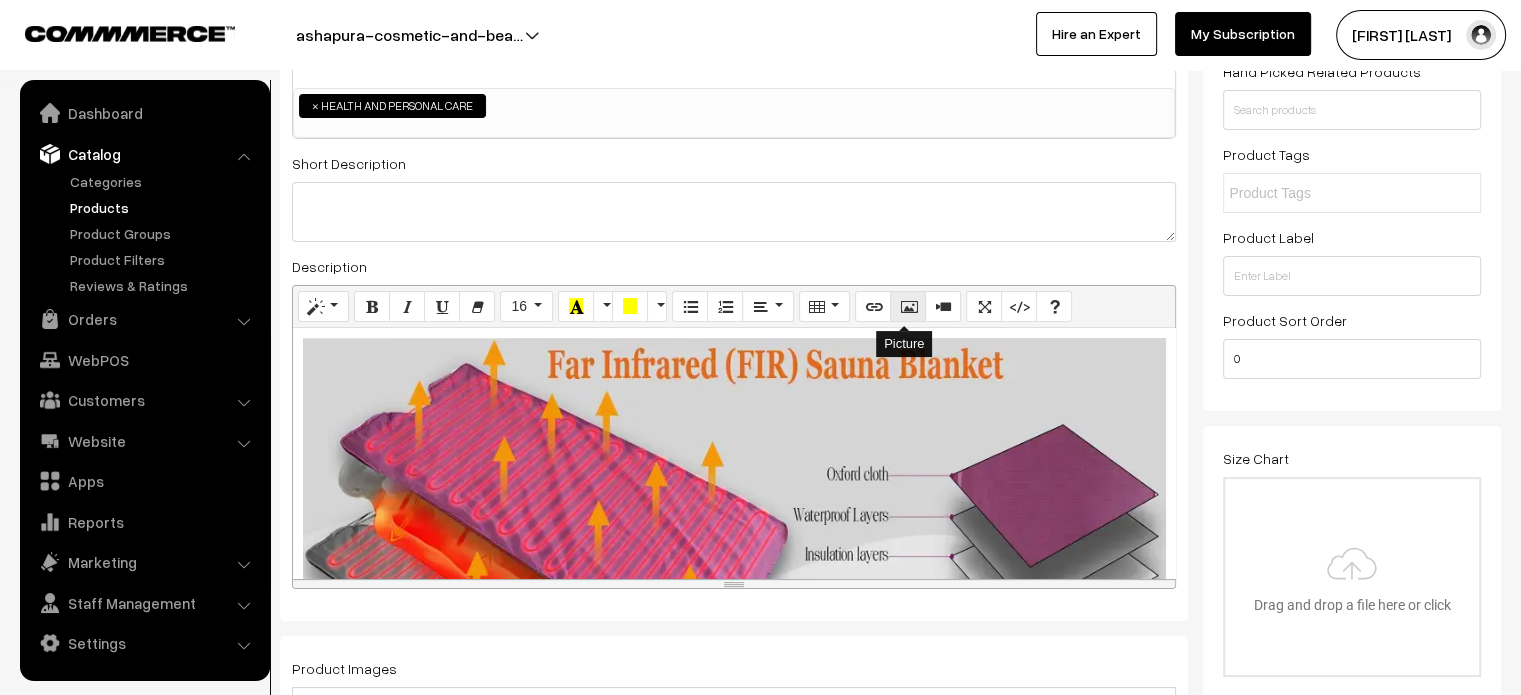 click at bounding box center (908, 306) 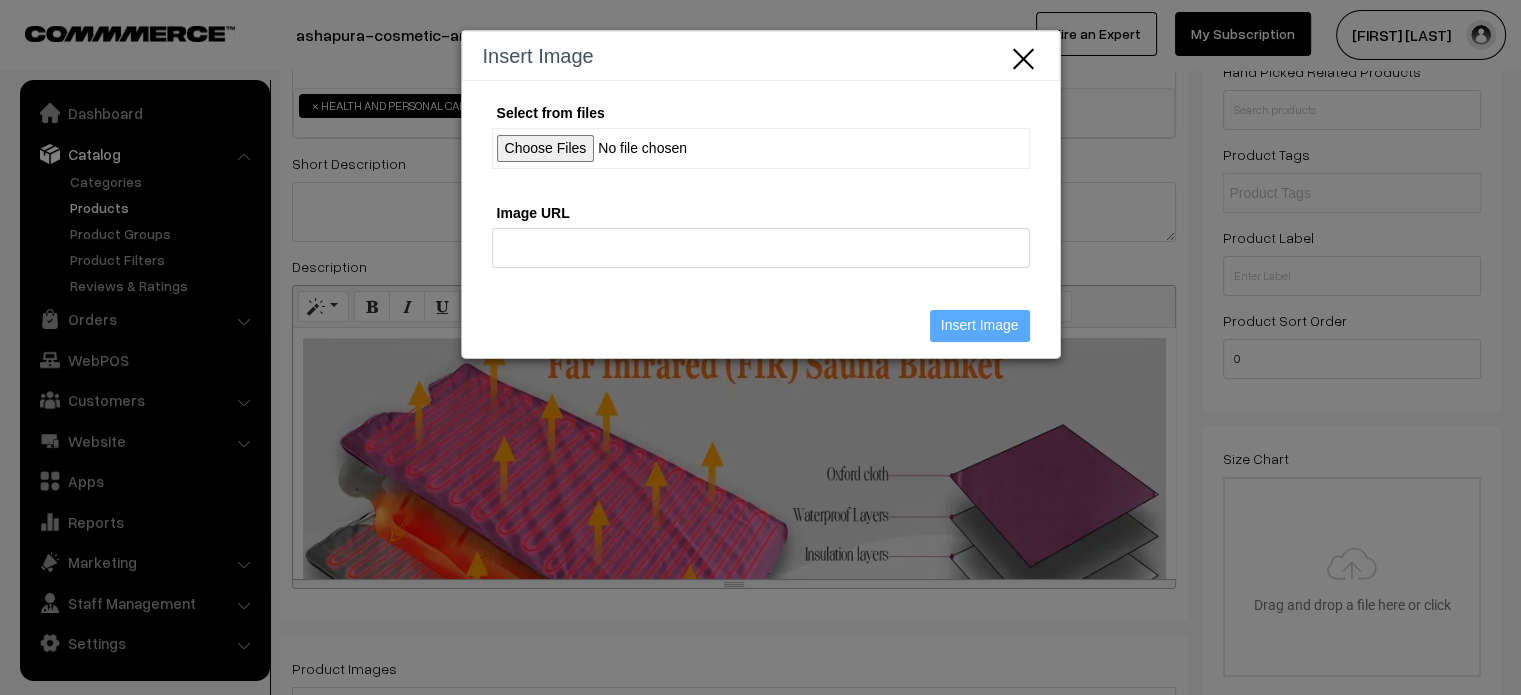 click on "Select from files" at bounding box center [761, 148] 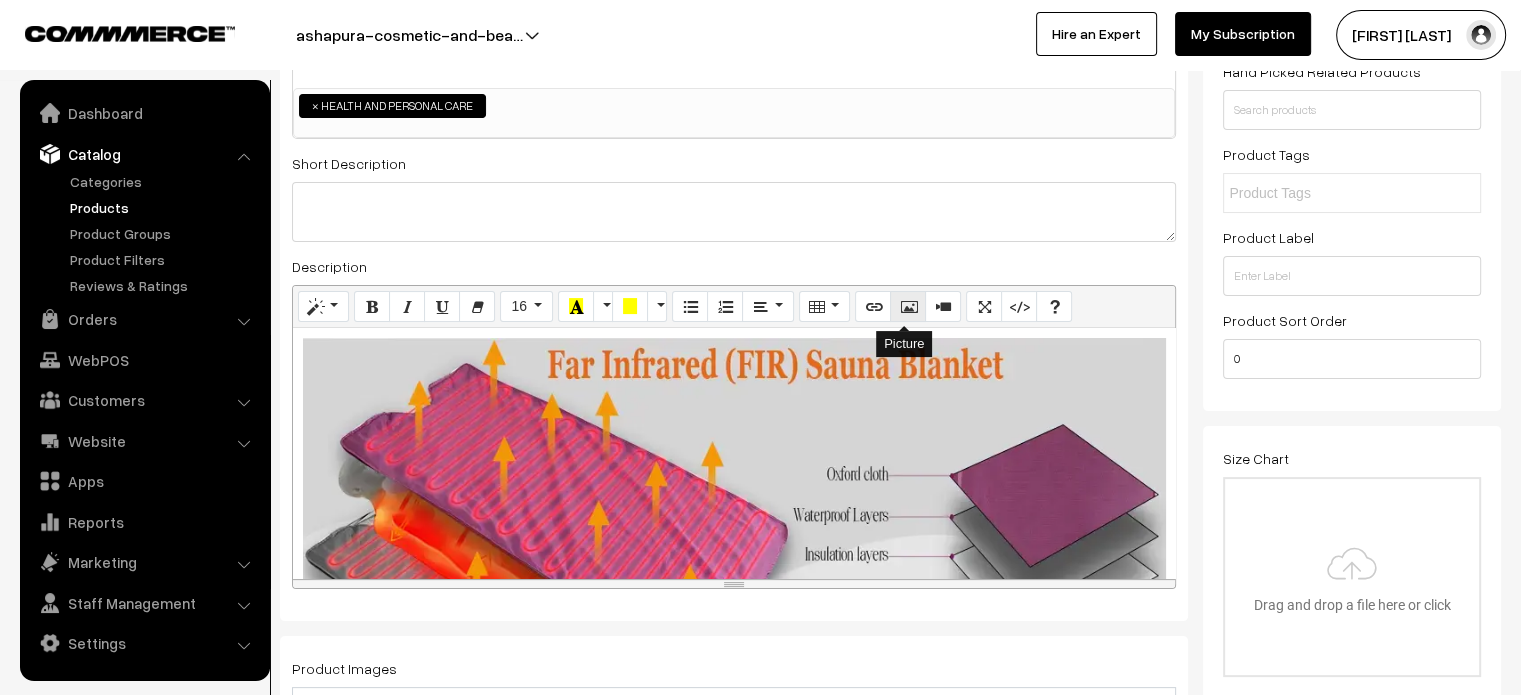 click at bounding box center (908, 306) 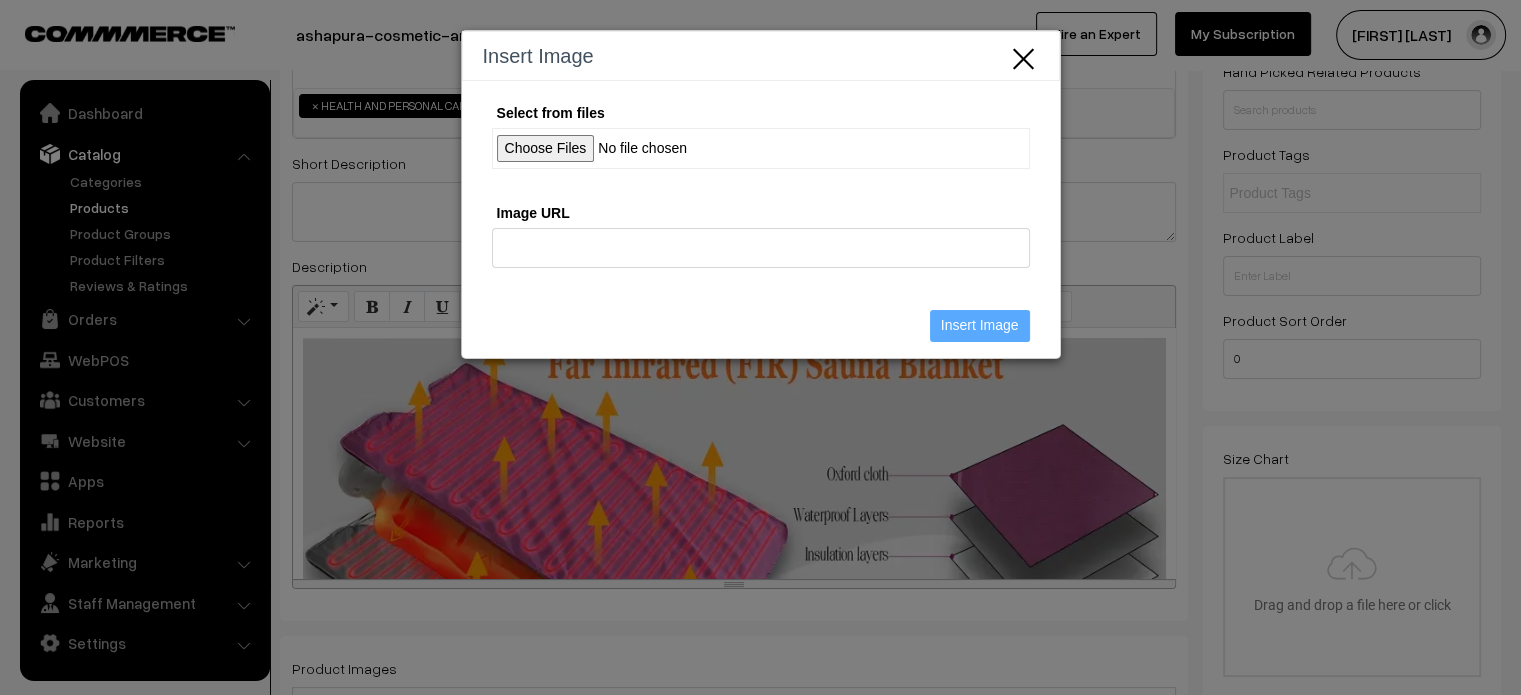 click on "Select from files" at bounding box center (761, 148) 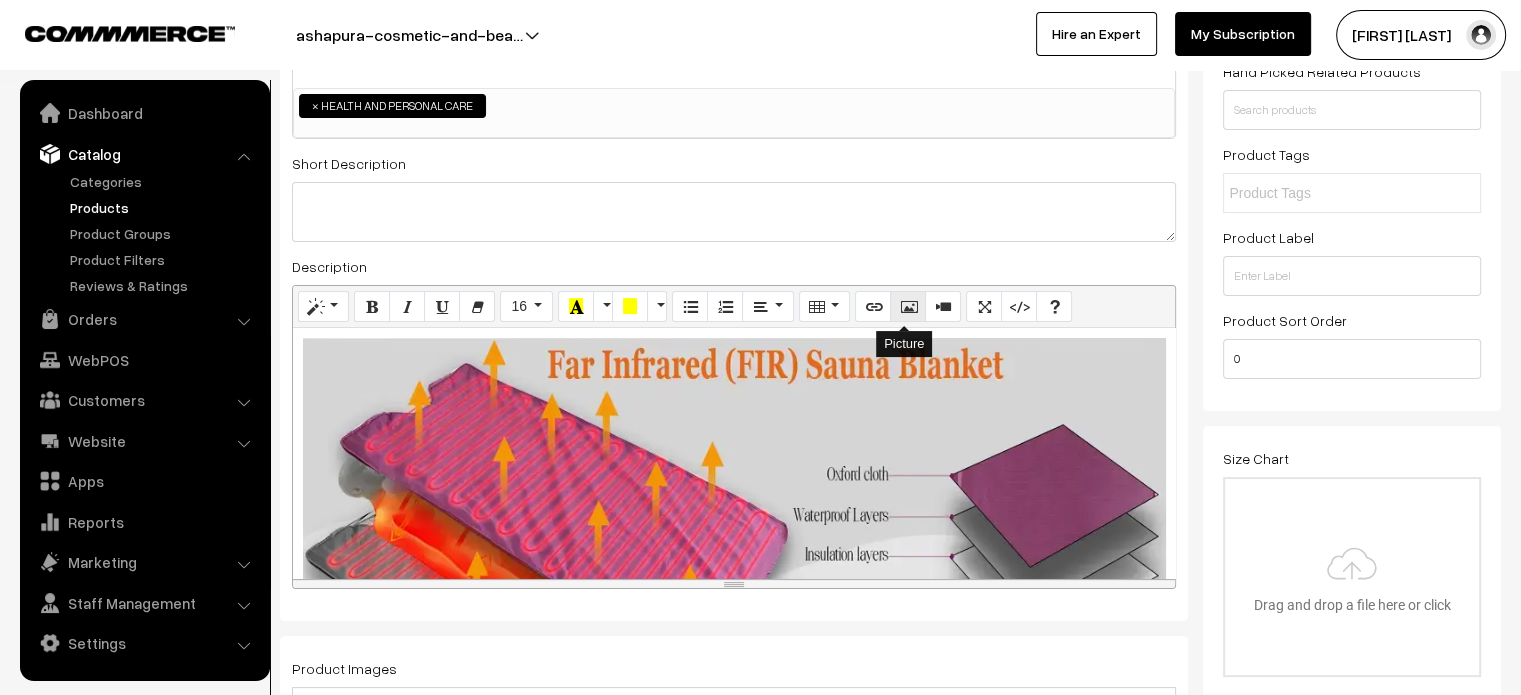 click at bounding box center [908, 306] 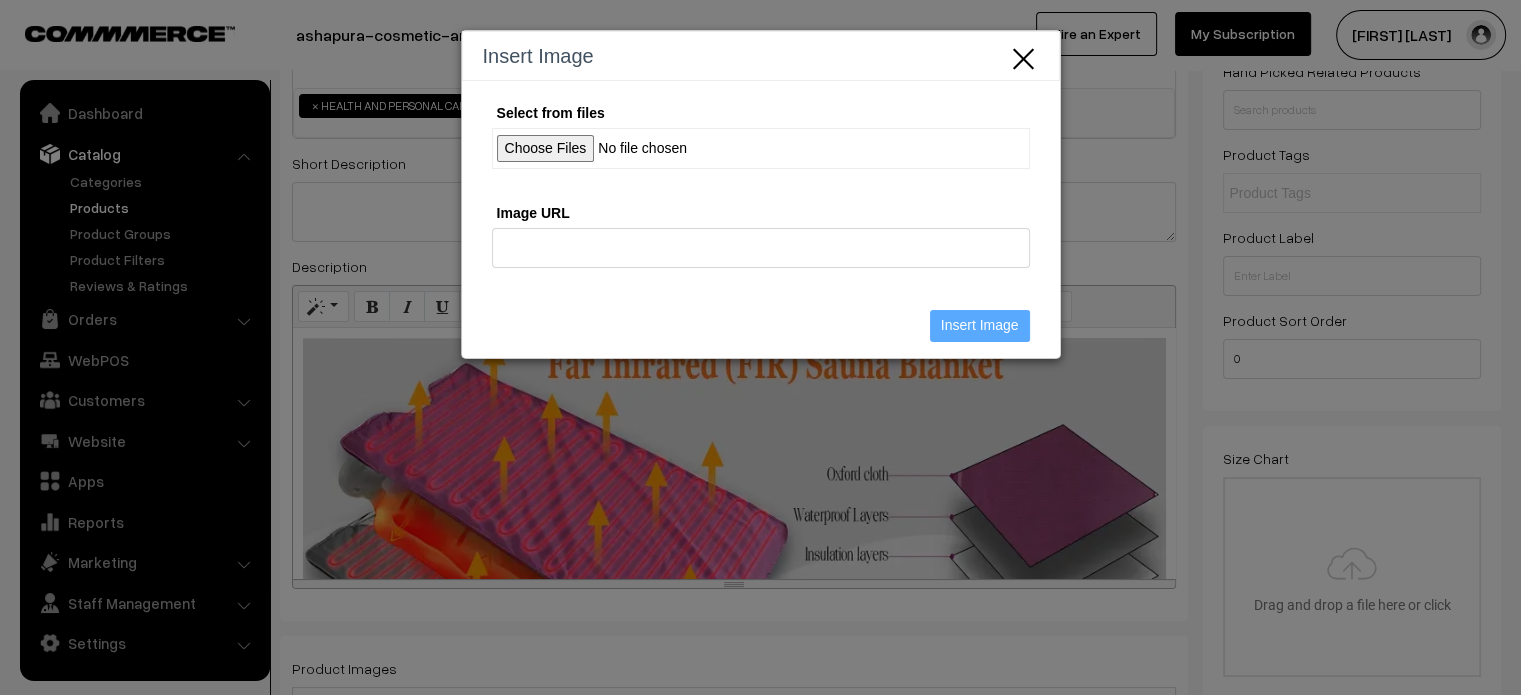 click on "Select from files" at bounding box center [761, 148] 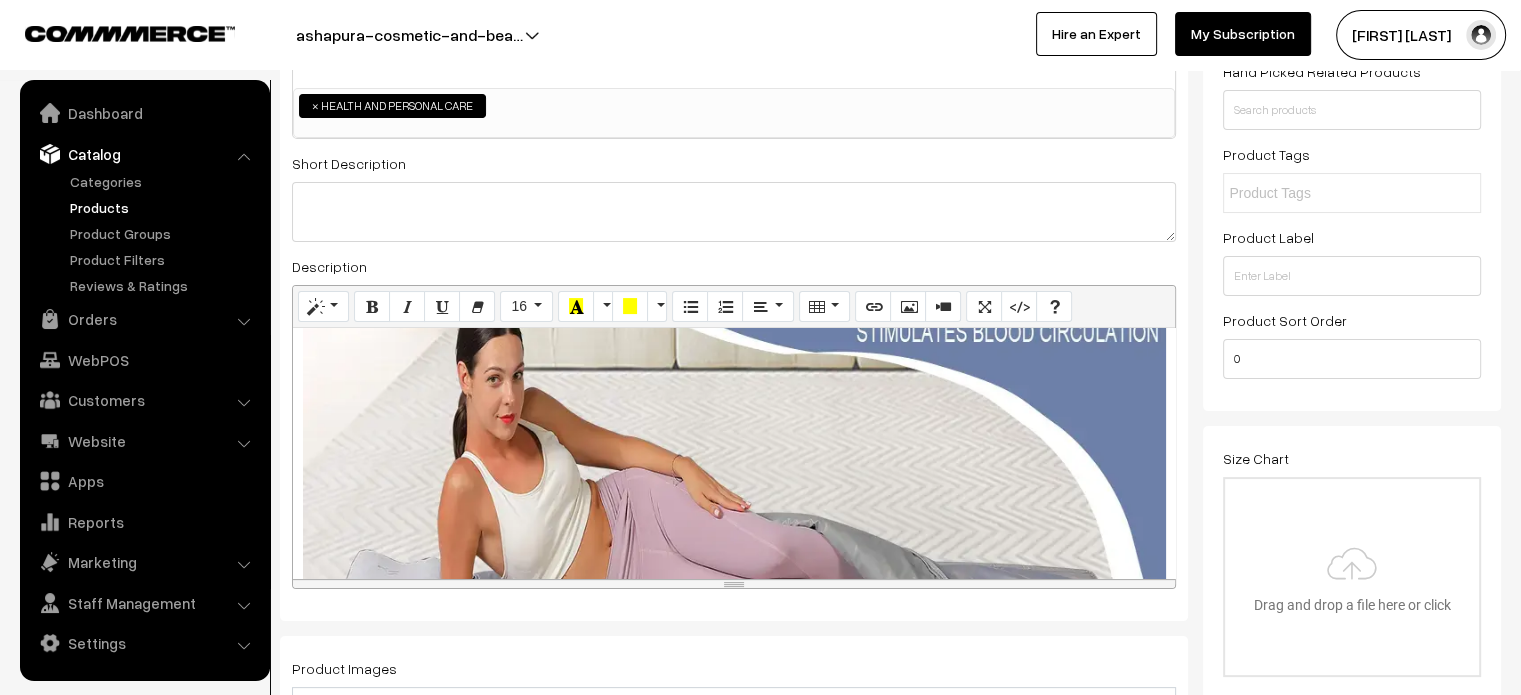 scroll, scrollTop: 2245, scrollLeft: 0, axis: vertical 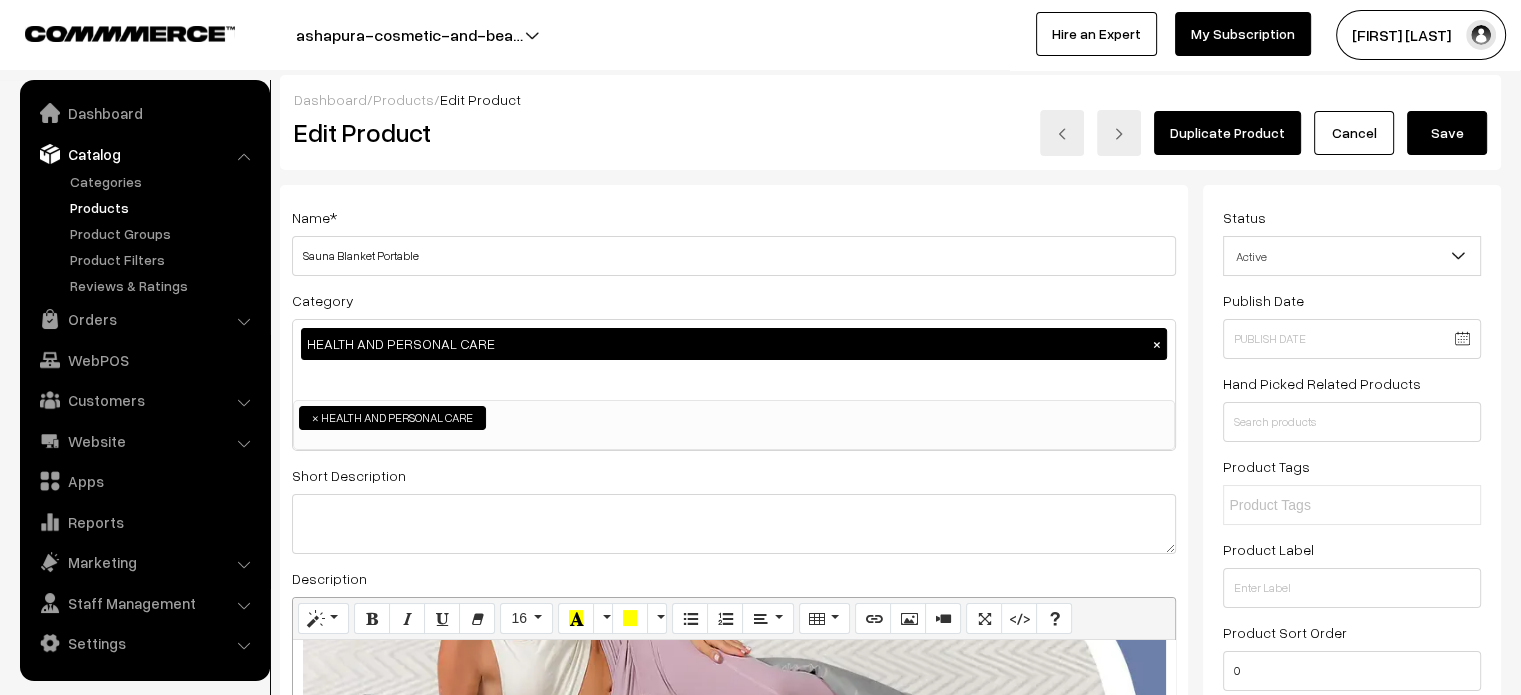 click on "Save" at bounding box center [1447, 133] 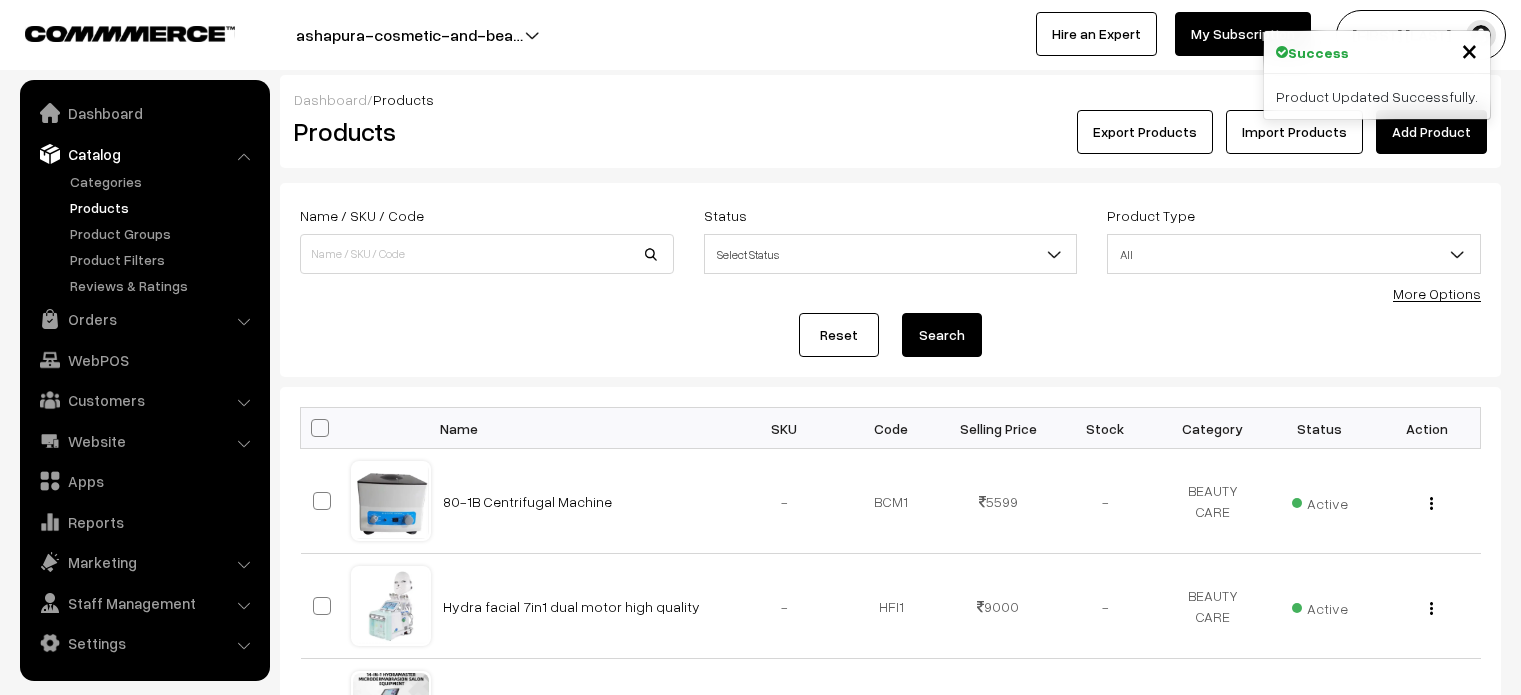 scroll, scrollTop: 0, scrollLeft: 0, axis: both 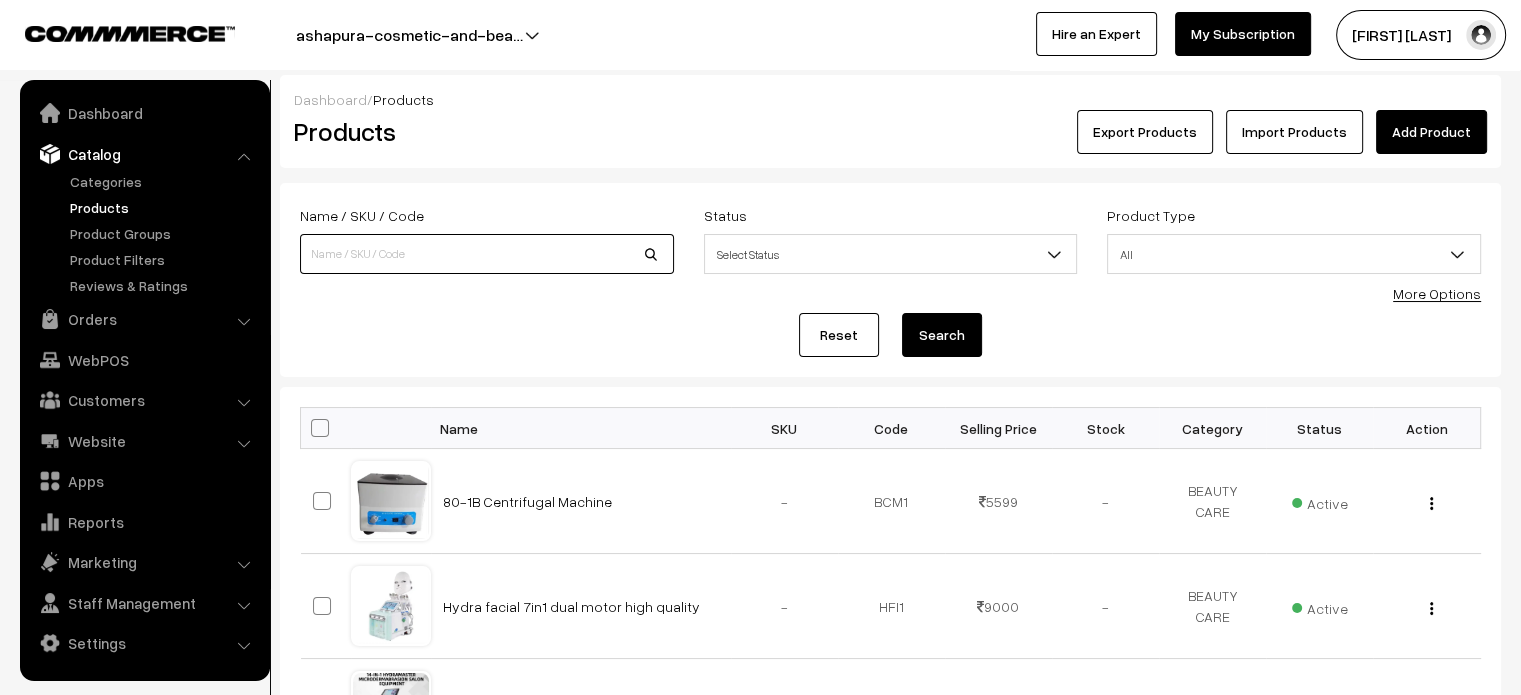click at bounding box center (487, 254) 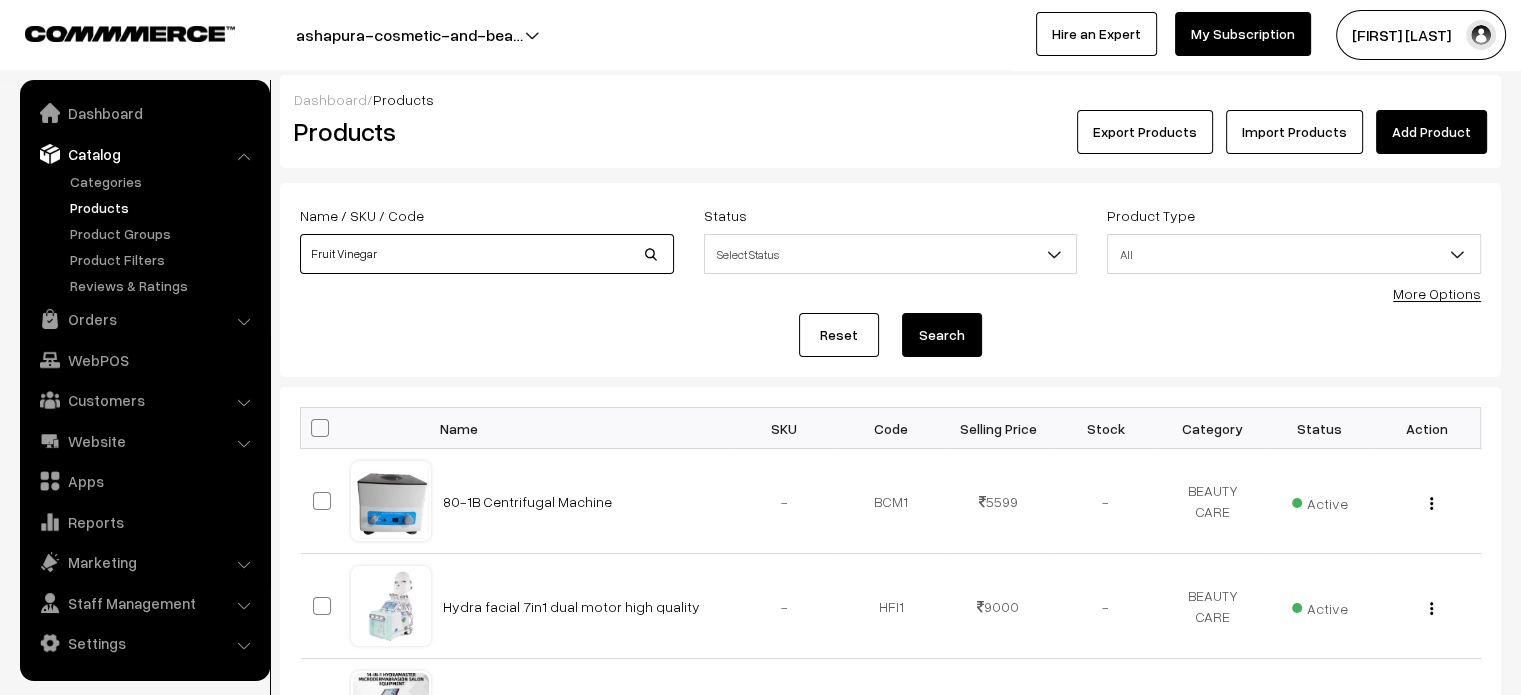 type on "Fruit Vinegar" 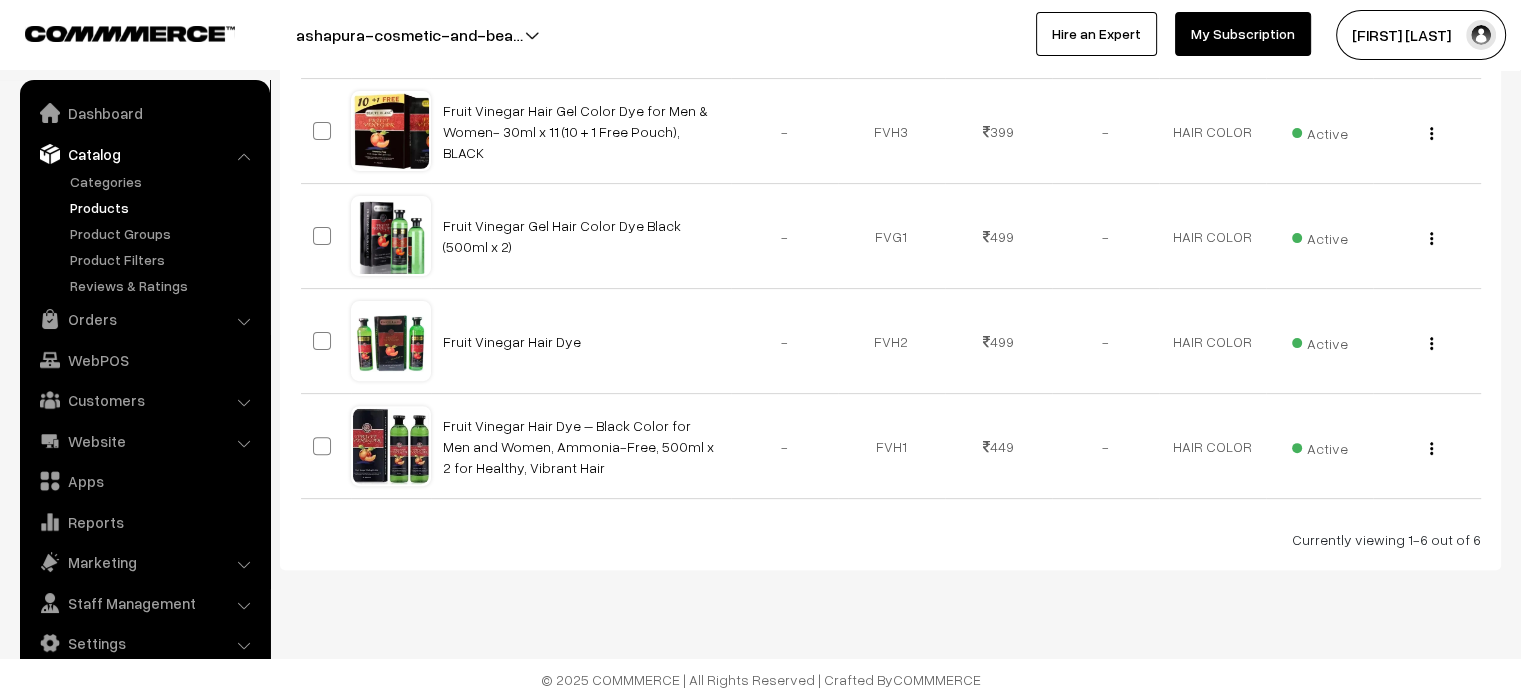 scroll, scrollTop: 583, scrollLeft: 0, axis: vertical 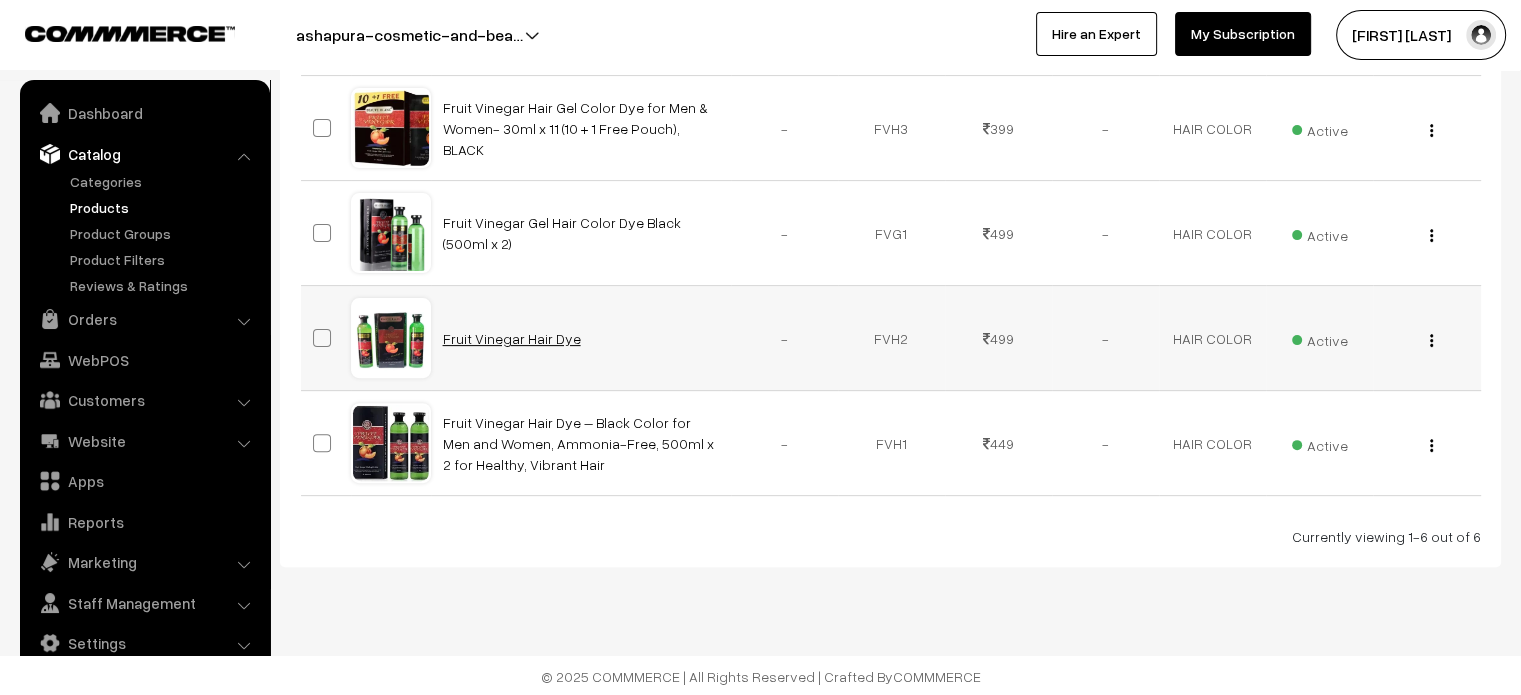 click on "Fruit Vinegar Hair Dye" at bounding box center [512, 338] 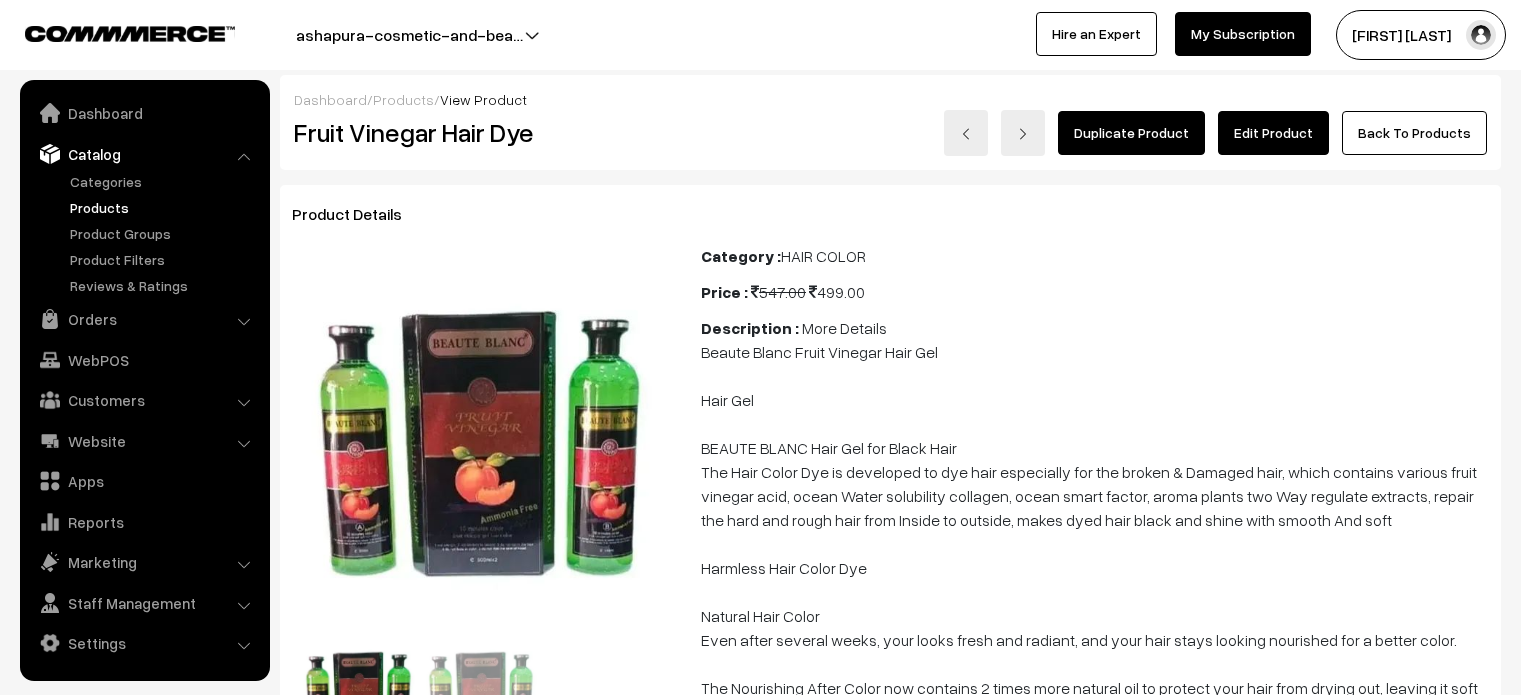 scroll, scrollTop: 0, scrollLeft: 0, axis: both 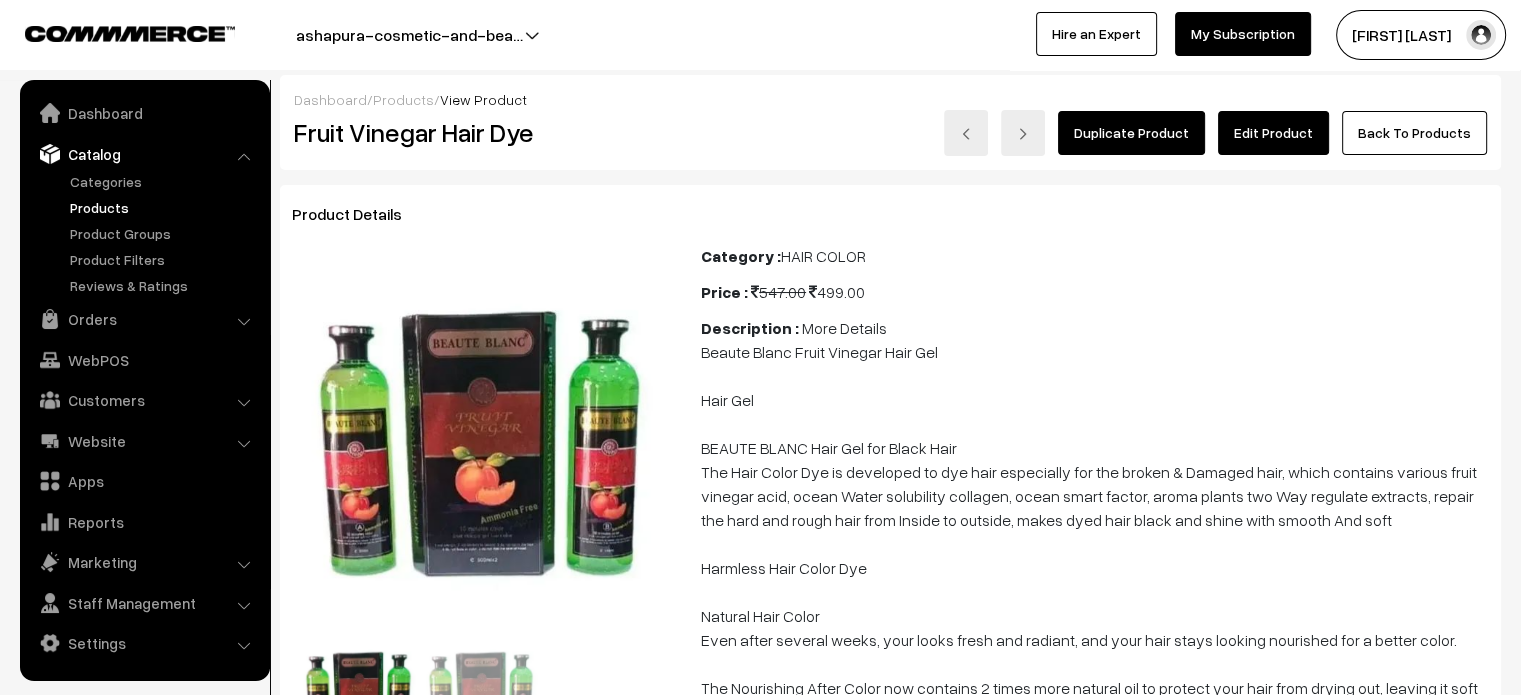 click on "Edit Product" at bounding box center [1273, 133] 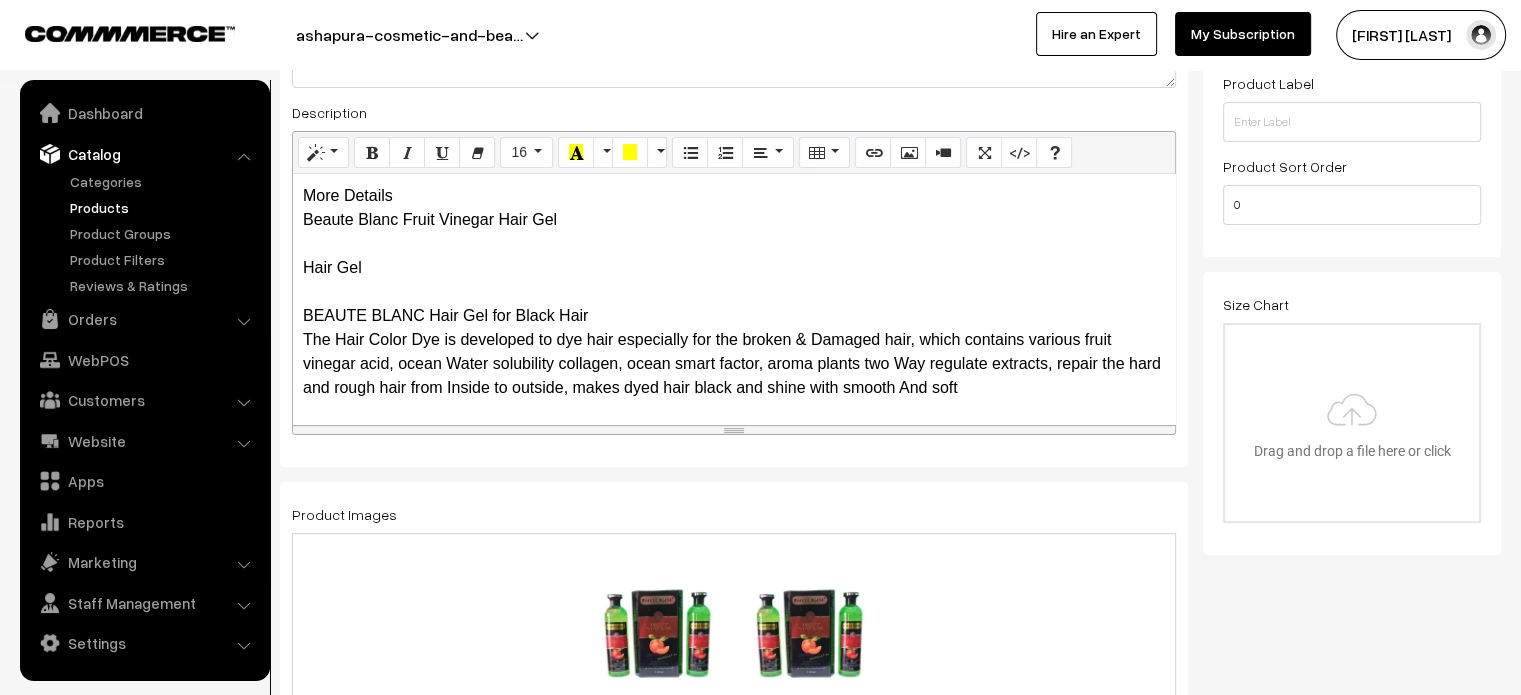 scroll, scrollTop: 468, scrollLeft: 0, axis: vertical 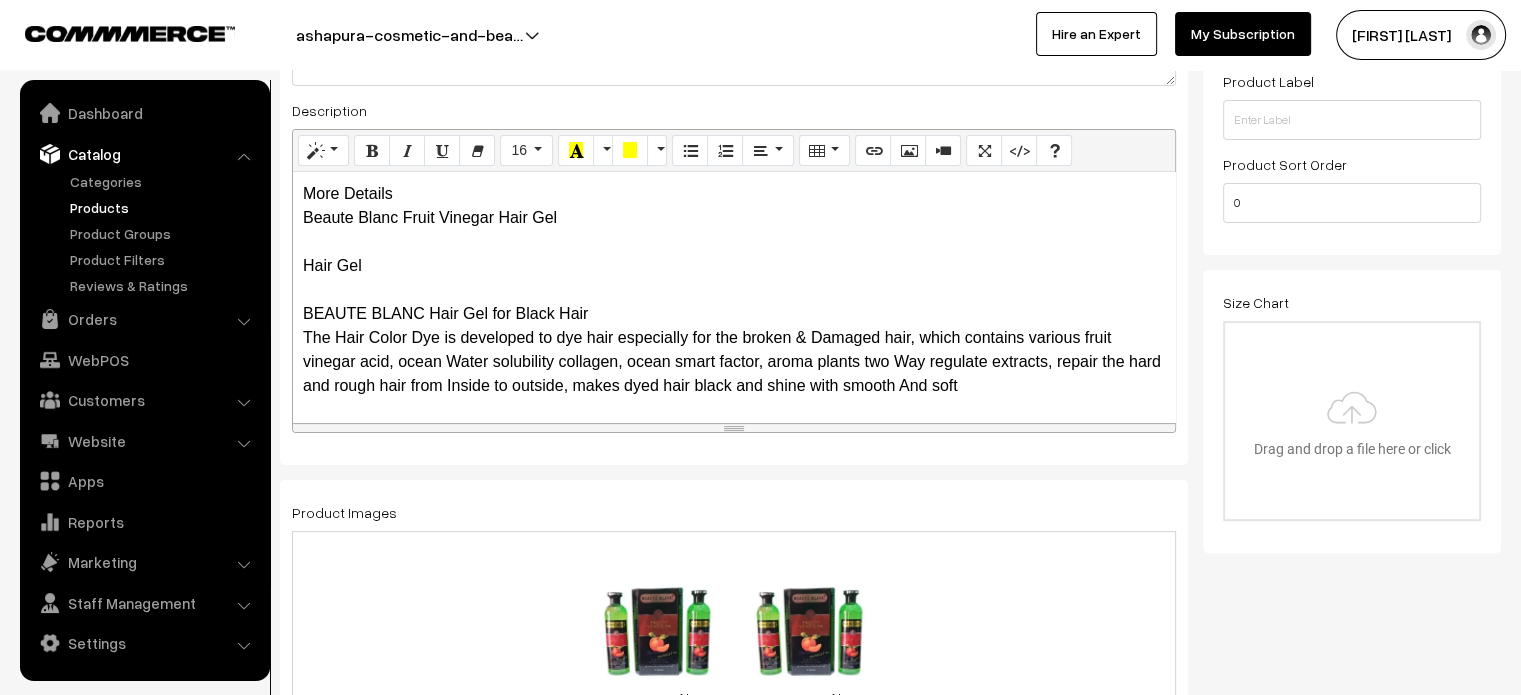 click on "More Details
Beaute Blanc Fruit Vinegar Hair Gel
Hair Gel
BEAUTE BLANC Hair Gel for Black Hair
The Hair Color Dye is developed to dye hair especially for the broken & Damaged hair, which contains various fruit vinegar acid, ocean Water solubility collagen, ocean smart factor, aroma plants two Way regulate extracts, repair the hard and rough hair from Inside to outside, makes dyed hair black and shine with smooth And soft
Harmless Hair Color Dye
Natural Hair Color
Even after several weeks, your looks fresh and radiant, and your hair stays looking nourished for a better color.
The Nourishing After Color now contains 2 times more natural oil to protect your hair from drying out, leaving it soft and shiny from root to tip.
Hair Dye
Fruit Vinegar Hair Gel Color
The Damage-Free hair color gel provides perfect black hair coverage as quickly as all other hair colors and stays bright and vibrant.
Hair color dye
Direction of Use" at bounding box center [734, 297] 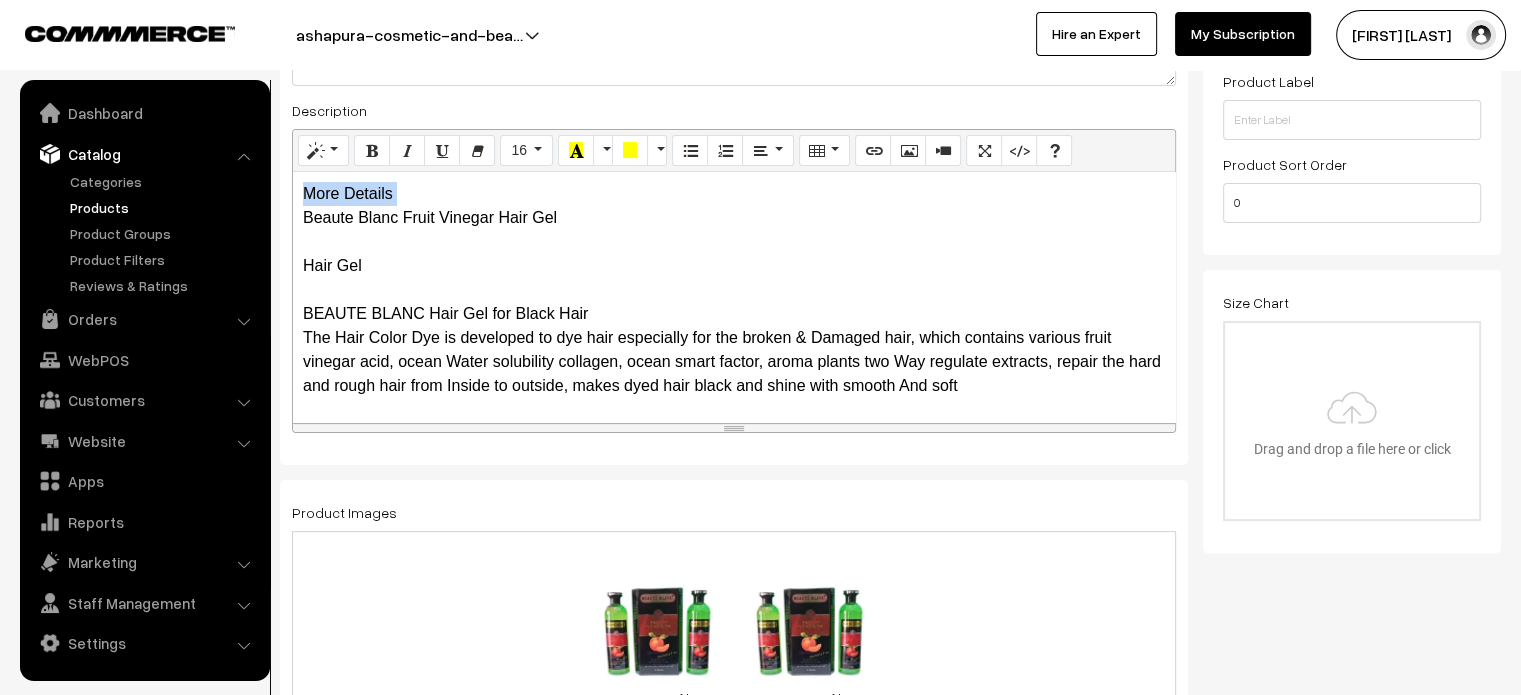 click on "More Details
Beaute Blanc Fruit Vinegar Hair Gel
Hair Gel
BEAUTE BLANC Hair Gel for Black Hair
The Hair Color Dye is developed to dye hair especially for the broken & Damaged hair, which contains various fruit vinegar acid, ocean Water solubility collagen, ocean smart factor, aroma plants two Way regulate extracts, repair the hard and rough hair from Inside to outside, makes dyed hair black and shine with smooth And soft
Harmless Hair Color Dye
Natural Hair Color
Even after several weeks, your looks fresh and radiant, and your hair stays looking nourished for a better color.
The Nourishing After Color now contains 2 times more natural oil to protect your hair from drying out, leaving it soft and shiny from root to tip.
Hair Dye
Fruit Vinegar Hair Gel Color
The Damage-Free hair color gel provides perfect black hair coverage as quickly as all other hair colors and stays bright and vibrant.
Hair color dye
Direction of Use" at bounding box center (734, 297) 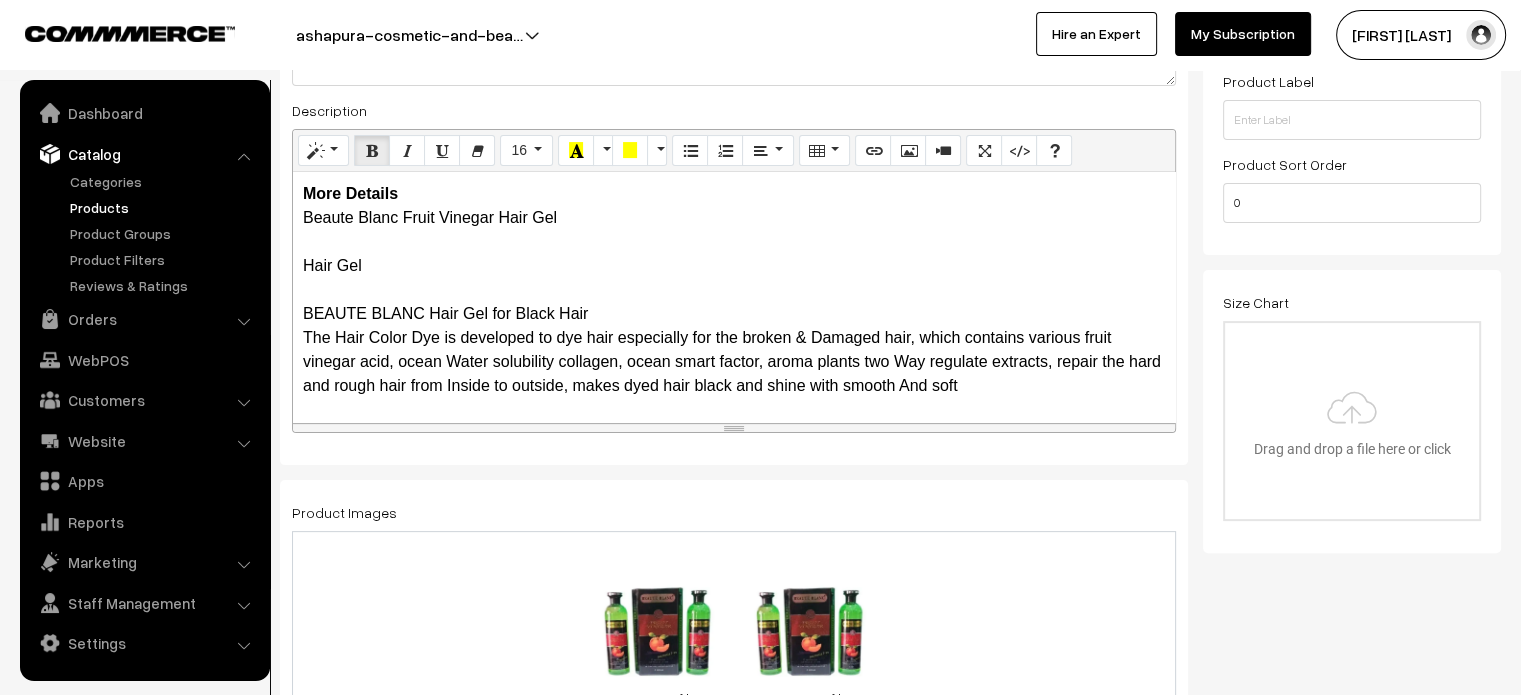 click on "More Details
Beaute Blanc Fruit Vinegar Hair Gel
Hair Gel
BEAUTE BLANC Hair Gel for Black Hair
The Hair Color Dye is developed to dye hair especially for the broken & Damaged hair, which contains various fruit vinegar acid, ocean Water solubility collagen, ocean smart factor, aroma plants two Way regulate extracts, repair the hard and rough hair from Inside to outside, makes dyed hair black and shine with smooth And soft
Harmless Hair Color Dye
Natural Hair Color
Even after several weeks, your looks fresh and radiant, and your hair stays looking nourished for a better color.
The Nourishing After Color now contains 2 times more natural oil to protect your hair from drying out, leaving it soft and shiny from root to tip.
Hair Dye
Fruit Vinegar Hair Gel Color
The Damage-Free hair color gel provides perfect black hair coverage as quickly as all other hair colors and stays bright and vibrant.
Hair color dye
Direction of Use" at bounding box center (734, 297) 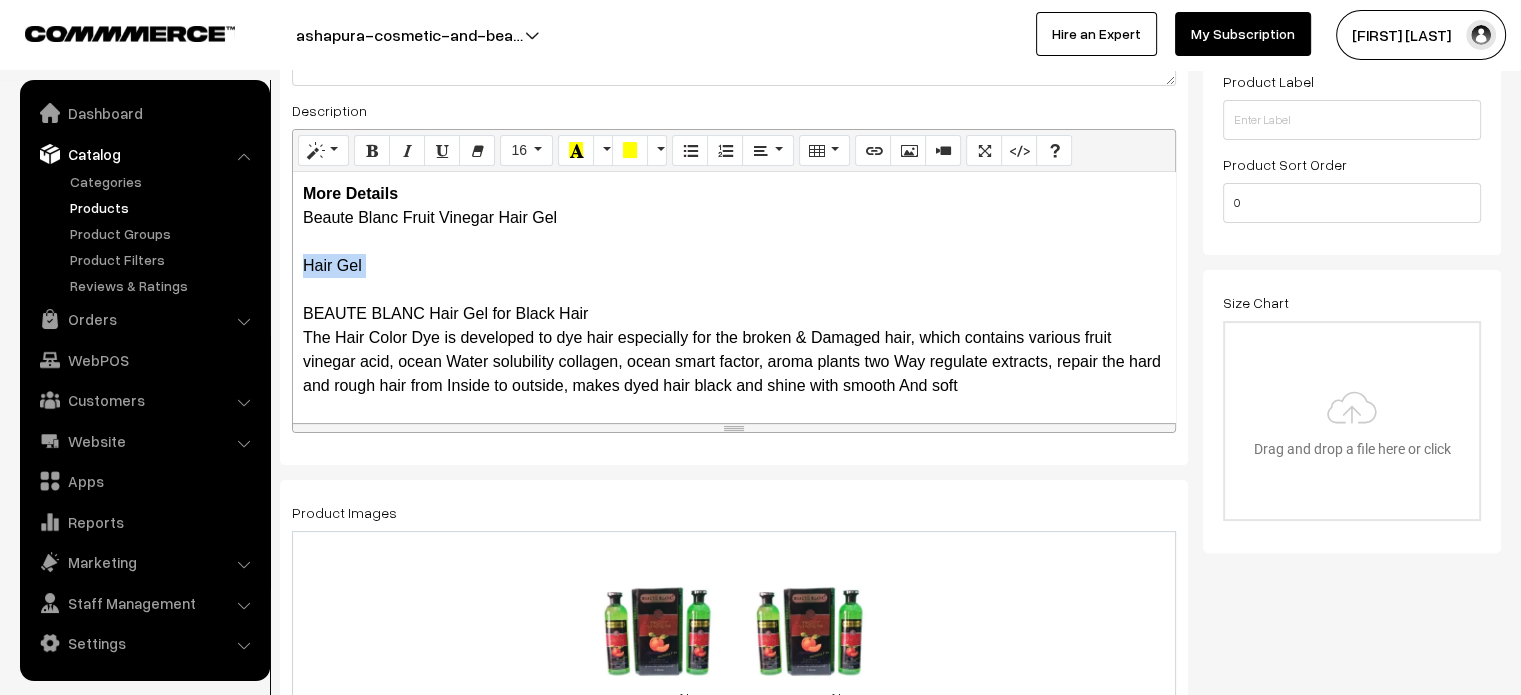 click on "More Details
Beaute Blanc Fruit Vinegar Hair Gel
Hair Gel
BEAUTE BLANC Hair Gel for Black Hair
The Hair Color Dye is developed to dye hair especially for the broken & Damaged hair, which contains various fruit vinegar acid, ocean Water solubility collagen, ocean smart factor, aroma plants two Way regulate extracts, repair the hard and rough hair from Inside to outside, makes dyed hair black and shine with smooth And soft
Harmless Hair Color Dye
Natural Hair Color
Even after several weeks, your looks fresh and radiant, and your hair stays looking nourished for a better color.
The Nourishing After Color now contains 2 times more natural oil to protect your hair from drying out, leaving it soft and shiny from root to tip.
Hair Dye
Fruit Vinegar Hair Gel Color
The Damage-Free hair color gel provides perfect black hair coverage as quickly as all other hair colors and stays bright and vibrant.
Hair color dye
Direction of Use" at bounding box center [734, 297] 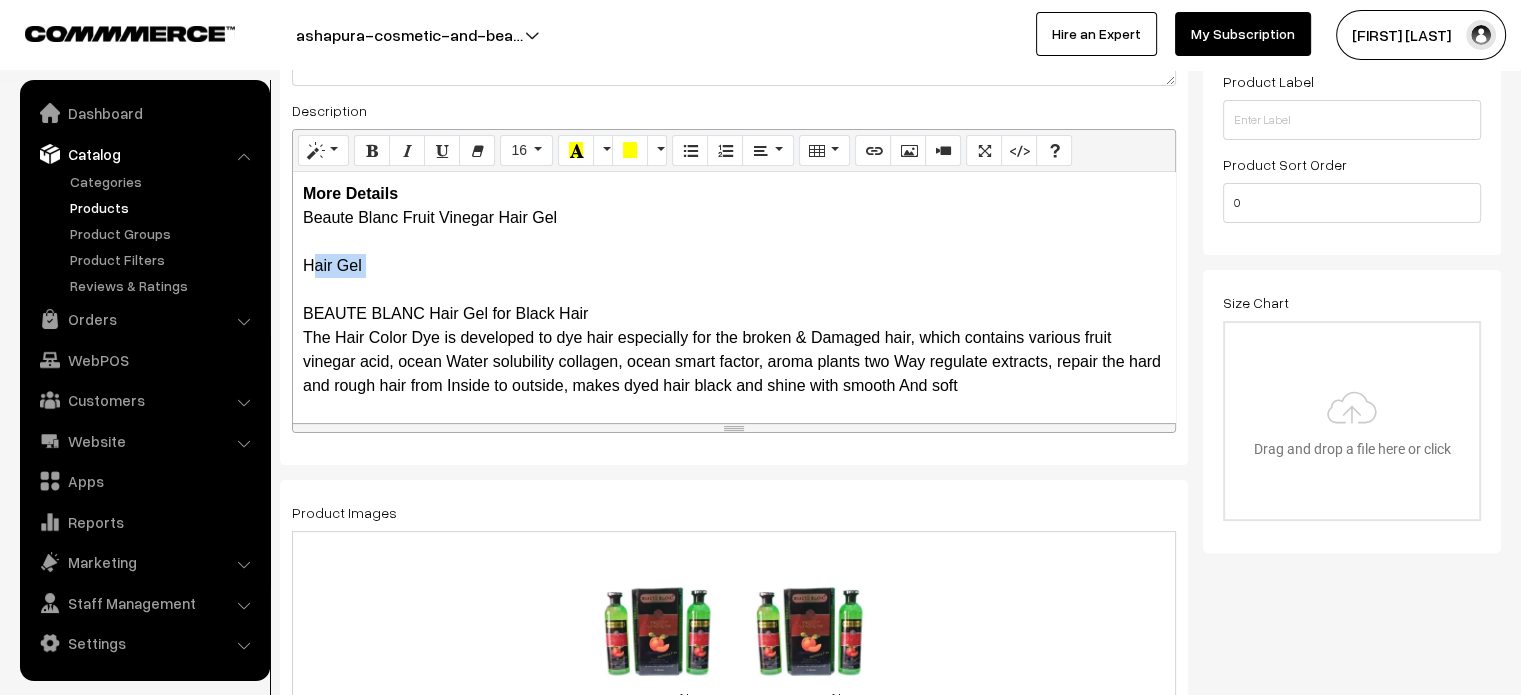 click on "More Details
Beaute Blanc Fruit Vinegar Hair Gel
Hair Gel
BEAUTE BLANC Hair Gel for Black Hair
The Hair Color Dye is developed to dye hair especially for the broken & Damaged hair, which contains various fruit vinegar acid, ocean Water solubility collagen, ocean smart factor, aroma plants two Way regulate extracts, repair the hard and rough hair from Inside to outside, makes dyed hair black and shine with smooth And soft
Harmless Hair Color Dye
Natural Hair Color
Even after several weeks, your looks fresh and radiant, and your hair stays looking nourished for a better color.
The Nourishing After Color now contains 2 times more natural oil to protect your hair from drying out, leaving it soft and shiny from root to tip.
Hair Dye
Fruit Vinegar Hair Gel Color
The Damage-Free hair color gel provides perfect black hair coverage as quickly as all other hair colors and stays bright and vibrant.
Hair color dye
Direction of Use" at bounding box center [734, 297] 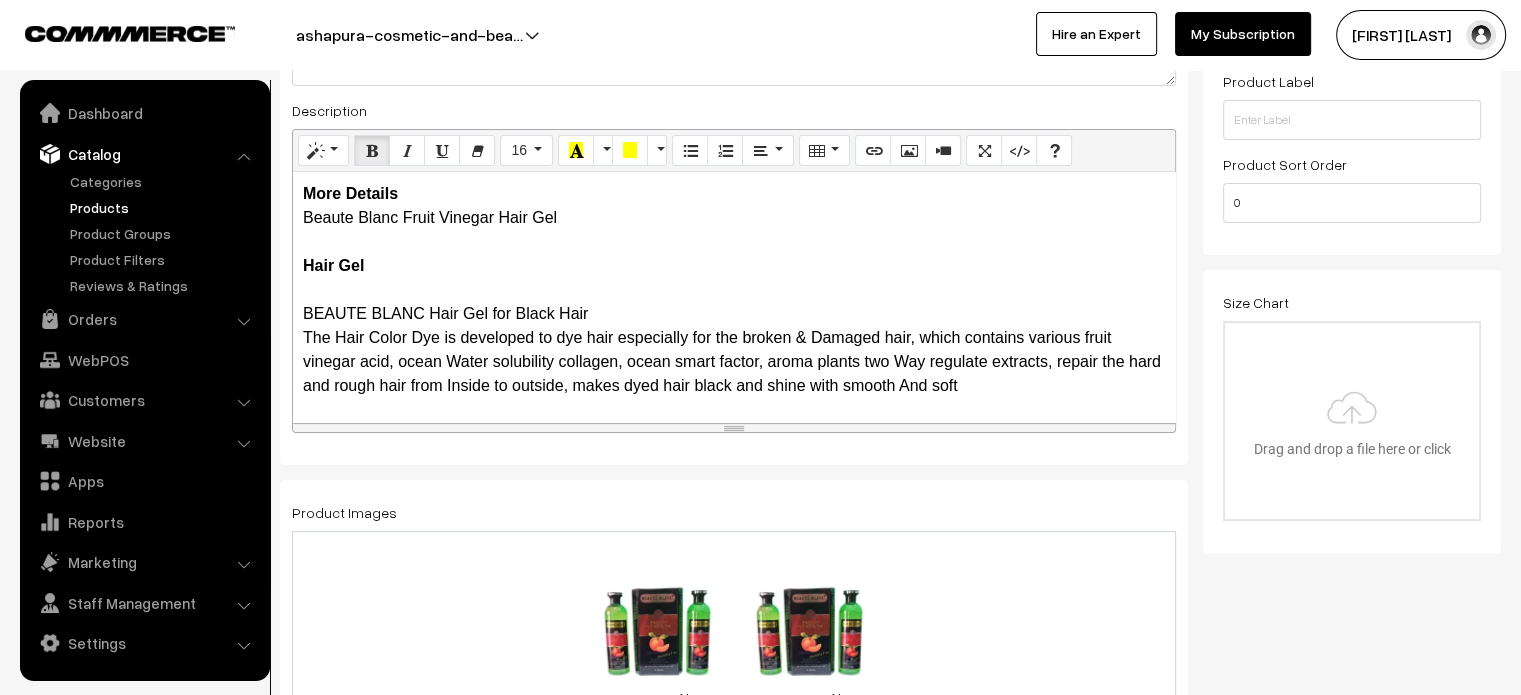 click on "More Details
Beaute Blanc Fruit Vinegar Hair Gel
Hair Gel
BEAUTE BLANC Hair Gel for Black Hair
The Hair Color Dye is developed to dye hair especially for the broken & Damaged hair, which contains various fruit vinegar acid, ocean Water solubility collagen, ocean smart factor, aroma plants two Way regulate extracts, repair the hard and rough hair from Inside to outside, makes dyed hair black and shine with smooth And soft
Harmless Hair Color Dye
Natural Hair Color
Even after several weeks, your looks fresh and radiant, and your hair stays looking nourished for a better color.
The Nourishing After Color now contains 2 times more natural oil to protect your hair from drying out, leaving it soft and shiny from root to tip.
Hair Dye
Fruit Vinegar Hair Gel Color
The Damage-Free hair color gel provides perfect black hair coverage as quickly as all other hair colors and stays bright and vibrant.
Hair color dye
Direction of Use" at bounding box center [734, 297] 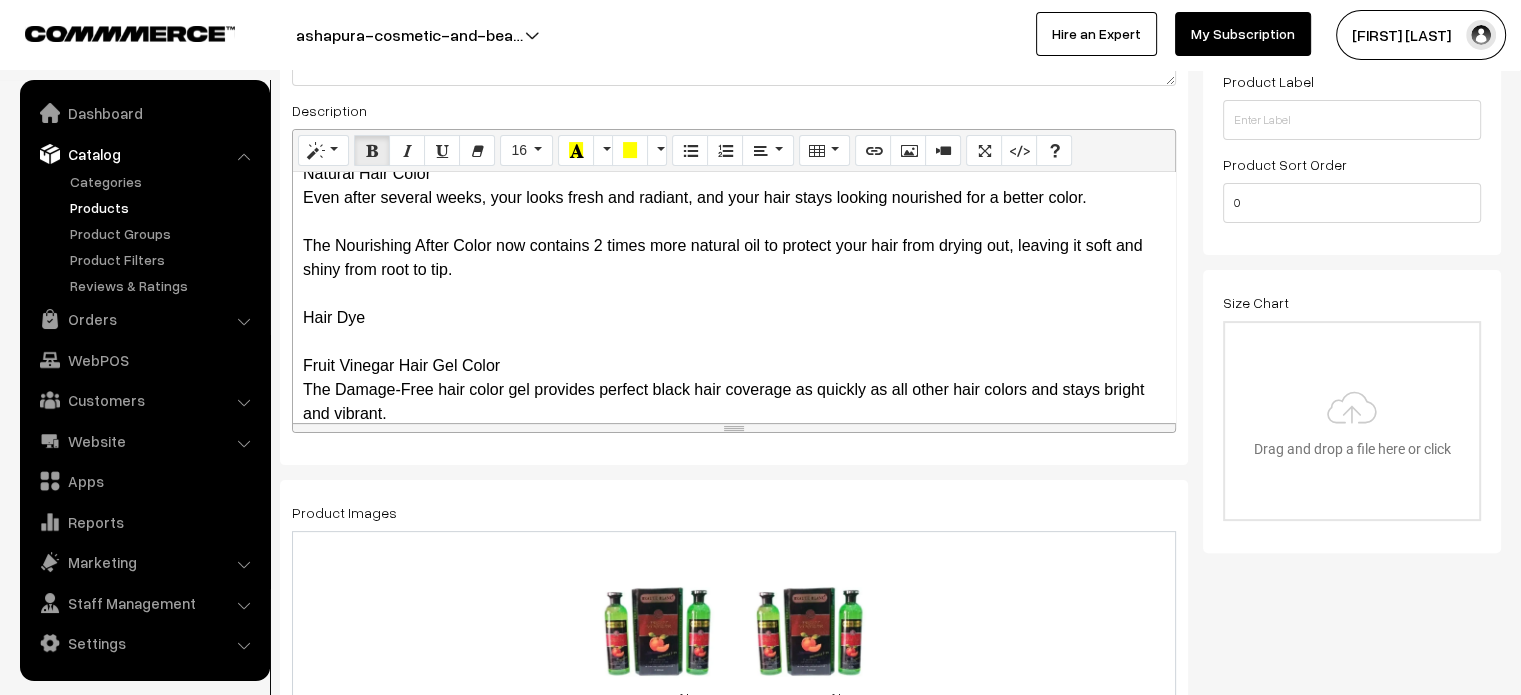 scroll, scrollTop: 0, scrollLeft: 0, axis: both 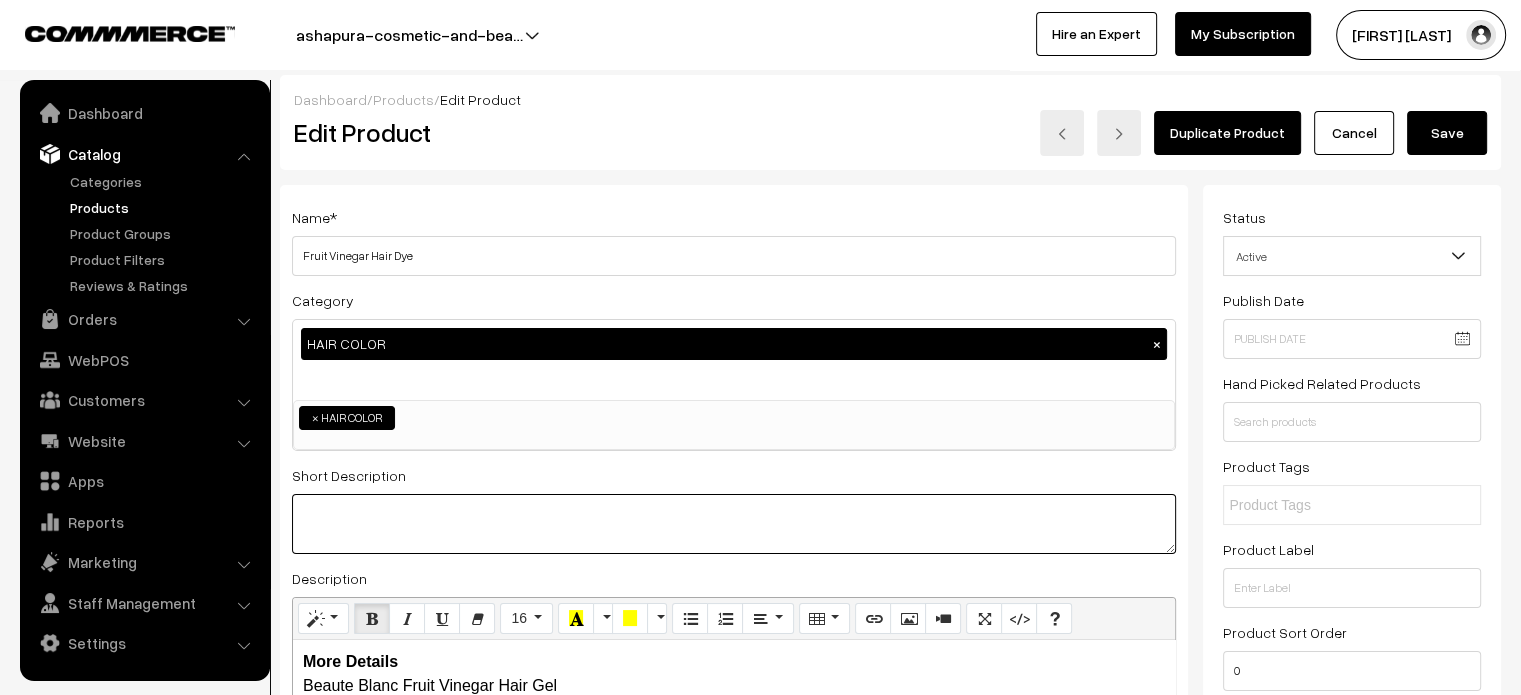 click at bounding box center [734, 524] 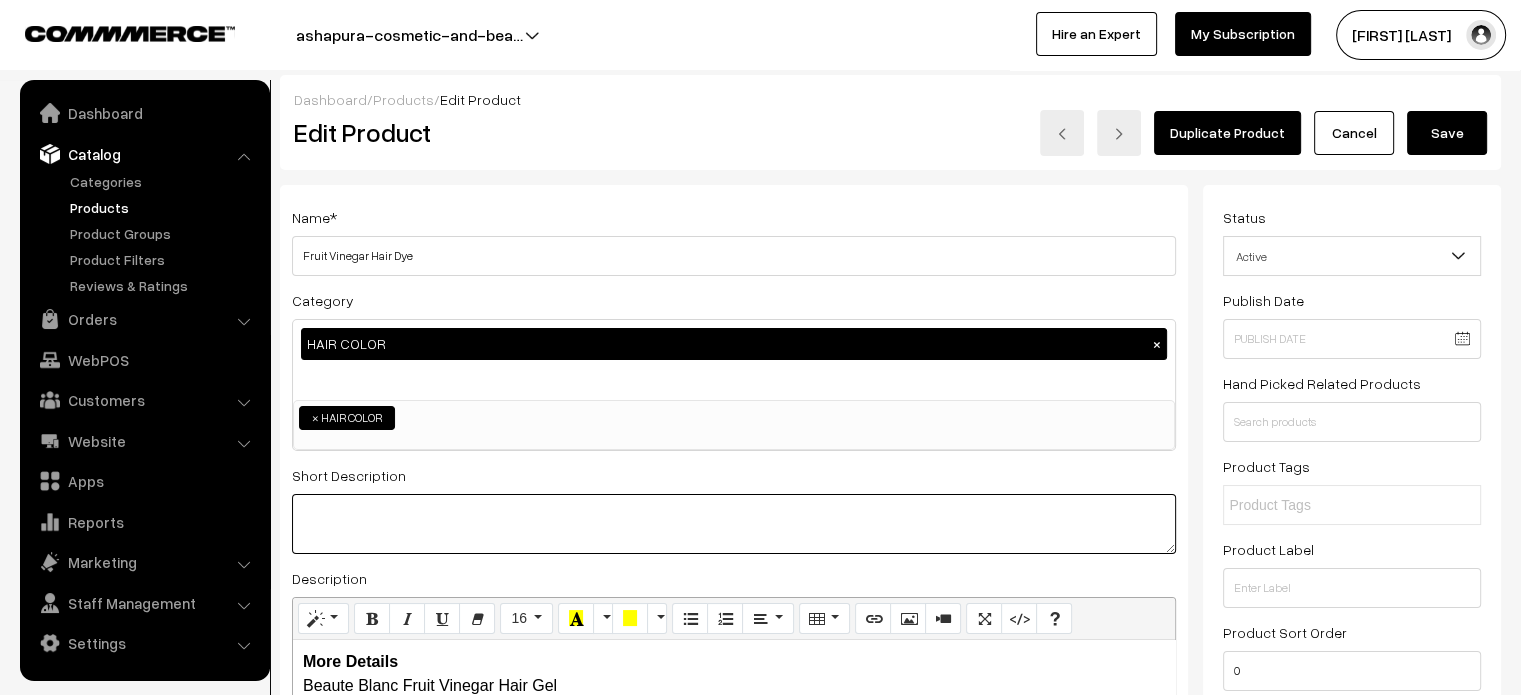 paste on "Nourished, satin soft, voluptuous hair.
Gives your hair a total beauty treatment as no any chemical formula covers.
Both used by men and women and suitable for all hair type.
This the totally natural fruit vinegar black hair color.
No Side effects on hair." 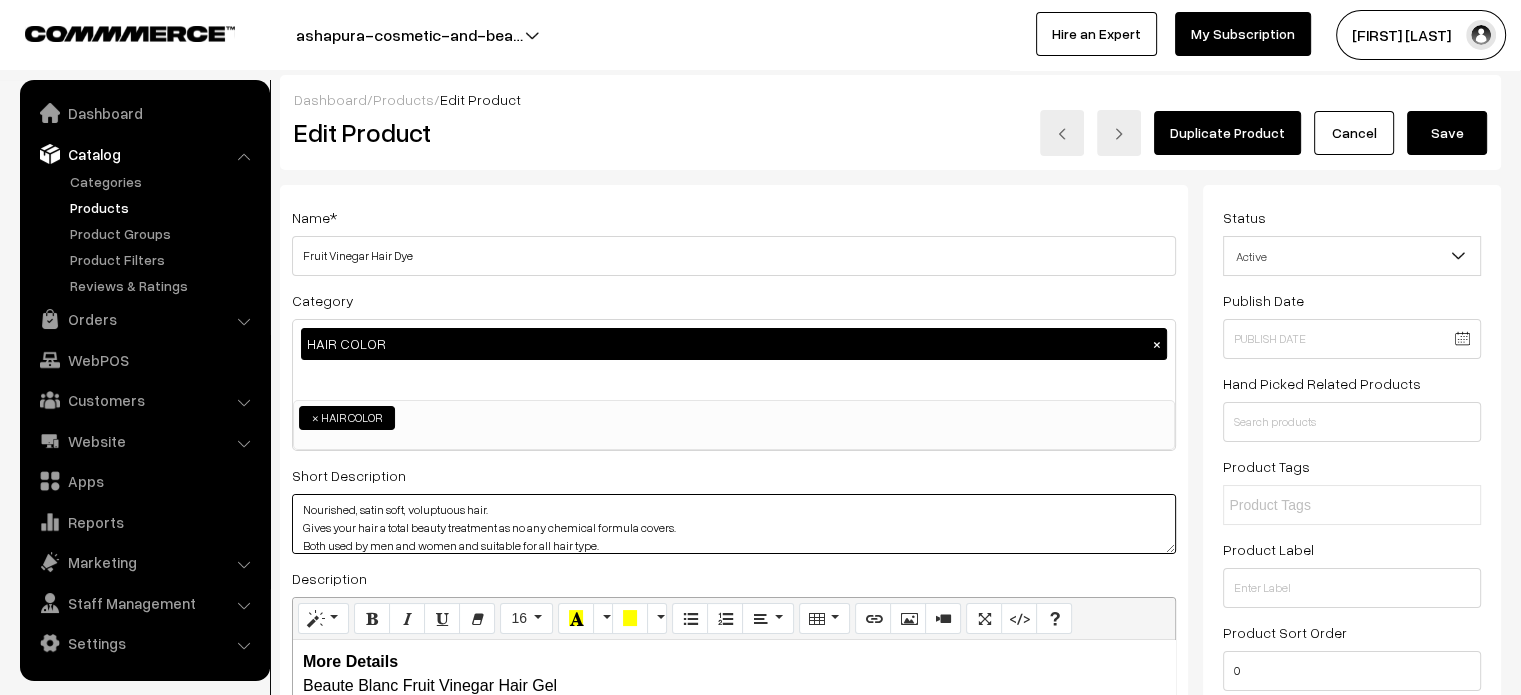 scroll, scrollTop: 36, scrollLeft: 0, axis: vertical 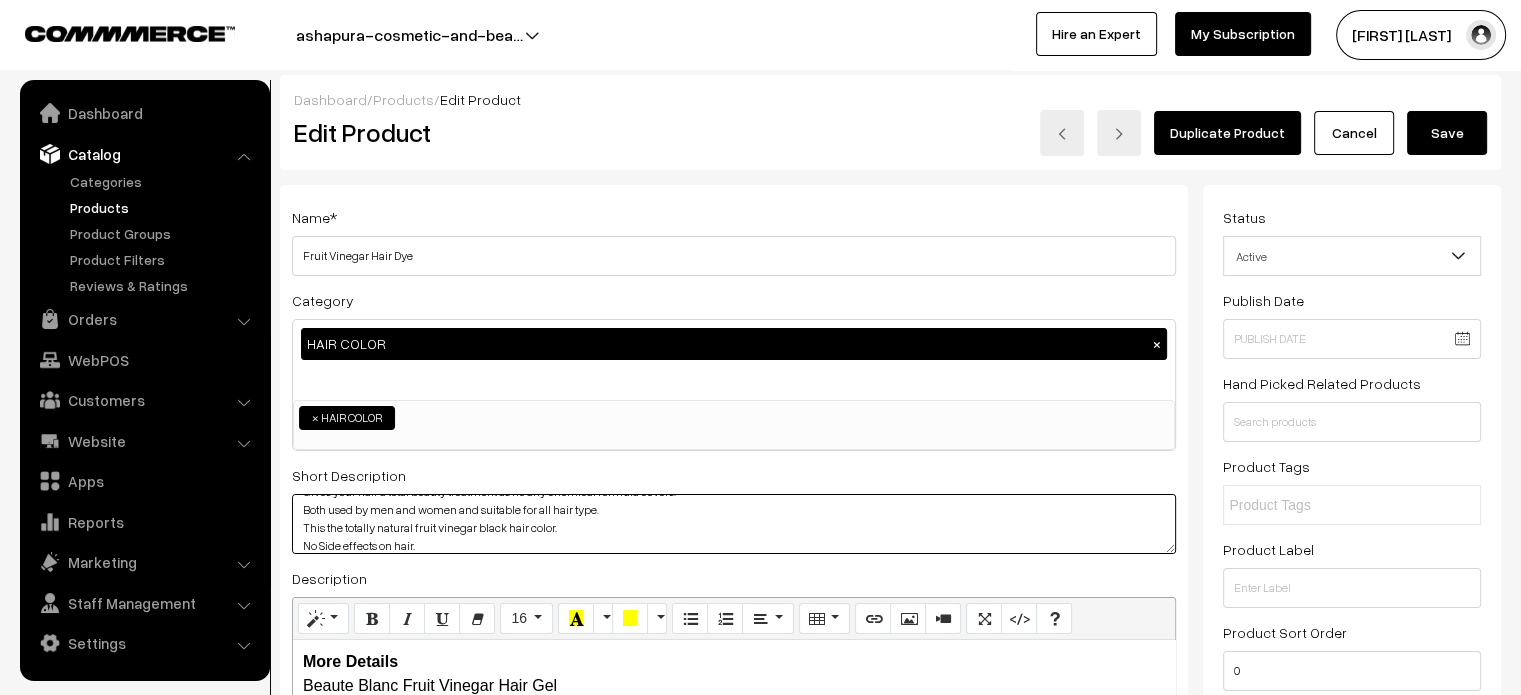 type on "Nourished, satin soft, voluptuous hair.
Gives your hair a total beauty treatment as no any chemical formula covers.
Both used by men and women and suitable for all hair type.
This the totally natural fruit vinegar black hair color.
No Side effects on hair." 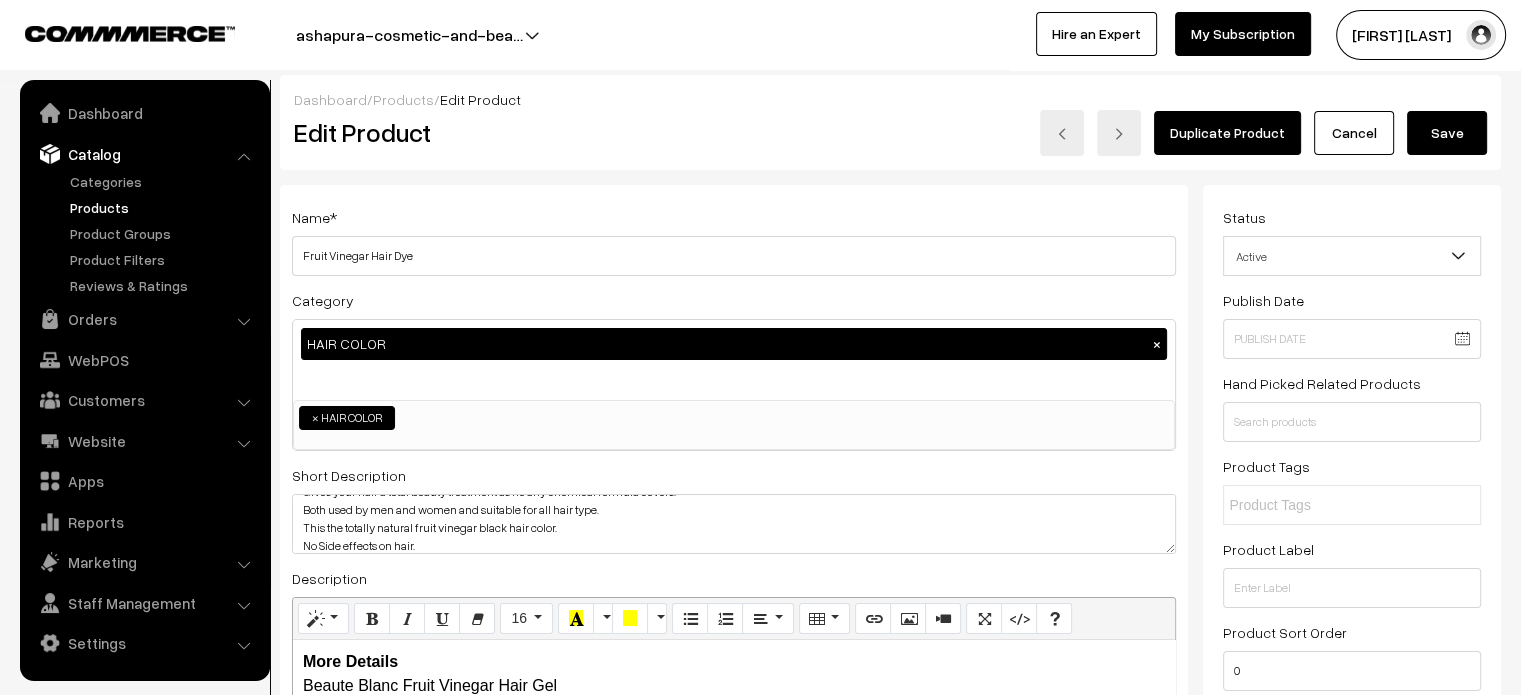 click on "Save" at bounding box center (1447, 133) 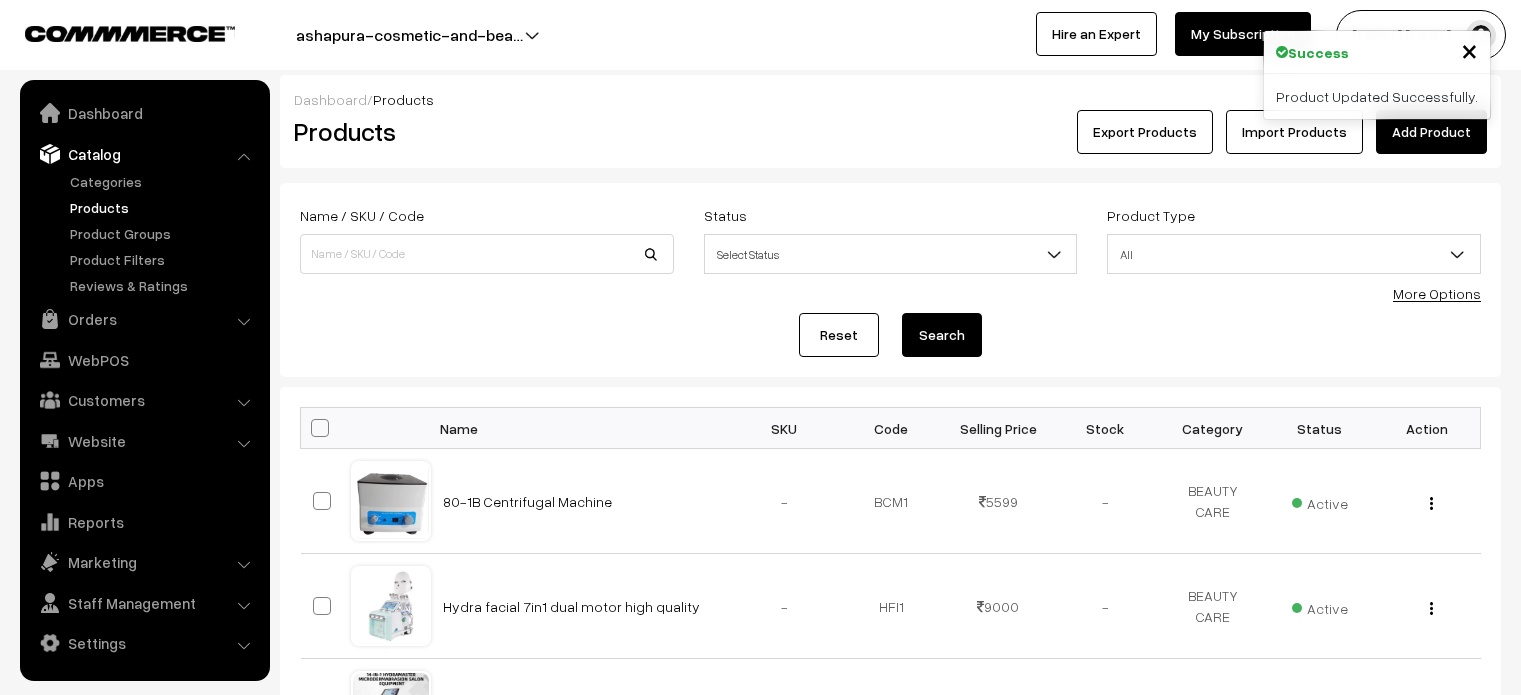 scroll, scrollTop: 0, scrollLeft: 0, axis: both 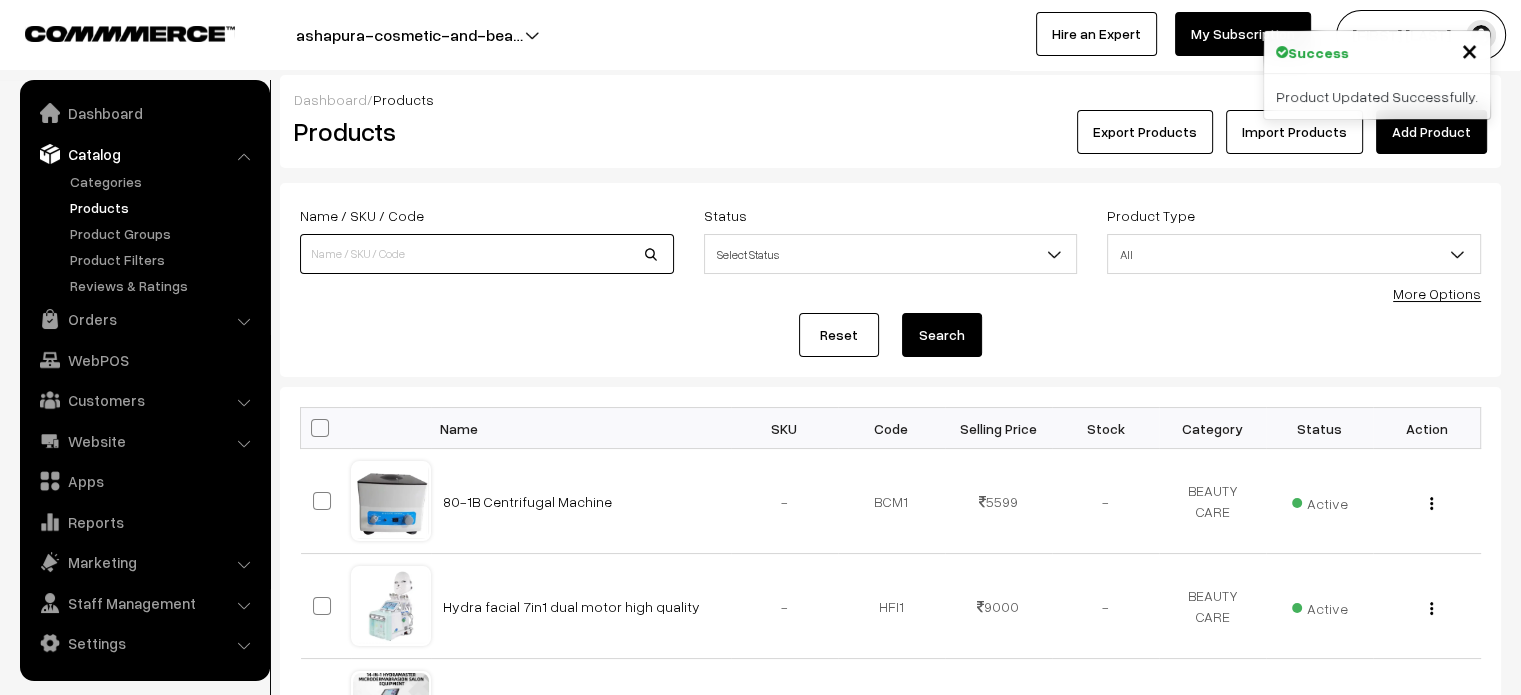 click at bounding box center [487, 254] 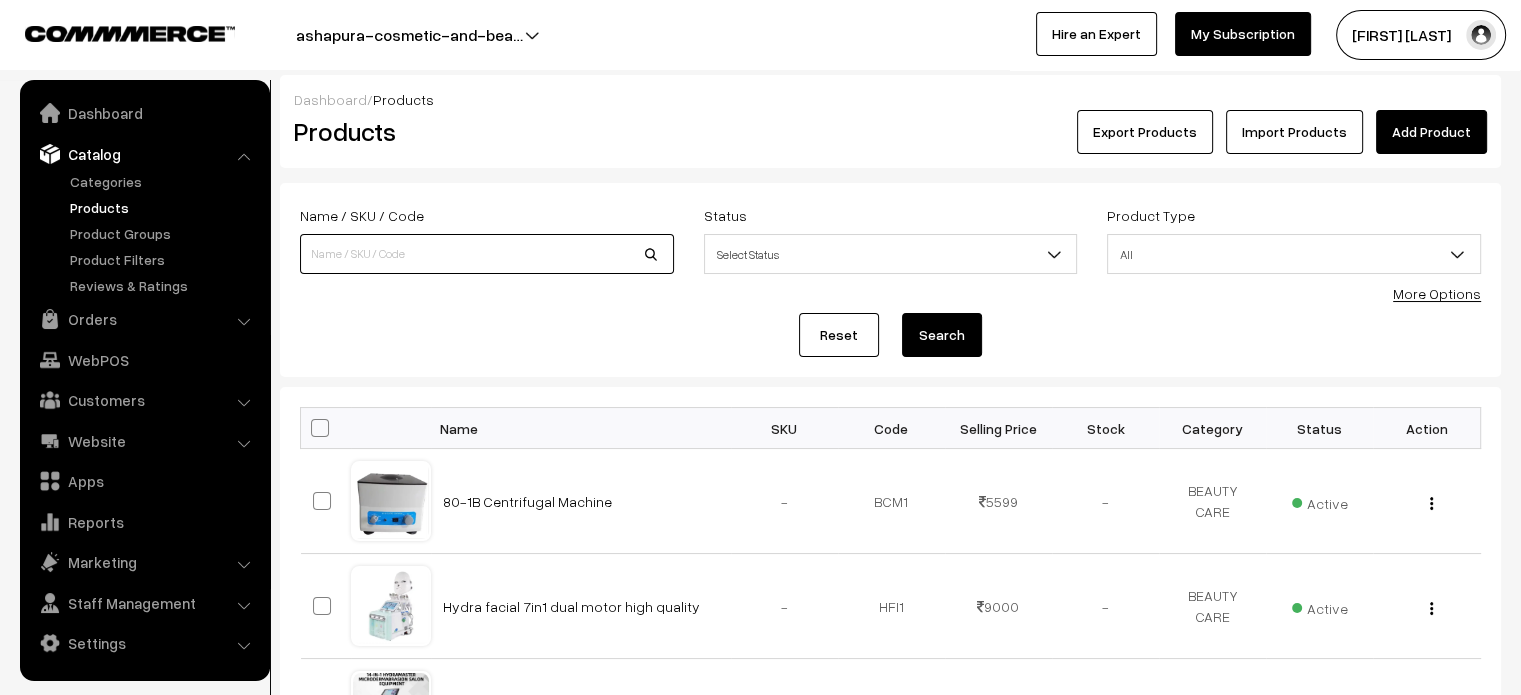 click at bounding box center [487, 254] 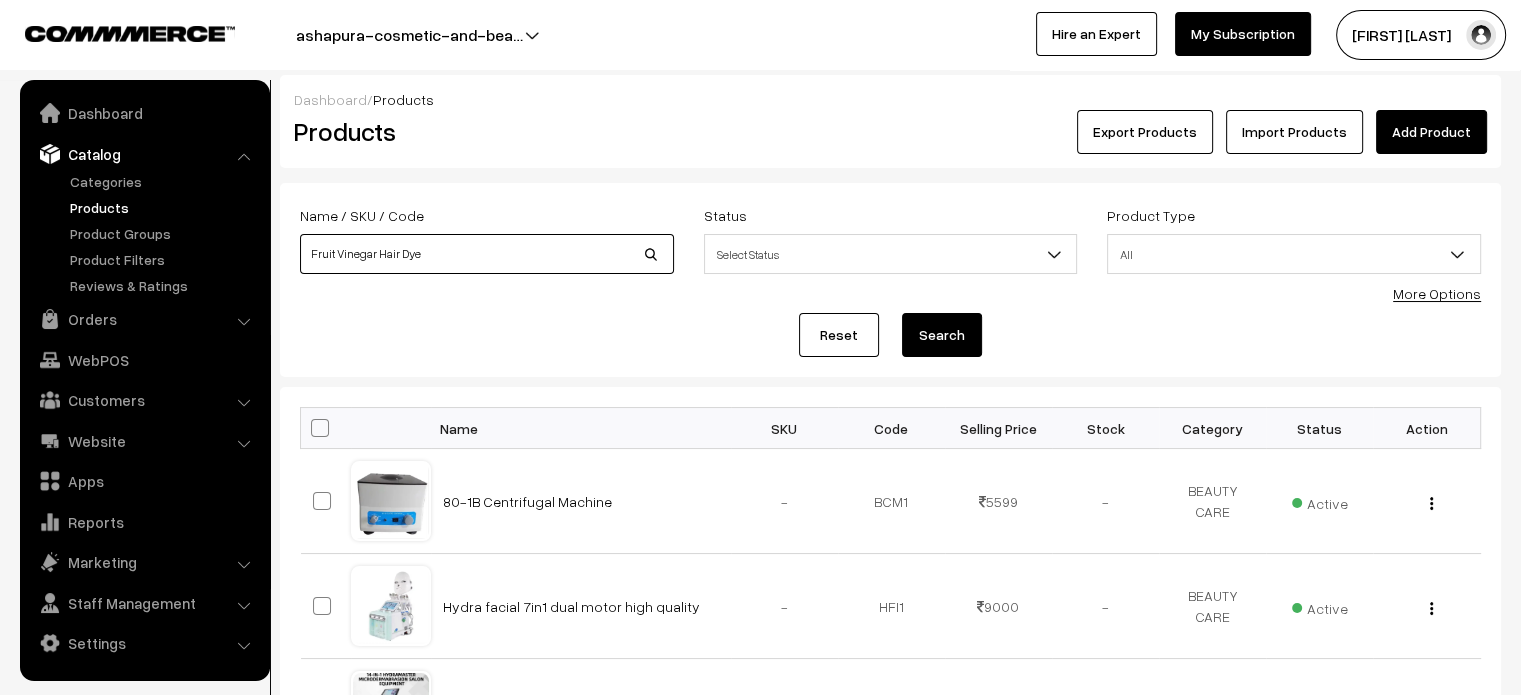type on "Fruit Vinegar Hair Dye" 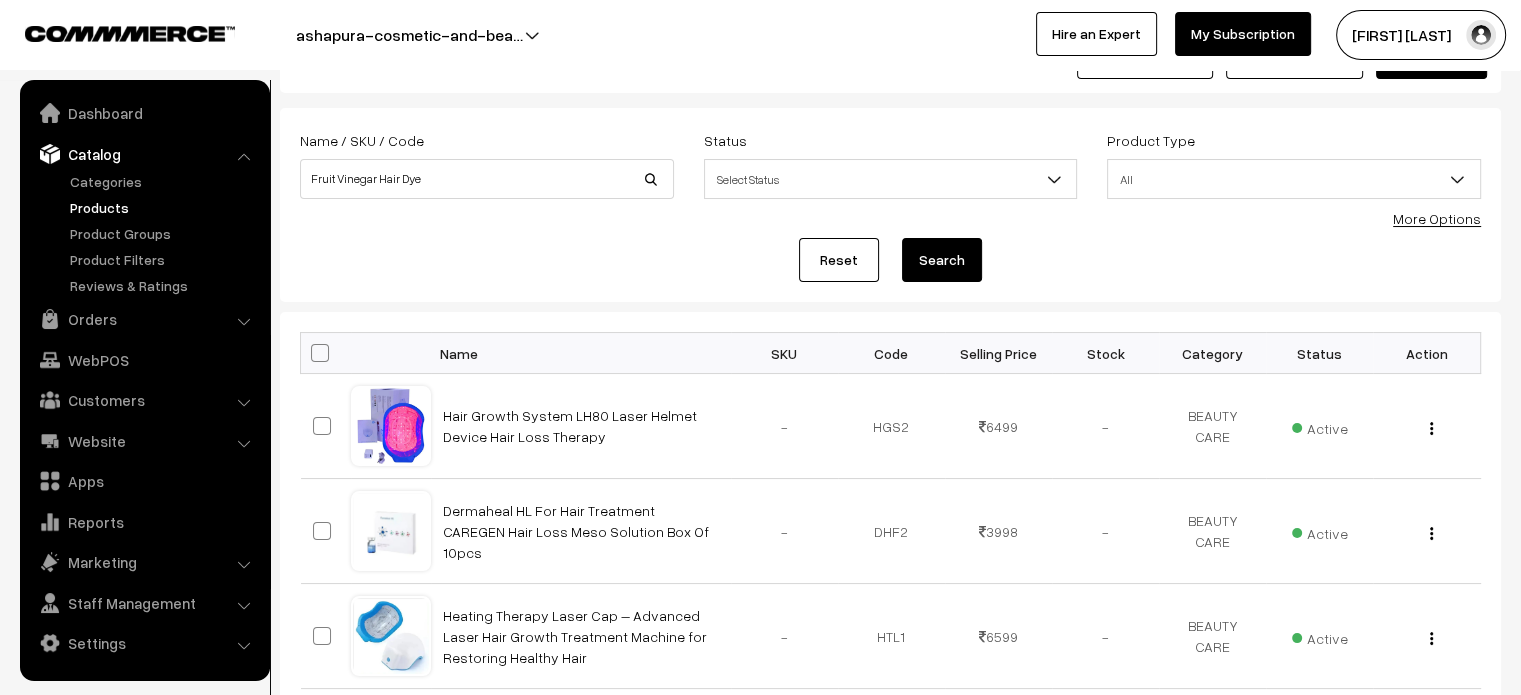 scroll, scrollTop: 0, scrollLeft: 0, axis: both 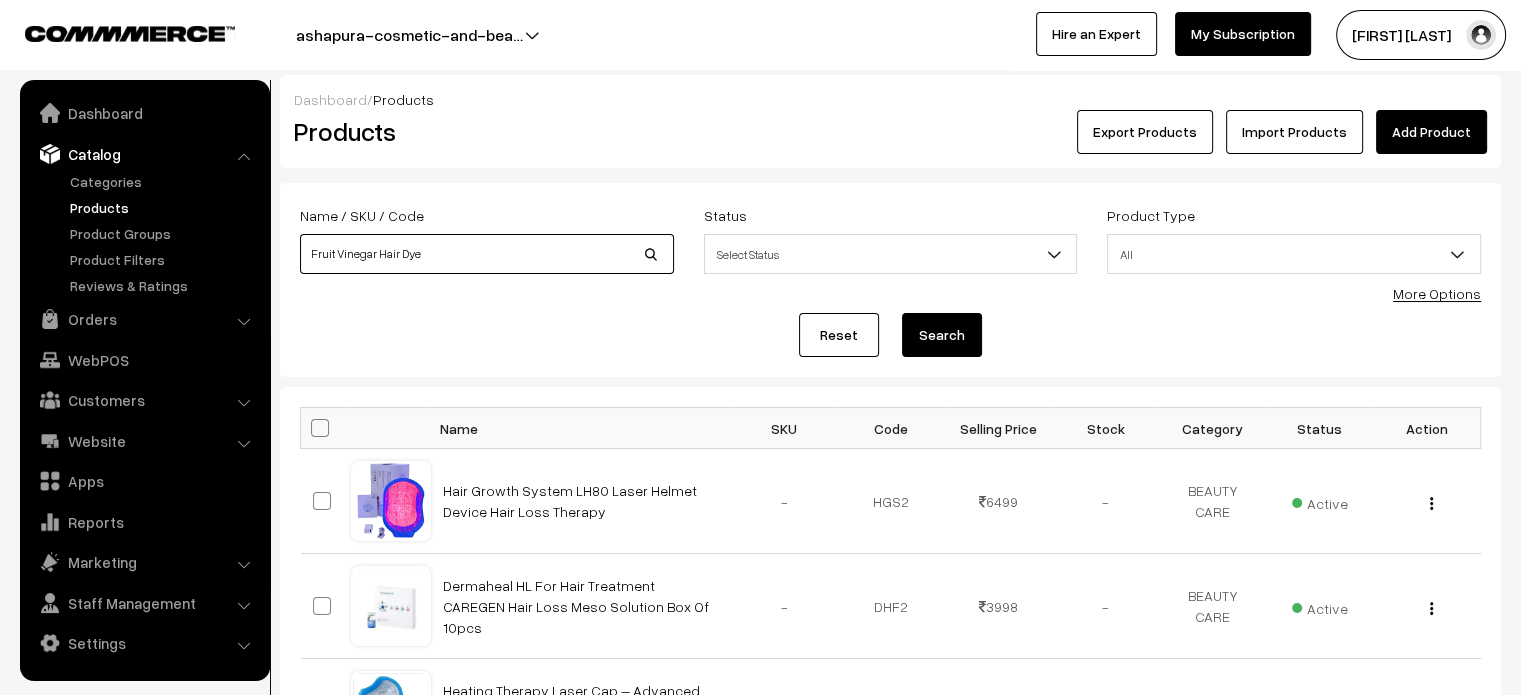 click on "Fruit Vinegar Hair Dye" at bounding box center [487, 254] 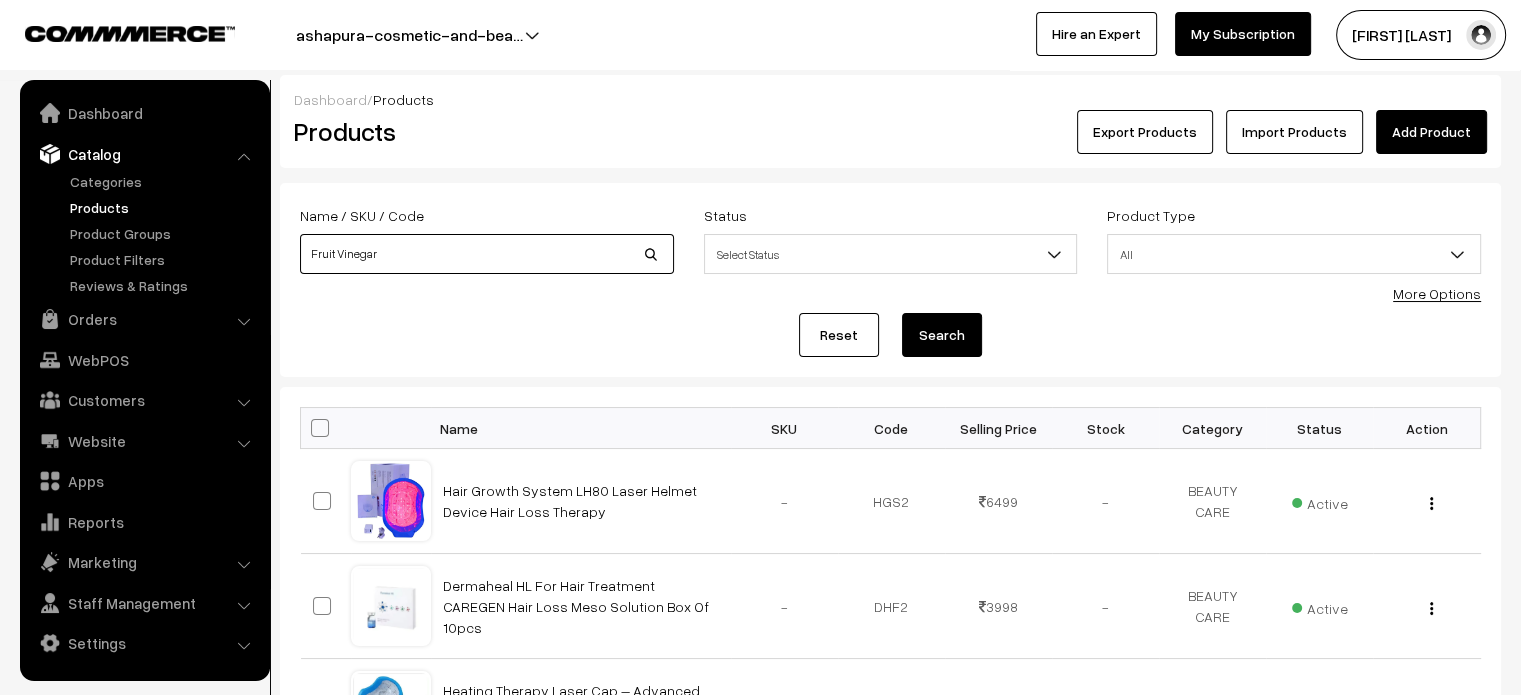 type on "Fruit Vinegar" 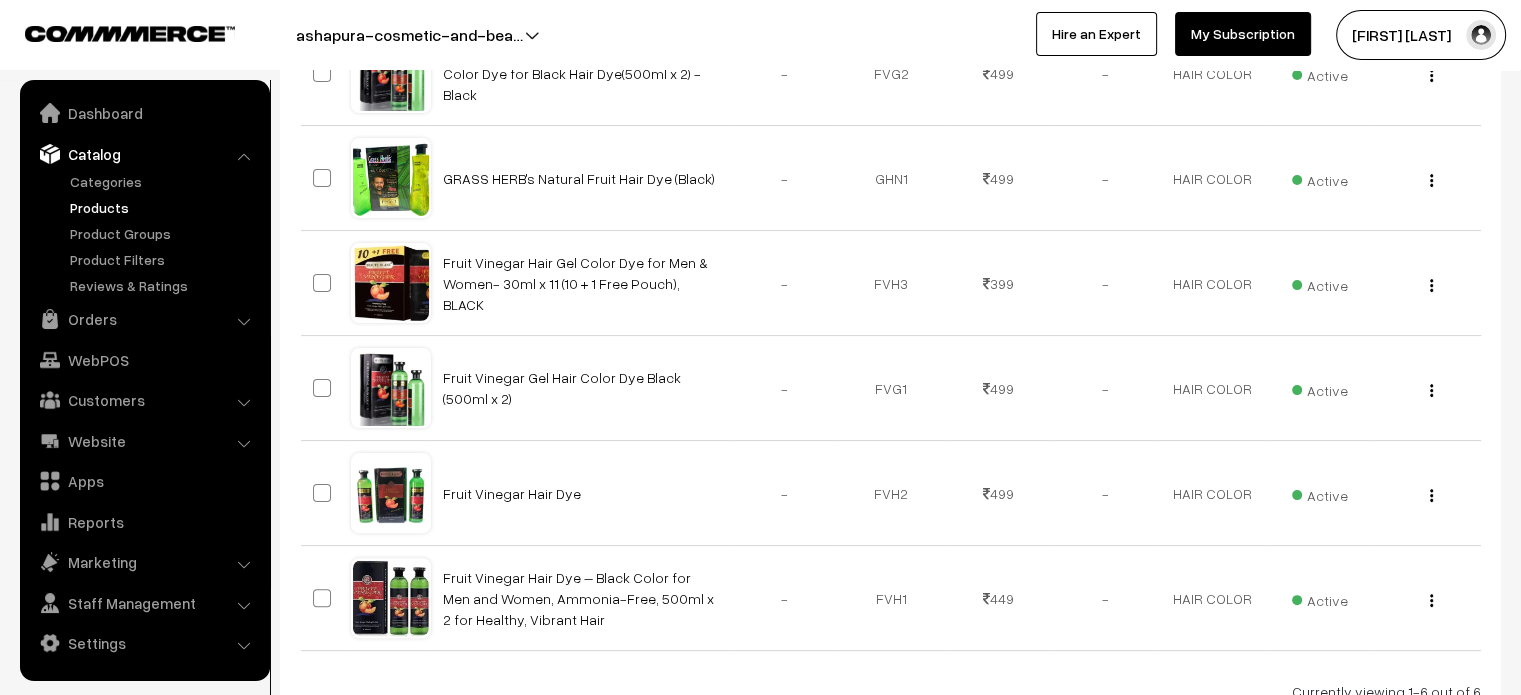 scroll, scrollTop: 444, scrollLeft: 0, axis: vertical 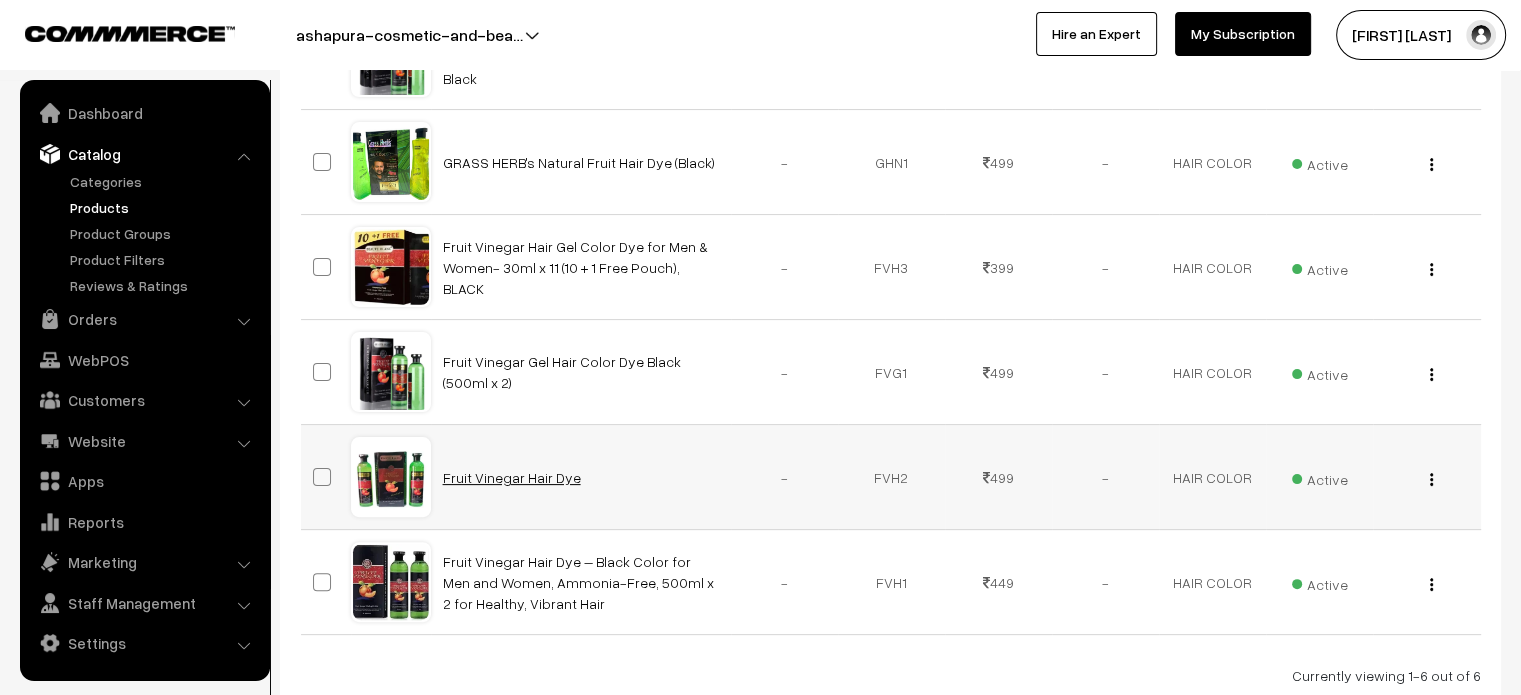 click on "Fruit Vinegar Hair Dye" at bounding box center [512, 477] 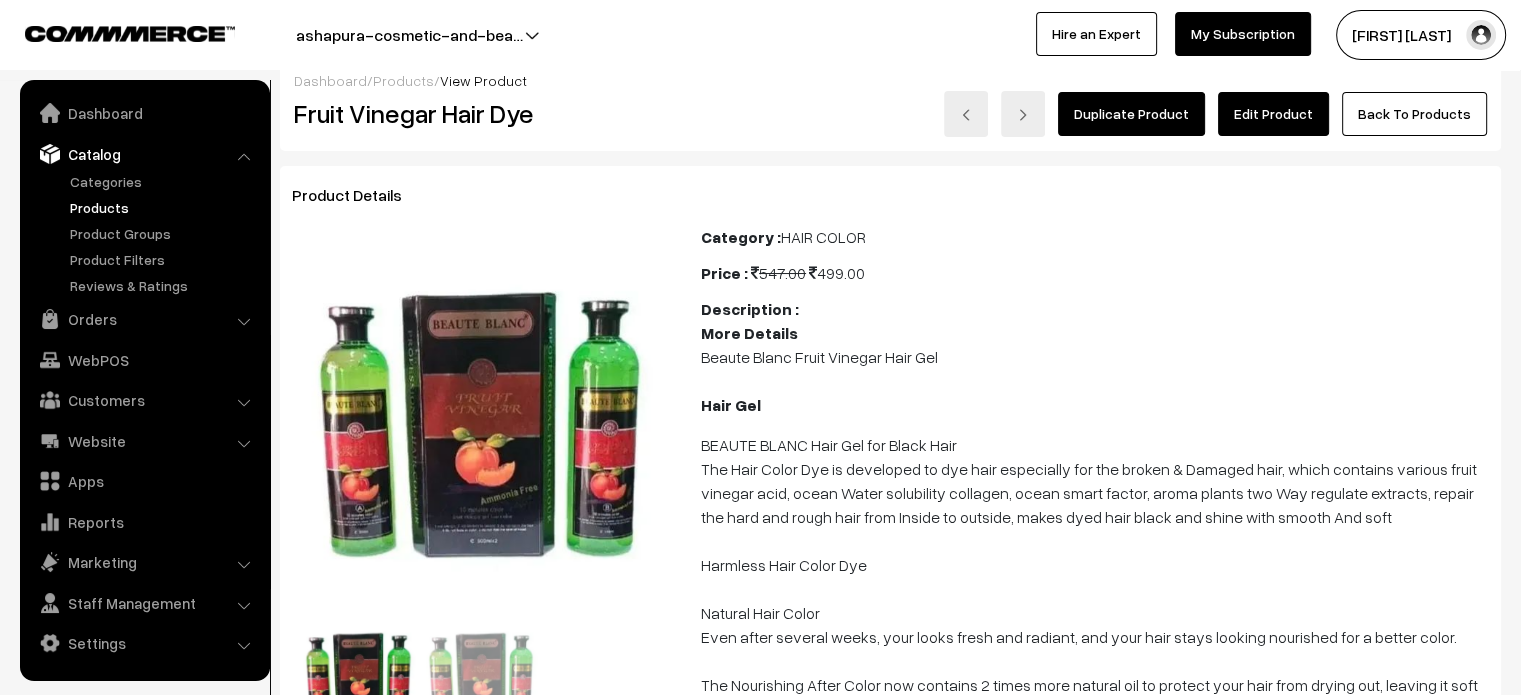 scroll, scrollTop: 0, scrollLeft: 0, axis: both 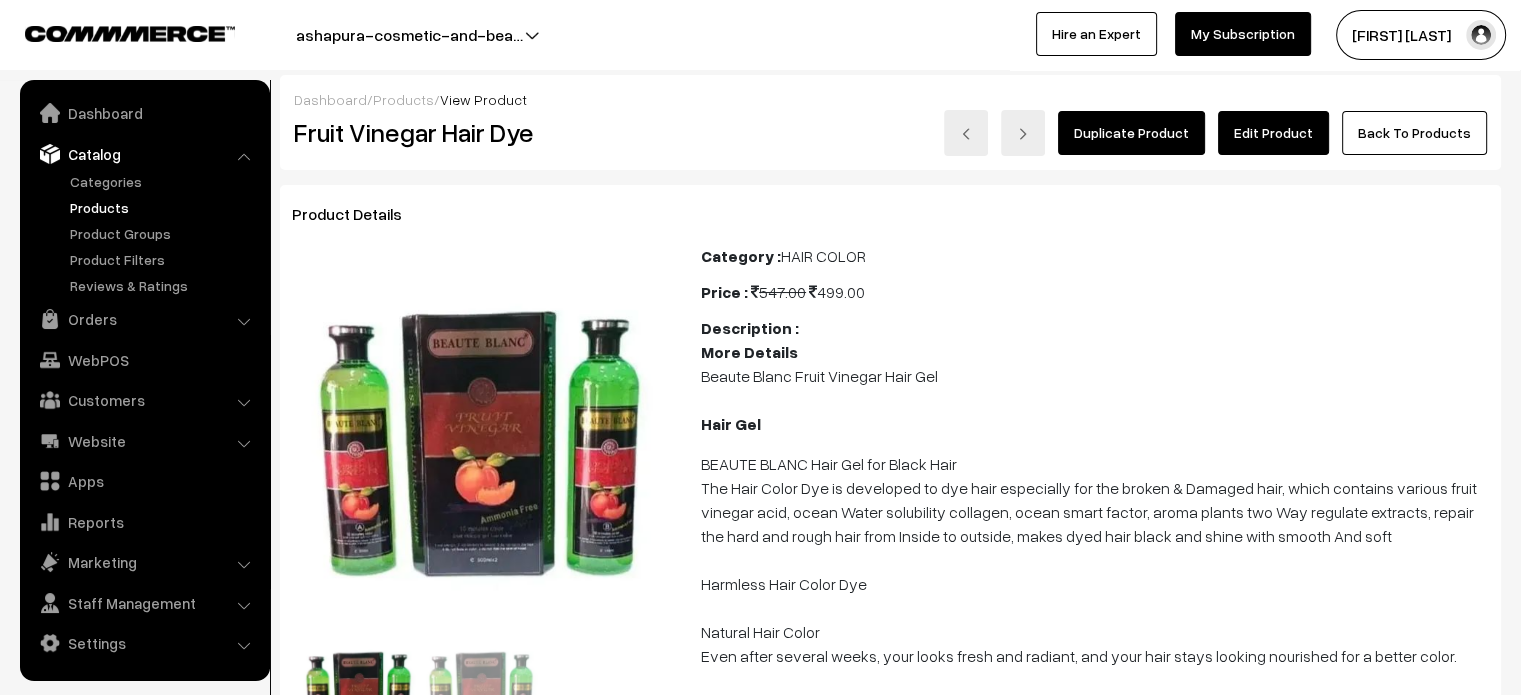 click on "Edit Product" at bounding box center (1273, 133) 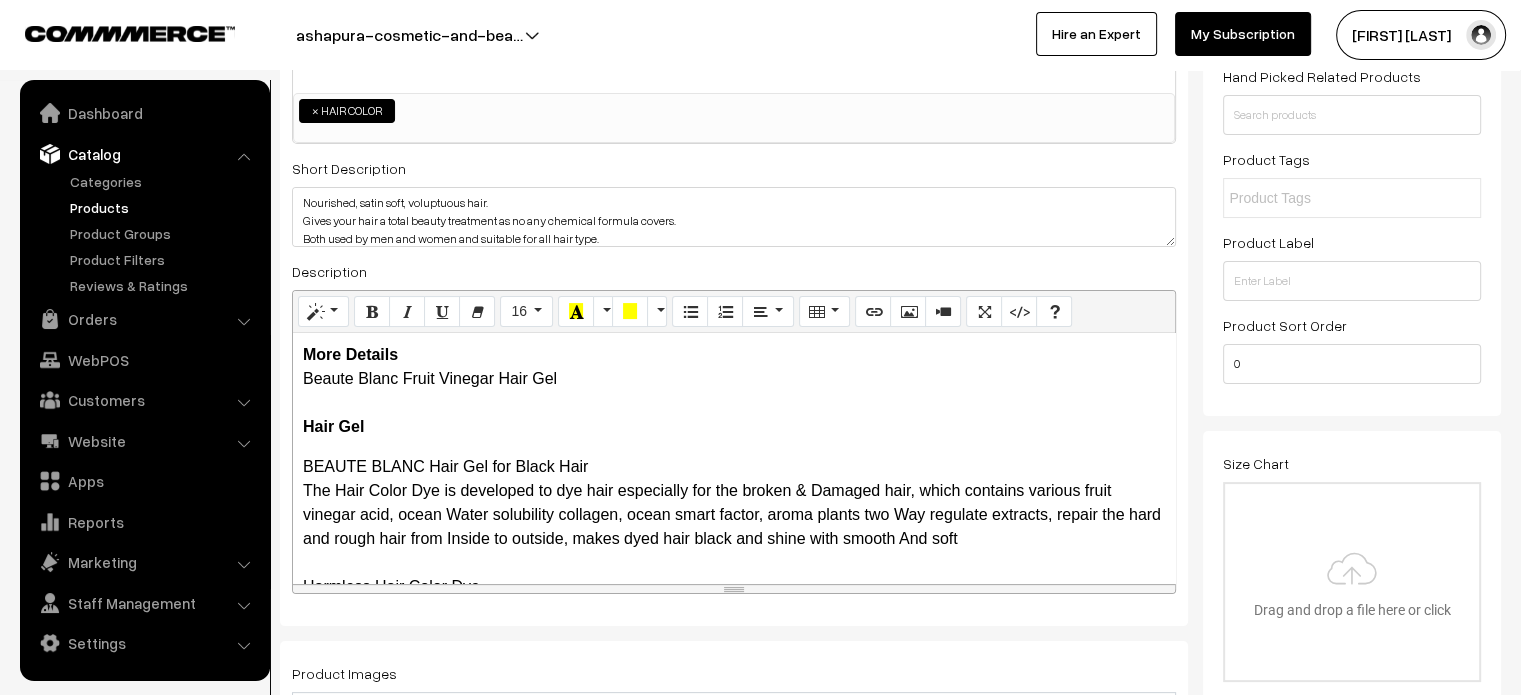 scroll, scrollTop: 315, scrollLeft: 0, axis: vertical 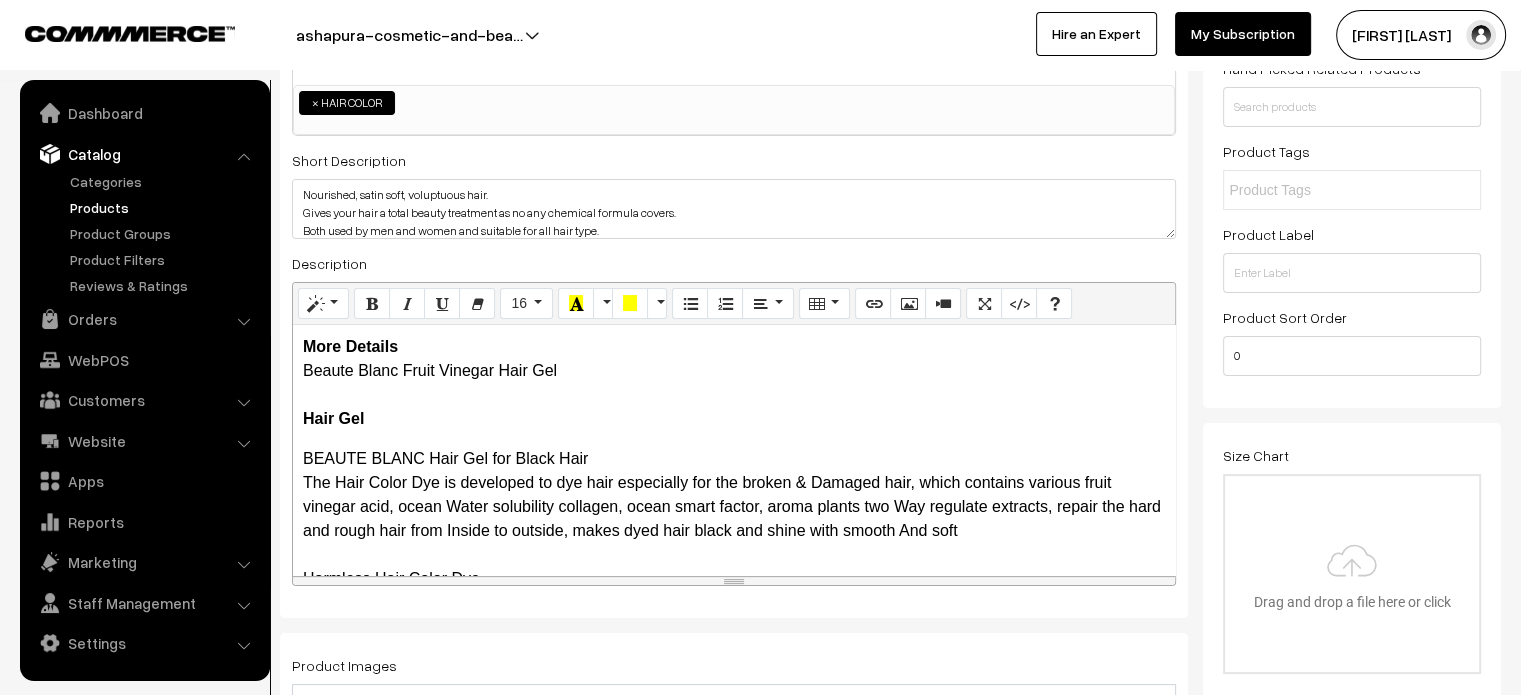 click on "More Details
Beaute Blanc Fruit Vinegar Hair Gel
Hair Gel" at bounding box center [734, 383] 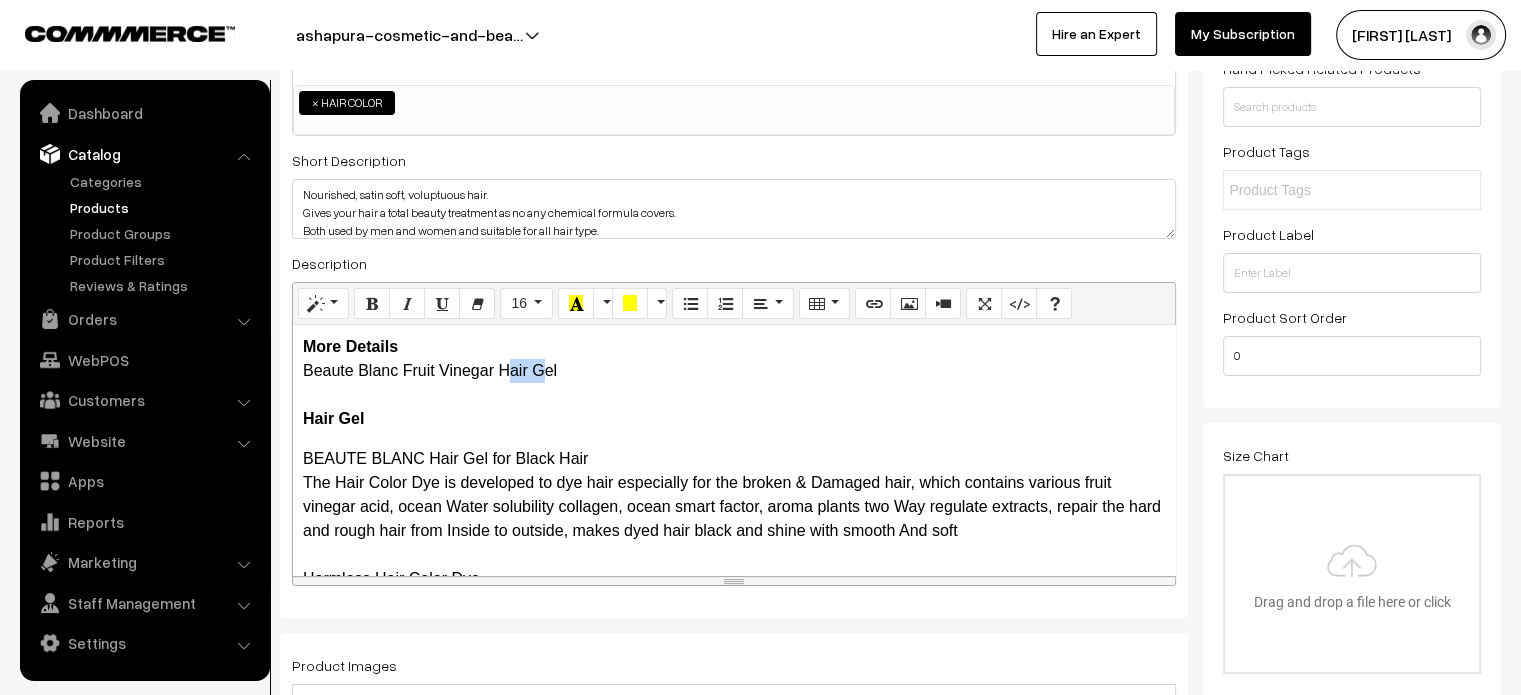 click on "More Details
Beaute Blanc Fruit Vinegar Hair Gel
Hair Gel" at bounding box center [734, 383] 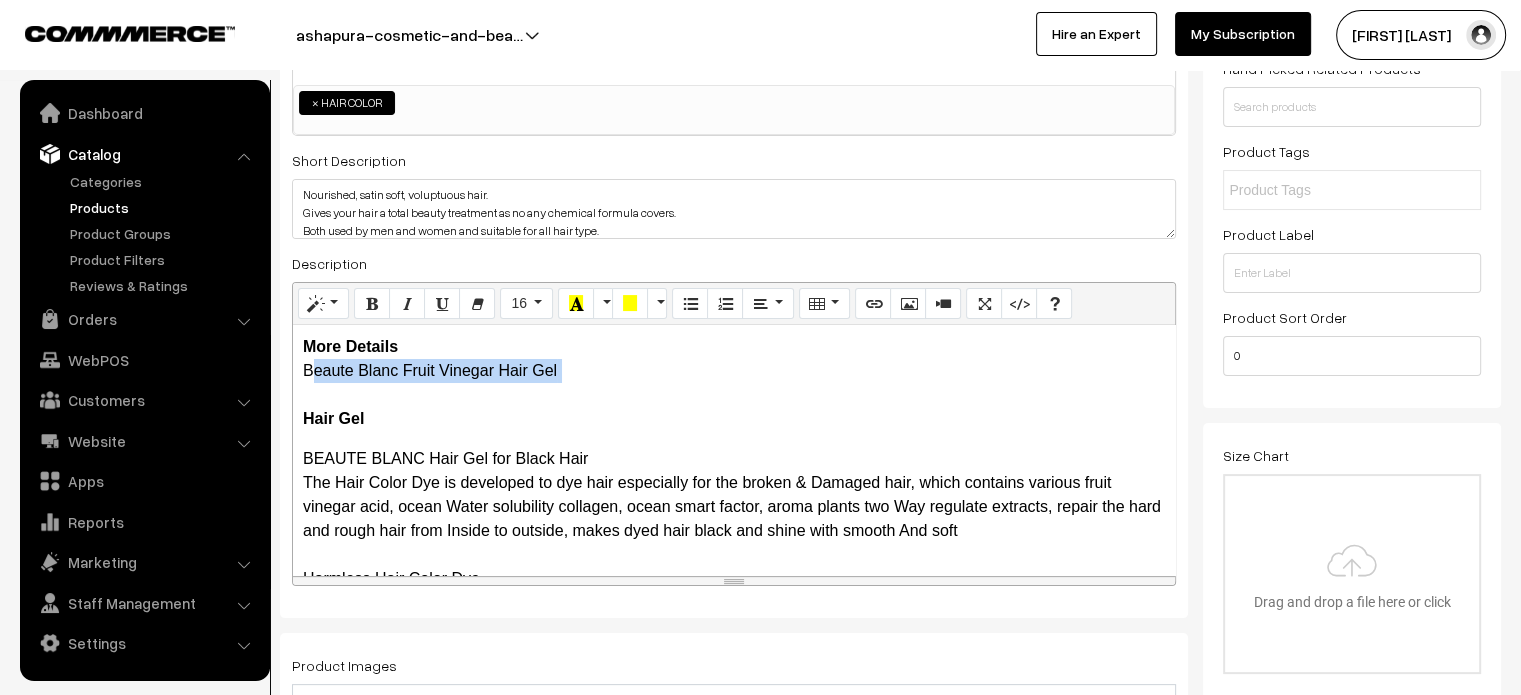 click on "More Details
Beaute Blanc Fruit Vinegar Hair Gel
Hair Gel" at bounding box center (734, 383) 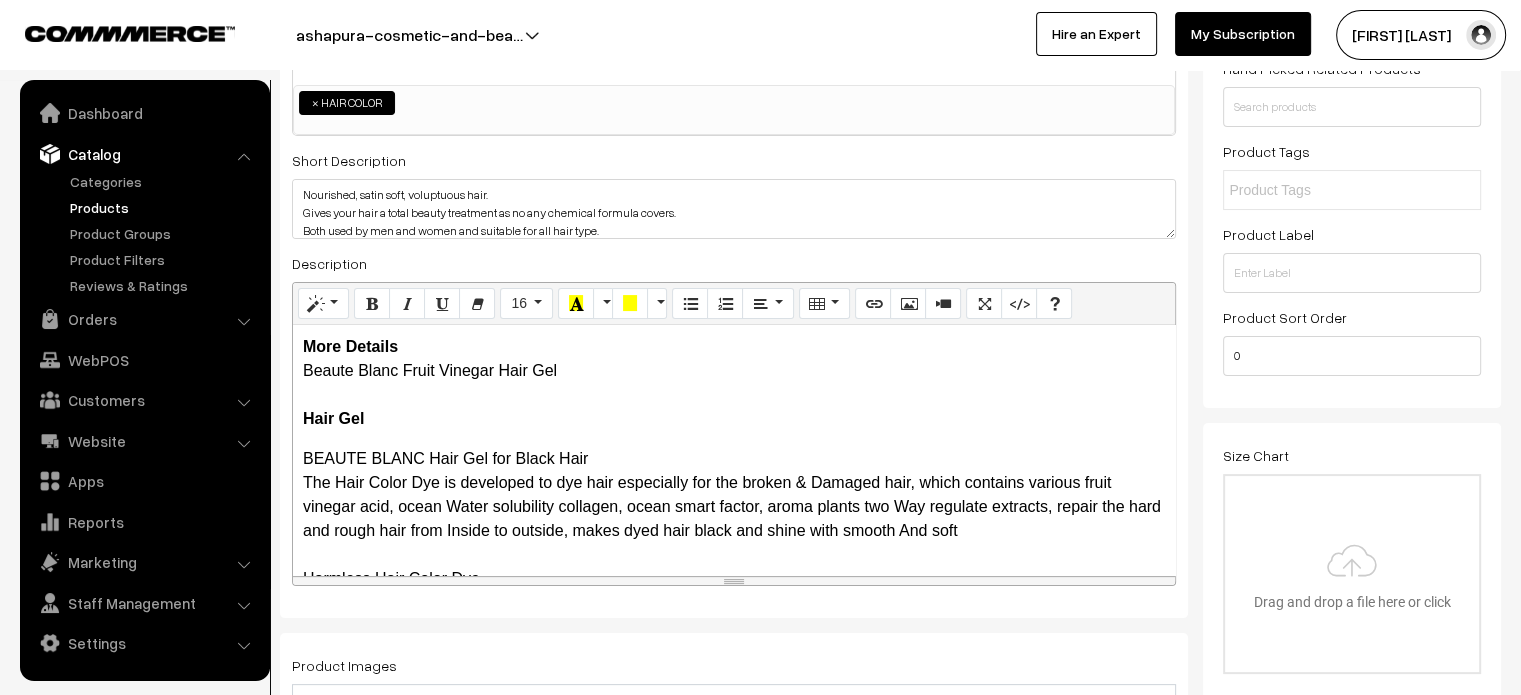 click on "More Details
Beaute Blanc Fruit Vinegar Hair Gel
Hair Gel" at bounding box center [734, 383] 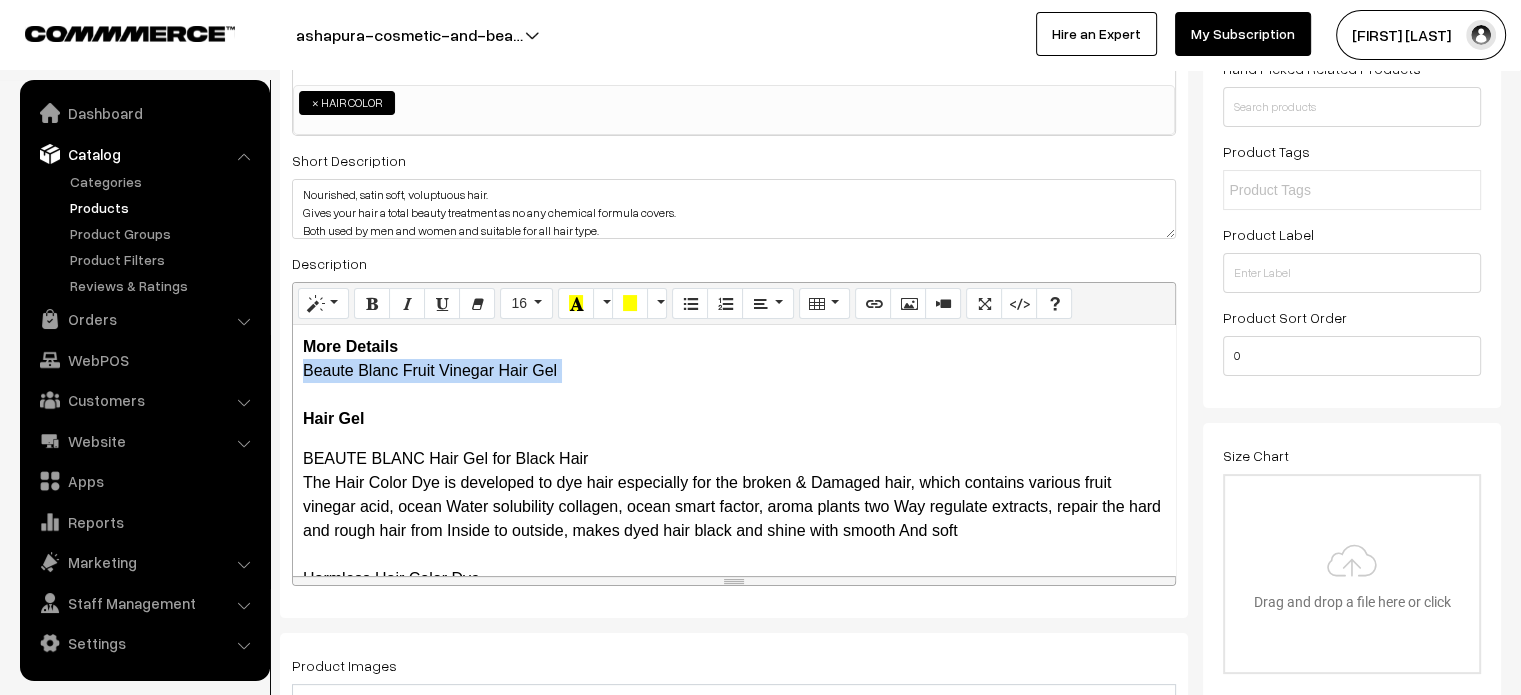 click on "More Details
Beaute Blanc Fruit Vinegar Hair Gel
Hair Gel" at bounding box center (734, 383) 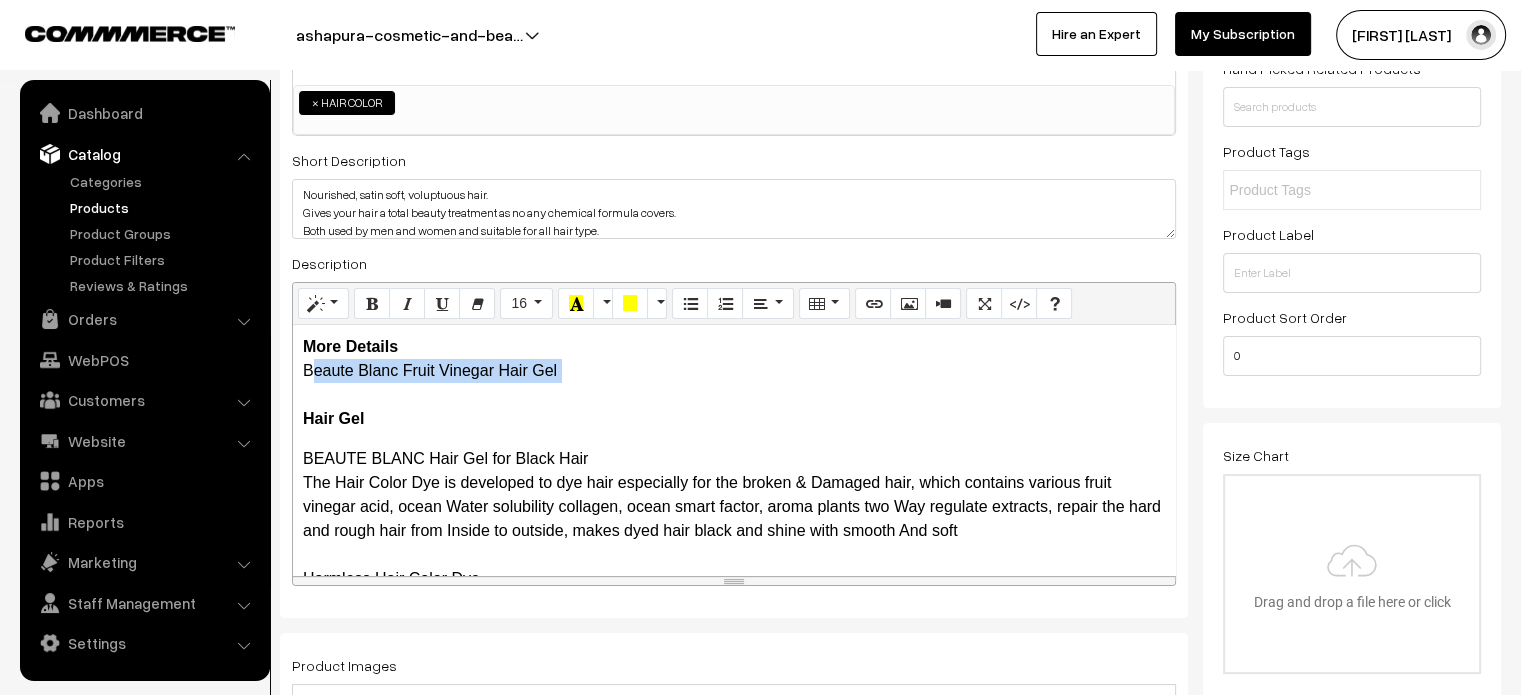 click on "More Details
Beaute Blanc Fruit Vinegar Hair Gel
Hair Gel" at bounding box center (734, 383) 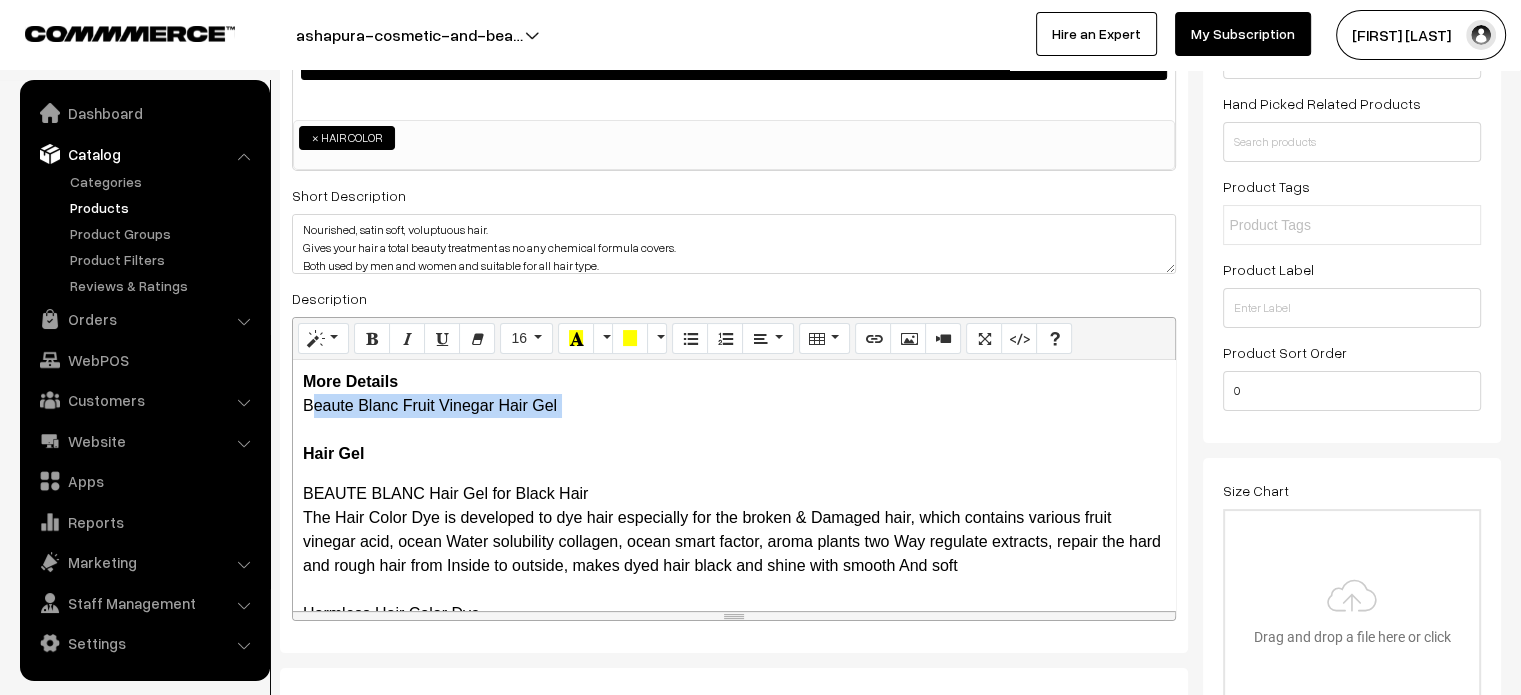 scroll, scrollTop: 278, scrollLeft: 0, axis: vertical 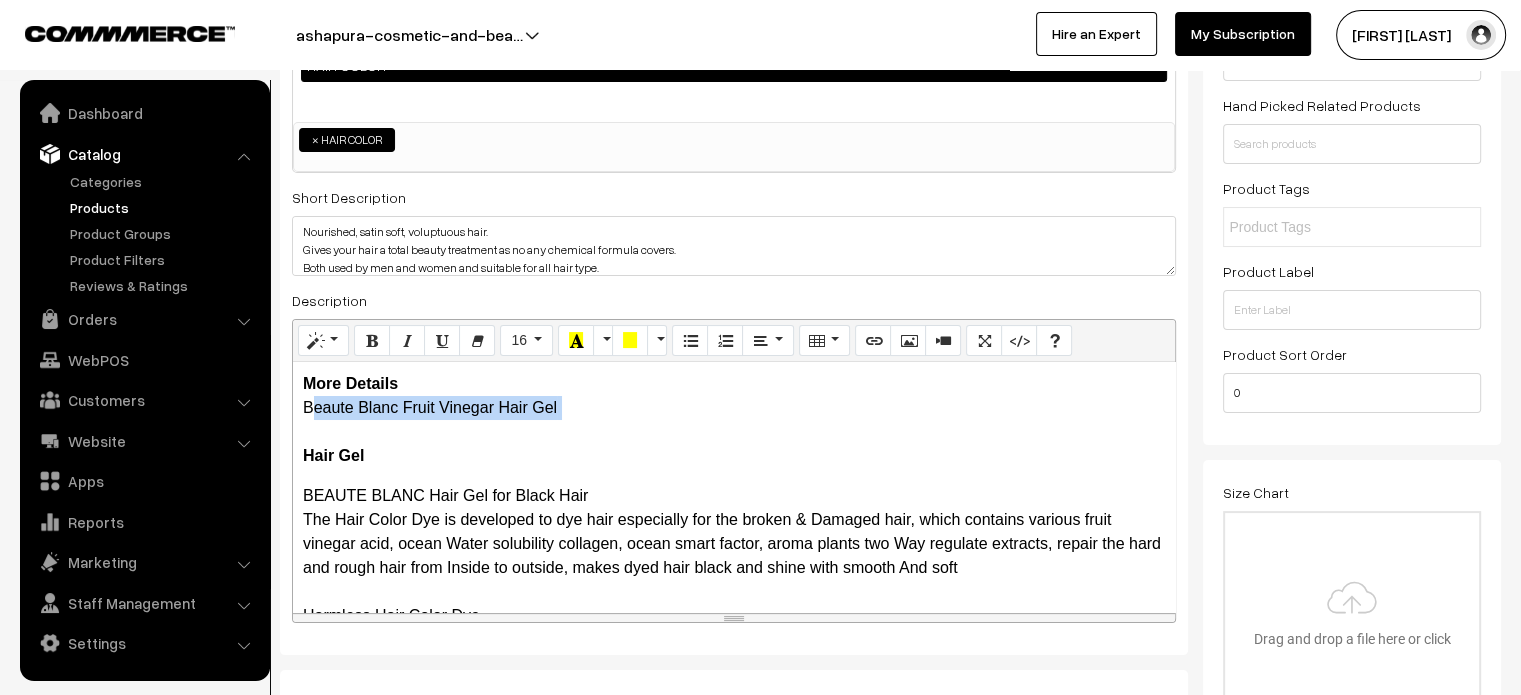 type 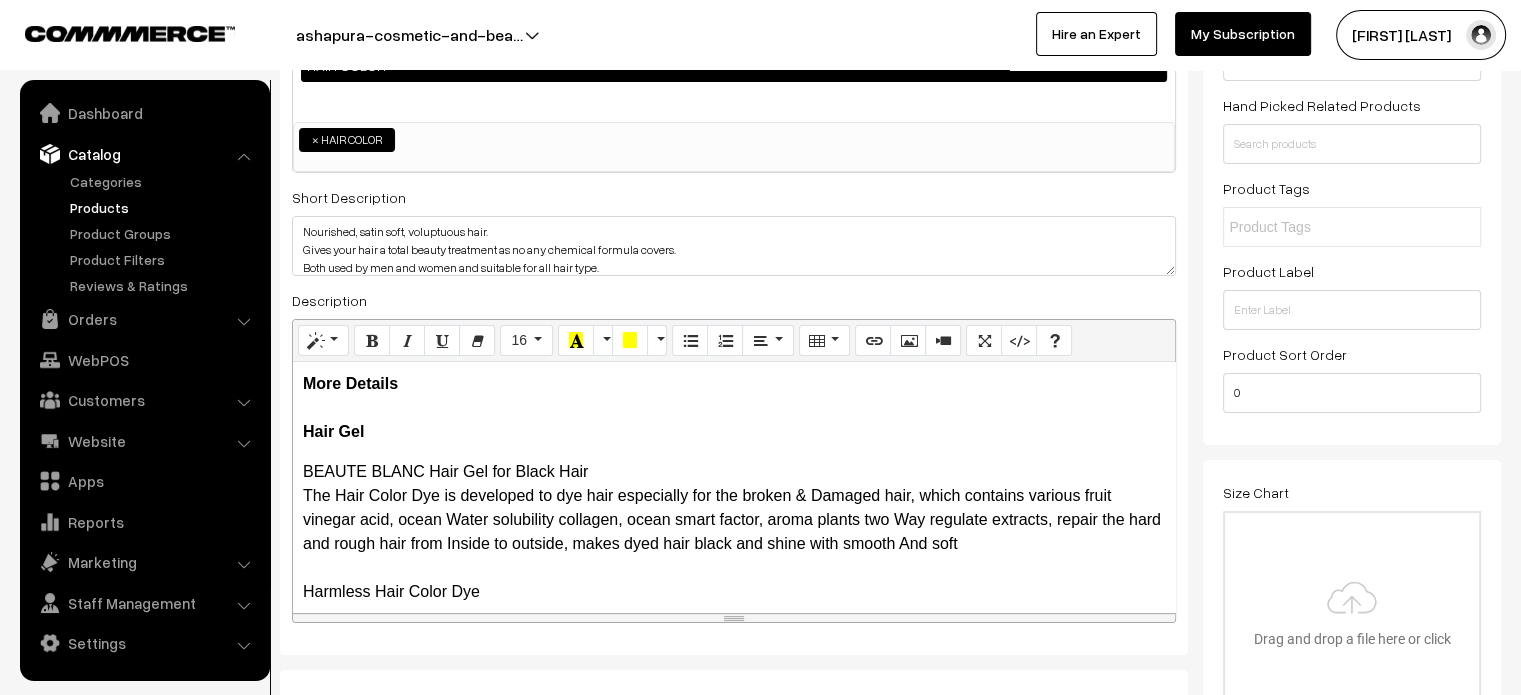 click on "Hair Gel" at bounding box center [333, 431] 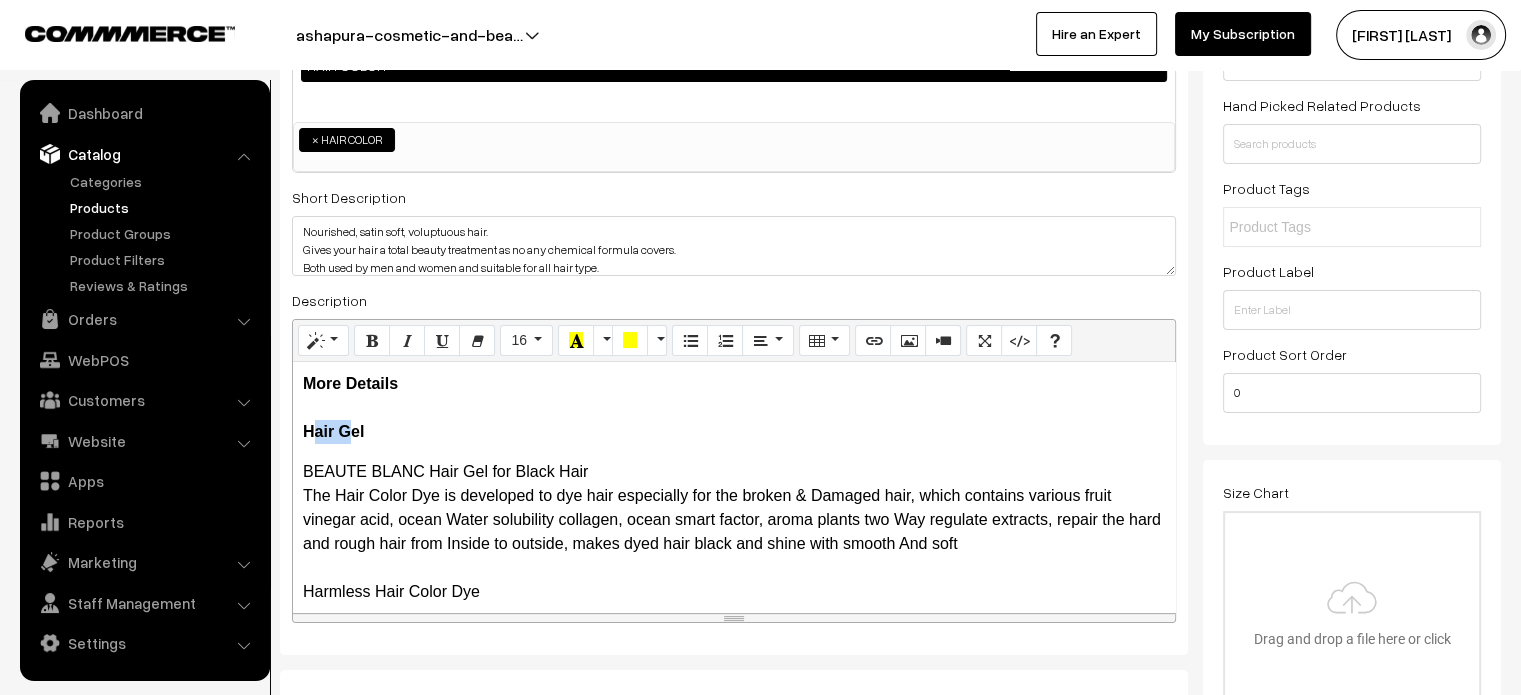 click on "Hair Gel" at bounding box center [333, 431] 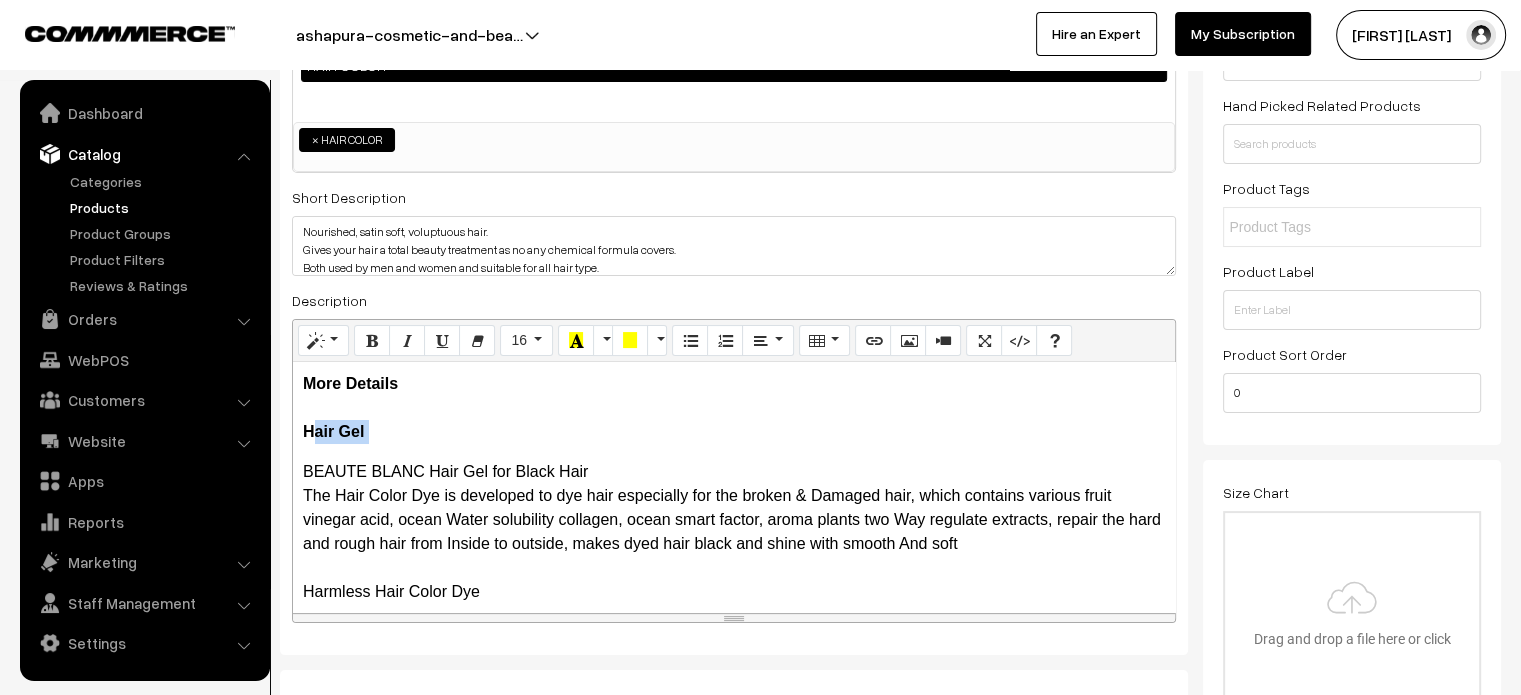 click on "Hair Gel" at bounding box center [333, 431] 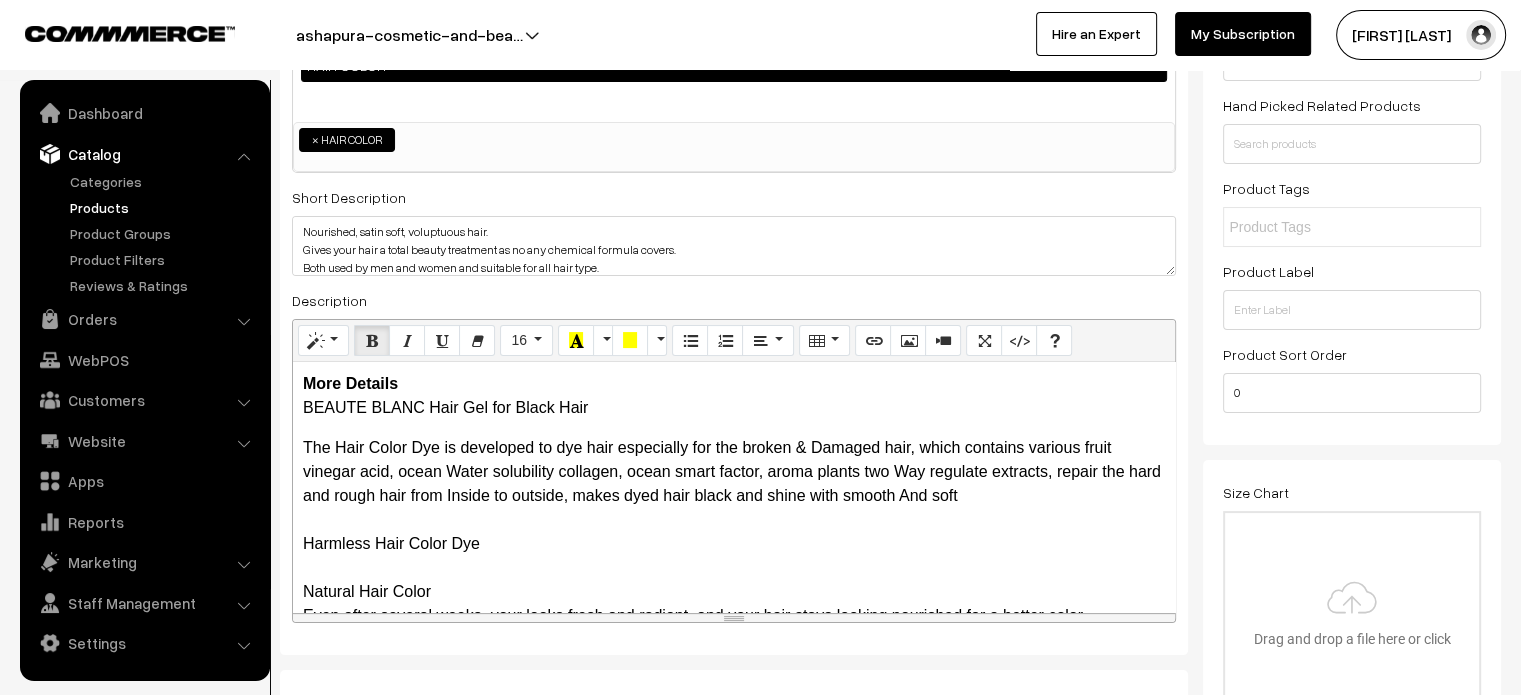 click on "More Details BEAUTE BLANC Hair Gel for Black Hair" at bounding box center (734, 396) 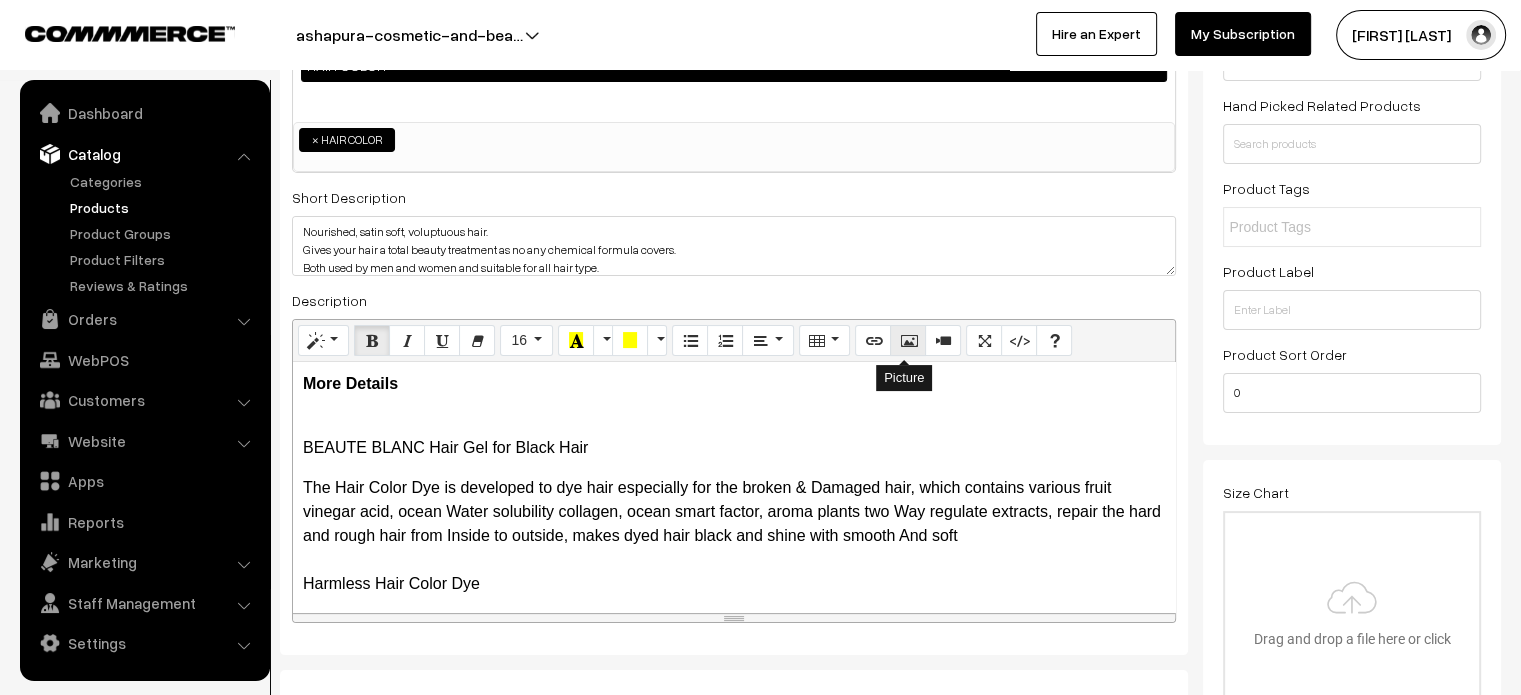 click at bounding box center (908, 341) 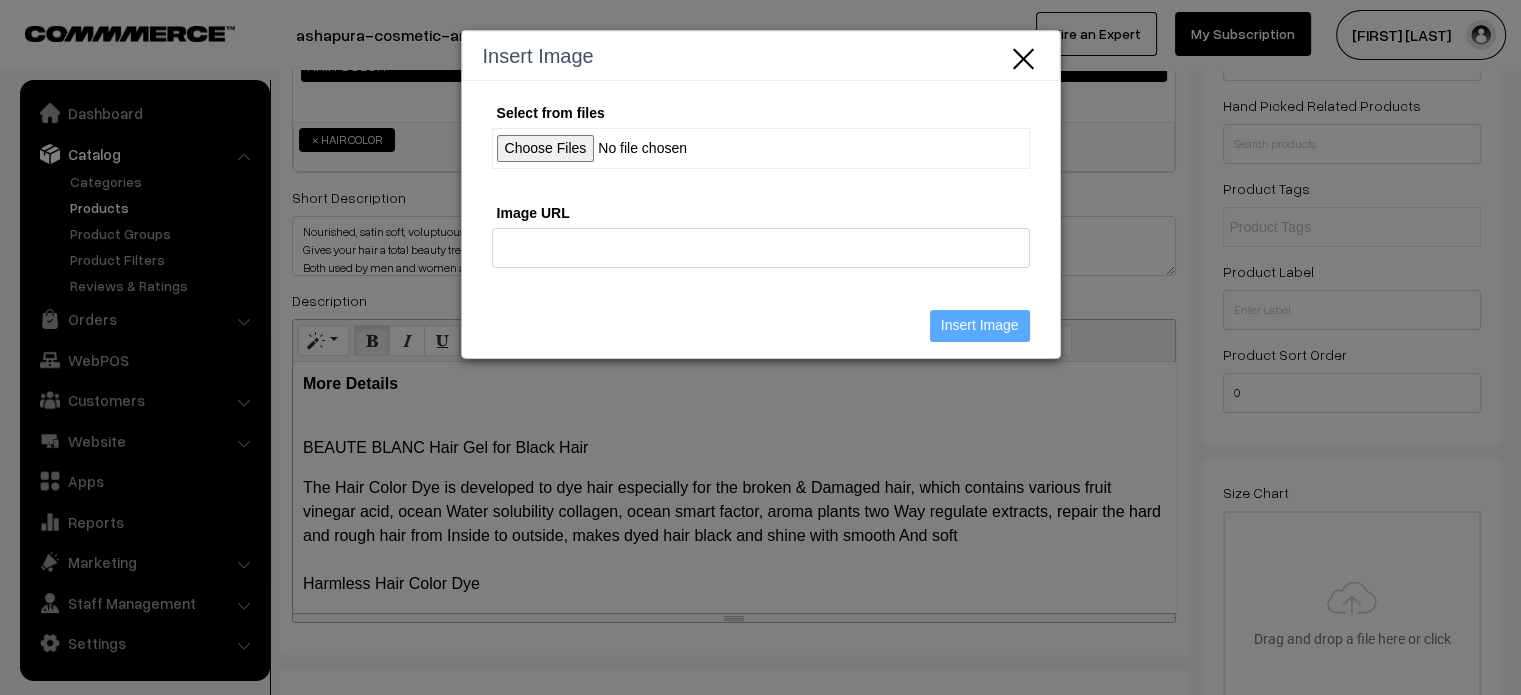 click on "Select from files" at bounding box center (761, 148) 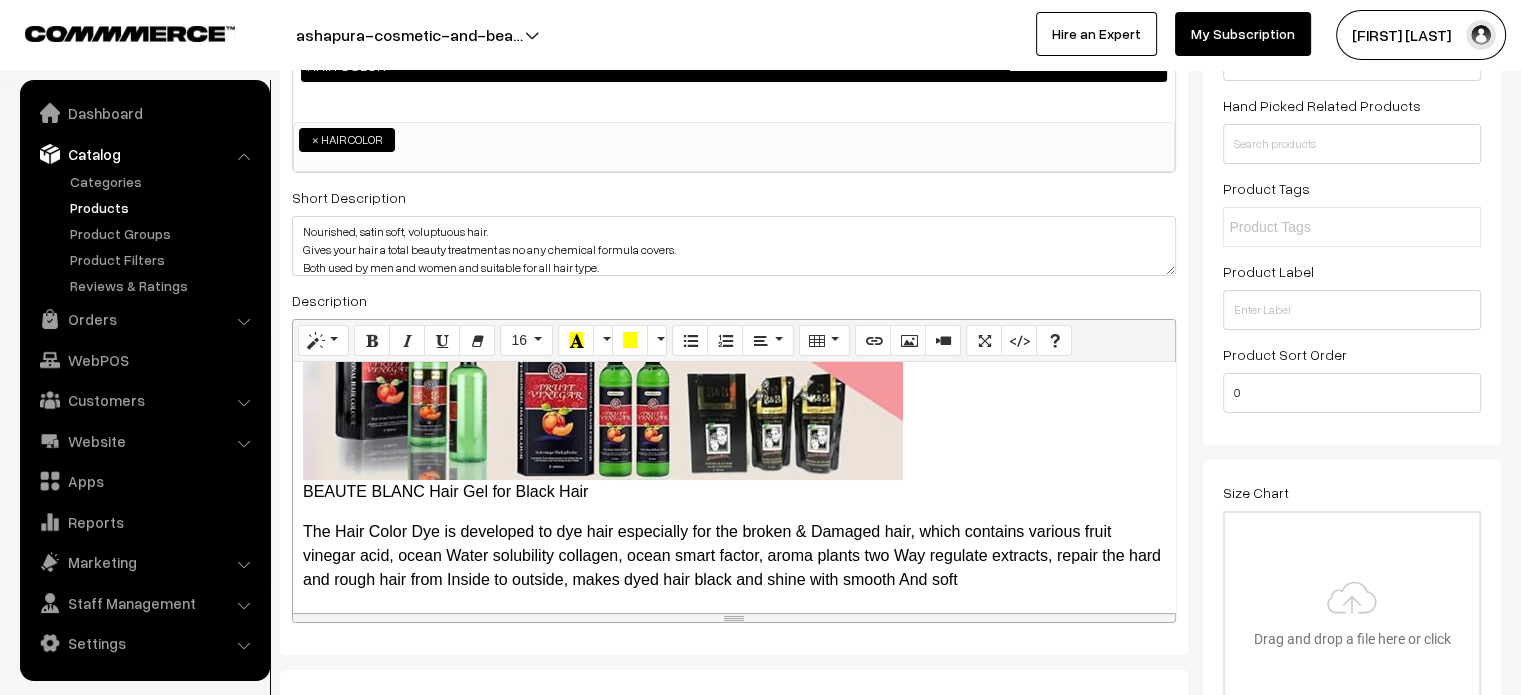 scroll, scrollTop: 116, scrollLeft: 0, axis: vertical 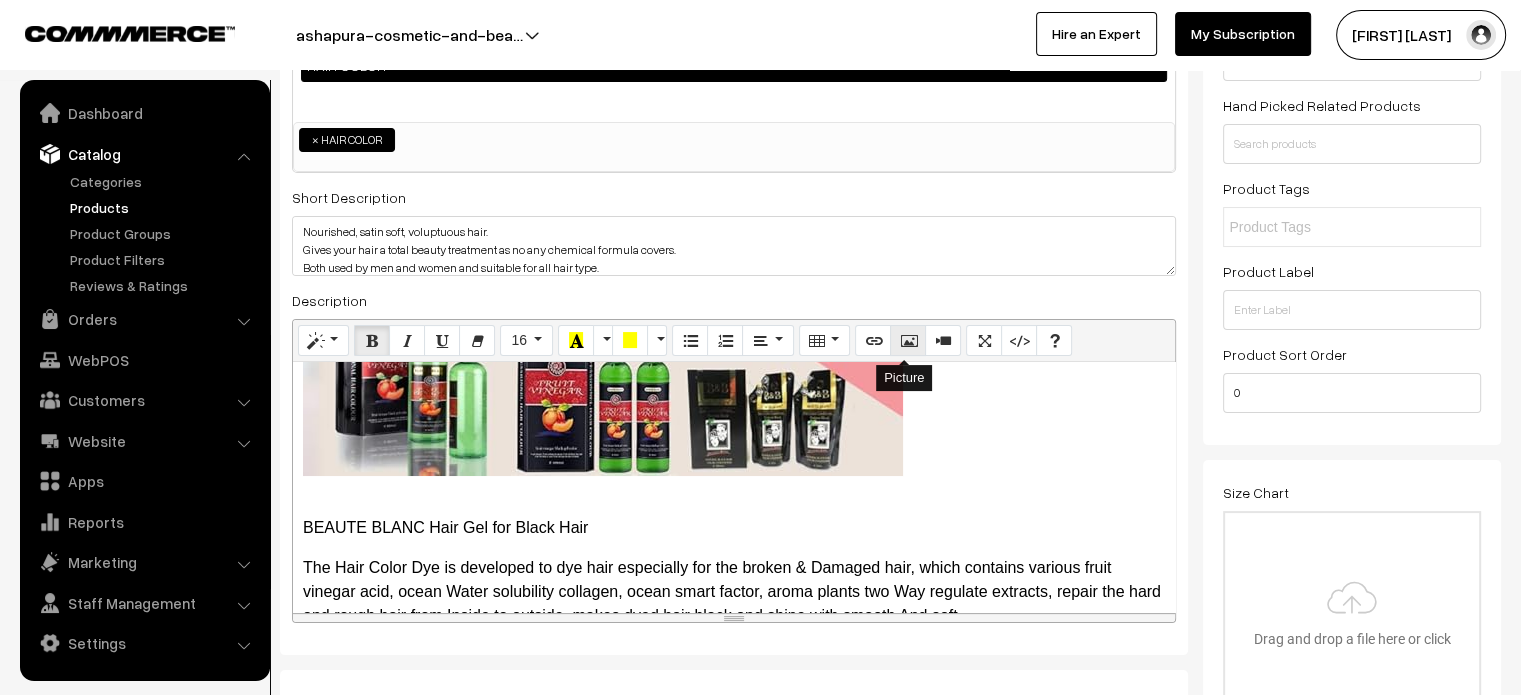 click at bounding box center (908, 340) 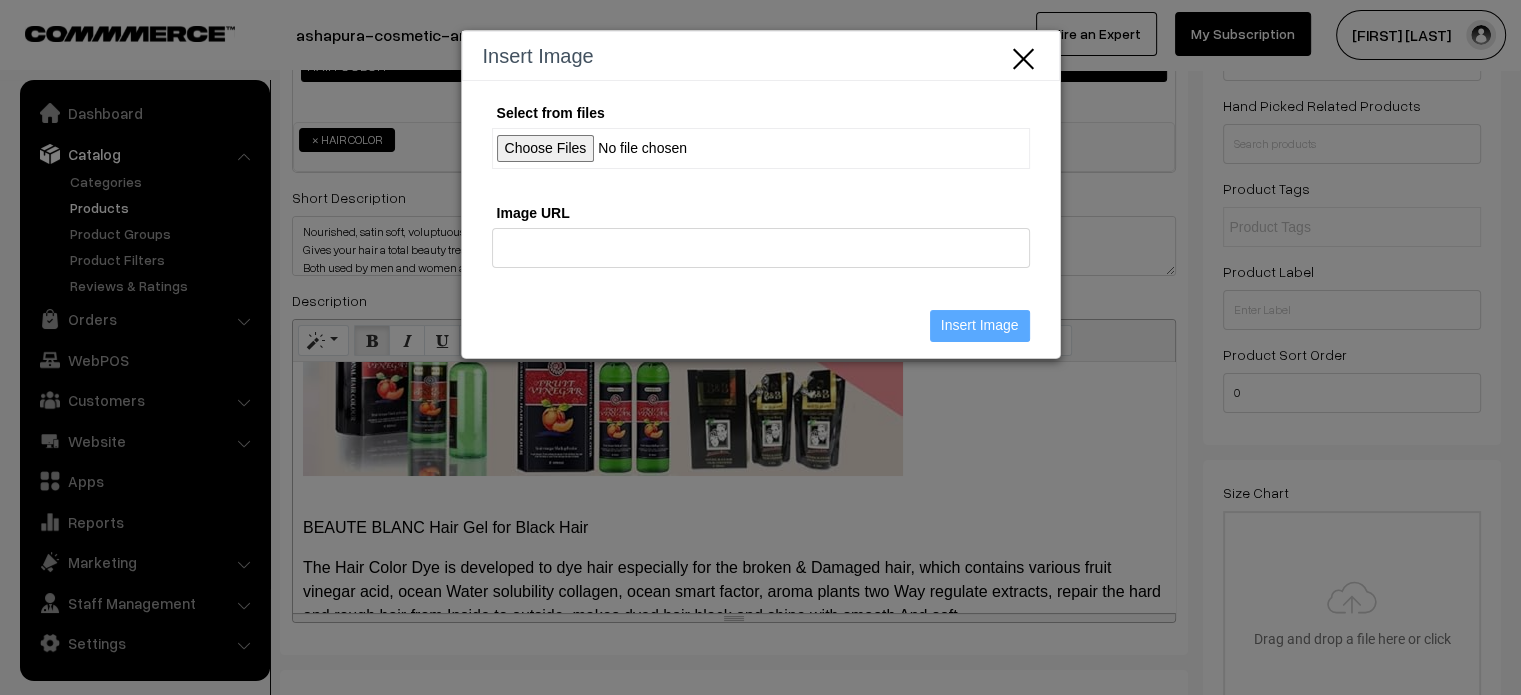 click on "Select from files" at bounding box center (761, 148) 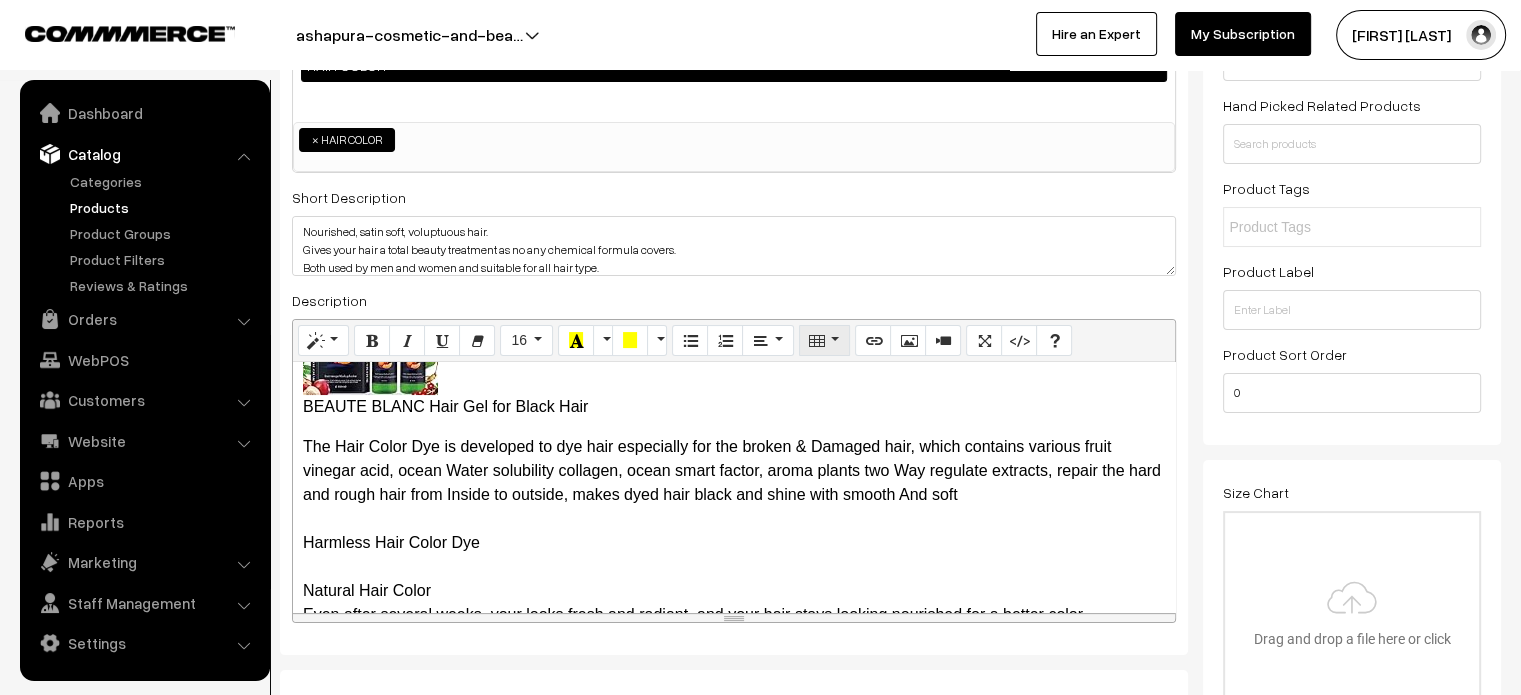 scroll, scrollTop: 364, scrollLeft: 0, axis: vertical 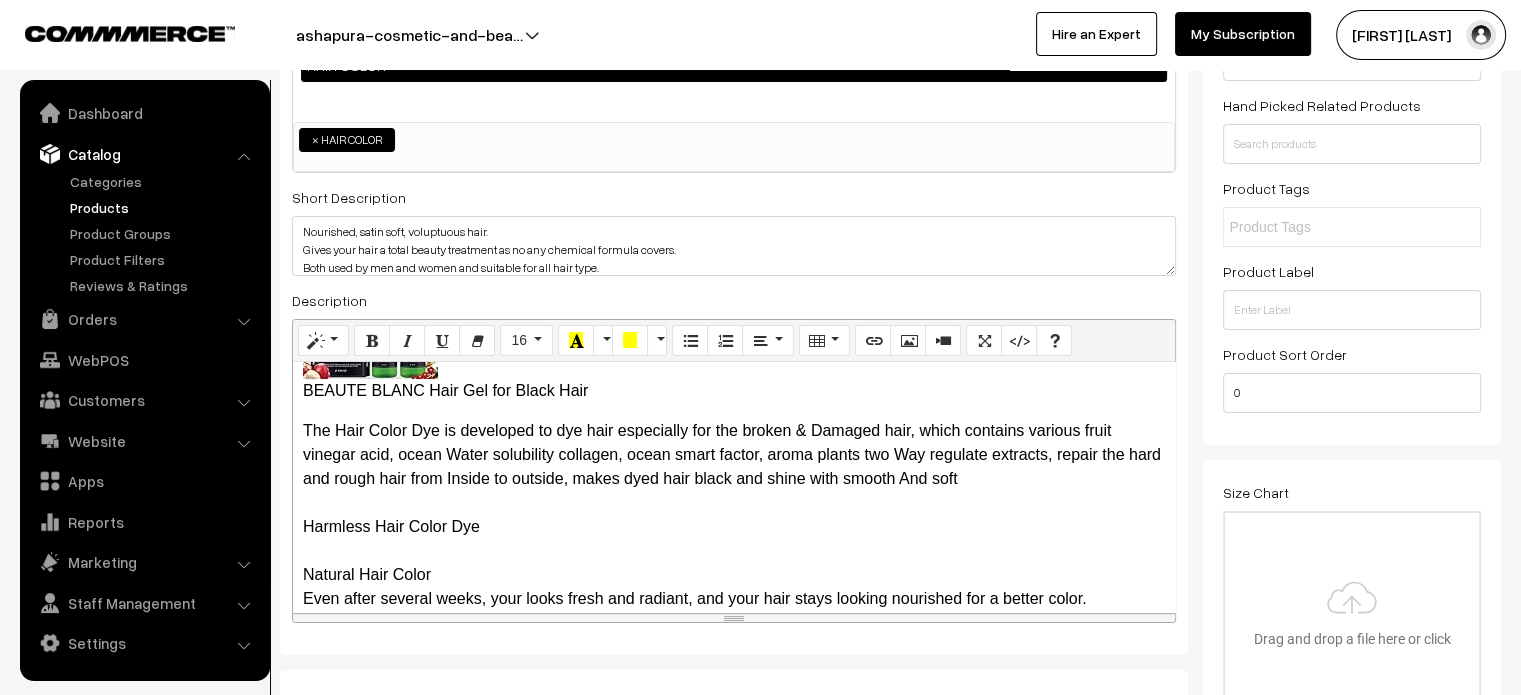 click on "BEAUTE BLANC Hair Gel for Black Hair" at bounding box center [445, 390] 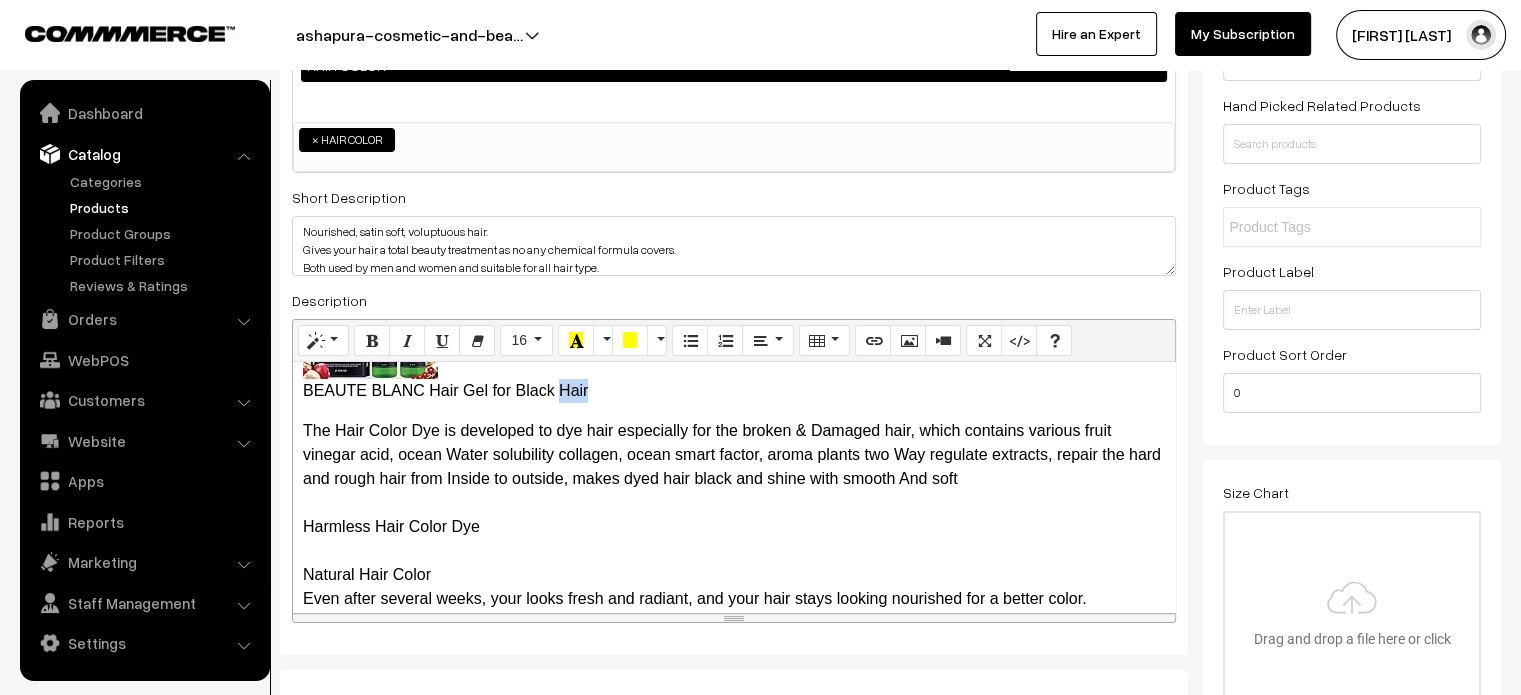 click on "BEAUTE BLANC Hair Gel for Black Hair" at bounding box center [445, 390] 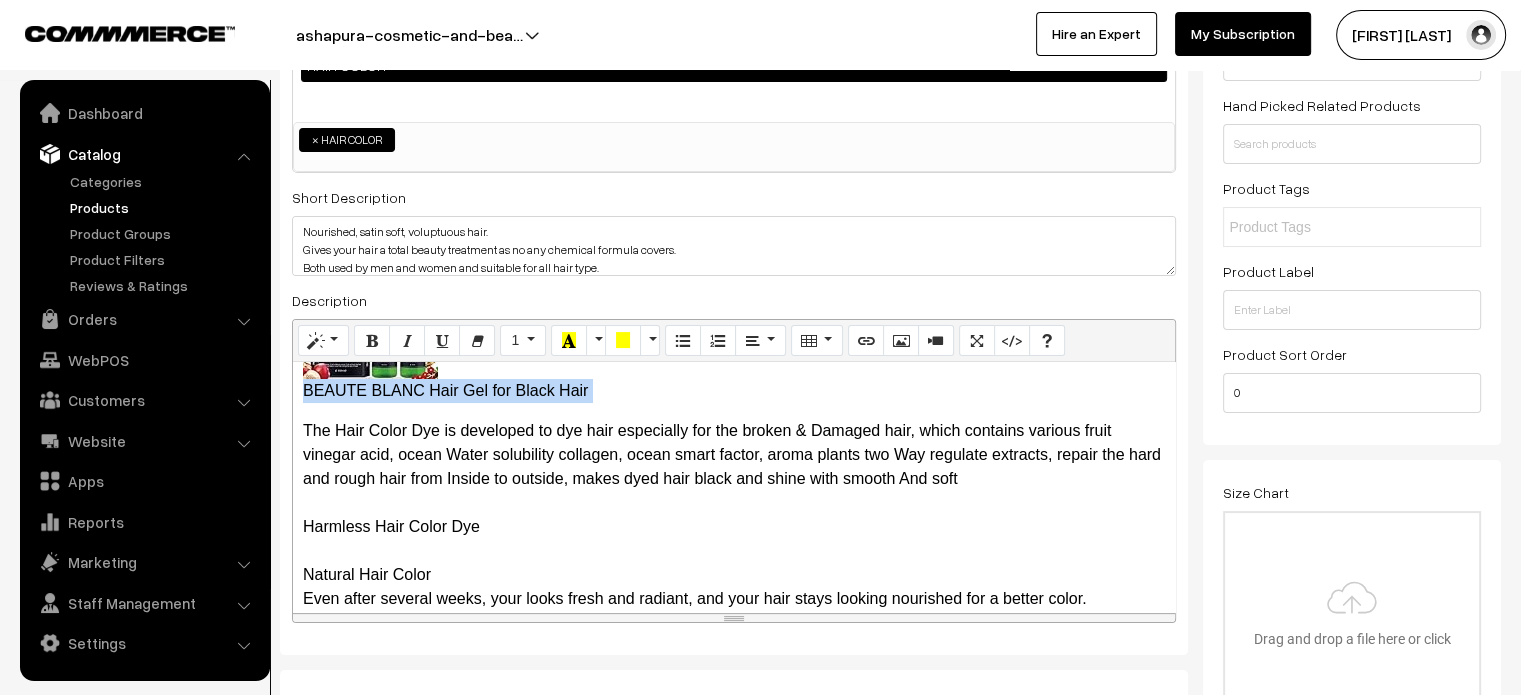 click on "BEAUTE BLANC Hair Gel for Black Hair" at bounding box center (445, 390) 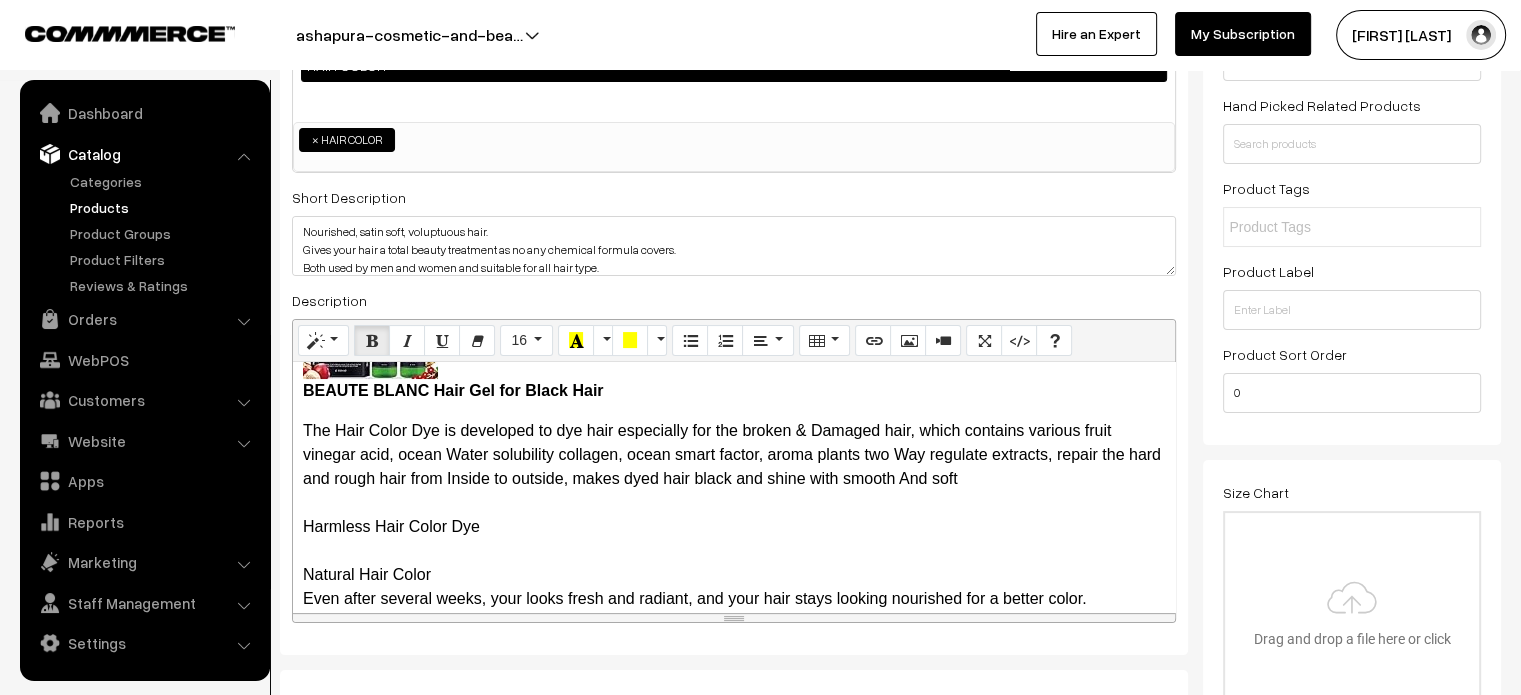 click on "BEAUTE BLANC Hair Gel for Black Hair" at bounding box center (734, 323) 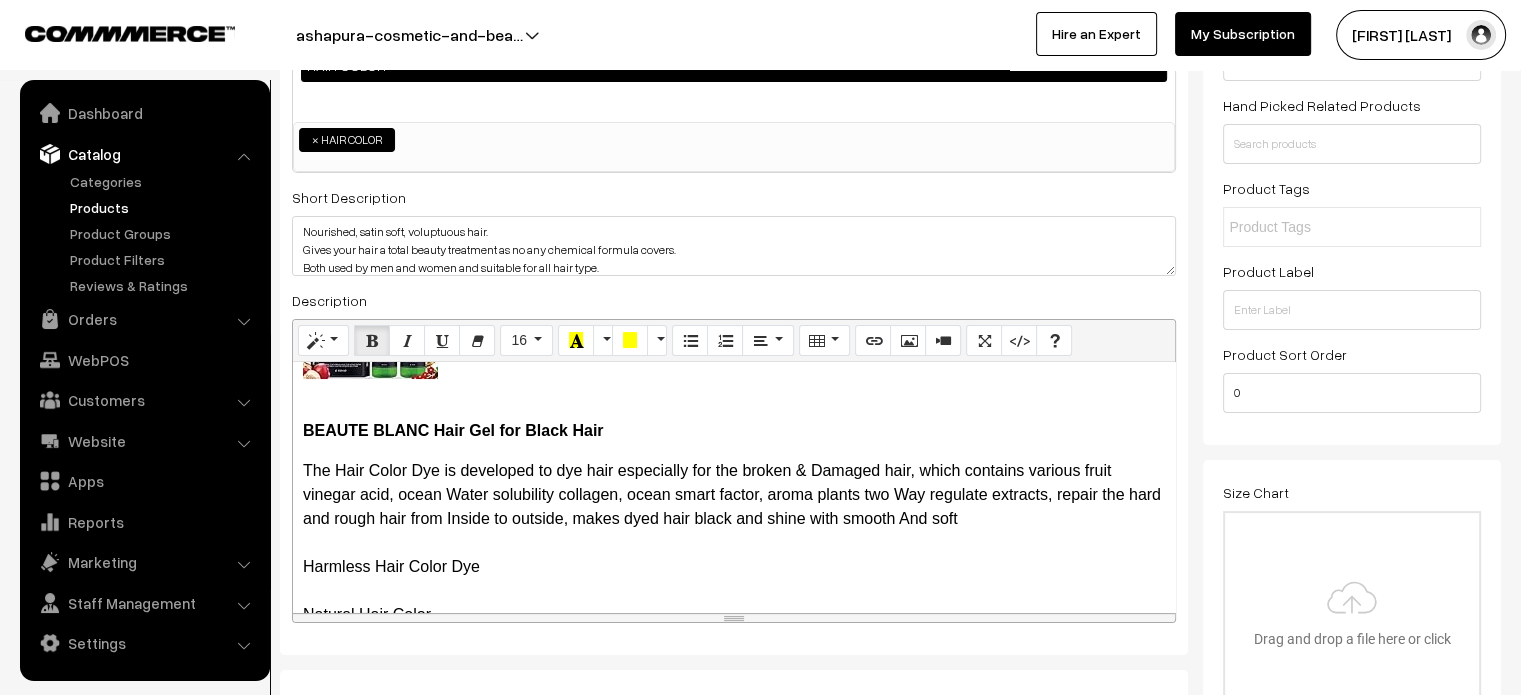 click on "The Hair Color Dye is developed to dye hair especially for the broken & Damaged hair, which contains various fruit vinegar acid, ocean Water solubility collagen, ocean smart factor, aroma plants two Way regulate extracts, repair the hard and rough hair from Inside to outside, makes dyed hair black and shine with smooth And soft
Harmless Hair Color Dye
Natural Hair Color
Even after several weeks, your looks fresh and radiant, and your hair stays looking nourished for a better color.
The Nourishing After Color now contains 2 times more natural oil to protect your hair from drying out, leaving it soft and shiny from root to tip.
Hair Dye
Fruit Vinegar Hair Gel Color
The Damage-Free hair color gel provides perfect black hair coverage as quickly as all other hair colors and stays bright and vibrant.
Hair color dye
Direction of Use" at bounding box center (734, 747) 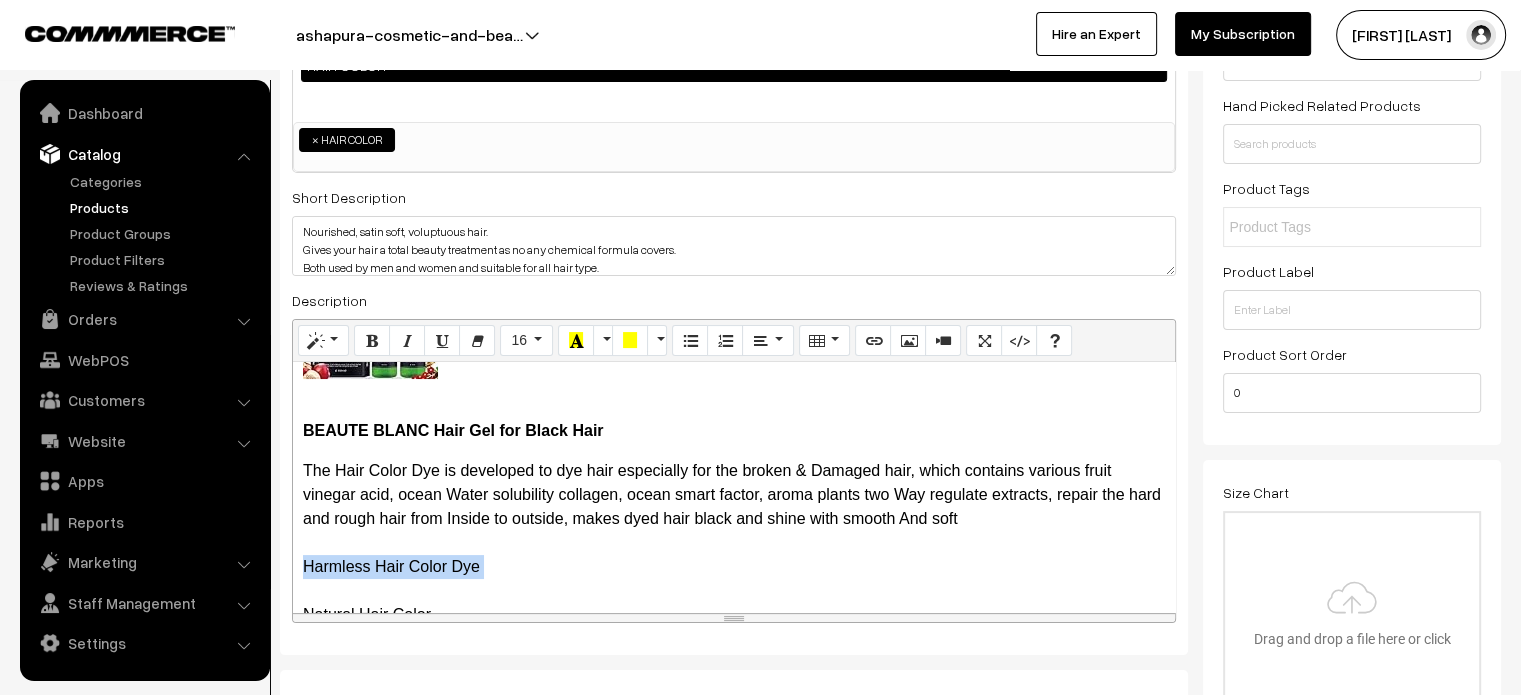 click on "The Hair Color Dye is developed to dye hair especially for the broken & Damaged hair, which contains various fruit vinegar acid, ocean Water solubility collagen, ocean smart factor, aroma plants two Way regulate extracts, repair the hard and rough hair from Inside to outside, makes dyed hair black and shine with smooth And soft
Harmless Hair Color Dye
Natural Hair Color
Even after several weeks, your looks fresh and radiant, and your hair stays looking nourished for a better color.
The Nourishing After Color now contains 2 times more natural oil to protect your hair from drying out, leaving it soft and shiny from root to tip.
Hair Dye
Fruit Vinegar Hair Gel Color
The Damage-Free hair color gel provides perfect black hair coverage as quickly as all other hair colors and stays bright and vibrant.
Hair color dye
Direction of Use" at bounding box center [734, 747] 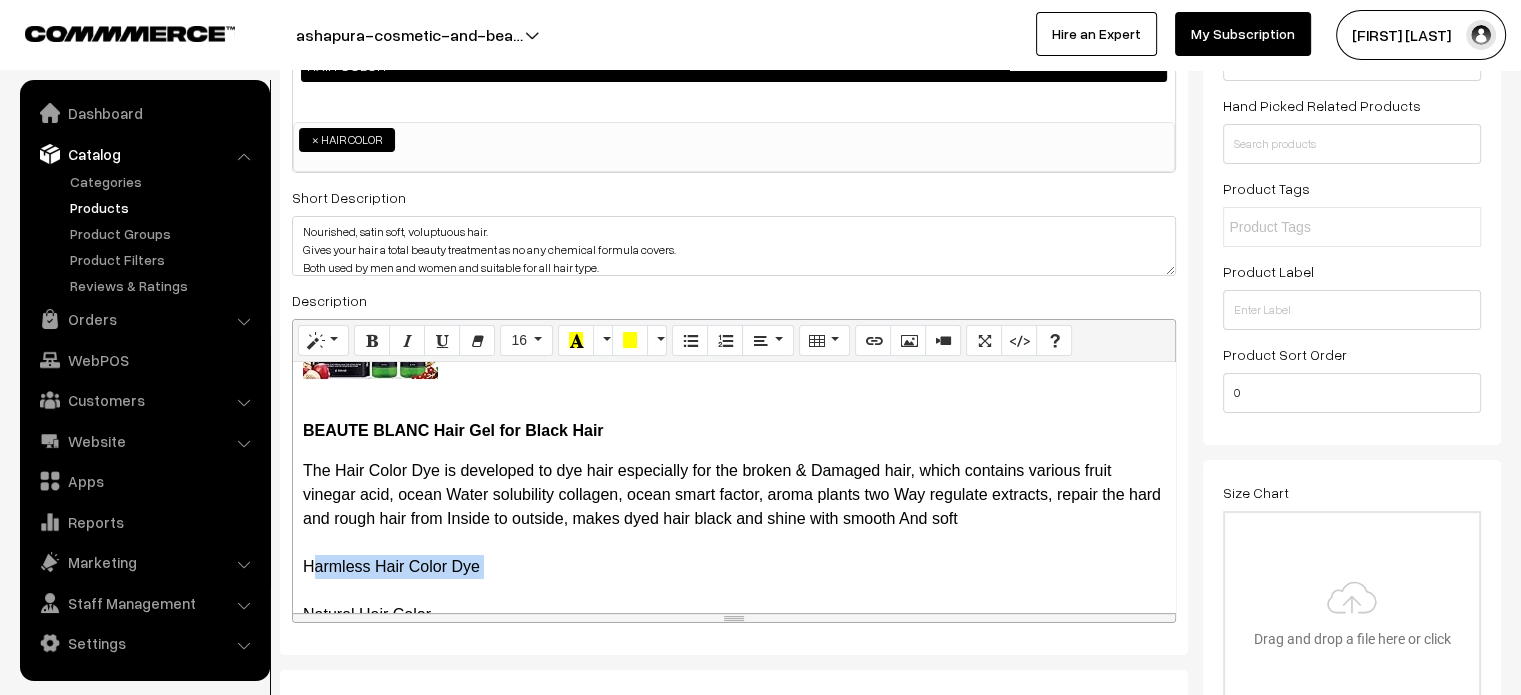 click on "The Hair Color Dye is developed to dye hair especially for the broken & Damaged hair, which contains various fruit vinegar acid, ocean Water solubility collagen, ocean smart factor, aroma plants two Way regulate extracts, repair the hard and rough hair from Inside to outside, makes dyed hair black and shine with smooth And soft
Harmless Hair Color Dye
Natural Hair Color
Even after several weeks, your looks fresh and radiant, and your hair stays looking nourished for a better color.
The Nourishing After Color now contains 2 times more natural oil to protect your hair from drying out, leaving it soft and shiny from root to tip.
Hair Dye
Fruit Vinegar Hair Gel Color
The Damage-Free hair color gel provides perfect black hair coverage as quickly as all other hair colors and stays bright and vibrant.
Hair color dye
Direction of Use" at bounding box center [734, 747] 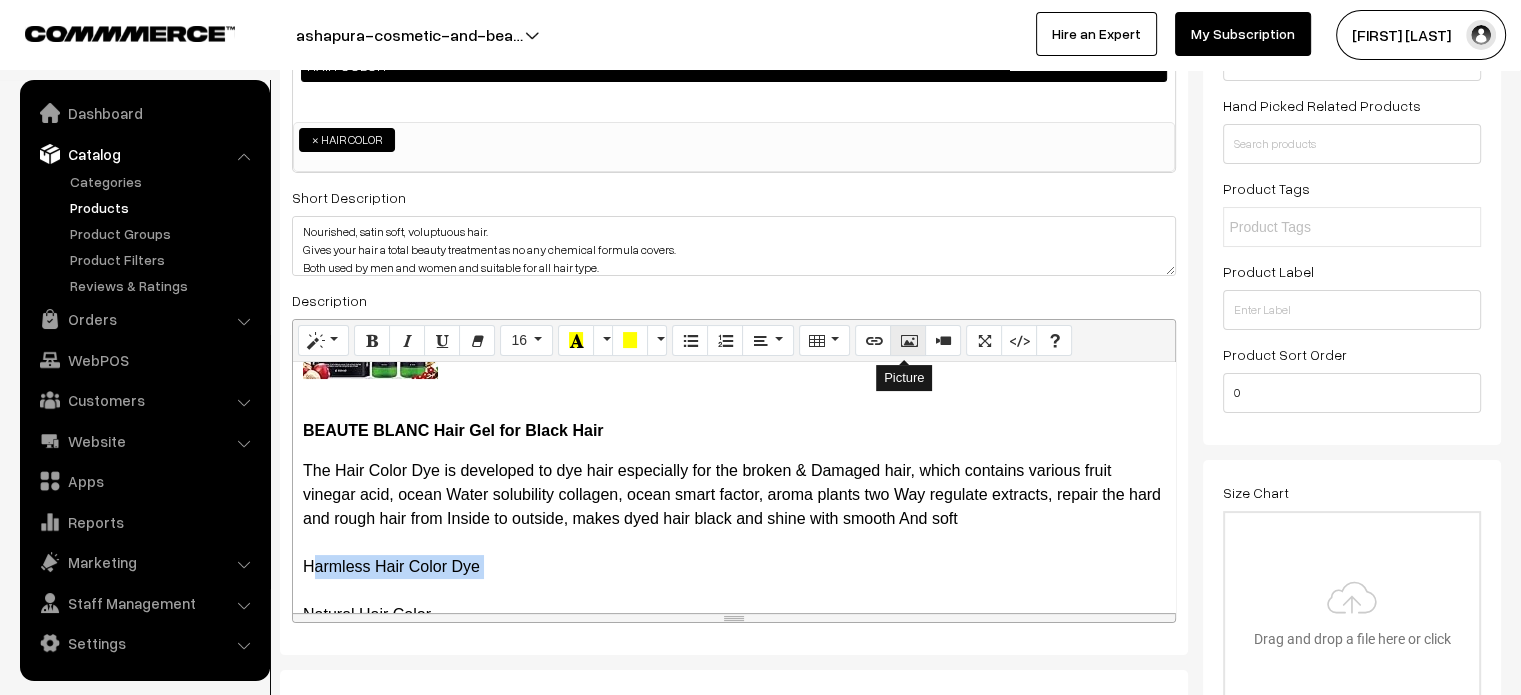 click at bounding box center [908, 341] 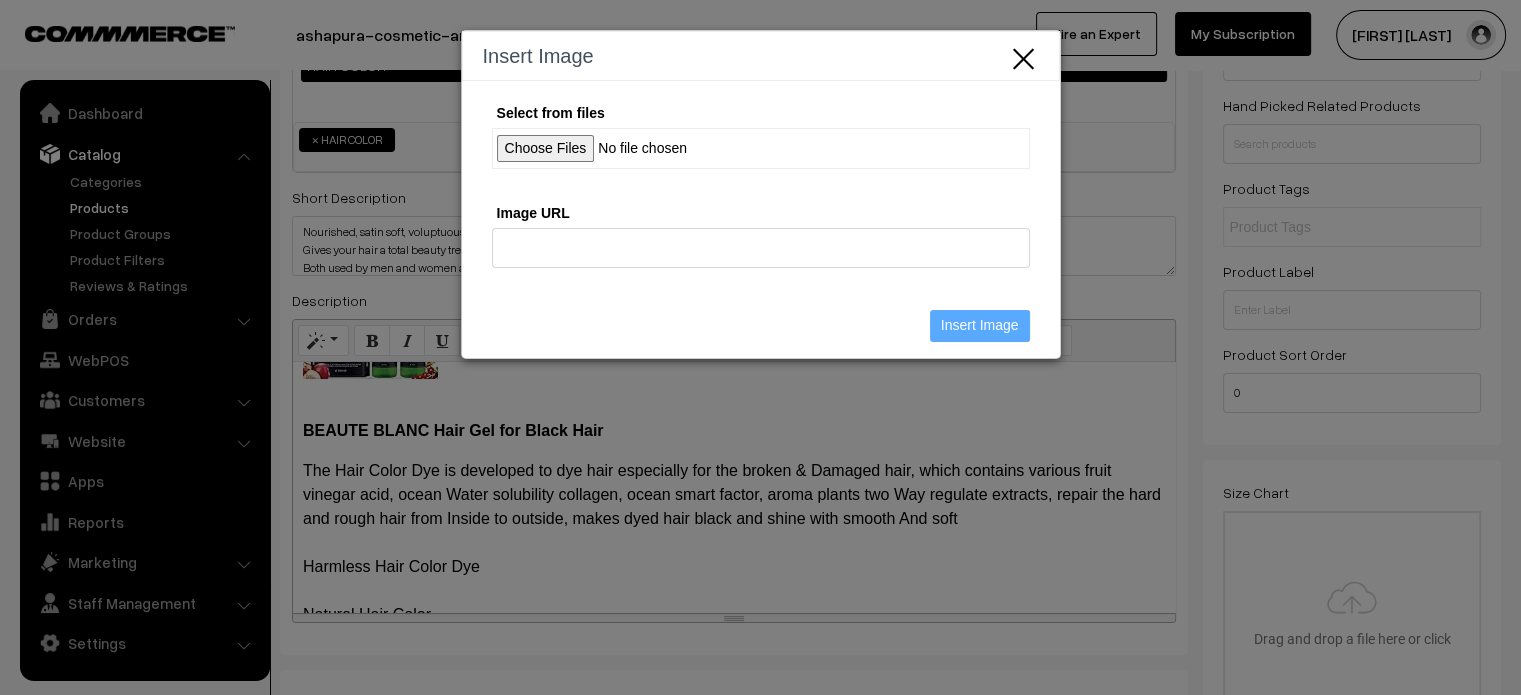 click on "Select from files" at bounding box center (761, 148) 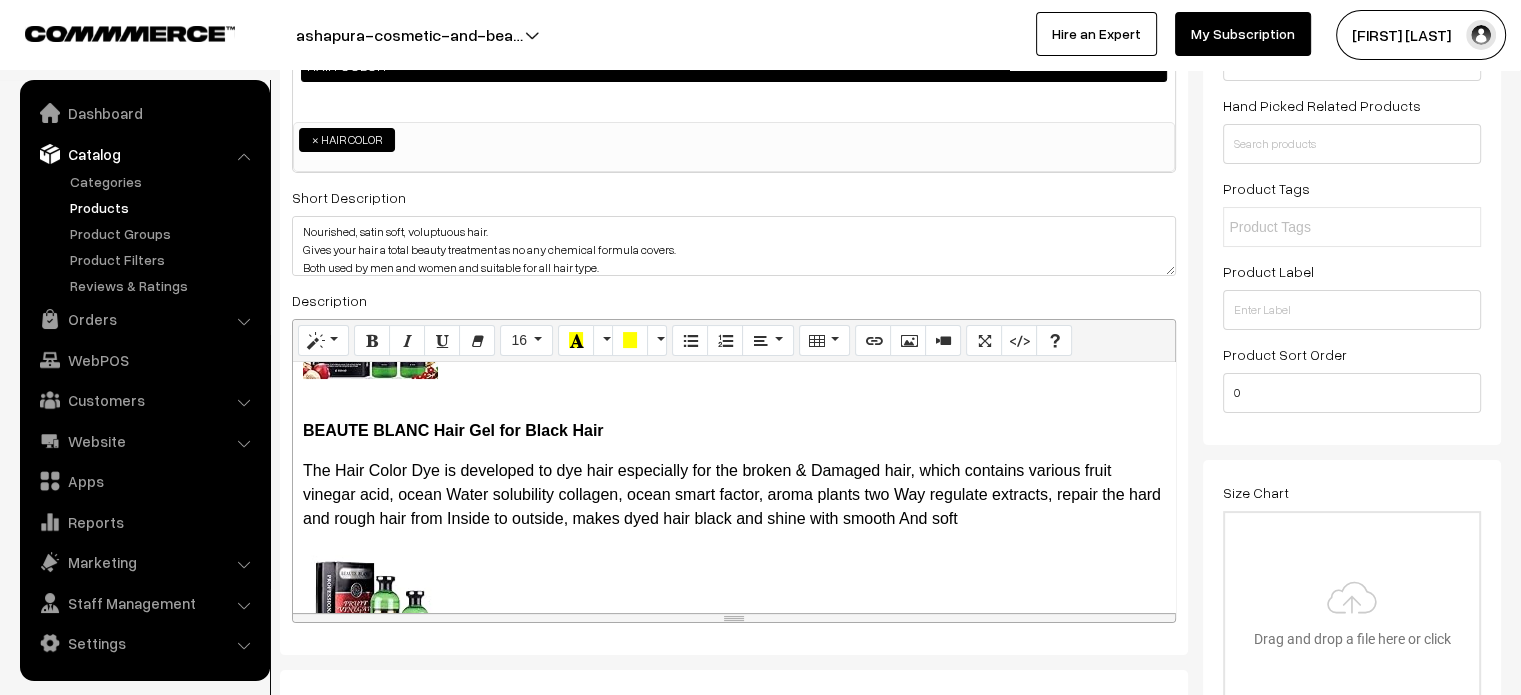 scroll, scrollTop: 588, scrollLeft: 0, axis: vertical 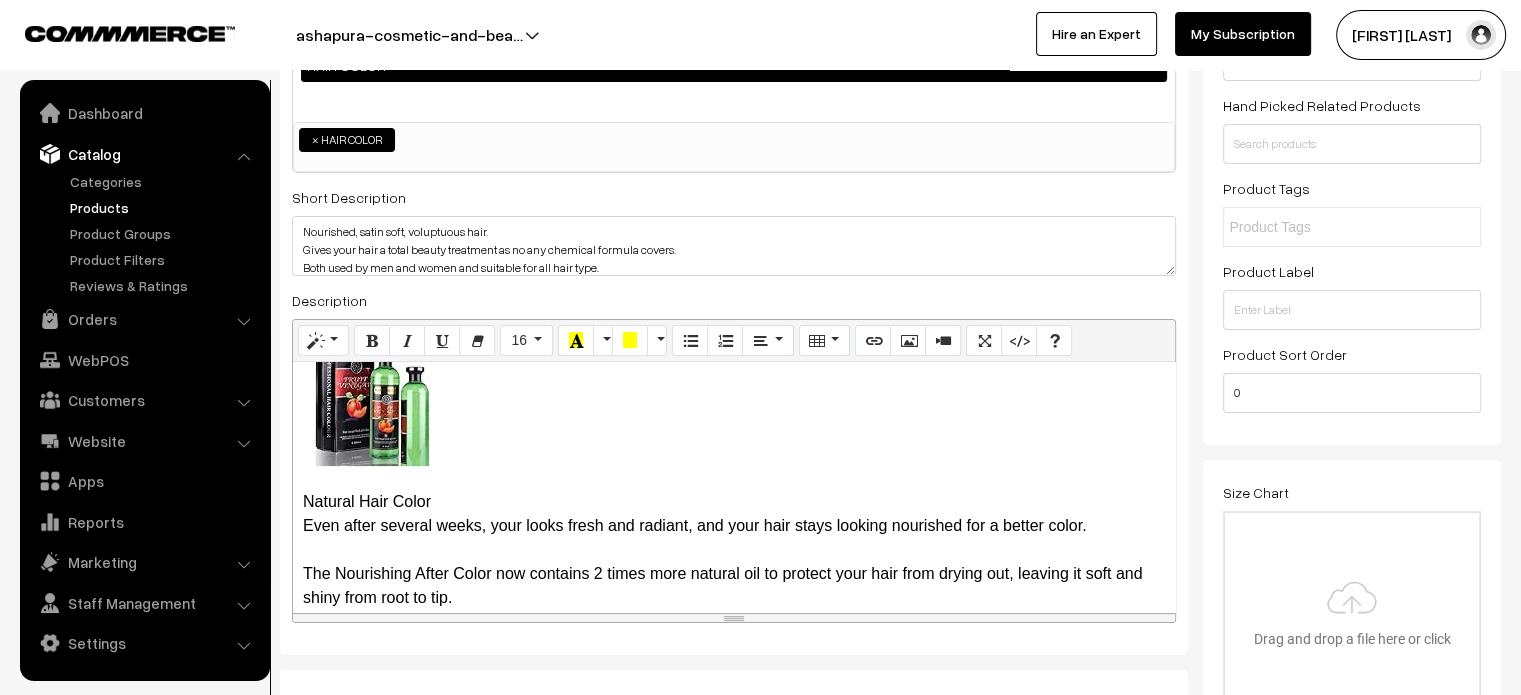 drag, startPoint x: 446, startPoint y: 496, endPoint x: 268, endPoint y: 506, distance: 178.28067 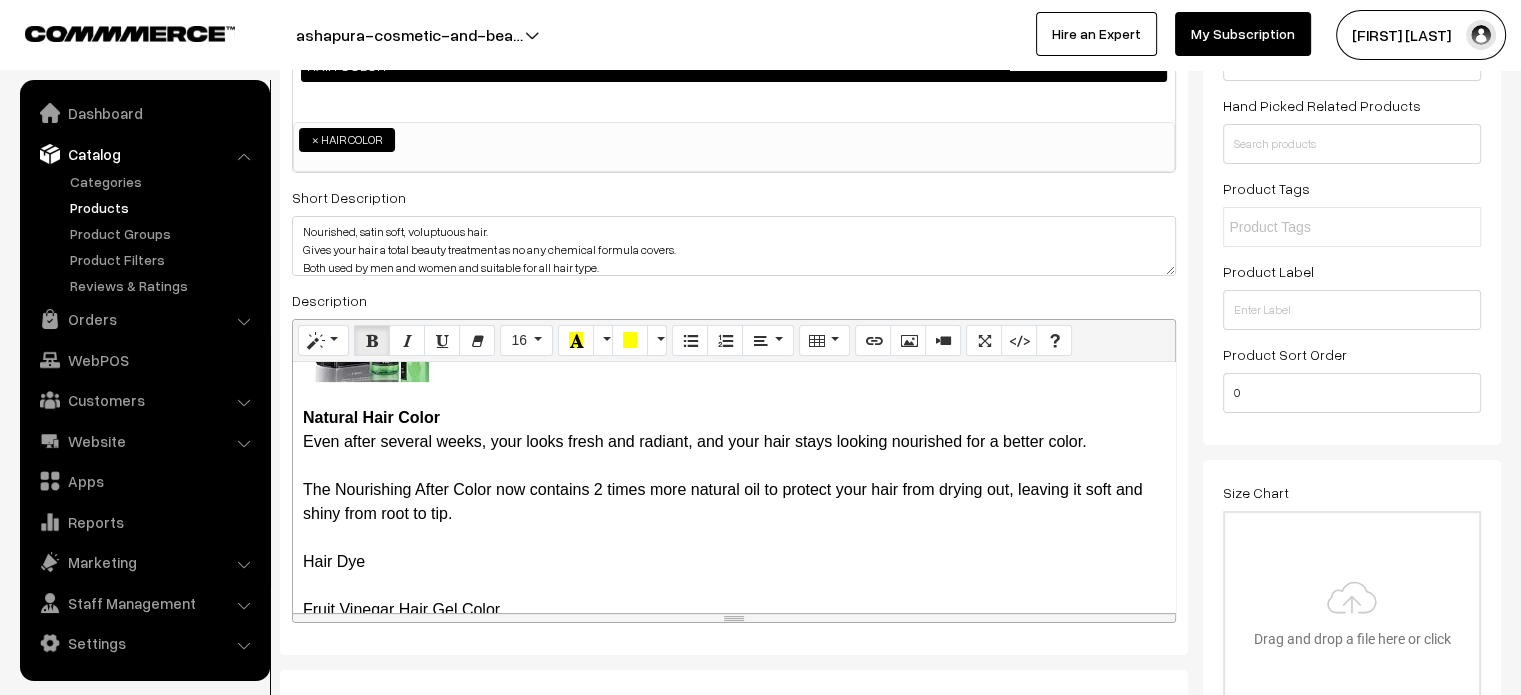 scroll, scrollTop: 680, scrollLeft: 0, axis: vertical 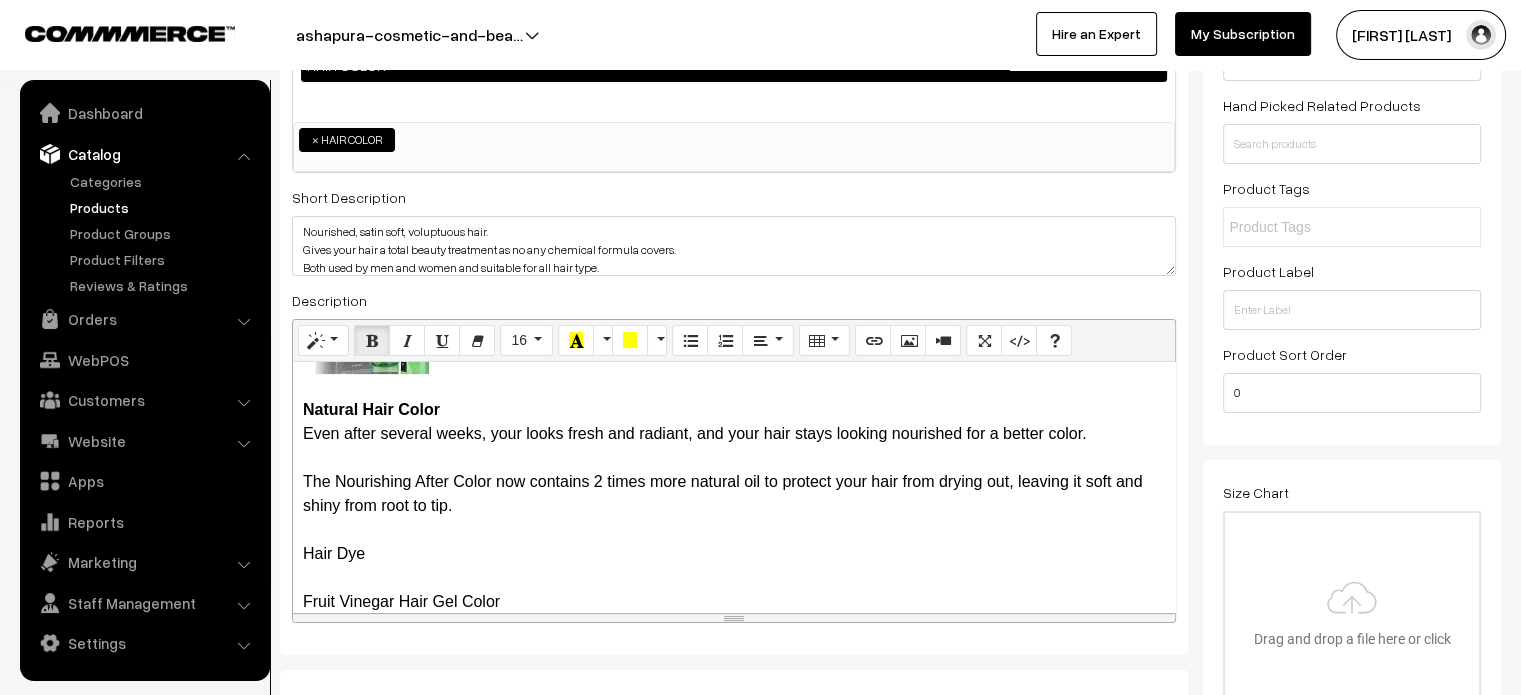 click on "The Hair Color Dye is developed to dye hair especially for the broken & Damaged hair, which contains various fruit vinegar acid, ocean Water solubility collagen, ocean smart factor, aroma plants two Way regulate extracts, repair the hard and rough hair from Inside to outside, makes dyed hair black and shine with smooth And soft
Natural Hair Color
Even after several weeks, your looks fresh and radiant, and your hair stays looking nourished for a better color.
The Nourishing After Color now contains 2 times more natural oil to protect your hair from drying out, leaving it soft and shiny from root to tip.
Hair Dye
Fruit Vinegar Hair Gel Color
The Damage-Free hair color gel provides perfect black hair coverage as quickly as all other hair colors and stays bright and vibrant.
Hair color dye
Direction of Use" at bounding box center [734, 486] 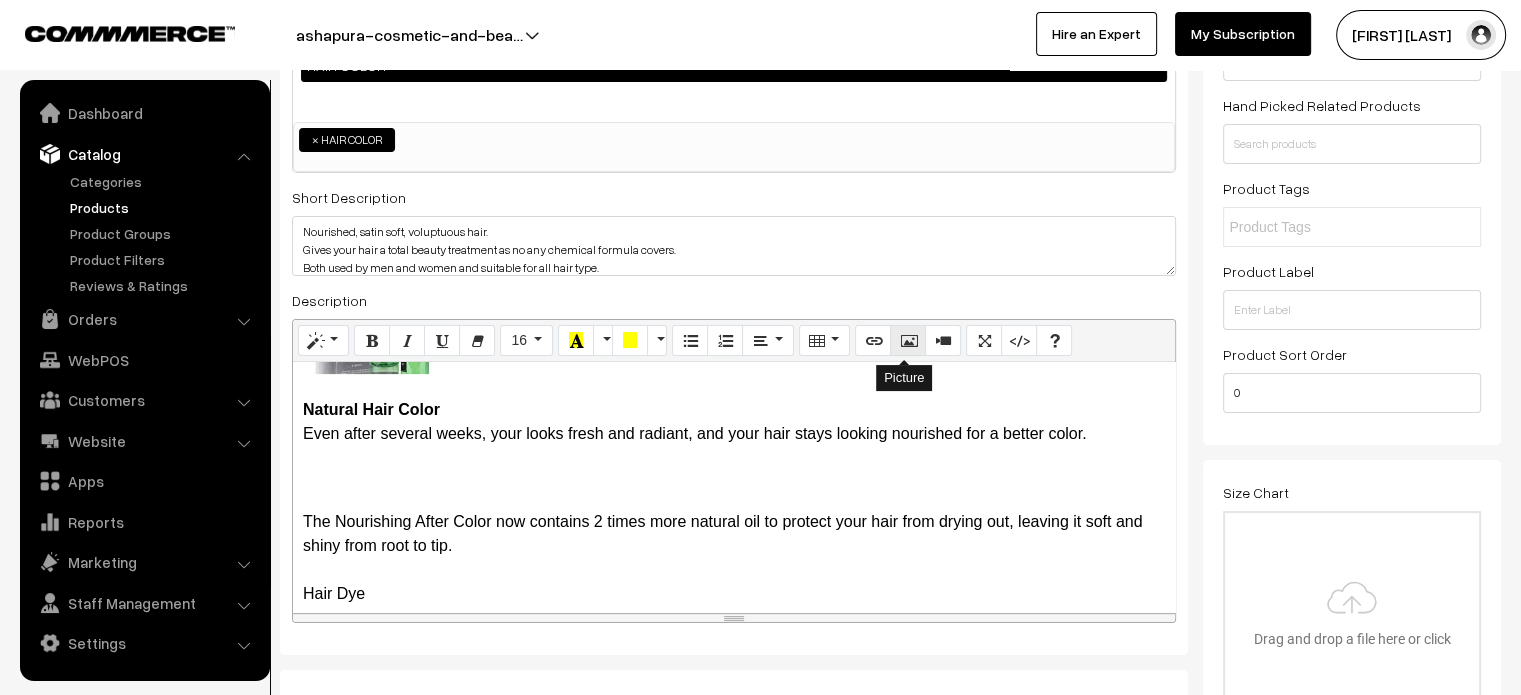 click at bounding box center (908, 340) 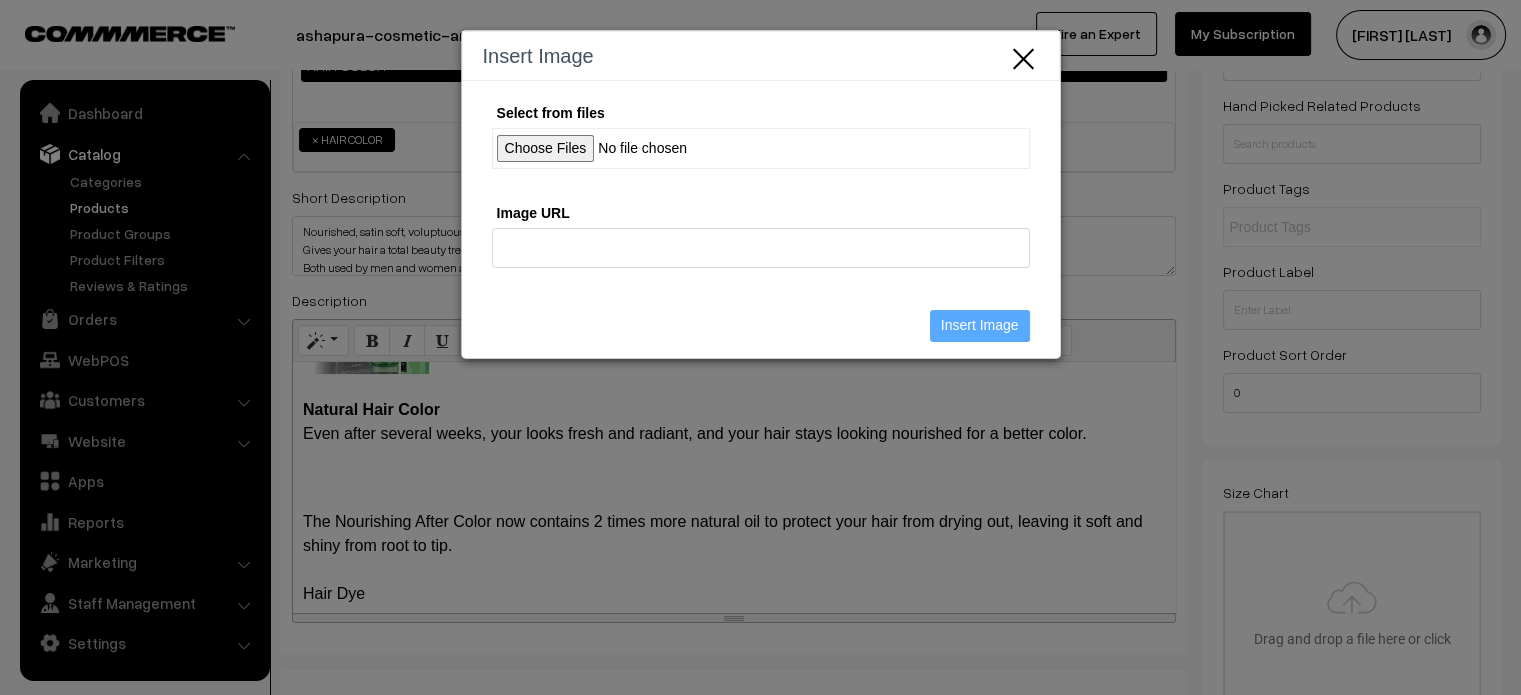 click on "Select from files" at bounding box center (761, 148) 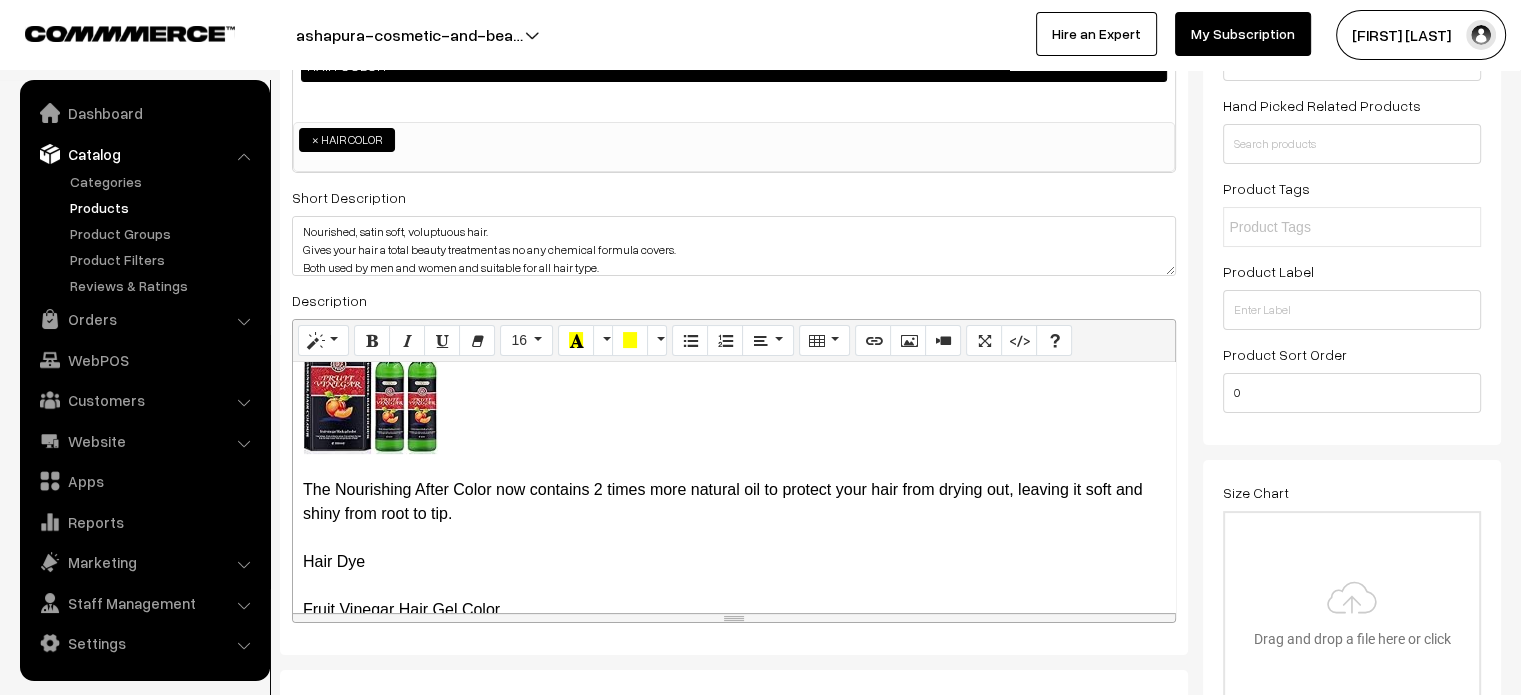 scroll, scrollTop: 862, scrollLeft: 0, axis: vertical 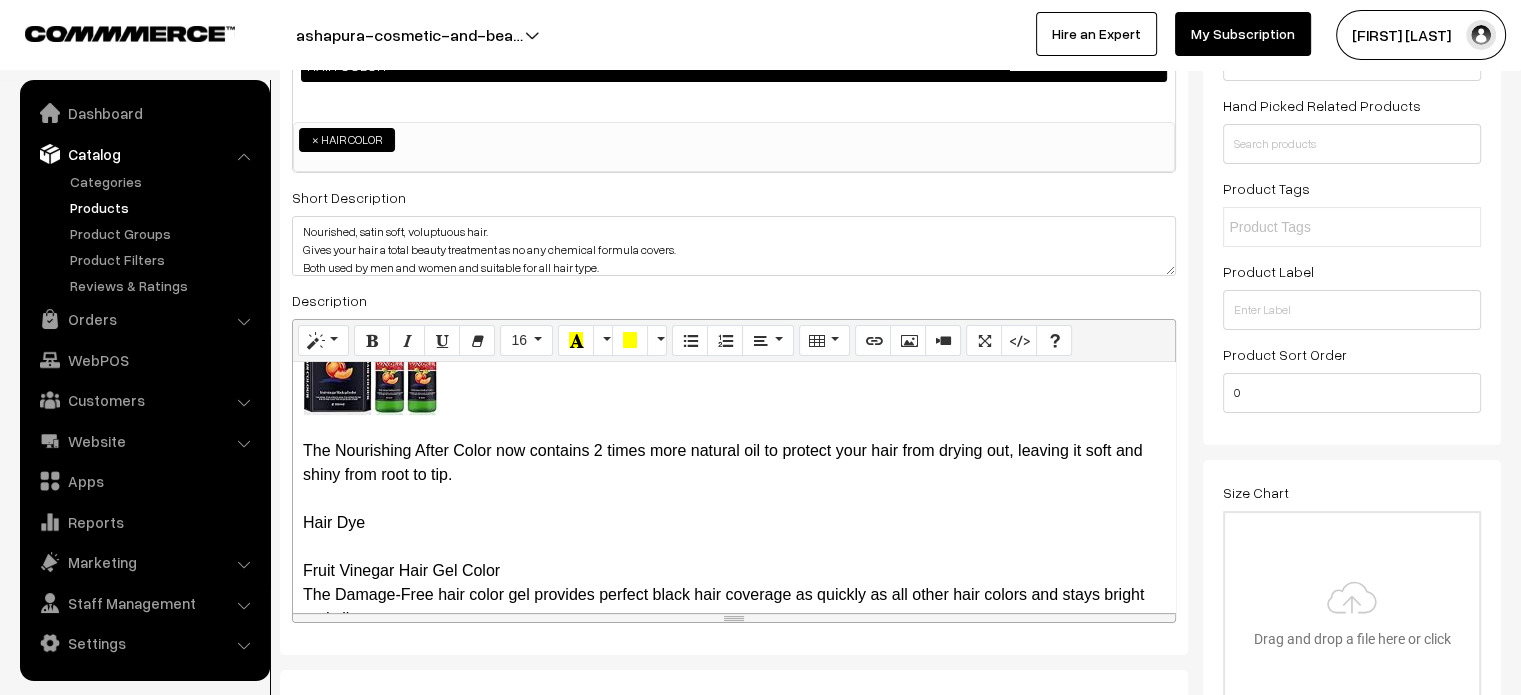 click on "The Nourishing After Color now contains 2 times more natural oil to protect your hair from drying out, leaving it soft and shiny from root to tip.
Hair Dye
Fruit Vinegar Hair Gel Color
The Damage-Free hair color gel provides perfect black hair coverage as quickly as all other hair colors and stays bright and vibrant.
Hair color dye
Direction of Use
Pour A and B in equal proportions in a mixing bowl and mix well. Apply all over the hair and scalp and spread it with a comb until it is evenly distributed all over the hair. Leave the application for 20-30 mins. Rinse your hair with sufficient amount of water." at bounding box center (734, 539) 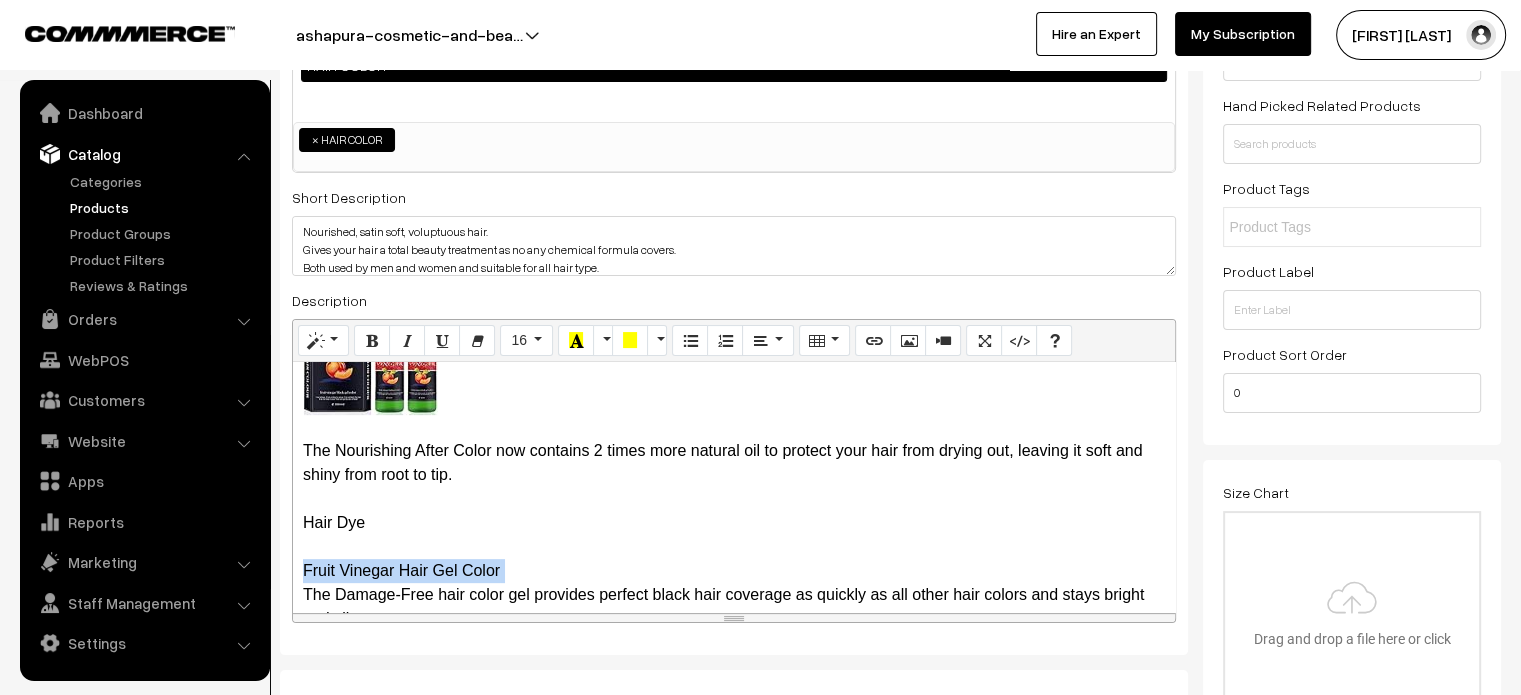 click on "The Nourishing After Color now contains 2 times more natural oil to protect your hair from drying out, leaving it soft and shiny from root to tip.
Hair Dye
Fruit Vinegar Hair Gel Color
The Damage-Free hair color gel provides perfect black hair coverage as quickly as all other hair colors and stays bright and vibrant.
Hair color dye
Direction of Use
Pour A and B in equal proportions in a mixing bowl and mix well. Apply all over the hair and scalp and spread it with a comb until it is evenly distributed all over the hair. Leave the application for 20-30 mins. Rinse your hair with sufficient amount of water." at bounding box center [734, 539] 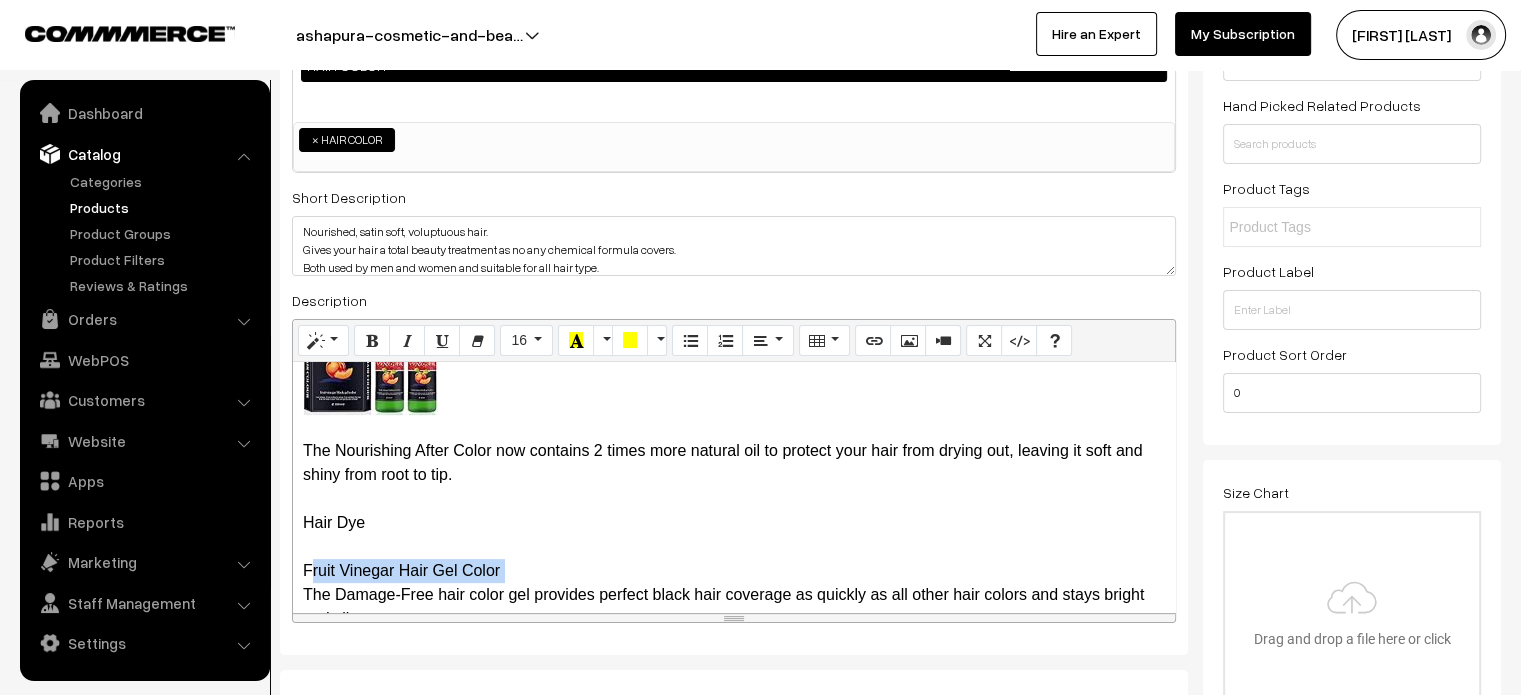 click on "The Nourishing After Color now contains 2 times more natural oil to protect your hair from drying out, leaving it soft and shiny from root to tip.
Hair Dye
Fruit Vinegar Hair Gel Color
The Damage-Free hair color gel provides perfect black hair coverage as quickly as all other hair colors and stays bright and vibrant.
Hair color dye
Direction of Use
Pour A and B in equal proportions in a mixing bowl and mix well. Apply all over the hair and scalp and spread it with a comb until it is evenly distributed all over the hair. Leave the application for 20-30 mins. Rinse your hair with sufficient amount of water." at bounding box center [734, 539] 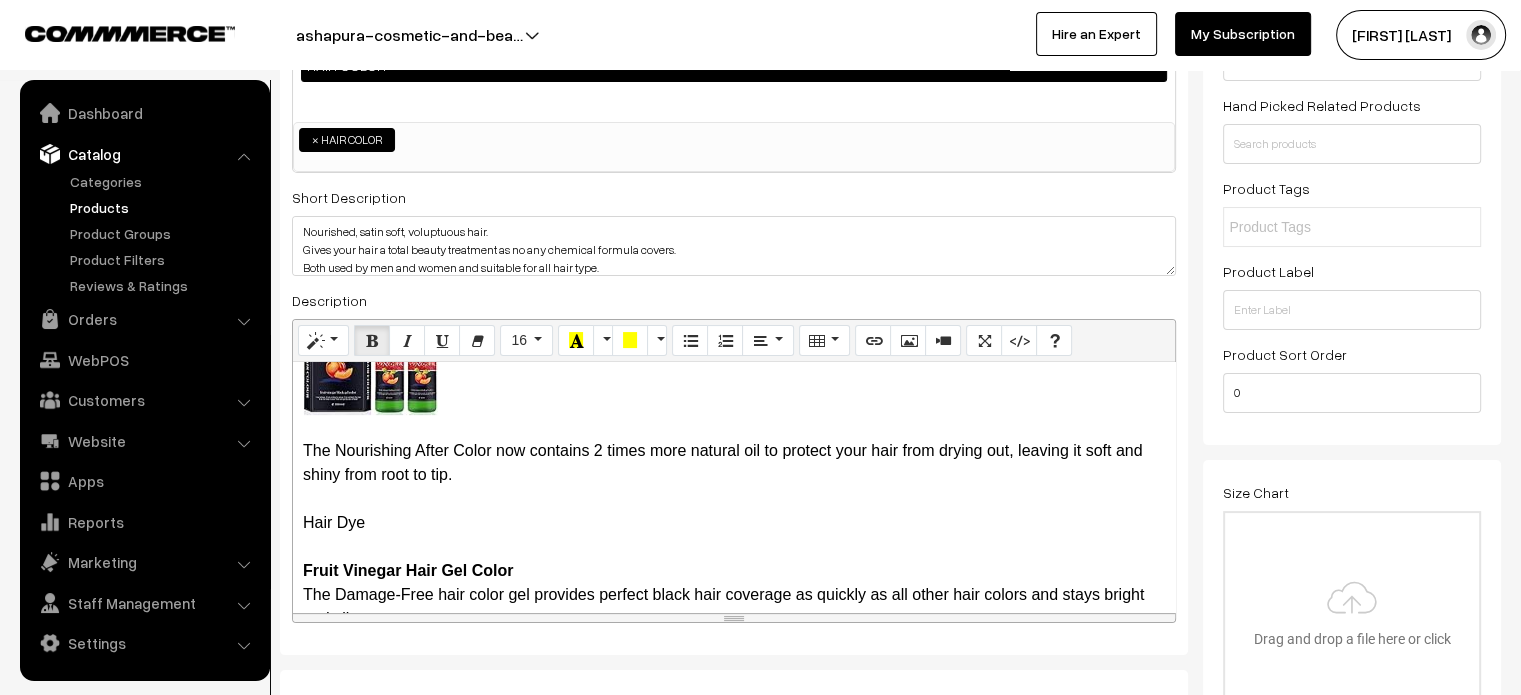 click on "The Nourishing After Color now contains 2 times more natural oil to protect your hair from drying out, leaving it soft and shiny from root to tip.
Hair Dye
Fruit Vinegar Hair Gel Color
The Damage-Free hair color gel provides perfect black hair coverage as quickly as all other hair colors and stays bright and vibrant.
Hair color dye
Direction of Use
Pour A and B in equal proportions in a mixing bowl and mix well. Apply all over the hair and scalp and spread it with a comb until it is evenly distributed all over the hair. Leave the application for 20-30 mins. Rinse your hair with sufficient amount of water." at bounding box center [734, 539] 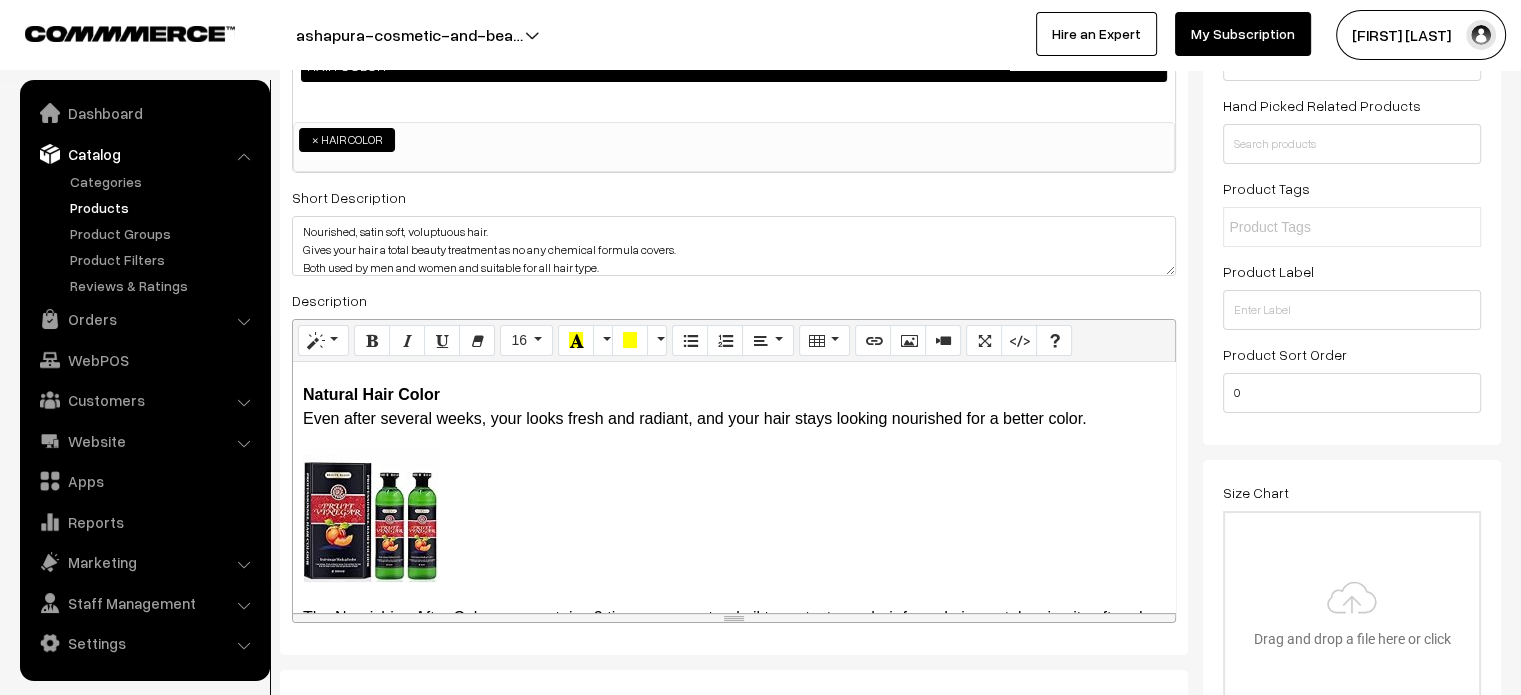 scroll, scrollTop: 694, scrollLeft: 0, axis: vertical 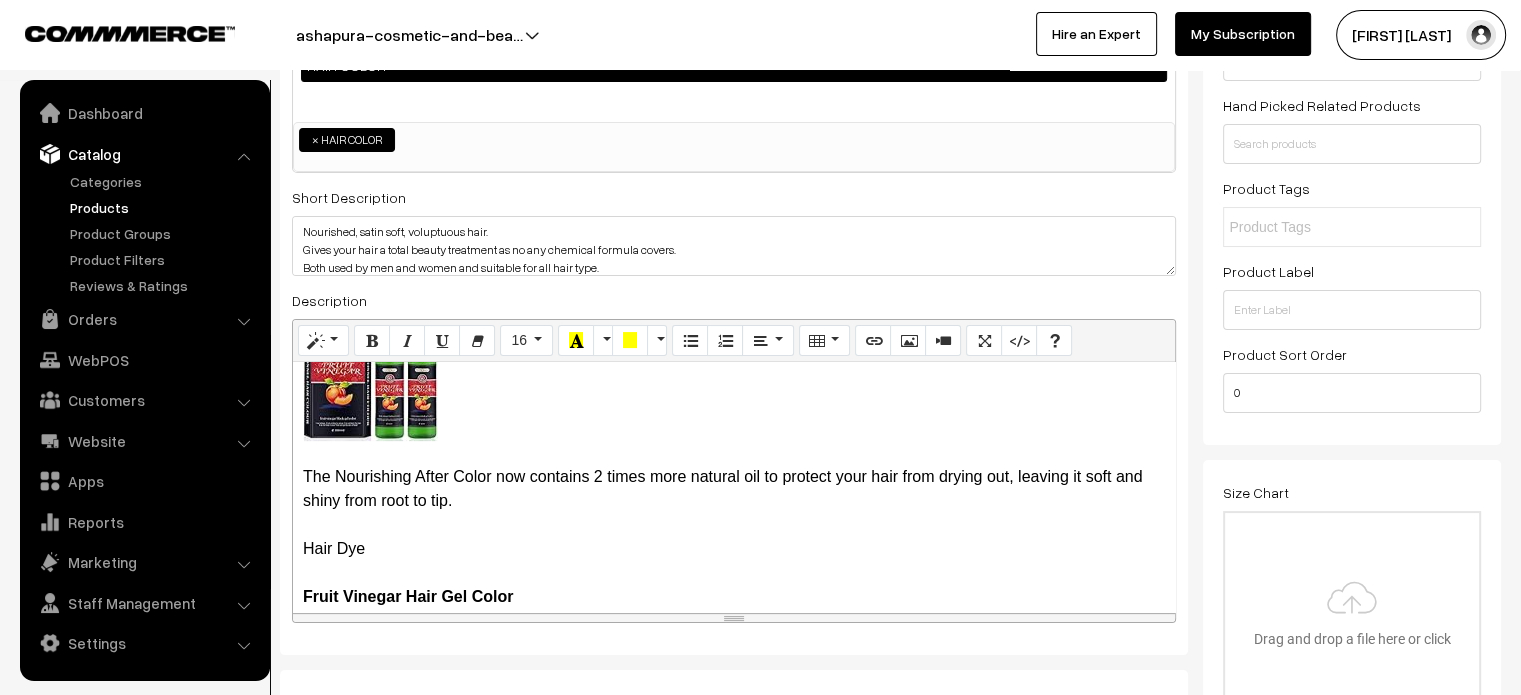 drag, startPoint x: 467, startPoint y: 509, endPoint x: 294, endPoint y: 479, distance: 175.5819 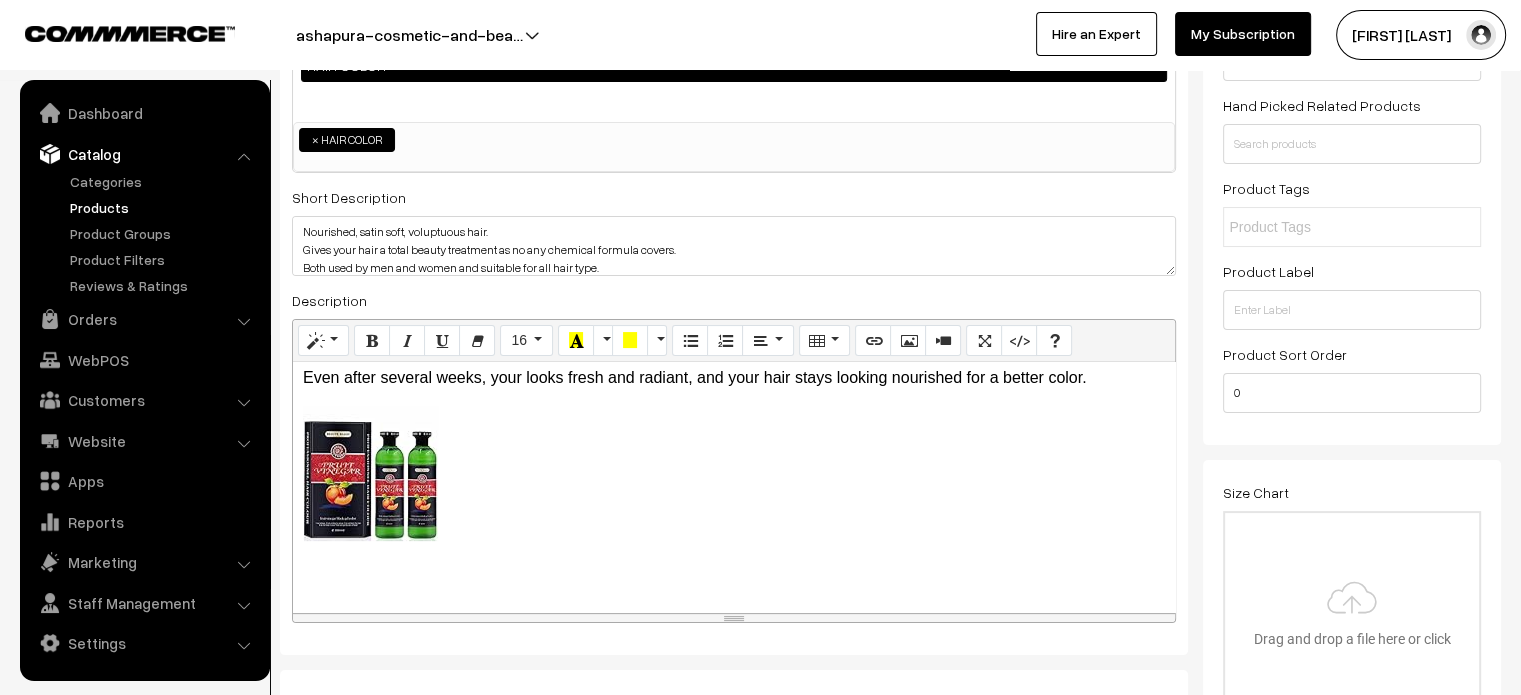 scroll, scrollTop: 728, scrollLeft: 0, axis: vertical 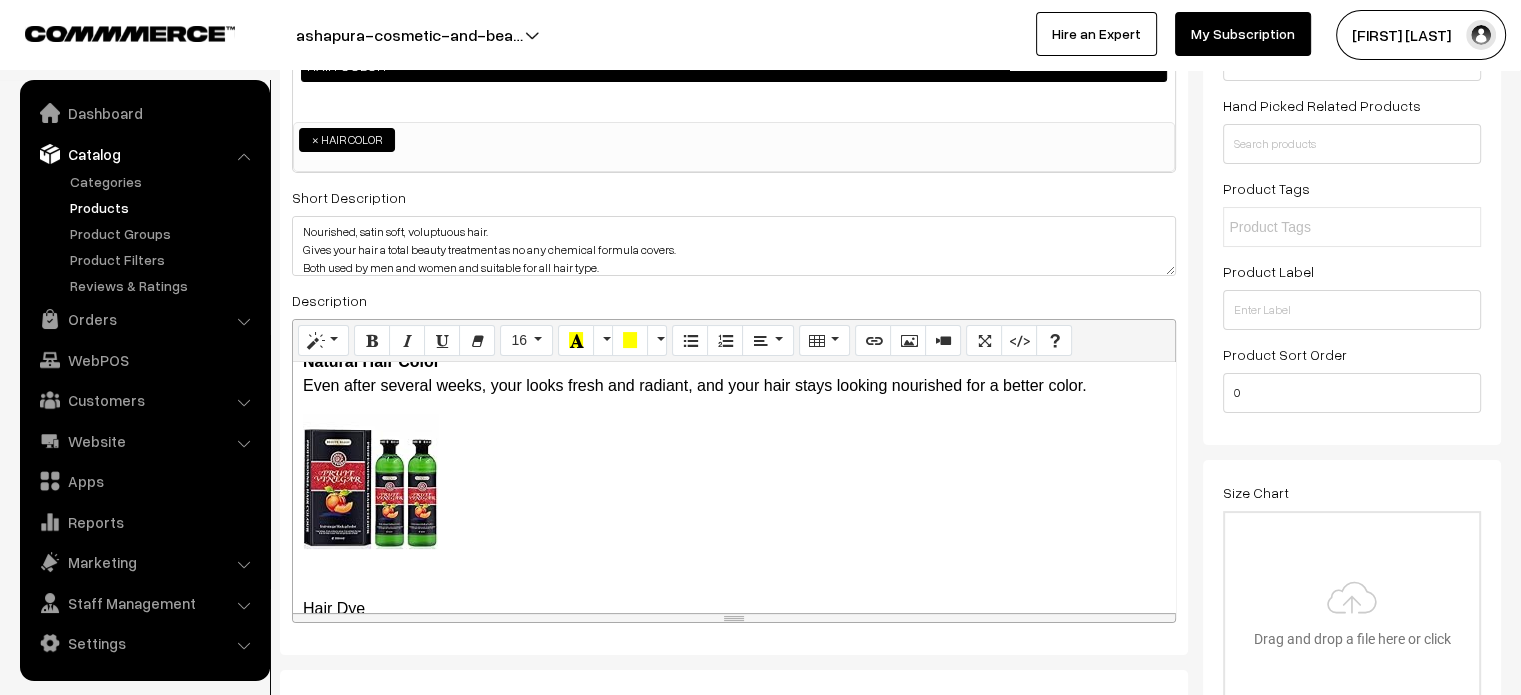 click on "The Hair Color Dye is developed to dye hair especially for the broken & Damaged hair, which contains various fruit vinegar acid, ocean Water solubility collagen, ocean smart factor, aroma plants two Way regulate extracts, repair the hard and rough hair from Inside to outside, makes dyed hair black and shine with smooth And soft
Natural Hair Color
Even after several weeks, your looks fresh and radiant, and your hair stays looking nourished for a better color." at bounding box center [734, 246] 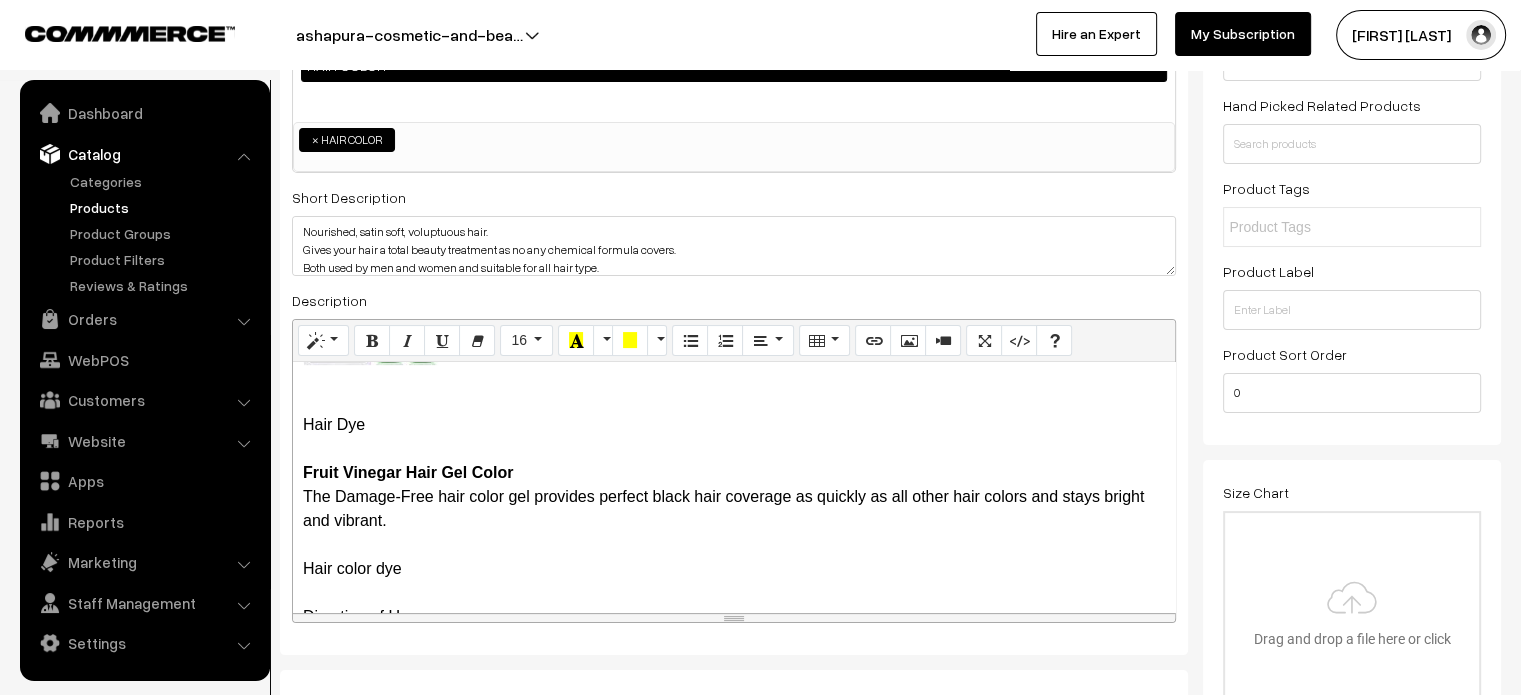 scroll, scrollTop: 996, scrollLeft: 0, axis: vertical 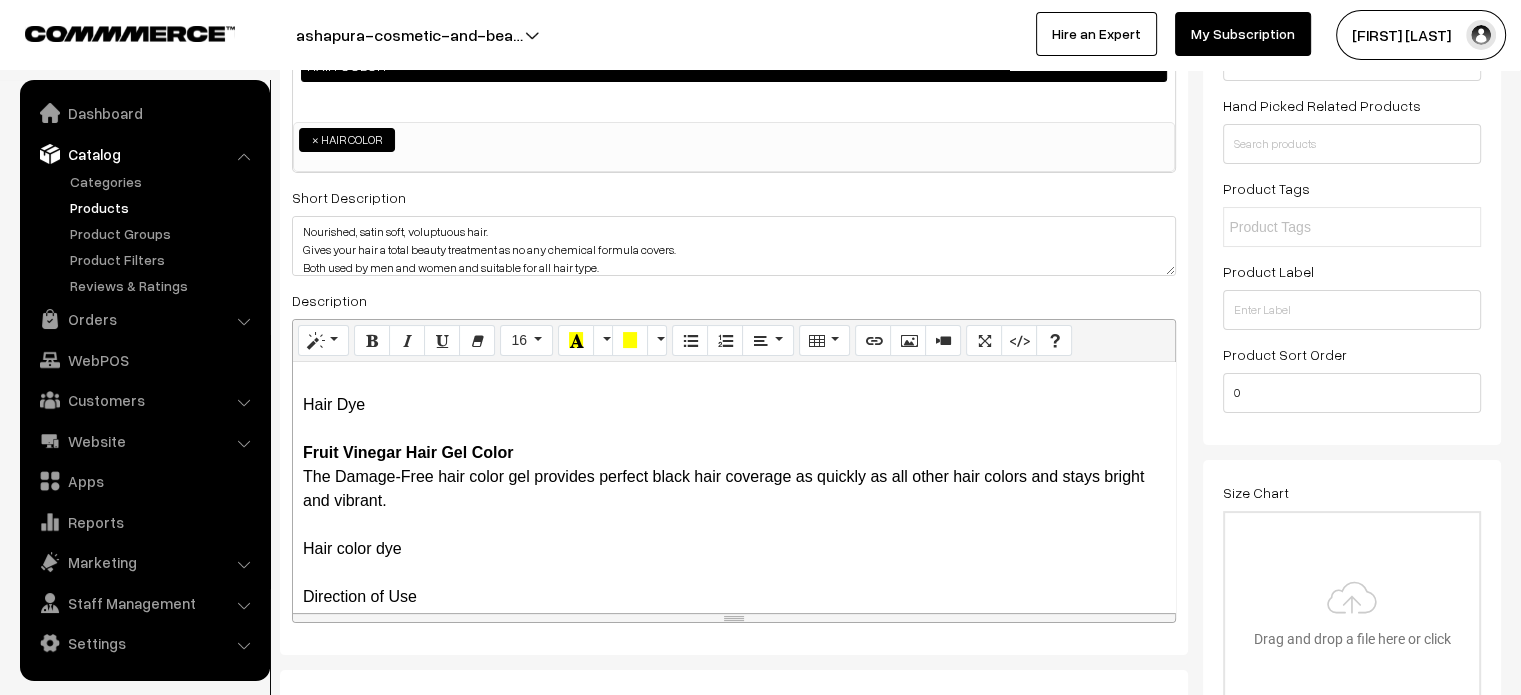 click on "Hair Dye
Fruit Vinegar Hair Gel Color
The Damage-Free hair color gel provides perfect black hair coverage as quickly as all other hair colors and stays bright and vibrant.
Hair color dye
Direction of Use
Pour A and B in equal proportions in a mixing bowl and mix well. Apply all over the hair and scalp and spread it with a comb until it is evenly distributed all over the hair. Leave the application for 20-30 mins. Rinse your hair with sufficient amount of water." at bounding box center (734, 445) 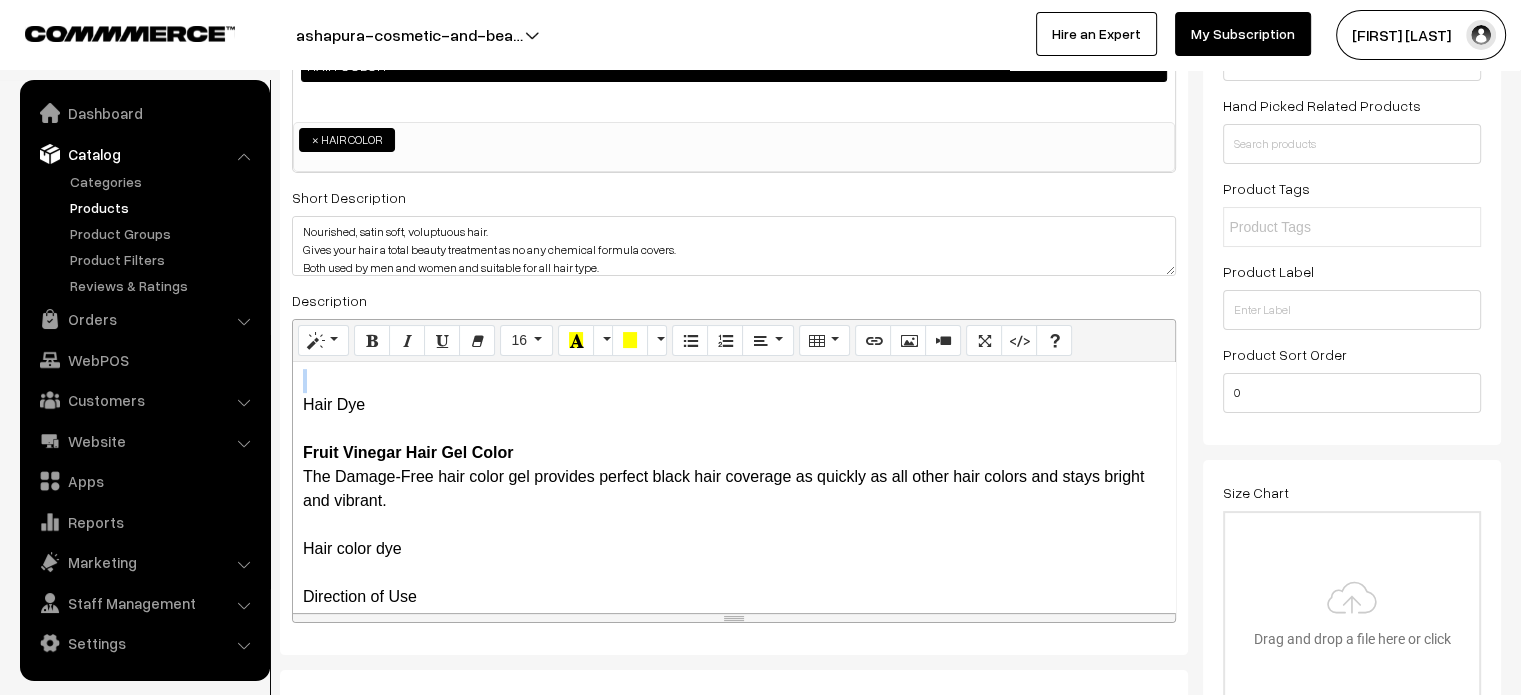 click on "Hair Dye
Fruit Vinegar Hair Gel Color
The Damage-Free hair color gel provides perfect black hair coverage as quickly as all other hair colors and stays bright and vibrant.
Hair color dye
Direction of Use
Pour A and B in equal proportions in a mixing bowl and mix well. Apply all over the hair and scalp and spread it with a comb until it is evenly distributed all over the hair. Leave the application for 20-30 mins. Rinse your hair with sufficient amount of water." at bounding box center [734, 445] 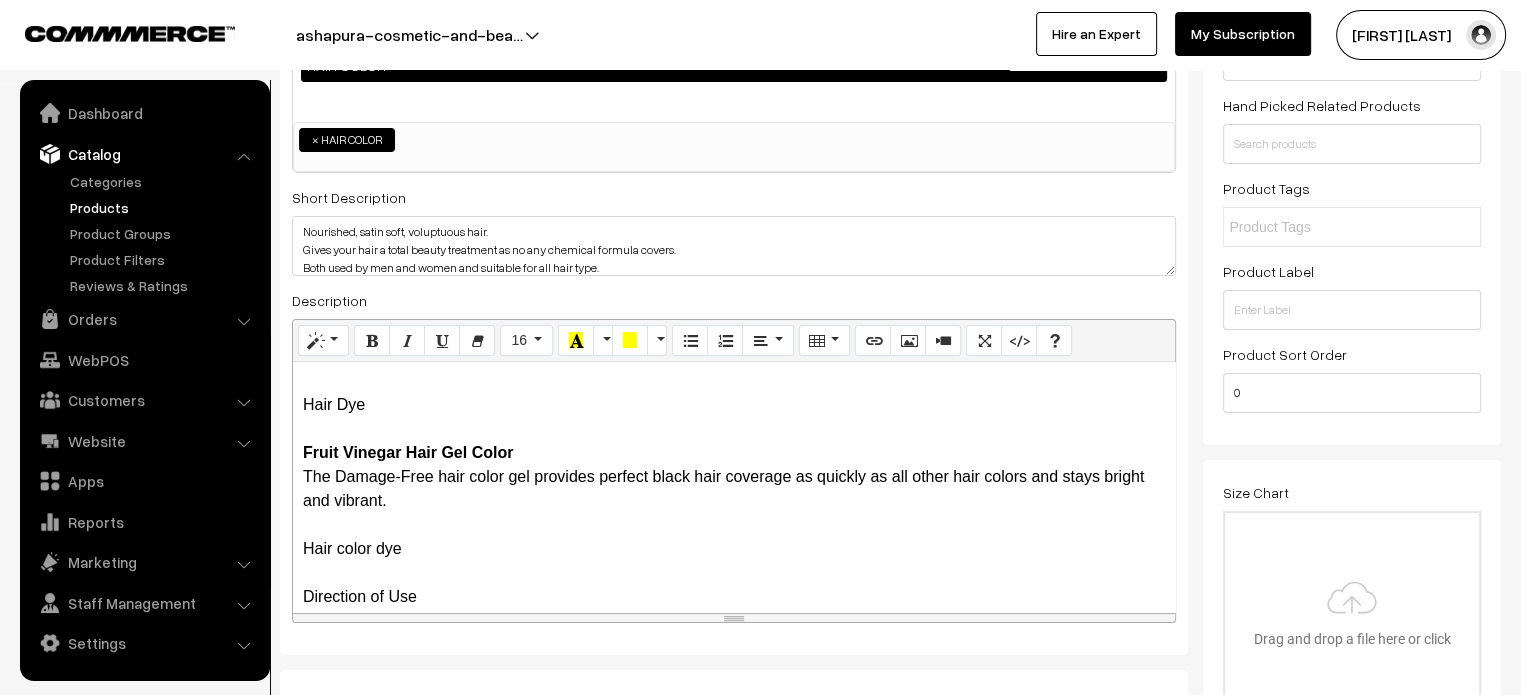 click on "Hair Dye
Fruit Vinegar Hair Gel Color
The Damage-Free hair color gel provides perfect black hair coverage as quickly as all other hair colors and stays bright and vibrant.
Hair color dye
Direction of Use
Pour A and B in equal proportions in a mixing bowl and mix well. Apply all over the hair and scalp and spread it with a comb until it is evenly distributed all over the hair. Leave the application for 20-30 mins. Rinse your hair with sufficient amount of water." at bounding box center [734, 445] 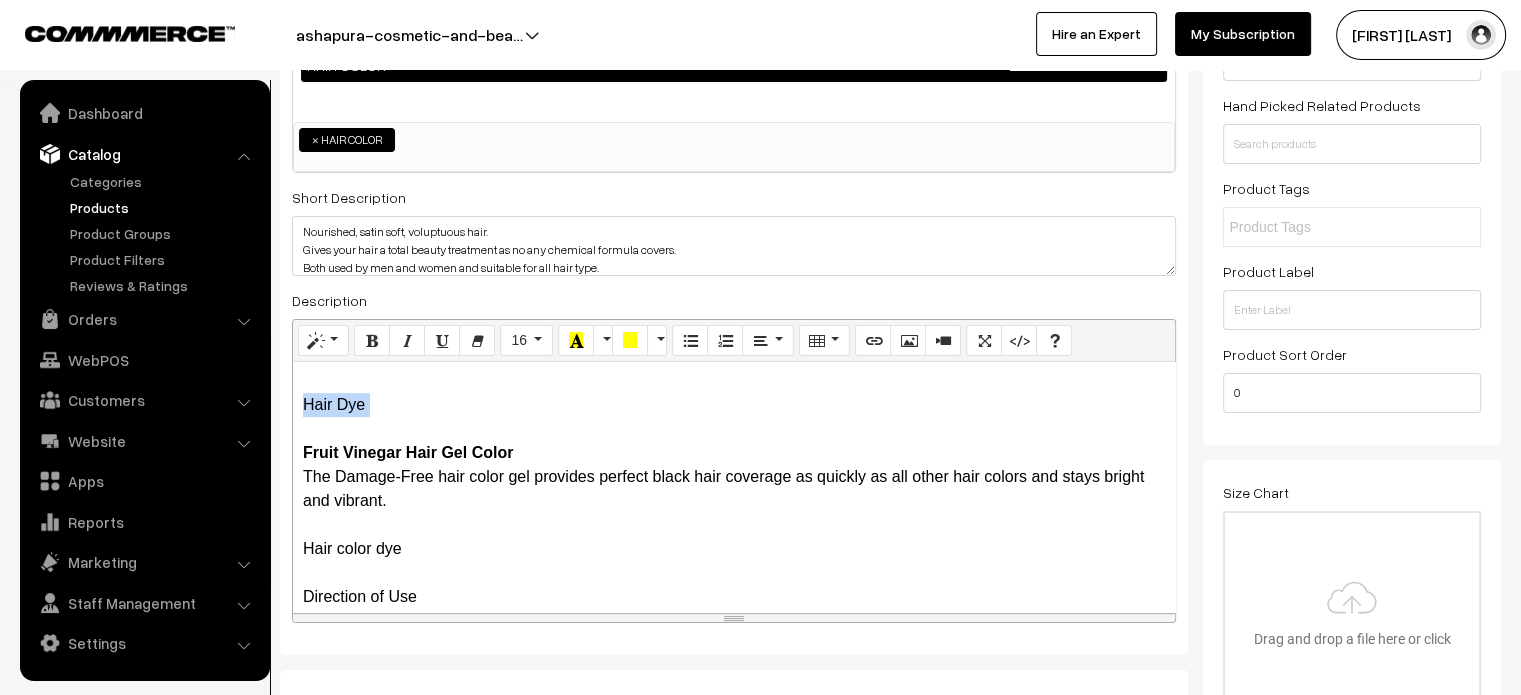 click on "Hair Dye
Fruit Vinegar Hair Gel Color
The Damage-Free hair color gel provides perfect black hair coverage as quickly as all other hair colors and stays bright and vibrant.
Hair color dye
Direction of Use
Pour A and B in equal proportions in a mixing bowl and mix well. Apply all over the hair and scalp and spread it with a comb until it is evenly distributed all over the hair. Leave the application for 20-30 mins. Rinse your hair with sufficient amount of water." at bounding box center (734, 445) 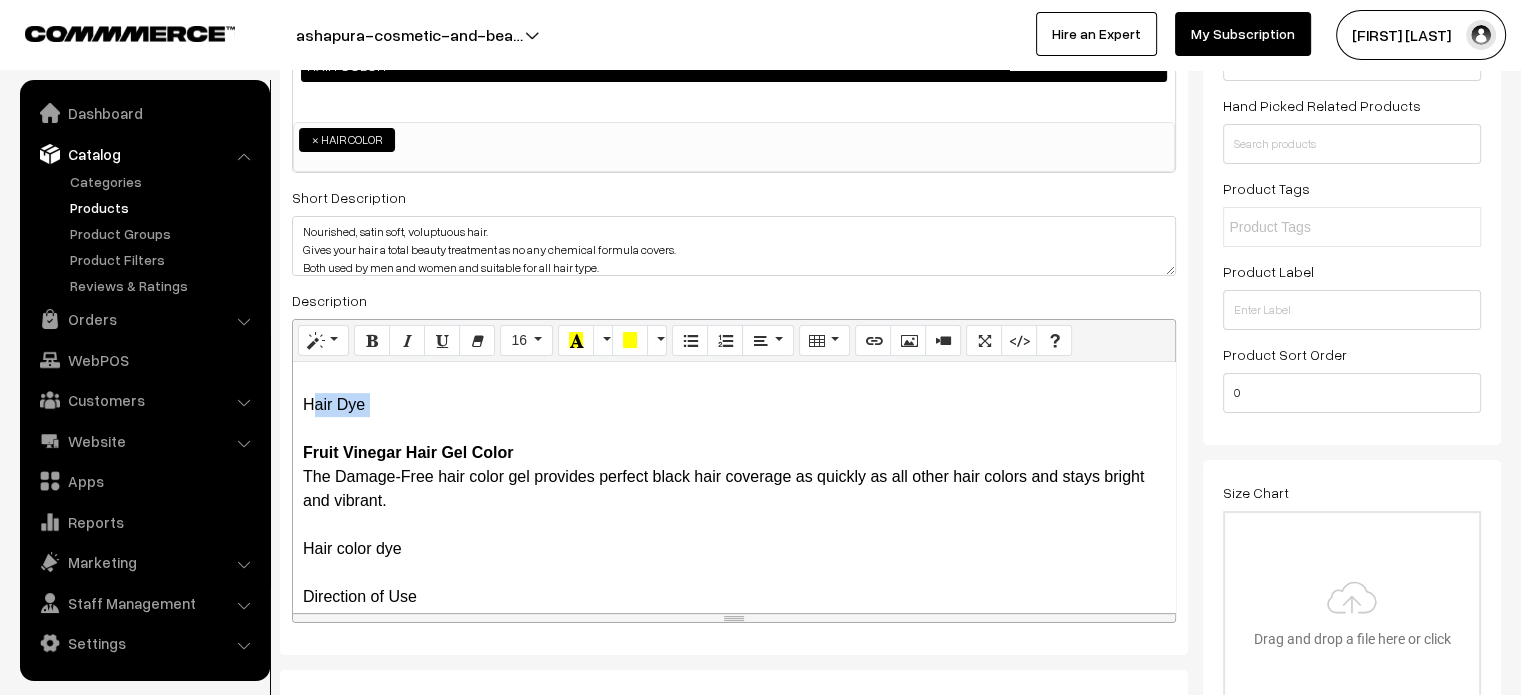 click on "Hair Dye
Fruit Vinegar Hair Gel Color
The Damage-Free hair color gel provides perfect black hair coverage as quickly as all other hair colors and stays bright and vibrant.
Hair color dye
Direction of Use
Pour A and B in equal proportions in a mixing bowl and mix well. Apply all over the hair and scalp and spread it with a comb until it is evenly distributed all over the hair. Leave the application for 20-30 mins. Rinse your hair with sufficient amount of water." at bounding box center (734, 445) 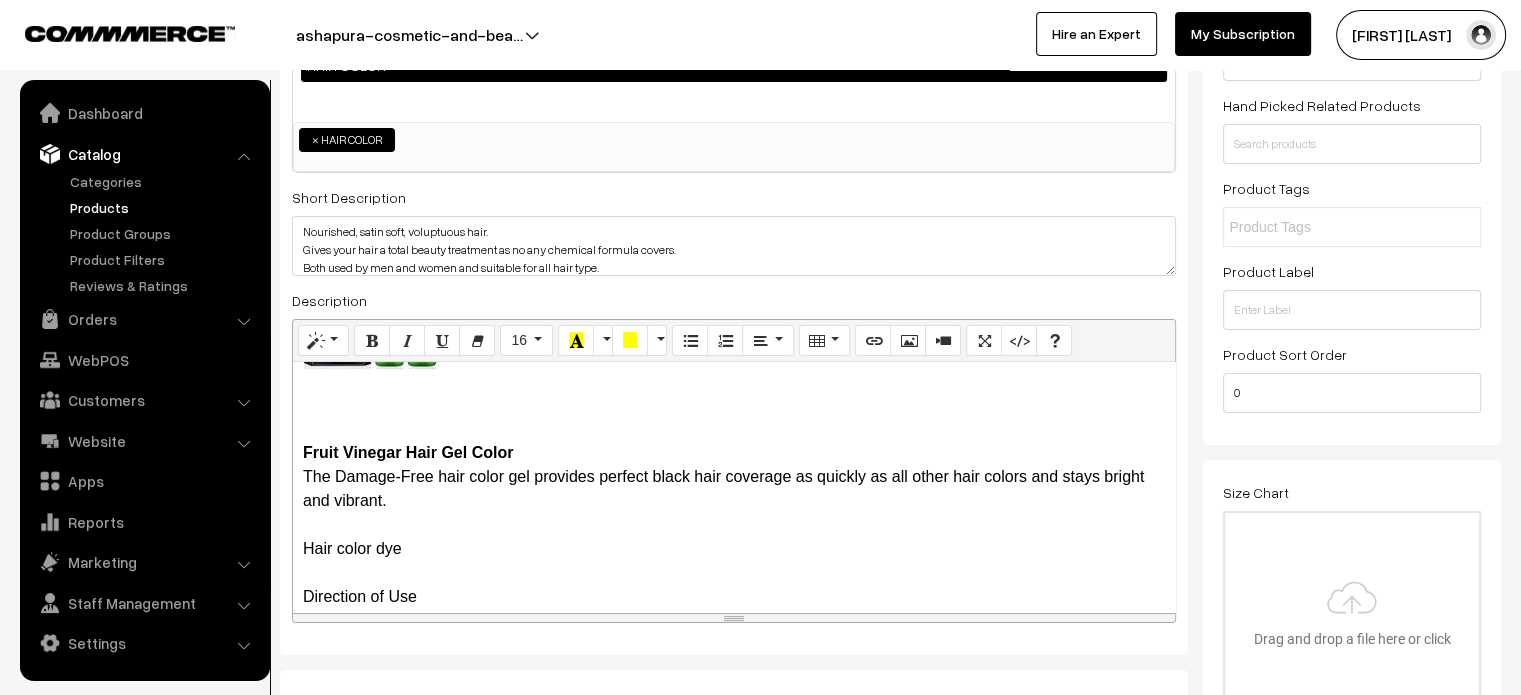 scroll, scrollTop: 948, scrollLeft: 0, axis: vertical 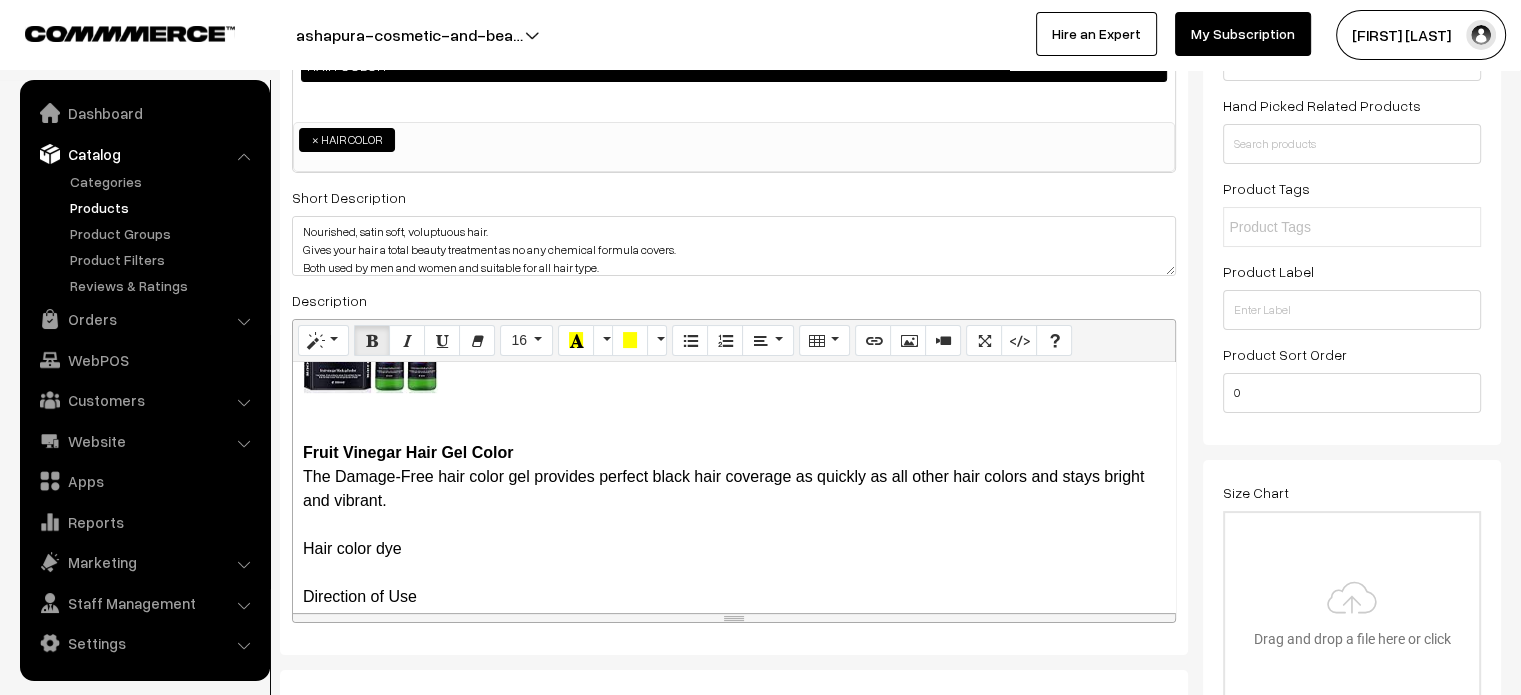 click on "Fruit Vinegar Hair Gel Color
The Damage-Free hair color gel provides perfect black hair coverage as quickly as all other hair colors and stays bright and vibrant.
Hair color dye
Direction of Use
Pour A and B in equal proportions in a mixing bowl and mix well. Apply all over the hair and scalp and spread it with a comb until it is evenly distributed all over the hair. Leave the application for 20-30 mins. Rinse your hair with sufficient amount of water." at bounding box center (734, 469) 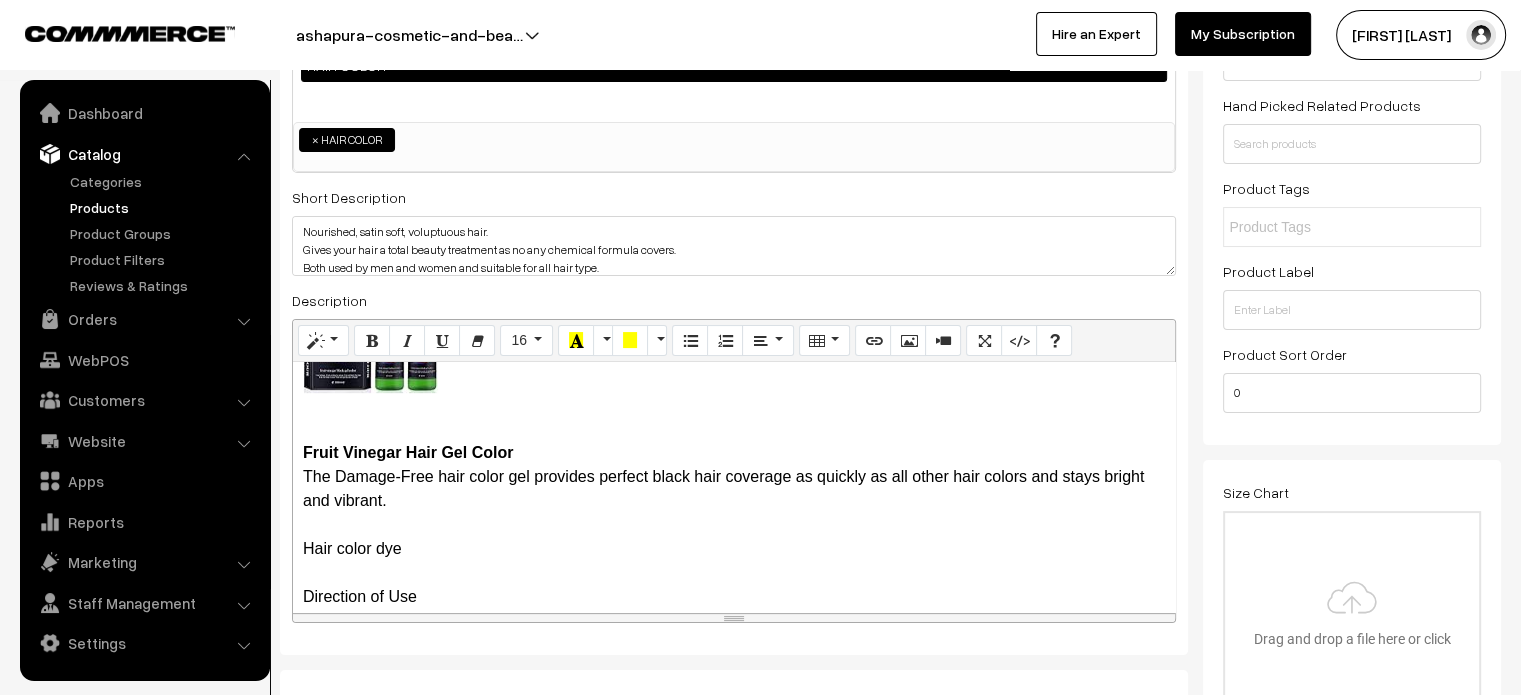 click on "Fruit Vinegar Hair Gel Color
The Damage-Free hair color gel provides perfect black hair coverage as quickly as all other hair colors and stays bright and vibrant.
Hair color dye
Direction of Use
Pour A and B in equal proportions in a mixing bowl and mix well. Apply all over the hair and scalp and spread it with a comb until it is evenly distributed all over the hair. Leave the application for 20-30 mins. Rinse your hair with sufficient amount of water." at bounding box center [734, 469] 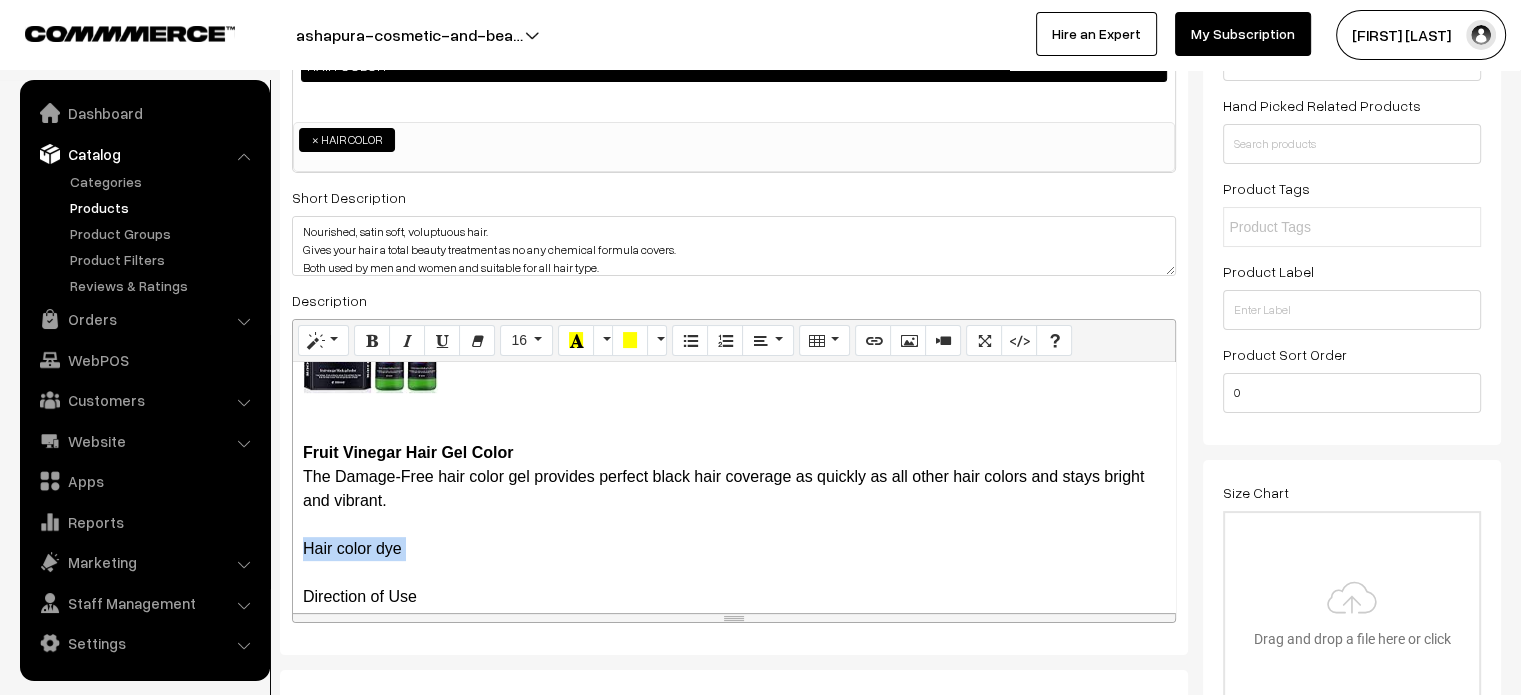 click on "Fruit Vinegar Hair Gel Color
The Damage-Free hair color gel provides perfect black hair coverage as quickly as all other hair colors and stays bright and vibrant.
Hair color dye
Direction of Use
Pour A and B in equal proportions in a mixing bowl and mix well. Apply all over the hair and scalp and spread it with a comb until it is evenly distributed all over the hair. Leave the application for 20-30 mins. Rinse your hair with sufficient amount of water." at bounding box center [734, 469] 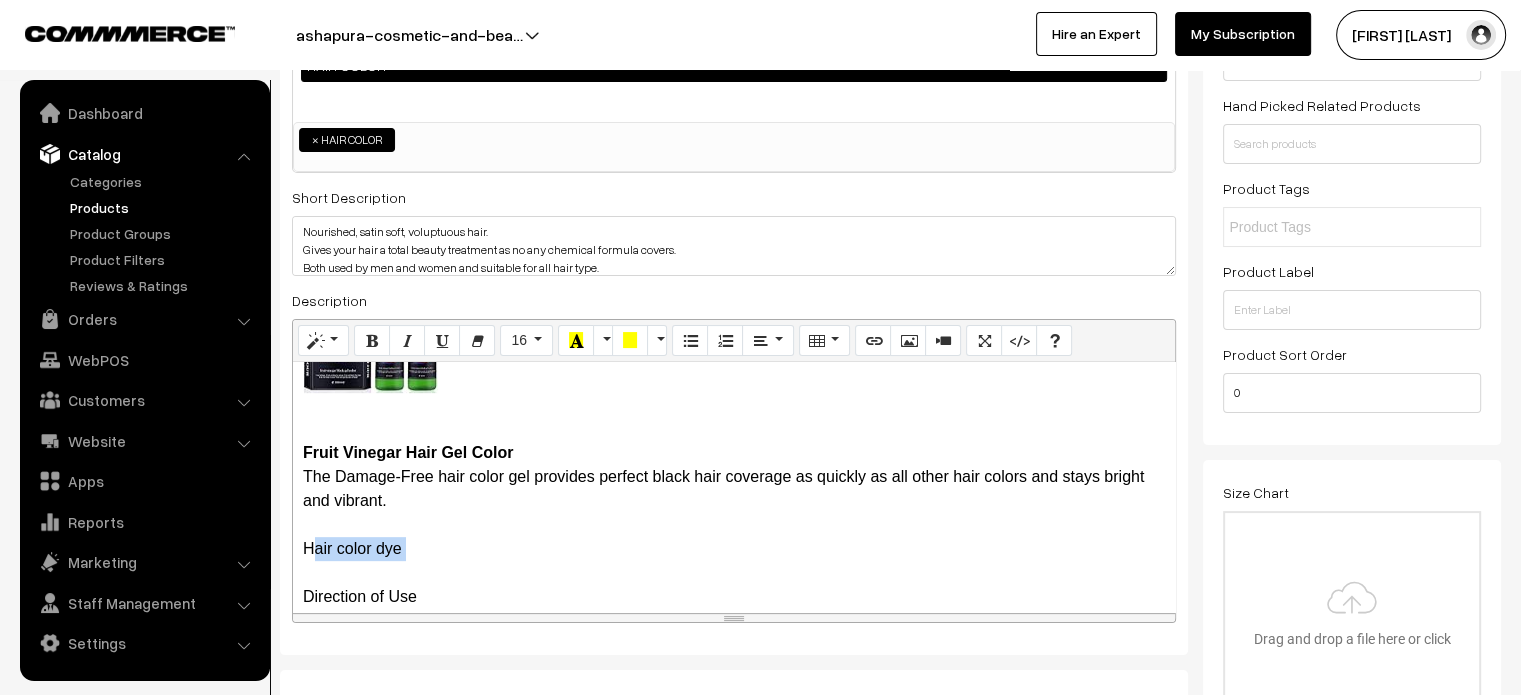 click on "Fruit Vinegar Hair Gel Color
The Damage-Free hair color gel provides perfect black hair coverage as quickly as all other hair colors and stays bright and vibrant.
Hair color dye
Direction of Use
Pour A and B in equal proportions in a mixing bowl and mix well. Apply all over the hair and scalp and spread it with a comb until it is evenly distributed all over the hair. Leave the application for 20-30 mins. Rinse your hair with sufficient amount of water." at bounding box center (734, 469) 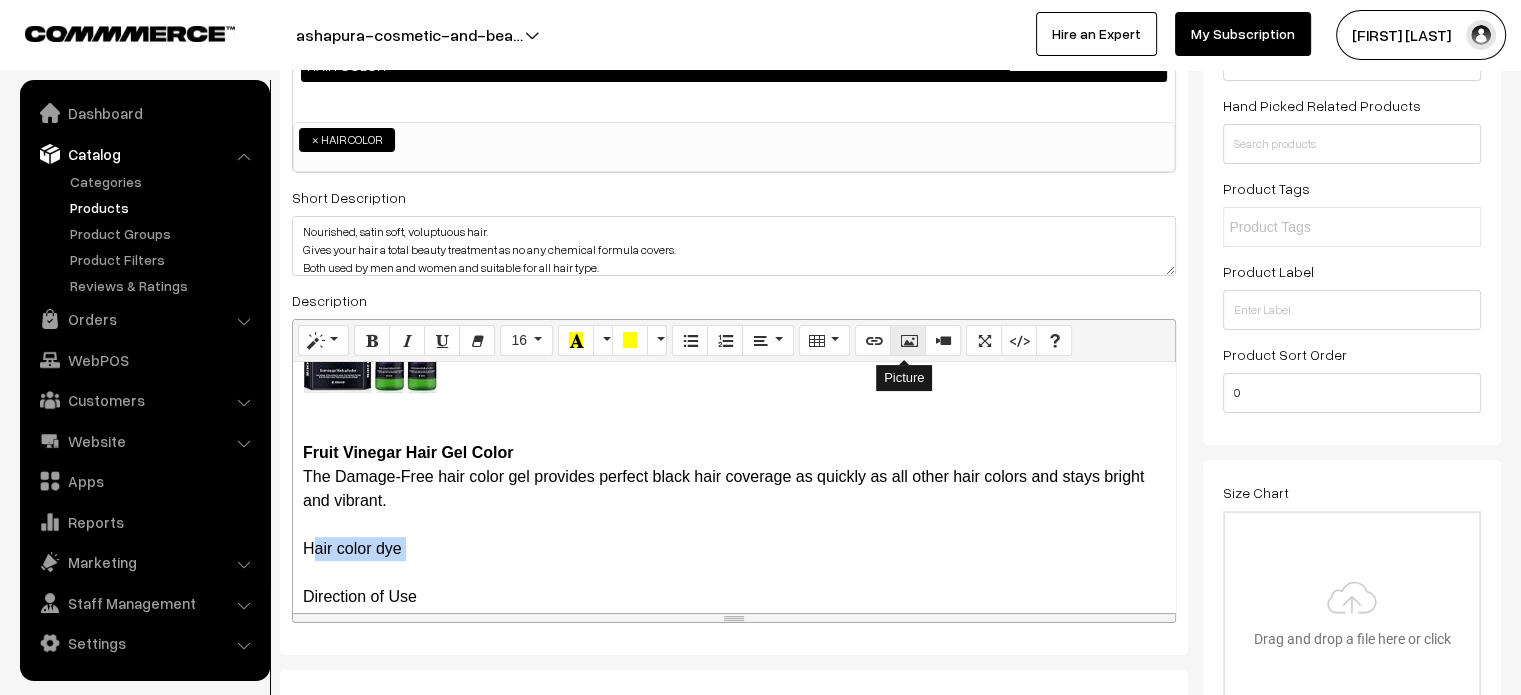 click at bounding box center (908, 340) 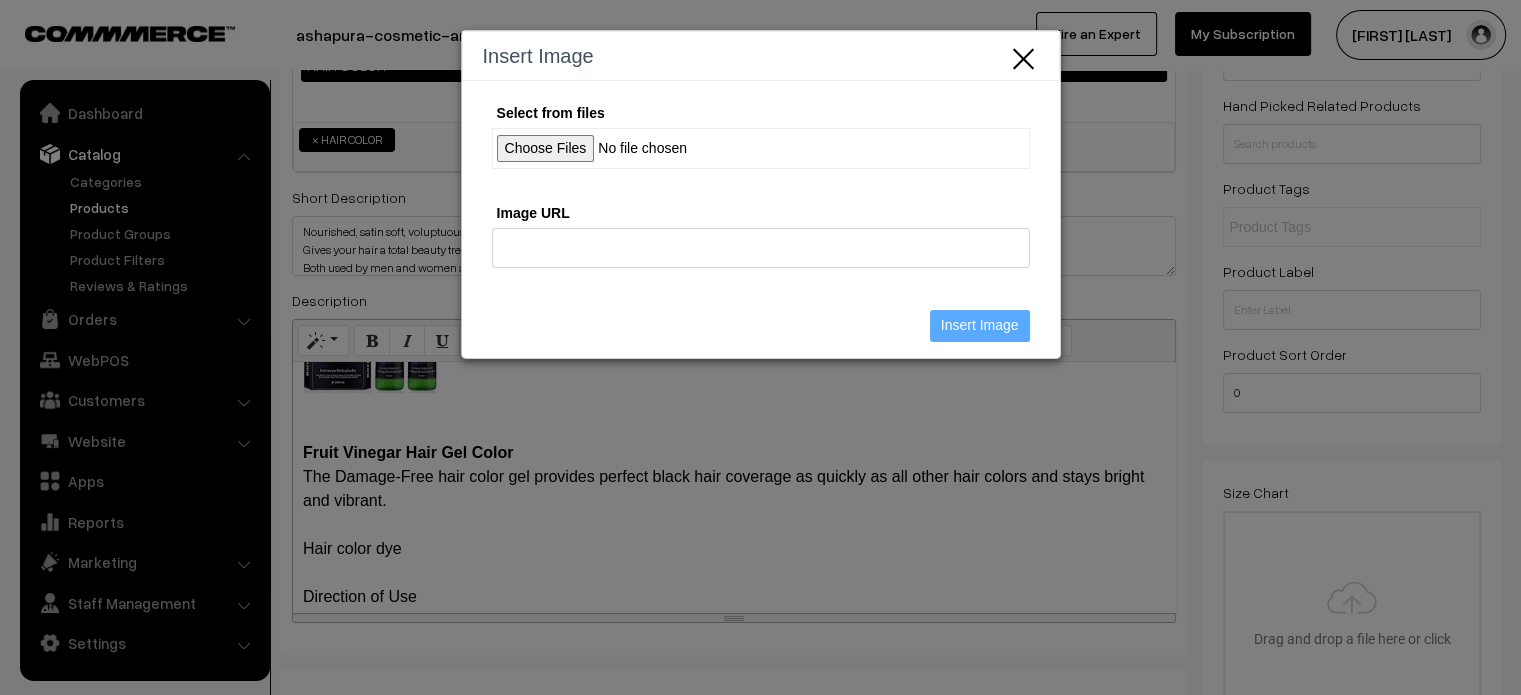 click on "Select from files" at bounding box center (761, 148) 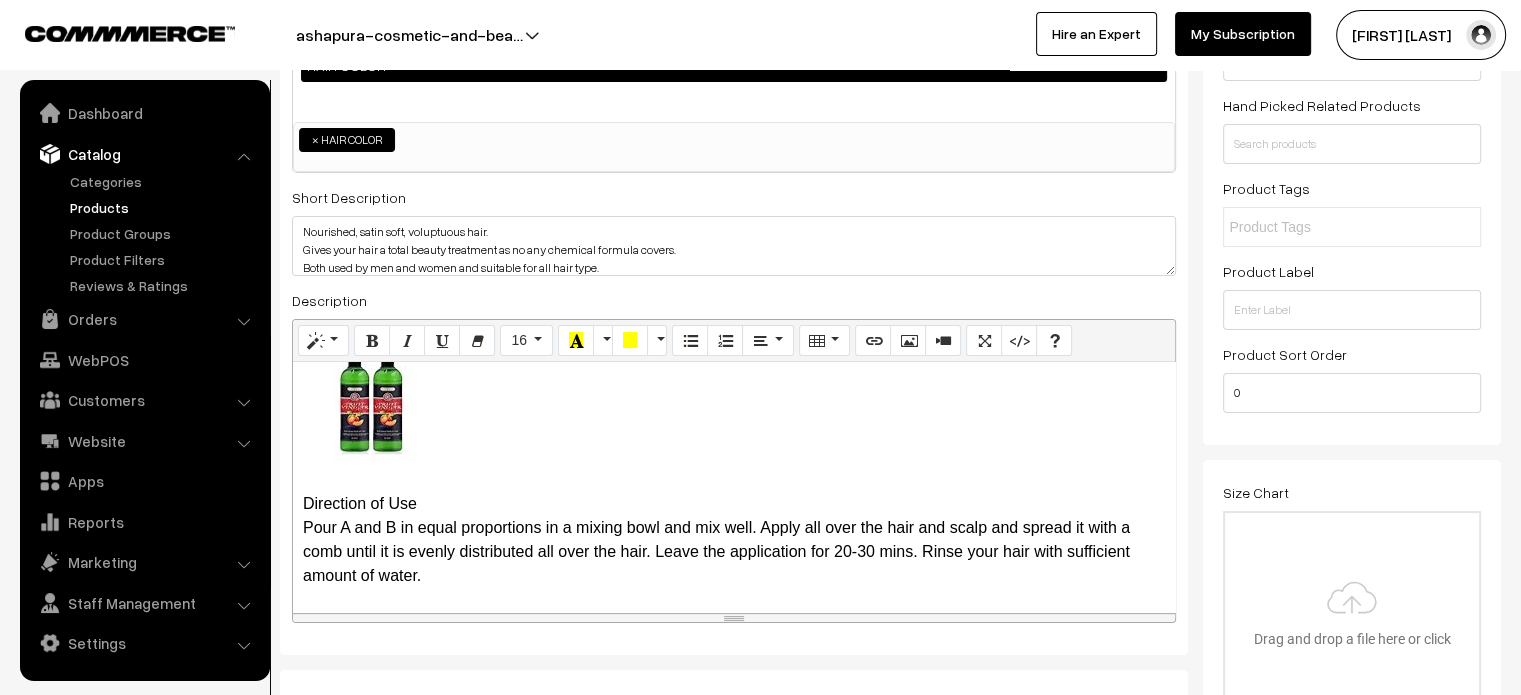 scroll, scrollTop: 1153, scrollLeft: 0, axis: vertical 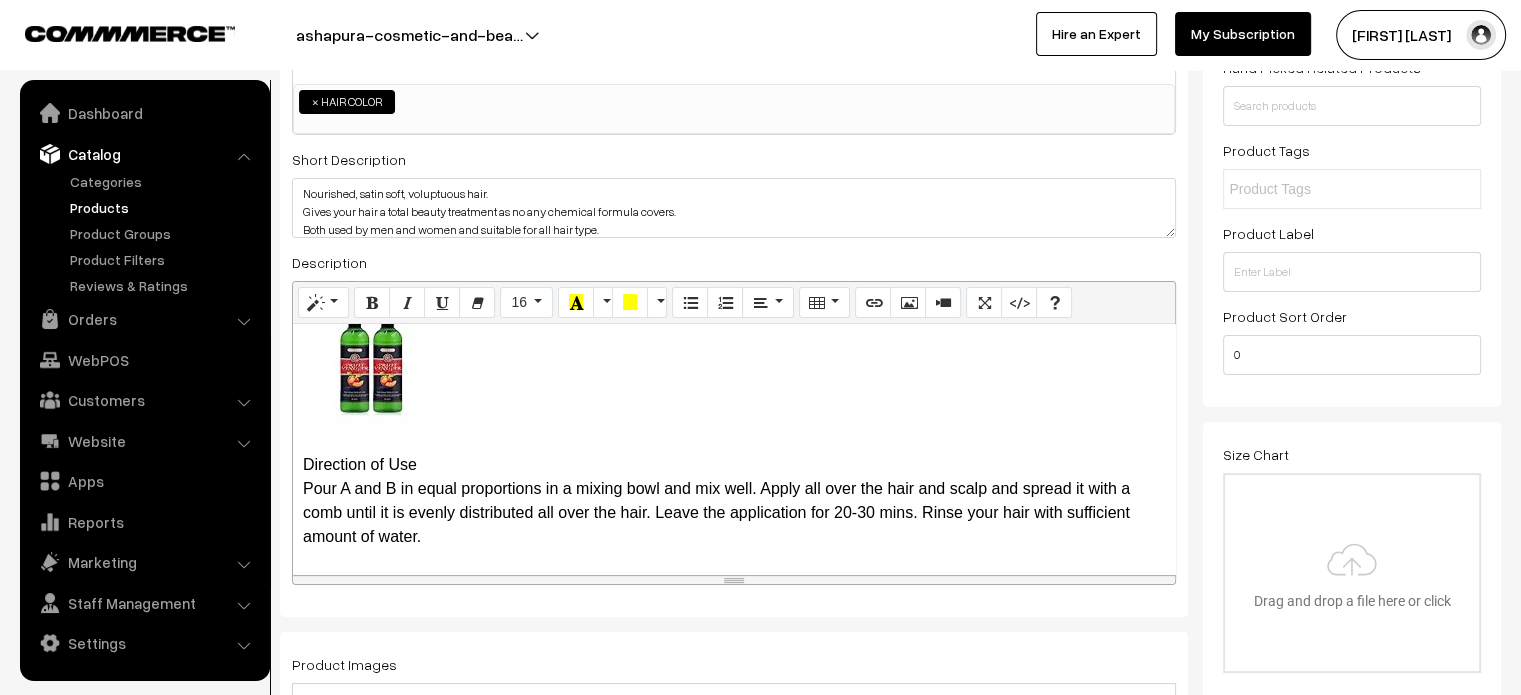 drag, startPoint x: 423, startPoint y: 461, endPoint x: 287, endPoint y: 463, distance: 136.01471 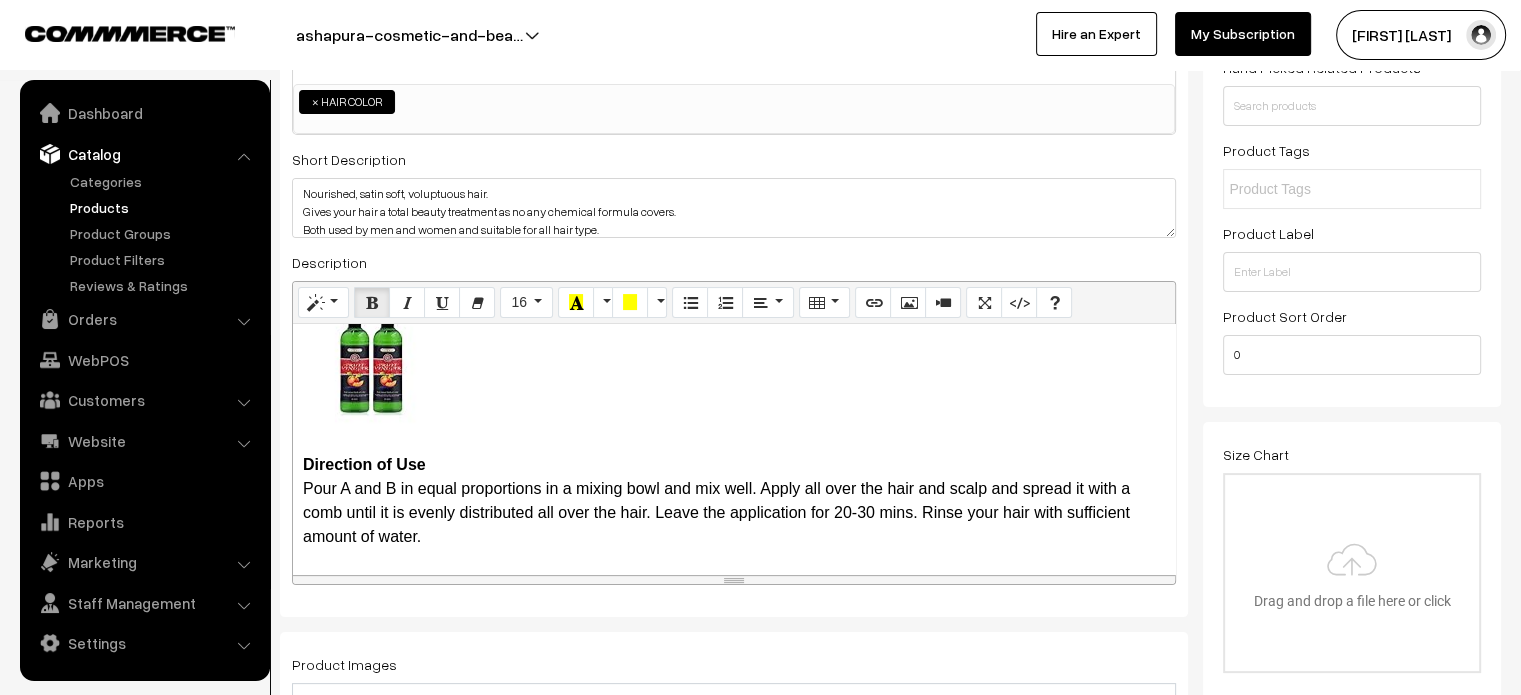 click on "Fruit Vinegar Hair Gel Color
The Damage-Free hair color gel provides perfect black hair coverage as quickly as all other hair colors and stays bright and vibrant.
Direction of Use
Pour A and B in equal proportions in a mixing bowl and mix well. Apply all over the hair and scalp and spread it with a comb until it is evenly distributed all over the hair. Leave the application for 20-30 mins. Rinse your hair with sufficient amount of water." at bounding box center (734, 282) 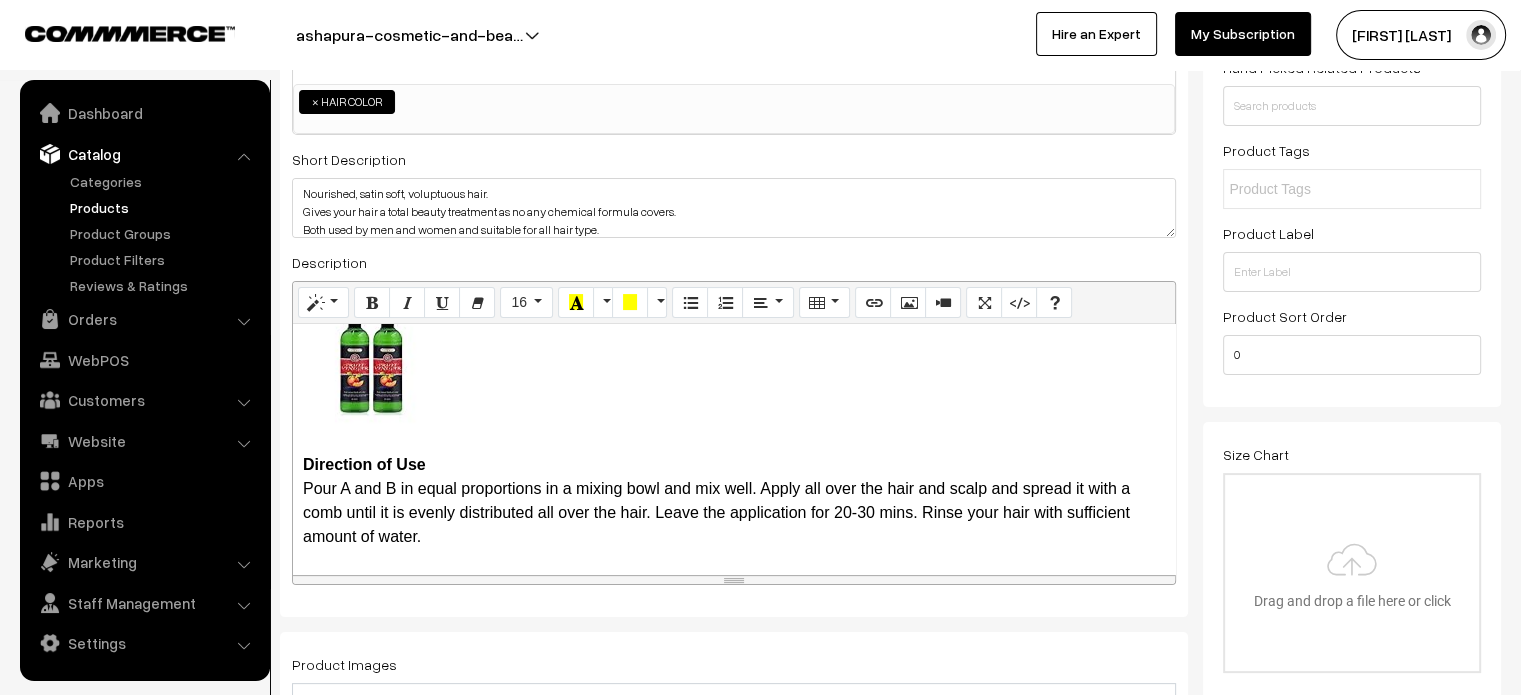 click on "Fruit Vinegar Hair Gel Color
The Damage-Free hair color gel provides perfect black hair coverage as quickly as all other hair colors and stays bright and vibrant.
Direction of Use
Pour A and B in equal proportions in a mixing bowl and mix well. Apply all over the hair and scalp and spread it with a comb until it is evenly distributed all over the hair. Leave the application for 20-30 mins. Rinse your hair with sufficient amount of water." at bounding box center [734, 282] 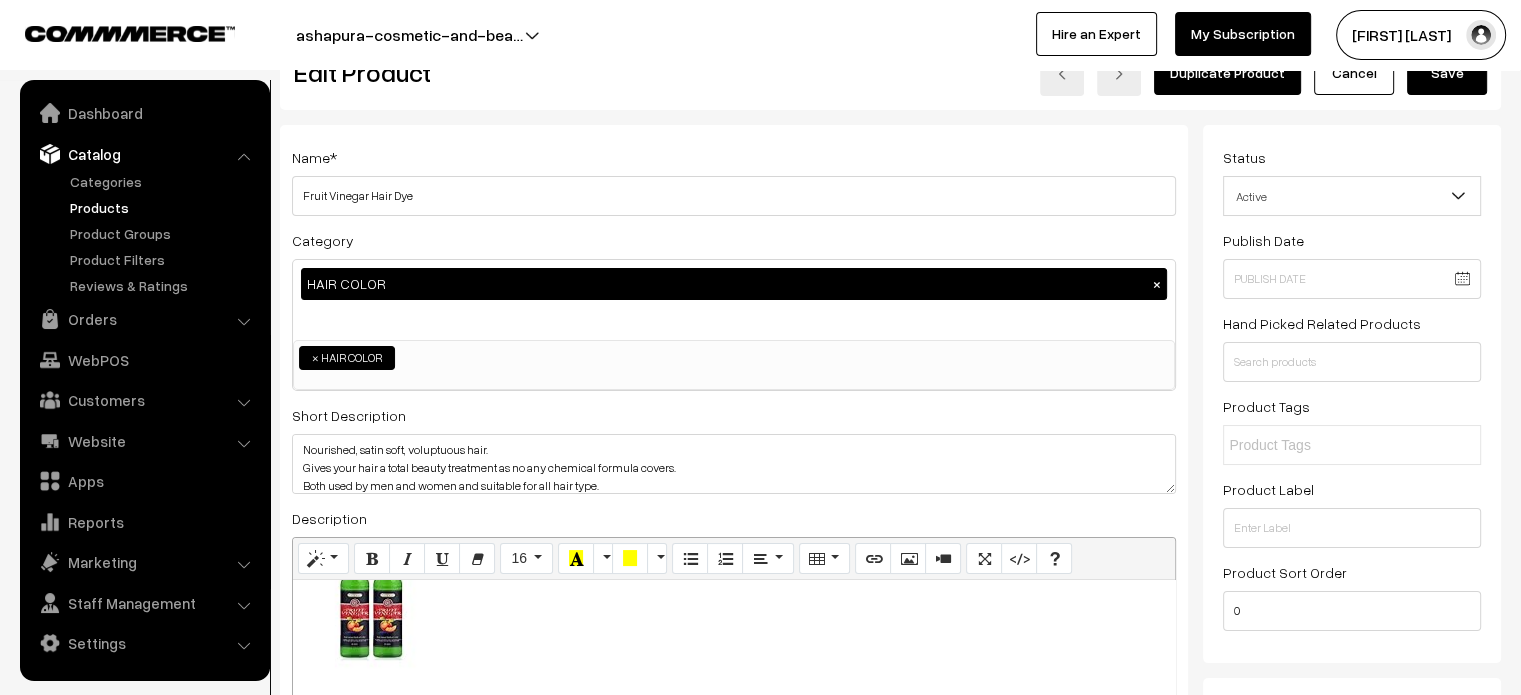 scroll, scrollTop: 0, scrollLeft: 0, axis: both 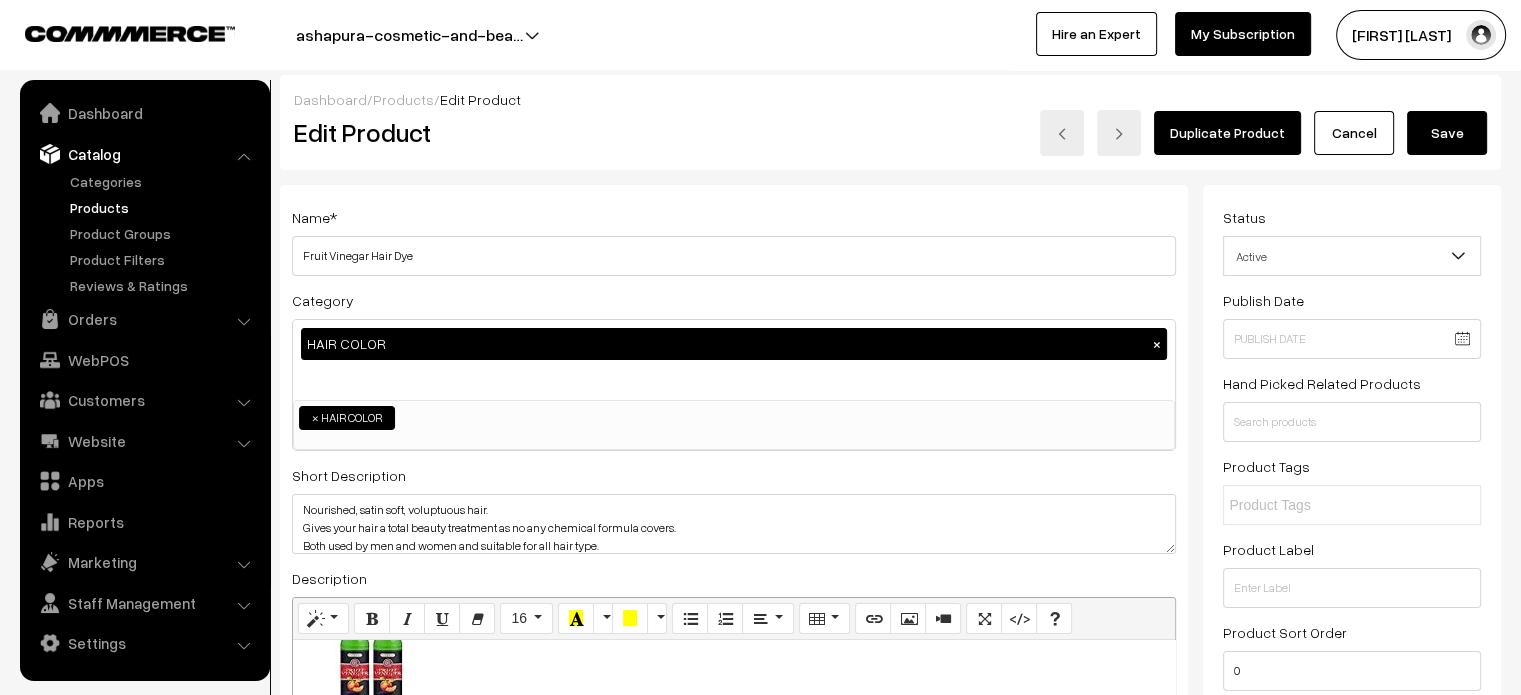 click on "Save" at bounding box center (1447, 133) 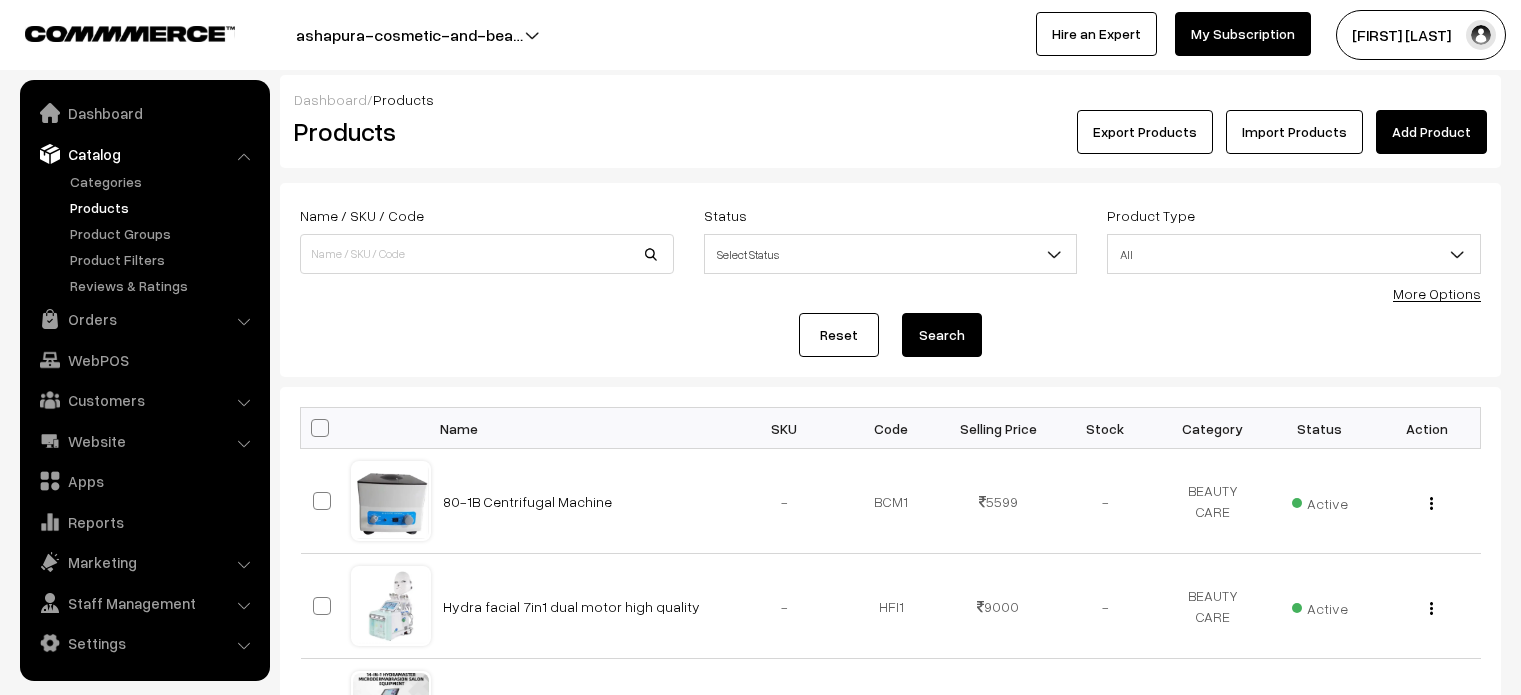 scroll, scrollTop: 0, scrollLeft: 0, axis: both 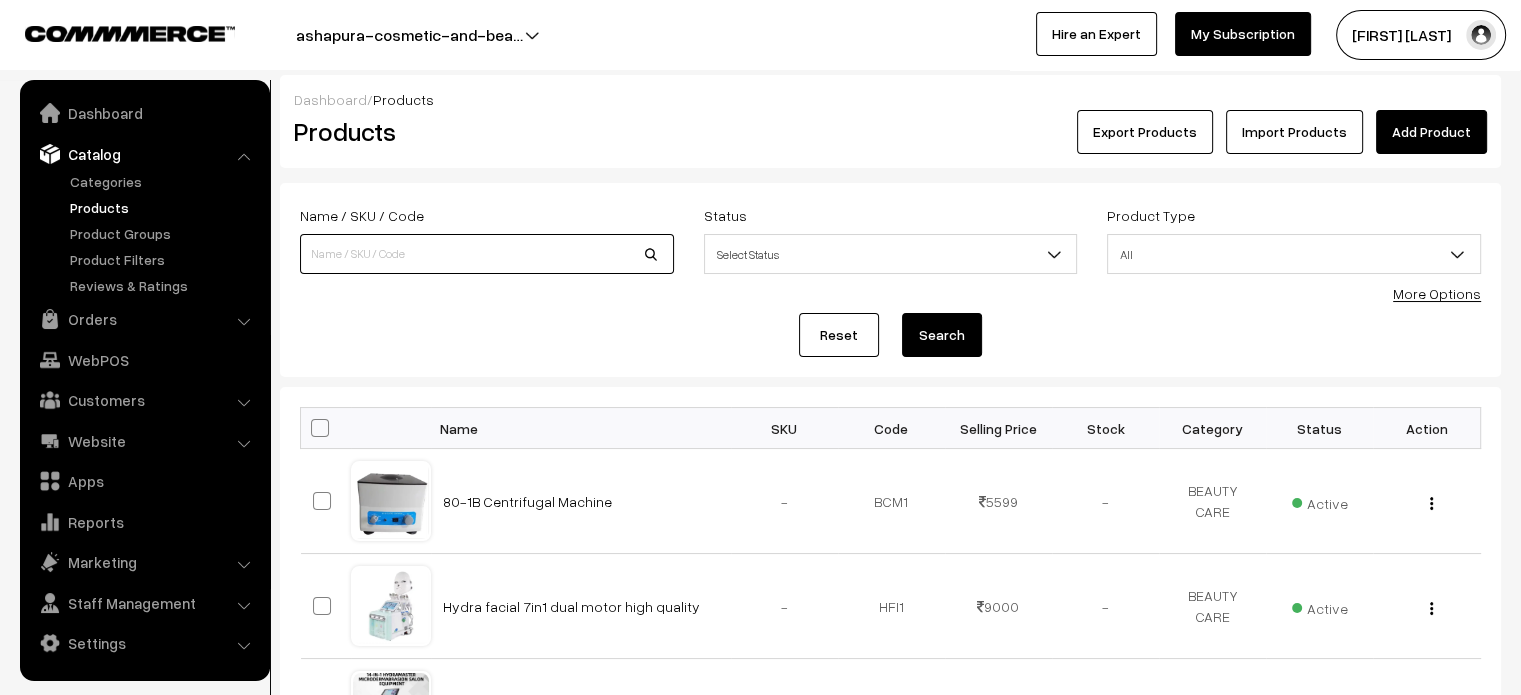 paste on "Microdermabrasion" 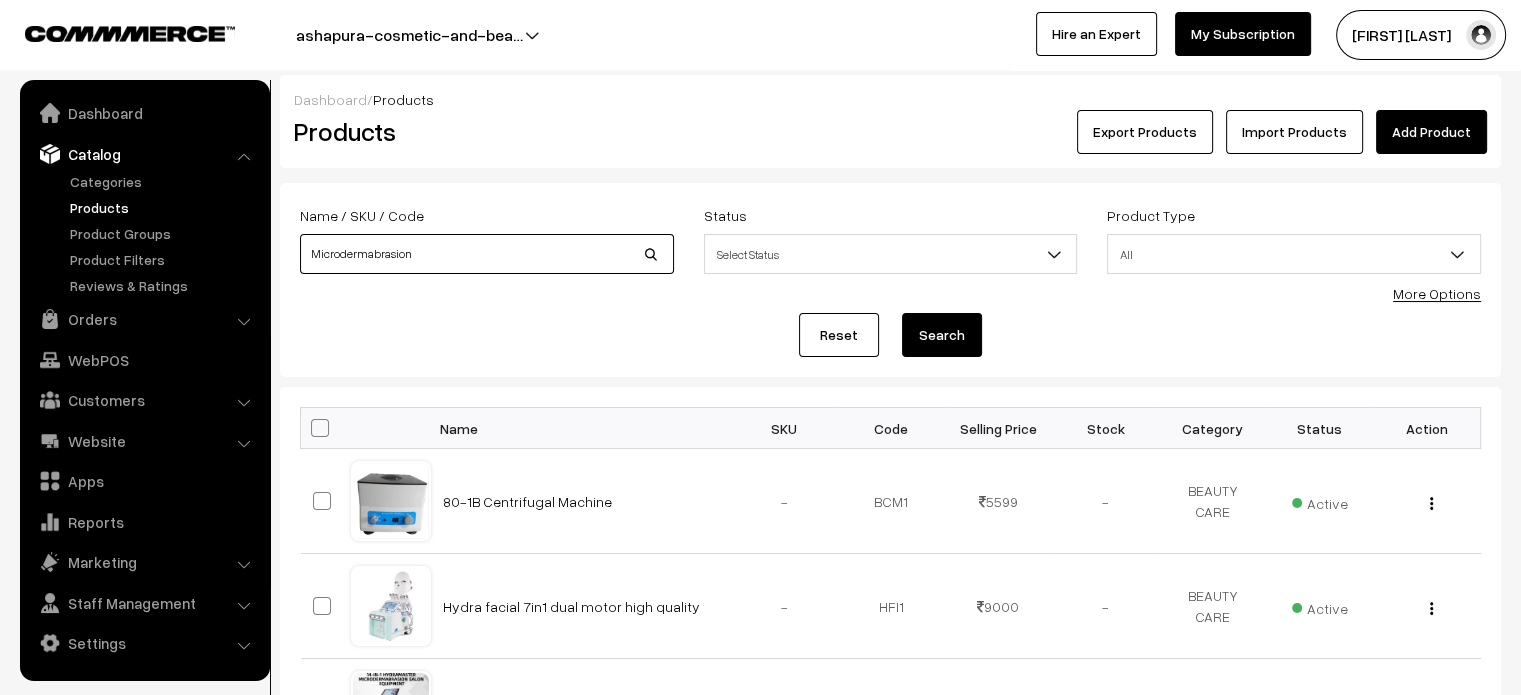 click on "Microdermabrasion" at bounding box center (487, 254) 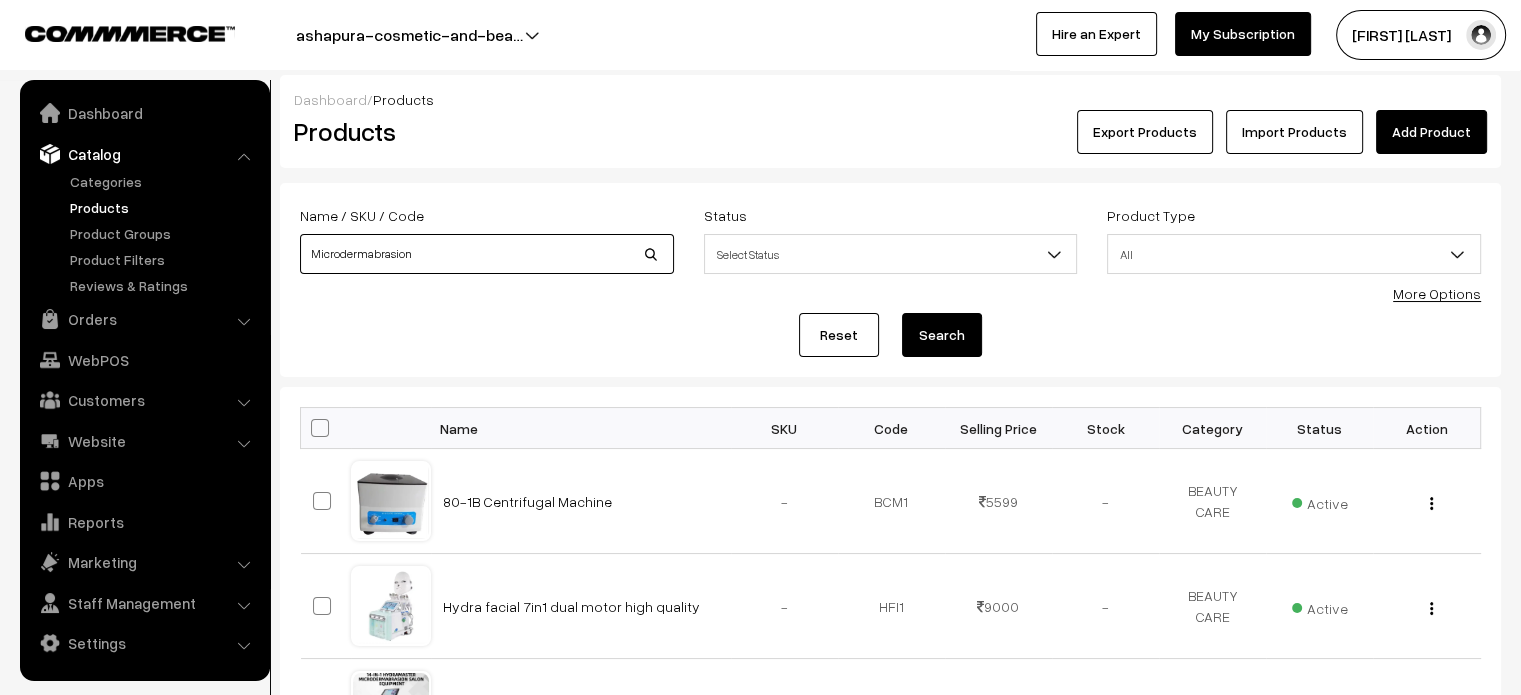 type on "Microdermabrasion" 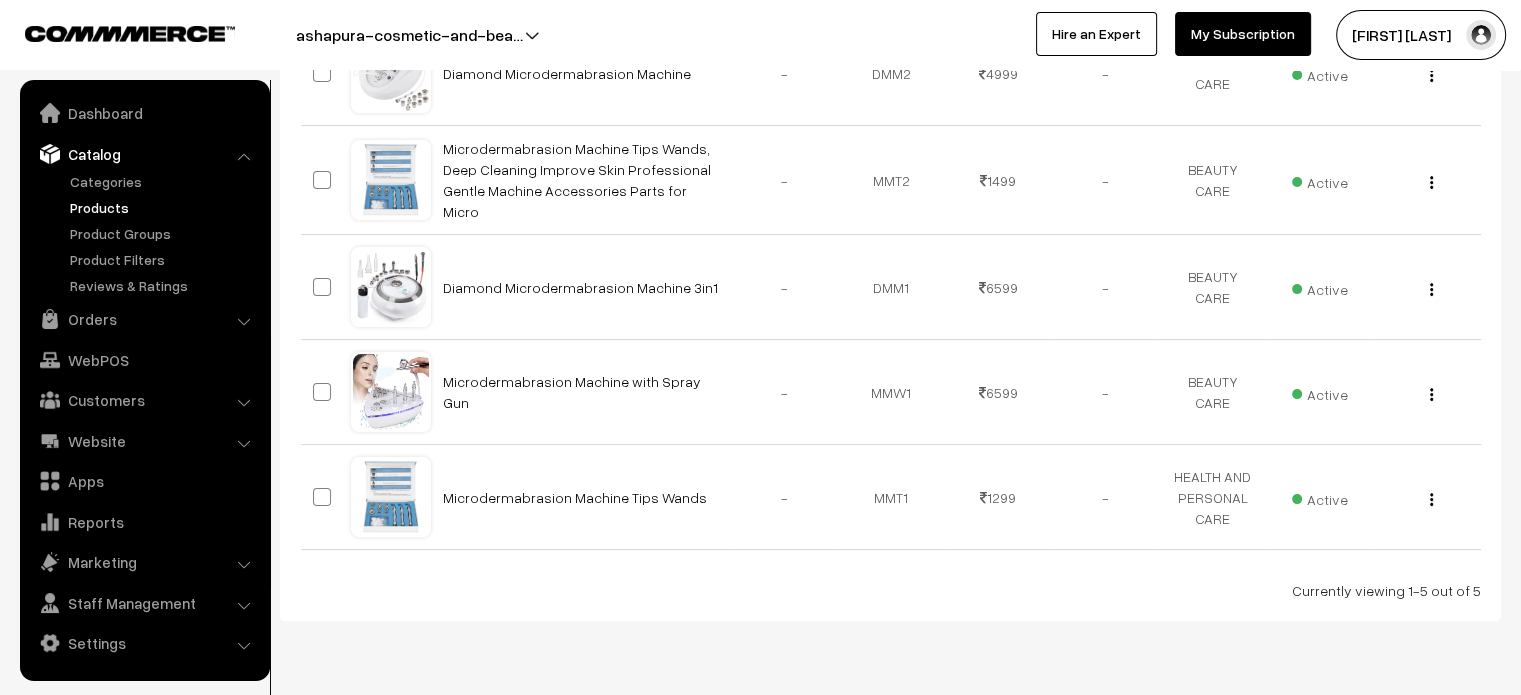 scroll, scrollTop: 434, scrollLeft: 0, axis: vertical 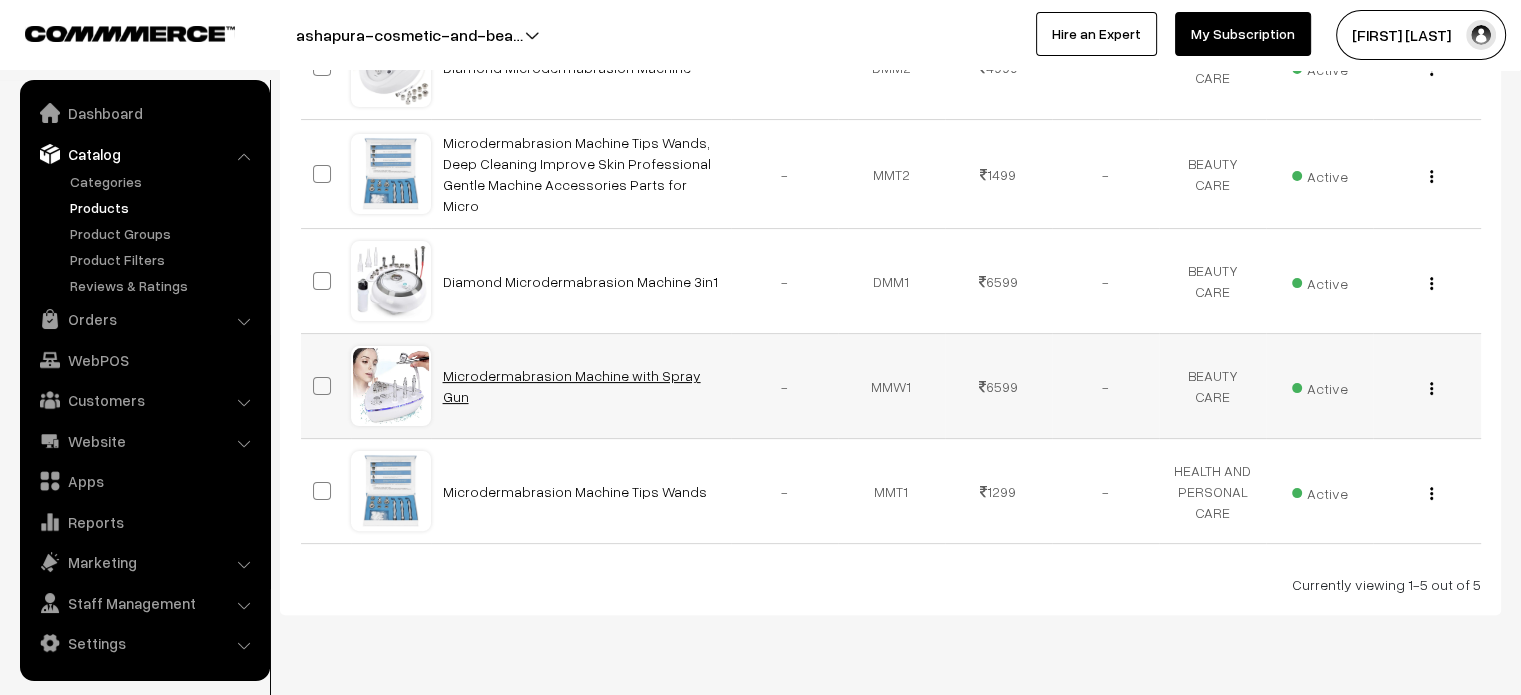 click on "Microdermabrasion Machine with Spray Gun" at bounding box center (572, 386) 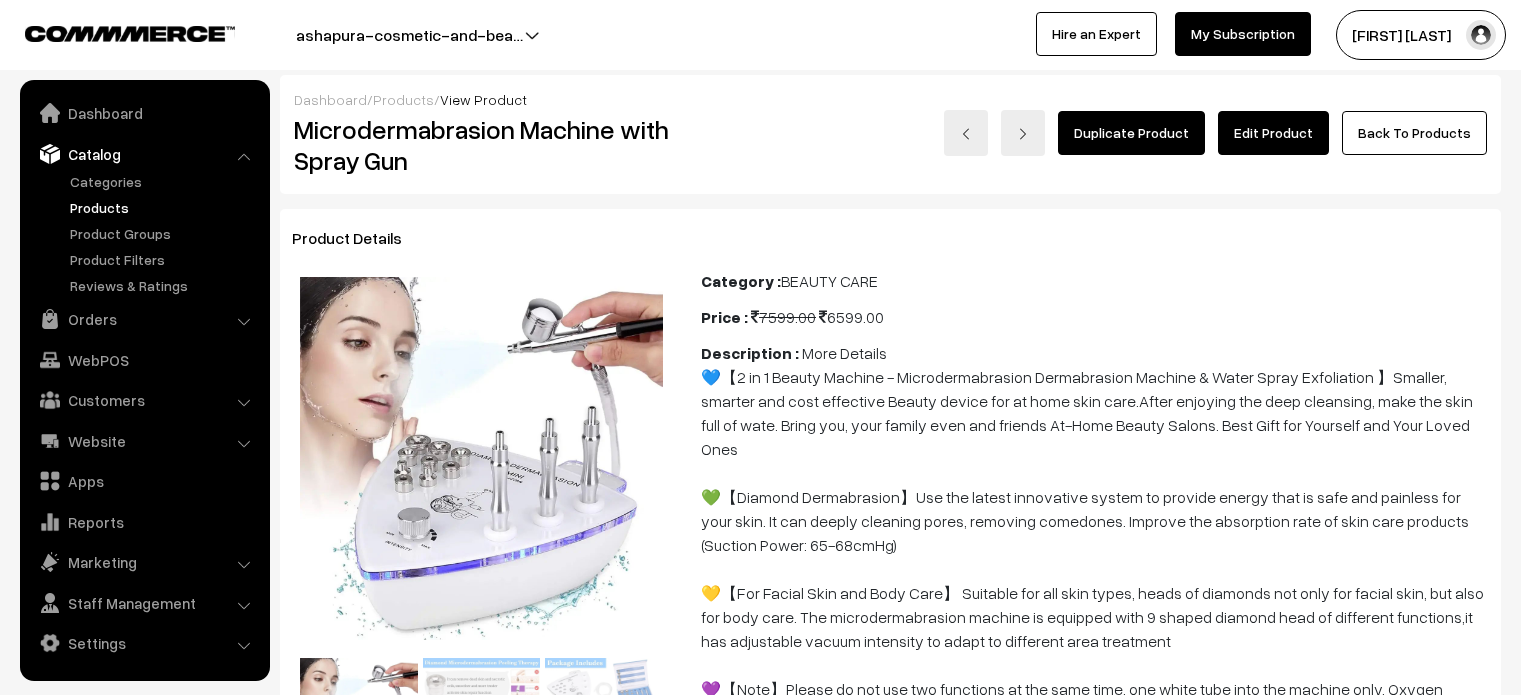 scroll, scrollTop: 0, scrollLeft: 0, axis: both 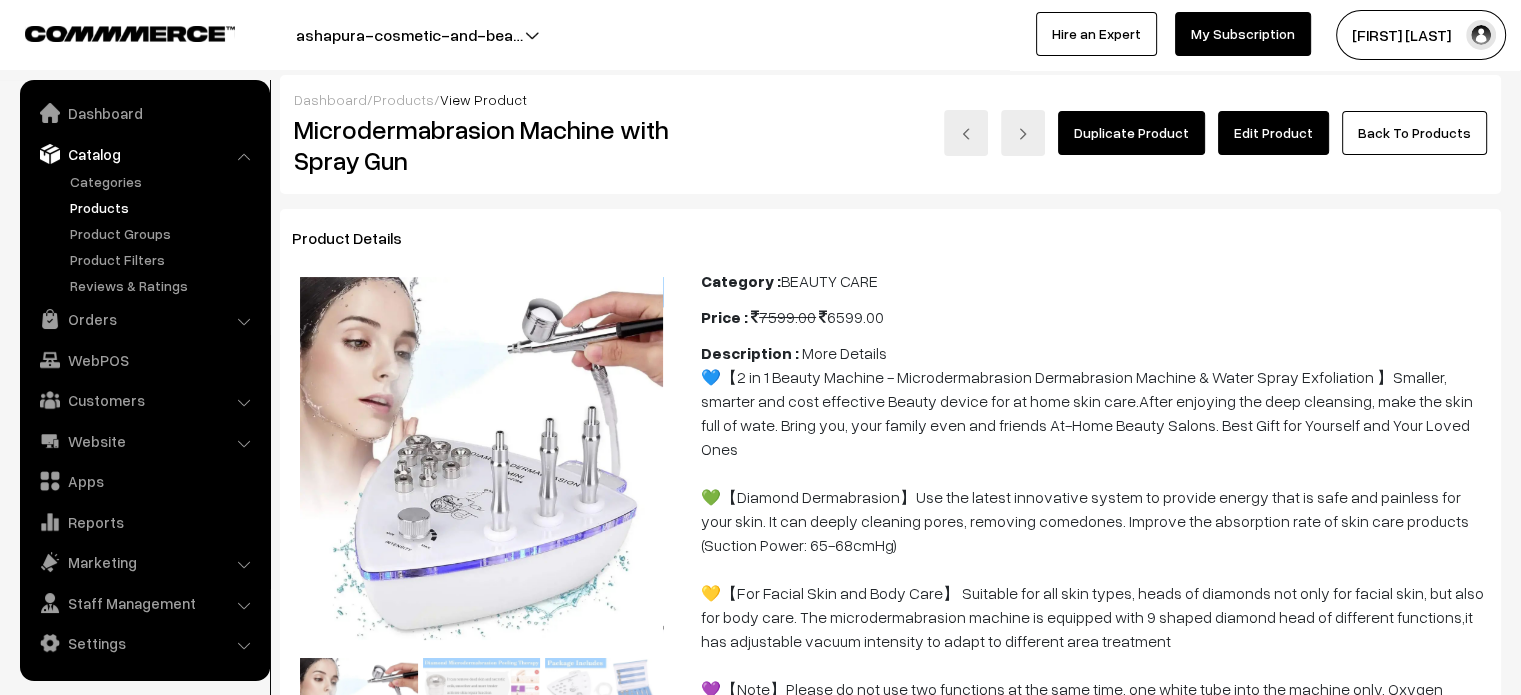 click on "Edit Product" at bounding box center (1273, 133) 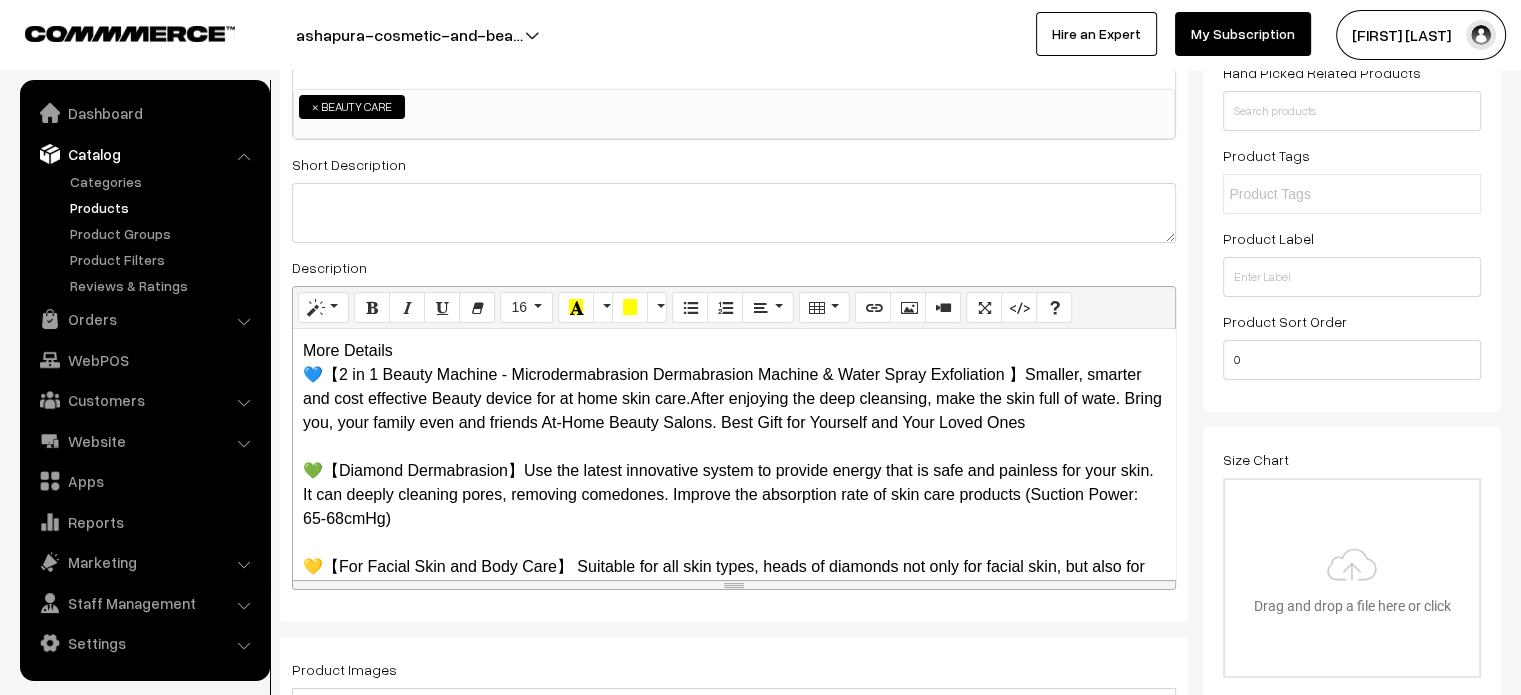 scroll, scrollTop: 312, scrollLeft: 0, axis: vertical 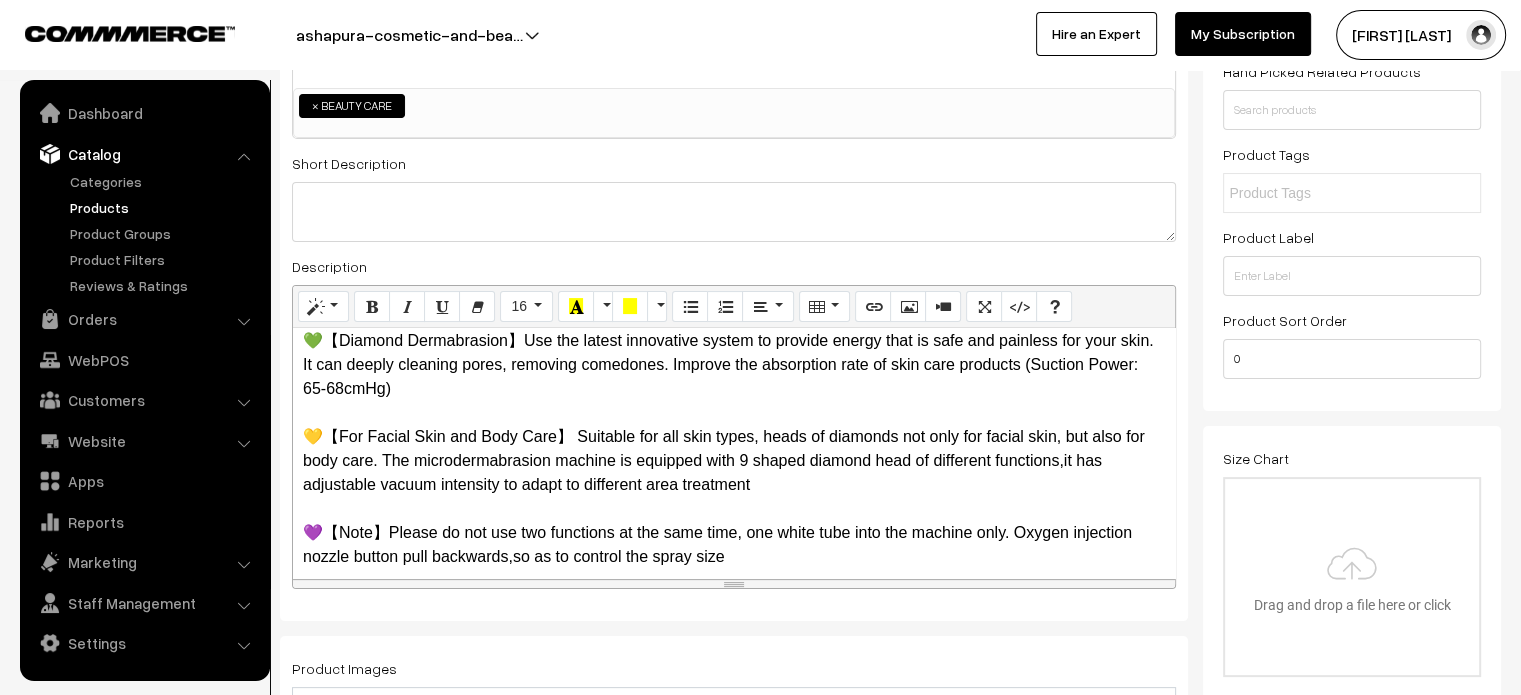 click on "More Details
💙【2 in 1 Beauty Machine - Microdermabrasion Dermabrasion Machine & Water Spray Exfoliation 】Smaller, smarter and cost effective Beauty device for at home skin care.After enjoying the deep cleansing, make the skin full of wate. Bring you, your family even and friends At-Home Beauty Salons. Best Gift for Yourself and Your Loved Ones
💚【Diamond Dermabrasion】Use the latest innovative system to provide energy that is safe and painless for your skin. It can deeply cleaning pores, removing comedones. Improve the absorption rate of skin care products (Suction Power: 65-68cmHg)
💛【For Facial Skin and Body Care】 Suitable for all skin types, heads of diamonds not only for facial skin, but also for body care. The microdermabrasion machine is equipped with 9 shaped diamond head of different functions,it has adjustable vacuum intensity to adapt to different area treatment" at bounding box center (734, 453) 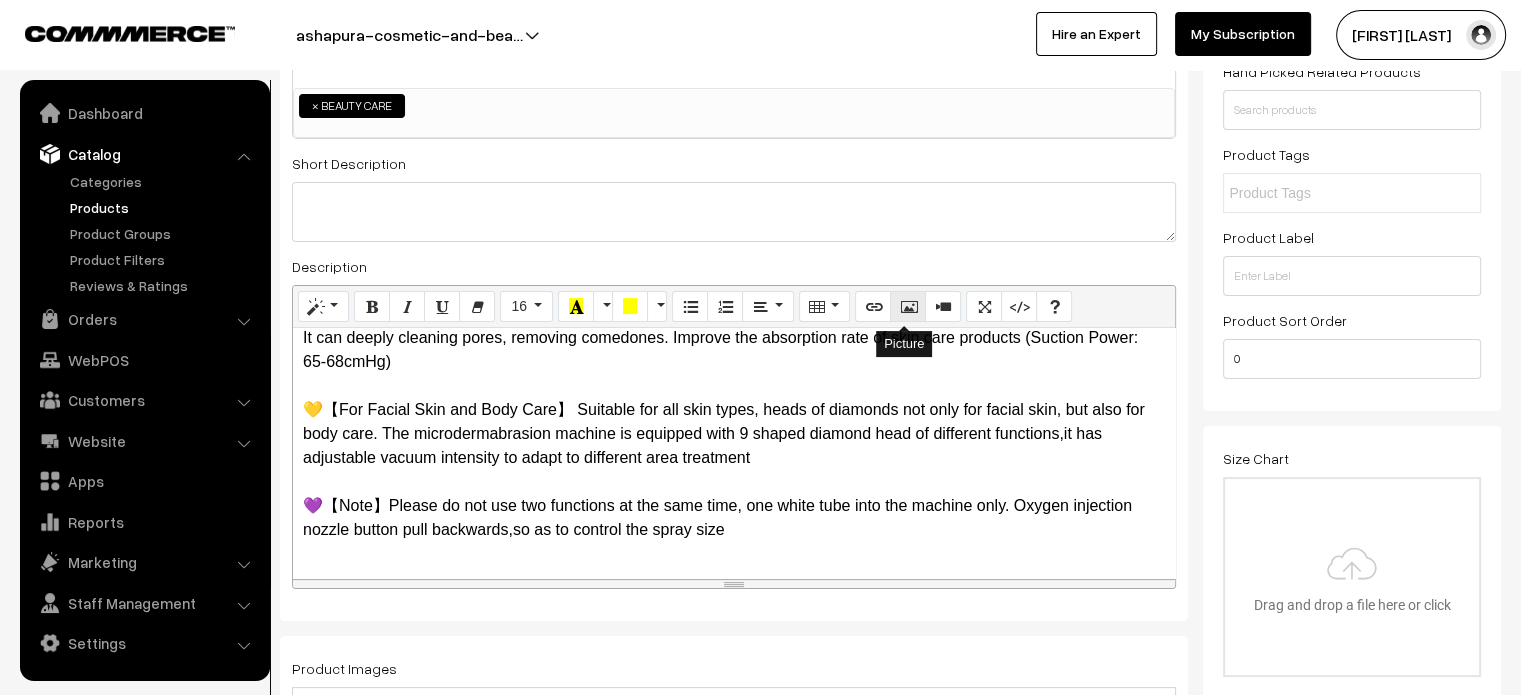 click at bounding box center [908, 306] 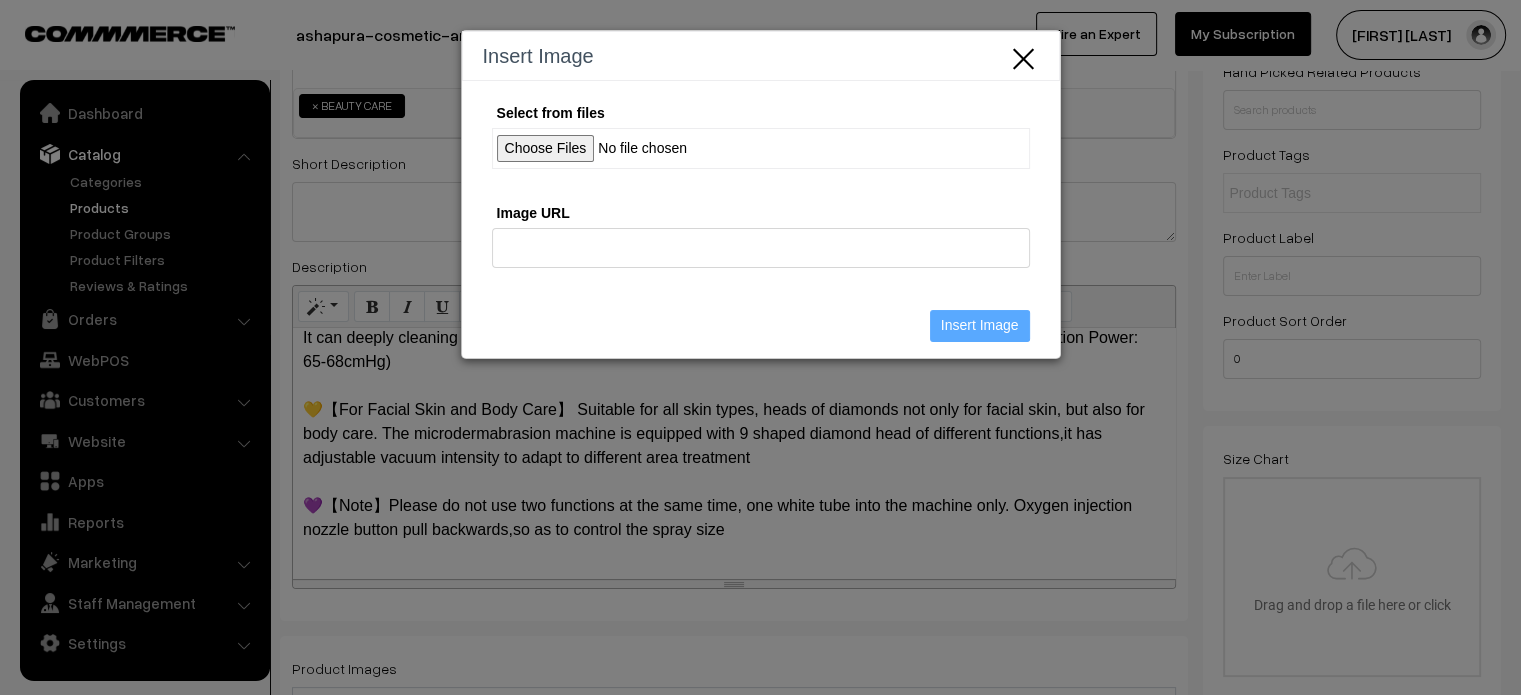 click on "Select from files" at bounding box center (761, 148) 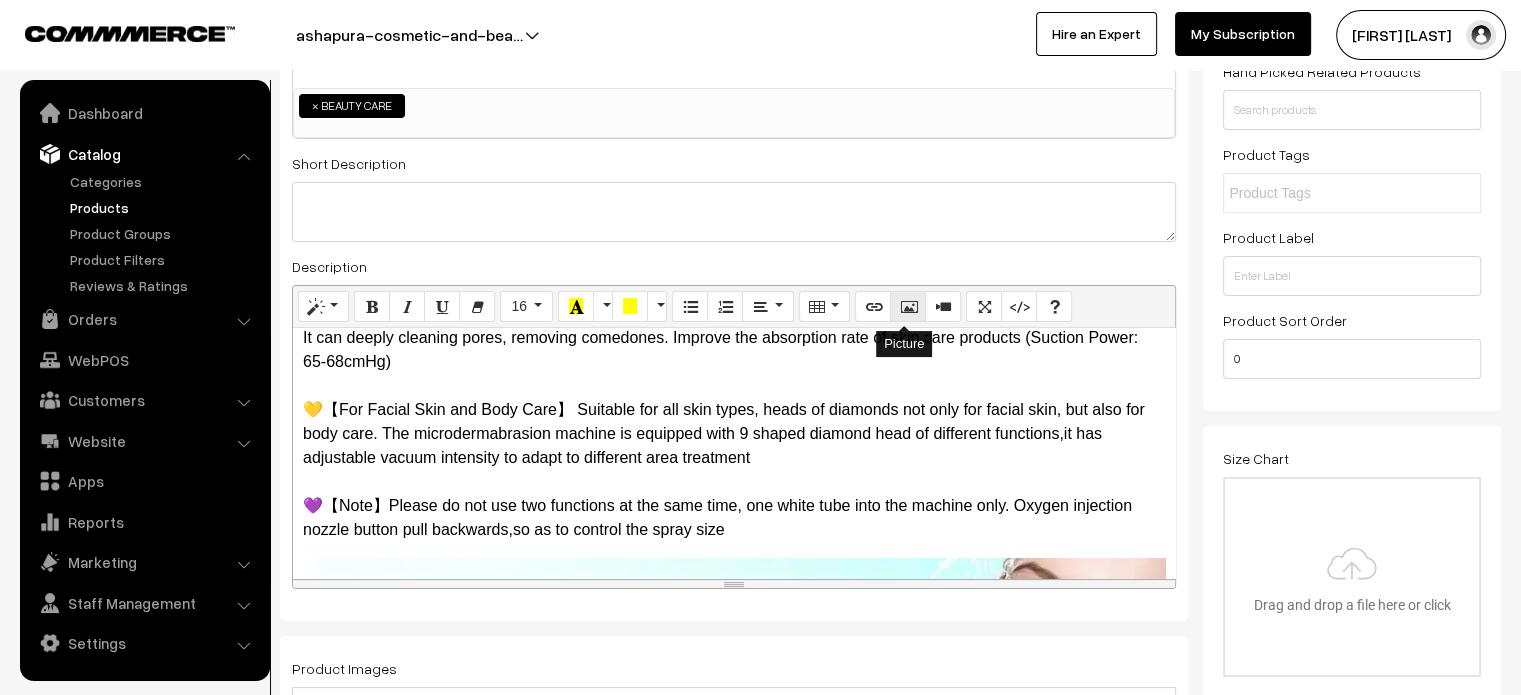 click at bounding box center (908, 306) 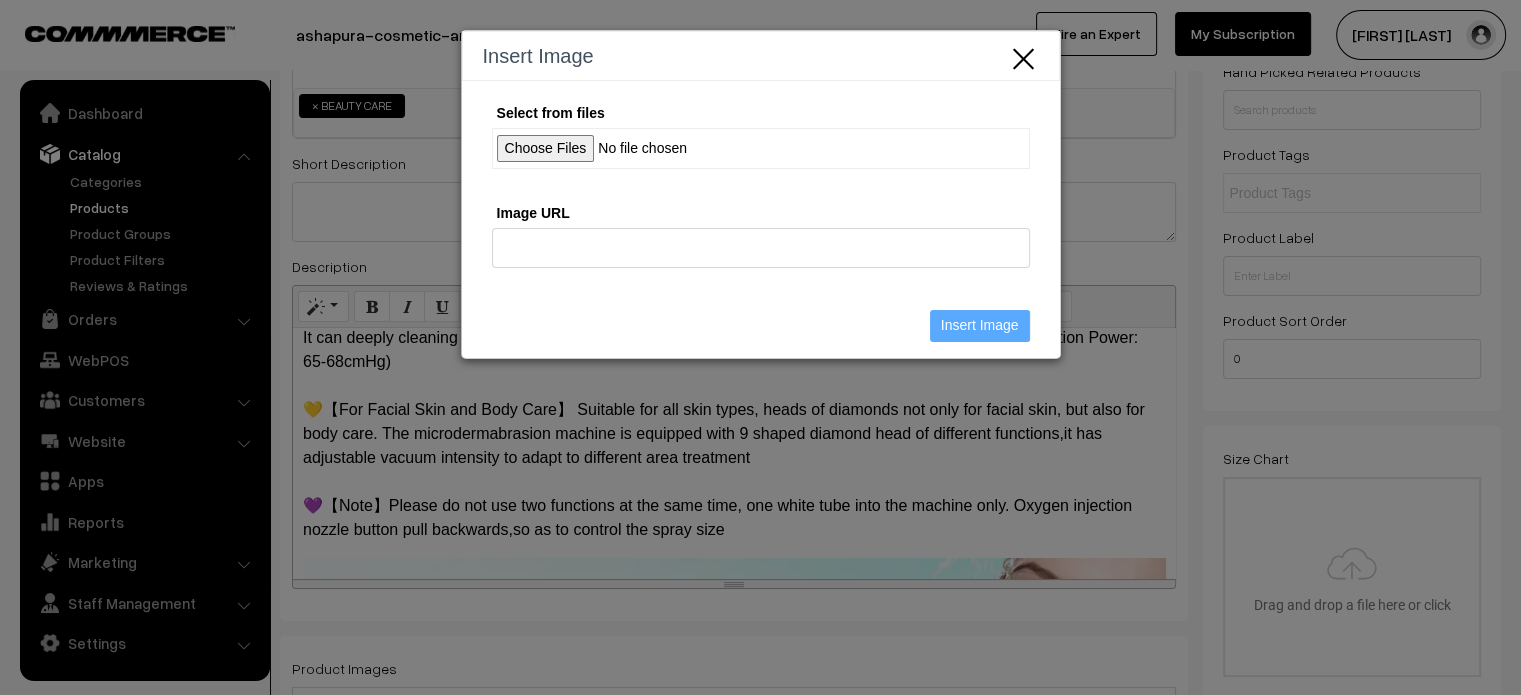 click on "Select from files" at bounding box center (761, 148) 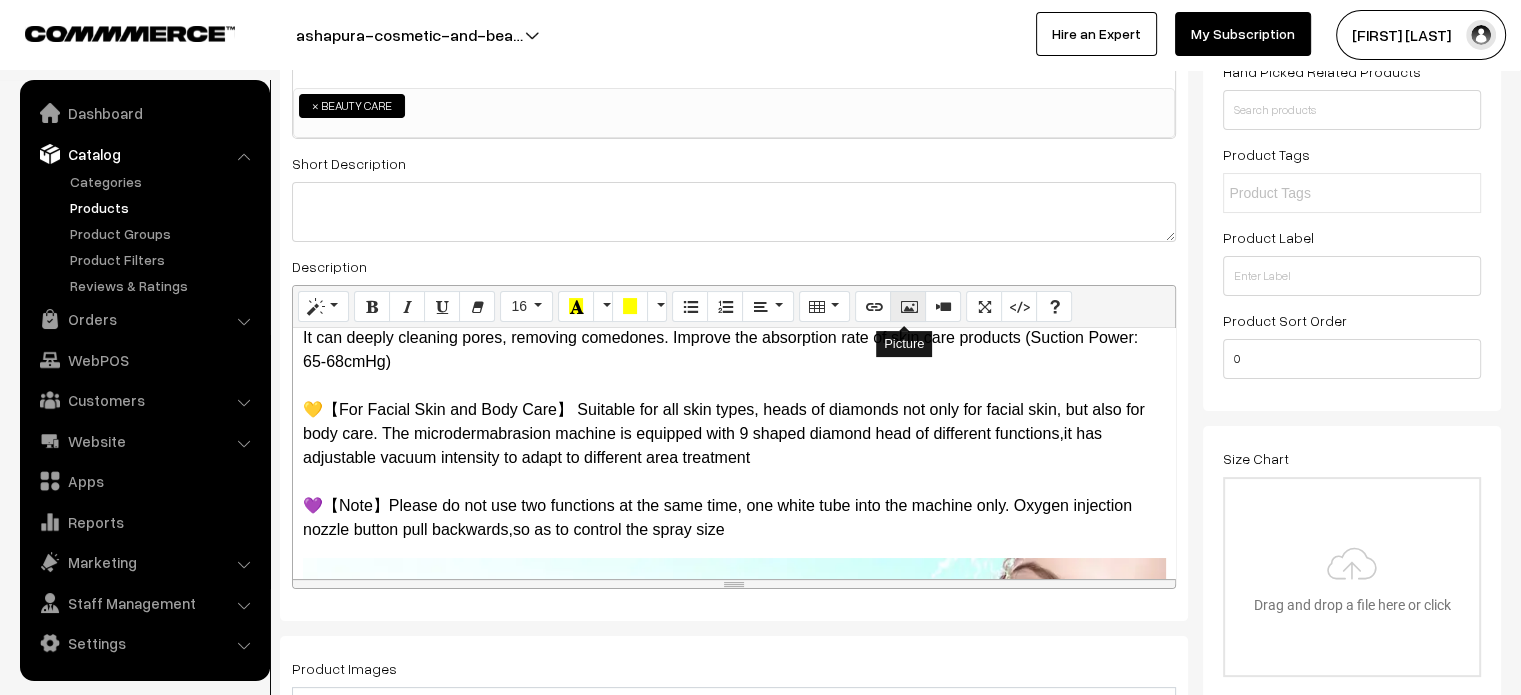 click at bounding box center [908, 307] 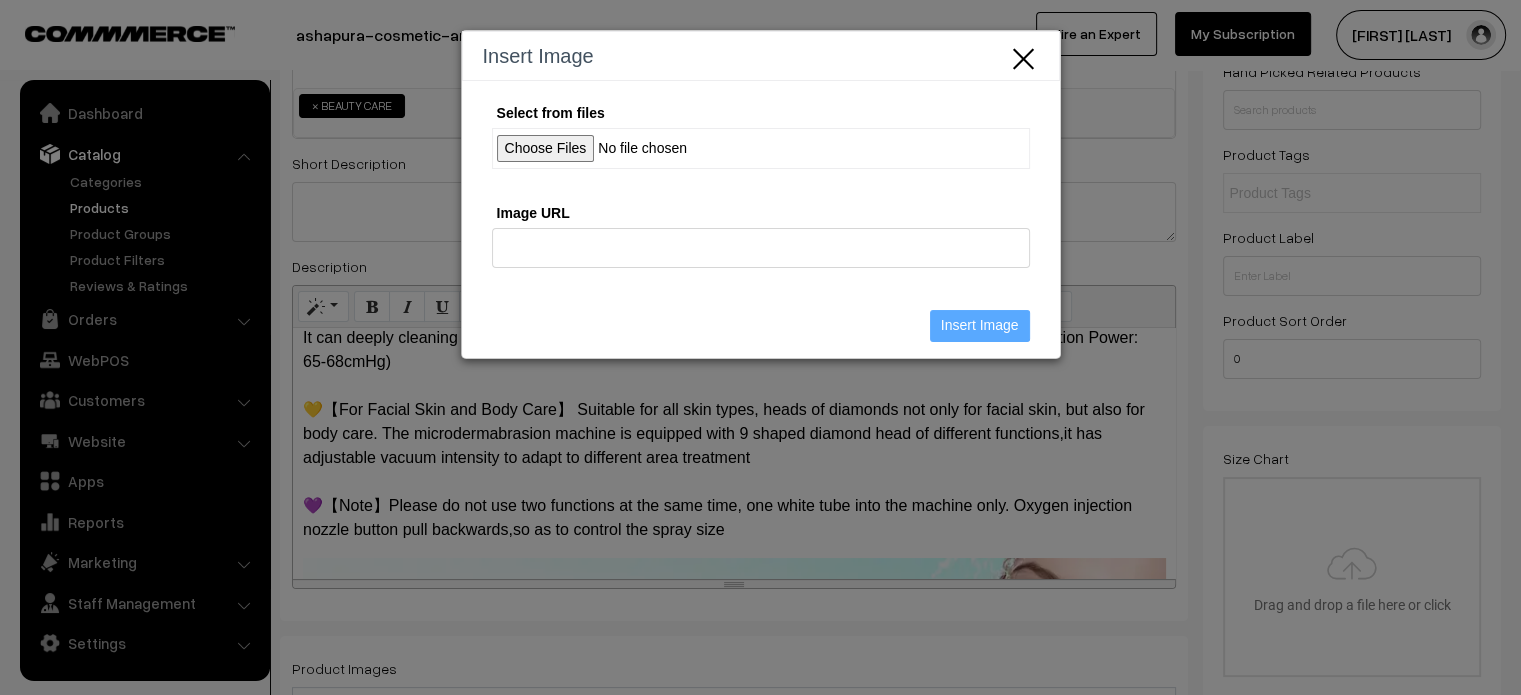 click on "Select from files" at bounding box center (761, 148) 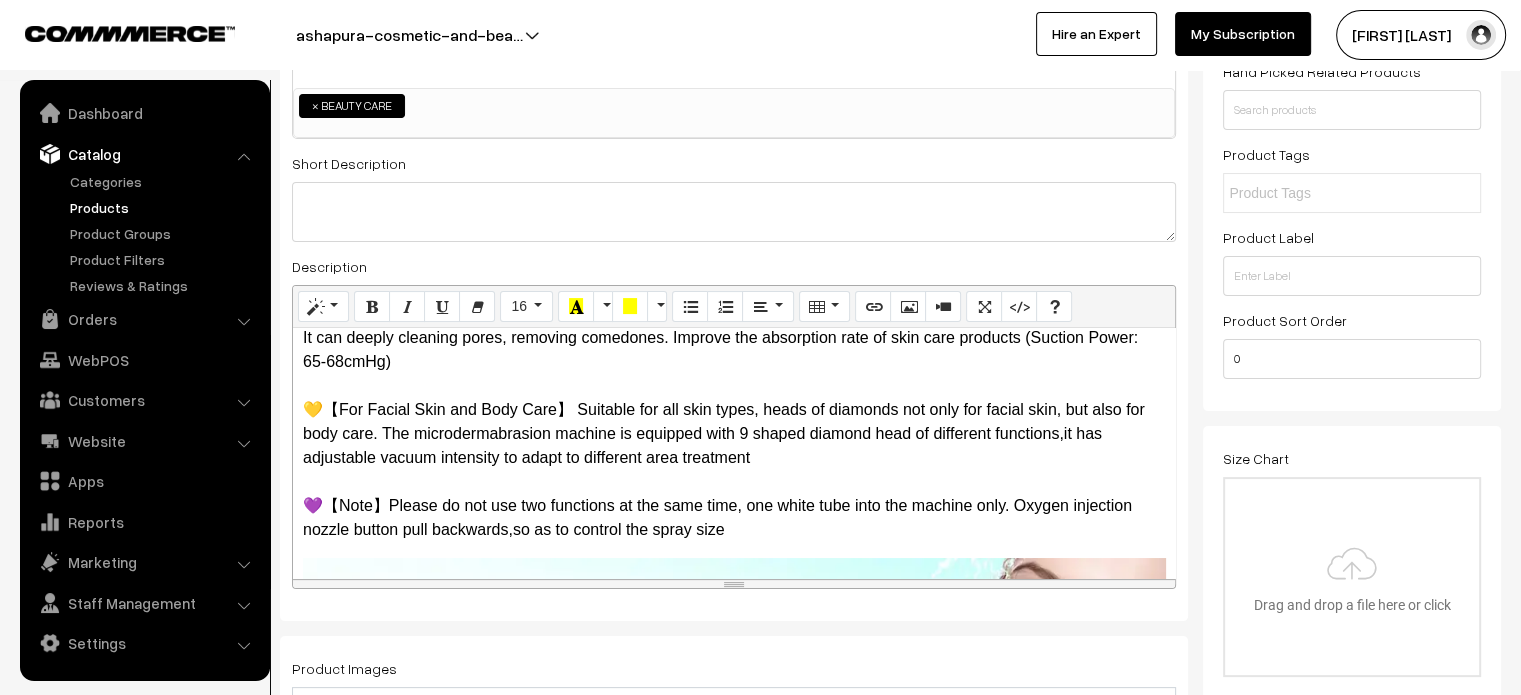 scroll, scrollTop: 0, scrollLeft: 0, axis: both 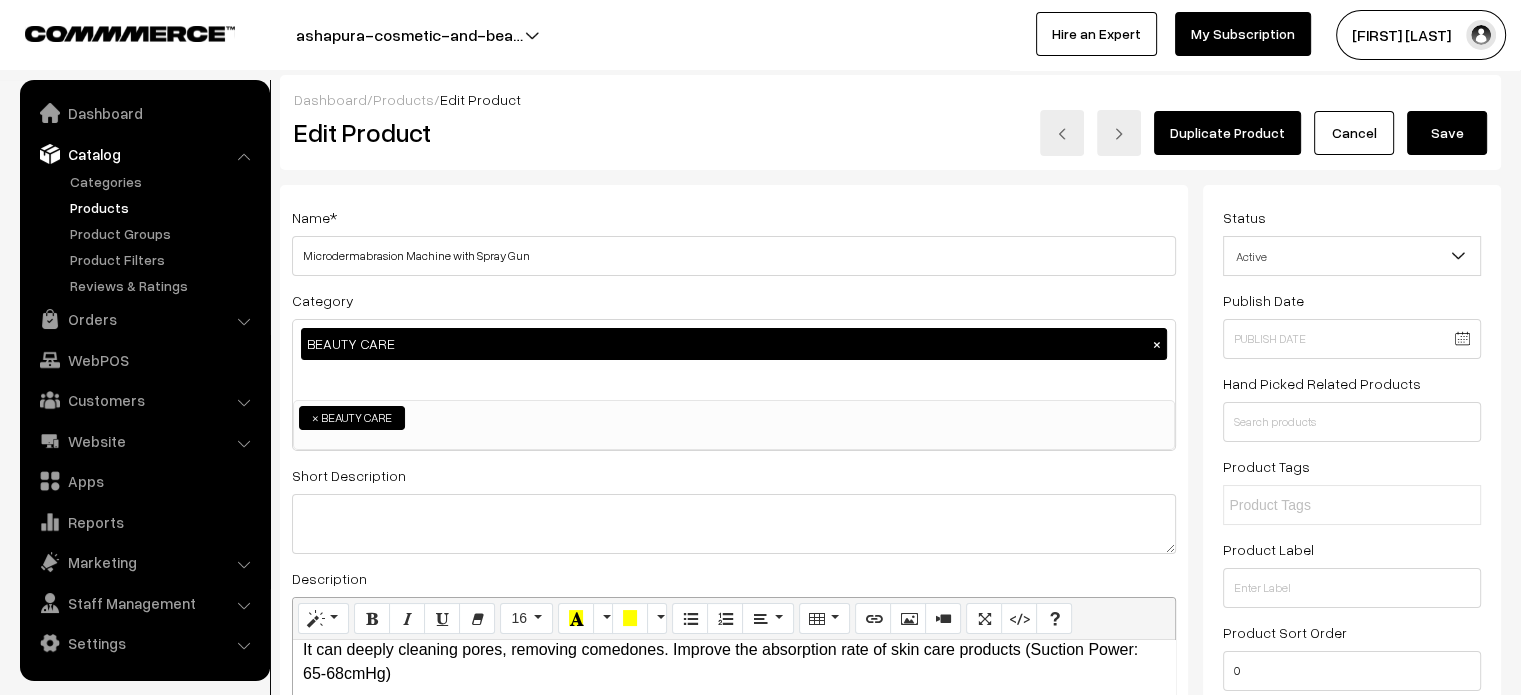 click on "Save" at bounding box center (1447, 133) 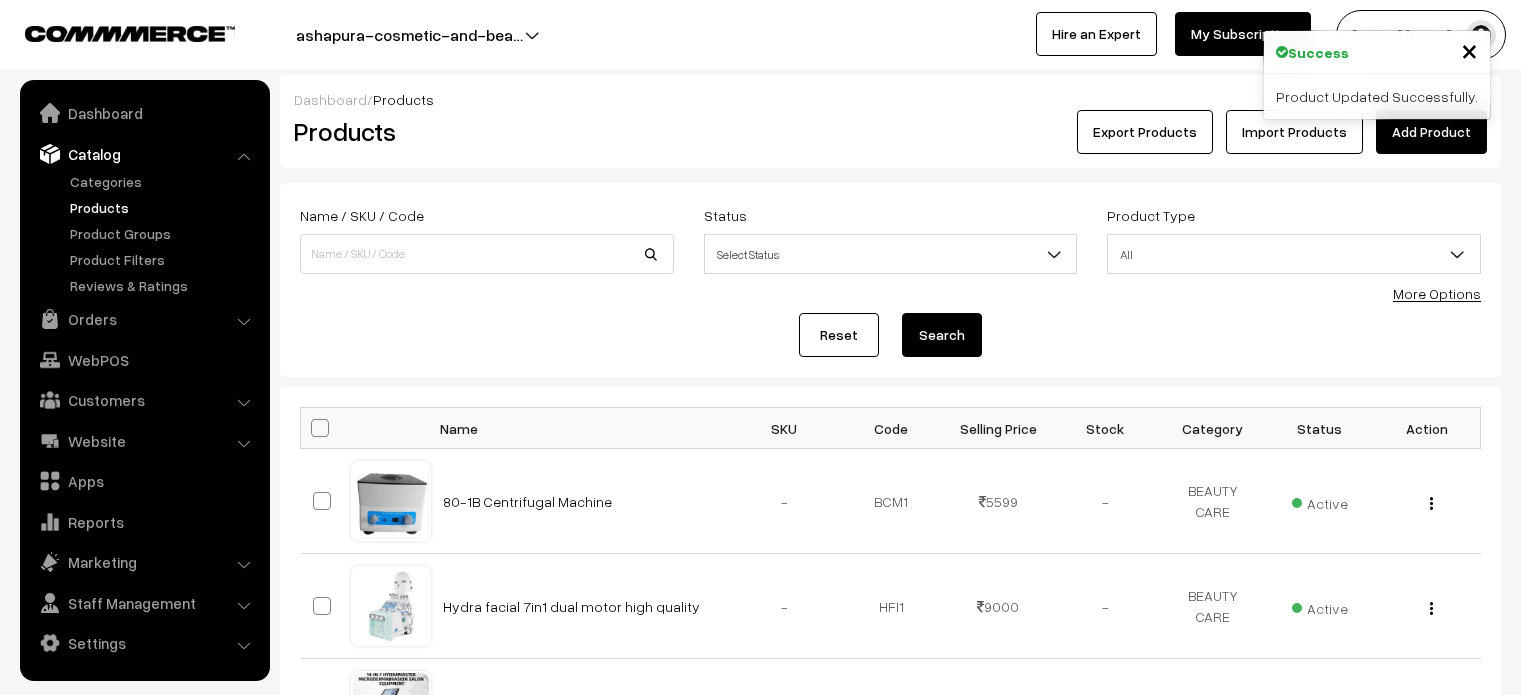 scroll, scrollTop: 0, scrollLeft: 0, axis: both 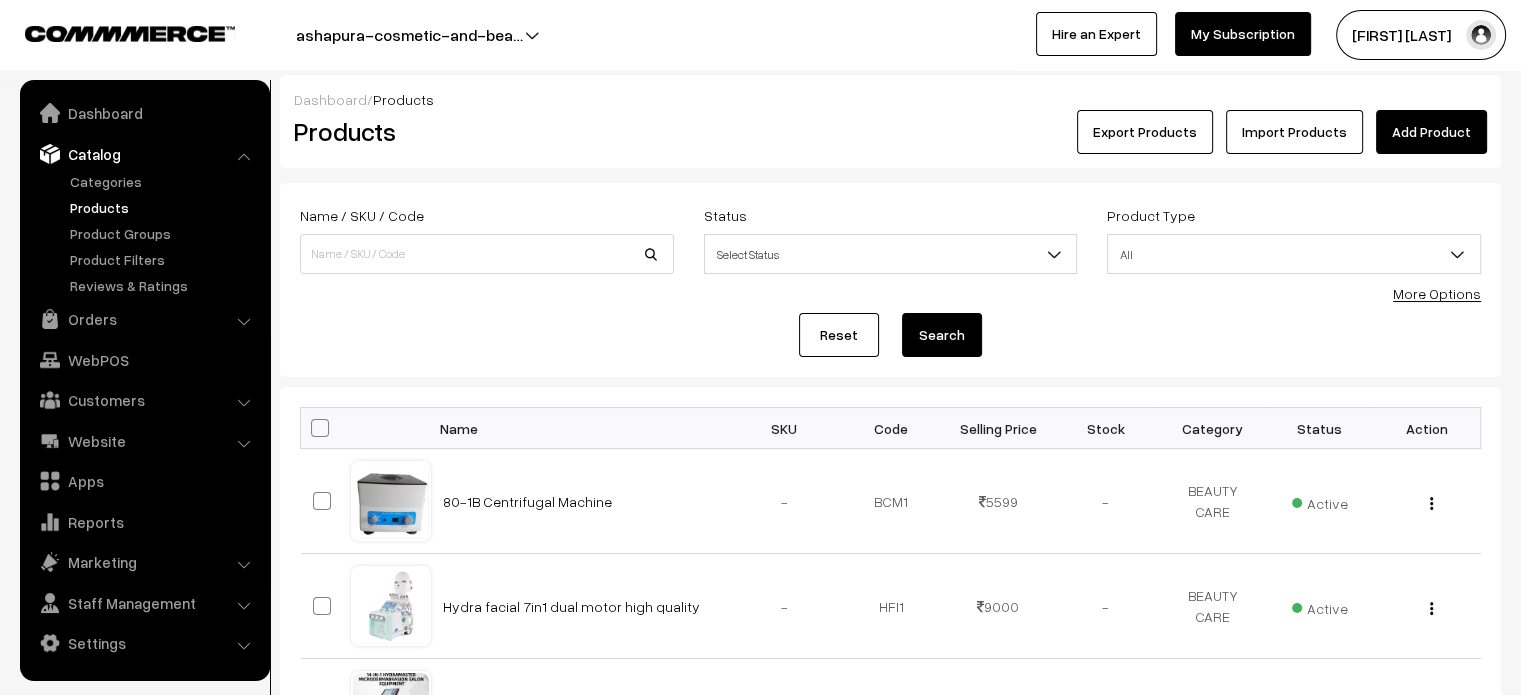 click on "Name / SKU / Code" at bounding box center (487, 238) 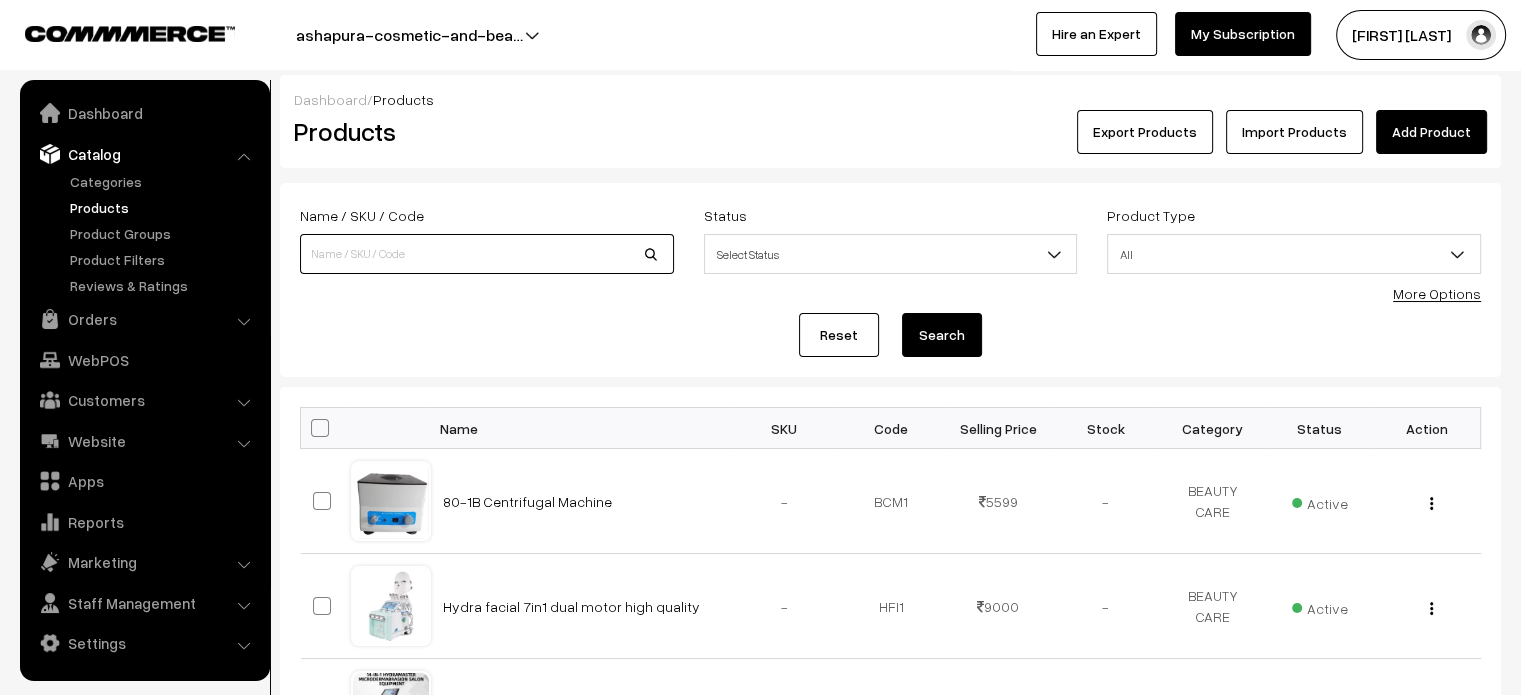 paste on "Blackhead" 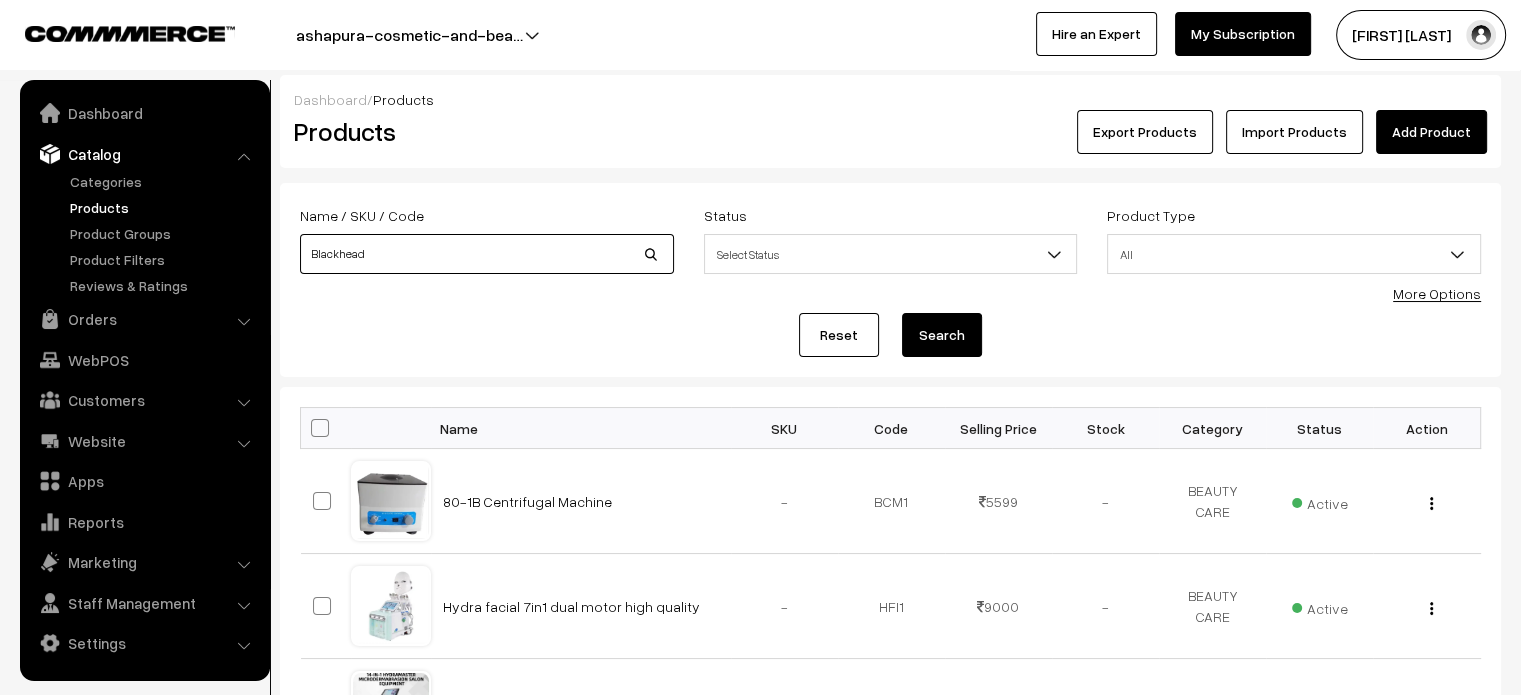click on "Blackhead" at bounding box center [487, 254] 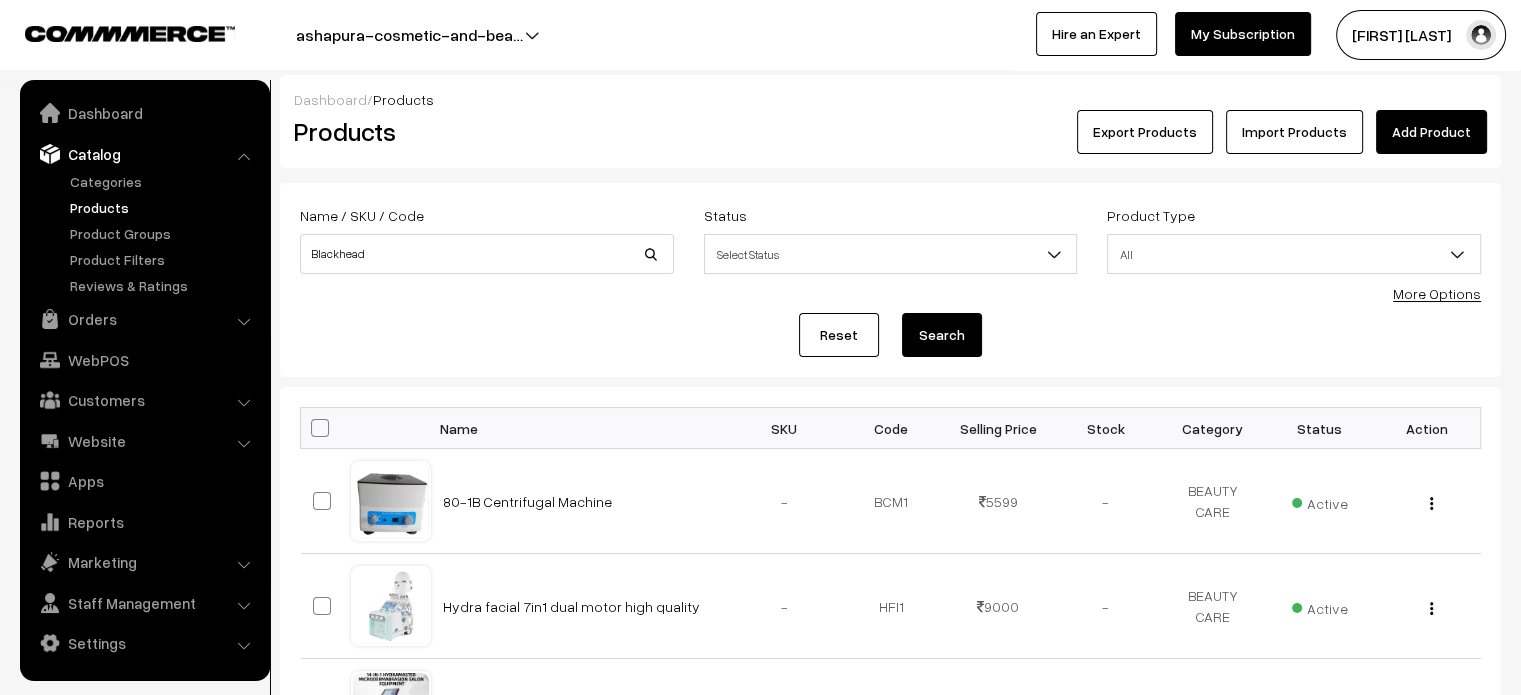 click on "Search" at bounding box center [942, 335] 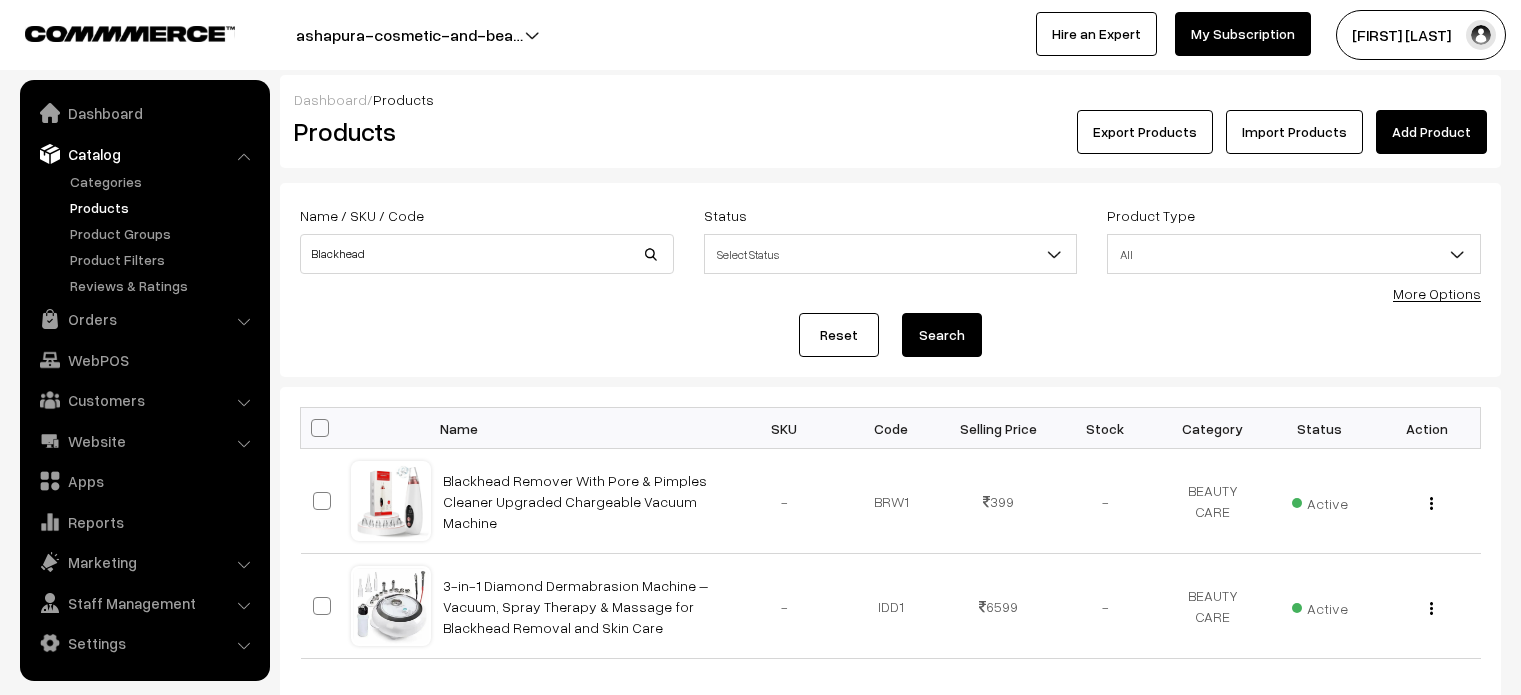scroll, scrollTop: 164, scrollLeft: 0, axis: vertical 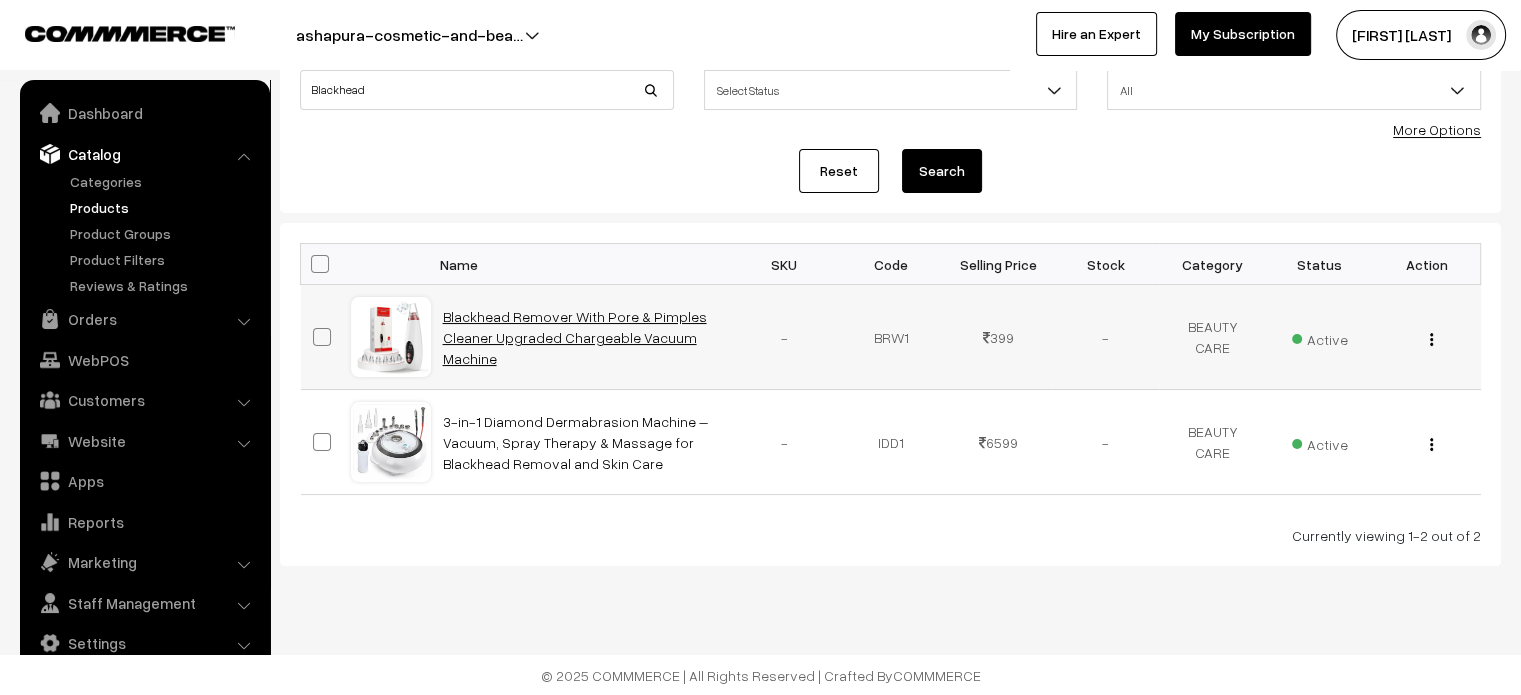 click on "Blackhead Remover With Pore & Pimples Cleaner Upgraded Chargeable Vacuum Machine" at bounding box center [575, 337] 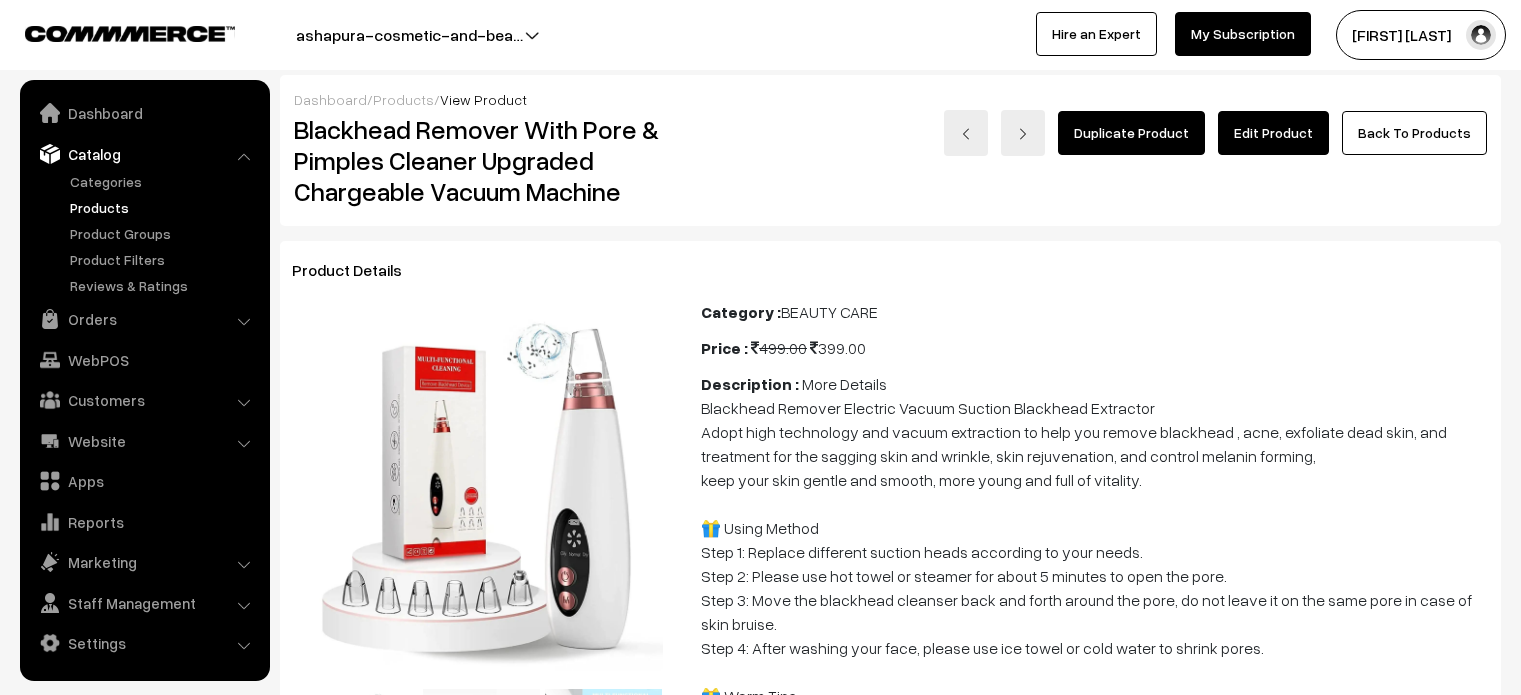 scroll, scrollTop: 0, scrollLeft: 0, axis: both 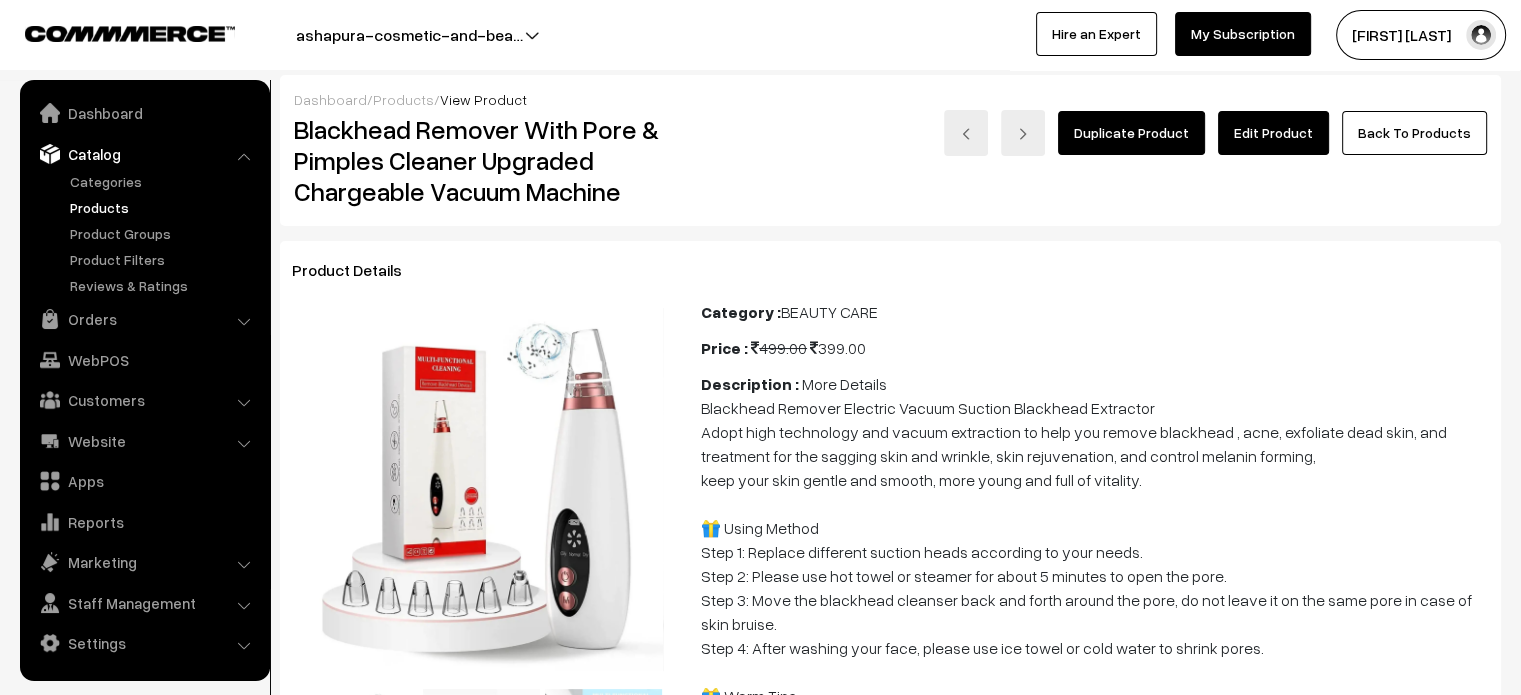 click on "Edit Product" at bounding box center (1273, 133) 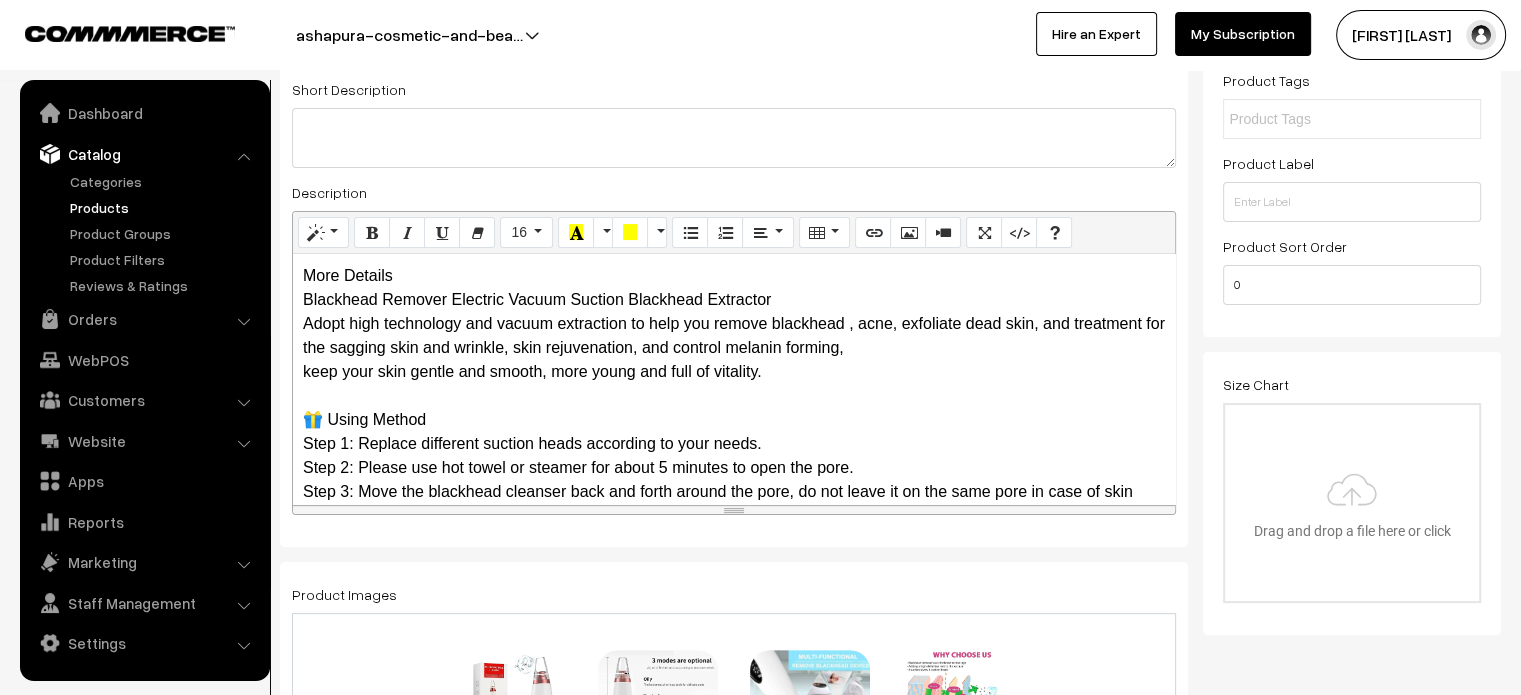 scroll, scrollTop: 388, scrollLeft: 0, axis: vertical 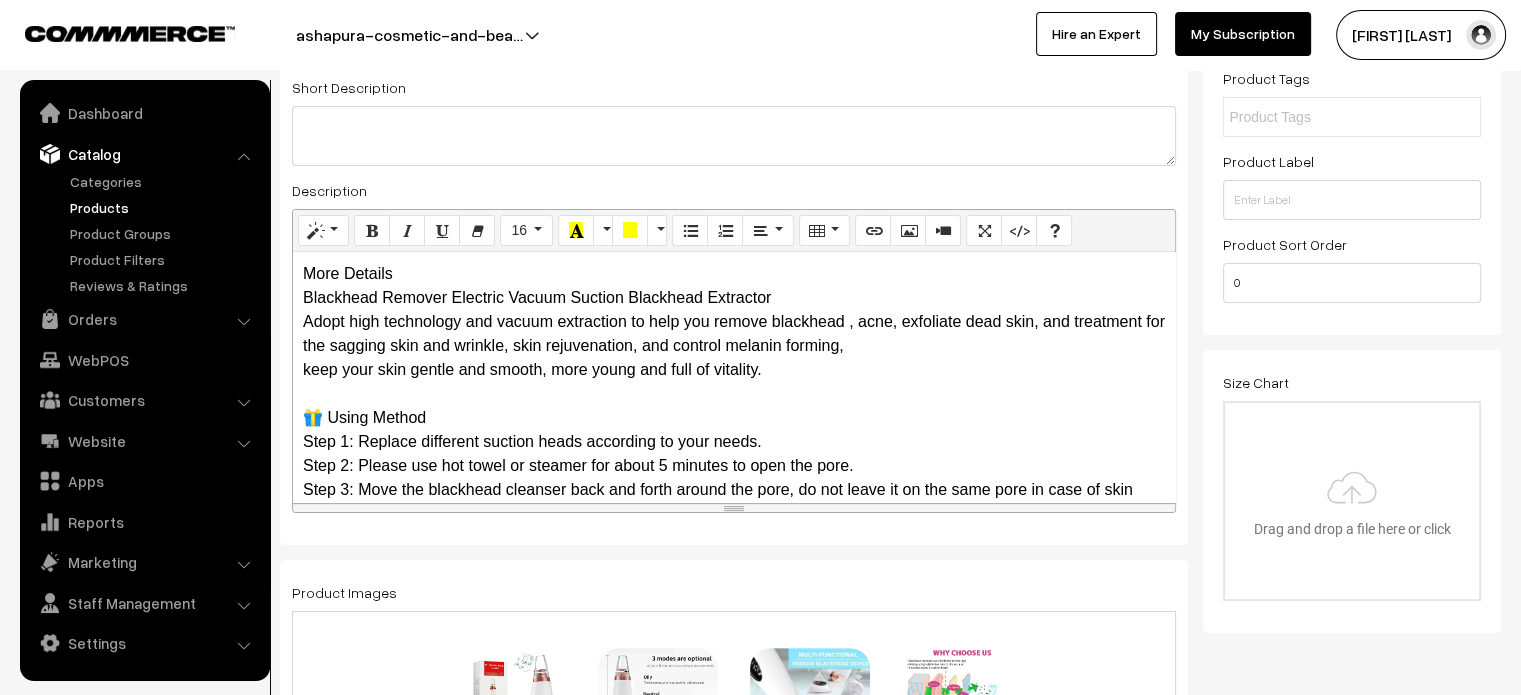 click on "More Details
Blackhead Remover Electric Vacuum Suction Blackhead Extractor
Adopt high technology and vacuum extraction to help you remove blackhead , acne, exfoliate dead skin, and treatment for the sagging skin and wrinkle, skin rejuvenation, and control melanin forming,
keep your skin gentle and smooth, more young and full of vitality.
🎁 Using Method
Step 1: Replace different suction heads according to your needs.
Step 2: Please use hot towel or steamer for about 5 minutes to open the pore.
Step 3: Move the blackhead cleanser back and forth around the pore, do not leave it on the same pore in case of skin bruise.
Step 4: After washing your face, please use ice towel or cold water to shrink pores.
🎁 Warm Tips
Do not use it over 5 minutes a time to prevent from skin damage.
Do not stay on one place too long to prevent from purple and red skin.
Do not use it if your skin is broken and damaged.
Dry skin use it once a week, oily and mixed skin use it twice a week.
Level low for dry skin" at bounding box center (734, 377) 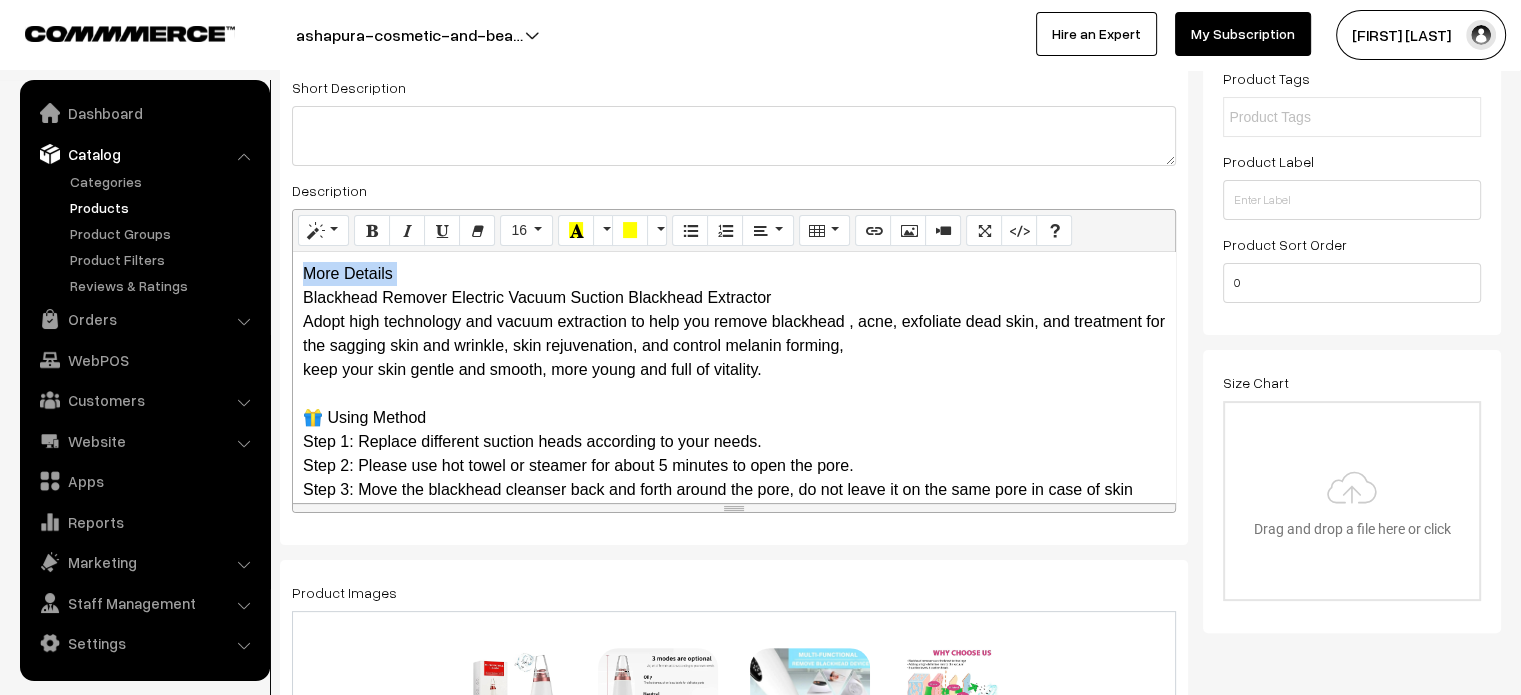 click on "More Details
Blackhead Remover Electric Vacuum Suction Blackhead Extractor
Adopt high technology and vacuum extraction to help you remove blackhead , acne, exfoliate dead skin, and treatment for the sagging skin and wrinkle, skin rejuvenation, and control melanin forming,
keep your skin gentle and smooth, more young and full of vitality.
🎁 Using Method
Step 1: Replace different suction heads according to your needs.
Step 2: Please use hot towel or steamer for about 5 minutes to open the pore.
Step 3: Move the blackhead cleanser back and forth around the pore, do not leave it on the same pore in case of skin bruise.
Step 4: After washing your face, please use ice towel or cold water to shrink pores.
🎁 Warm Tips
Do not use it over 5 minutes a time to prevent from skin damage.
Do not stay on one place too long to prevent from purple and red skin.
Do not use it if your skin is broken and damaged.
Dry skin use it once a week, oily and mixed skin use it twice a week.
Level low for dry skin" at bounding box center (734, 377) 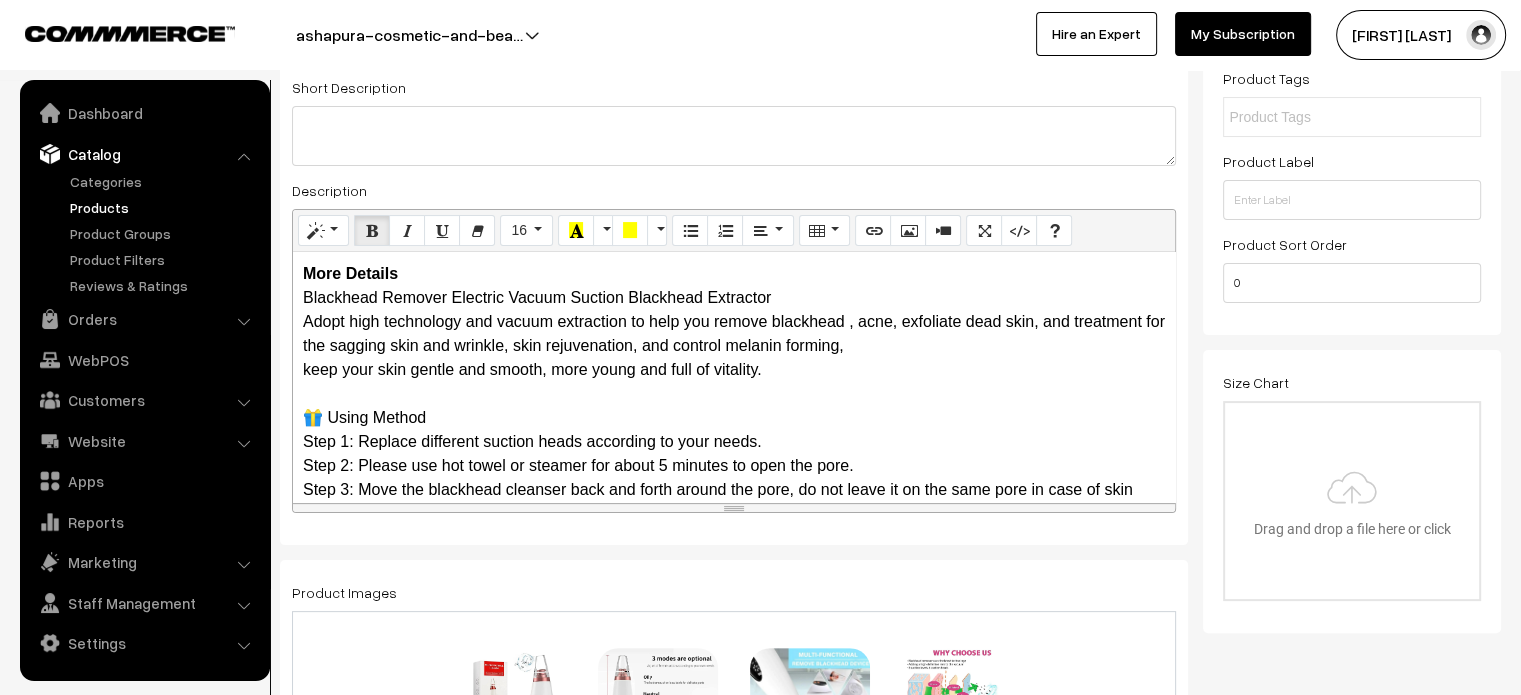 click on "More Details
Blackhead Remover Electric Vacuum Suction Blackhead Extractor
Adopt high technology and vacuum extraction to help you remove blackhead , acne, exfoliate dead skin, and treatment for the sagging skin and wrinkle, skin rejuvenation, and control melanin forming,
keep your skin gentle and smooth, more young and full of vitality.
🎁 Using Method
Step 1: Replace different suction heads according to your needs.
Step 2: Please use hot towel or steamer for about 5 minutes to open the pore.
Step 3: Move the blackhead cleanser back and forth around the pore, do not leave it on the same pore in case of skin bruise.
Step 4: After washing your face, please use ice towel or cold water to shrink pores.
🎁 Warm Tips
Do not use it over 5 minutes a time to prevent from skin damage.
Do not stay on one place too long to prevent from purple and red skin.
Do not use it if your skin is broken and damaged.
Dry skin use it once a week, oily and mixed skin use it twice a week.
Level low for dry skin" at bounding box center [734, 377] 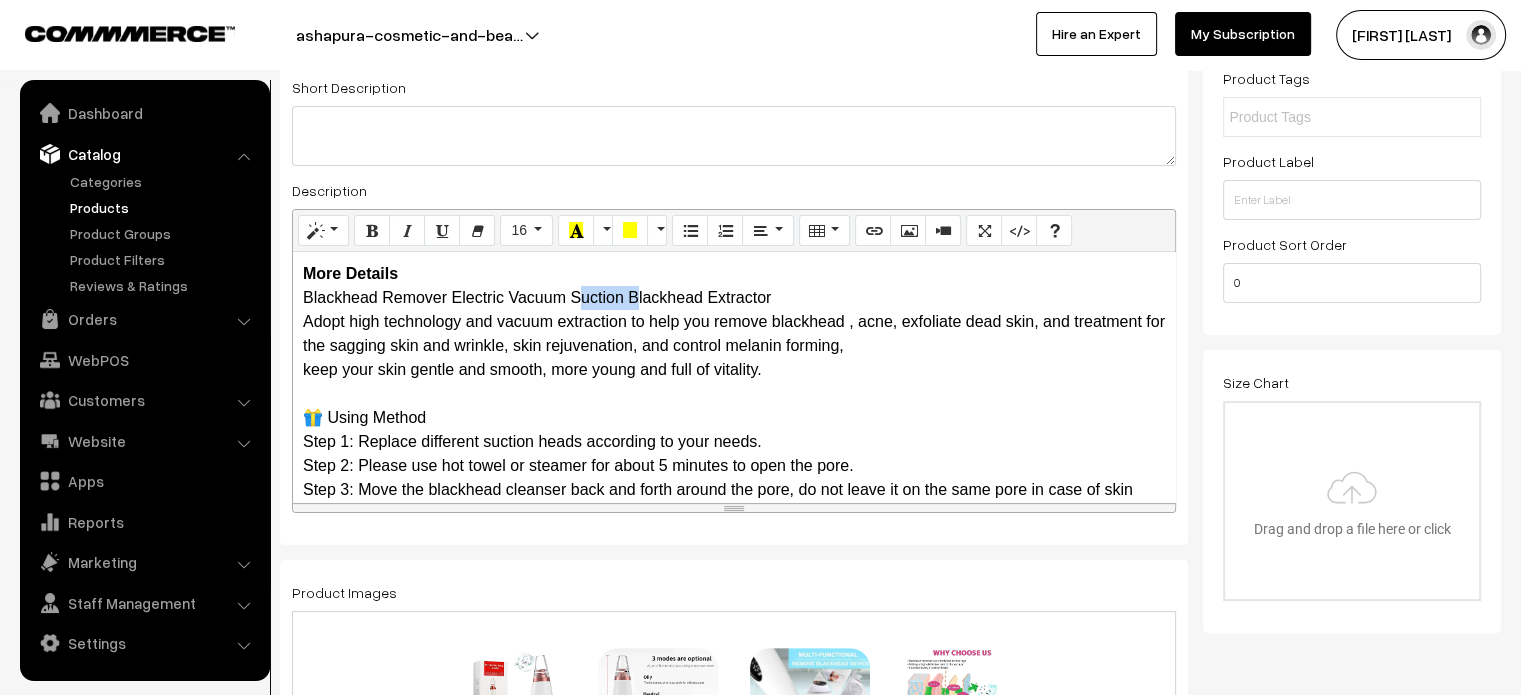 click on "More Details
Blackhead Remover Electric Vacuum Suction Blackhead Extractor
Adopt high technology and vacuum extraction to help you remove blackhead , acne, exfoliate dead skin, and treatment for the sagging skin and wrinkle, skin rejuvenation, and control melanin forming,
keep your skin gentle and smooth, more young and full of vitality.
🎁 Using Method
Step 1: Replace different suction heads according to your needs.
Step 2: Please use hot towel or steamer for about 5 minutes to open the pore.
Step 3: Move the blackhead cleanser back and forth around the pore, do not leave it on the same pore in case of skin bruise.
Step 4: After washing your face, please use ice towel or cold water to shrink pores.
🎁 Warm Tips
Do not use it over 5 minutes a time to prevent from skin damage.
Do not stay on one place too long to prevent from purple and red skin.
Do not use it if your skin is broken and damaged.
Dry skin use it once a week, oily and mixed skin use it twice a week.
Level low for dry skin" at bounding box center (734, 377) 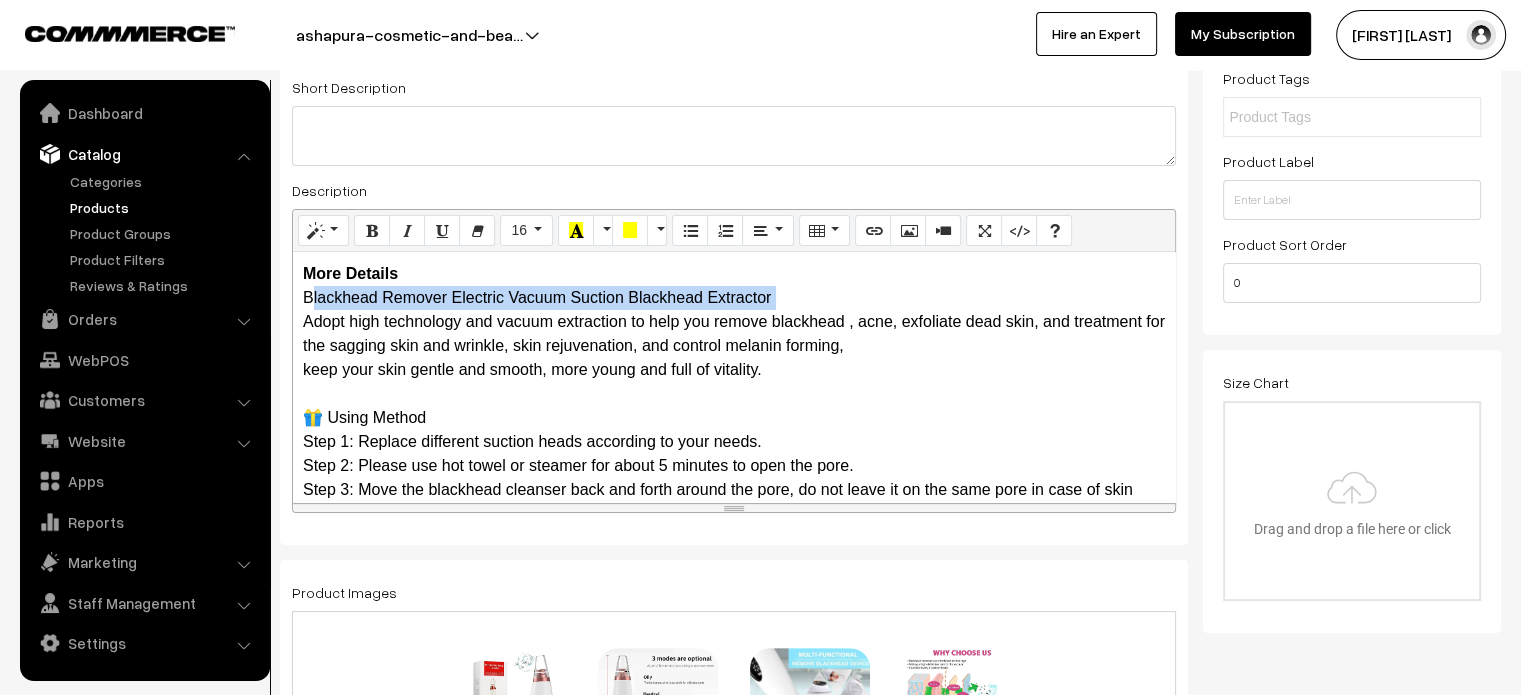click on "More Details
Blackhead Remover Electric Vacuum Suction Blackhead Extractor
Adopt high technology and vacuum extraction to help you remove blackhead , acne, exfoliate dead skin, and treatment for the sagging skin and wrinkle, skin rejuvenation, and control melanin forming,
keep your skin gentle and smooth, more young and full of vitality.
🎁 Using Method
Step 1: Replace different suction heads according to your needs.
Step 2: Please use hot towel or steamer for about 5 minutes to open the pore.
Step 3: Move the blackhead cleanser back and forth around the pore, do not leave it on the same pore in case of skin bruise.
Step 4: After washing your face, please use ice towel or cold water to shrink pores.
🎁 Warm Tips
Do not use it over 5 minutes a time to prevent from skin damage.
Do not stay on one place too long to prevent from purple and red skin.
Do not use it if your skin is broken and damaged.
Dry skin use it once a week, oily and mixed skin use it twice a week.
Level low for dry skin" at bounding box center (734, 377) 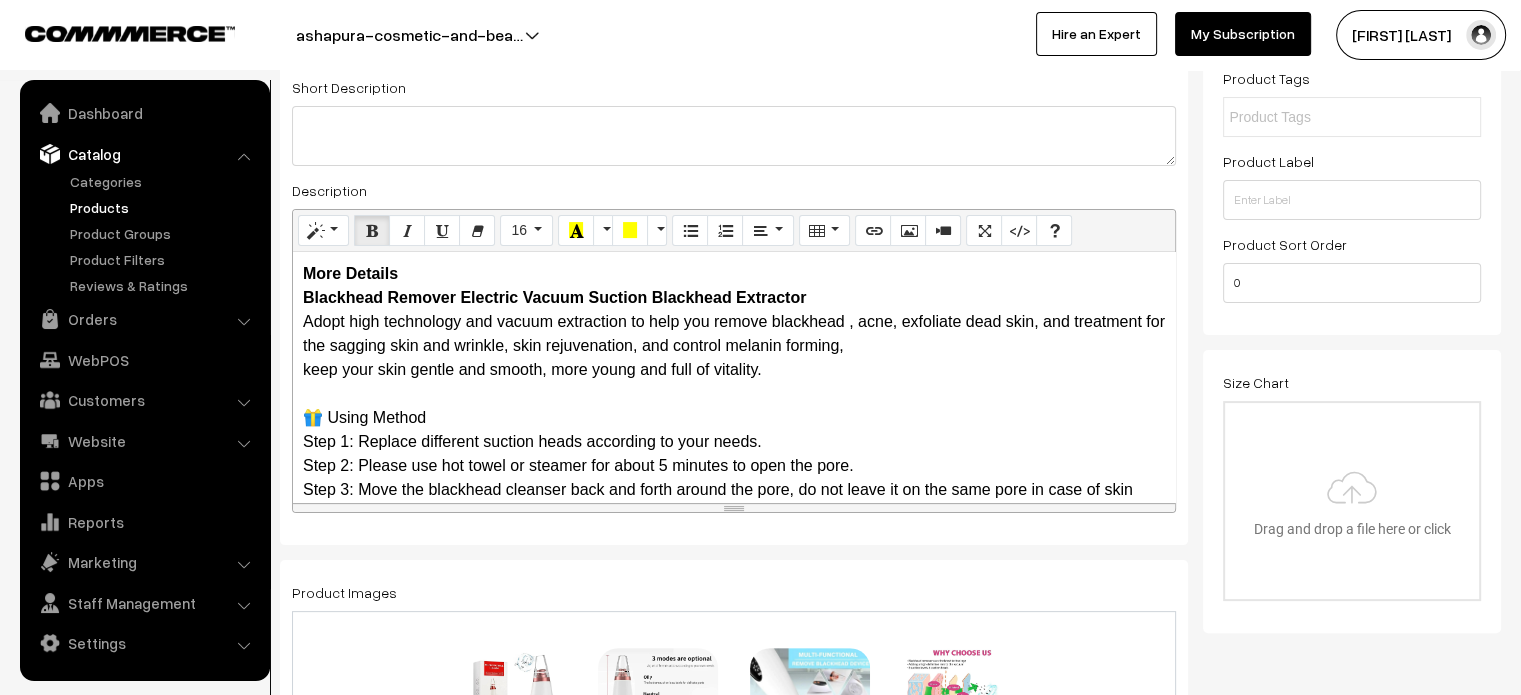 click on "More Details
Blackhead Remover Electric Vacuum Suction Blackhead Extractor
Adopt high technology and vacuum extraction to help you remove blackhead , acne, exfoliate dead skin, and treatment for the sagging skin and wrinkle, skin rejuvenation, and control melanin forming,
keep your skin gentle and smooth, more young and full of vitality.
🎁 Using Method
Step 1: Replace different suction heads according to your needs.
Step 2: Please use hot towel or steamer for about 5 minutes to open the pore.
Step 3: Move the blackhead cleanser back and forth around the pore, do not leave it on the same pore in case of skin bruise.
Step 4: After washing your face, please use ice towel or cold water to shrink pores.
🎁 Warm Tips
Do not use it over 5 minutes a time to prevent from skin damage.
Do not stay on one place too long to prevent from purple and red skin.
Do not use it if your skin is broken and damaged.
Dry skin use it once a week, oily and mixed skin use it twice a week.
Level low for dry skin" at bounding box center (734, 377) 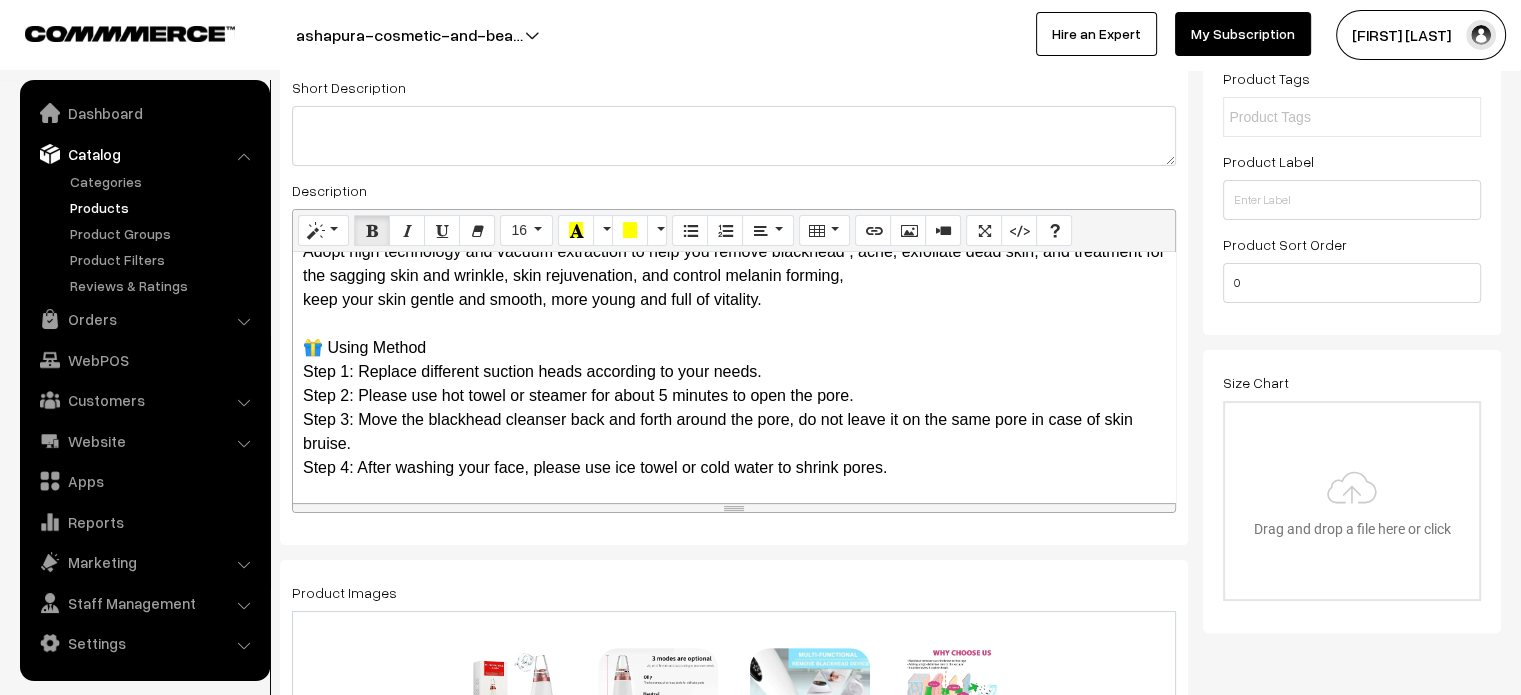 scroll, scrollTop: 90, scrollLeft: 0, axis: vertical 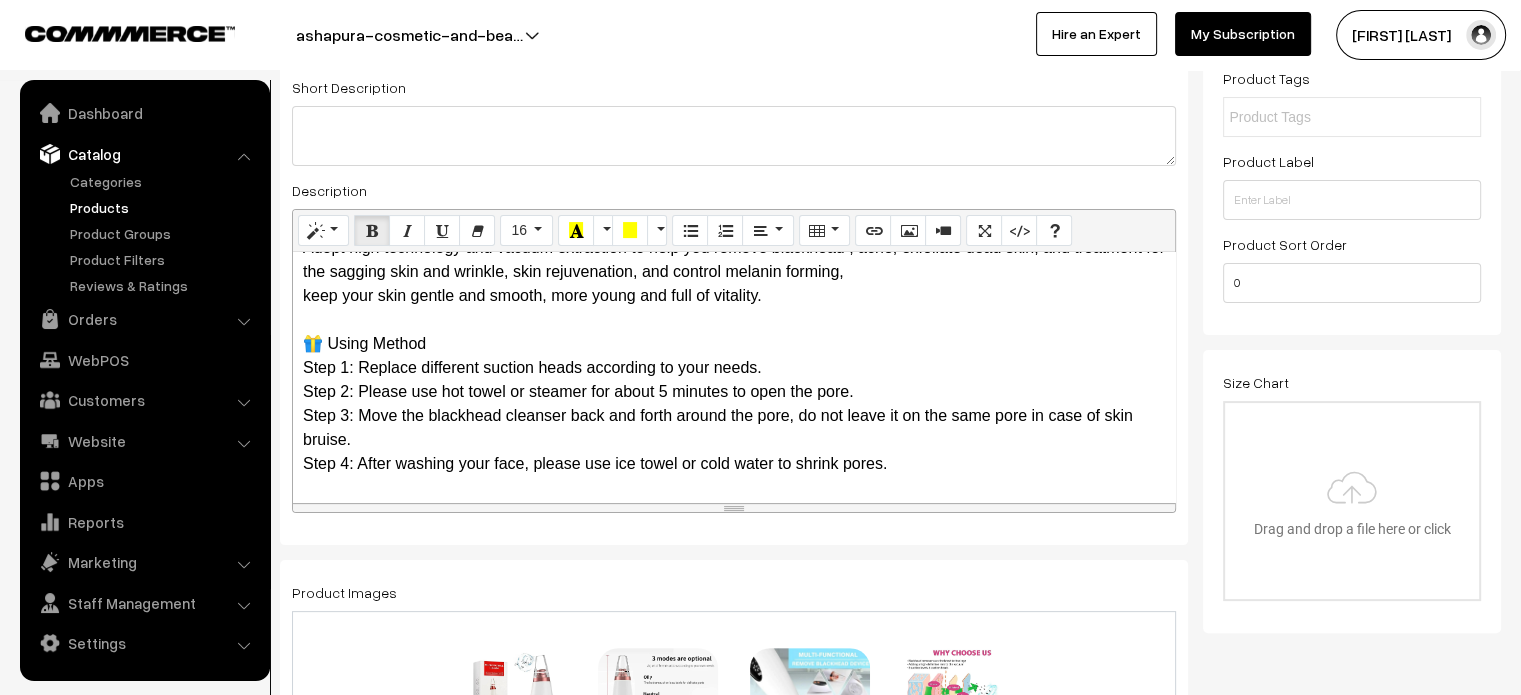 drag, startPoint x: 438, startPoint y: 337, endPoint x: 274, endPoint y: 351, distance: 164.59648 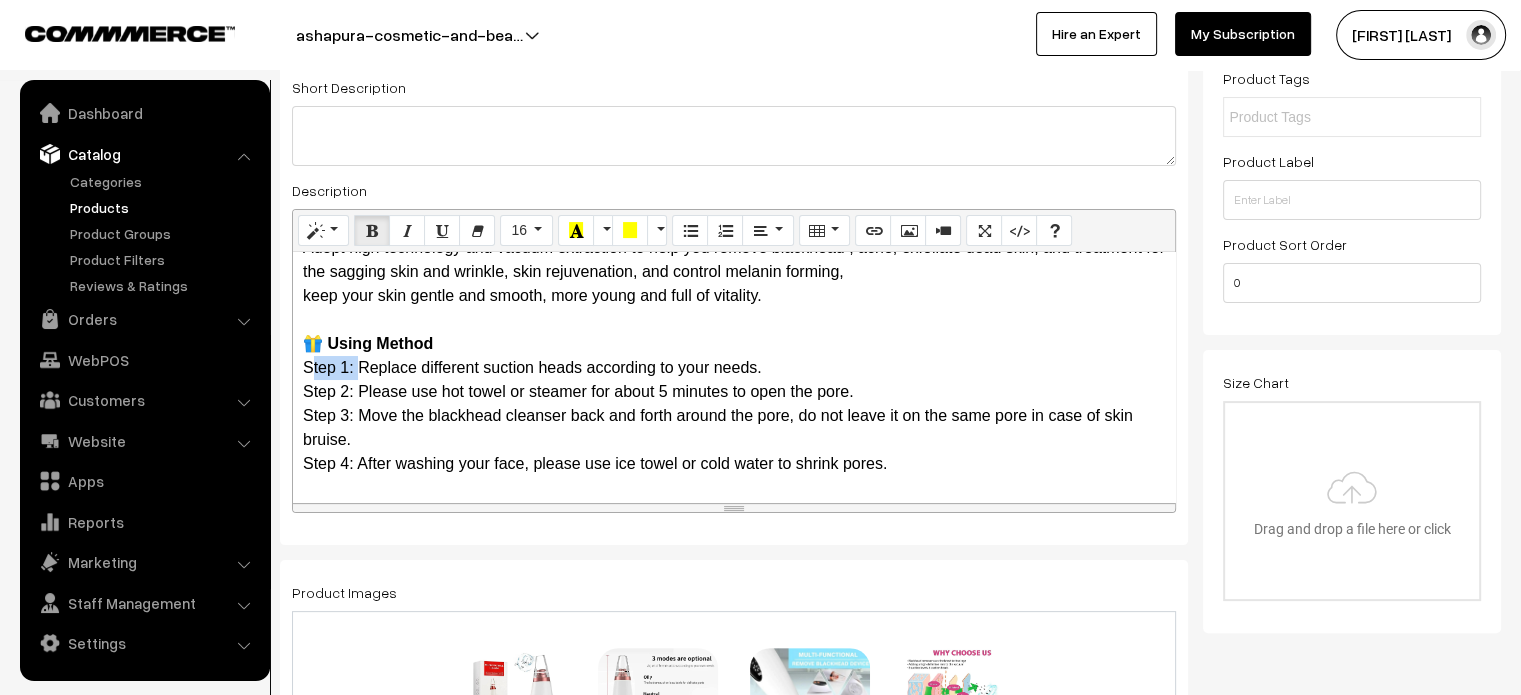 drag, startPoint x: 352, startPoint y: 370, endPoint x: 292, endPoint y: 372, distance: 60.033325 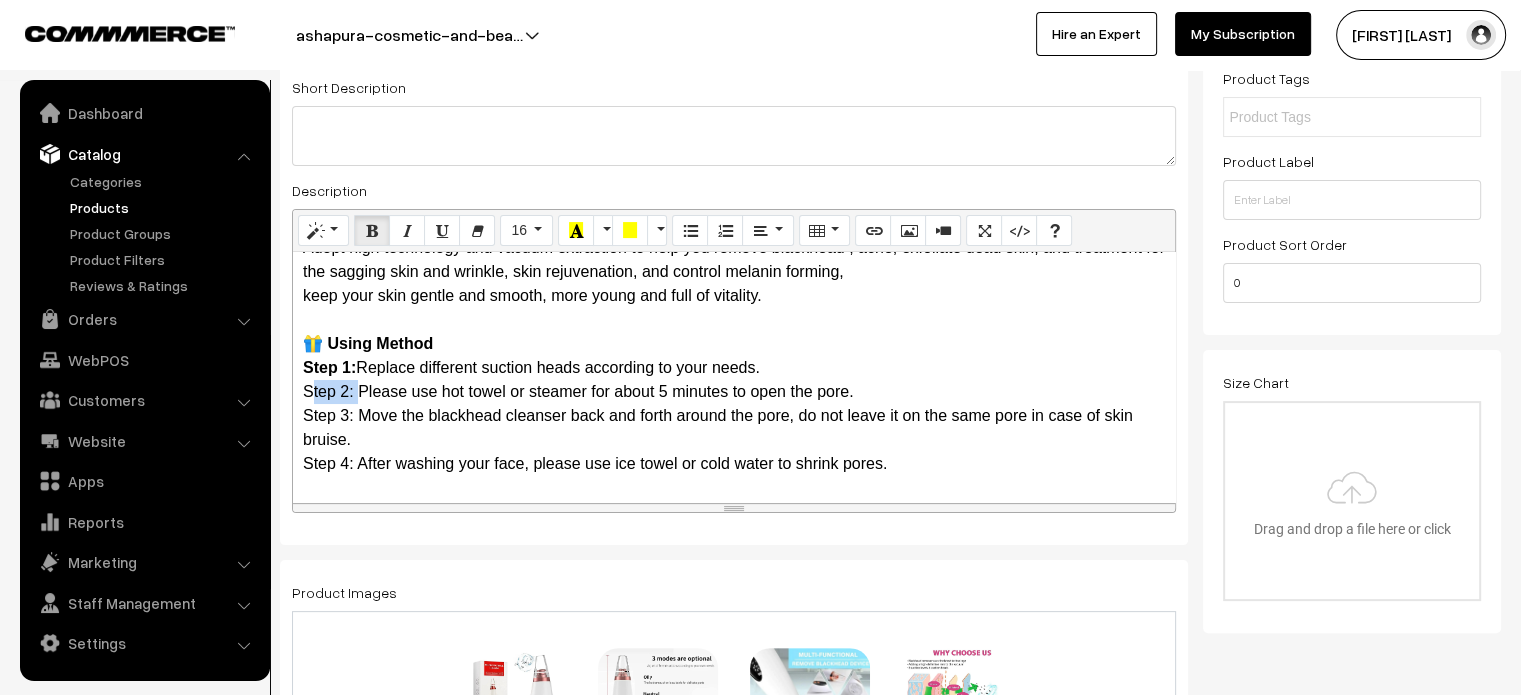 drag, startPoint x: 354, startPoint y: 395, endPoint x: 276, endPoint y: 395, distance: 78 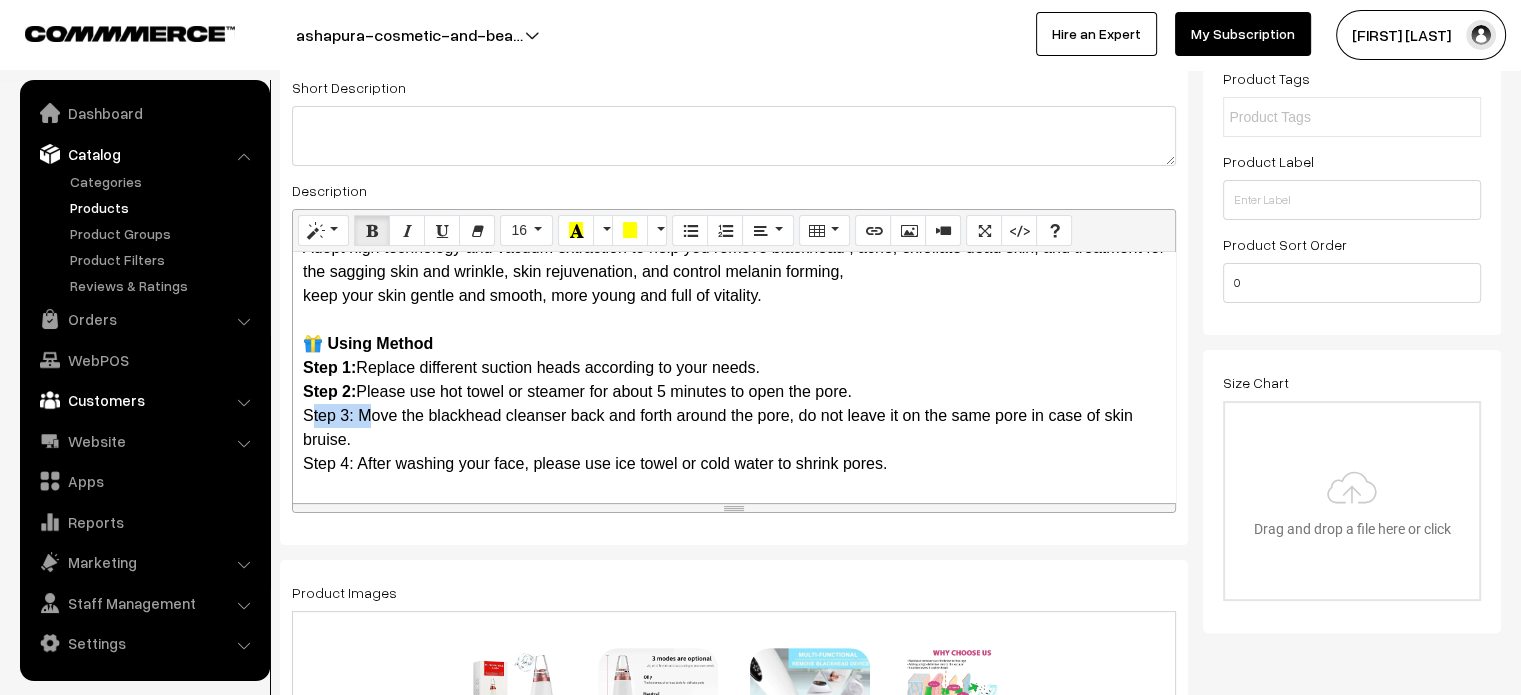 drag, startPoint x: 356, startPoint y: 421, endPoint x: 262, endPoint y: 413, distance: 94.33981 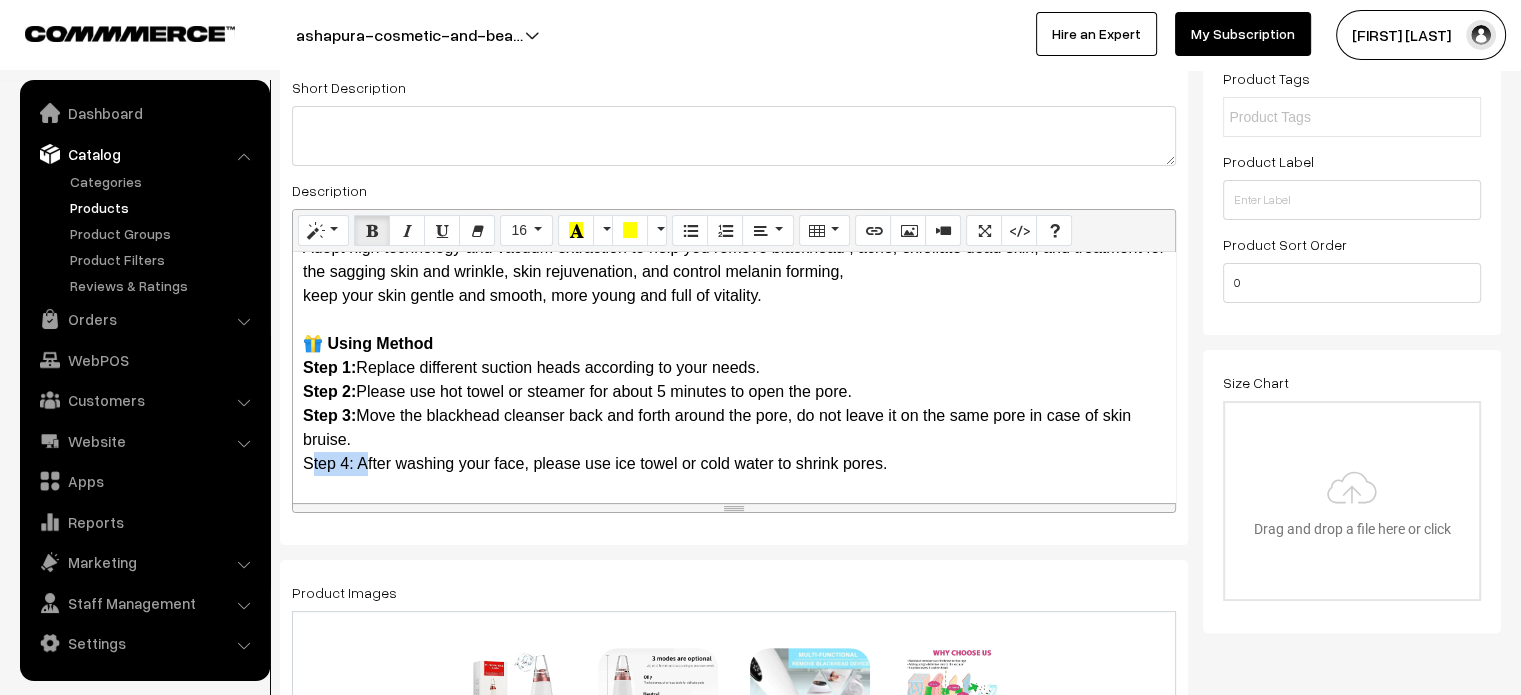 drag, startPoint x: 356, startPoint y: 463, endPoint x: 264, endPoint y: 463, distance: 92 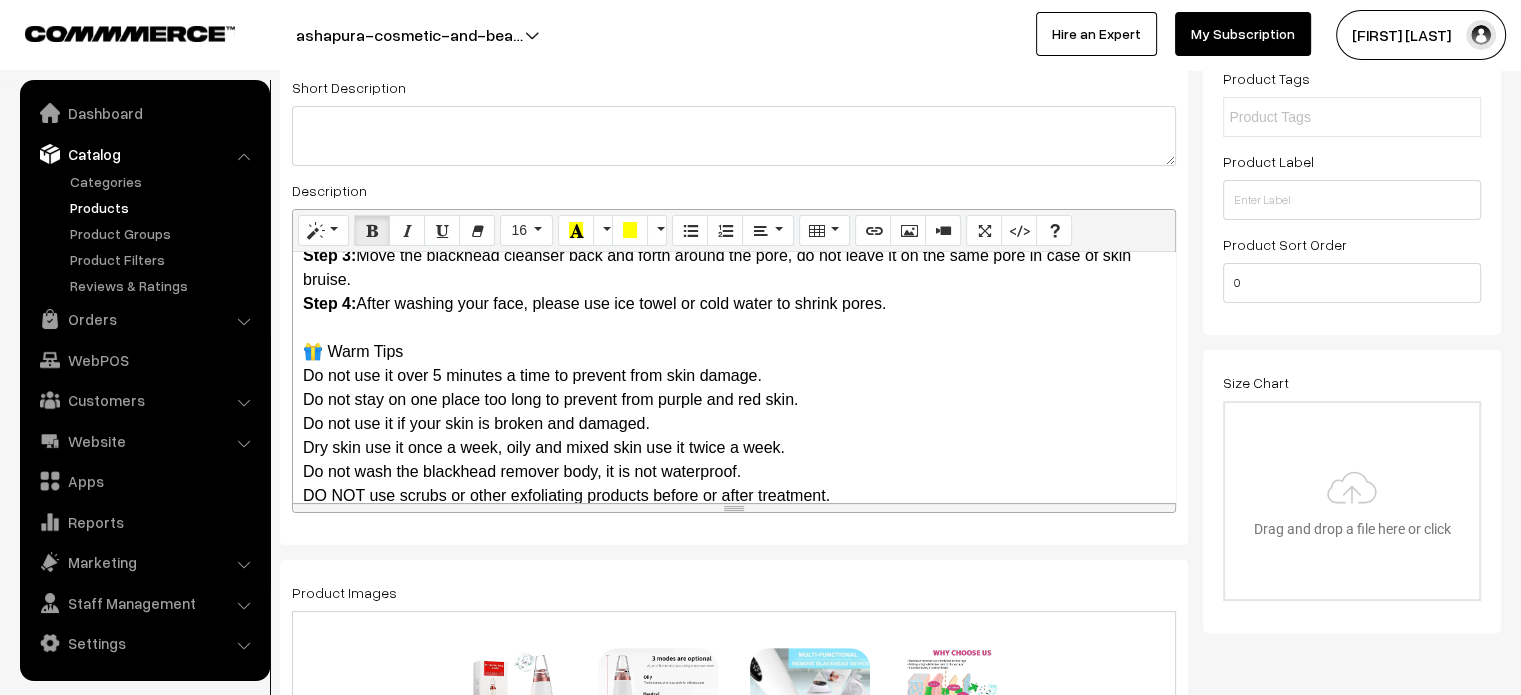 scroll, scrollTop: 252, scrollLeft: 0, axis: vertical 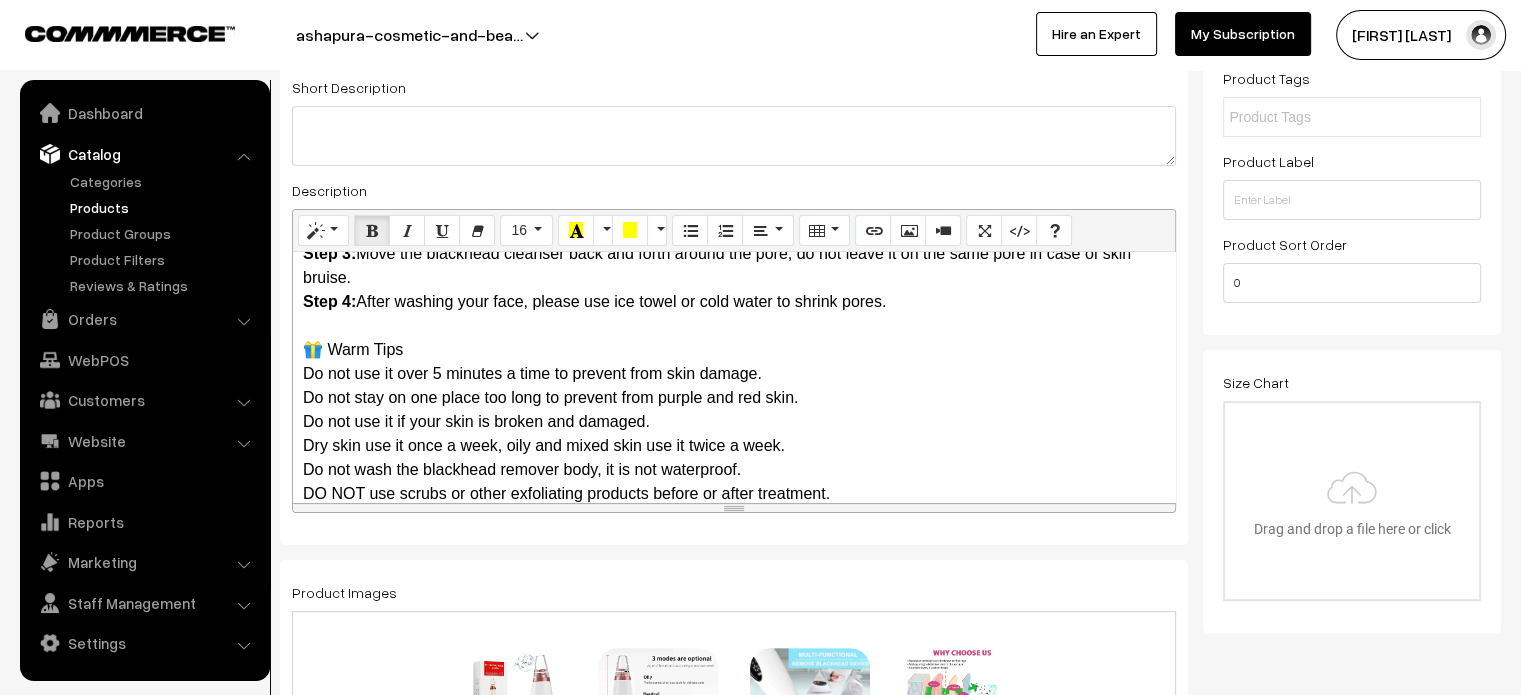 click on "Blackhead Remover Electric Vacuum Suction Blackhead Extractor
Adopt high technology and vacuum extraction to help you remove blackhead , acne, exfoliate dead skin, and treatment for the sagging skin and wrinkle, skin rejuvenation, and control melanin forming,
keep your skin gentle and smooth, more young and full of vitality.
🎁 Using Method
Step 1:  Replace different suction heads according to your needs.
Step 2:  Please use hot towel or steamer for about 5 minutes to open the pore.
Step 3:  Move the blackhead cleanser back and forth around the pore, do not leave it on the same pore in case of skin bruise.
Step 4:  After washing your face, please use ice towel or cold water to shrink pores.
🎁 Warm Tips
Do not use it over 5 minutes a time to prevent from skin damage.
Do not stay on one place too long to prevent from purple and red skin.
Do not use it if your skin is broken and damaged.
Dry skin use it once a week, oily and mixed skin use it twice a week.
Level low for dry skin" at bounding box center (734, 446) 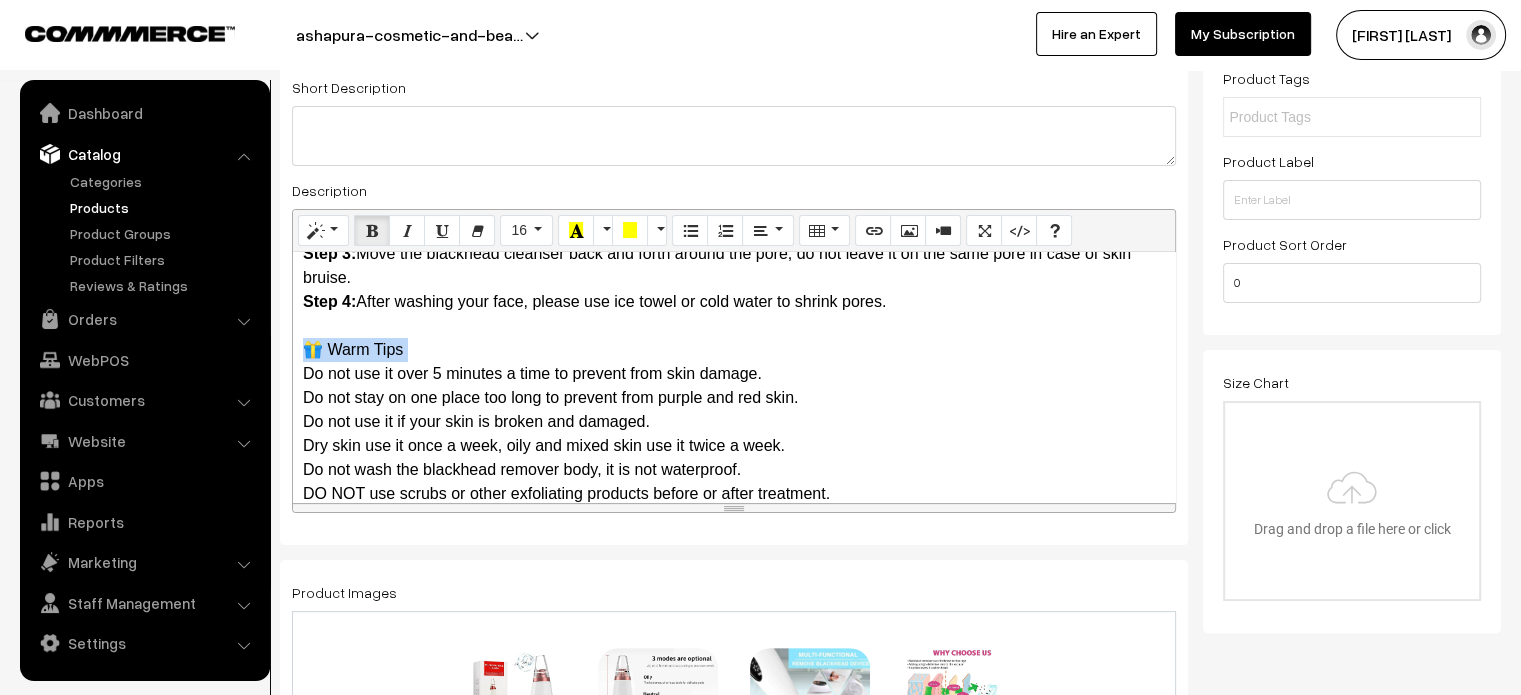 click on "Blackhead Remover Electric Vacuum Suction Blackhead Extractor
Adopt high technology and vacuum extraction to help you remove blackhead , acne, exfoliate dead skin, and treatment for the sagging skin and wrinkle, skin rejuvenation, and control melanin forming,
keep your skin gentle and smooth, more young and full of vitality.
🎁 Using Method
Step 1:  Replace different suction heads according to your needs.
Step 2:  Please use hot towel or steamer for about 5 minutes to open the pore.
Step 3:  Move the blackhead cleanser back and forth around the pore, do not leave it on the same pore in case of skin bruise.
Step 4:  After washing your face, please use ice towel or cold water to shrink pores.
🎁 Warm Tips
Do not use it over 5 minutes a time to prevent from skin damage.
Do not stay on one place too long to prevent from purple and red skin.
Do not use it if your skin is broken and damaged.
Dry skin use it once a week, oily and mixed skin use it twice a week.
Level low for dry skin" at bounding box center (734, 446) 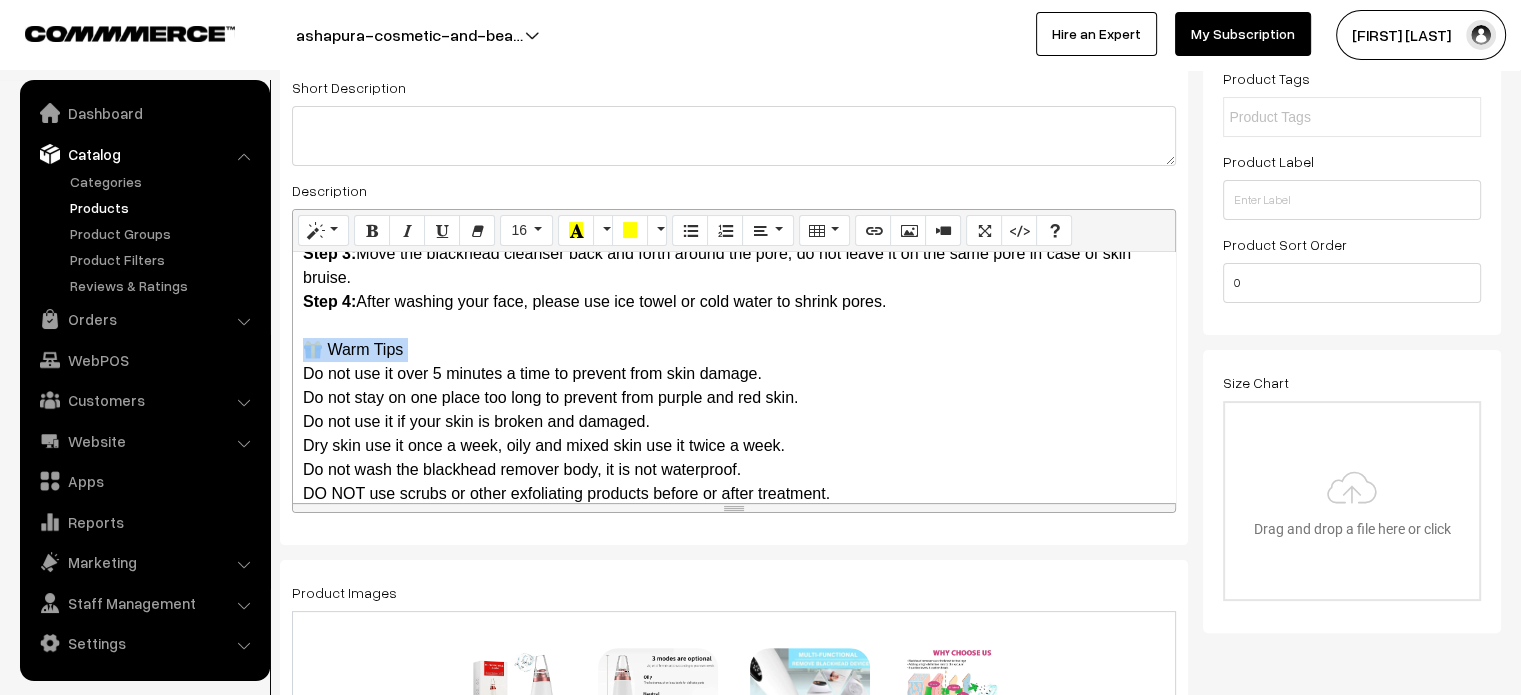 click on "Blackhead Remover Electric Vacuum Suction Blackhead Extractor
Adopt high technology and vacuum extraction to help you remove blackhead , acne, exfoliate dead skin, and treatment for the sagging skin and wrinkle, skin rejuvenation, and control melanin forming,
keep your skin gentle and smooth, more young and full of vitality.
🎁 Using Method
Step 1:  Replace different suction heads according to your needs.
Step 2:  Please use hot towel or steamer for about 5 minutes to open the pore.
Step 3:  Move the blackhead cleanser back and forth around the pore, do not leave it on the same pore in case of skin bruise.
Step 4:  After washing your face, please use ice towel or cold water to shrink pores.
🎁 Warm Tips
Do not use it over 5 minutes a time to prevent from skin damage.
Do not stay on one place too long to prevent from purple and red skin.
Do not use it if your skin is broken and damaged.
Dry skin use it once a week, oily and mixed skin use it twice a week.
Level low for dry skin" at bounding box center [734, 446] 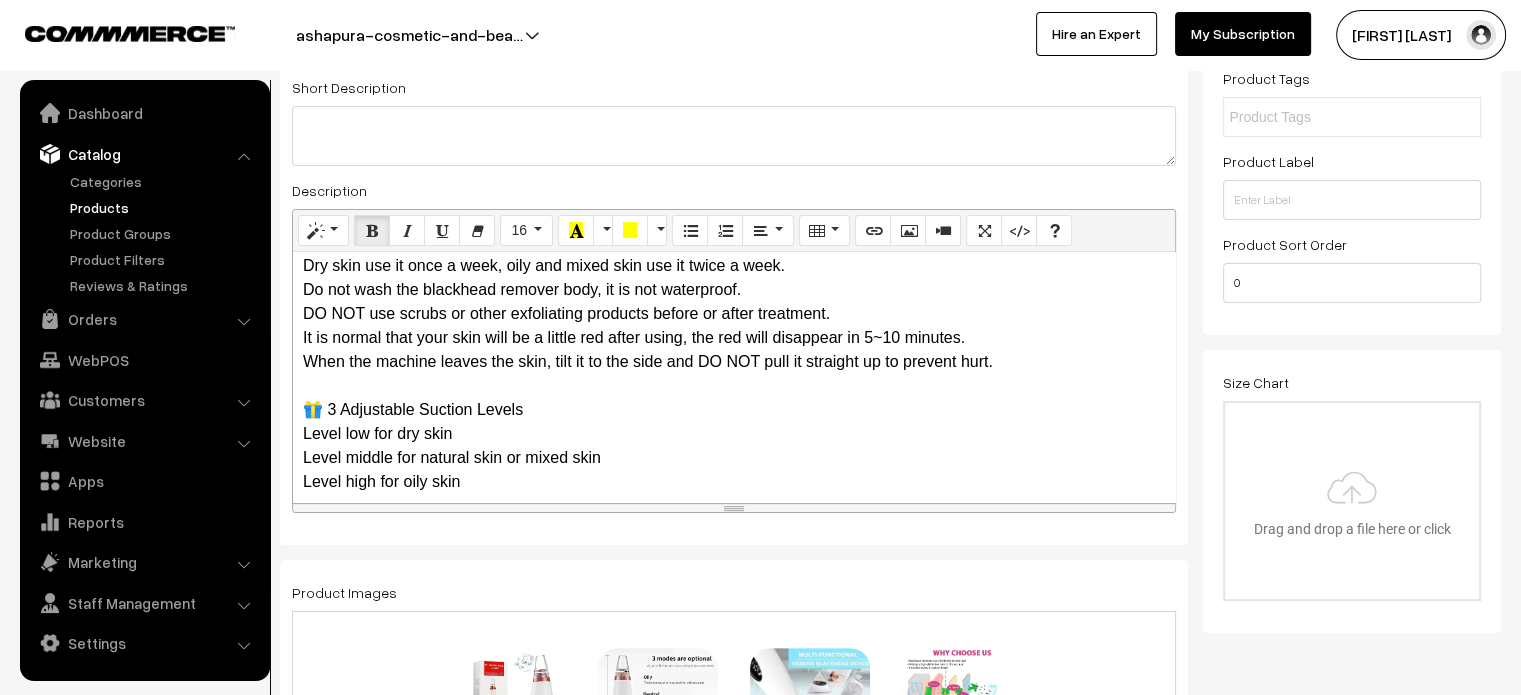 scroll, scrollTop: 467, scrollLeft: 0, axis: vertical 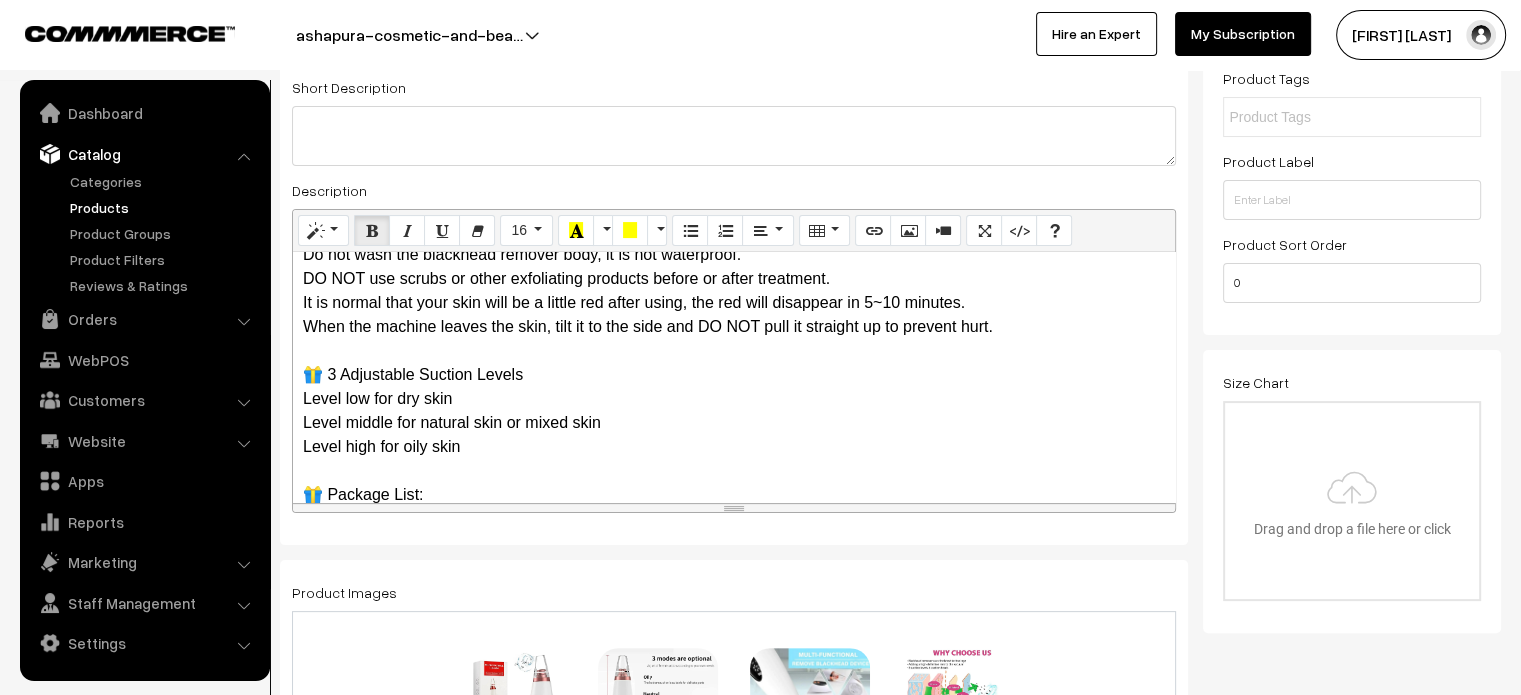 click on "Blackhead Remover Electric Vacuum Suction Blackhead Extractor
Adopt high technology and vacuum extraction to help you remove blackhead , acne, exfoliate dead skin, and treatment for the sagging skin and wrinkle, skin rejuvenation, and control melanin forming,
keep your skin gentle and smooth, more young and full of vitality.
🎁 Using Method
Step 1:  Replace different suction heads according to your needs.
Step 2:  Please use hot towel or steamer for about 5 minutes to open the pore.
Step 3:  Move the blackhead cleanser back and forth around the pore, do not leave it on the same pore in case of skin bruise.
Step 4:  After washing your face, please use ice towel or cold water to shrink pores.
🎁 Warm Tips
Do not use it over 5 minutes a time to prevent from skin damage.
Do not stay on one place too long to prevent from purple and red skin.
Do not use it if your skin is broken and damaged.
Dry skin use it once a week, oily and mixed skin use it twice a week.
Level low for dry skin" at bounding box center [734, 231] 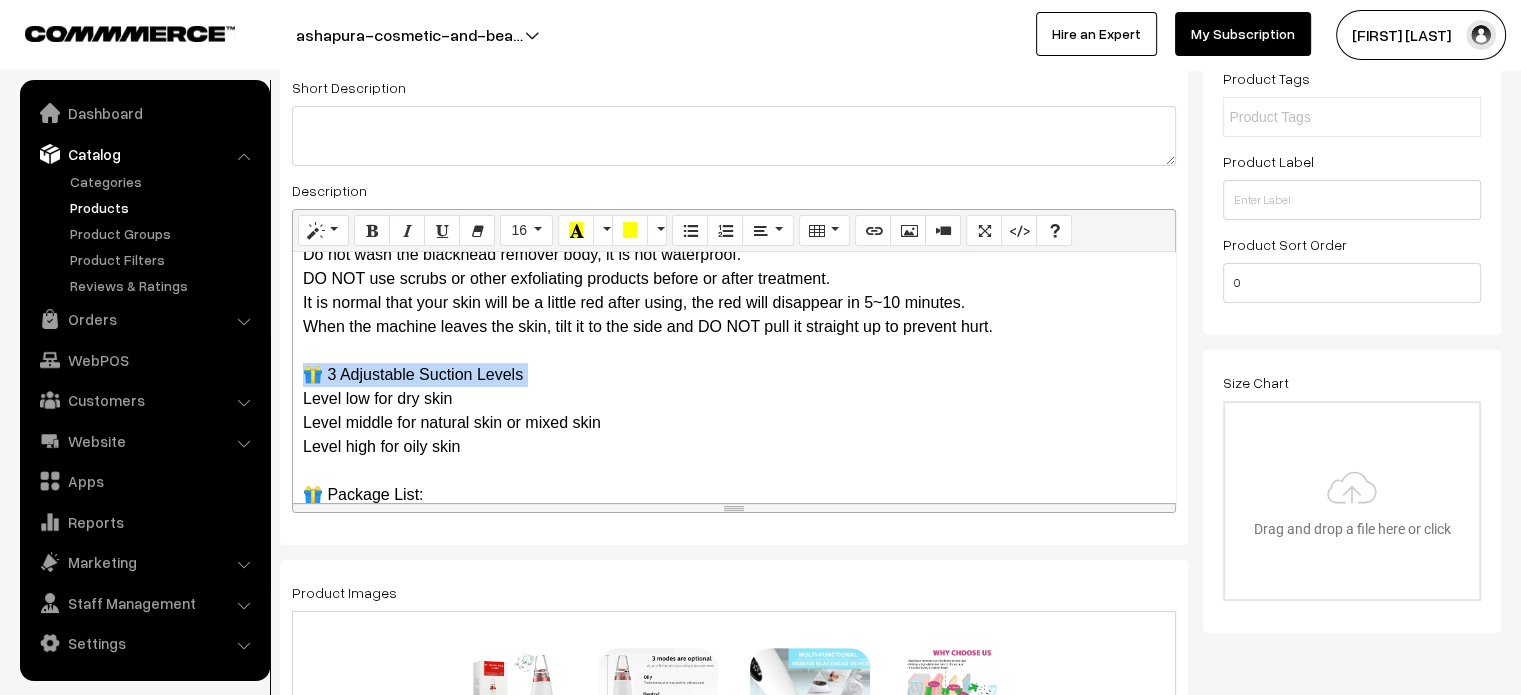 click on "Blackhead Remover Electric Vacuum Suction Blackhead Extractor
Adopt high technology and vacuum extraction to help you remove blackhead , acne, exfoliate dead skin, and treatment for the sagging skin and wrinkle, skin rejuvenation, and control melanin forming,
keep your skin gentle and smooth, more young and full of vitality.
🎁 Using Method
Step 1:  Replace different suction heads according to your needs.
Step 2:  Please use hot towel or steamer for about 5 minutes to open the pore.
Step 3:  Move the blackhead cleanser back and forth around the pore, do not leave it on the same pore in case of skin bruise.
Step 4:  After washing your face, please use ice towel or cold water to shrink pores.
🎁 Warm Tips
Do not use it over 5 minutes a time to prevent from skin damage.
Do not stay on one place too long to prevent from purple and red skin.
Do not use it if your skin is broken and damaged.
Dry skin use it once a week, oily and mixed skin use it twice a week.
Level low for dry skin" at bounding box center [734, 231] 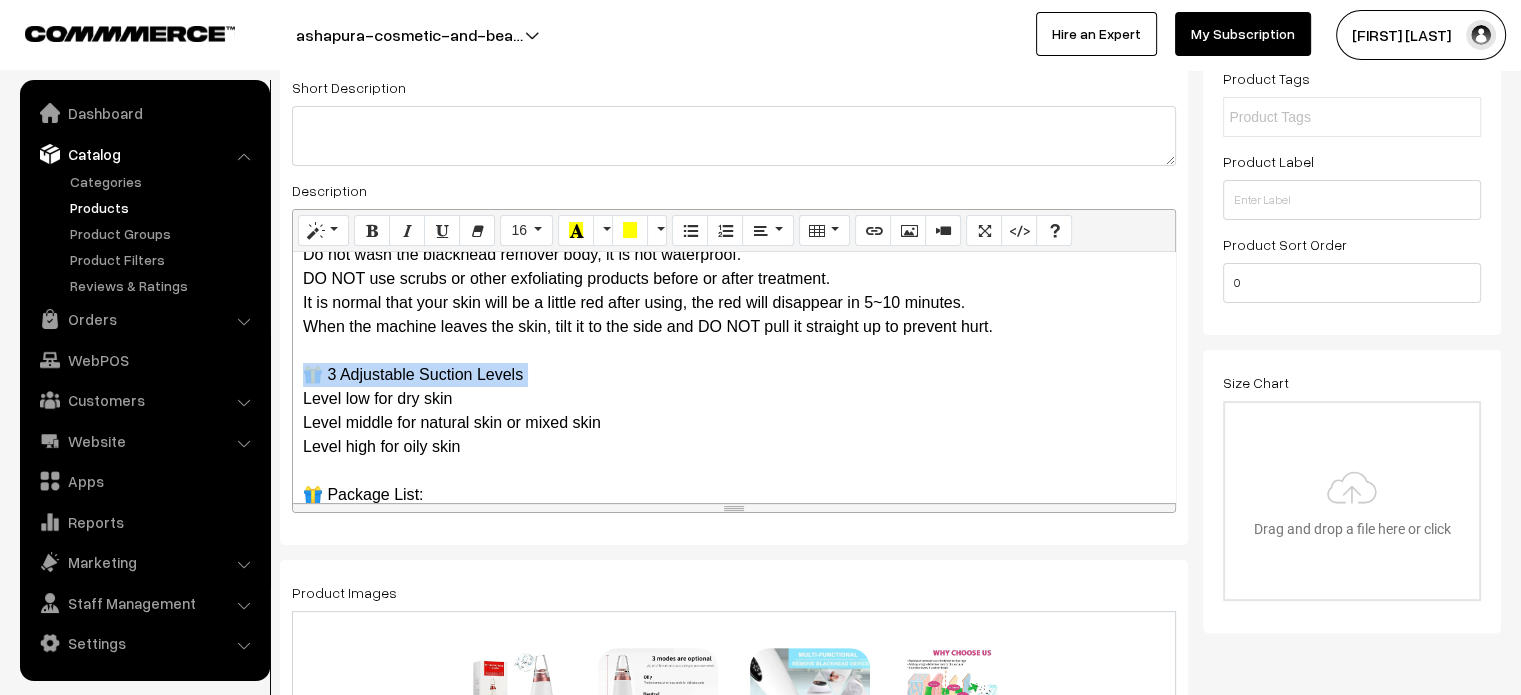 click on "Blackhead Remover Electric Vacuum Suction Blackhead Extractor
Adopt high technology and vacuum extraction to help you remove blackhead , acne, exfoliate dead skin, and treatment for the sagging skin and wrinkle, skin rejuvenation, and control melanin forming,
keep your skin gentle and smooth, more young and full of vitality.
🎁 Using Method
Step 1:  Replace different suction heads according to your needs.
Step 2:  Please use hot towel or steamer for about 5 minutes to open the pore.
Step 3:  Move the blackhead cleanser back and forth around the pore, do not leave it on the same pore in case of skin bruise.
Step 4:  After washing your face, please use ice towel or cold water to shrink pores.
🎁 Warm Tips
Do not use it over 5 minutes a time to prevent from skin damage.
Do not stay on one place too long to prevent from purple and red skin.
Do not use it if your skin is broken and damaged.
Dry skin use it once a week, oily and mixed skin use it twice a week.
Level low for dry skin" at bounding box center [734, 231] 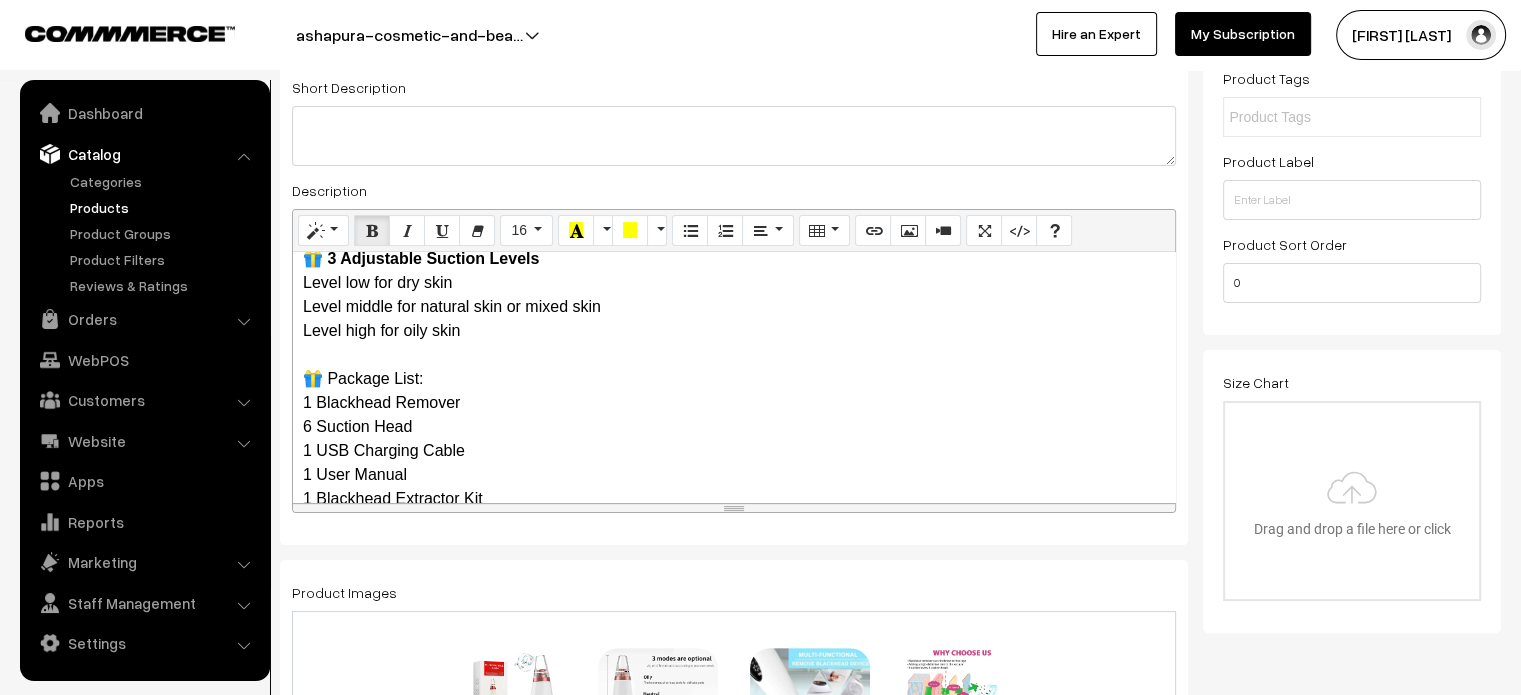scroll, scrollTop: 591, scrollLeft: 0, axis: vertical 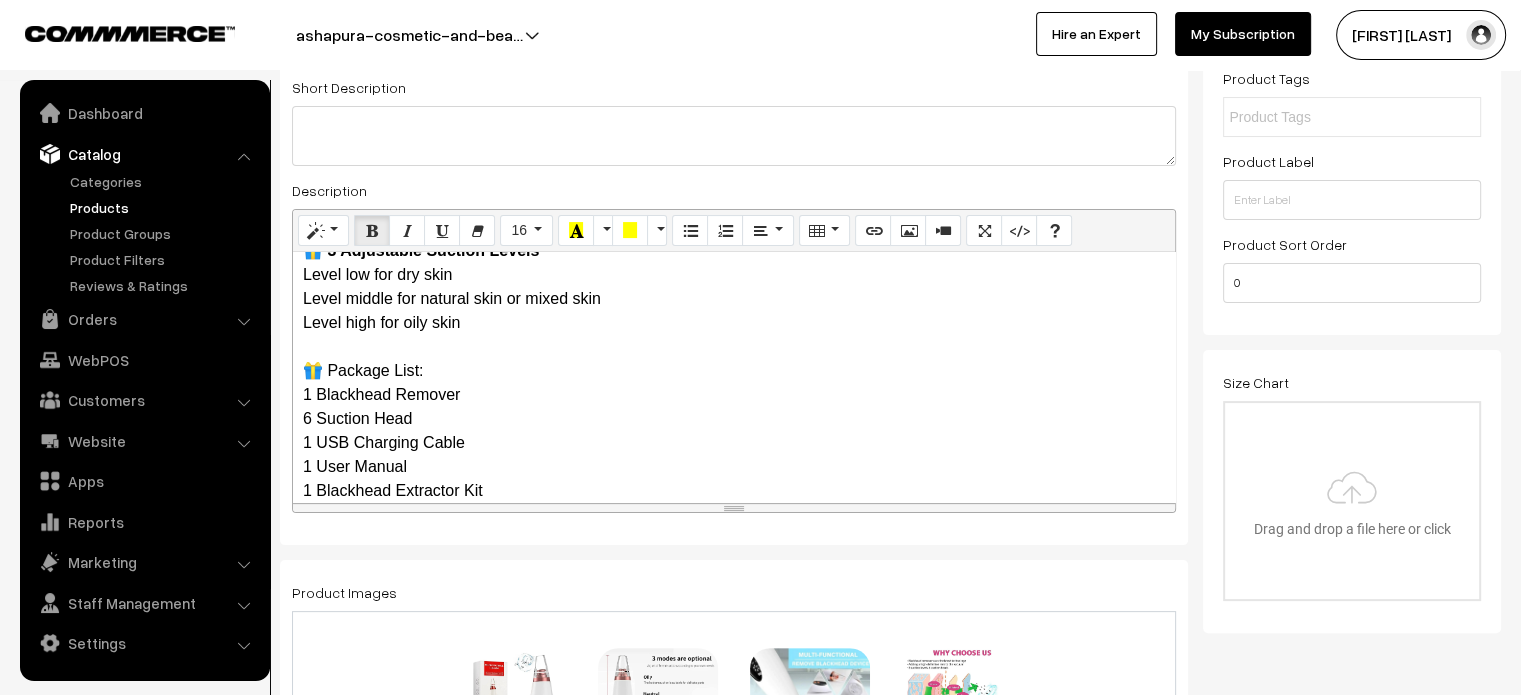 click on "Blackhead Remover Electric Vacuum Suction Blackhead Extractor
Adopt high technology and vacuum extraction to help you remove blackhead , acne, exfoliate dead skin, and treatment for the sagging skin and wrinkle, skin rejuvenation, and control melanin forming,
keep your skin gentle and smooth, more young and full of vitality.
🎁 Using Method
Step 1:  Replace different suction heads according to your needs.
Step 2:  Please use hot towel or steamer for about 5 minutes to open the pore.
Step 3:  Move the blackhead cleanser back and forth around the pore, do not leave it on the same pore in case of skin bruise.
Step 4:  After washing your face, please use ice towel or cold water to shrink pores.
🎁 Warm Tips
Do not use it over 5 minutes a time to prevent from skin damage.
Do not stay on one place too long to prevent from purple and red skin.
Do not use it if your skin is broken and damaged.
Dry skin use it once a week, oily and mixed skin use it twice a week.
Level low for dry skin" at bounding box center (734, 107) 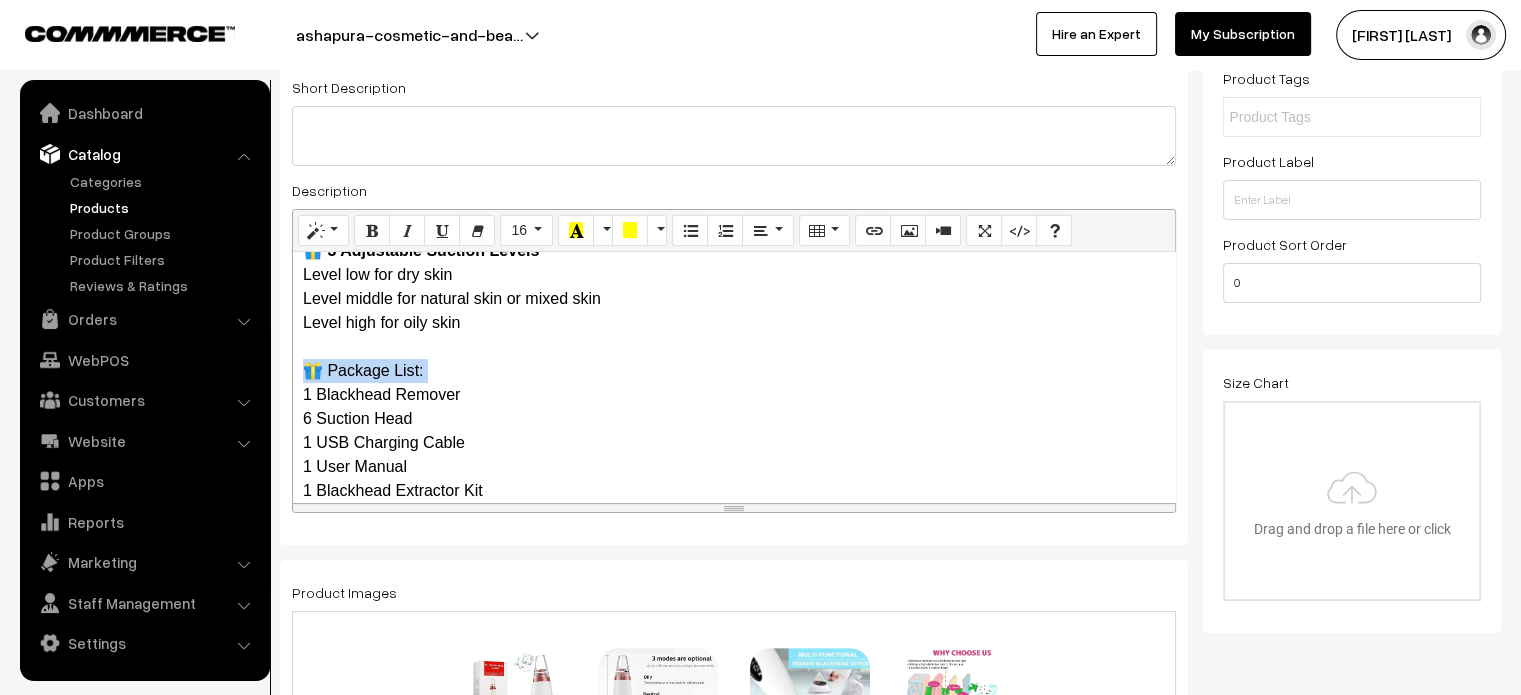 click on "Blackhead Remover Electric Vacuum Suction Blackhead Extractor
Adopt high technology and vacuum extraction to help you remove blackhead , acne, exfoliate dead skin, and treatment for the sagging skin and wrinkle, skin rejuvenation, and control melanin forming,
keep your skin gentle and smooth, more young and full of vitality.
🎁 Using Method
Step 1:  Replace different suction heads according to your needs.
Step 2:  Please use hot towel or steamer for about 5 minutes to open the pore.
Step 3:  Move the blackhead cleanser back and forth around the pore, do not leave it on the same pore in case of skin bruise.
Step 4:  After washing your face, please use ice towel or cold water to shrink pores.
🎁 Warm Tips
Do not use it over 5 minutes a time to prevent from skin damage.
Do not stay on one place too long to prevent from purple and red skin.
Do not use it if your skin is broken and damaged.
Dry skin use it once a week, oily and mixed skin use it twice a week.
Level low for dry skin" at bounding box center (734, 107) 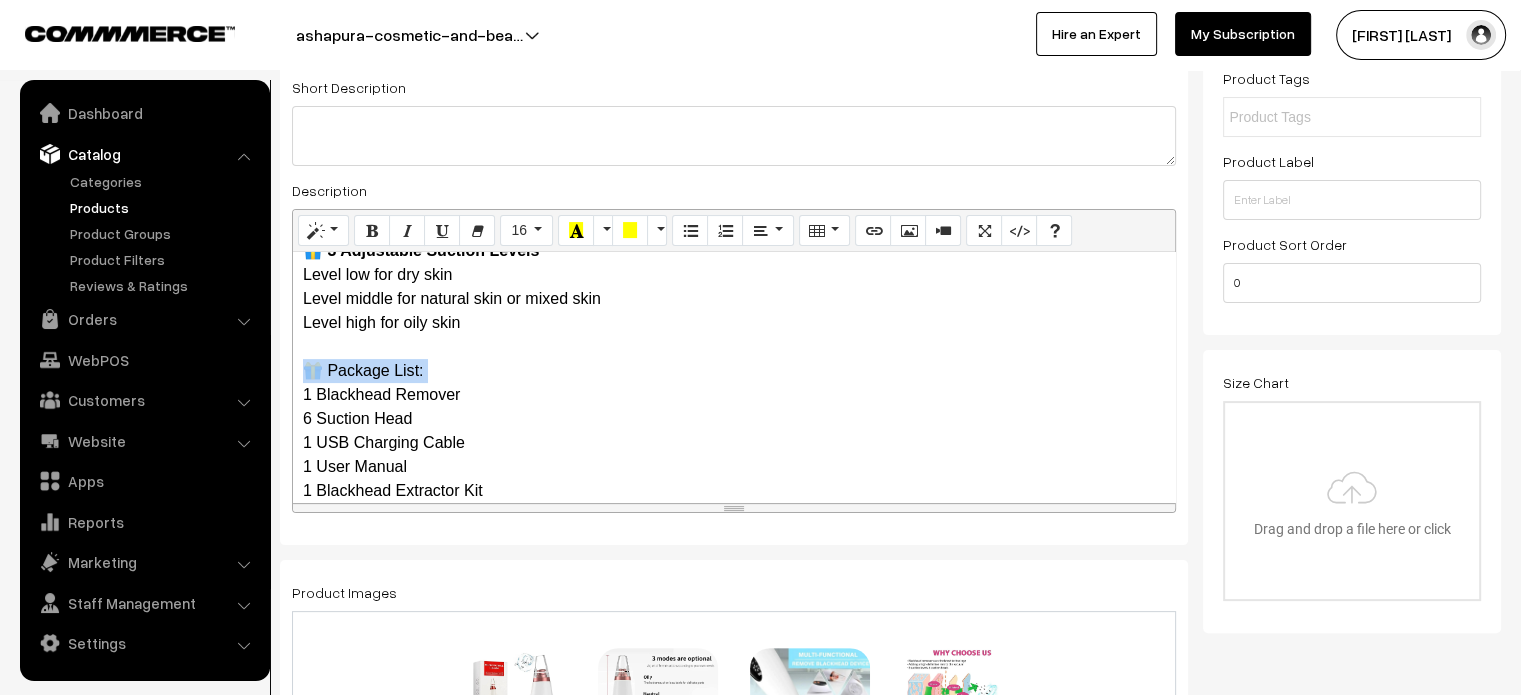 click on "Blackhead Remover Electric Vacuum Suction Blackhead Extractor
Adopt high technology and vacuum extraction to help you remove blackhead , acne, exfoliate dead skin, and treatment for the sagging skin and wrinkle, skin rejuvenation, and control melanin forming,
keep your skin gentle and smooth, more young and full of vitality.
🎁 Using Method
Step 1:  Replace different suction heads according to your needs.
Step 2:  Please use hot towel or steamer for about 5 minutes to open the pore.
Step 3:  Move the blackhead cleanser back and forth around the pore, do not leave it on the same pore in case of skin bruise.
Step 4:  After washing your face, please use ice towel or cold water to shrink pores.
🎁 Warm Tips
Do not use it over 5 minutes a time to prevent from skin damage.
Do not stay on one place too long to prevent from purple and red skin.
Do not use it if your skin is broken and damaged.
Dry skin use it once a week, oily and mixed skin use it twice a week.
Level low for dry skin" at bounding box center (734, 107) 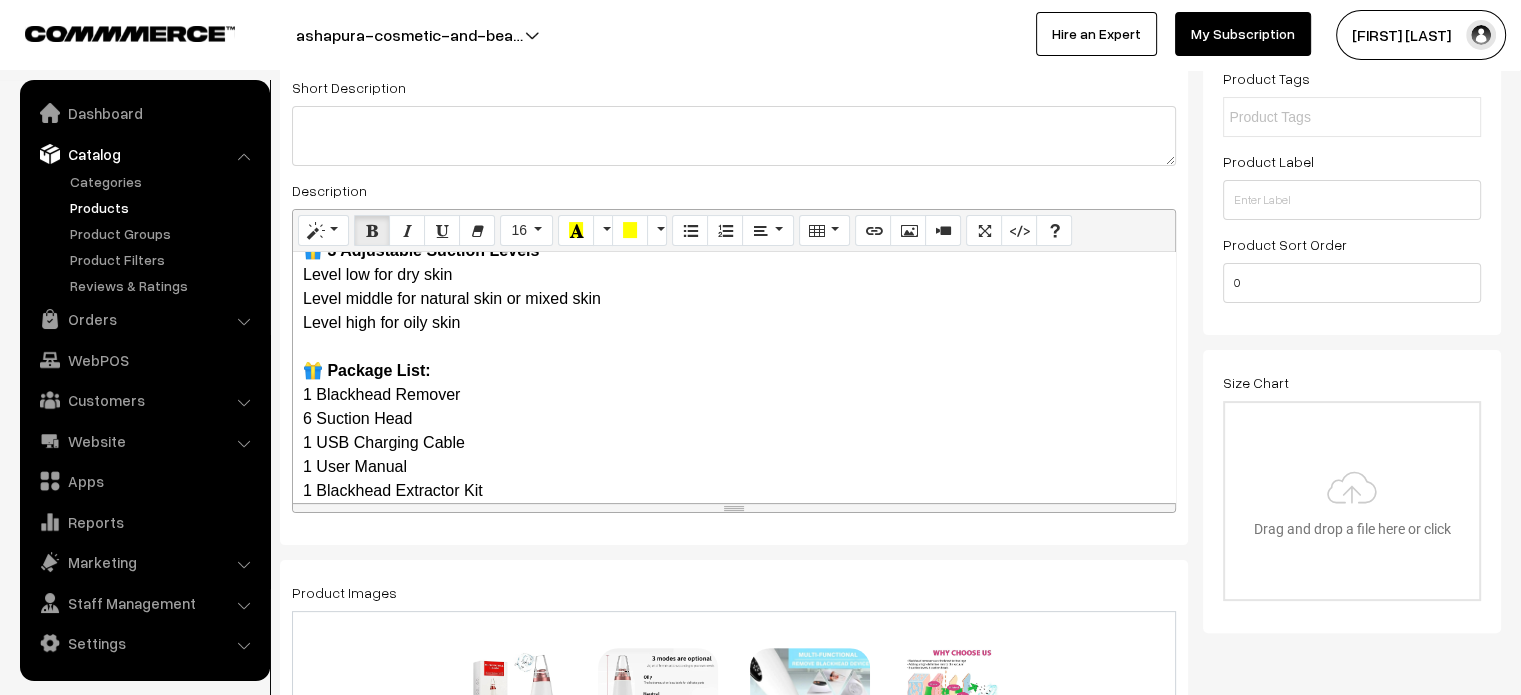 scroll, scrollTop: 617, scrollLeft: 0, axis: vertical 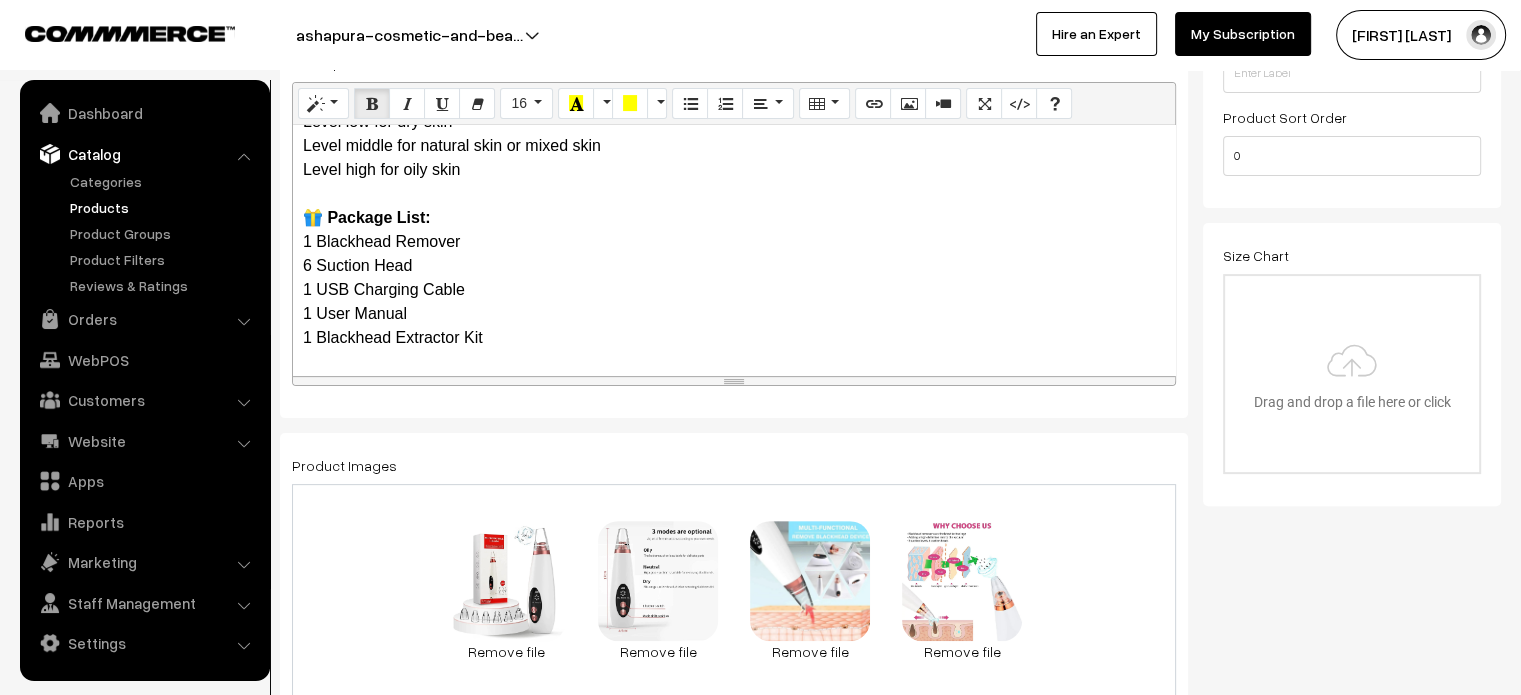 click on "More Details
Blackhead Remover Electric Vacuum Suction Blackhead Extractor
Adopt high technology and vacuum extraction to help you remove blackhead , acne, exfoliate dead skin, and treatment for the sagging skin and wrinkle, skin rejuvenation, and control melanin forming,
keep your skin gentle and smooth, more young and full of vitality.
🎁 Using Method
Step 1:  Replace different suction heads according to your needs.
Step 2:  Please use hot towel or steamer for about 5 minutes to open the pore.
Step 3:  Move the blackhead cleanser back and forth around the pore, do not leave it on the same pore in case of skin bruise.
Step 4:  After washing your face, please use ice towel or cold water to shrink pores.
🎁 Warm Tips
Do not use it over 5 minutes a time to prevent from skin damage.
Do not stay on one place too long to prevent from purple and red skin.
Do not use it if your skin is broken and damaged.
Dry skin use it once a week, oily and mixed skin use it twice a week.
6 Suction Head" at bounding box center [734, 250] 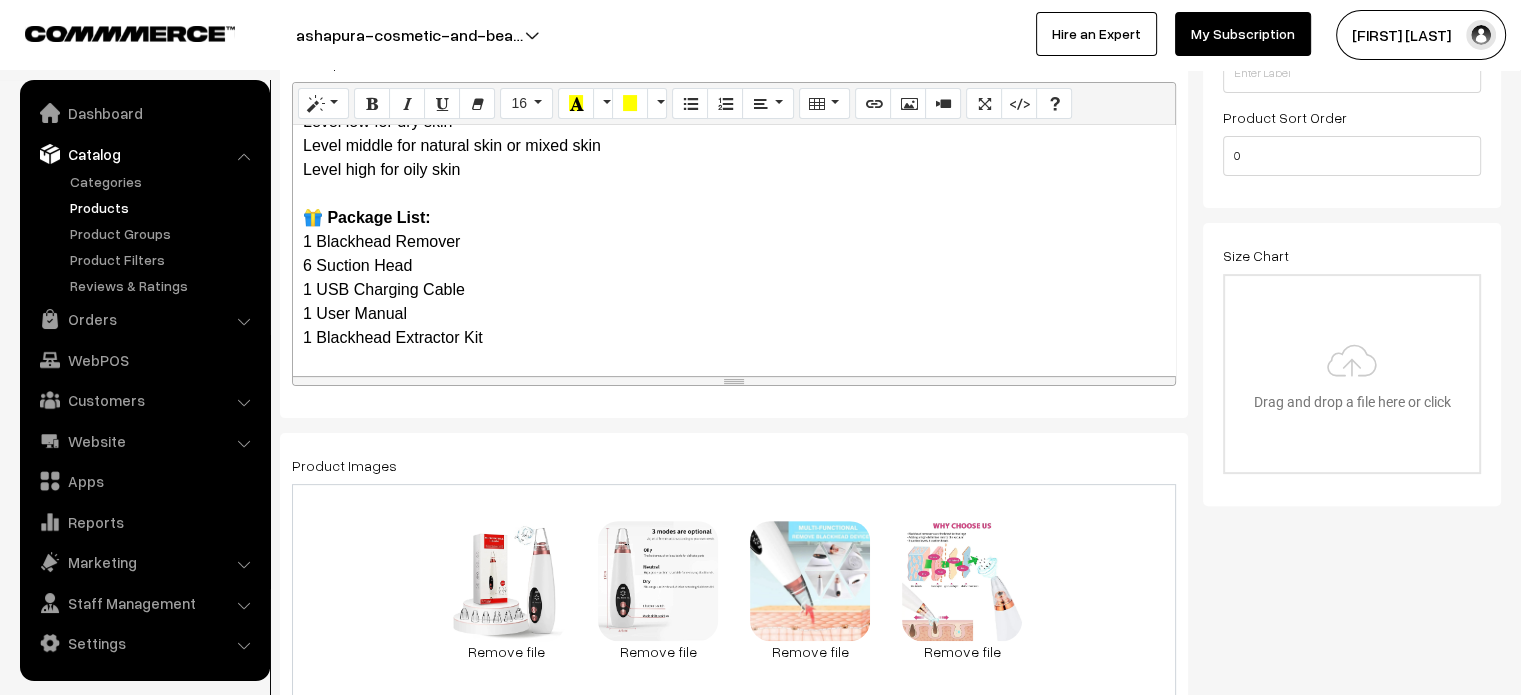 scroll, scrollTop: 628, scrollLeft: 0, axis: vertical 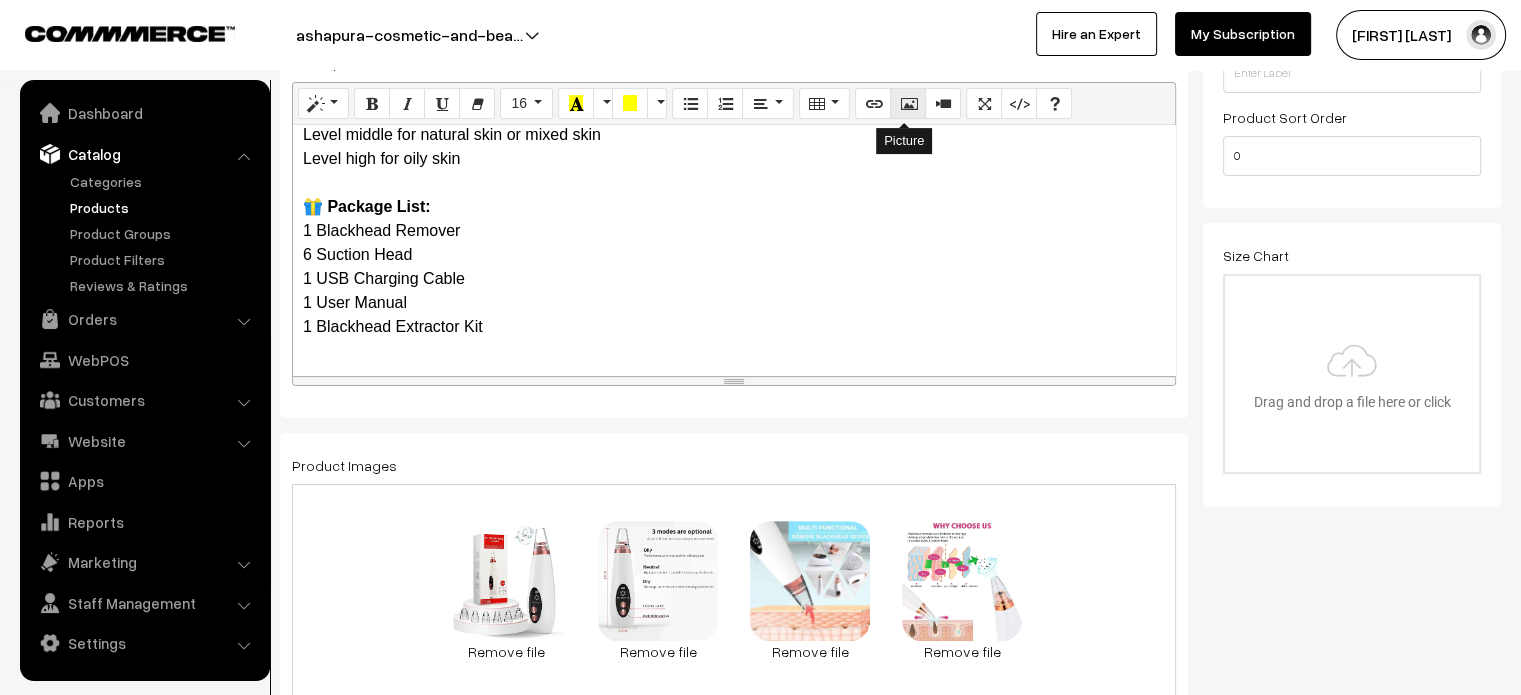 click at bounding box center (908, 103) 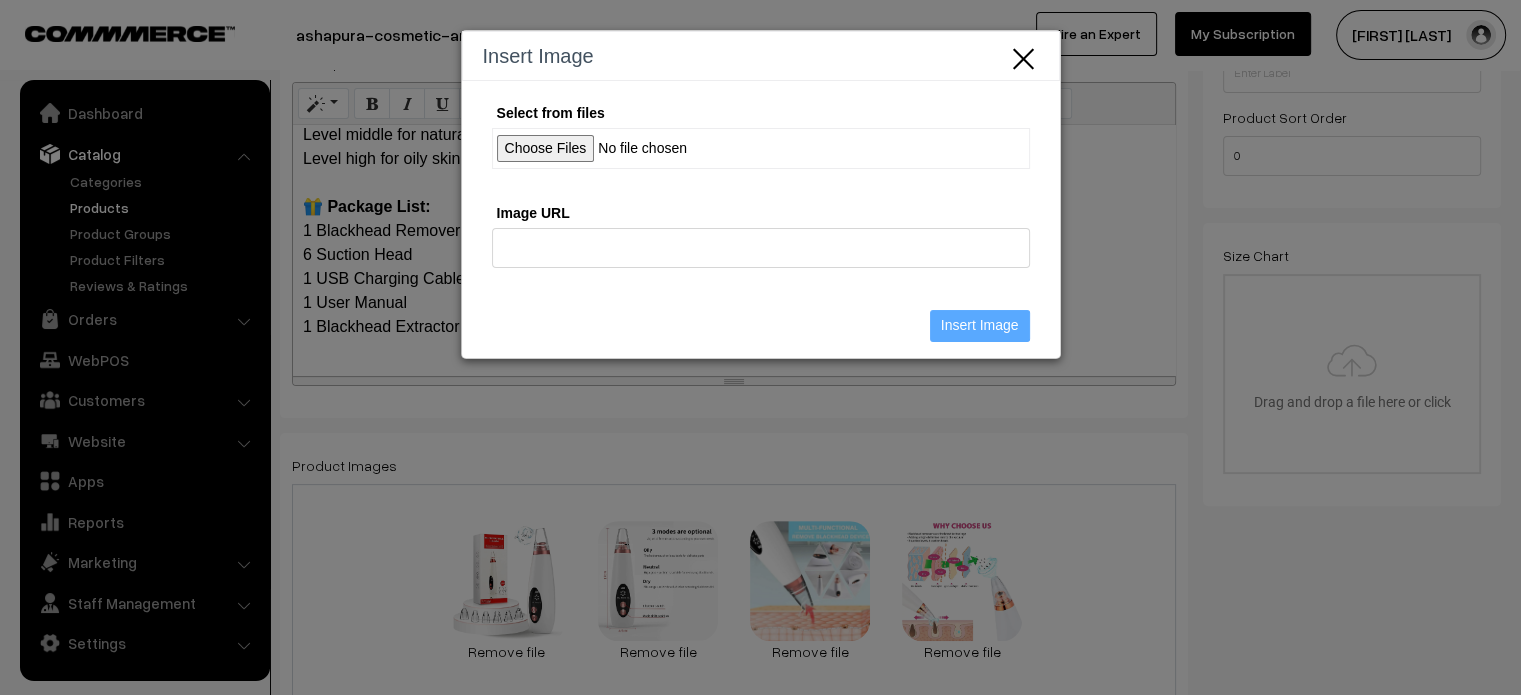 click on "Select from files" at bounding box center (761, 148) 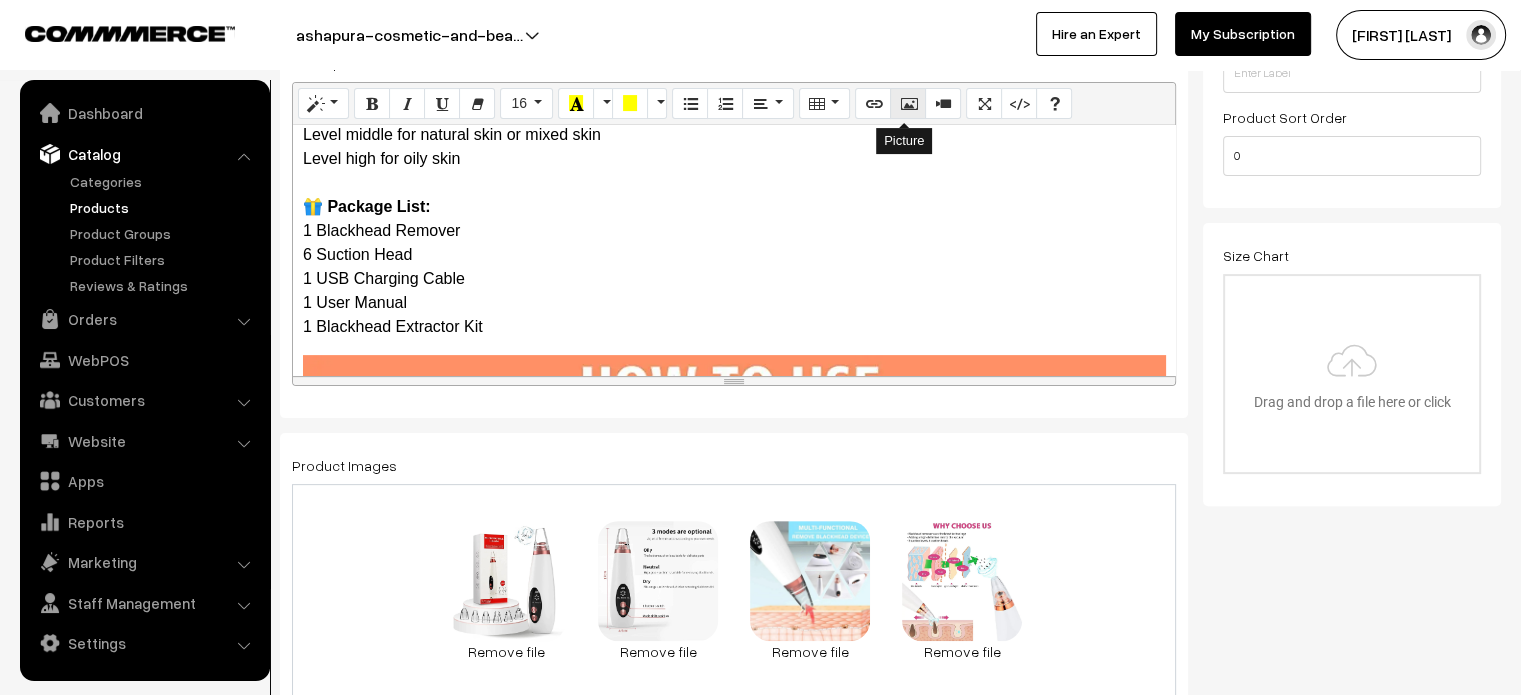 click at bounding box center [908, 103] 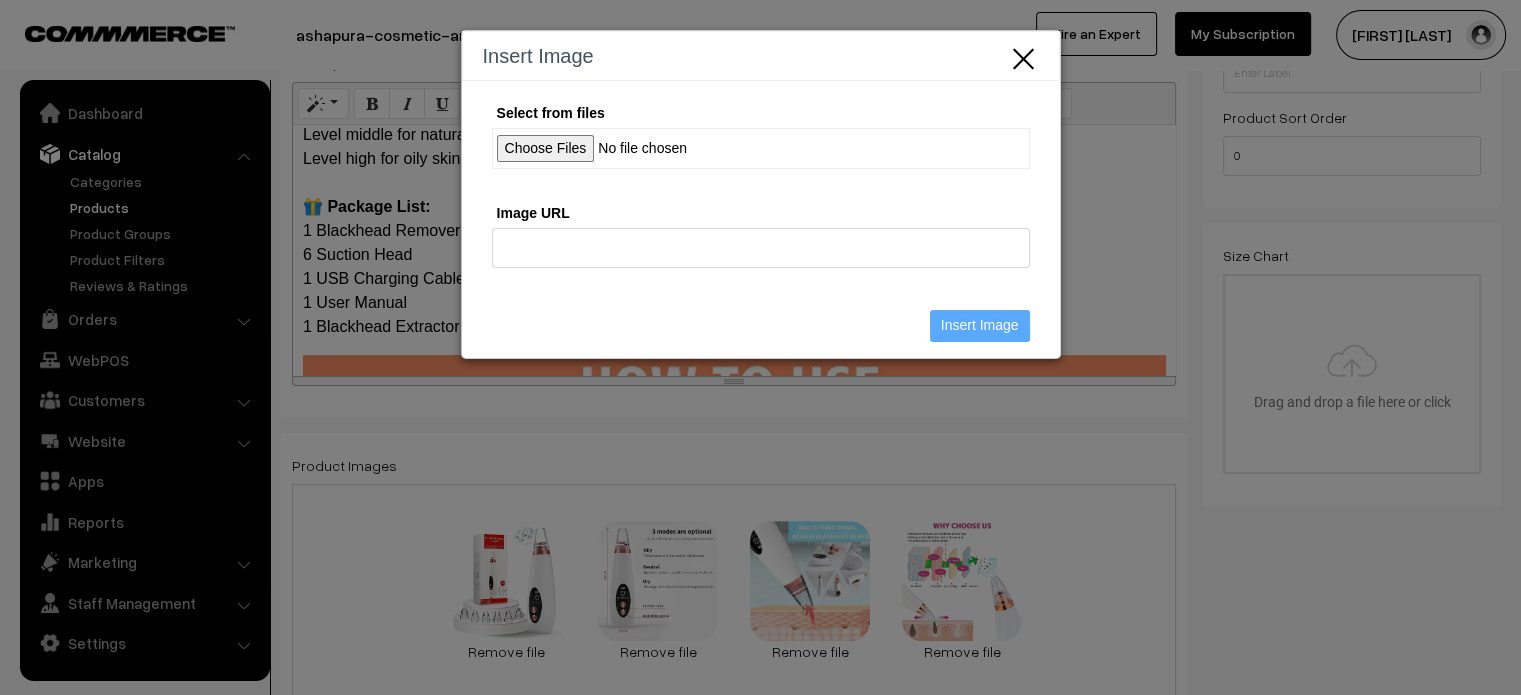 click on "Select from files" at bounding box center (761, 148) 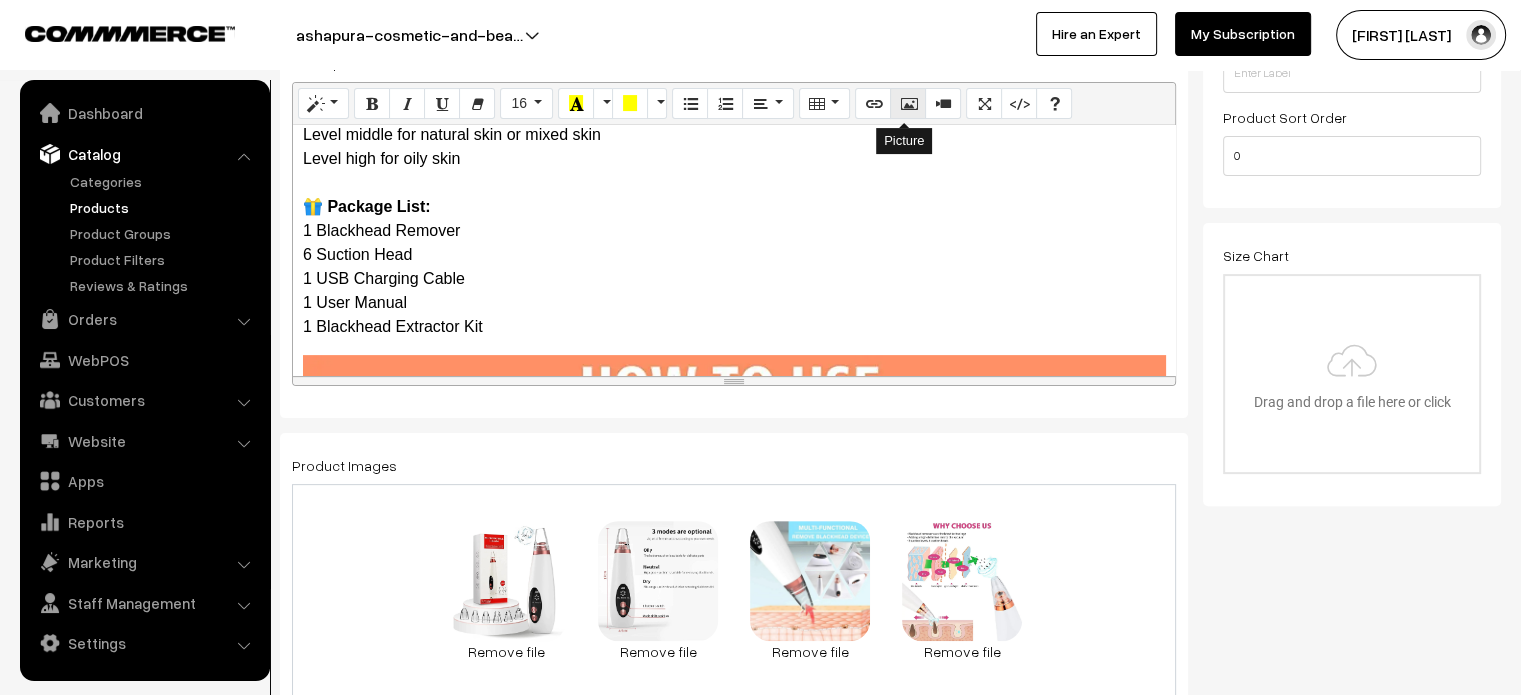 click at bounding box center [908, 103] 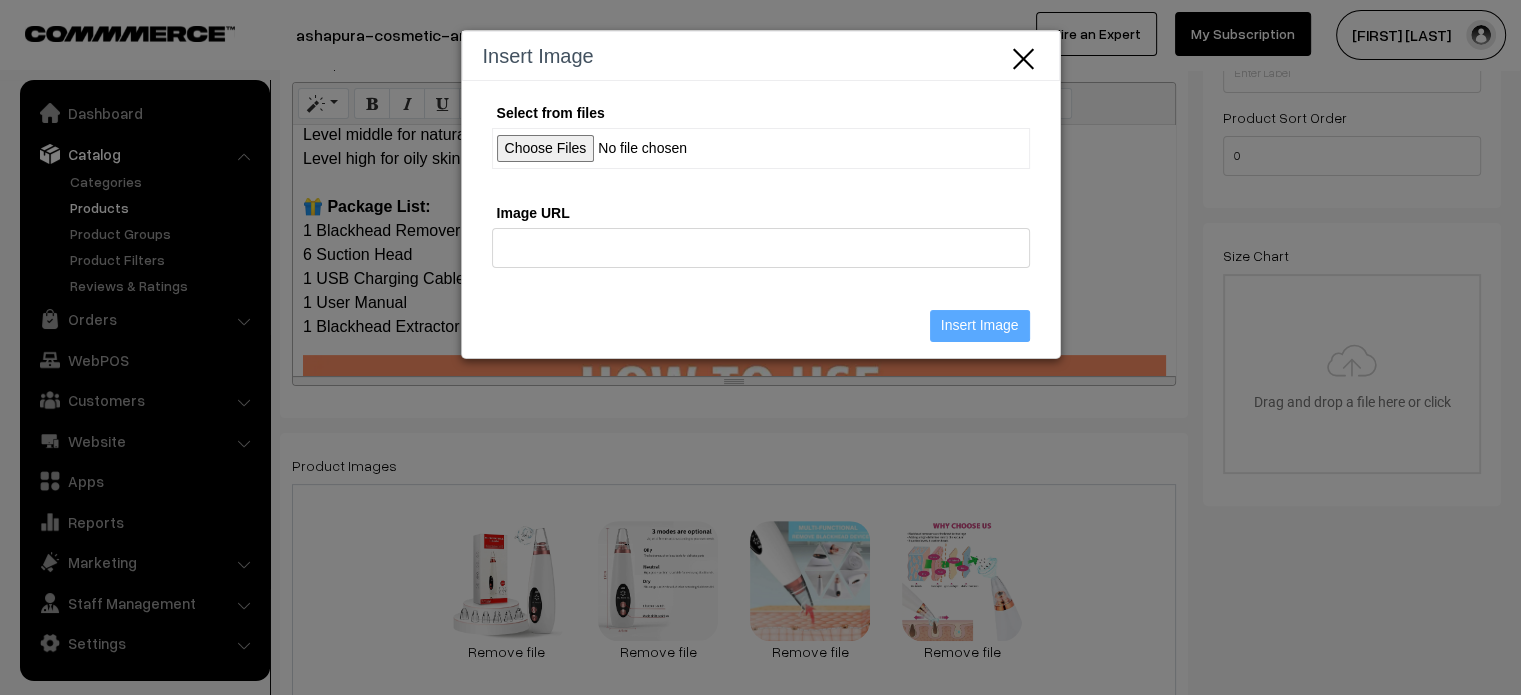 click on "Select from files" at bounding box center (761, 148) 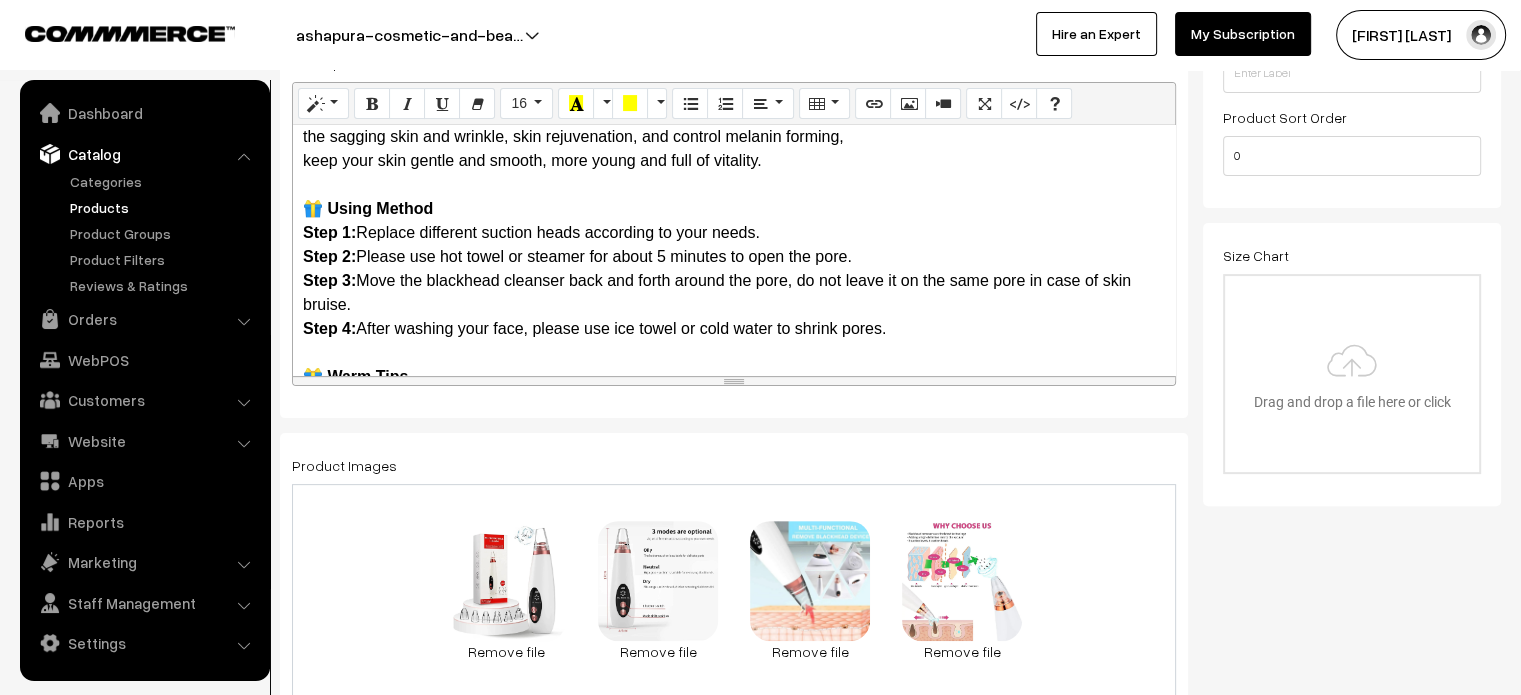 scroll, scrollTop: 0, scrollLeft: 0, axis: both 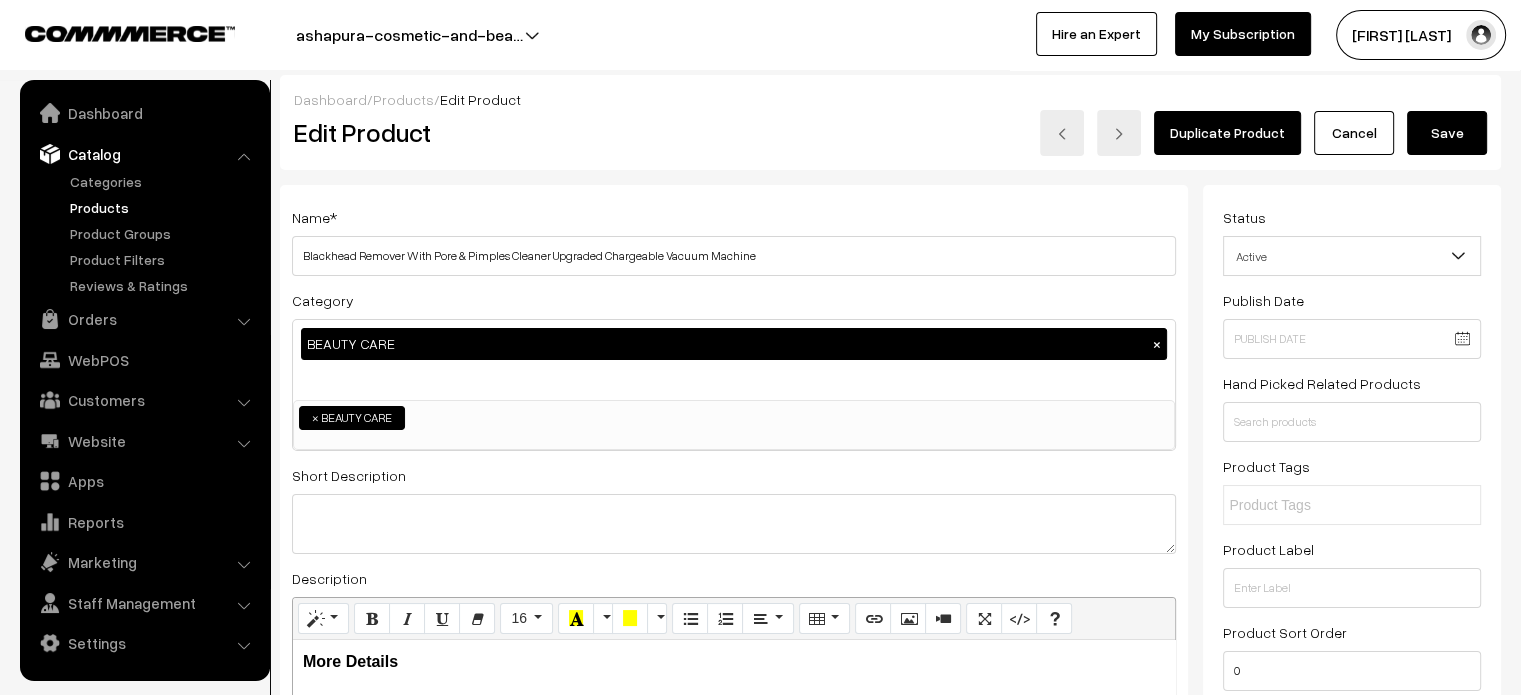click on "Save" at bounding box center (1447, 133) 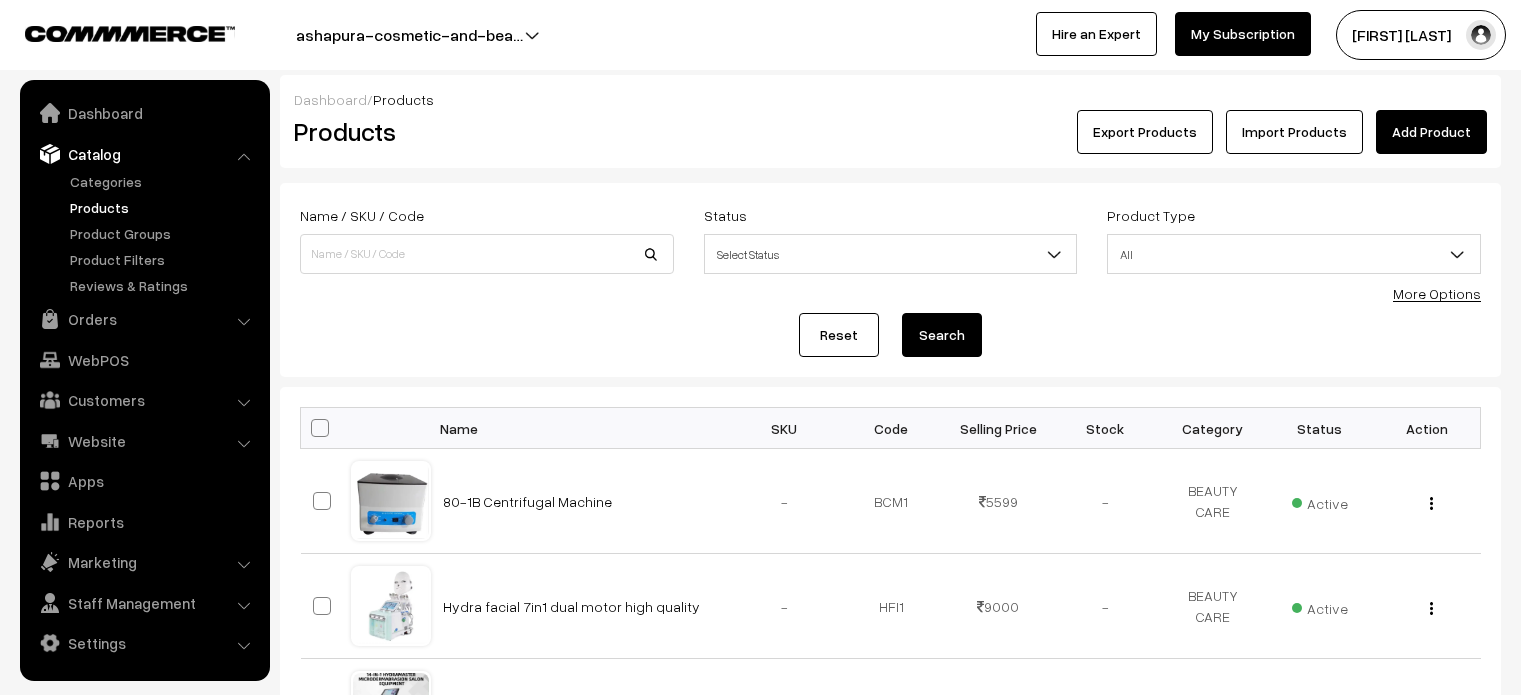 scroll, scrollTop: 0, scrollLeft: 0, axis: both 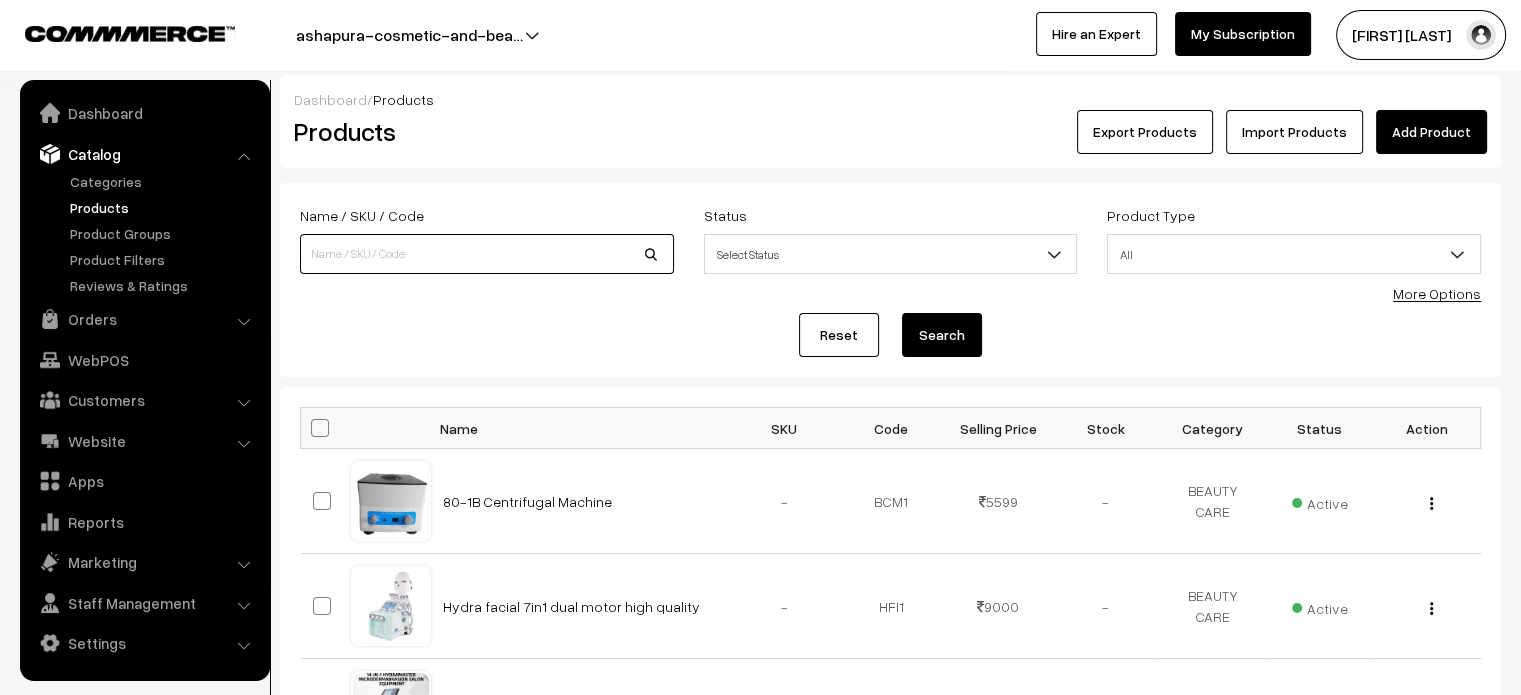 paste on "Dermaheal SB SKIN BRIGHTENING SERUM | Dermaheal SB Mesotherapy" 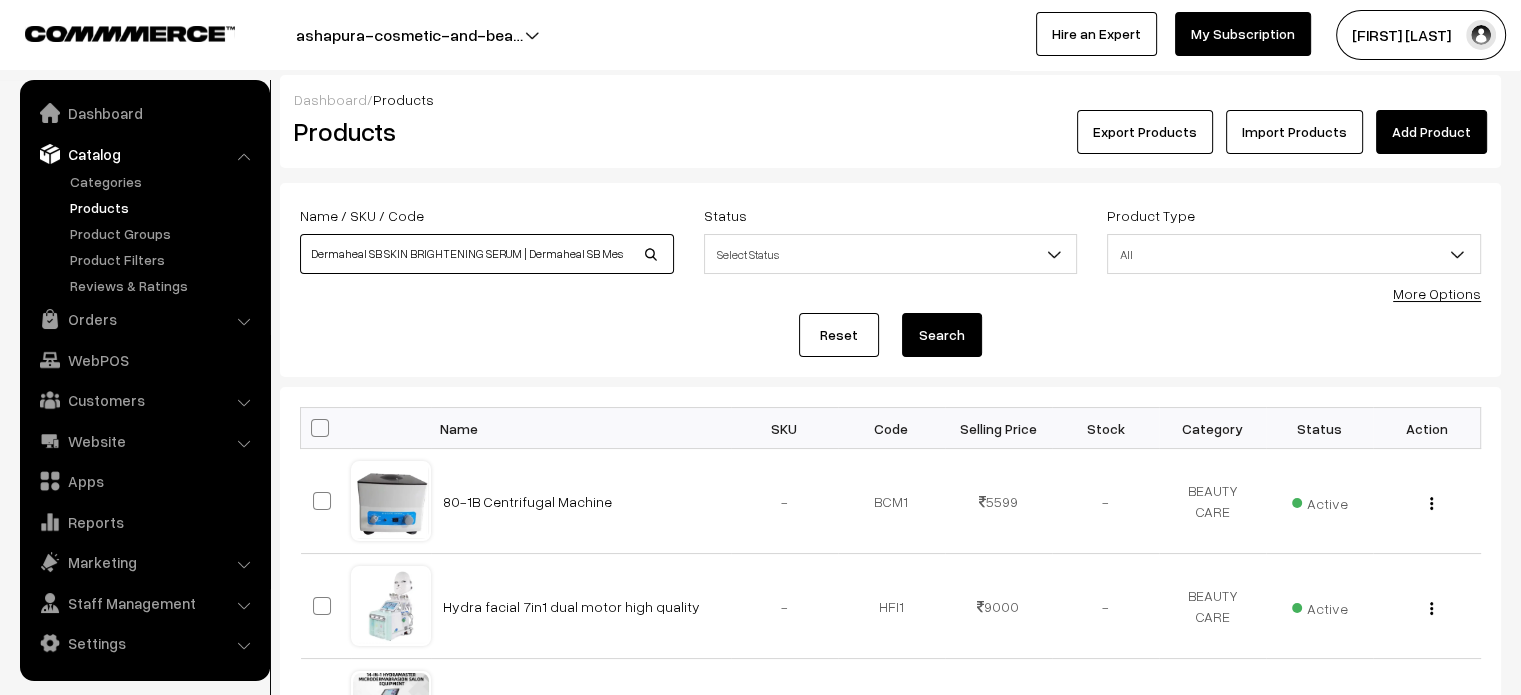 click on "Dermaheal SB SKIN BRIGHTENING SERUM | Dermaheal SB Mesotherapy" at bounding box center (487, 254) 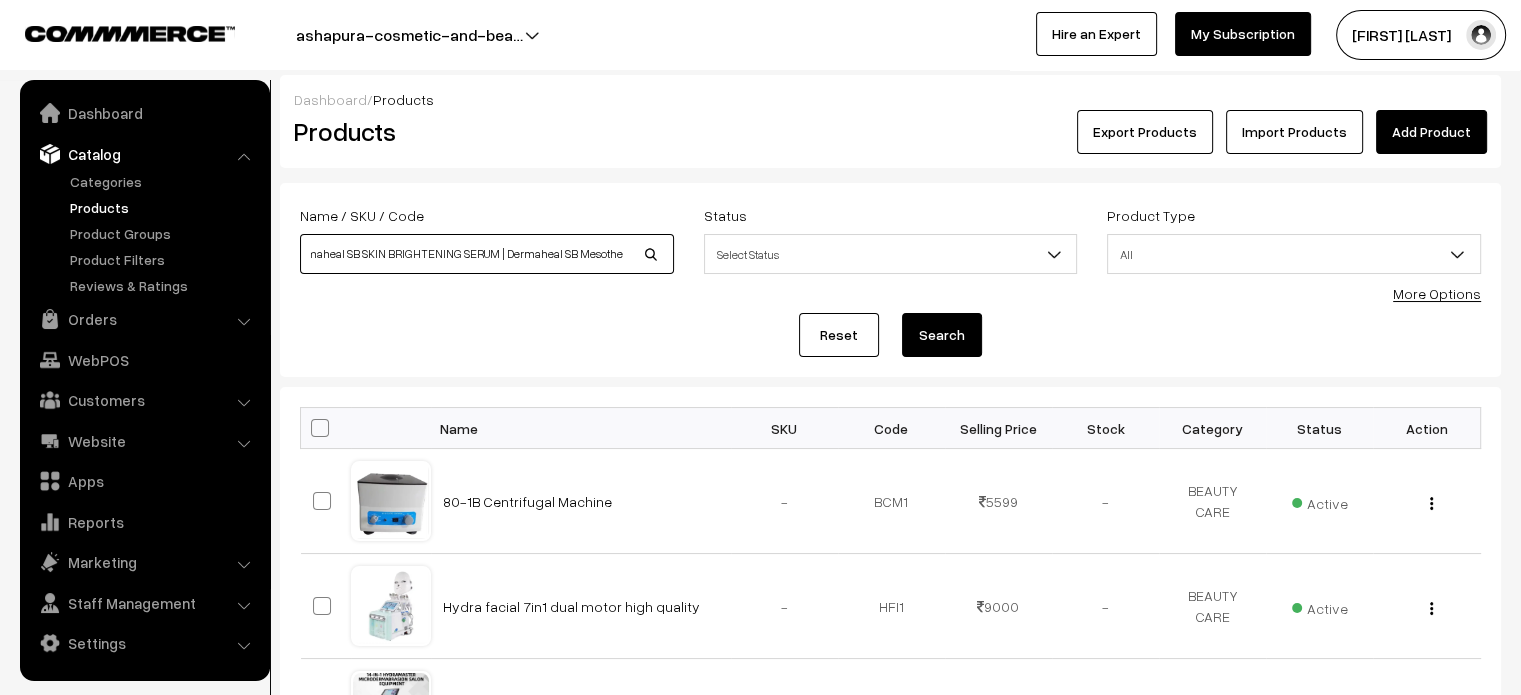 scroll, scrollTop: 0, scrollLeft: 0, axis: both 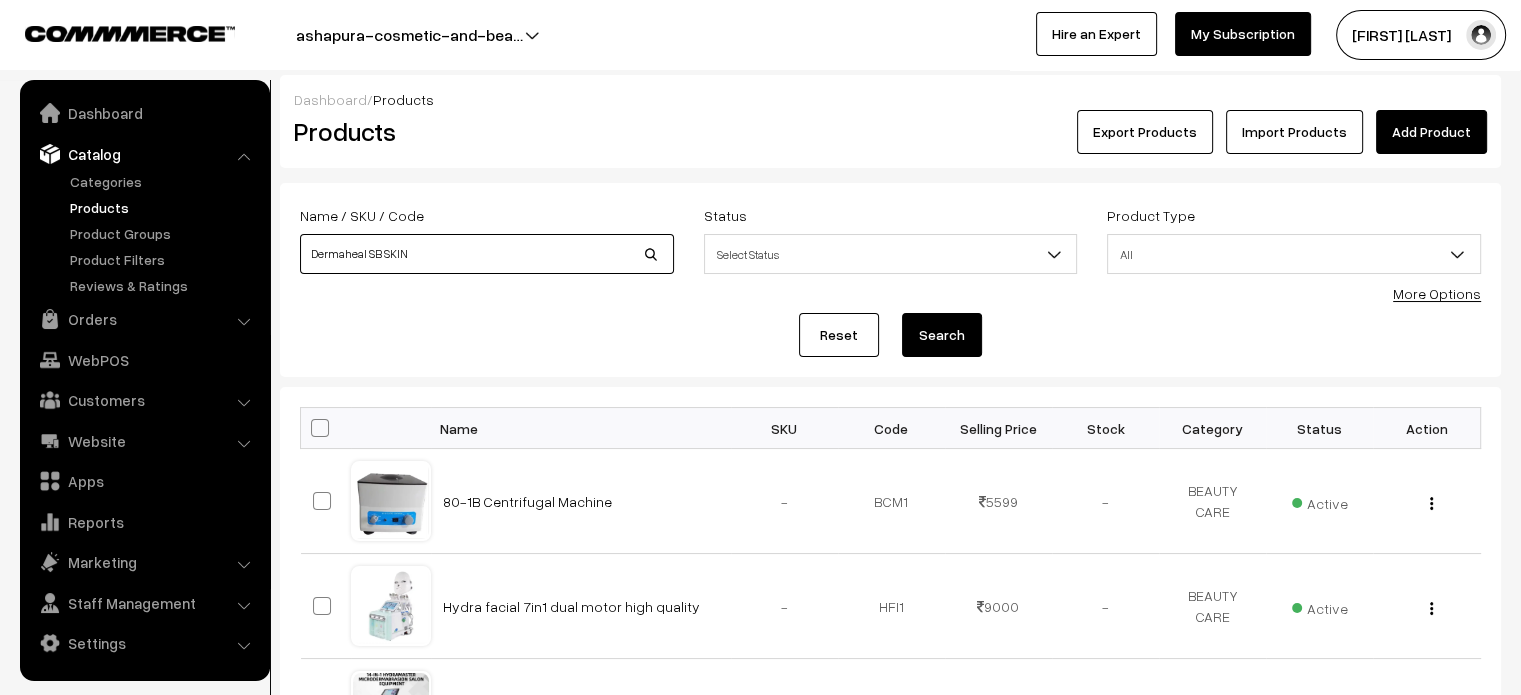 type on "Dermaheal SB SKIN" 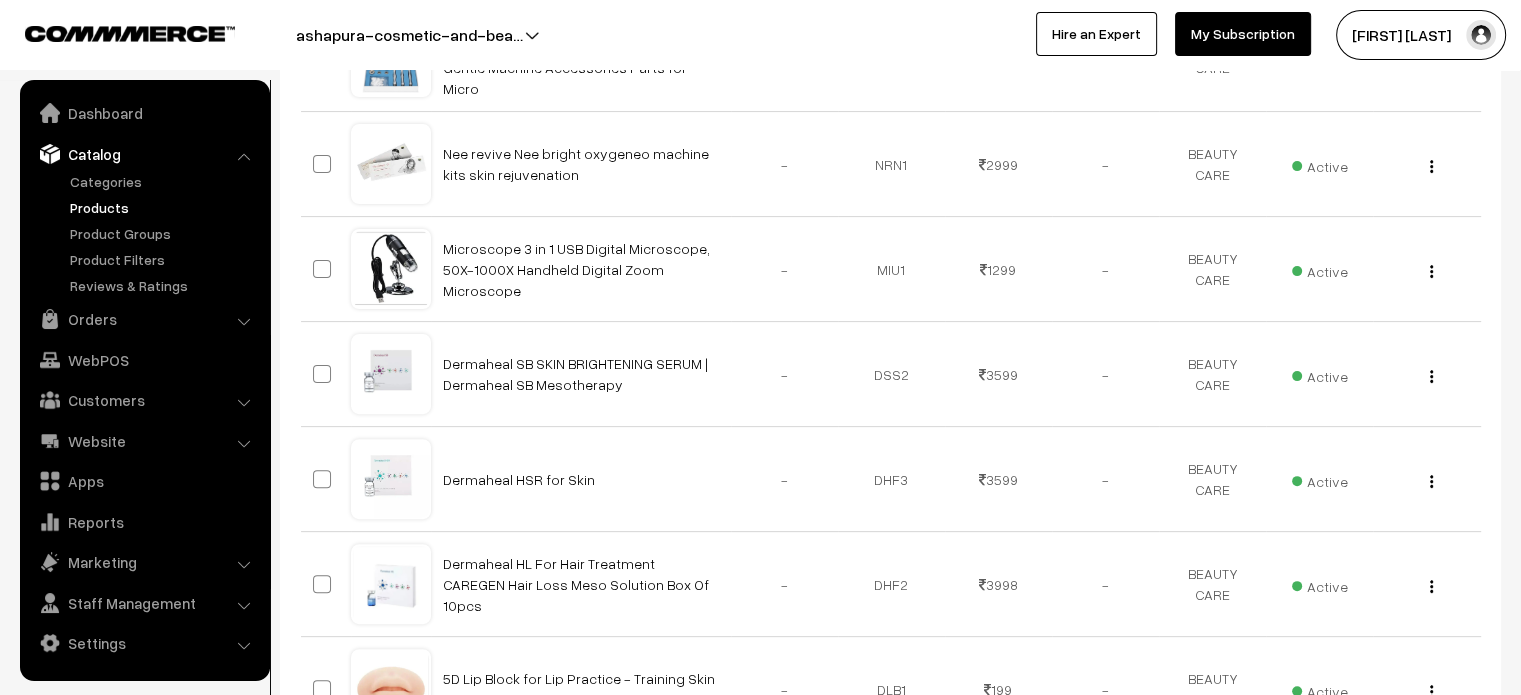 scroll, scrollTop: 552, scrollLeft: 0, axis: vertical 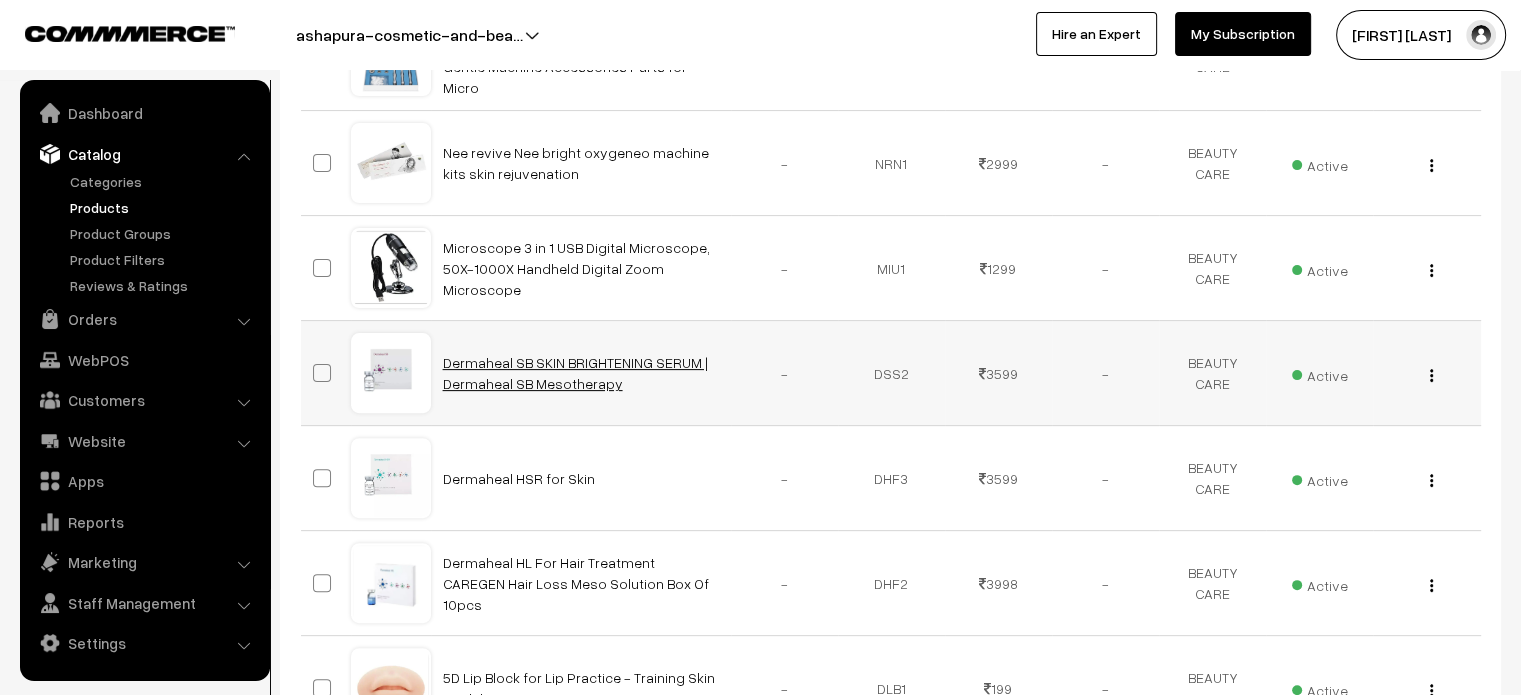 click on "Dermaheal SB SKIN BRIGHTENING SERUM | Dermaheal SB Mesotherapy" at bounding box center [575, 373] 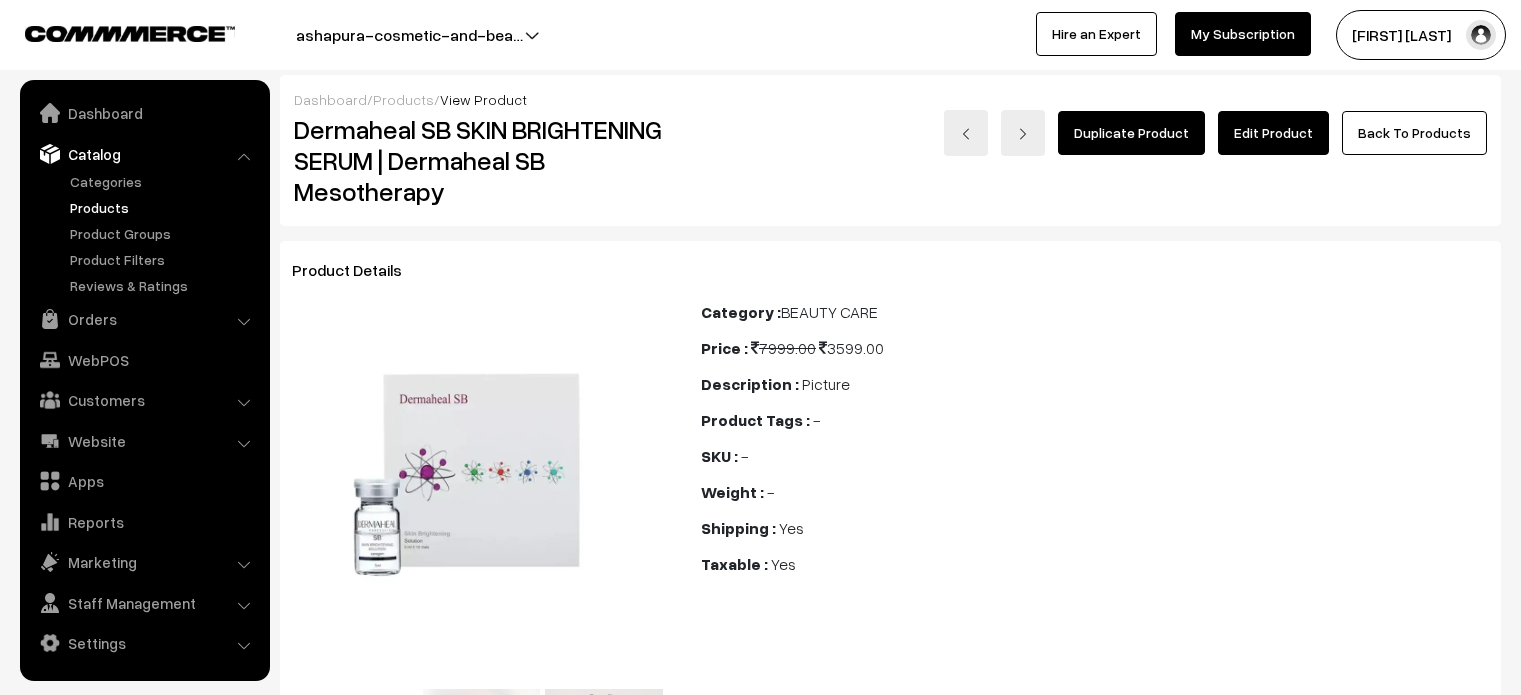 scroll, scrollTop: 0, scrollLeft: 0, axis: both 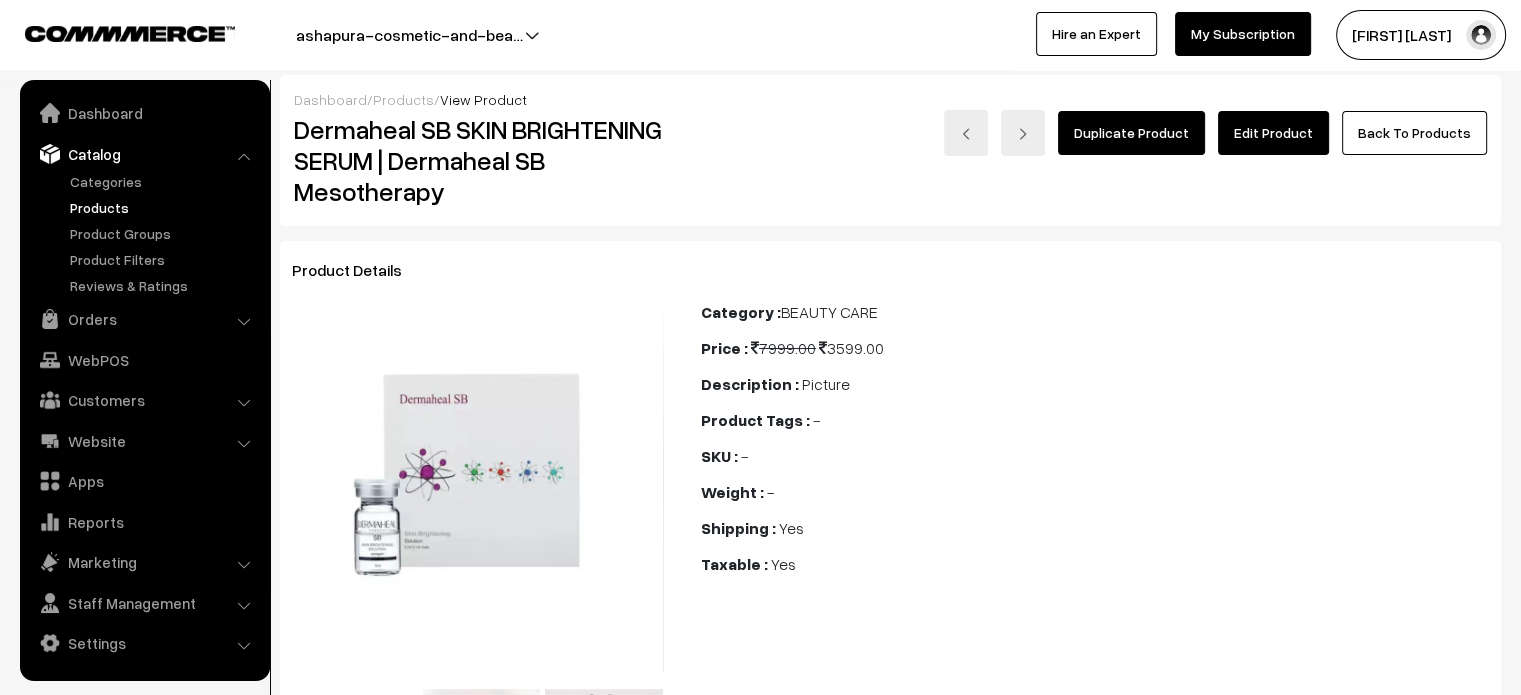 click on "Edit Product" at bounding box center (1273, 133) 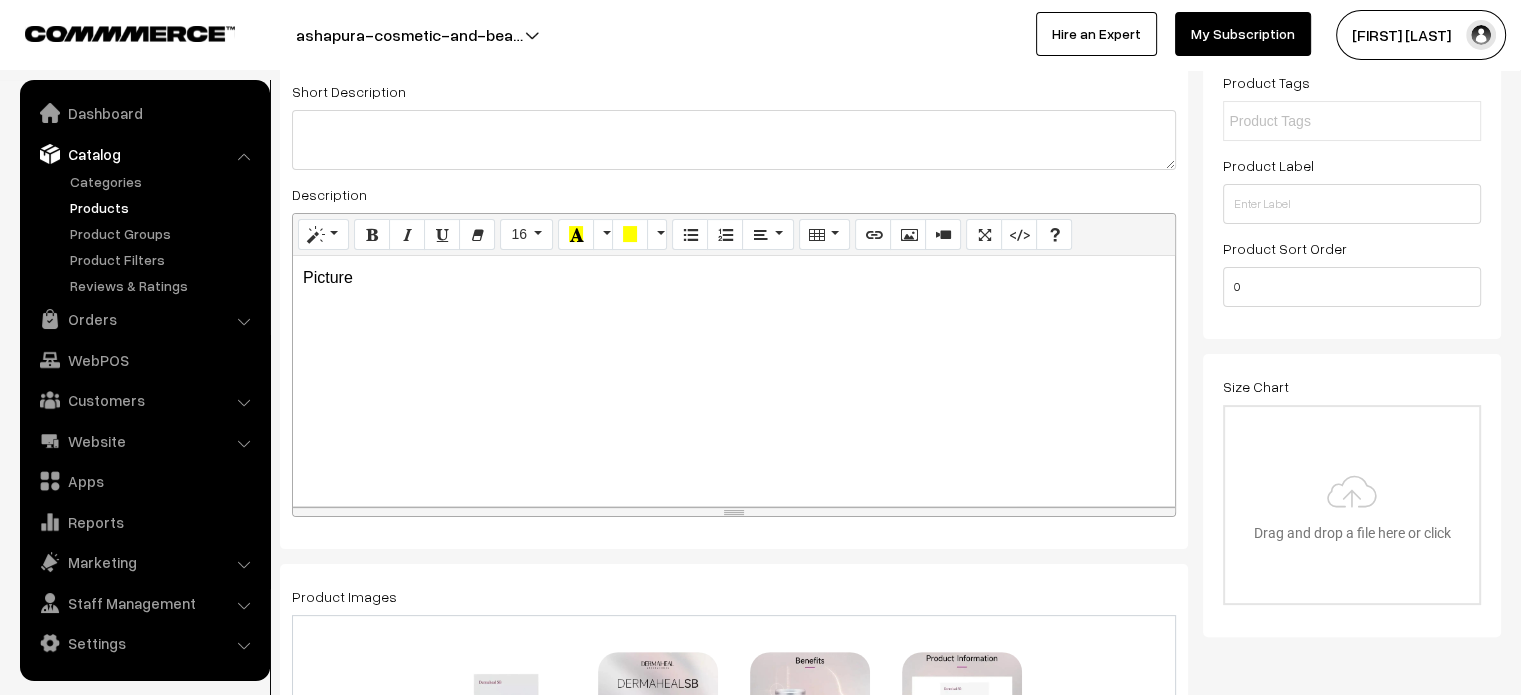 scroll, scrollTop: 390, scrollLeft: 0, axis: vertical 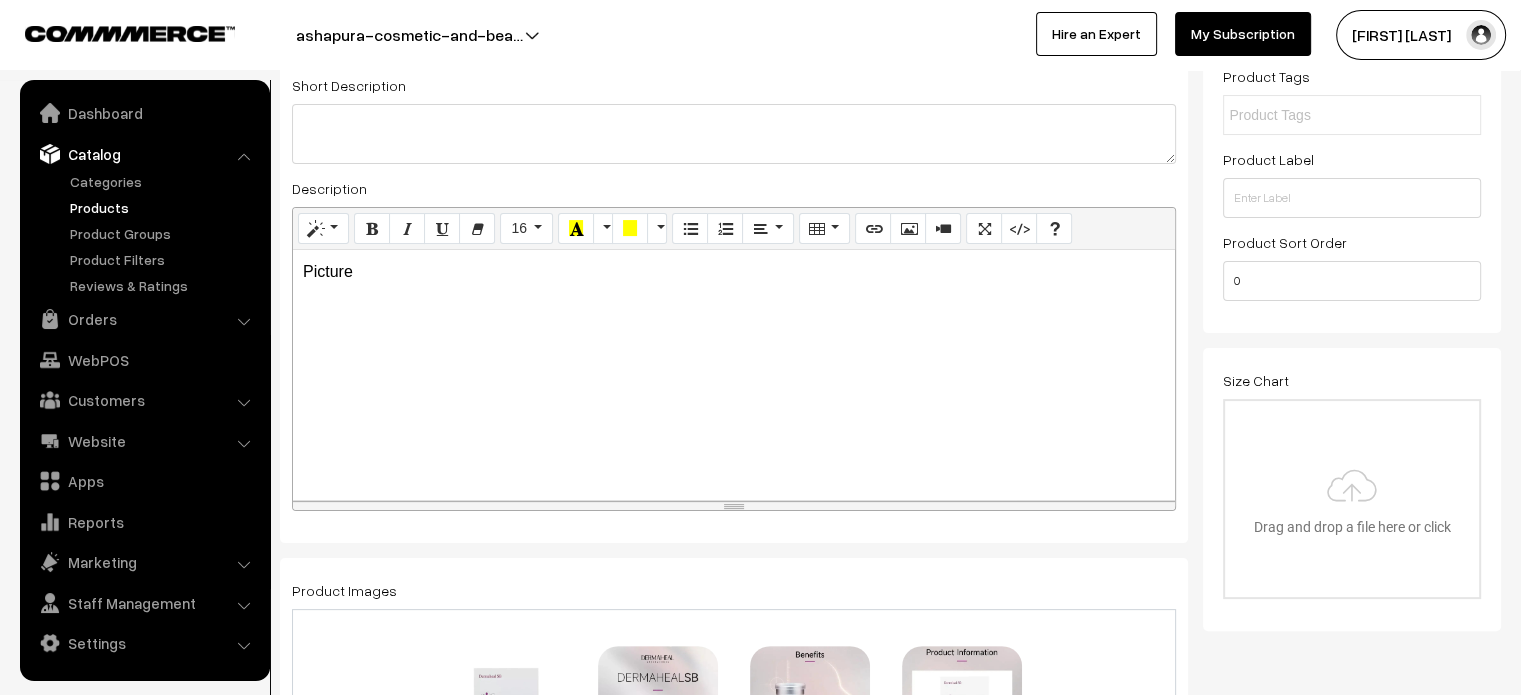 click on "Picture" at bounding box center [734, 375] 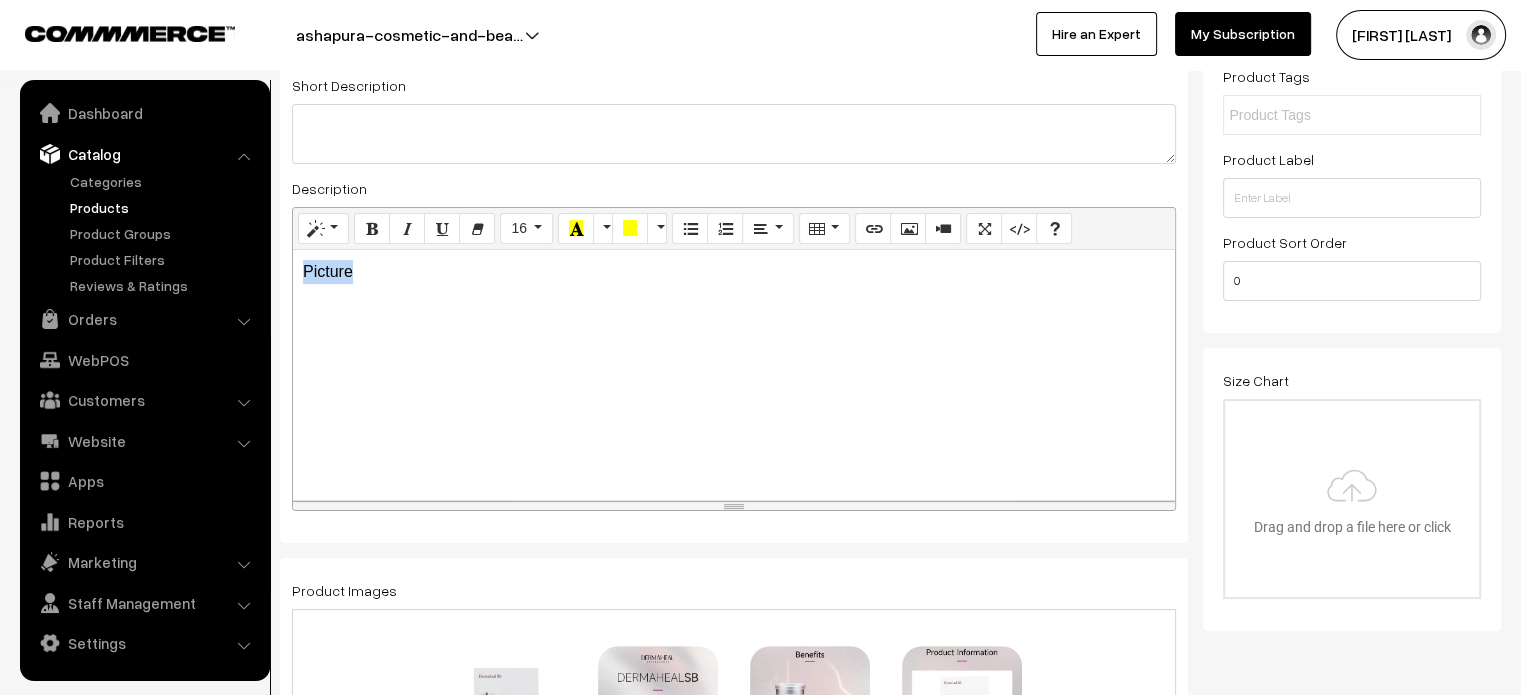 click on "Picture" at bounding box center [734, 375] 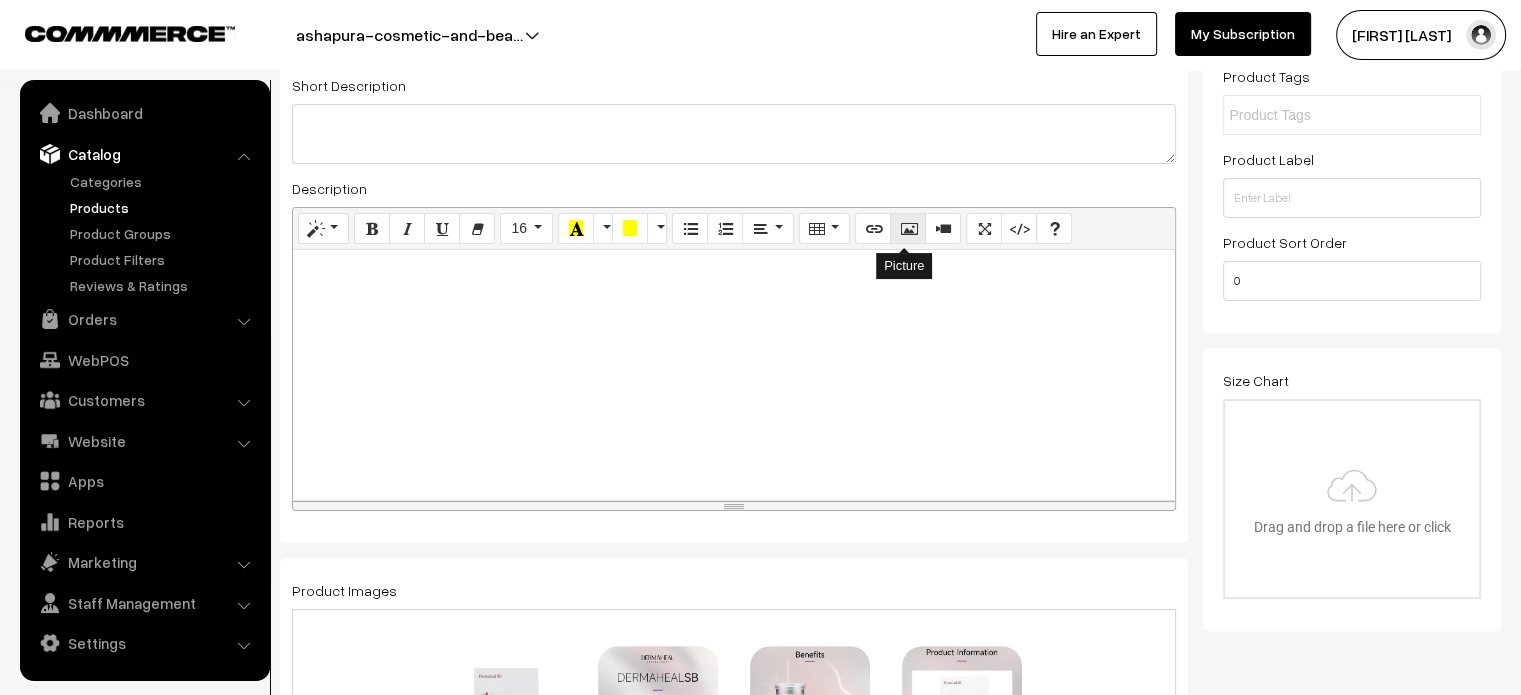 click at bounding box center (908, 228) 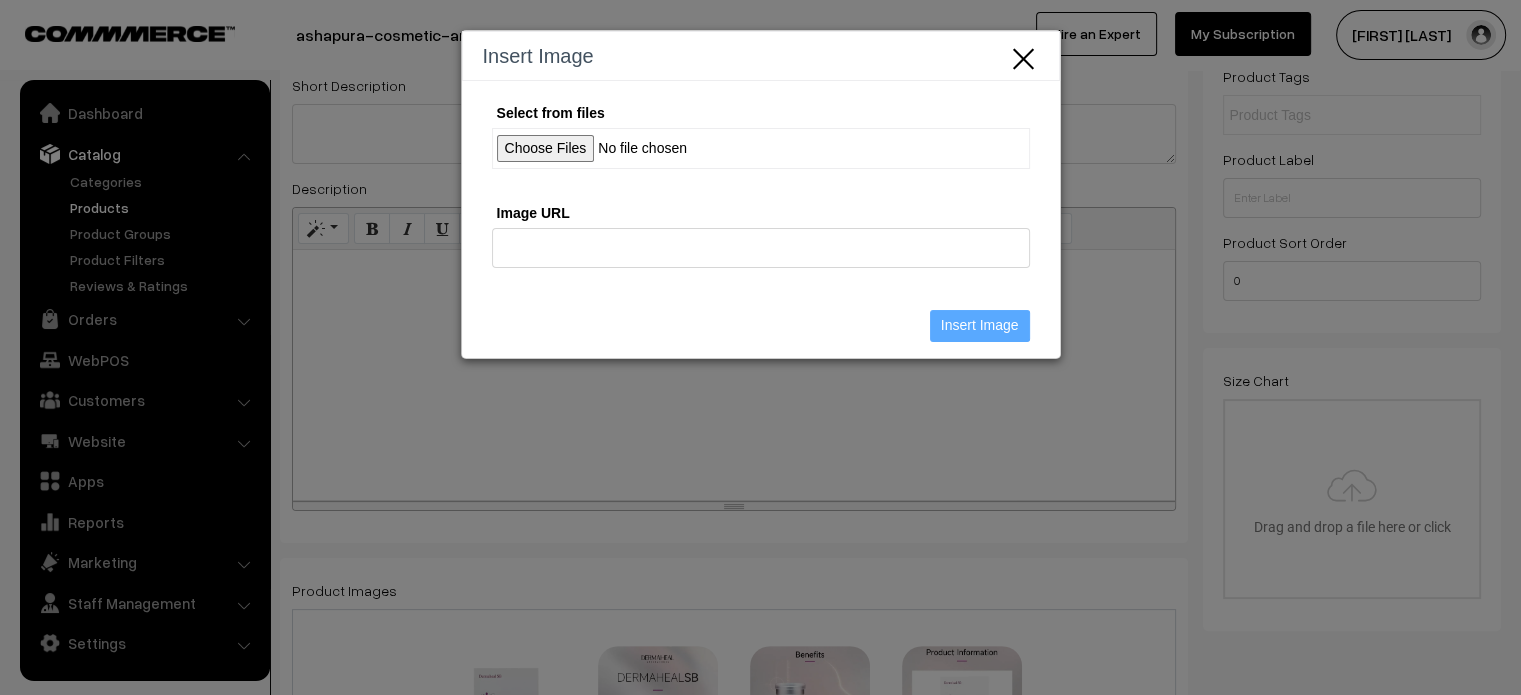 click on "Select from files" at bounding box center (761, 148) 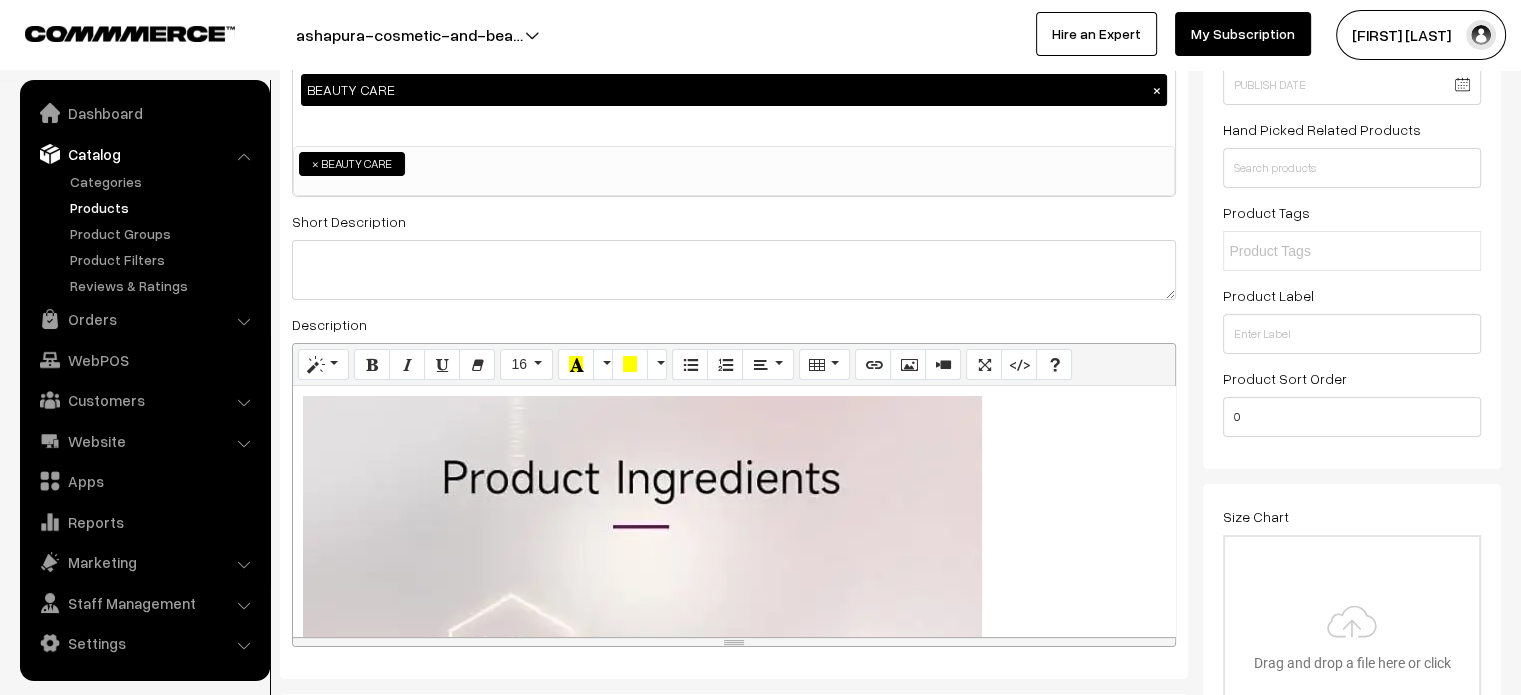 scroll, scrollTop: 0, scrollLeft: 0, axis: both 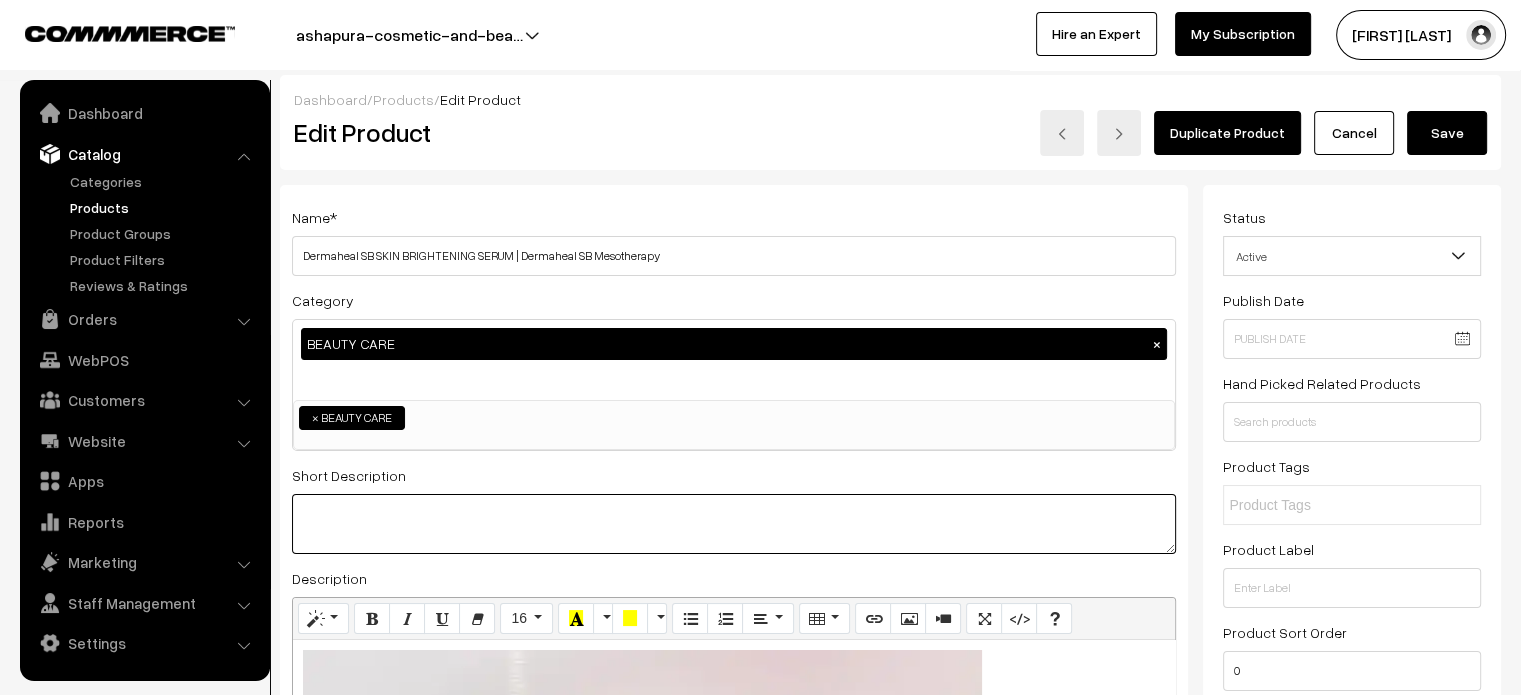 click at bounding box center [734, 524] 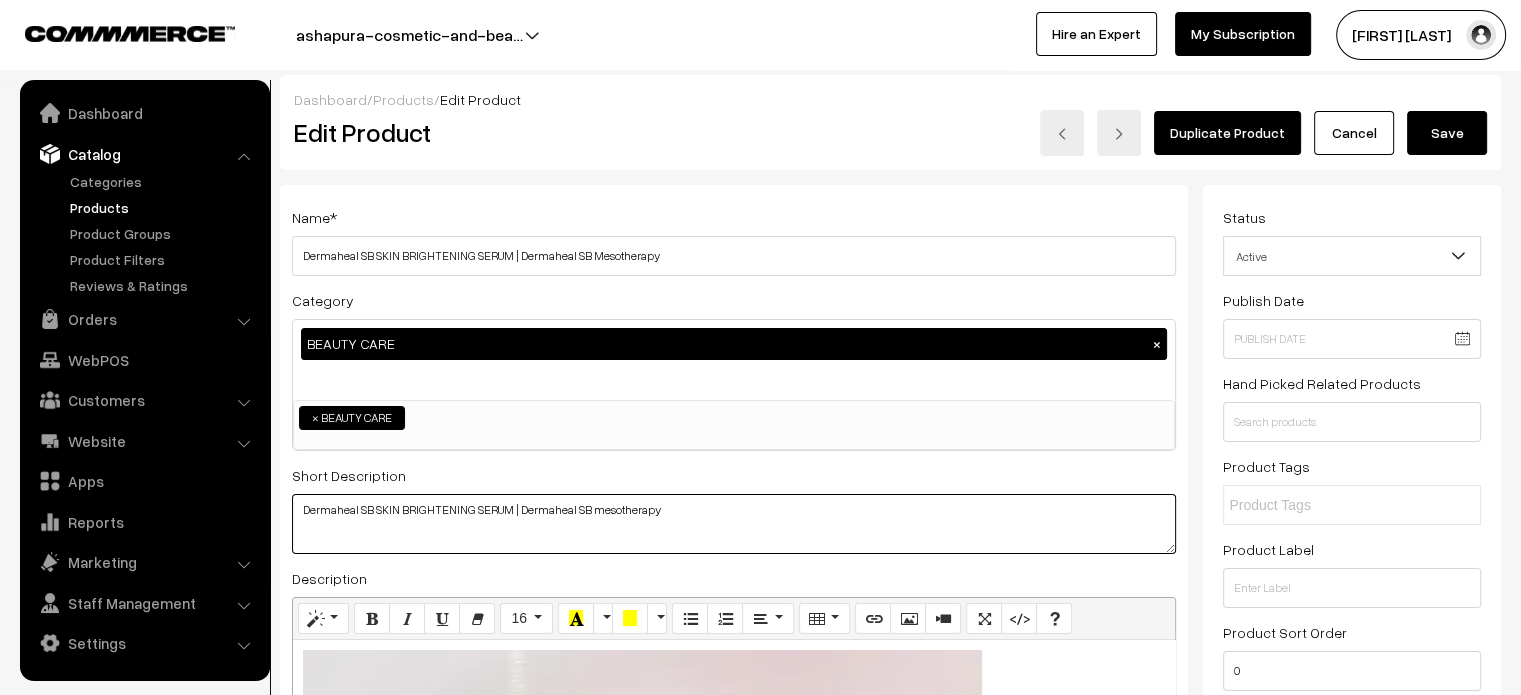 type on "Dermaheal SB SKIN BRIGHTENING SERUM | Dermaheal SB mesotherapy" 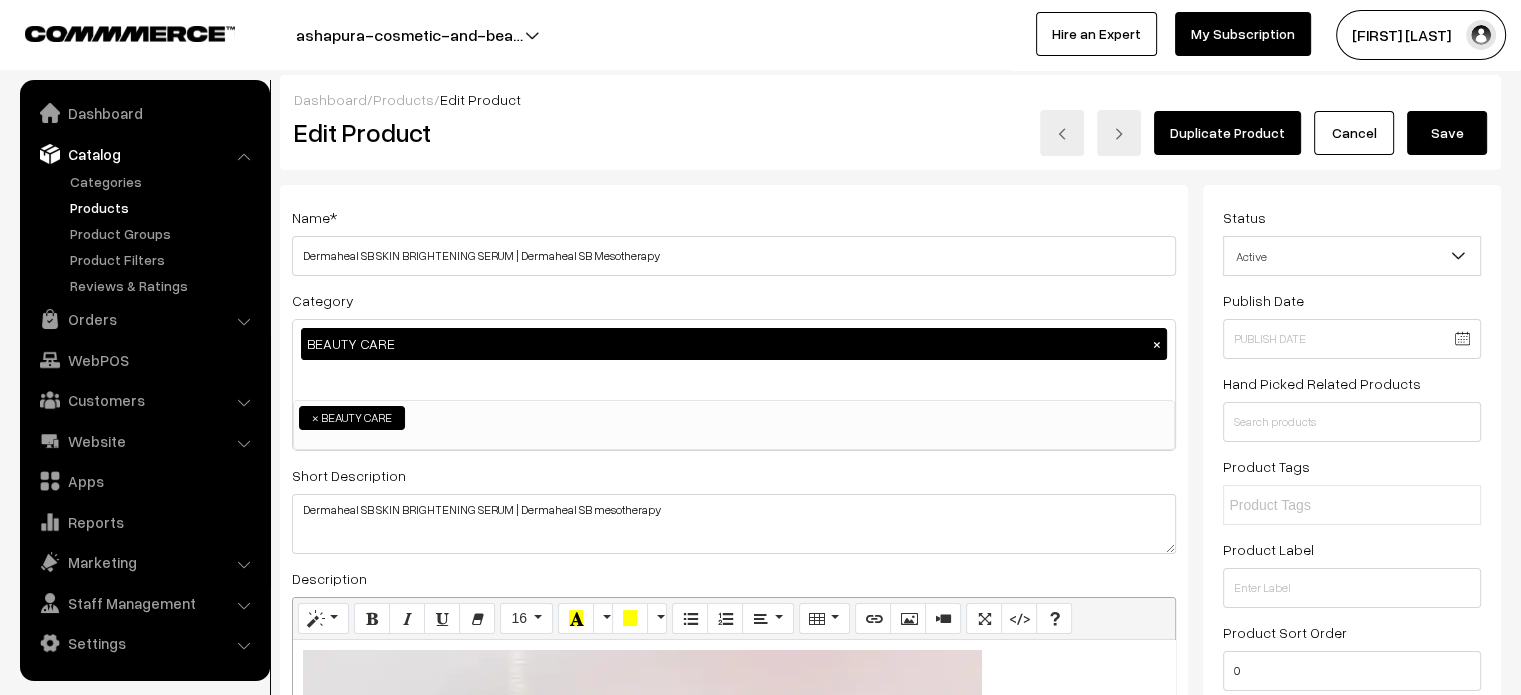 click on "Save" at bounding box center [1447, 133] 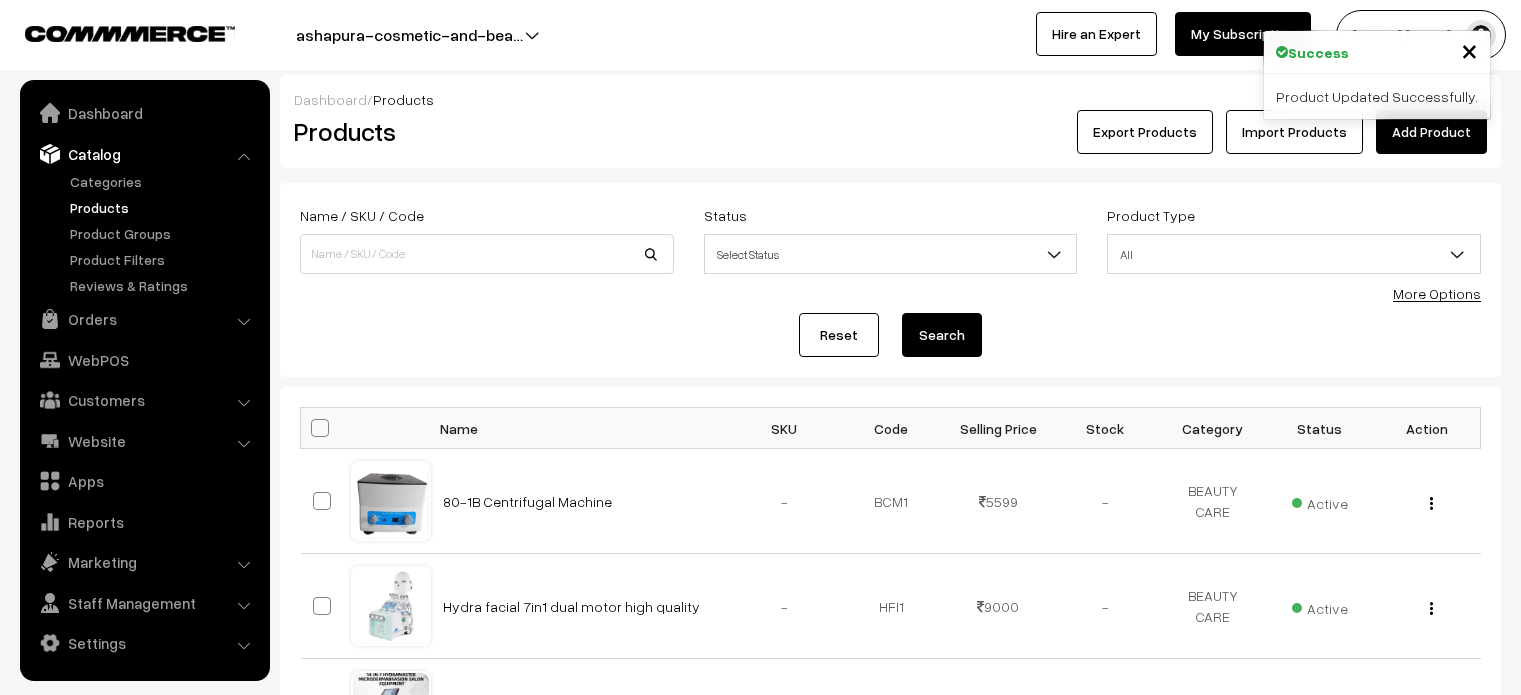 scroll, scrollTop: 0, scrollLeft: 0, axis: both 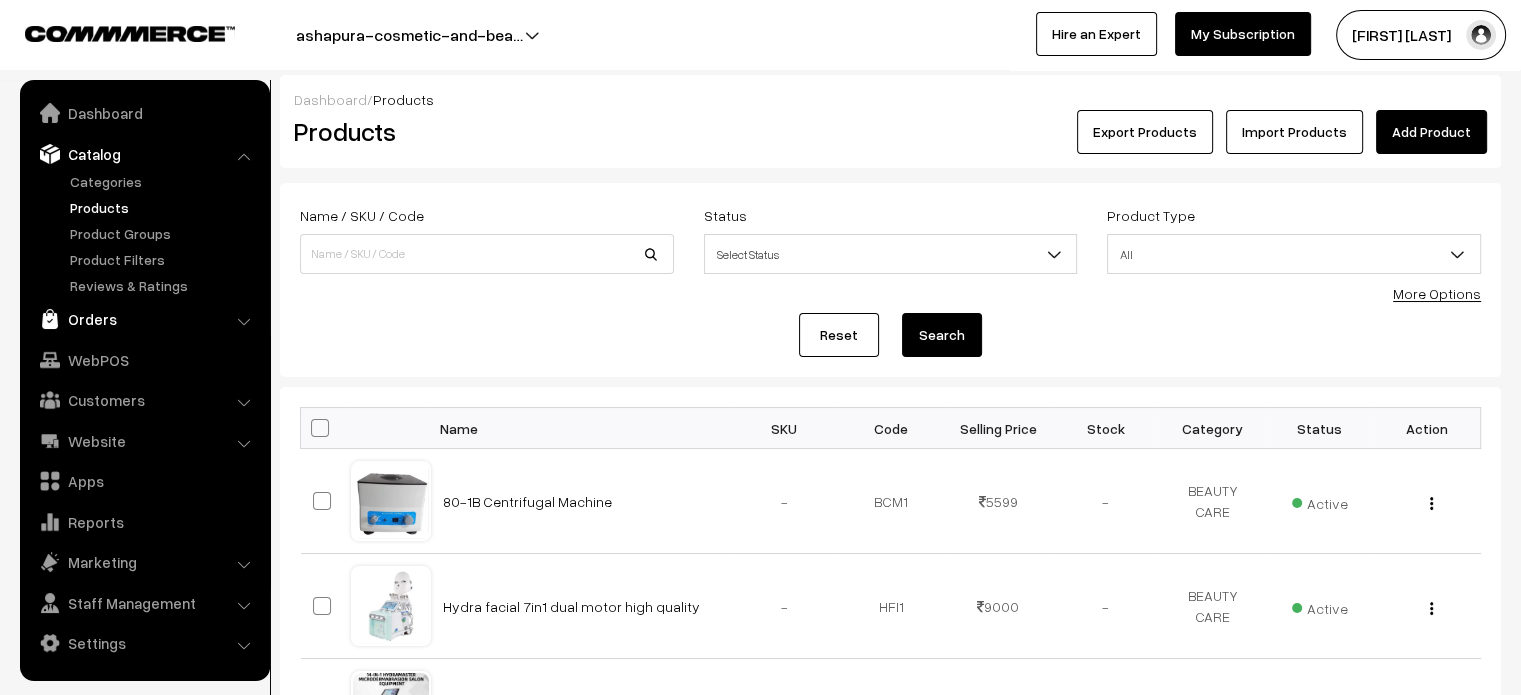 click on "Orders" at bounding box center (144, 319) 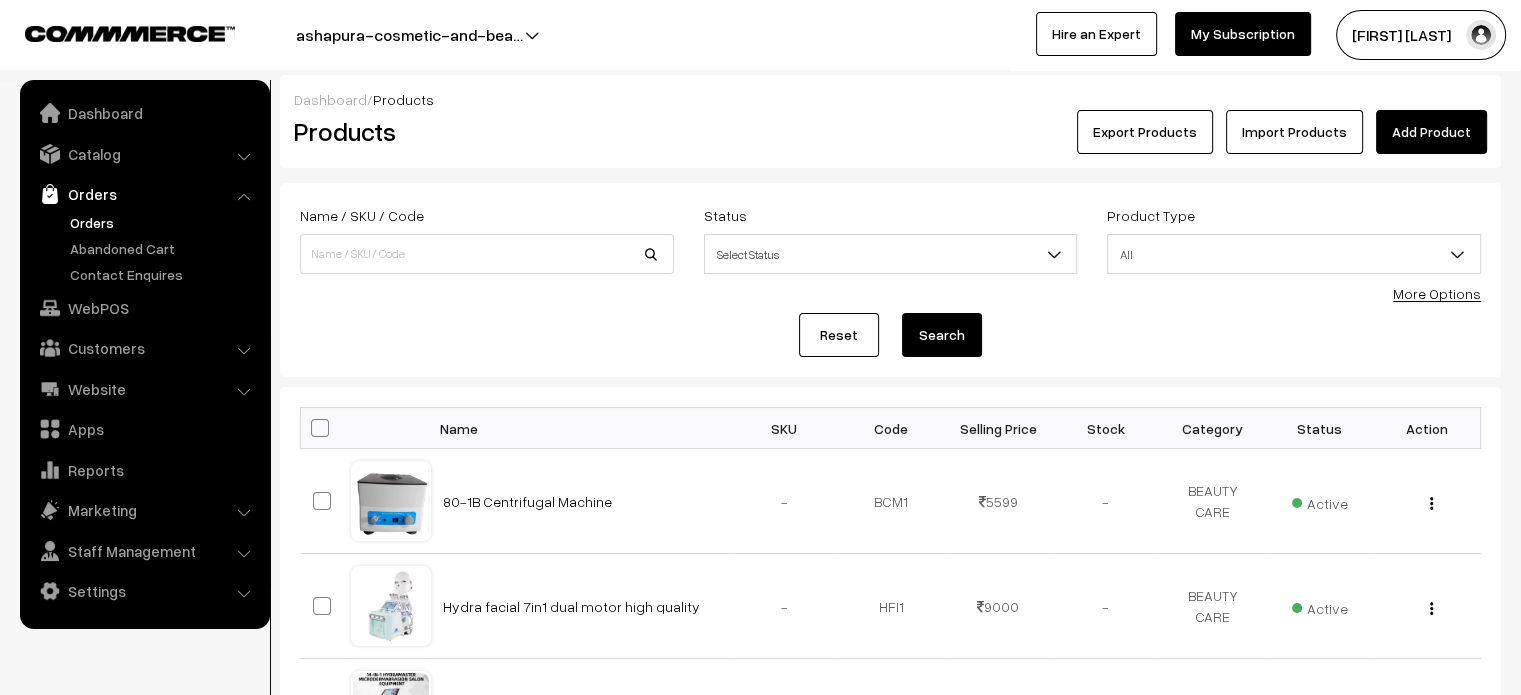 click on "Orders" at bounding box center (164, 222) 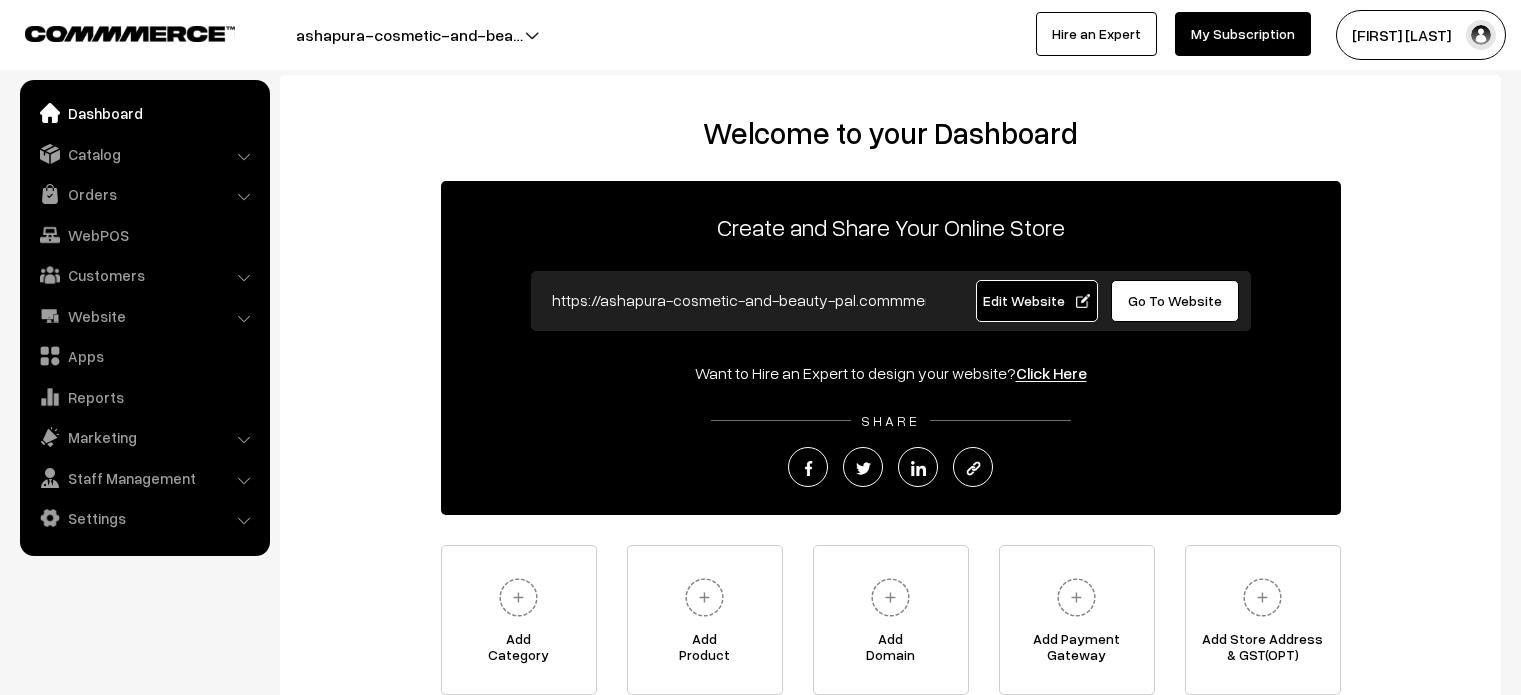 scroll, scrollTop: 0, scrollLeft: 0, axis: both 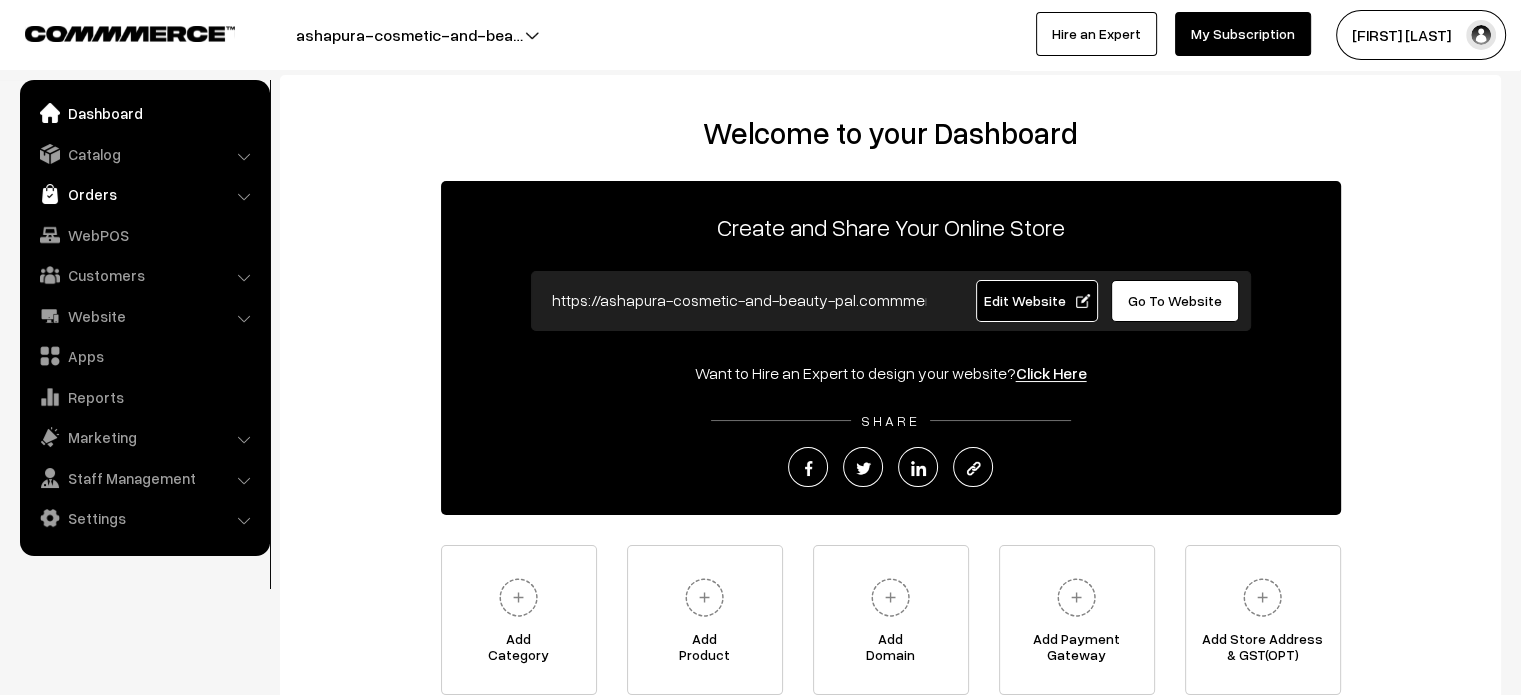 click on "Orders" at bounding box center (144, 194) 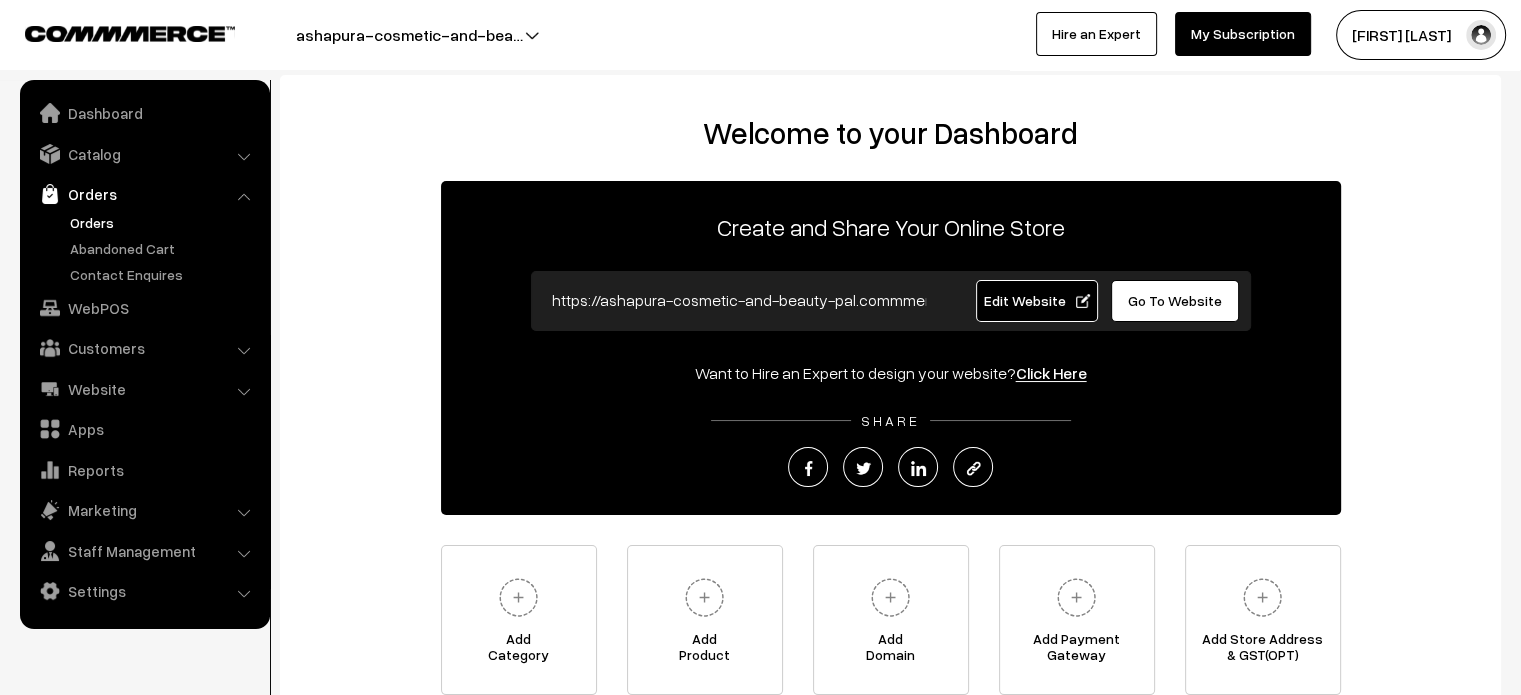 click on "Orders" at bounding box center (164, 222) 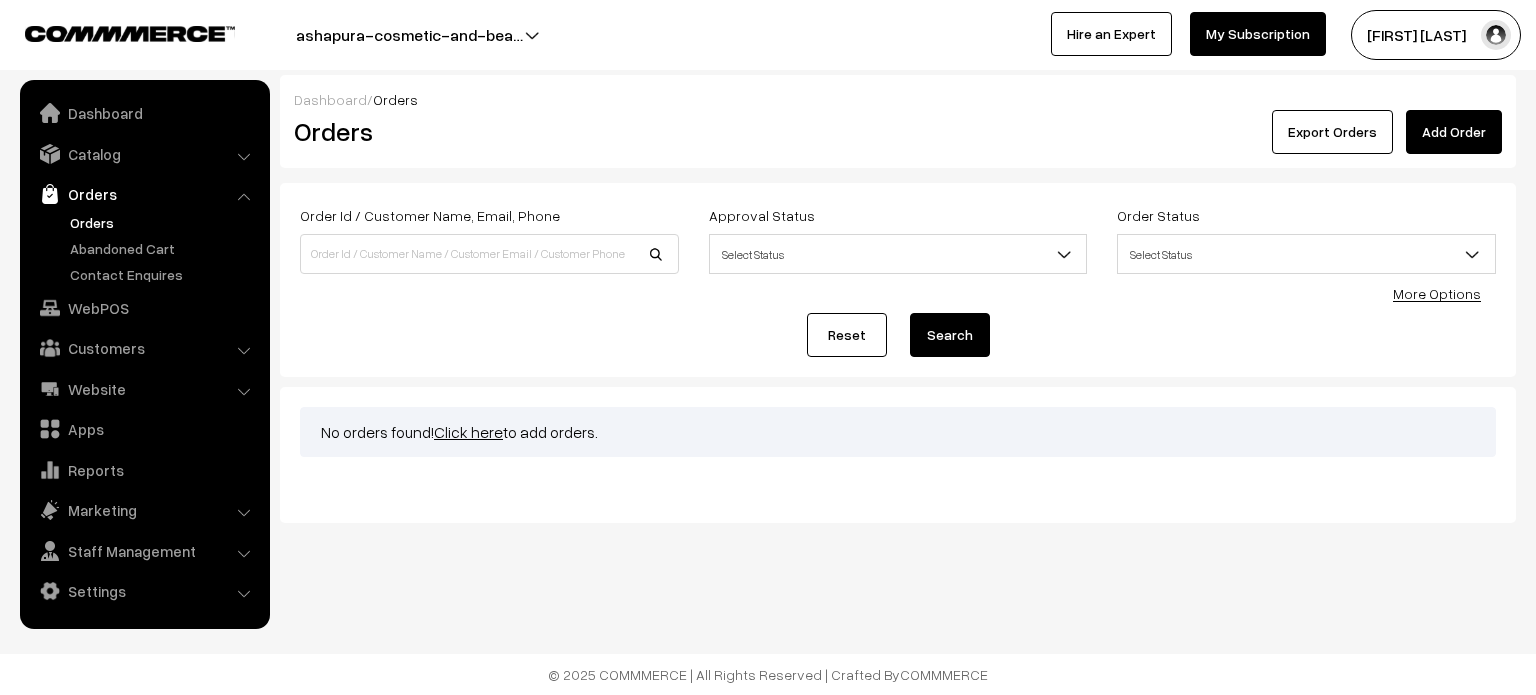 scroll, scrollTop: 0, scrollLeft: 0, axis: both 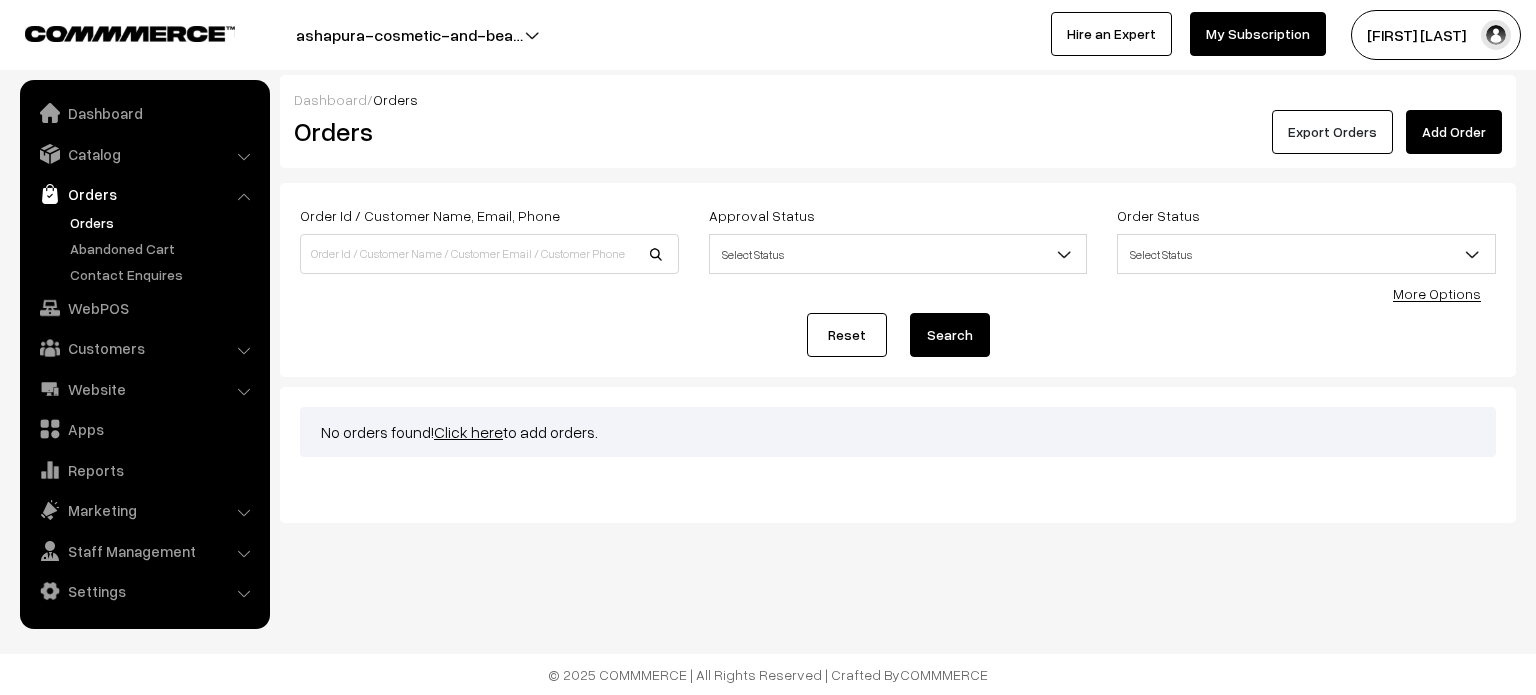 click on "Export Orders" at bounding box center [1332, 132] 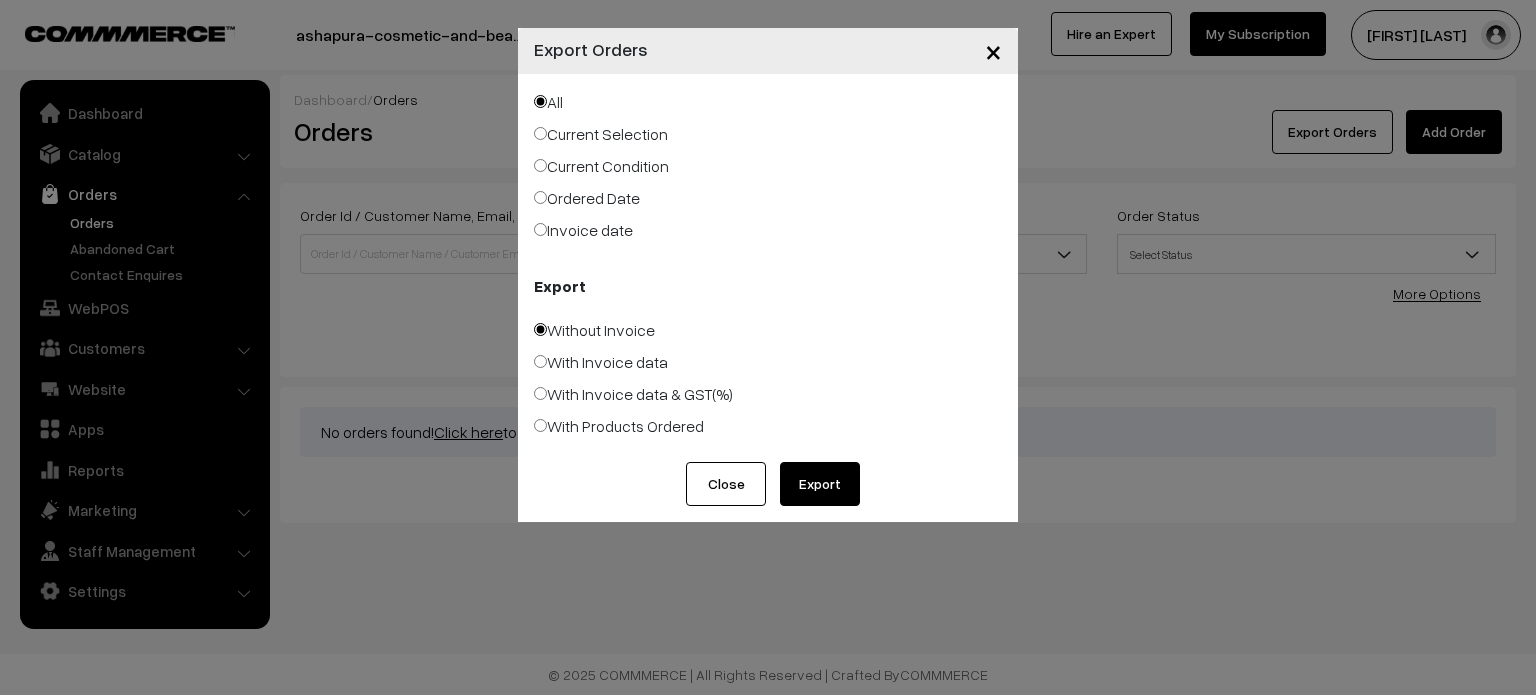 click on "Ordered Date" at bounding box center (540, 197) 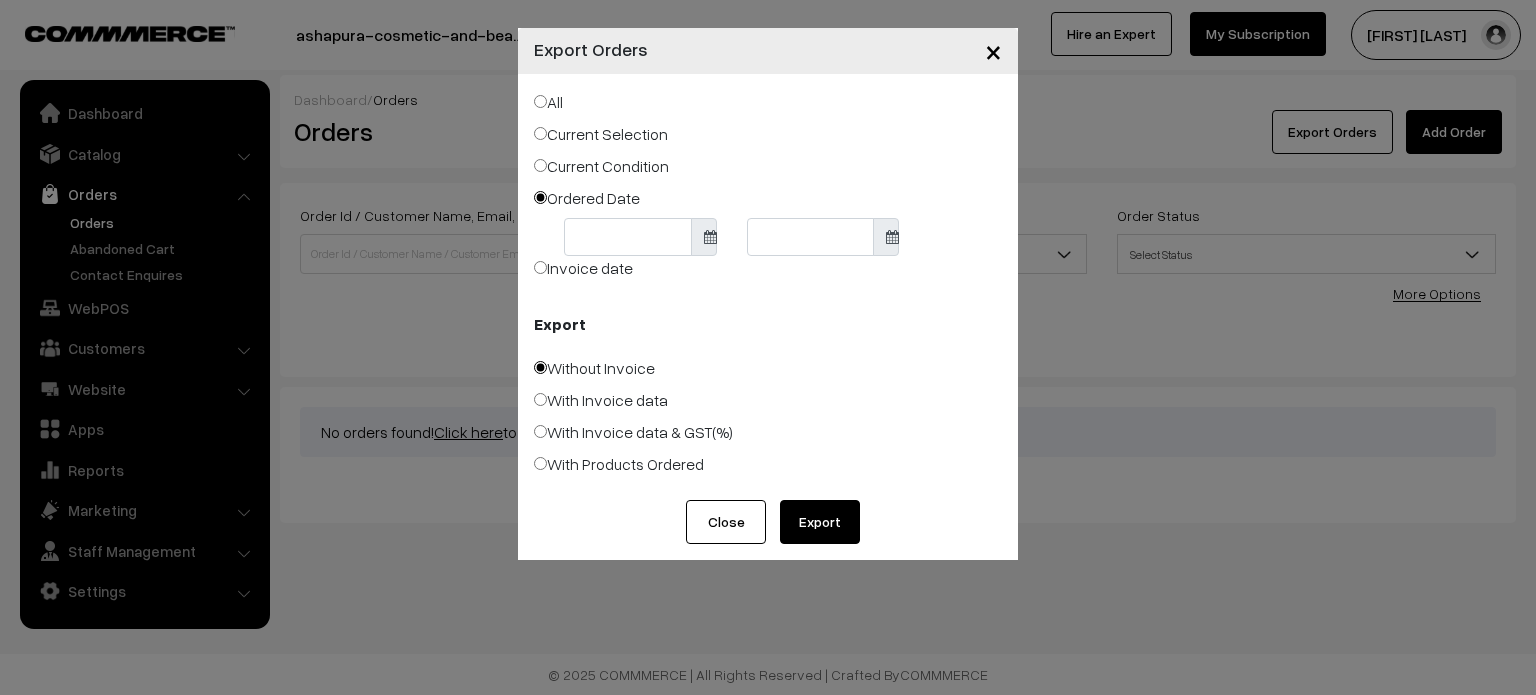 click on "Current Condition" at bounding box center (601, 166) 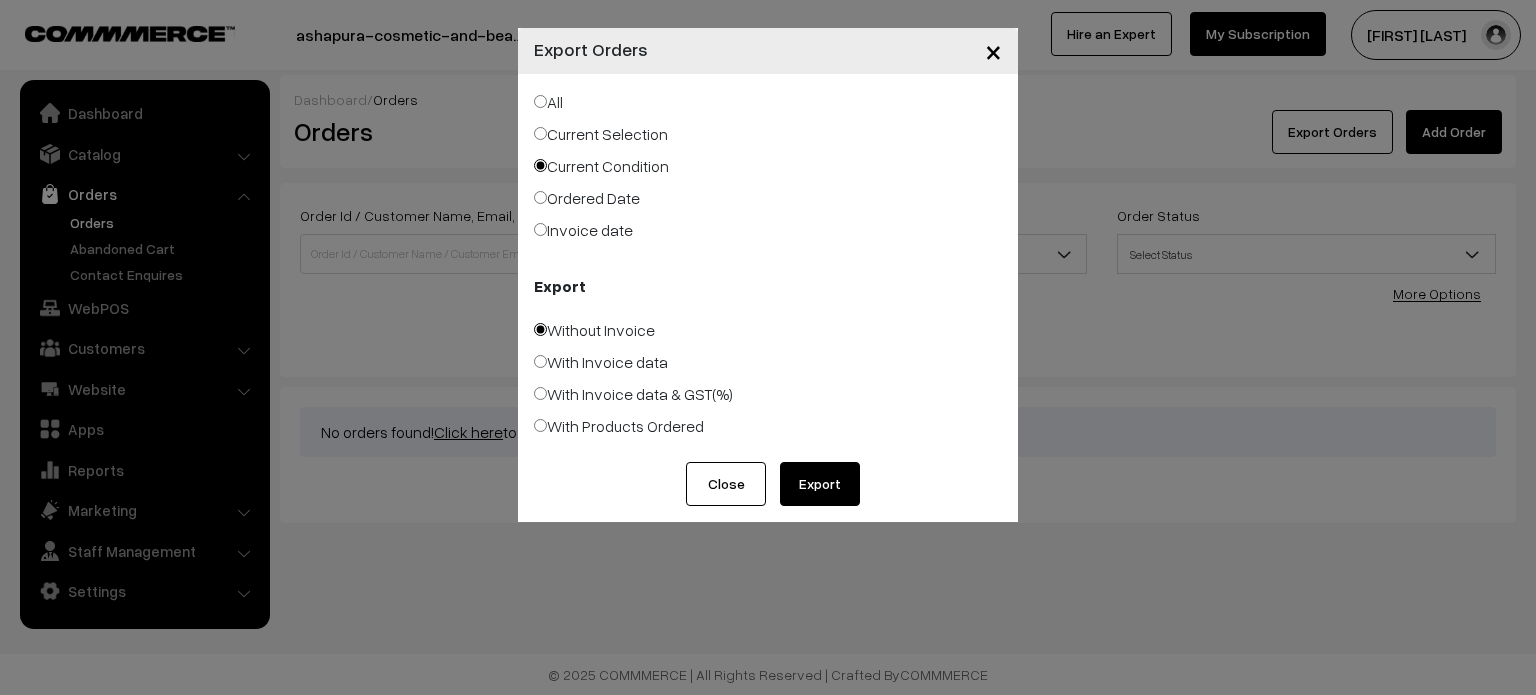 click on "Current Selection" at bounding box center [601, 134] 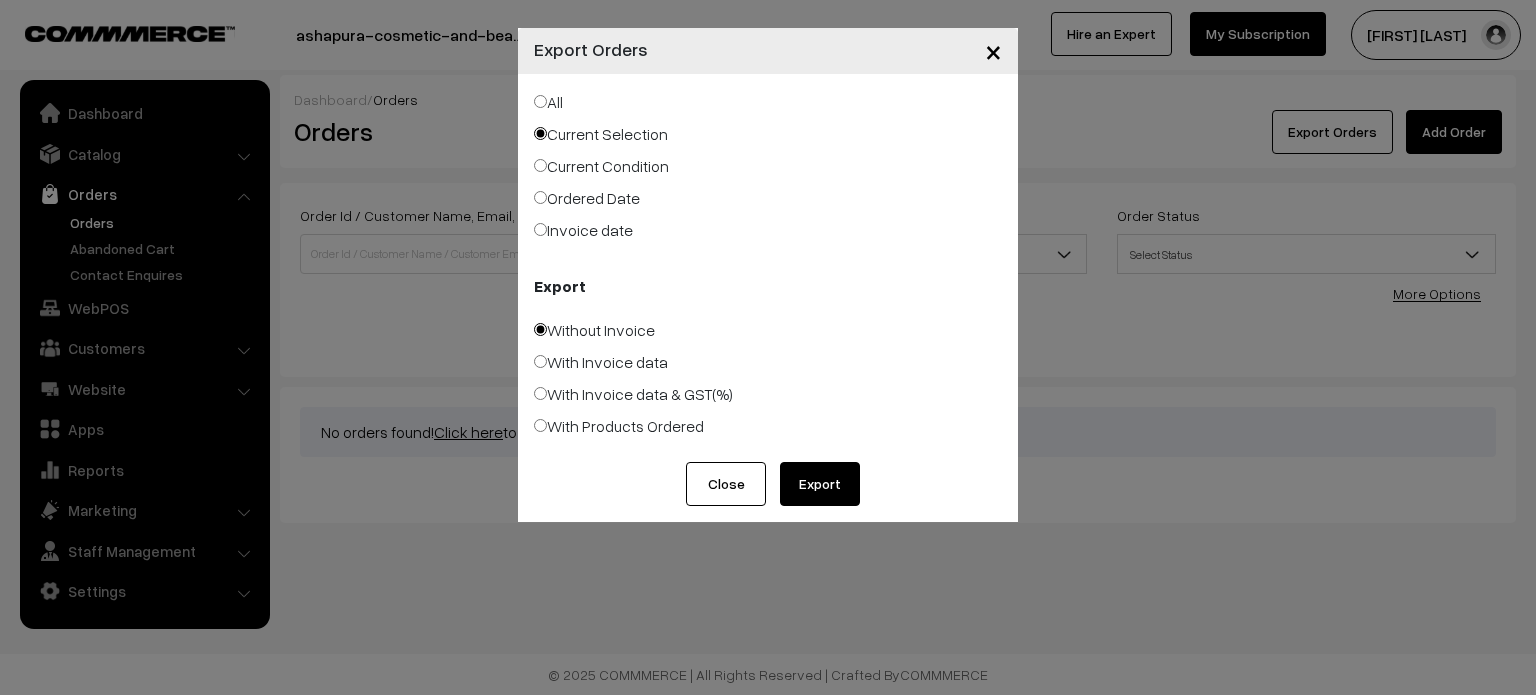 click on "Ordered Date" at bounding box center (540, 197) 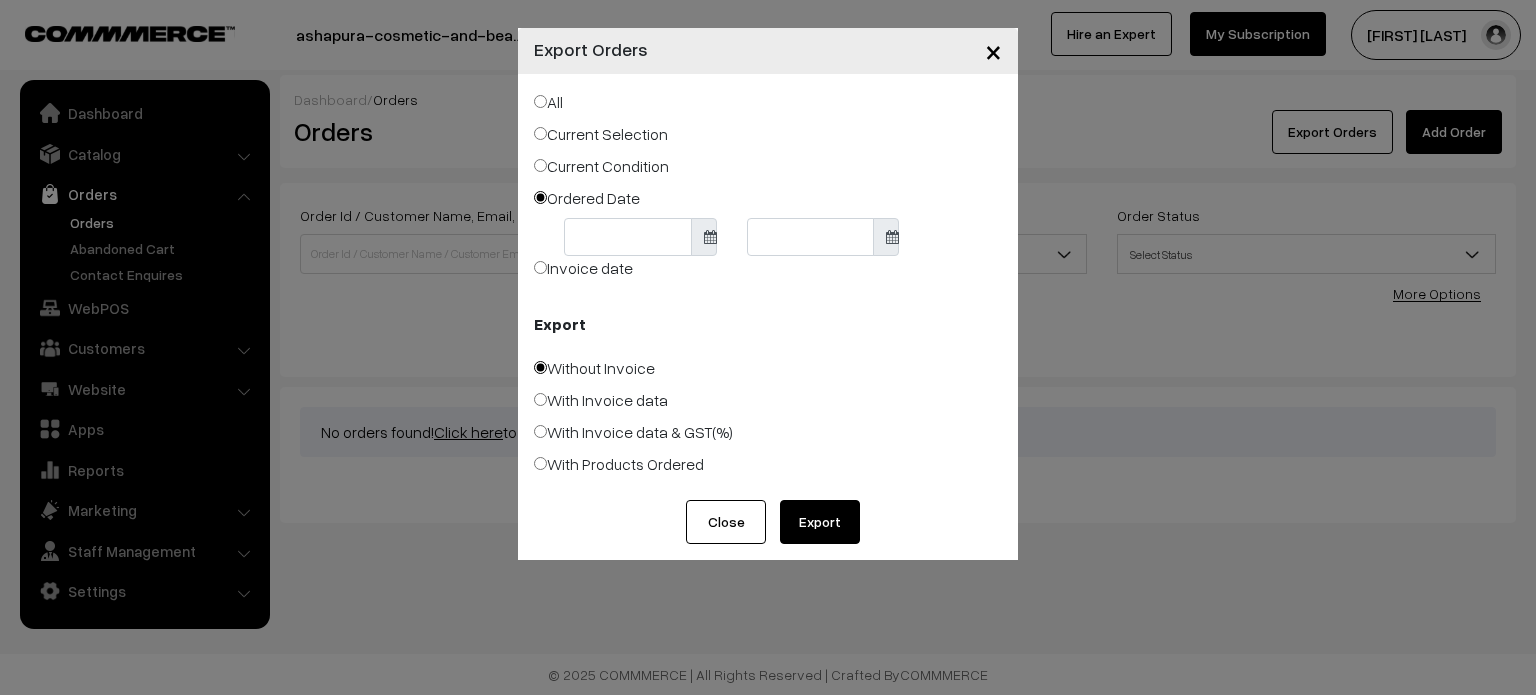 click on "×
Export Orders
All
Current Selection
Current Condition
Ordered Date
Export Close" at bounding box center (768, 347) 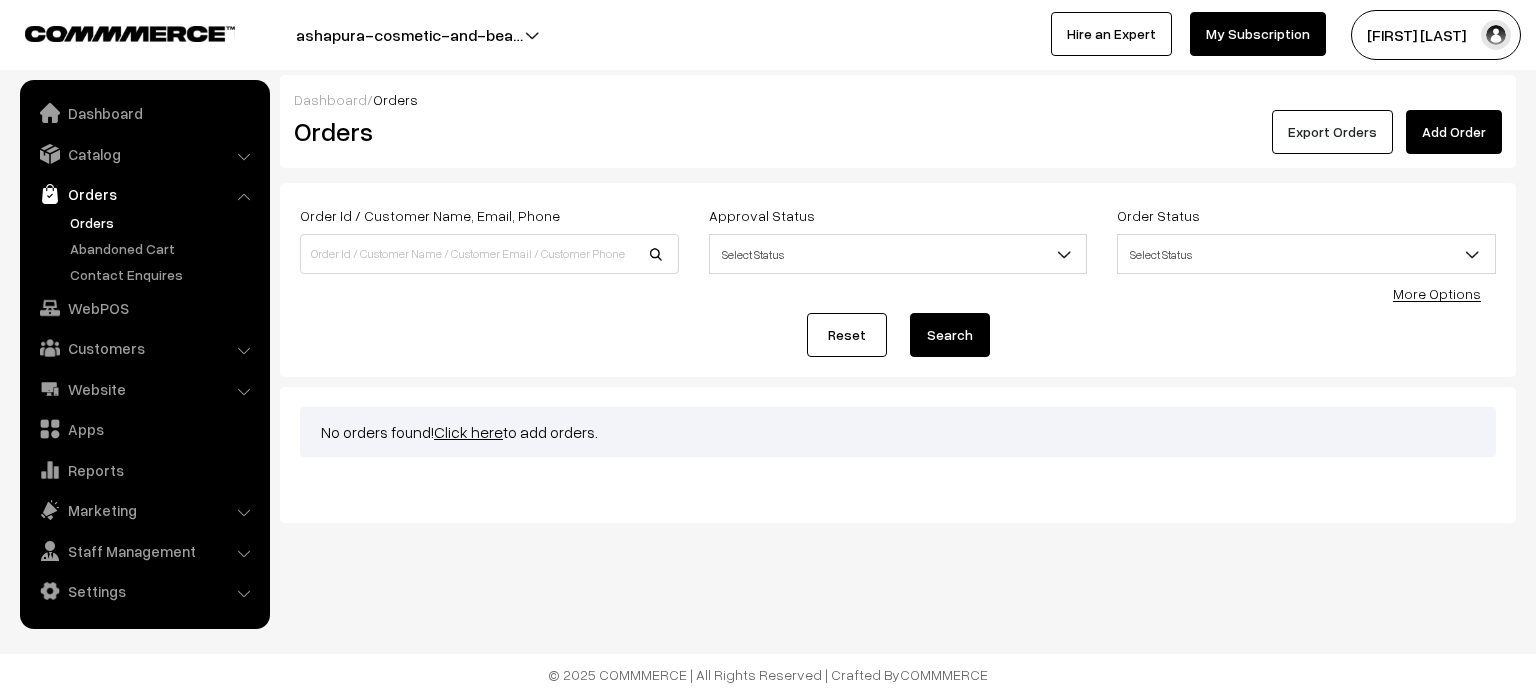 click on "Export Orders" at bounding box center (1332, 132) 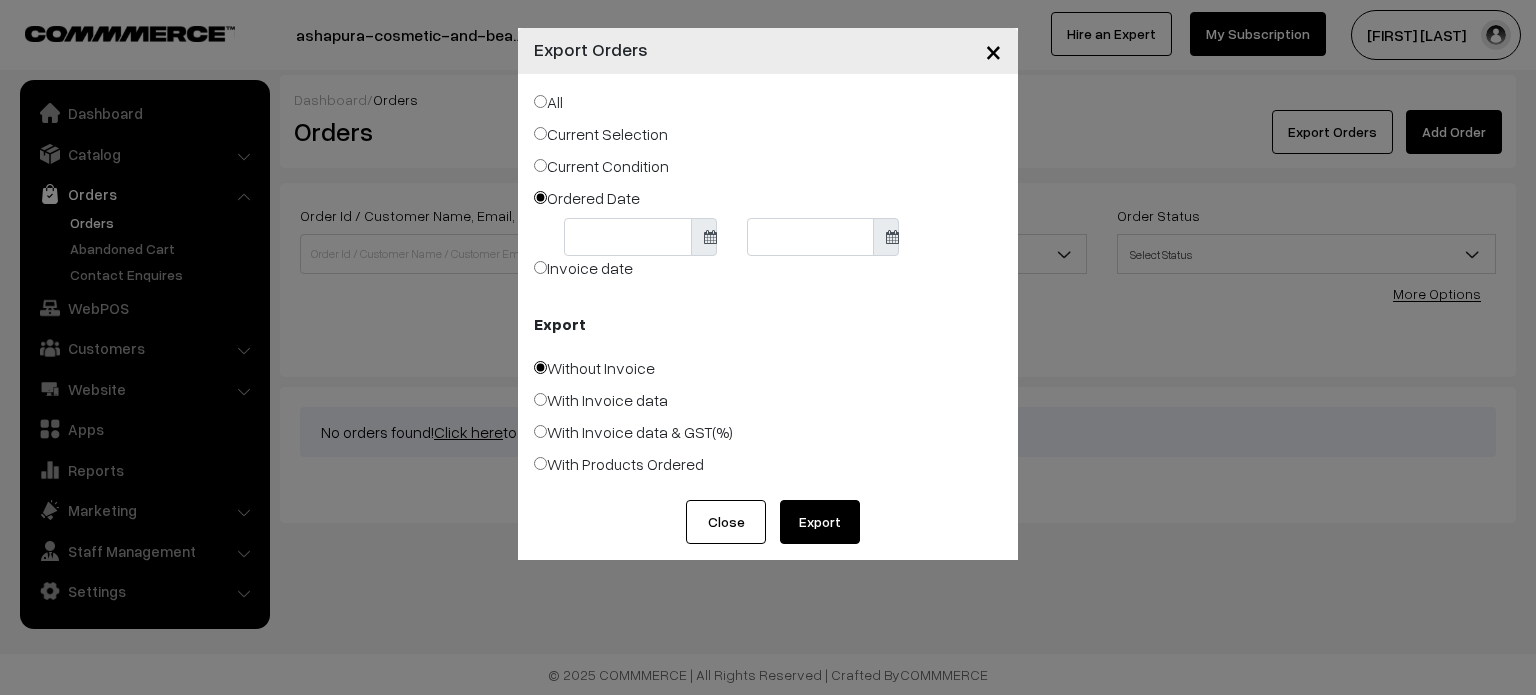 click on "Close" at bounding box center (726, 522) 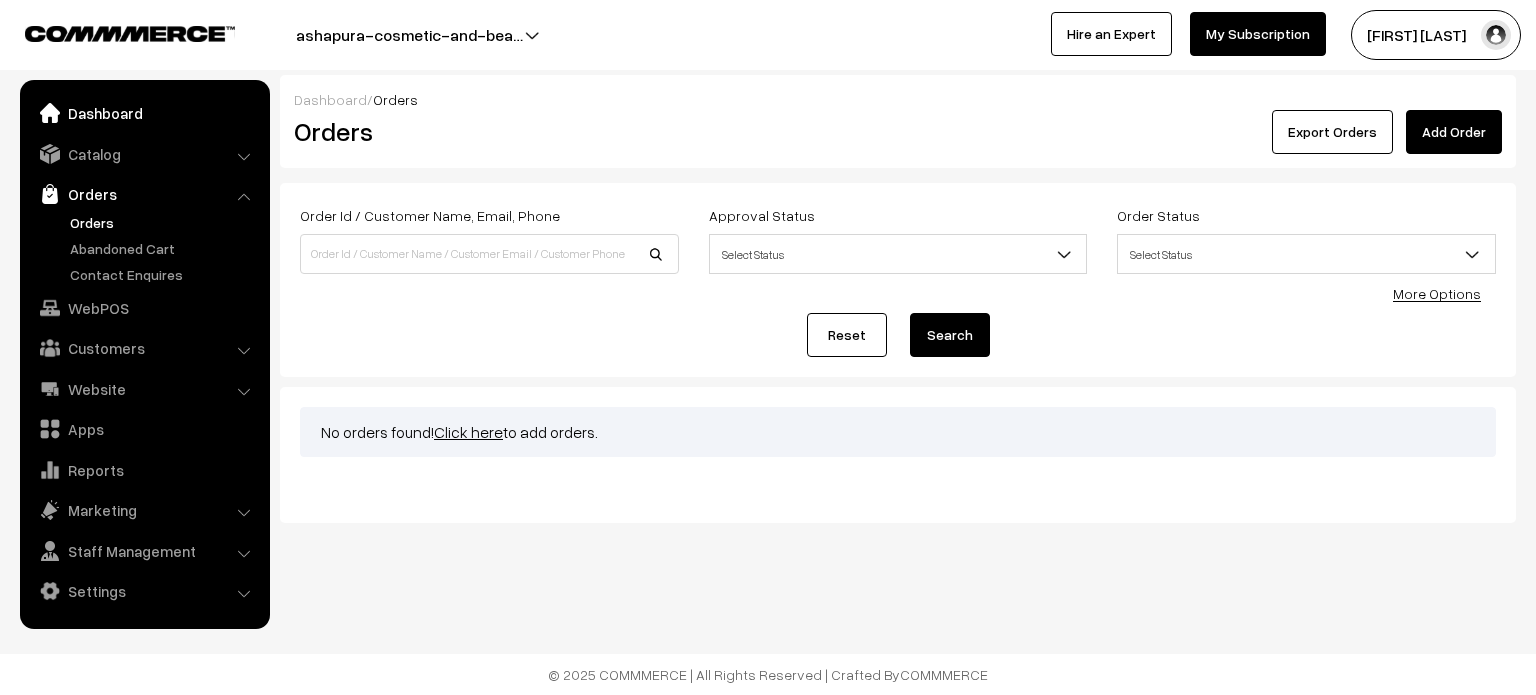 drag, startPoint x: 77, startPoint y: 132, endPoint x: 104, endPoint y: 112, distance: 33.600594 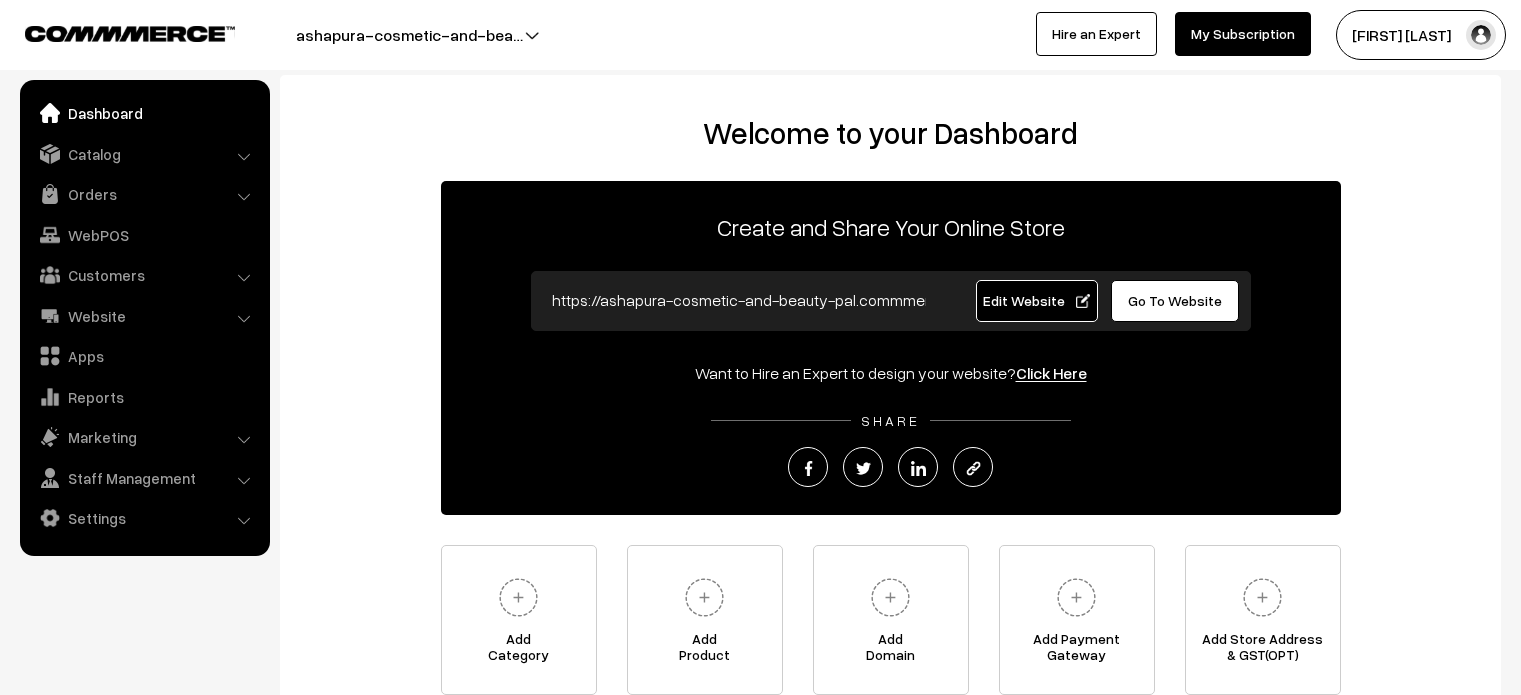 scroll, scrollTop: 0, scrollLeft: 0, axis: both 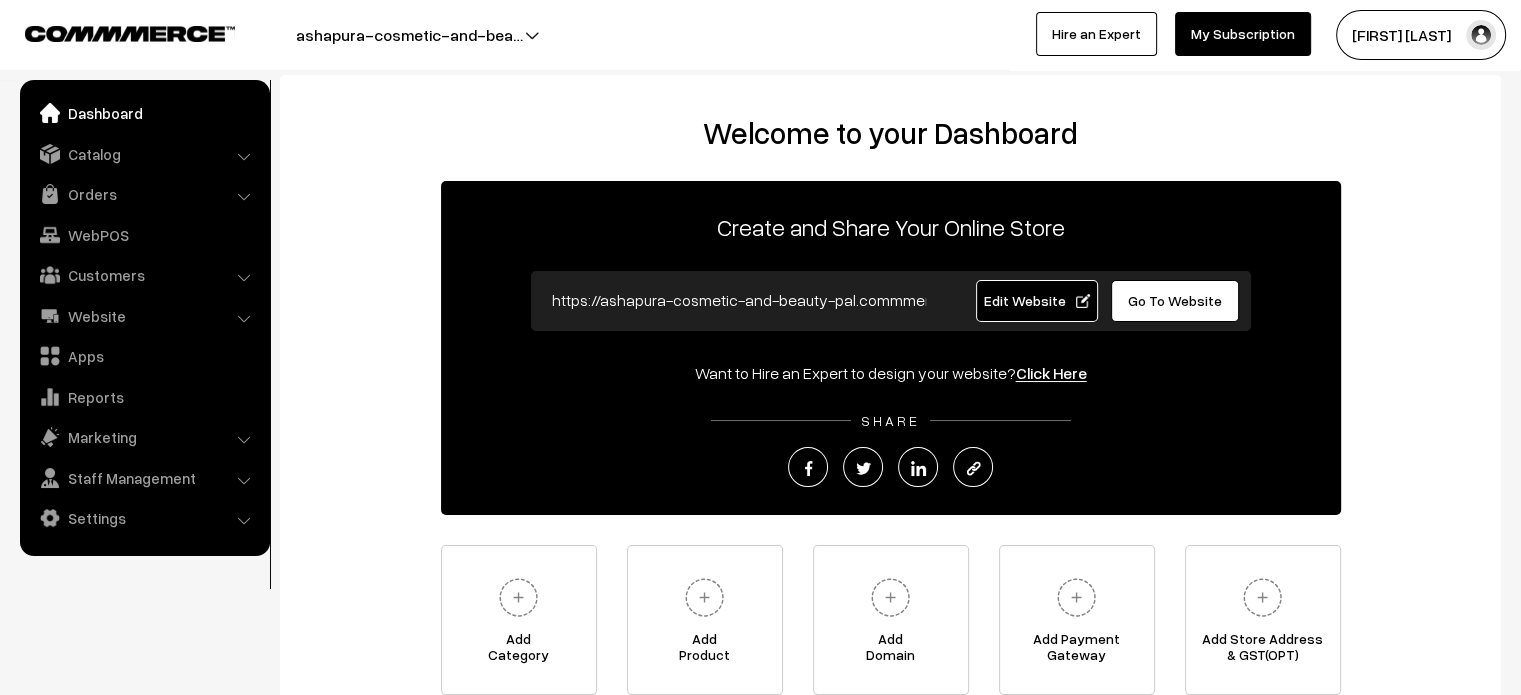 click on "Edit Website" at bounding box center [1036, 300] 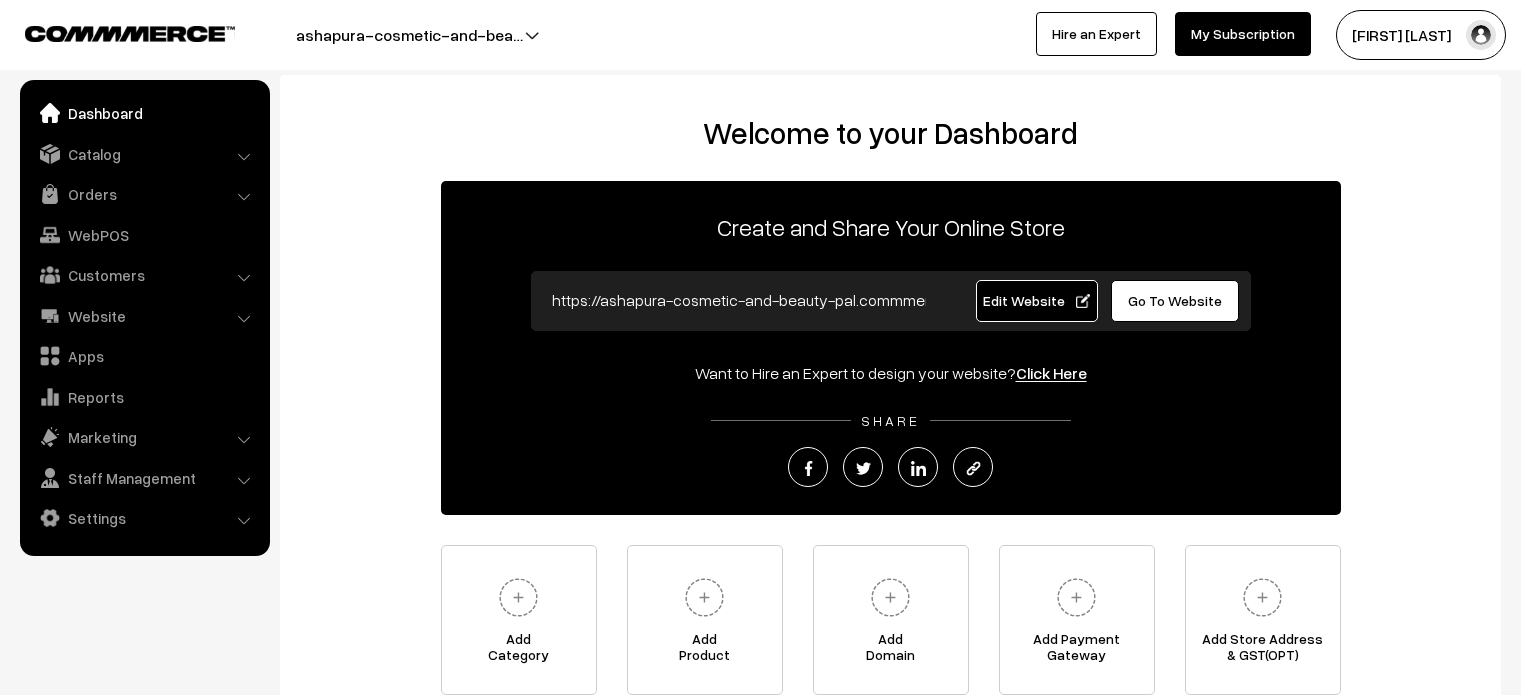 scroll, scrollTop: 0, scrollLeft: 0, axis: both 